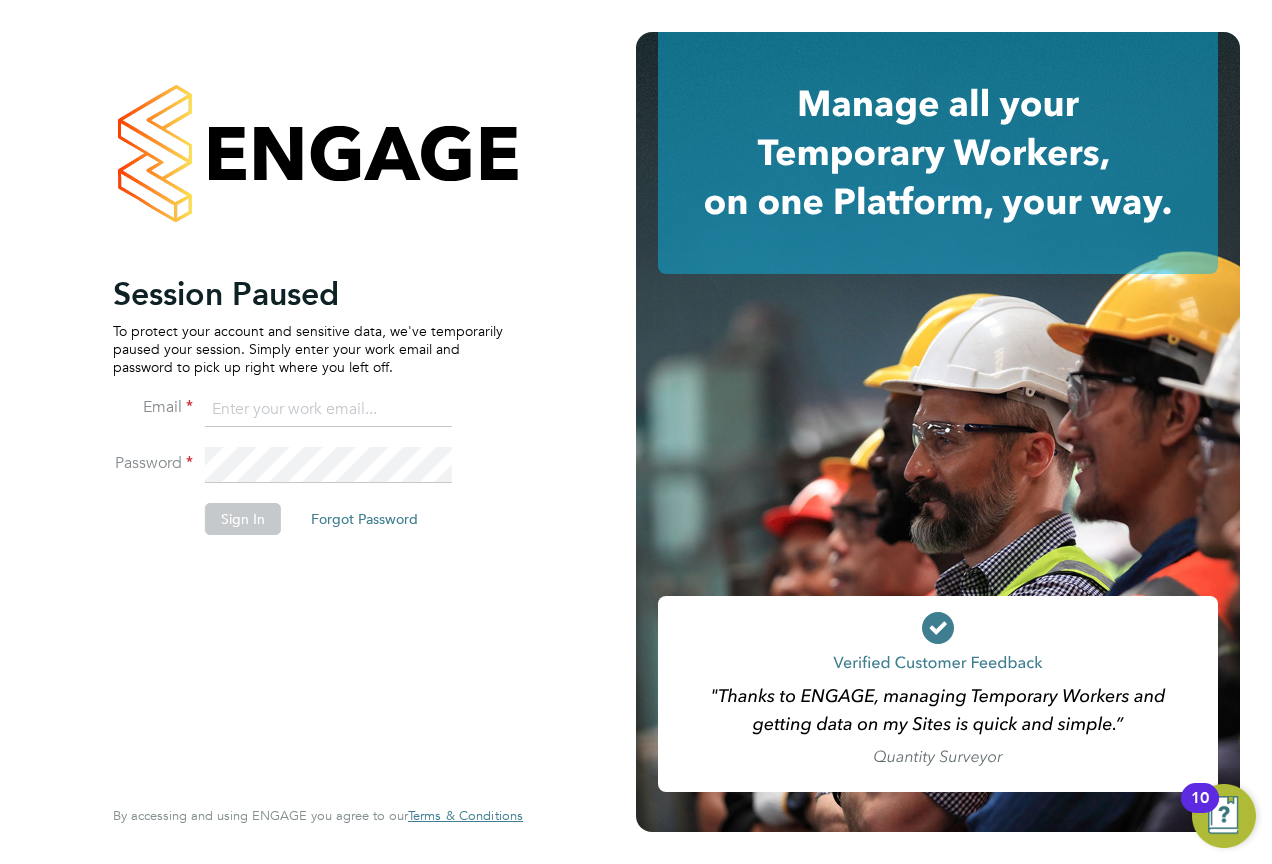 scroll, scrollTop: 0, scrollLeft: 0, axis: both 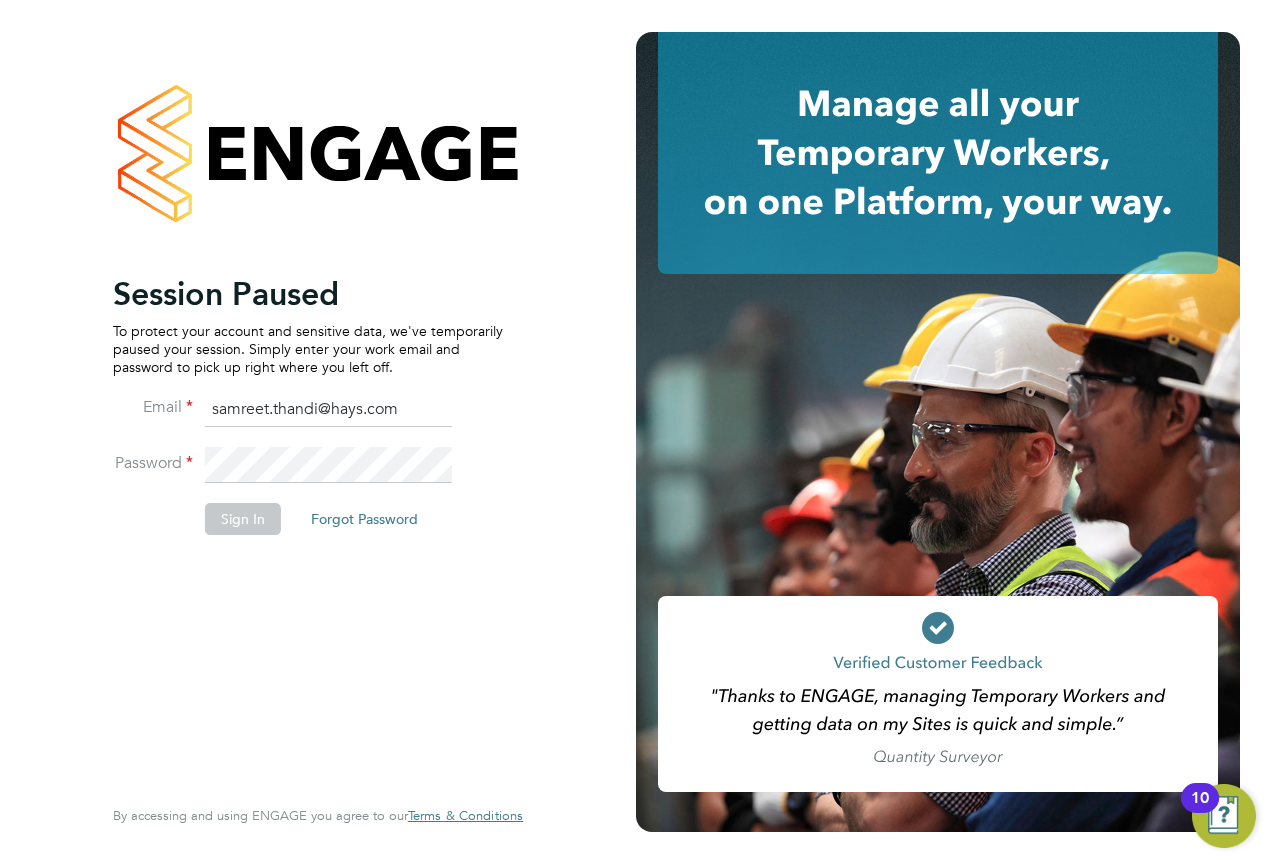 type on "samreet.thandi@hays.com" 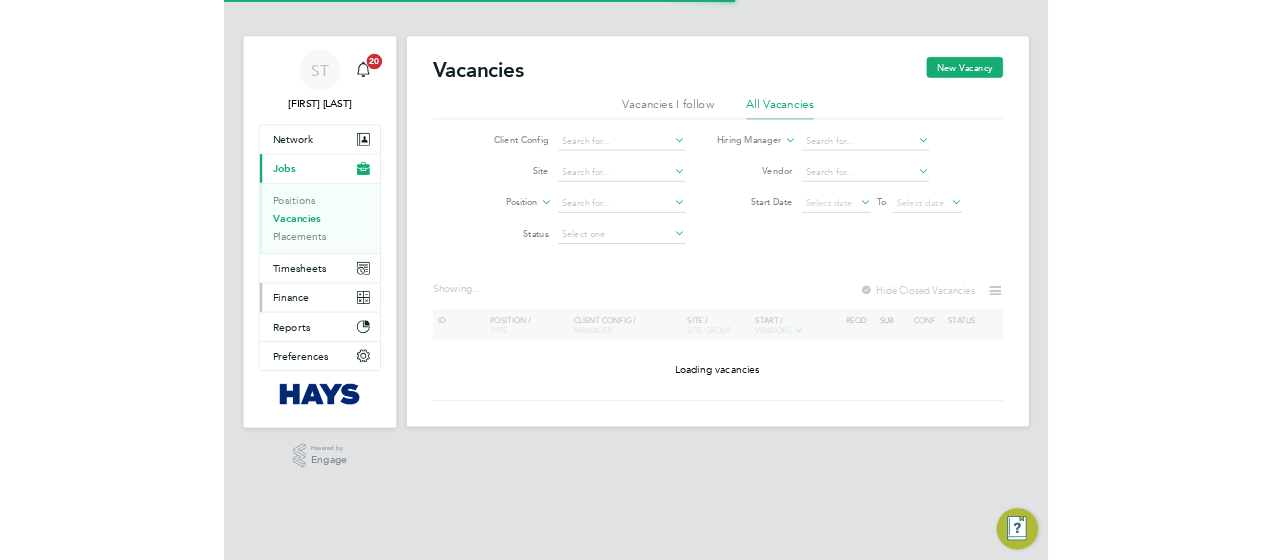 scroll, scrollTop: 0, scrollLeft: 0, axis: both 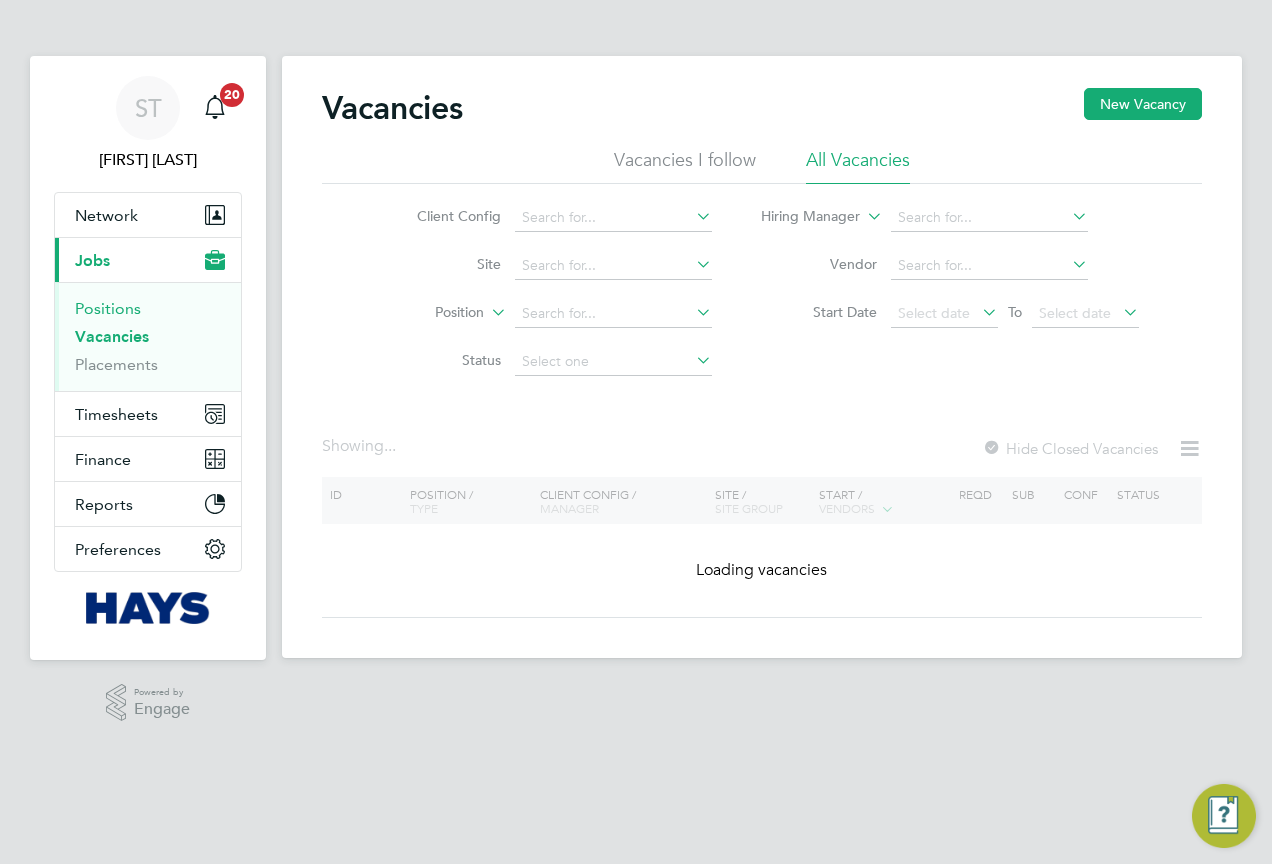 click on "Positions" at bounding box center [108, 308] 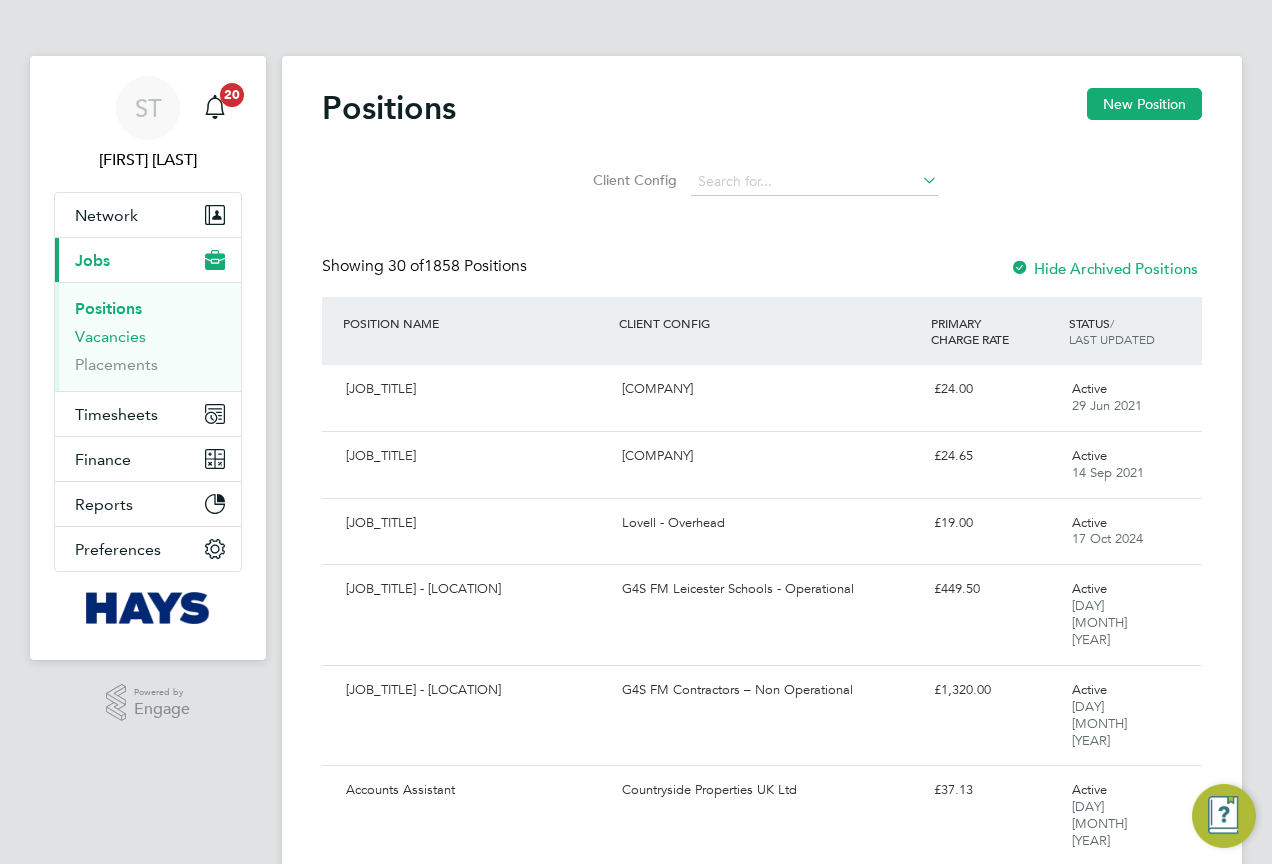 click on "Vacancies" at bounding box center (110, 336) 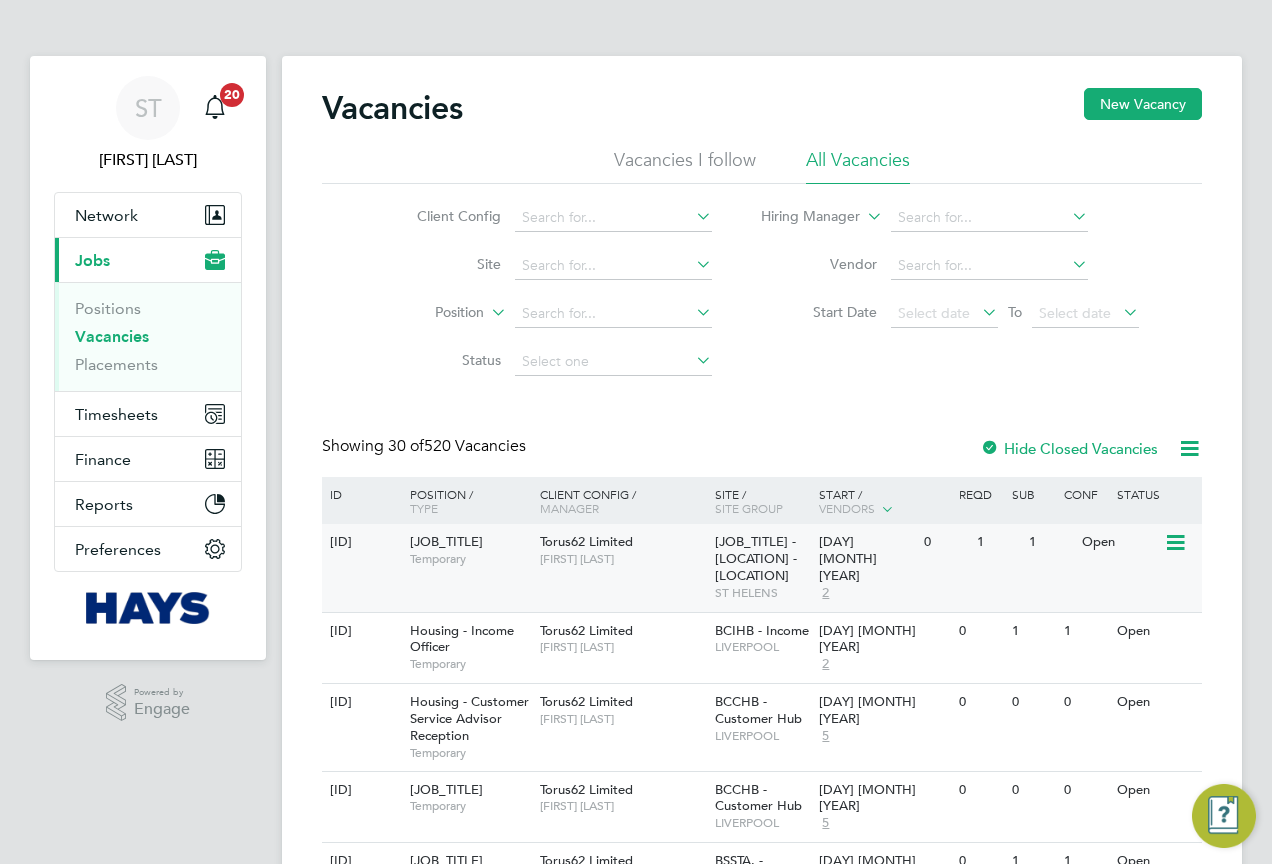 click on "[ID]" 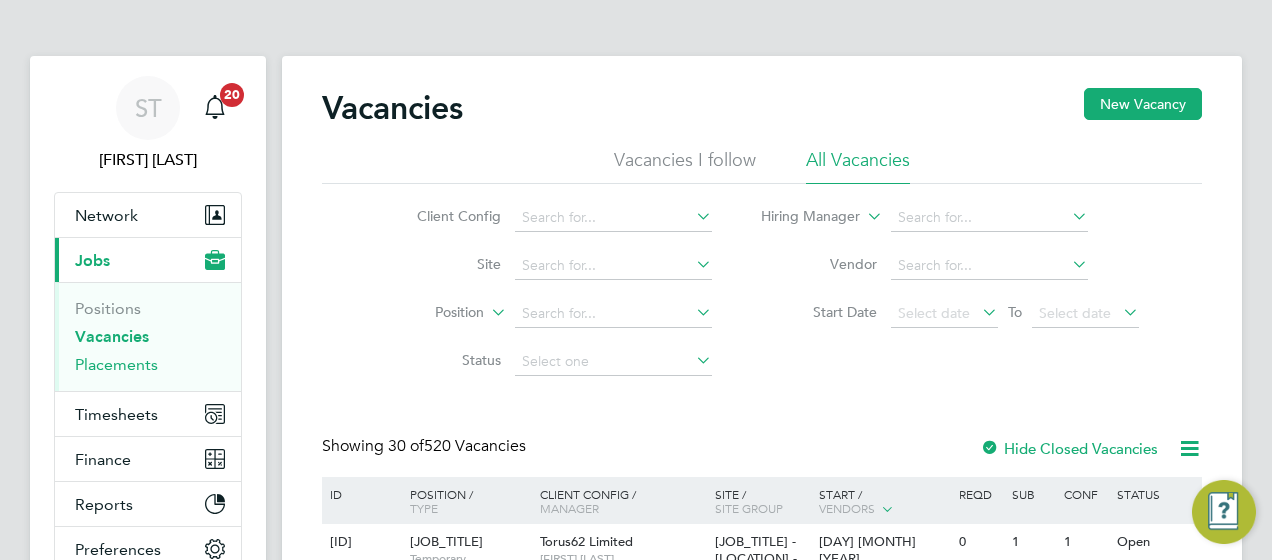 drag, startPoint x: 135, startPoint y: 362, endPoint x: 198, endPoint y: 349, distance: 64.327286 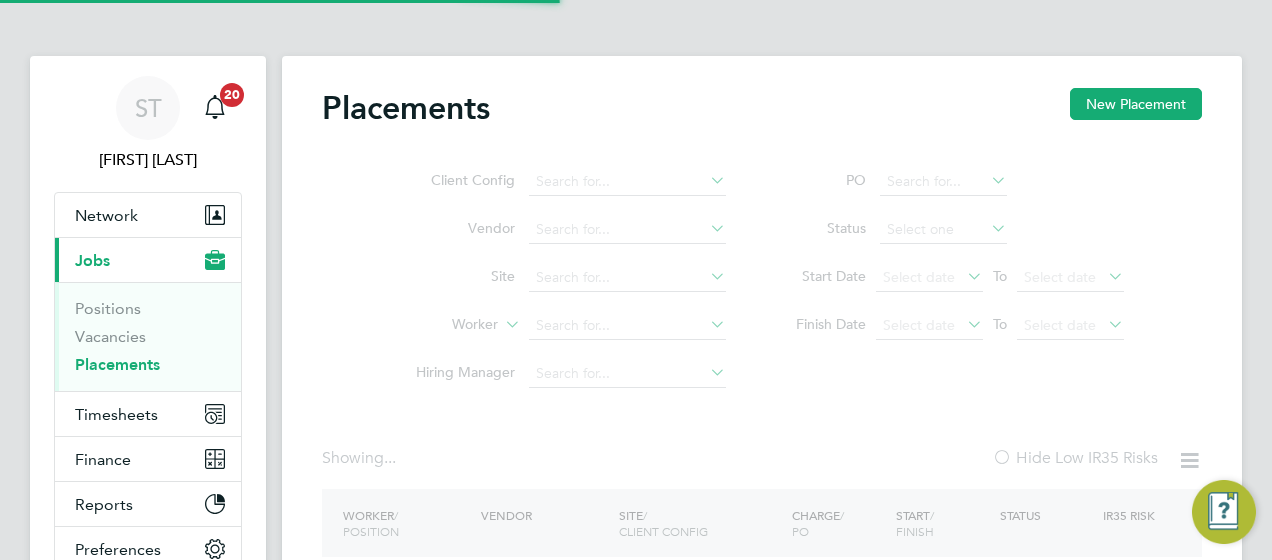 click on "Client Config   Vendor     Site     Worker     Hiring Manager" 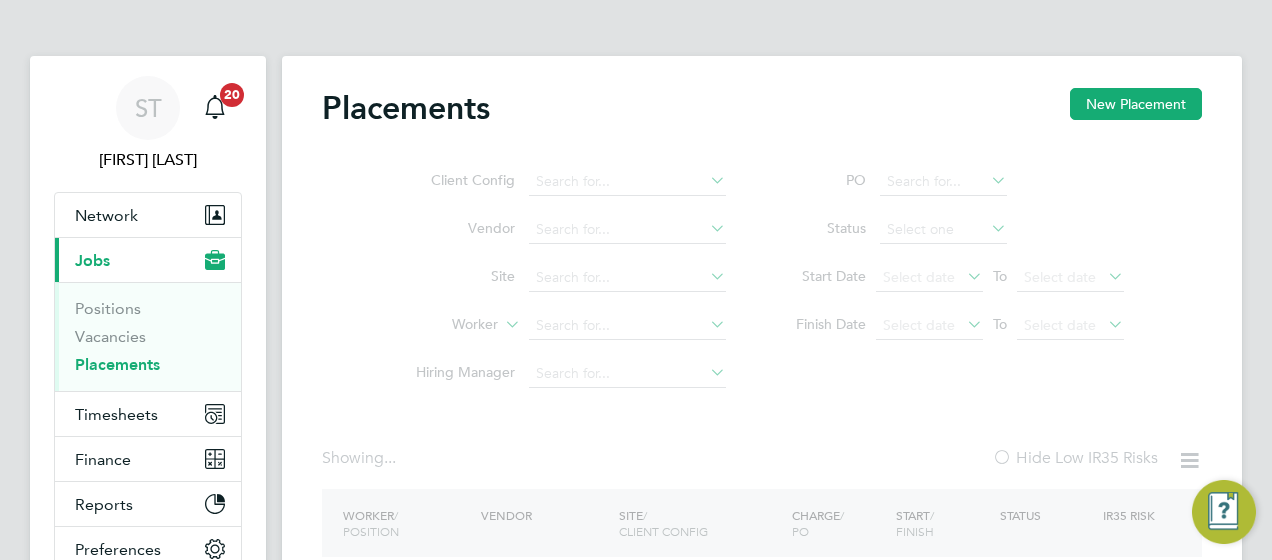 click on "Placements New Placement Client Config   Vendor     Site     Worker     Hiring Manager   PO   Status   Start Date
Select date
To
Select date
Finish Date
Select date
To
Select date
Showing ...   Hide Low IR35 Risks Worker  / Position Vendor Site / Client Config Charge  / PO Start  / Finish Status IR35 Risk Loading placements Show   more M T W T F S S M T W T F S S M T W T F S S M T W T F S S Download Placements Report" 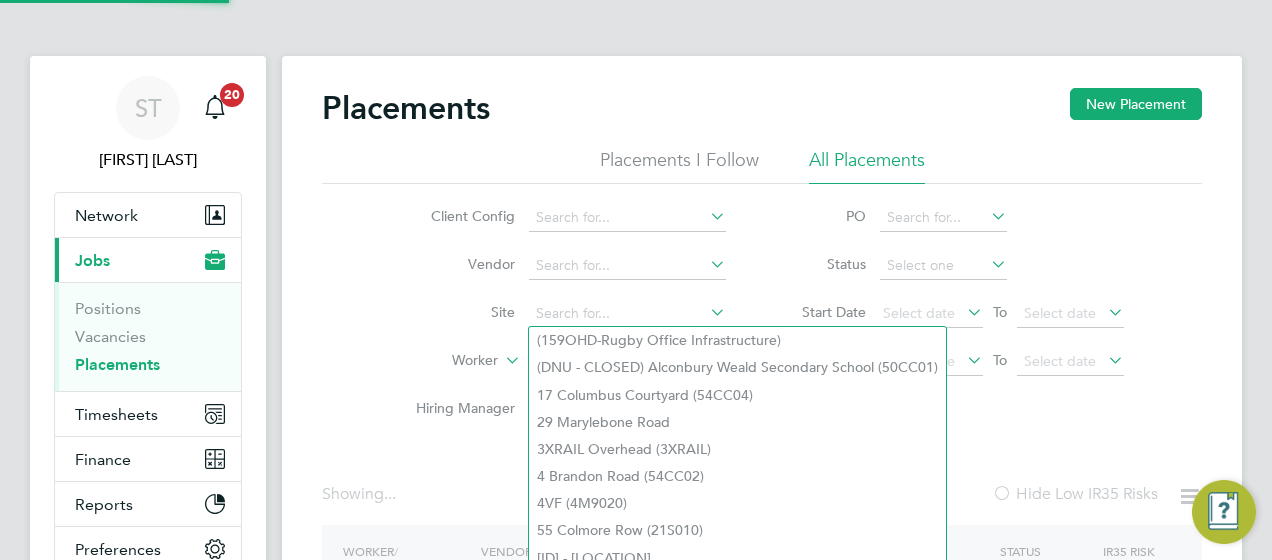 click on "Worker" 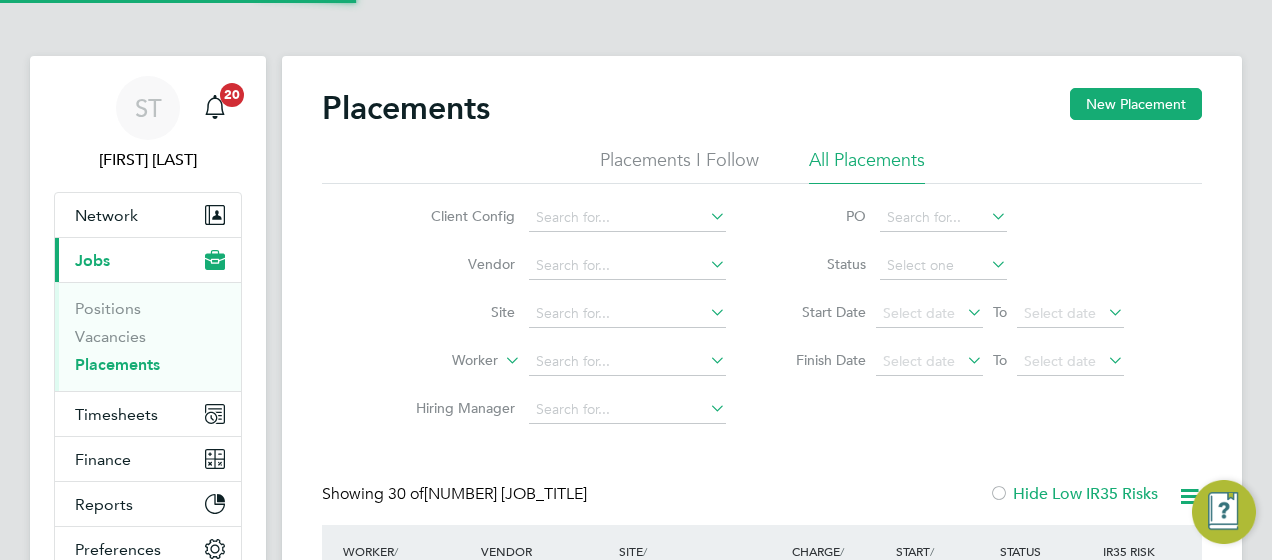 scroll, scrollTop: 10, scrollLeft: 10, axis: both 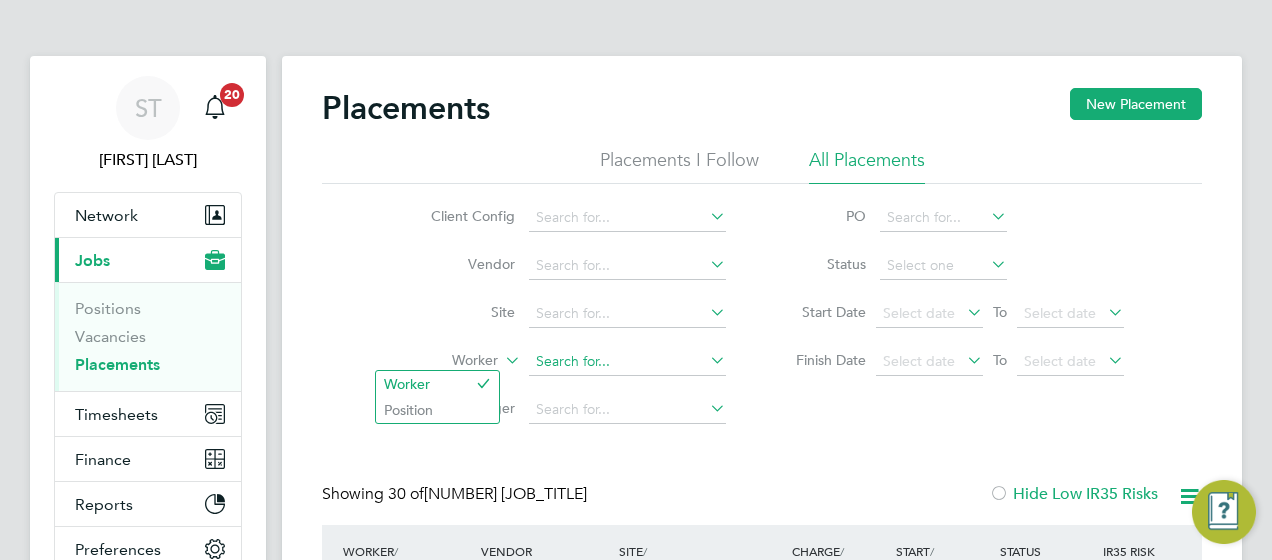 click 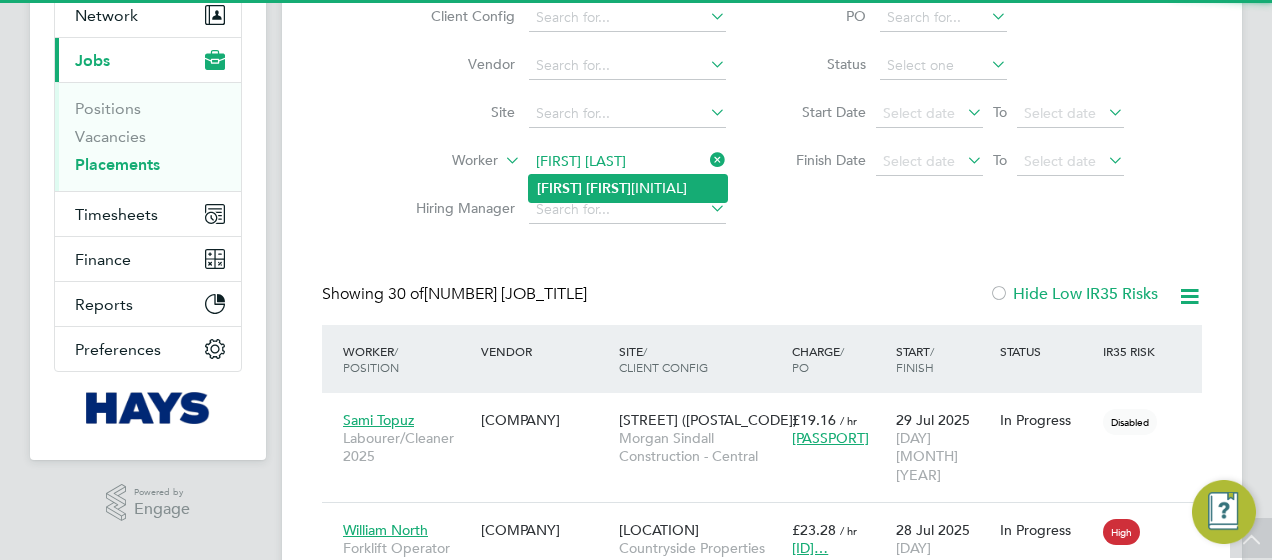 click on "Davi" 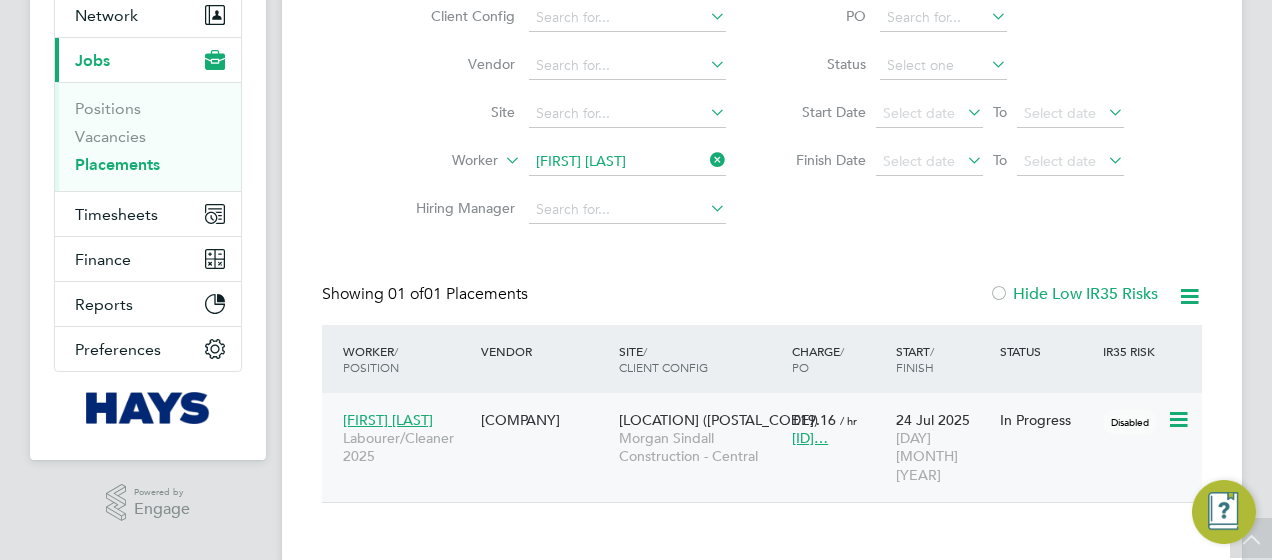 click on "Scott Davies" 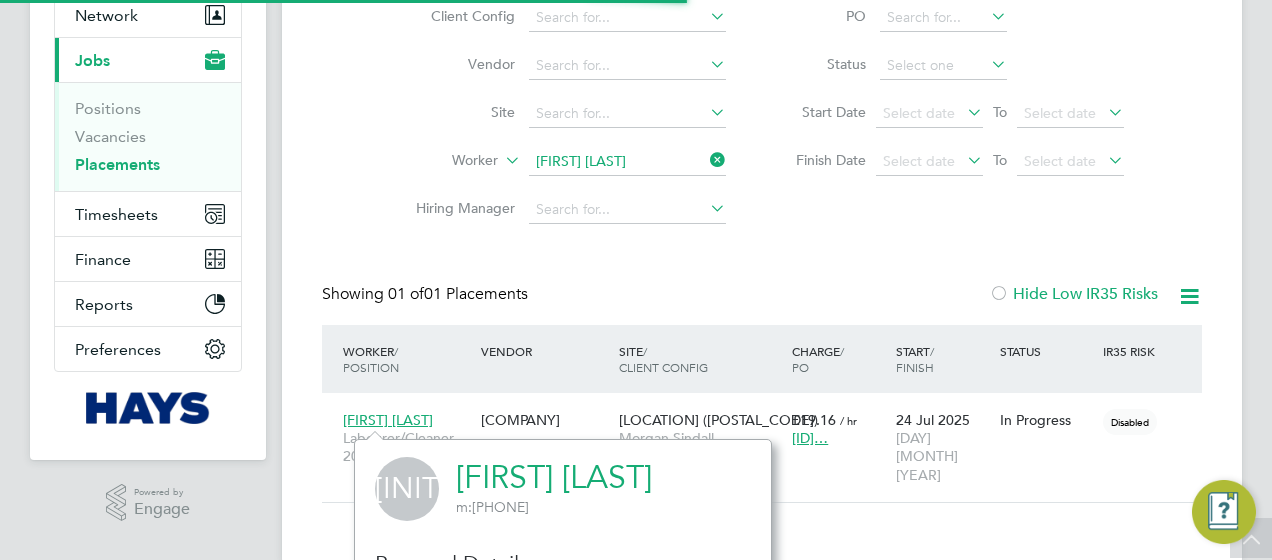 click on "Scott Davies" 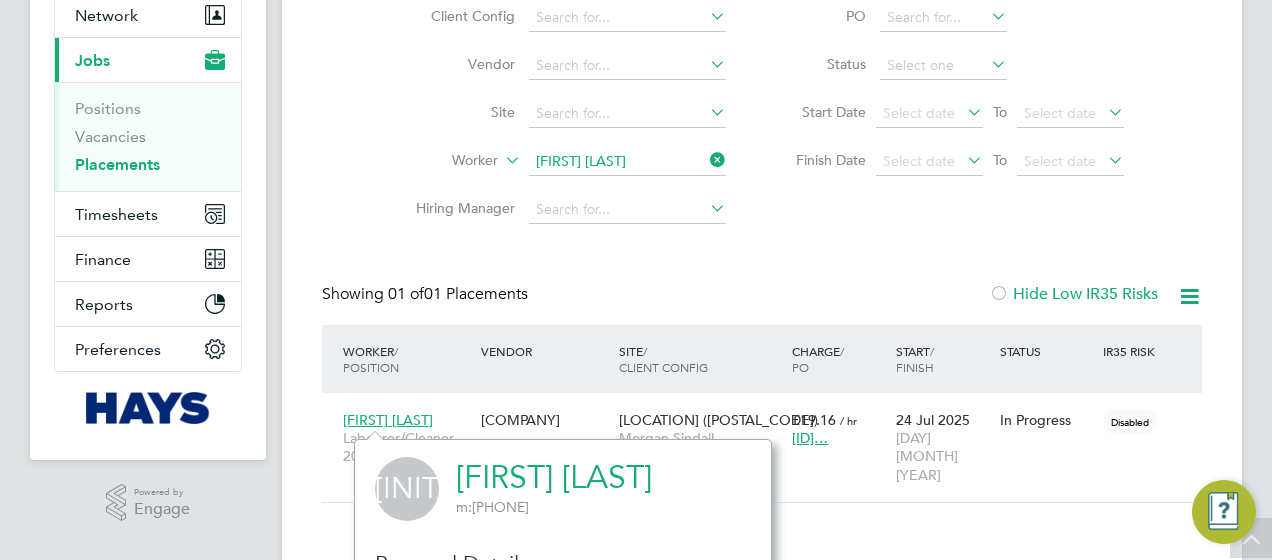 click 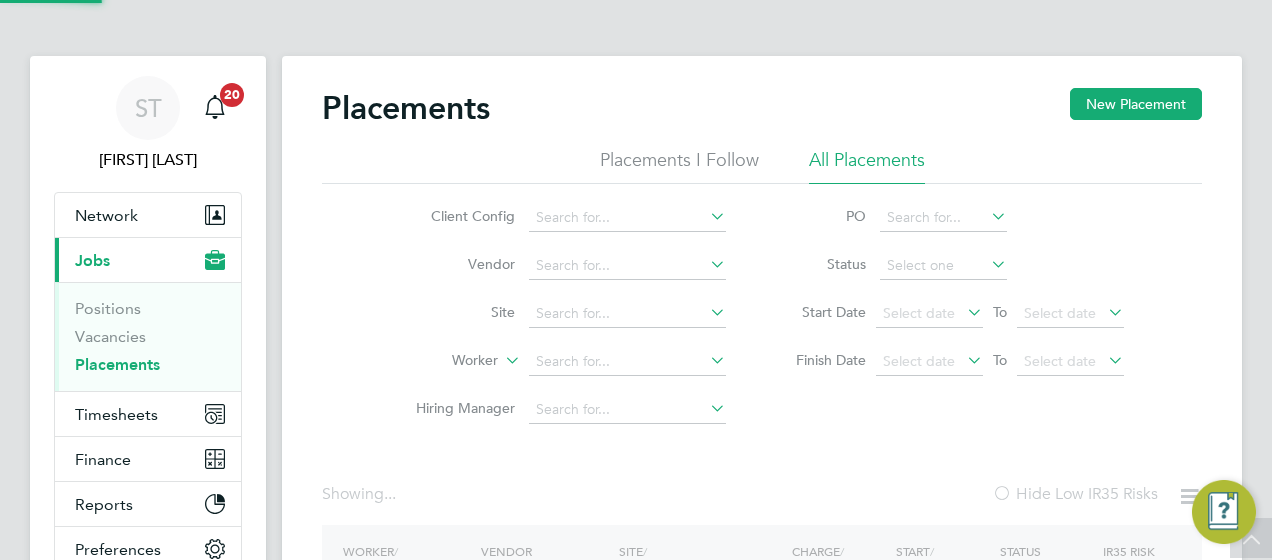 click on "Placements I Follow" 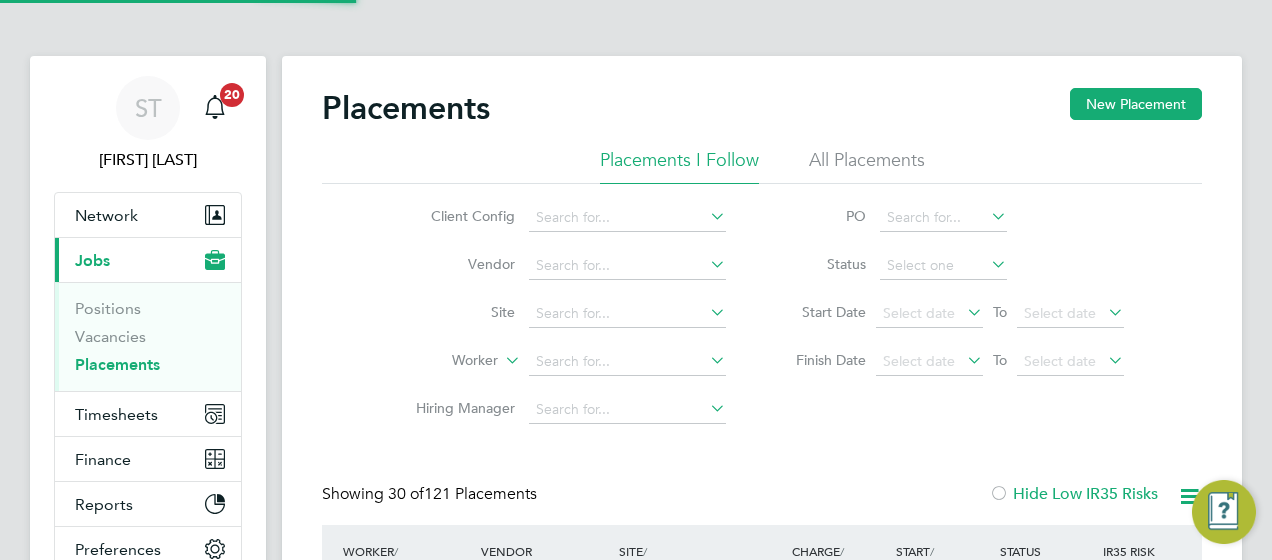 click on "All Placements" 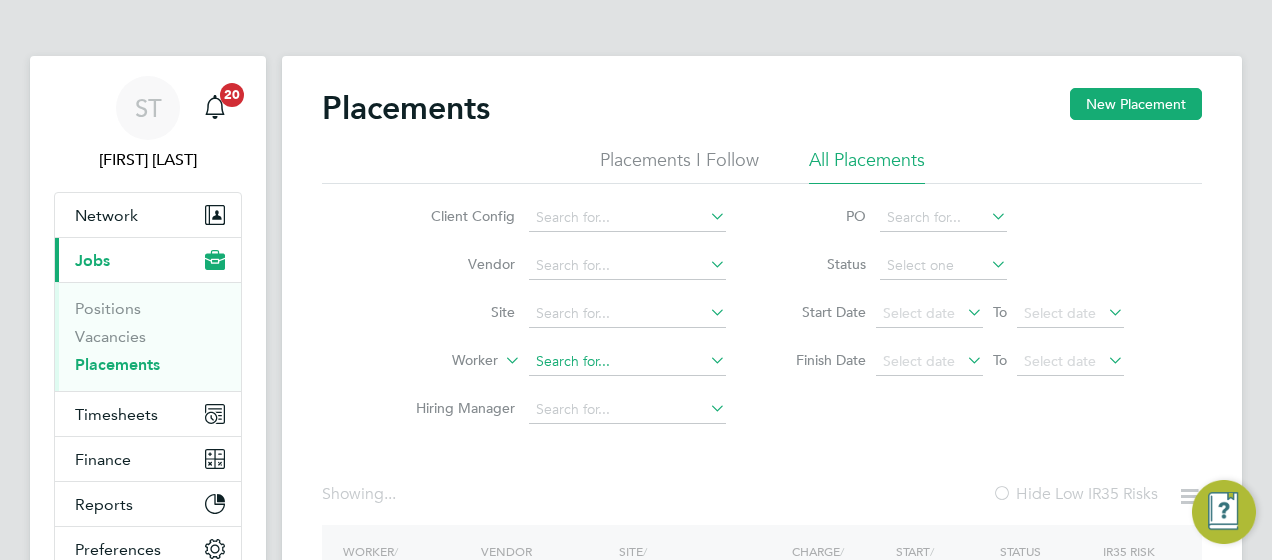 click 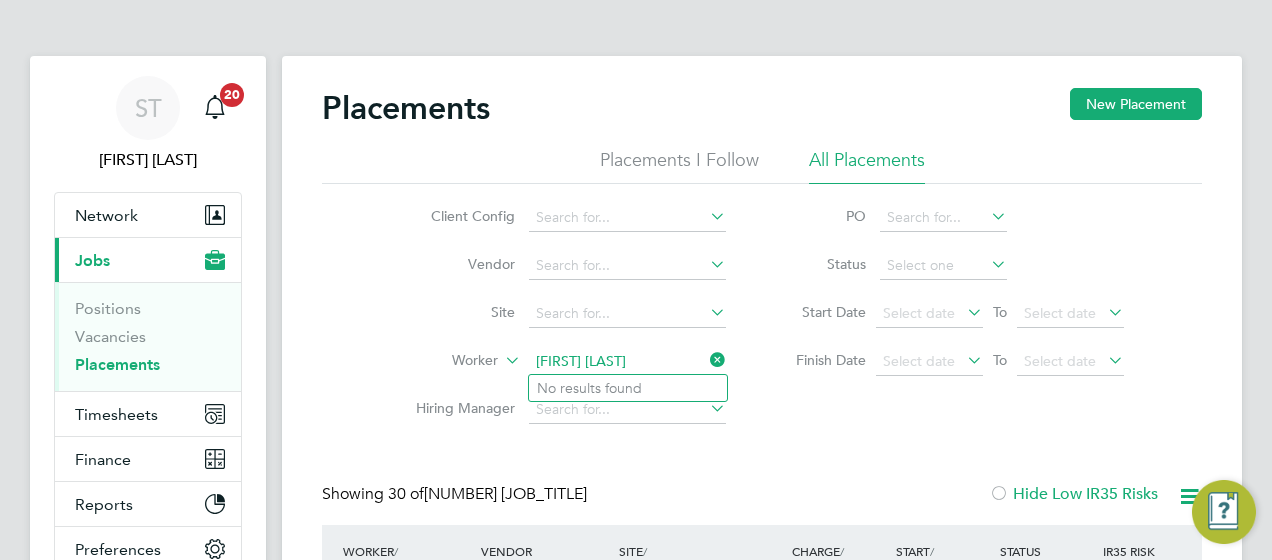 type on "Tyler evans" 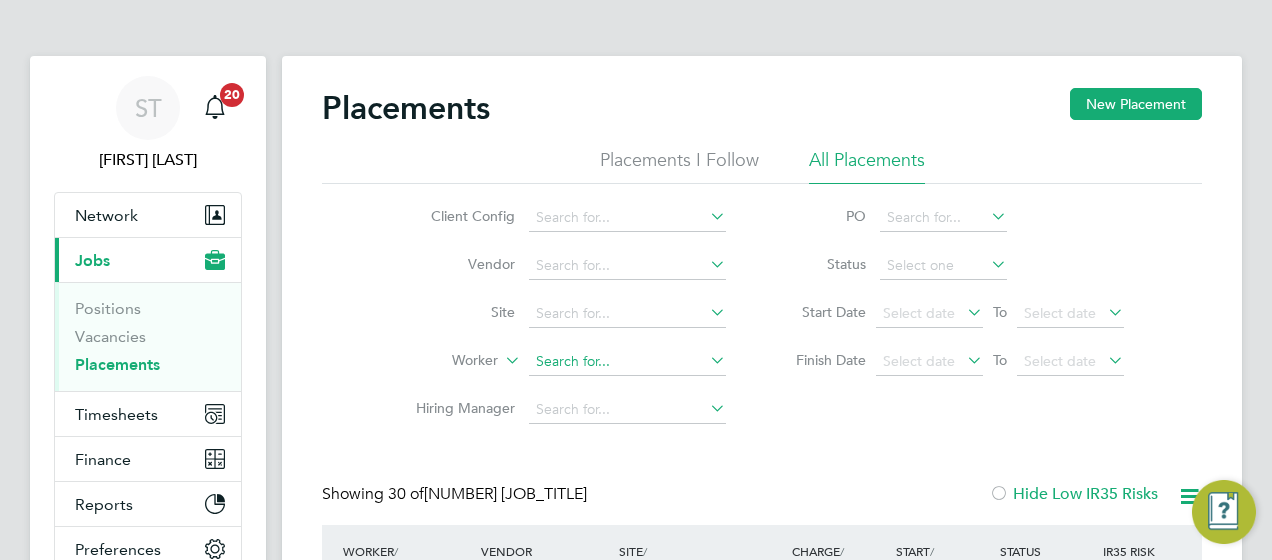 click on "Placements New Placement Placements I Follow All Placements Client Config   Vendor     Site     Worker     Hiring Manager   PO   Status   Start Date
Select date
To
Select date
Finish Date
Select date
To
Select date
Showing   30 of  7462 Placements Hide Low IR35 Risks Worker  / Position Vendor Site / Client Config Charge  / PO Start  / Finish Status IR35 Risk Sami Topuz Labourer/Cleaner 2025 Hays Specialist Recruitment Limited Armada Way (67CA09) Morgan Sindall Construction - Central £19.16   / hr P/67CA09/0… 29 Jul 2025 26 Aug 2025 In Progress Disabled William North Forklift Operator (Zone 3) Hays Specialist Recruitment Limited Tovil Countryside Properties UK Ltd £23.28   / hr S-SE002/00… 28 Jul 2025 31 Dec 2025 In Progress High Pedro Brandao Gateman/Traffic Marshall 2025 Hays Specialist Recruitment Limited Ravensdale SEN (21CB… Morgan Sindall Construction - Central £21.29   / hr P/21CB10/0… 29 Jul 2025 26 Aug 2025 In Progress Disabled £32.04   / hr" 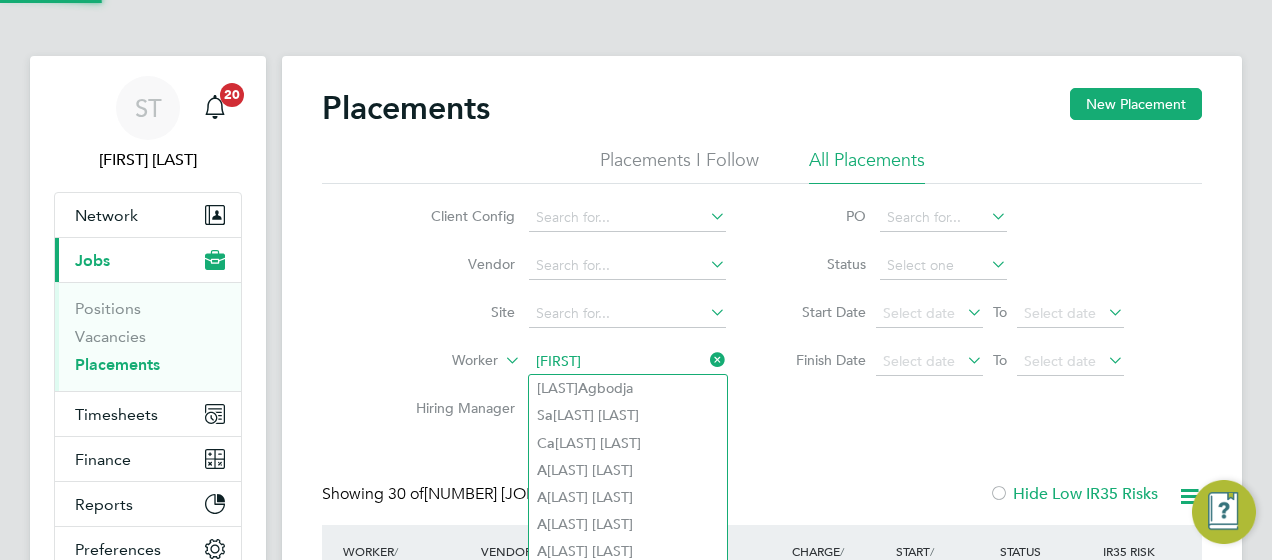 type on "Ashiana" 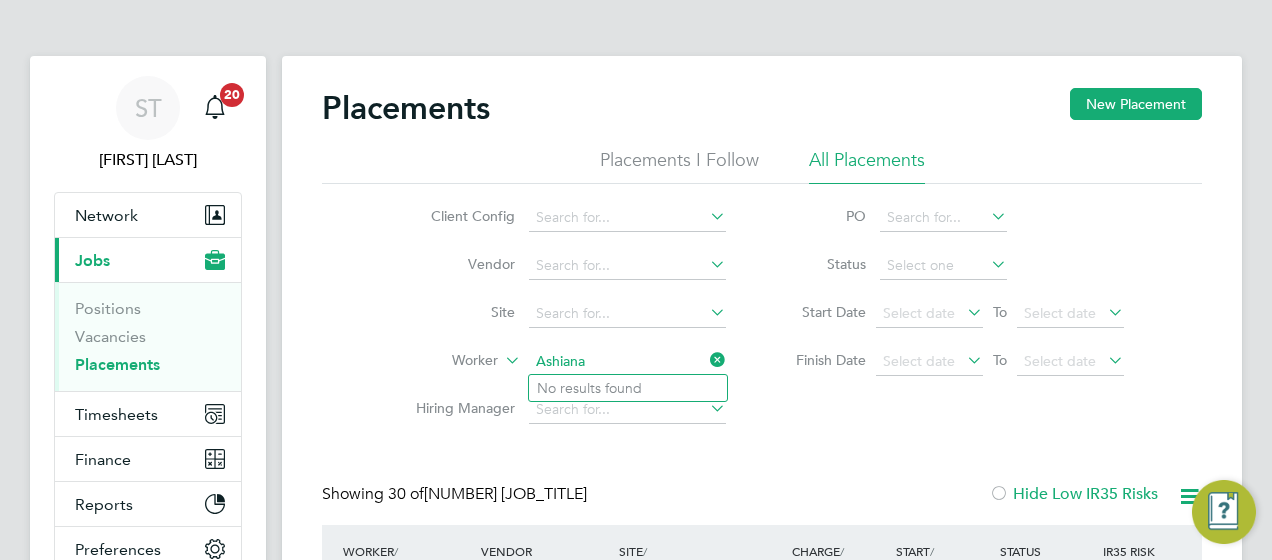 drag, startPoint x: 637, startPoint y: 358, endPoint x: 501, endPoint y: 359, distance: 136.00368 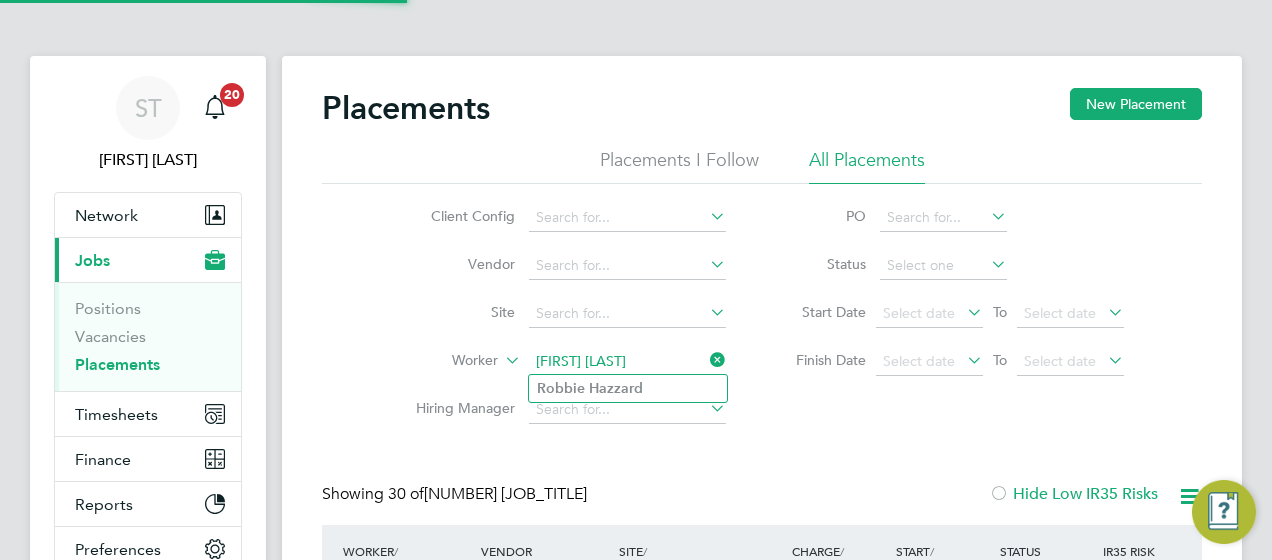 click on "Robbie   Hazzard" 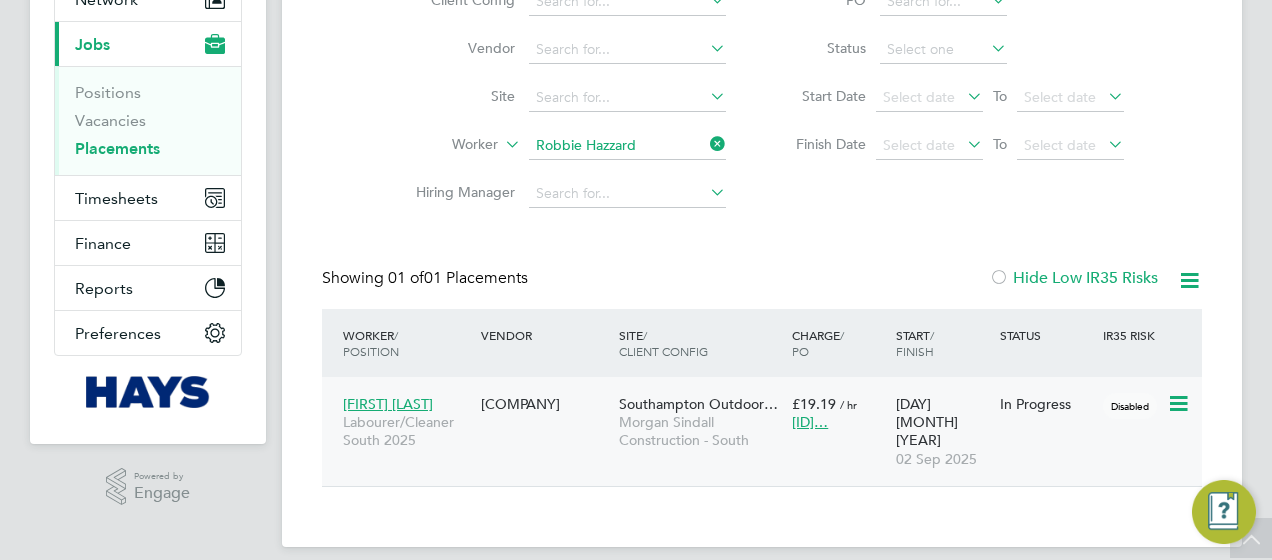 click on "Alejandra Zamudio" 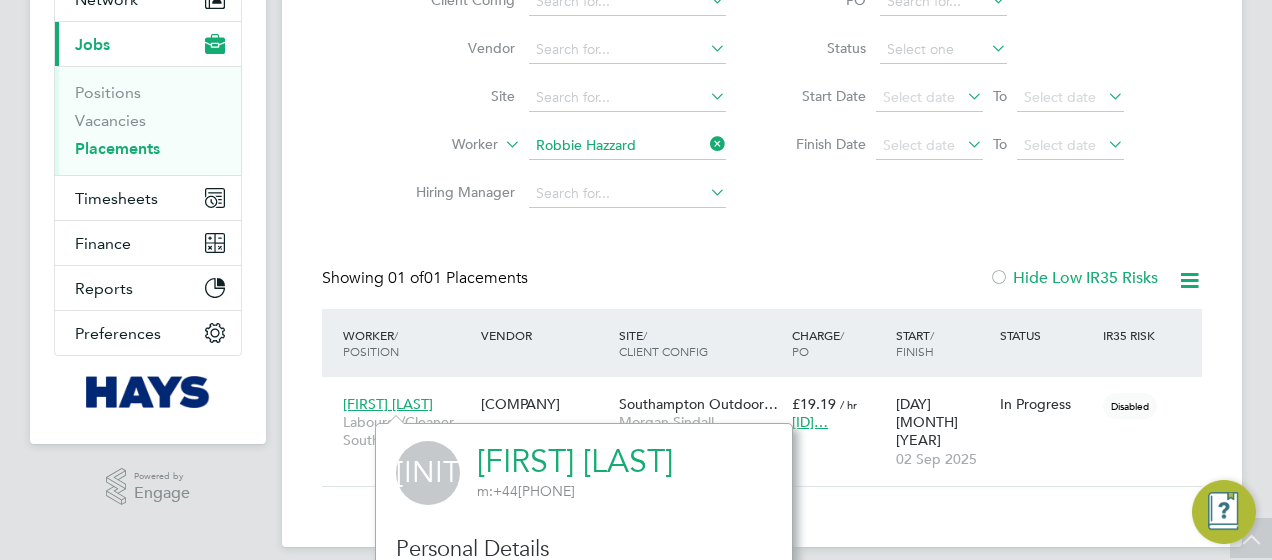 click 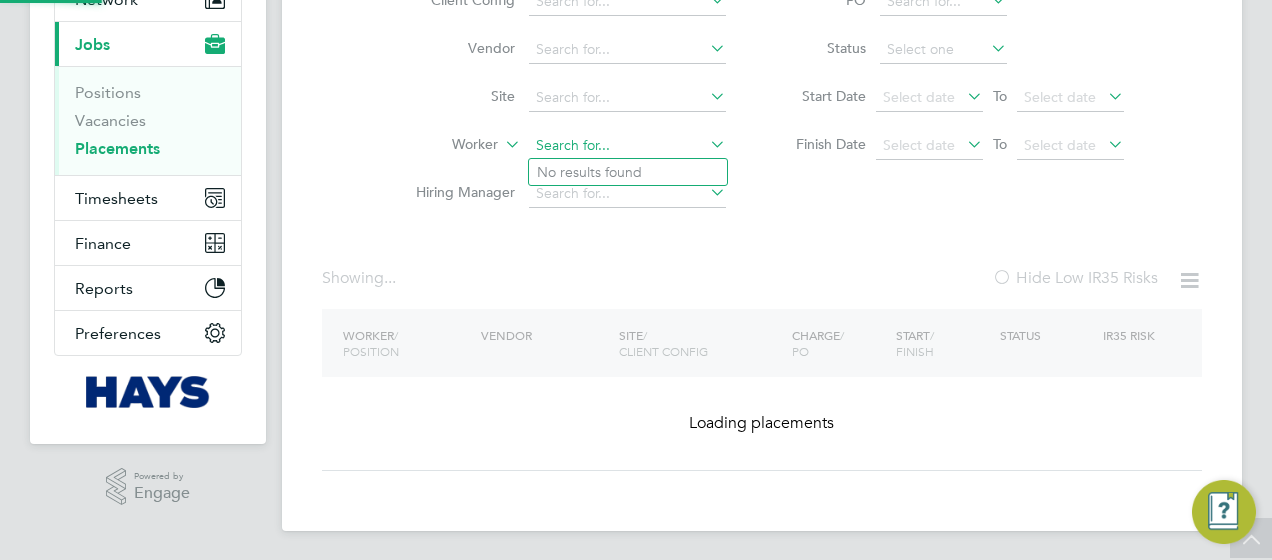 drag, startPoint x: 620, startPoint y: 152, endPoint x: 609, endPoint y: 152, distance: 11 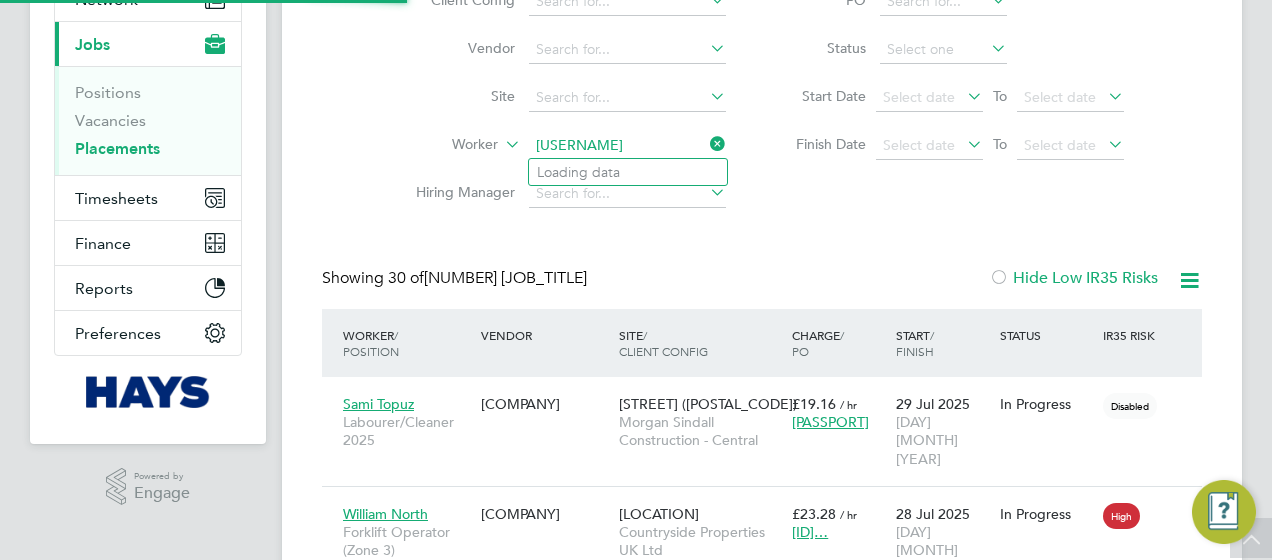 click on "IkennaChri" 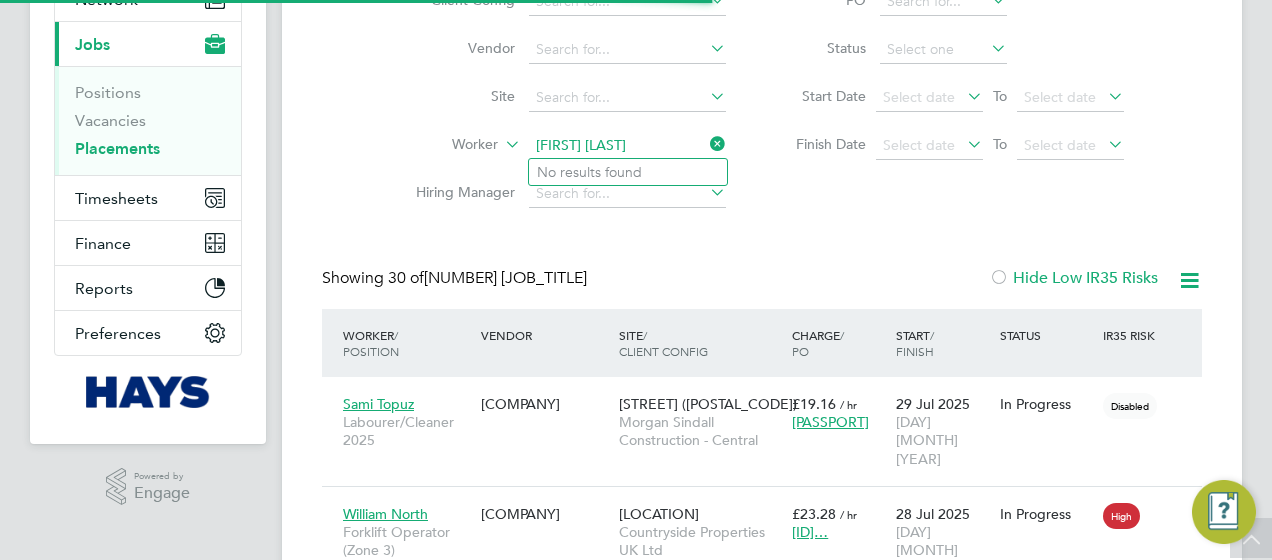 type on "Ikenna Chri" 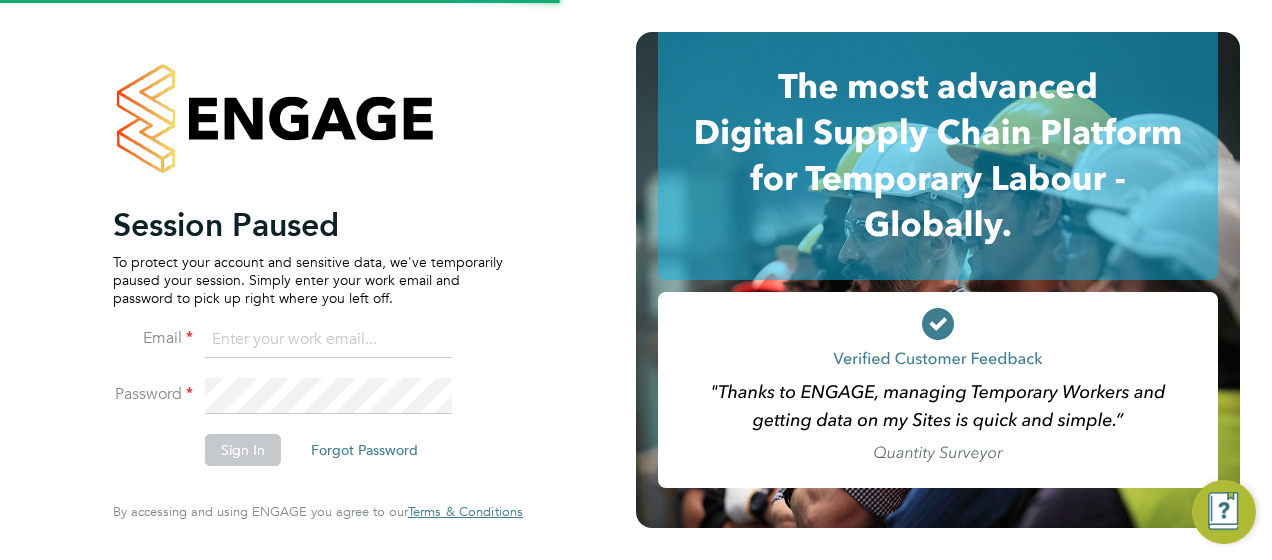scroll, scrollTop: 0, scrollLeft: 0, axis: both 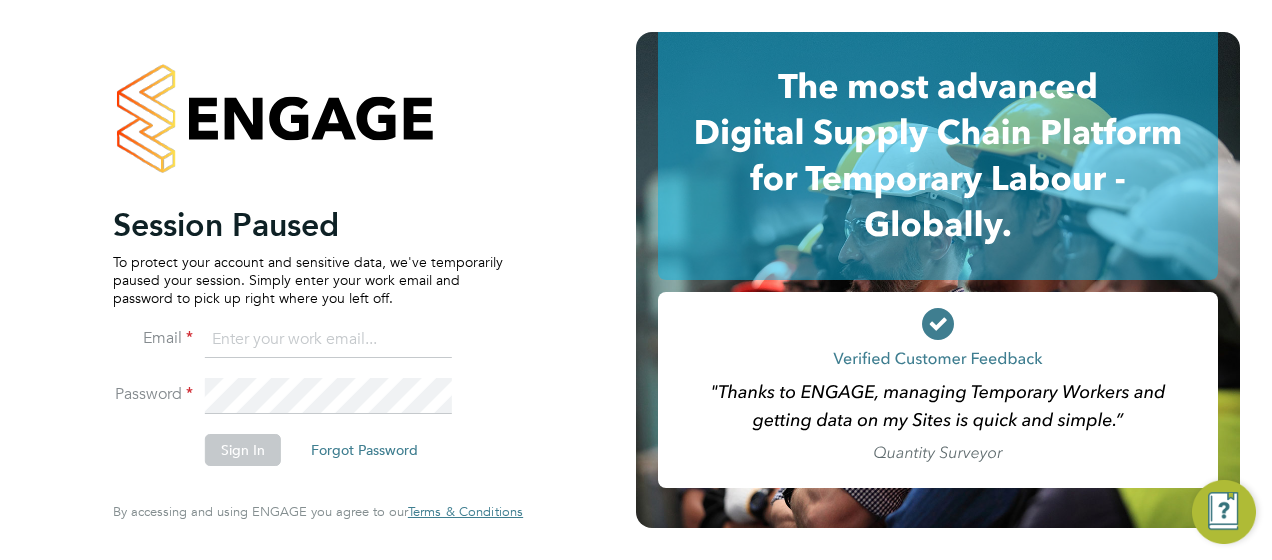 click 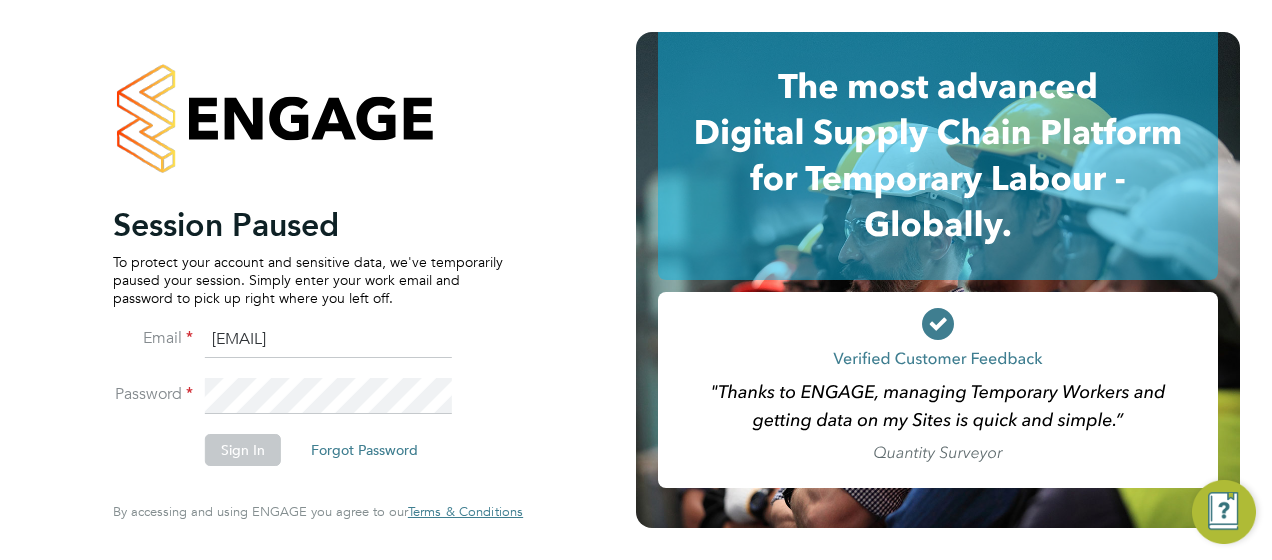 type on "Samreet.thandi@hays.com" 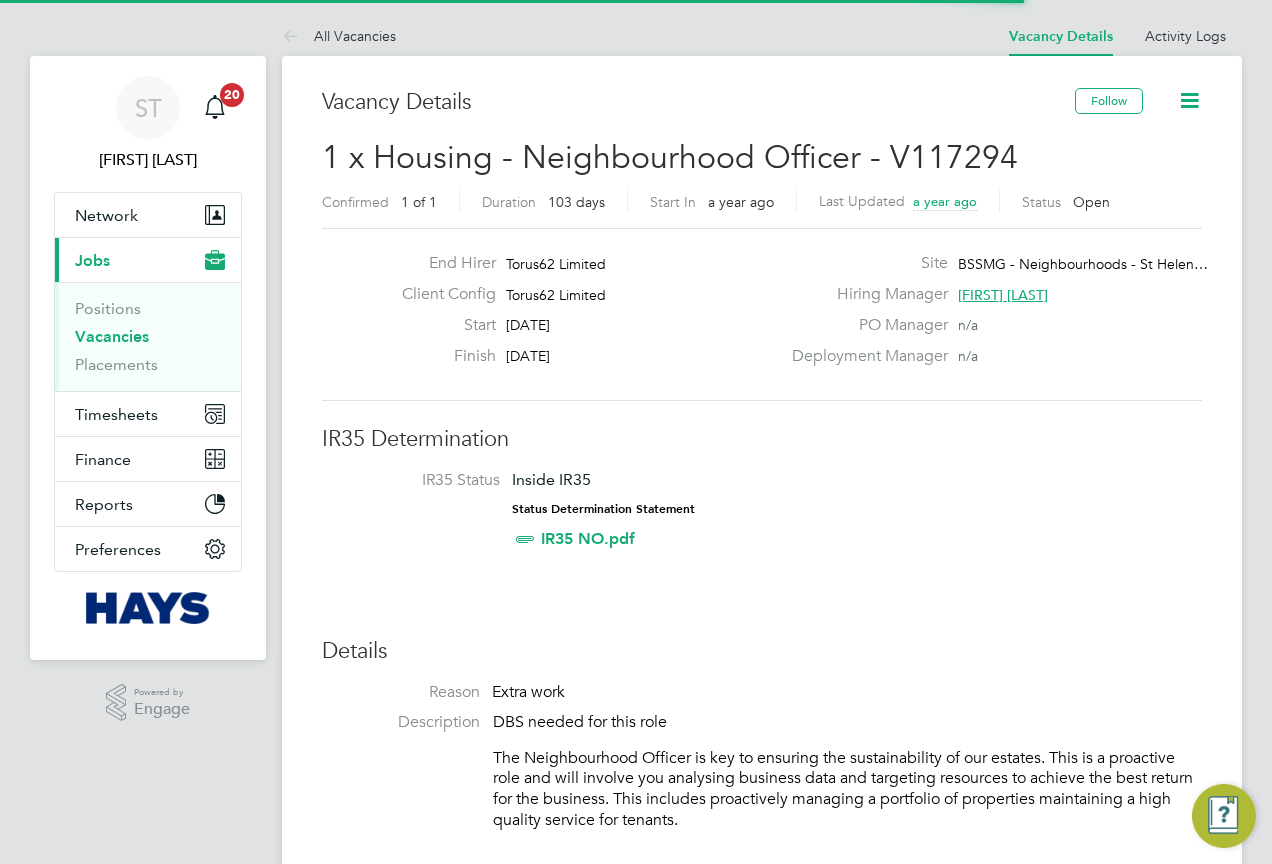 scroll, scrollTop: 0, scrollLeft: 0, axis: both 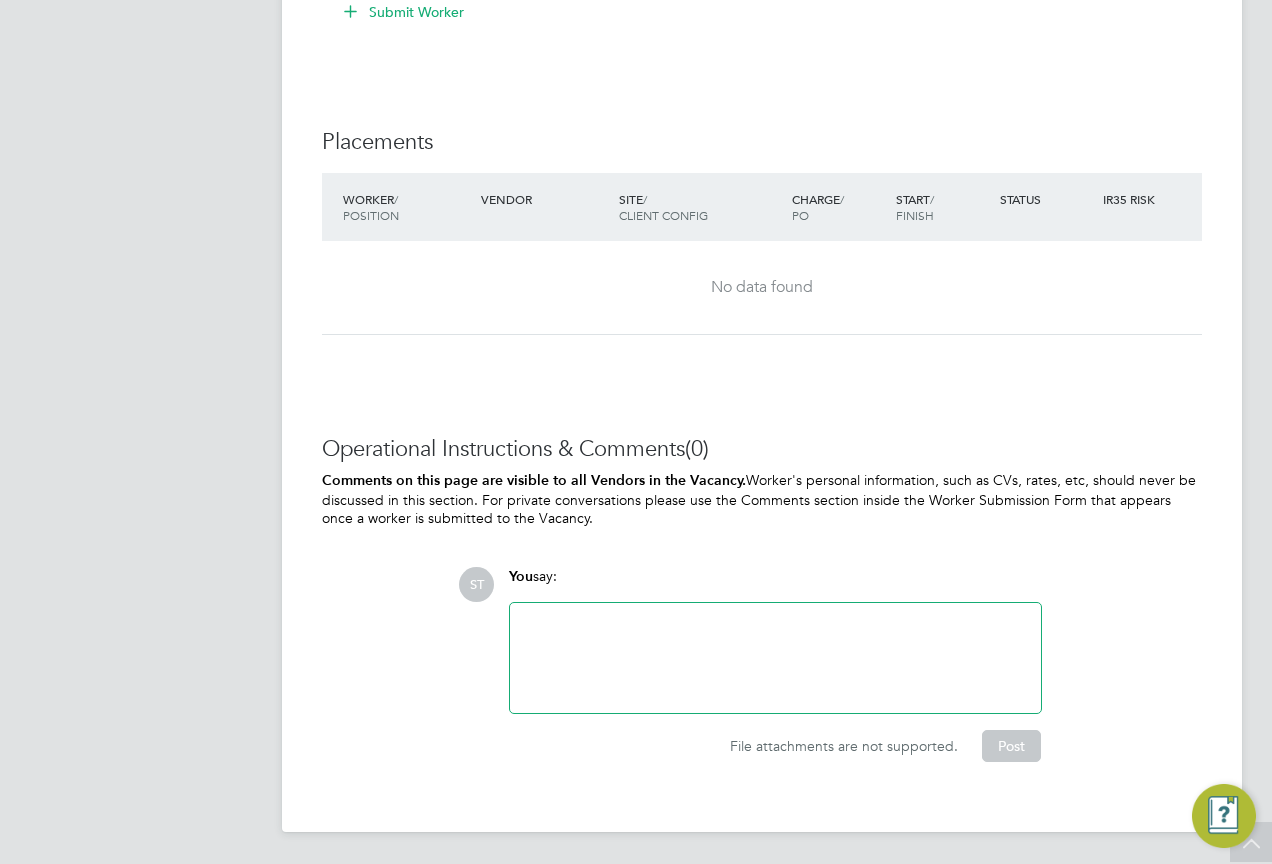 click 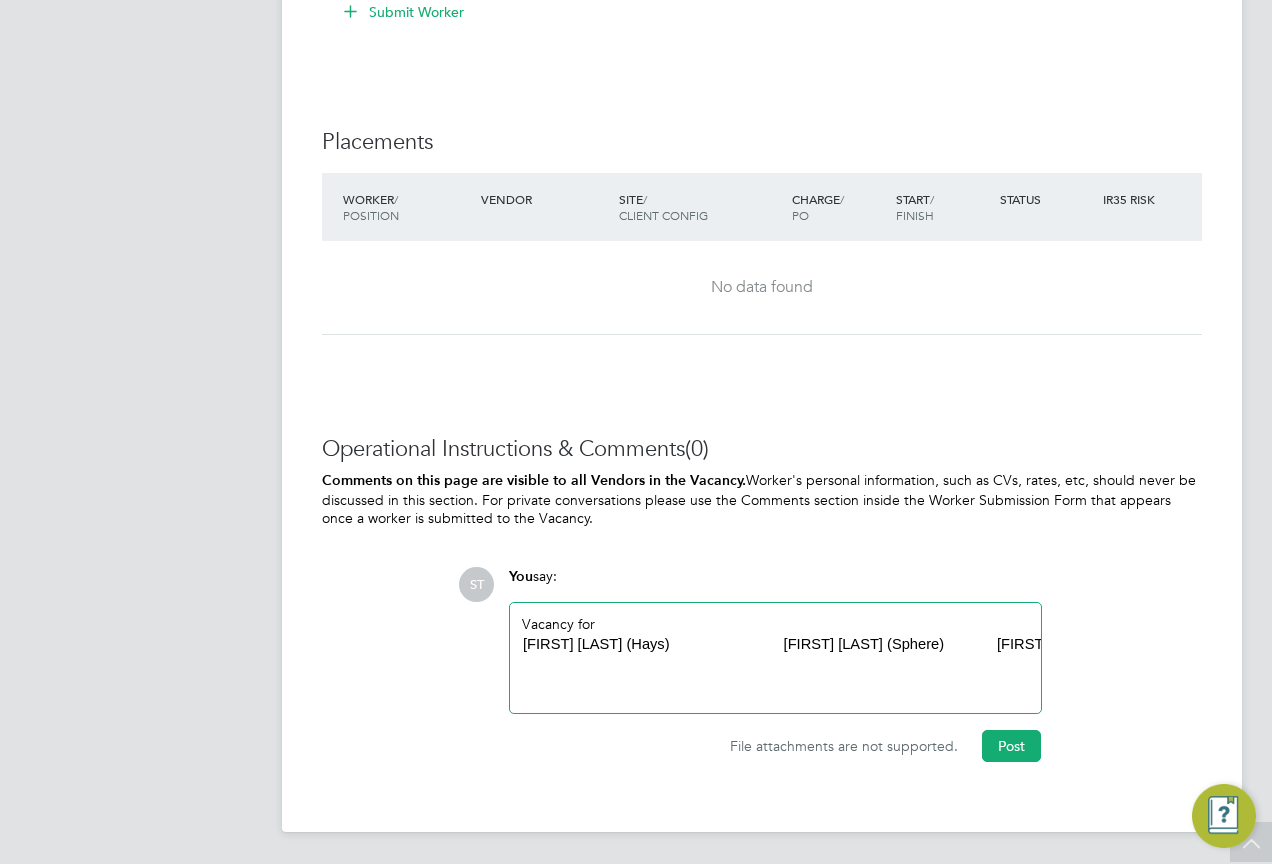 scroll, scrollTop: 0, scrollLeft: 50, axis: horizontal 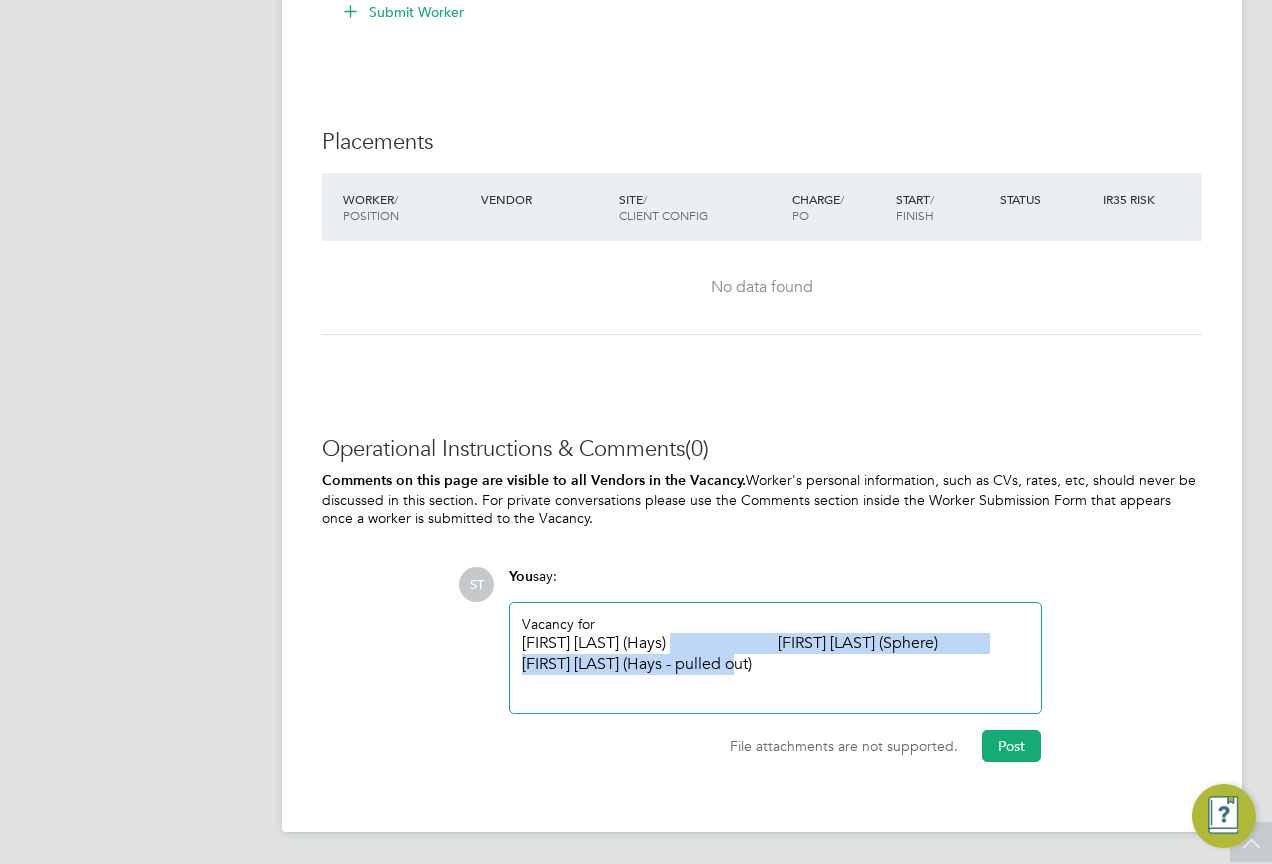 drag, startPoint x: 768, startPoint y: 673, endPoint x: 672, endPoint y: 640, distance: 101.51354 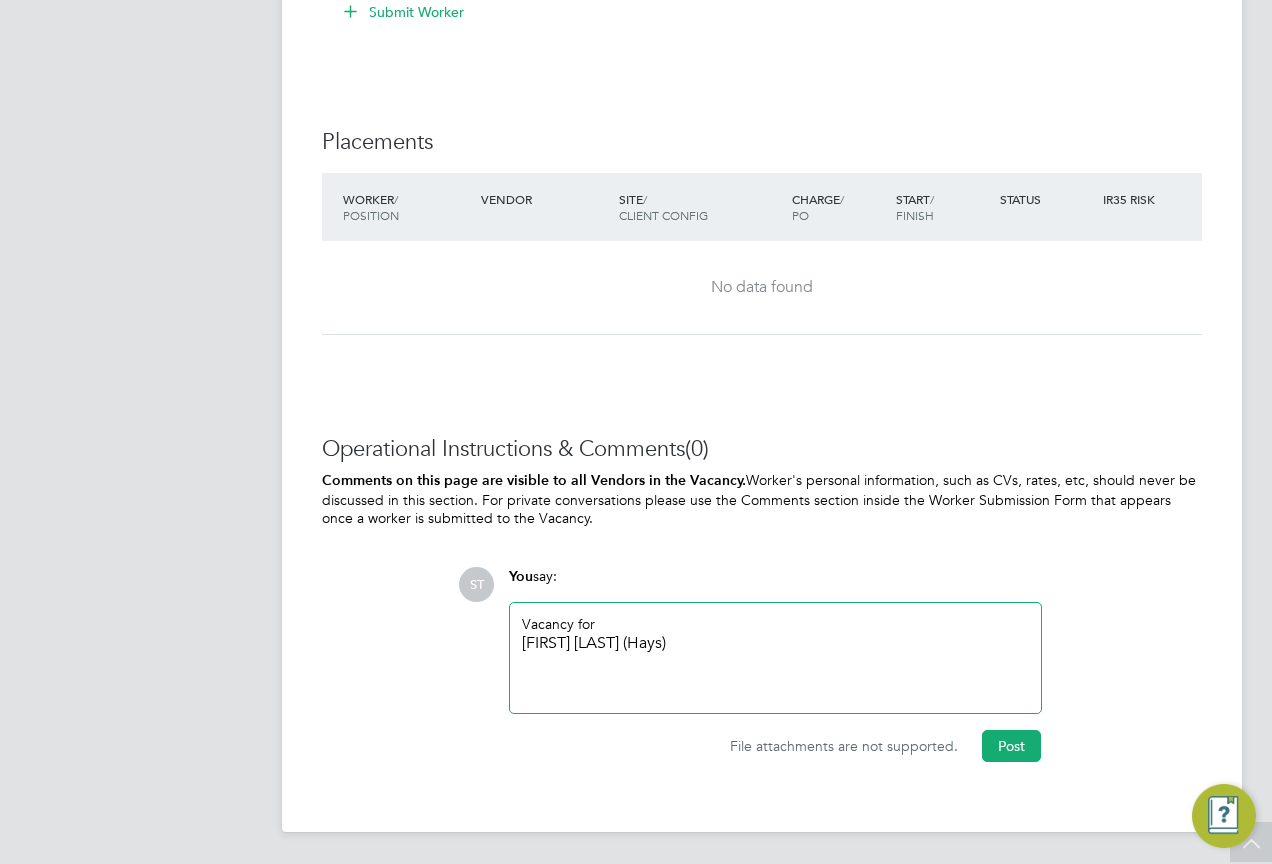 click on "Vacancy for  Damien Healy (Hays)" 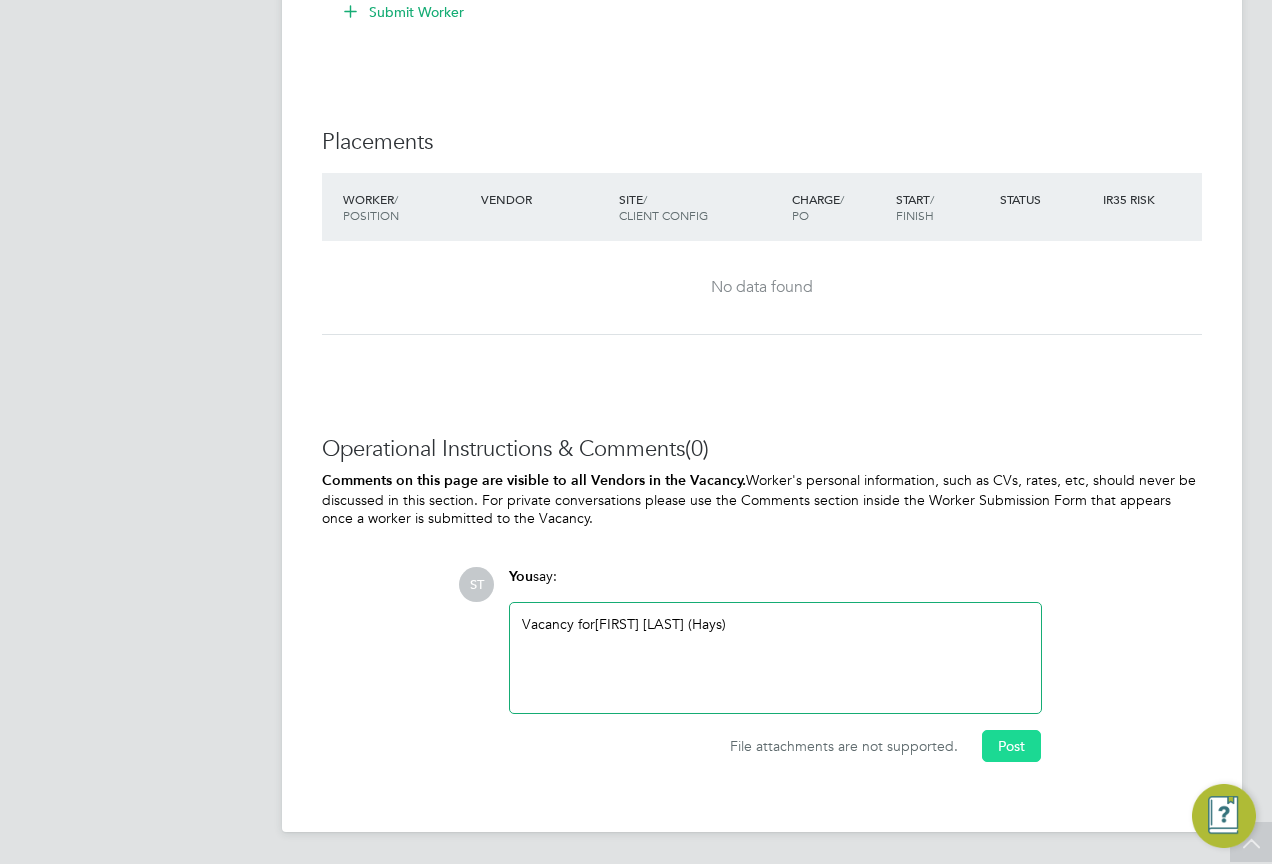 click on "Post" 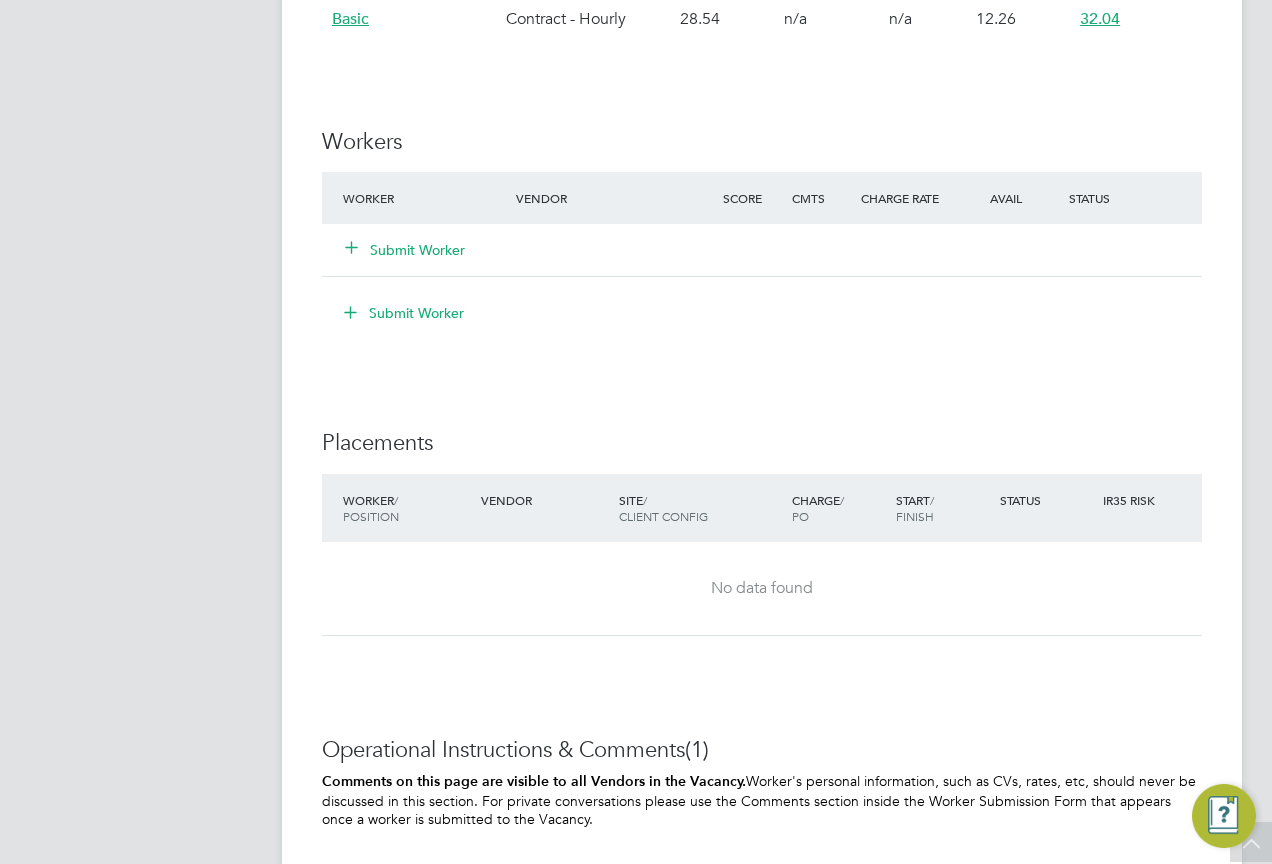 scroll, scrollTop: 1874, scrollLeft: 0, axis: vertical 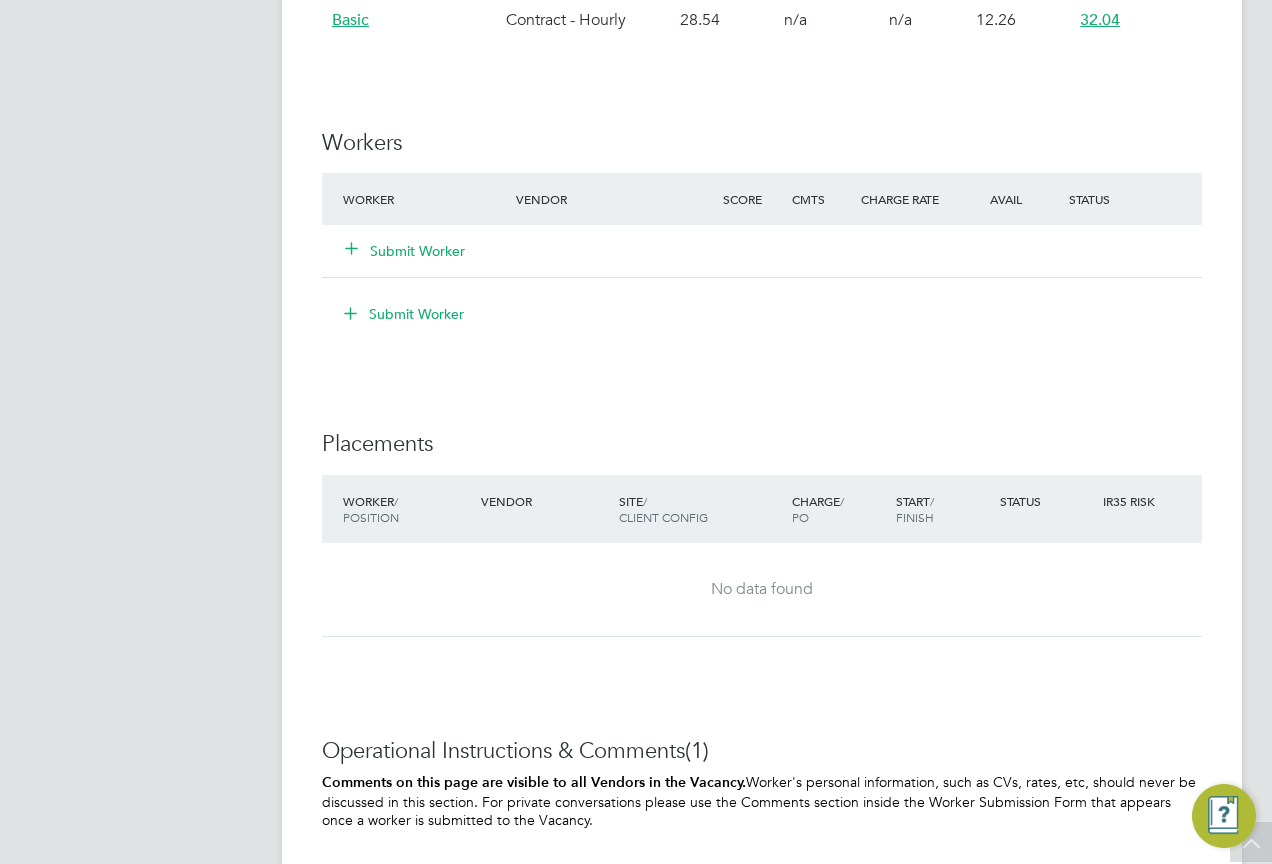 click 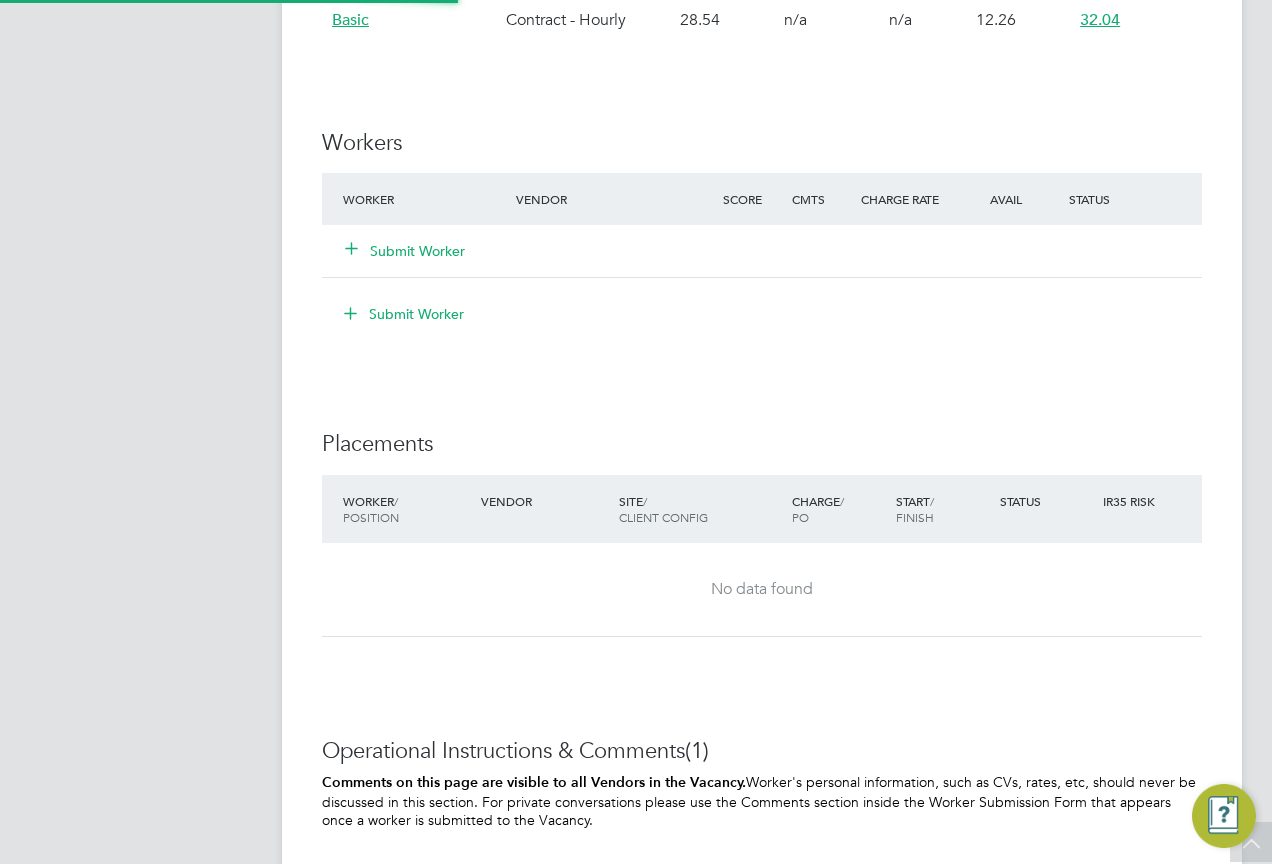 scroll, scrollTop: 10, scrollLeft: 10, axis: both 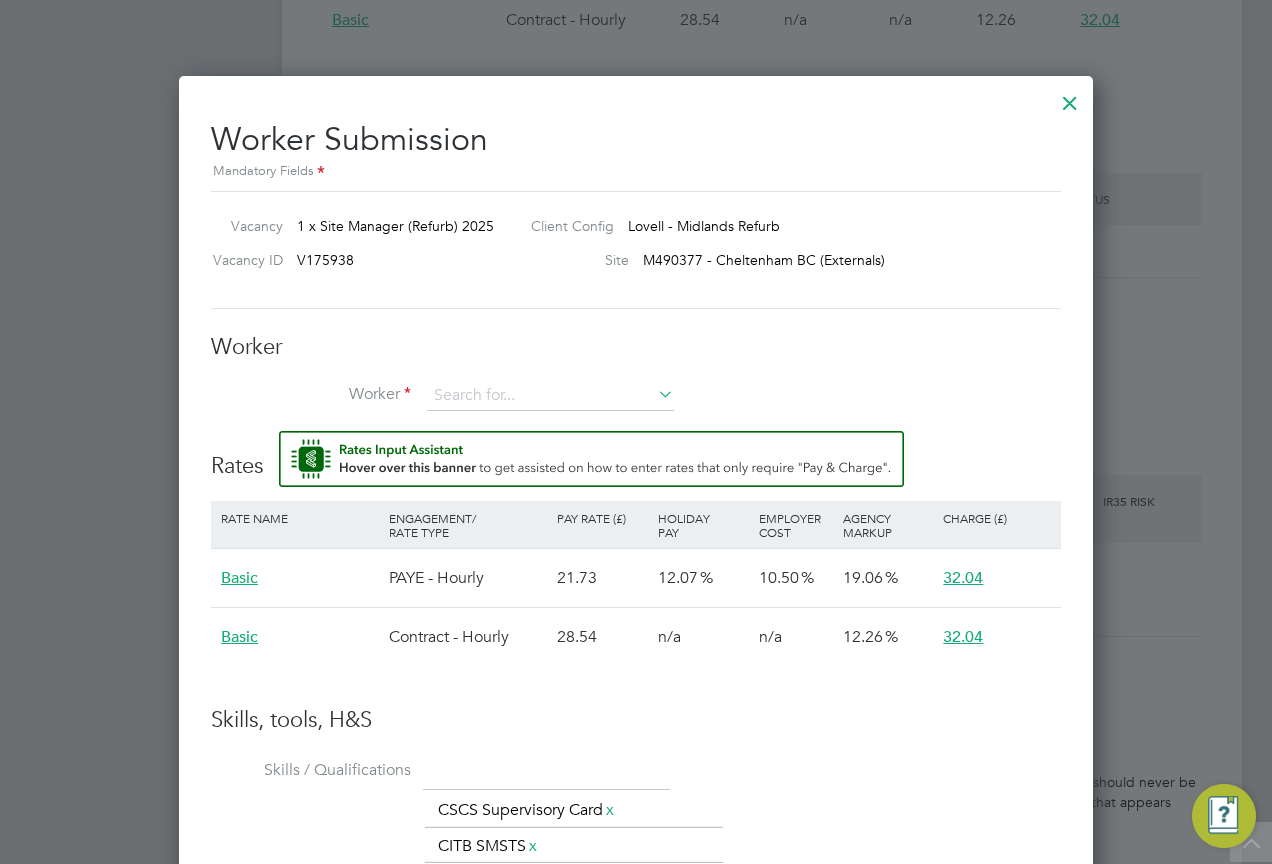 click at bounding box center [1070, 98] 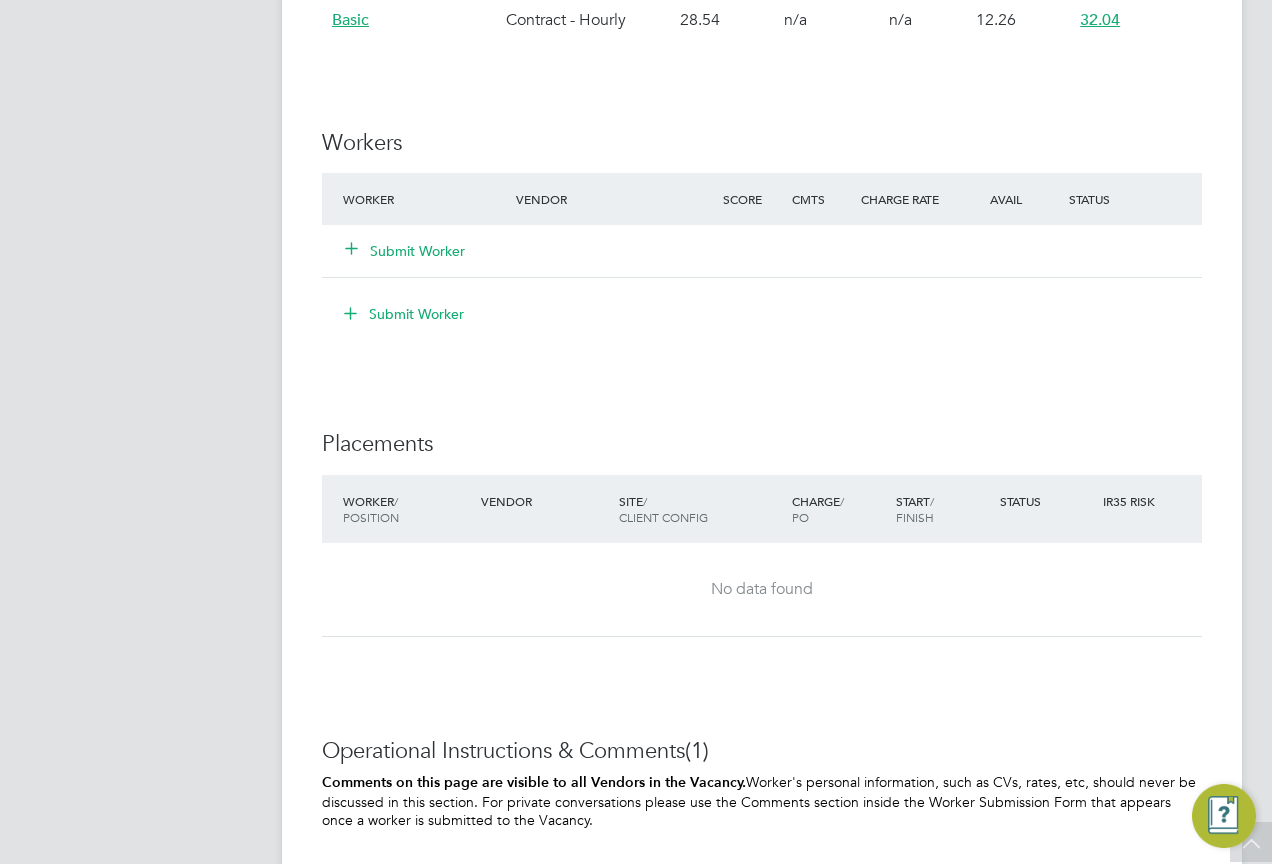 click 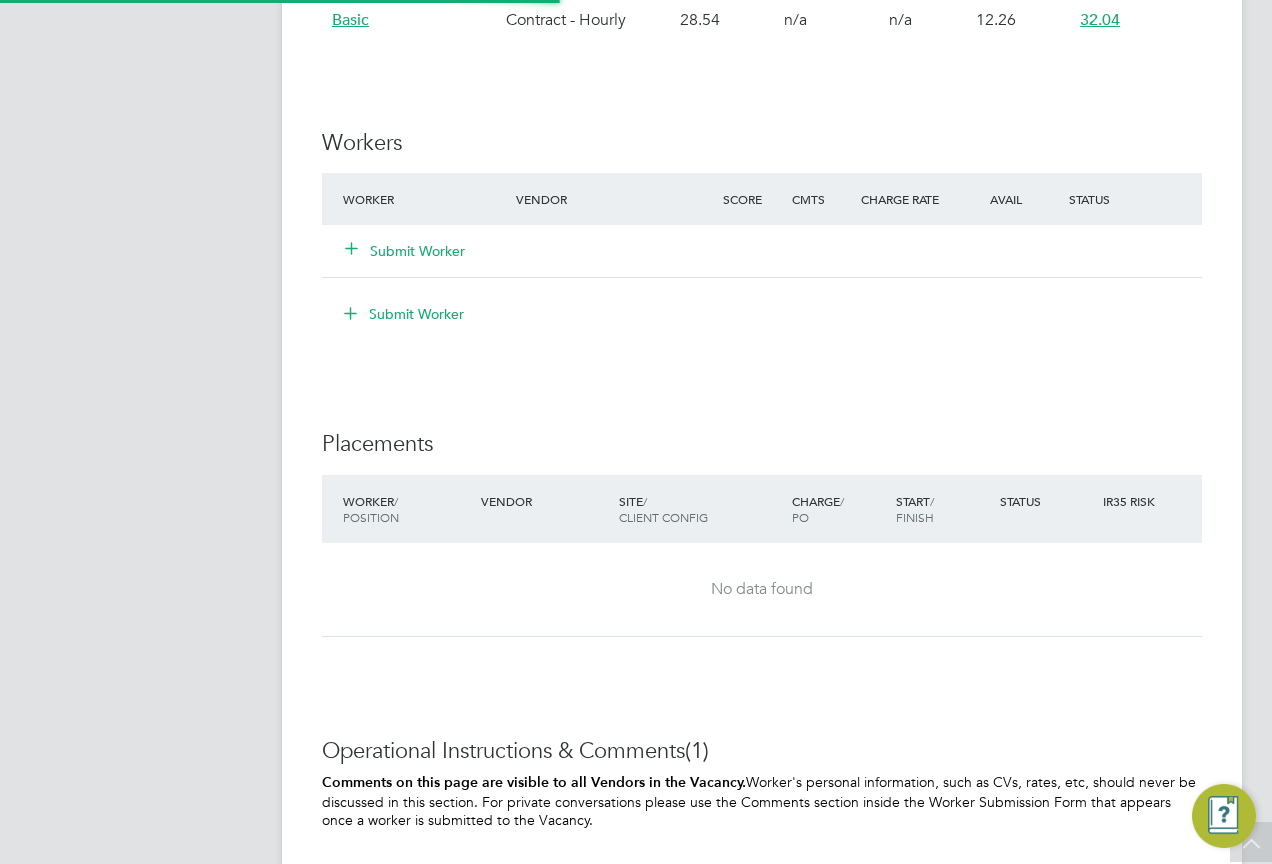 scroll, scrollTop: 10, scrollLeft: 10, axis: both 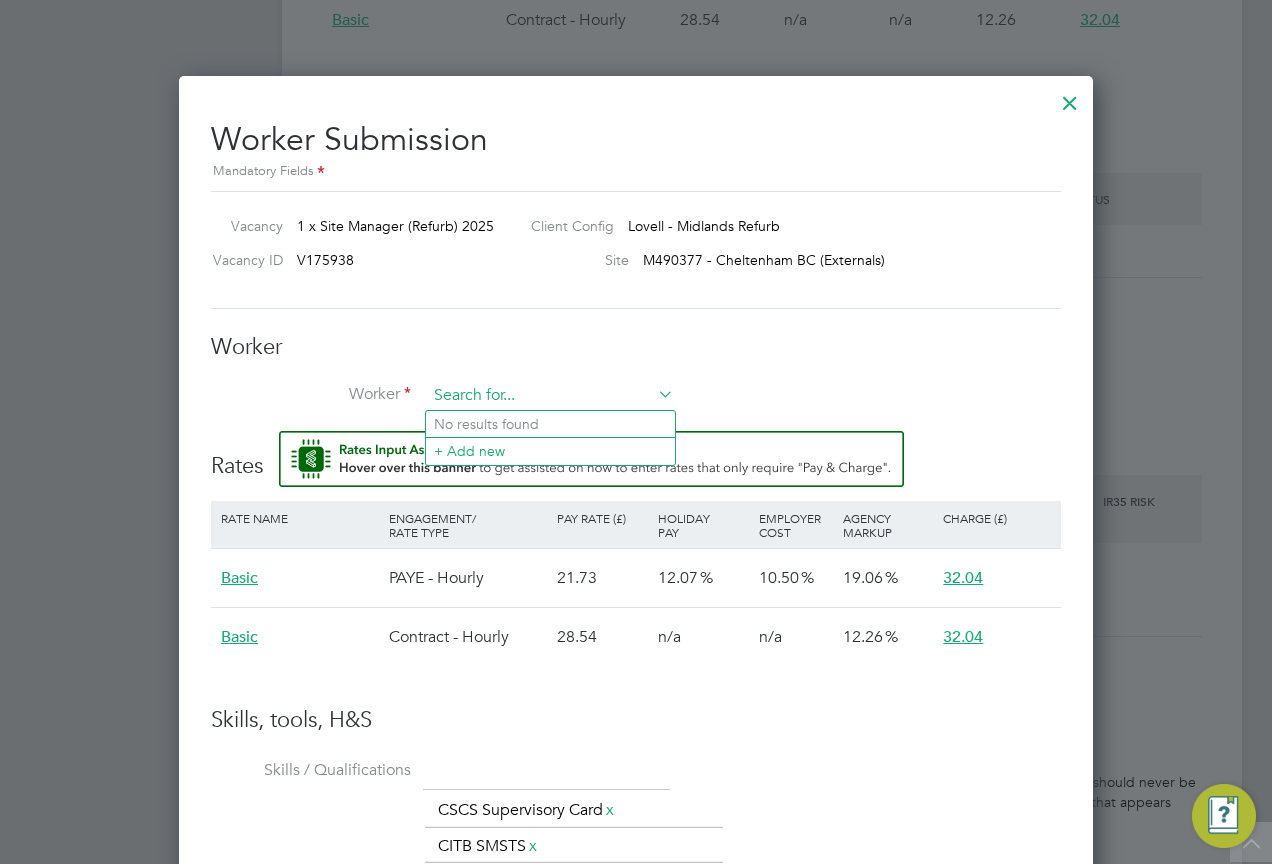 click at bounding box center [550, 396] 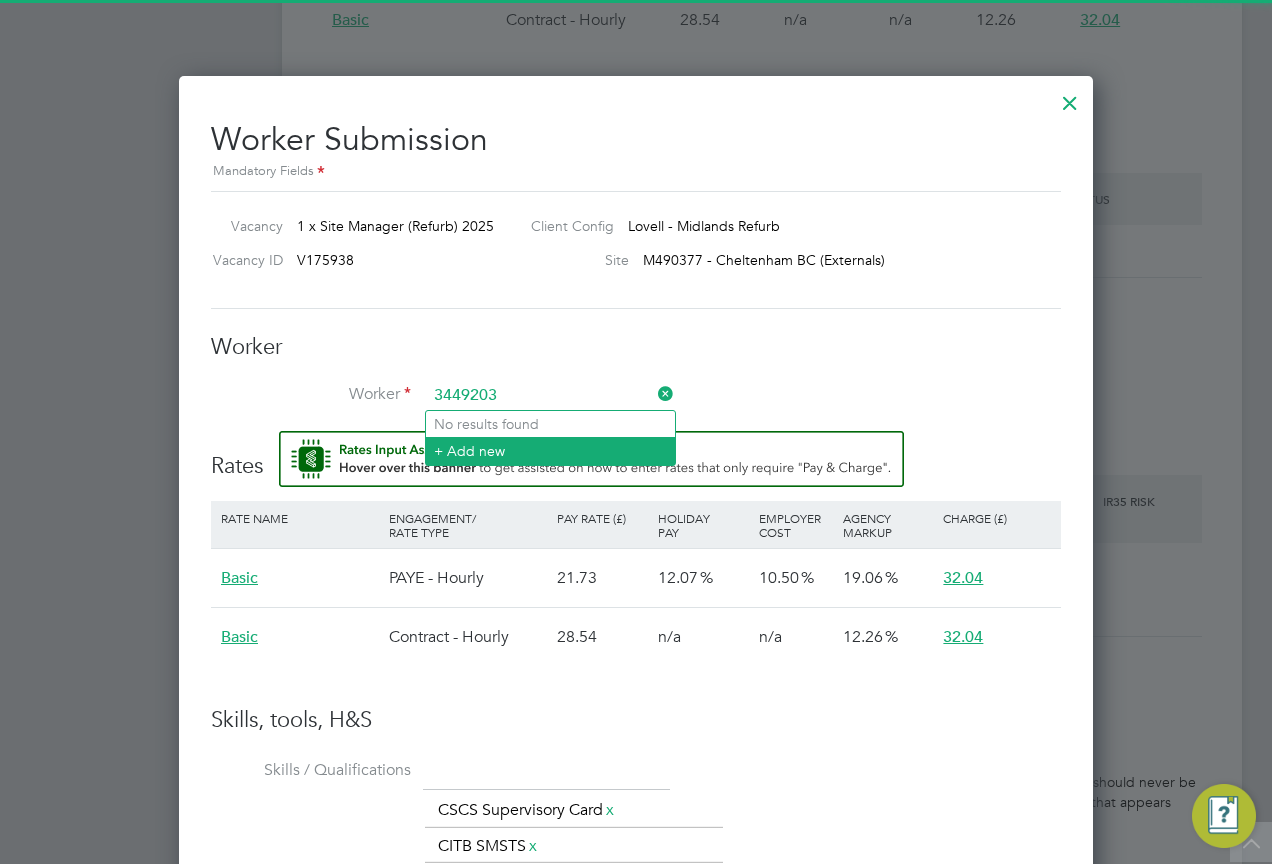 type on "3449203" 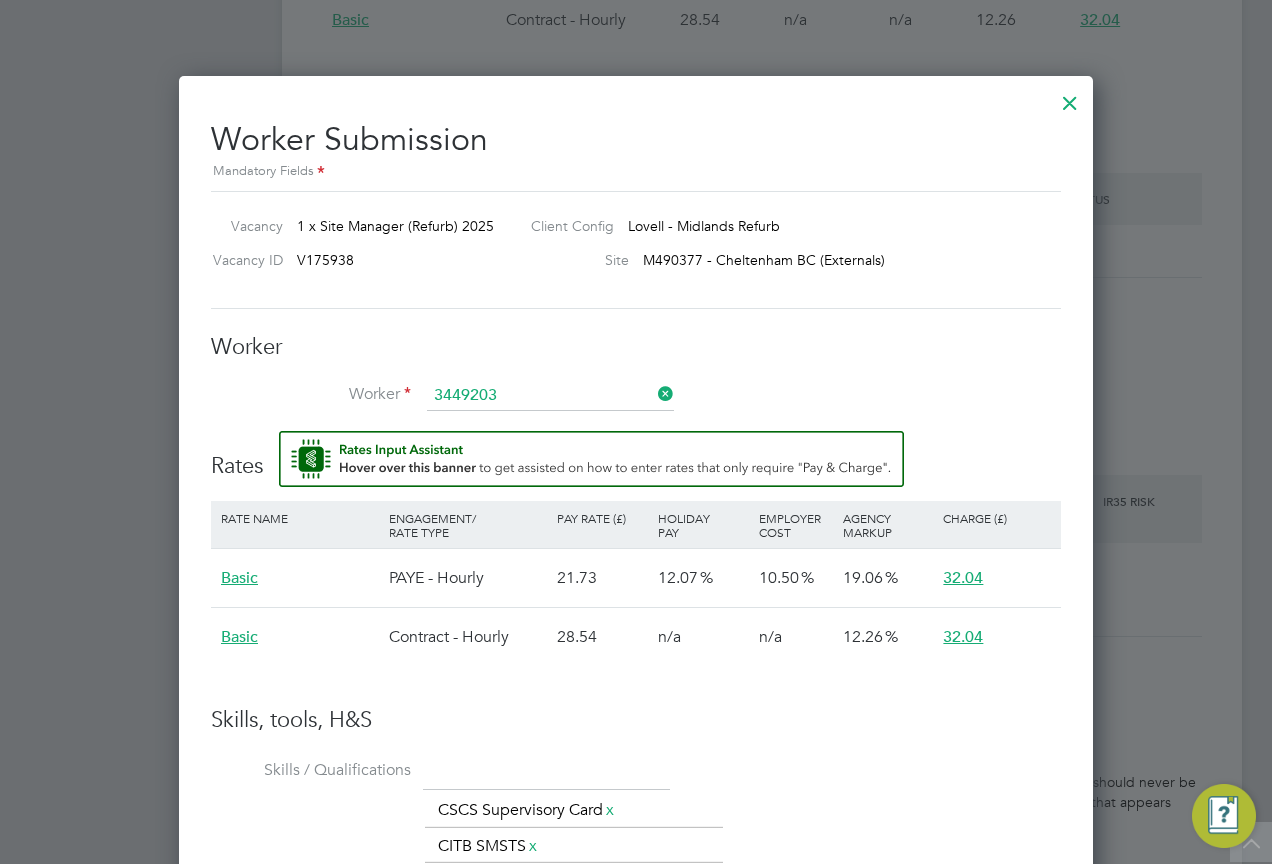 click on "+ Add new" 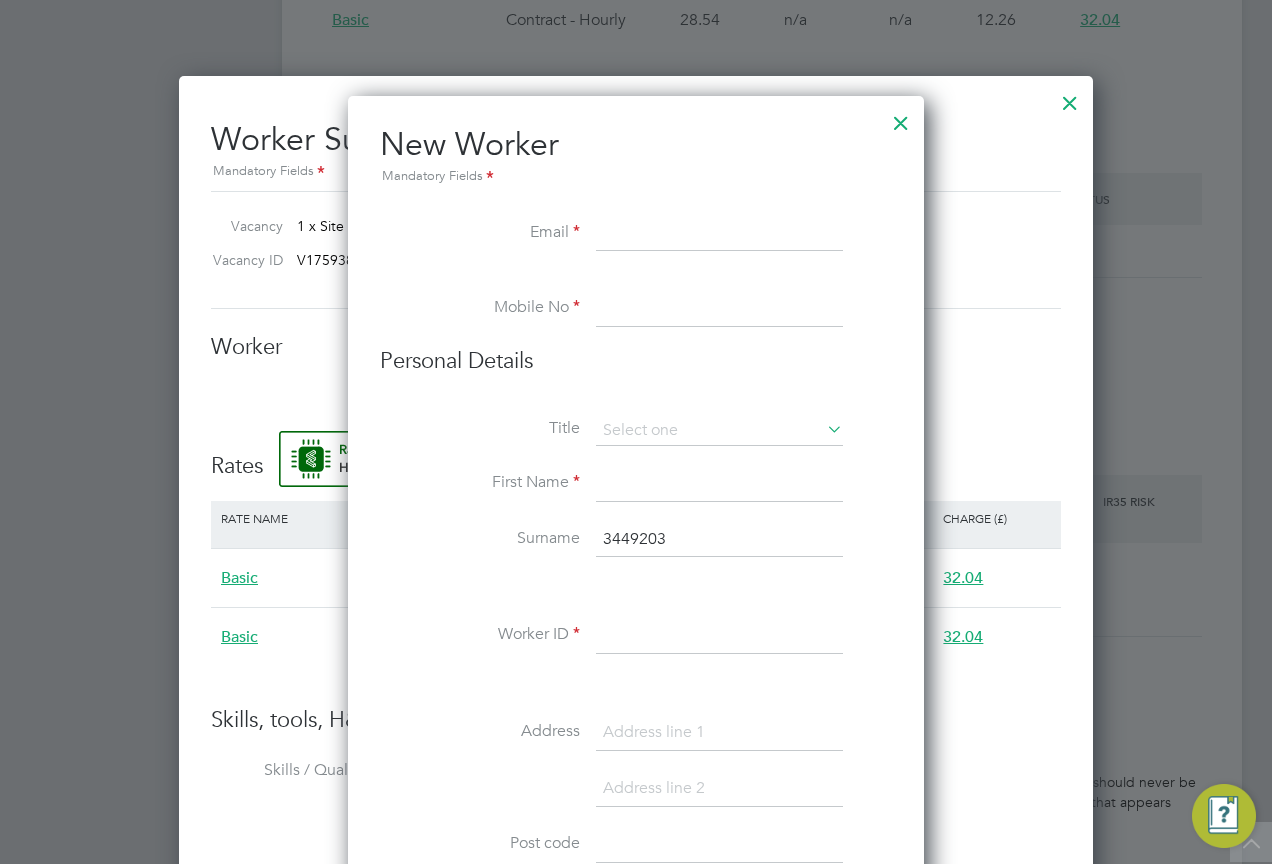 scroll, scrollTop: 10, scrollLeft: 10, axis: both 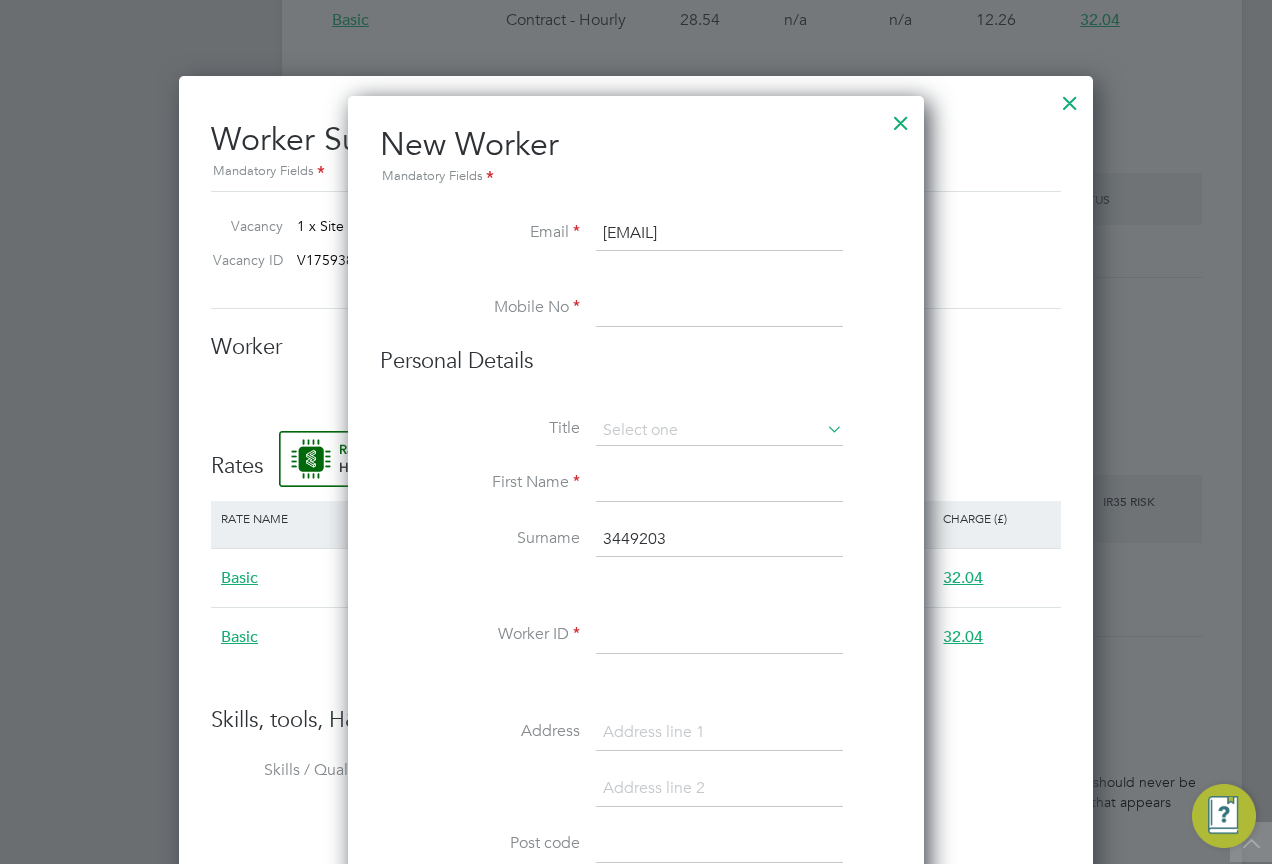 type on "dhealy80@yahoo.co.uk" 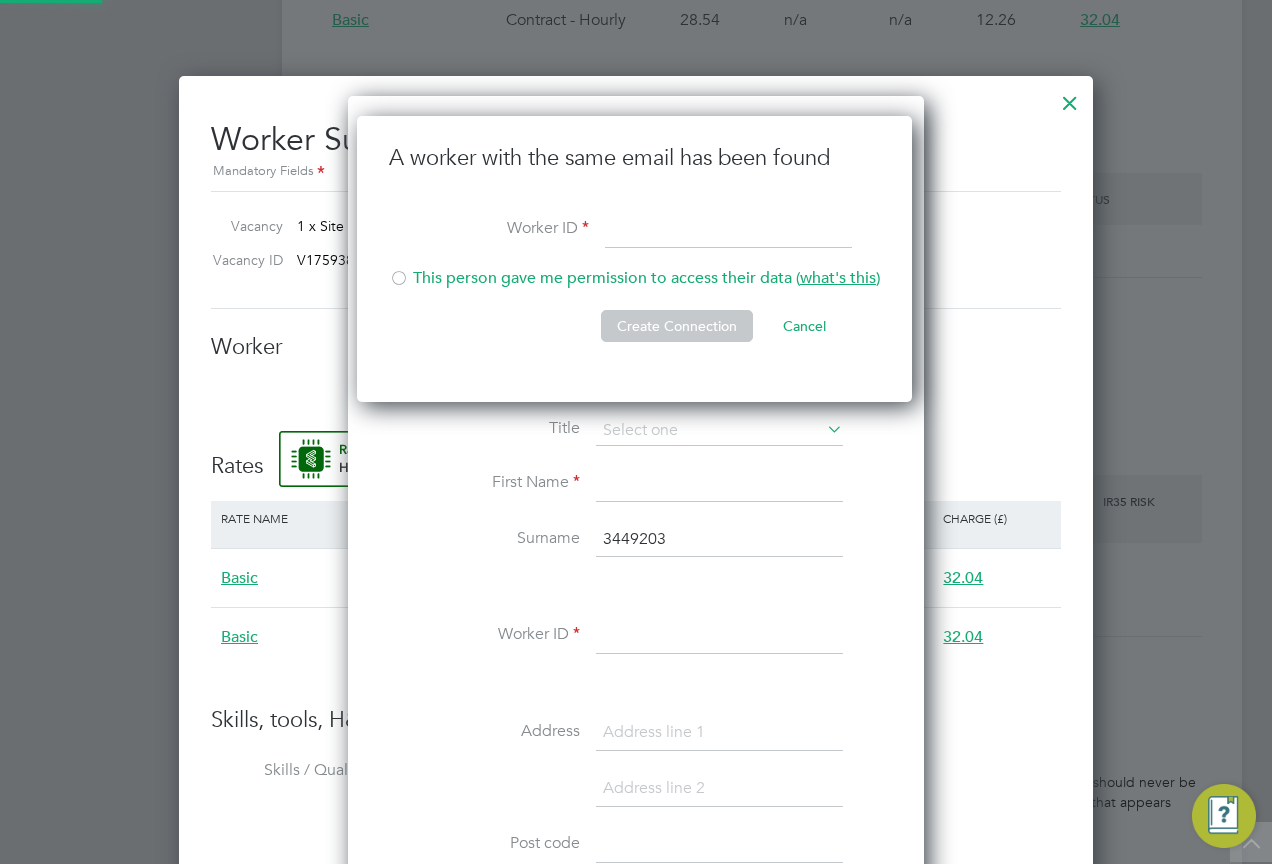 scroll, scrollTop: 10, scrollLeft: 10, axis: both 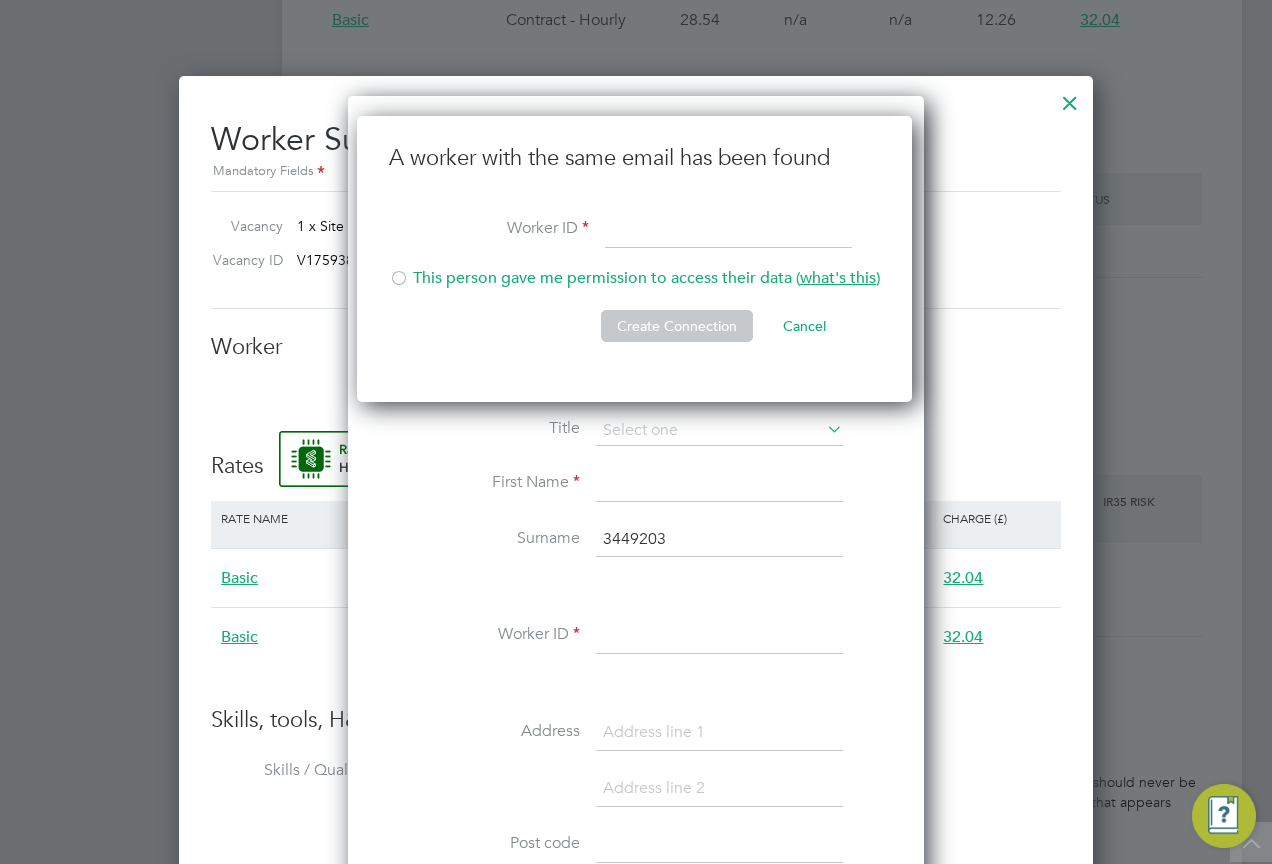 click 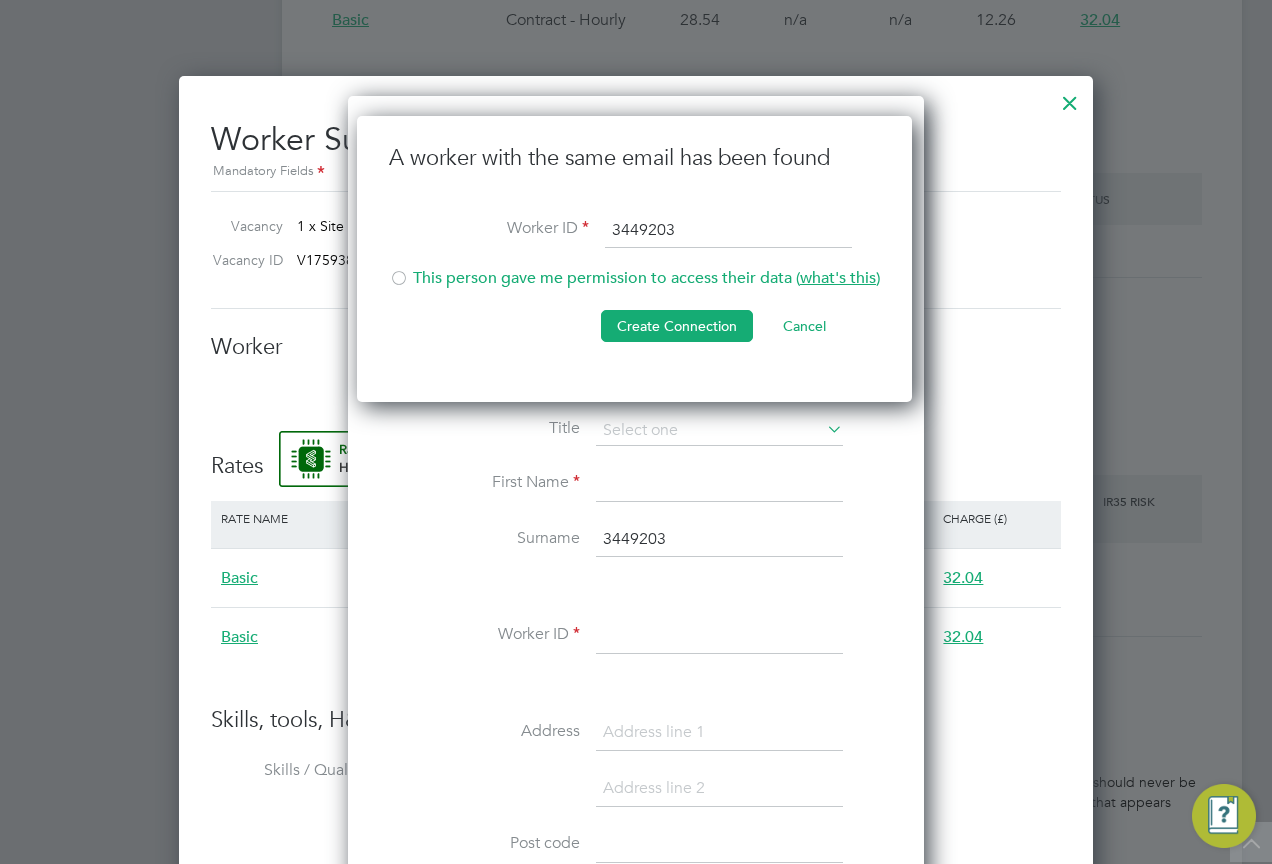 type on "3449203" 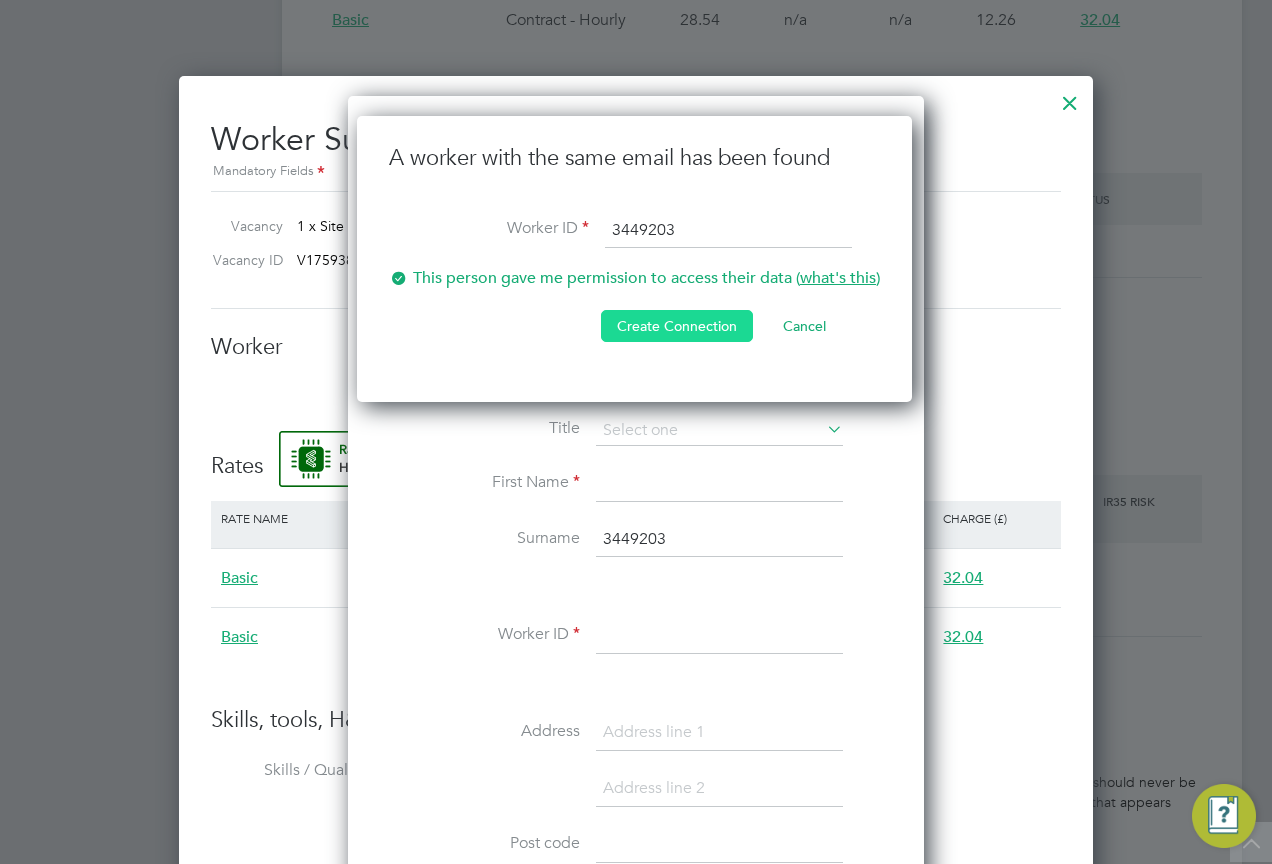 click on "Create Connection" 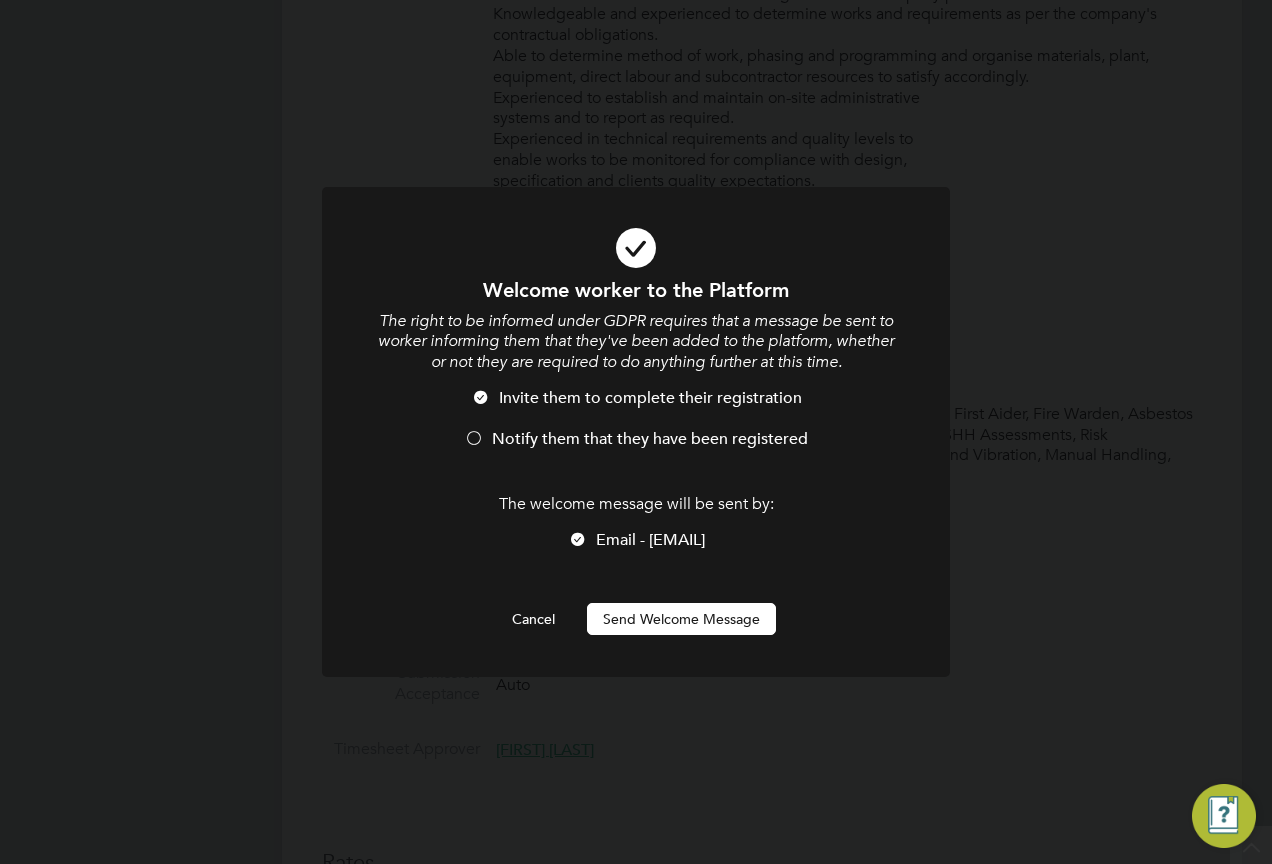 scroll, scrollTop: 0, scrollLeft: 0, axis: both 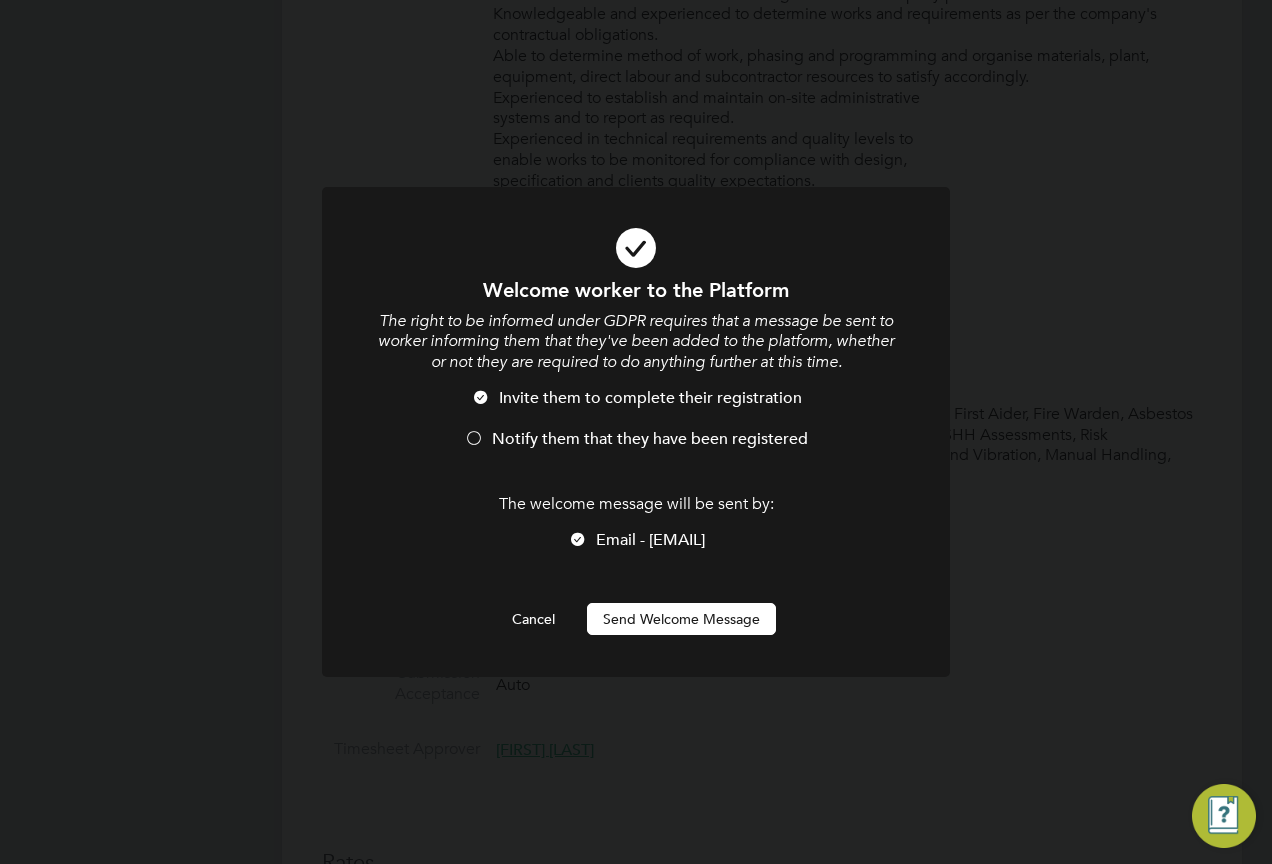 click on "Send Welcome Message" at bounding box center [681, 619] 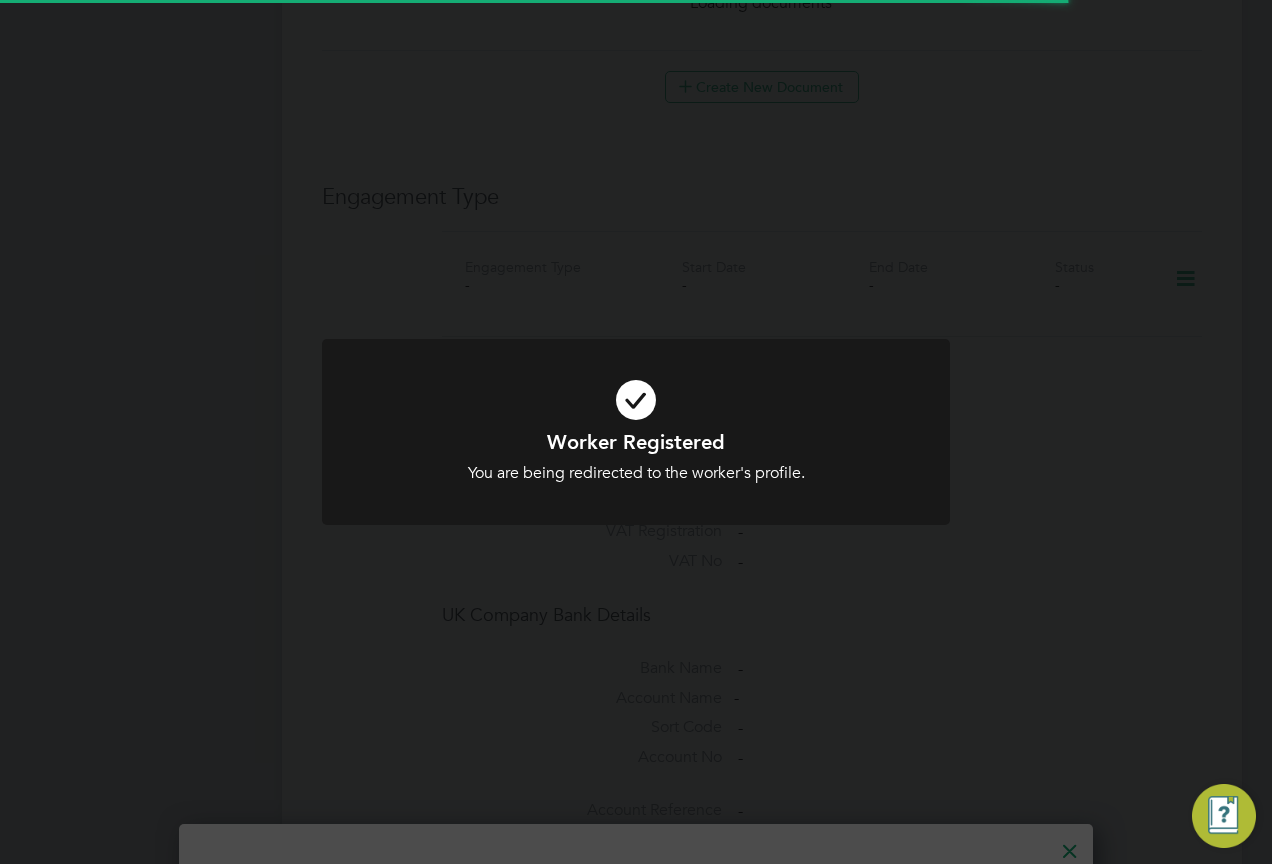 scroll, scrollTop: 1498, scrollLeft: 0, axis: vertical 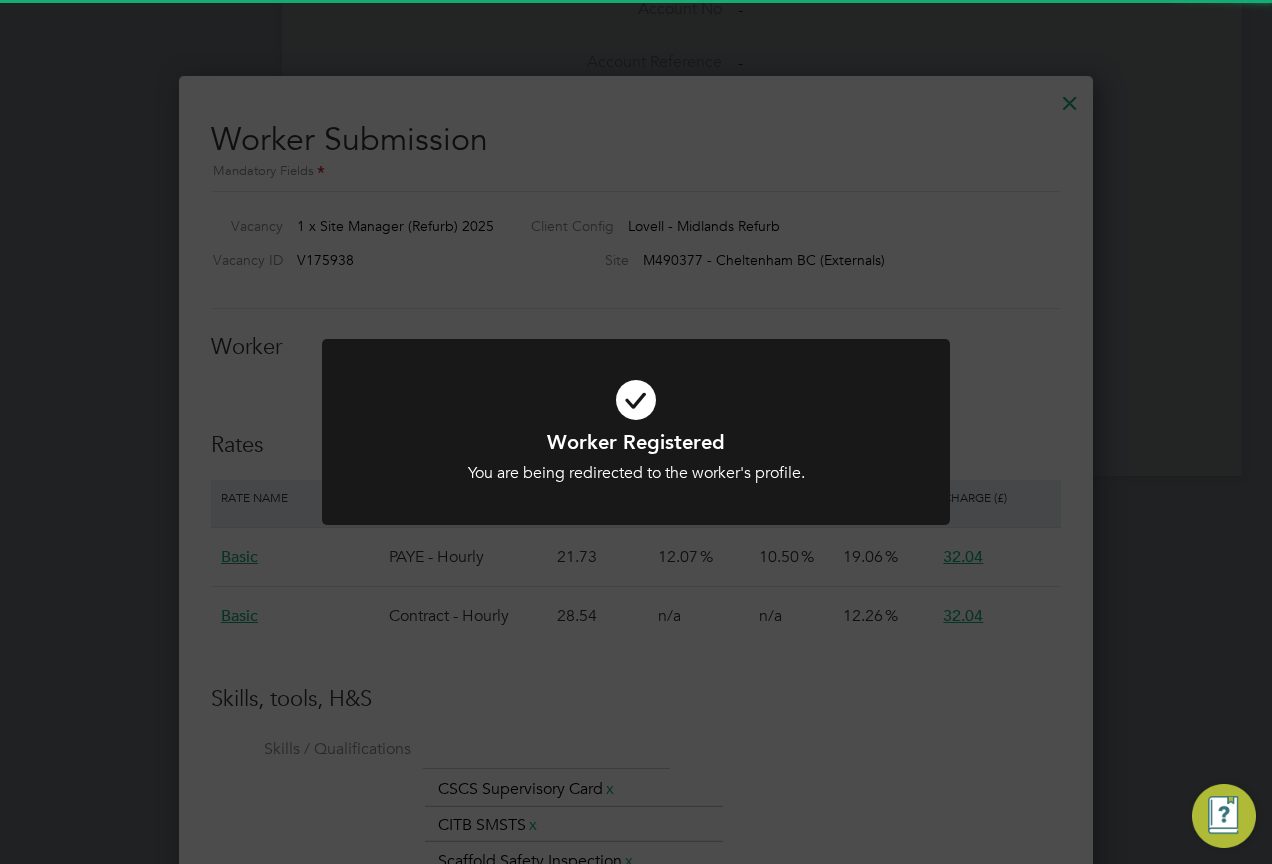 click on "Worker Registered You are being redirected to the worker's profile. Cancel Okay" 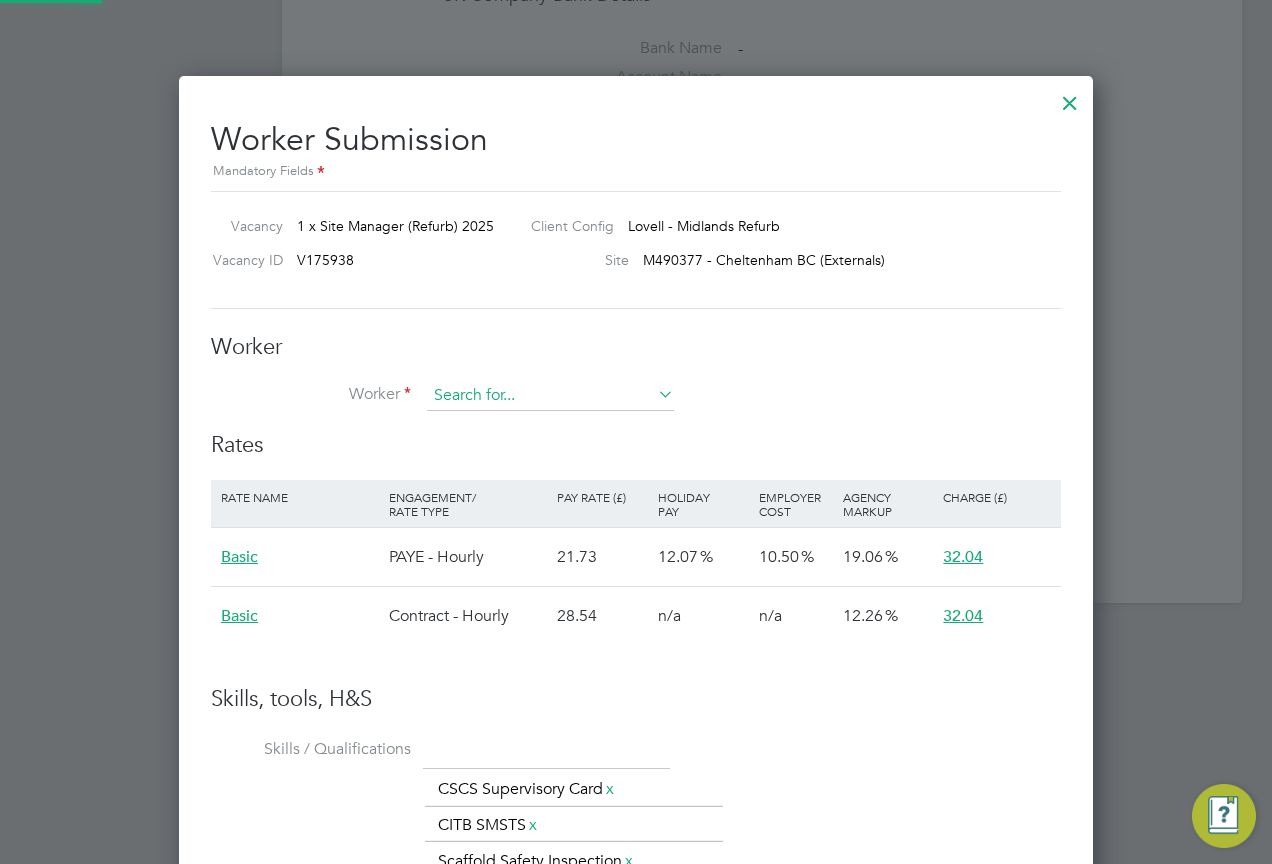click at bounding box center [550, 396] 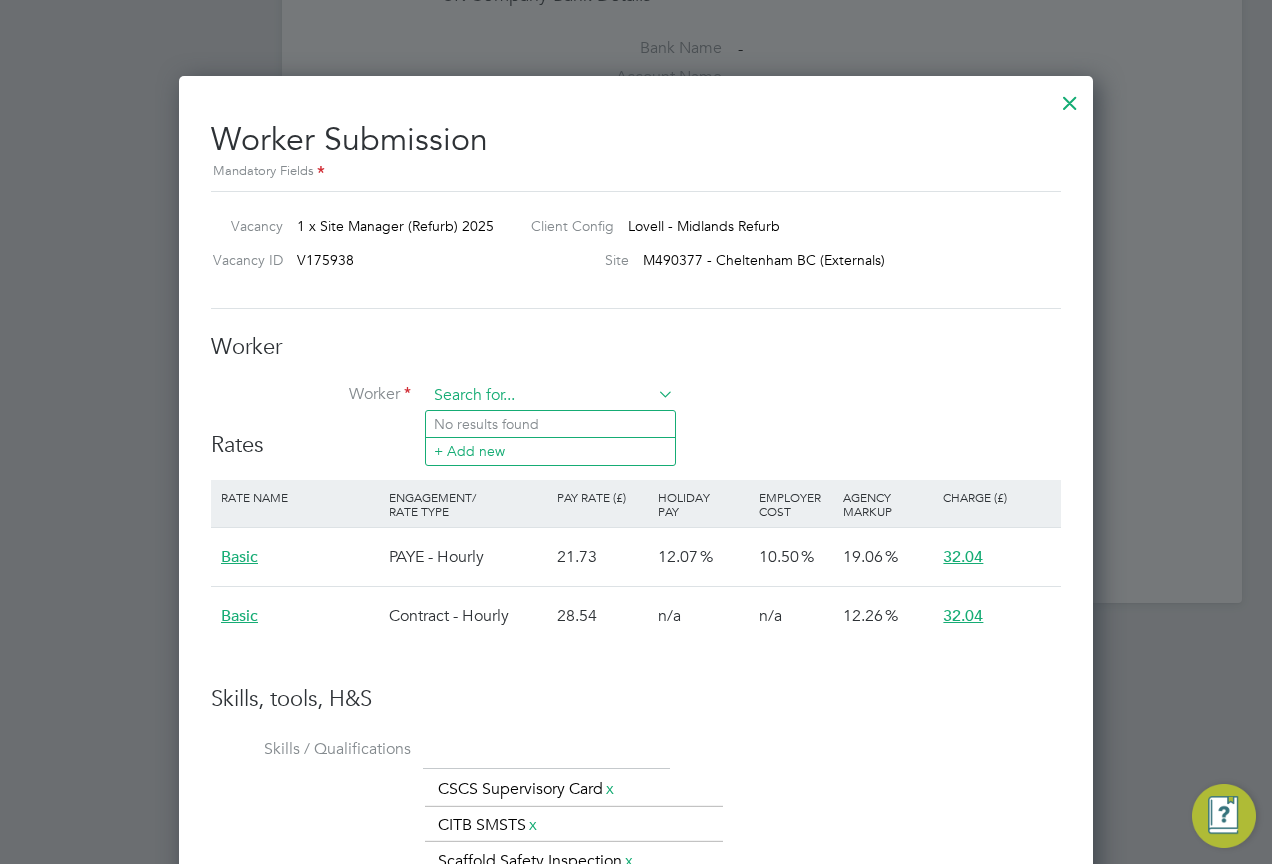 paste on "3449203" 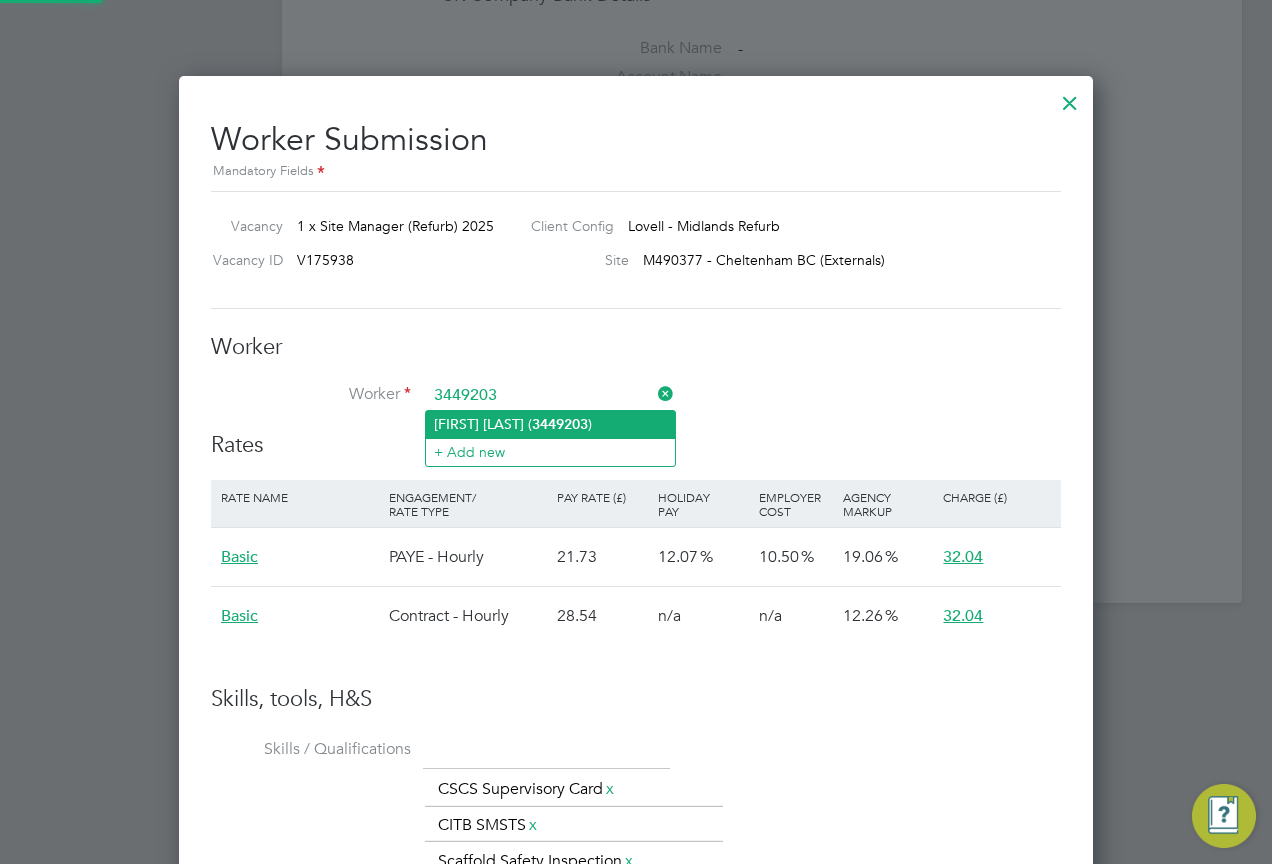 click on "Damien Healy ( 3449203 )" 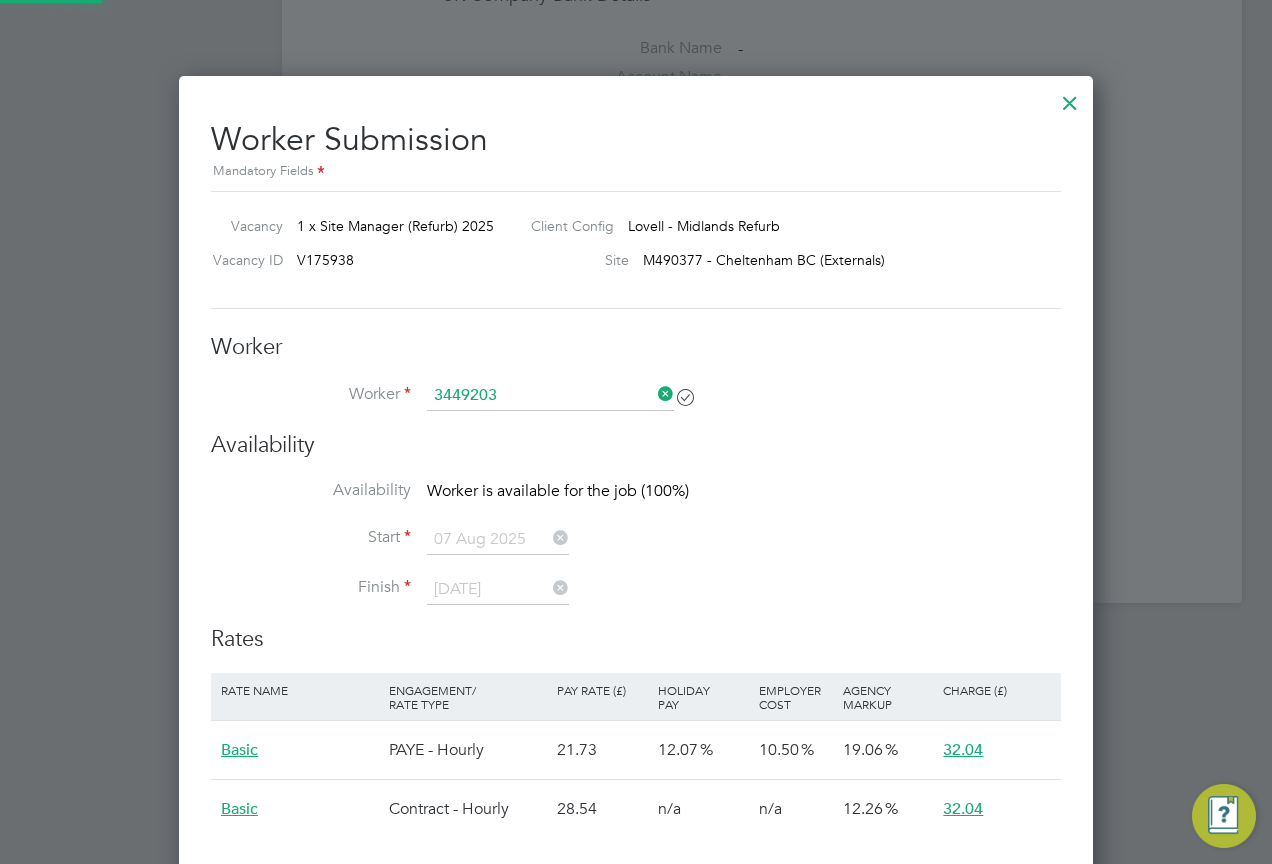 type on "Damien Healy (3449203)" 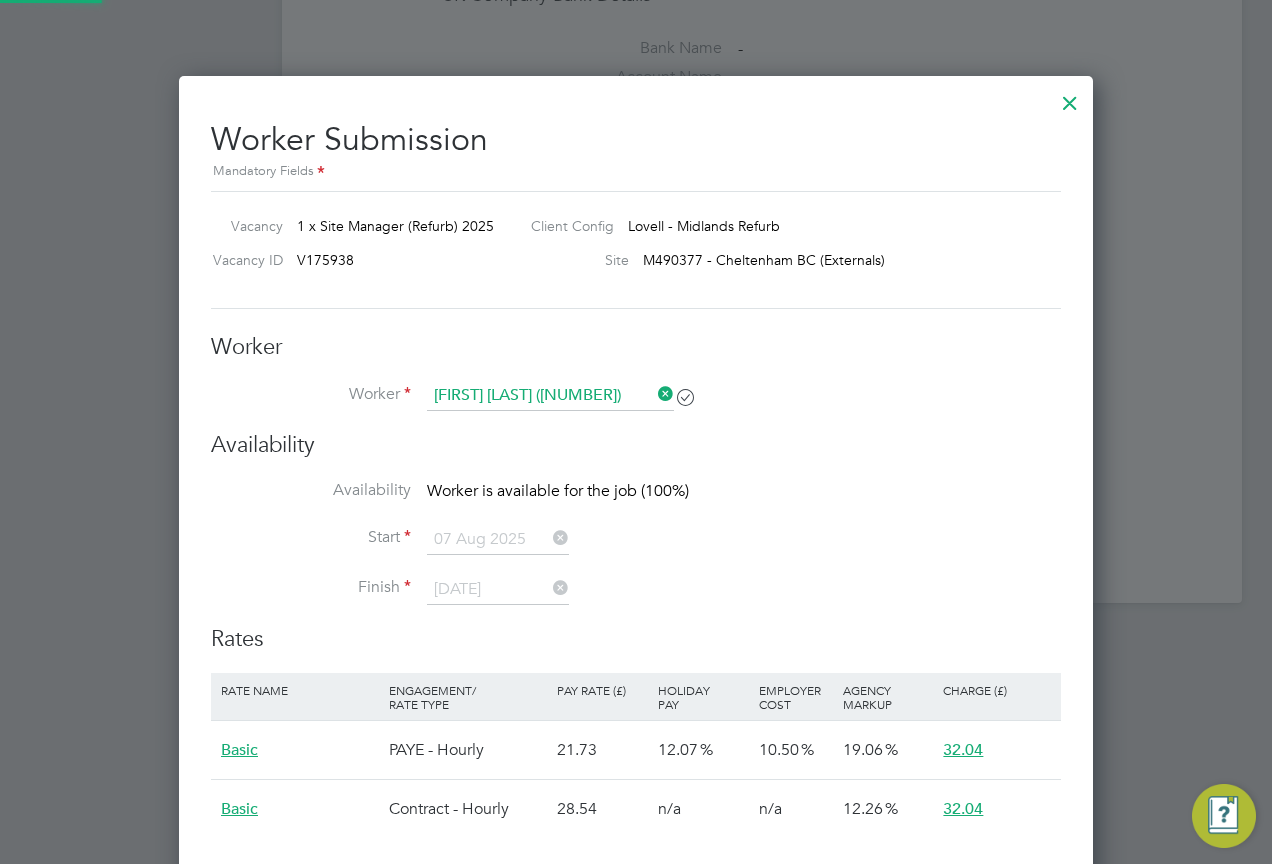 scroll, scrollTop: 10, scrollLeft: 10, axis: both 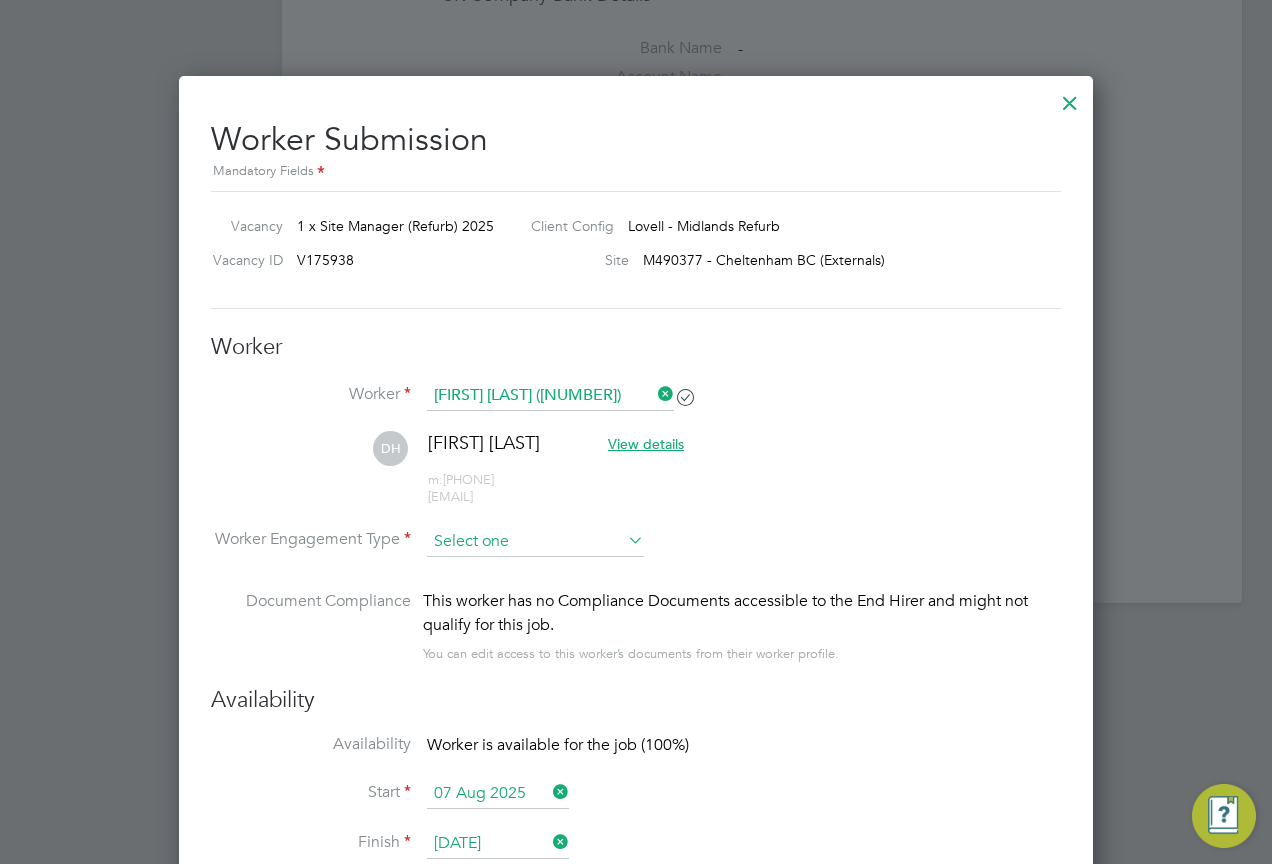 click at bounding box center (535, 542) 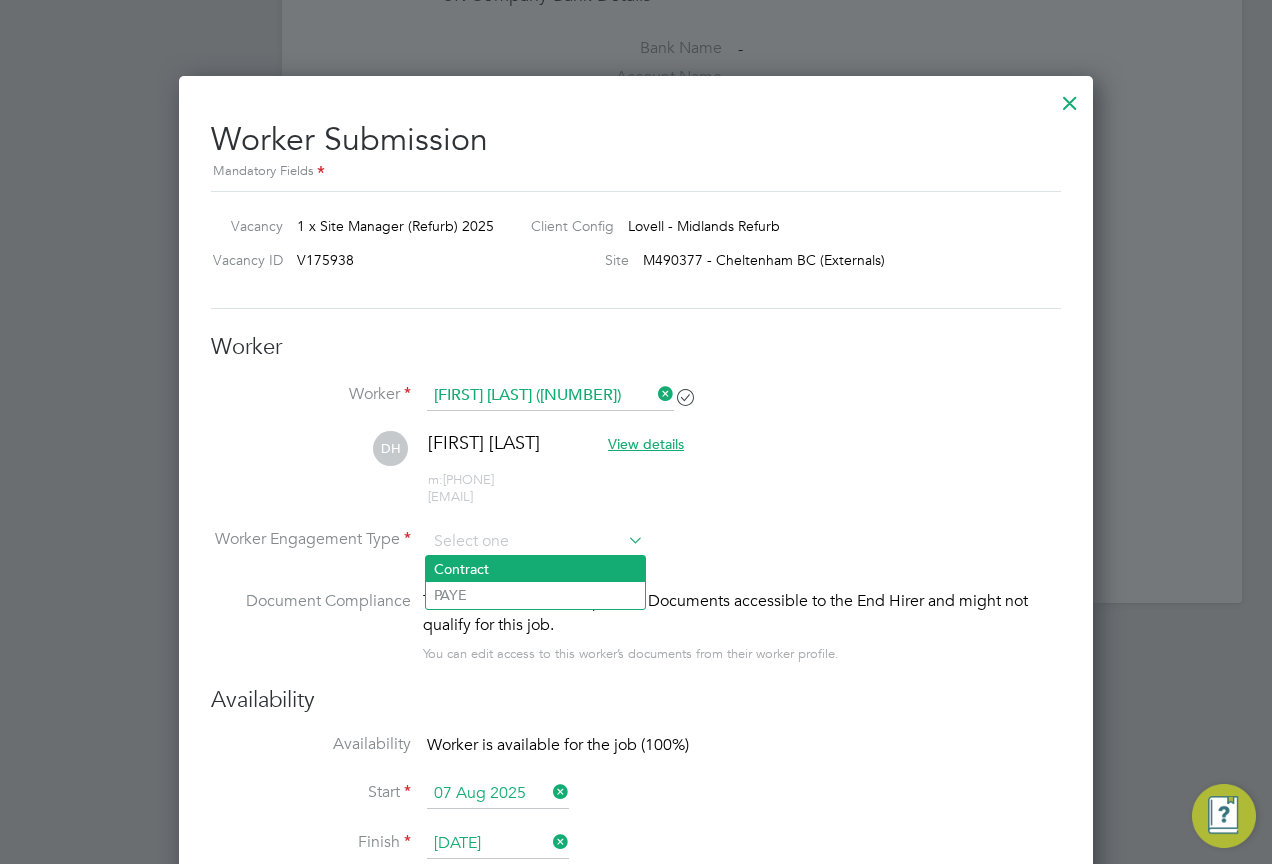 click on "Contract" 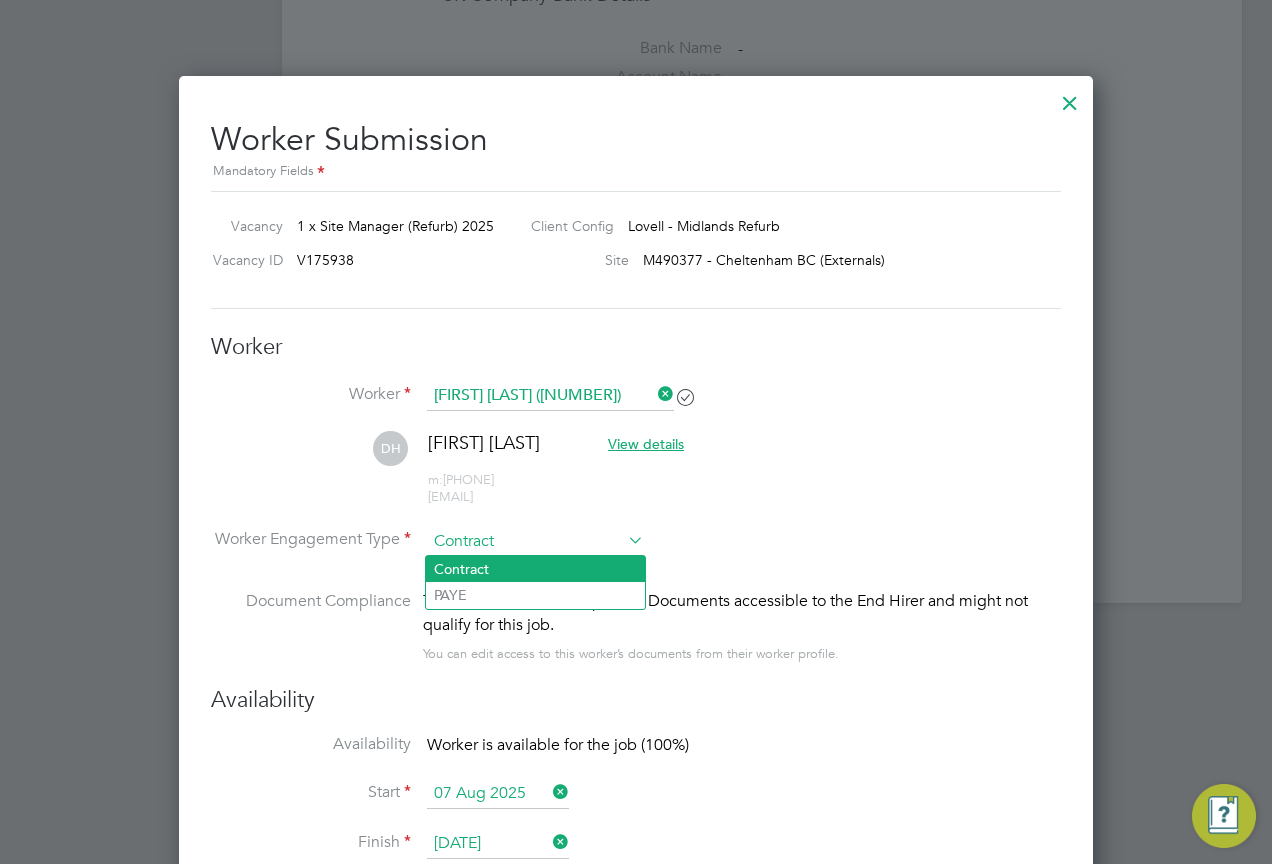scroll, scrollTop: 10, scrollLeft: 10, axis: both 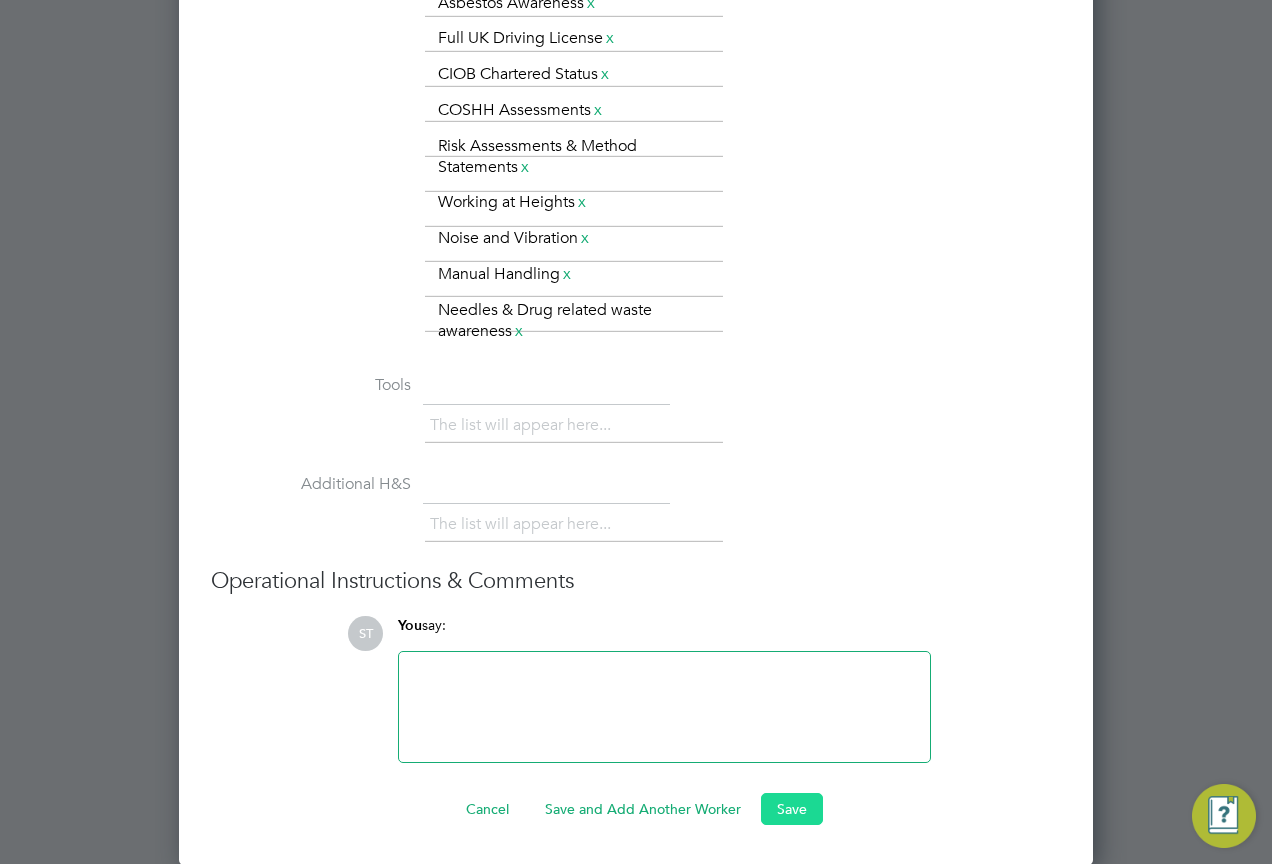 click on "Save" at bounding box center [792, 809] 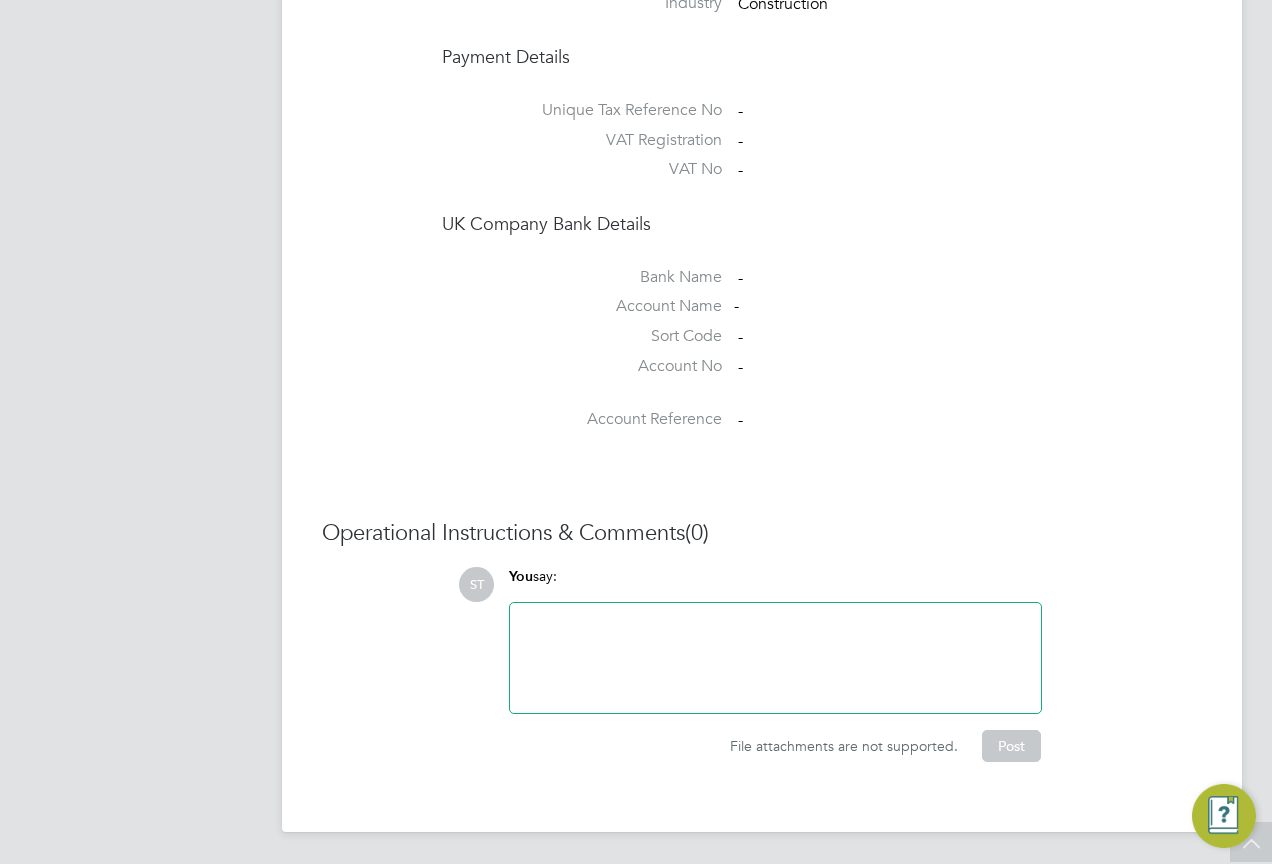 click on "Worker Details Follow   DH Damien Healy     m:  07780585679   Personal Details ID     3449203 Mobile Phone   07780585679 Home Phone   Email   dhealy80@yahoo.co.uk Address 18 Hughes Street Swindon Rodbourne SN2 2ER United Kingdom Date of Birth   04 Sep 1980 Gender   Male Nationality   National Ins. No.   JS605787D Right To Work Showing   00 Documents DOCUMENT  / DOCUMENT NO. EXPIRY  / ISSUED SUBMITTED  / METHOD STATUS  / TIMESTAMP DOWNLOAD This worker needs to supply evidence for their Right To Work. Compliance Documents Showing   00 Documents DOCUMENT  / DOC. SETTINGS EXPIRY  / ISSUED SUBMITTED  / METHOD STATUS  / TIMESTAMP ACCESS This worker does not need to supply additional documents.  Create New Document Engagement Type Engagement Type - Start Date - End Date - Status - Industry   Construction Payment Details Unique Tax Reference No   - VAT Registration   - VAT No   - UK Company Bank Details Bank Name   - Account Name - Sort Code   - Account No   - Account Reference   - (0) ST You  say: Post" 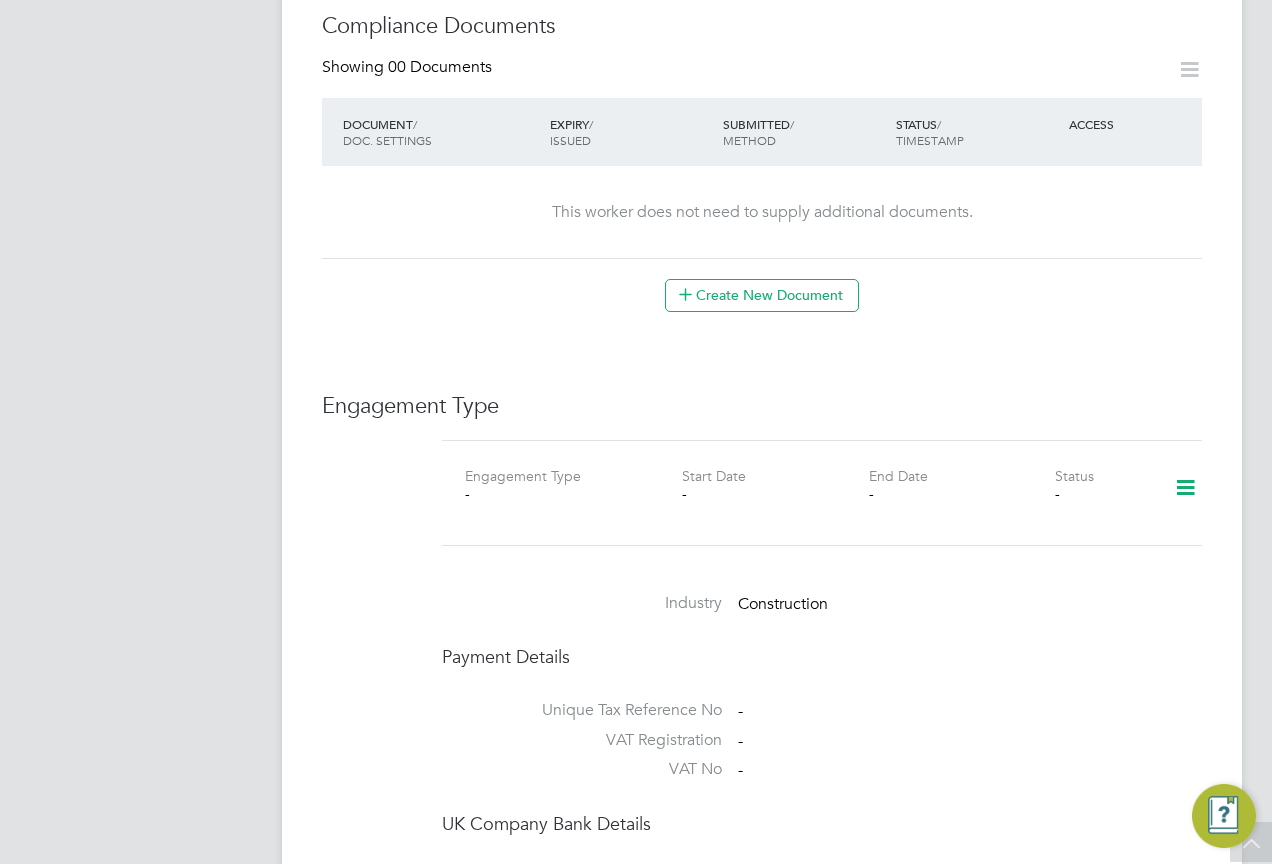 click 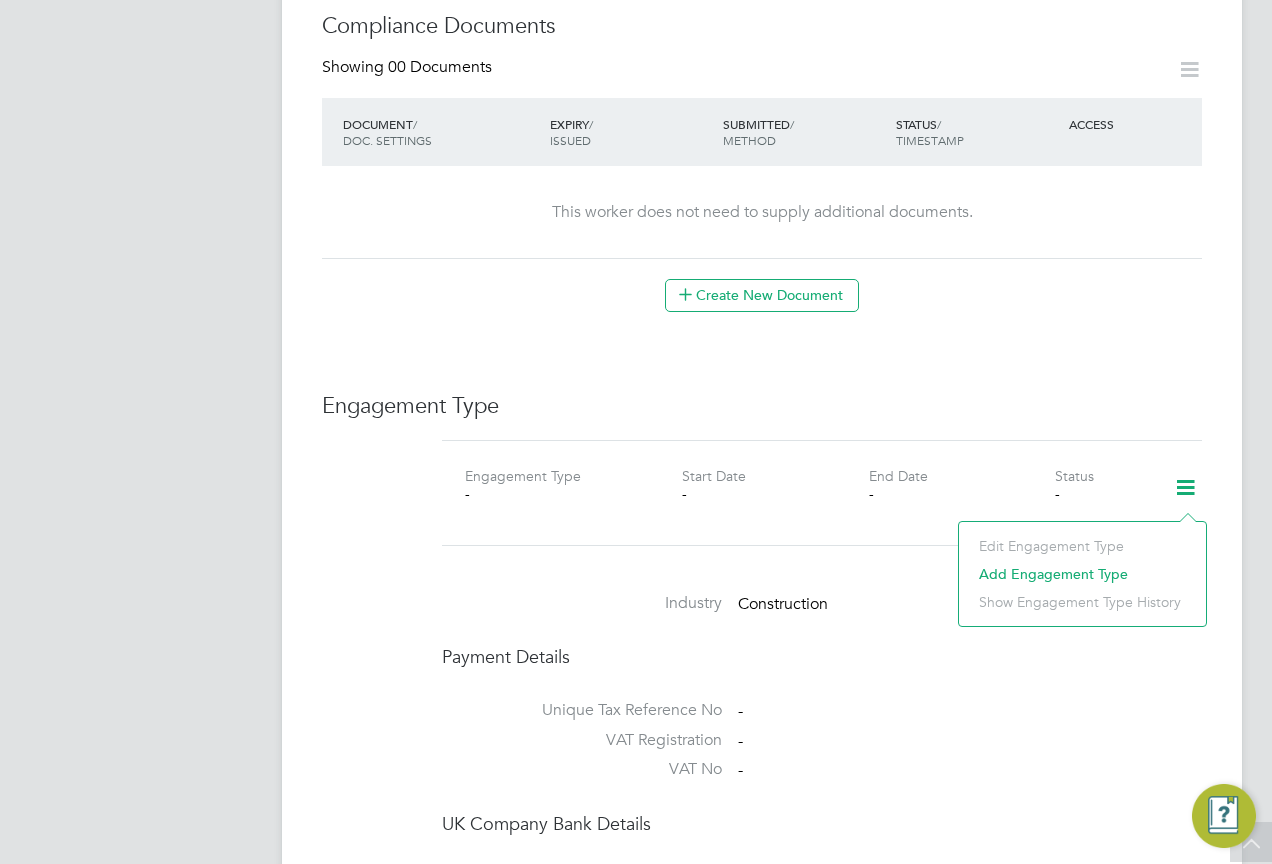 click on "Add Engagement Type" 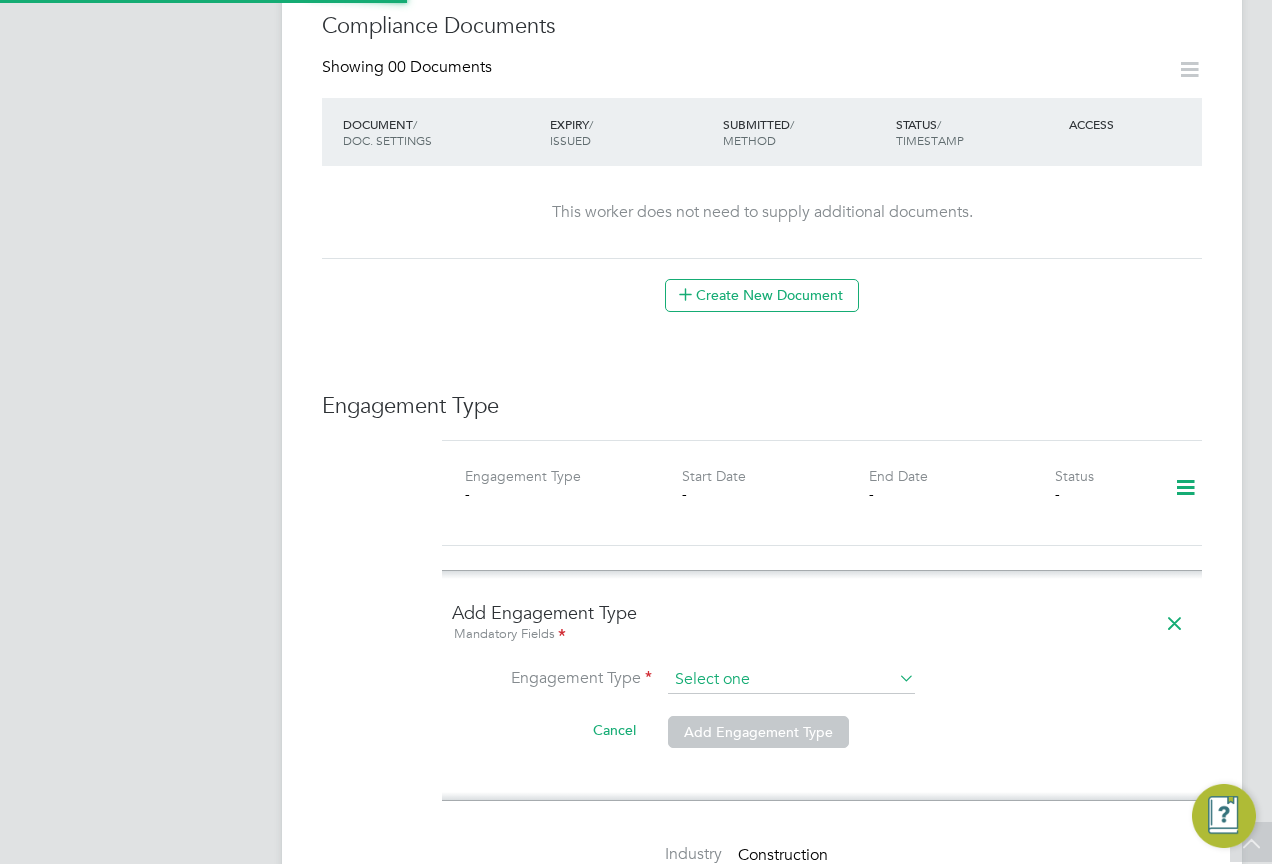 click 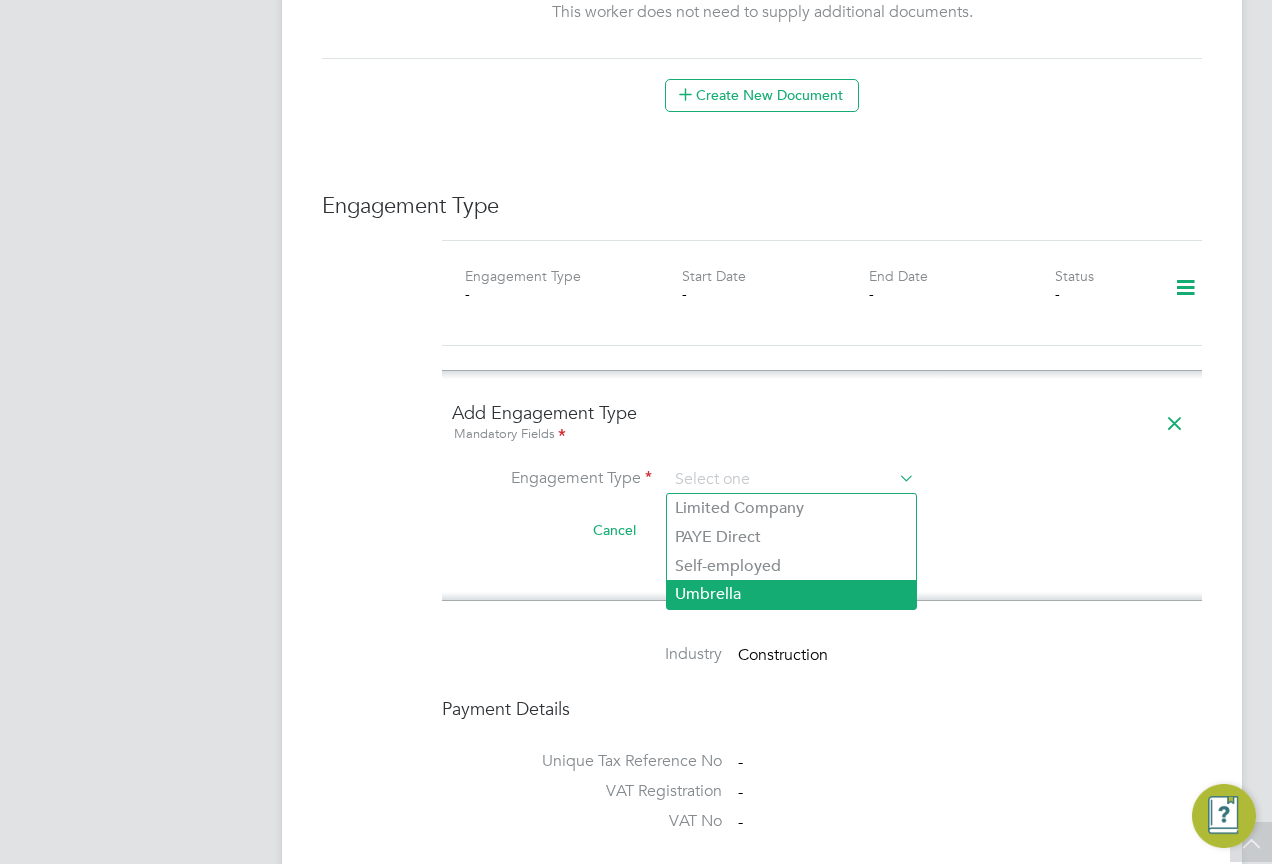 click on "Umbrella" 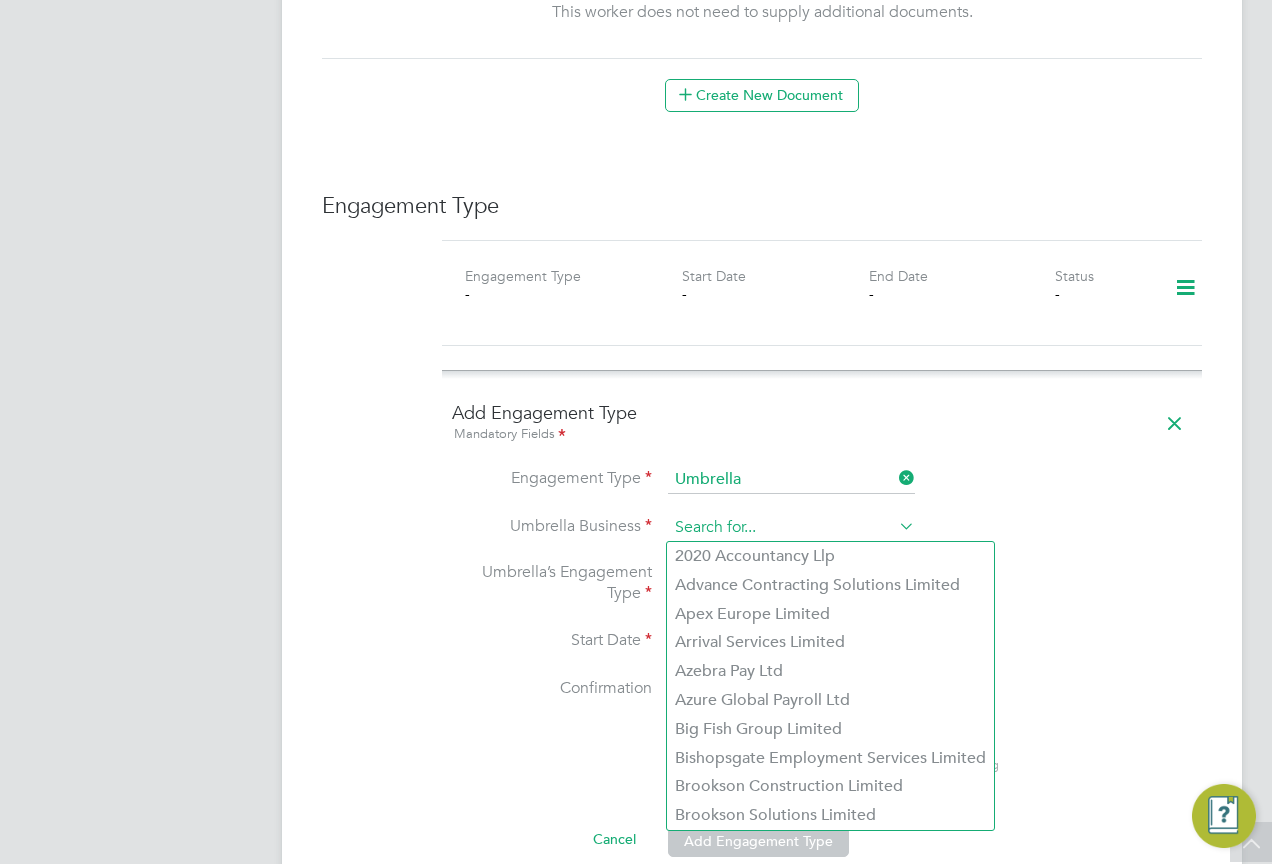 click 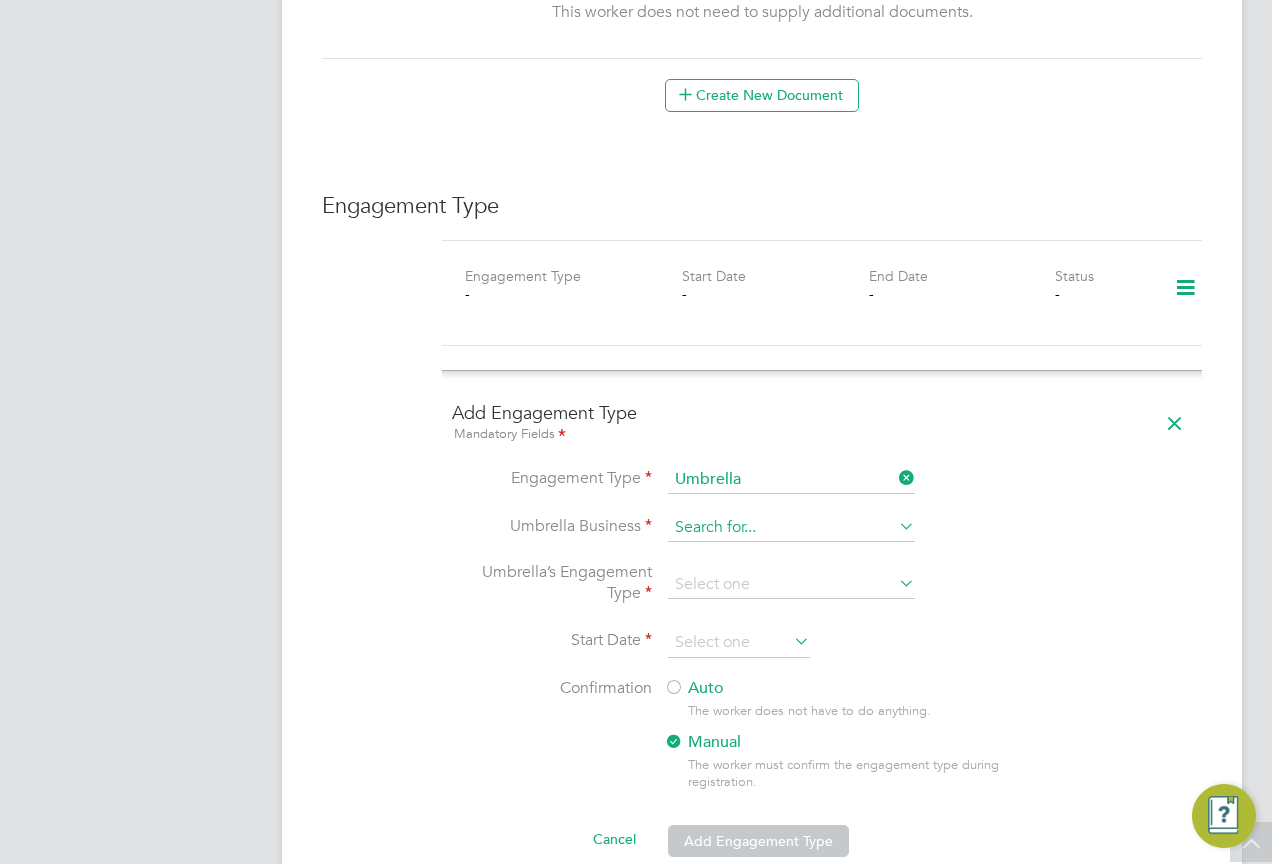 click 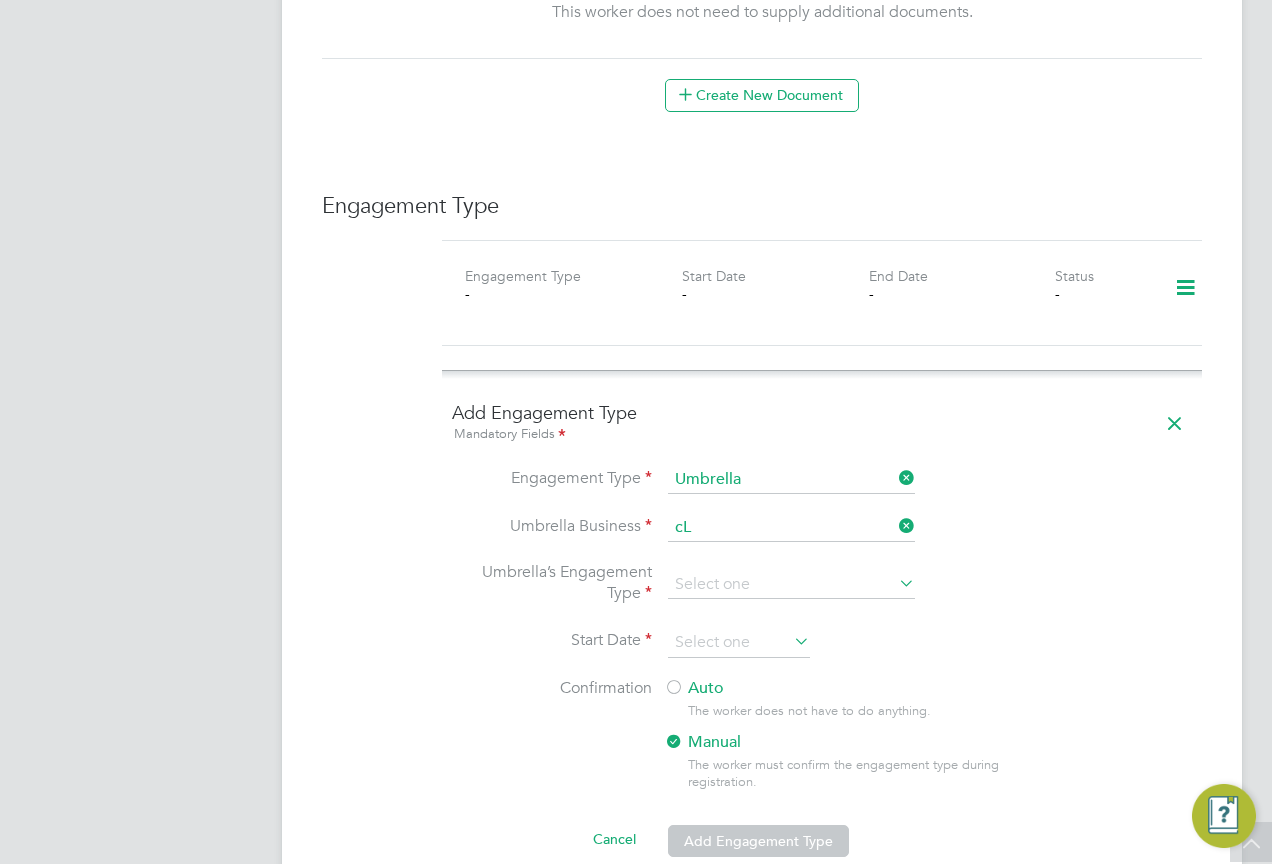 click on "Cl ipper Contracting Group Ltd" 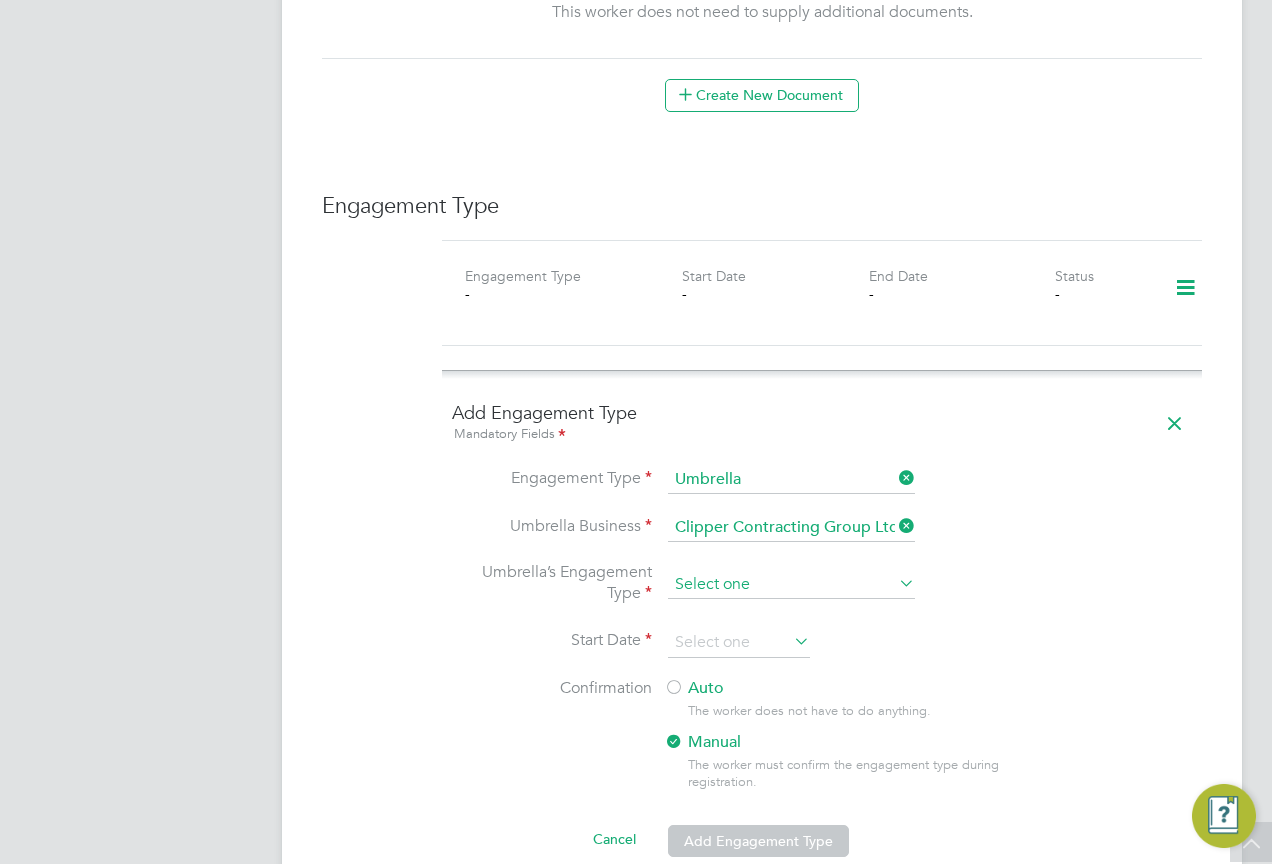 click 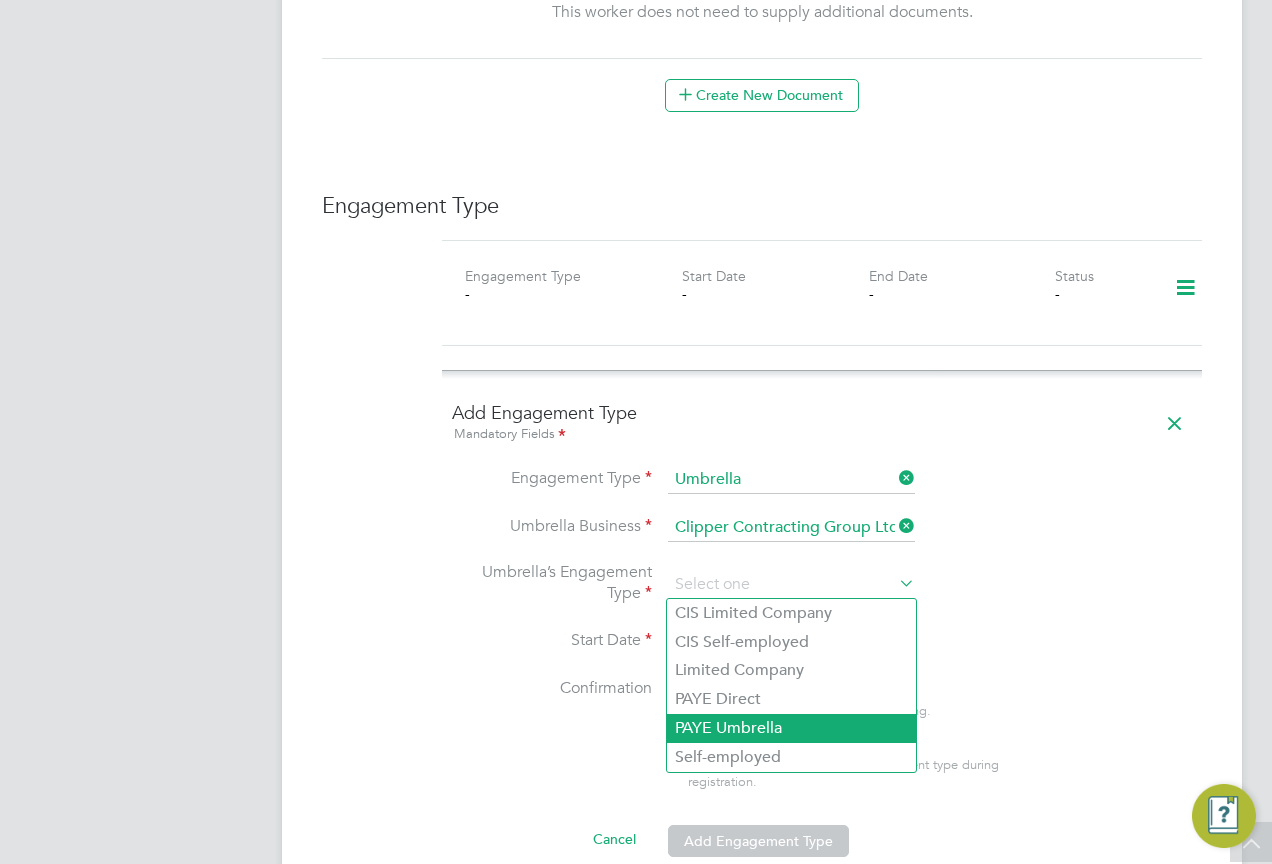 click on "PAYE Umbrella" 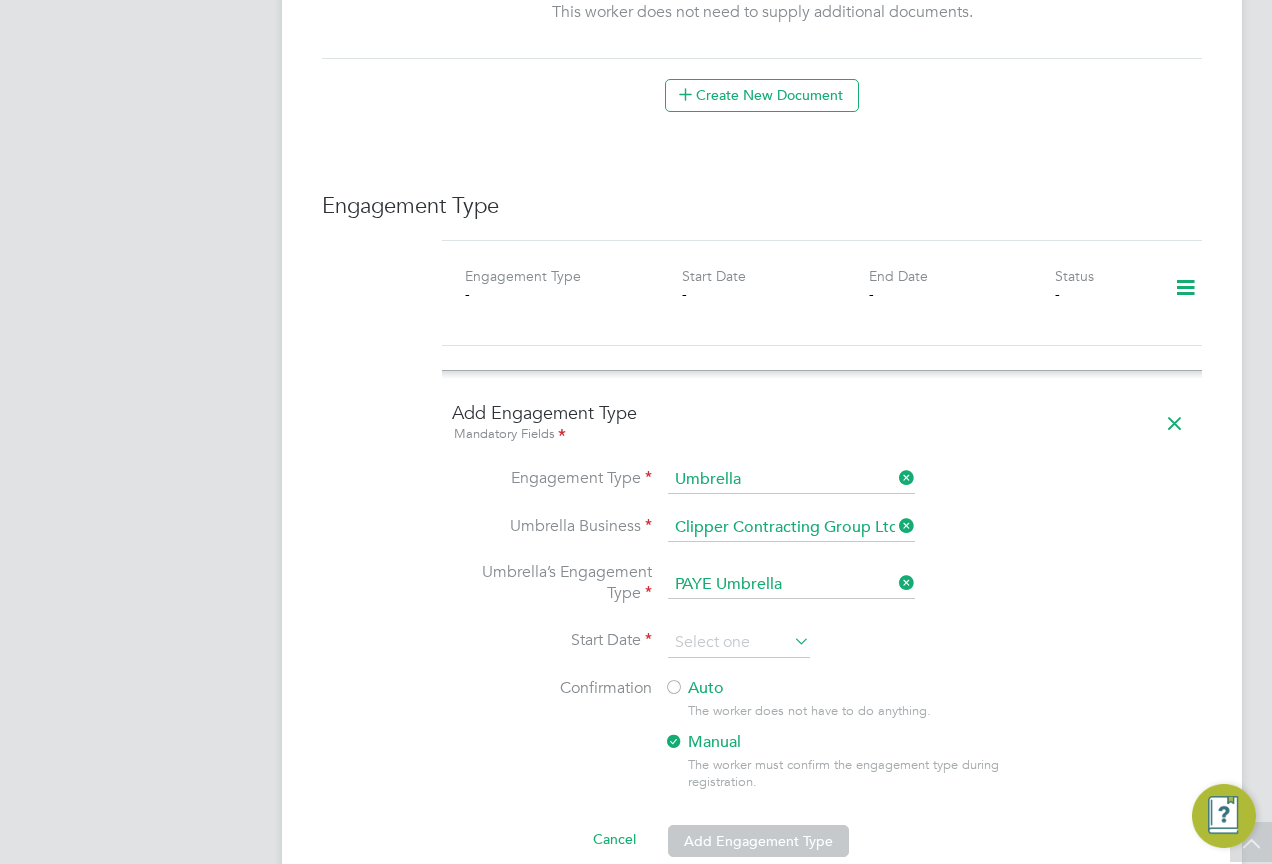 click on "Umbrella’s Engagement Type   PAYE Umbrella" 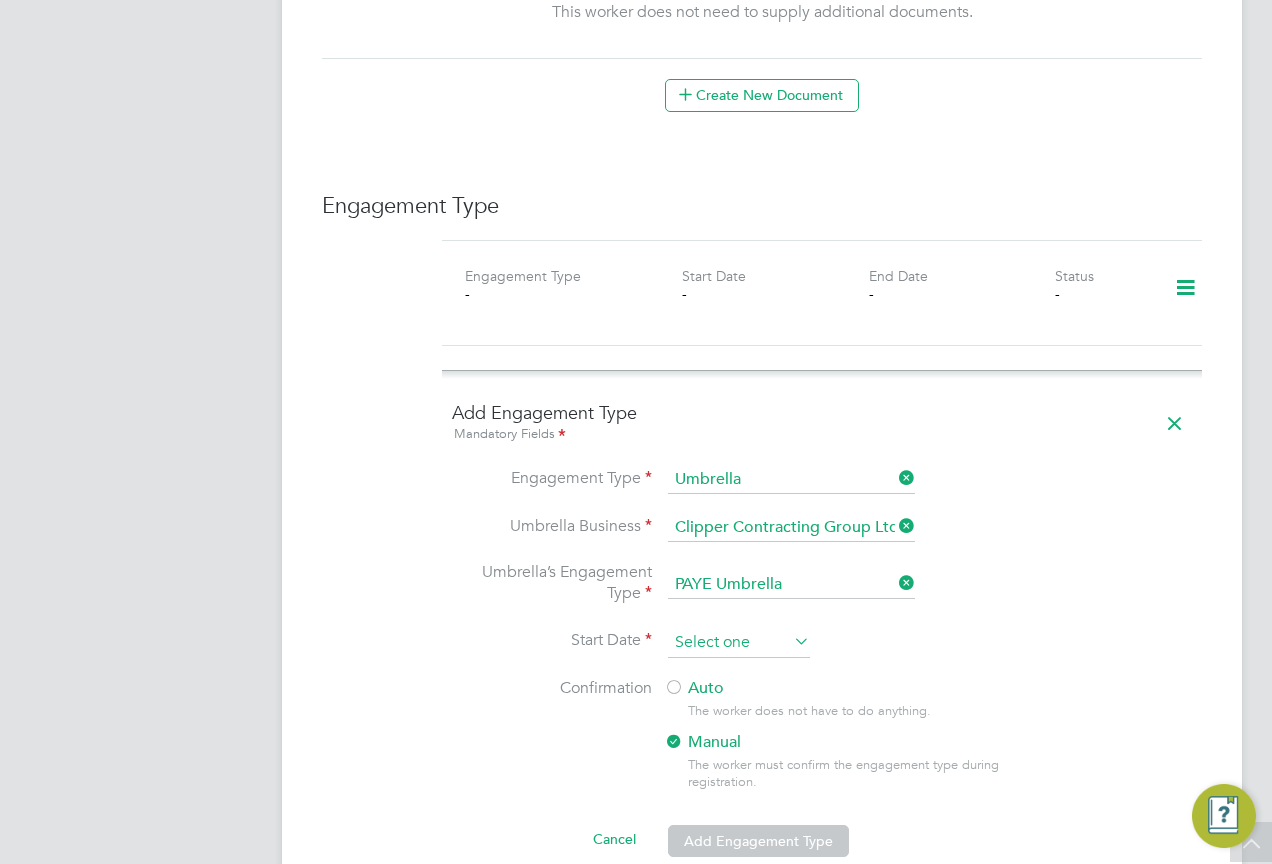 click 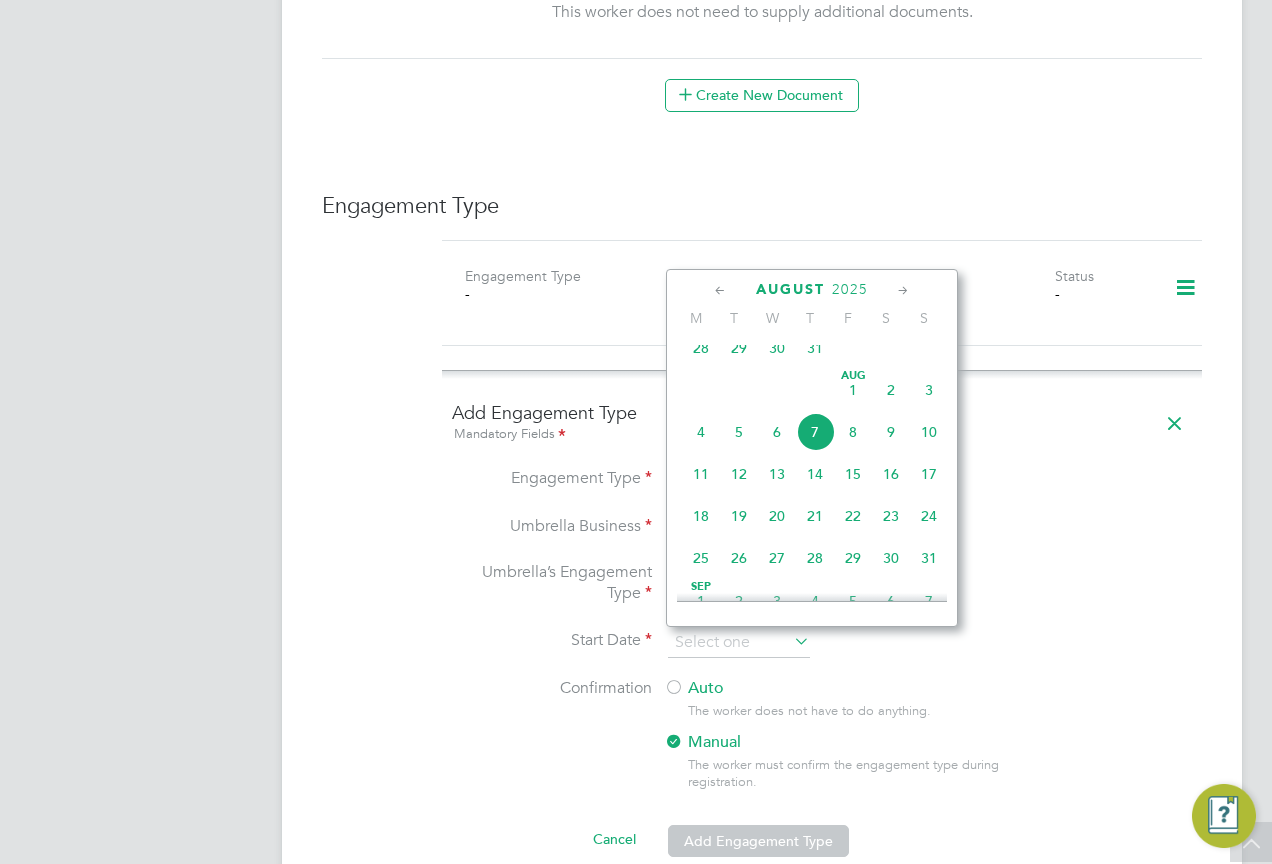 click on "7" 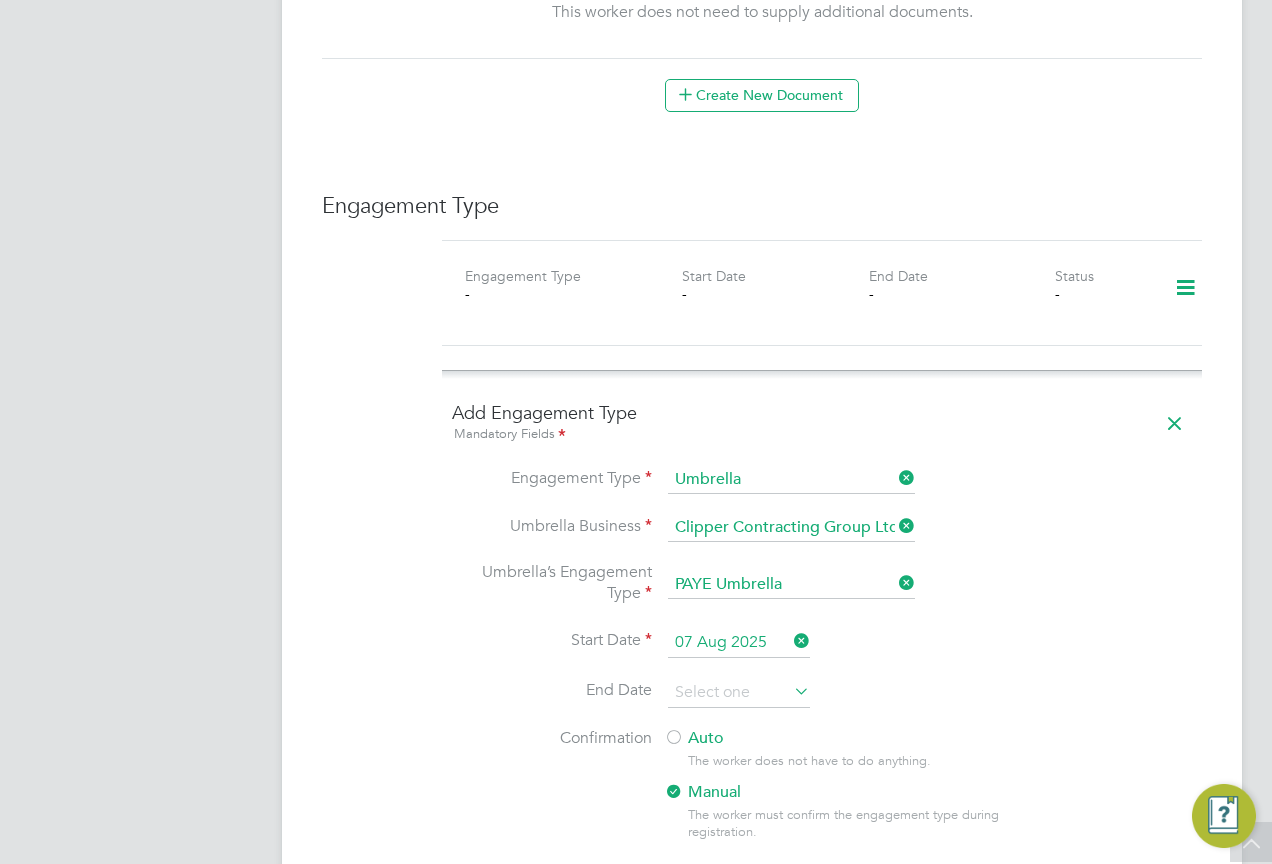 click on "End Date" 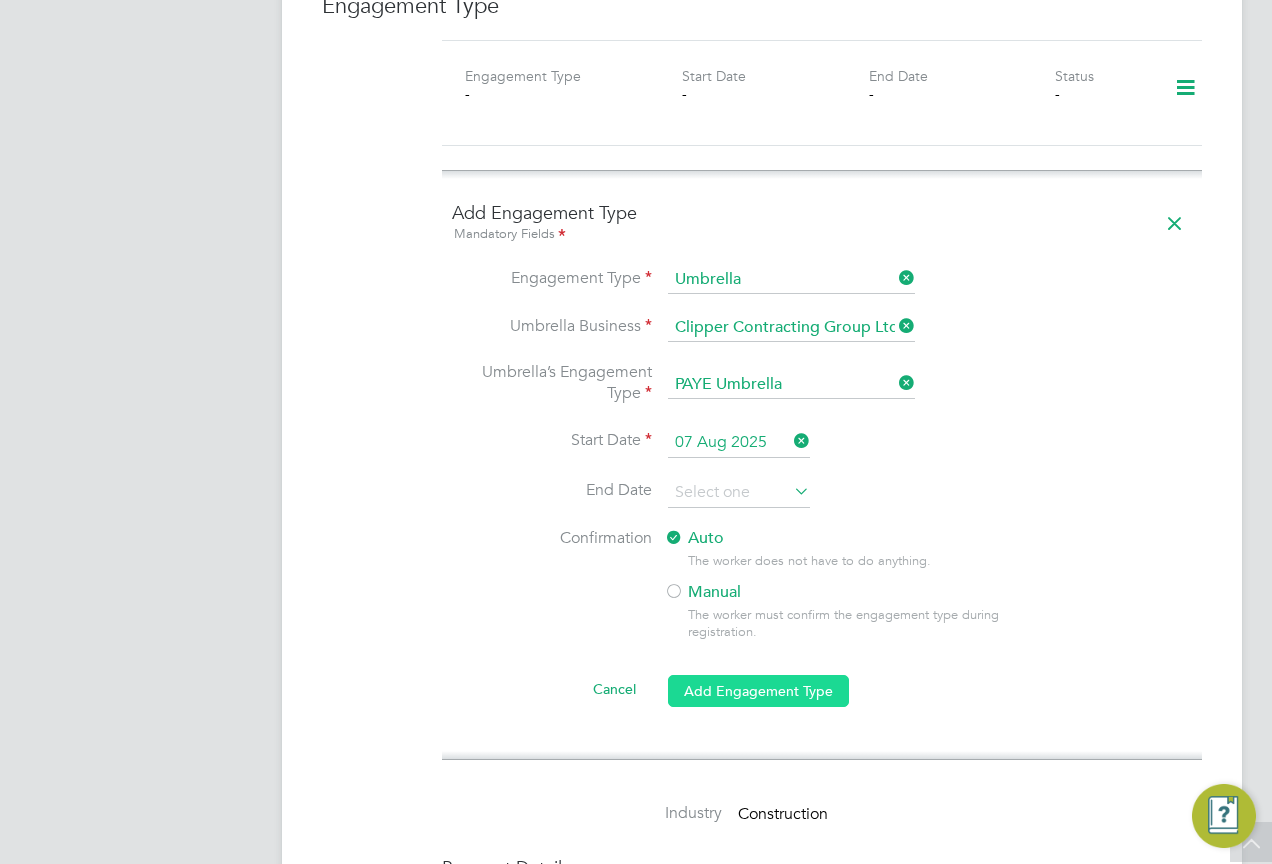 click on "Add Engagement Type" 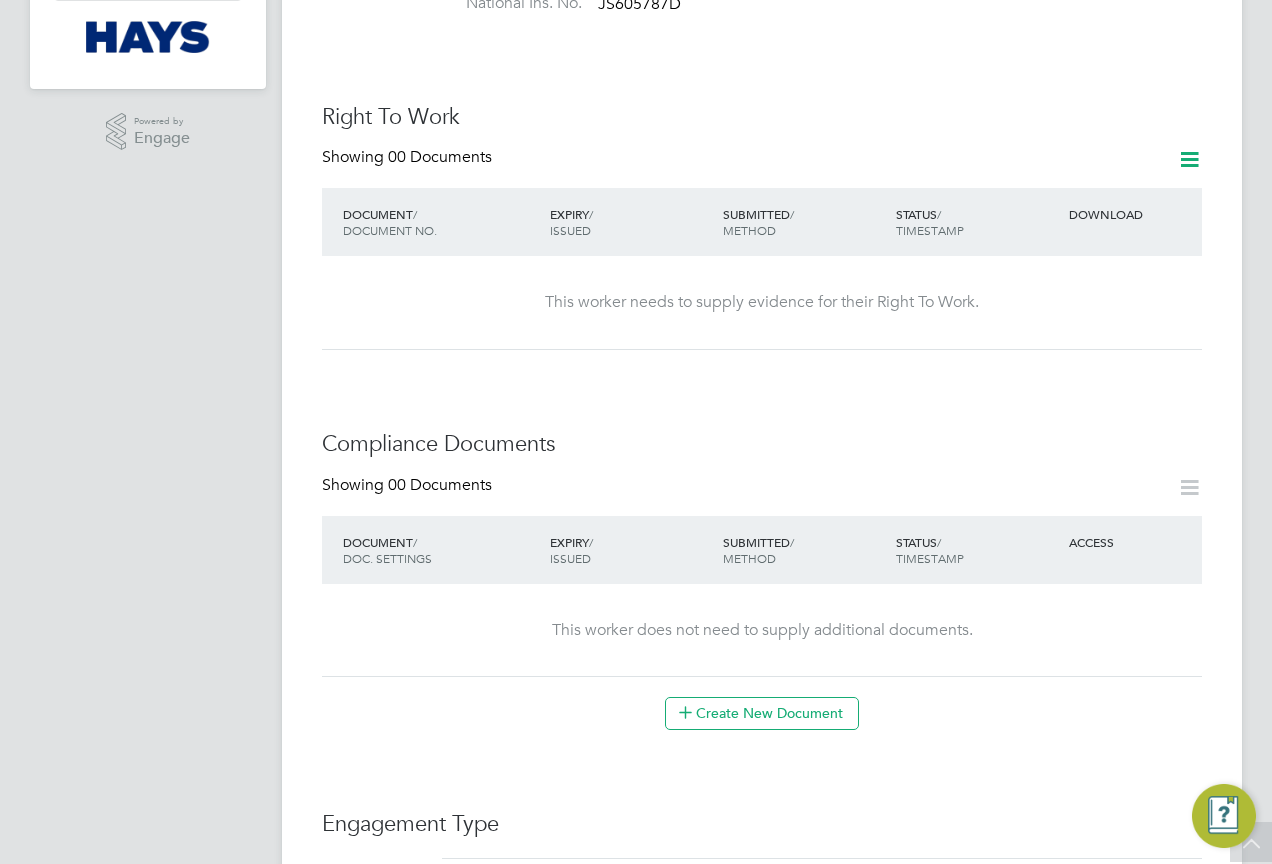 scroll, scrollTop: 425, scrollLeft: 0, axis: vertical 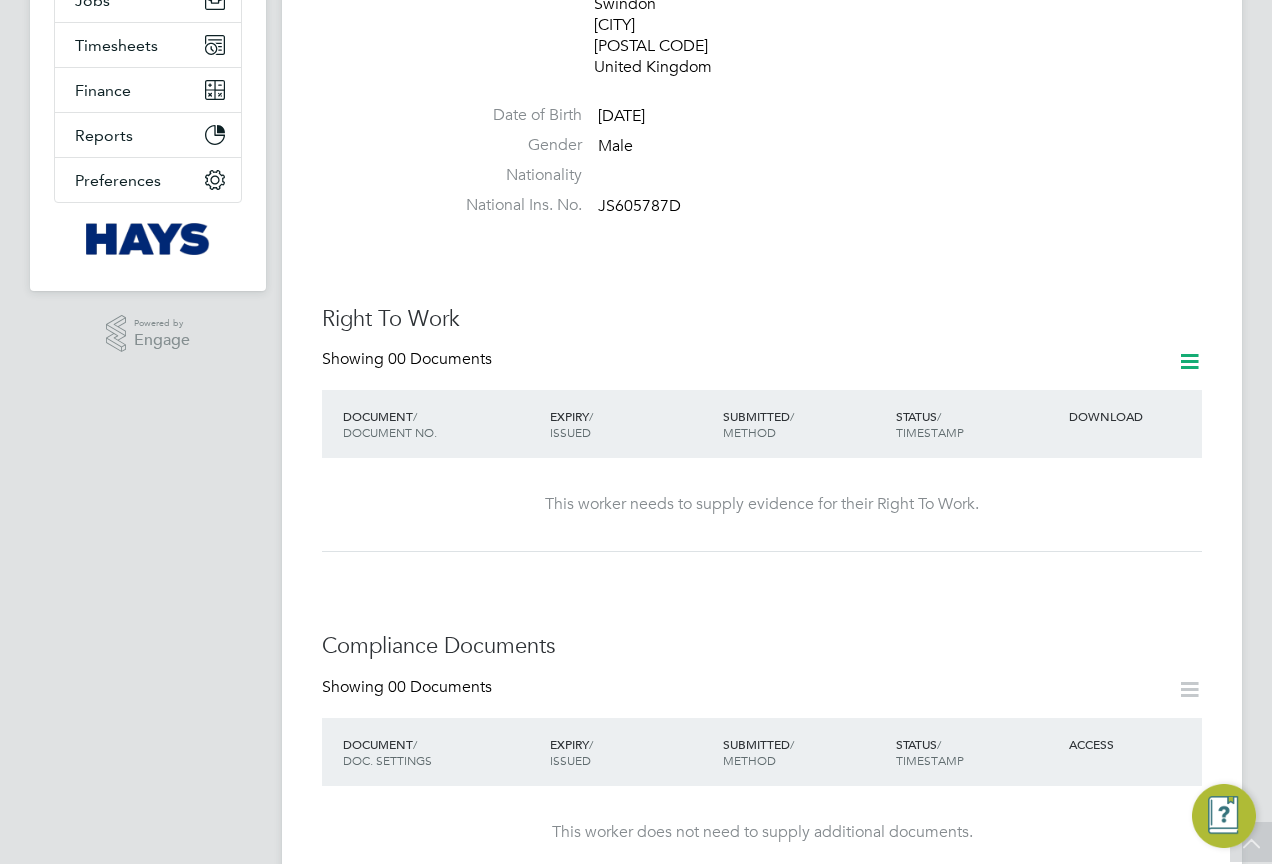 click 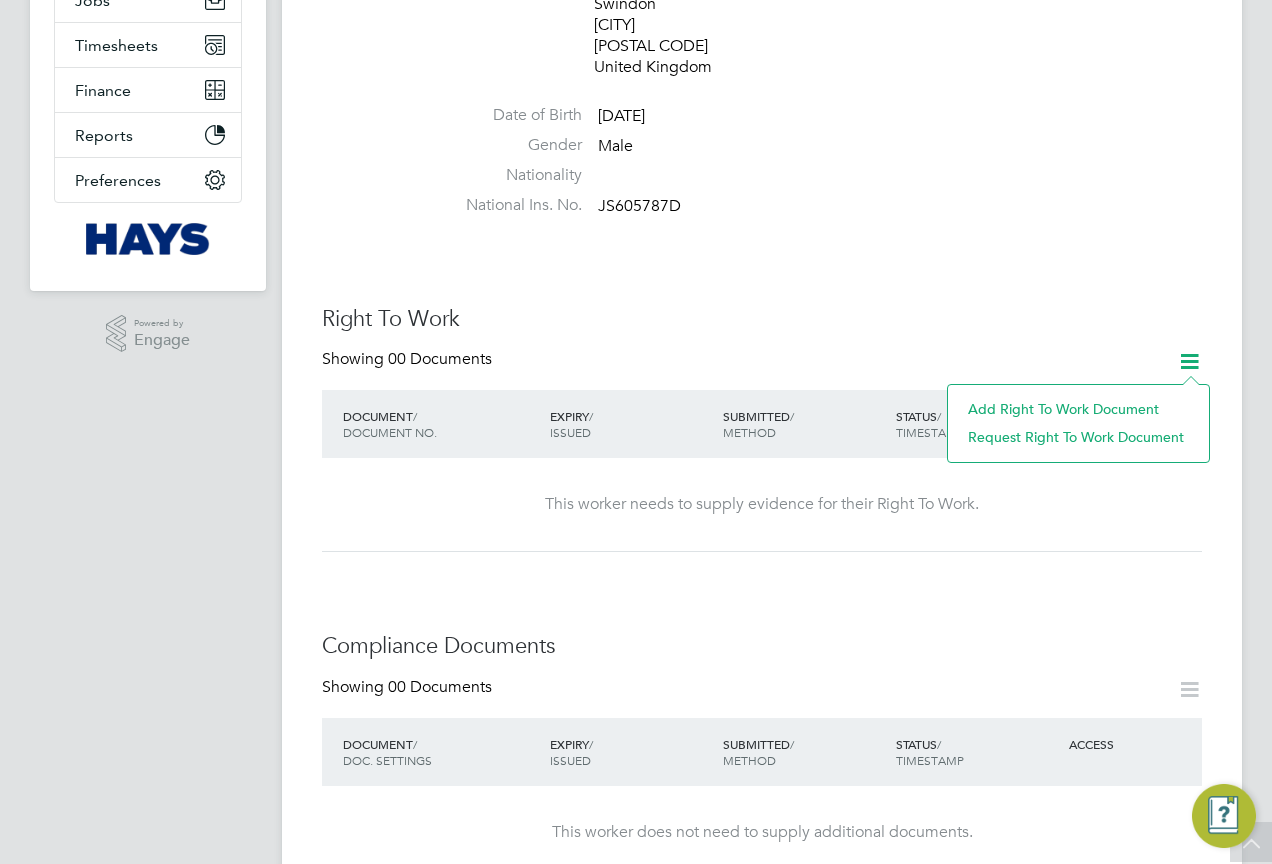 click on "Add Right To Work Document" 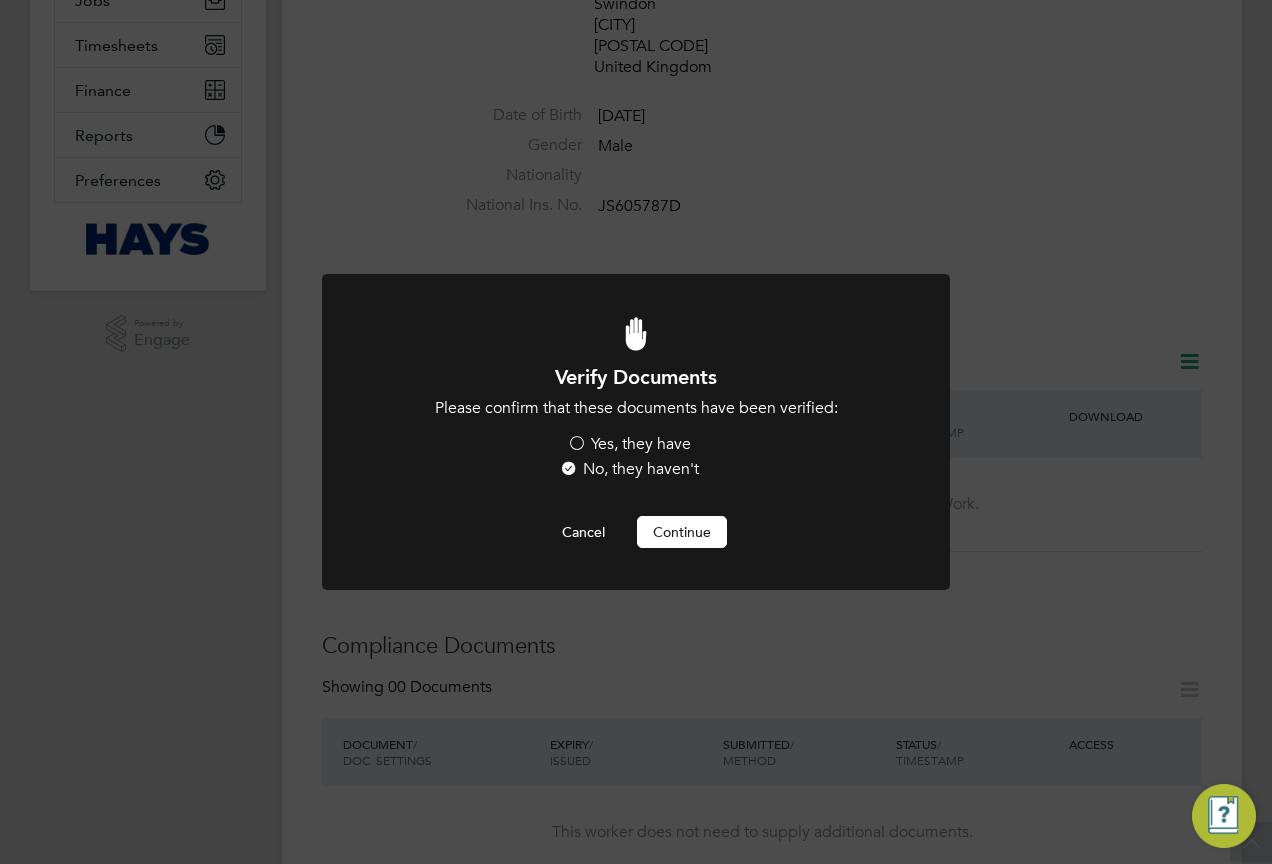 click on "Yes, they have" at bounding box center (629, 444) 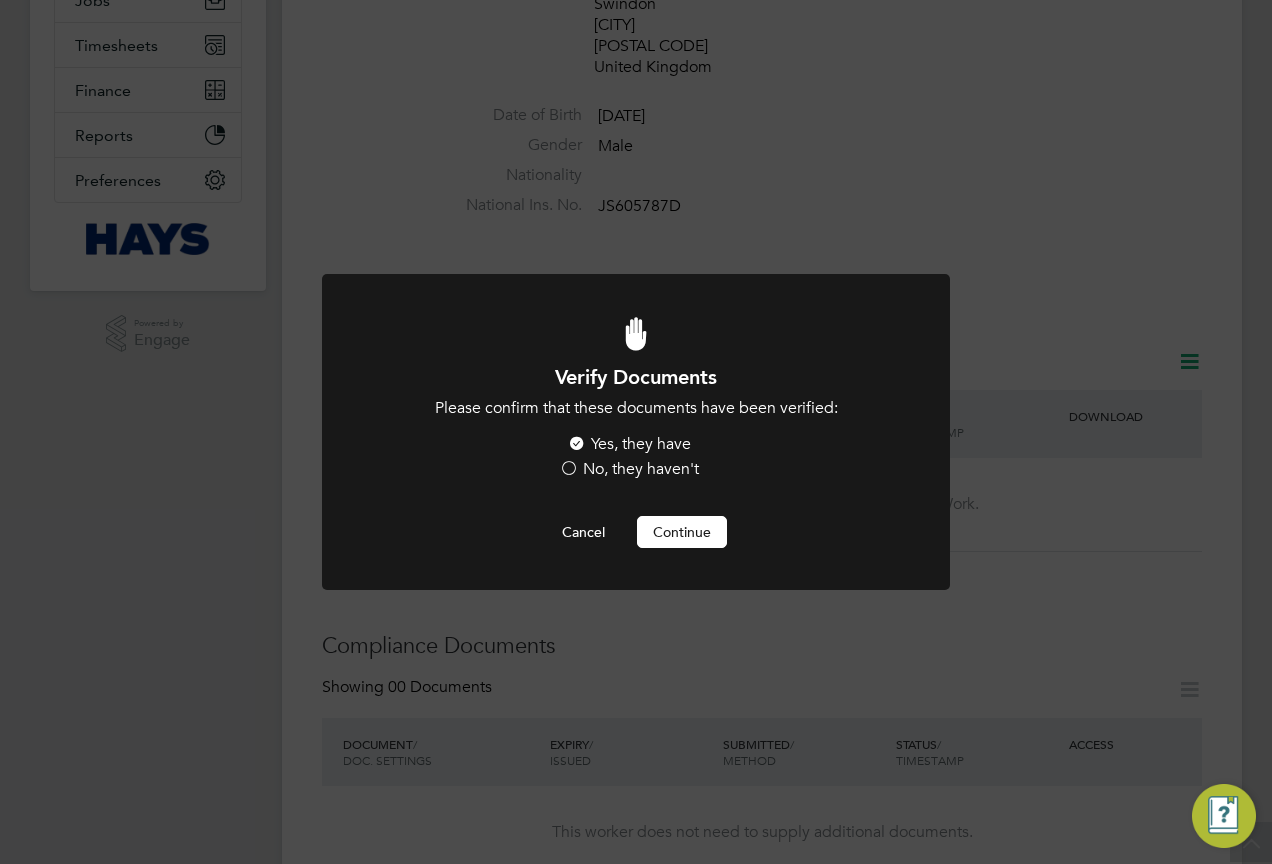 click on "Continue" at bounding box center (682, 532) 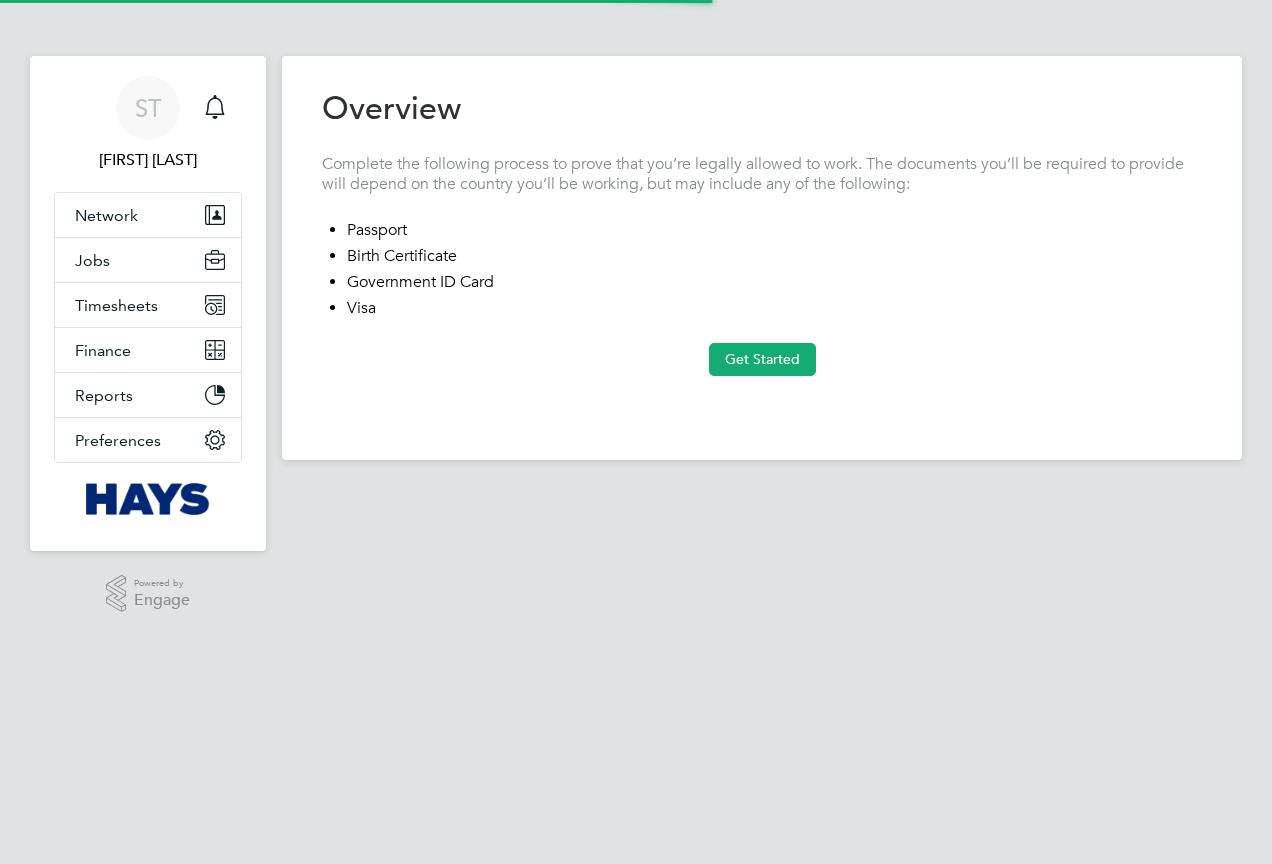 scroll, scrollTop: 0, scrollLeft: 0, axis: both 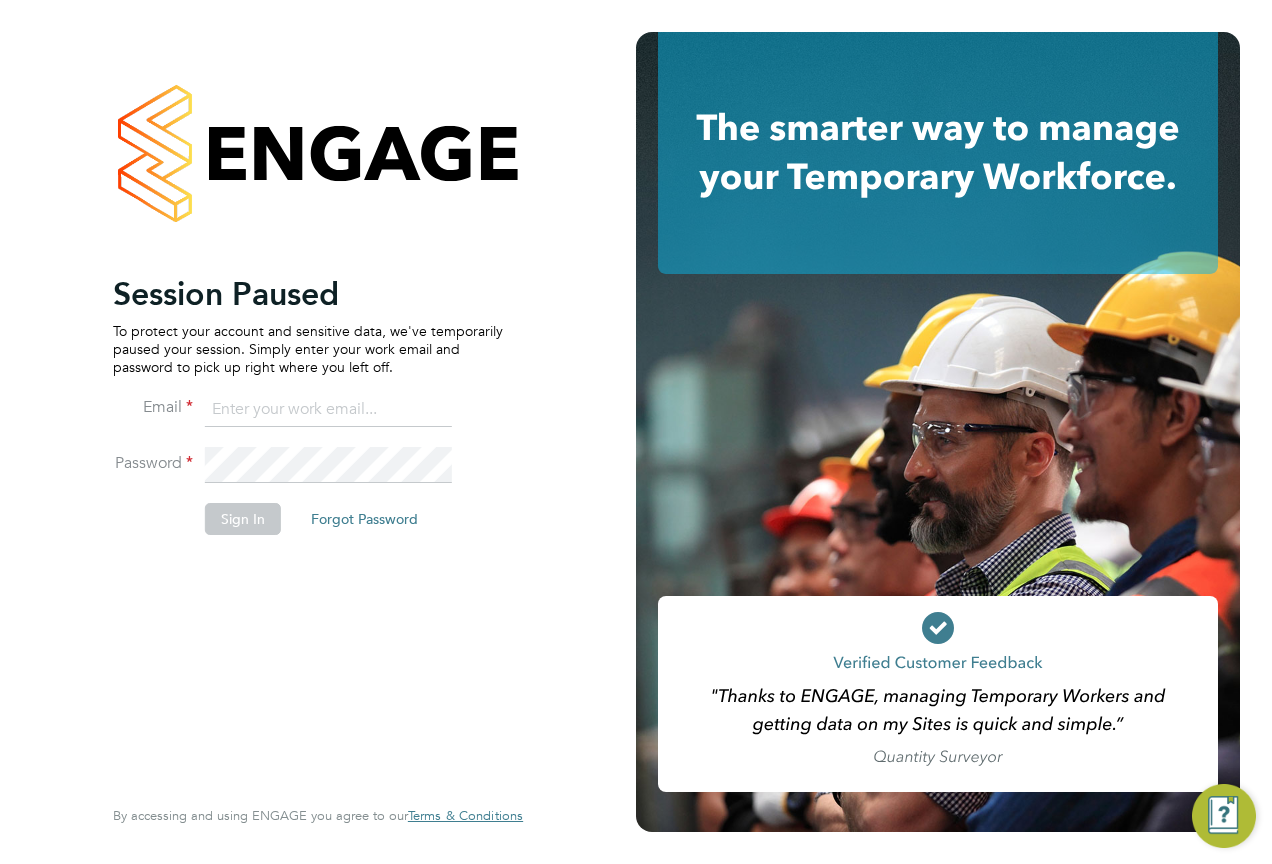 click 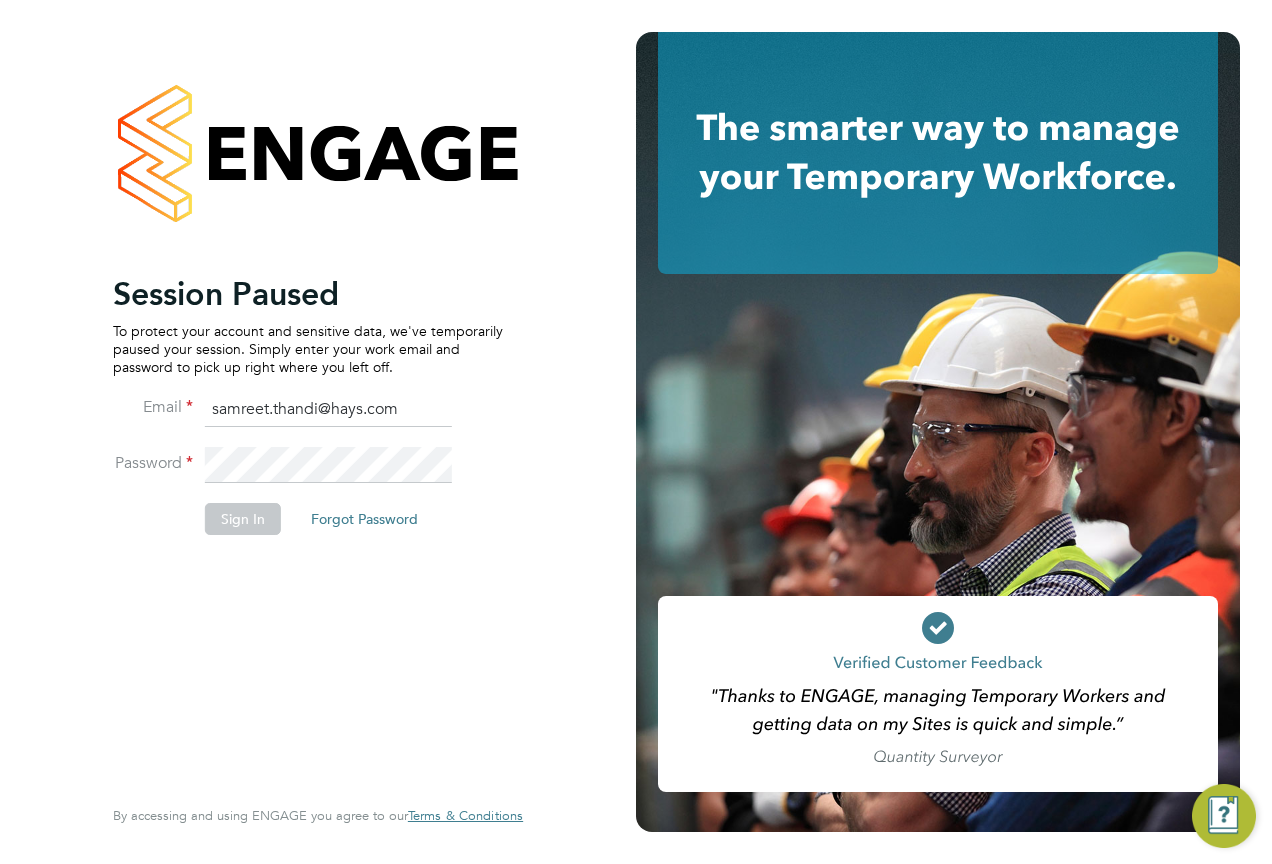 type on "samreet.thandi@hays.com" 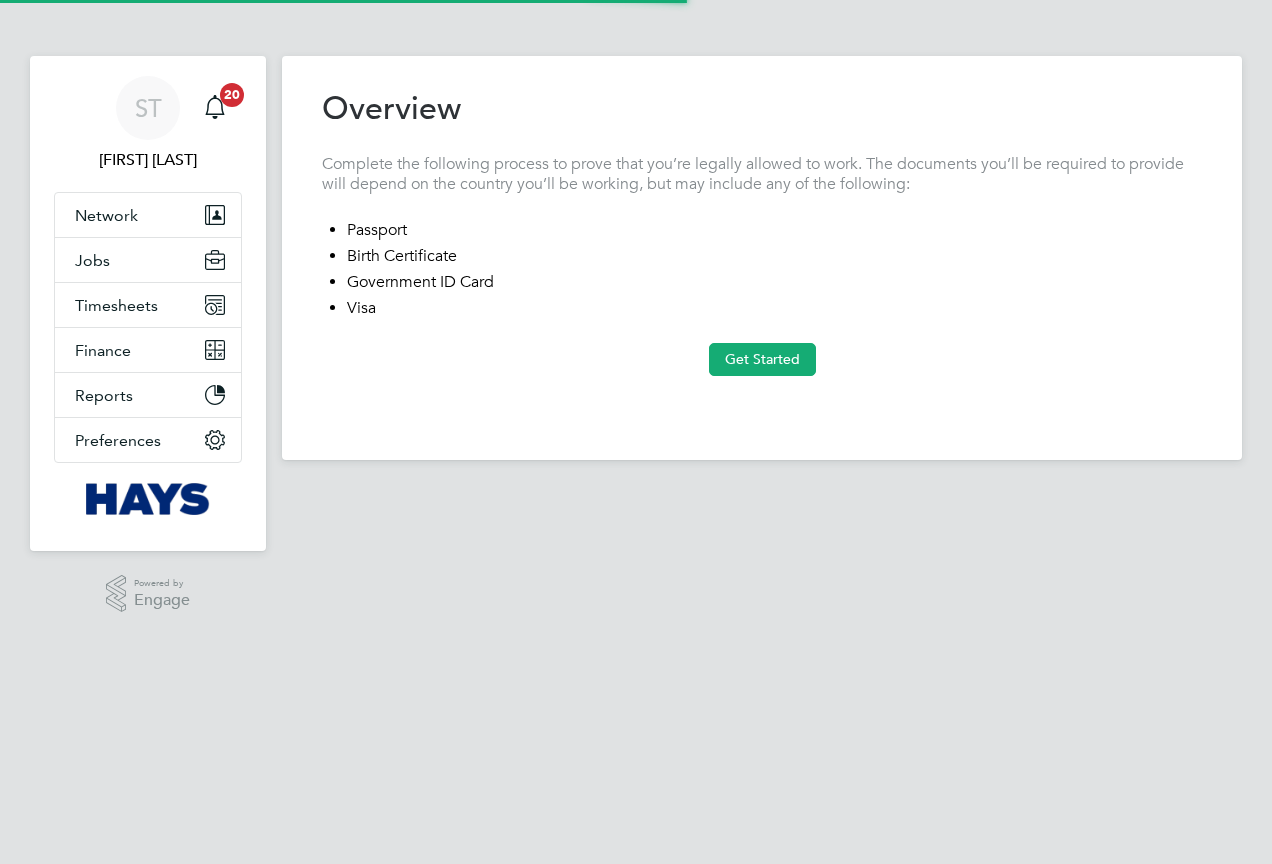 scroll, scrollTop: 0, scrollLeft: 0, axis: both 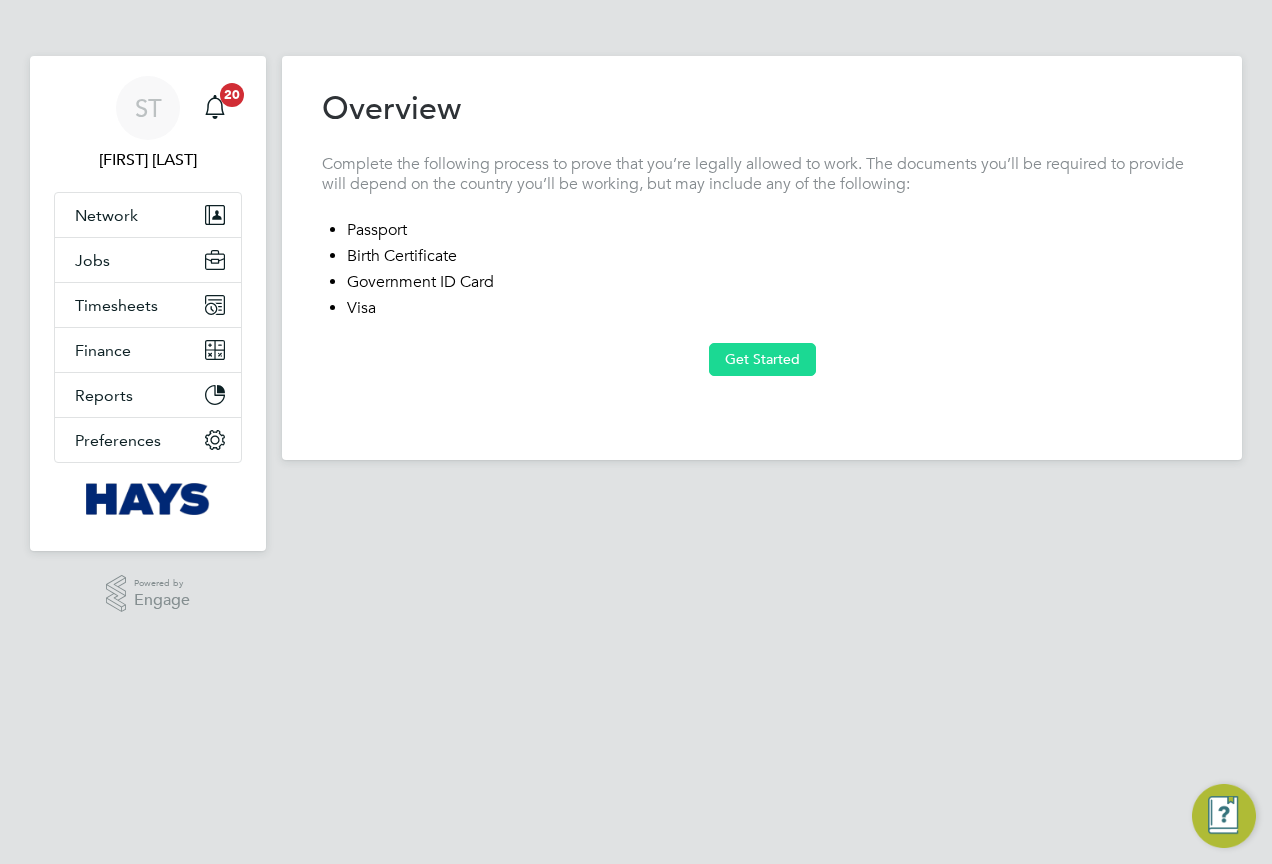 click on "Get Started" at bounding box center [762, 359] 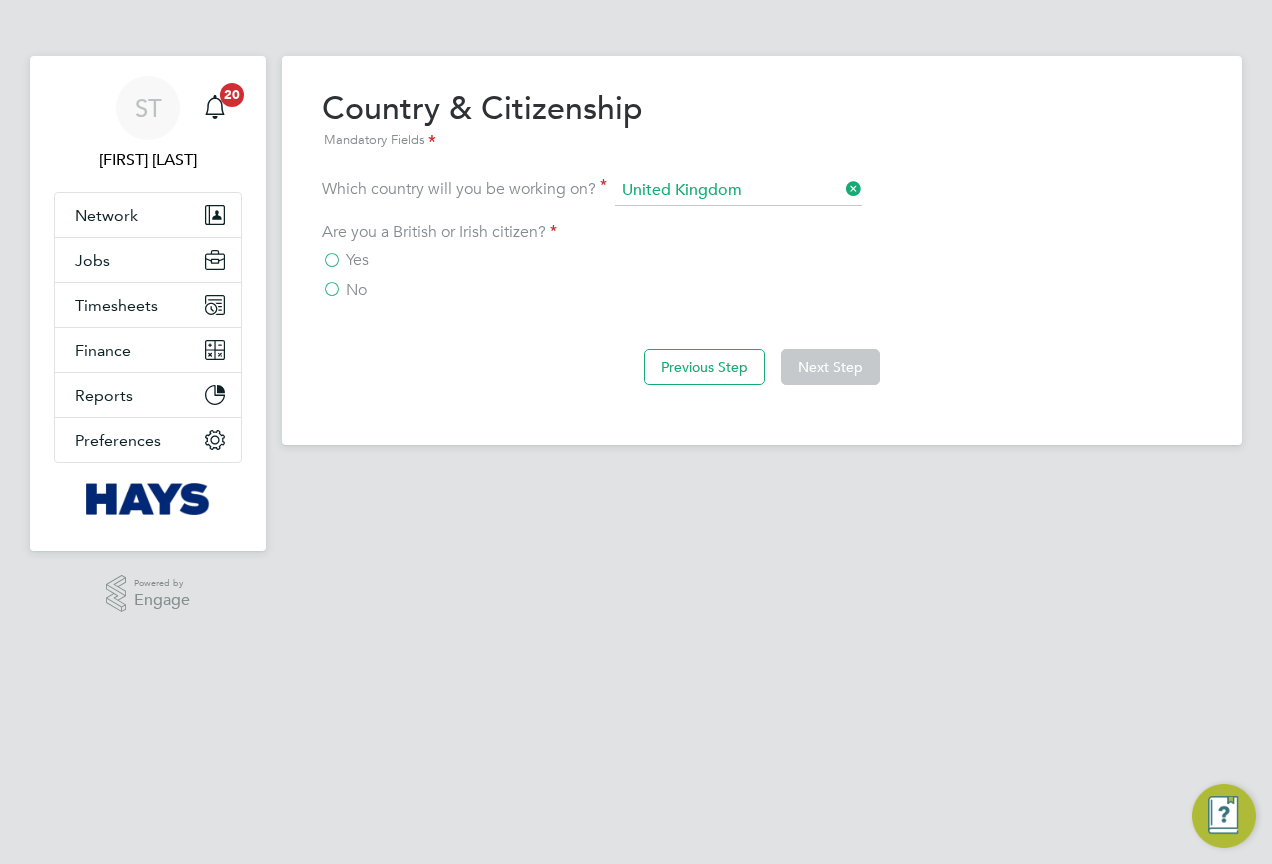 click on "Yes" at bounding box center (357, 260) 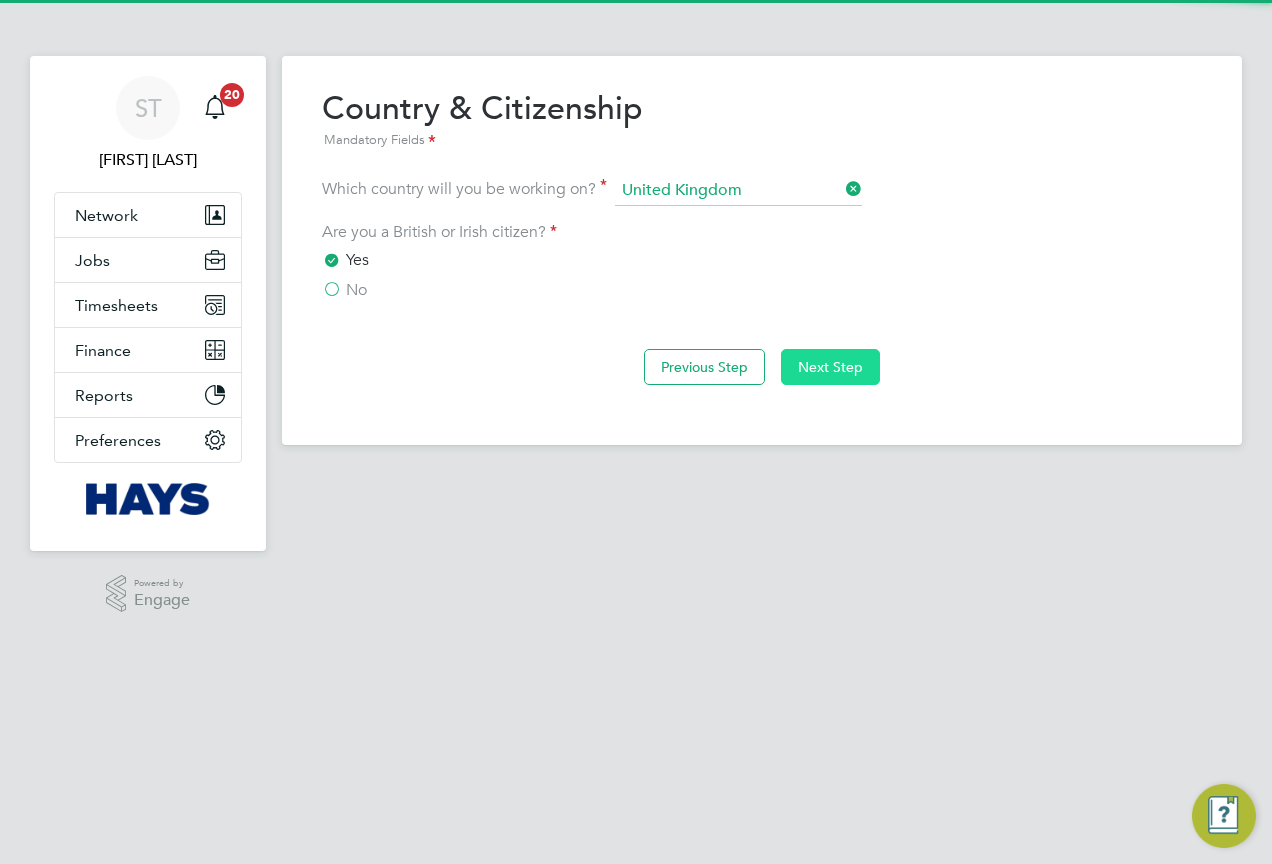 click on "Next Step" 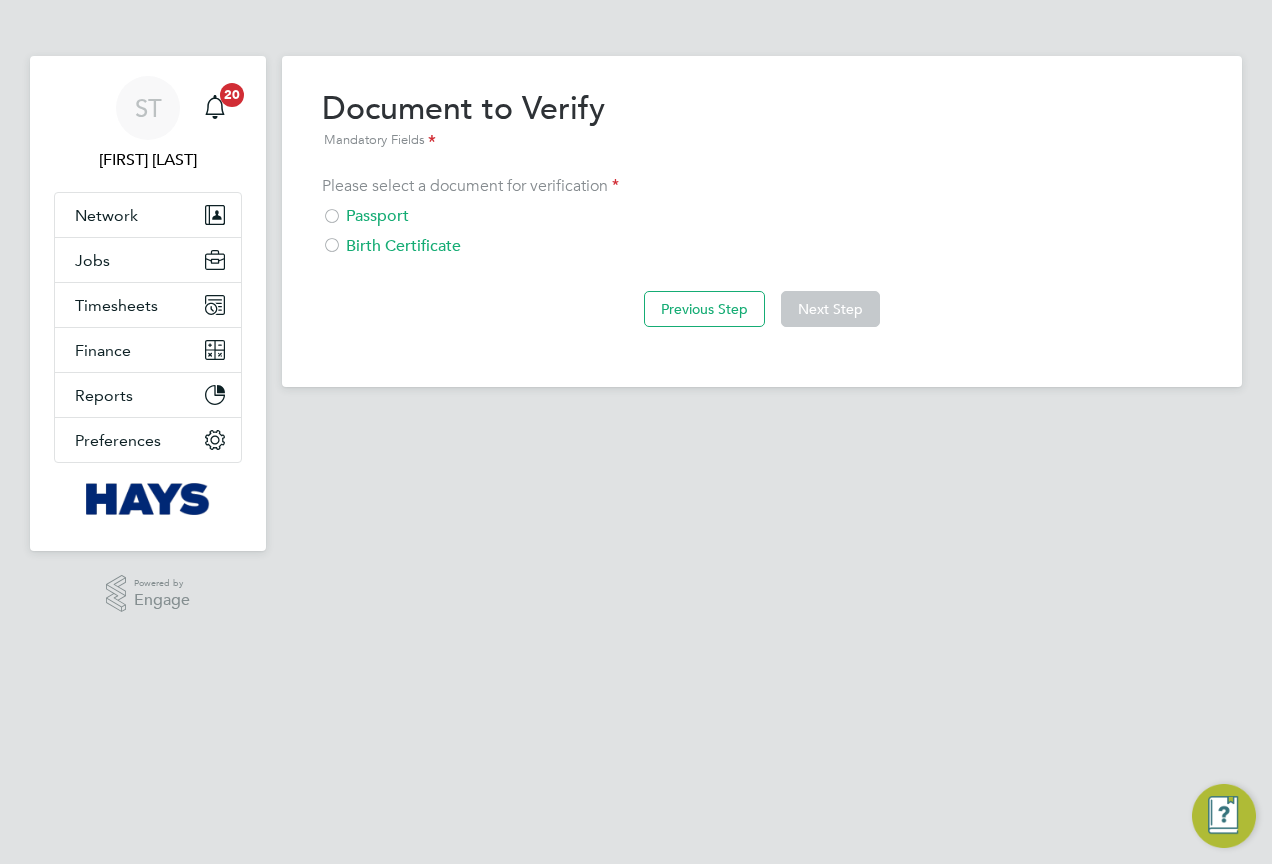 click on "Birth Certificate" at bounding box center [762, 246] 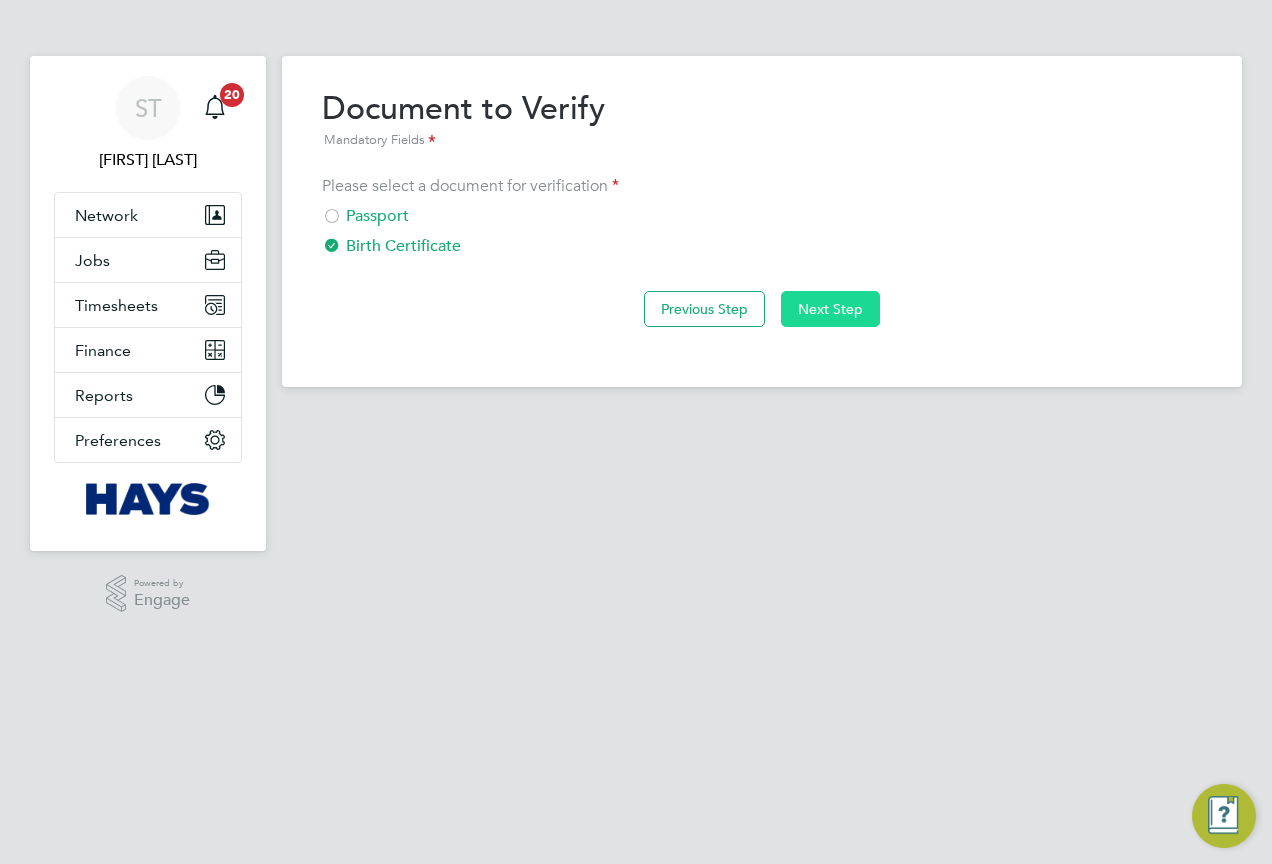 click on "Next Step" 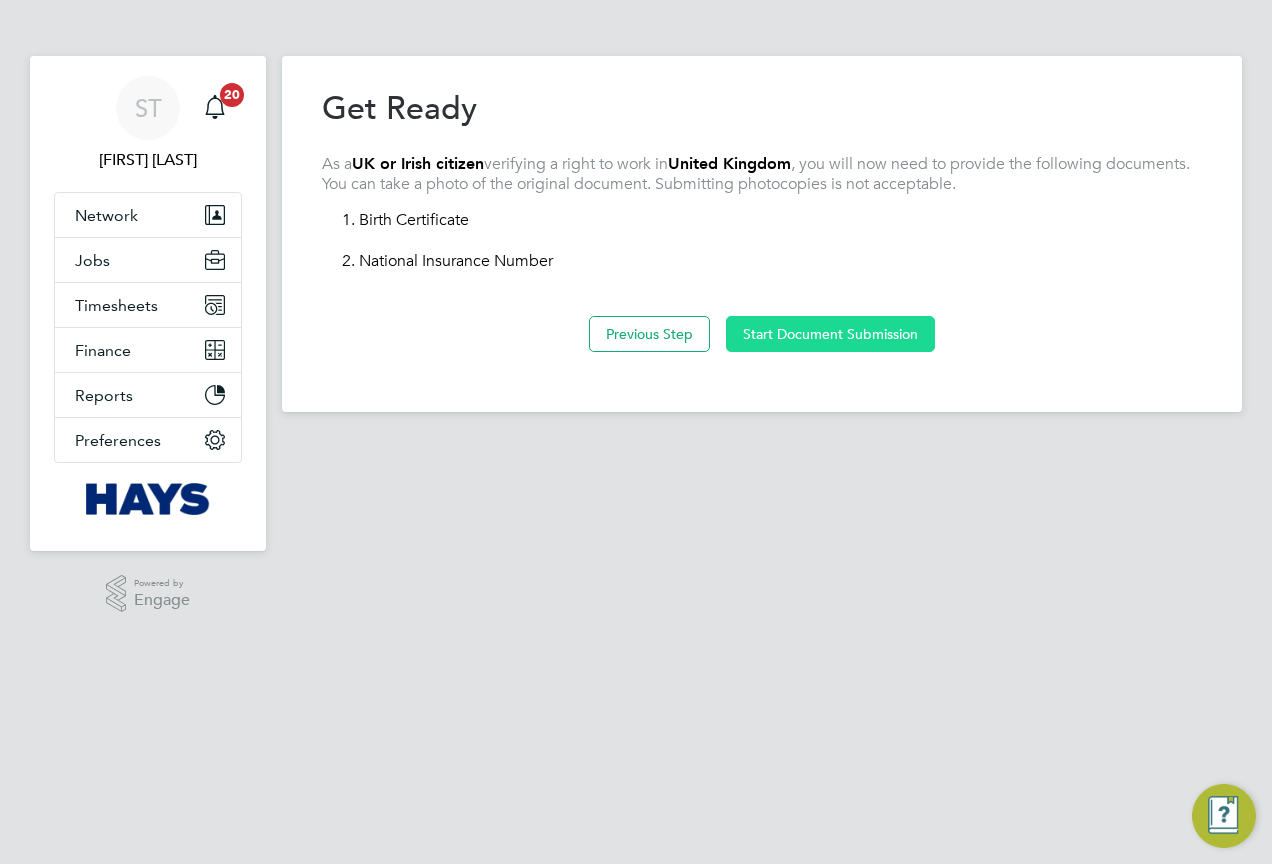 click on "Start Document Submission" 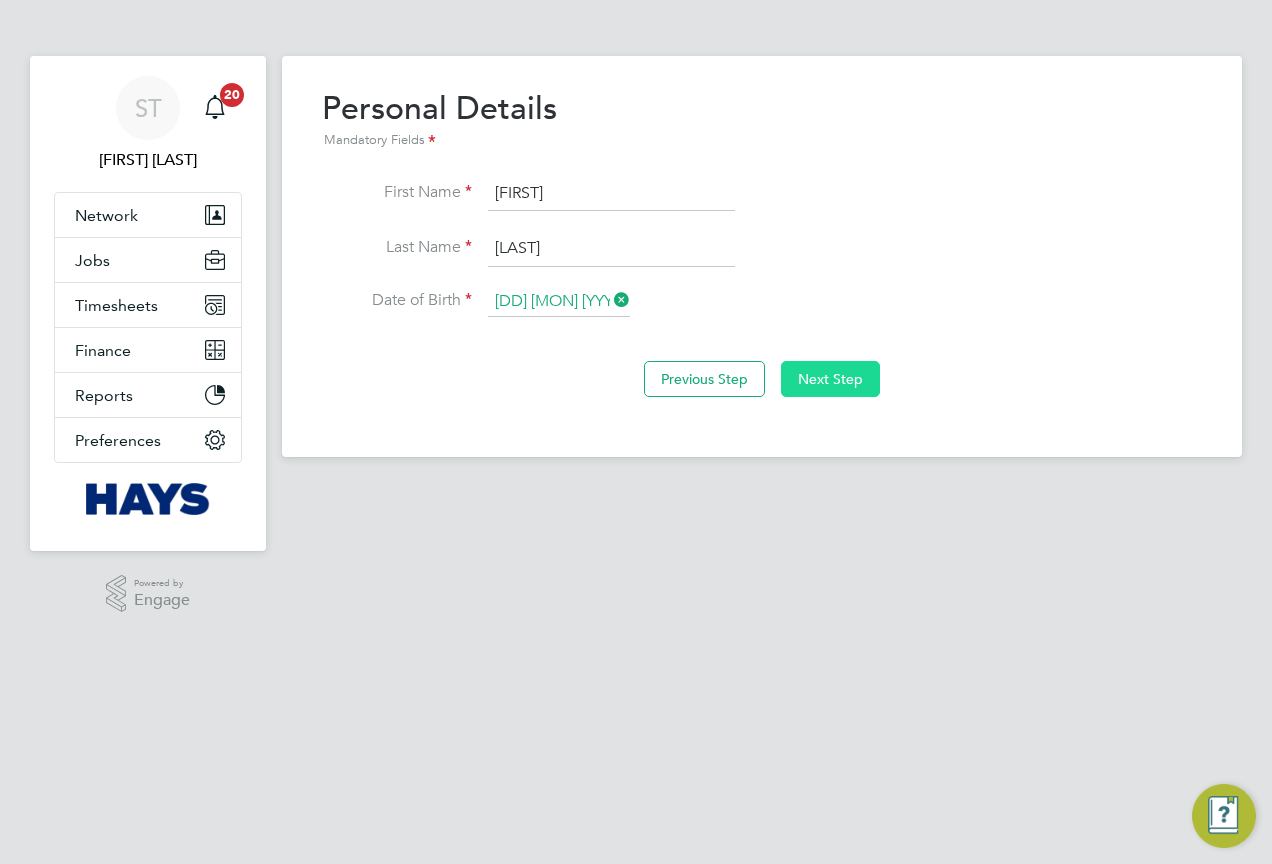click on "Next Step" 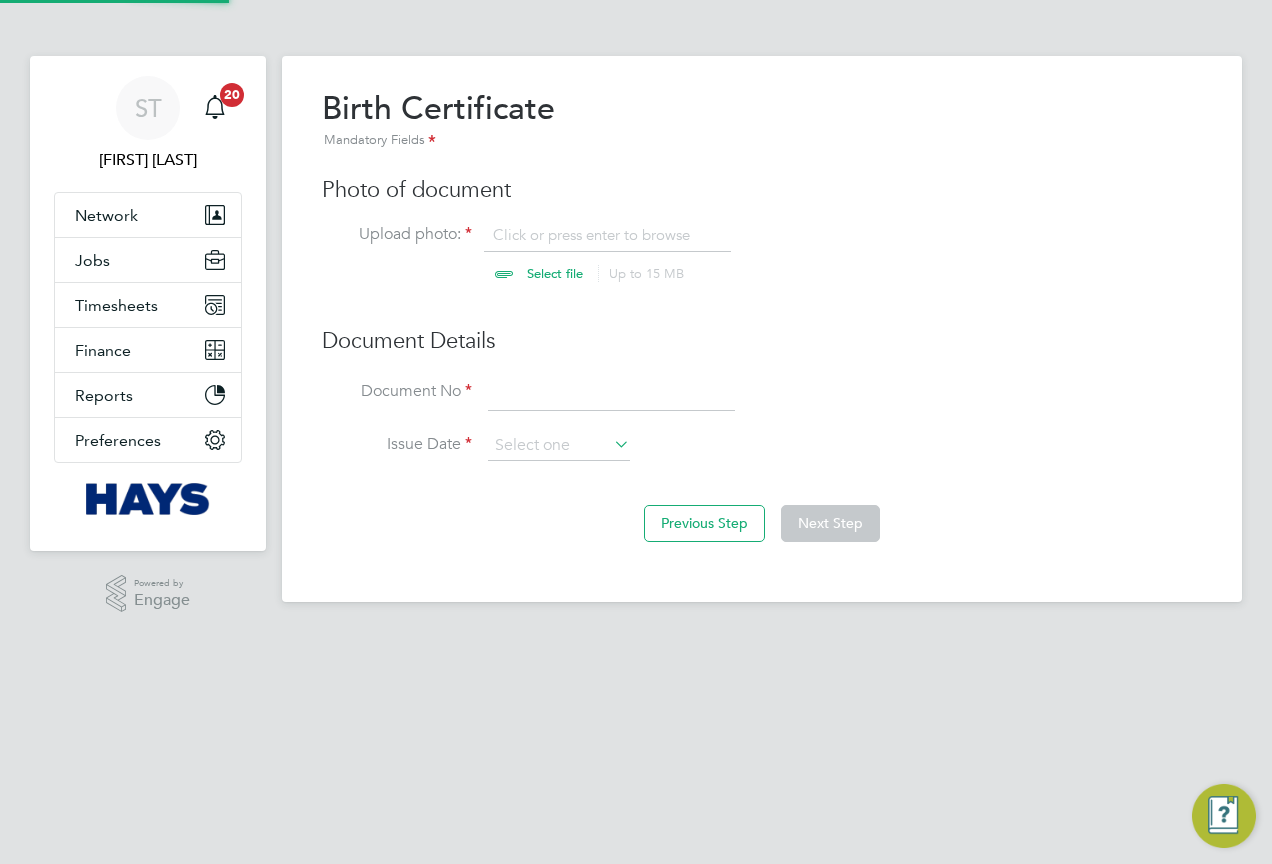 scroll, scrollTop: 10, scrollLeft: 10, axis: both 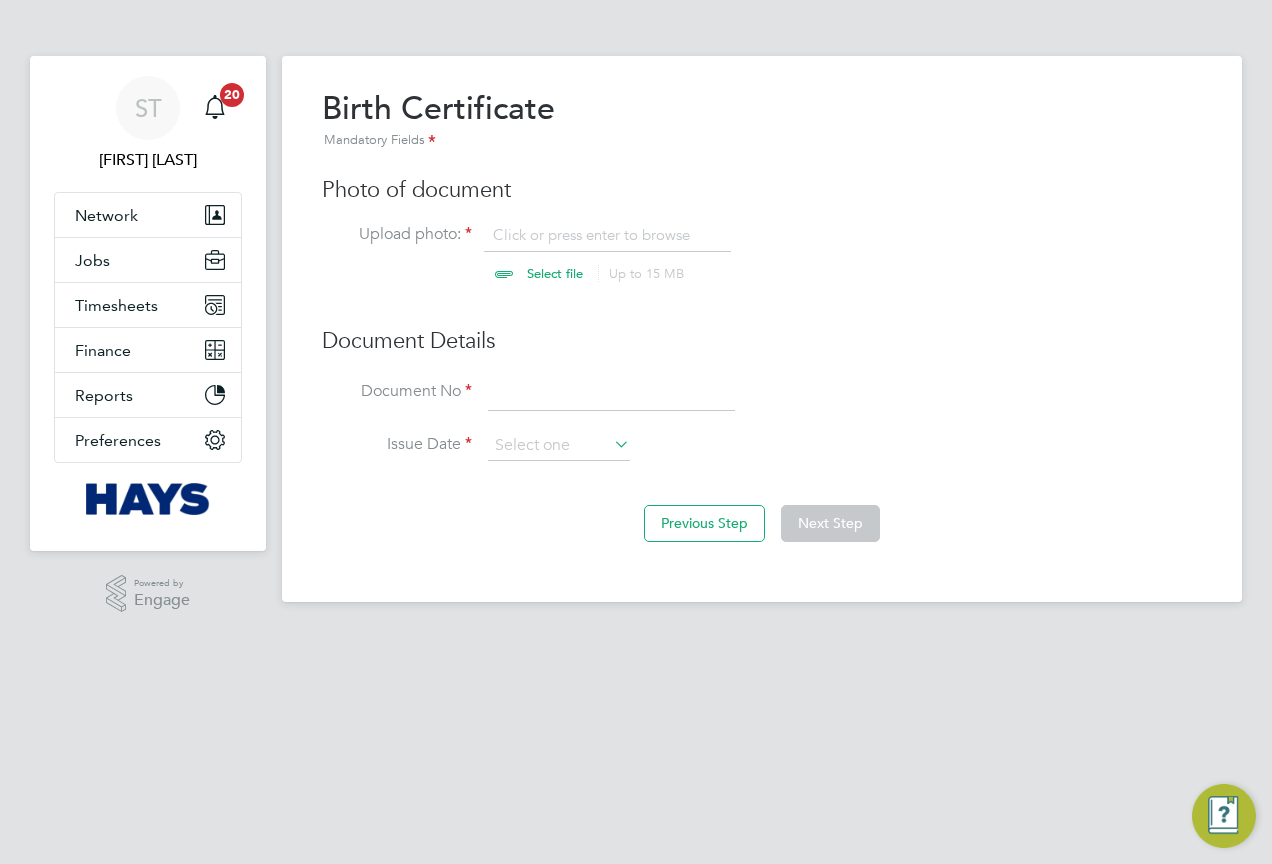 click 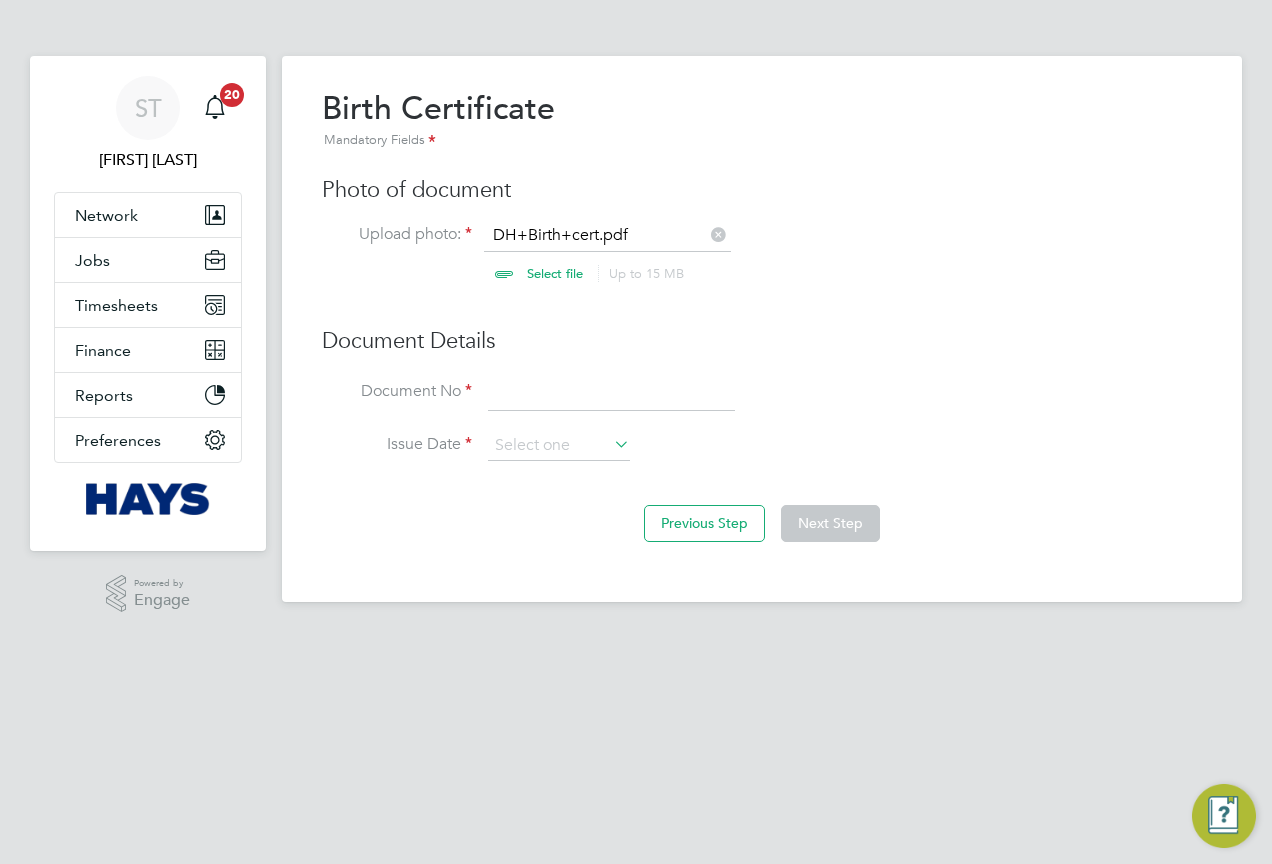 click 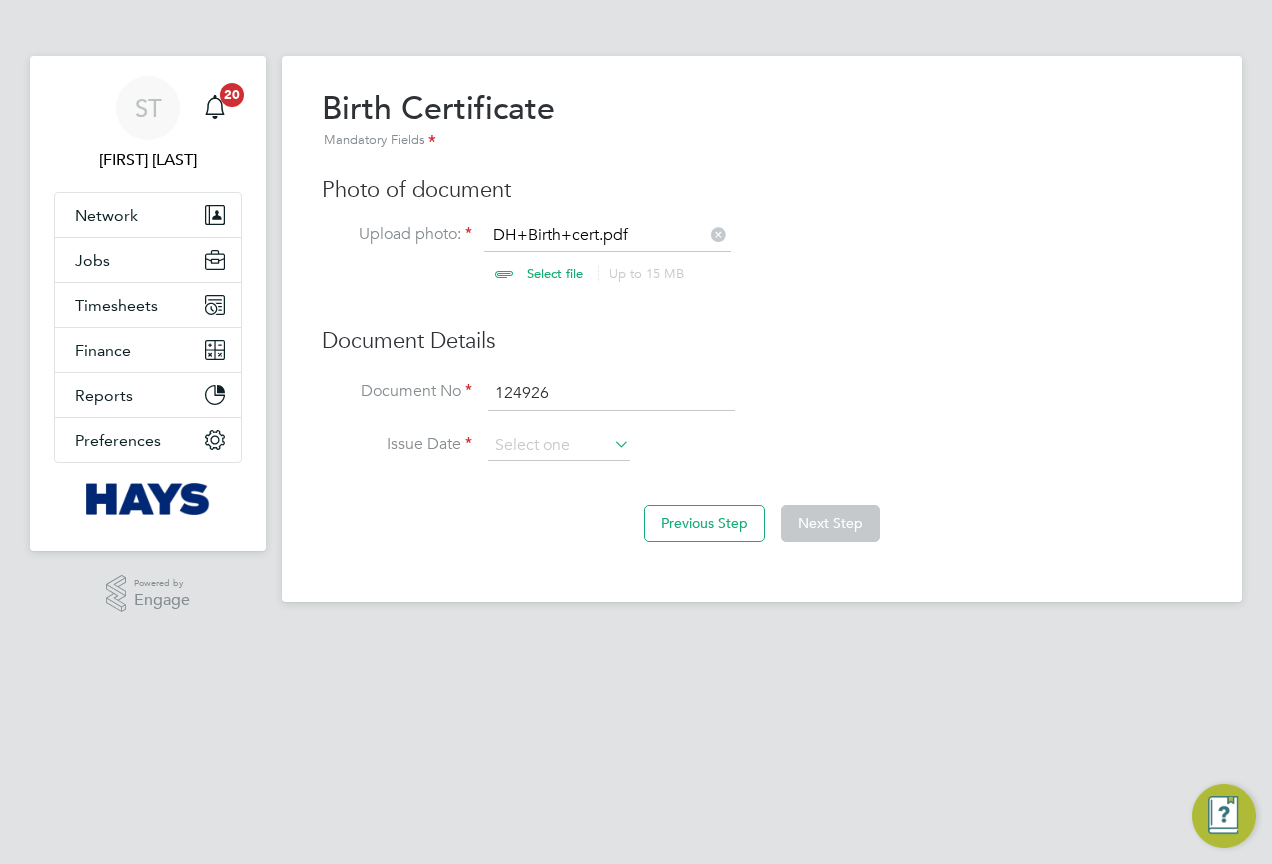 click on "124926" 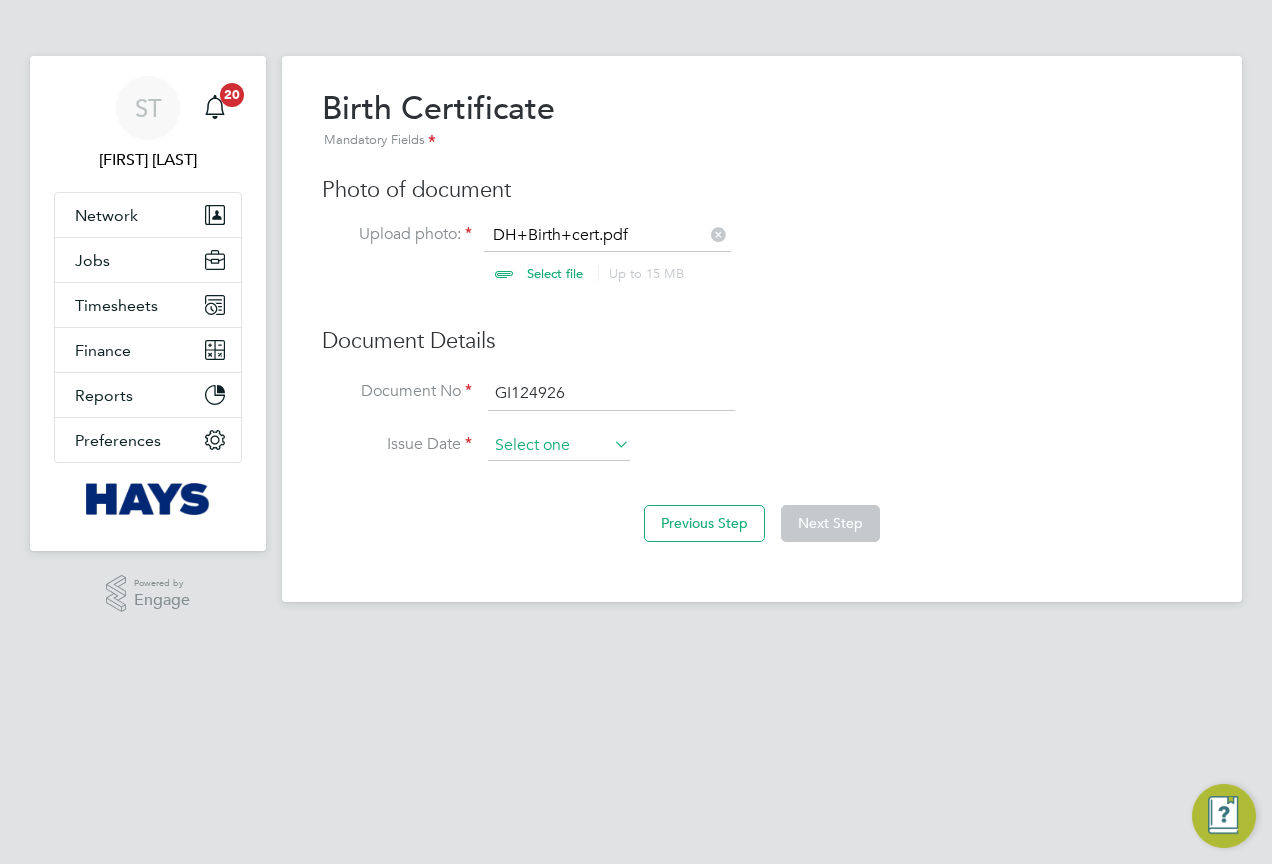 type on "GI124926" 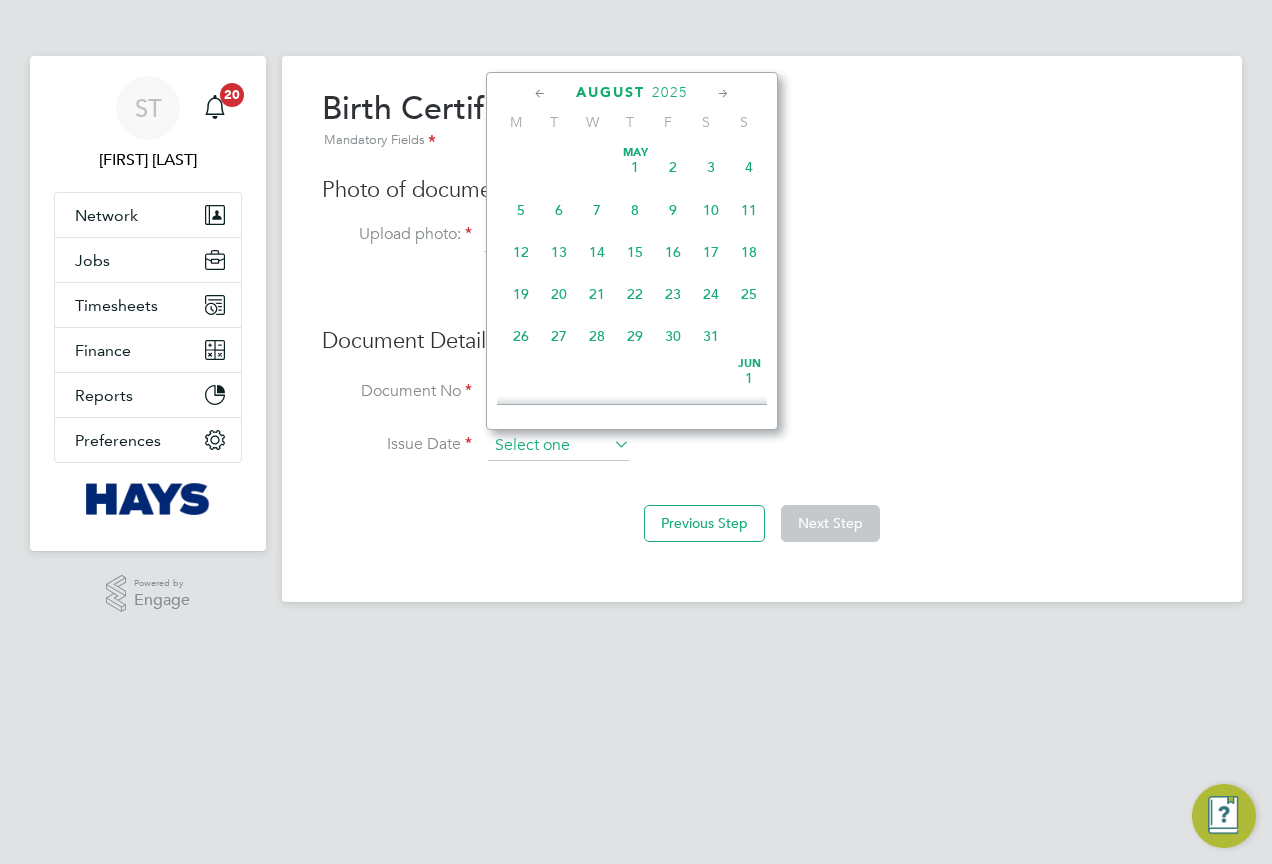 scroll, scrollTop: 649, scrollLeft: 0, axis: vertical 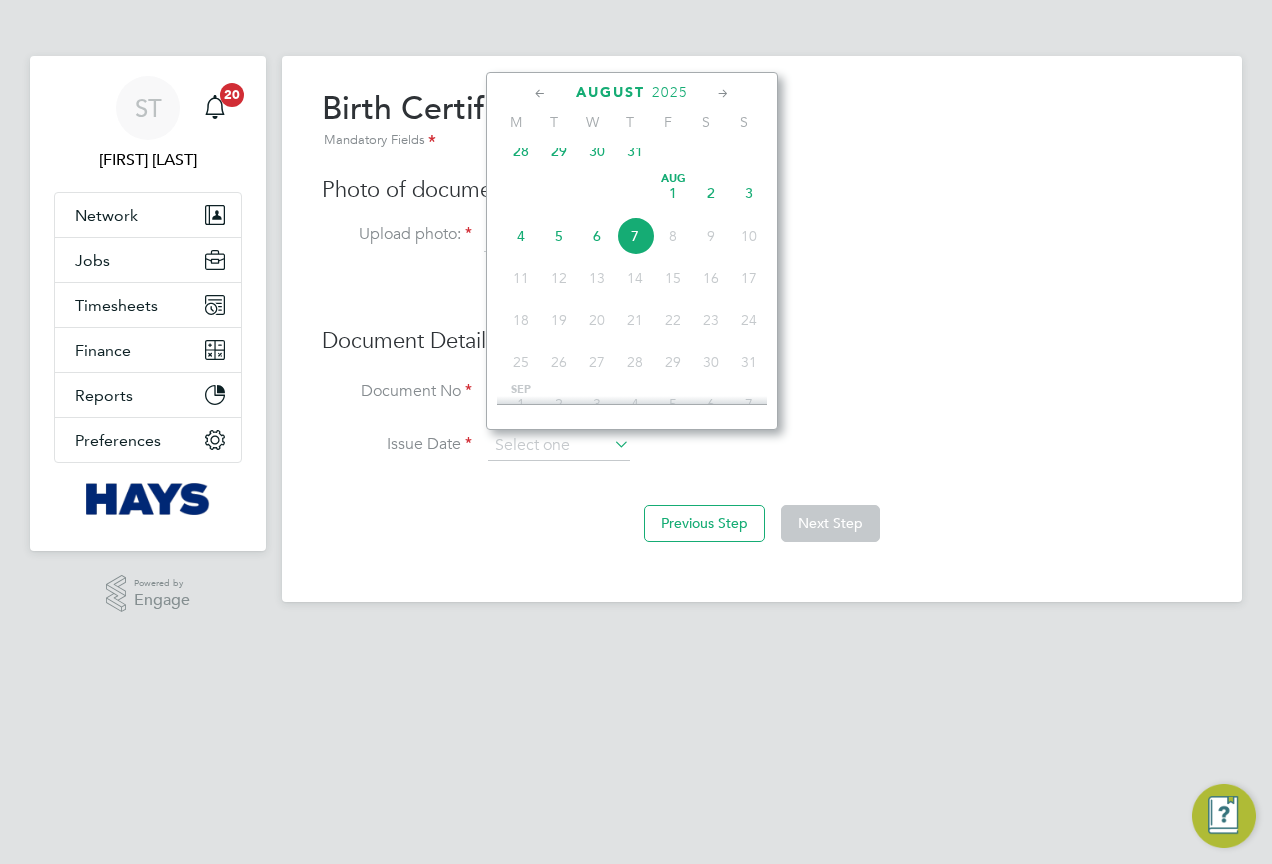 click on "2025" 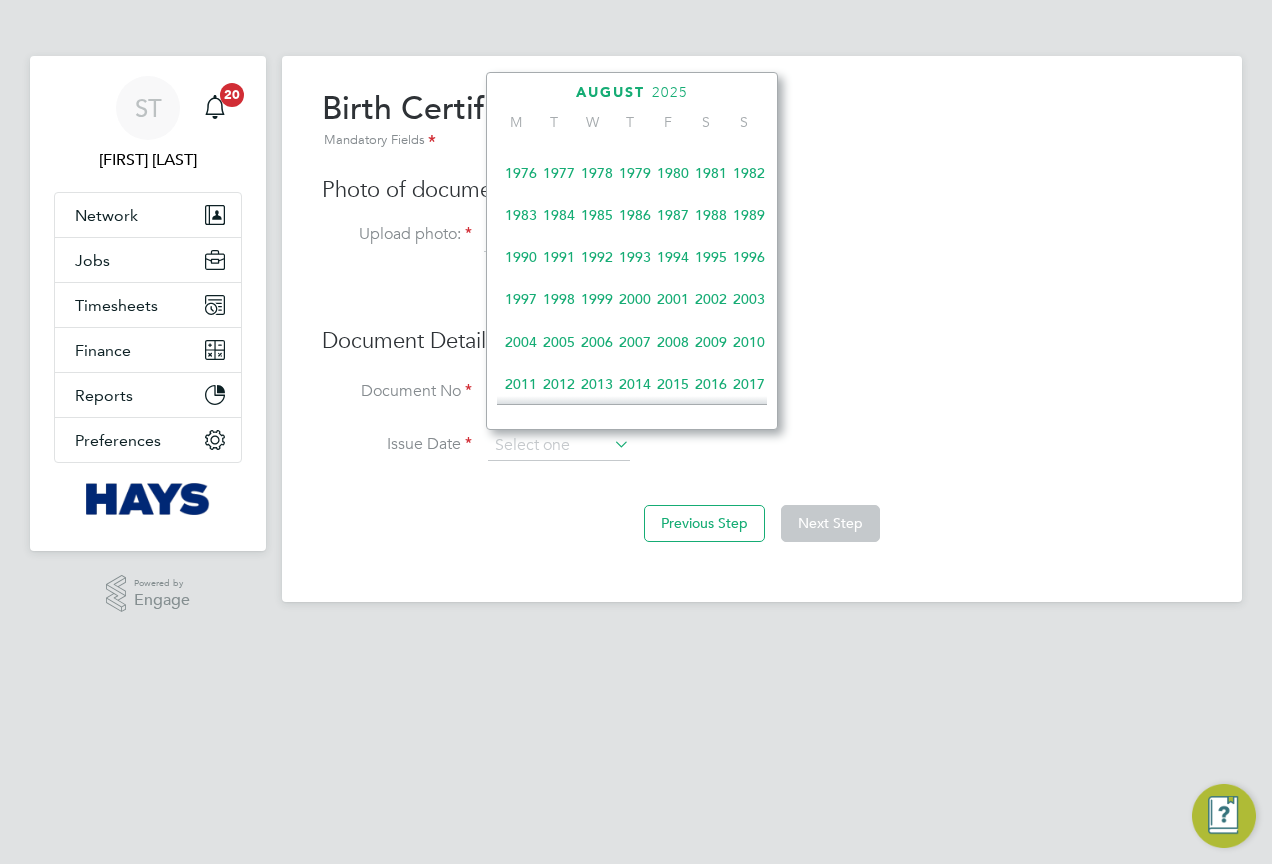 scroll, scrollTop: 330, scrollLeft: 0, axis: vertical 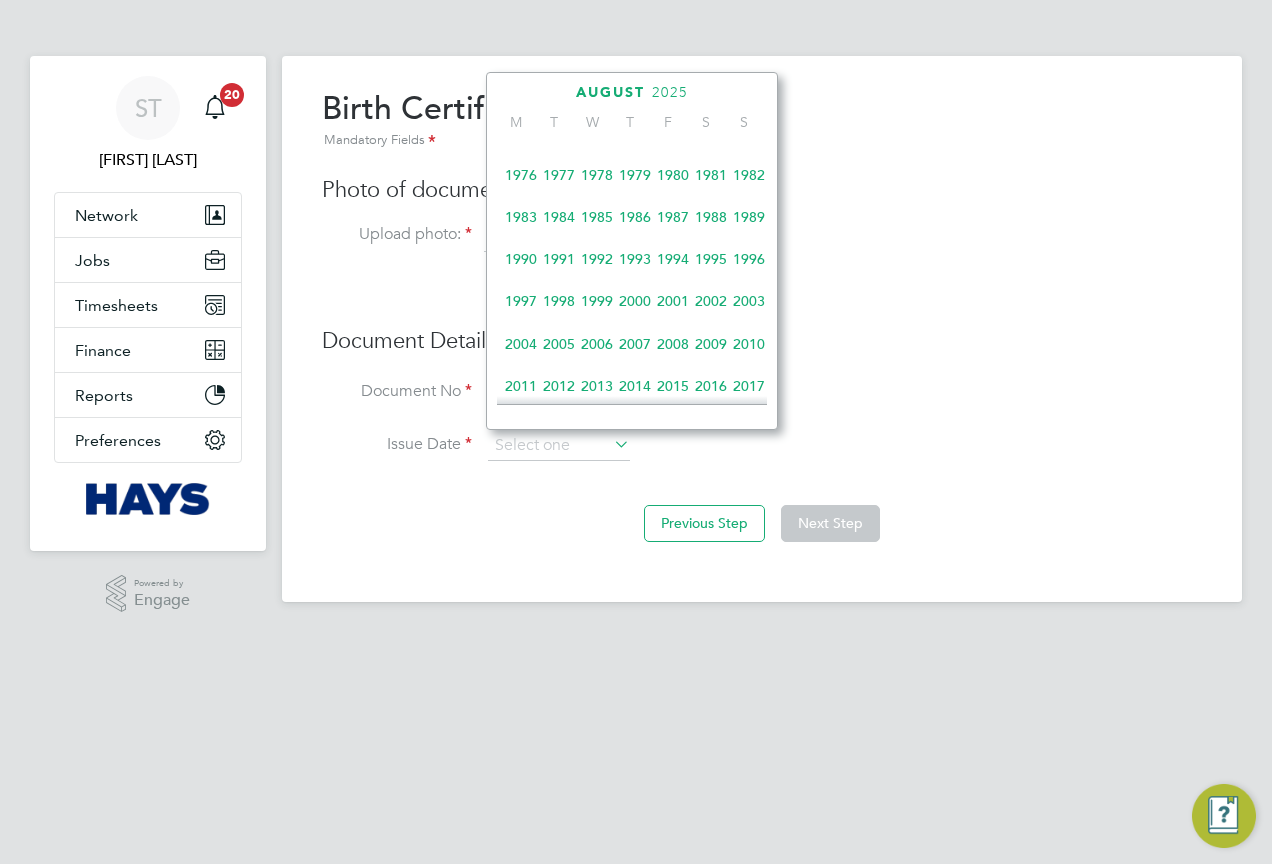 click on "1980" 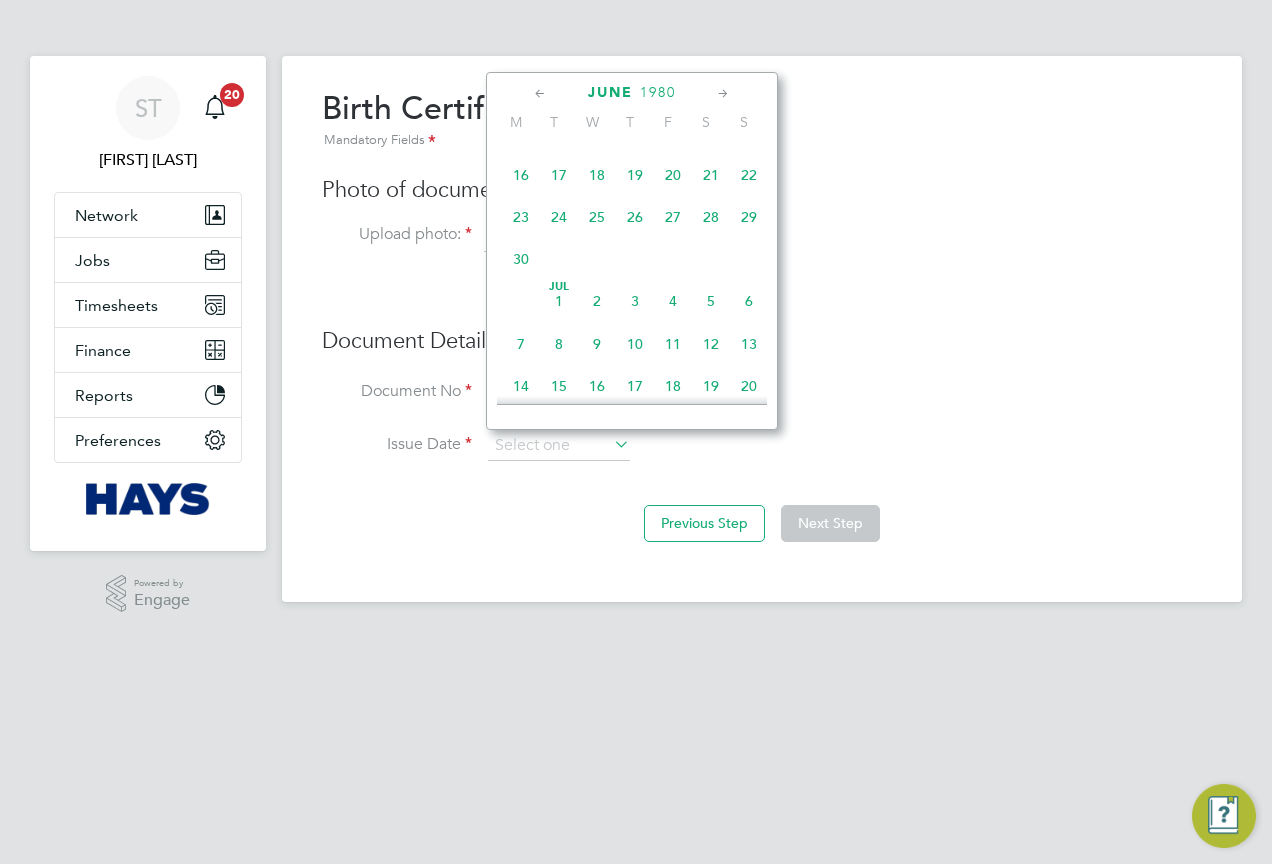 click 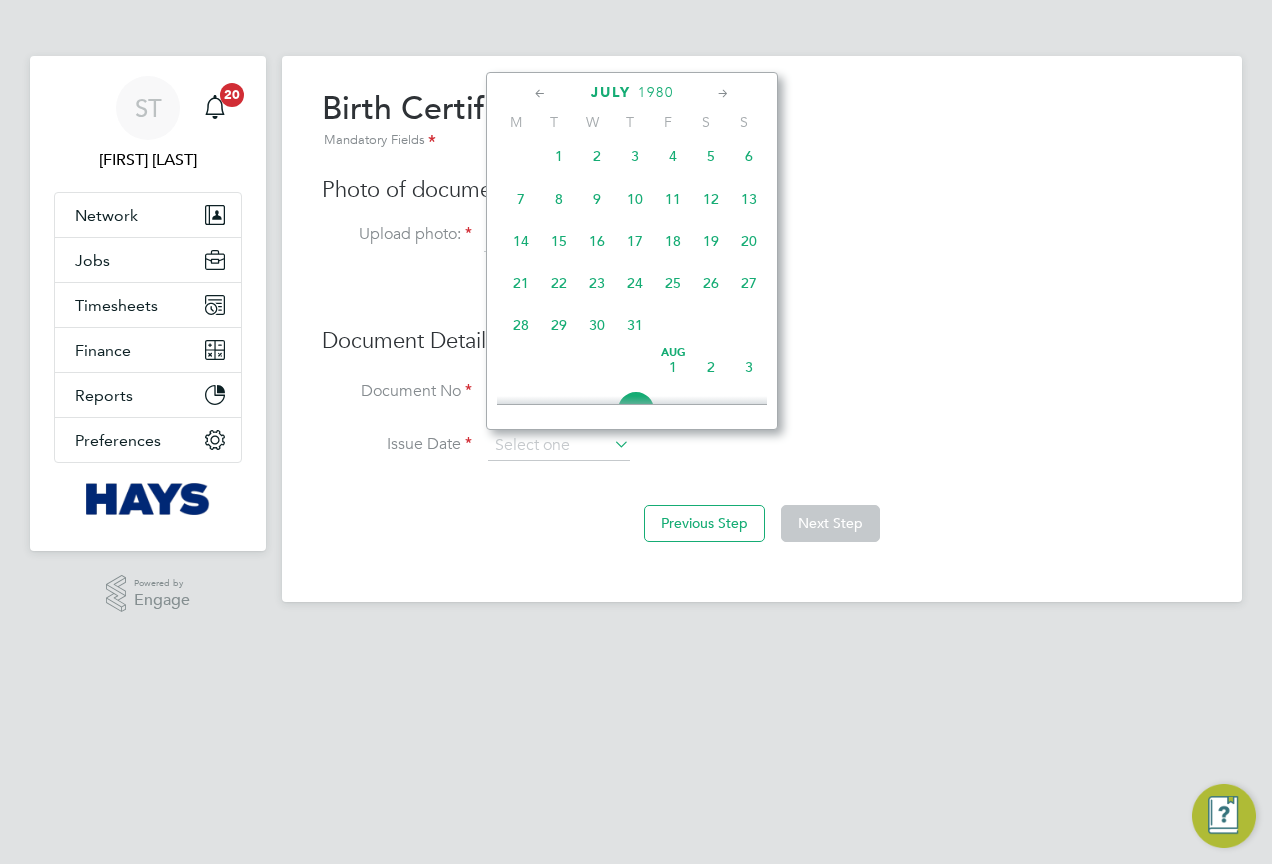 click 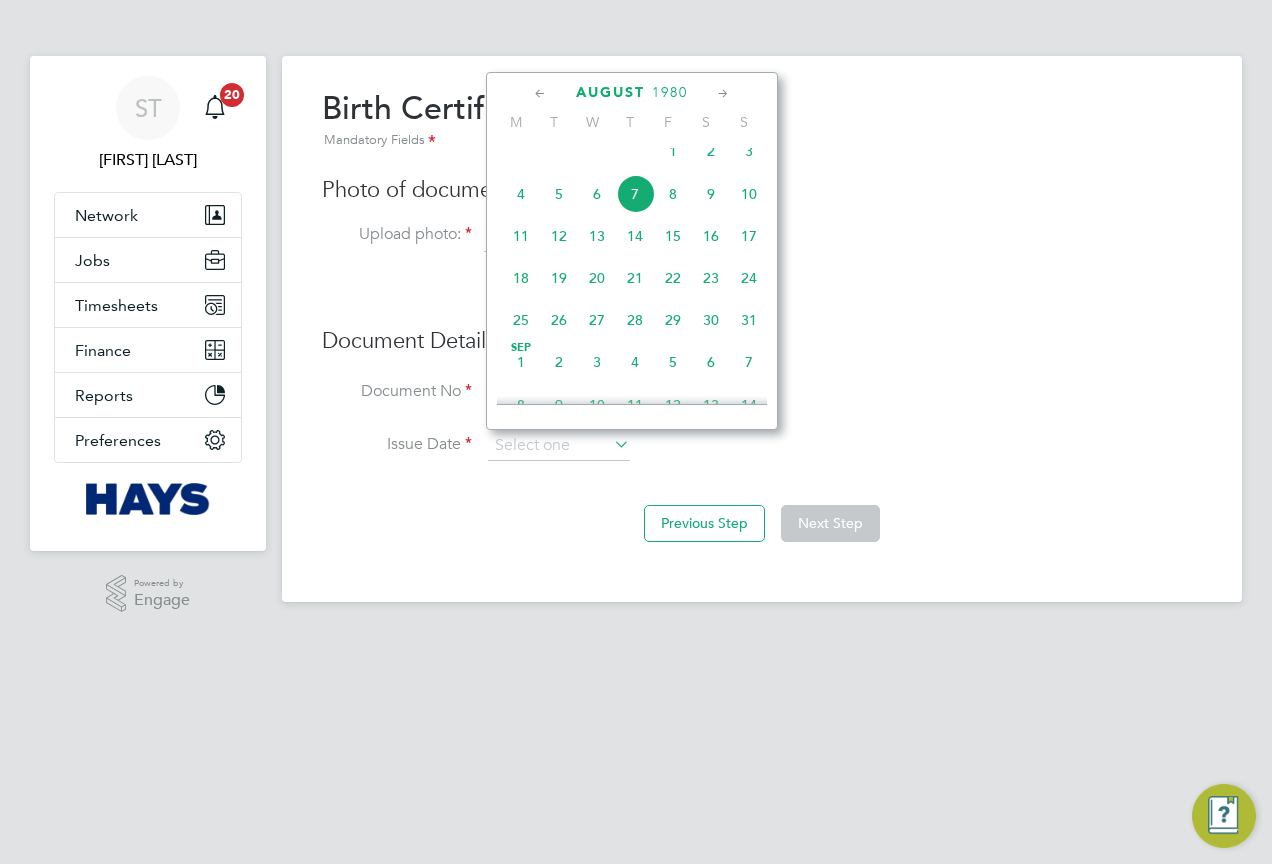 click 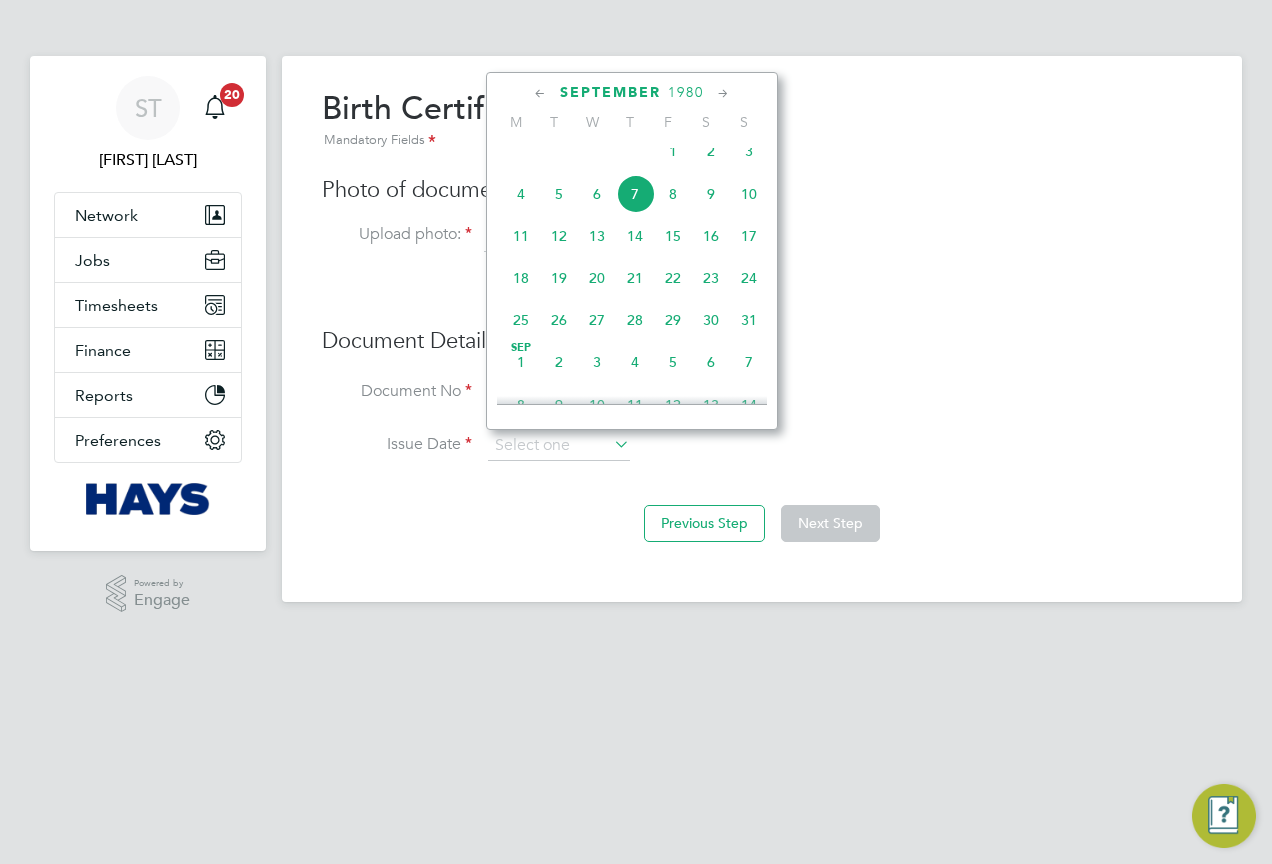 scroll, scrollTop: 907, scrollLeft: 0, axis: vertical 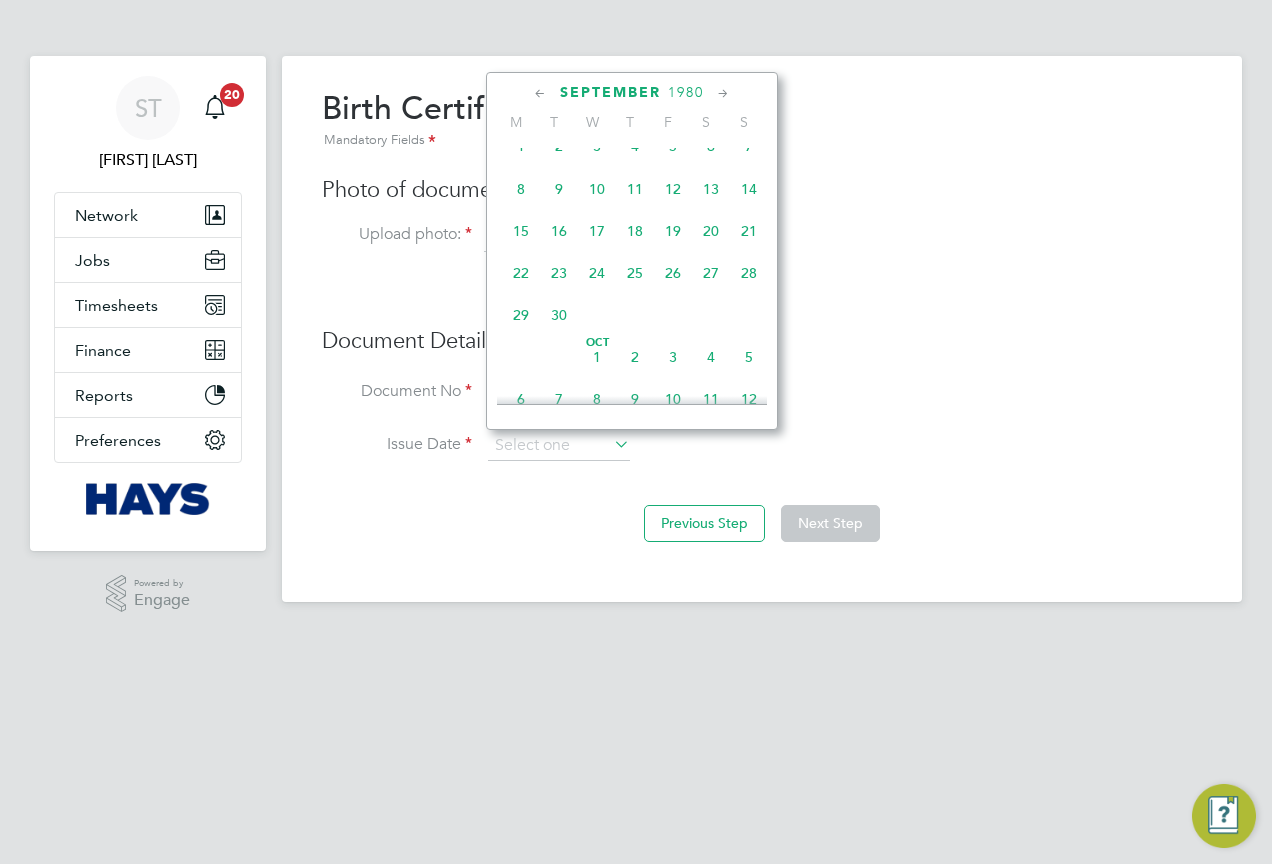 click on "11" 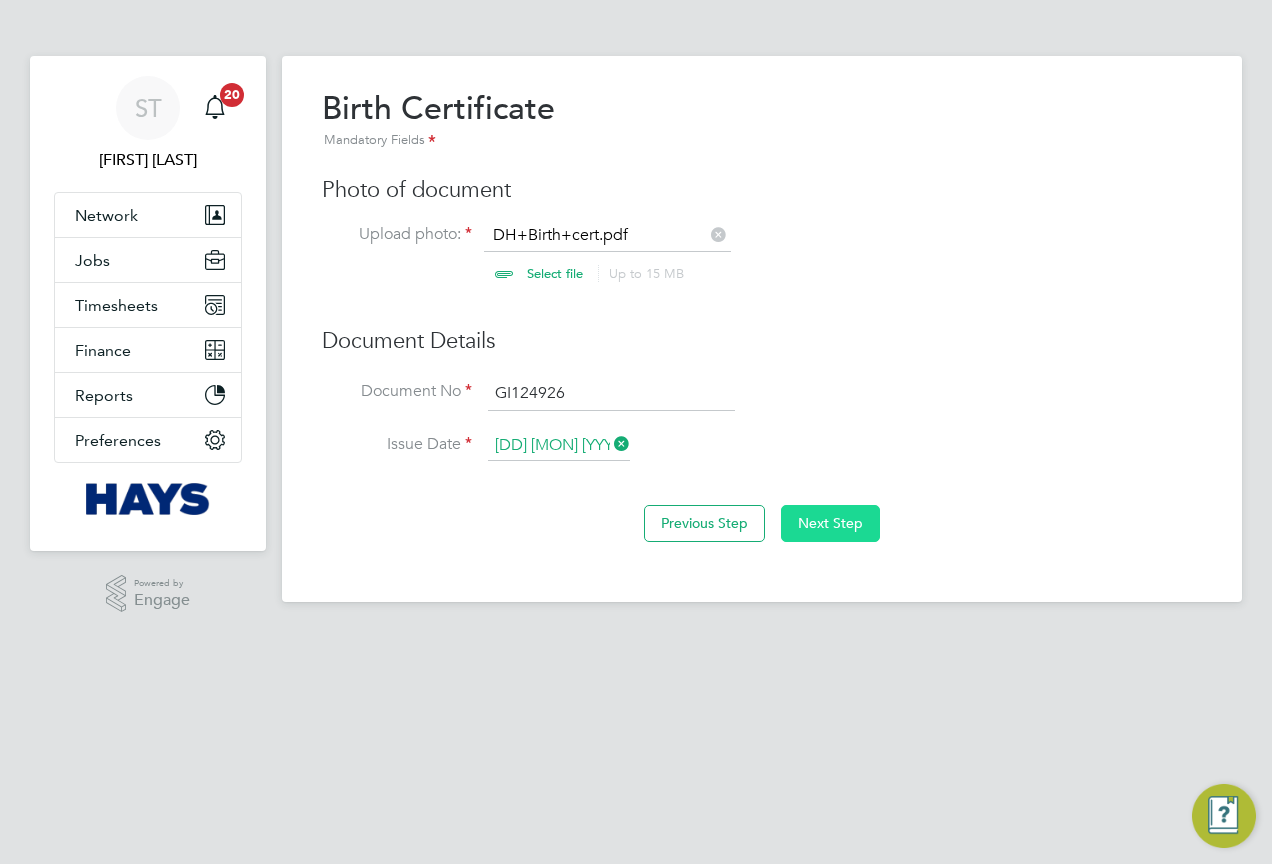 click on "Next Step" 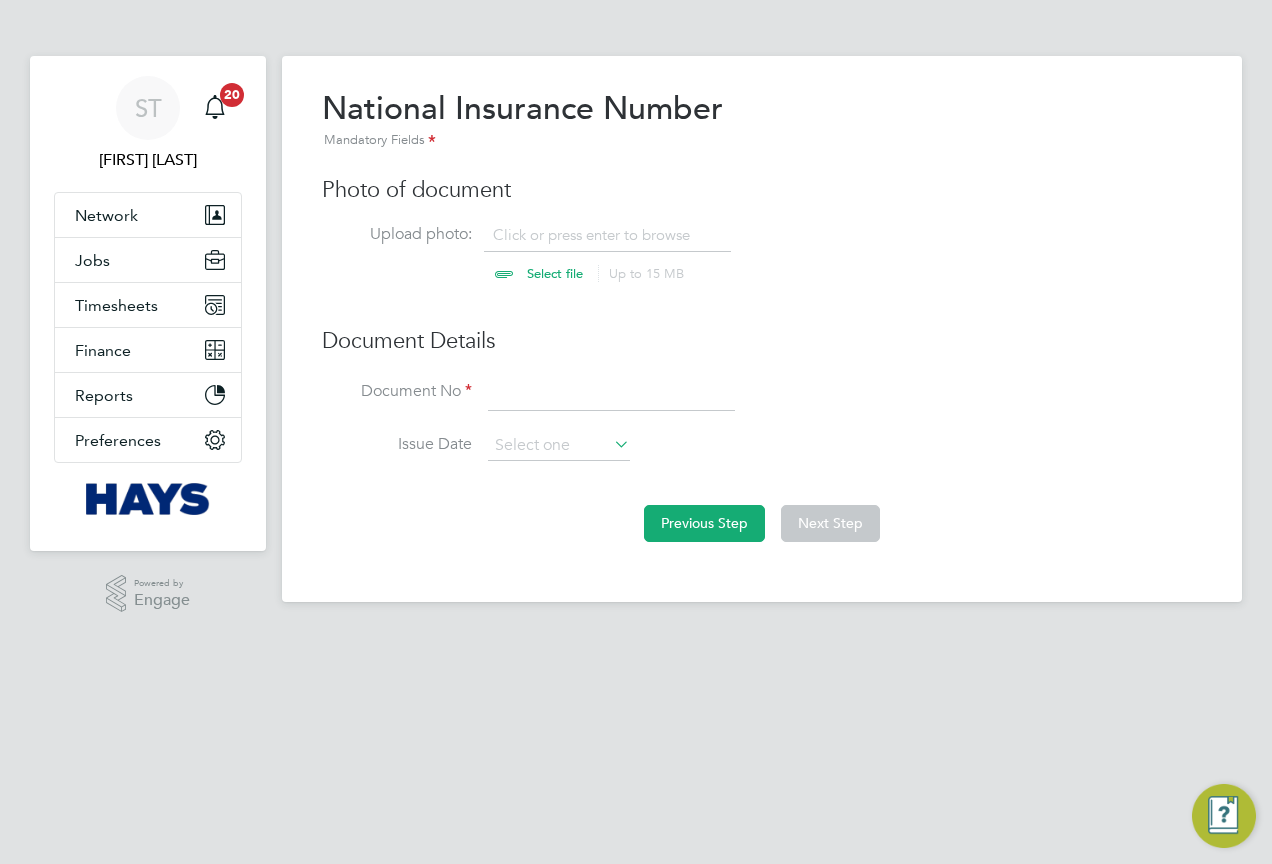 scroll, scrollTop: 10, scrollLeft: 10, axis: both 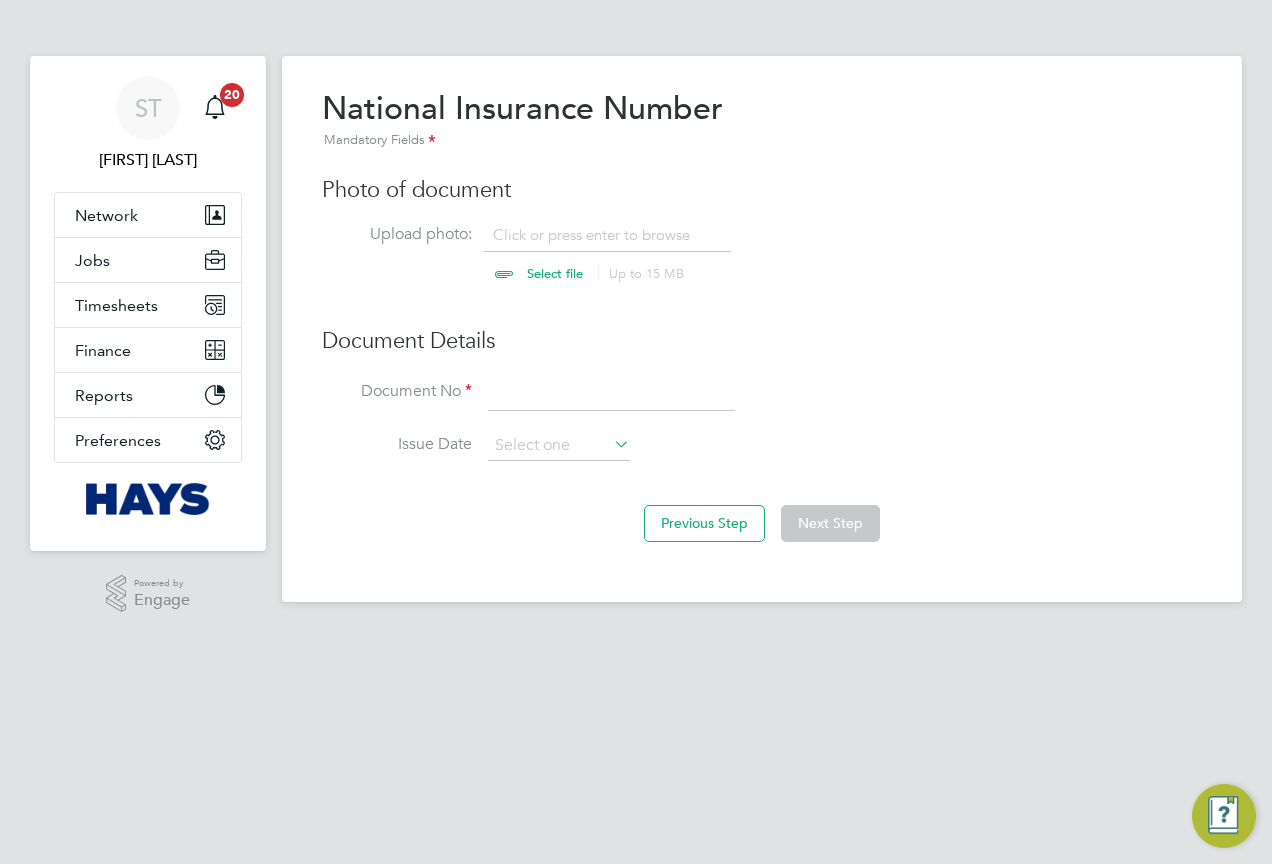click 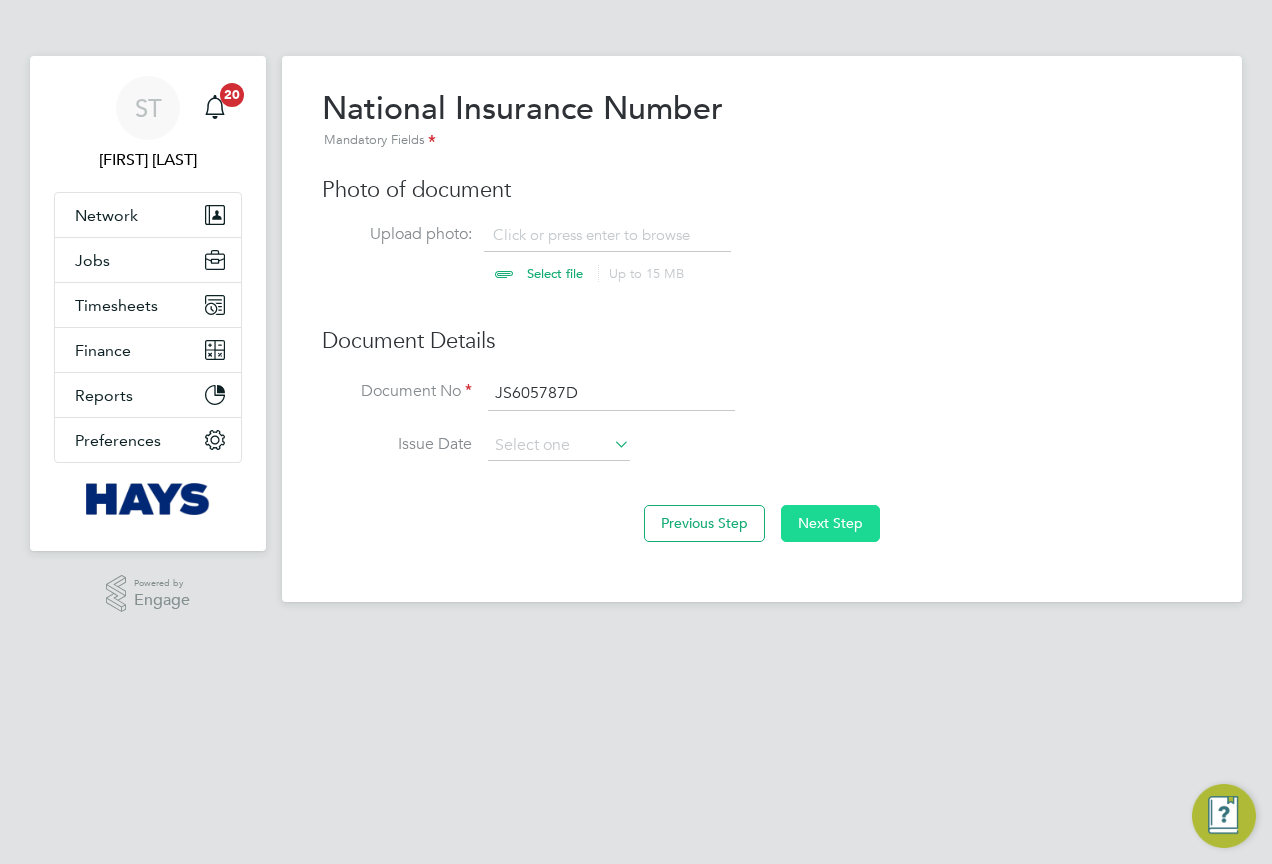 type on "JS605787D" 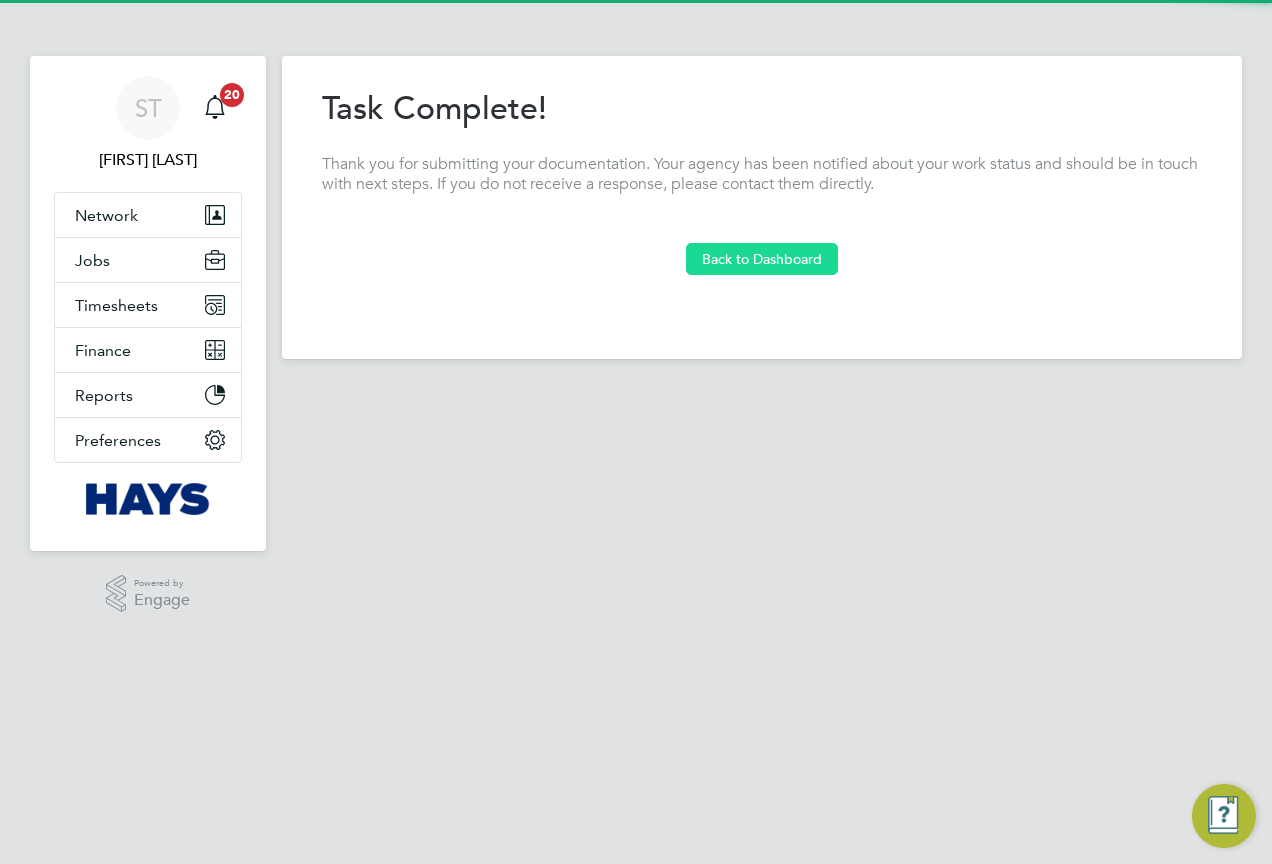 click on "Back to Dashboard" at bounding box center [762, 259] 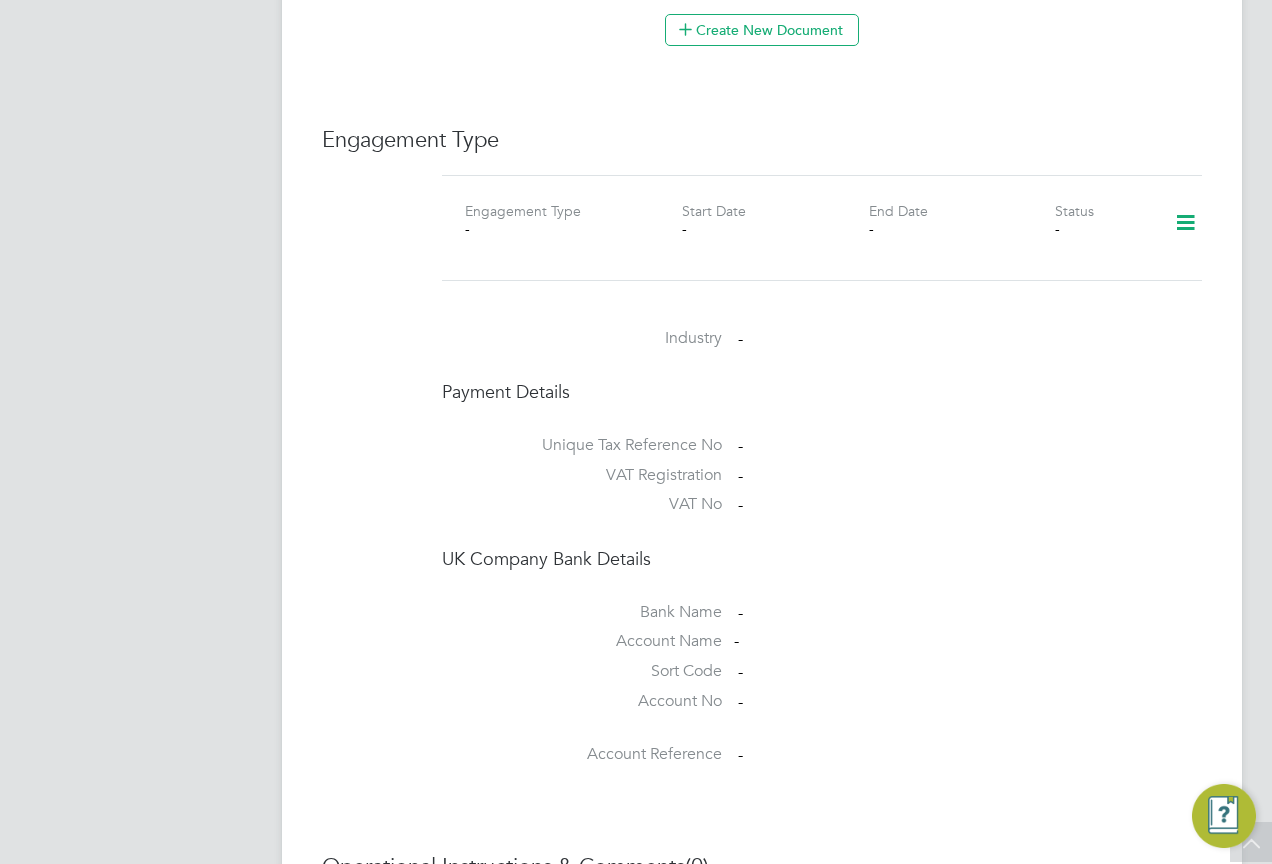 scroll, scrollTop: 1599, scrollLeft: 0, axis: vertical 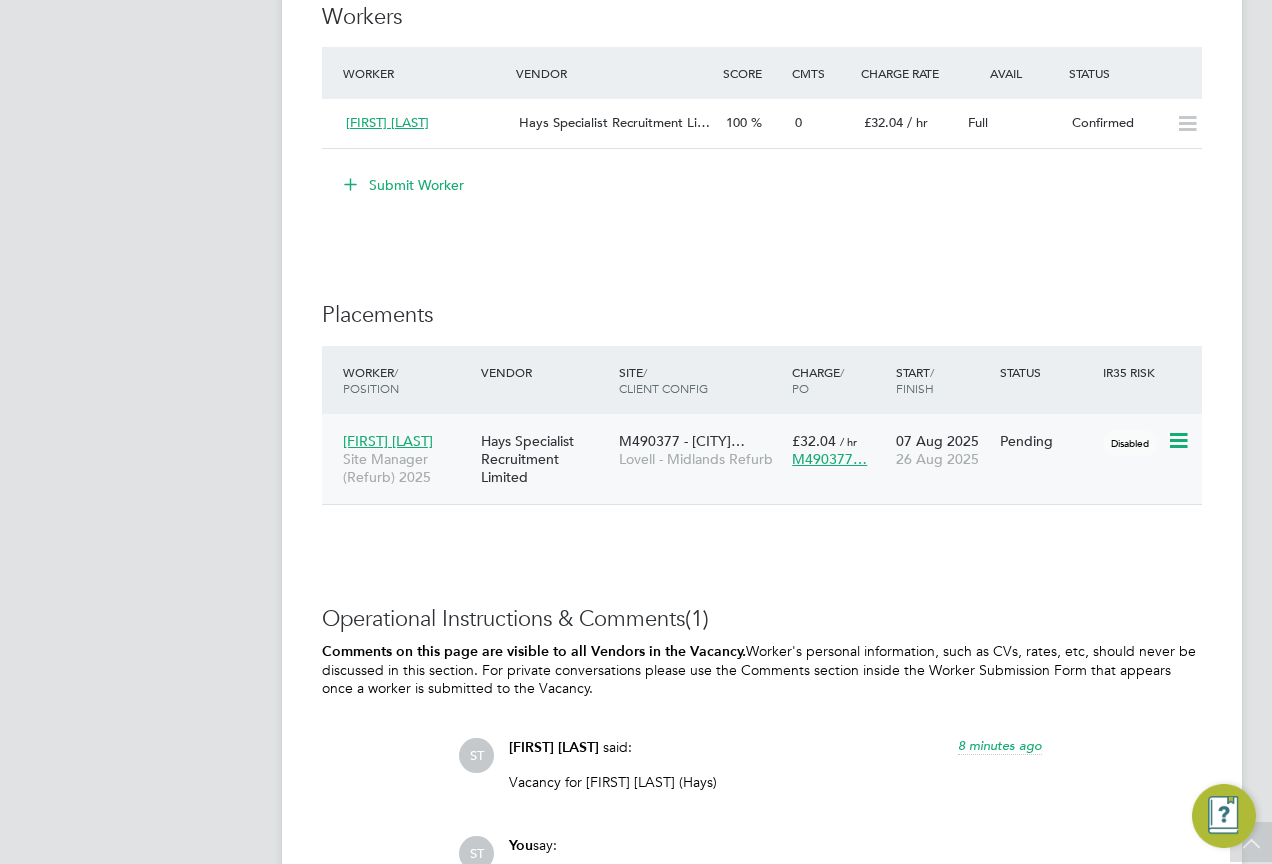 click 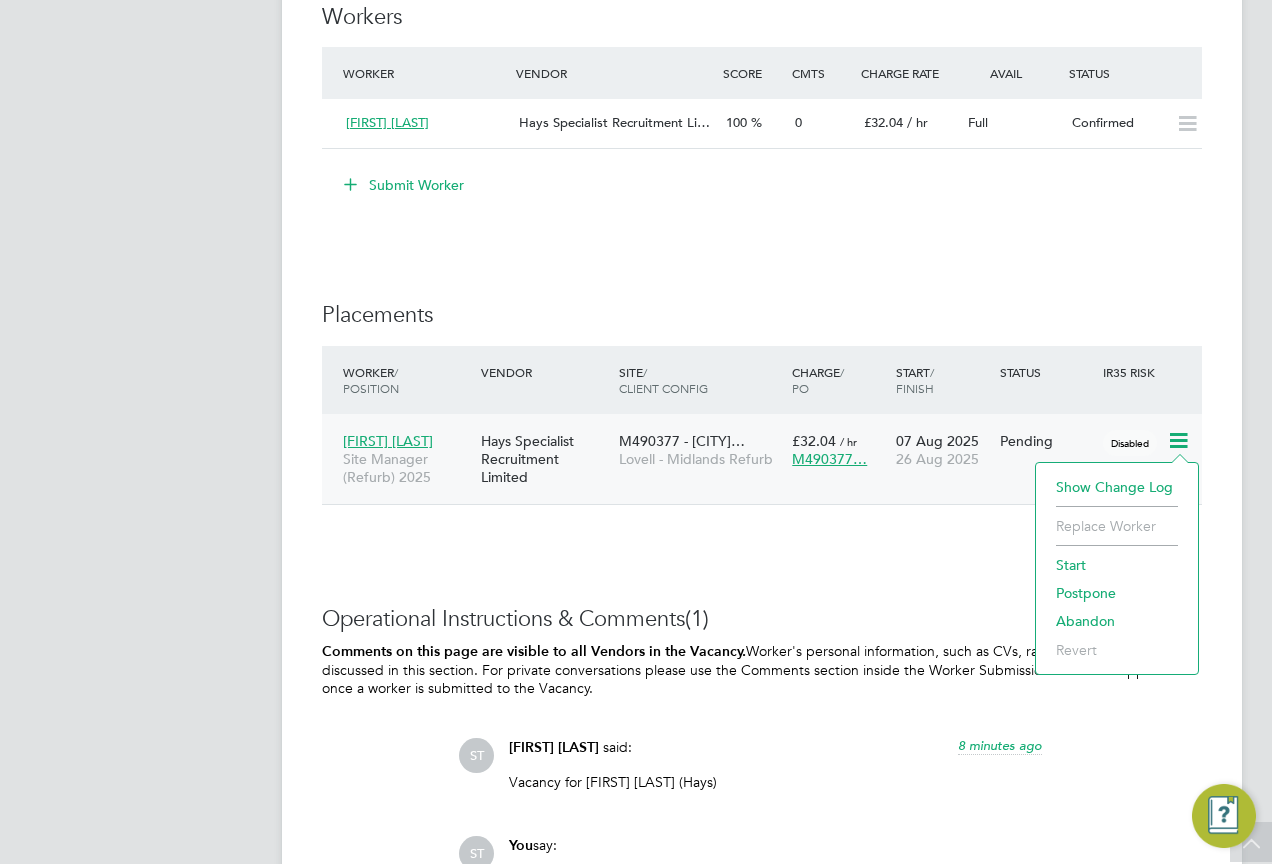 click on "Start" 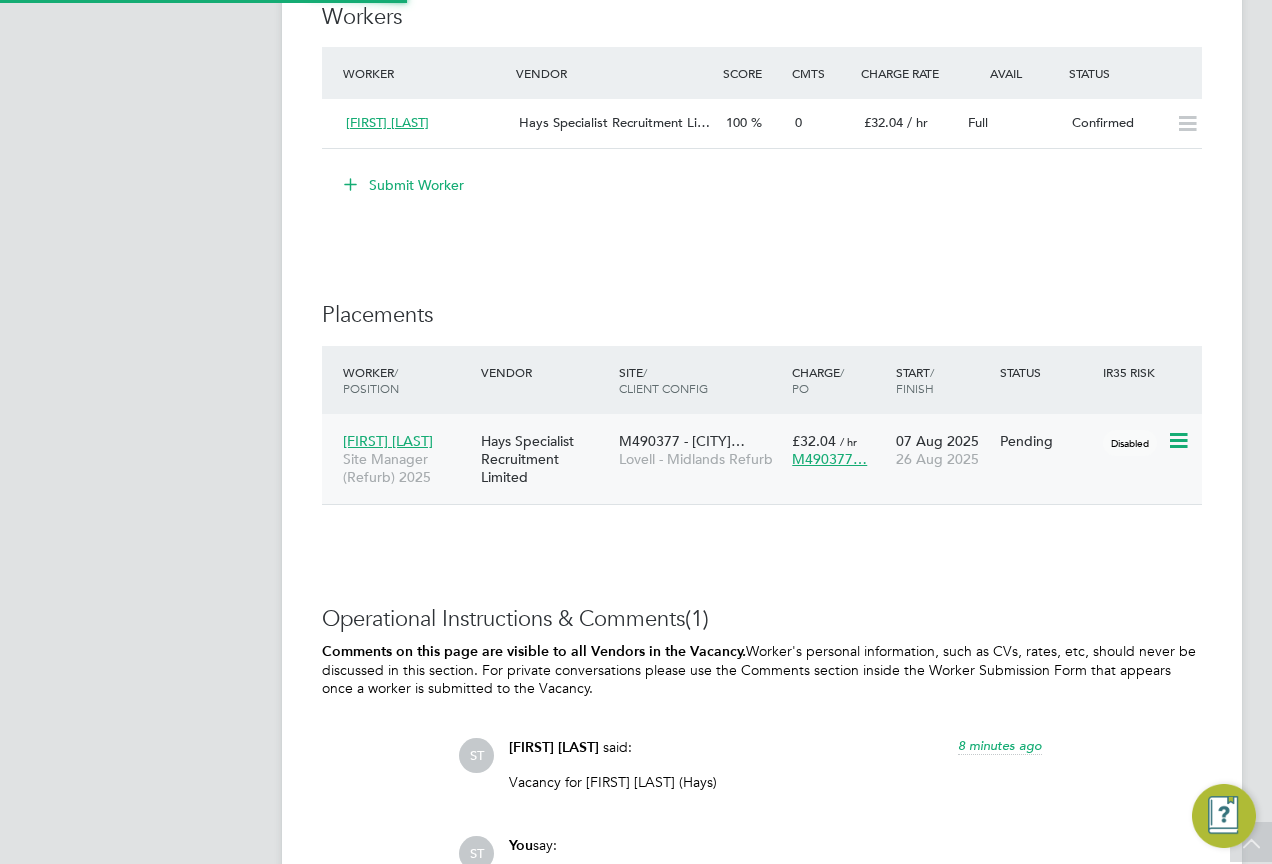 type on "Bengie Harper-Pittman" 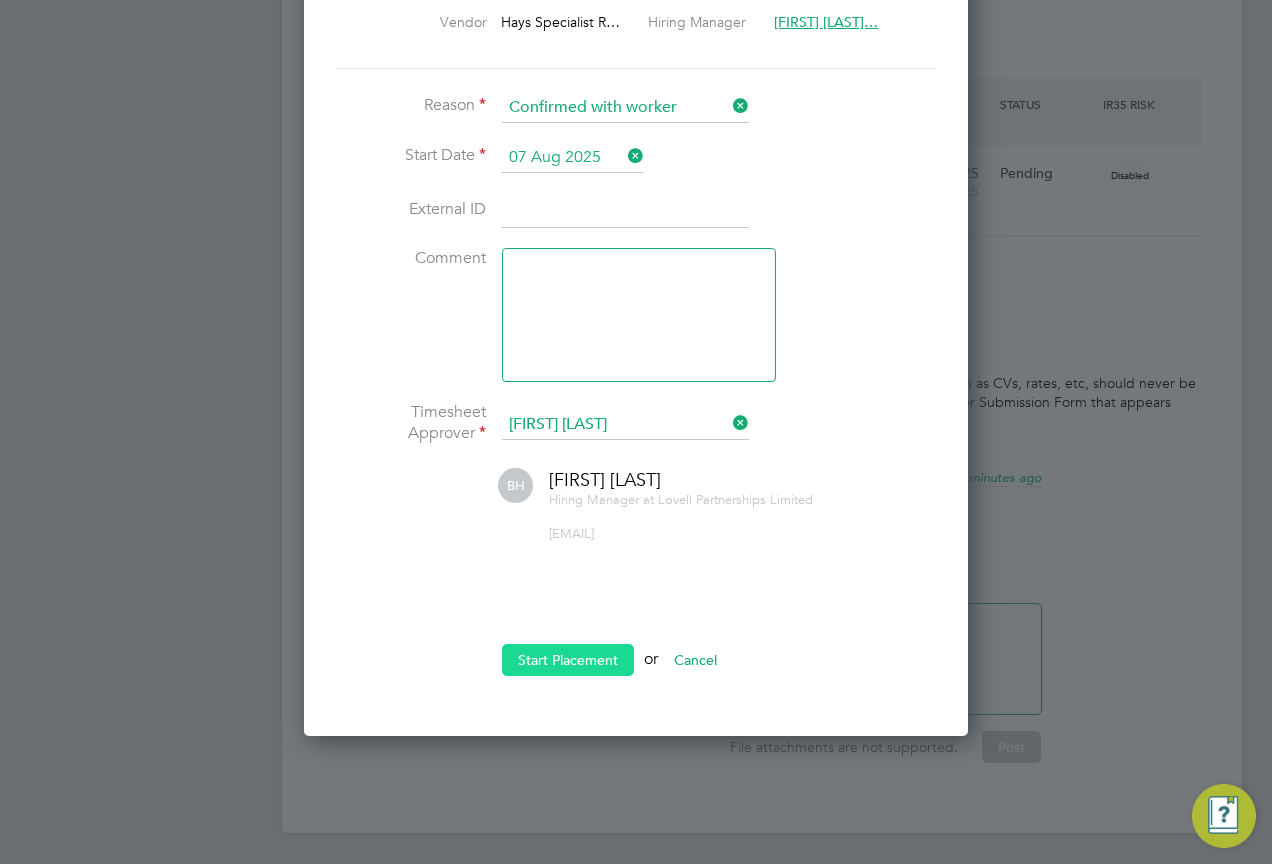 click on "Start Placement" 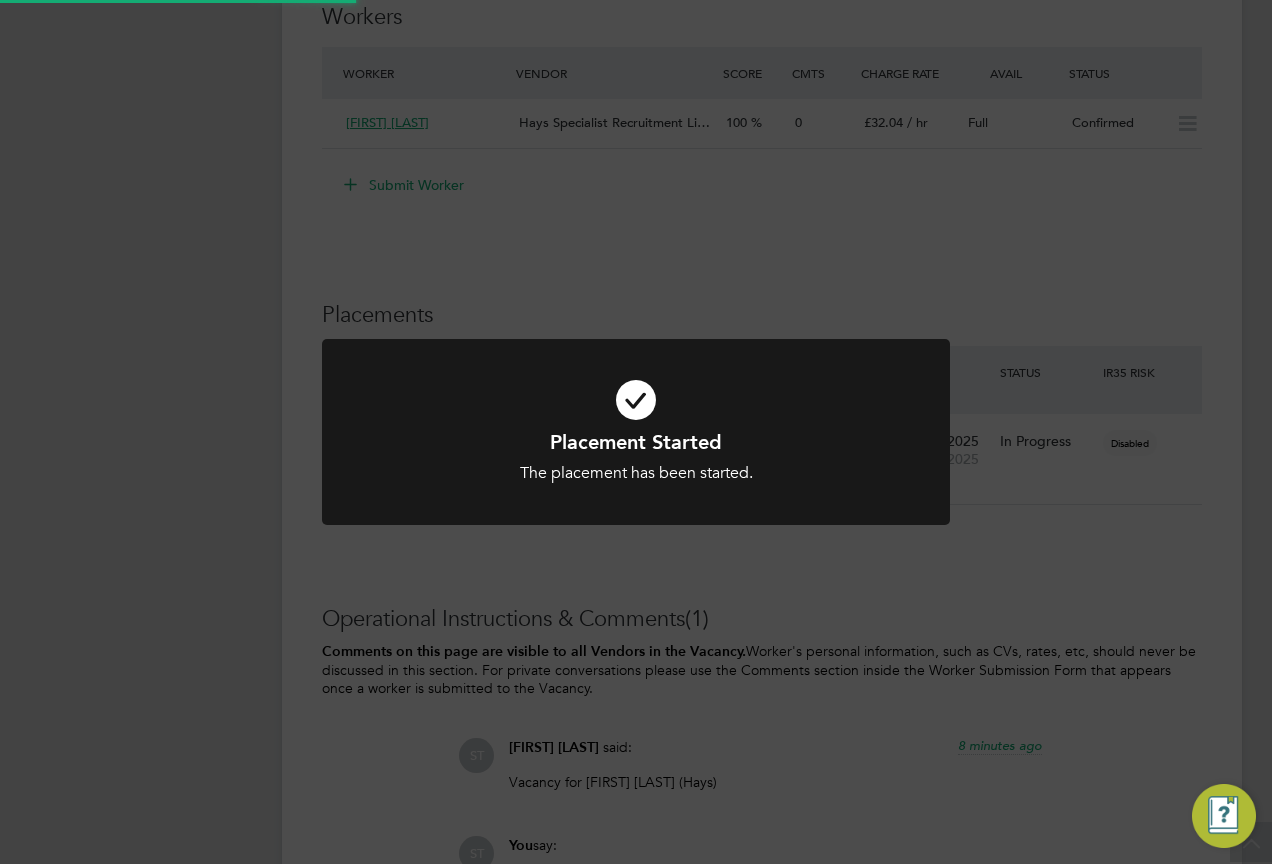 click on "Placement Started The placement has been started. Cancel Okay" 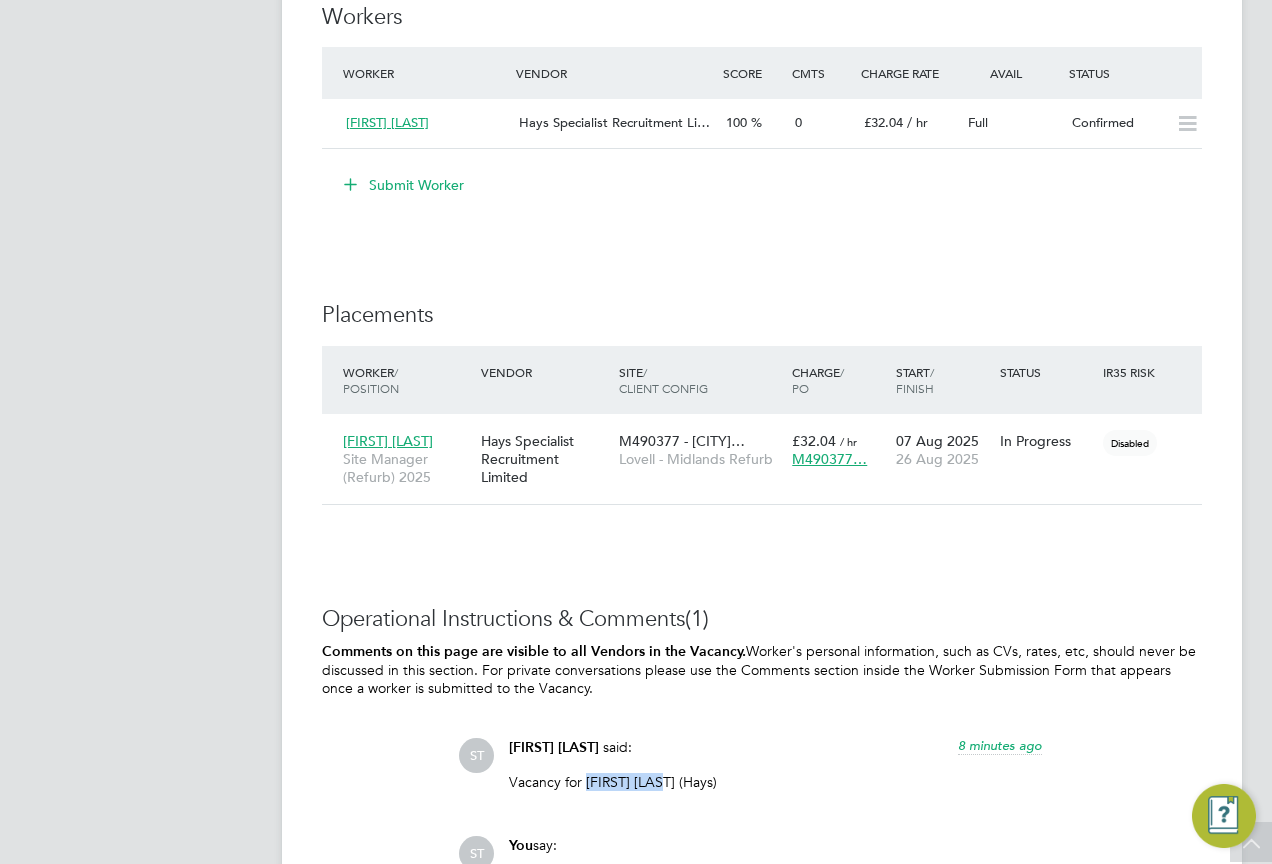 drag, startPoint x: 584, startPoint y: 782, endPoint x: 673, endPoint y: 784, distance: 89.02247 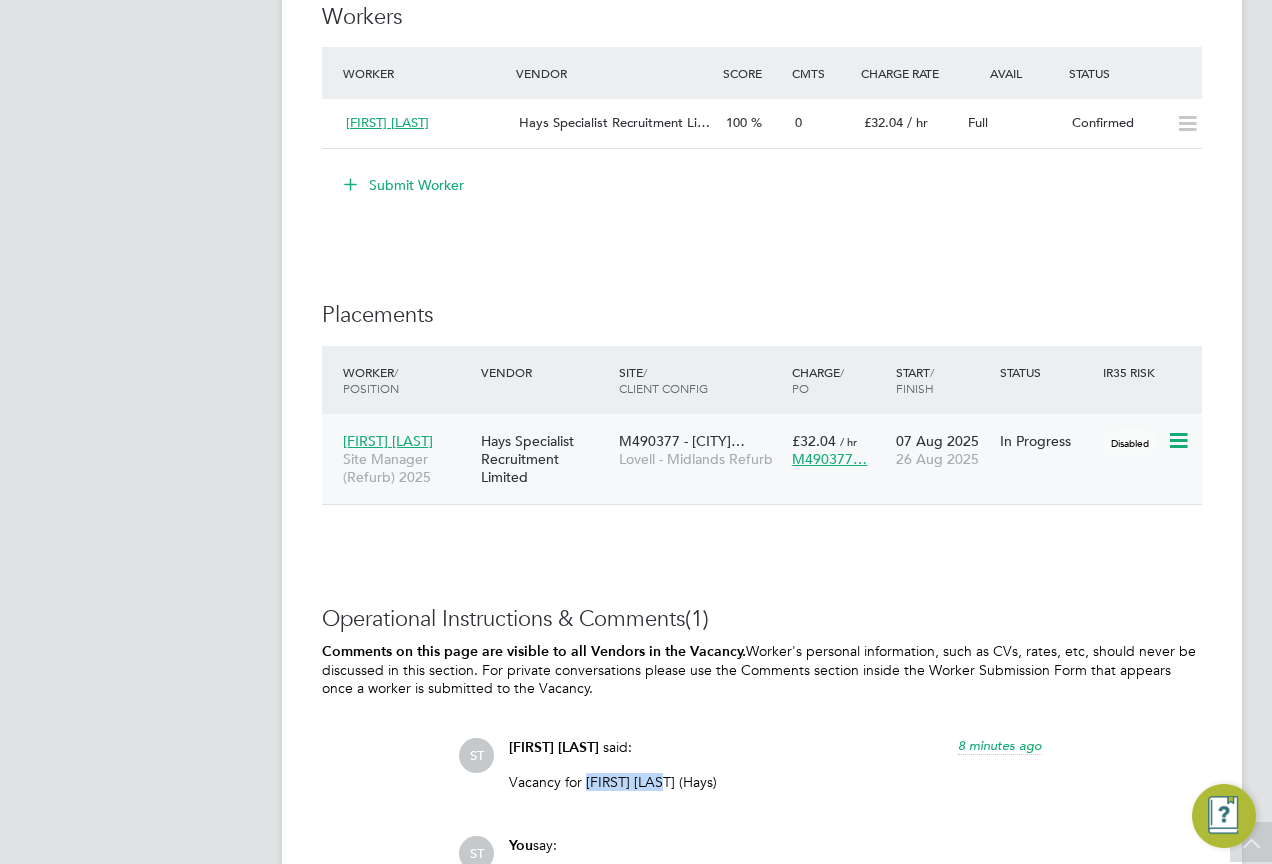 click on "Damien Healy Site Manager (Refurb) 2025 Hays Specialist Recruitment Limited M490377 - Cheltenha… Lovell - Midlands Refurb £32.04   / hr M-M490377… 07 Aug 2025 26 Aug 2025 In Progress Disabled" 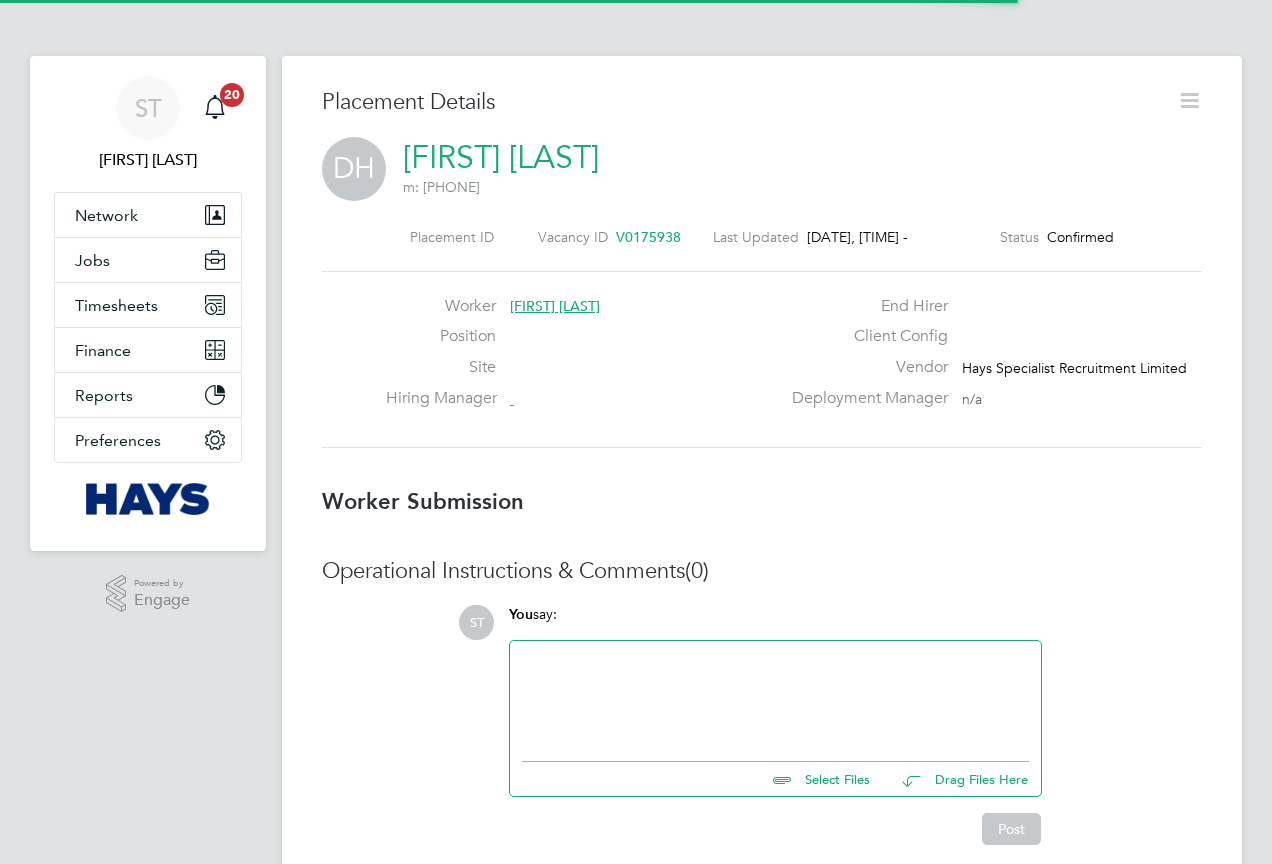 scroll, scrollTop: 0, scrollLeft: 0, axis: both 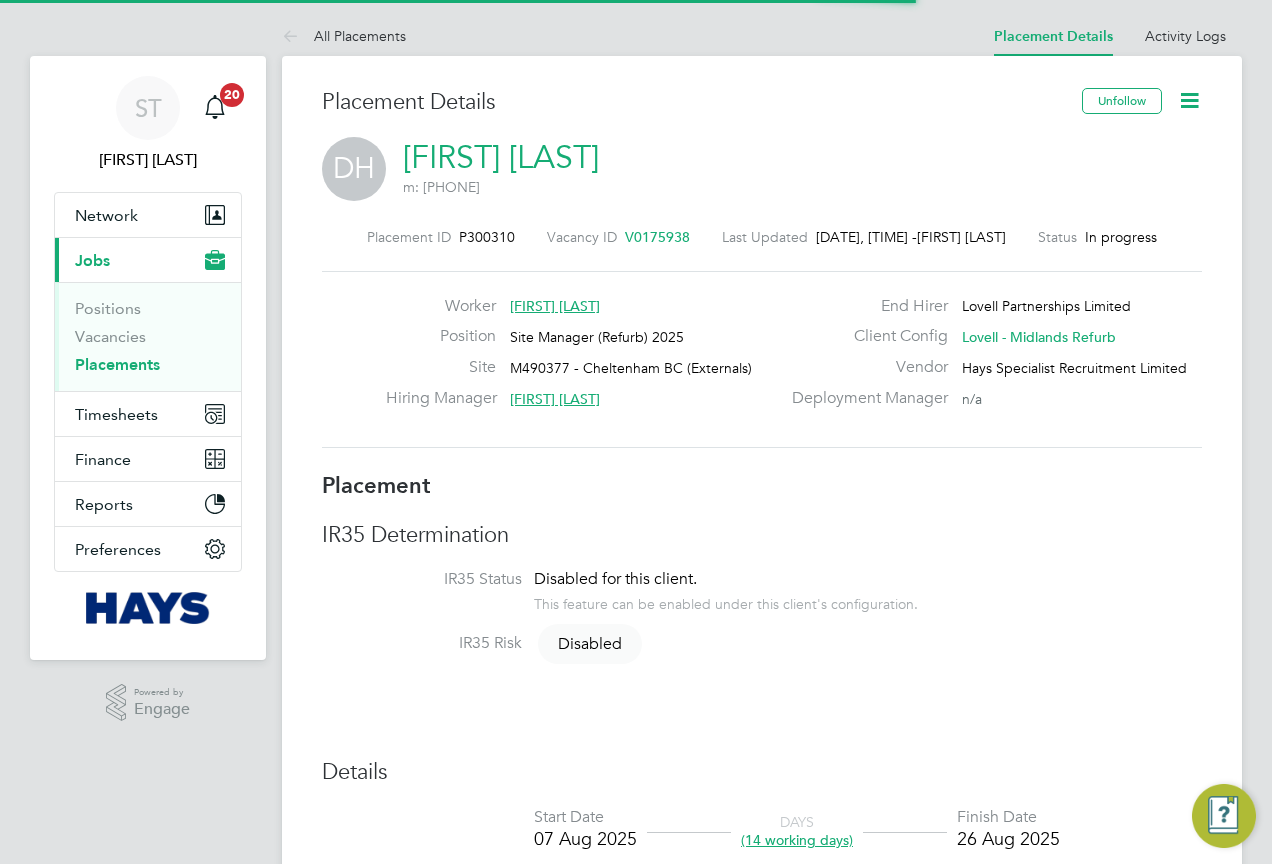 drag, startPoint x: 510, startPoint y: 234, endPoint x: 459, endPoint y: 240, distance: 51.351727 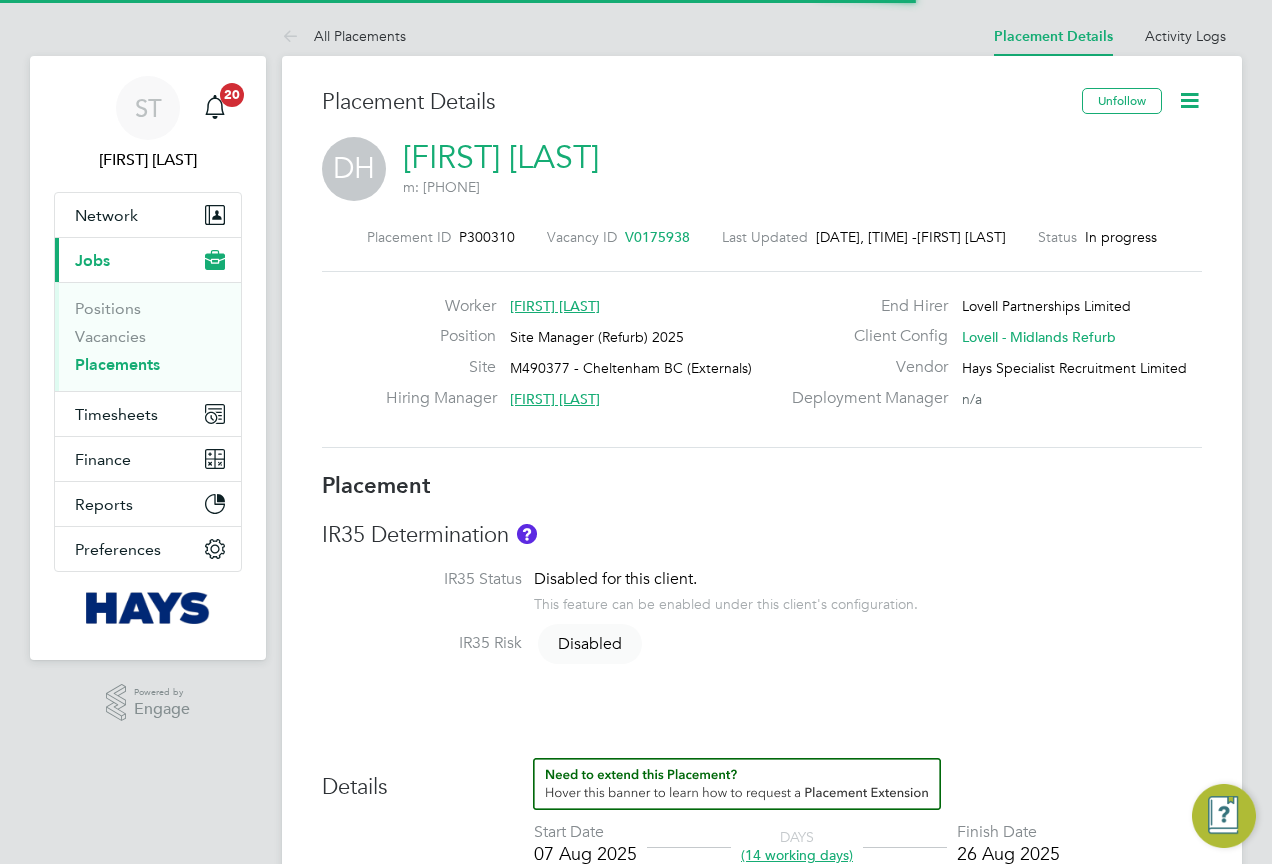 click on "Placement ID   P300310 Vacancy ID   V0175938   Last Updated   07 Aug 2025, 08:40 -  Samreet Thandi Status   In progress   Worker   Damien Healy Position   Site Manager (Refurb) 2025 Site   M490377 - Cheltenham BC (Externals) Hiring Manager     Bengie Harper-Pittman End Hirer   Lovell Partnerships Limited Client Config   Lovell - Midlands Refurb Vendor   Hays Specialist Recruitment Limited Deployment Manager     n/a" 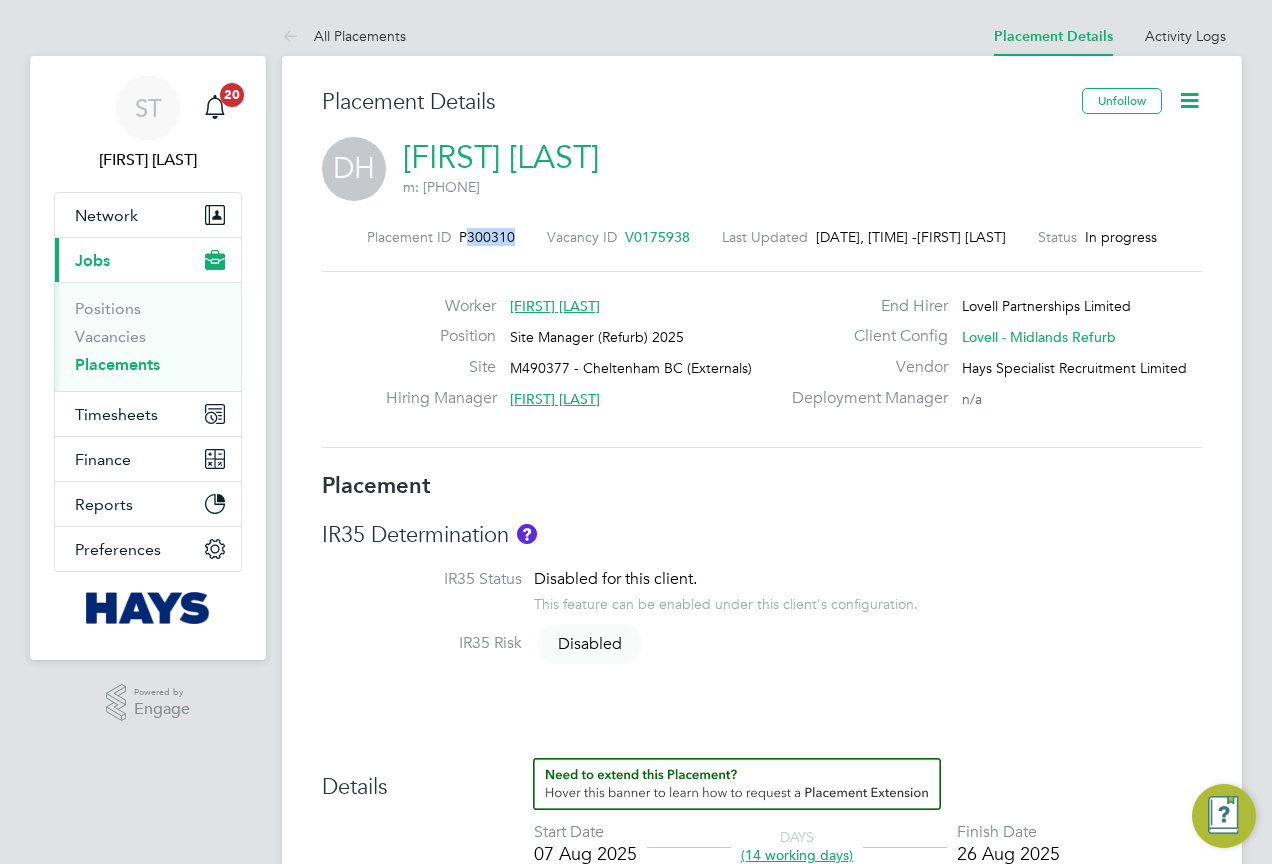 drag, startPoint x: 498, startPoint y: 233, endPoint x: 450, endPoint y: 240, distance: 48.507732 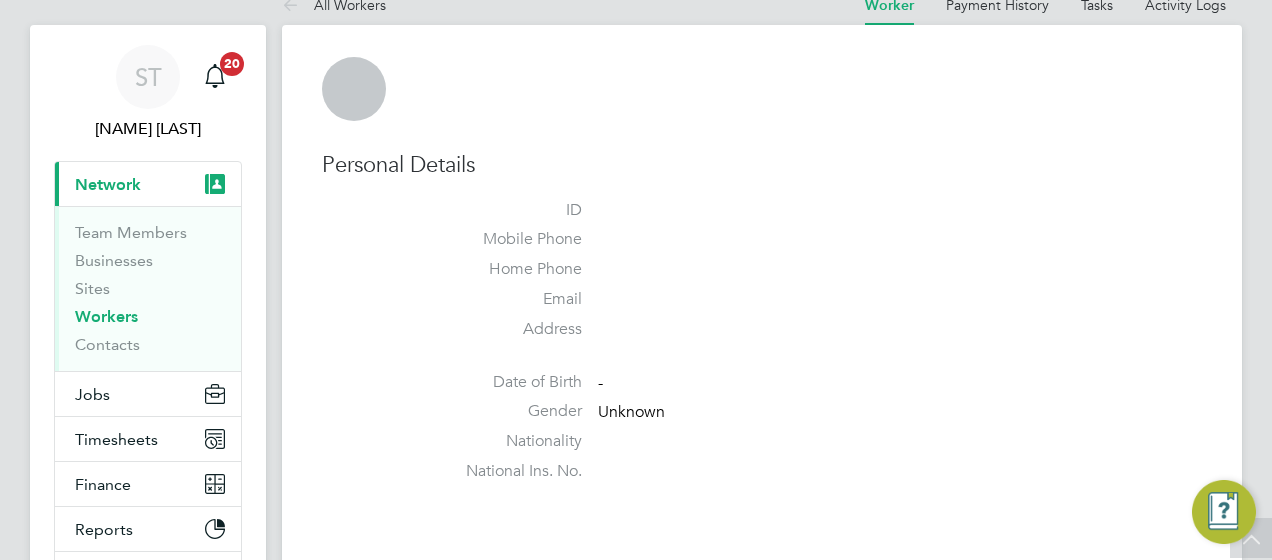 scroll, scrollTop: 0, scrollLeft: 0, axis: both 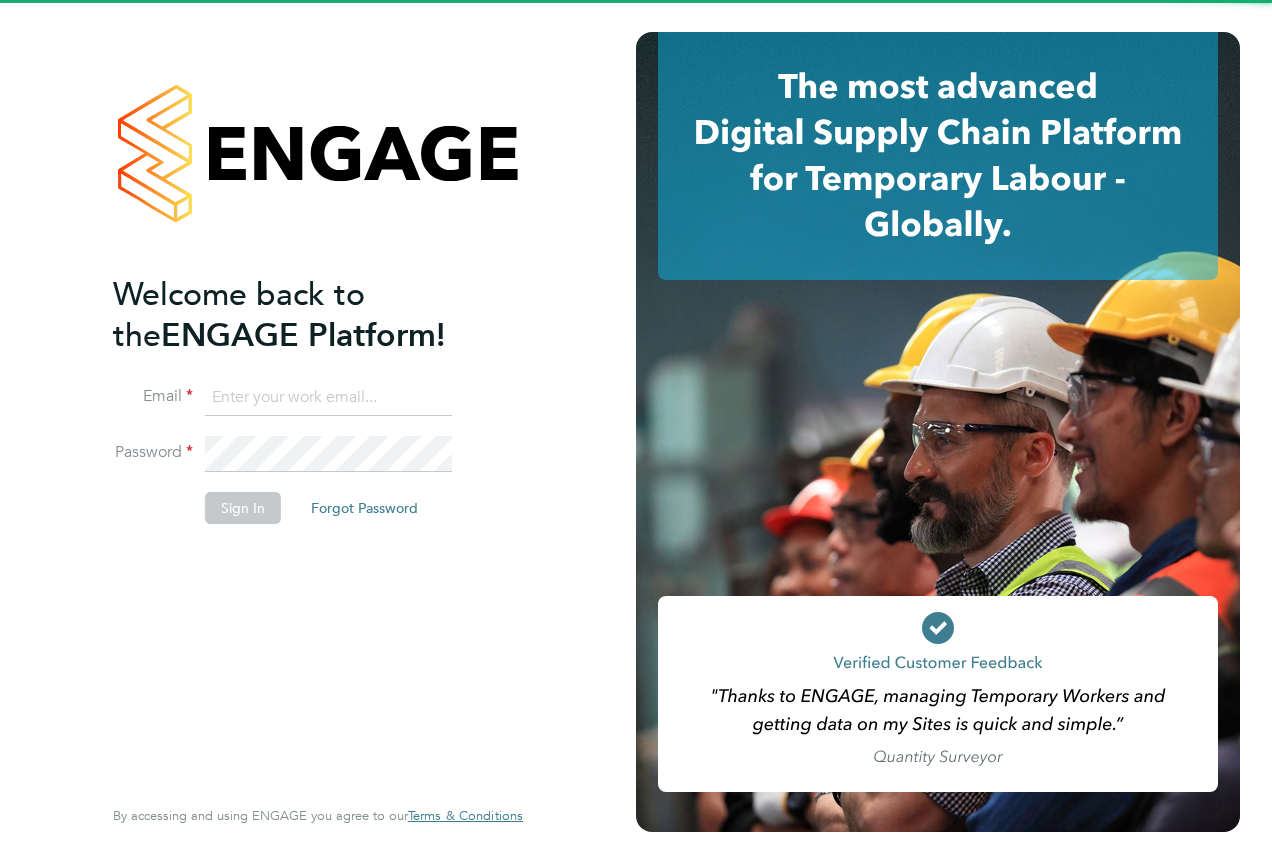 click 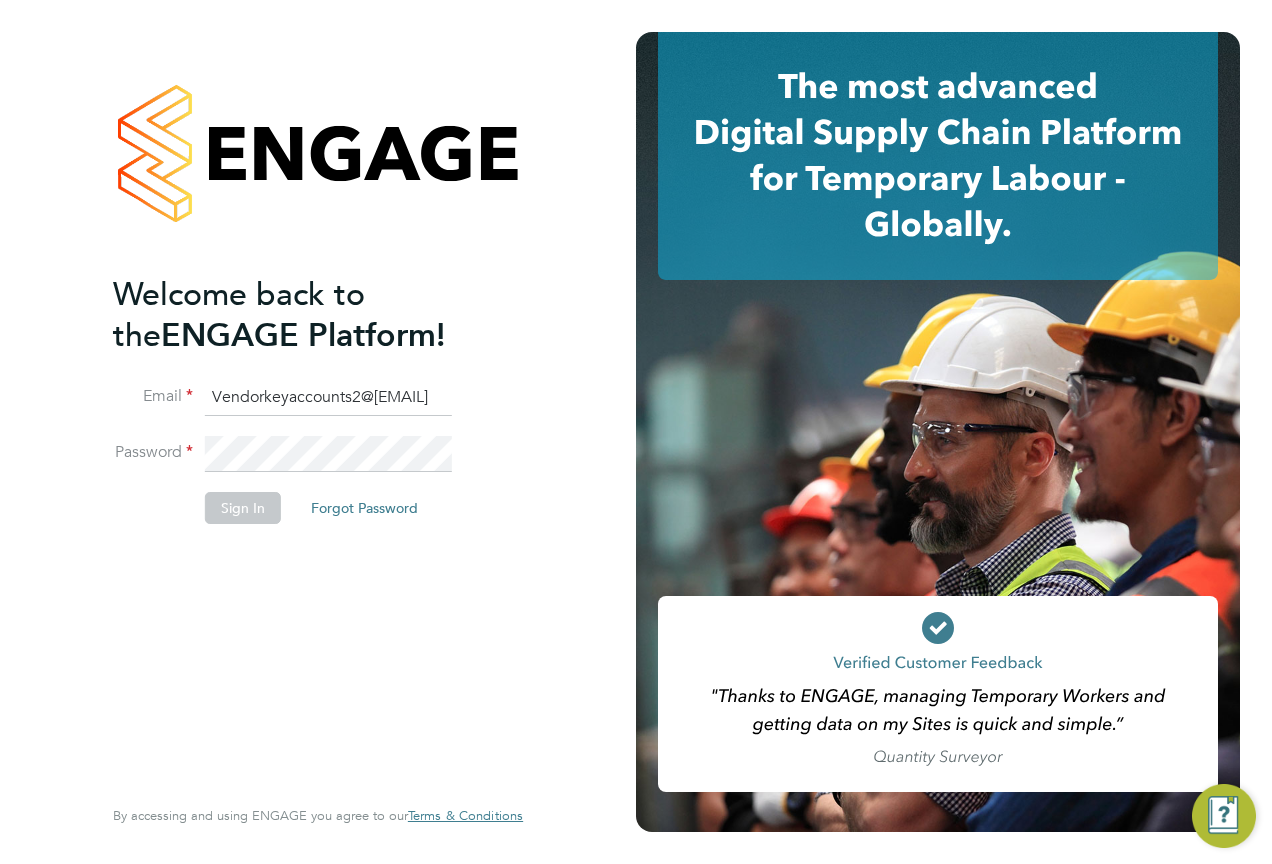 type on "Vendorkeyaccounts2@[EMAIL]" 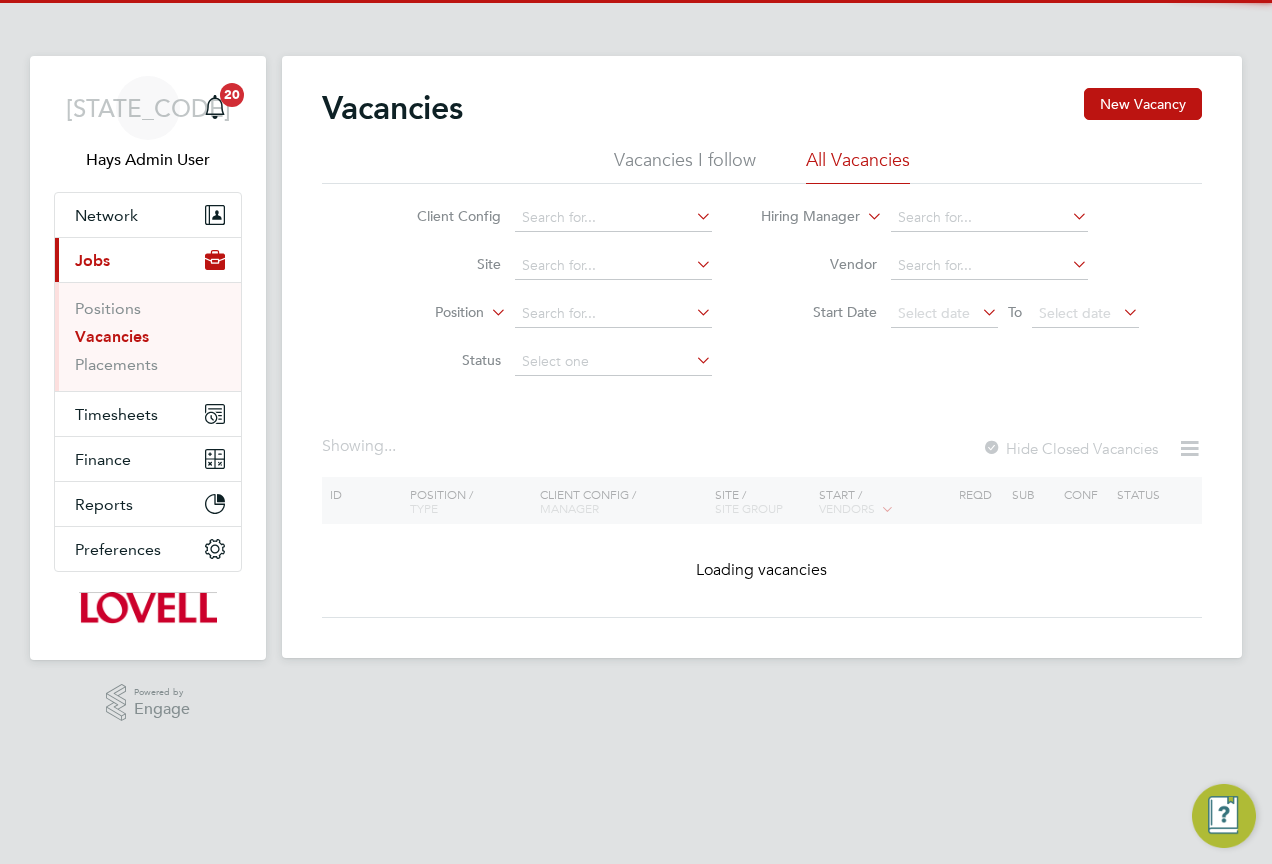 scroll, scrollTop: 0, scrollLeft: 0, axis: both 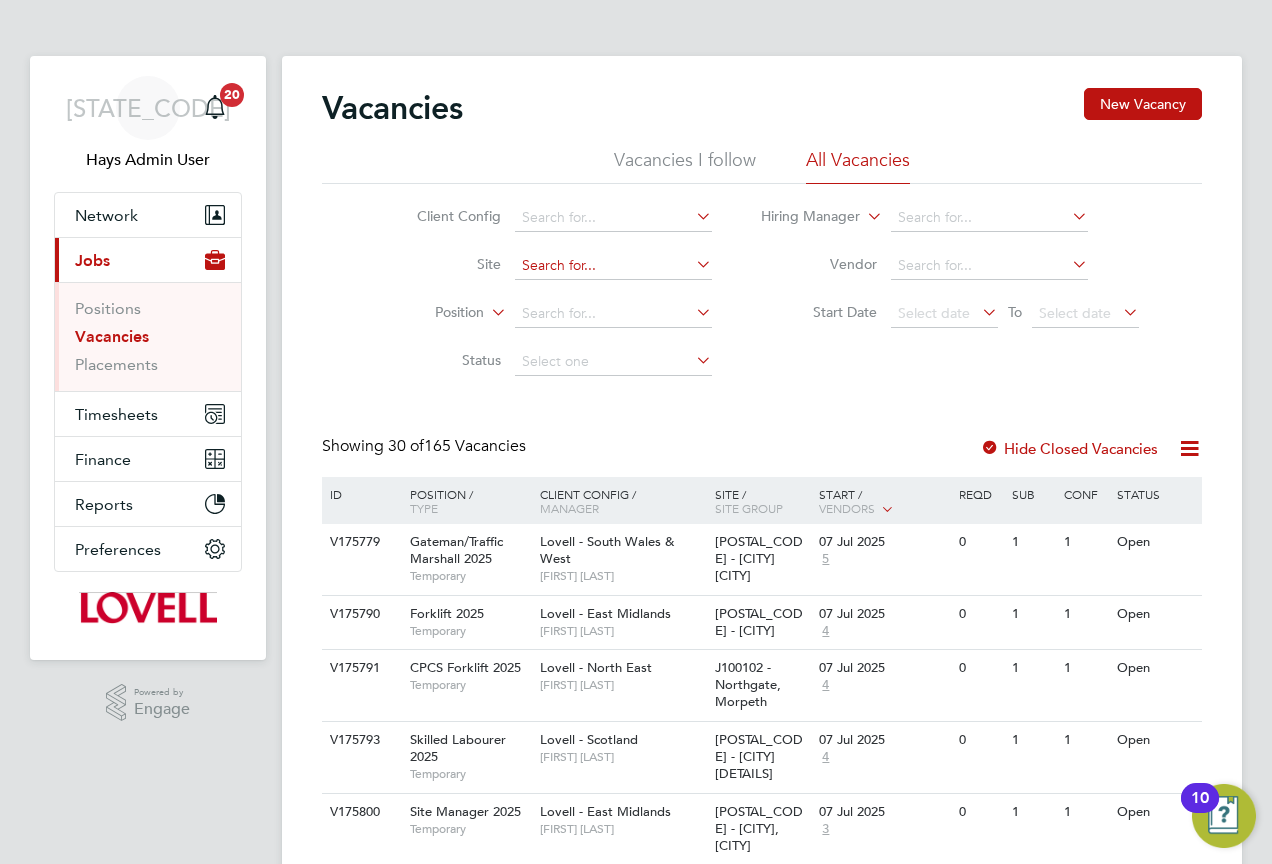 click 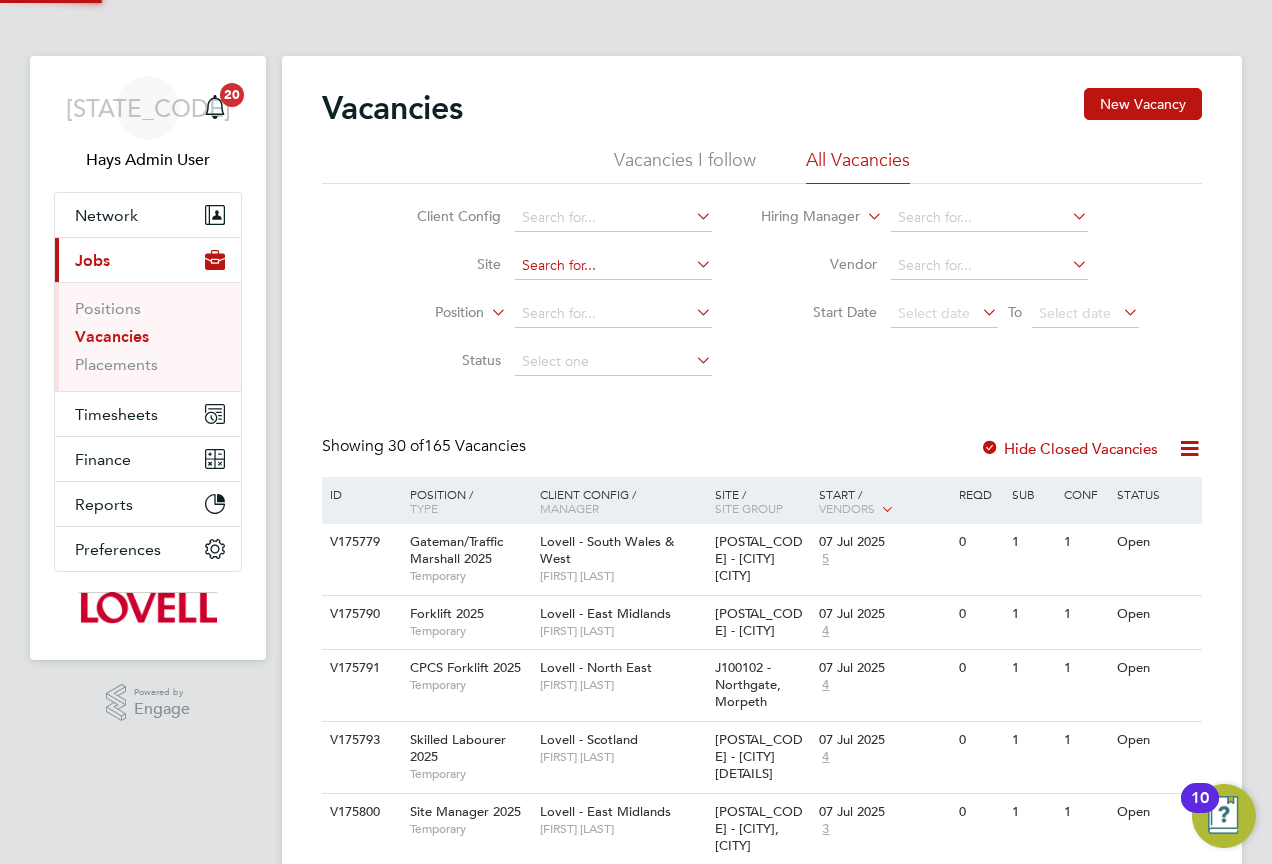 click 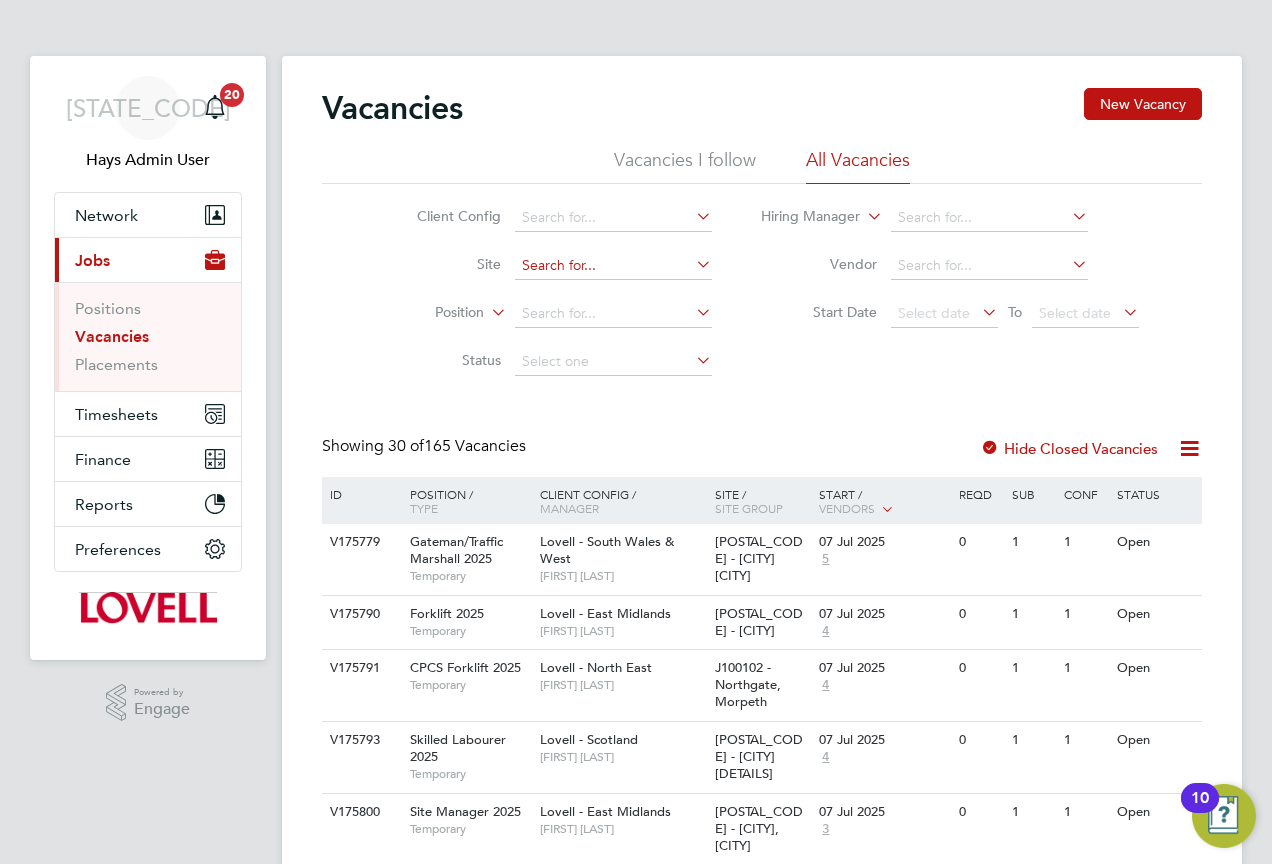 paste on "M490372" 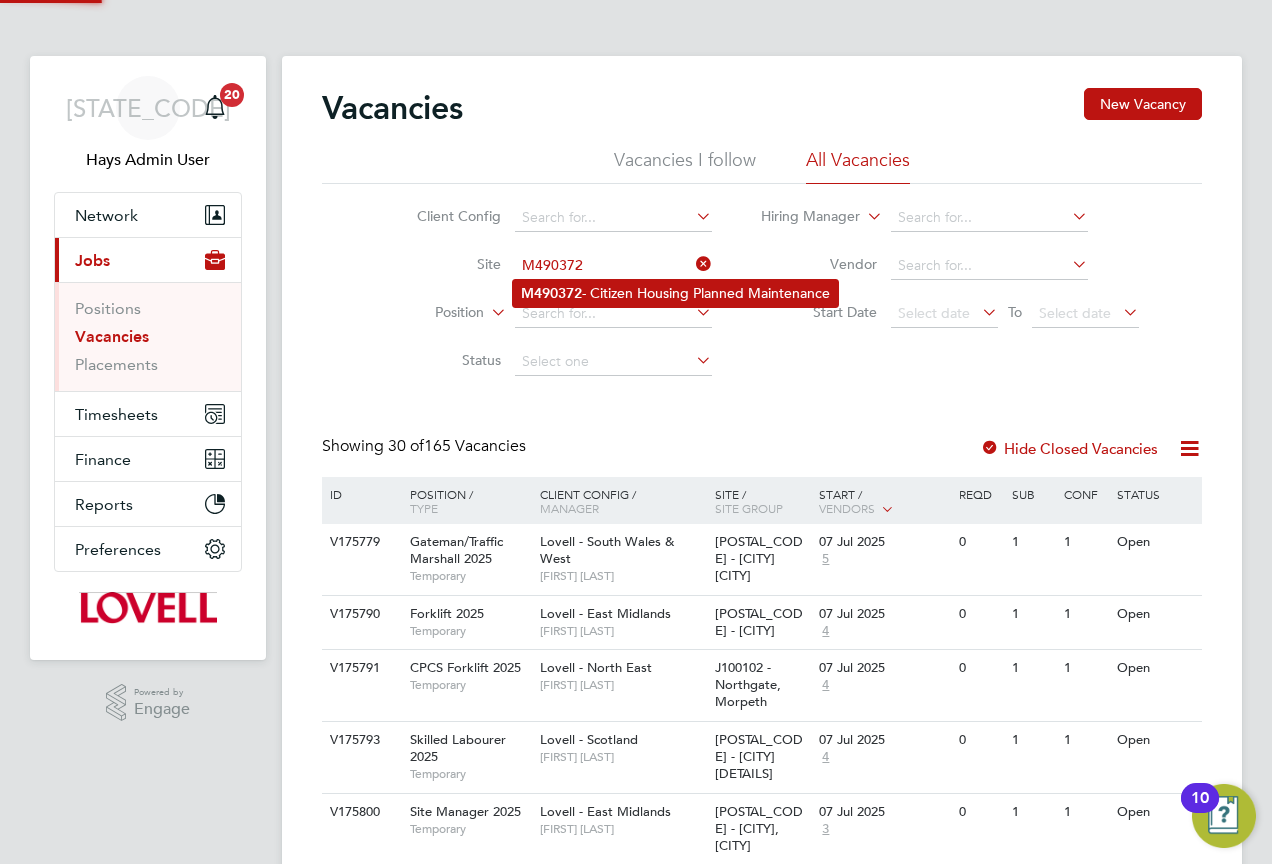click on "M490372  - Citizen Housing Planned Maintenance" 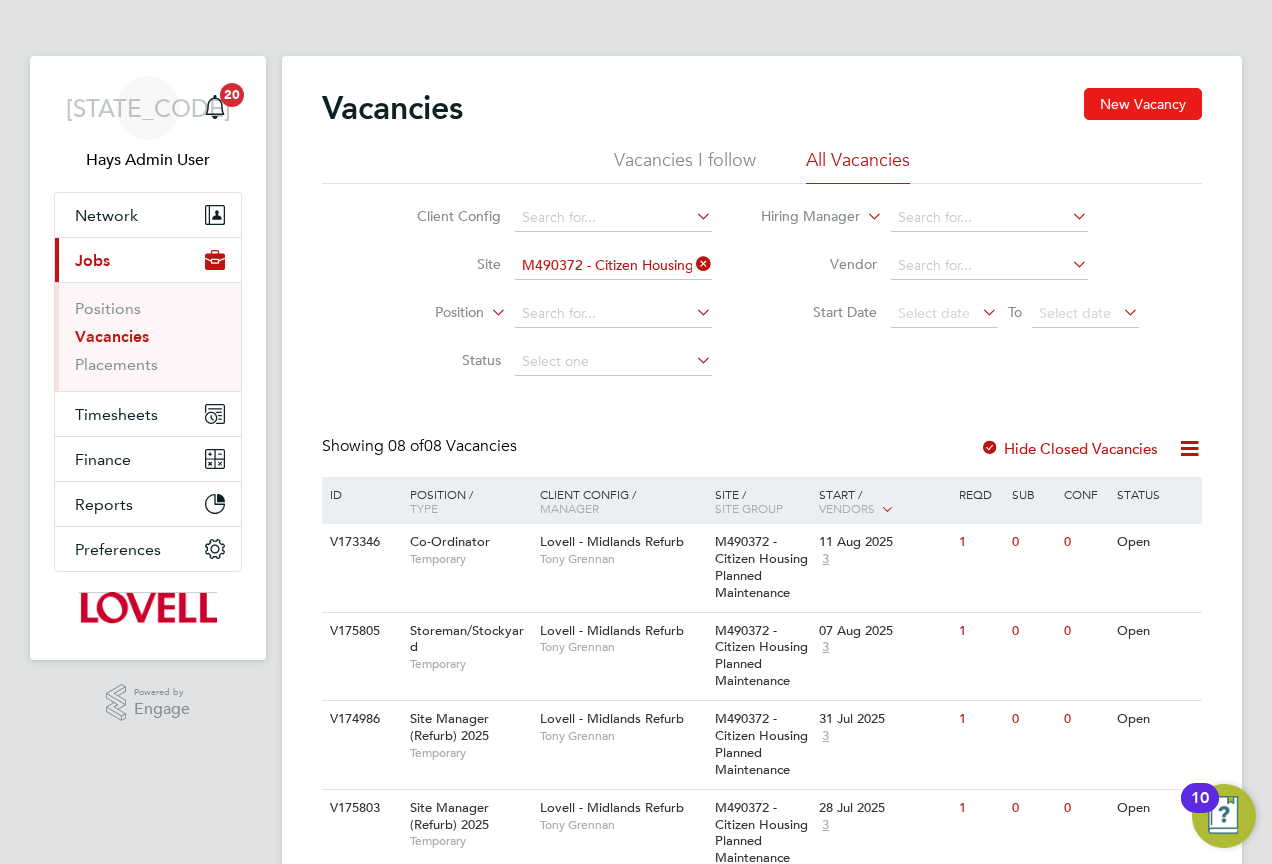 click on "New Vacancy" 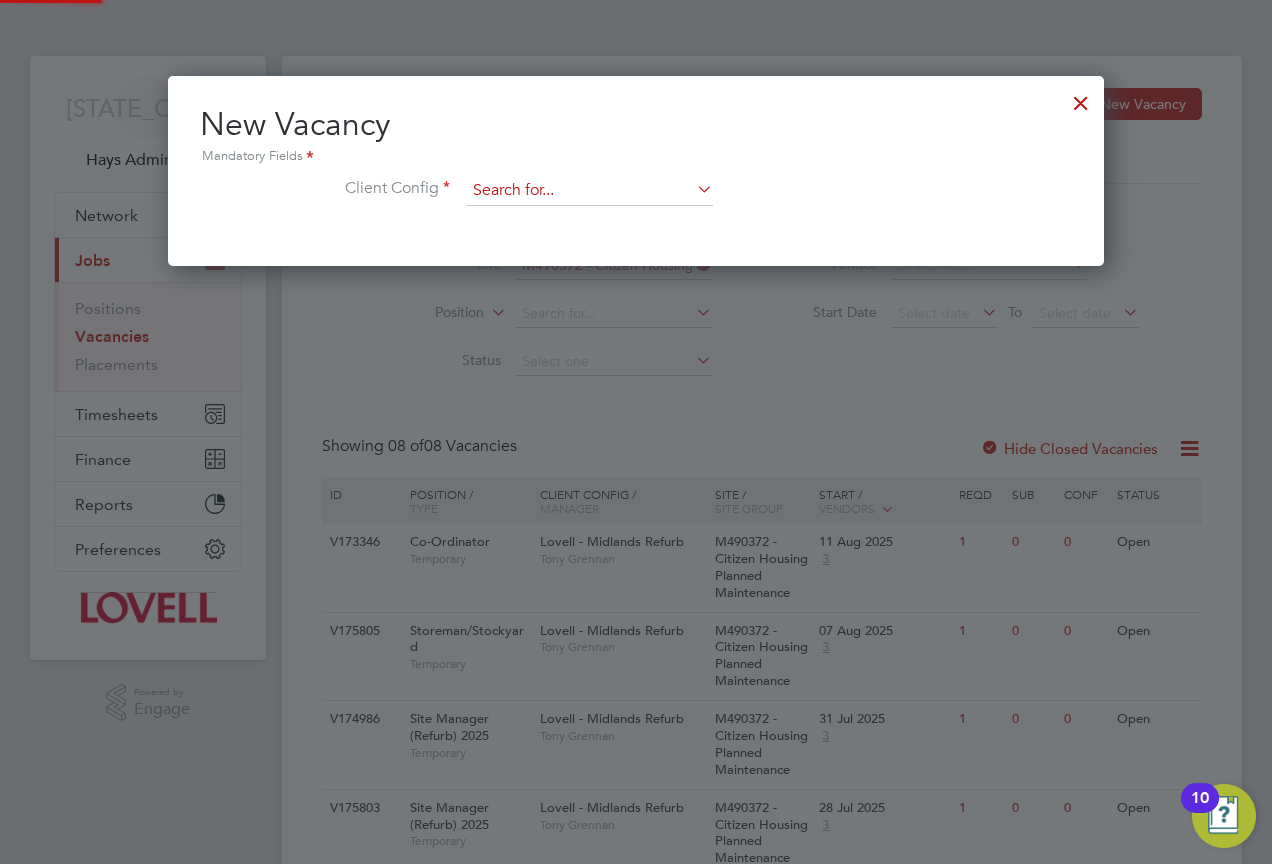 scroll, scrollTop: 10, scrollLeft: 10, axis: both 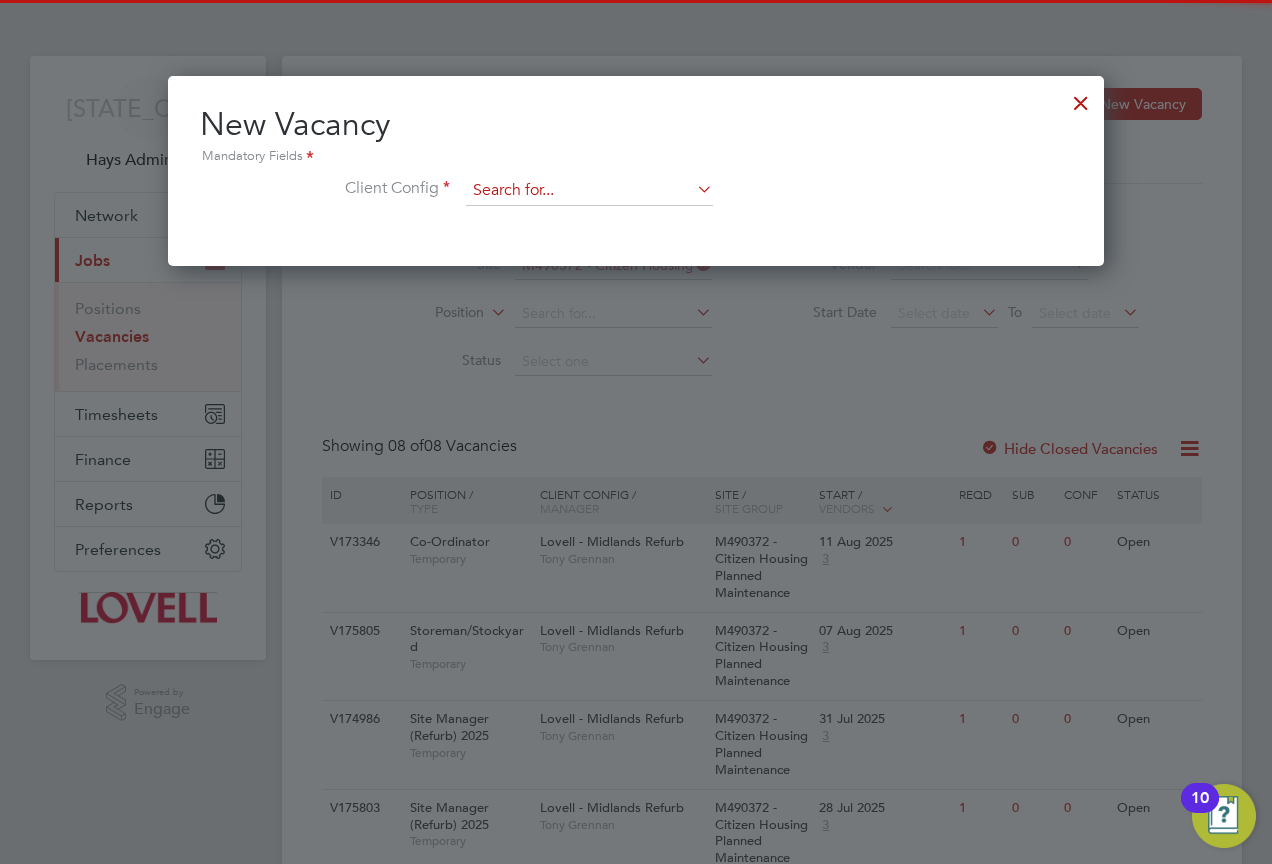 click at bounding box center (589, 191) 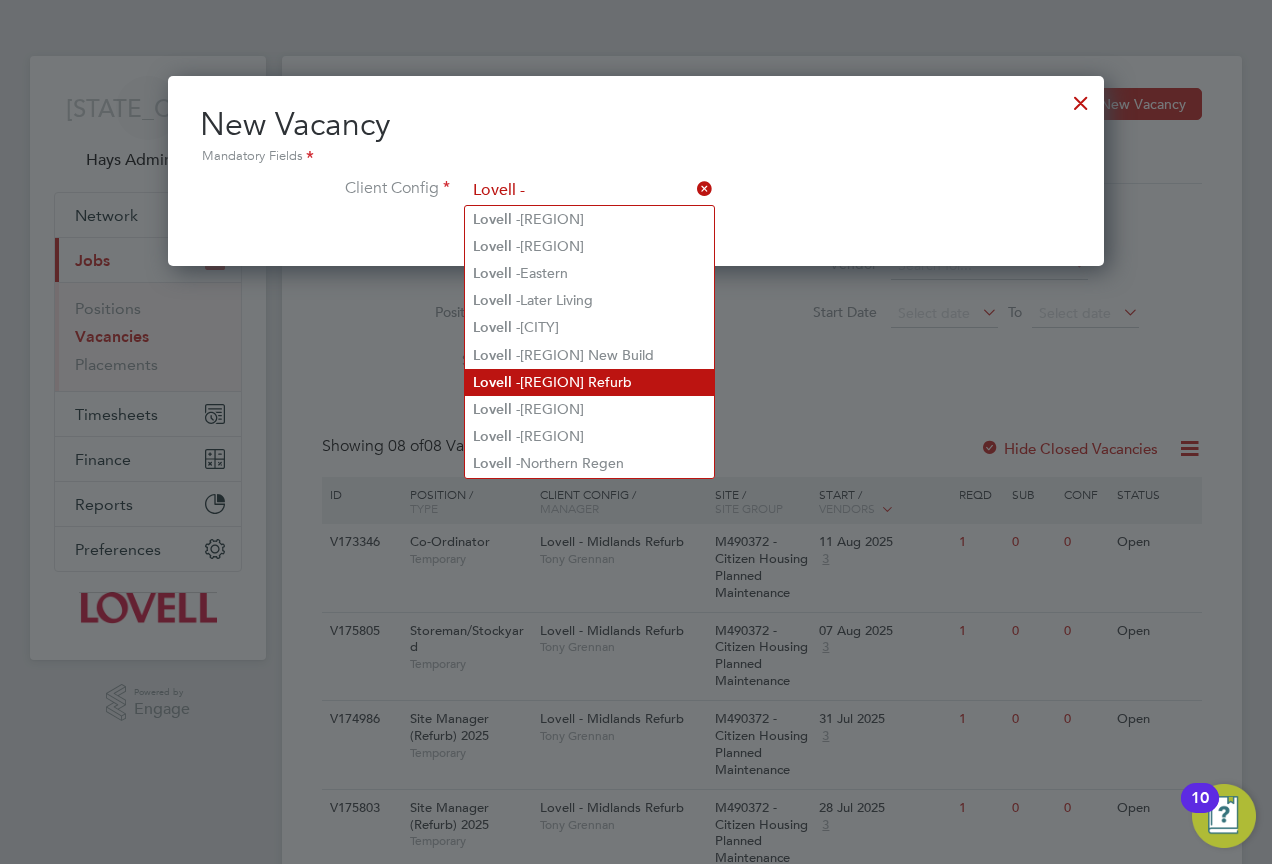 click on "Lovell   -  Midlands Refurb" 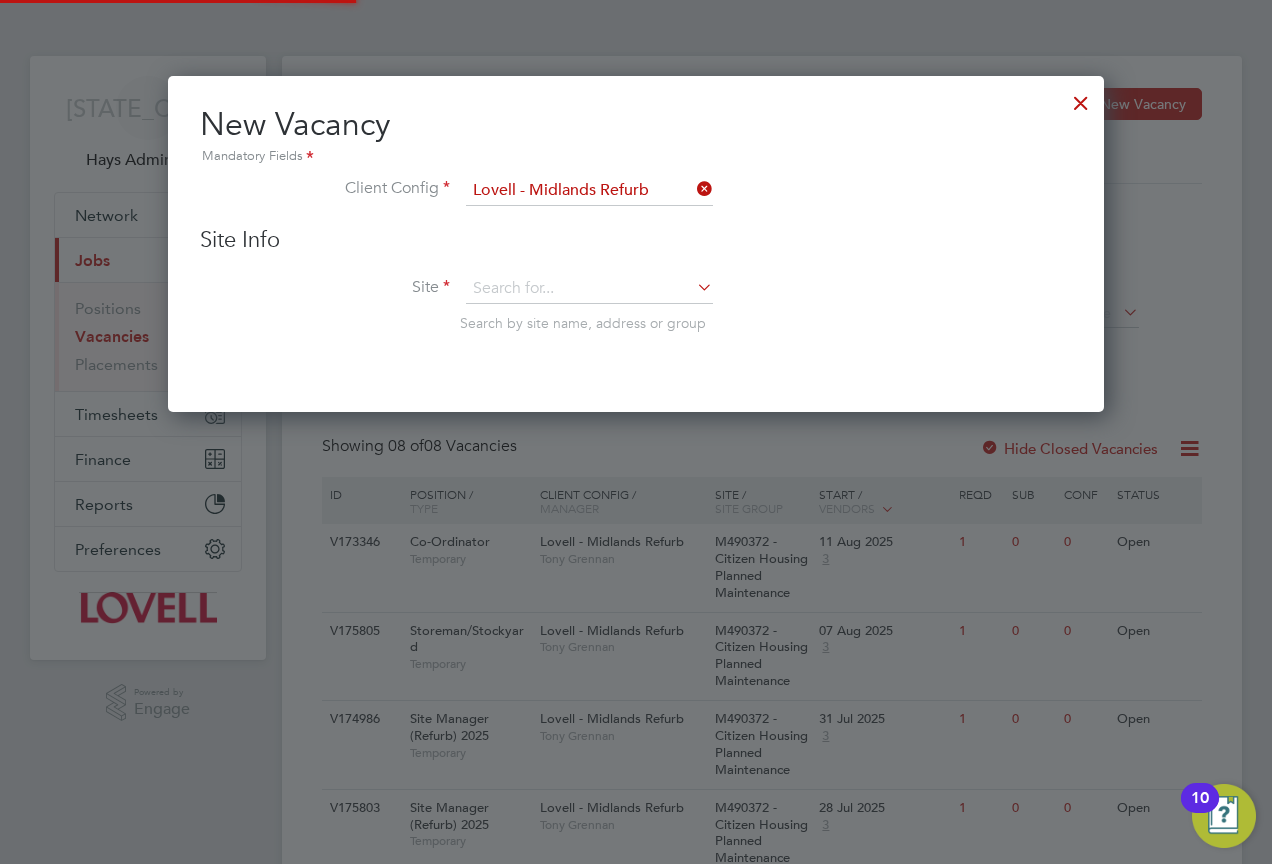 scroll, scrollTop: 10, scrollLeft: 10, axis: both 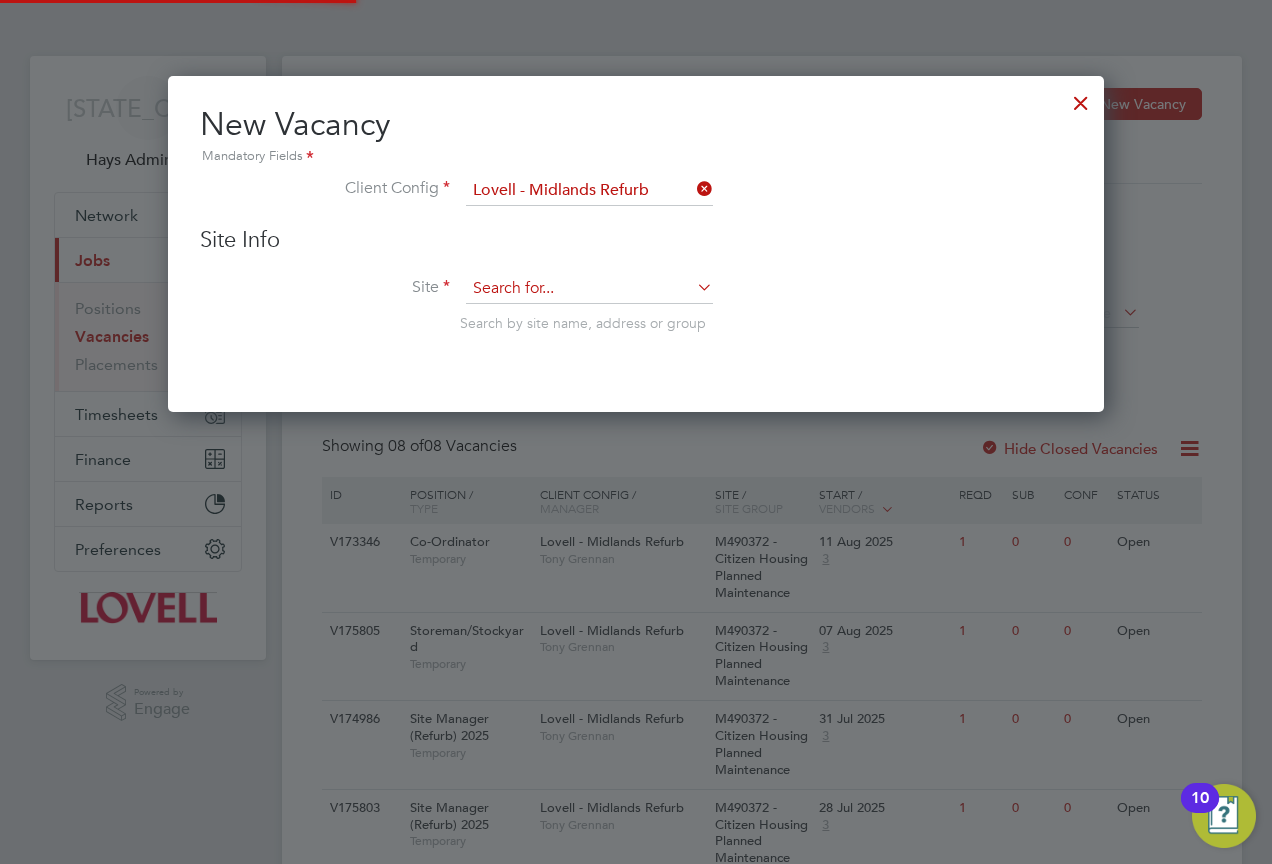 click at bounding box center [589, 289] 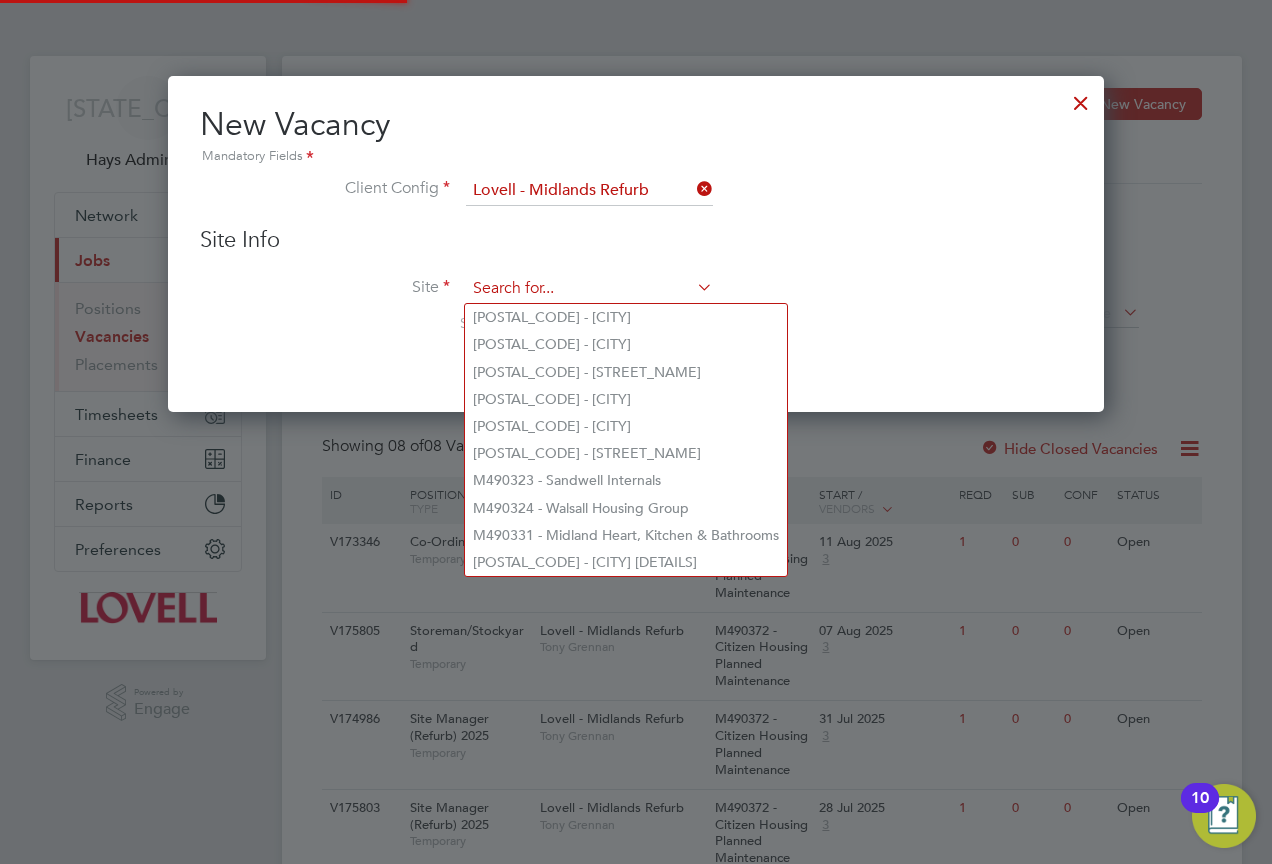 paste on "M490372" 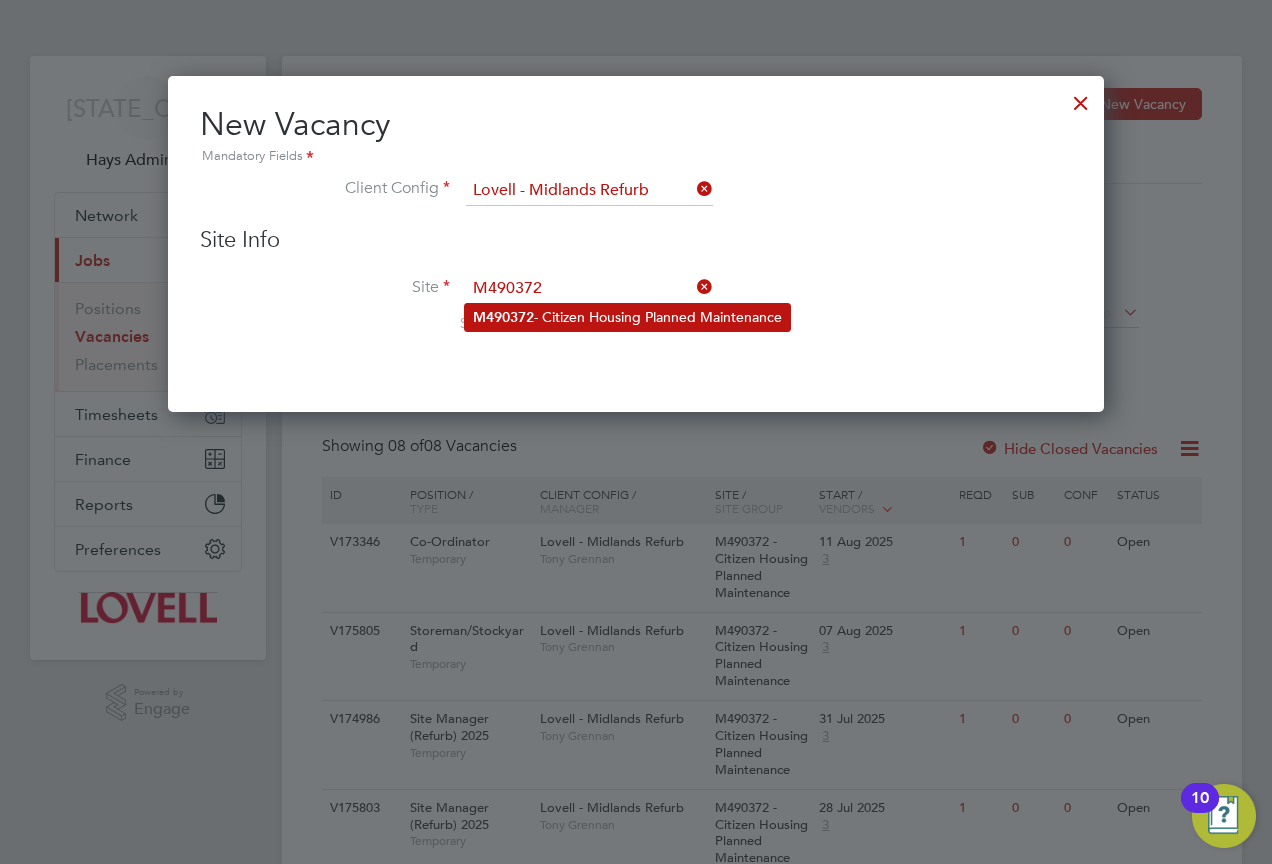 click on "M490372  - Citizen Housing Planned Maintenance" 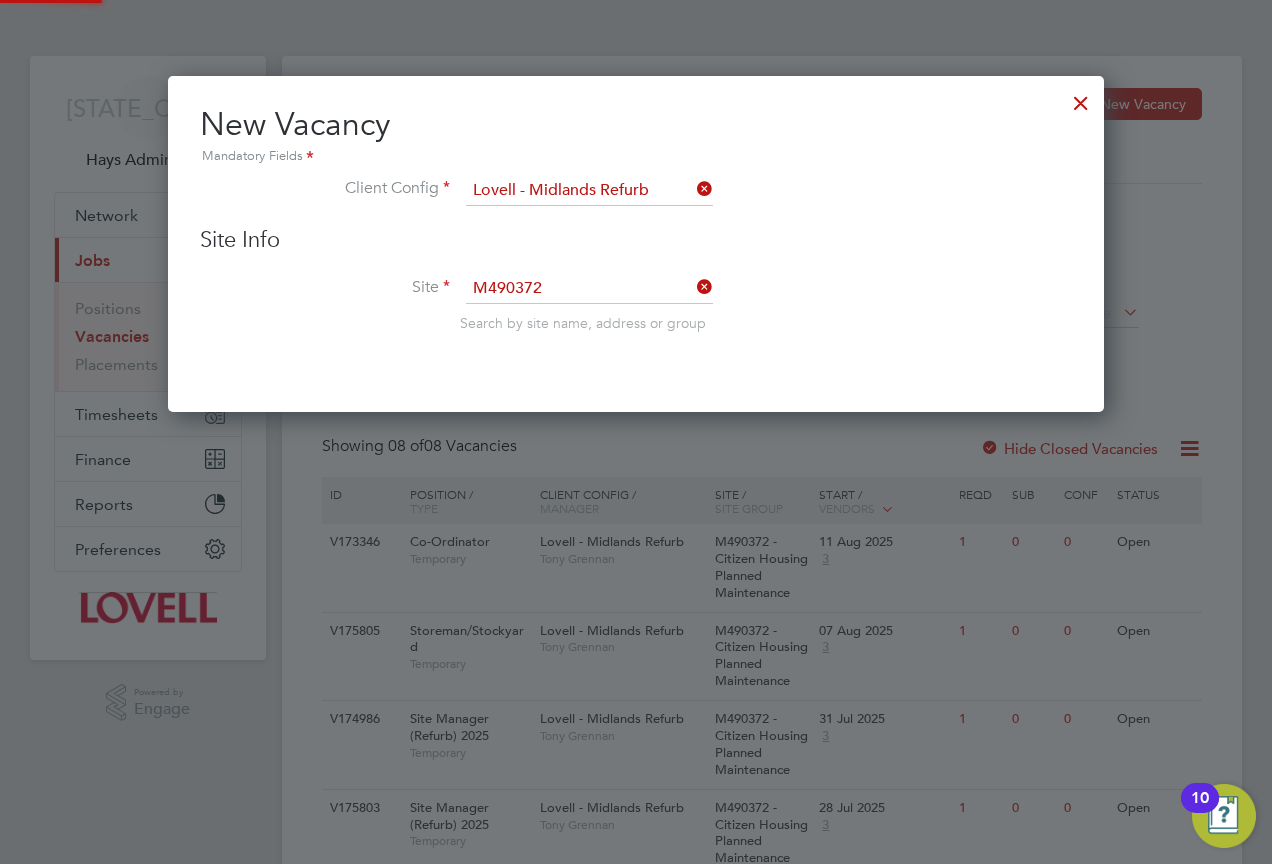 type on "M490372 - Citizen Housing Planned Maintenance" 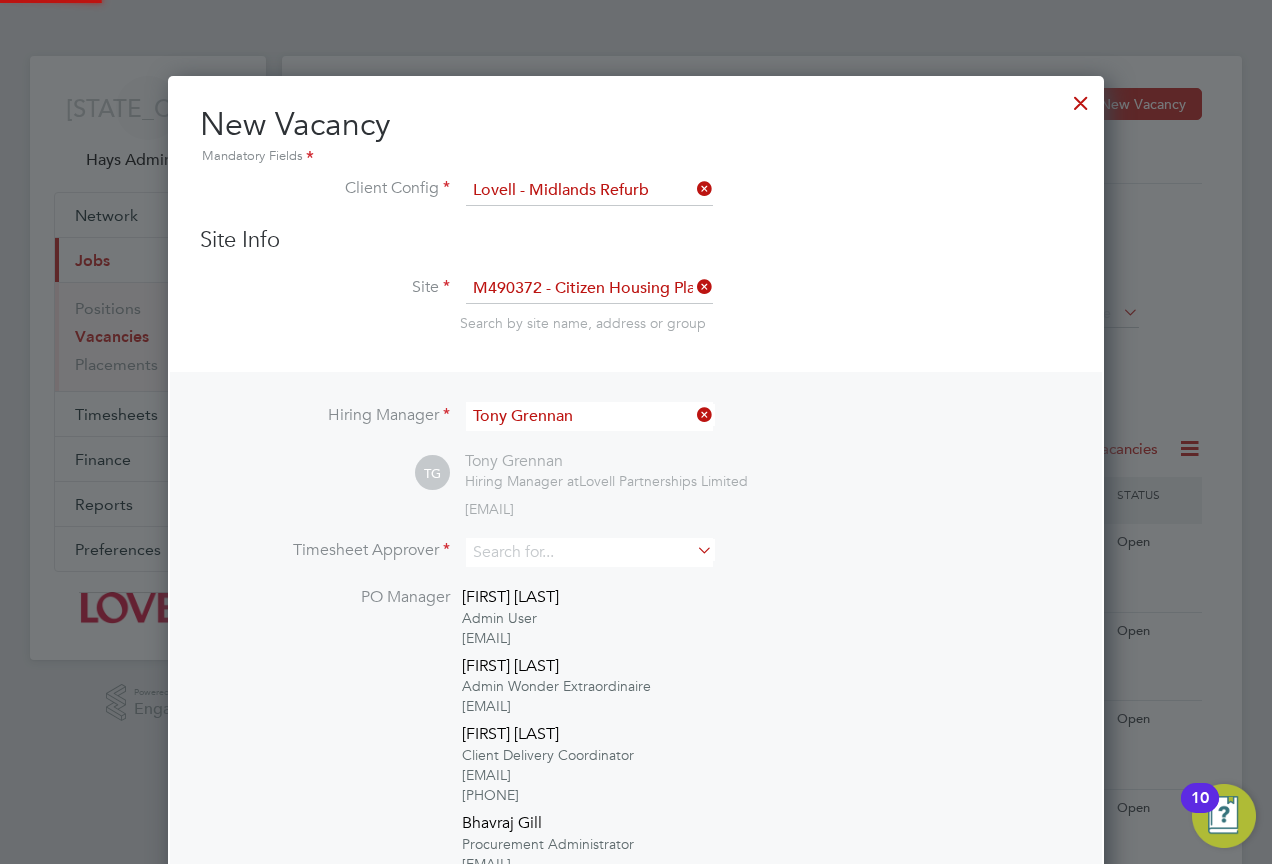scroll, scrollTop: 10, scrollLeft: 10, axis: both 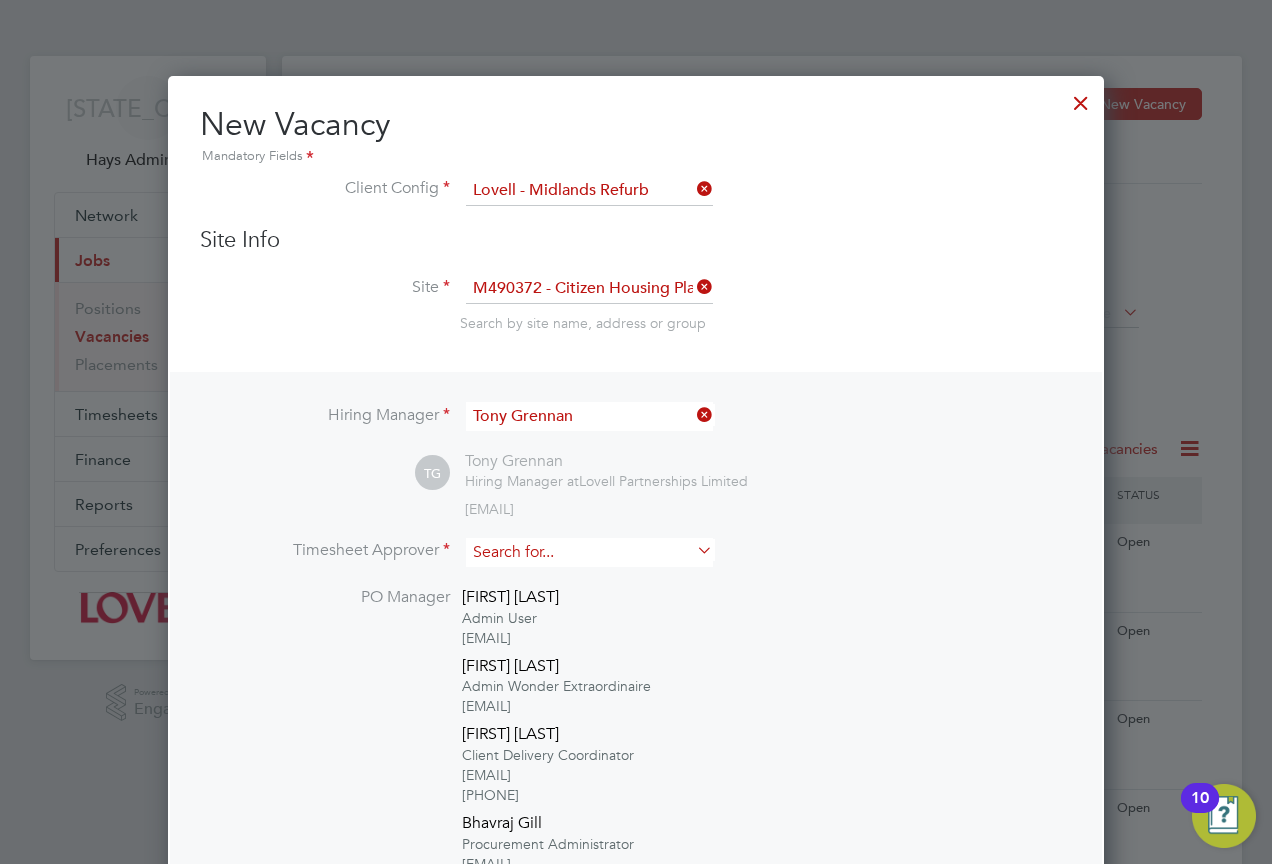 click at bounding box center (589, 552) 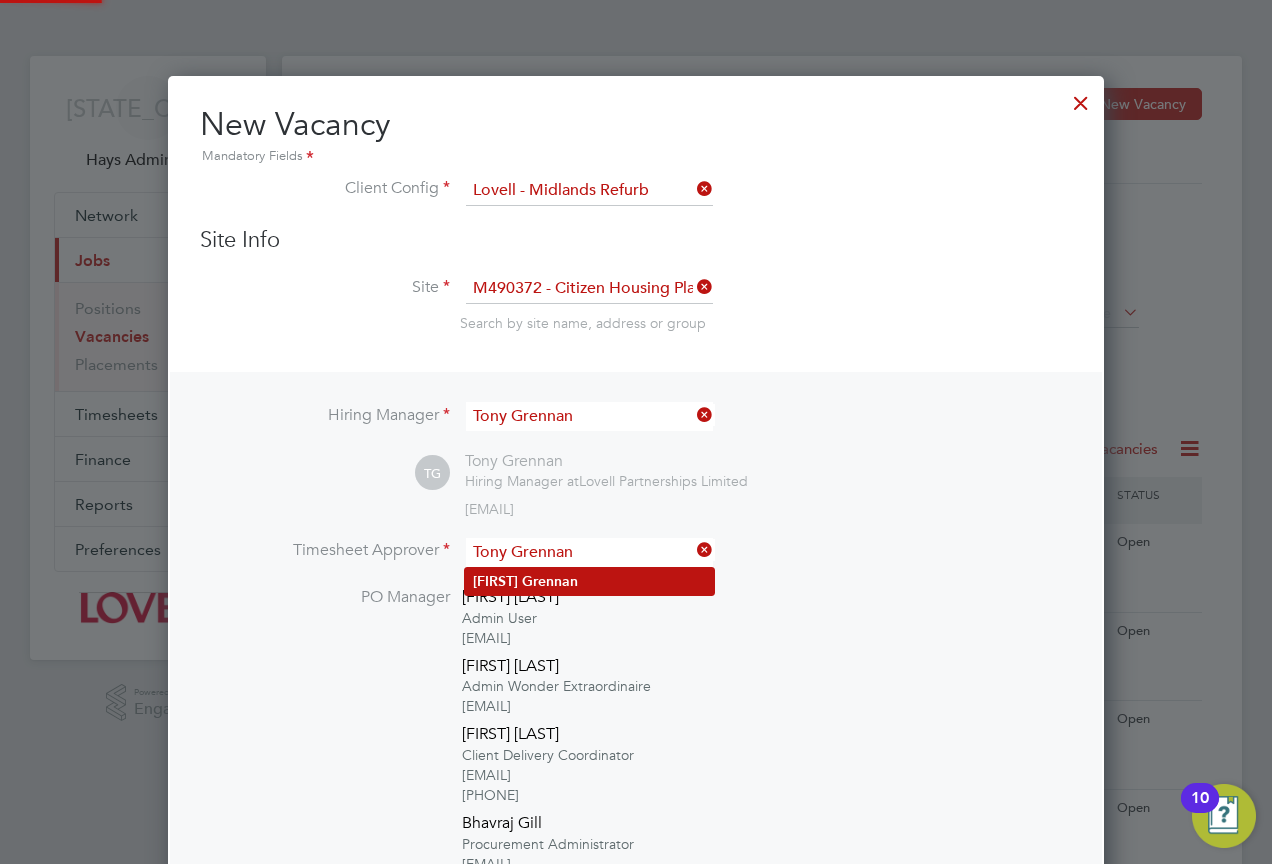 type on "Tony Grennan" 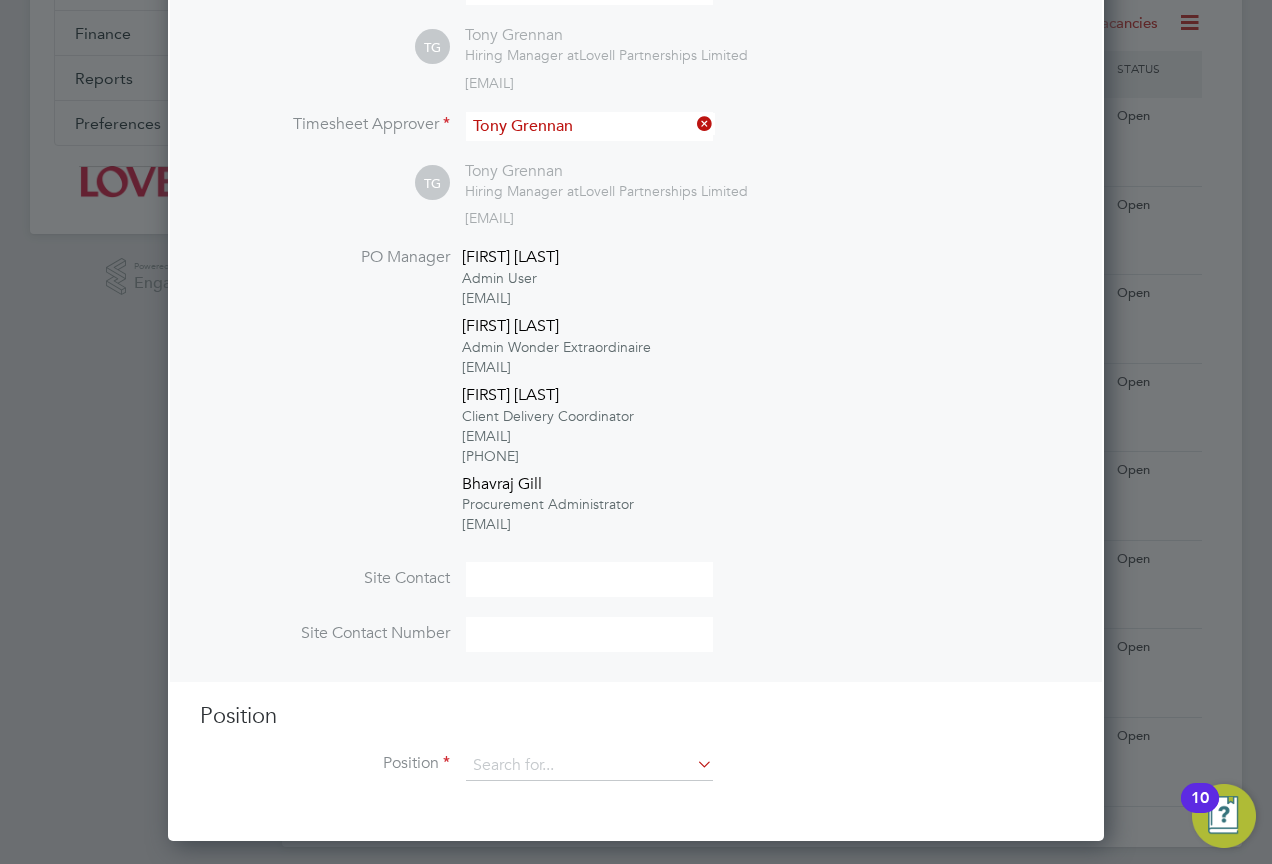 scroll, scrollTop: 441, scrollLeft: 0, axis: vertical 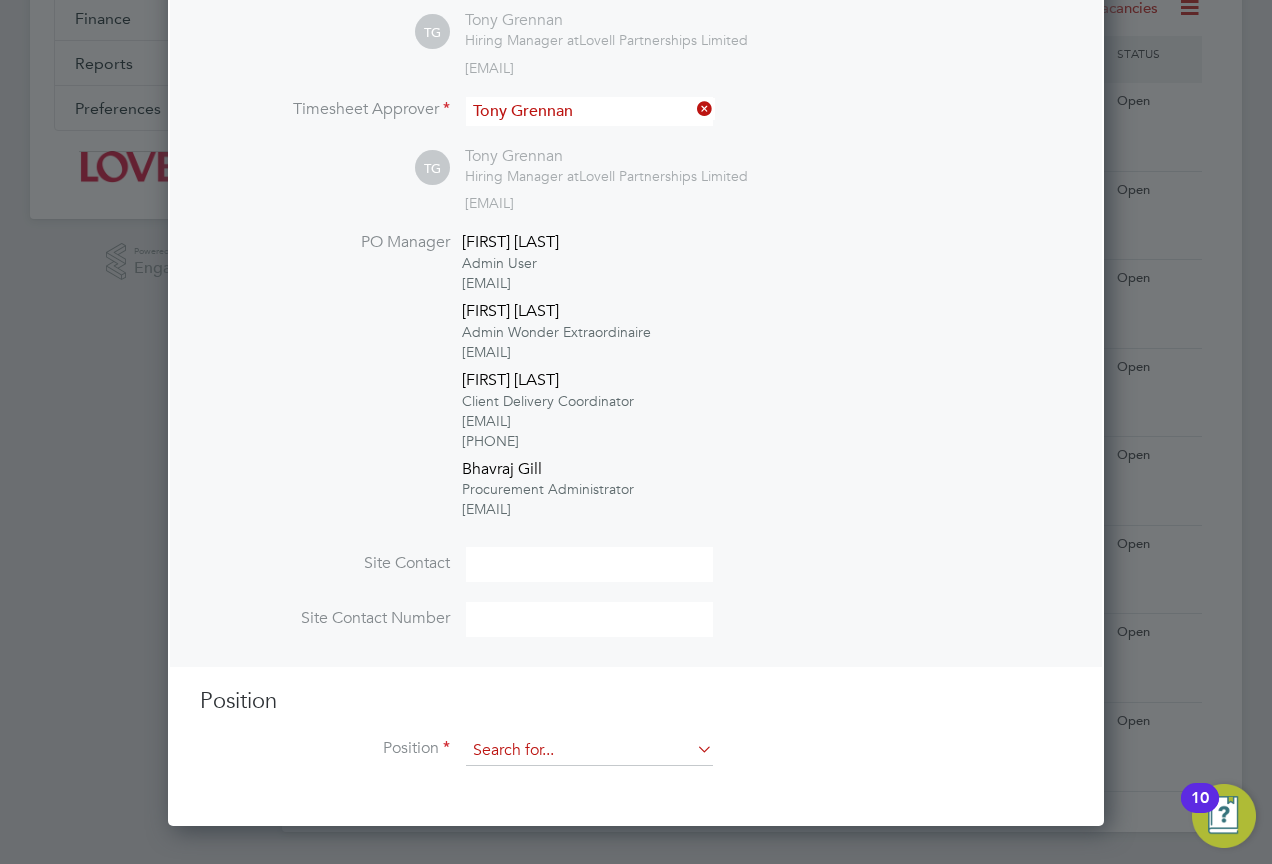 click at bounding box center (589, 751) 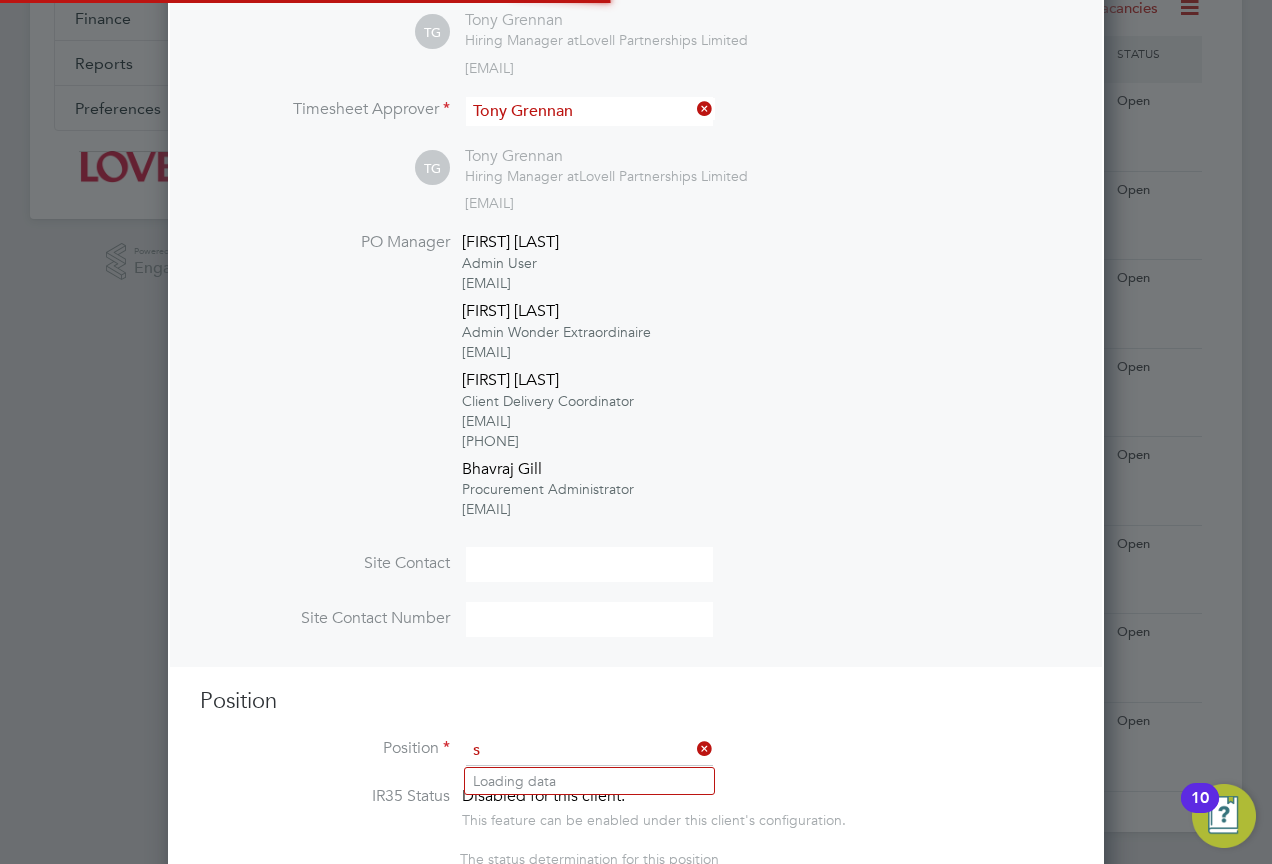 scroll, scrollTop: 10, scrollLeft: 10, axis: both 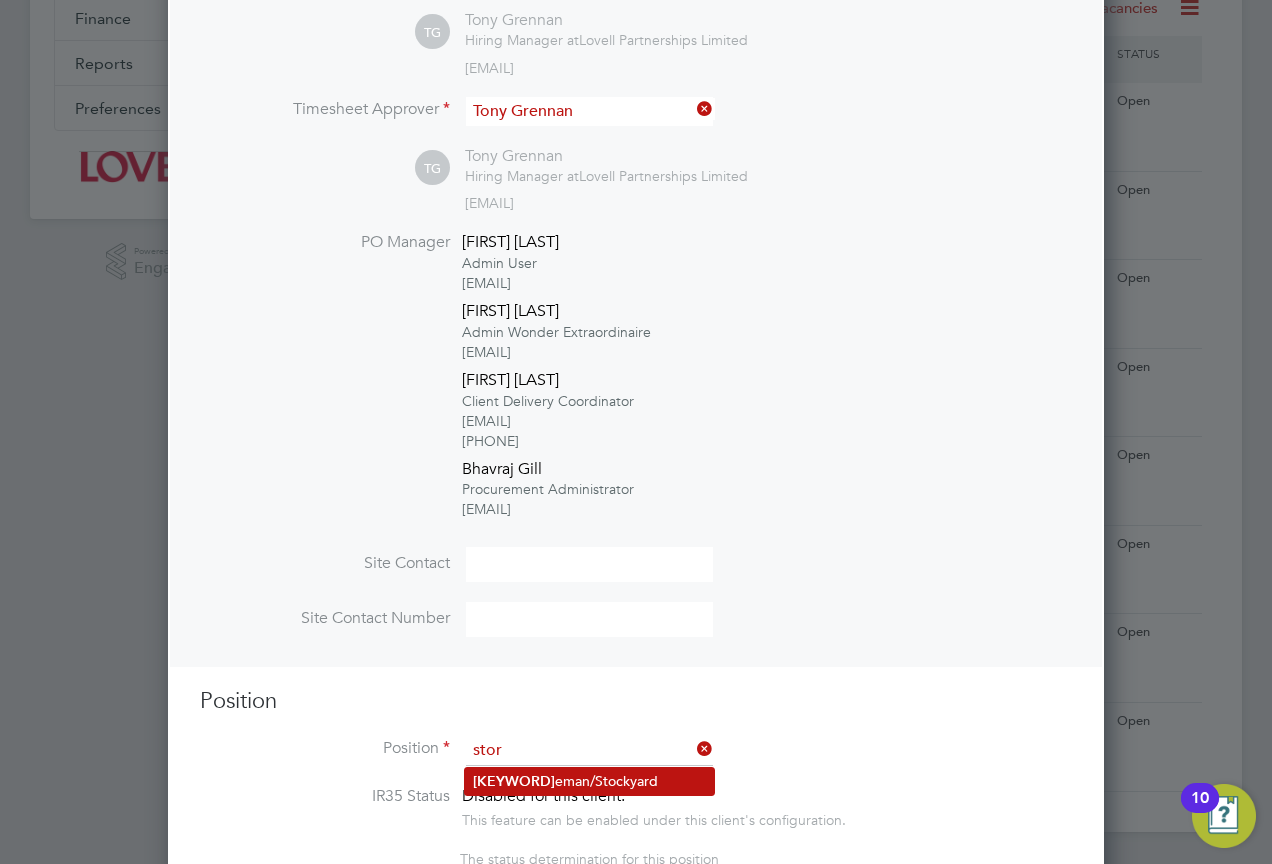click on "Stor eman/Stockyard" 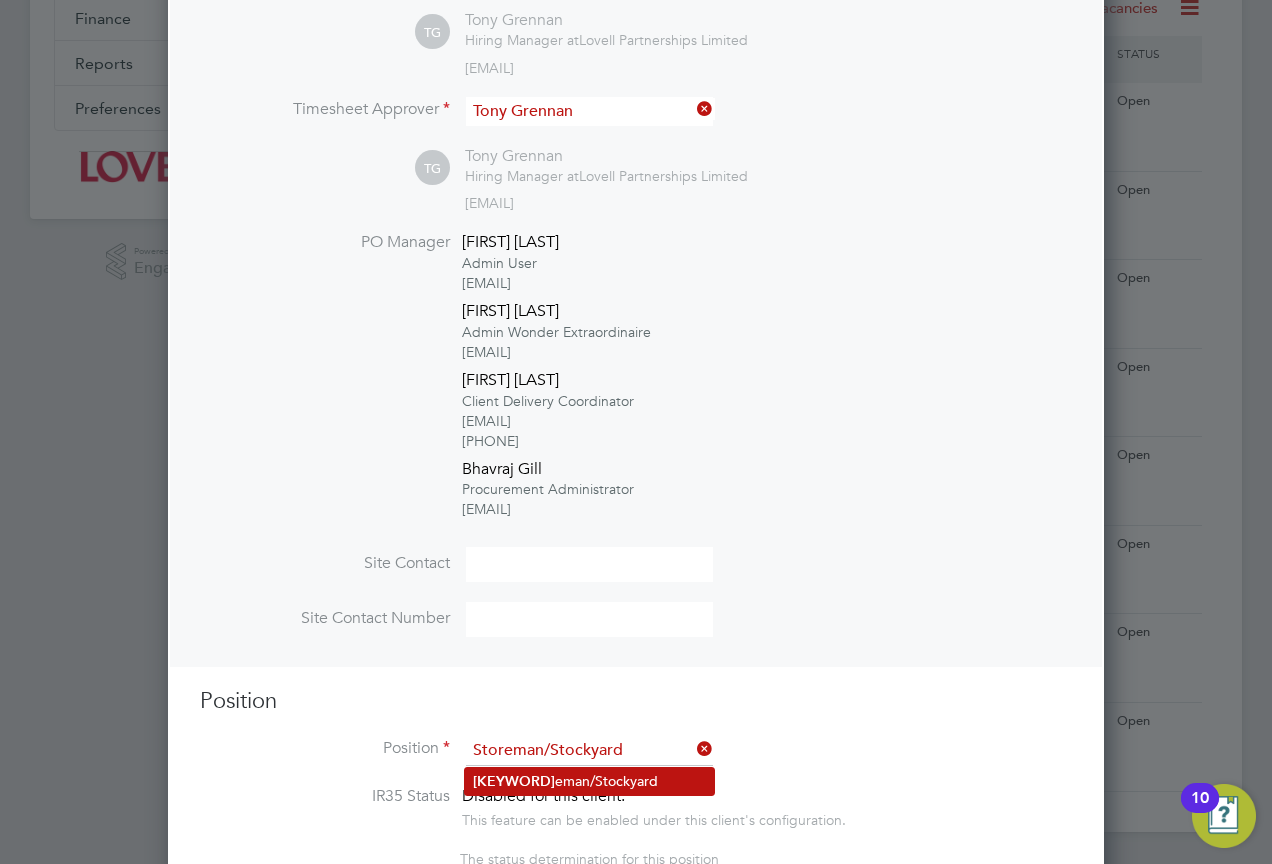 type on "." 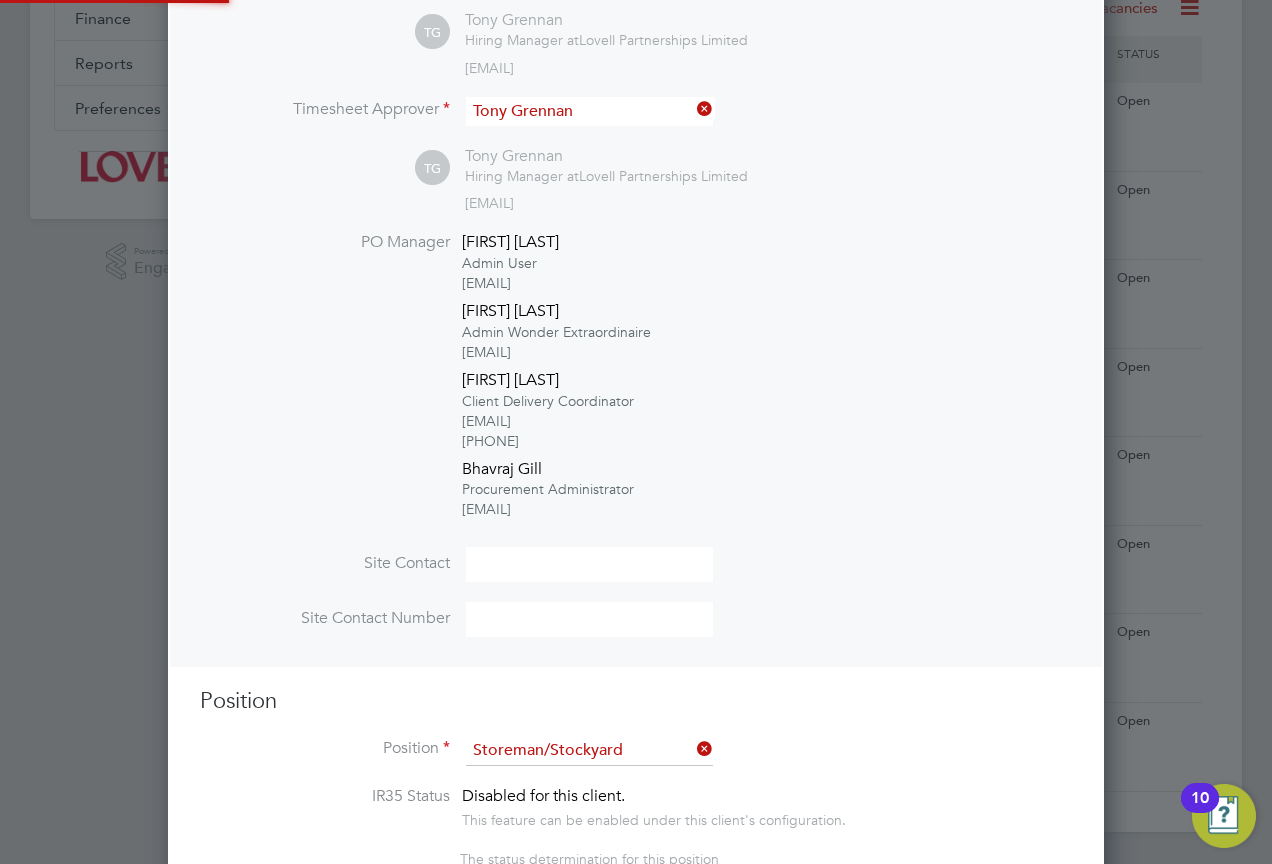scroll, scrollTop: 10, scrollLeft: 10, axis: both 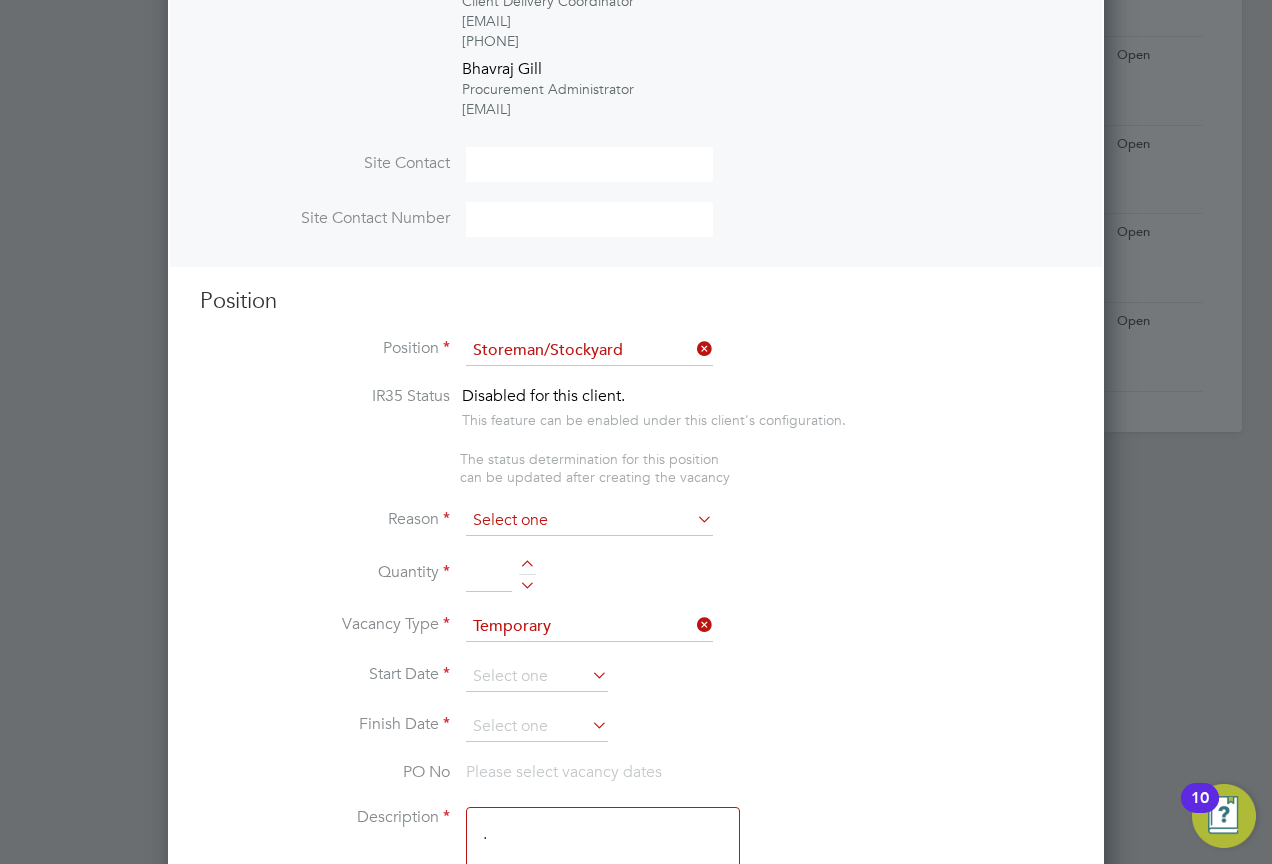 click at bounding box center (589, 521) 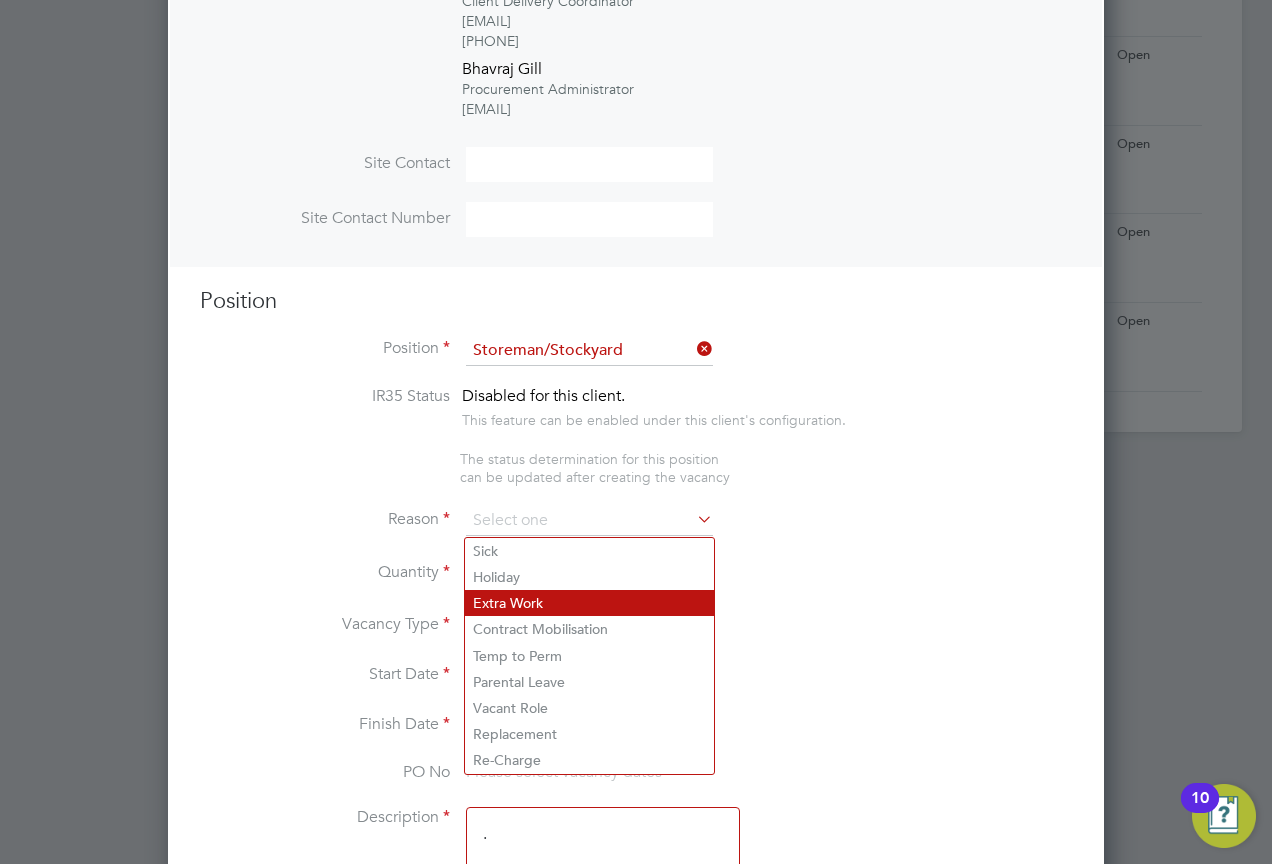 click on "Extra Work" 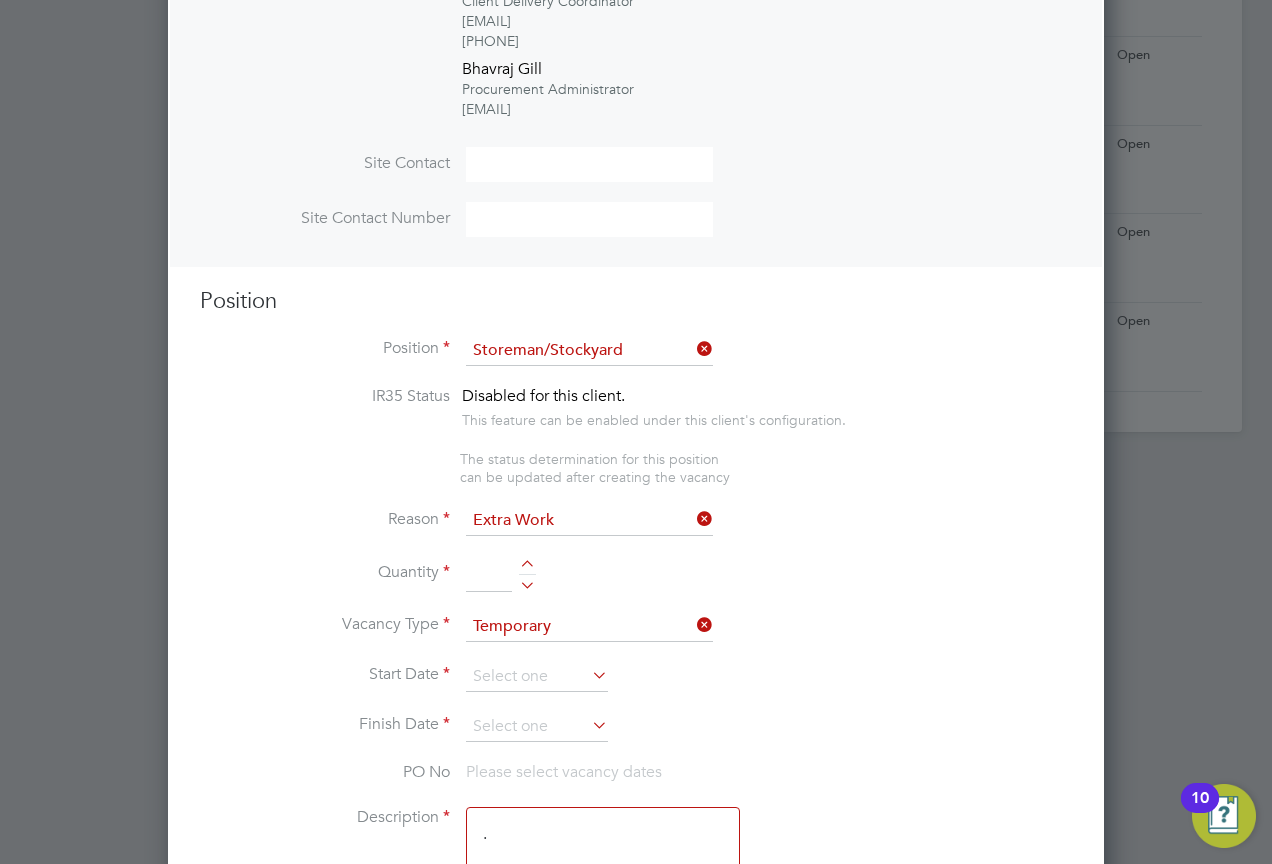 click at bounding box center [489, 574] 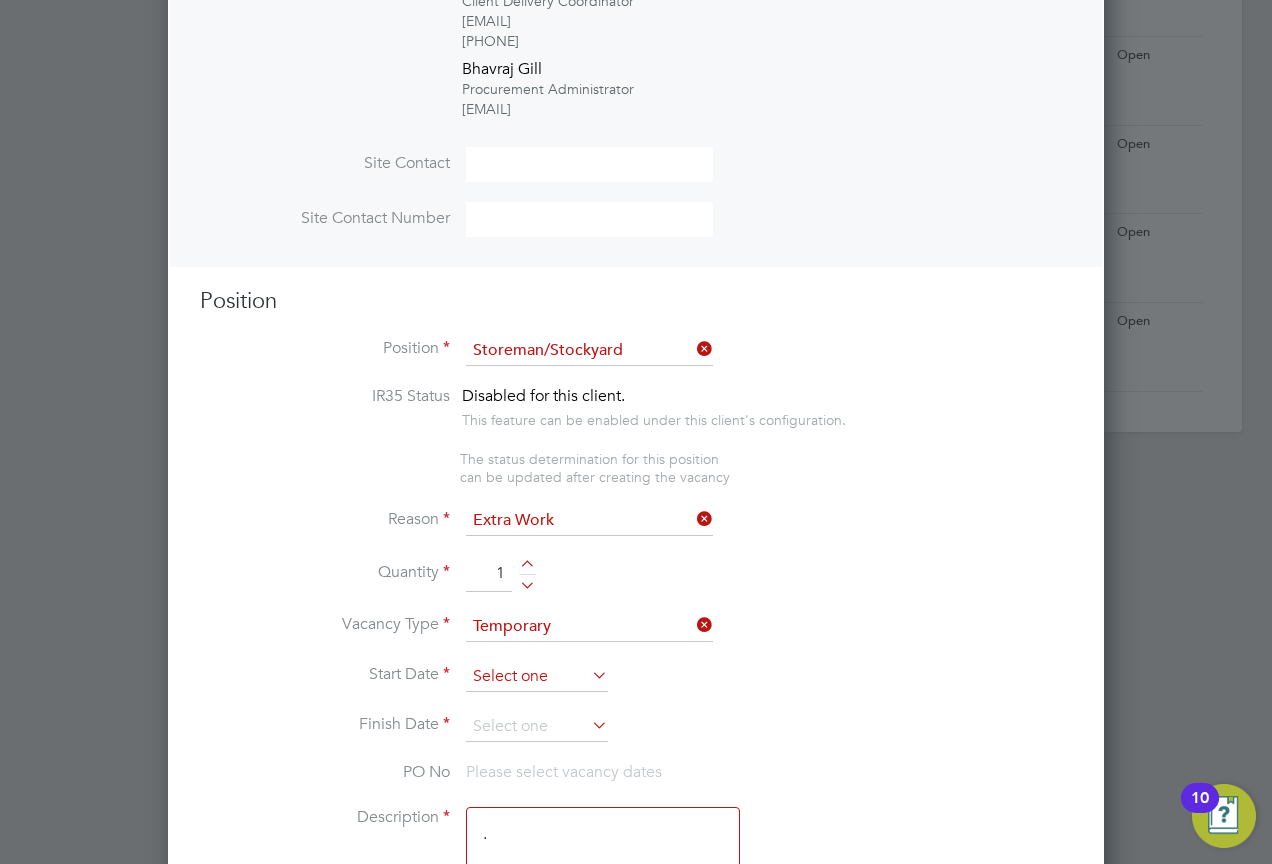 type on "1" 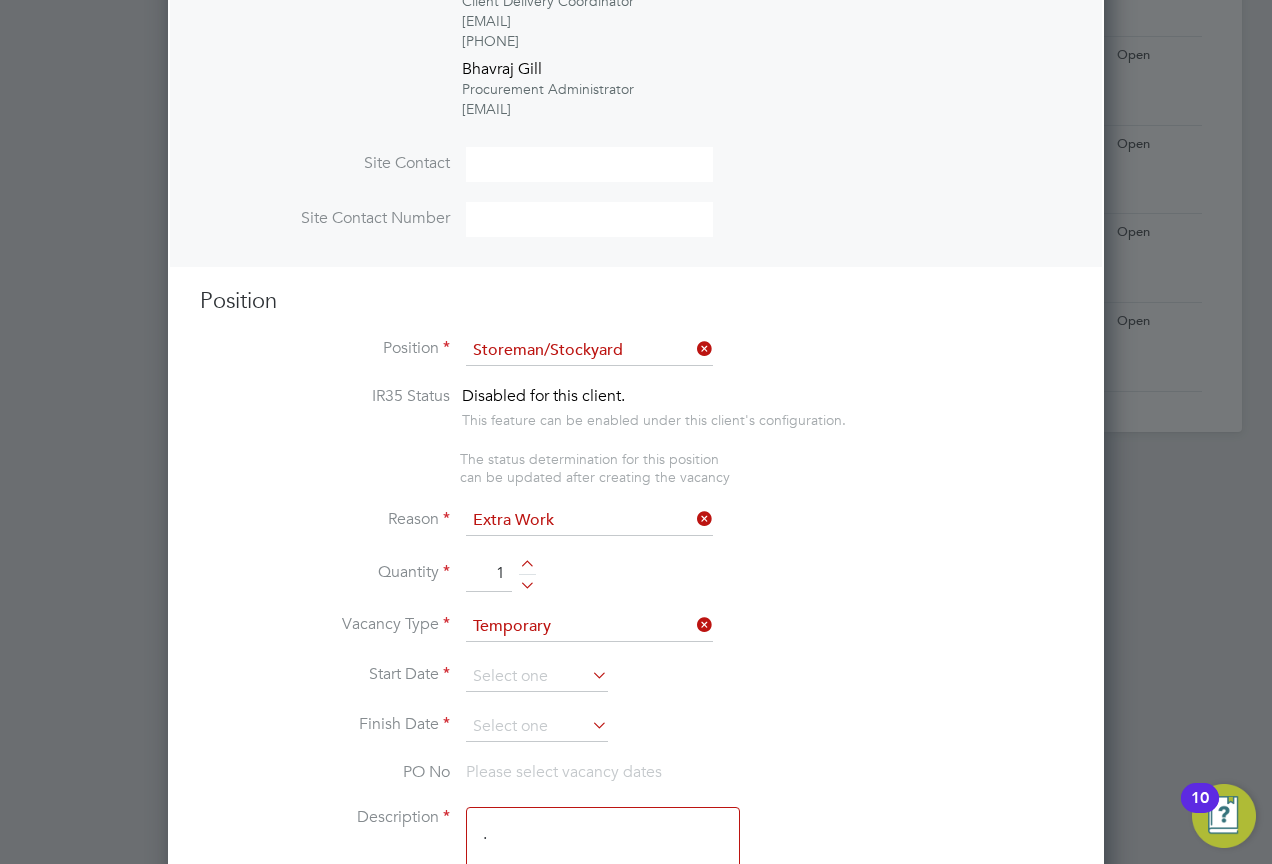 scroll, scrollTop: 649, scrollLeft: 0, axis: vertical 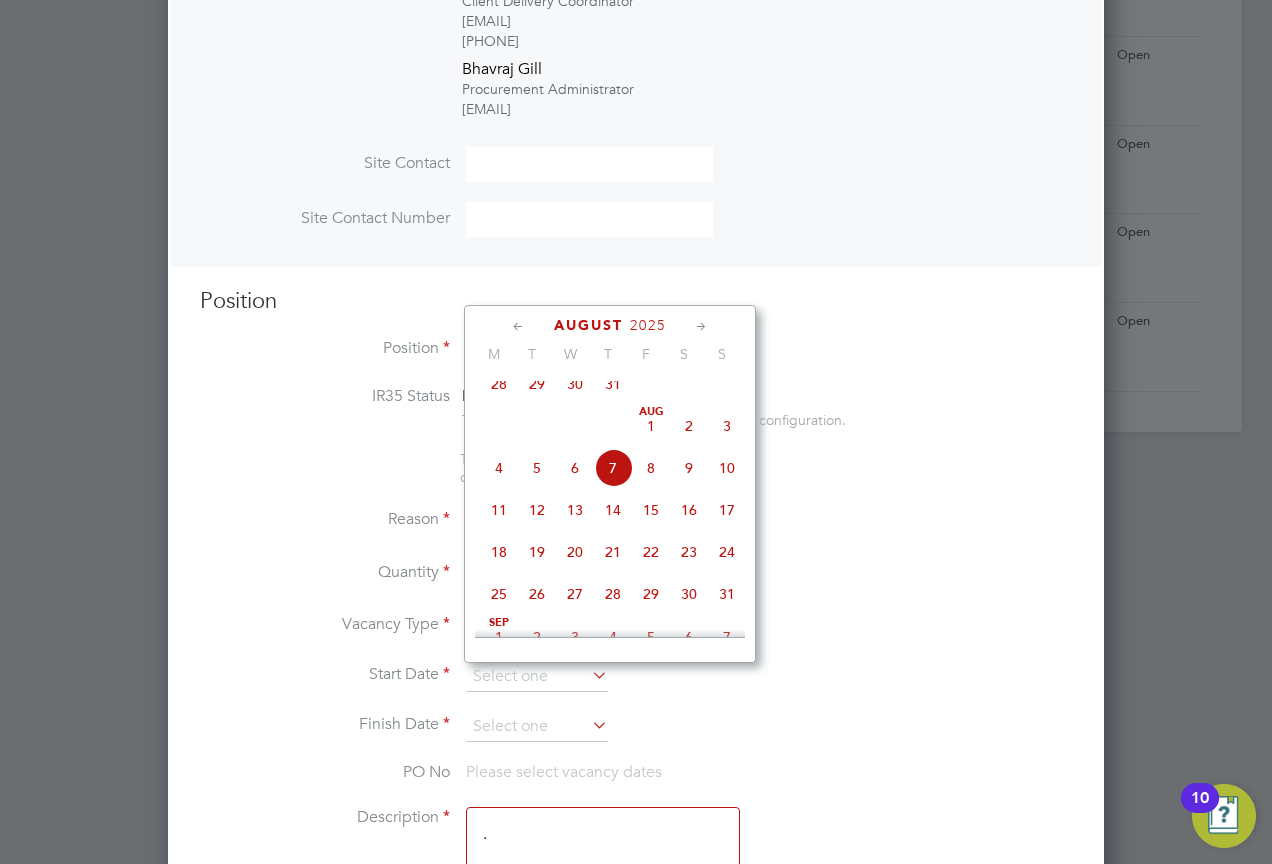 click on "7" 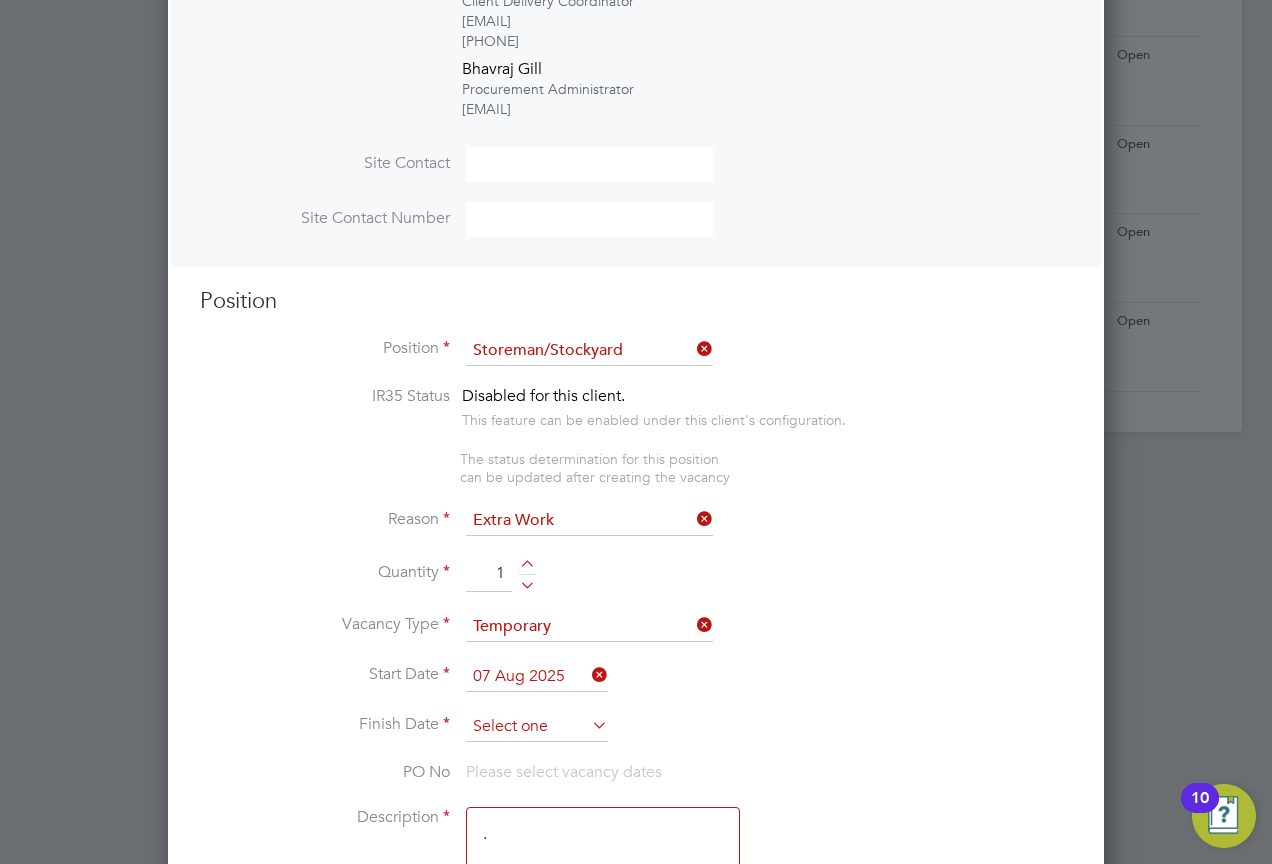 click at bounding box center [537, 727] 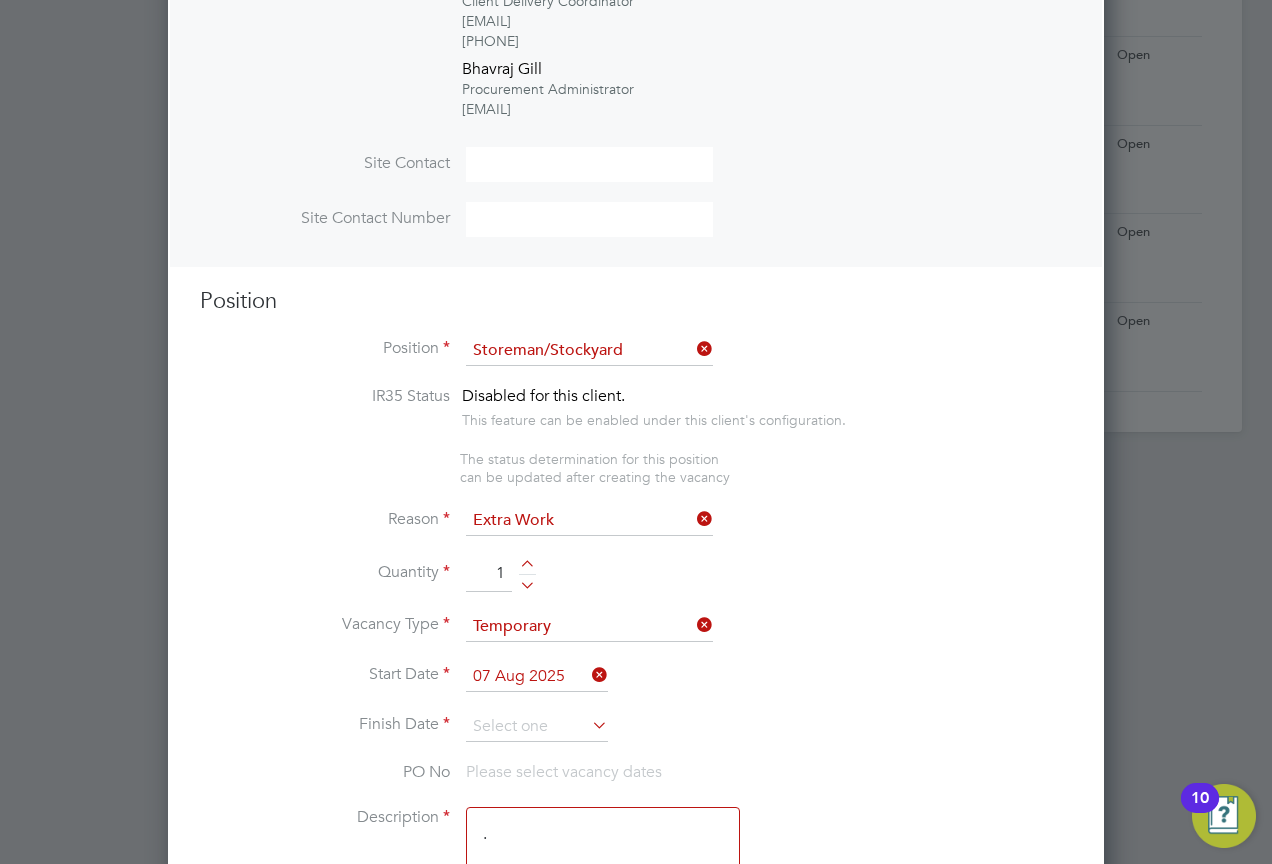 scroll, scrollTop: 649, scrollLeft: 0, axis: vertical 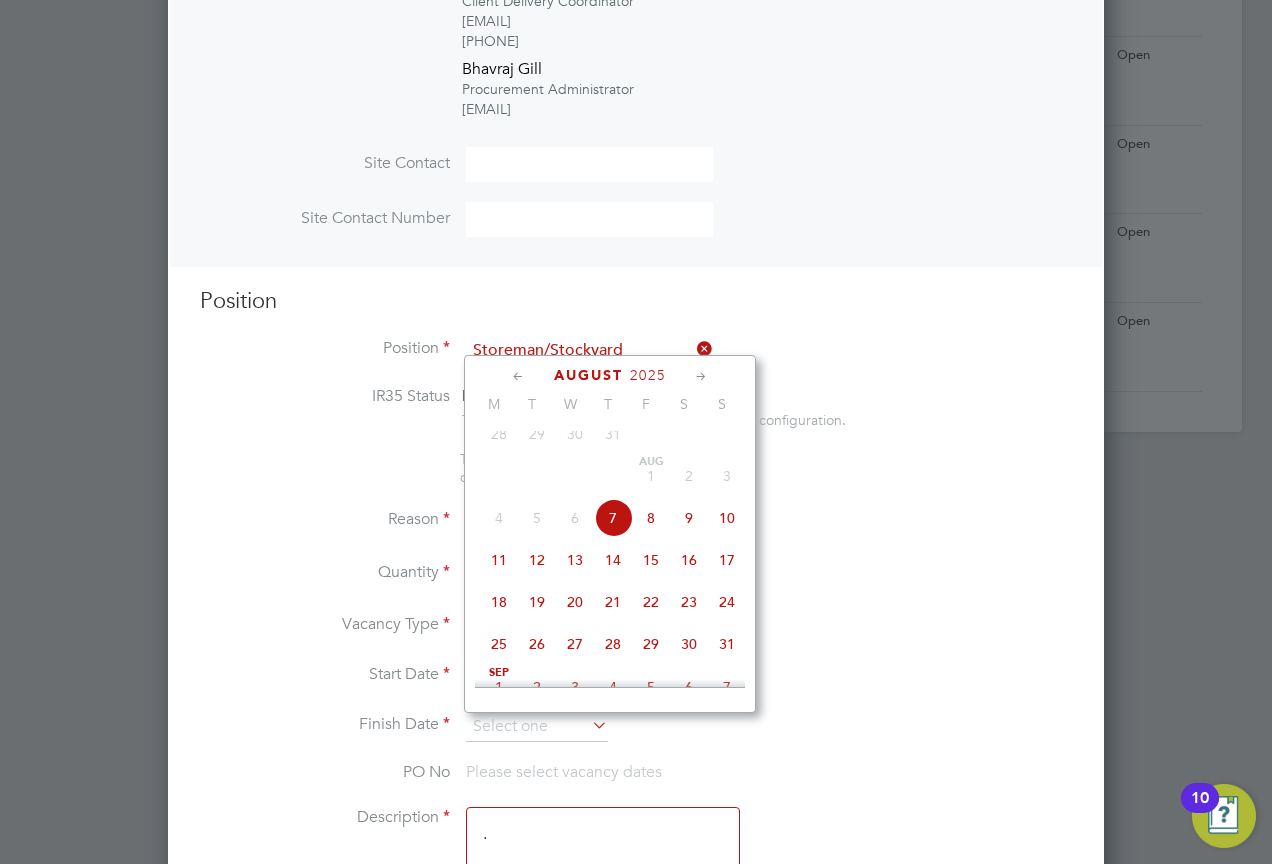 click on "15" 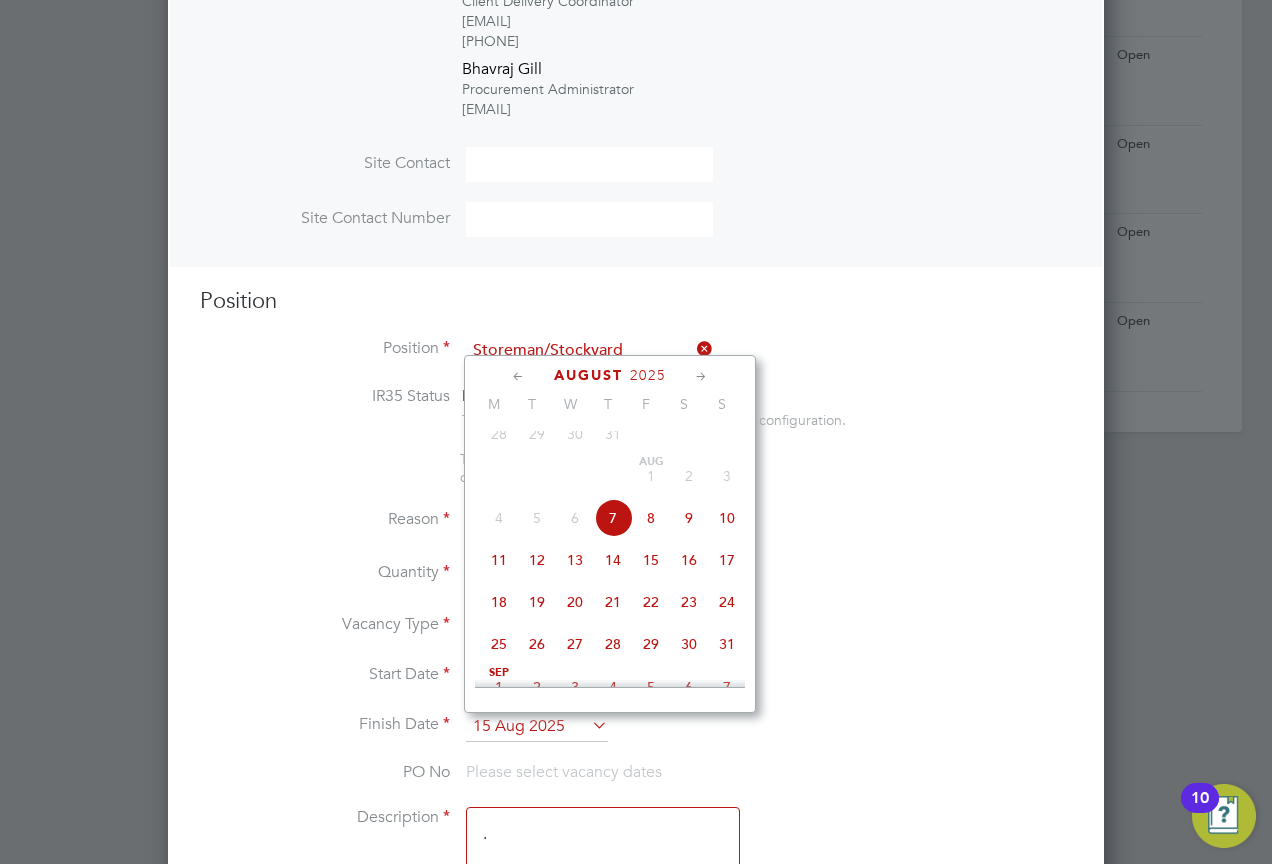 scroll, scrollTop: 10, scrollLeft: 10, axis: both 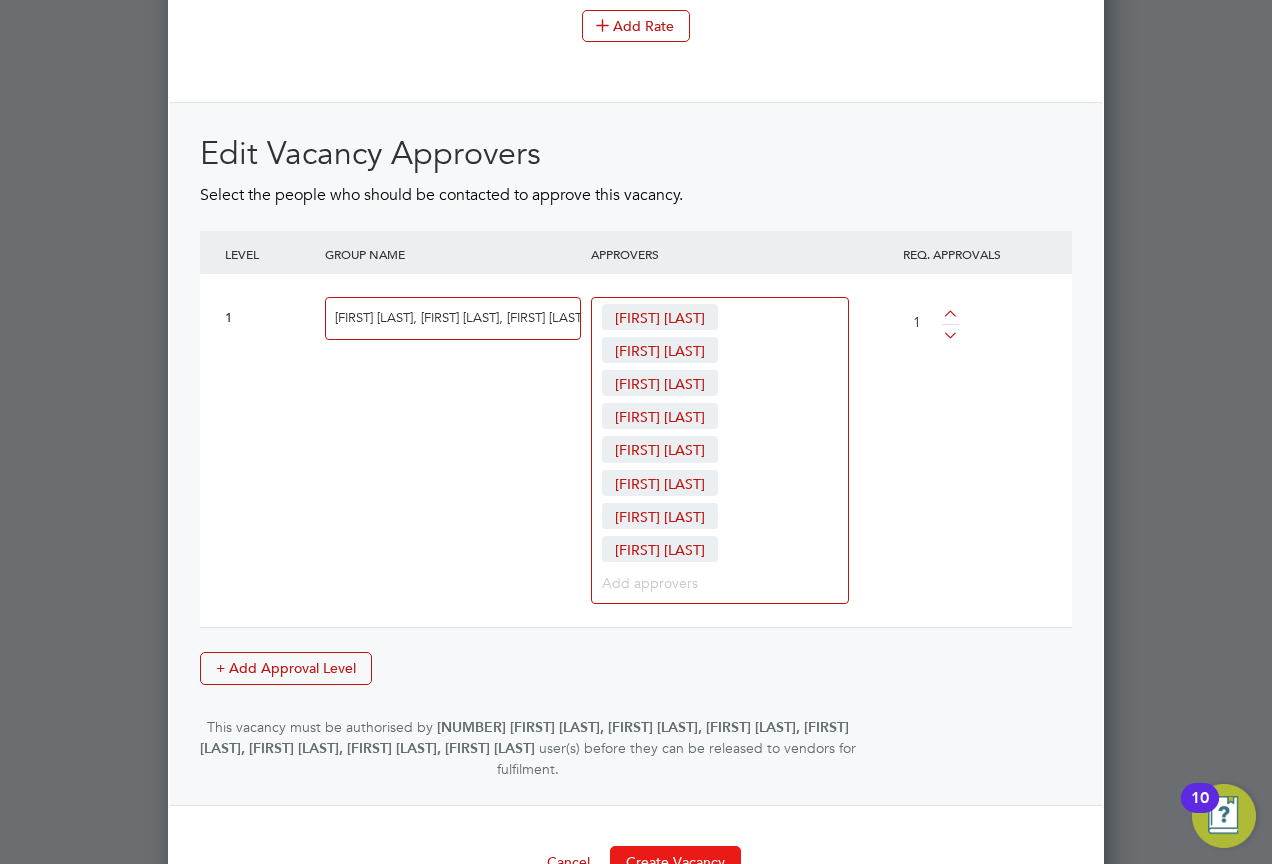 click on "Create Vacancy" at bounding box center [675, 862] 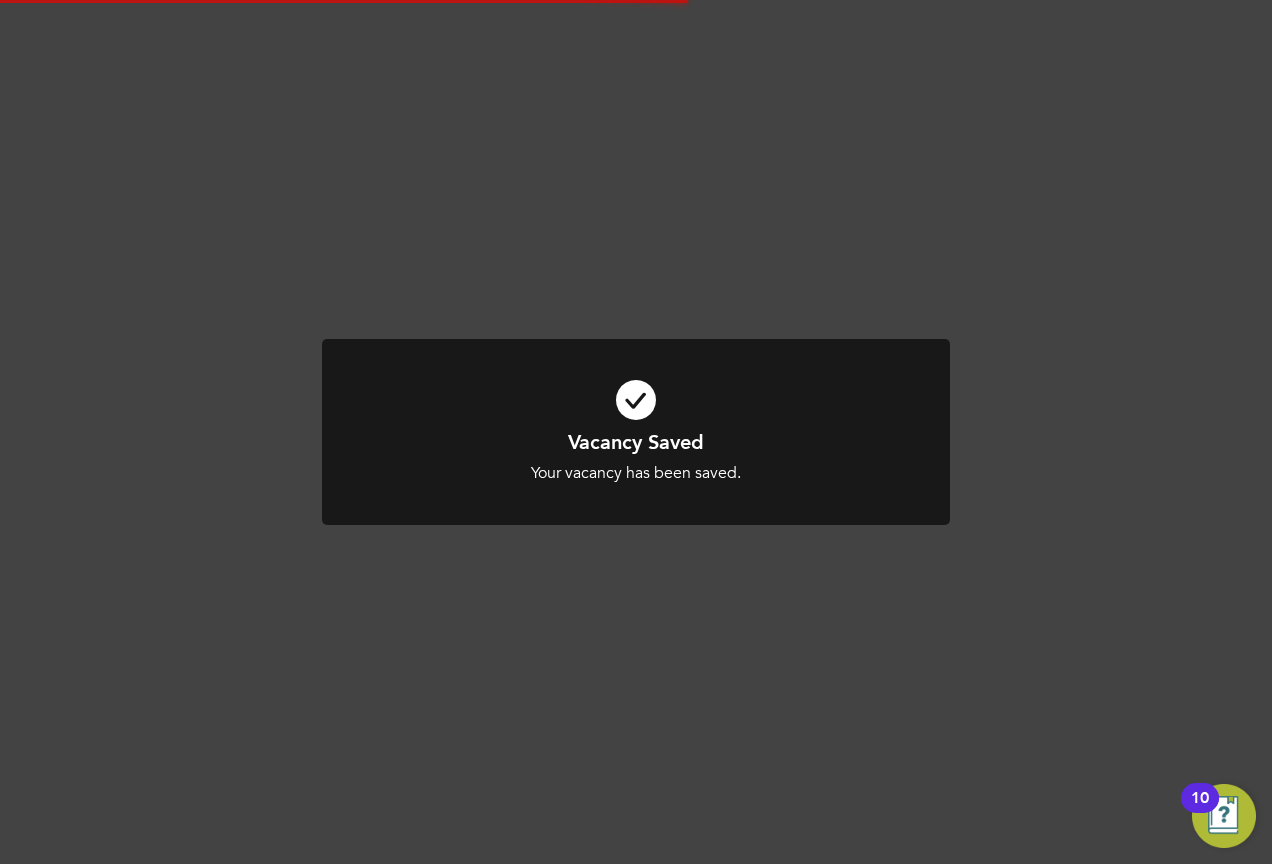 scroll, scrollTop: 1517, scrollLeft: 0, axis: vertical 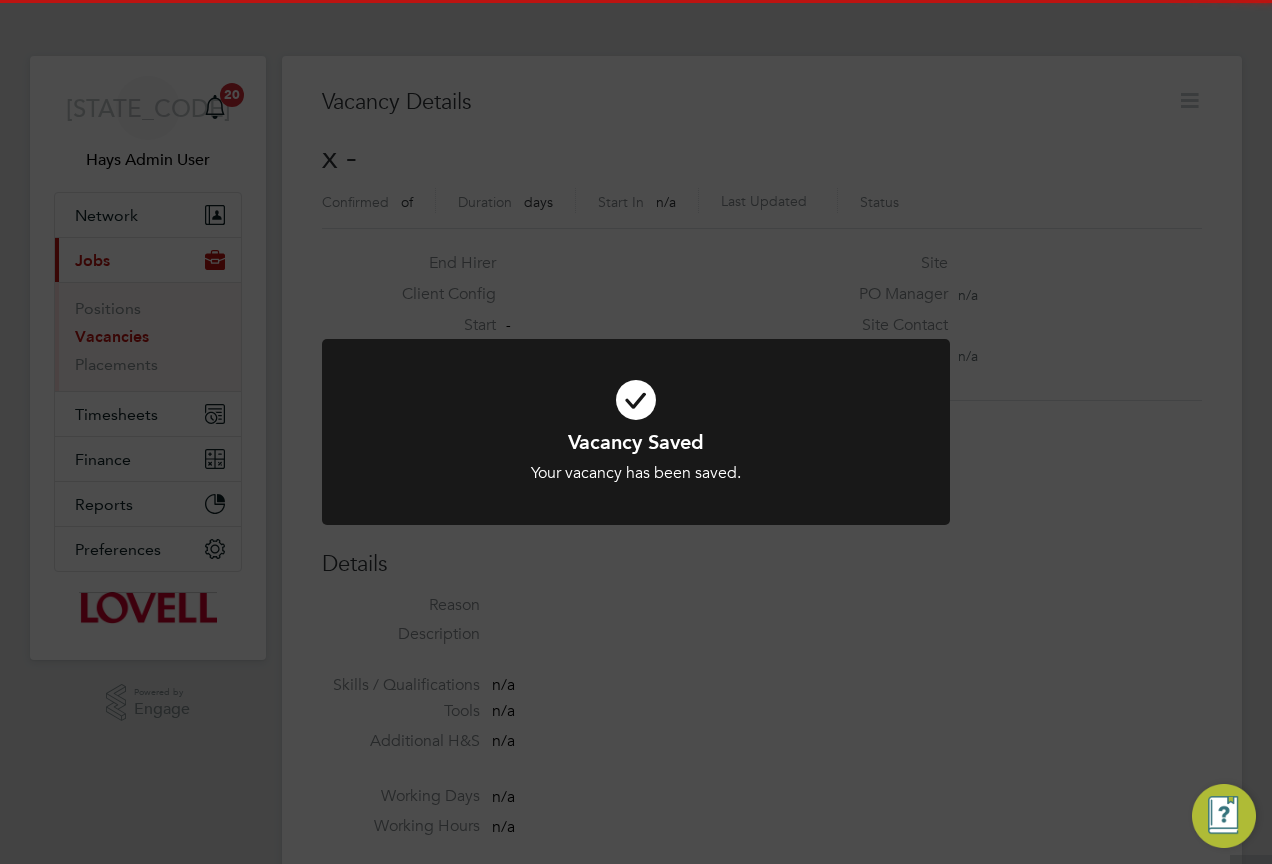 click on "Vacancy Saved Your vacancy has been saved. Cancel Okay" 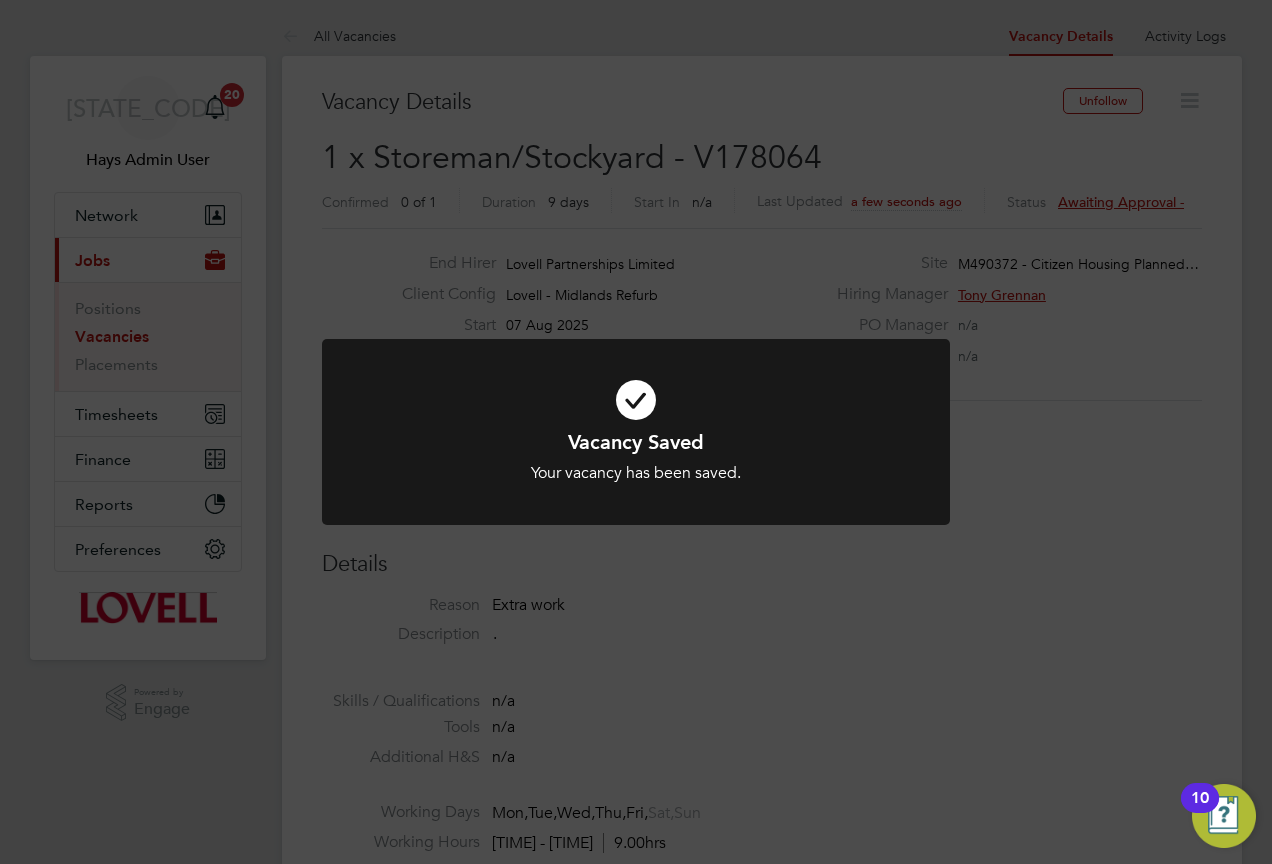 scroll, scrollTop: 10, scrollLeft: 10, axis: both 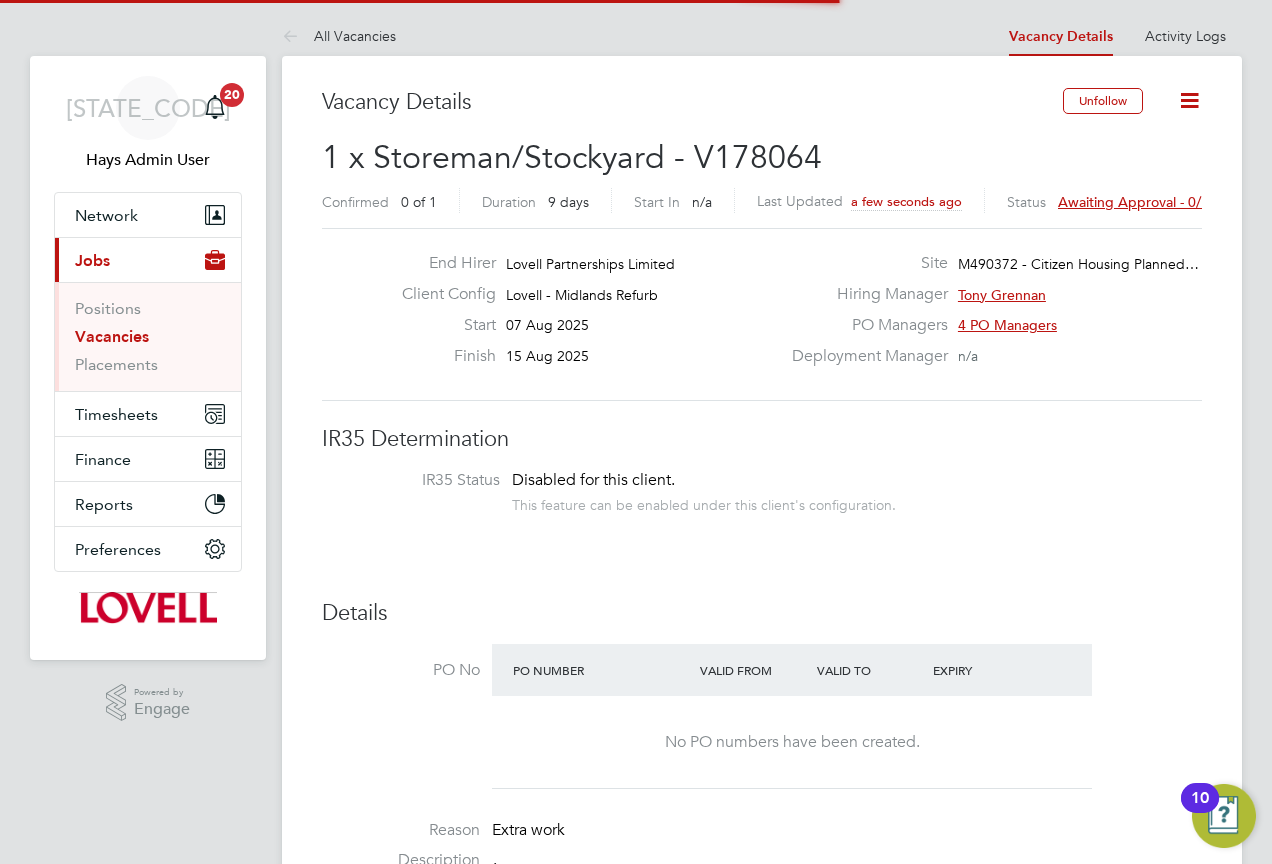 click on "Awaiting approval - 0/1" 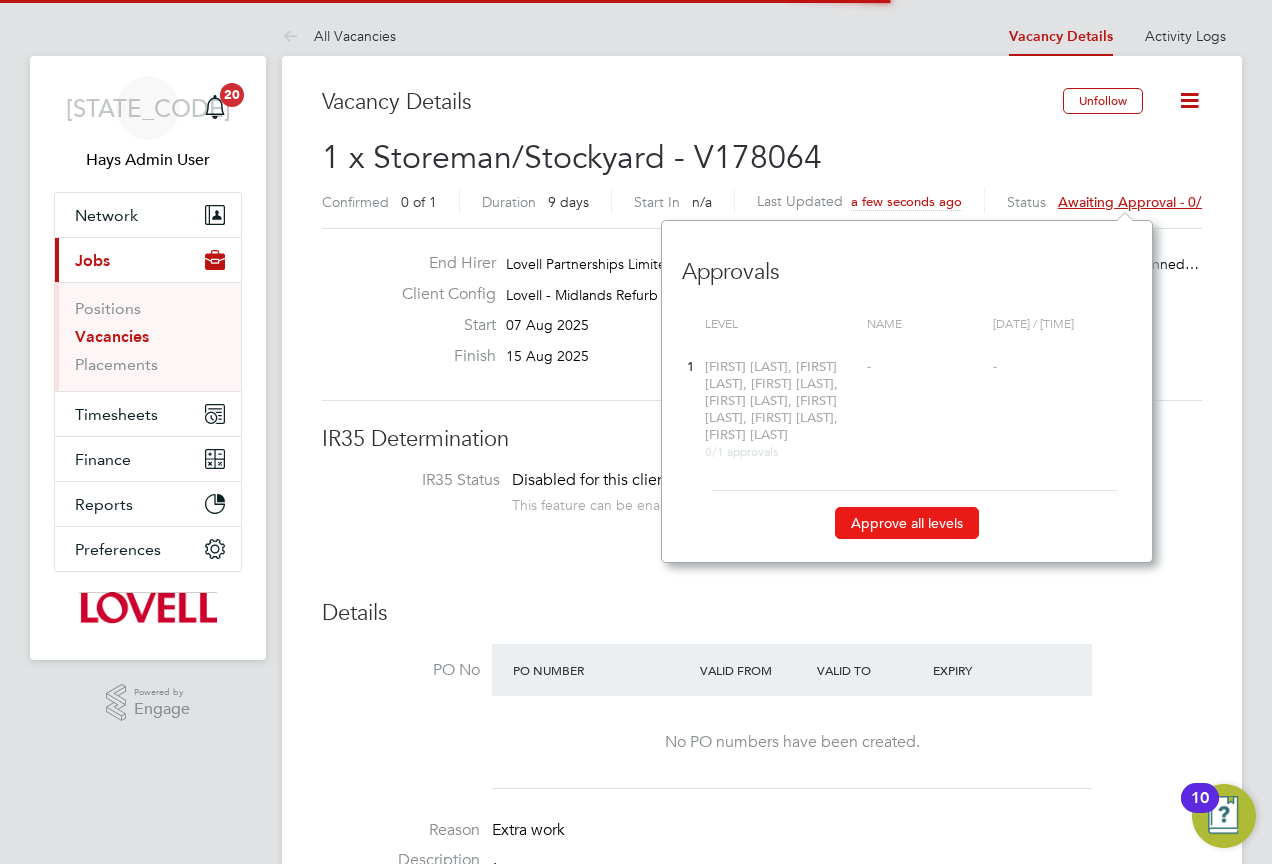 click on "Approve all levels" 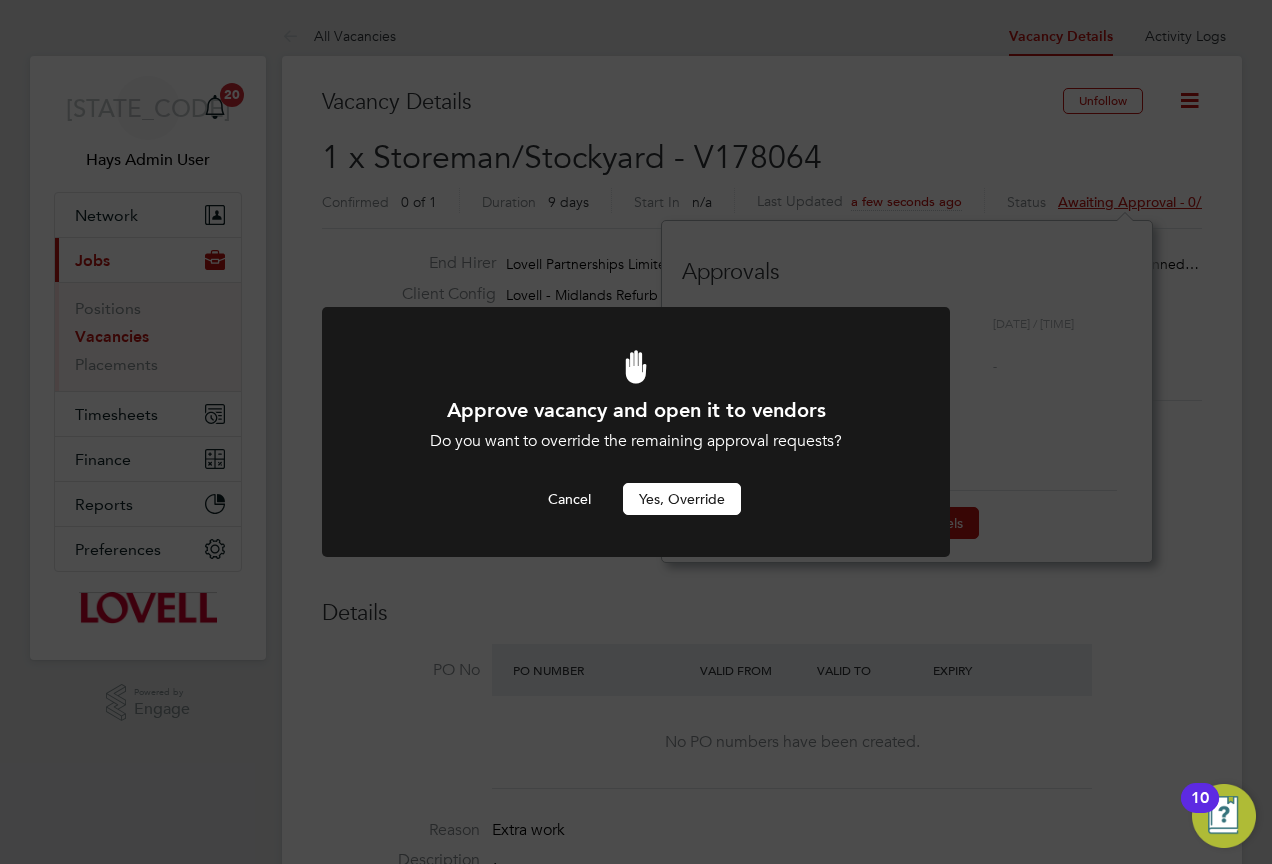 click on "Yes, Override" at bounding box center [682, 499] 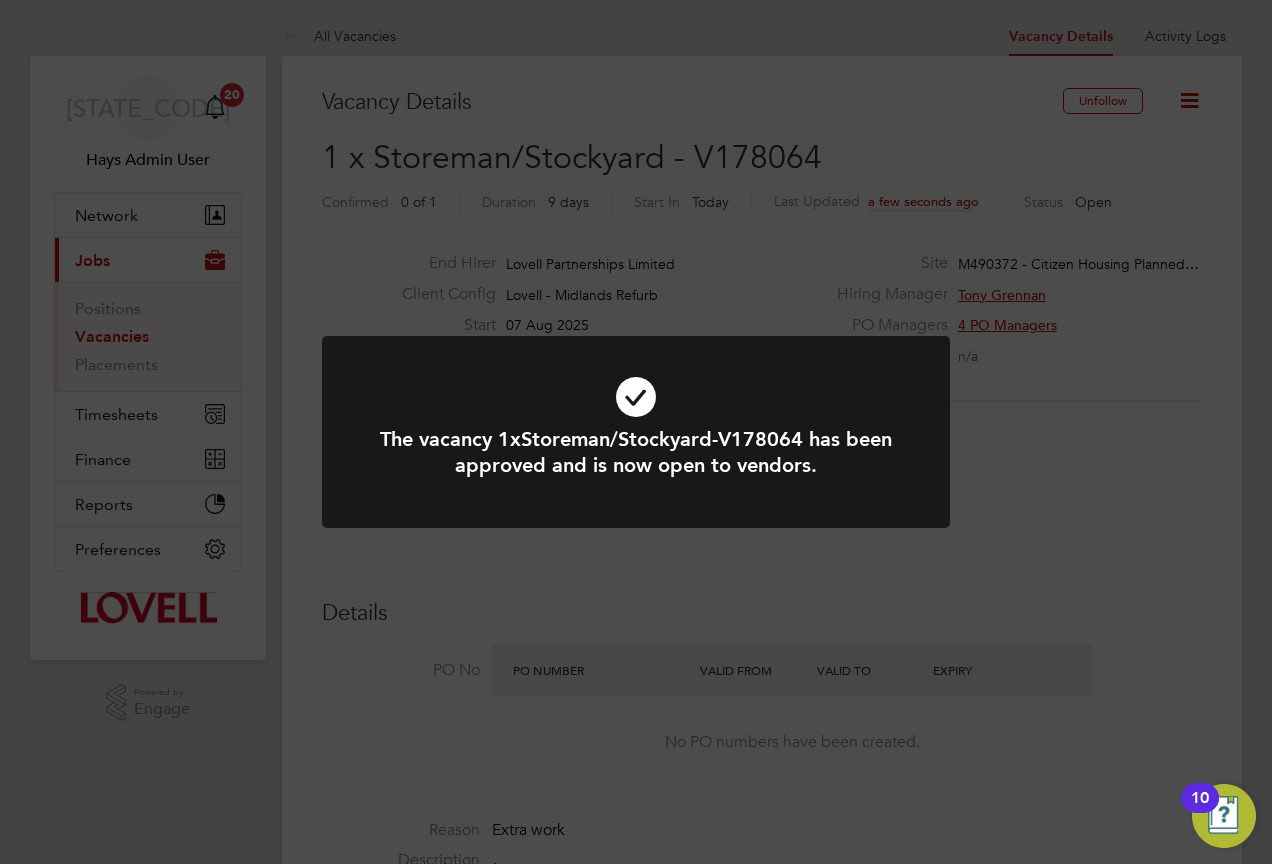 click on "The vacancy 1xStoreman/Stockyard-V178064 has been approved and is now open to vendors. Cancel Okay" 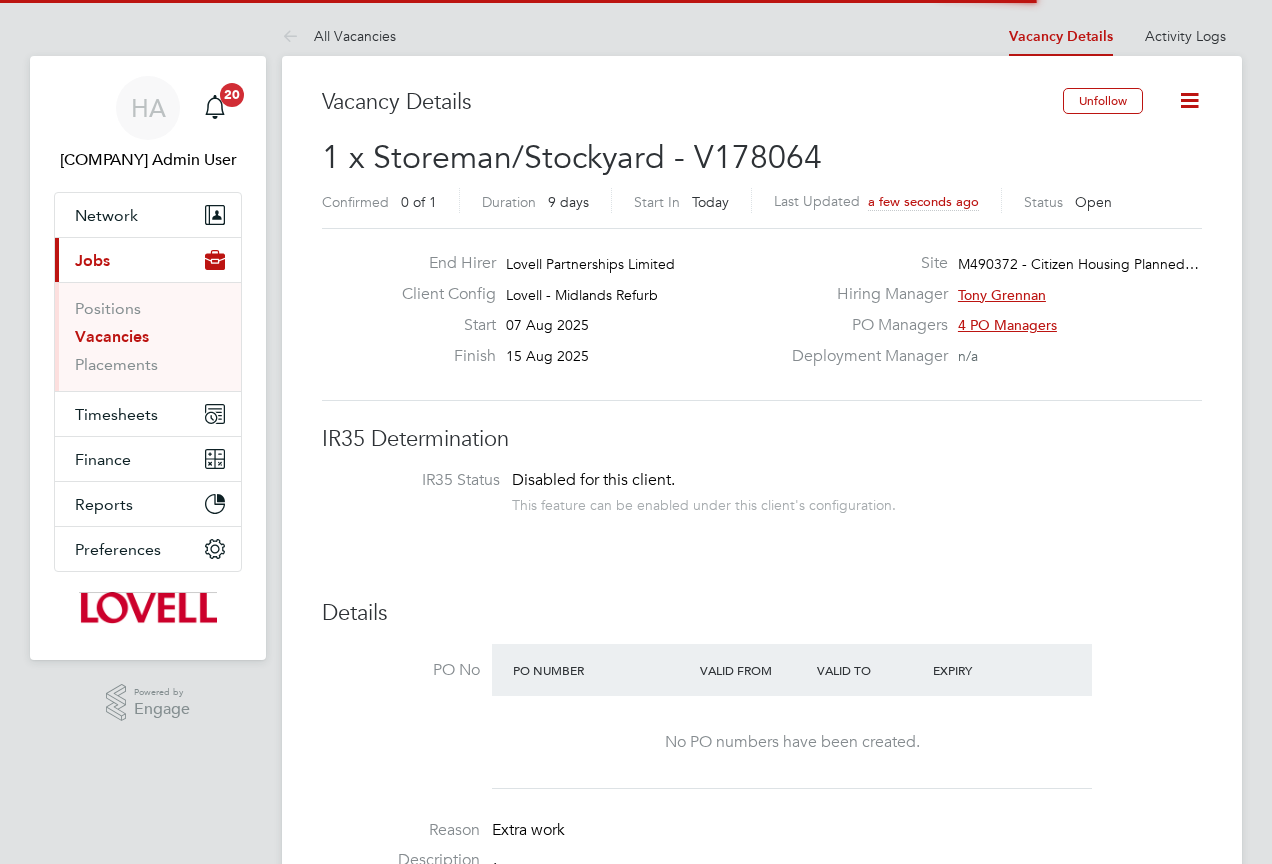 scroll, scrollTop: 0, scrollLeft: 0, axis: both 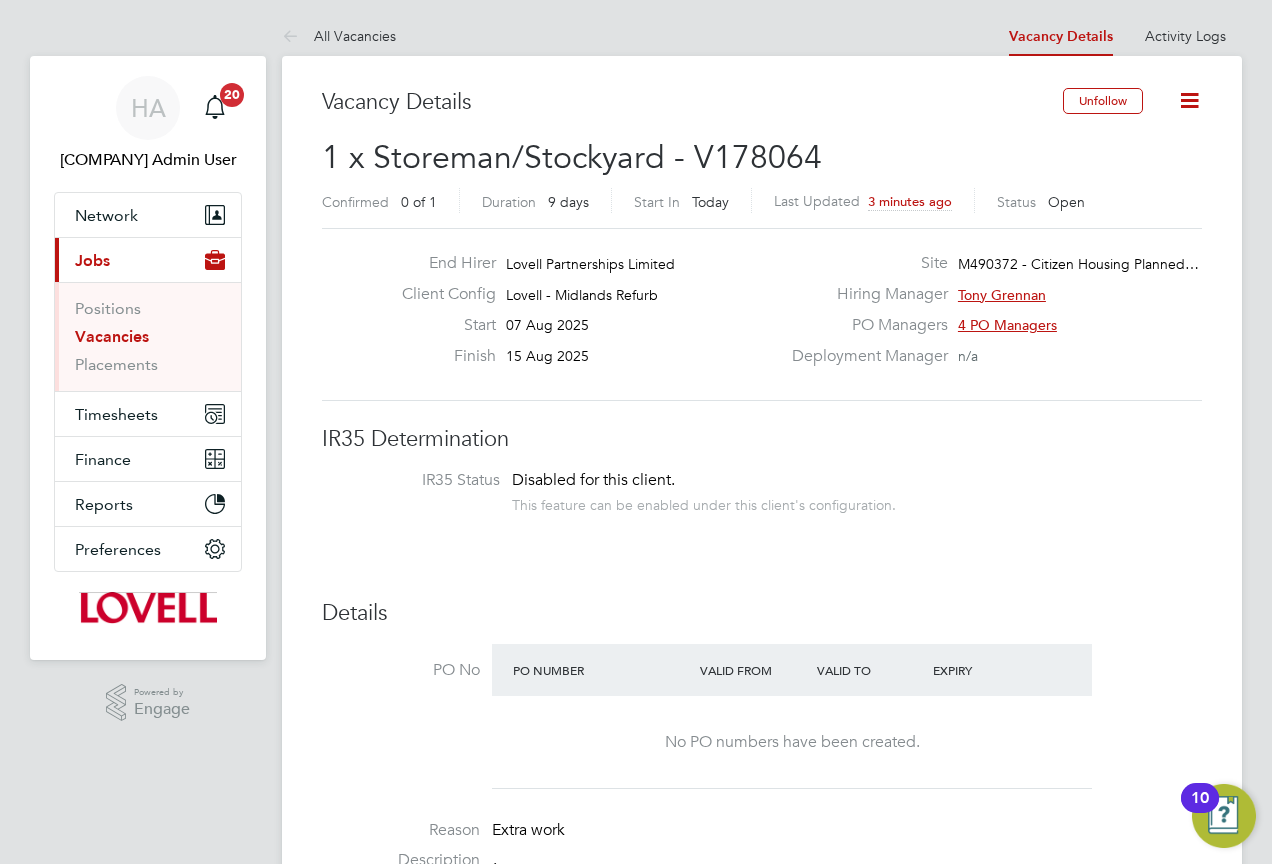 click on "Details" 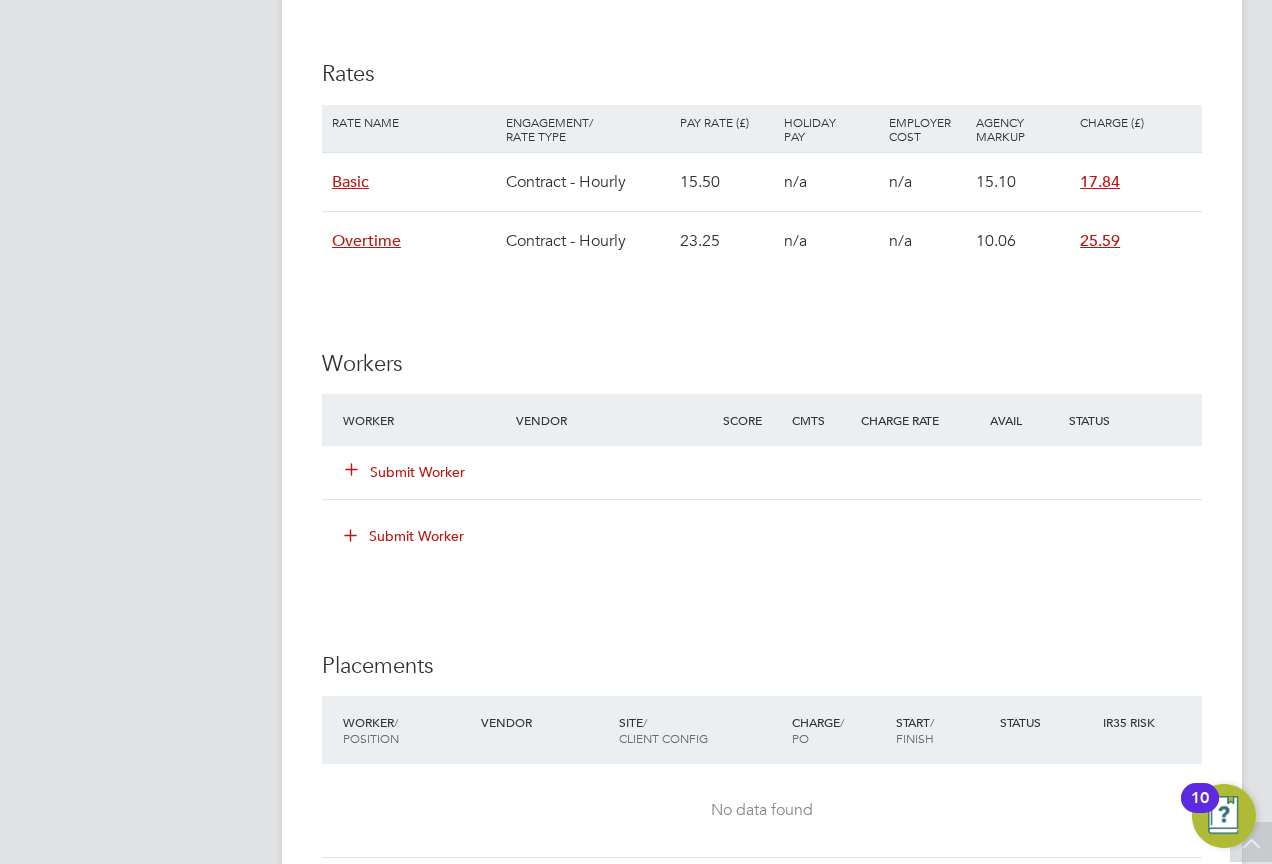 scroll, scrollTop: 1400, scrollLeft: 0, axis: vertical 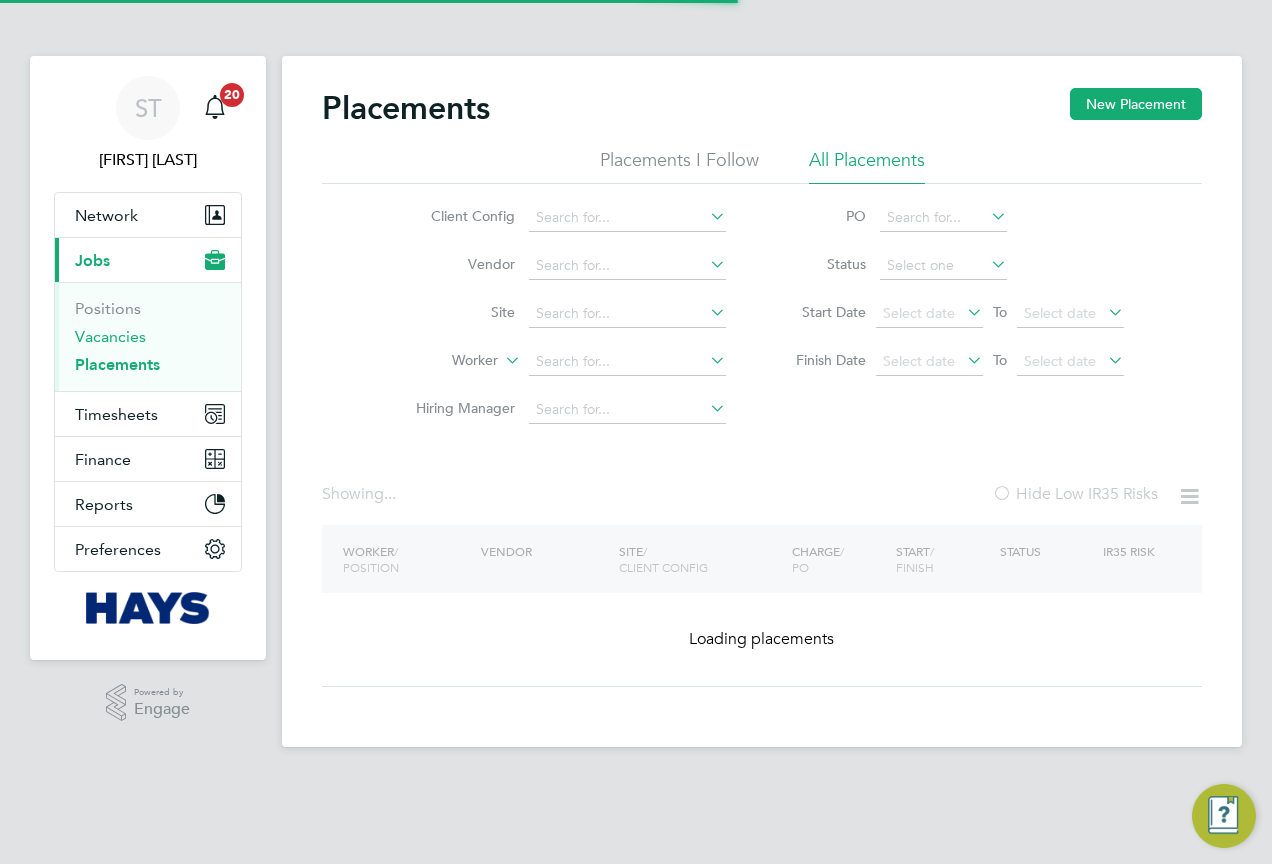 click on "Vacancies" at bounding box center [110, 336] 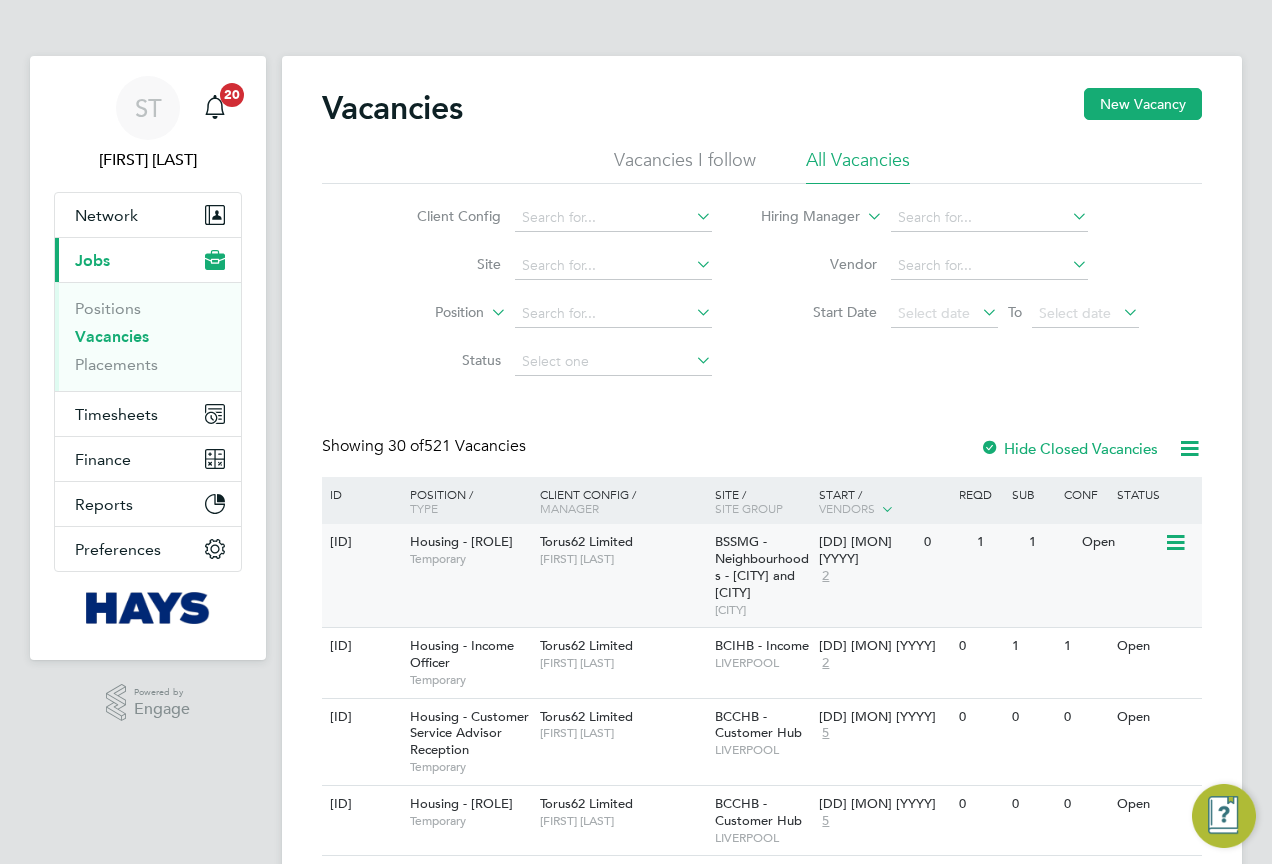 click on "[ID]" 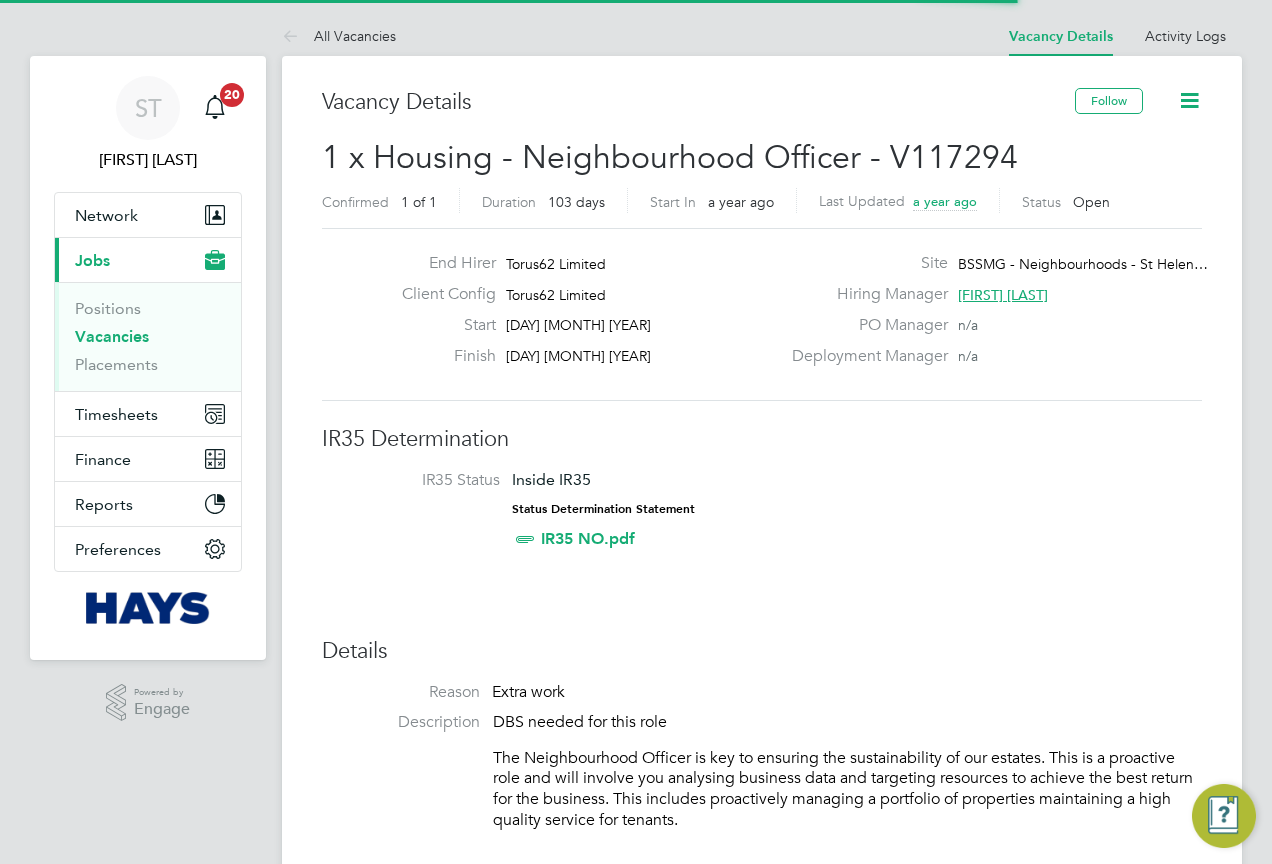 scroll, scrollTop: 0, scrollLeft: 0, axis: both 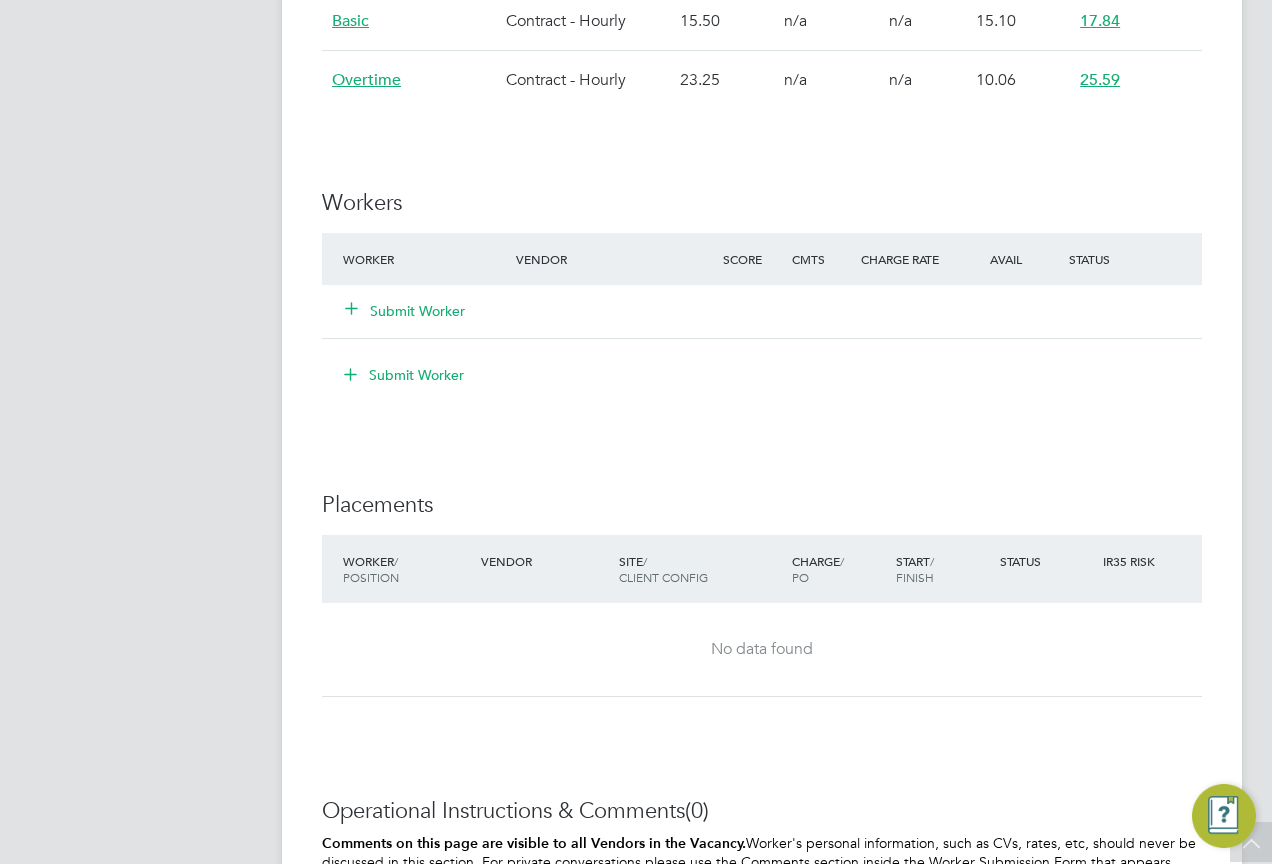 click 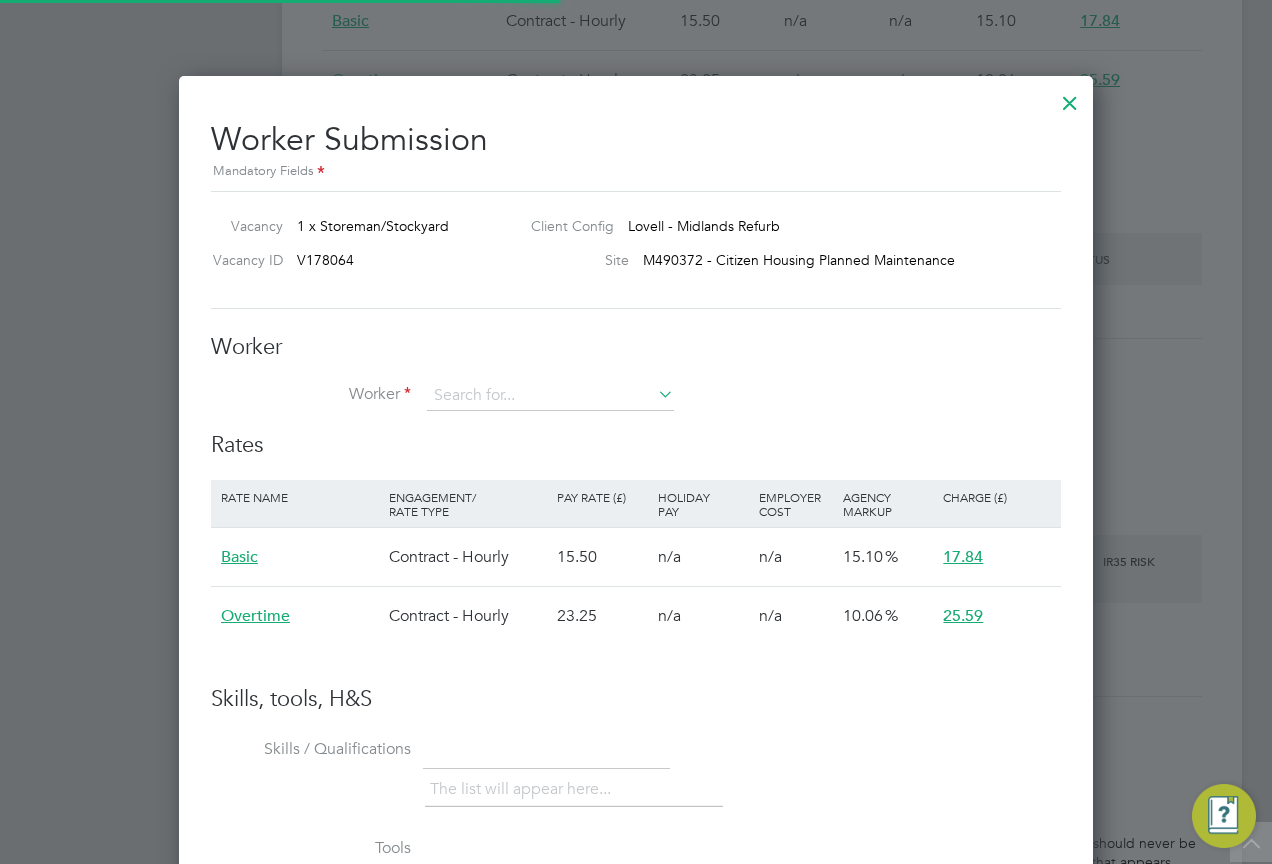 scroll, scrollTop: 10, scrollLeft: 10, axis: both 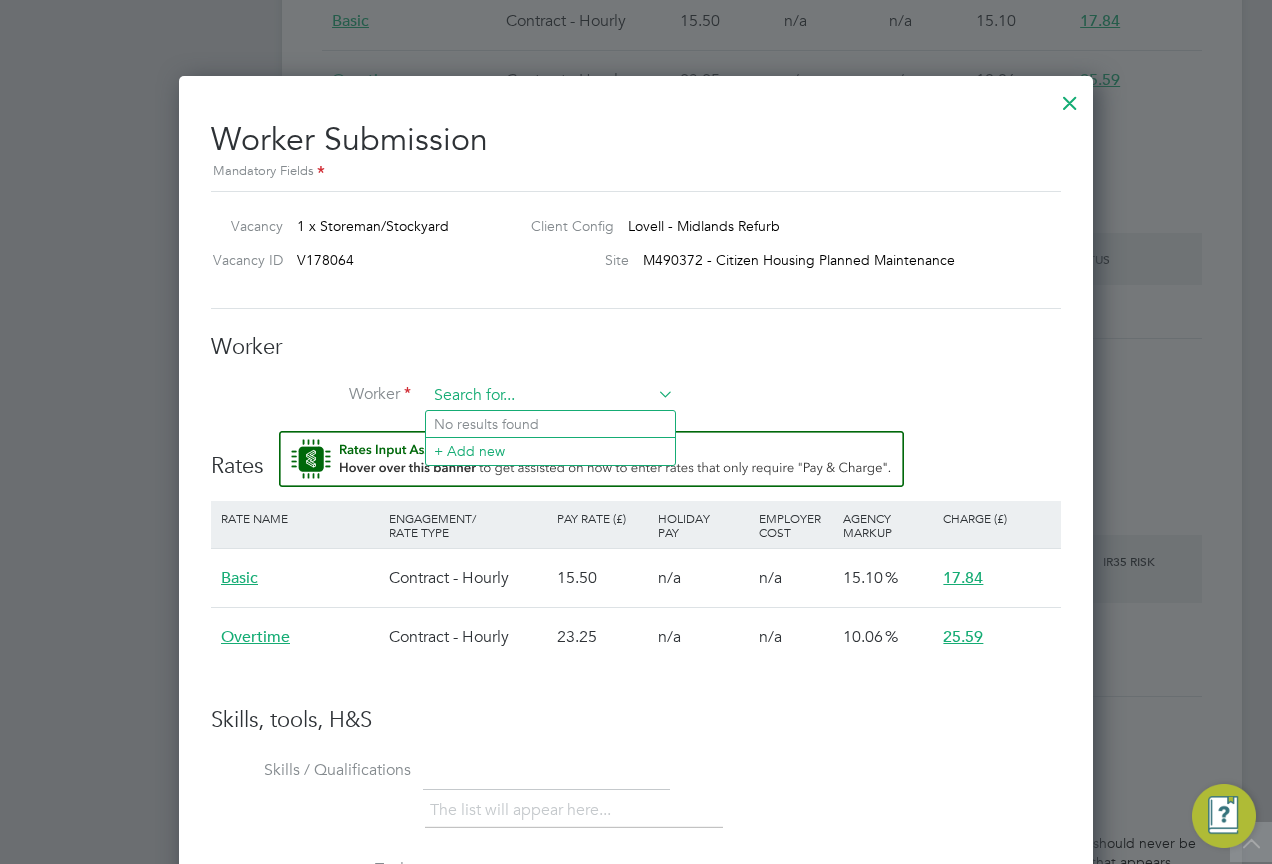 click at bounding box center (550, 396) 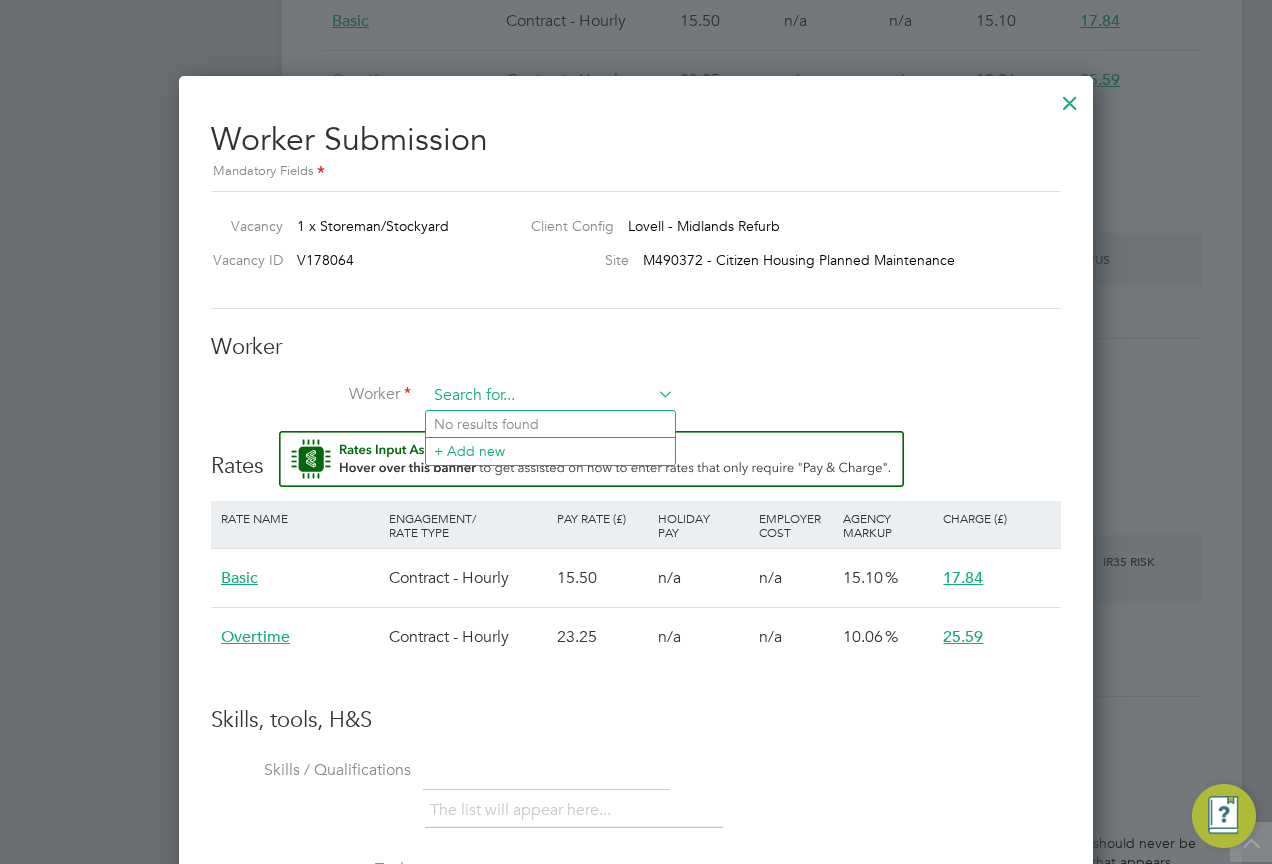 paste on "16406654" 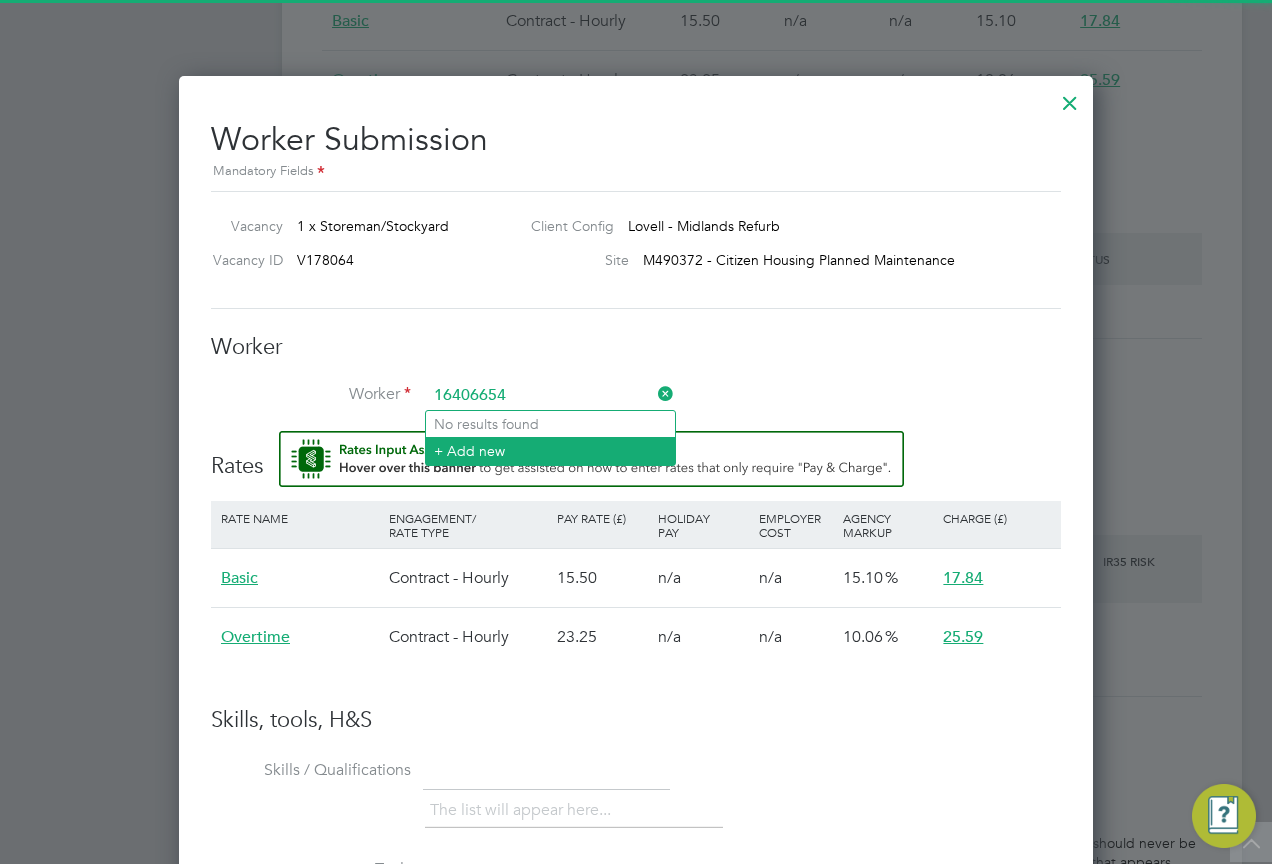 type on "16406654" 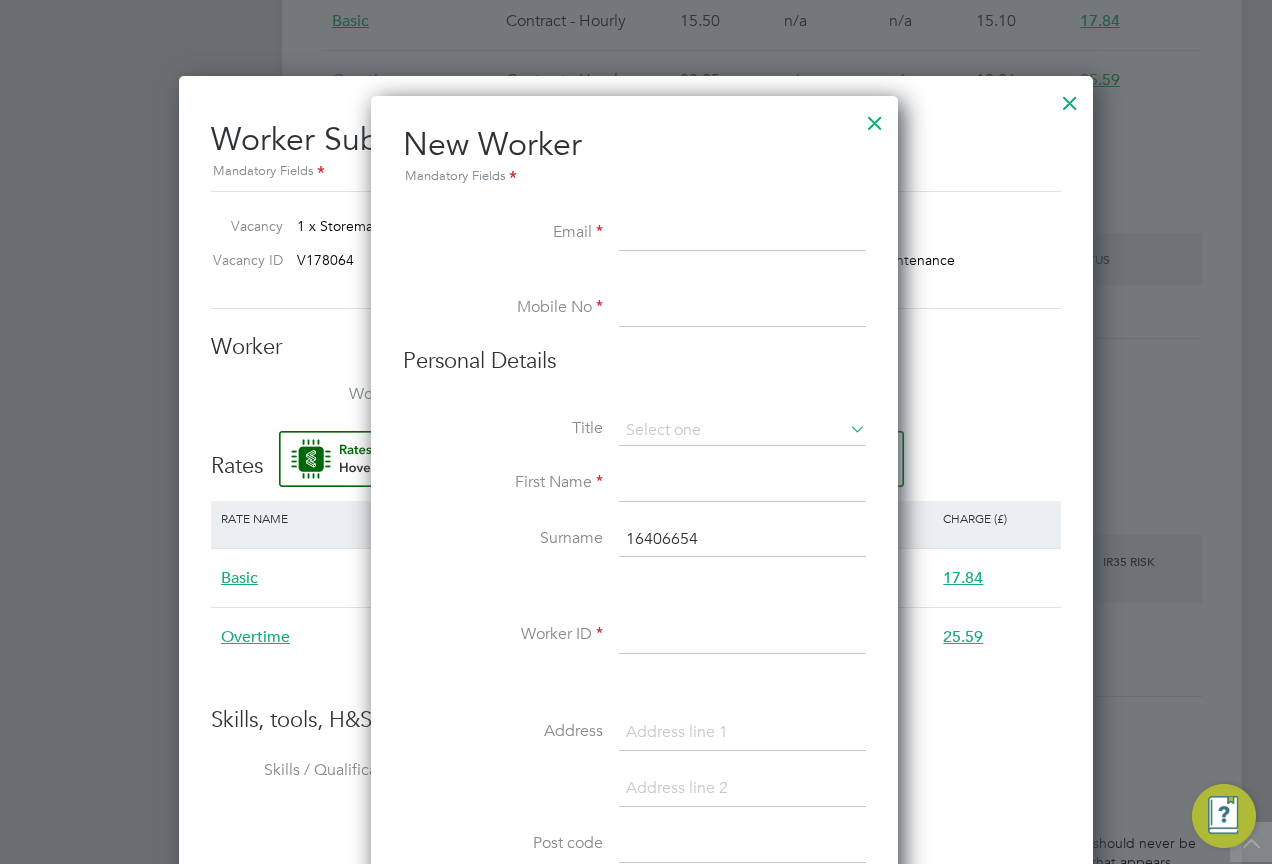 type 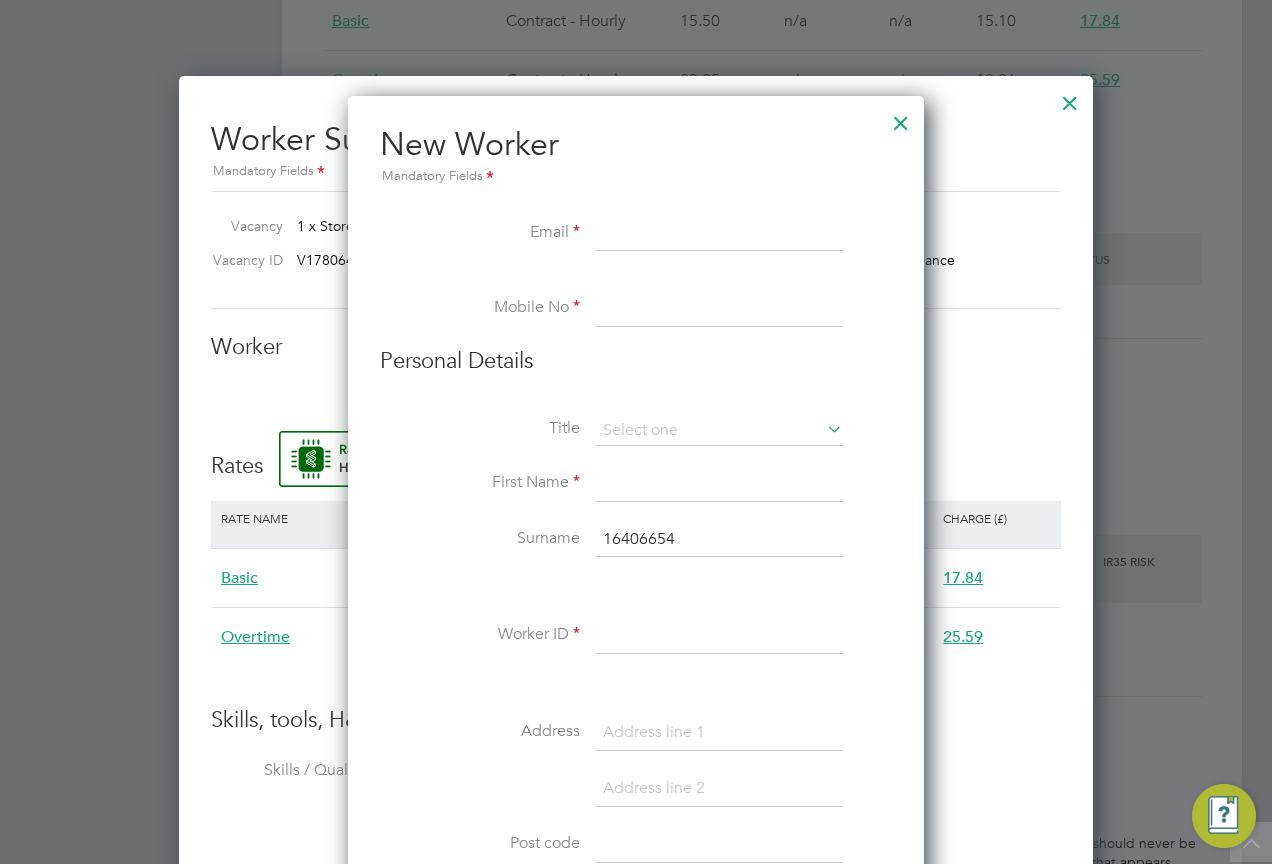 click on "Email" at bounding box center [636, 244] 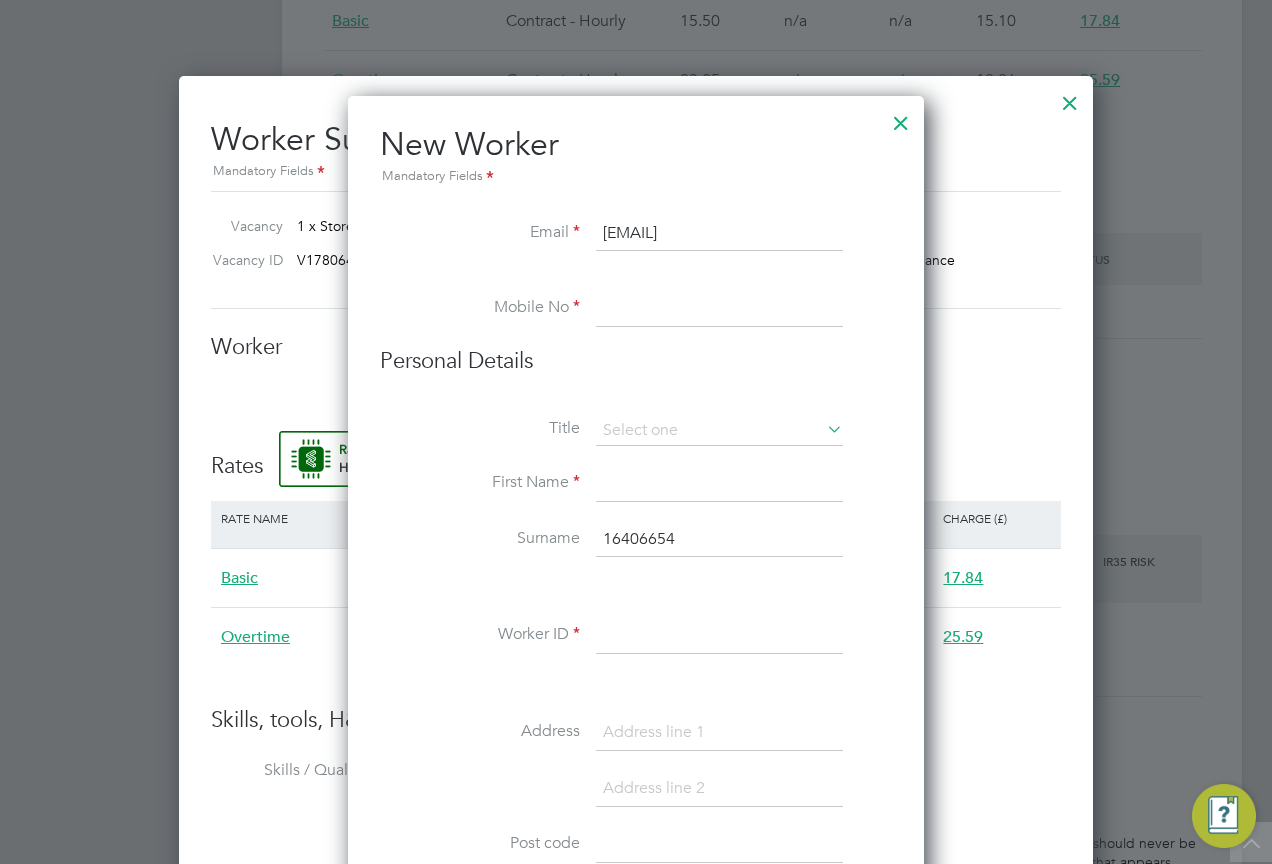scroll, scrollTop: 0, scrollLeft: 1, axis: horizontal 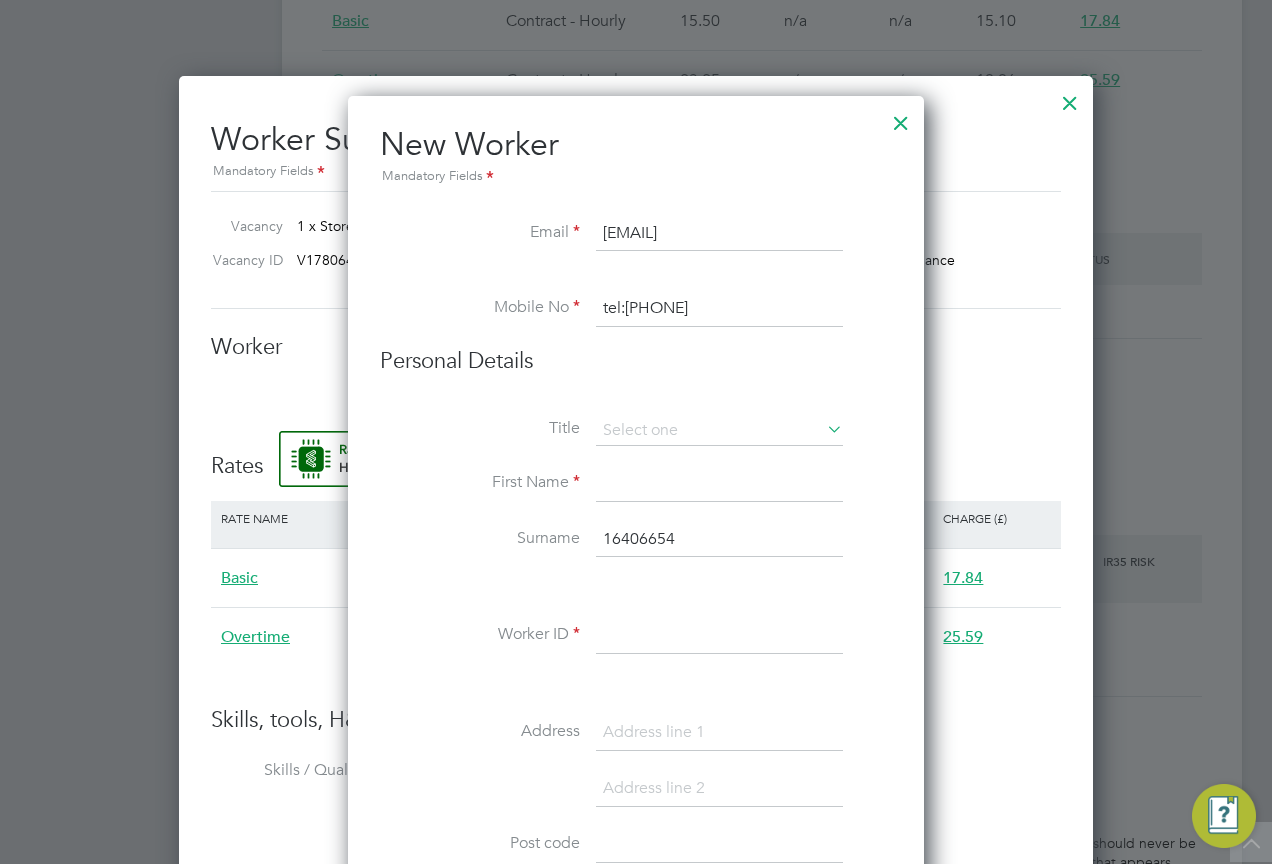click on "tel:07511468633" at bounding box center [719, 309] 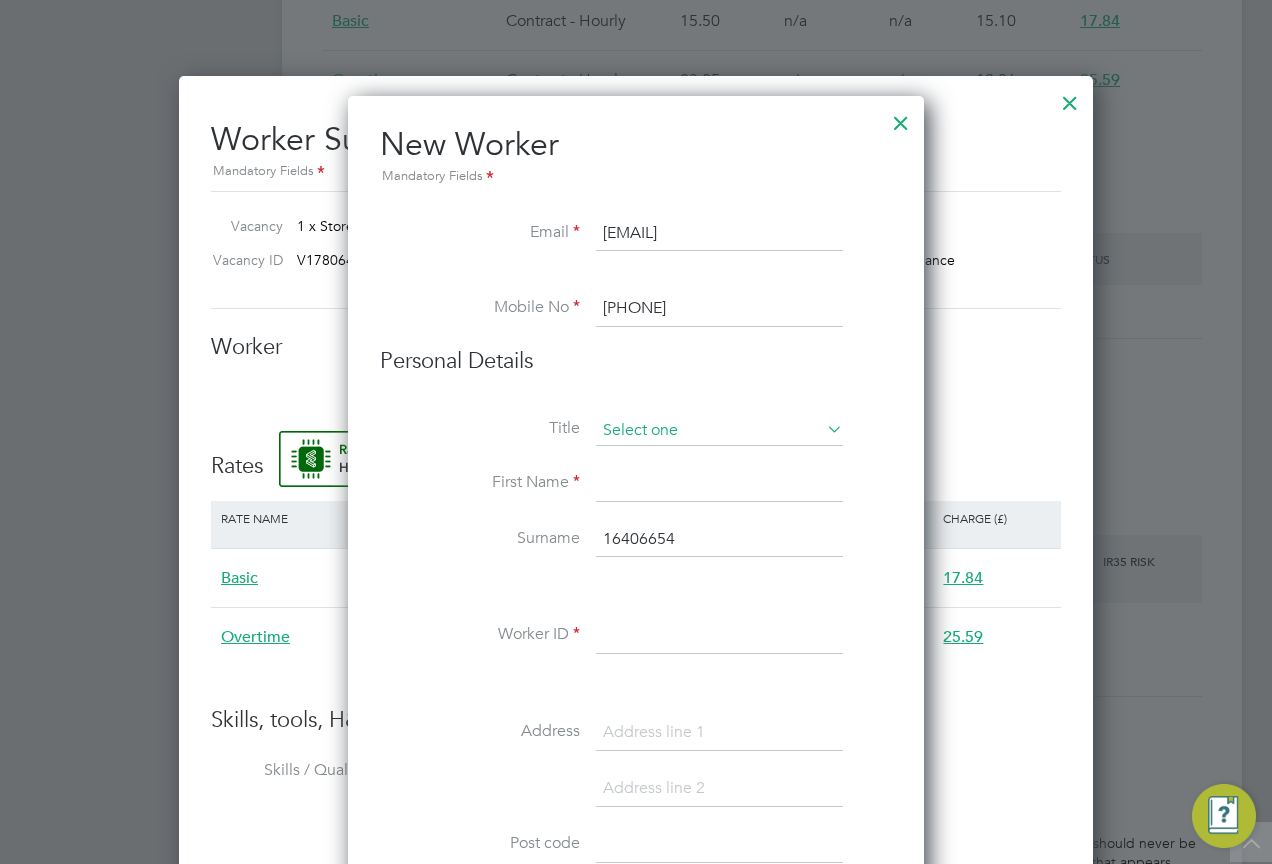 type on "07511468633" 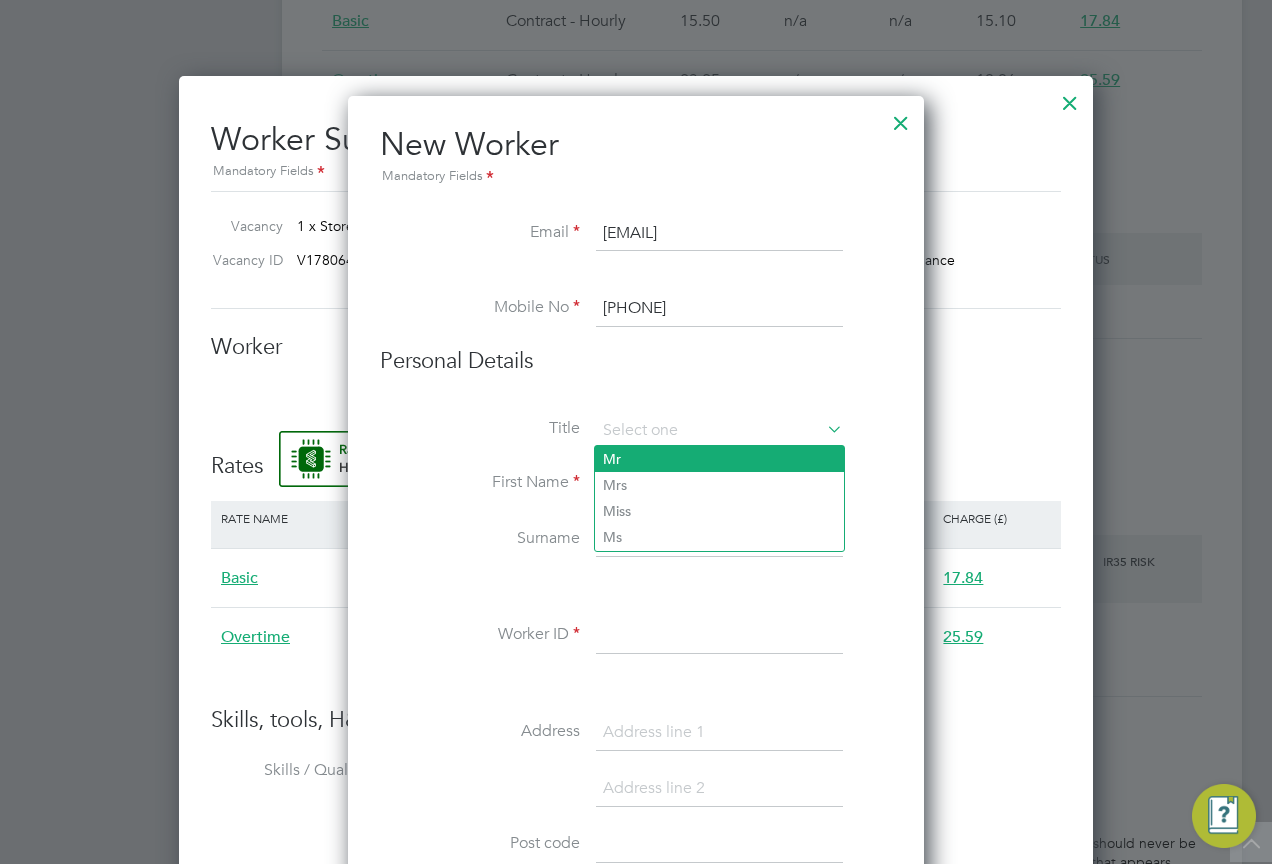 click on "Mr" 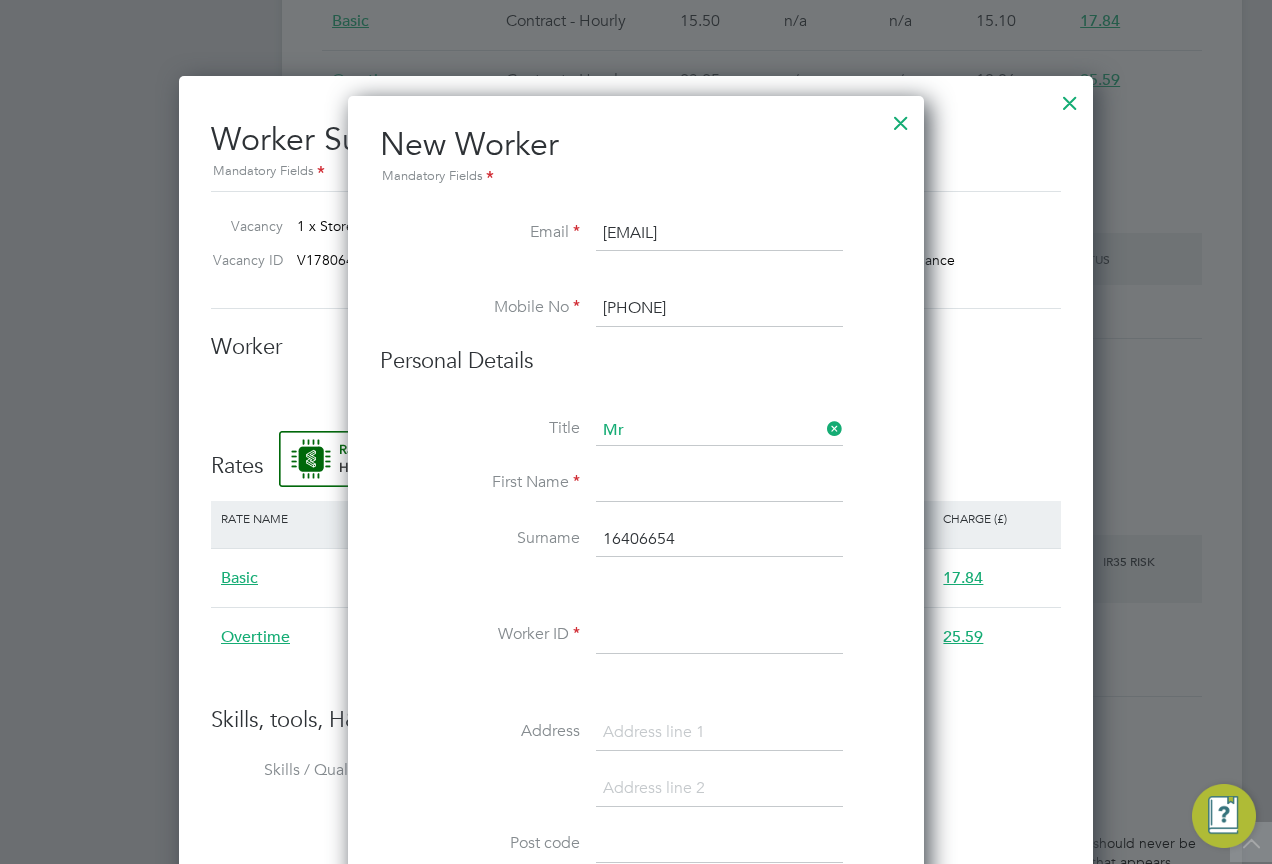 click at bounding box center [719, 484] 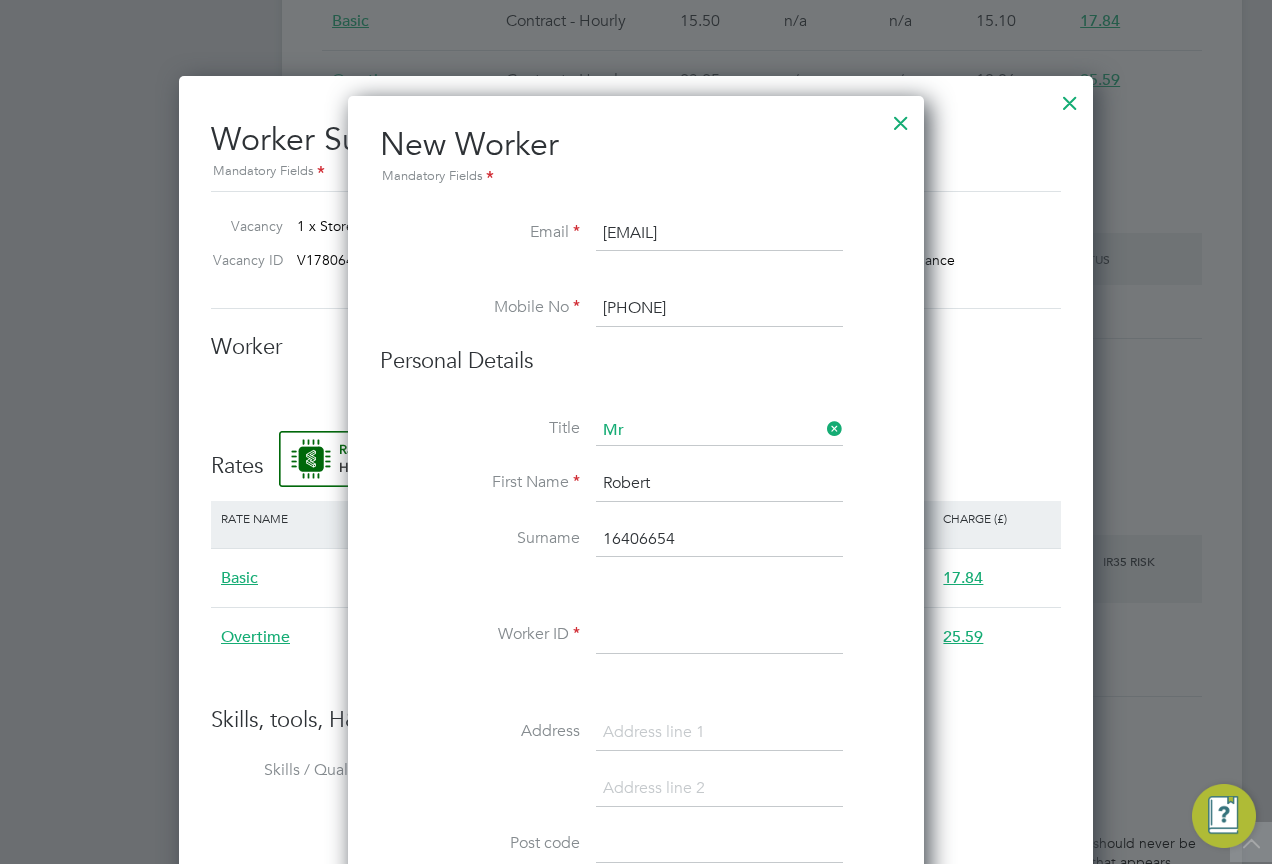 type on "Robert" 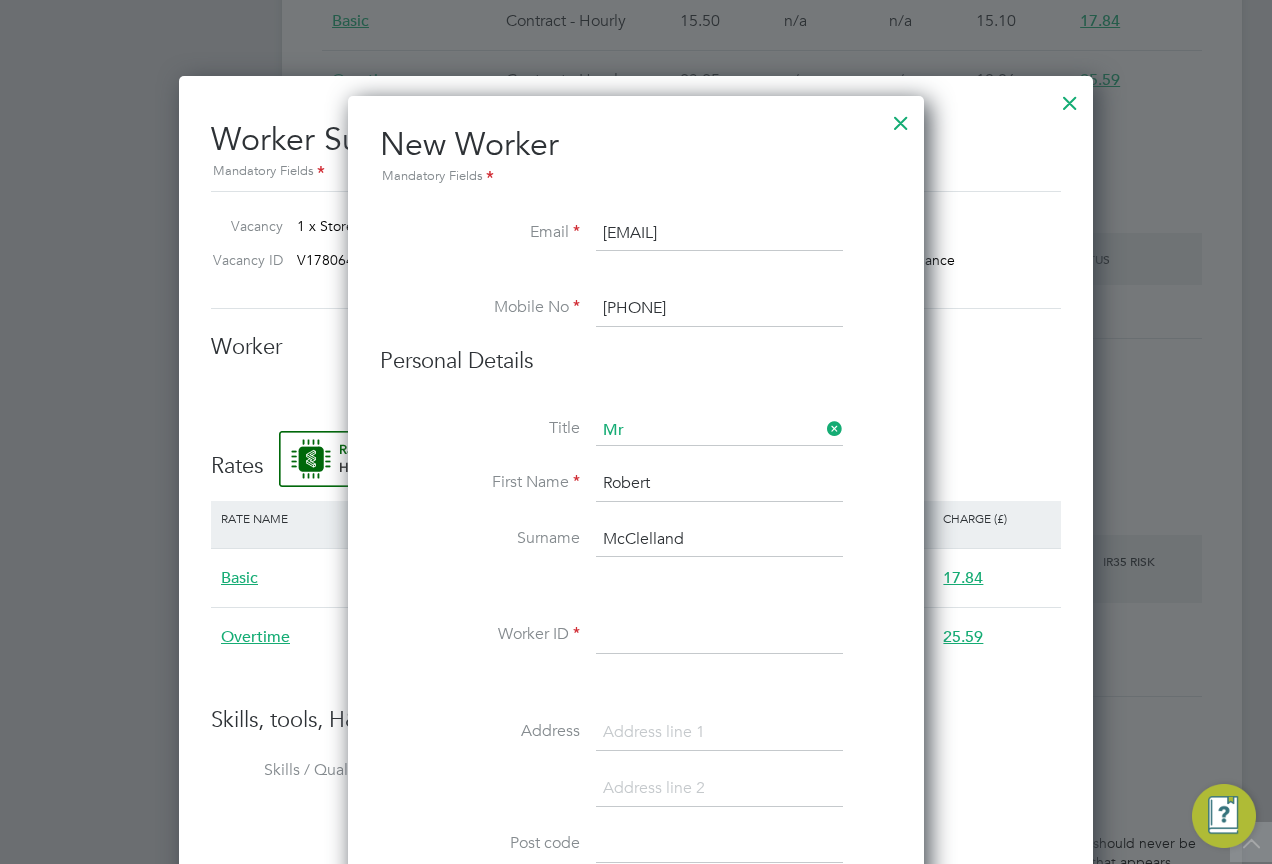 type on "McClelland" 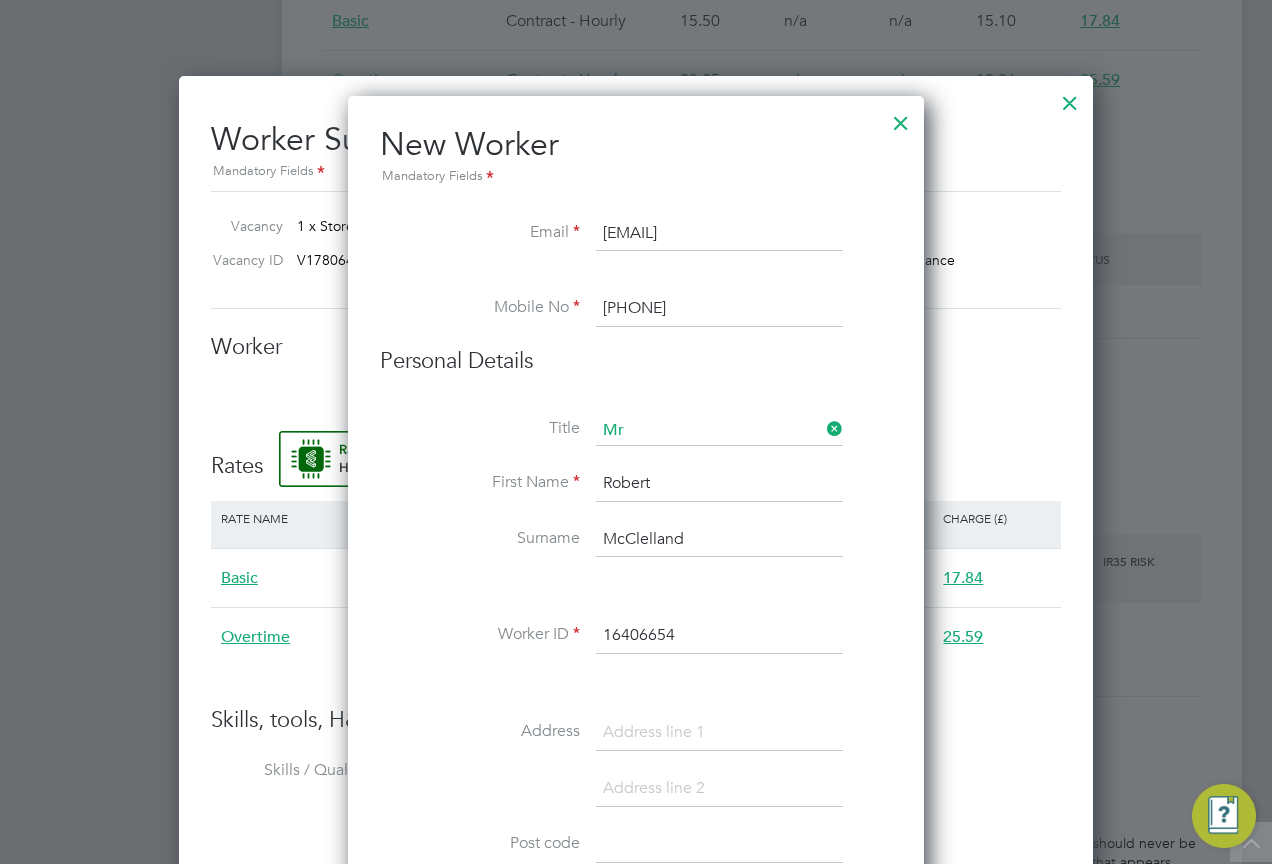 type on "16406654" 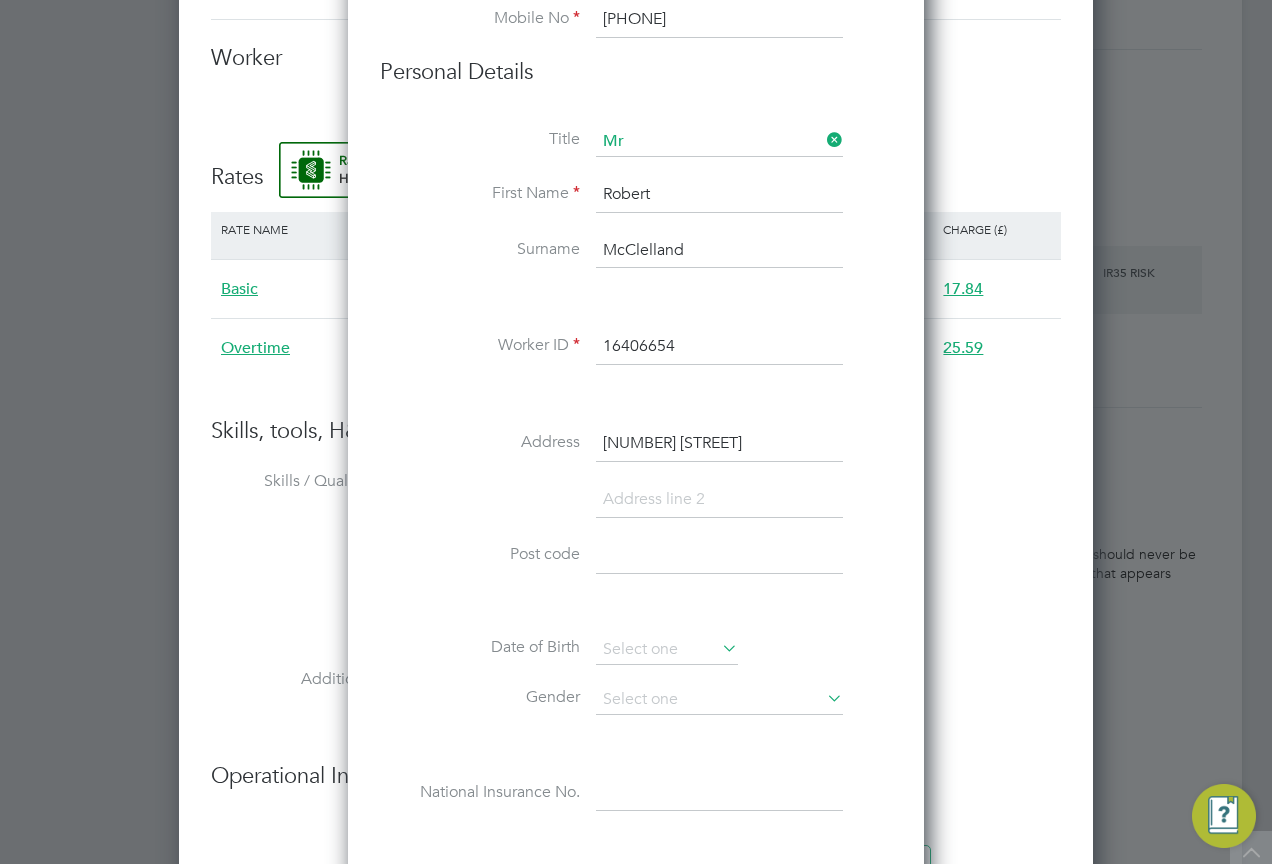 scroll, scrollTop: 1700, scrollLeft: 0, axis: vertical 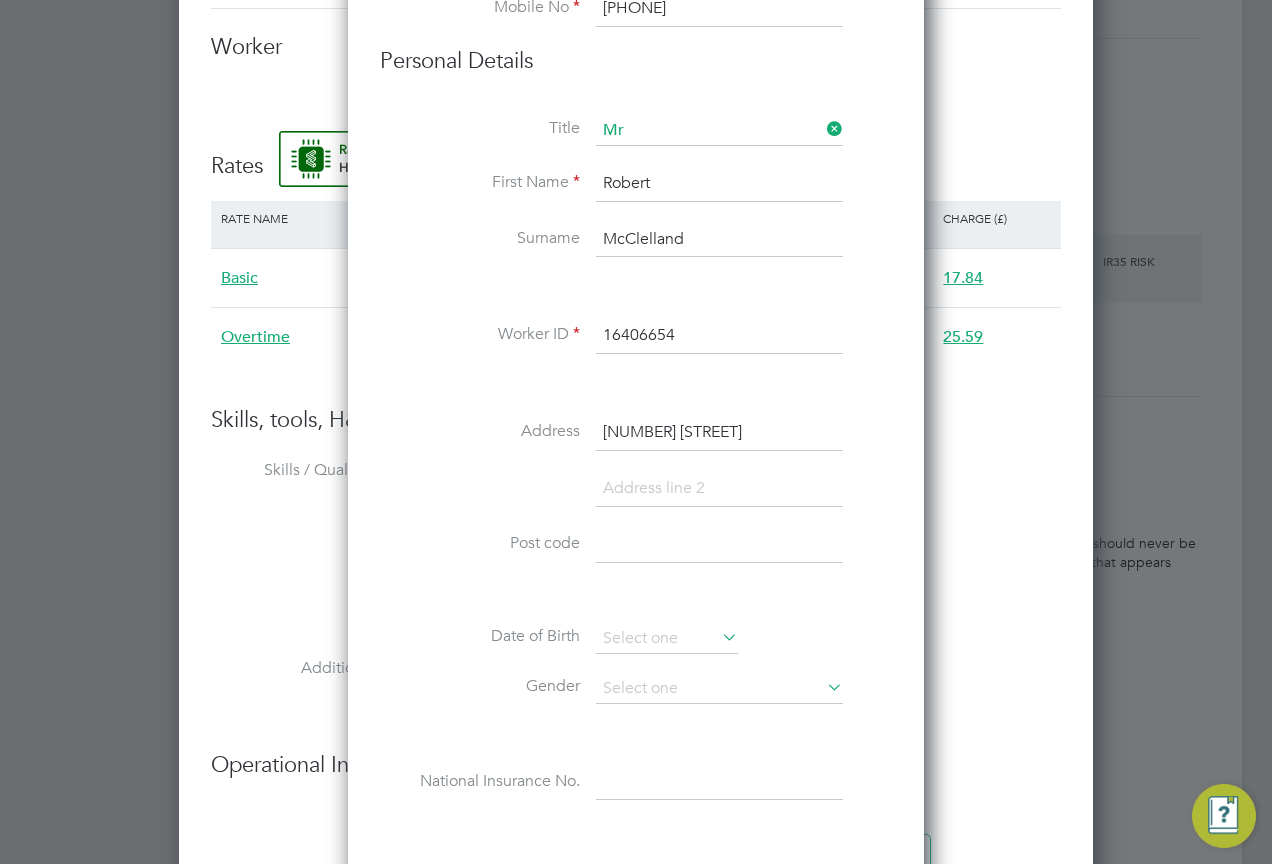 type on "238 Holyhead Road" 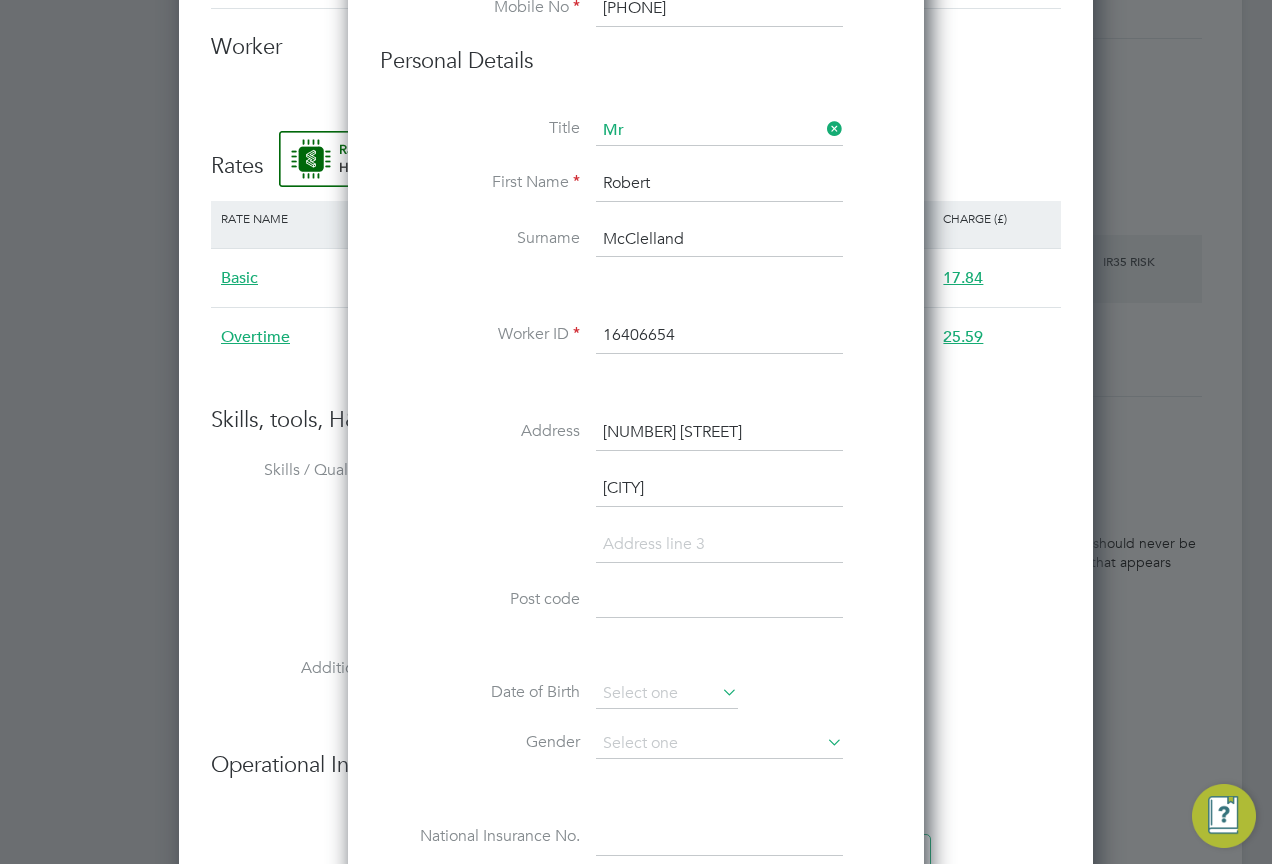 scroll, scrollTop: 10, scrollLeft: 10, axis: both 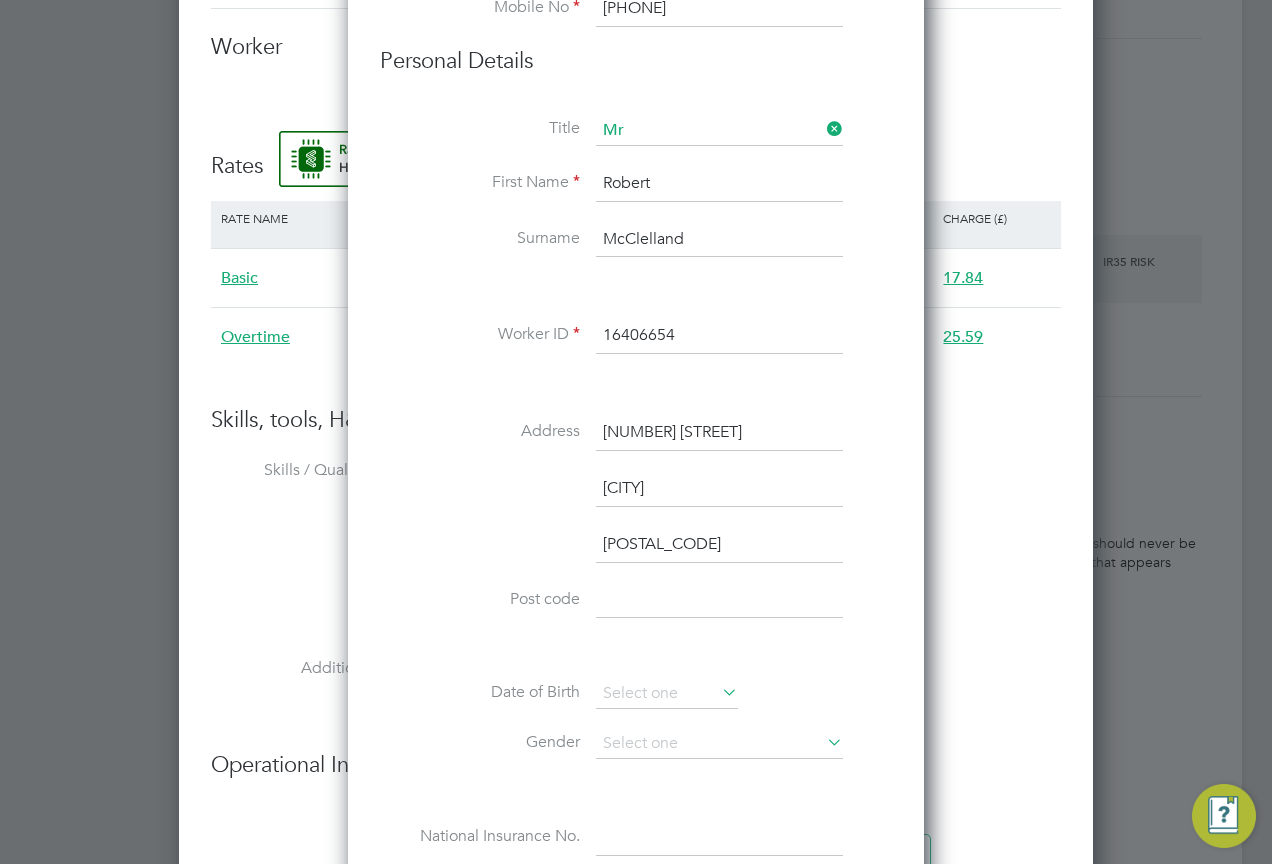 drag, startPoint x: 692, startPoint y: 542, endPoint x: 590, endPoint y: 550, distance: 102.31325 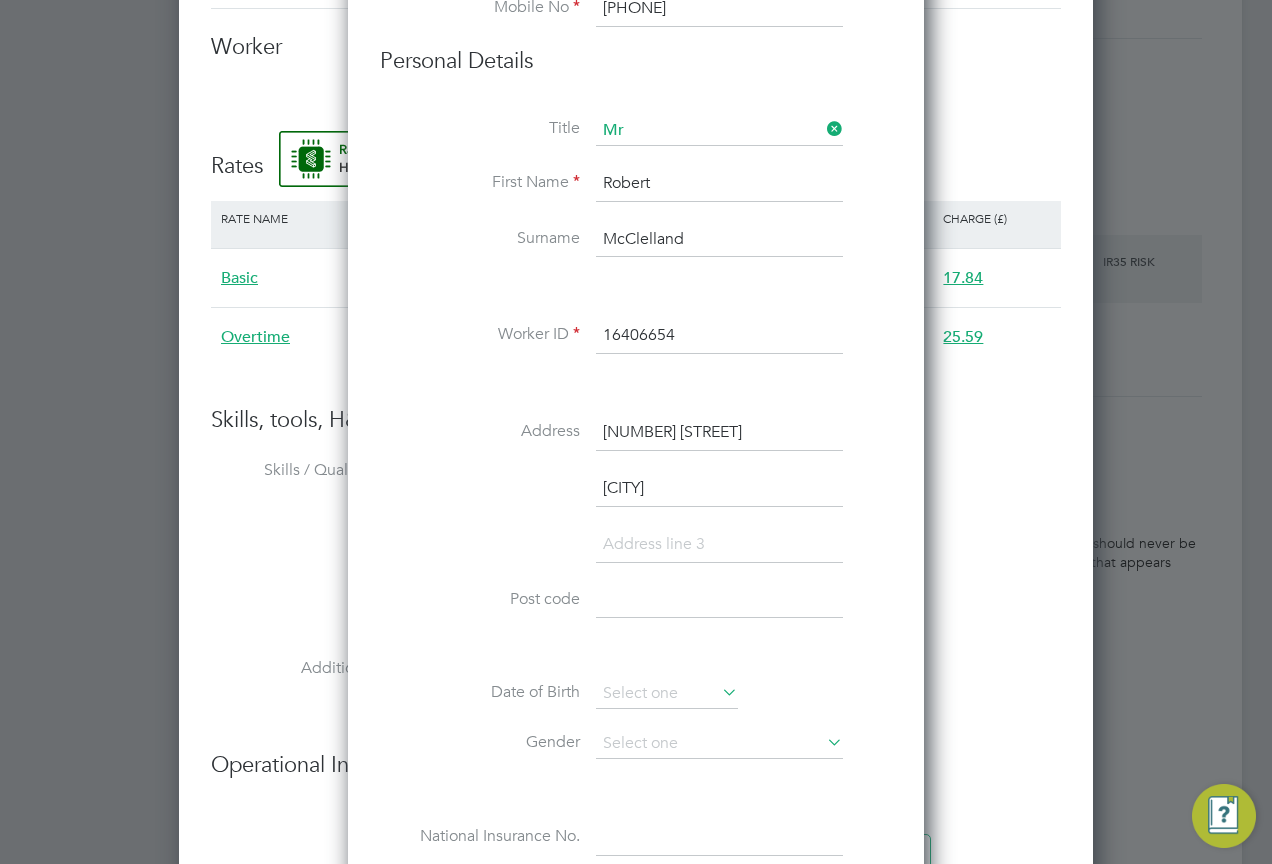 click on "Post code" at bounding box center [636, 611] 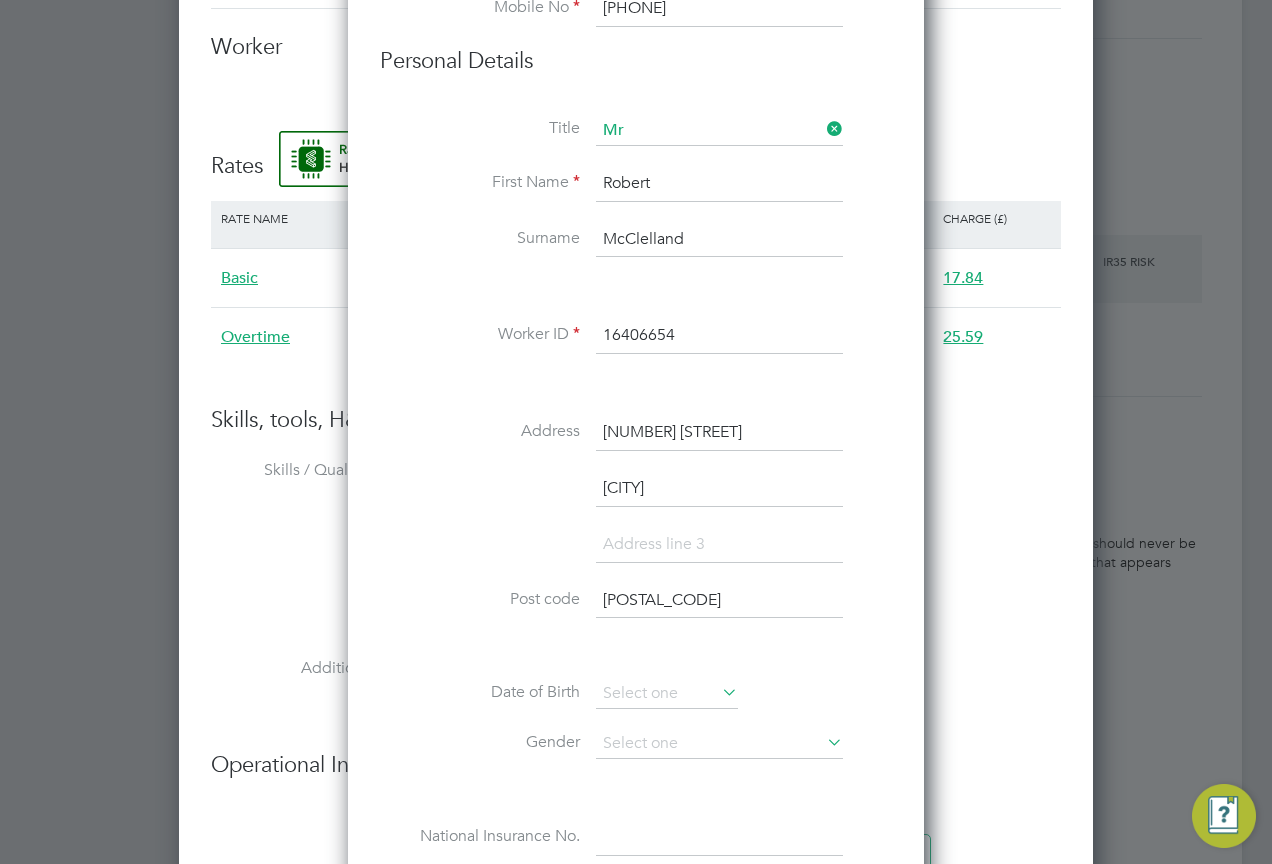 type on "CV5 8JN" 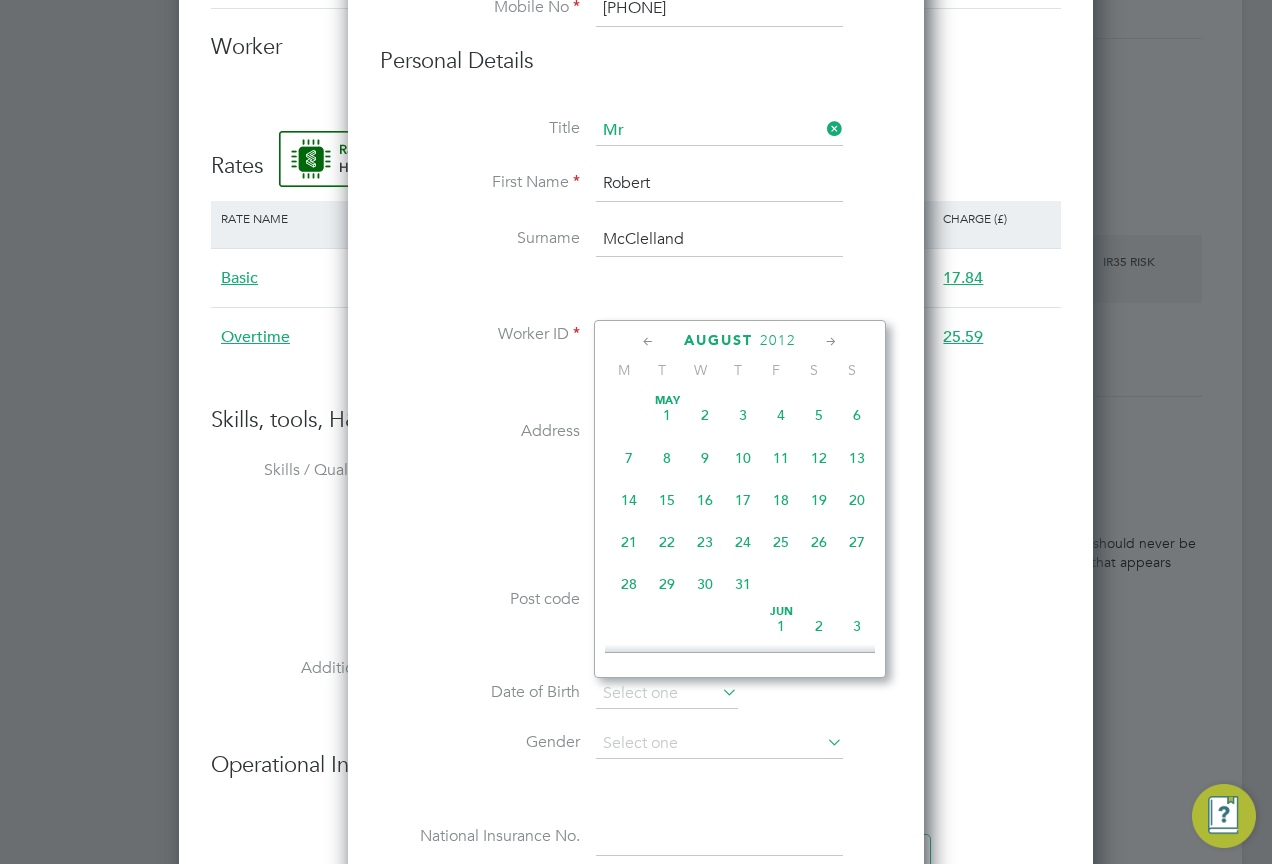 scroll, scrollTop: 649, scrollLeft: 0, axis: vertical 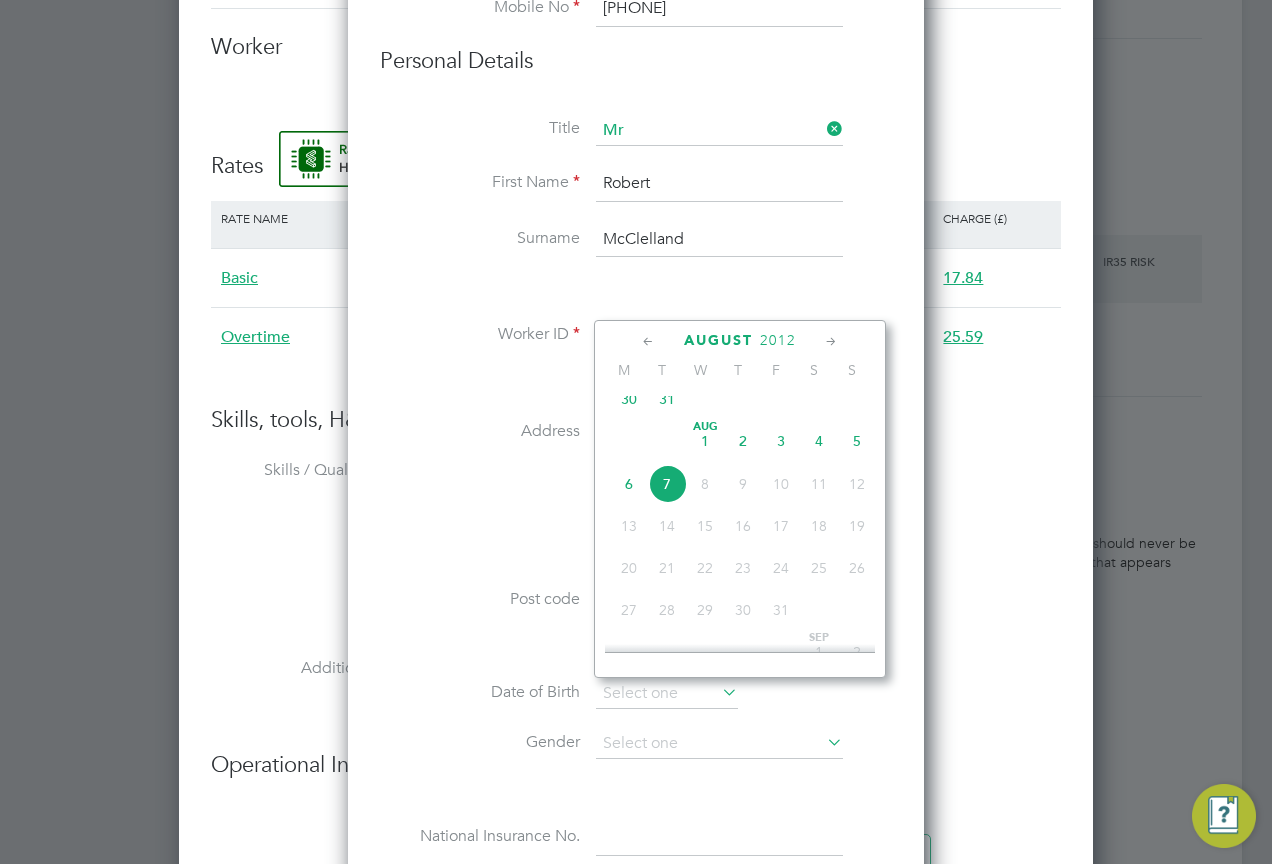 click on "2012" 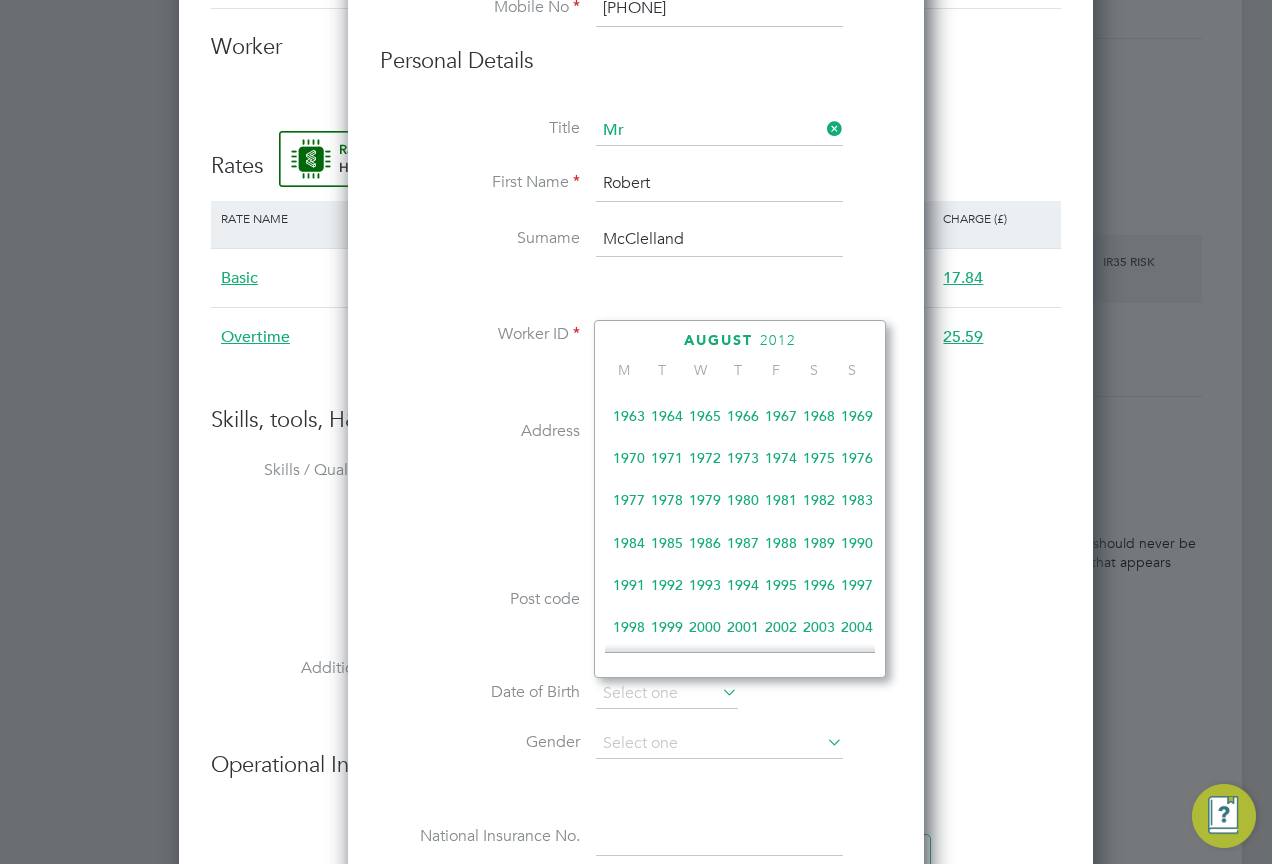scroll, scrollTop: 330, scrollLeft: 0, axis: vertical 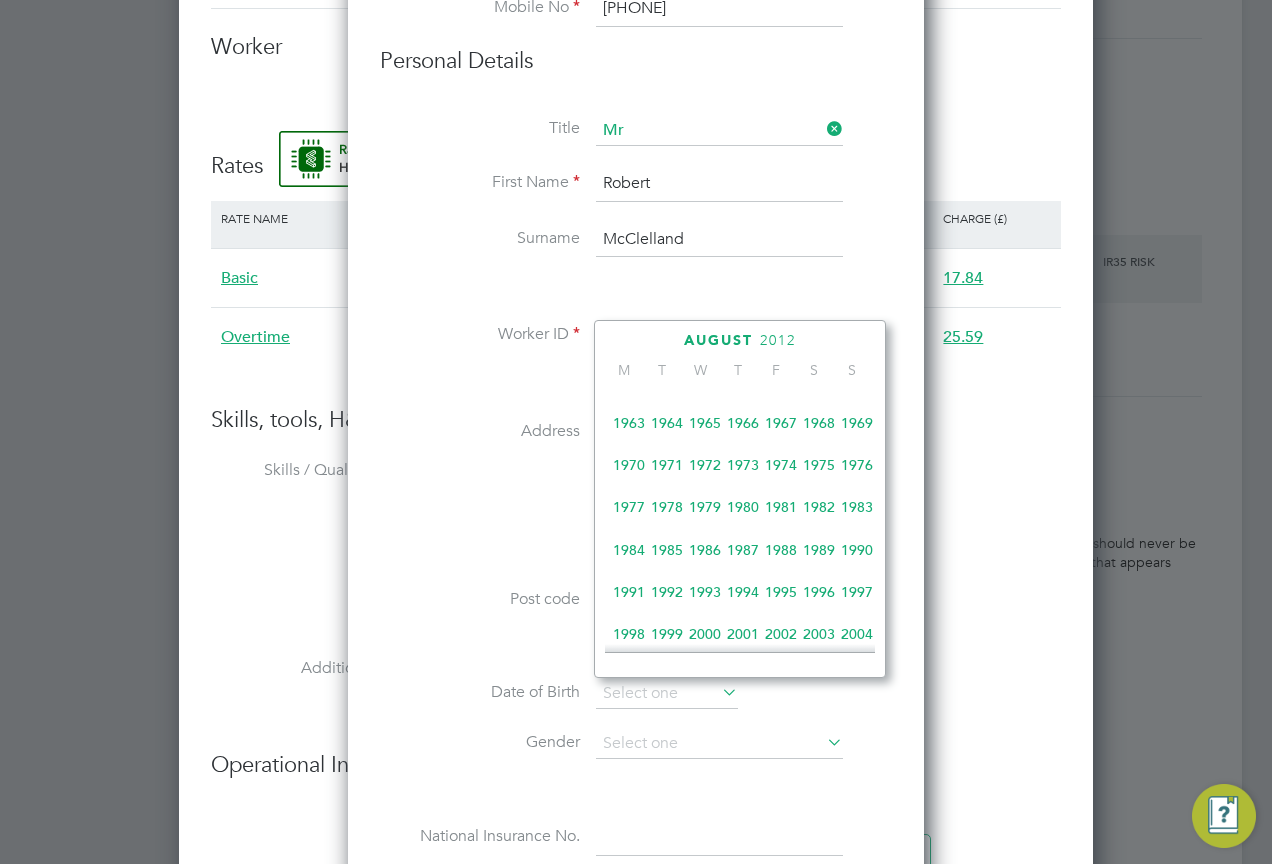click on "1975" 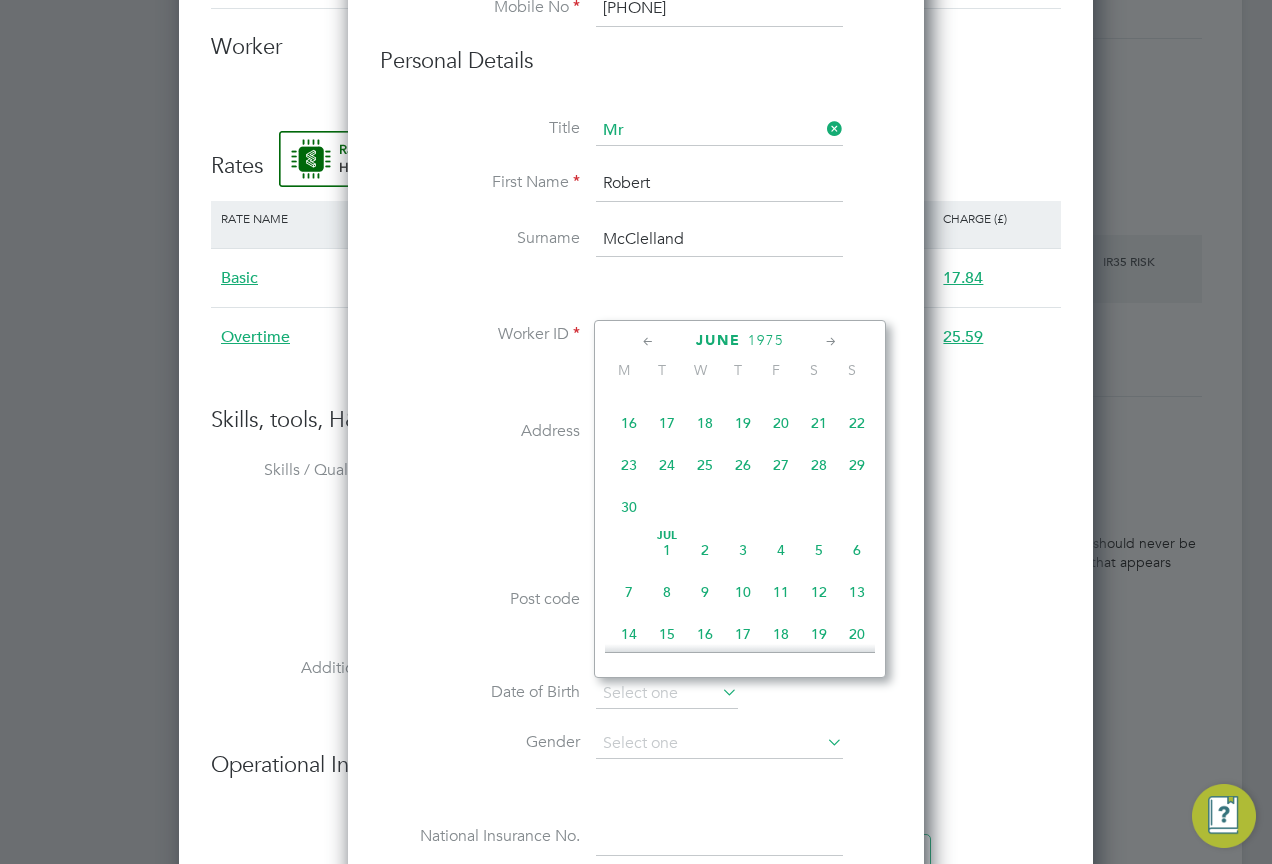 click 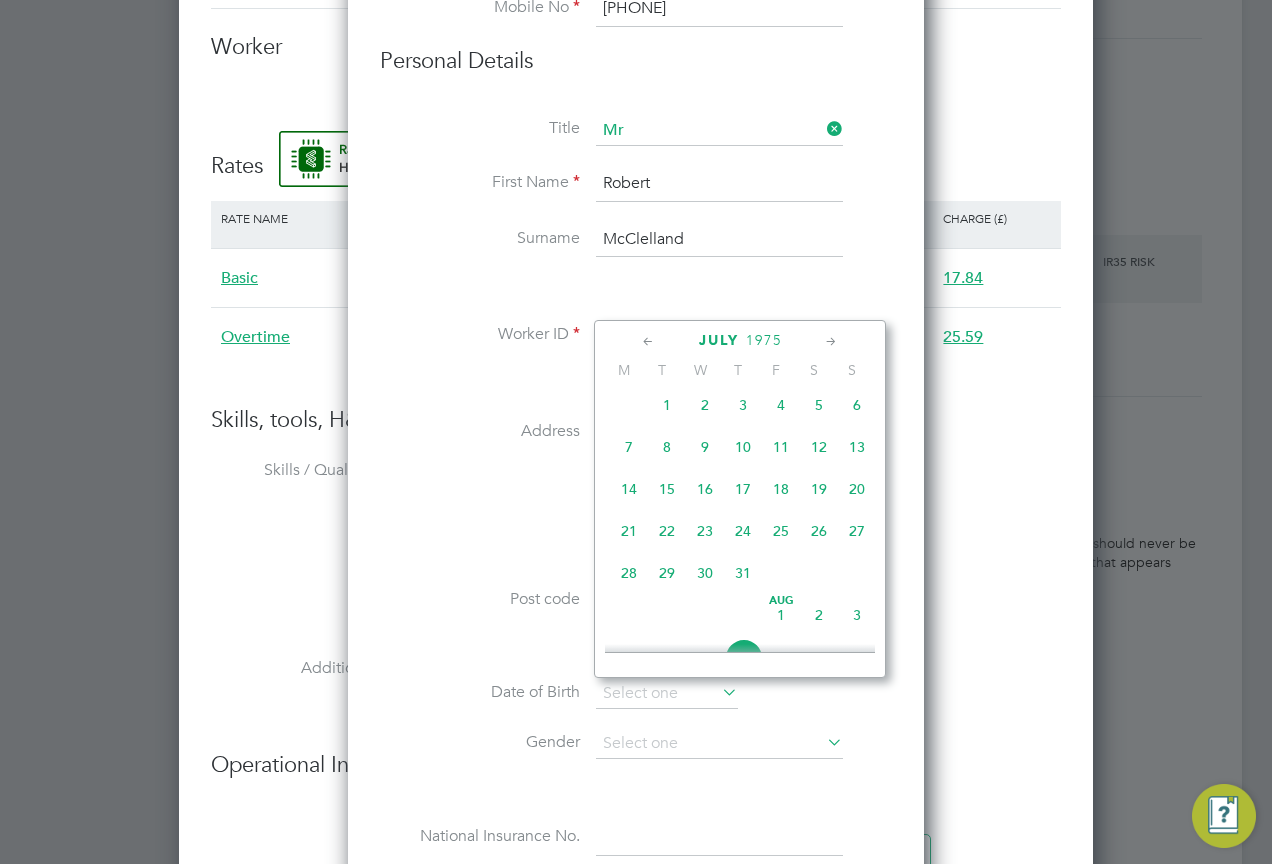 click 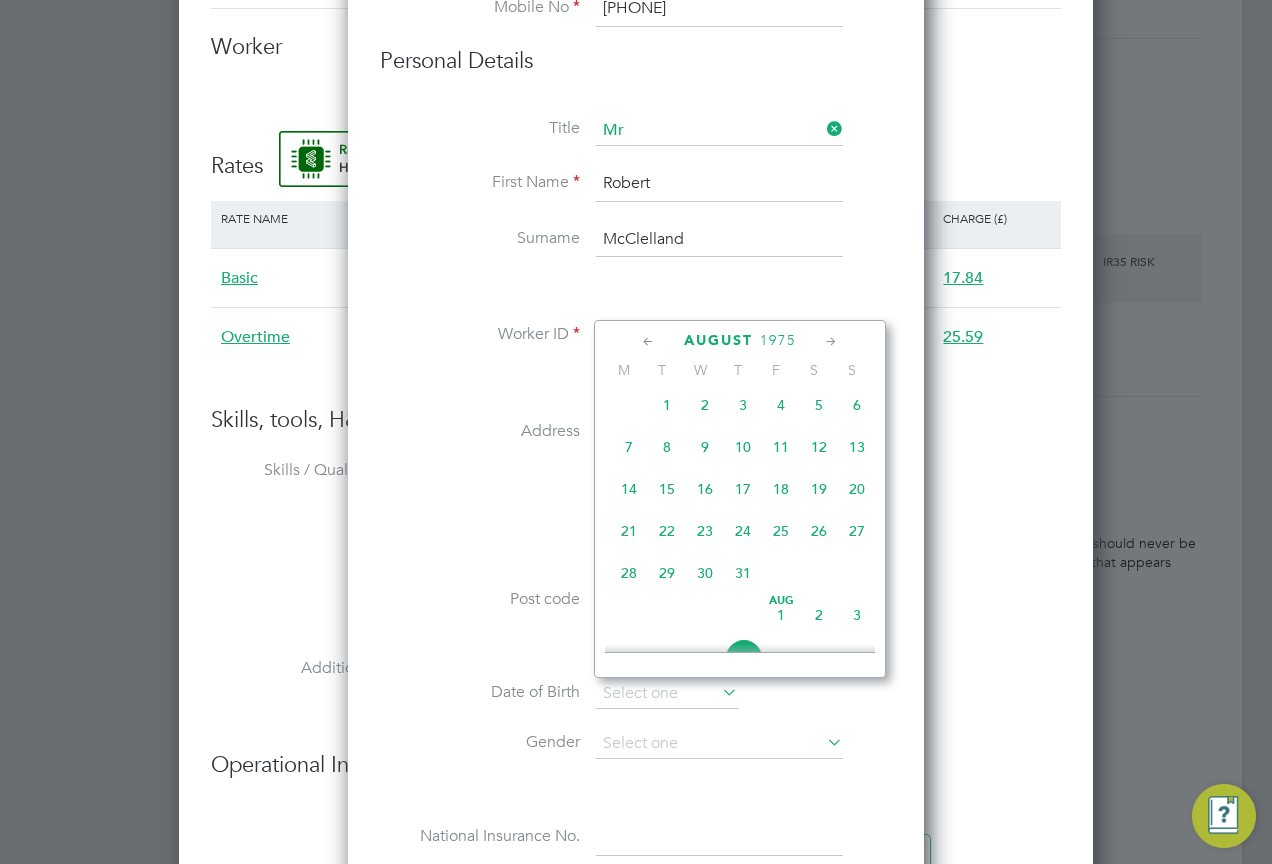 scroll, scrollTop: 691, scrollLeft: 0, axis: vertical 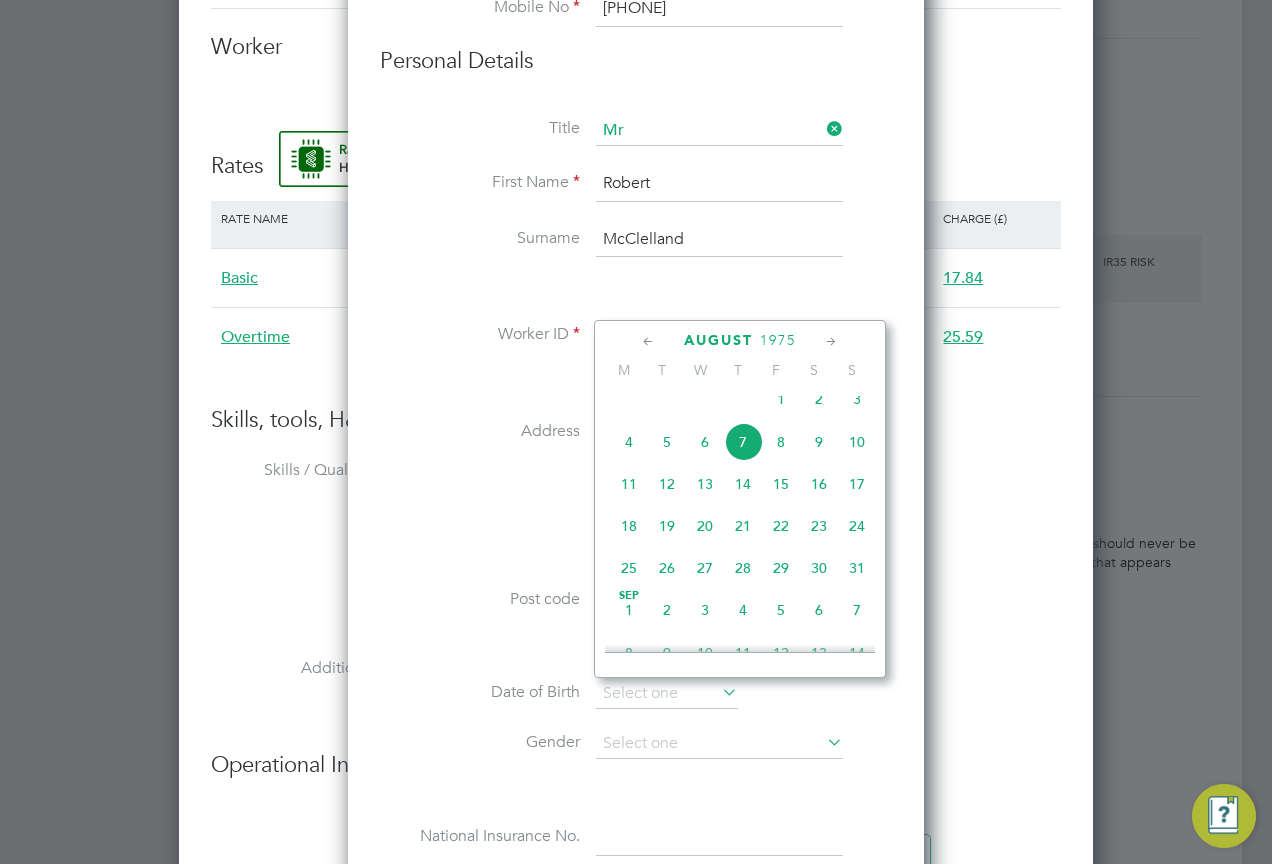 click on "8" 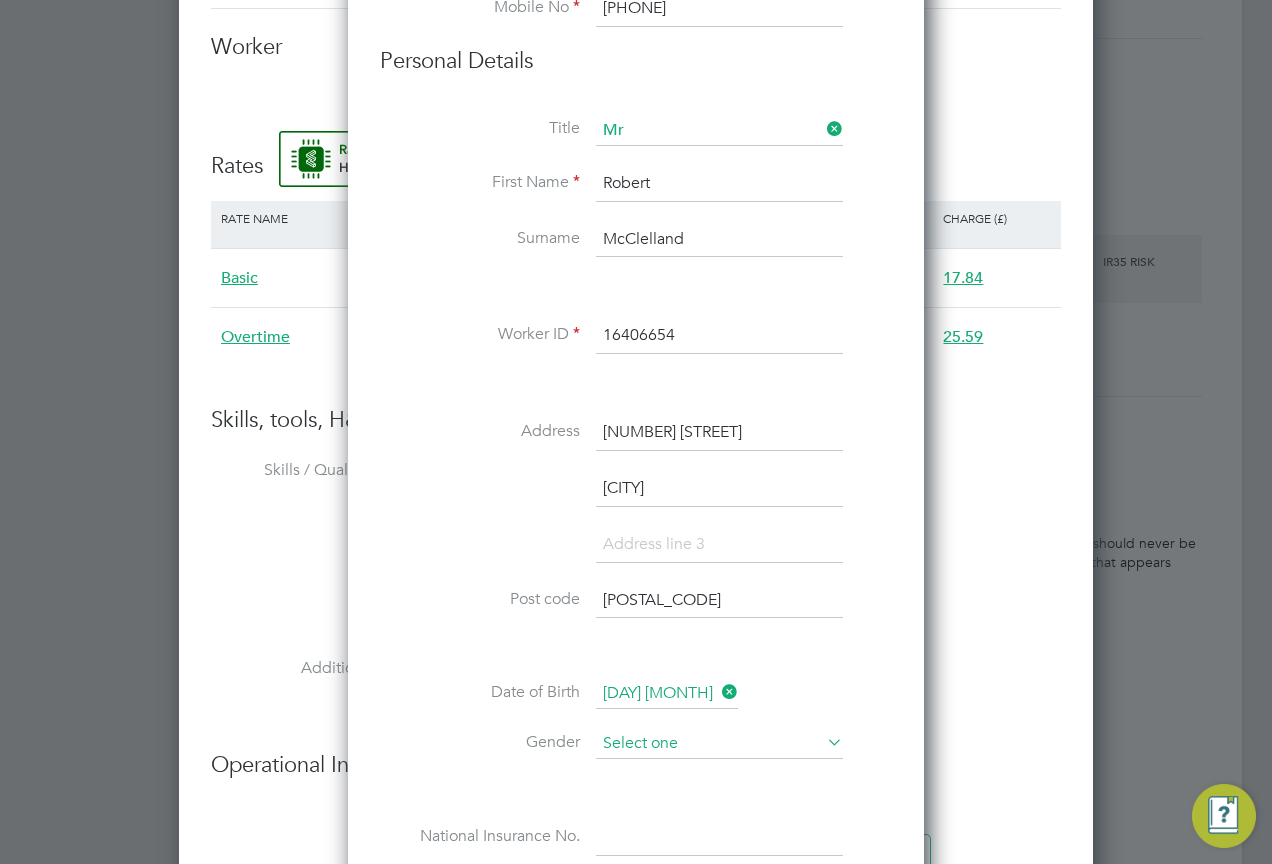 click at bounding box center (719, 744) 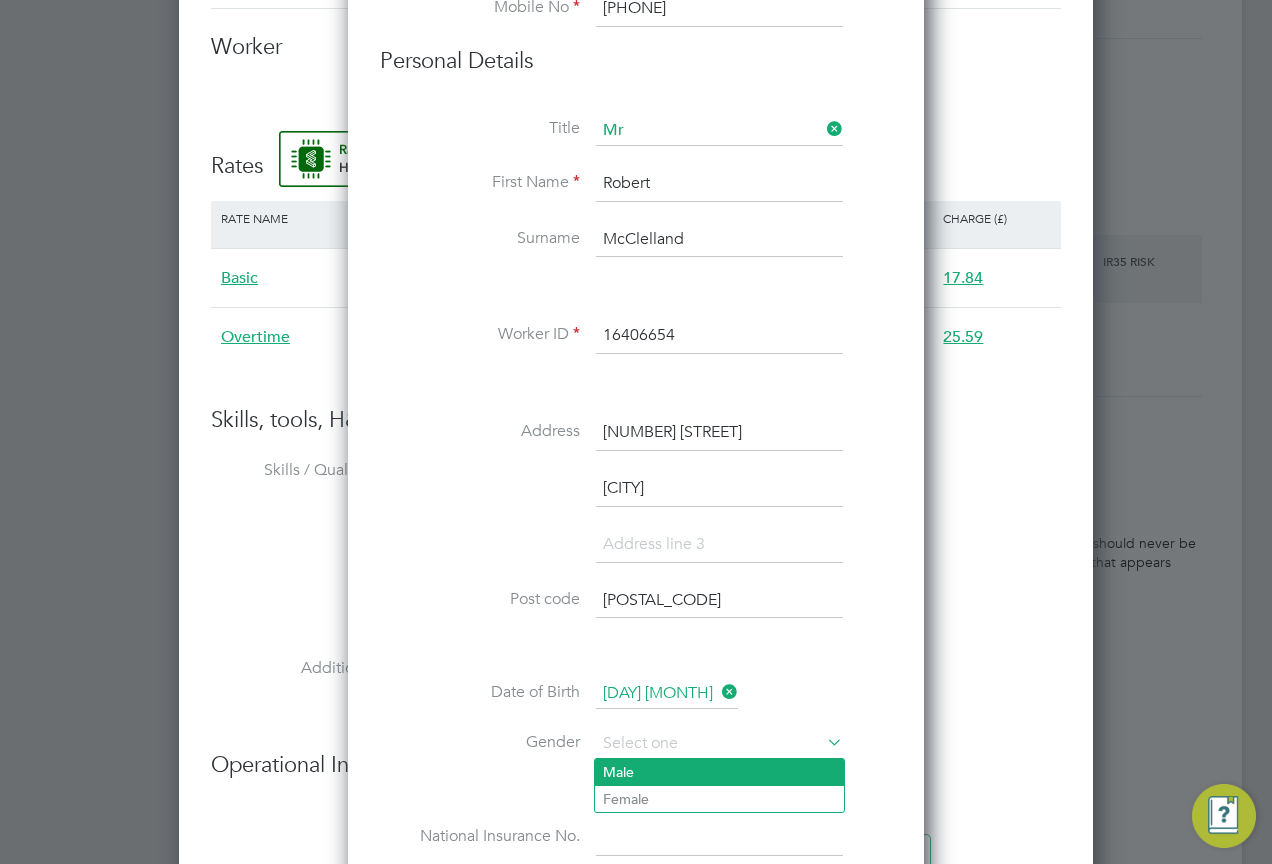 click on "Male" 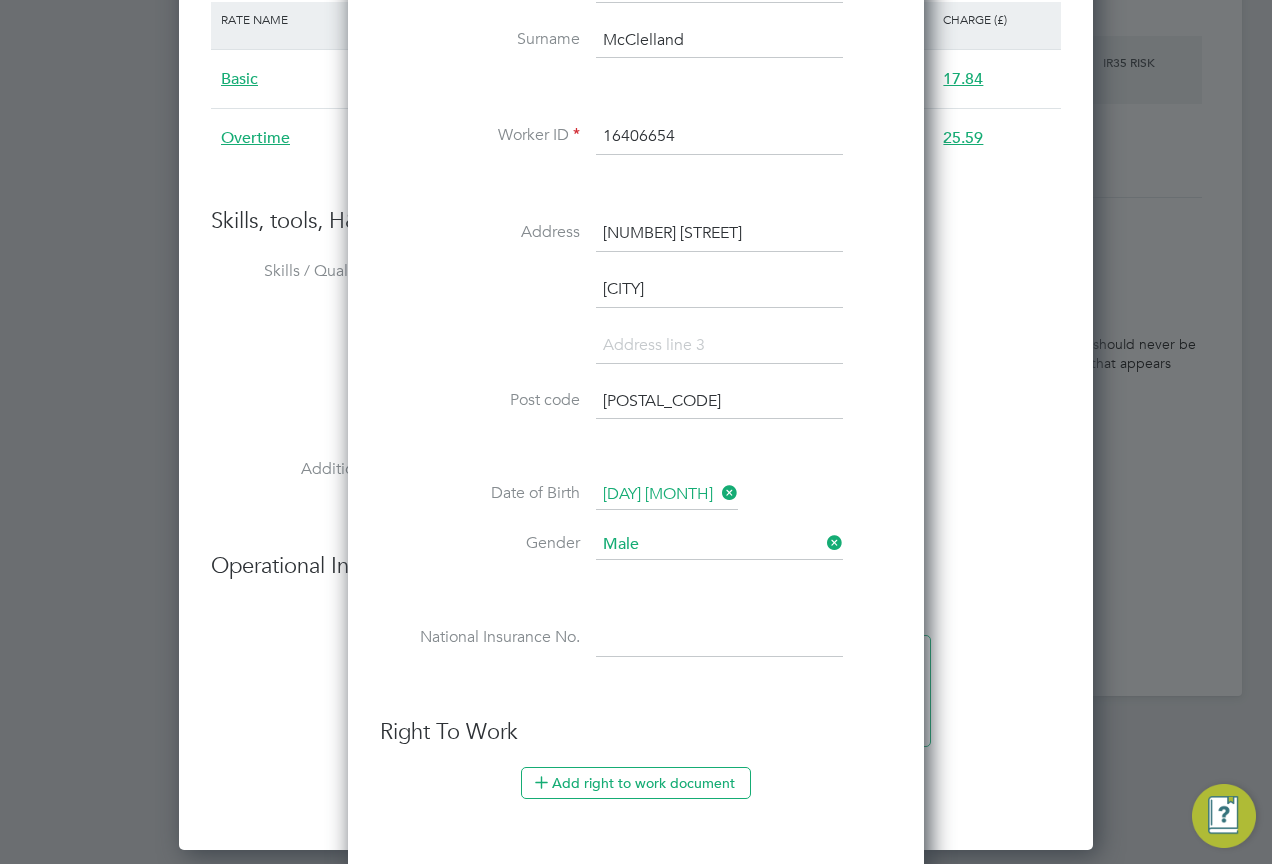 scroll, scrollTop: 1900, scrollLeft: 0, axis: vertical 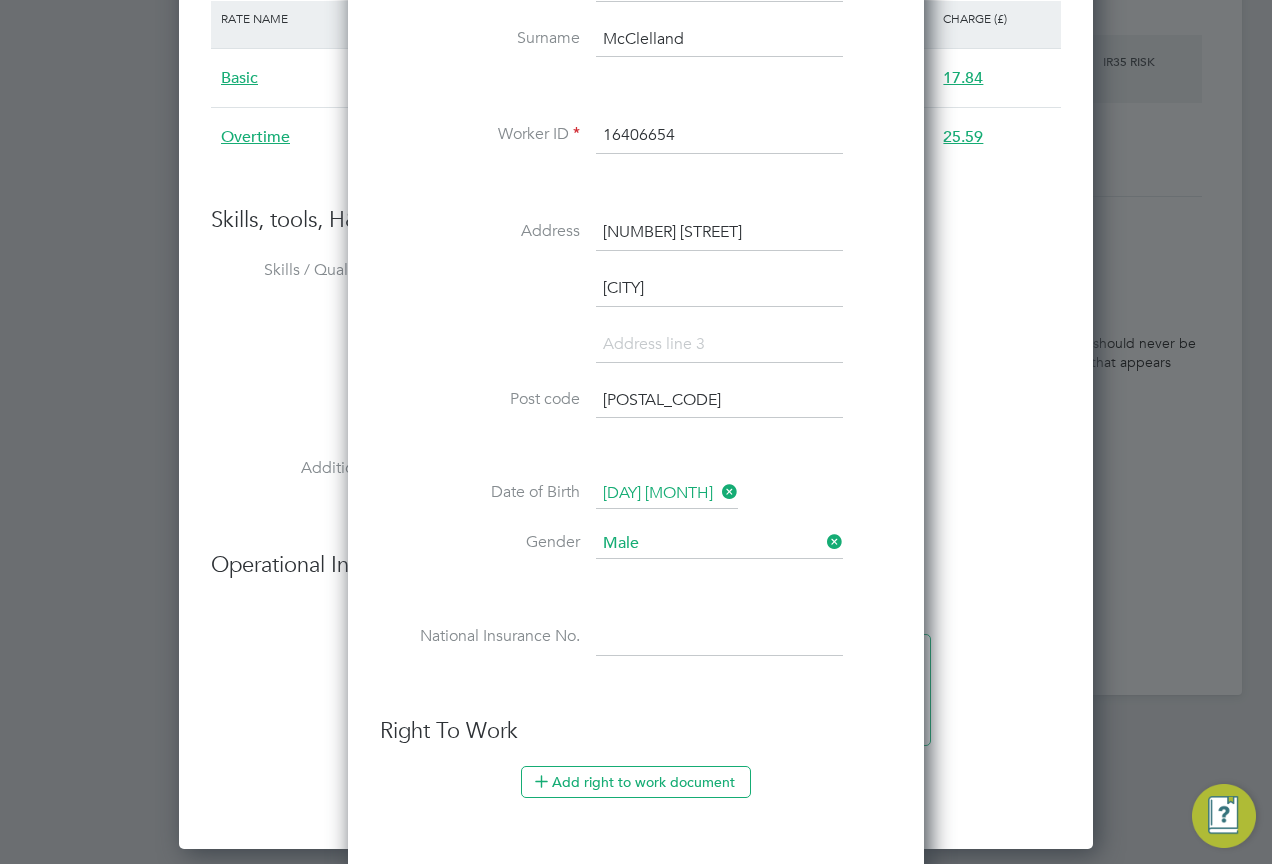click on "Title   Mr First Name   Robert Surname   McClelland Worker ID   16406654 Address   238 Holyhead Road   Coventry   Post code   CV5 8JN Date of Birth   08 Aug 1975 Gender   Male National Insurance No." at bounding box center [636, 306] 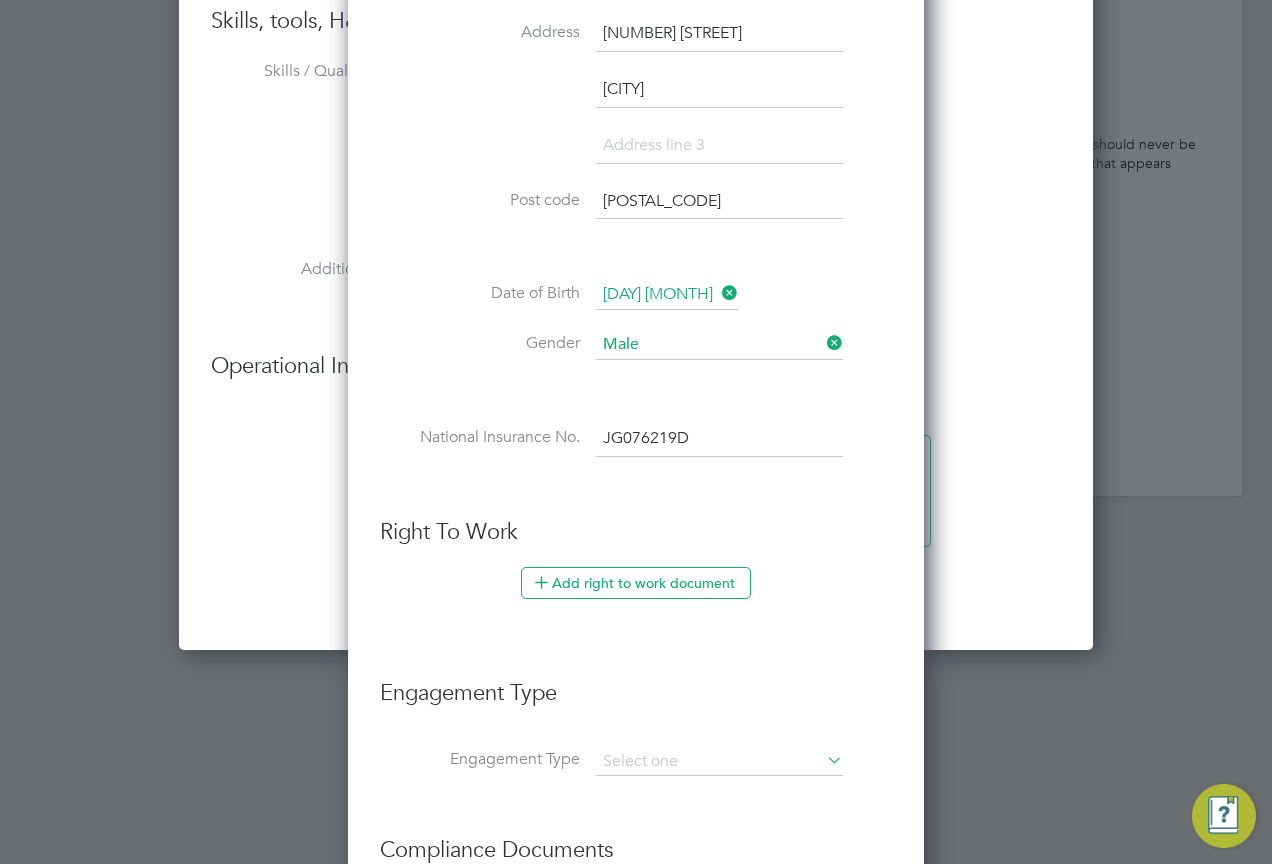 scroll, scrollTop: 2100, scrollLeft: 0, axis: vertical 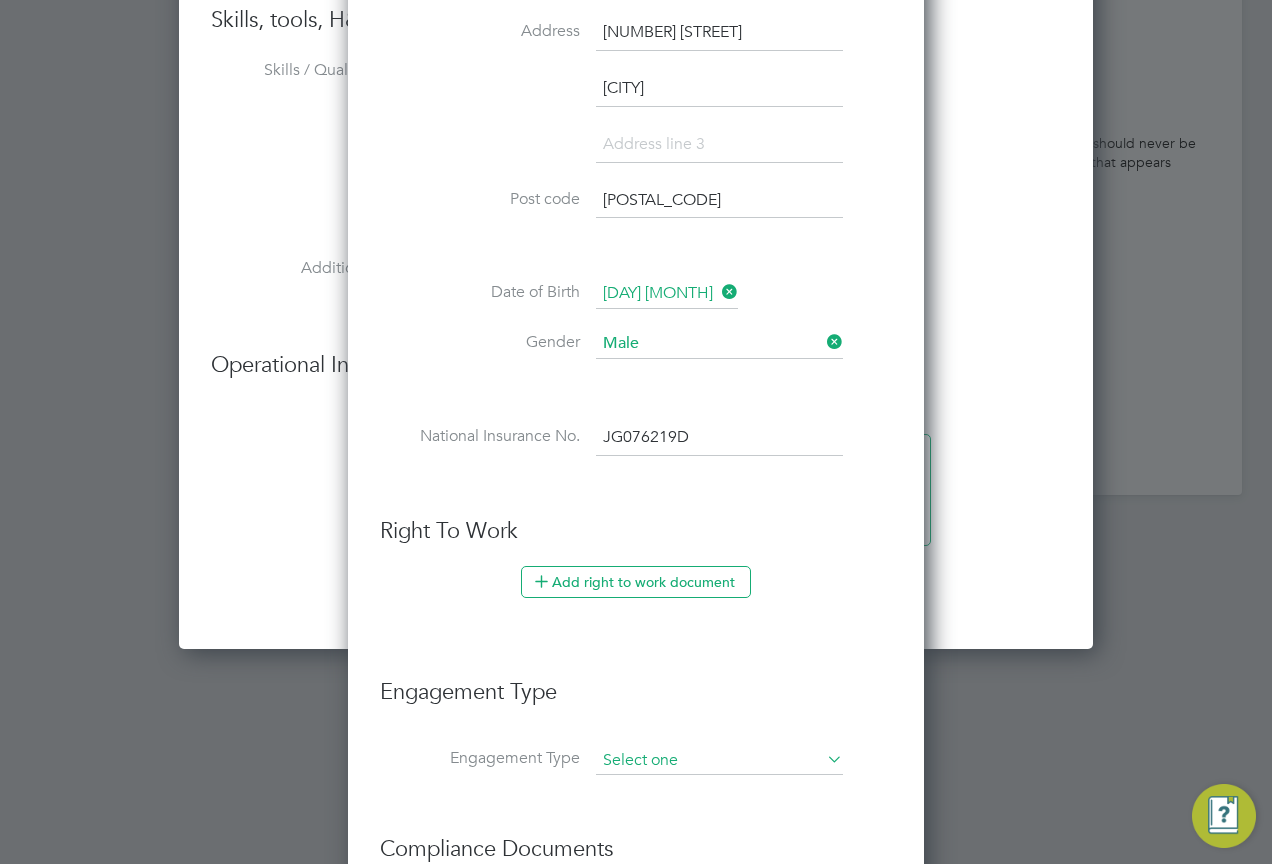 type on "JG 07 62 19 D" 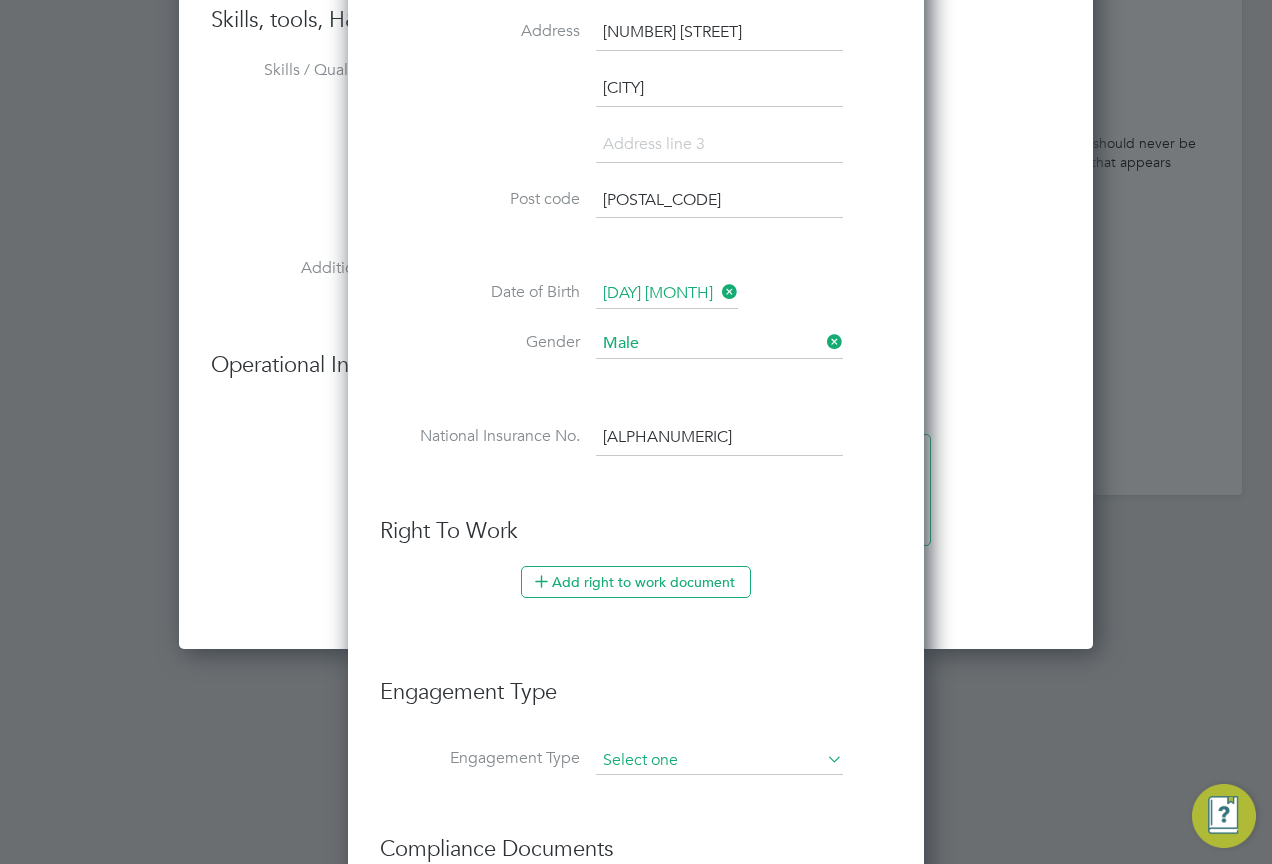 click at bounding box center [719, 761] 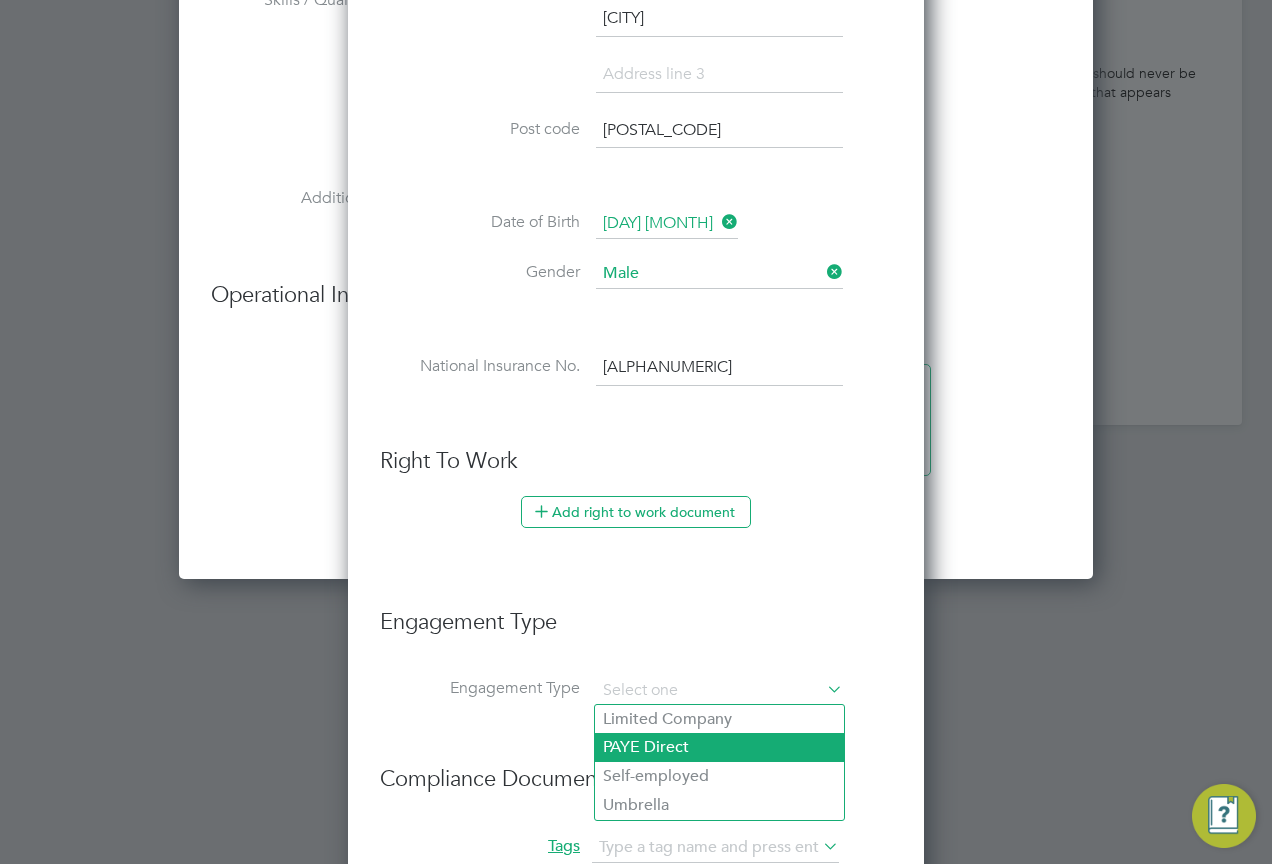 scroll, scrollTop: 2200, scrollLeft: 0, axis: vertical 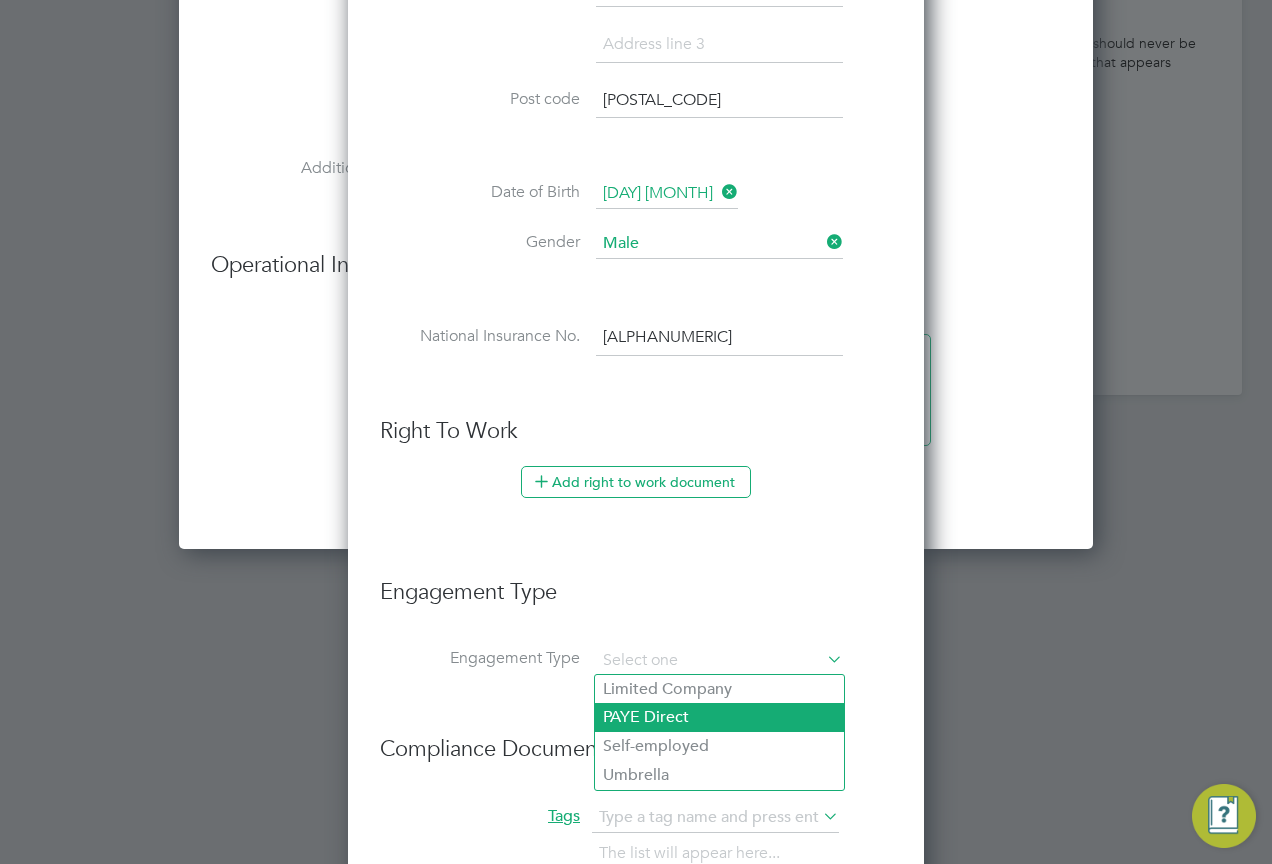 click on "PAYE Direct" 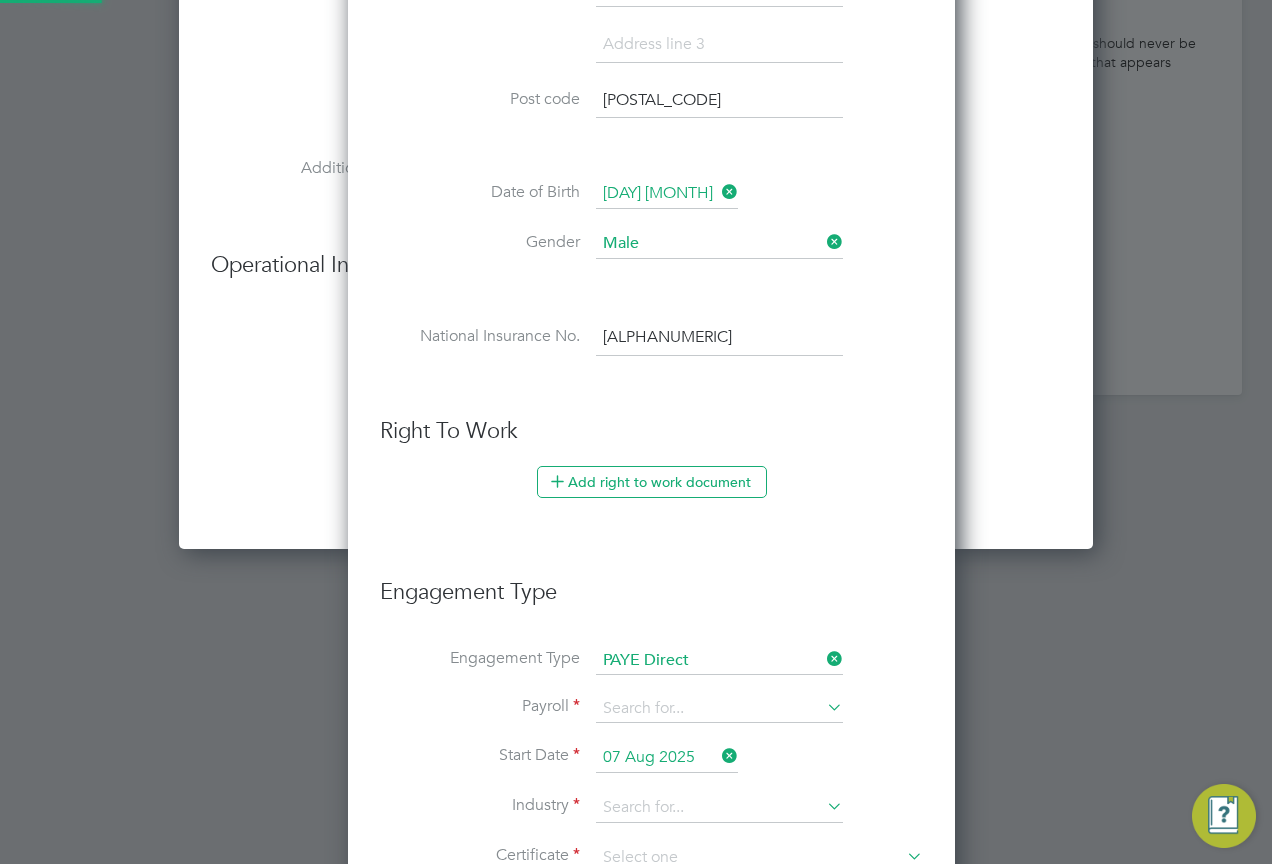 scroll, scrollTop: 10, scrollLeft: 10, axis: both 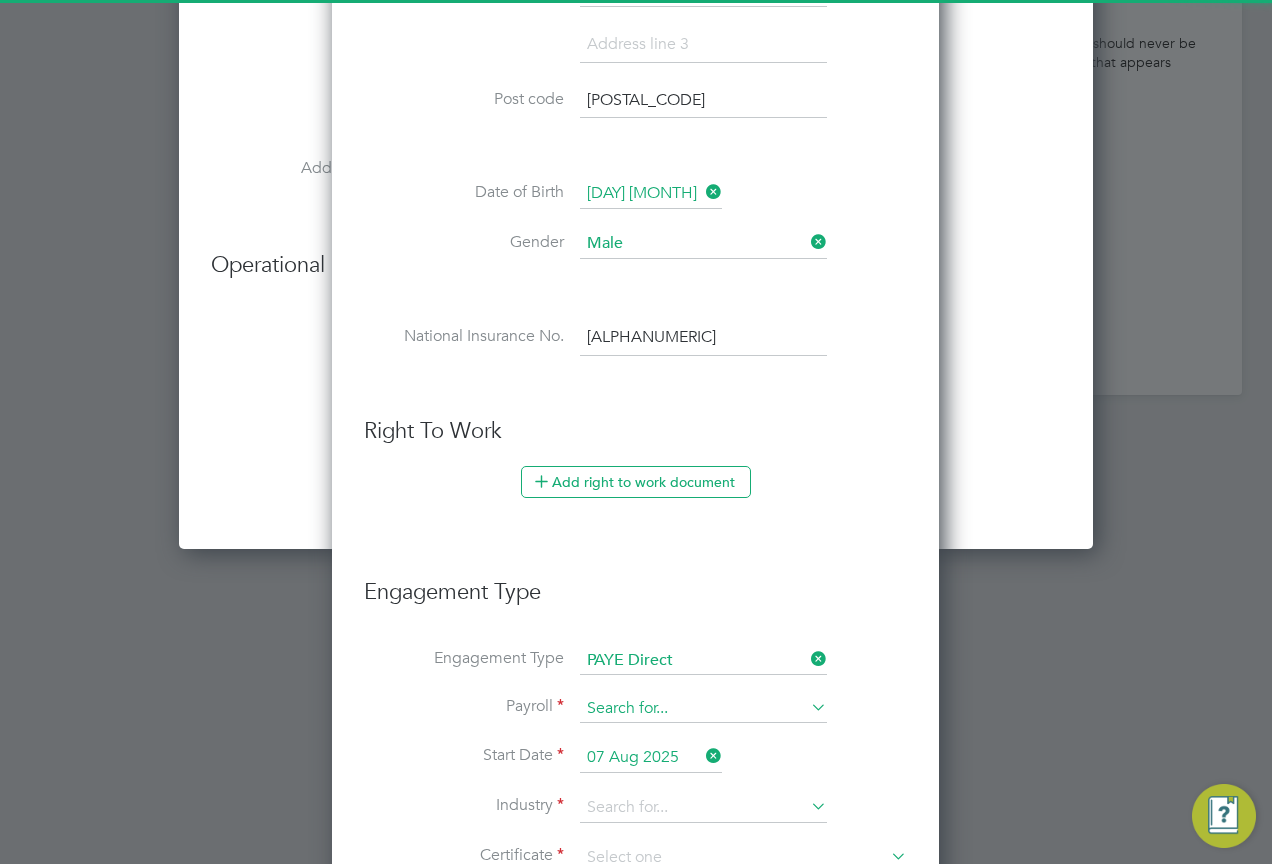 click at bounding box center (703, 709) 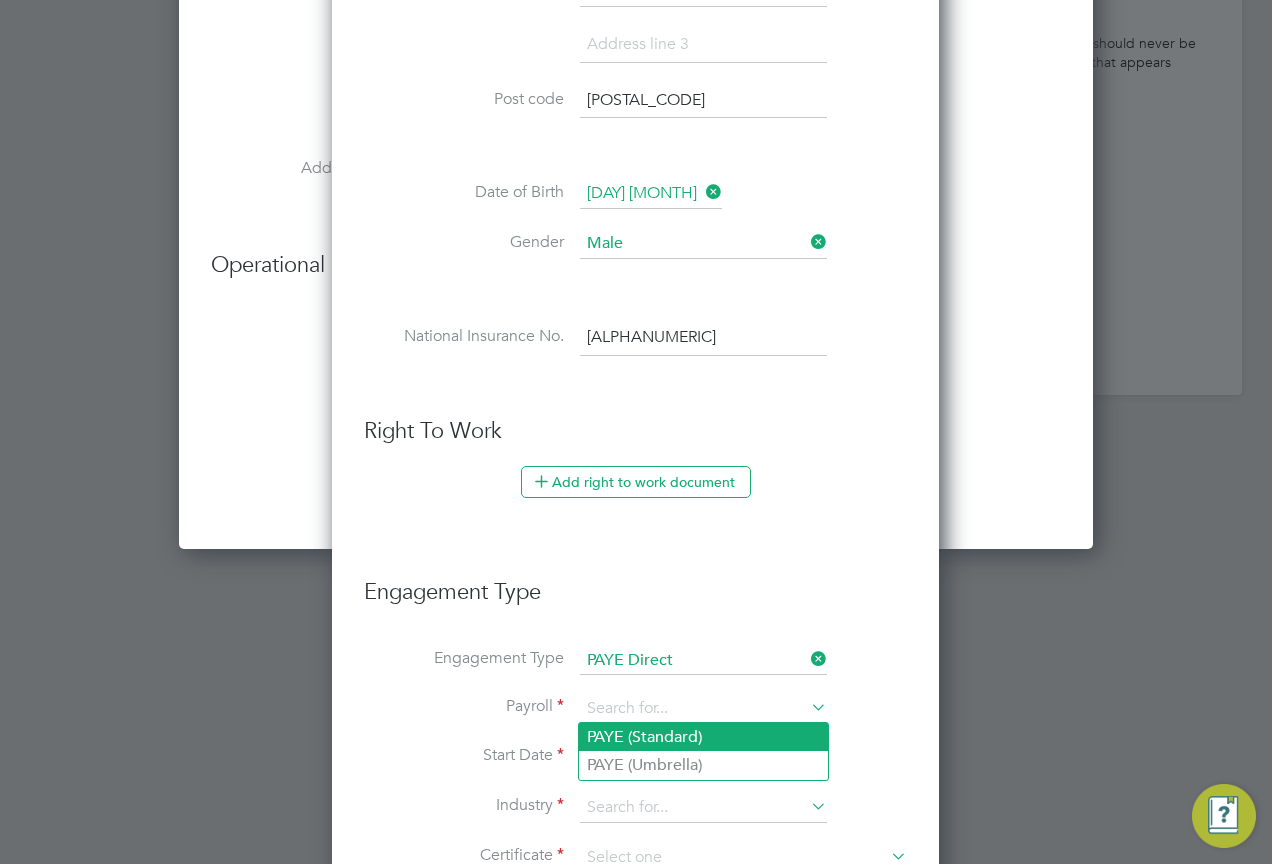 click on "PAYE (Standard)" 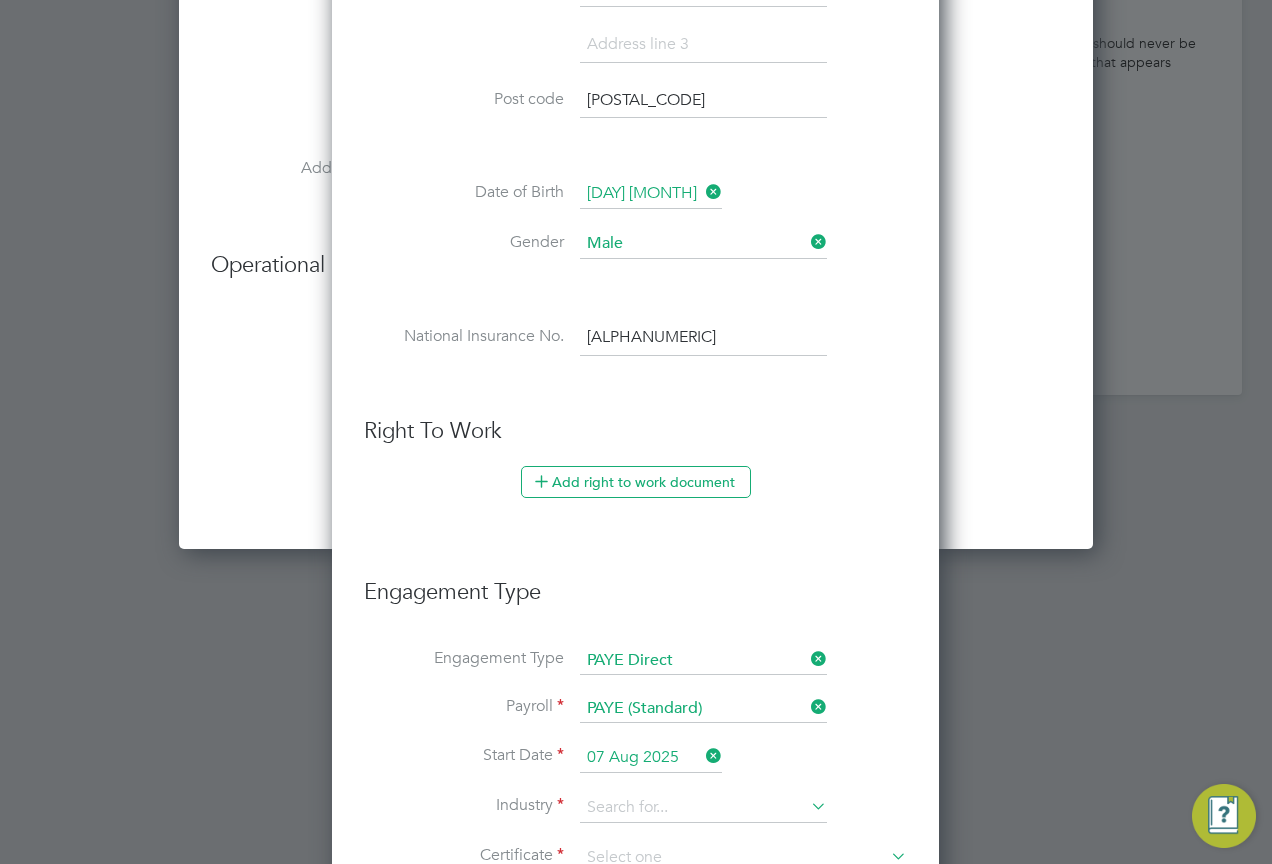 scroll, scrollTop: 2300, scrollLeft: 0, axis: vertical 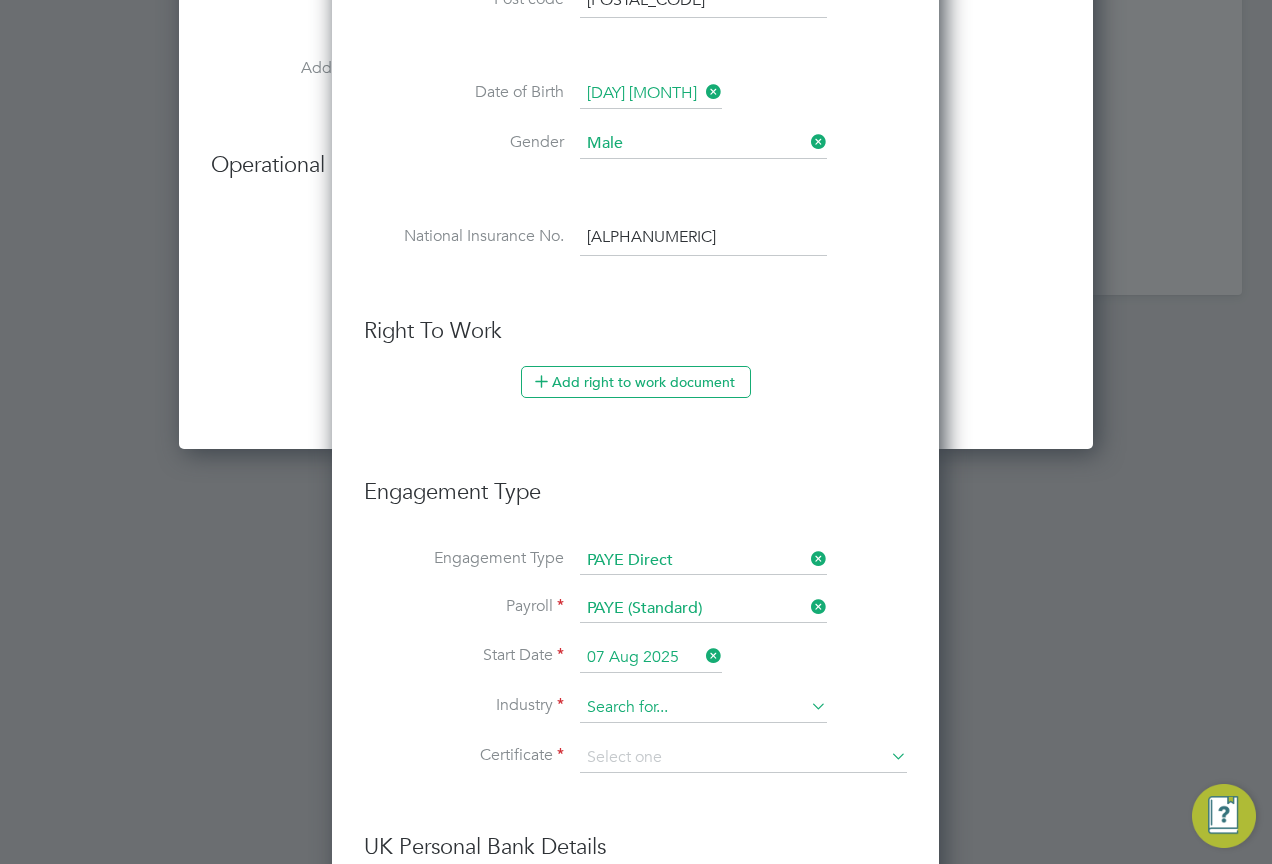 click at bounding box center [703, 708] 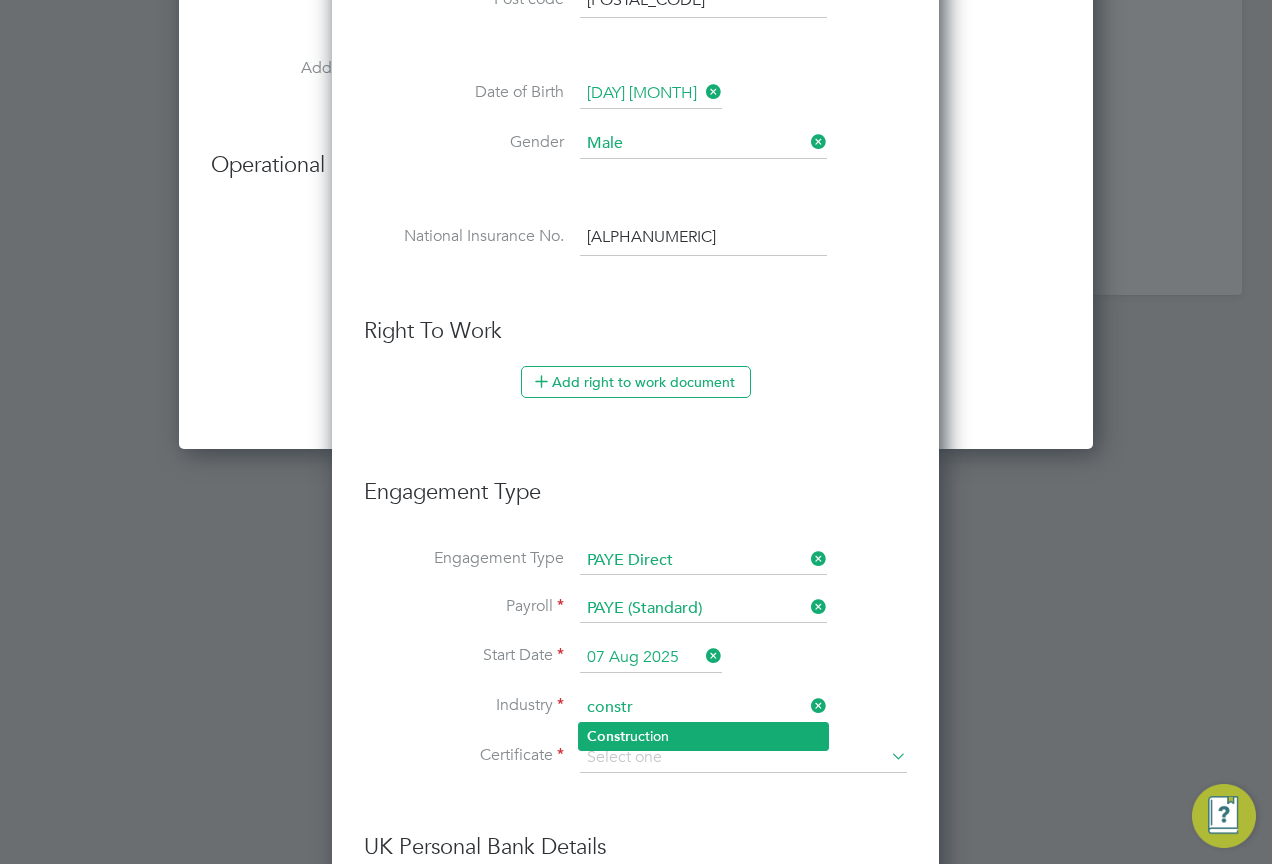 click on "Constr uction" 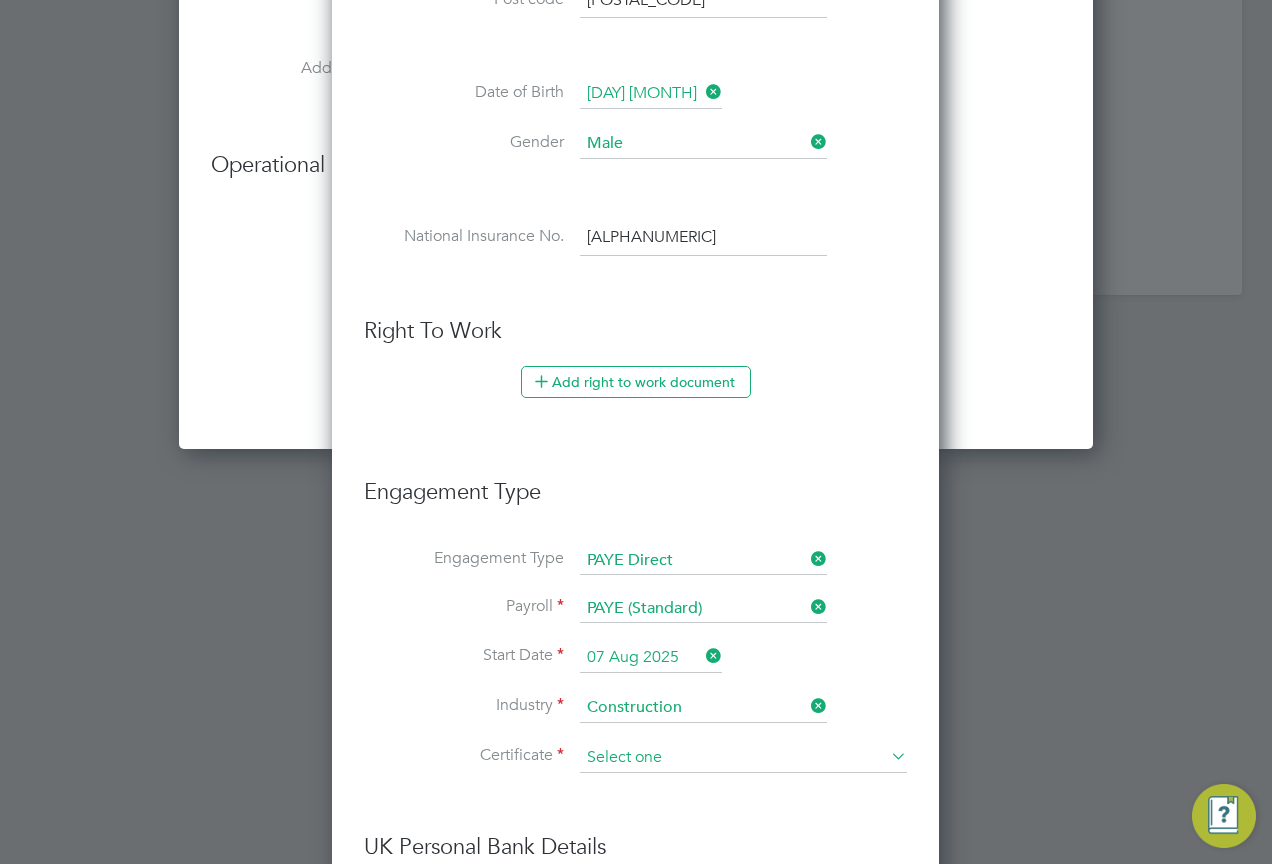 click at bounding box center (743, 758) 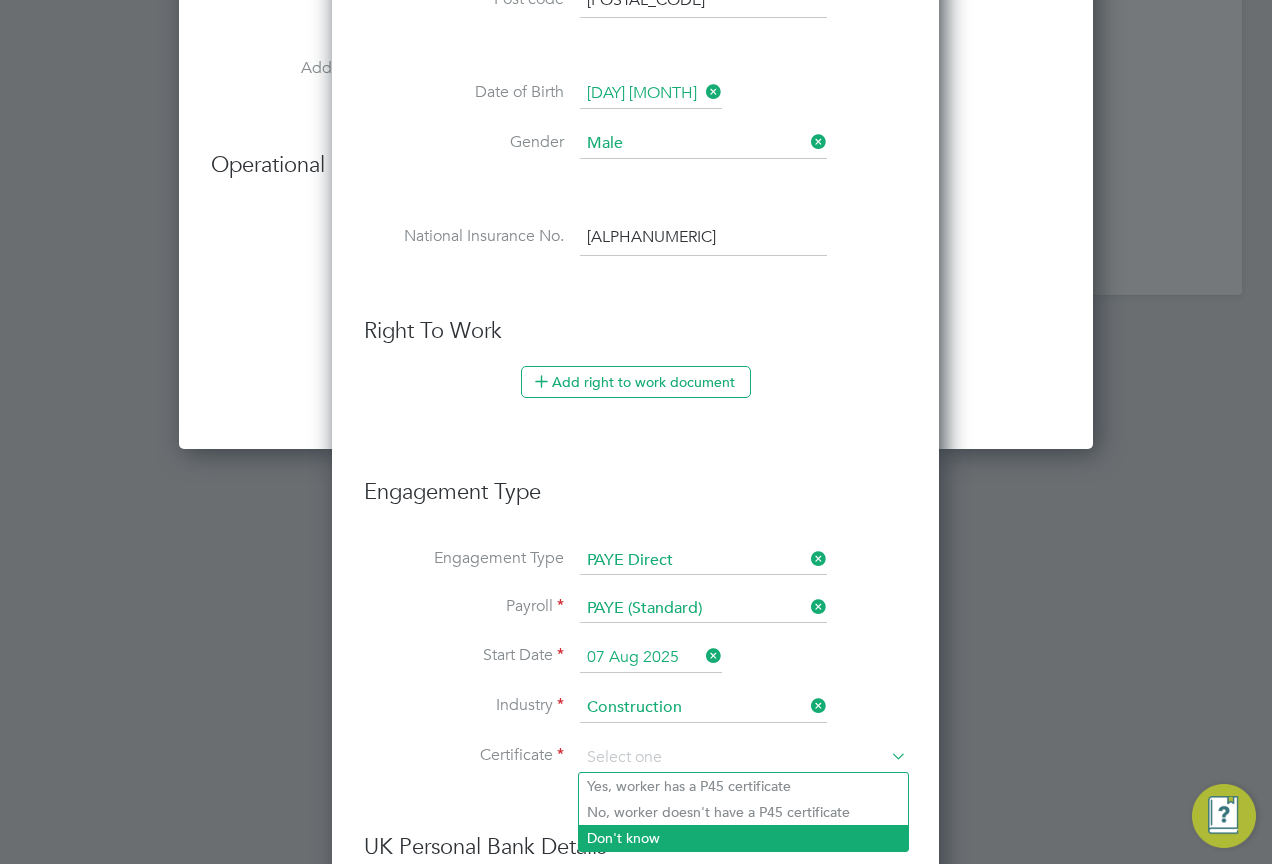 click on "Don't know" 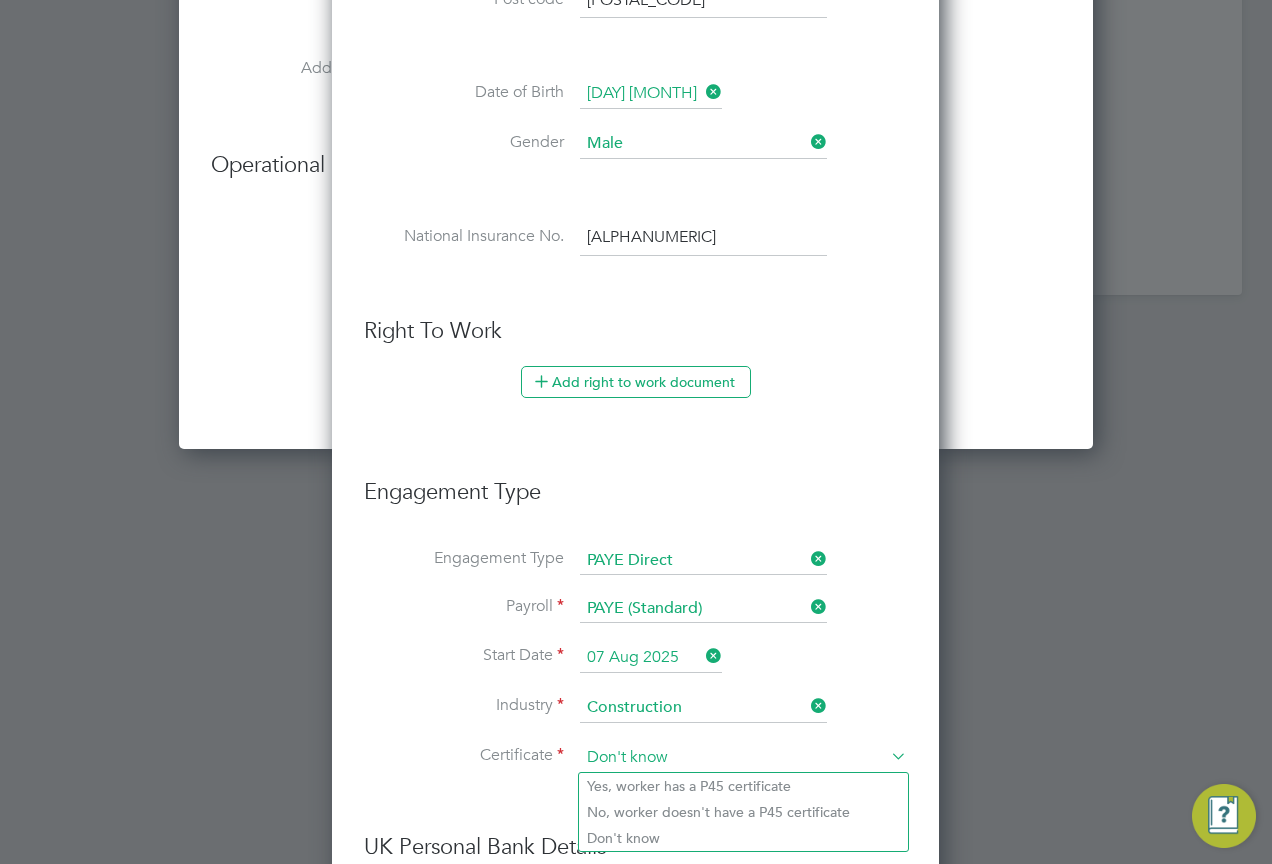 scroll, scrollTop: 10, scrollLeft: 10, axis: both 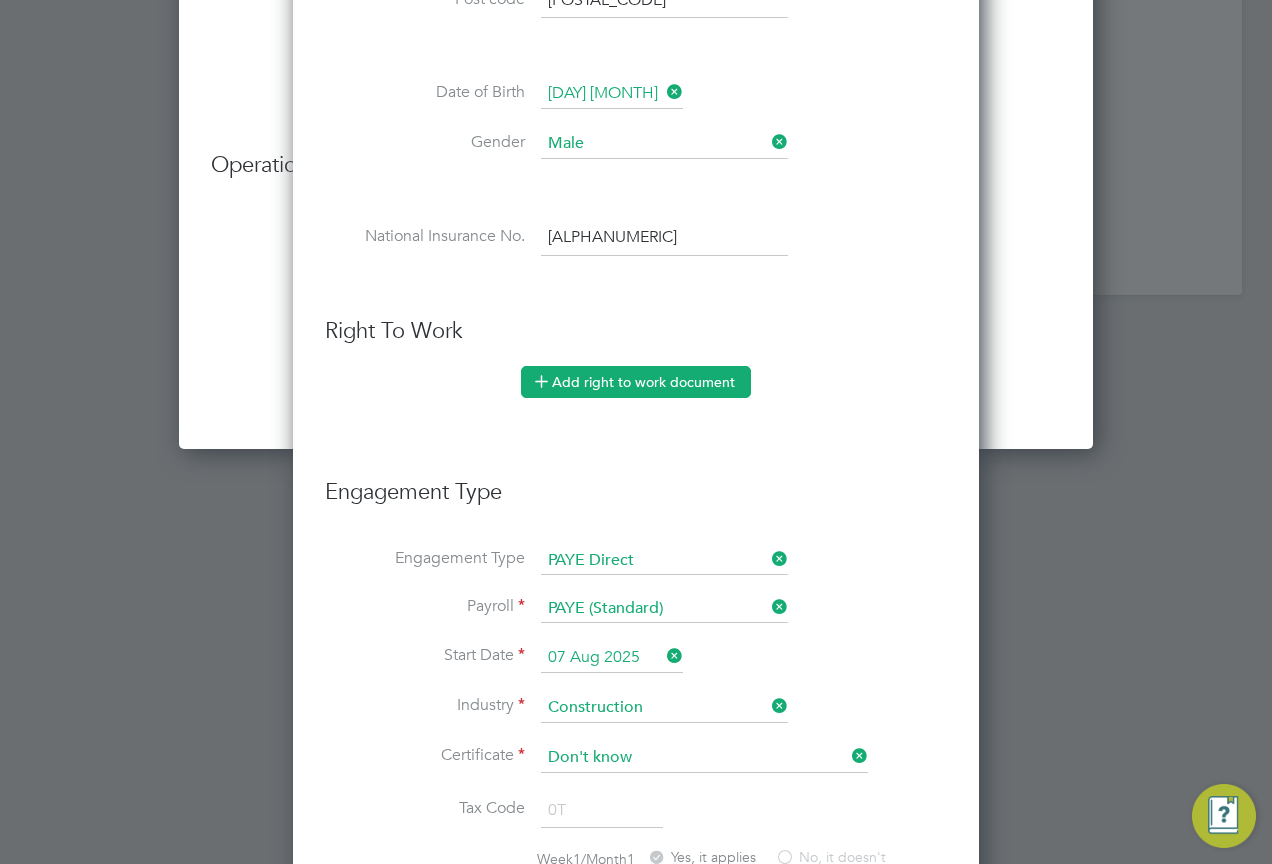 click on "Add right to work document" at bounding box center (636, 382) 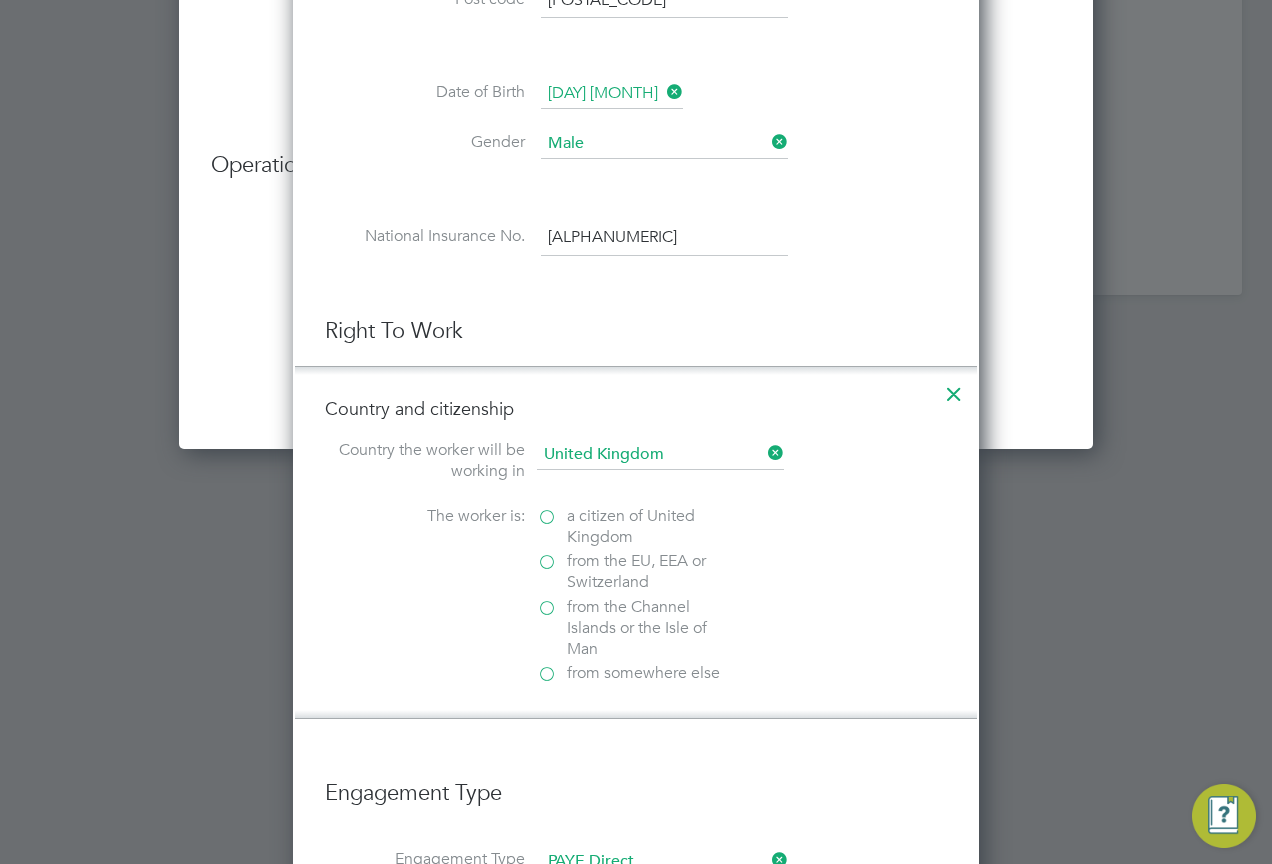 scroll, scrollTop: 10, scrollLeft: 10, axis: both 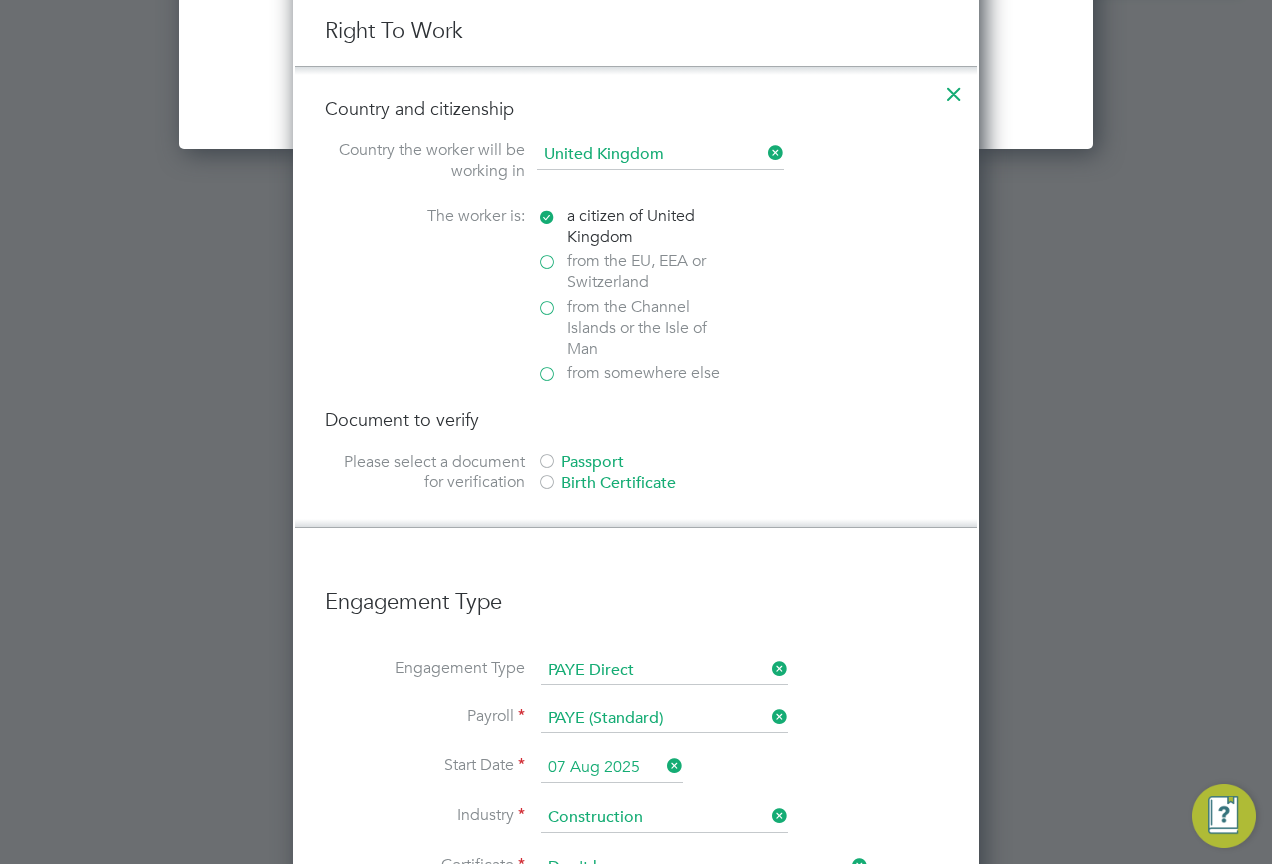 click on "Birth Certificate" at bounding box center [687, 483] 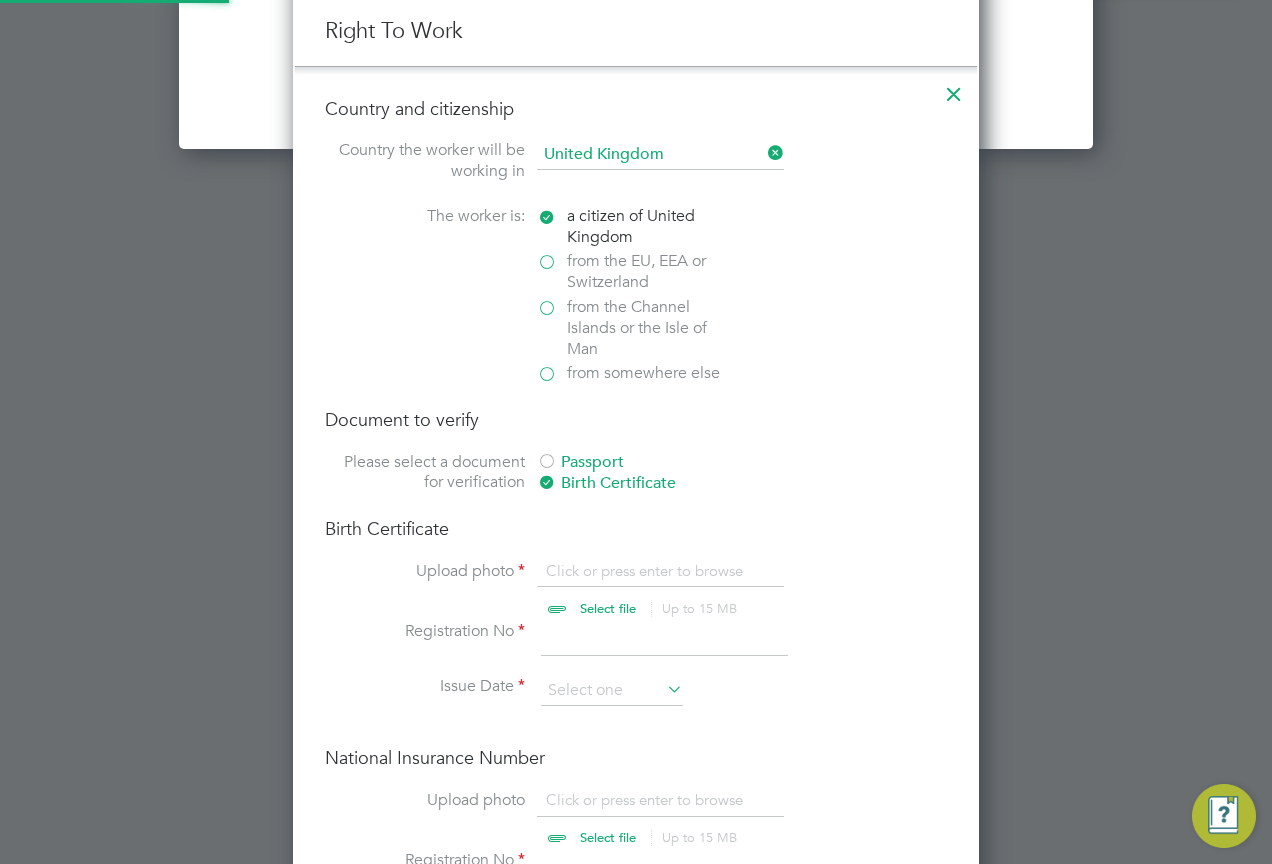 scroll, scrollTop: 10, scrollLeft: 10, axis: both 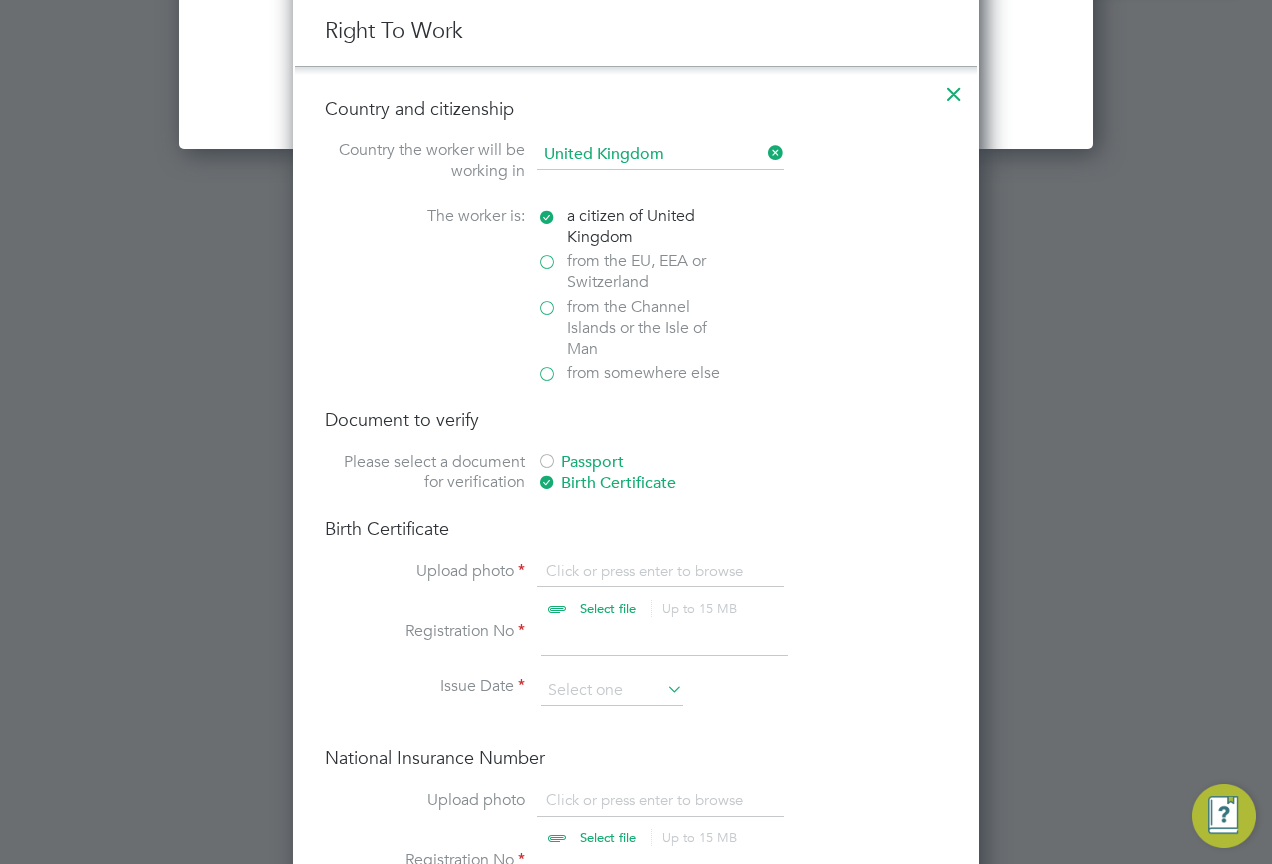 click at bounding box center [627, 591] 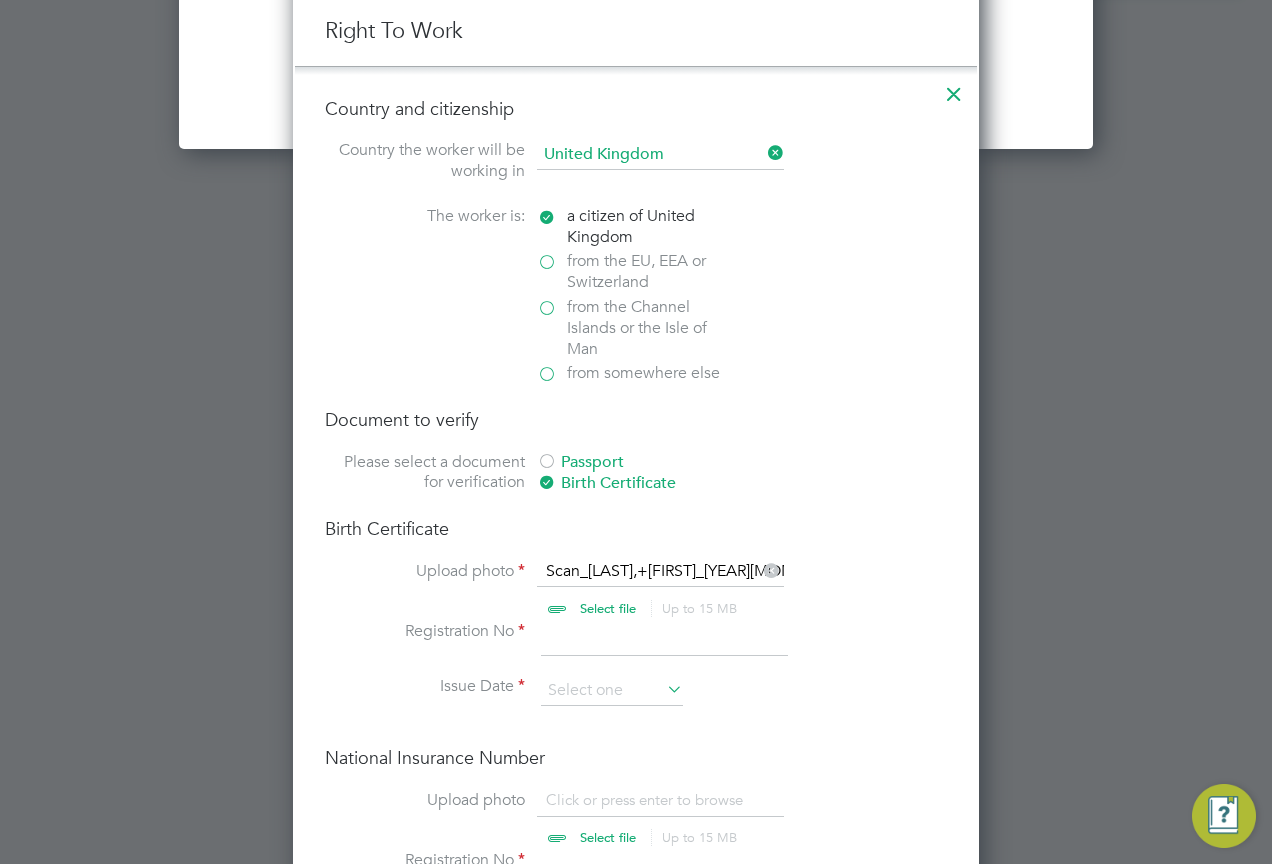 click at bounding box center (664, 639) 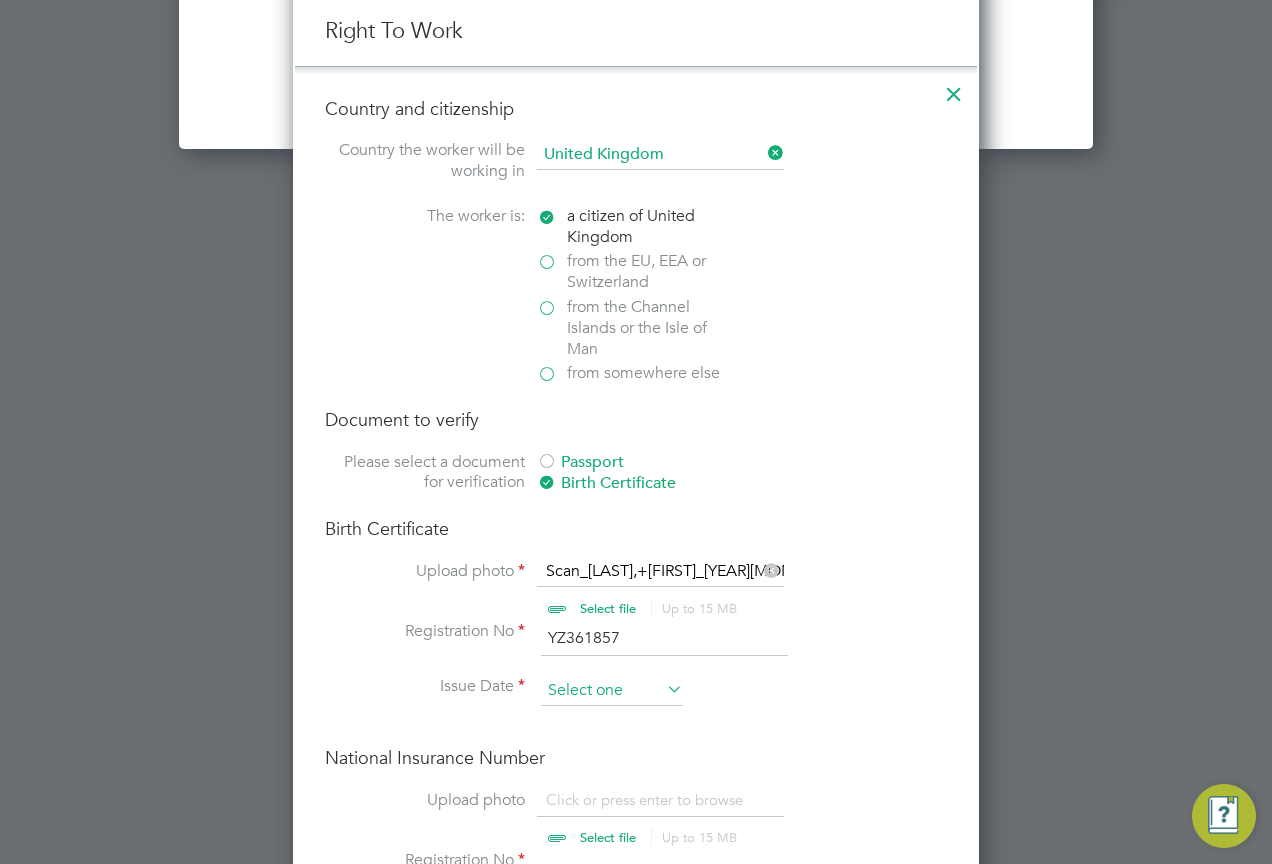 type on "YZ361857" 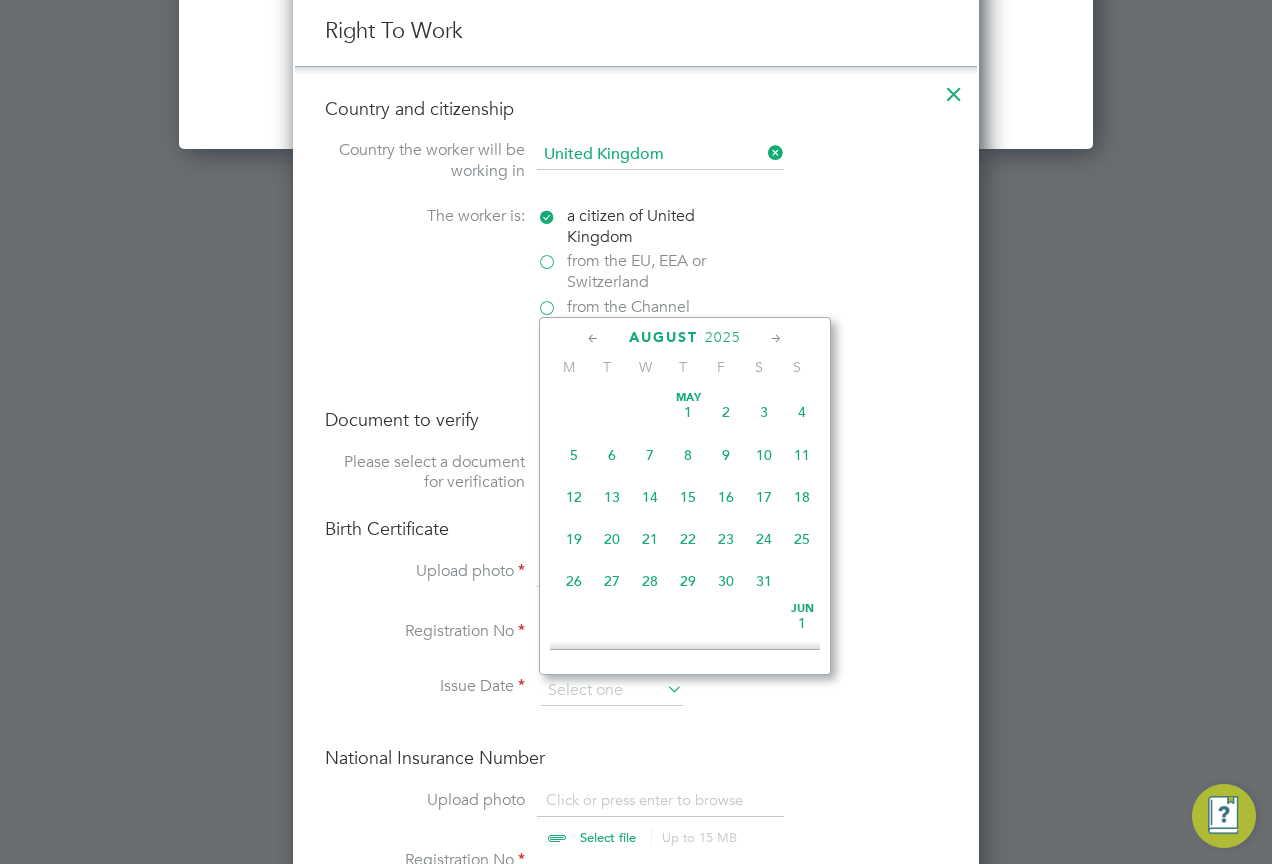 scroll, scrollTop: 649, scrollLeft: 0, axis: vertical 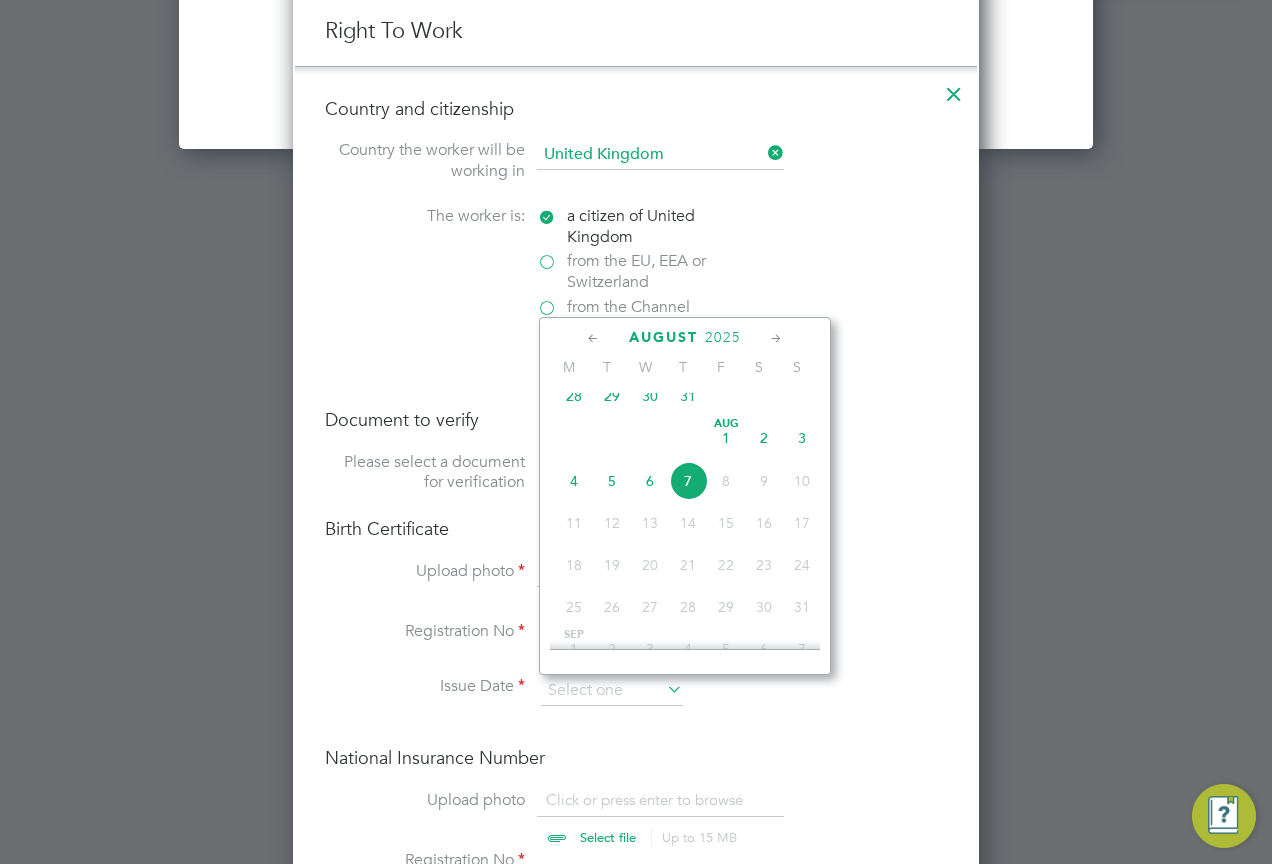 click on "2025" 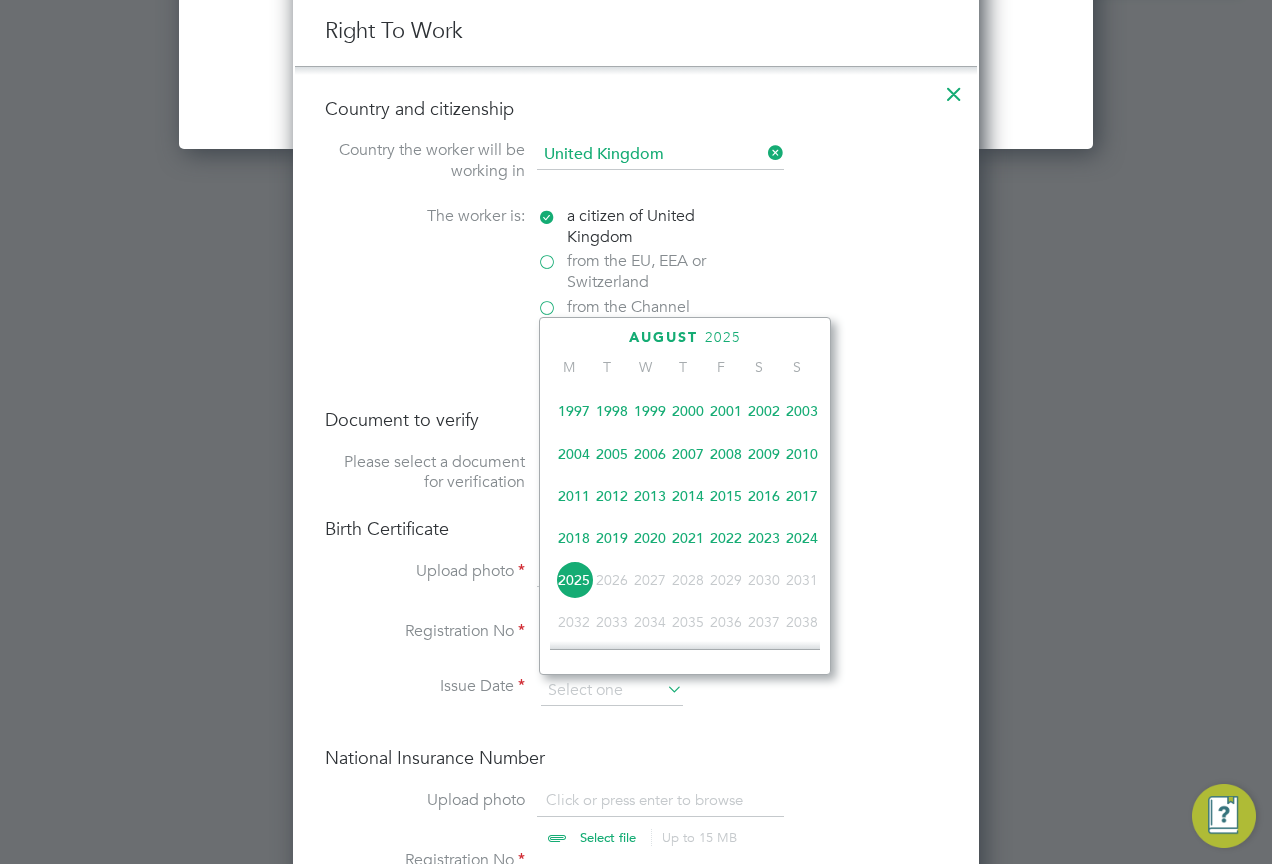 scroll, scrollTop: 430, scrollLeft: 0, axis: vertical 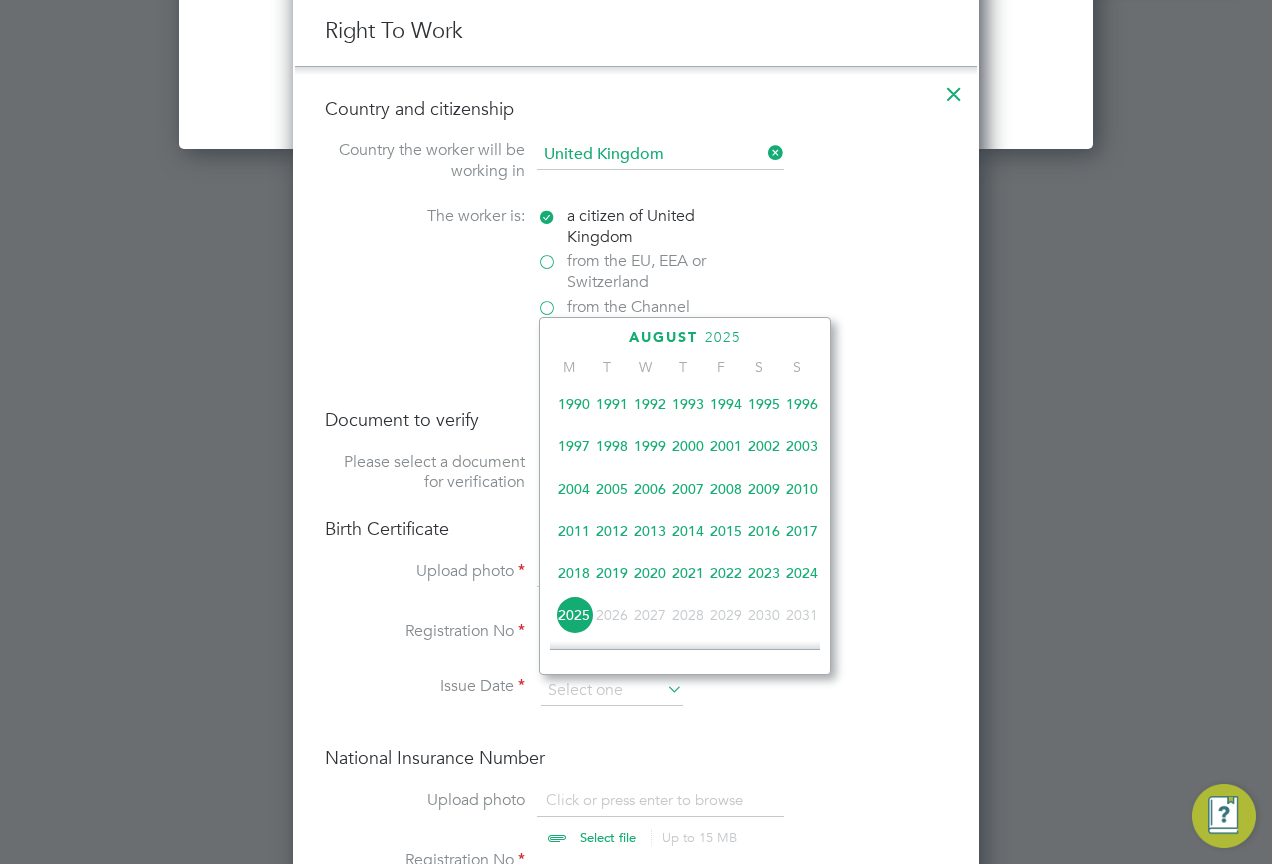 click on "2001" 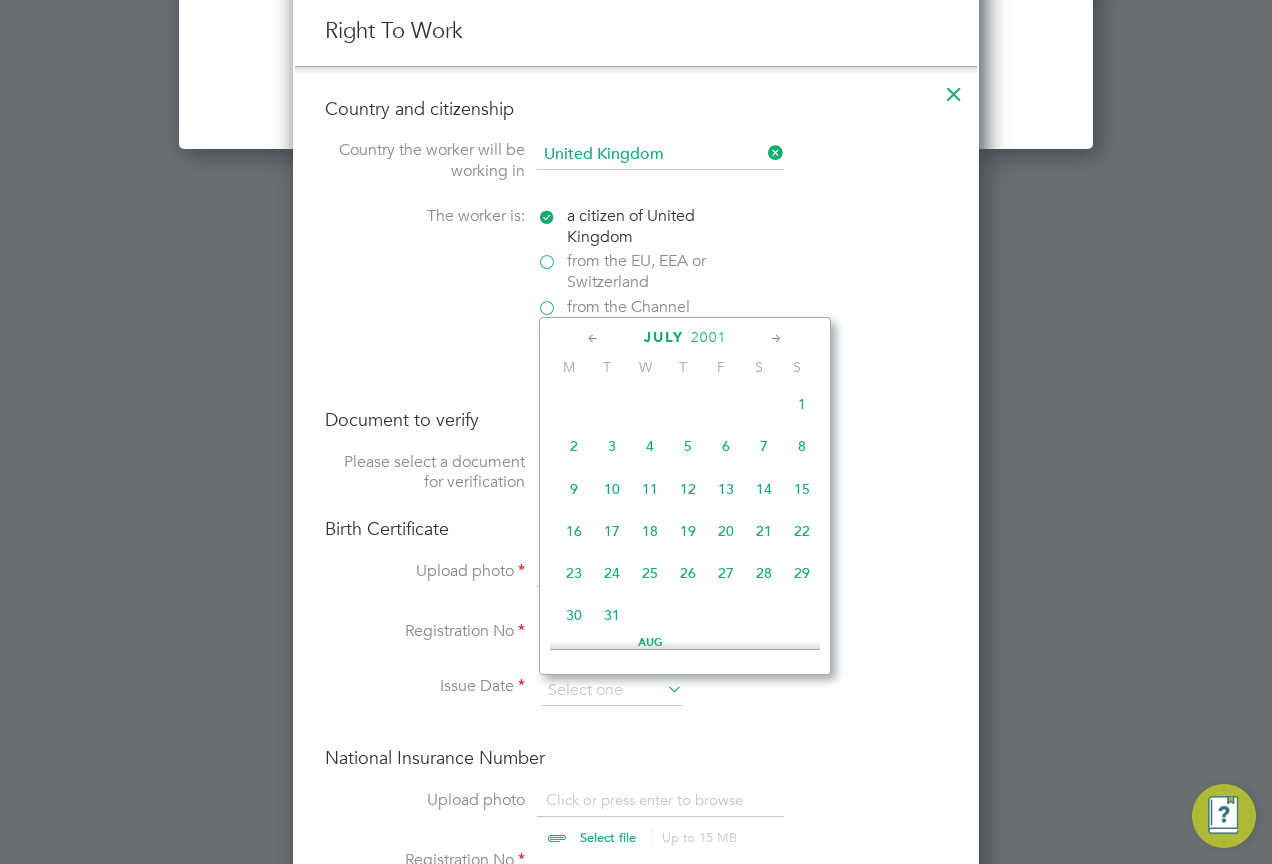 click 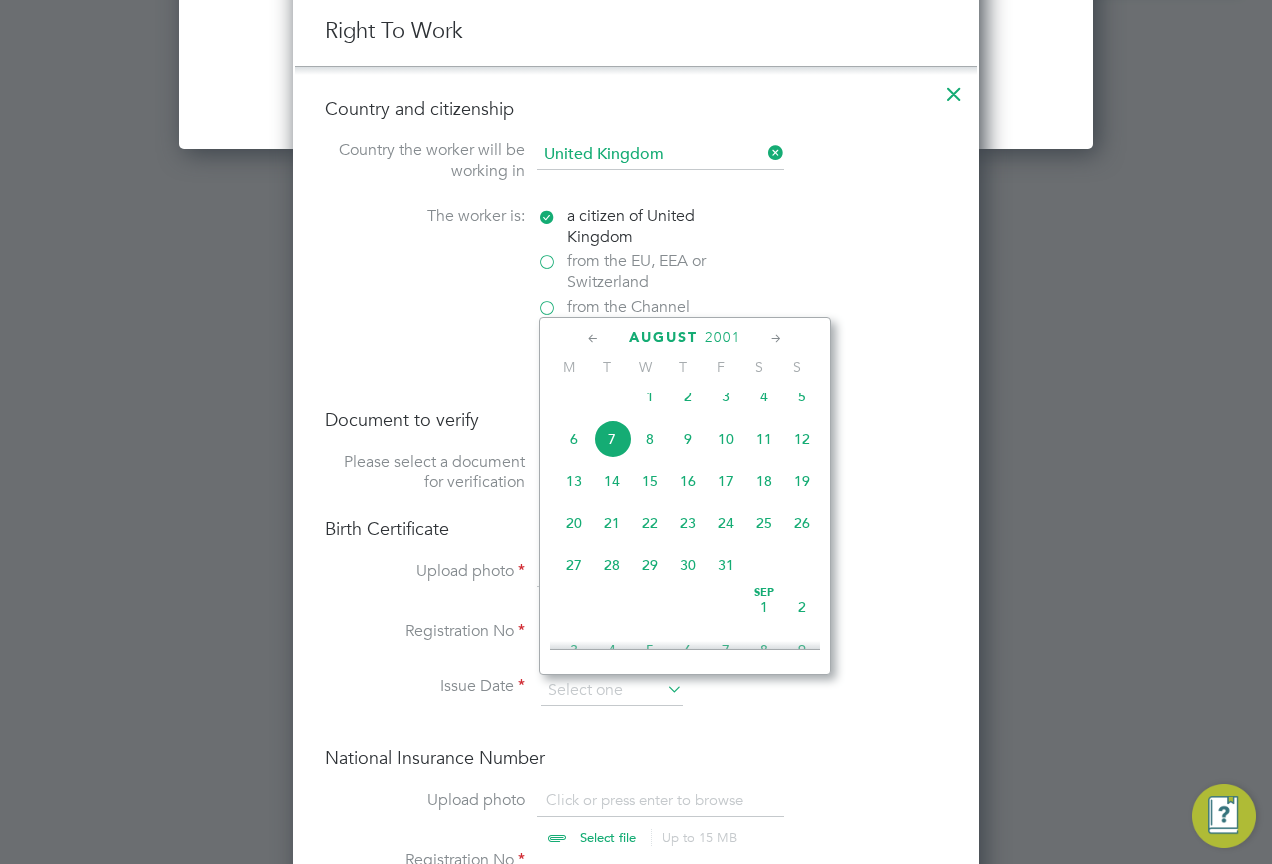 click 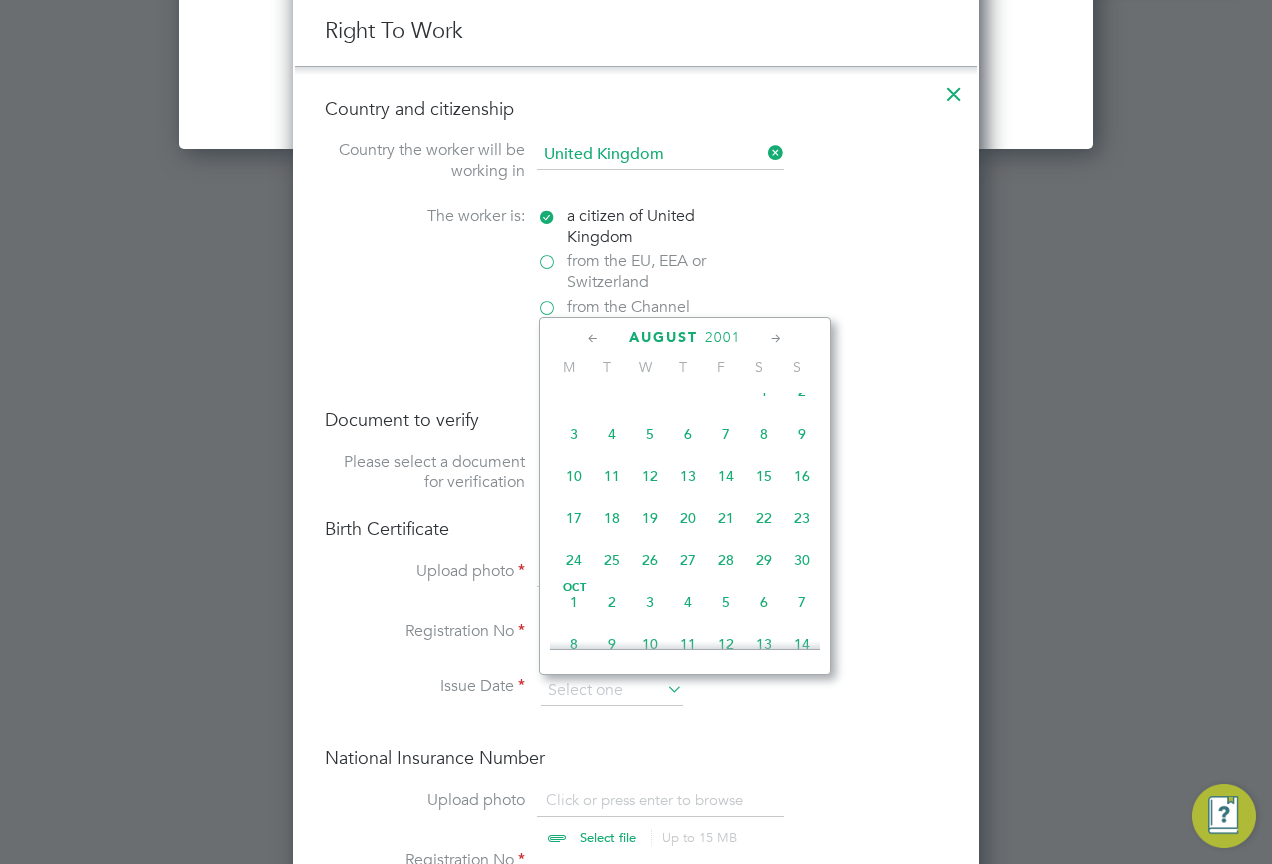 click 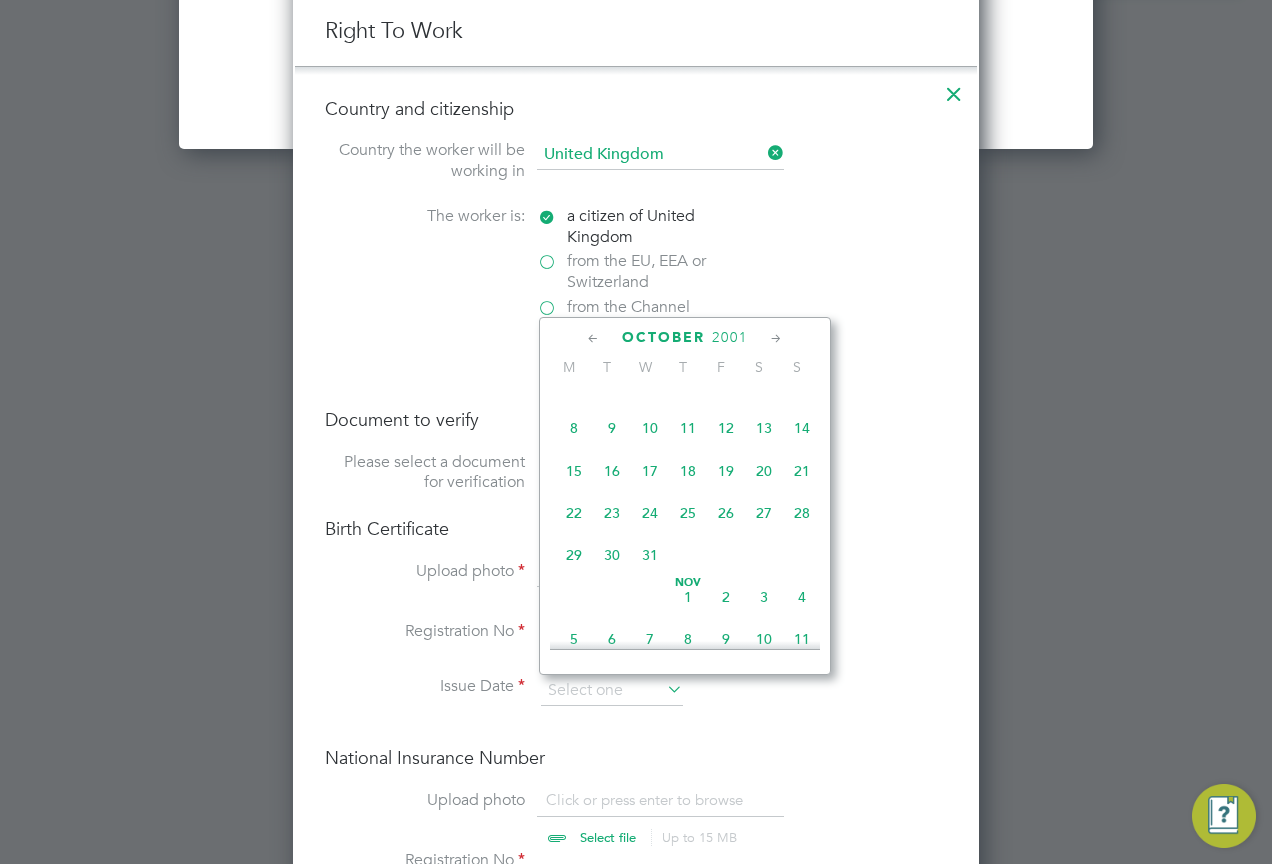 click 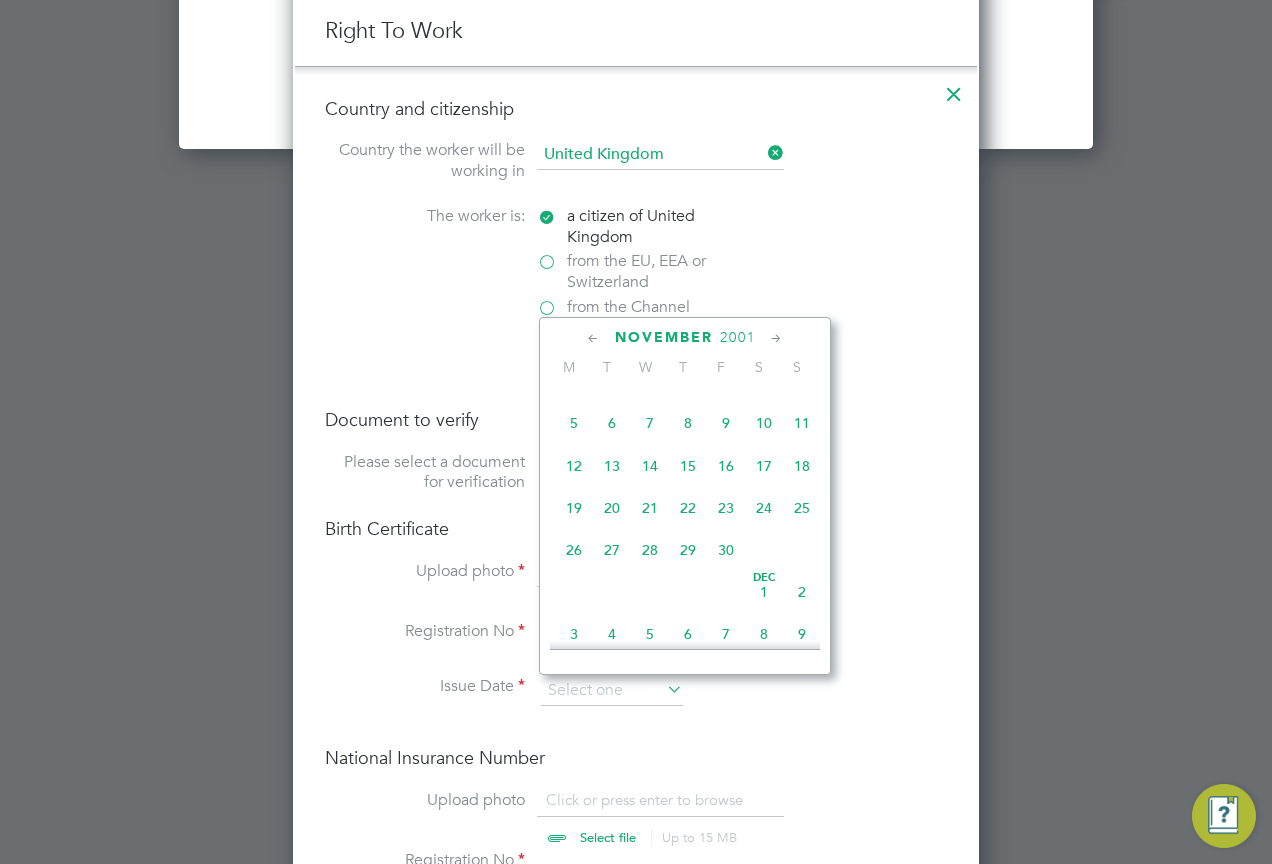 click 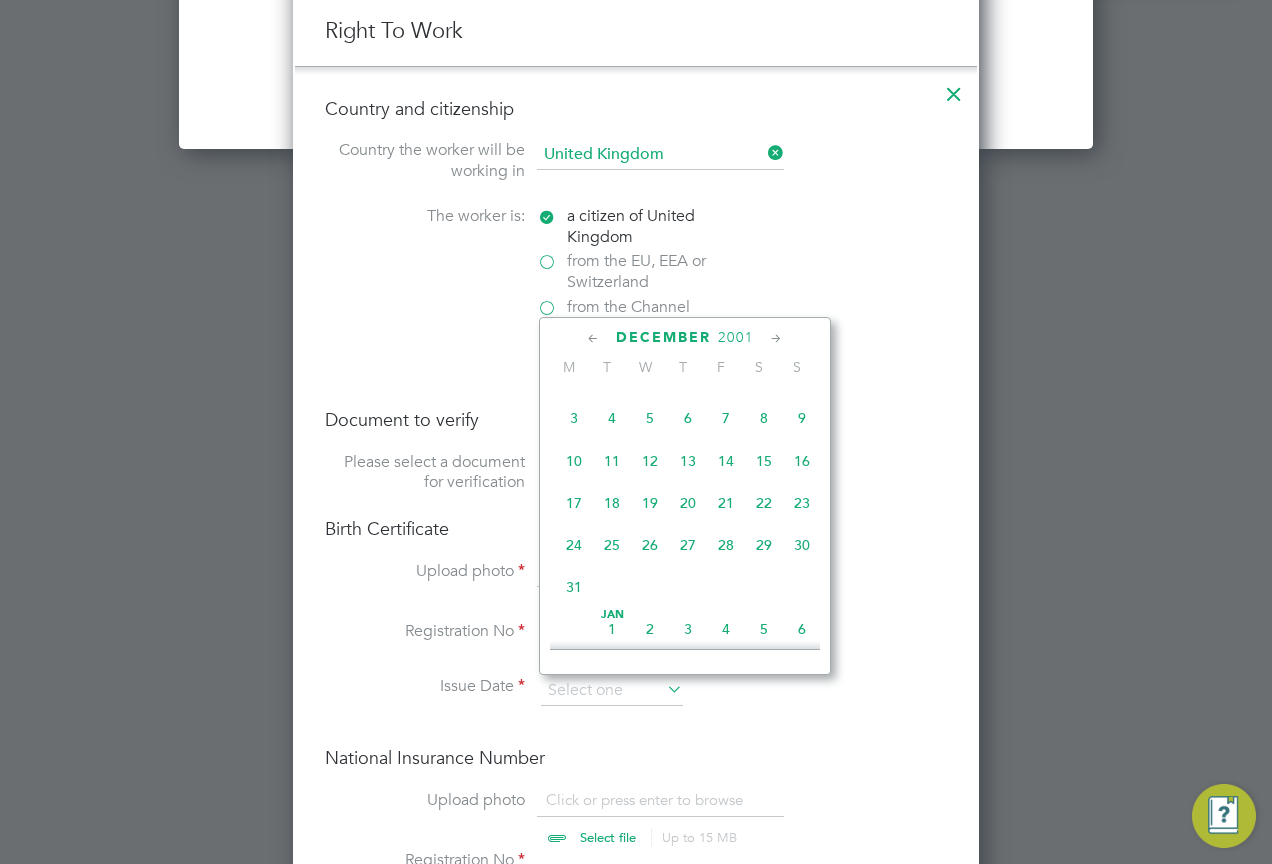 click 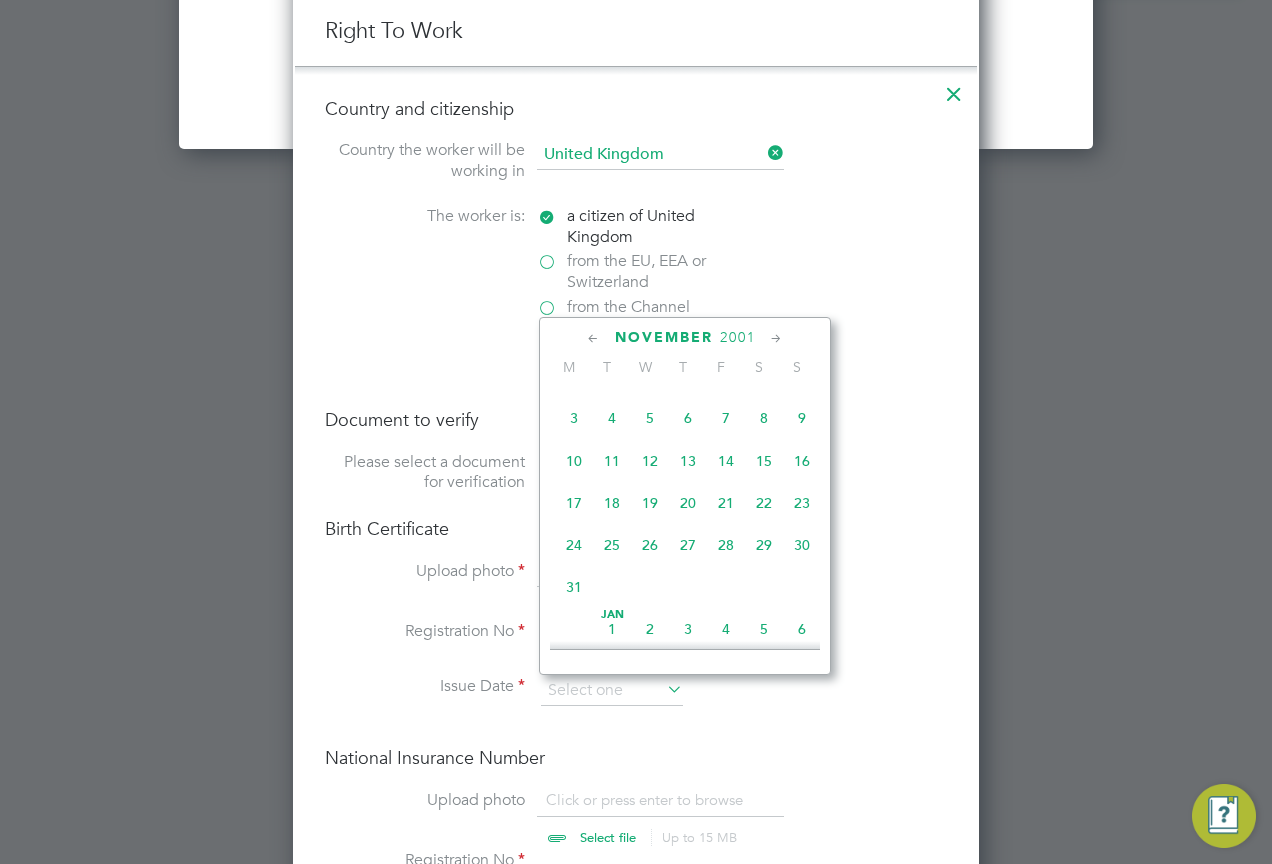 scroll, scrollTop: 1339, scrollLeft: 0, axis: vertical 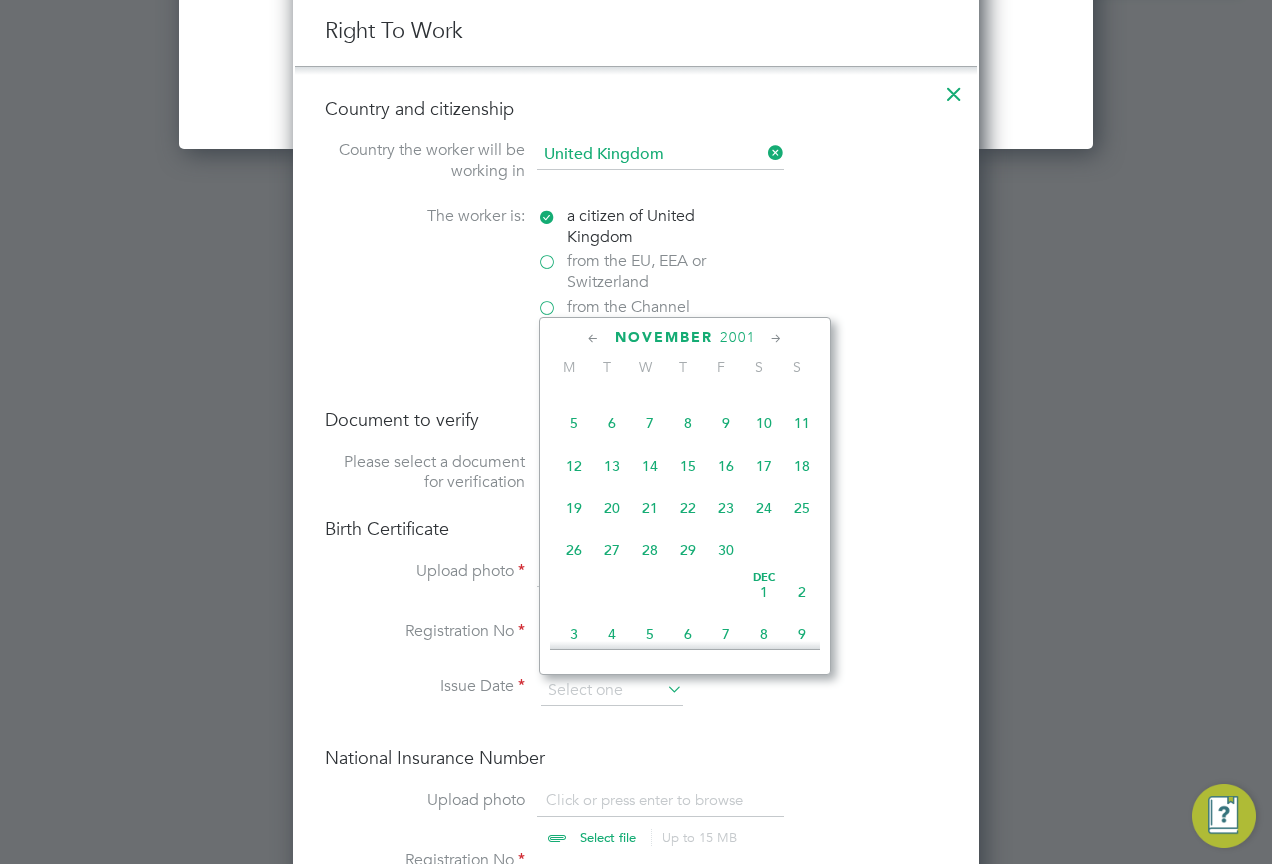 click on "2" 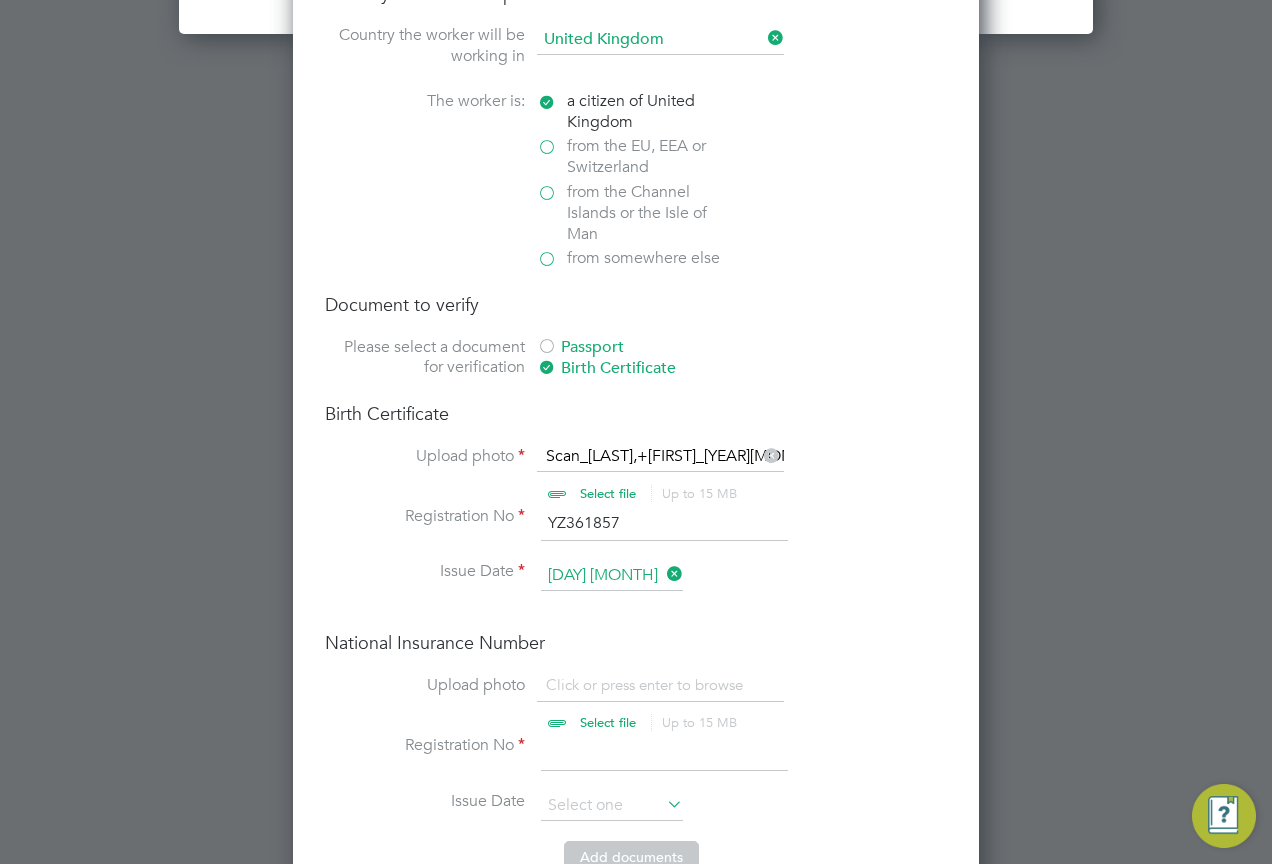 scroll, scrollTop: 2900, scrollLeft: 0, axis: vertical 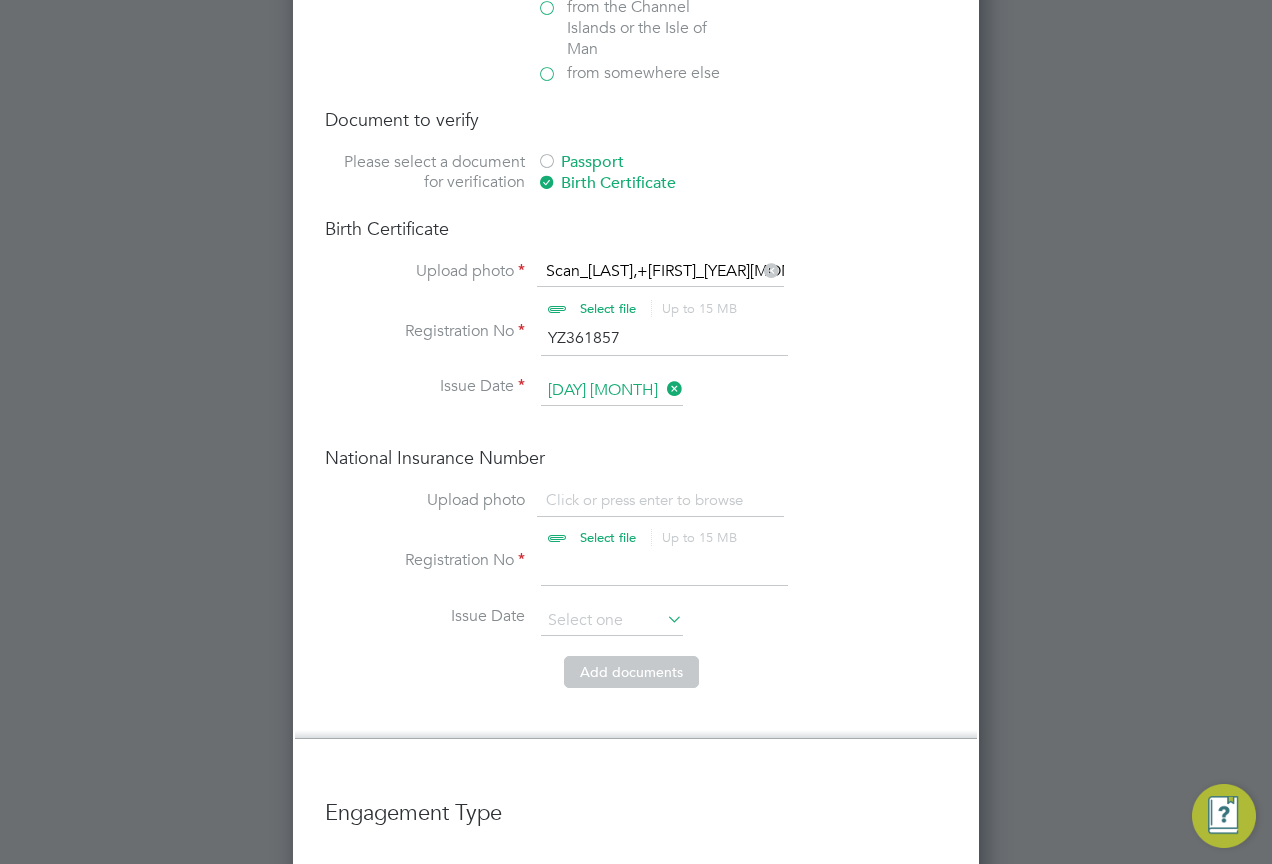 click at bounding box center (664, 568) 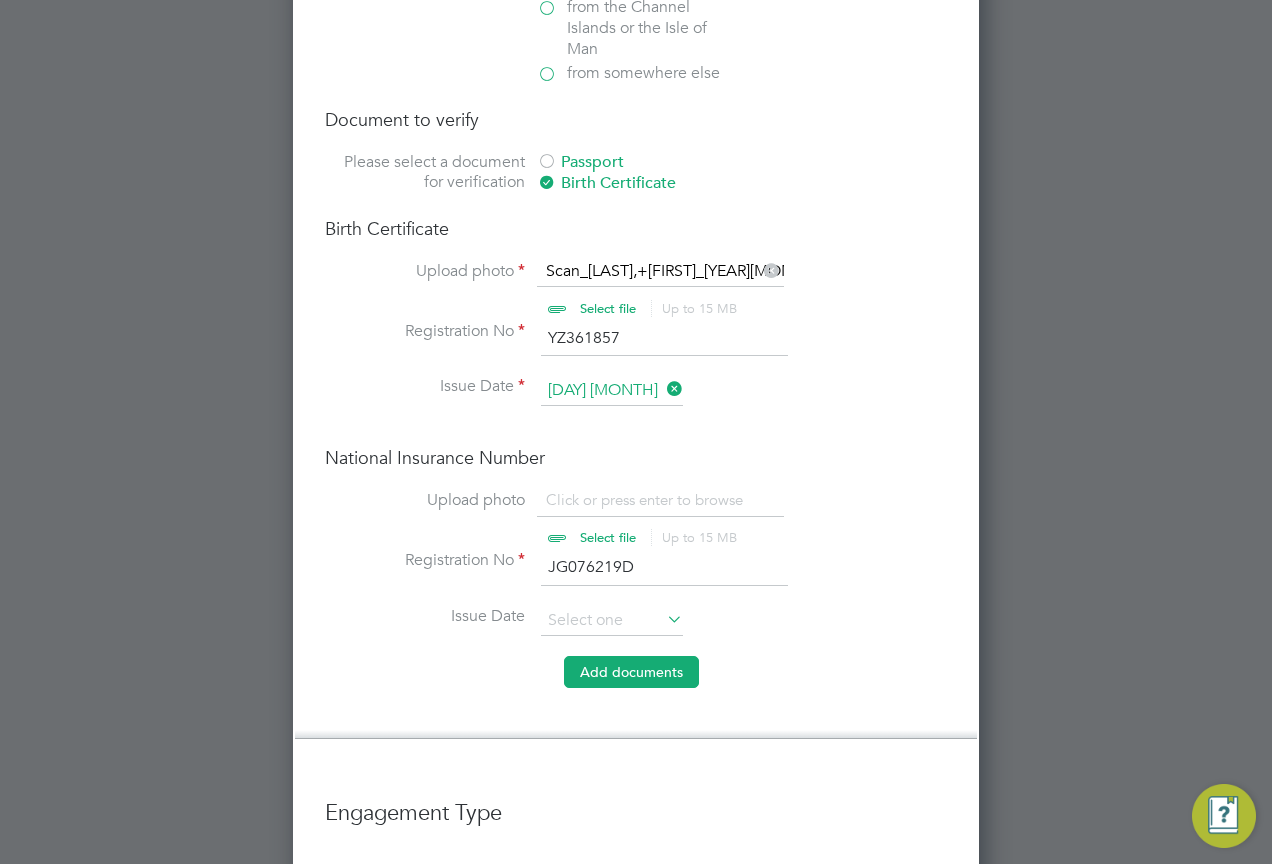 type on "JG076219D" 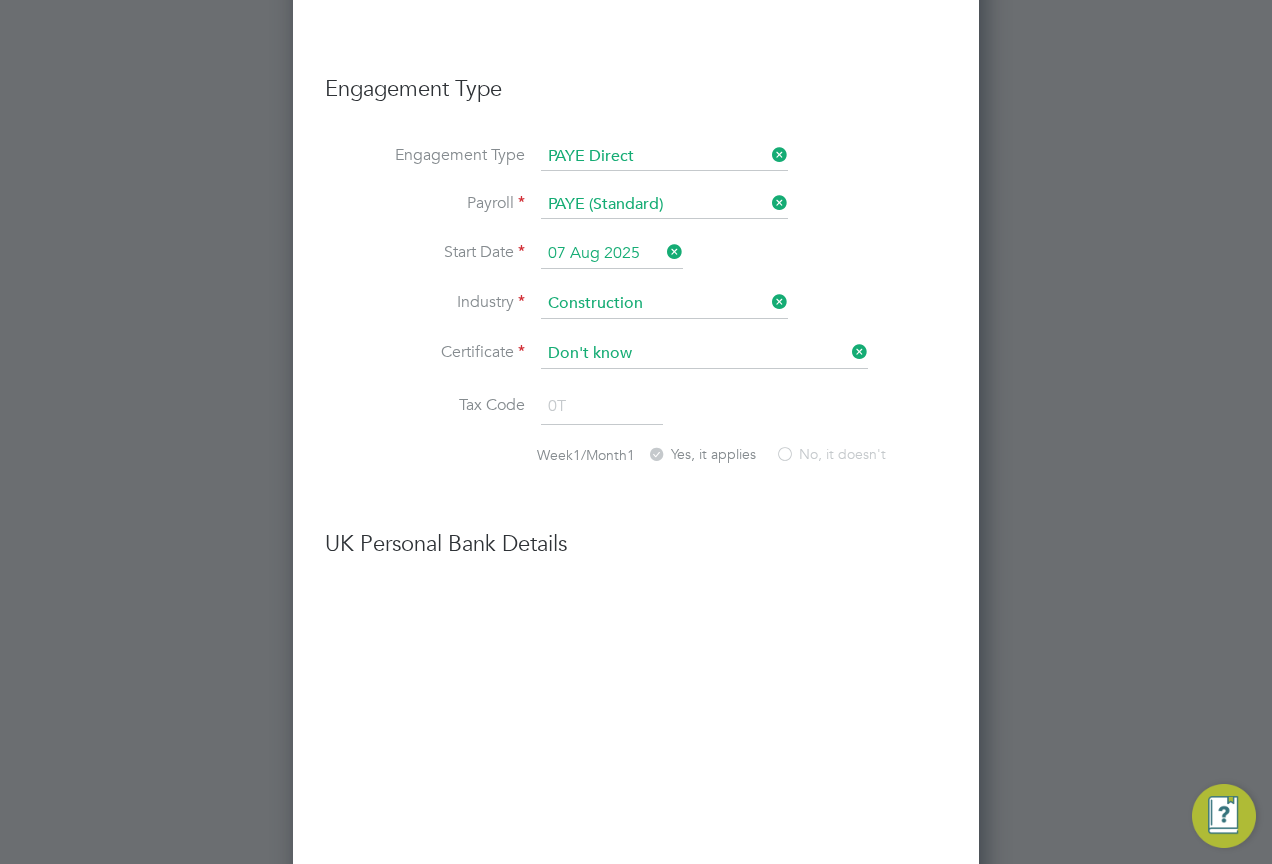 scroll, scrollTop: 2617, scrollLeft: 0, axis: vertical 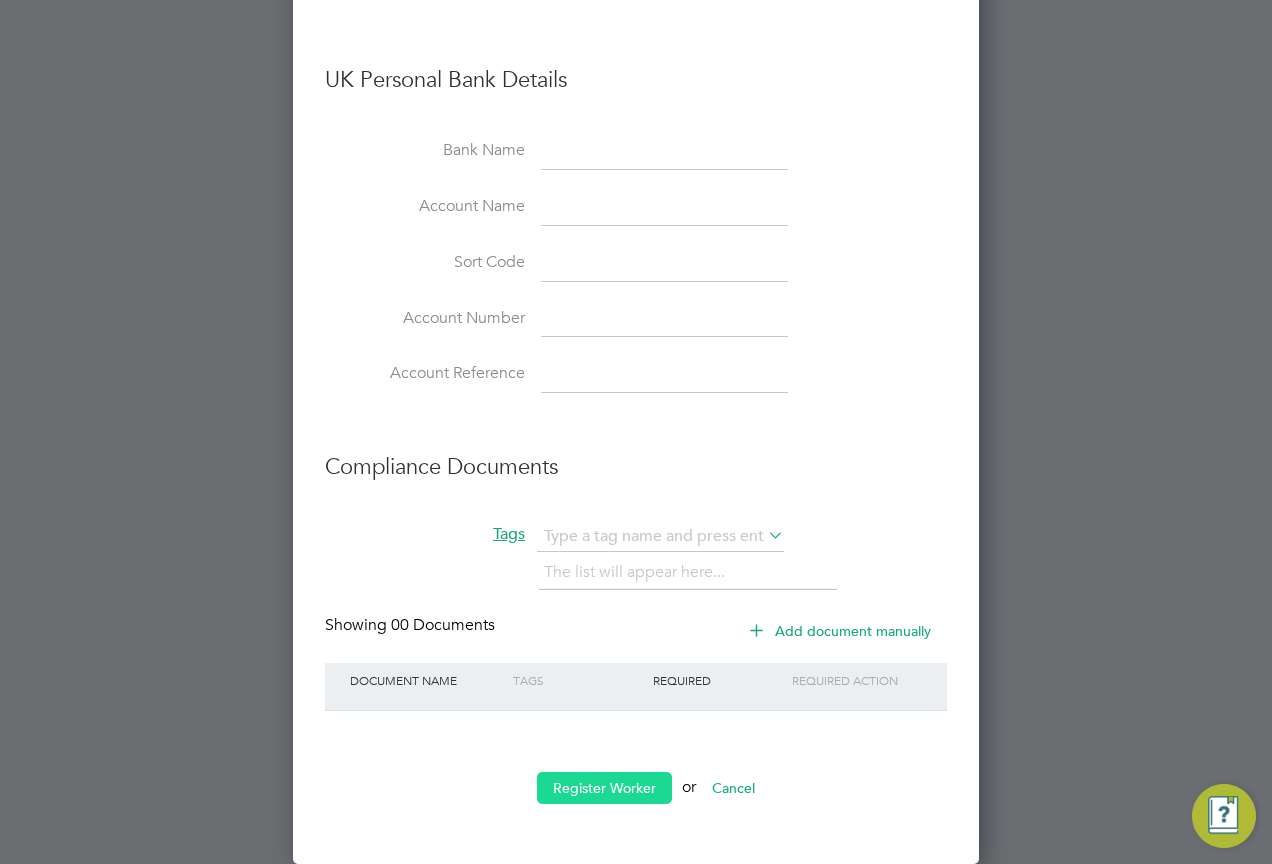 click on "Register Worker" at bounding box center (604, 788) 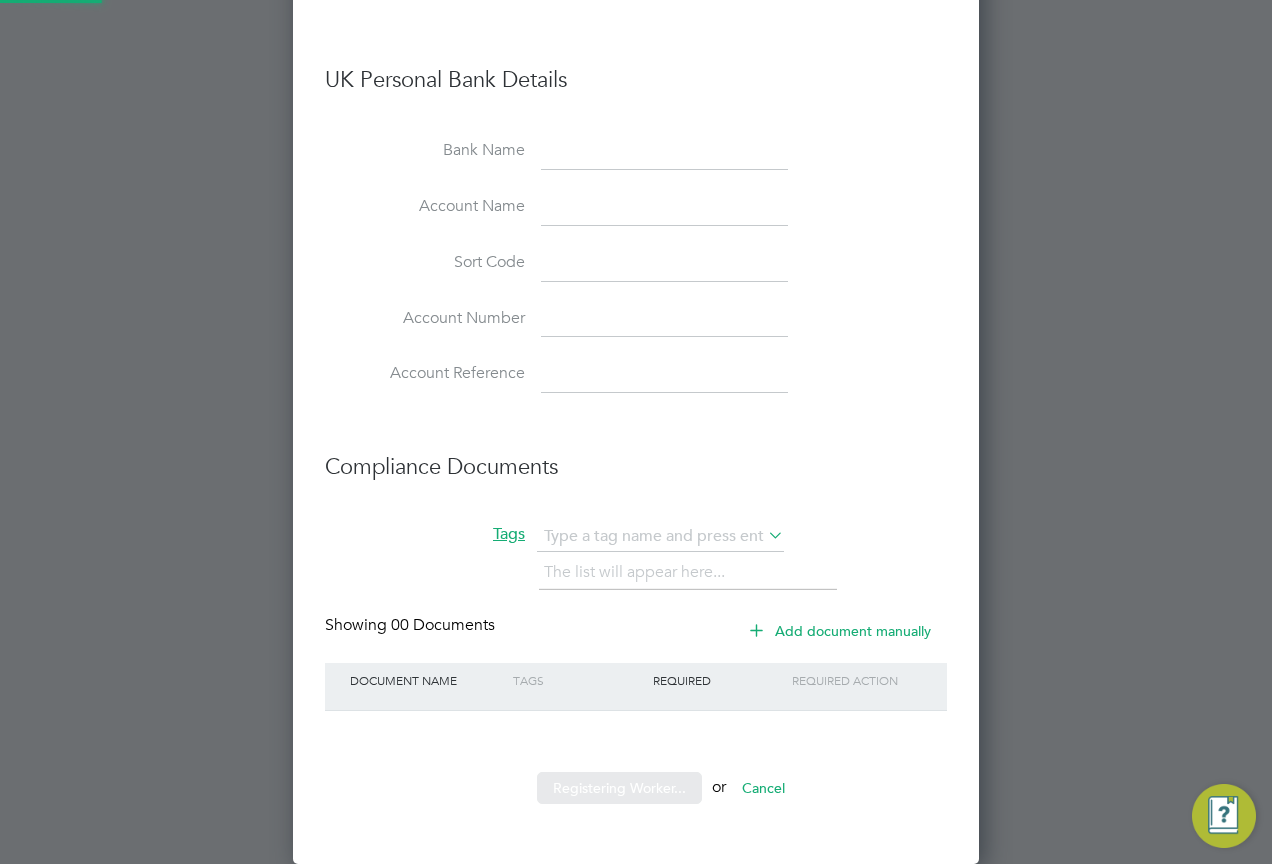 scroll, scrollTop: 0, scrollLeft: 0, axis: both 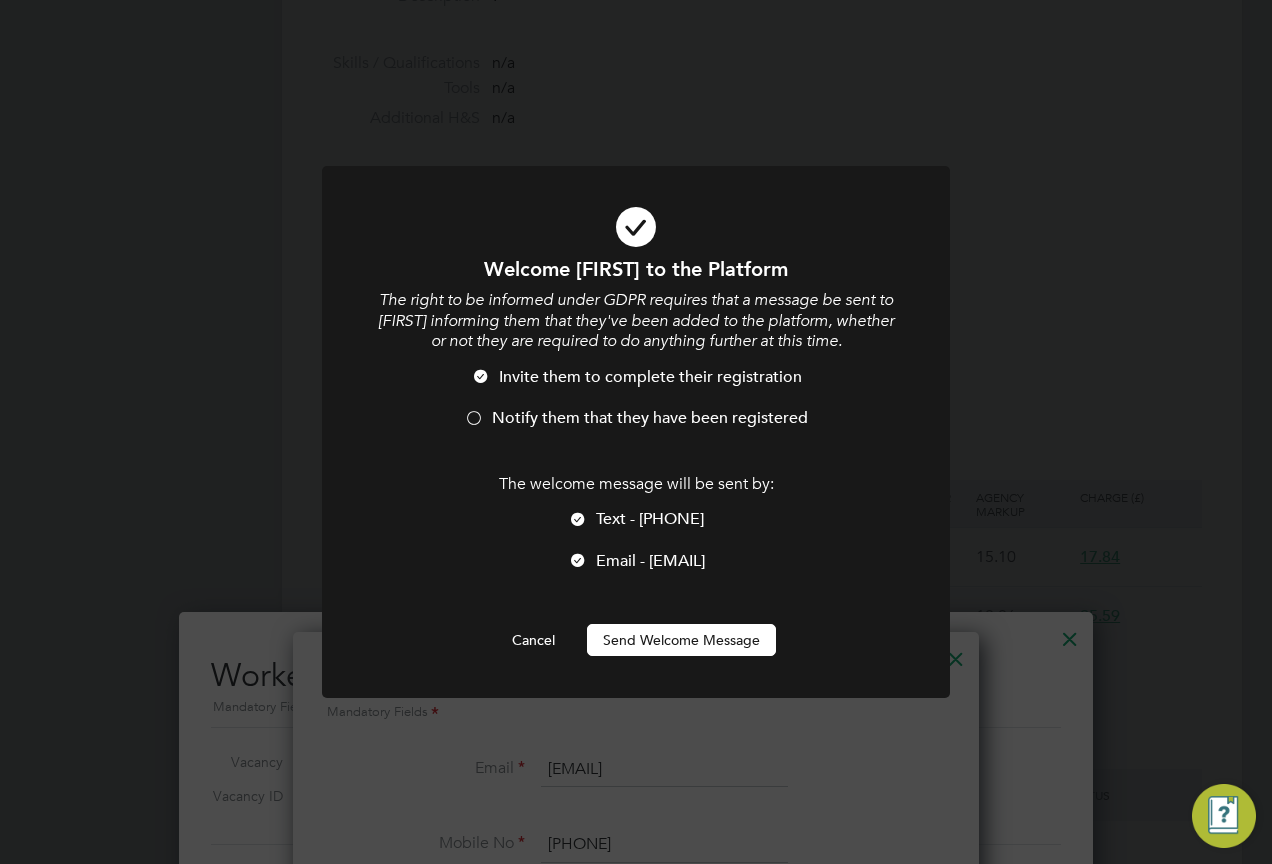click on "Send Welcome Message" at bounding box center (681, 640) 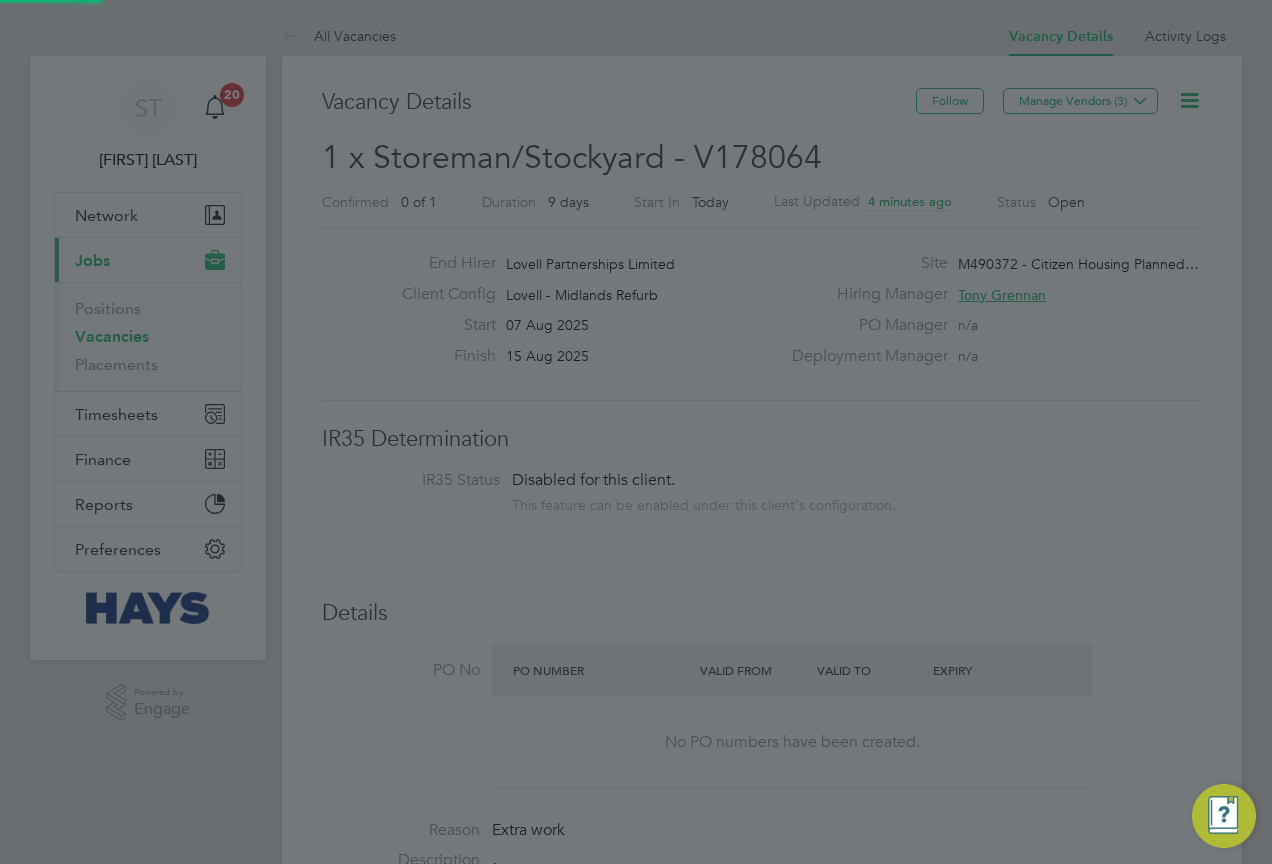 scroll, scrollTop: 864, scrollLeft: 0, axis: vertical 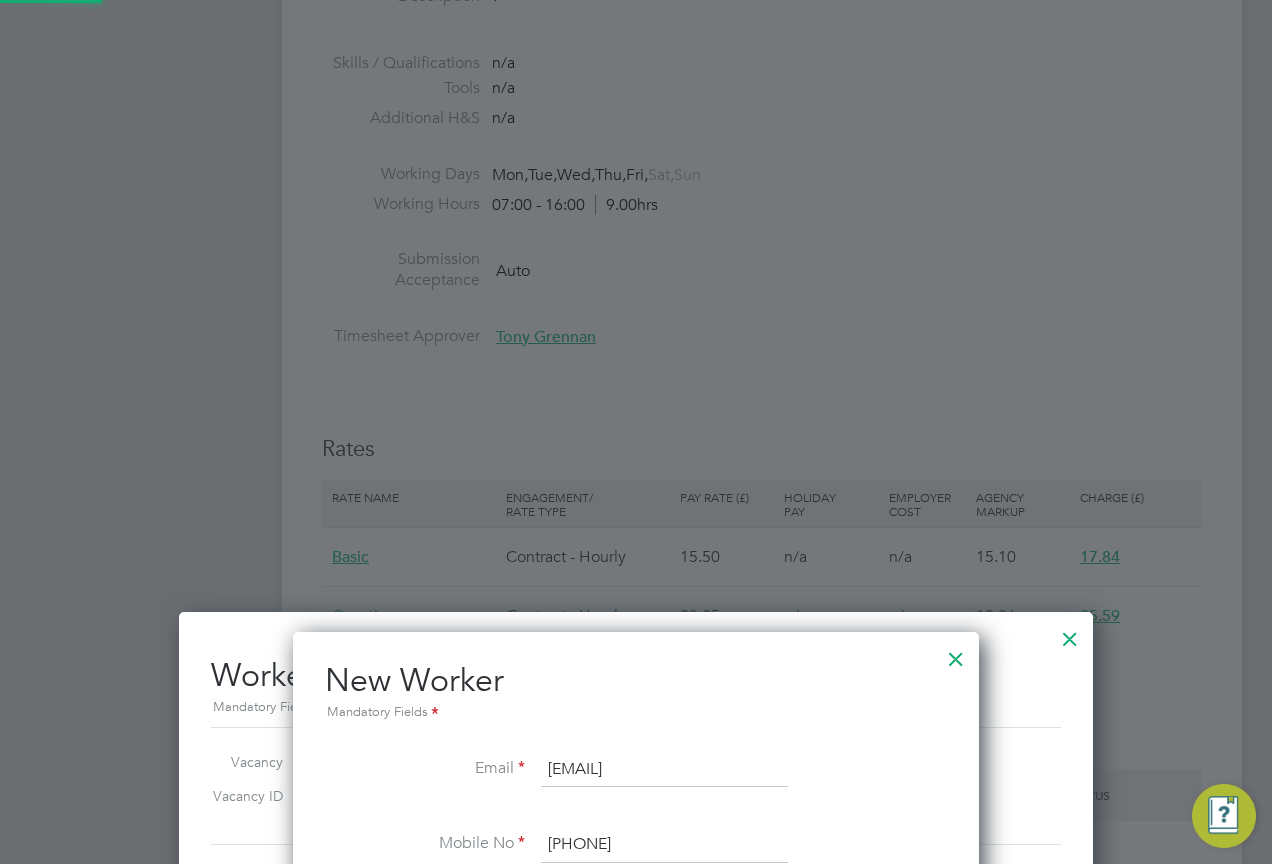 type on "Robert McClelland (16406654)" 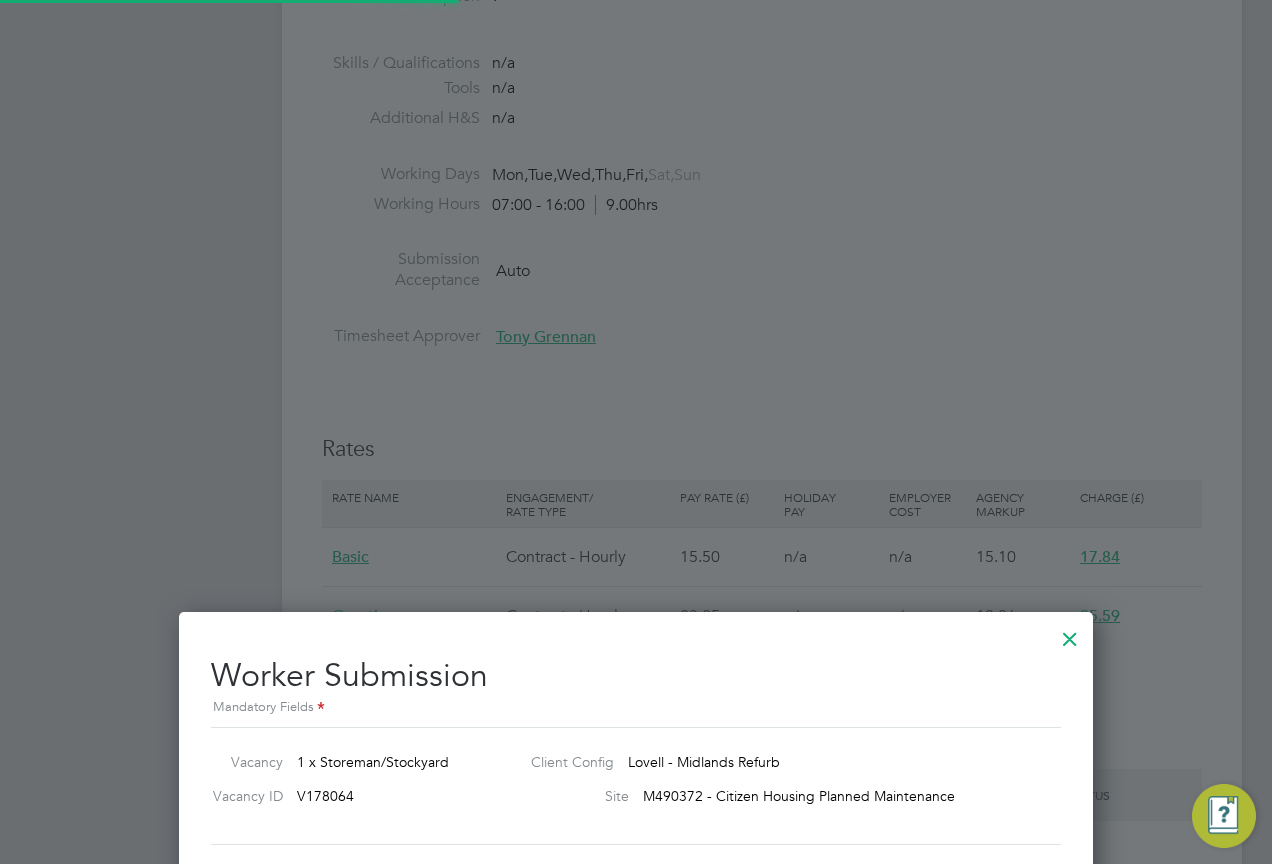 scroll, scrollTop: 10, scrollLeft: 10, axis: both 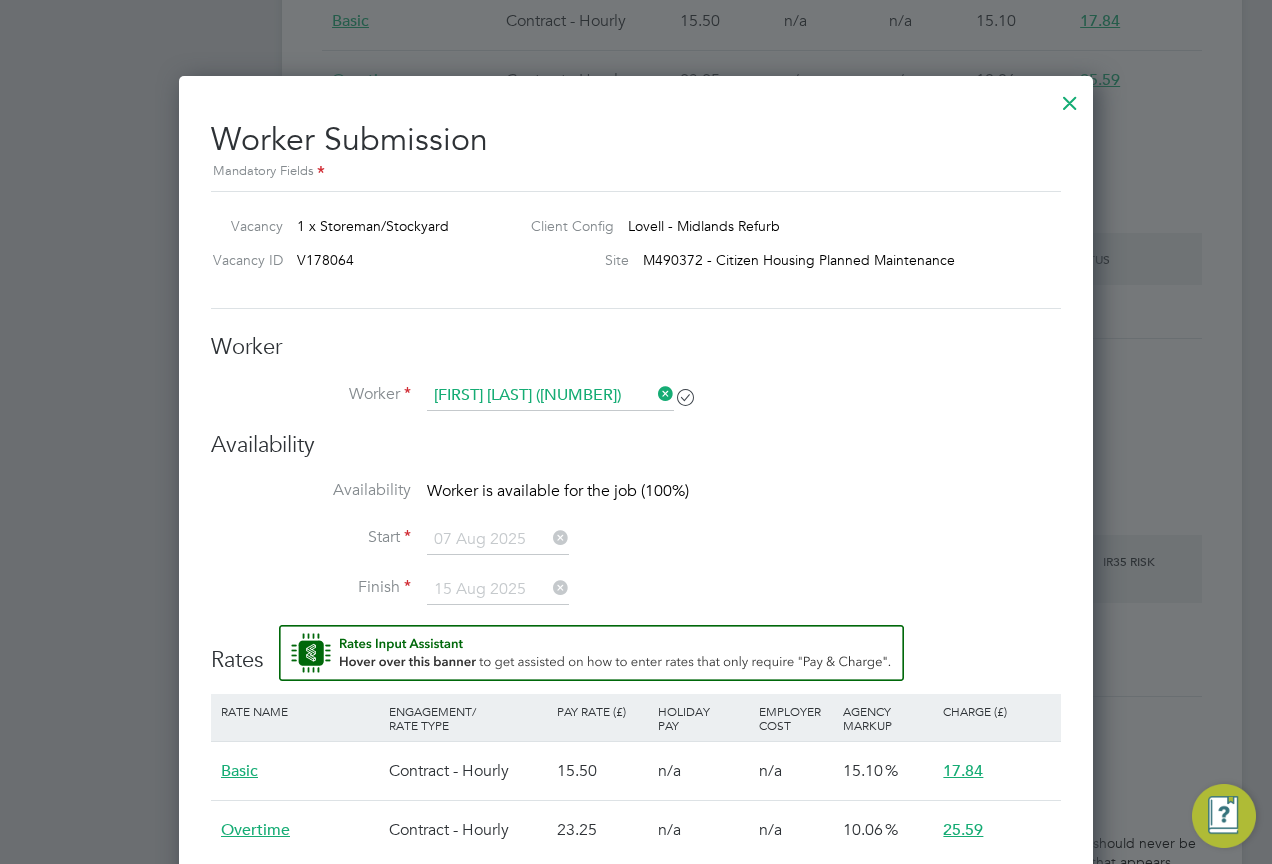 click at bounding box center (654, 394) 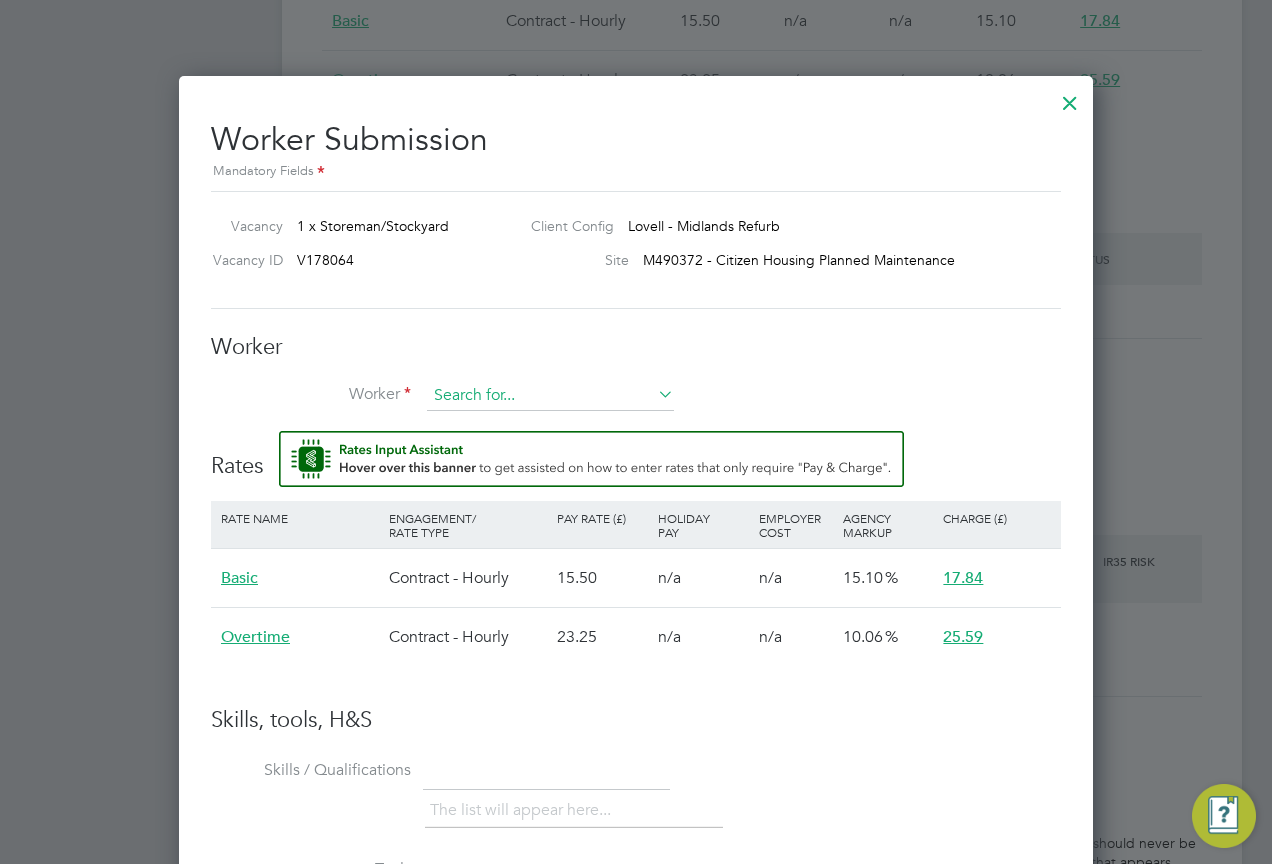 scroll, scrollTop: 1273, scrollLeft: 915, axis: both 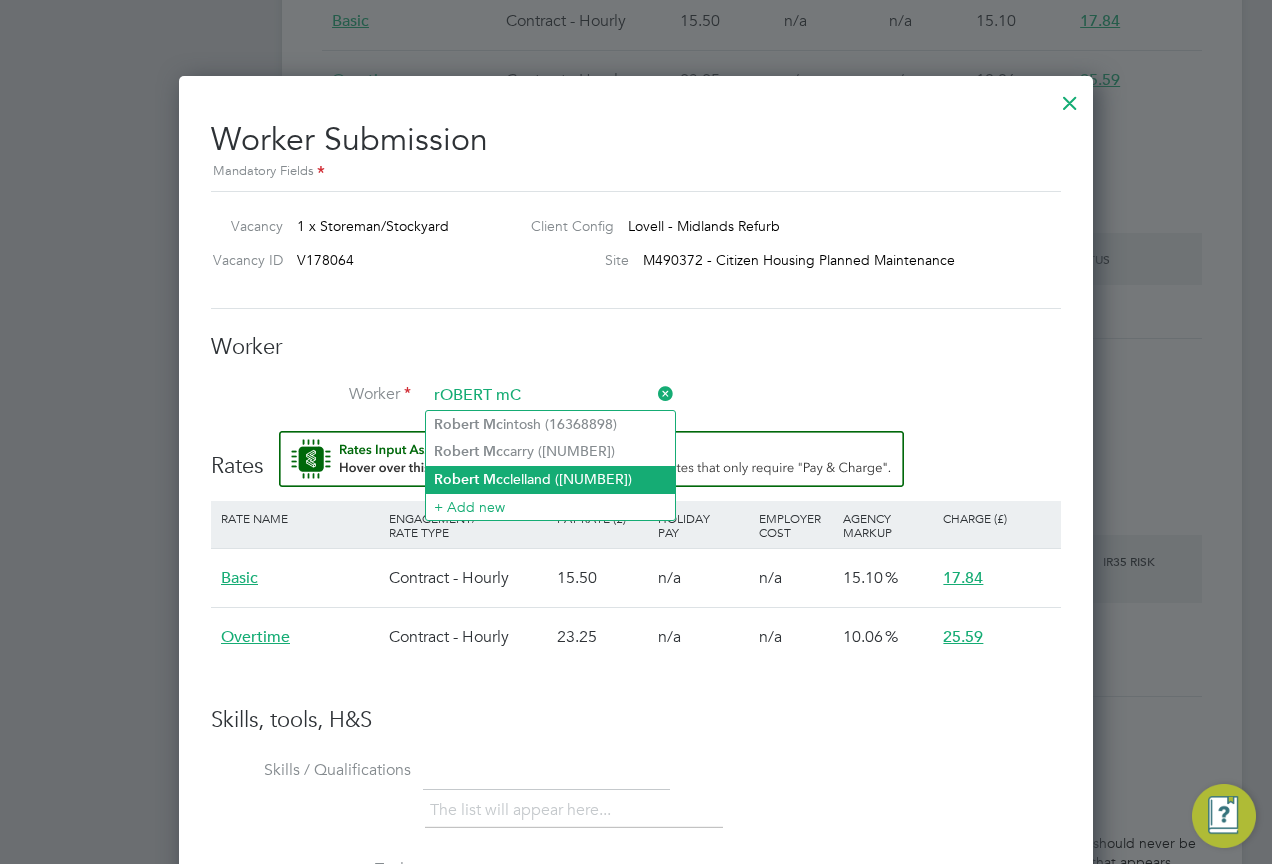 click on "Robert   Mc clelland (16406654)" 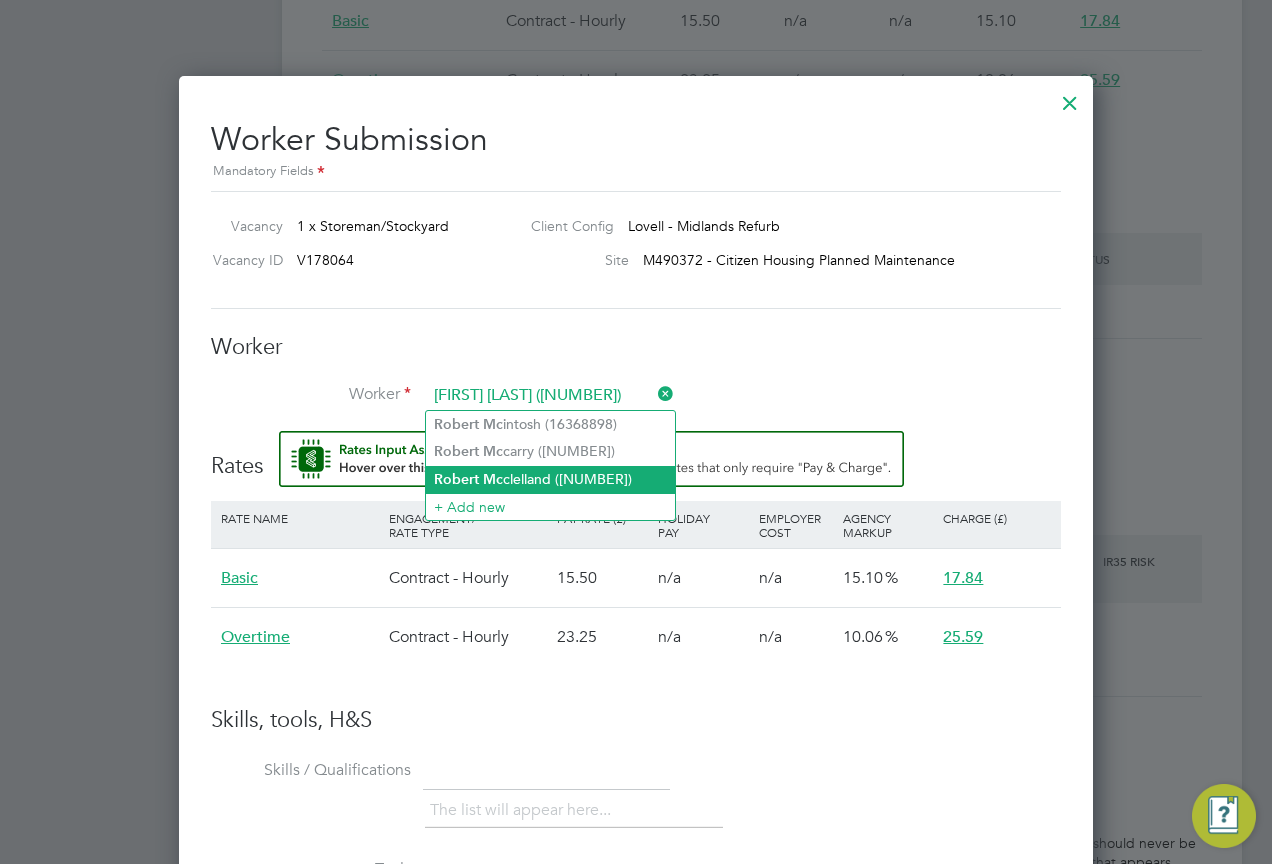 scroll, scrollTop: 10, scrollLeft: 10, axis: both 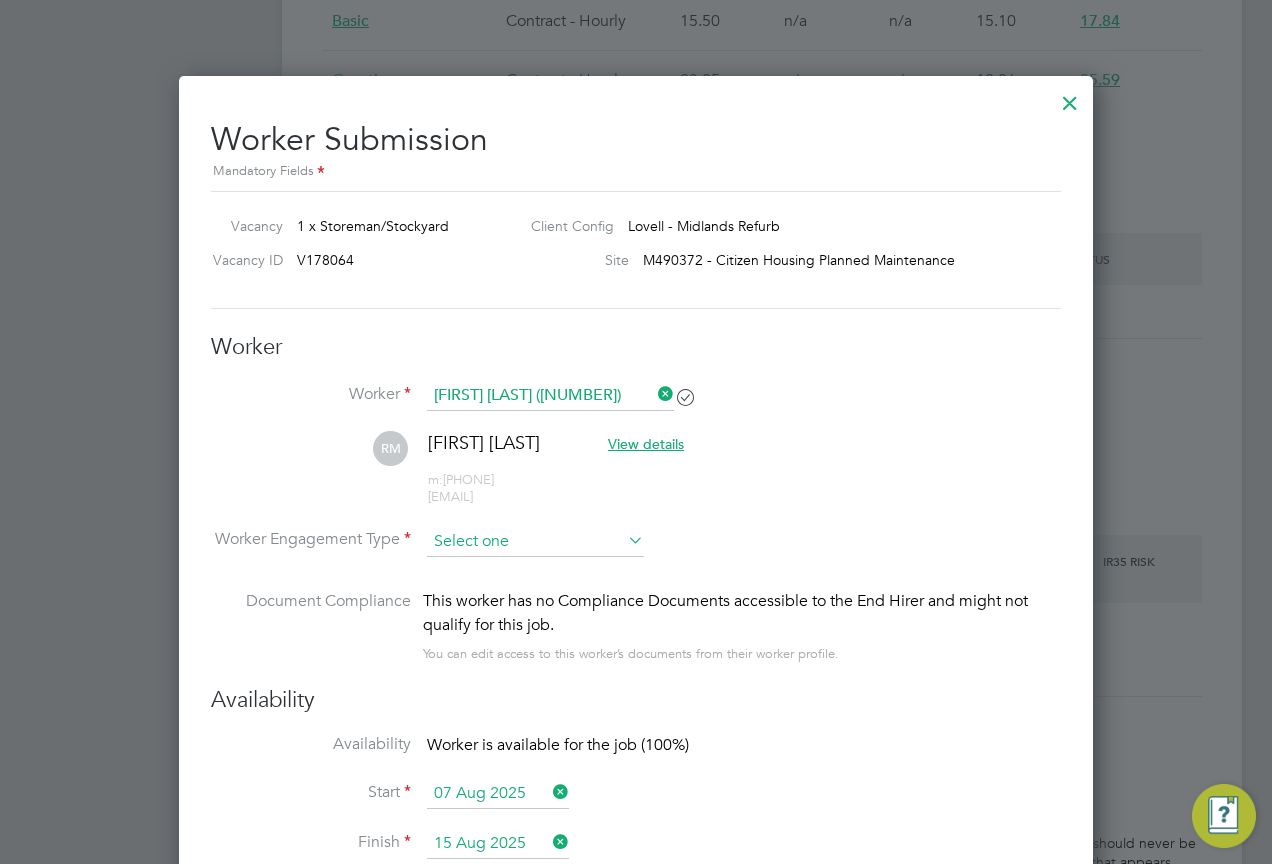 click at bounding box center [535, 542] 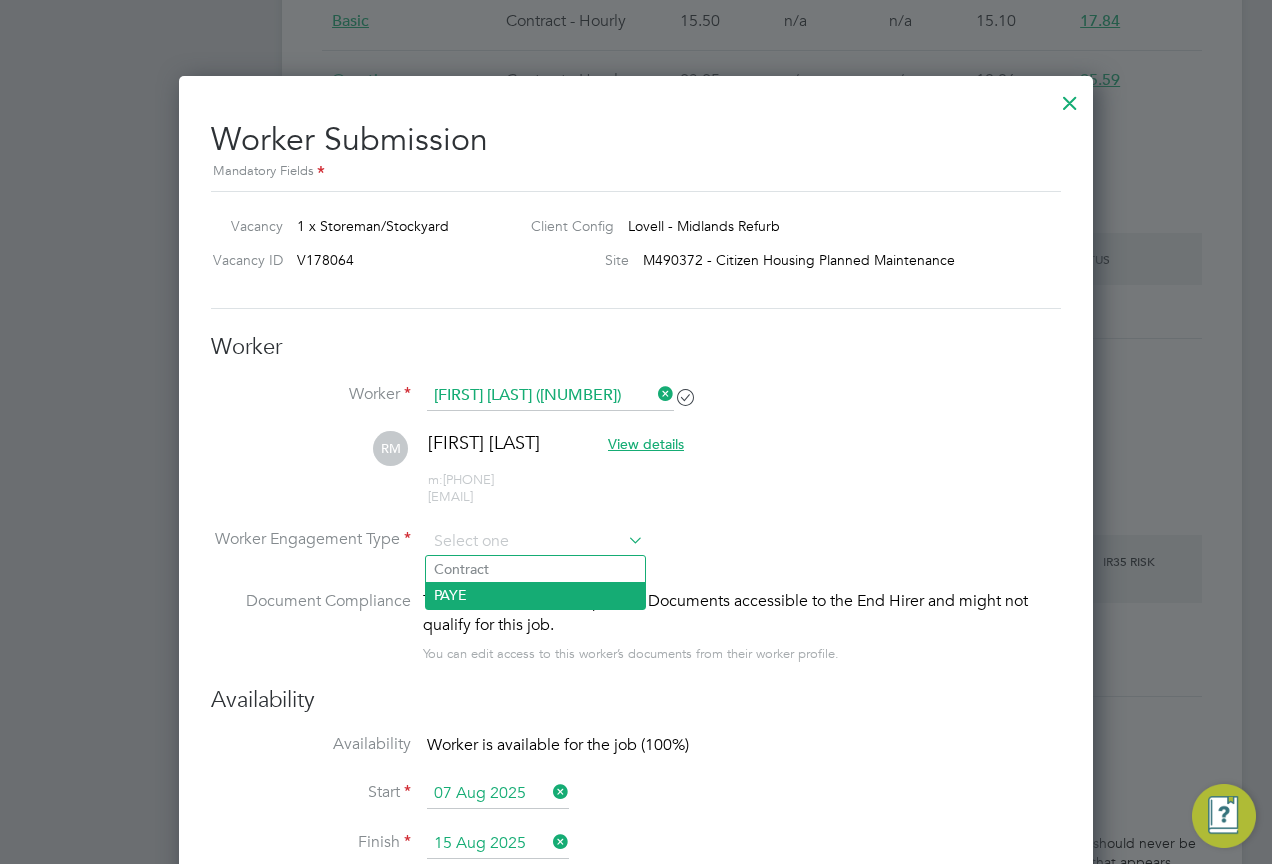 click on "PAYE" 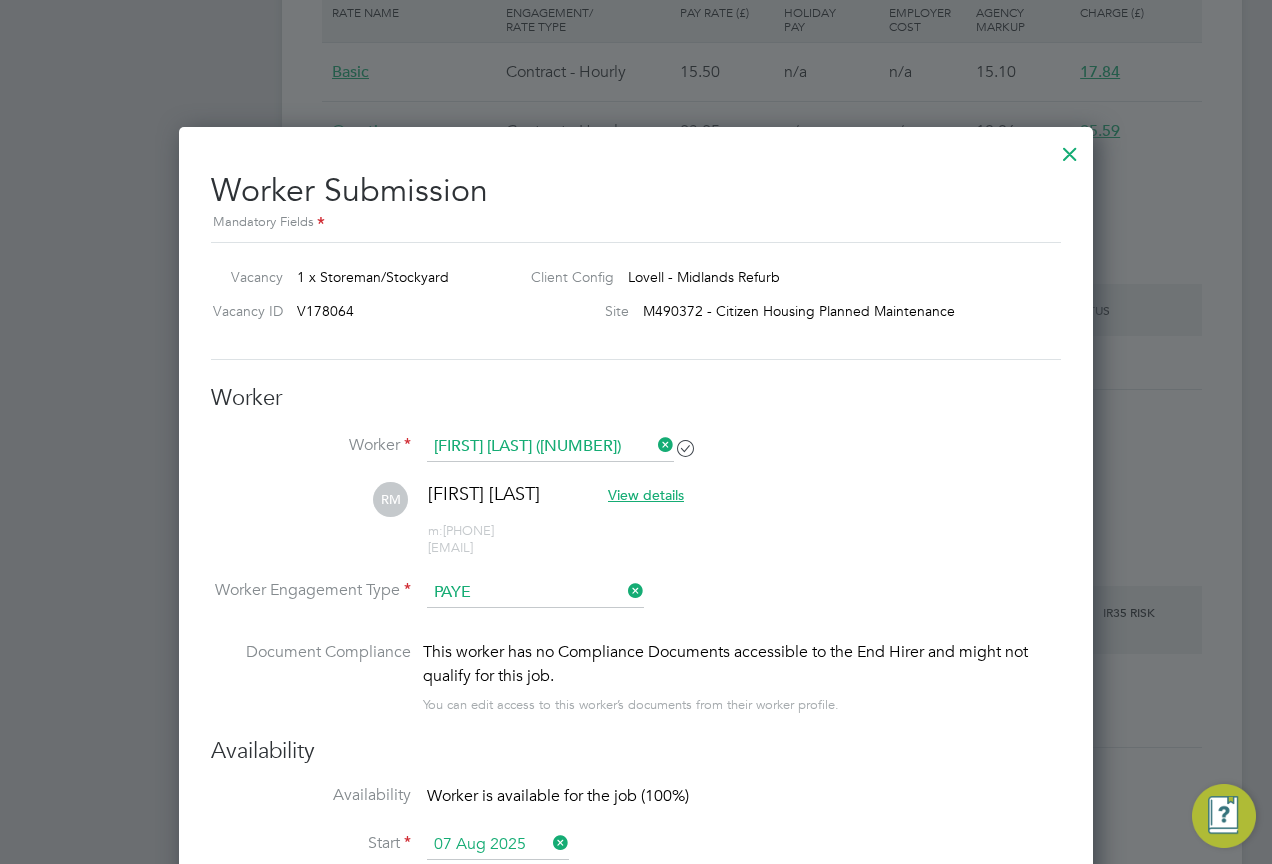 scroll, scrollTop: 1300, scrollLeft: 0, axis: vertical 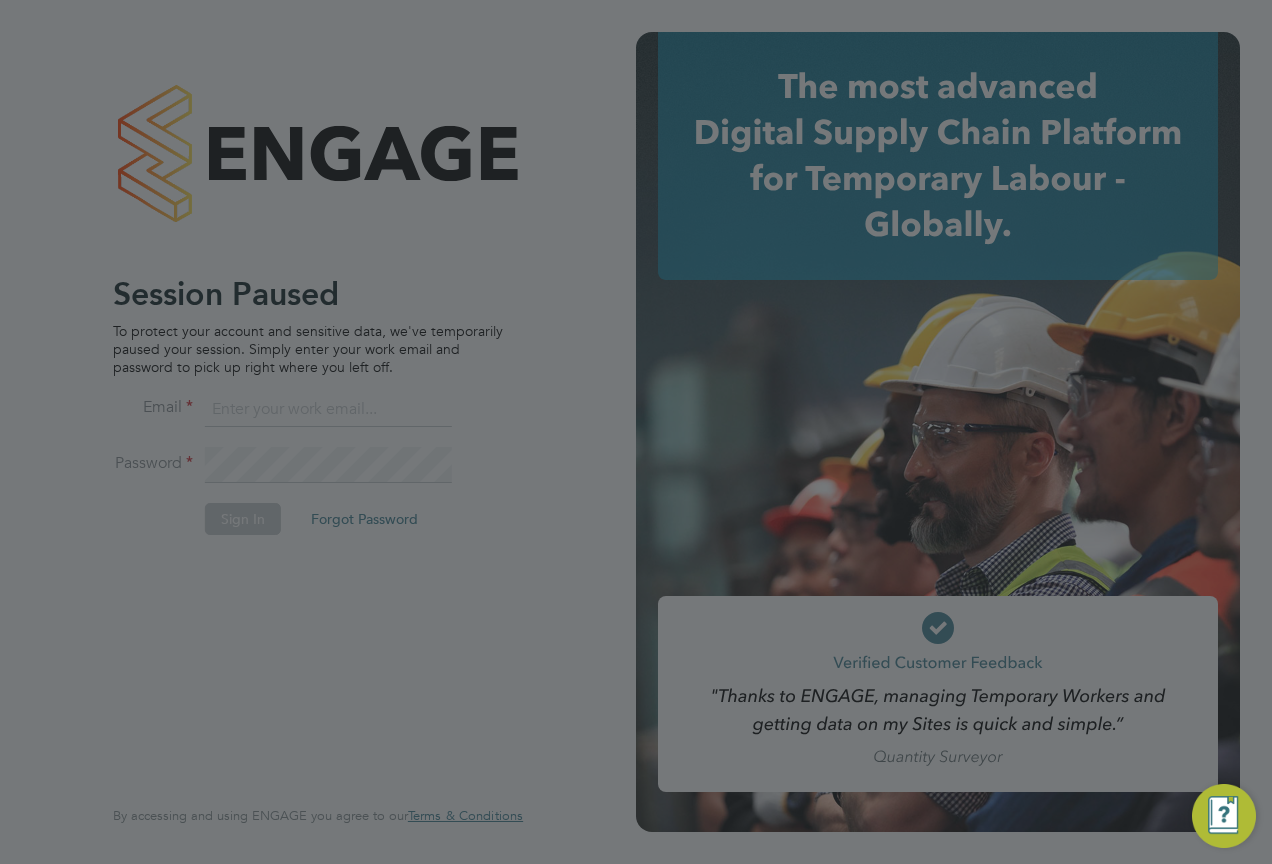 click 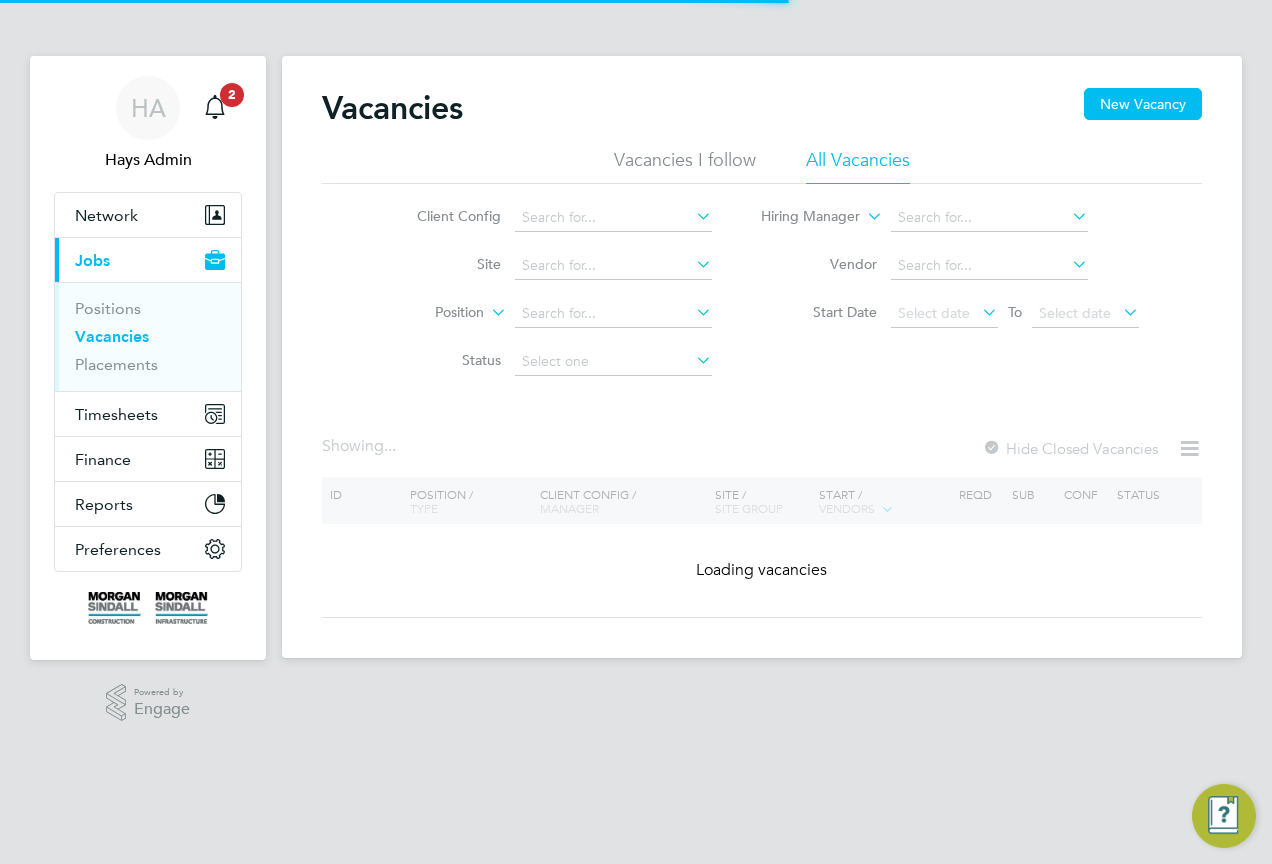scroll, scrollTop: 0, scrollLeft: 0, axis: both 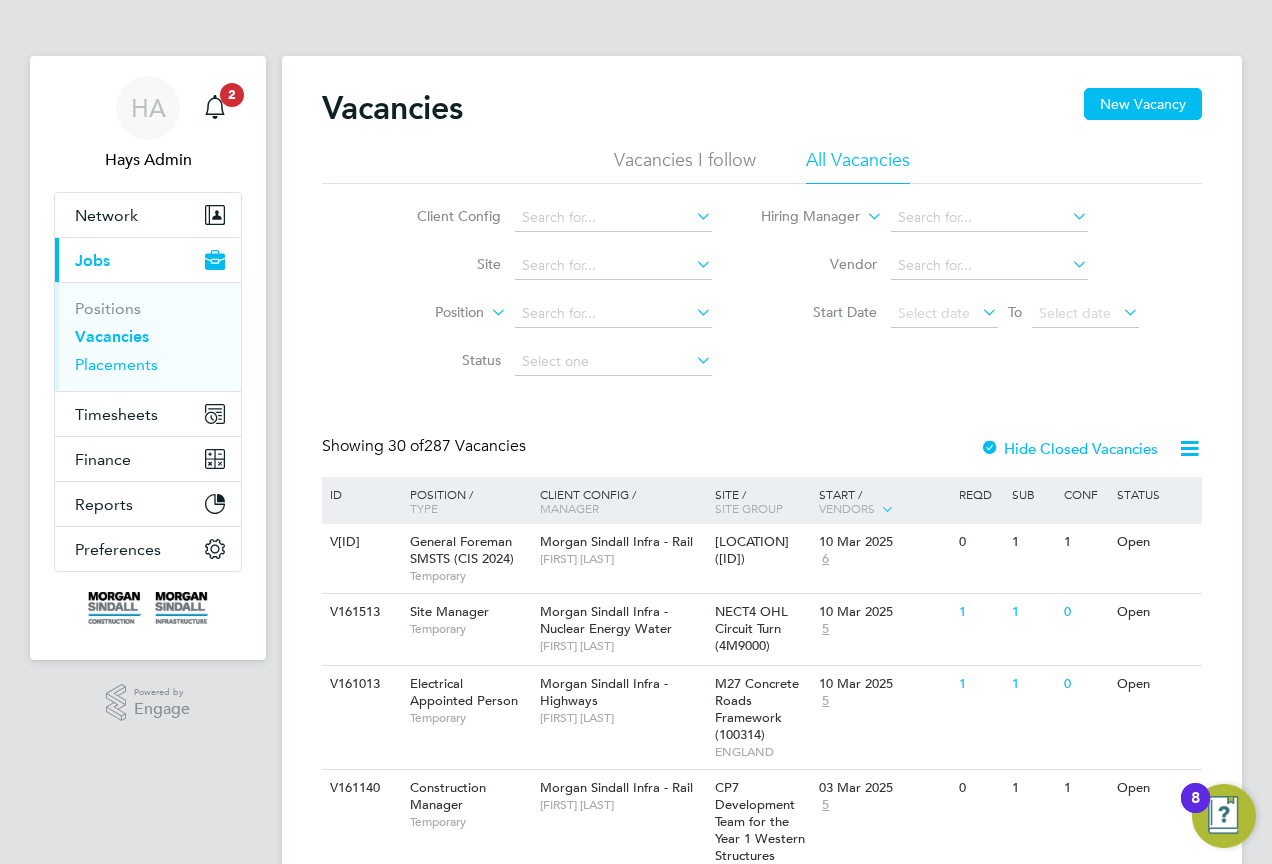 click on "Placements" at bounding box center (116, 364) 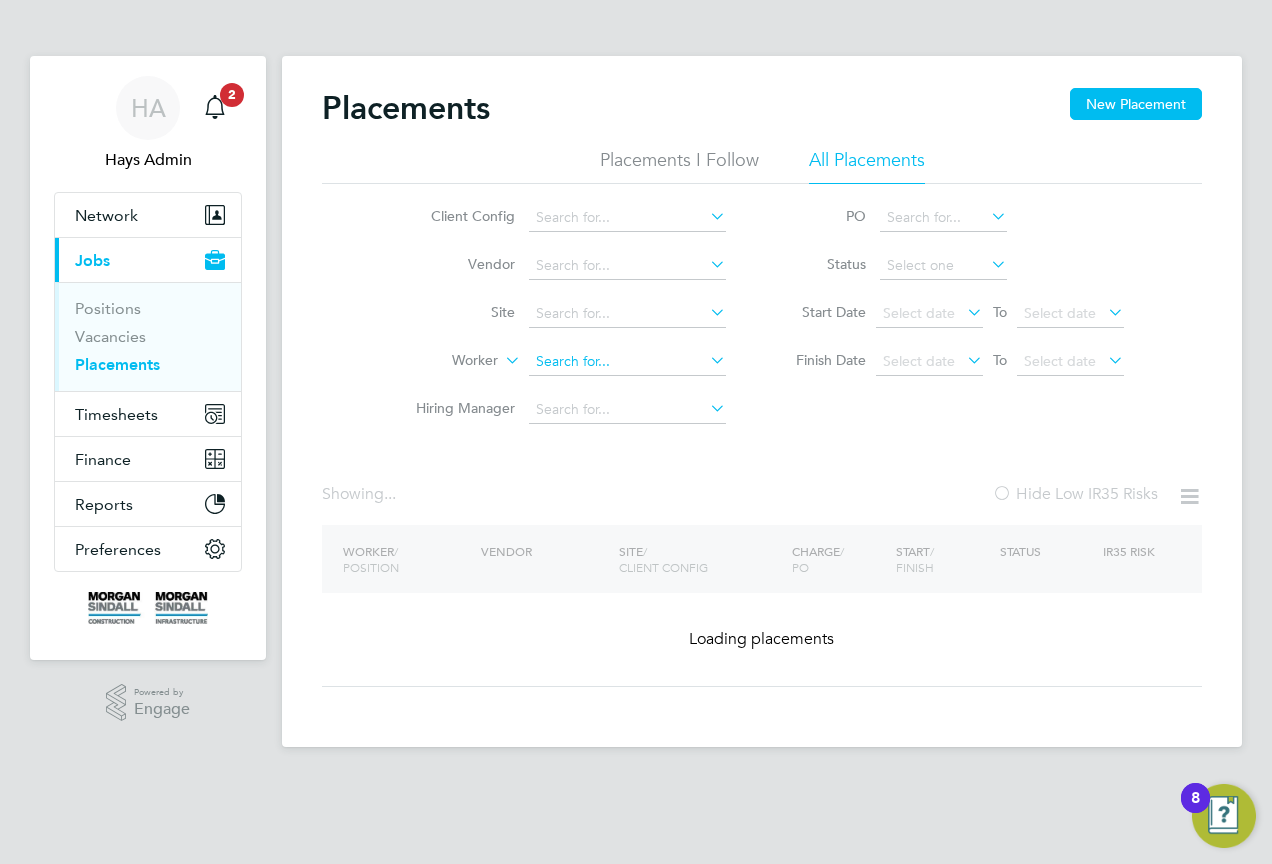 click 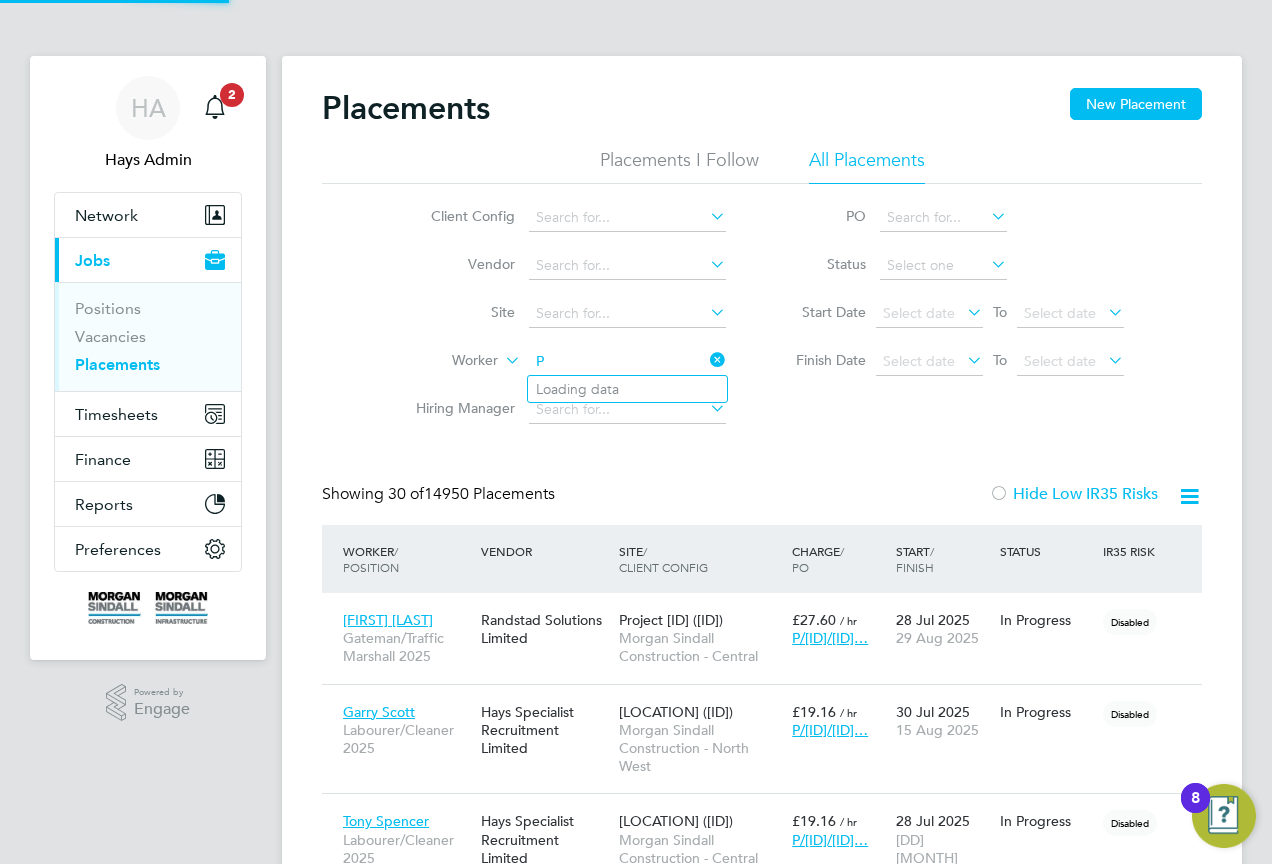 scroll, scrollTop: 10, scrollLeft: 10, axis: both 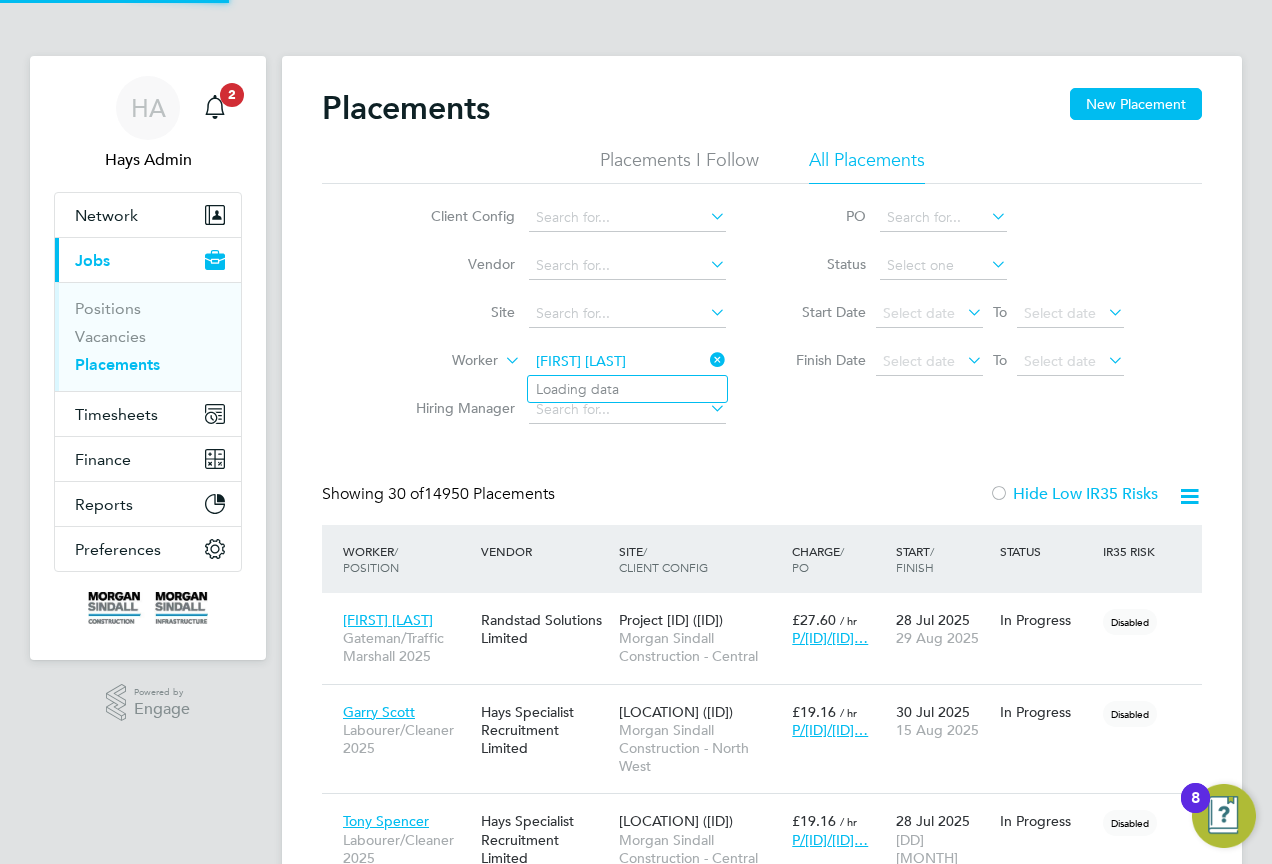 type on "[FIRST] [LAST]" 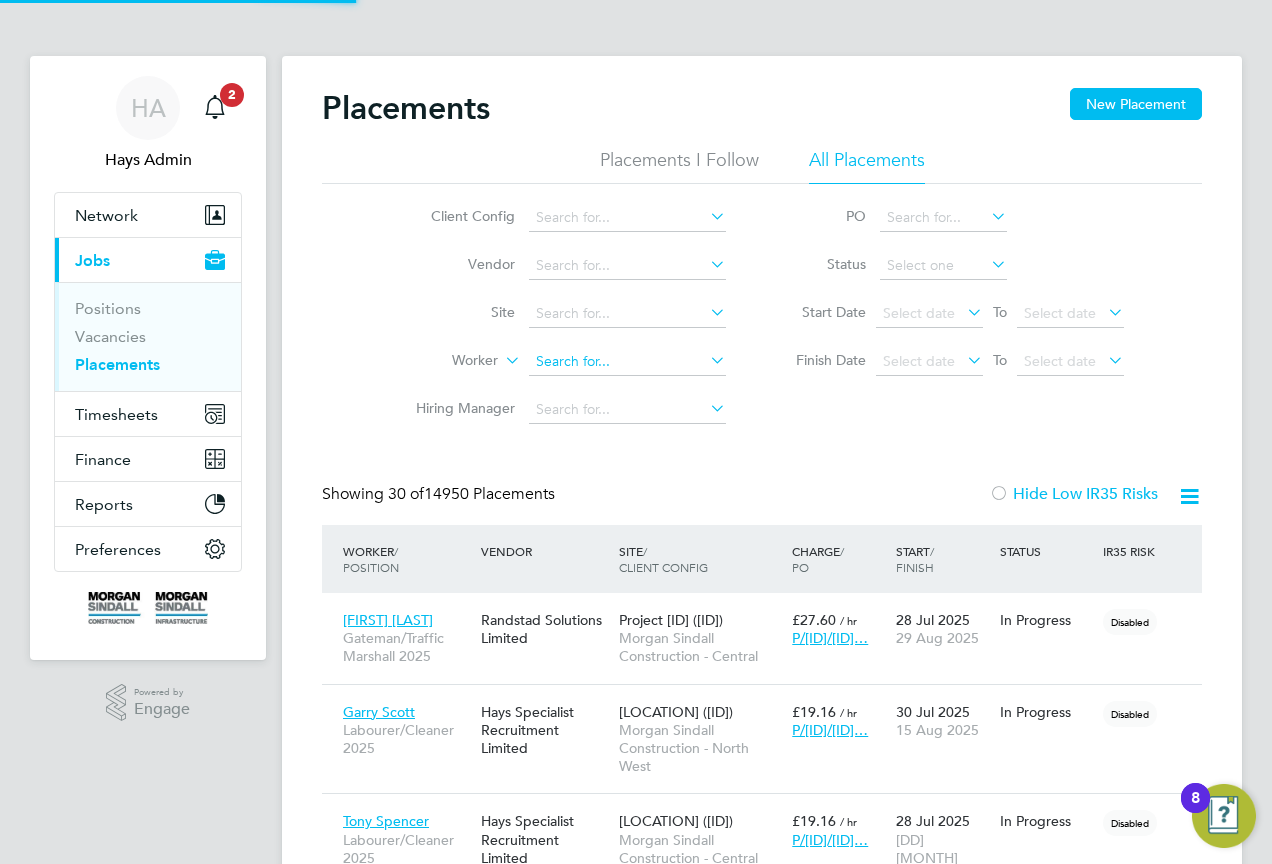 click 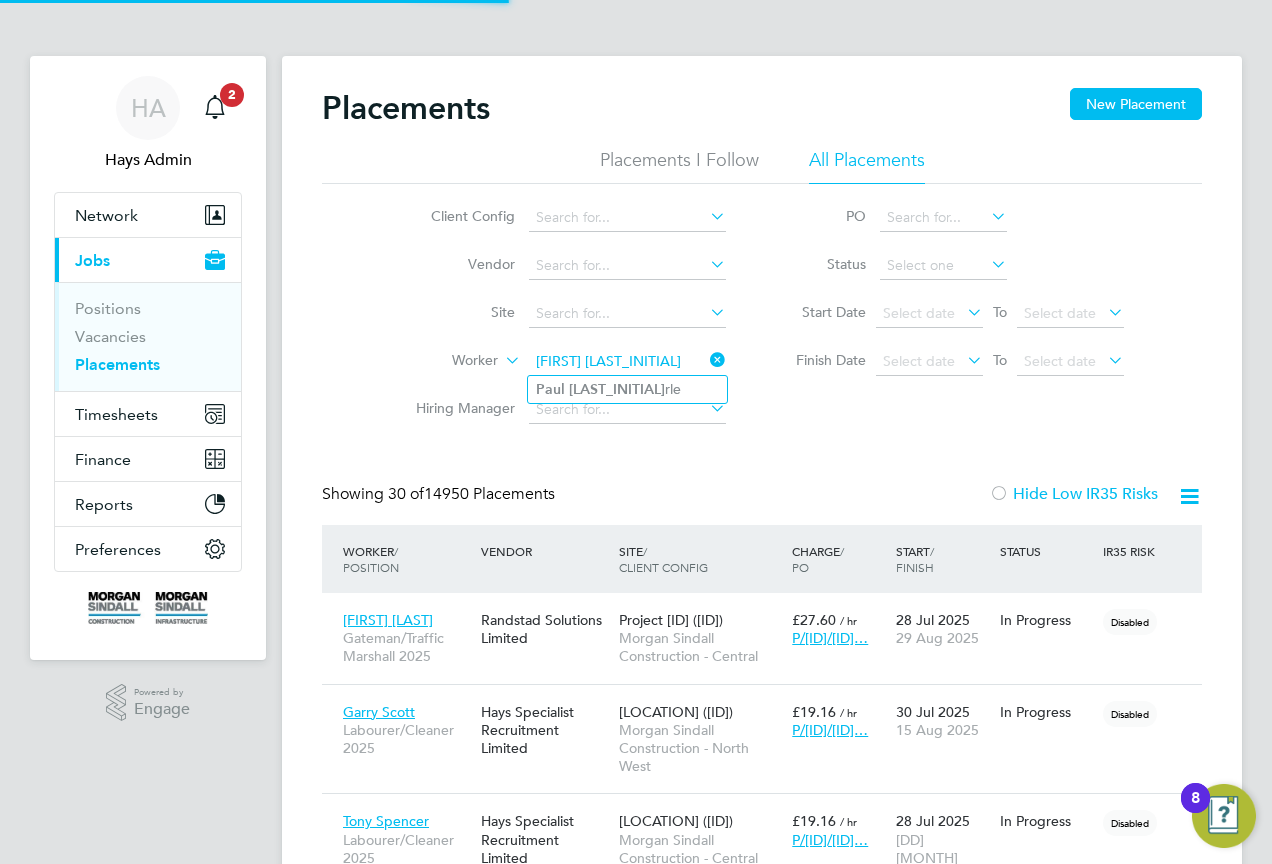 click on "Paul   Sea rle" 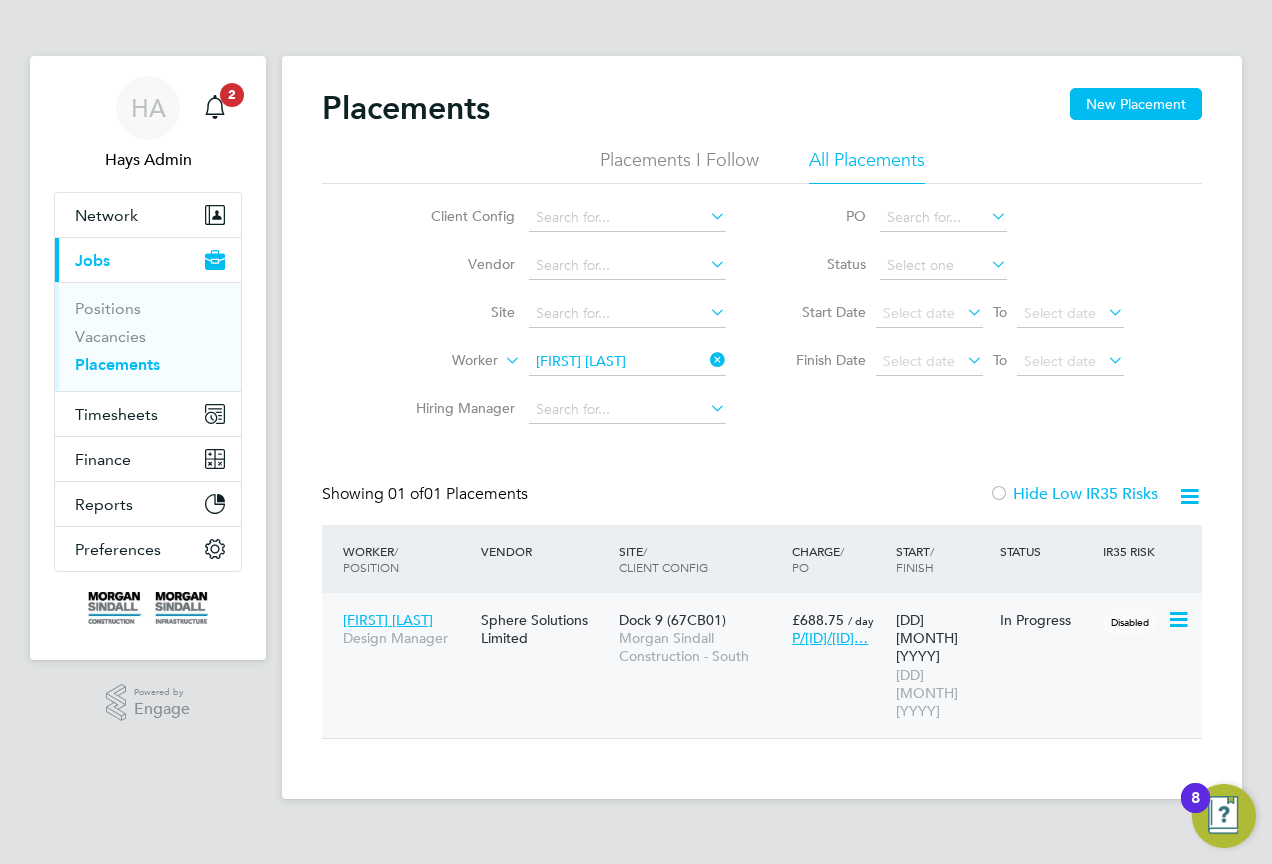 click on "Morgan Sindall Construction - South" 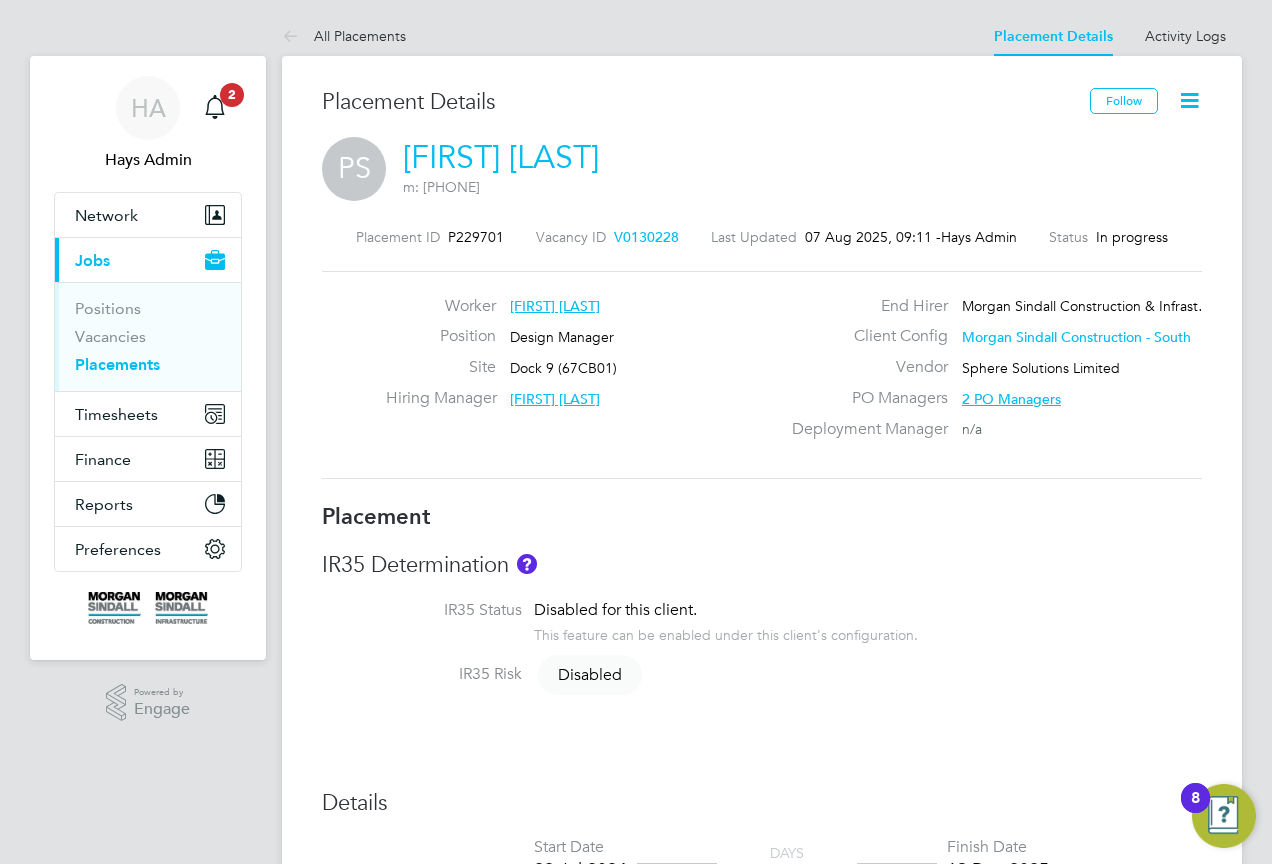 scroll, scrollTop: 0, scrollLeft: 0, axis: both 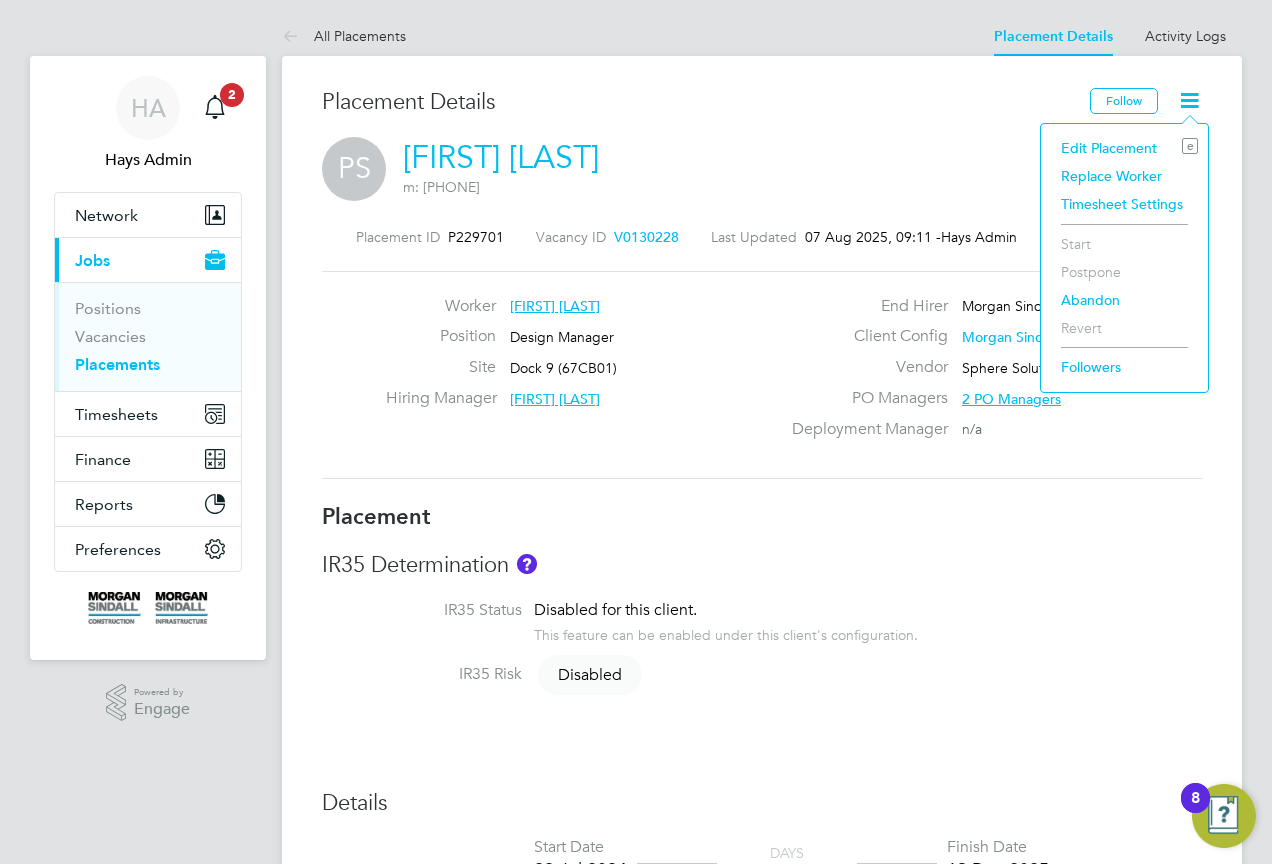click on "Edit Placement e" 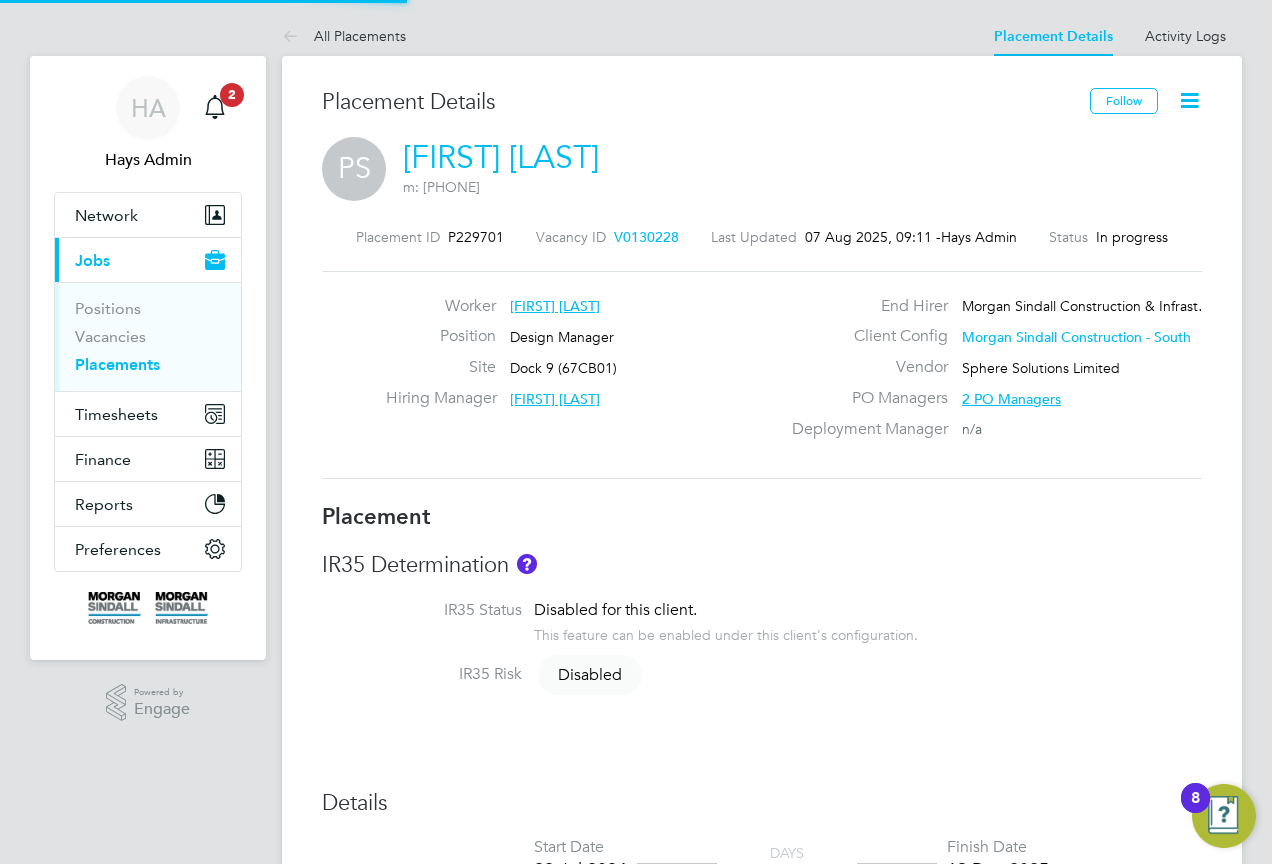 scroll, scrollTop: 10, scrollLeft: 10, axis: both 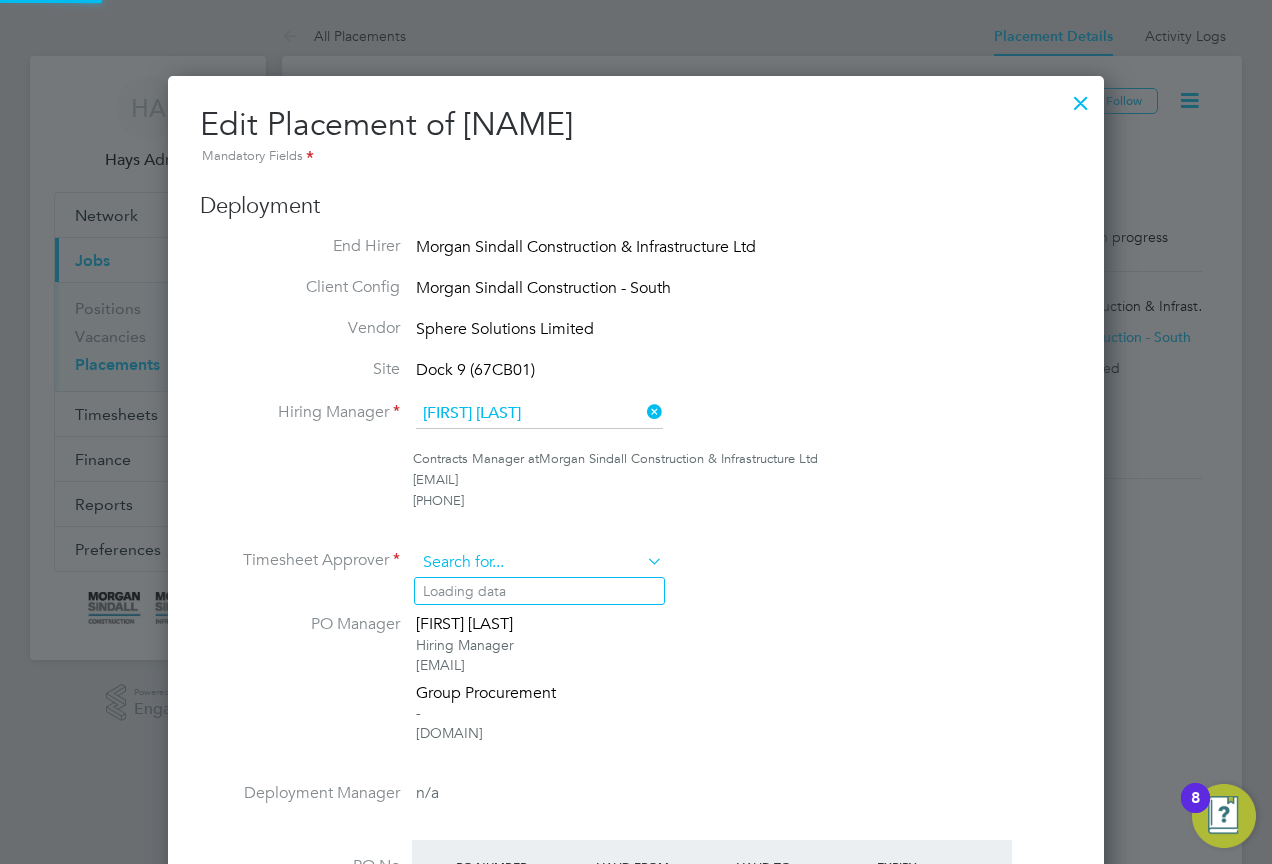 click at bounding box center [539, 563] 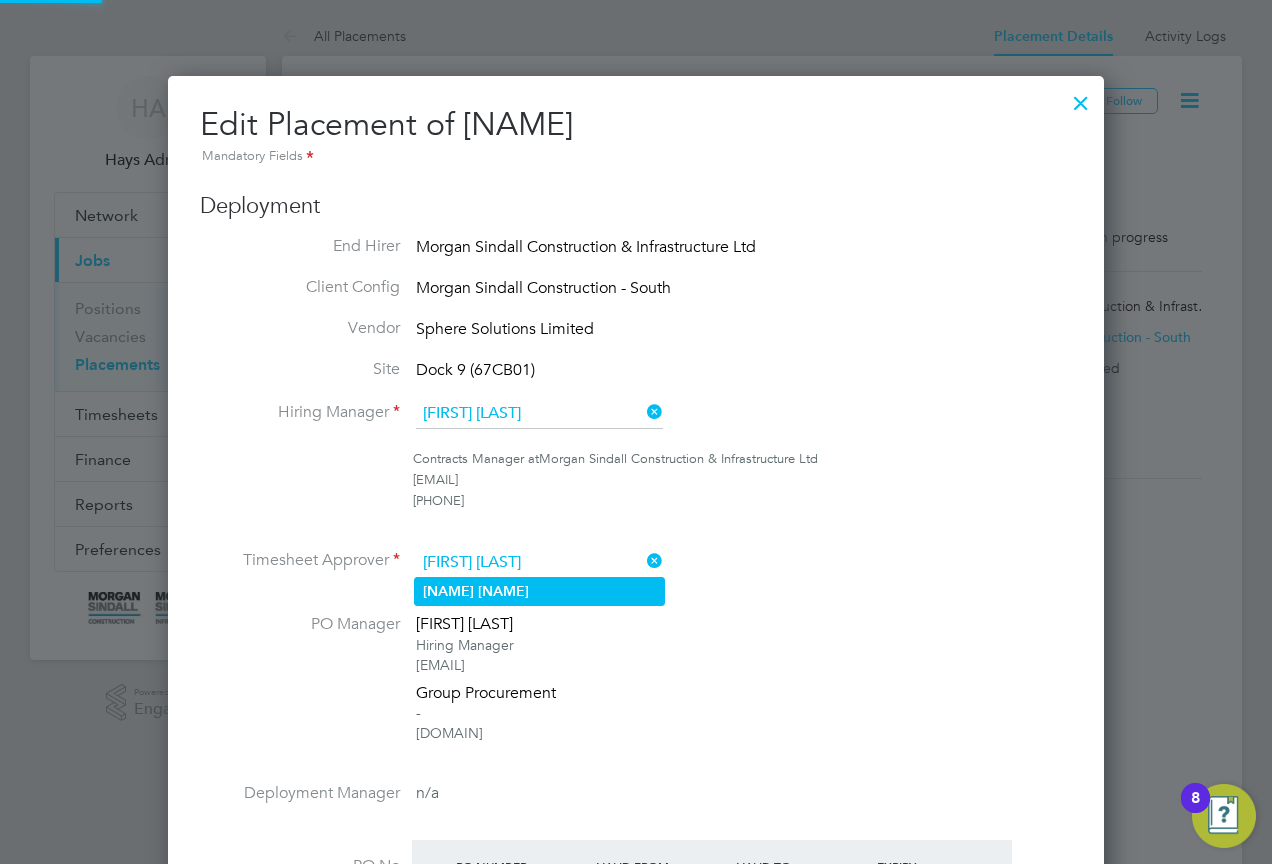 type on "[FIRST] [LAST]" 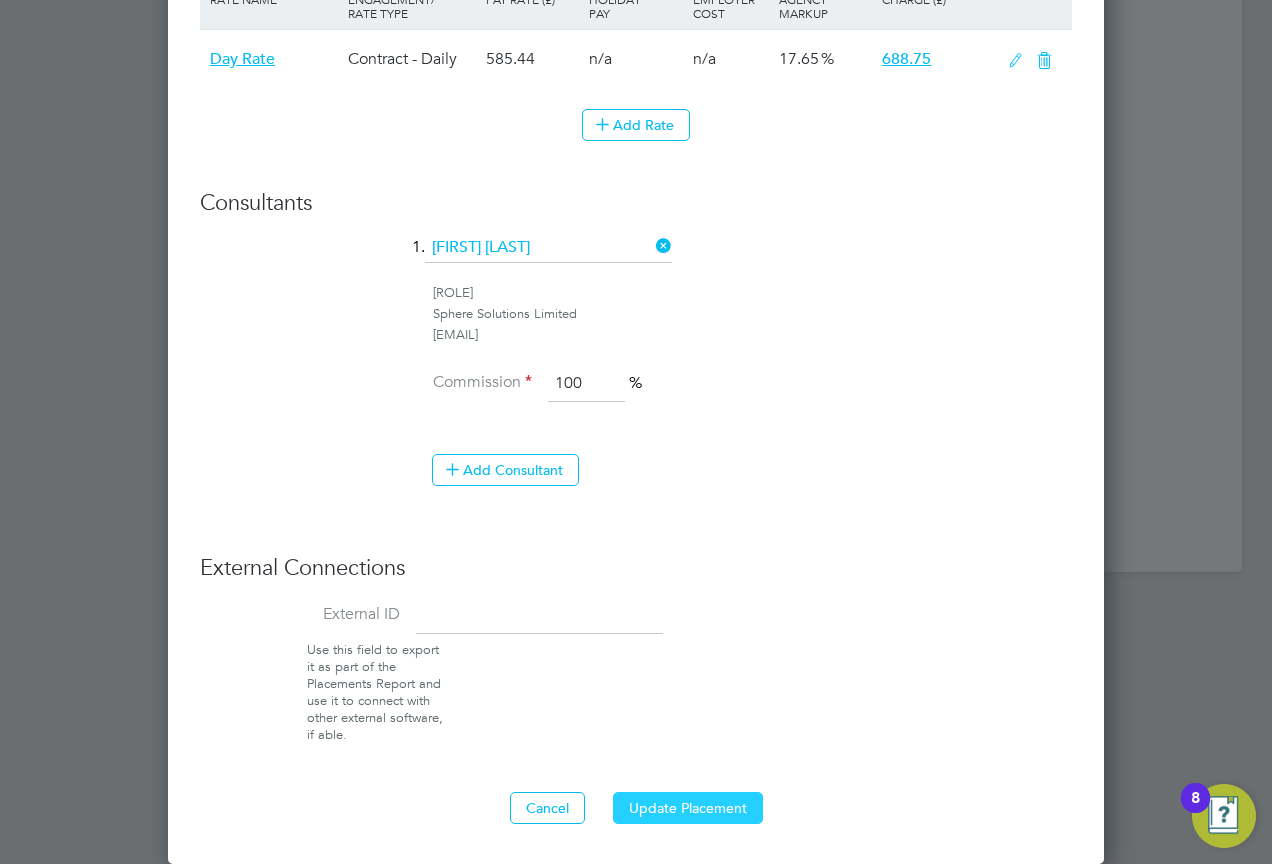click on "Update Placement" at bounding box center [688, 808] 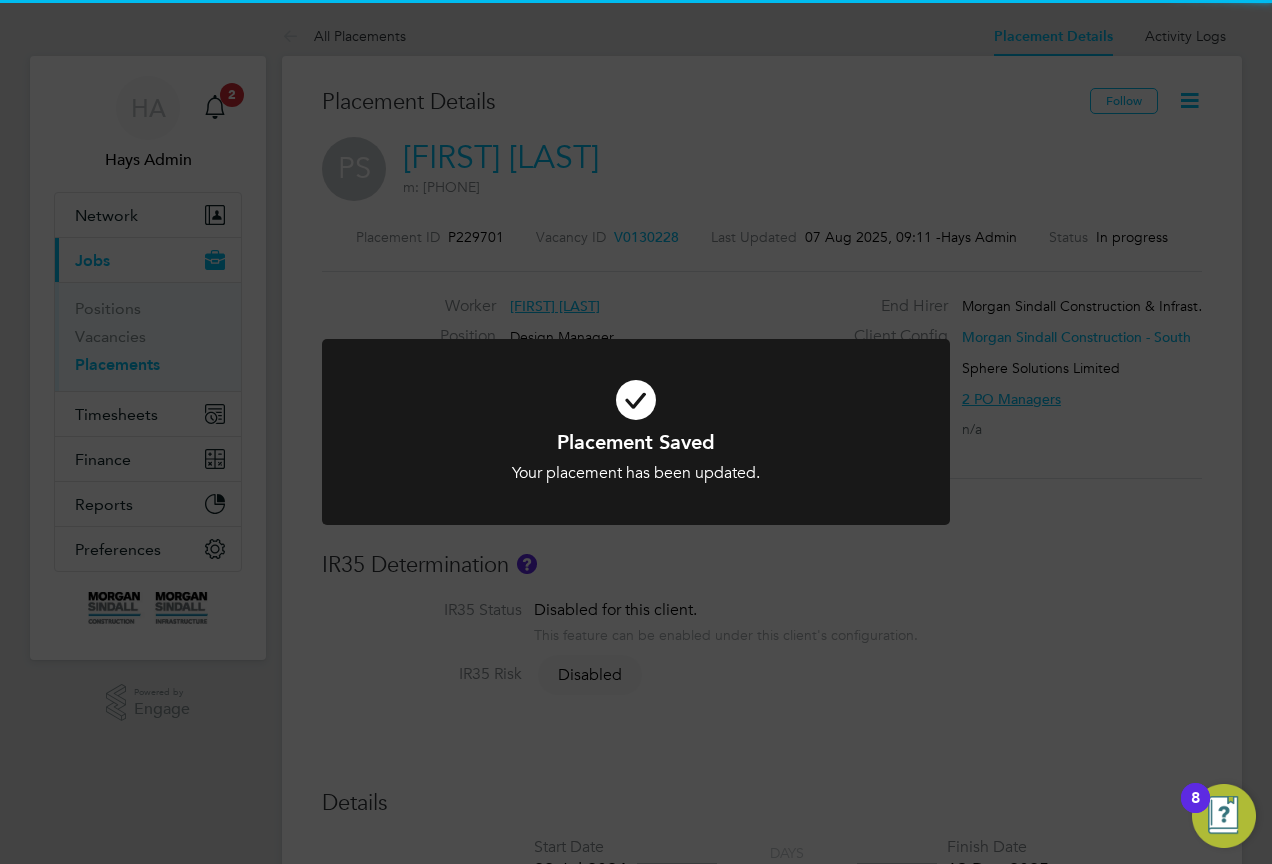 click on "Placement Saved Your placement has been updated. Cancel Okay" 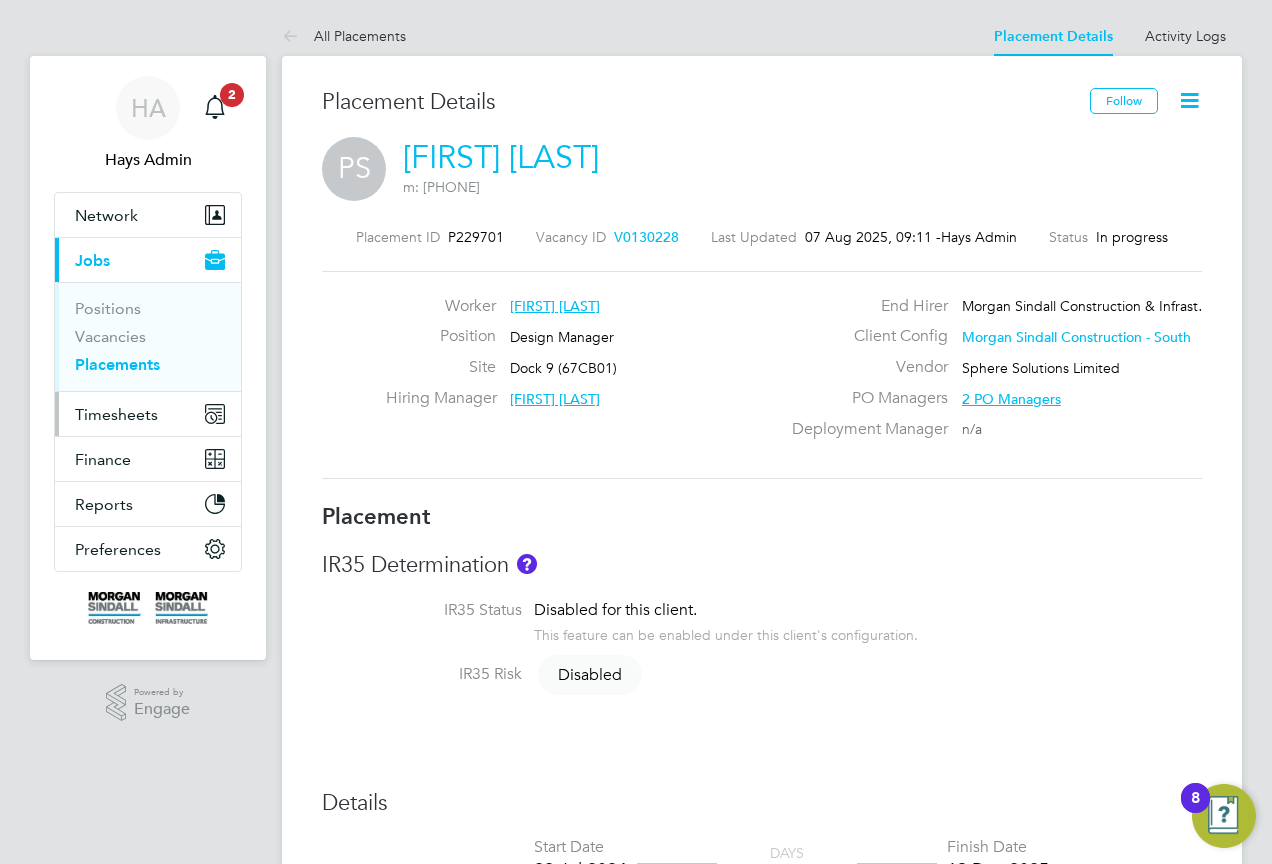 click on "Timesheets" at bounding box center (116, 414) 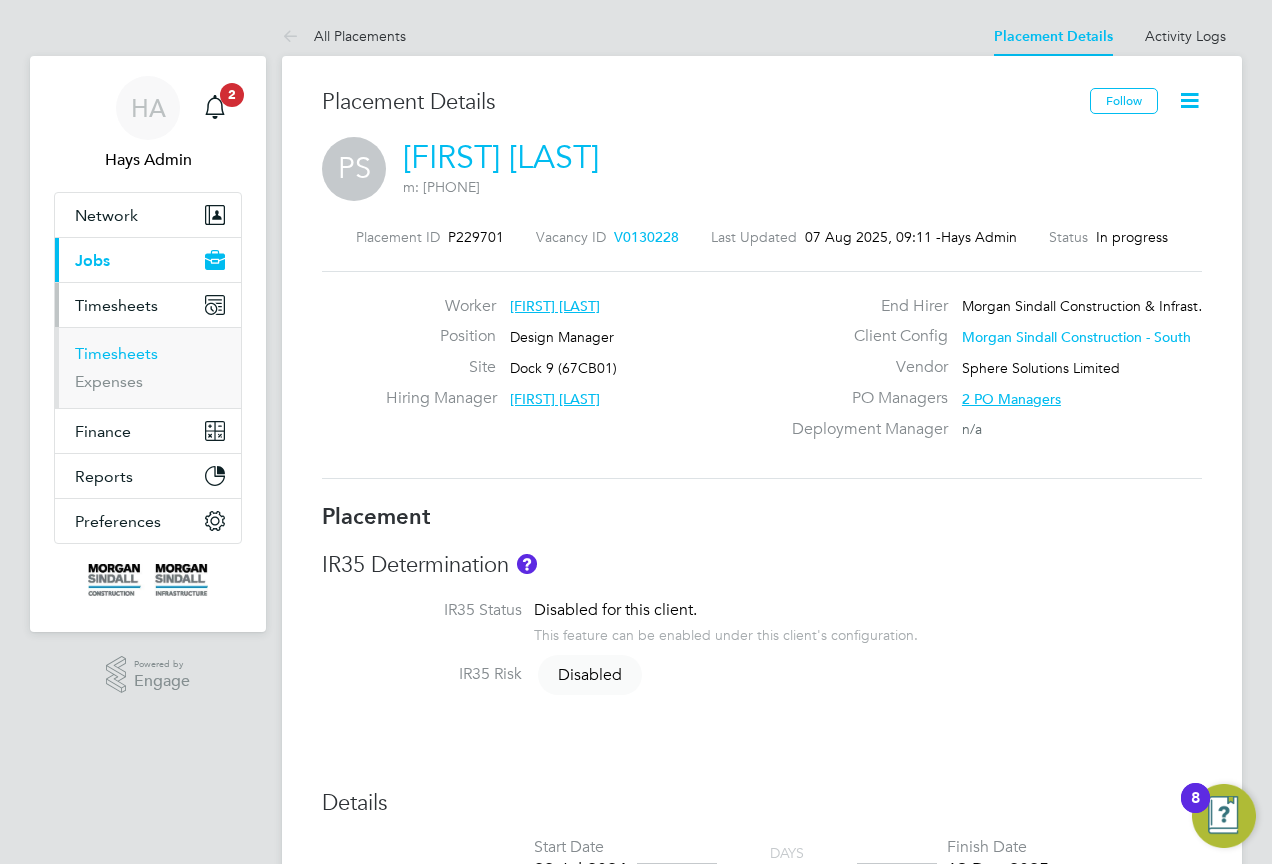 drag, startPoint x: 112, startPoint y: 351, endPoint x: 131, endPoint y: 349, distance: 19.104973 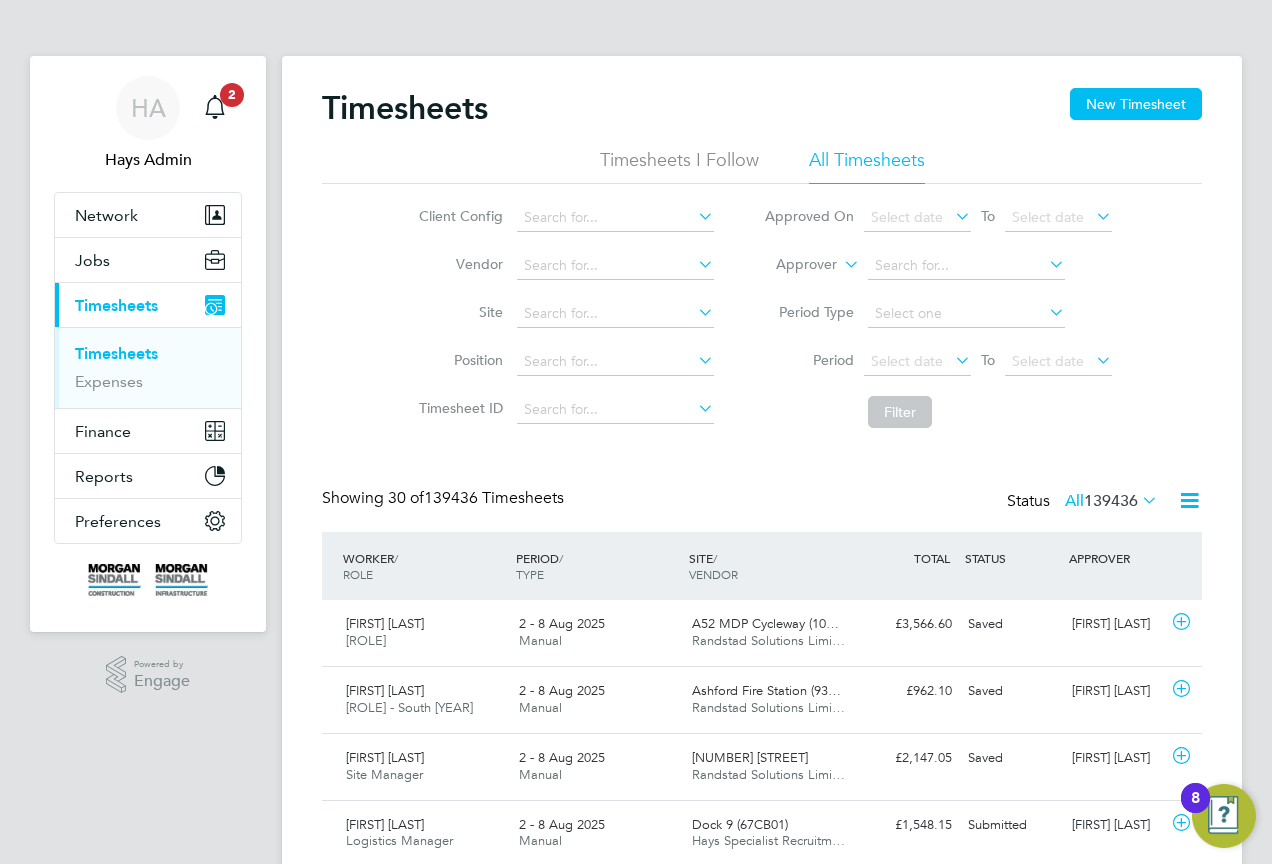 click on "Approver" 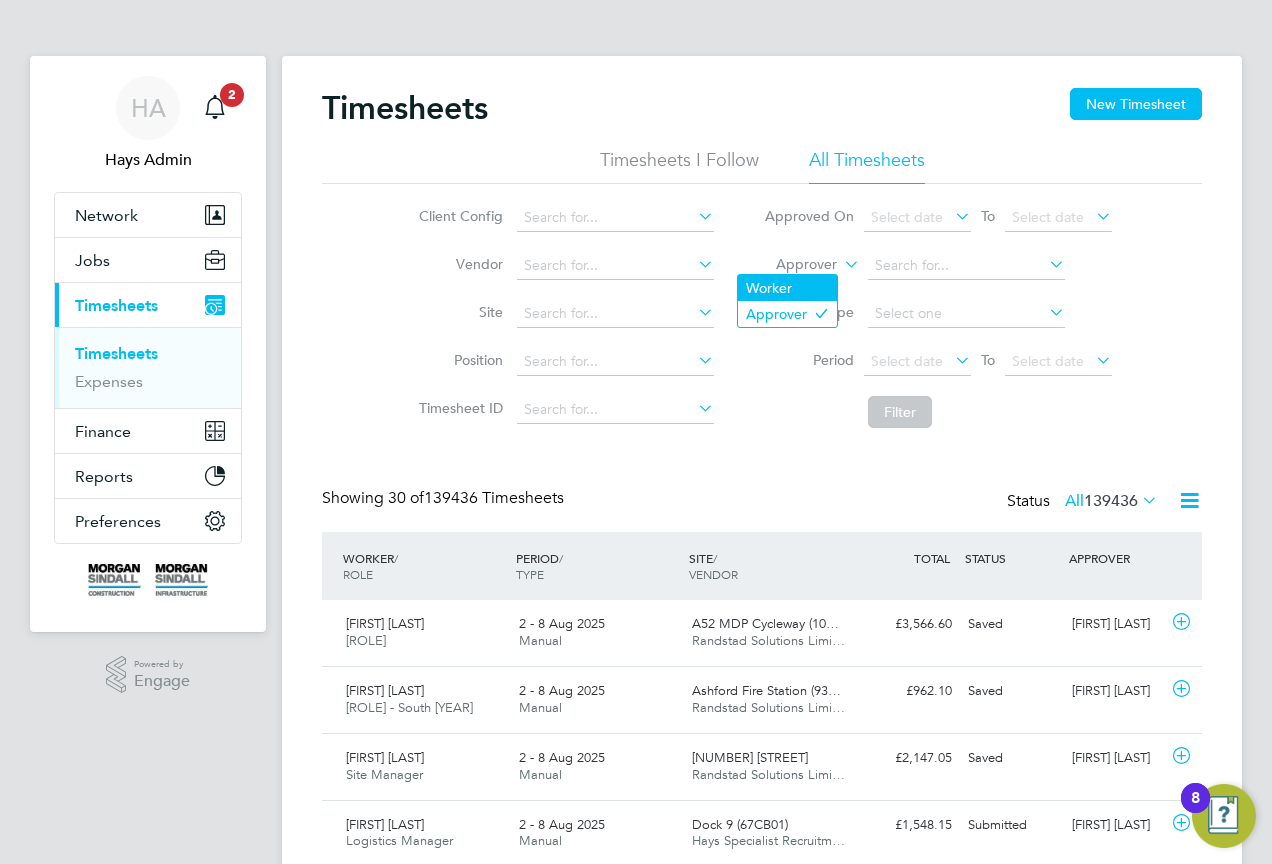 click on "Worker" 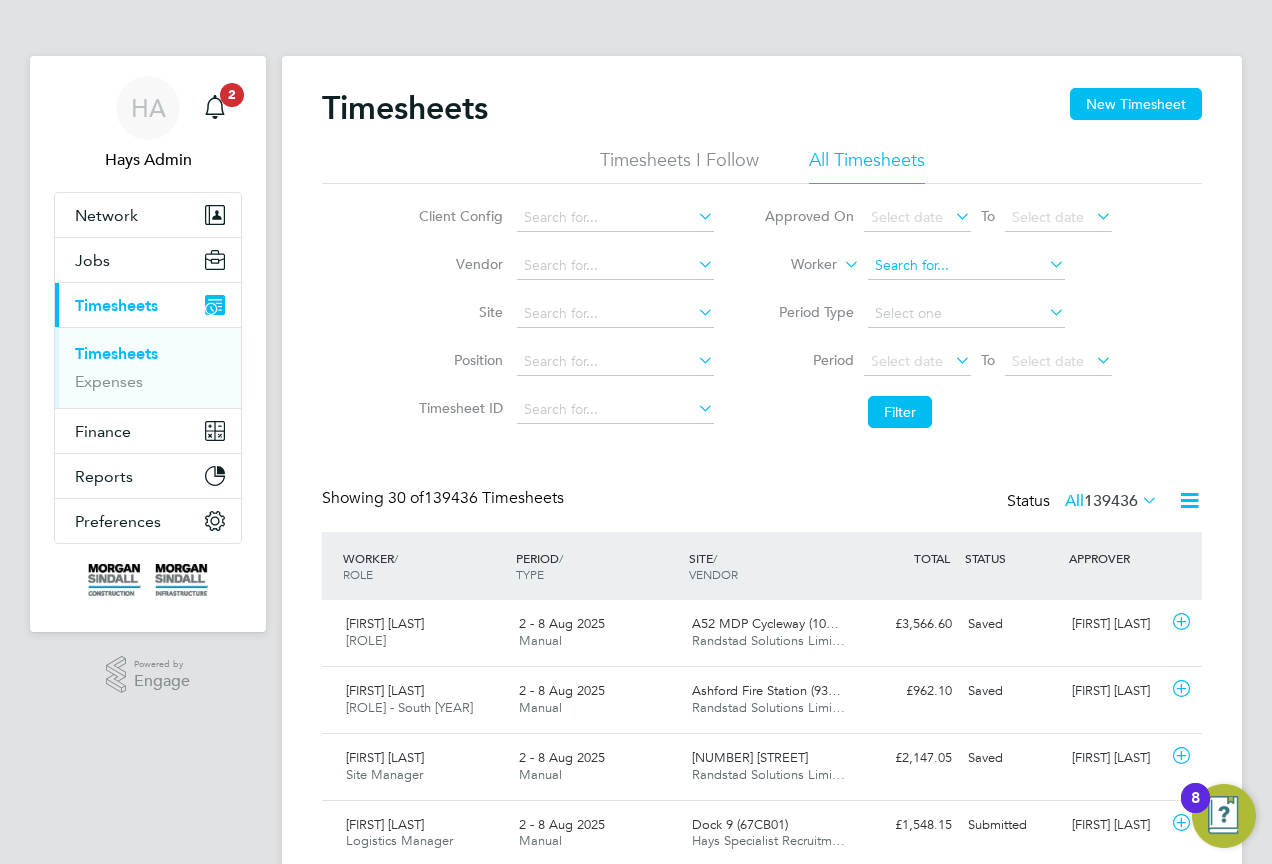 click 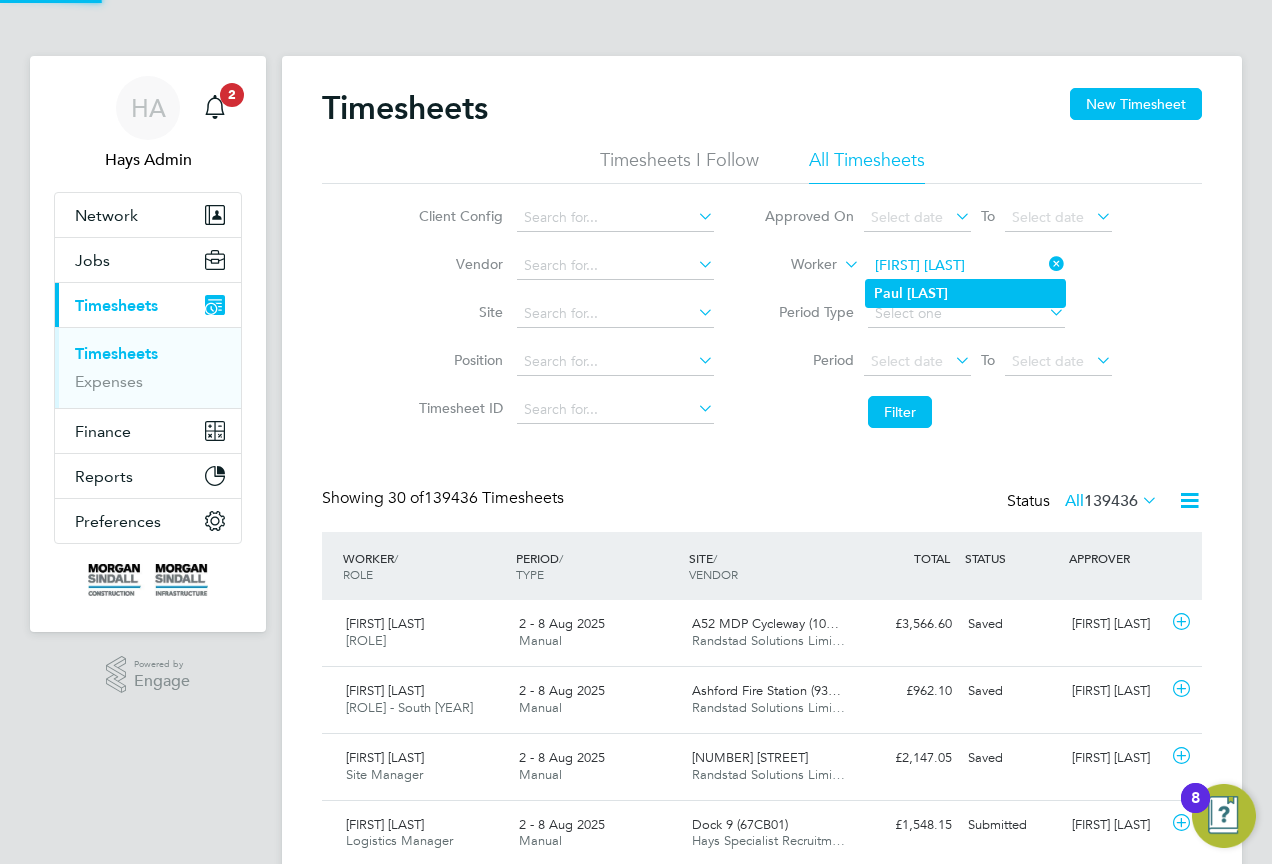 type on "Paul Searle" 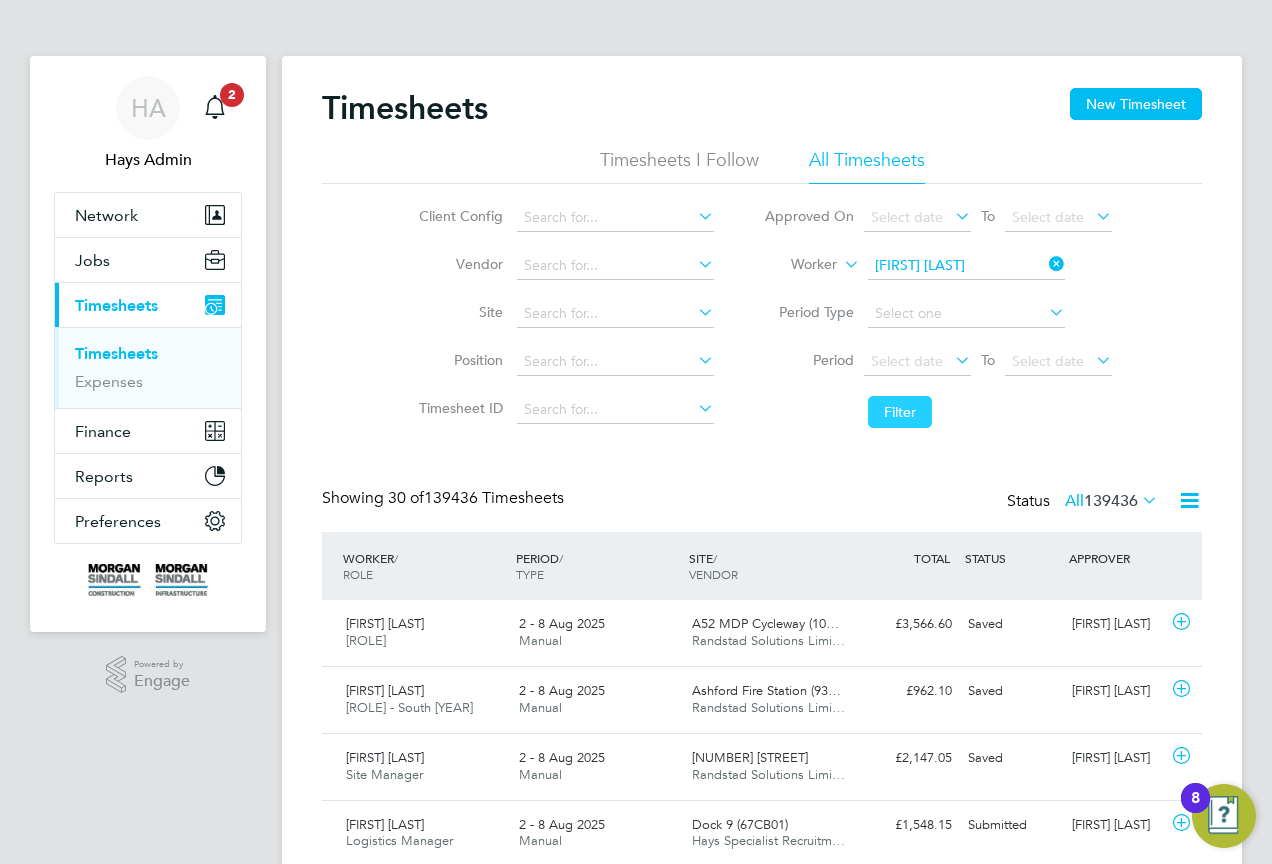 click on "Filter" 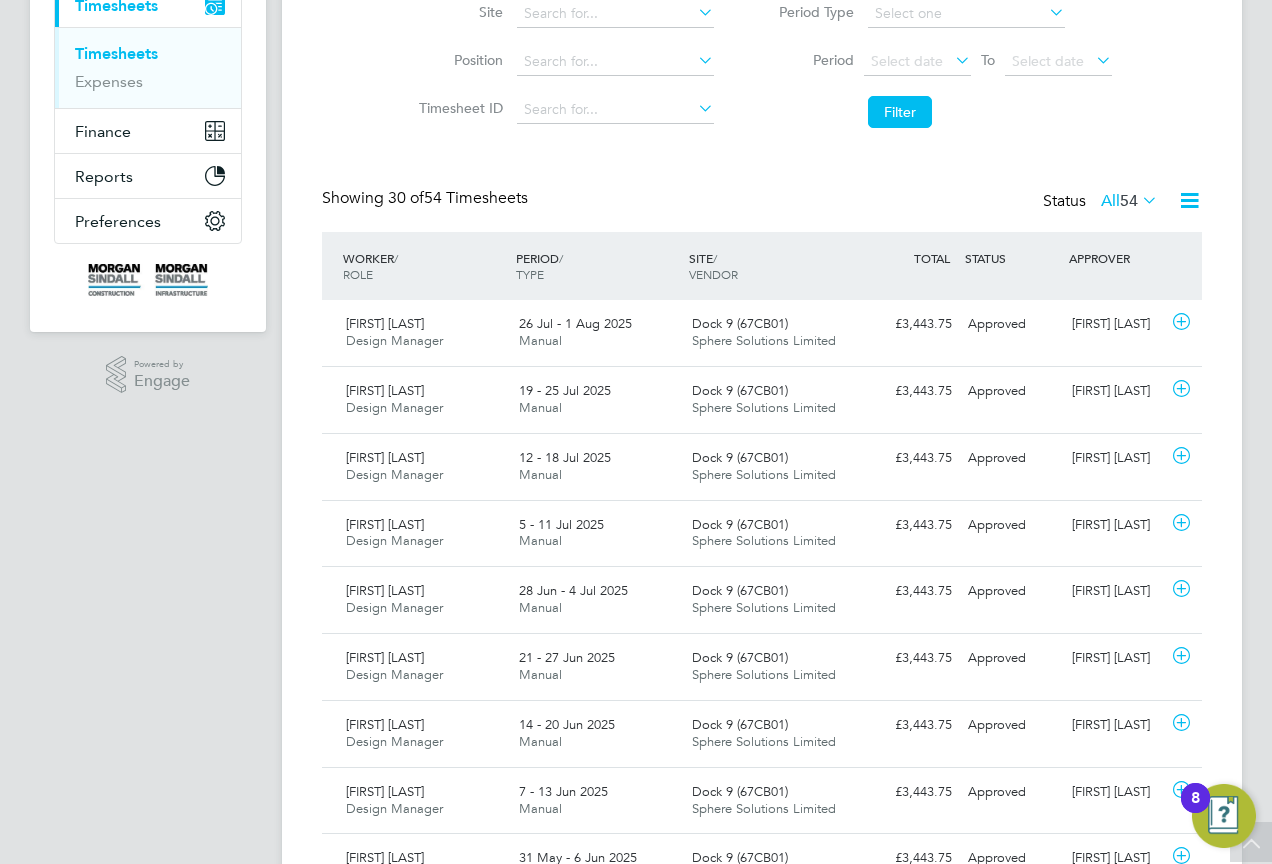 click on "54" 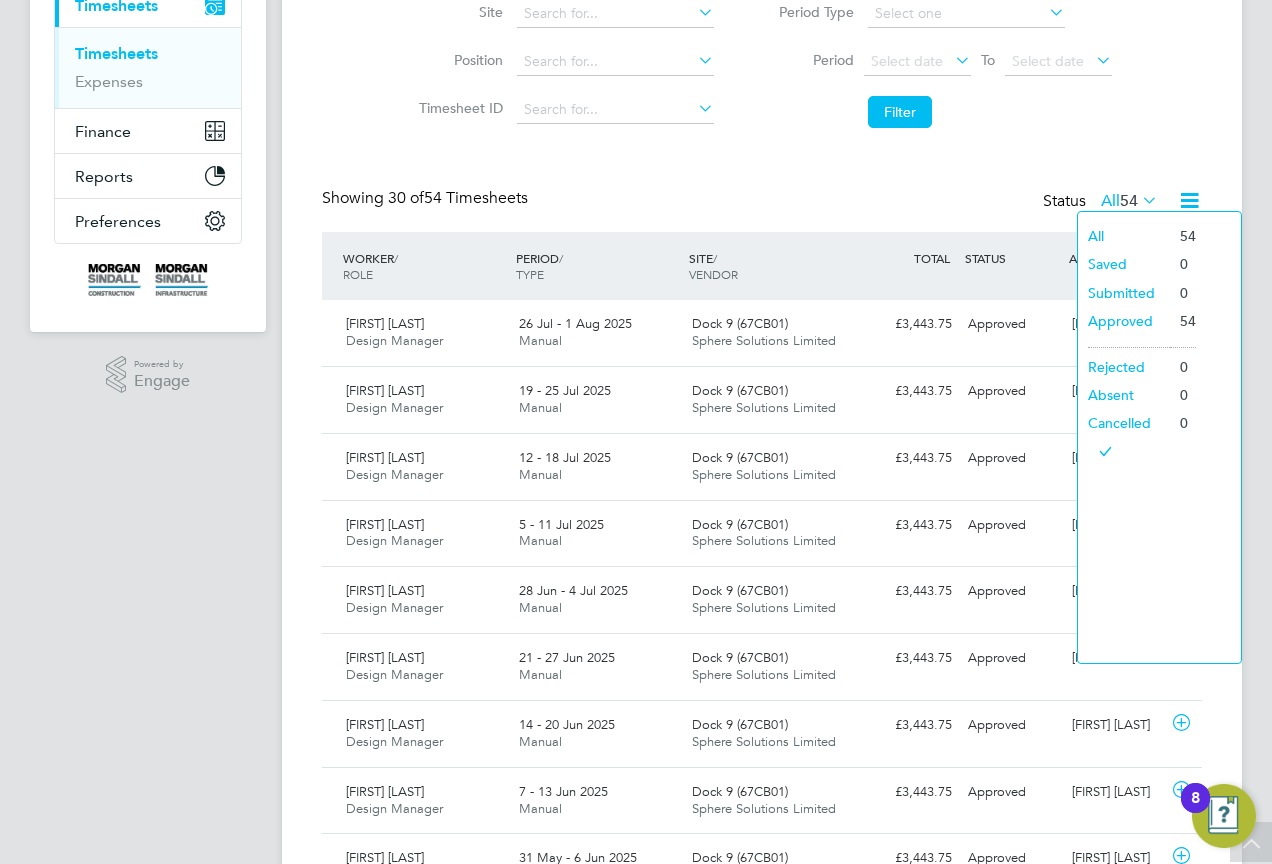 click on "Timesheets New Timesheet Timesheets I Follow All Timesheets Client Config   Vendor   Site   Position   Timesheet ID   Approved On
Select date
To
Select date
Worker   Paul Searle   Period Type   Period
Select date
To
Select date
Filter Showing   30 of  54 Timesheets Status  All  54  WORKER  / ROLE WORKER  / PERIOD PERIOD  / TYPE SITE  / VENDOR TOTAL   TOTAL  / STATUS STATUS APPROVER Paul Searle Design Manager   26 Jul - 1 Aug 2025 26 Jul - 1 Aug 2025 Manual Dock 9 (67CB01) Sphere Solutions Limited £3,443.75 Approved Approved Nevil Friggens Paul Searle Design Manager   19 - 25 Jul 2025 19 - 25 Jul 2025 Manual Dock 9 (67CB01) Sphere Solutions Limited £3,443.75 Approved Approved Nevil Friggens Paul Searle Design Manager   12 - 18 Jul 2025 12 - 18 Jul 2025 Manual Dock 9 (67CB01) Sphere Solutions Limited £3,443.75 Approved Approved Nevil Friggens Paul Searle Design Manager   5 - 11 Jul 2025 5 - 11 Jul 2025 Manual Dock 9 (67CB01) Sphere Solutions Limited £3,443.75" 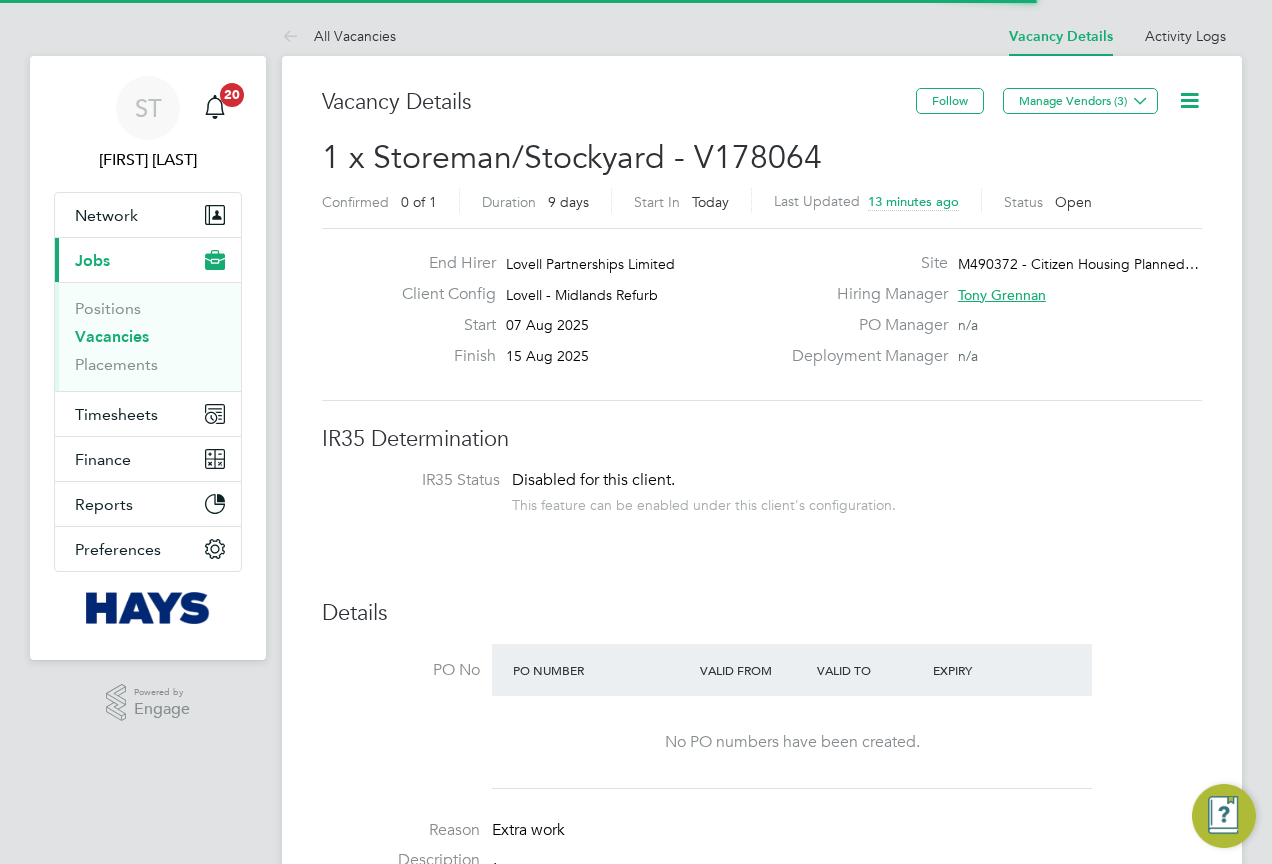 scroll, scrollTop: 0, scrollLeft: 0, axis: both 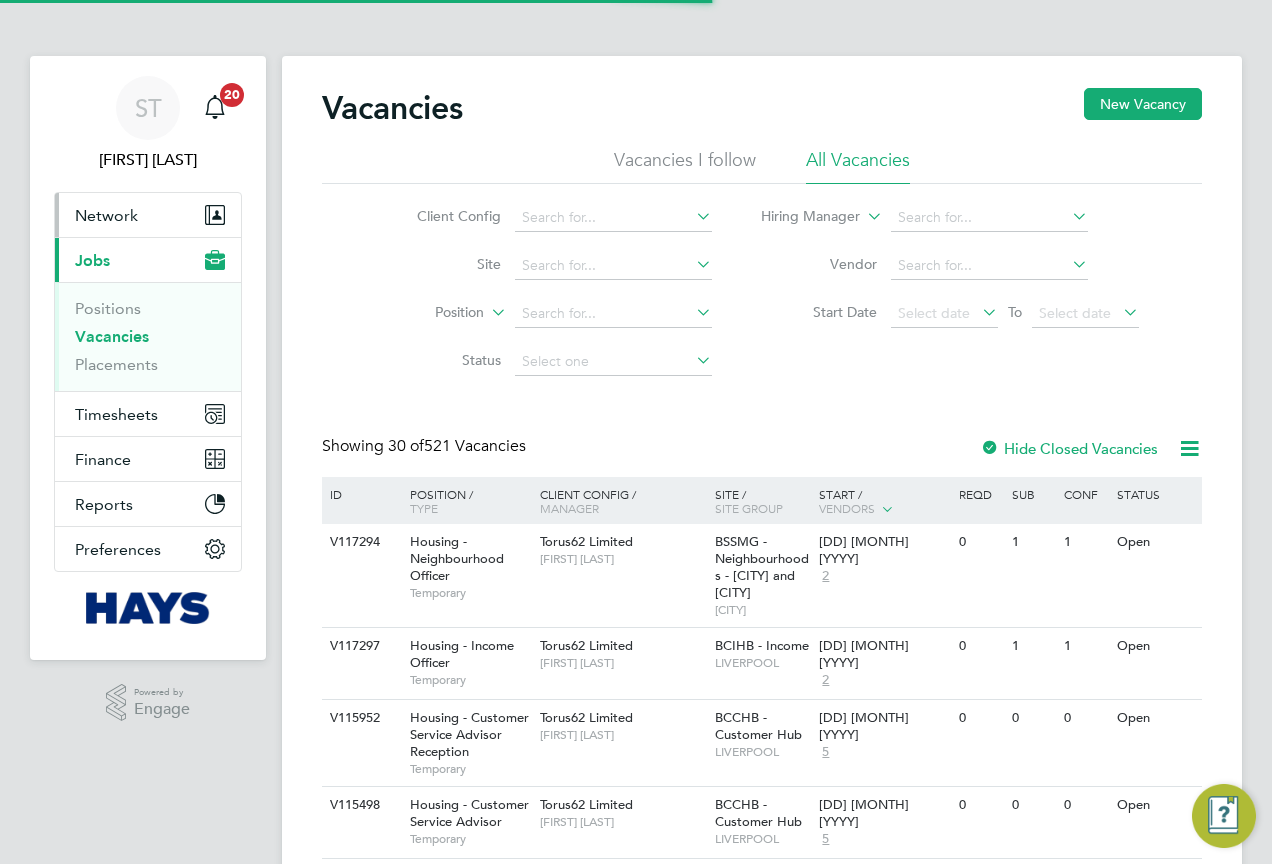 click on "Network" at bounding box center (148, 215) 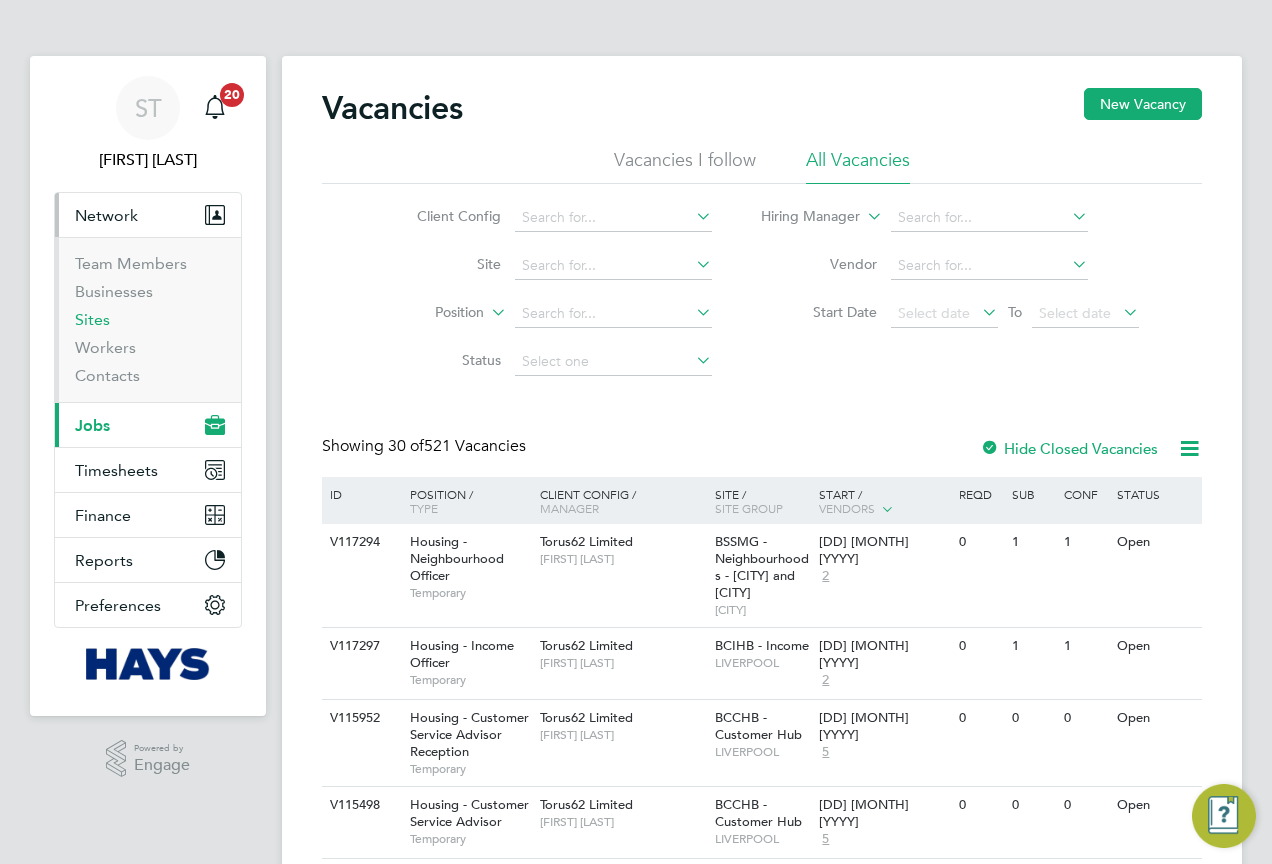 click on "Sites" at bounding box center (92, 319) 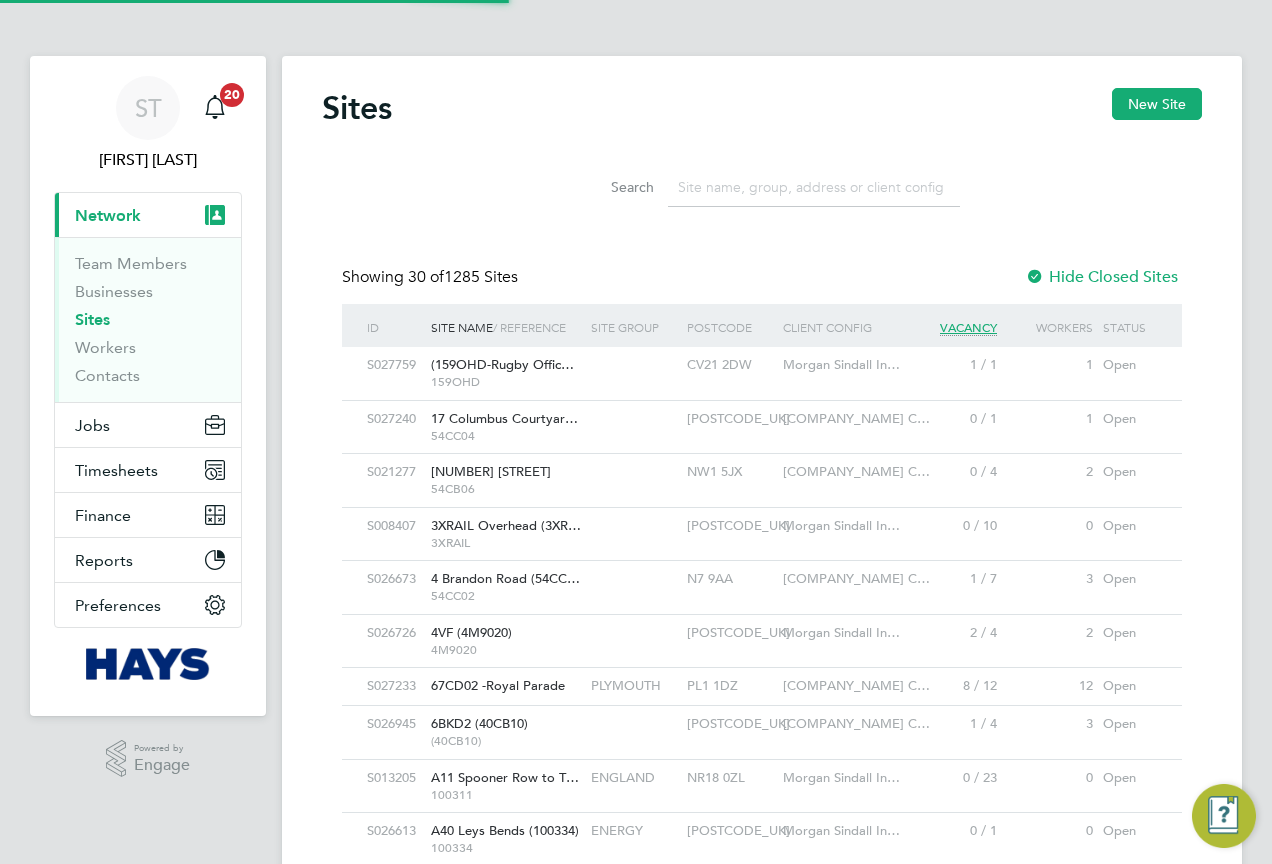 click 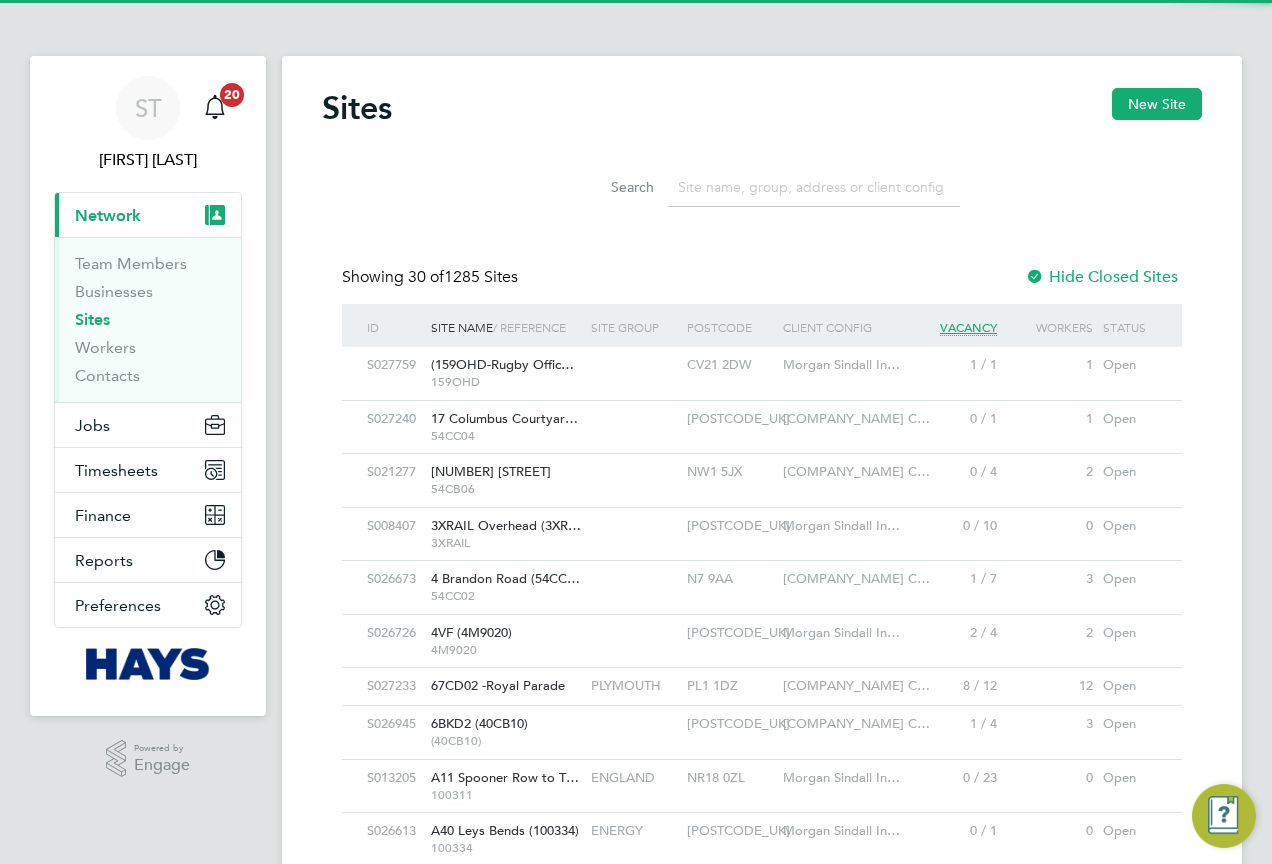 scroll, scrollTop: 10, scrollLeft: 10, axis: both 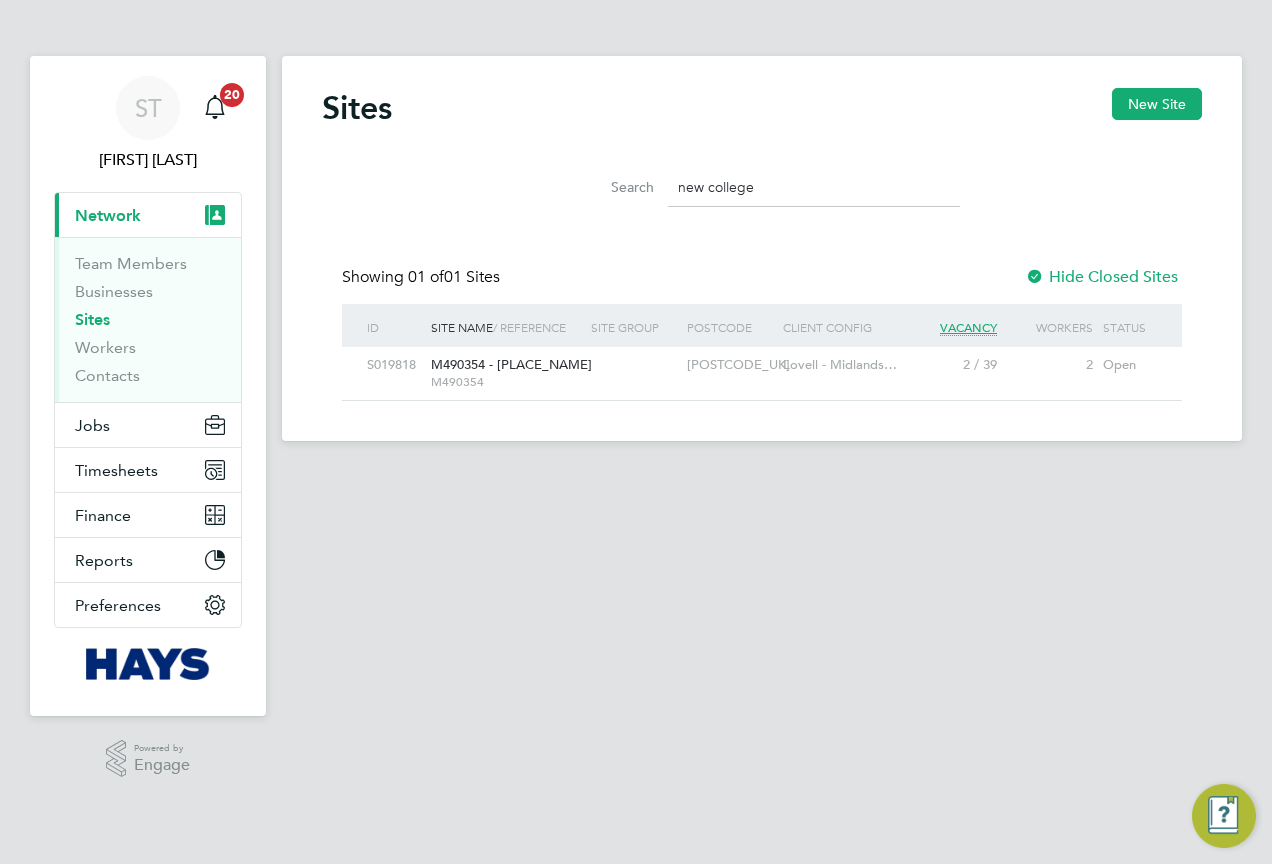 type on "new college" 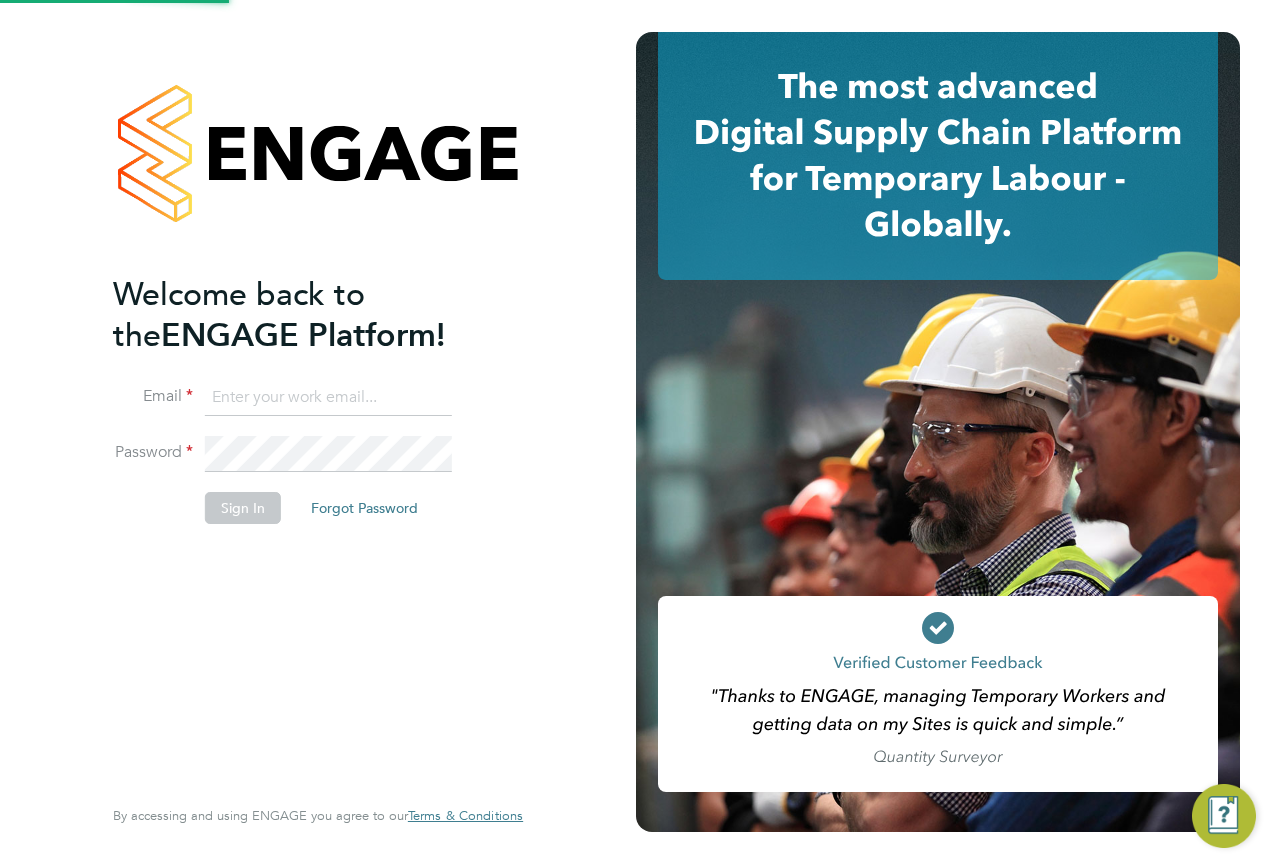 scroll, scrollTop: 0, scrollLeft: 0, axis: both 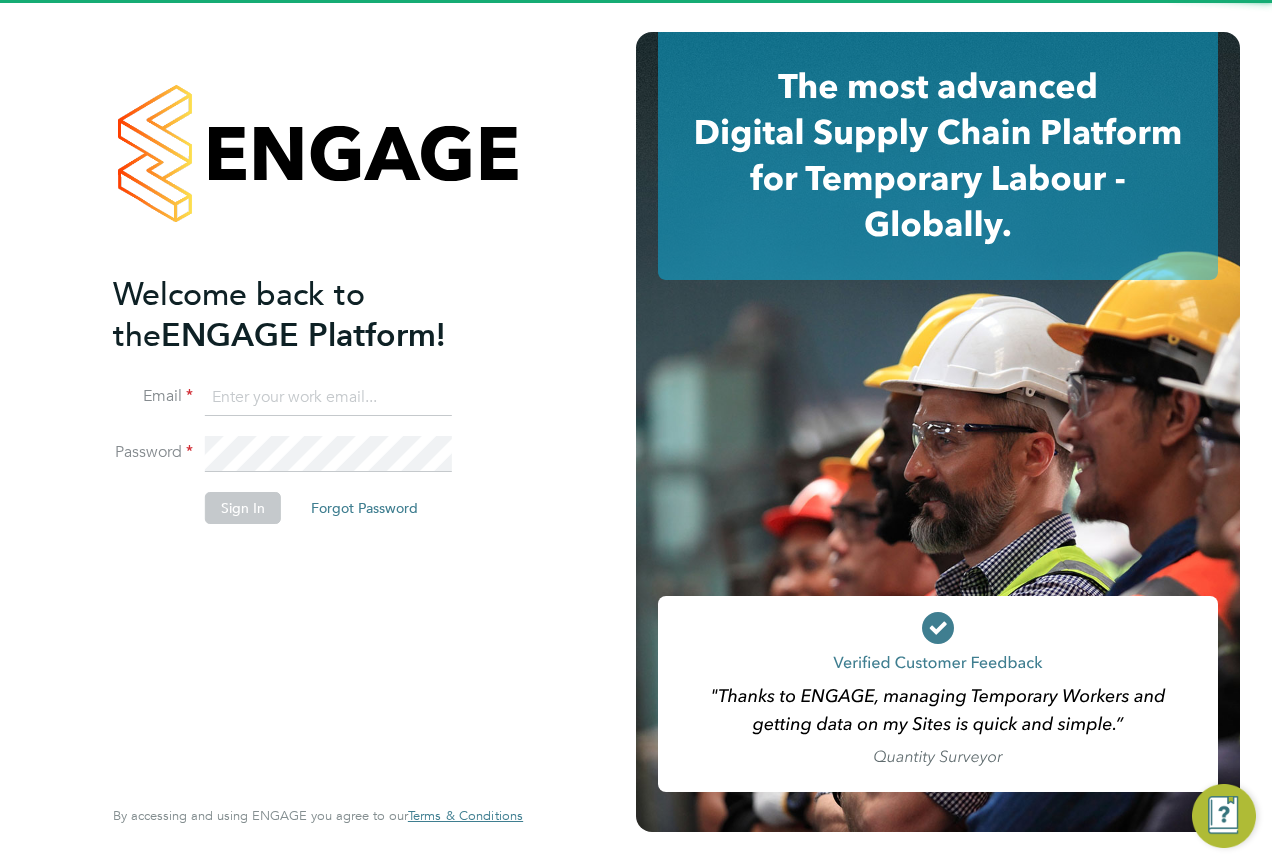 click 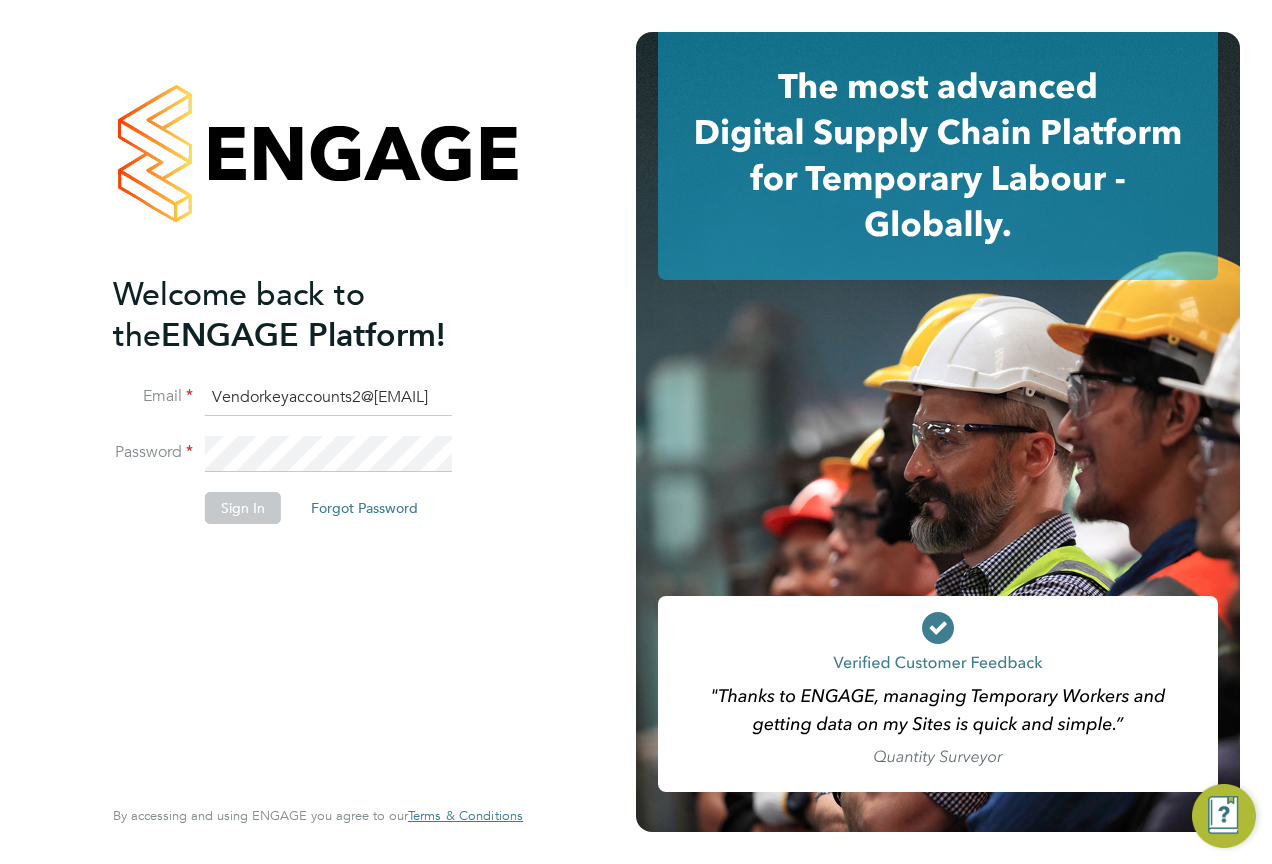 type on "Vendorkeyaccounts2@[EMAIL]" 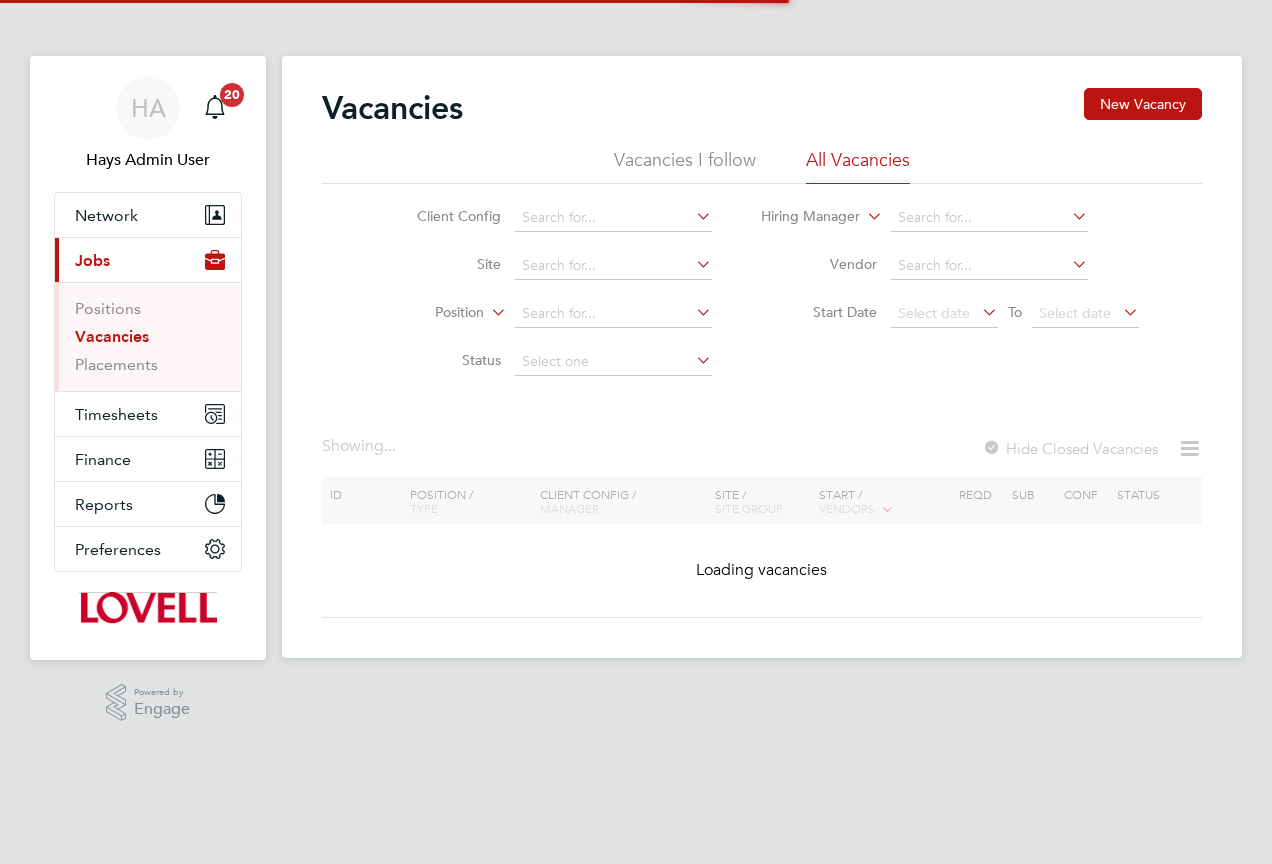 scroll, scrollTop: 0, scrollLeft: 0, axis: both 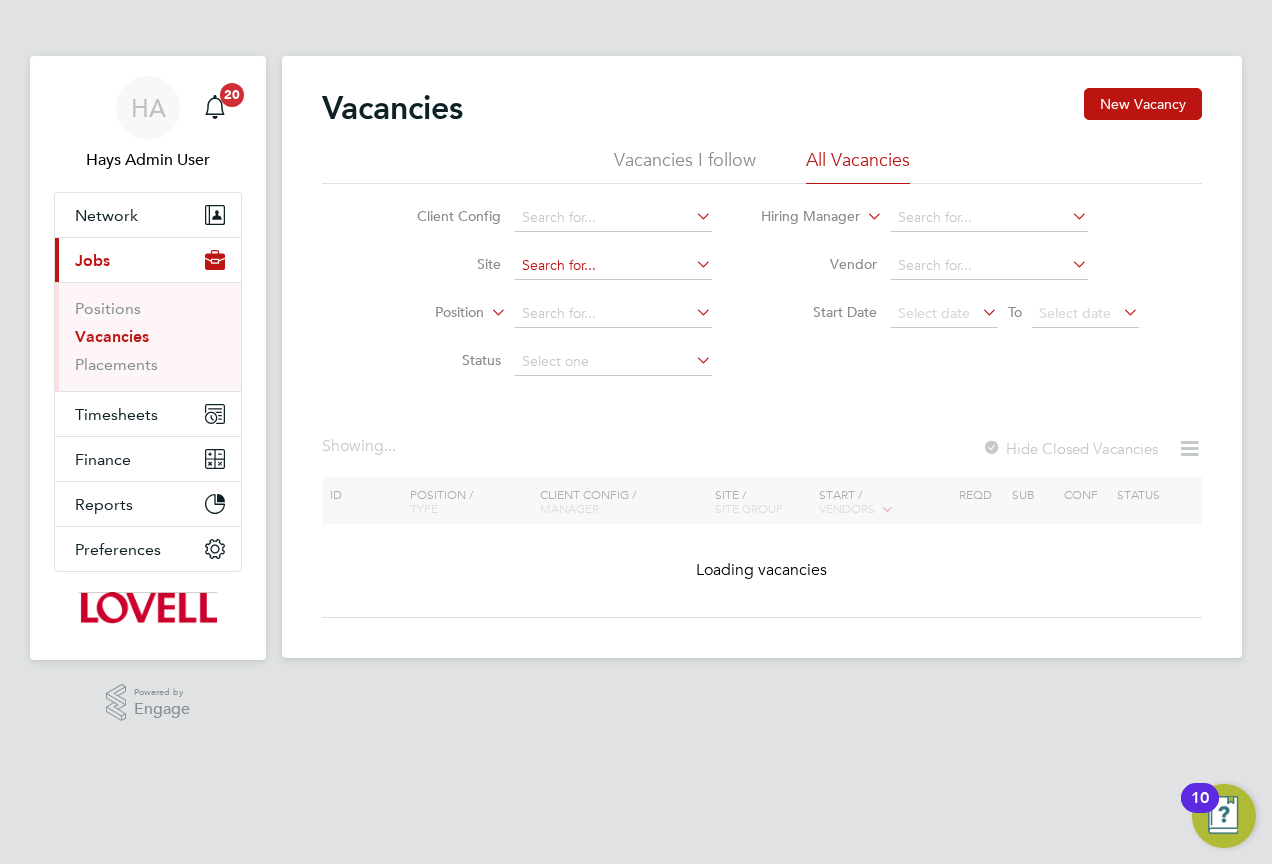 click 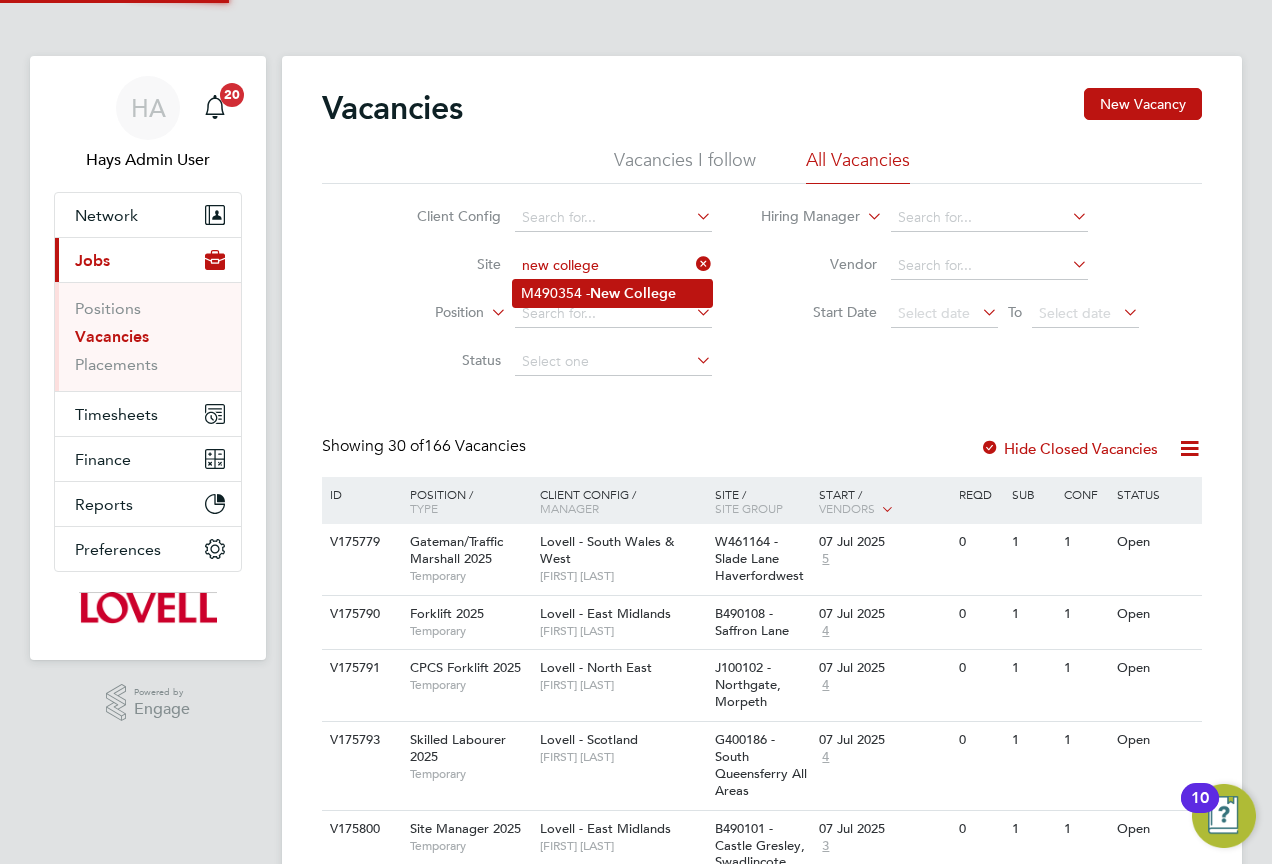 click on "New" 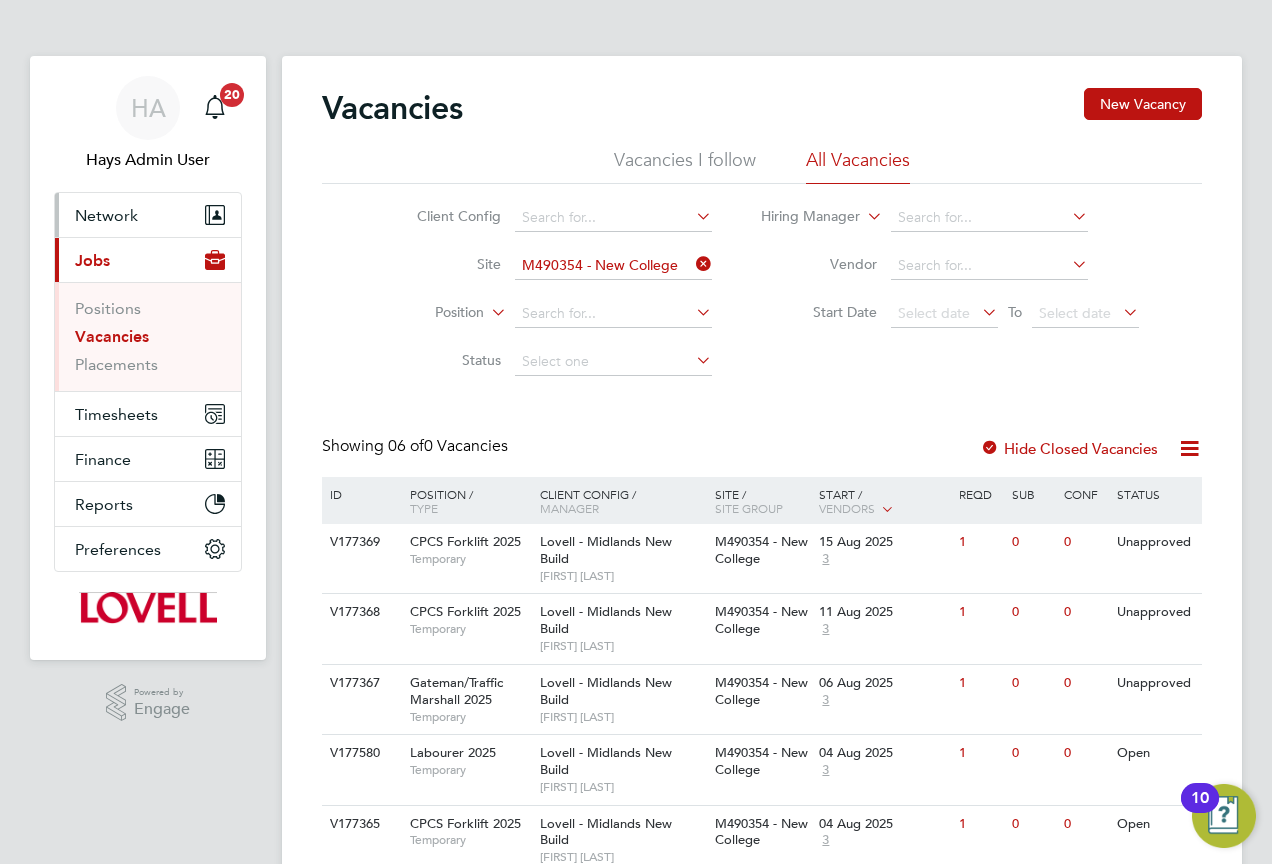 click on "Network" at bounding box center [106, 215] 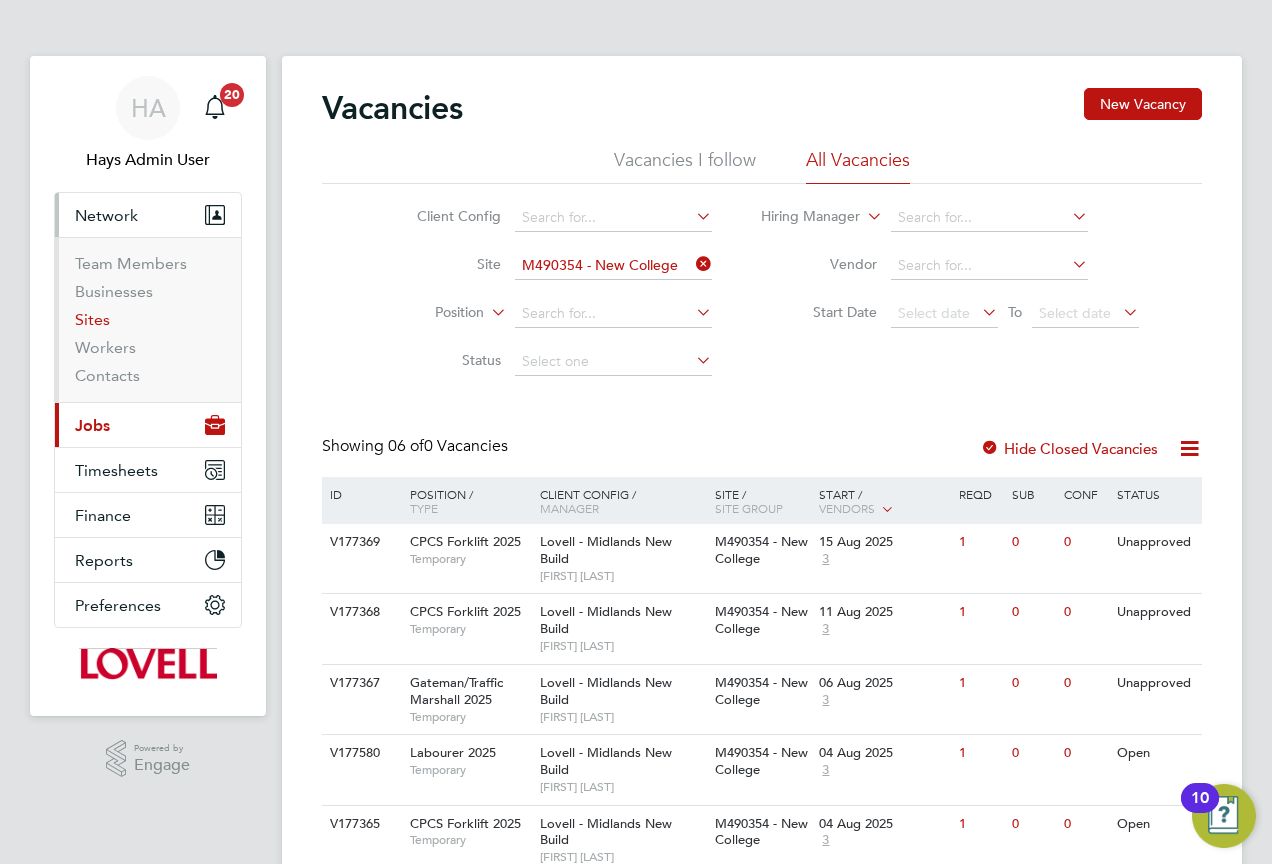 click on "Sites" at bounding box center (92, 319) 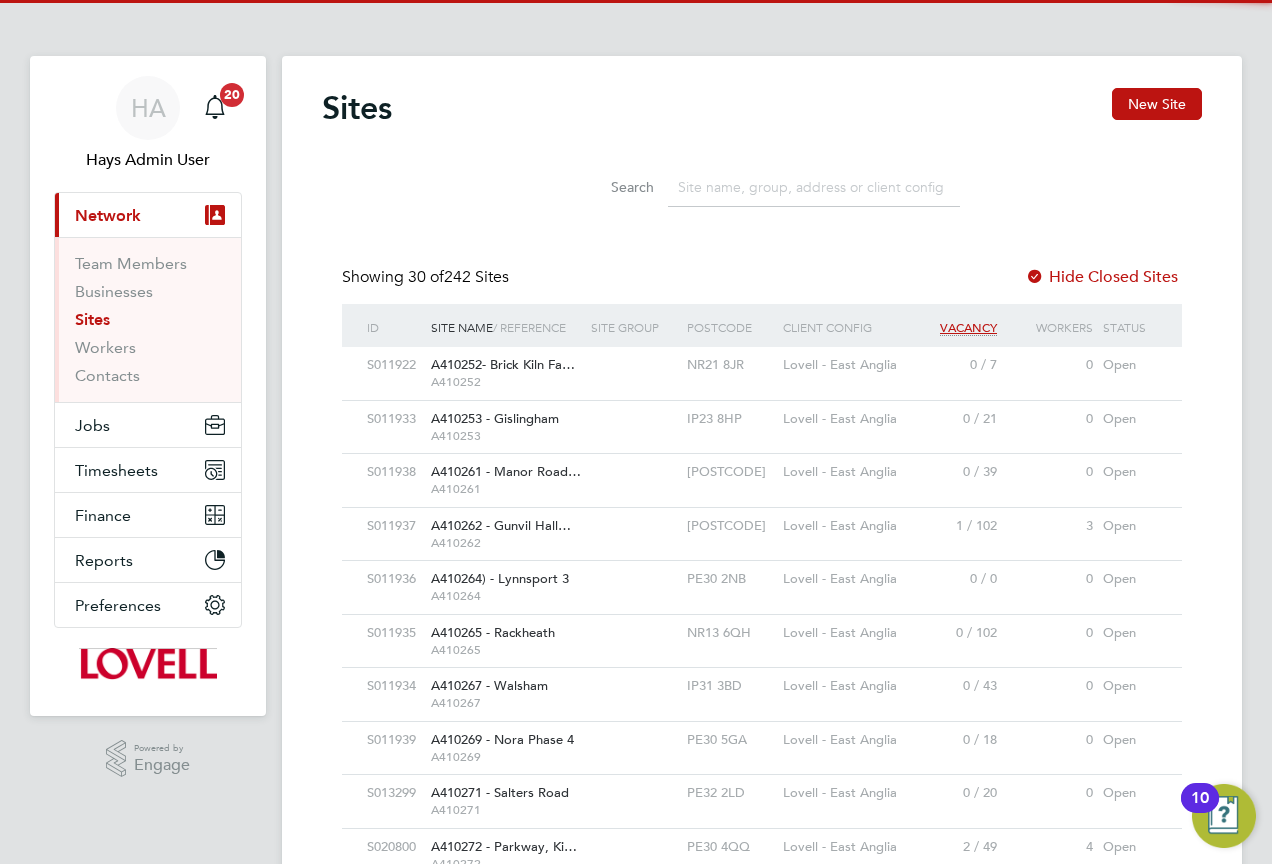 scroll, scrollTop: 10, scrollLeft: 10, axis: both 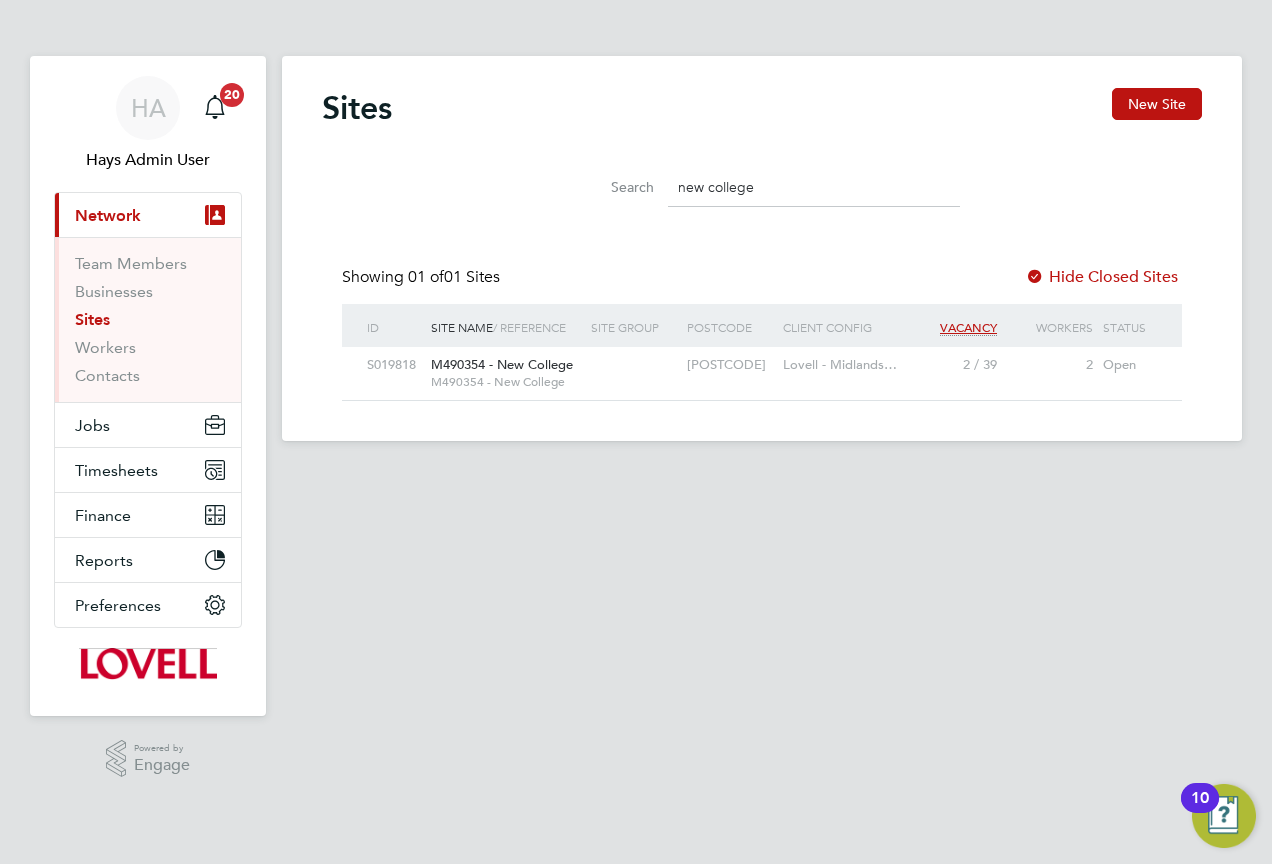type on "new college" 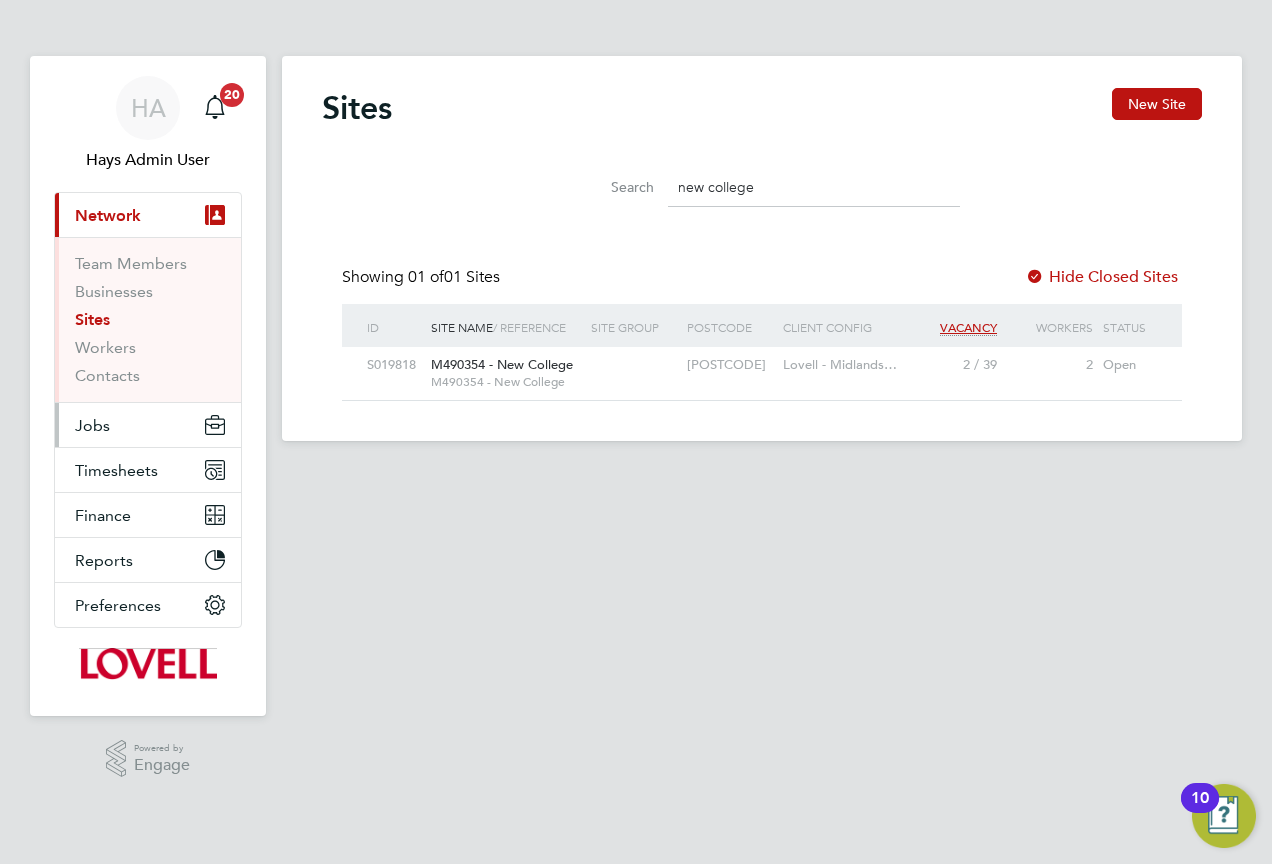 click on "Jobs" at bounding box center [92, 425] 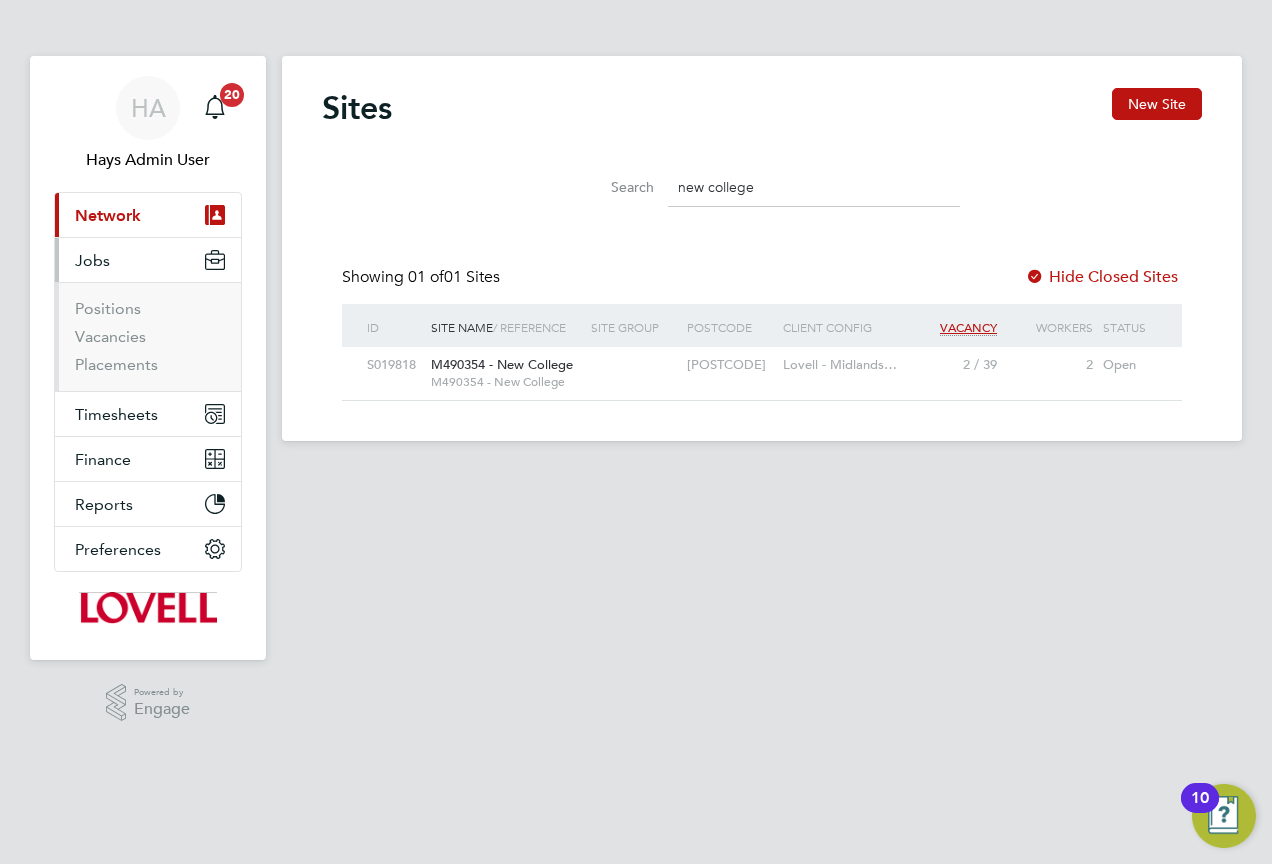 click on "Positions" at bounding box center (150, 313) 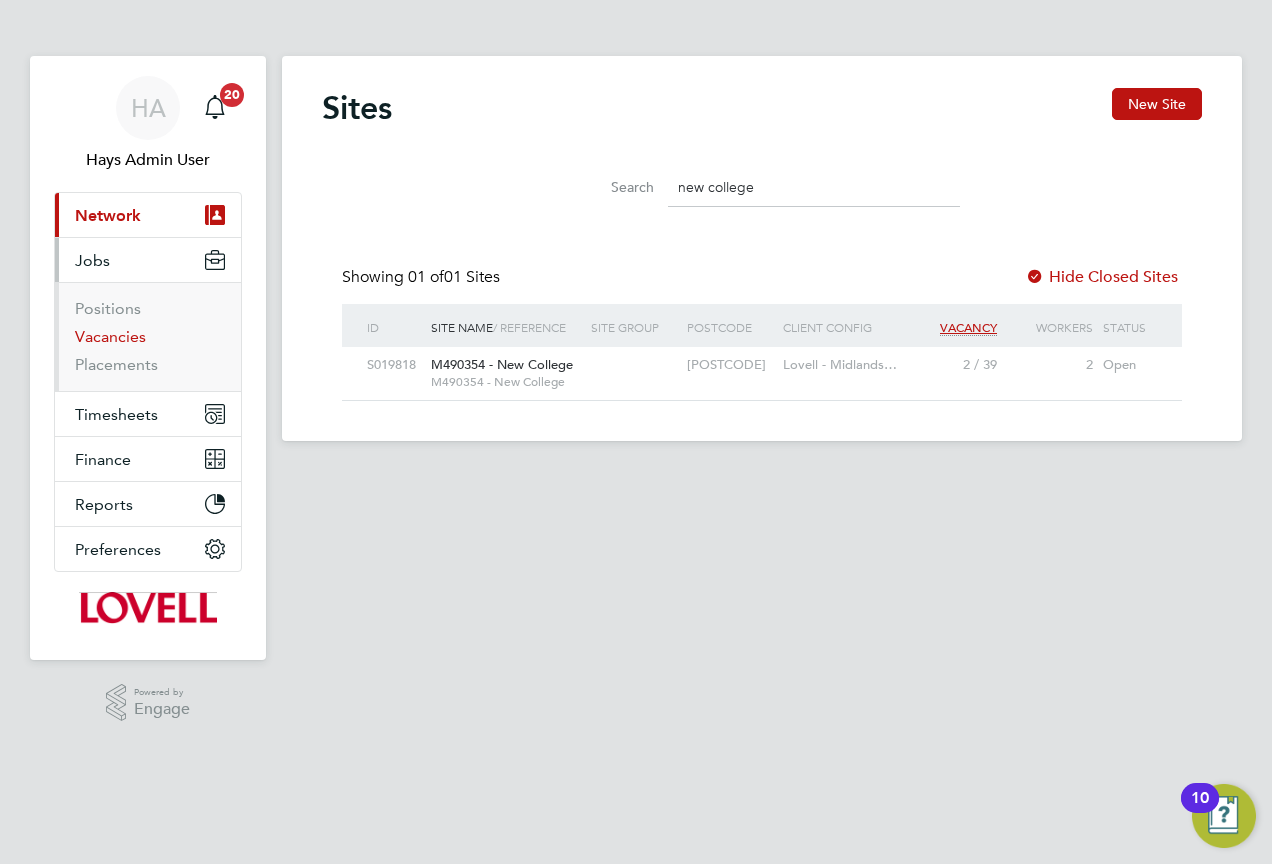 click on "Vacancies" at bounding box center [110, 336] 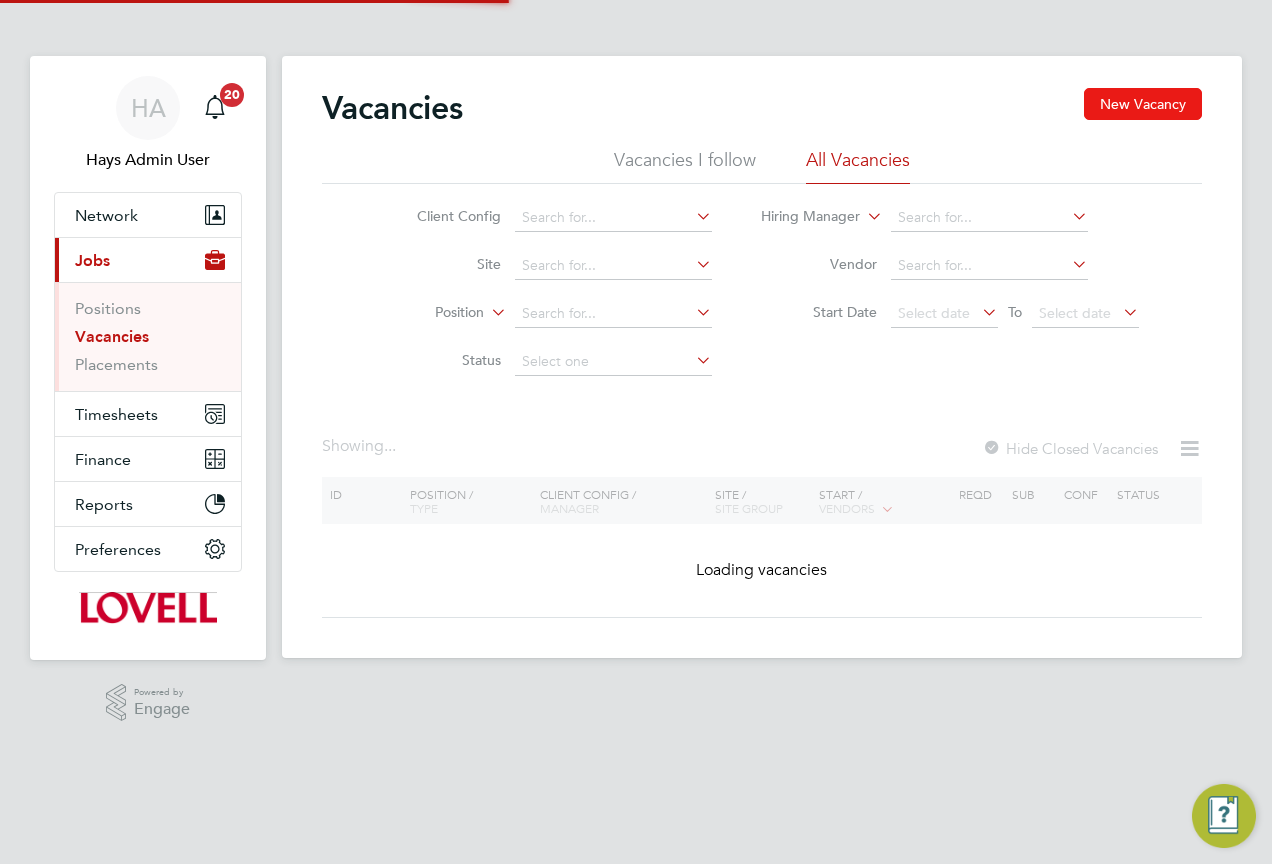 click on "New Vacancy" 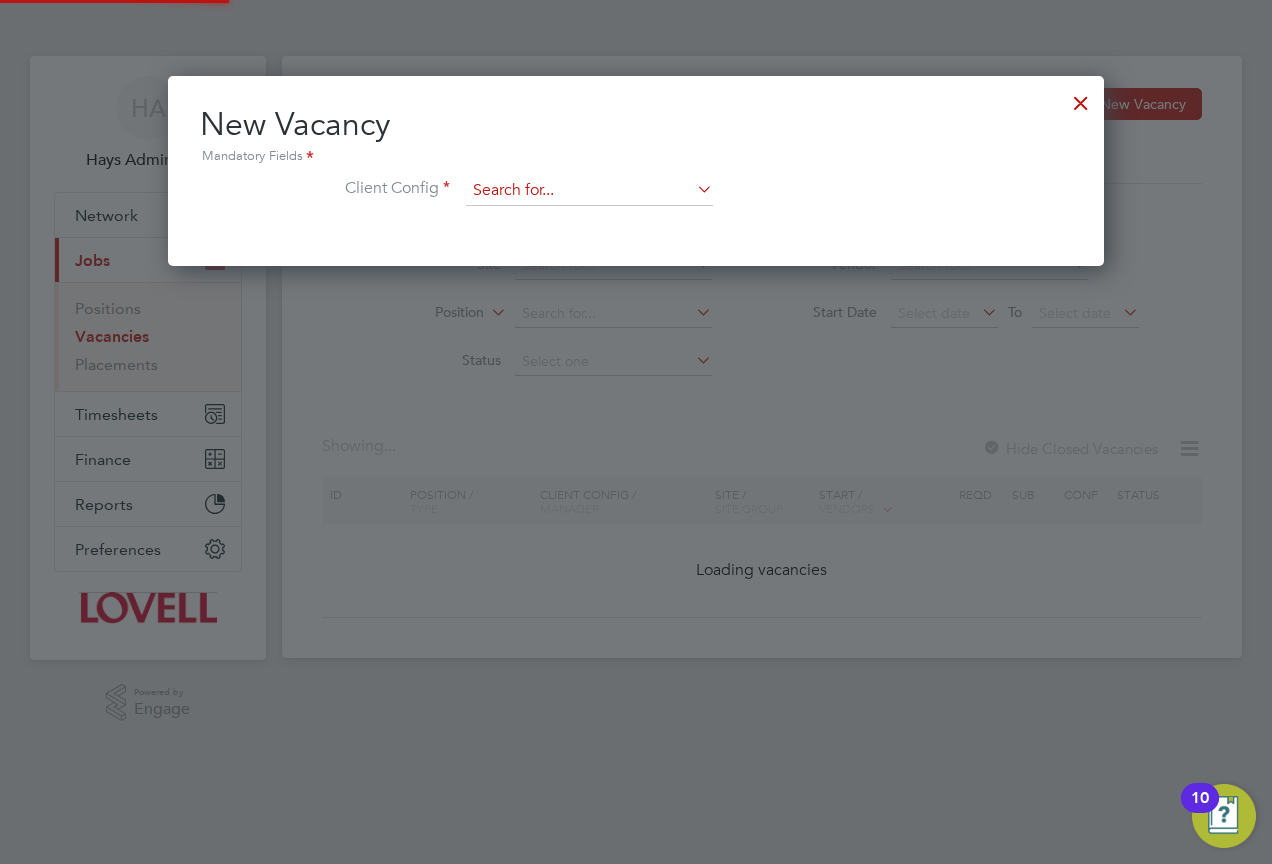 click at bounding box center (589, 191) 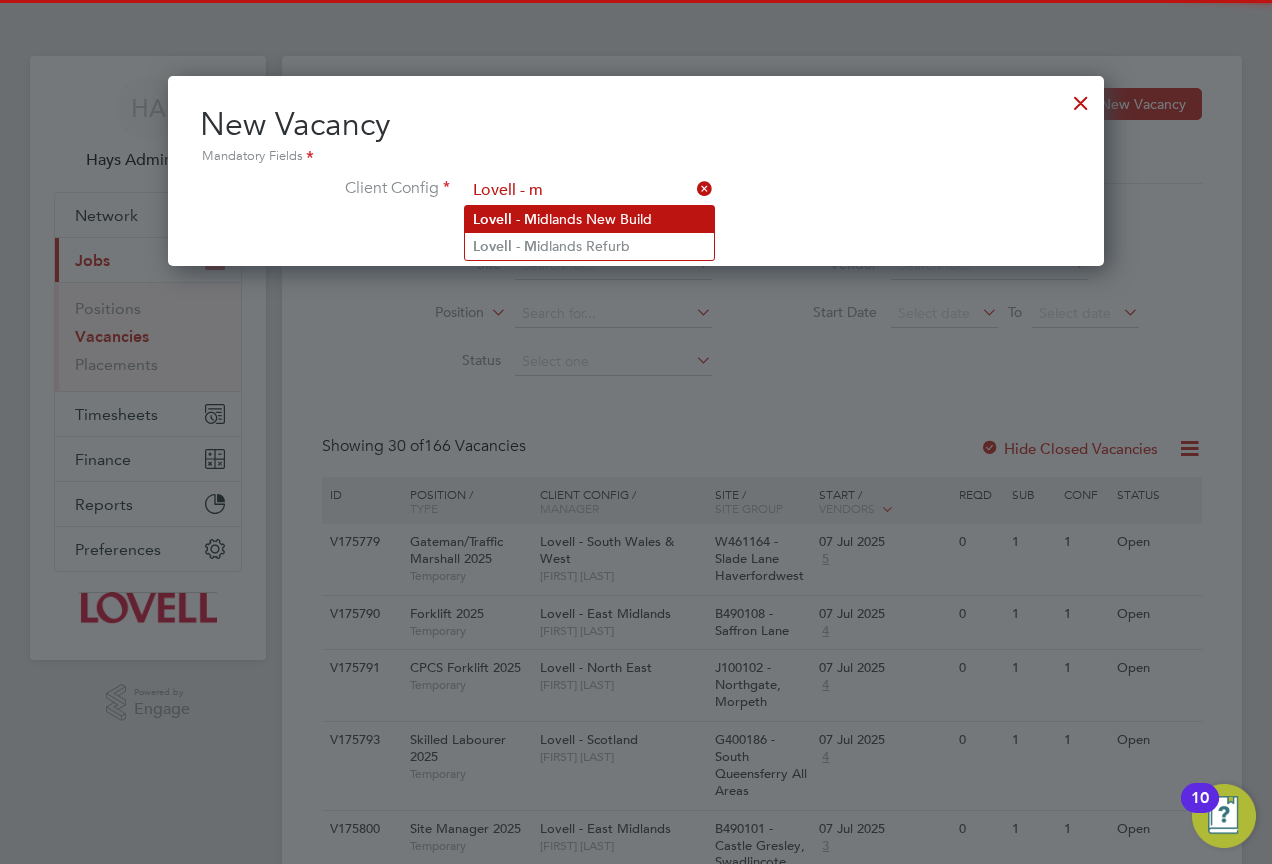 click on "Lovell   -   M idlands New Build" 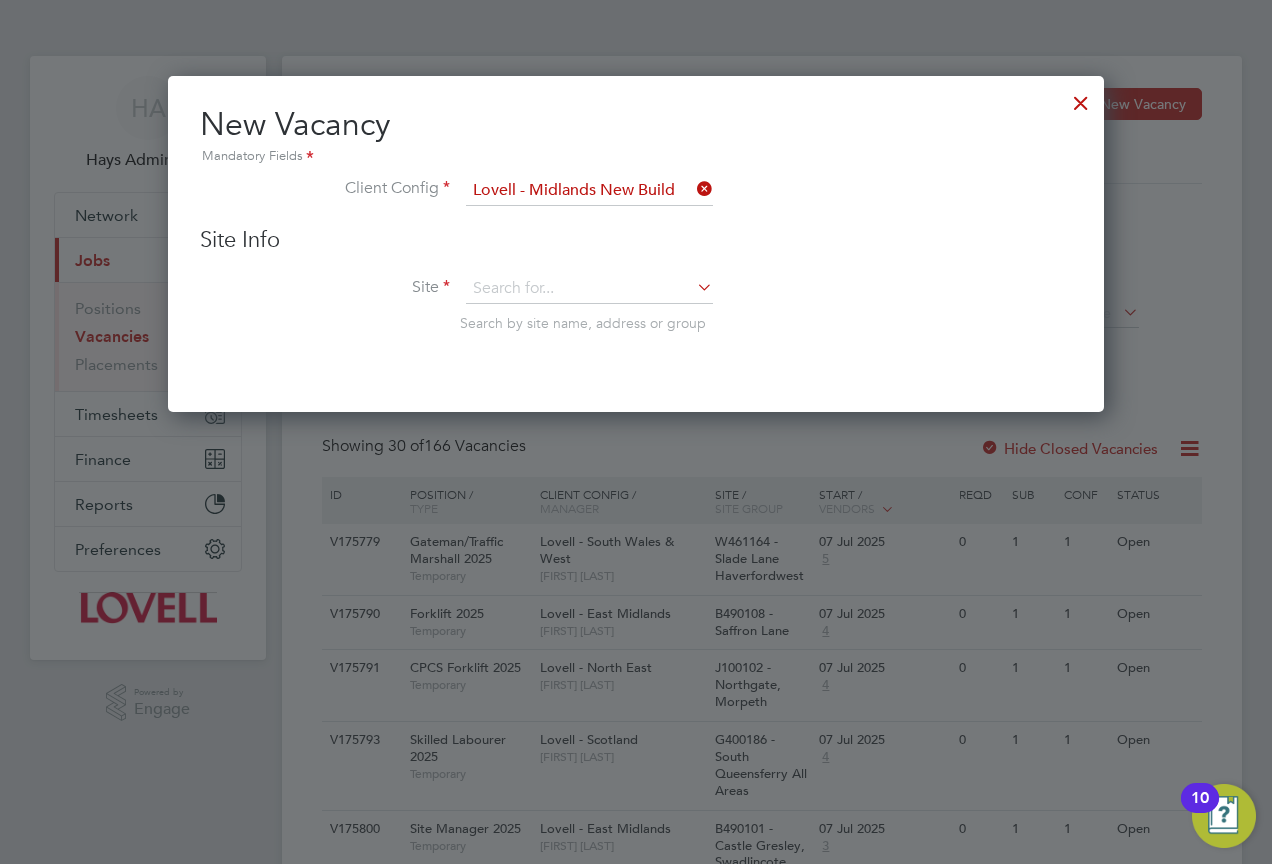 click on "Site   Search by site name, address or group" at bounding box center [636, 323] 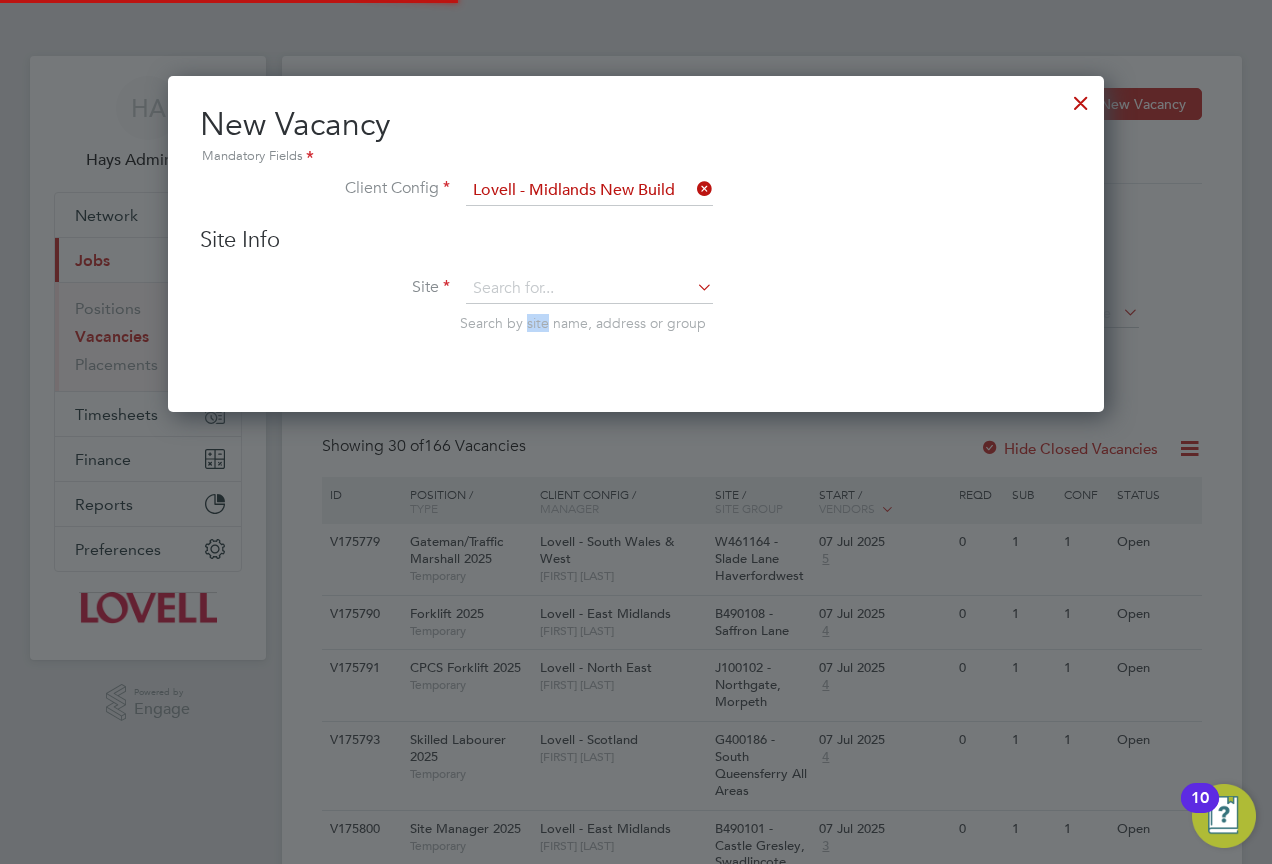 click on "Site   Search by site name, address or group" at bounding box center [636, 323] 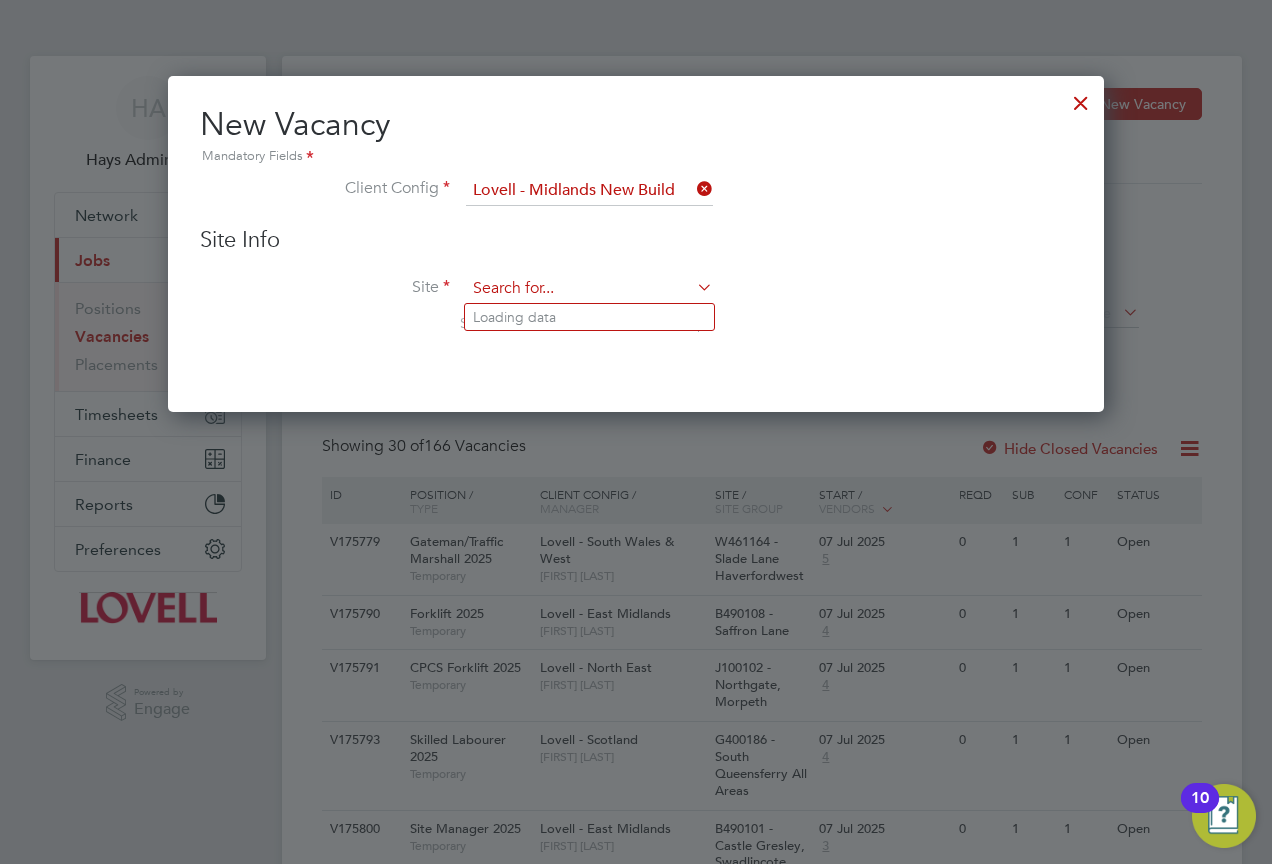 drag, startPoint x: 525, startPoint y: 307, endPoint x: 524, endPoint y: 295, distance: 12.0415945 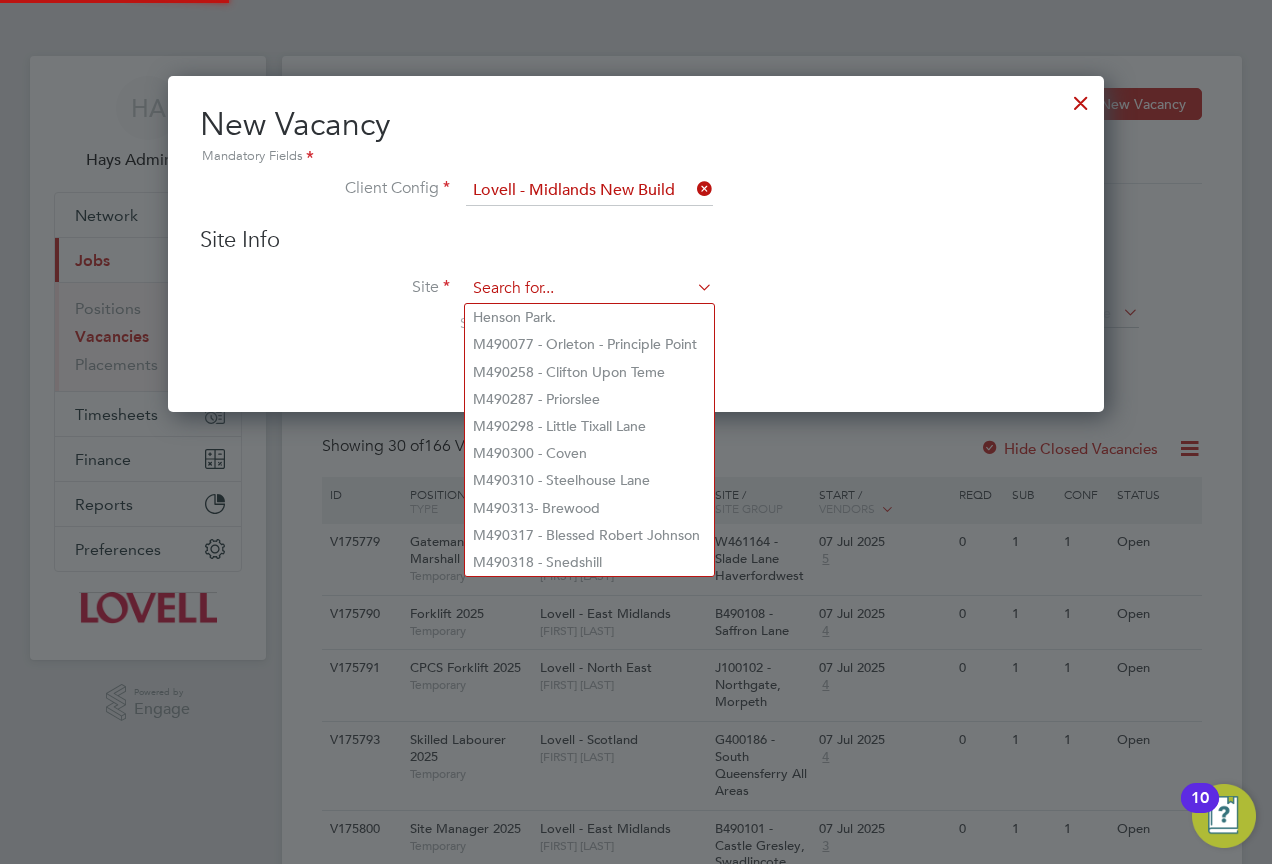 type on "e" 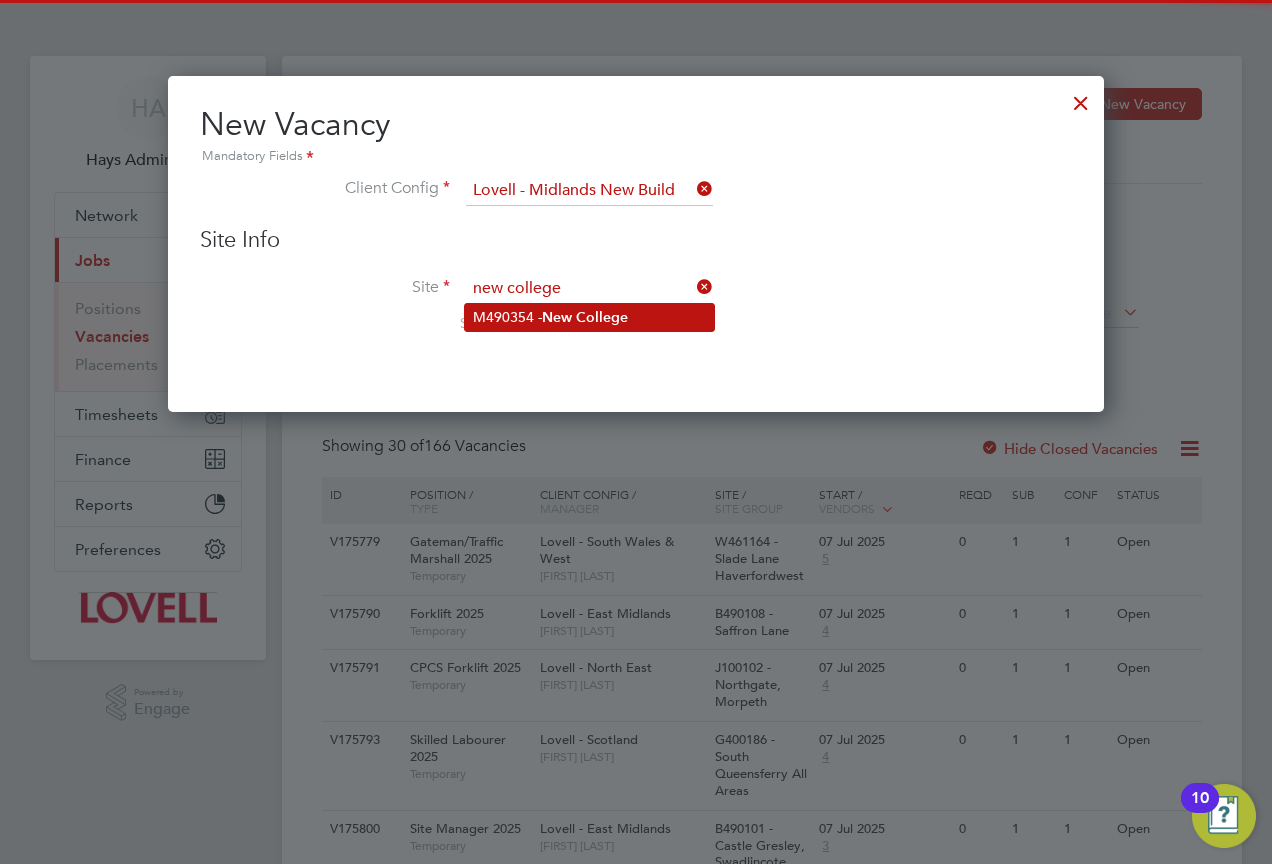 click on "M490354 -  New   College" 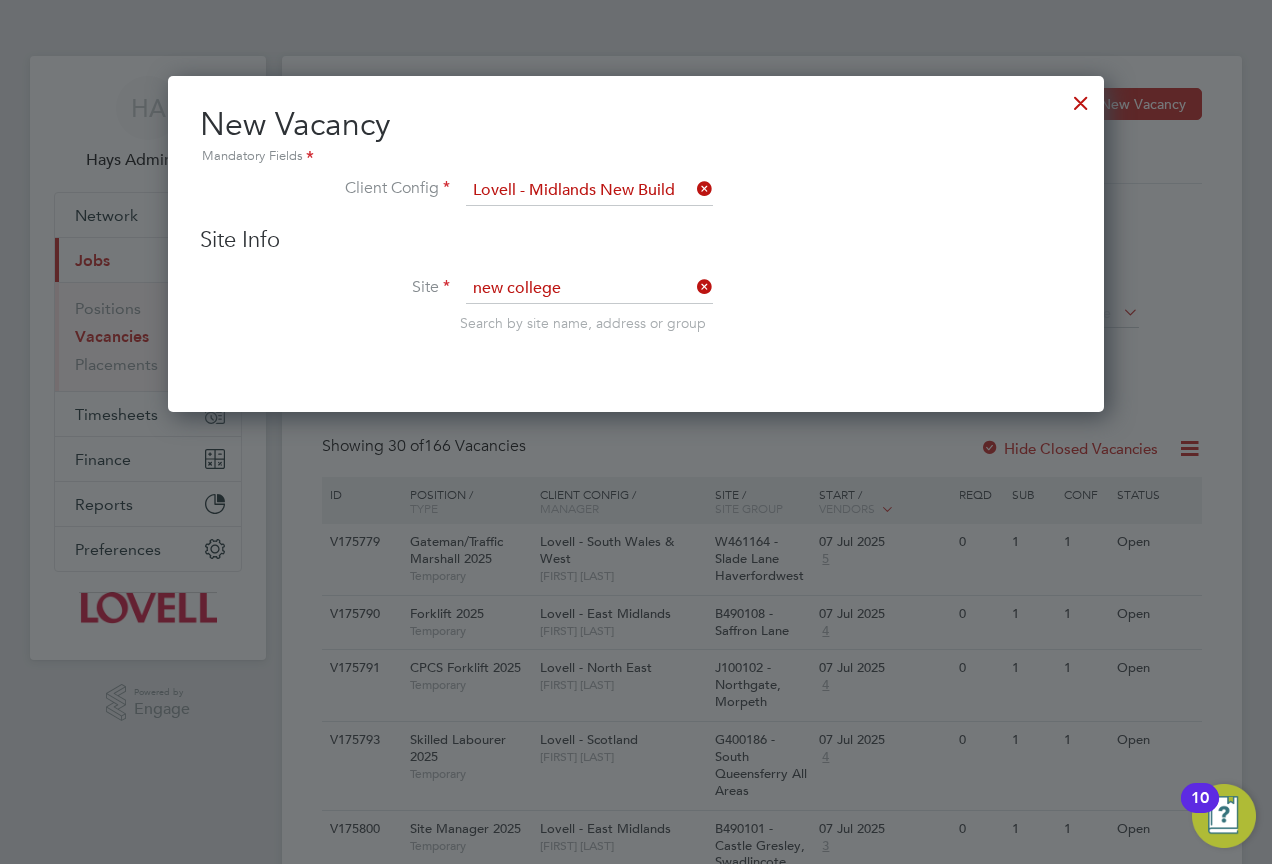 type on "M490354 - New College" 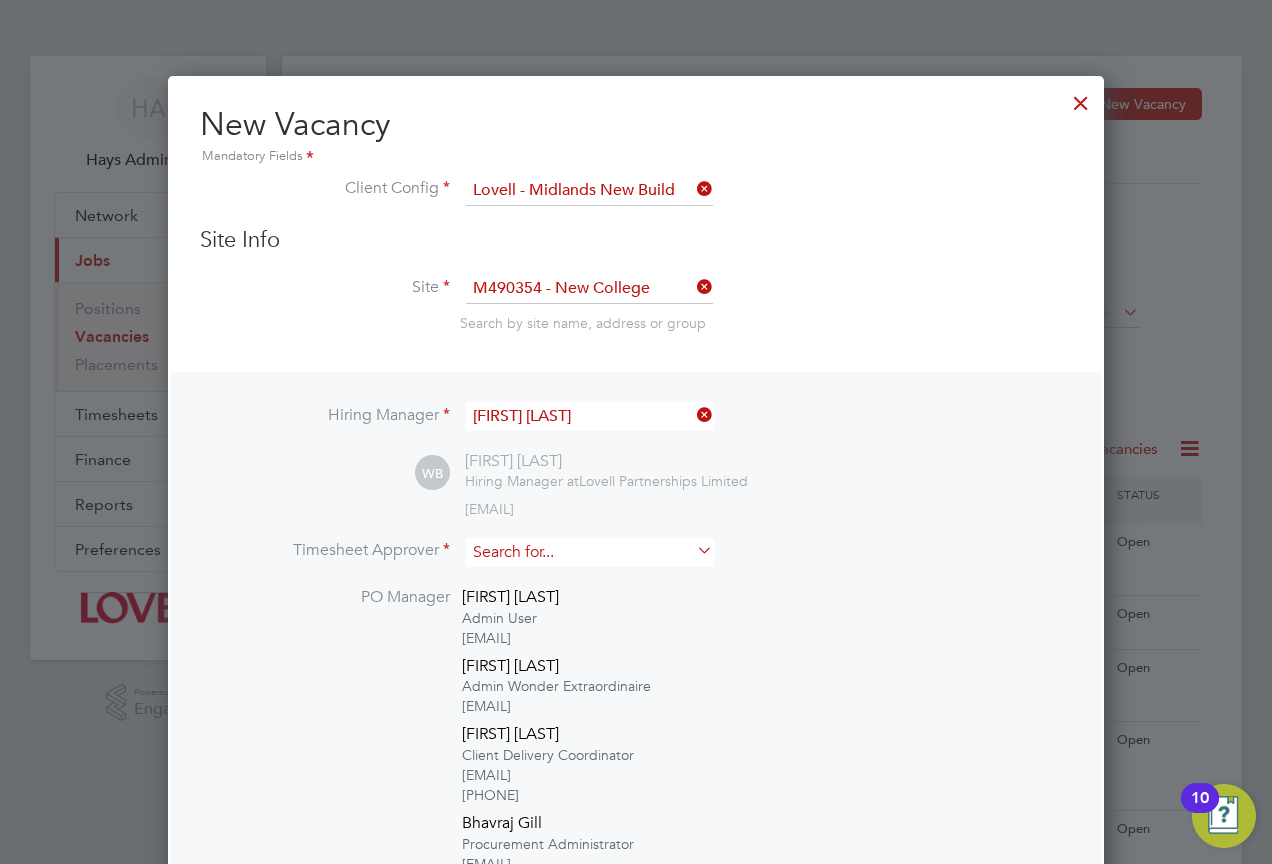 click at bounding box center (589, 552) 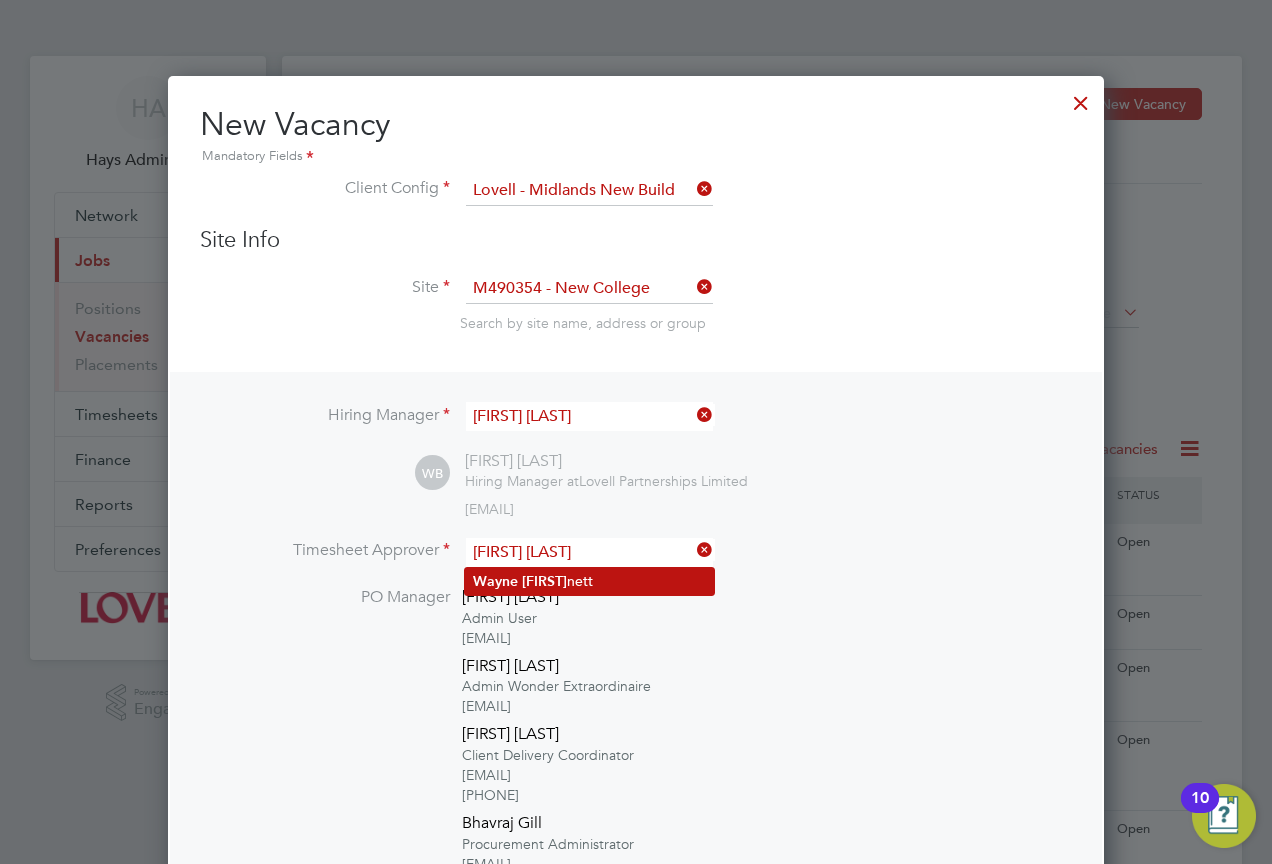 click on "Ben" 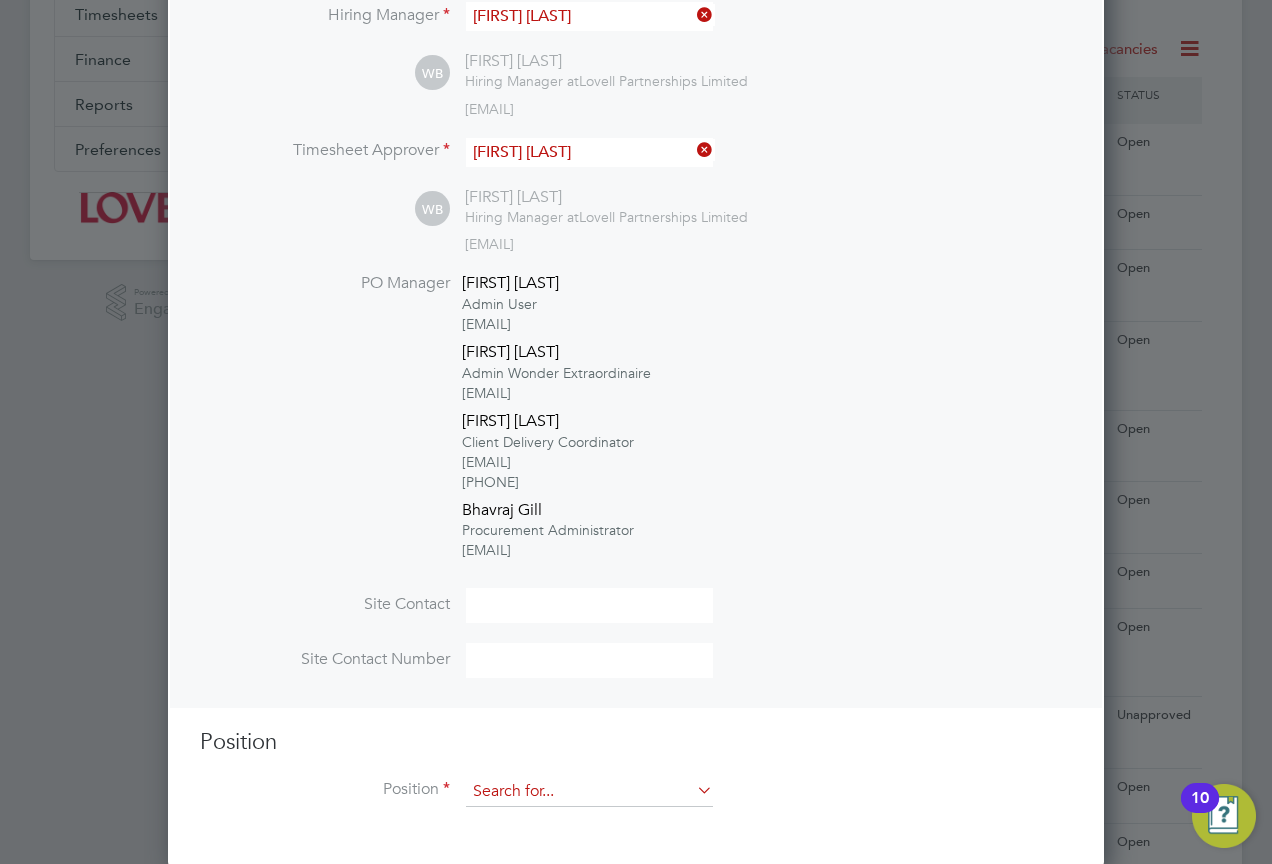 click at bounding box center (589, 792) 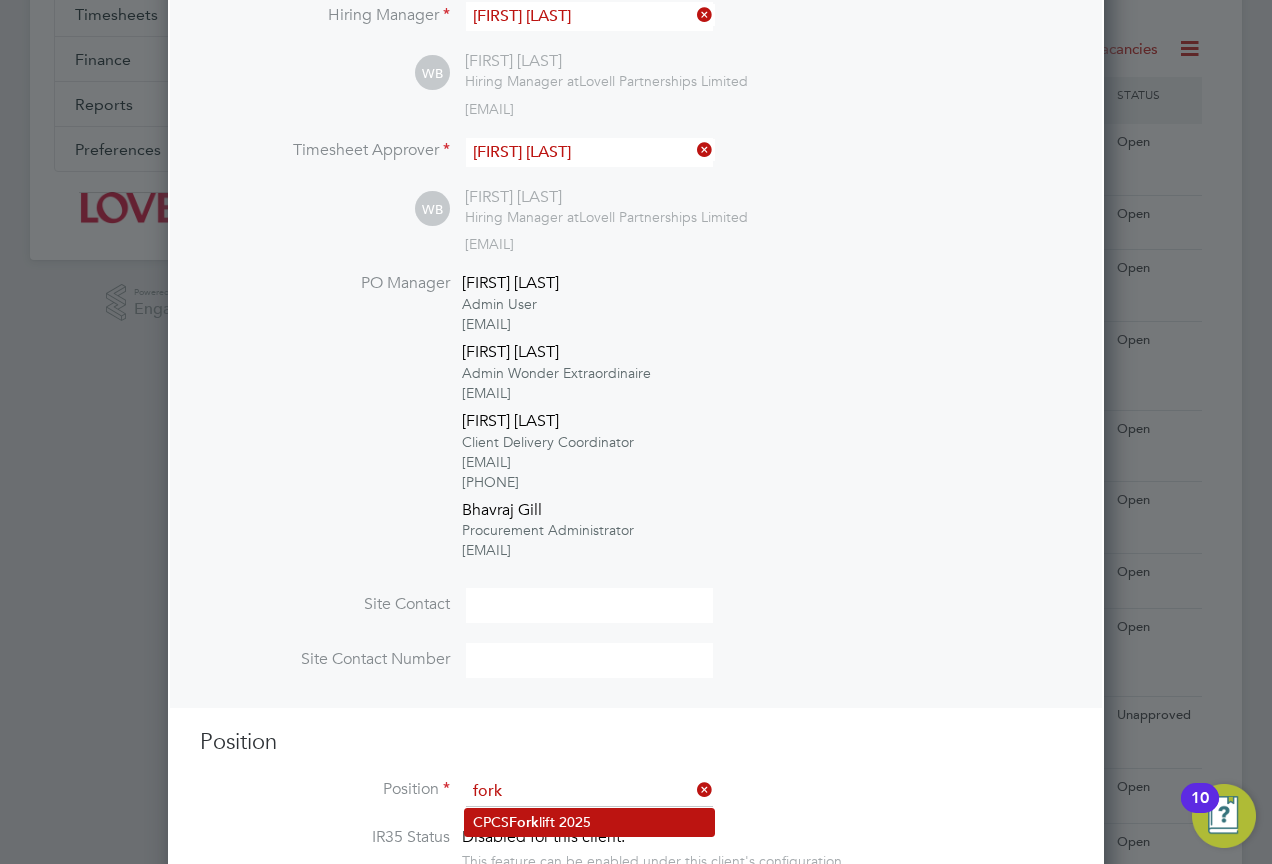 click on "CPCS  Fork lift 2025" 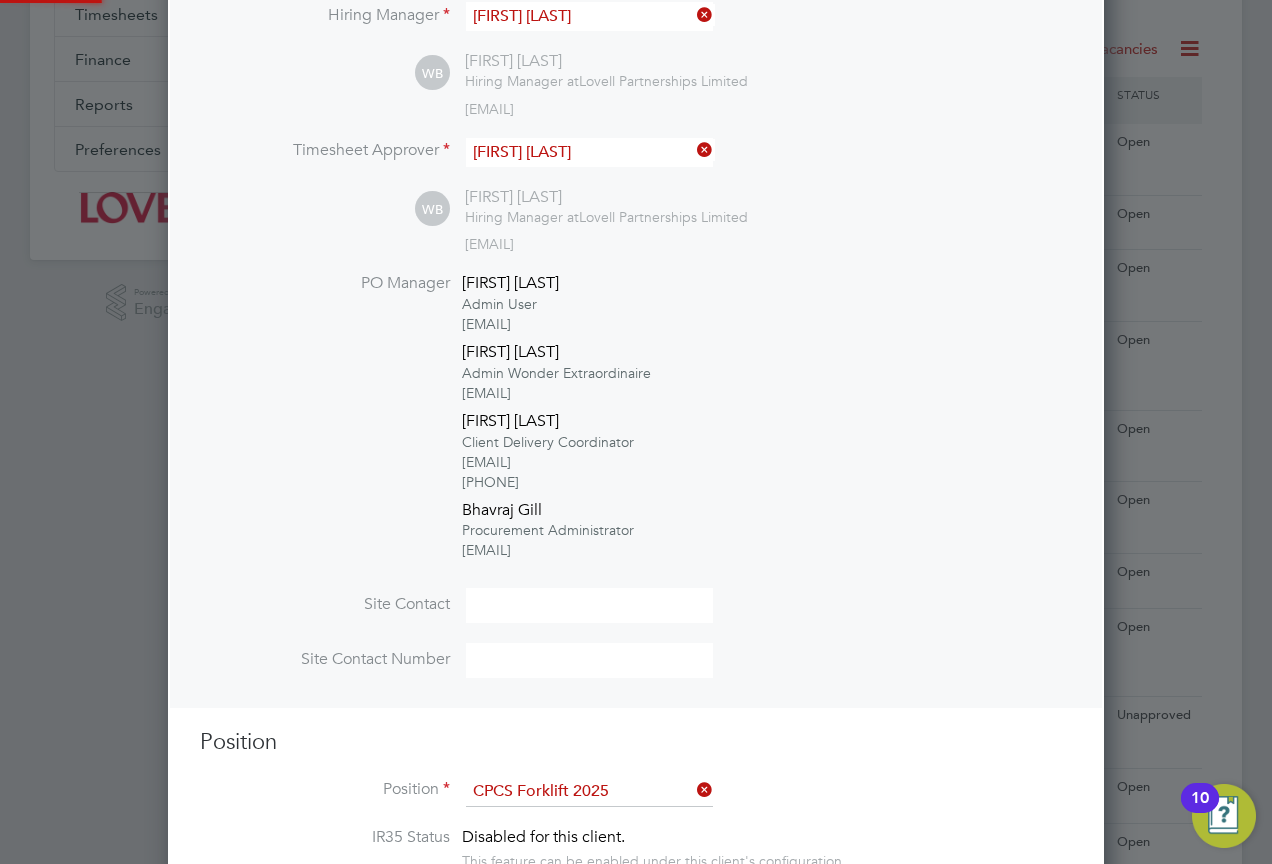 type on "Full understanding of all aspects and responsibilities associated with the operation of a telescopic handler.
Experienced and knowledgeable in the full operation of various types of telescopic handlers.
Knowledge of the safe operation of the telescopic handler including the ability to carry out visual checks and regular inspections.
Minimum 6 month documented (CPCS logbook) operating experience on housing sites using a 12m machine.
A review of the CPCS logbook to be undertaken prior to starting an assignment to validate experience.
Health & Safety awareness
Good understanding of English" 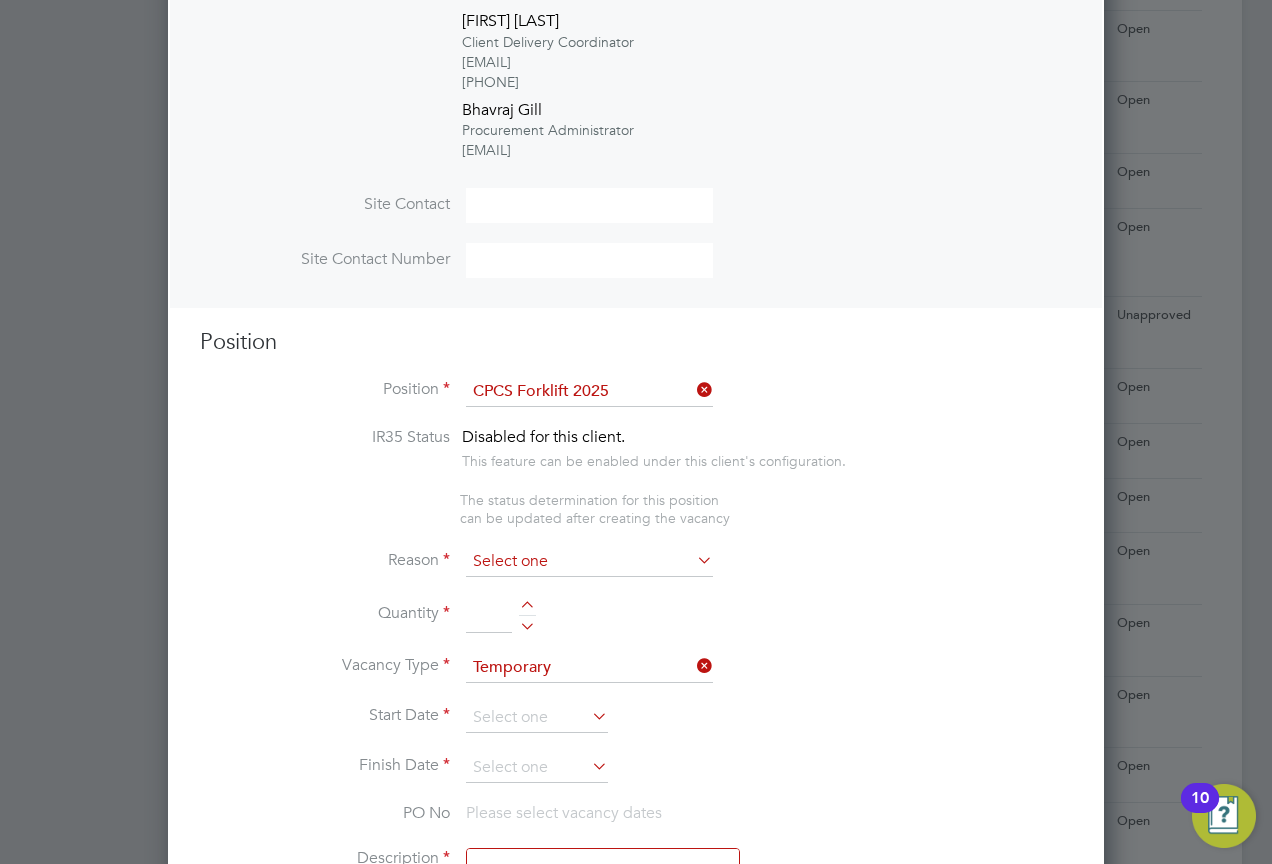 click at bounding box center (589, 562) 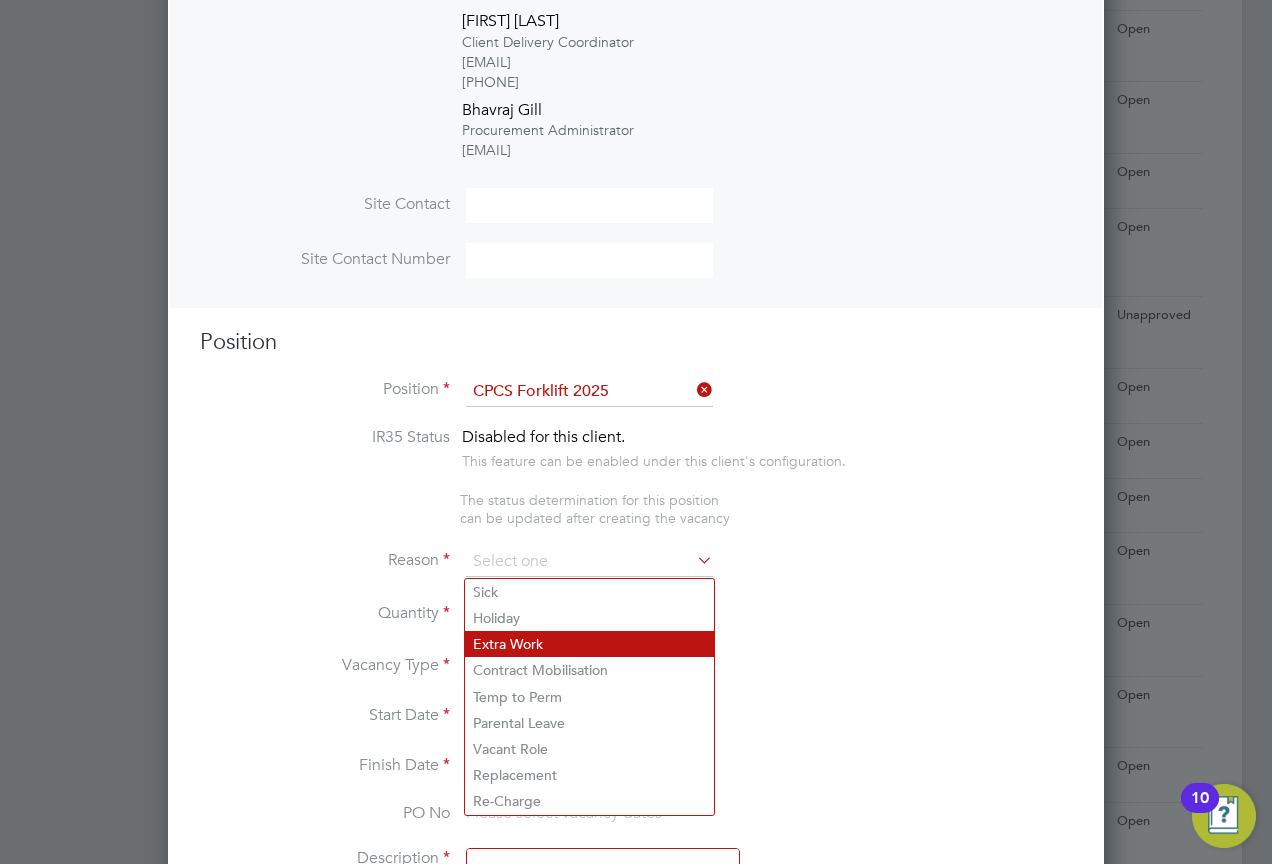 click on "Extra Work" 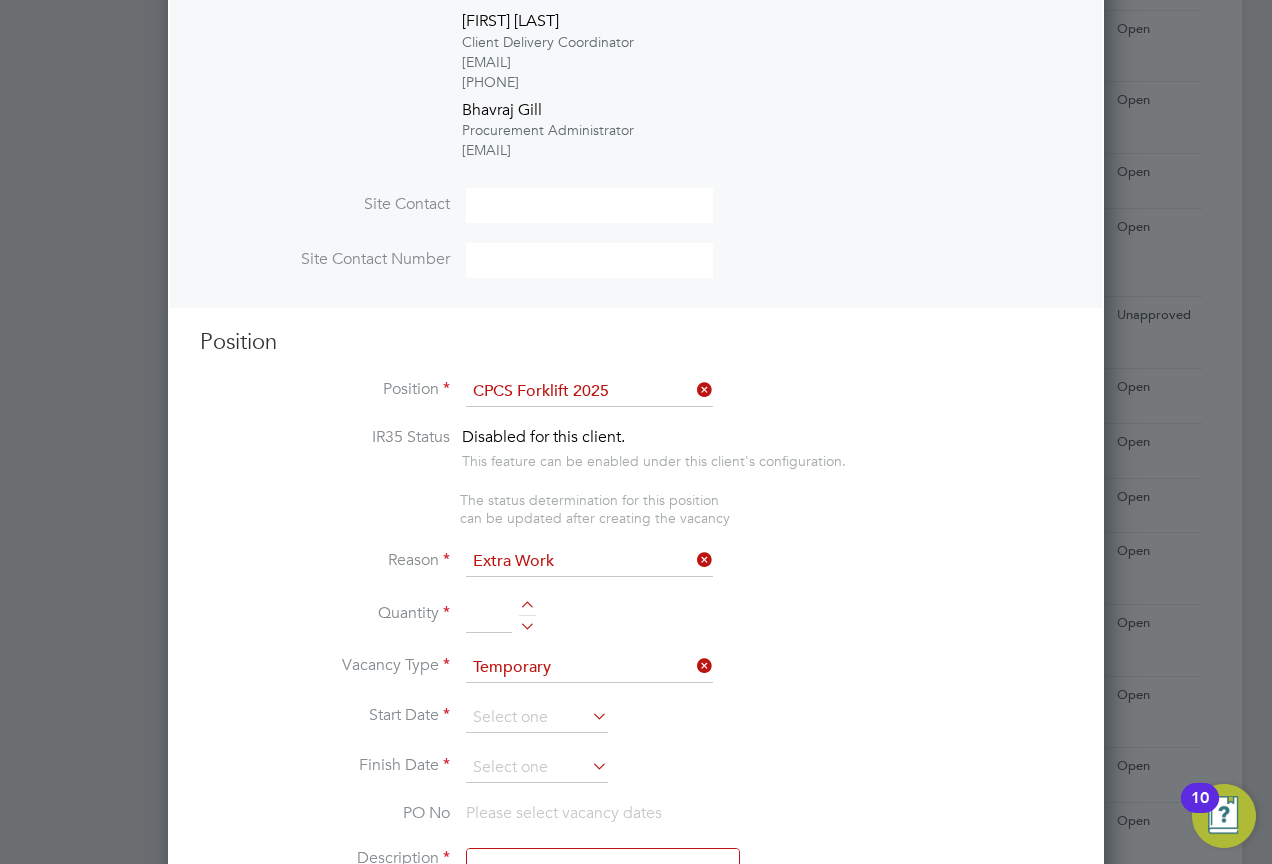click at bounding box center (489, 615) 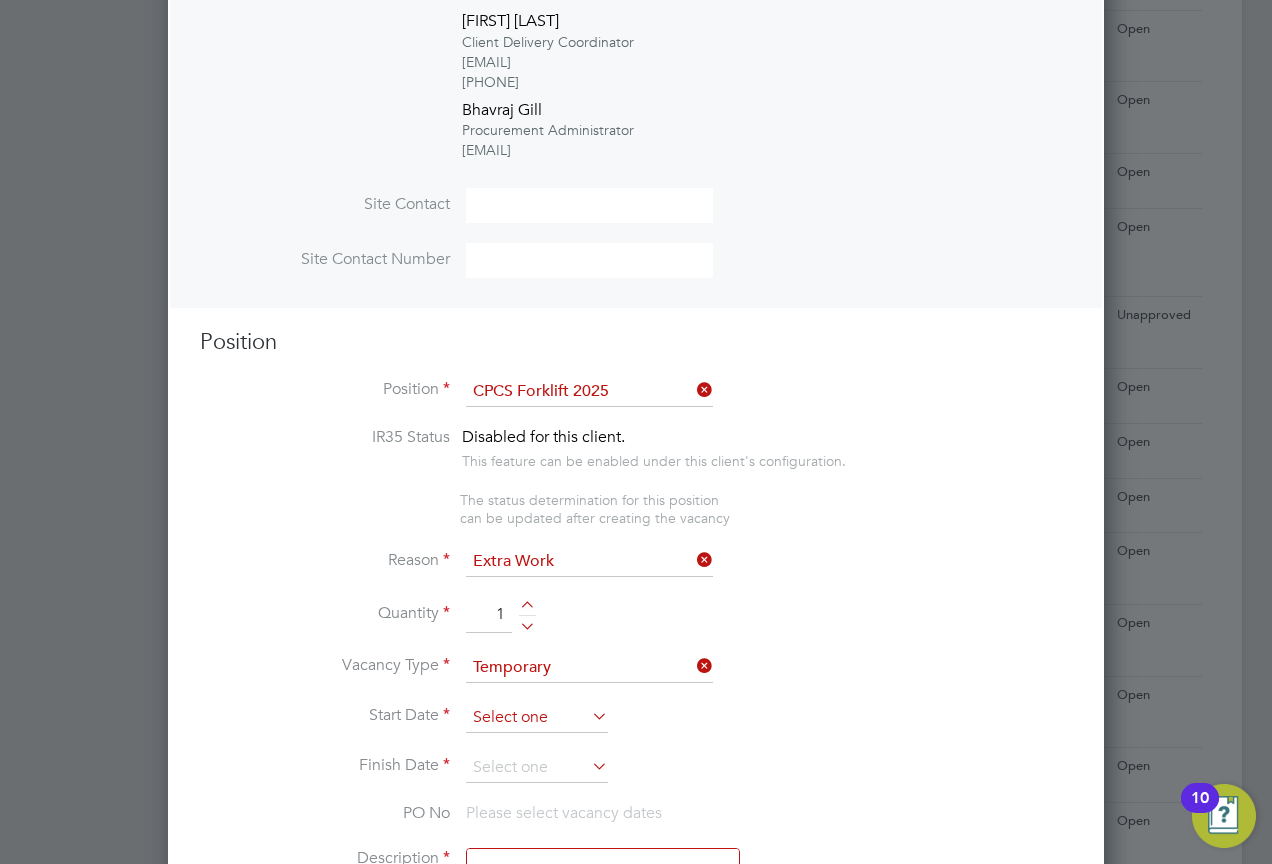 type on "1" 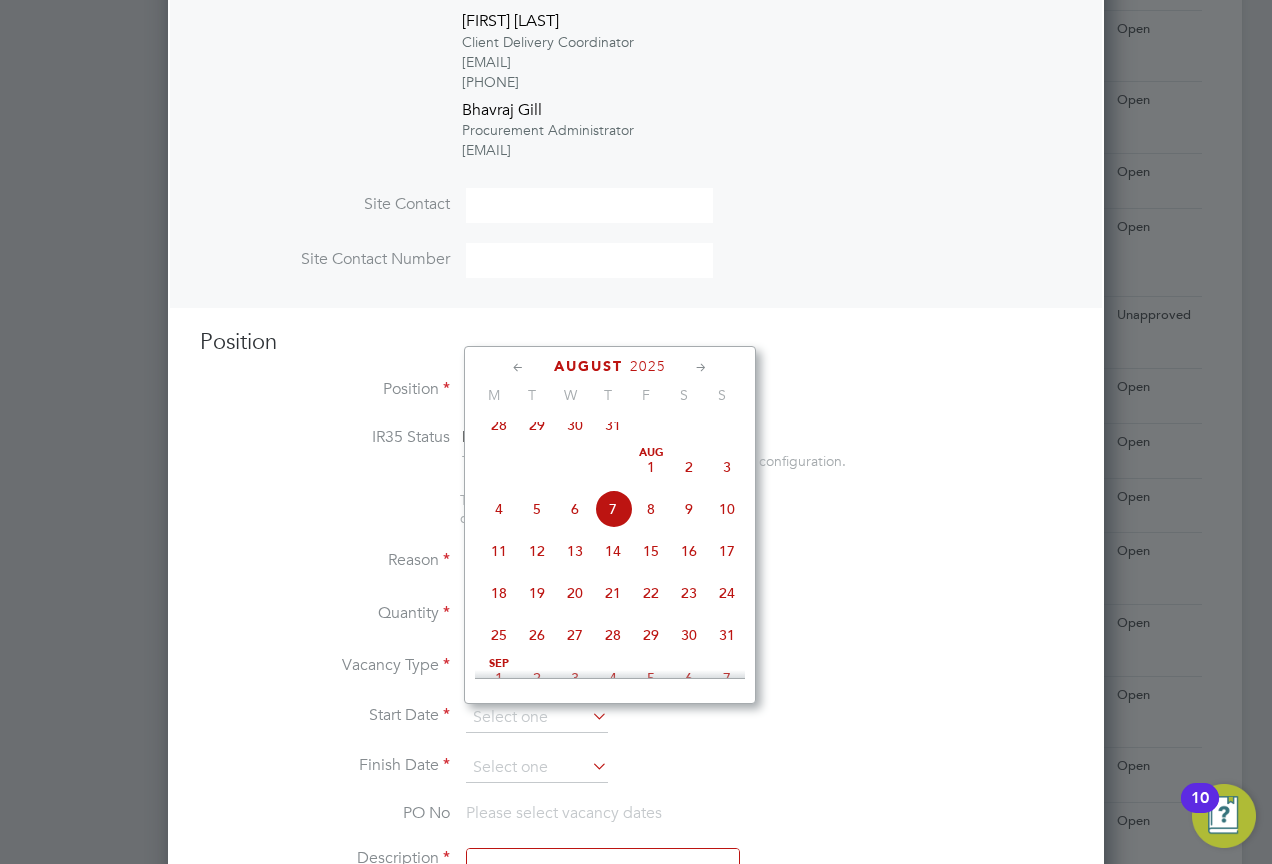 click on "4" 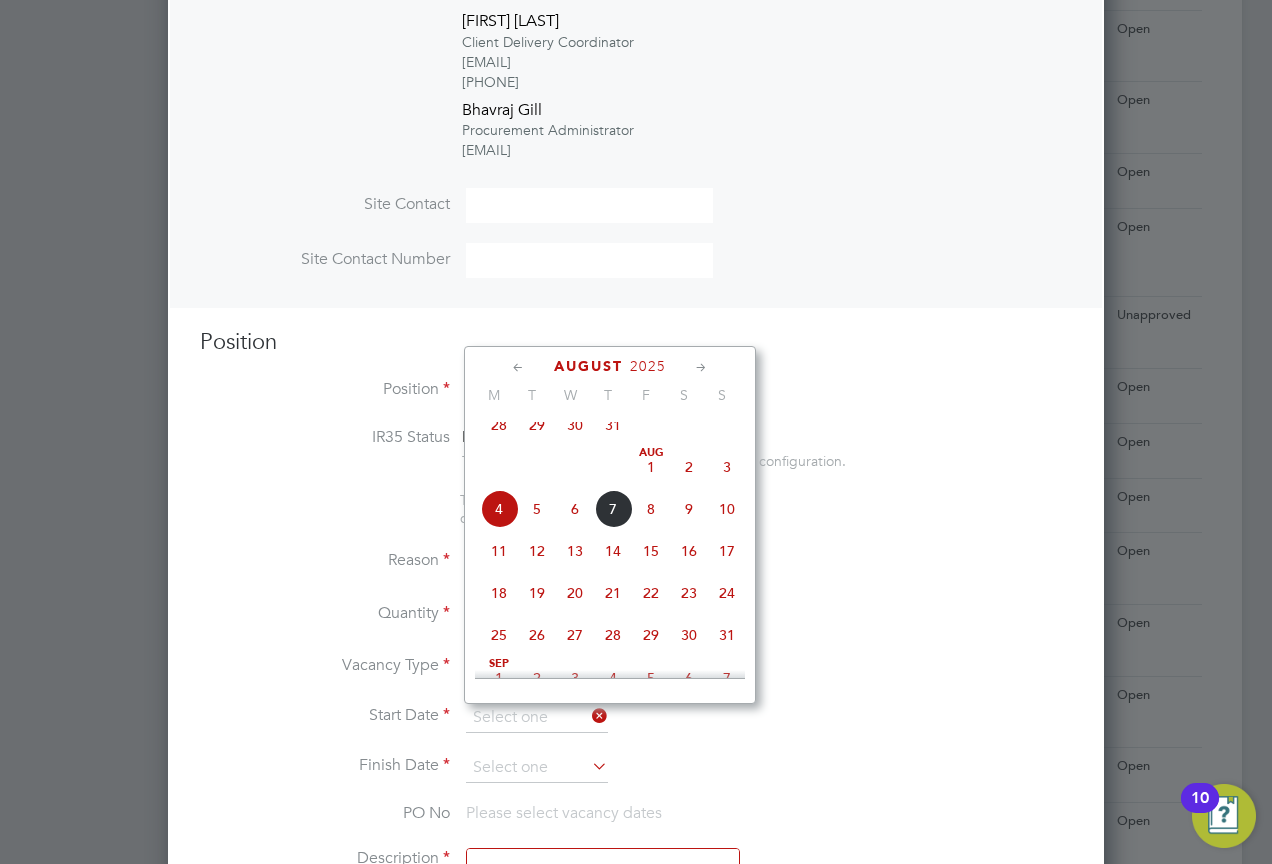 type on "04 Aug 2025" 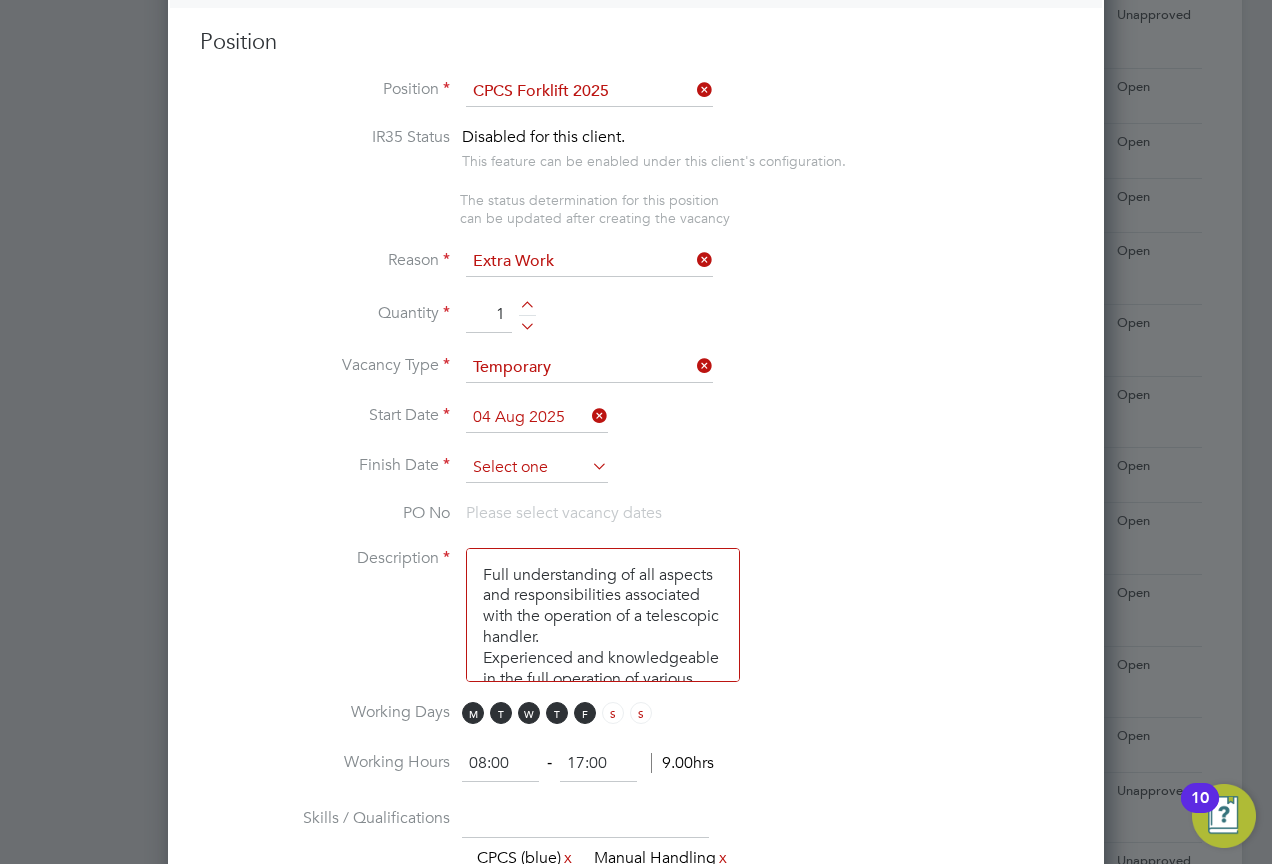 click at bounding box center (537, 468) 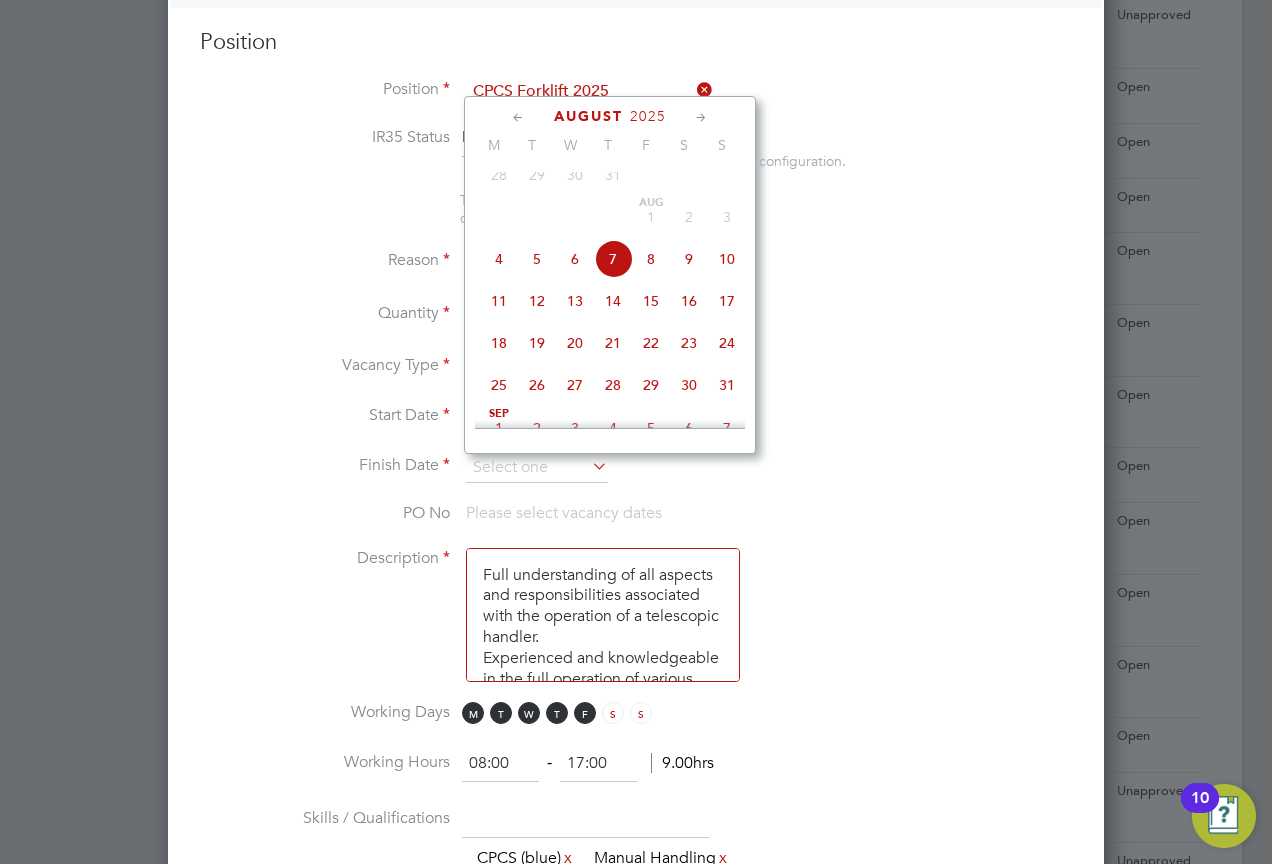 click on "PO No   Please select vacancy dates" at bounding box center (636, 525) 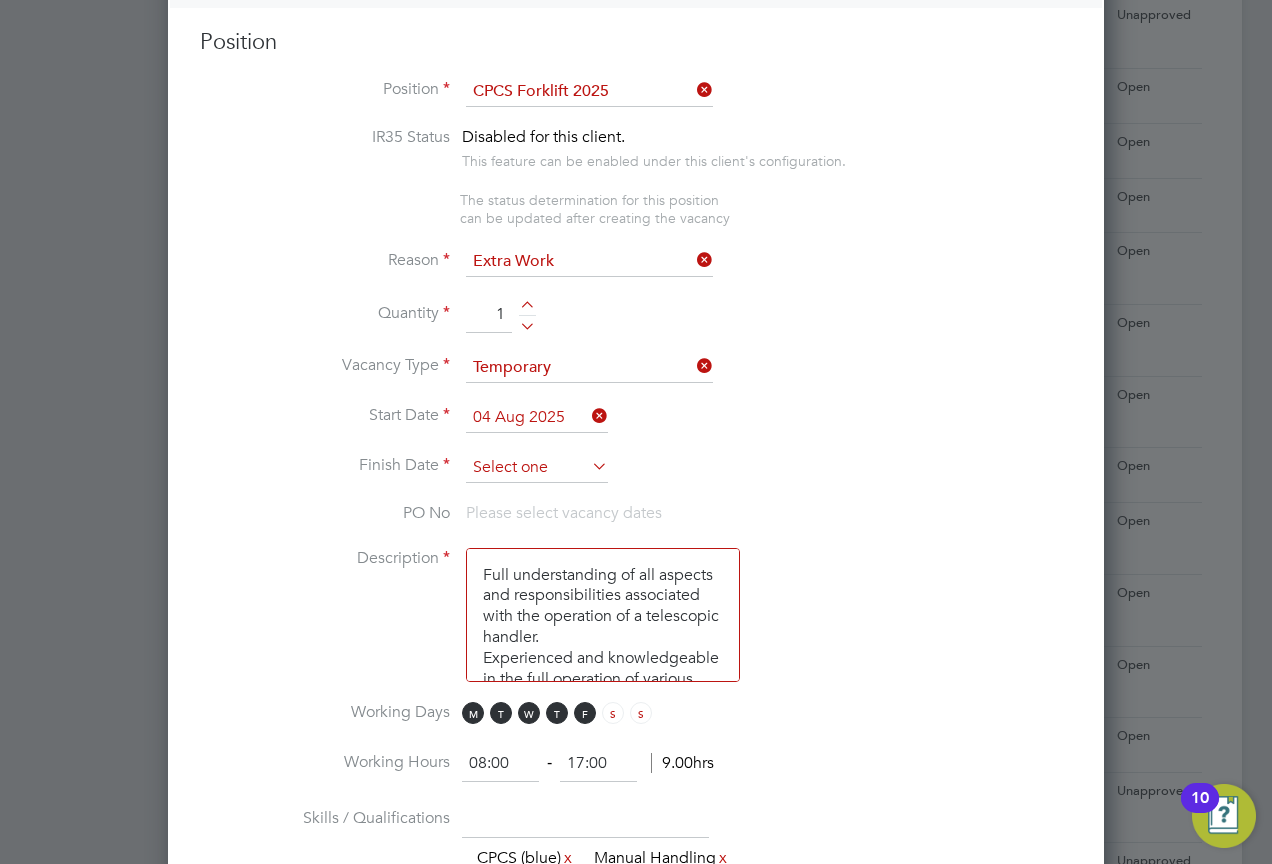 click at bounding box center [537, 468] 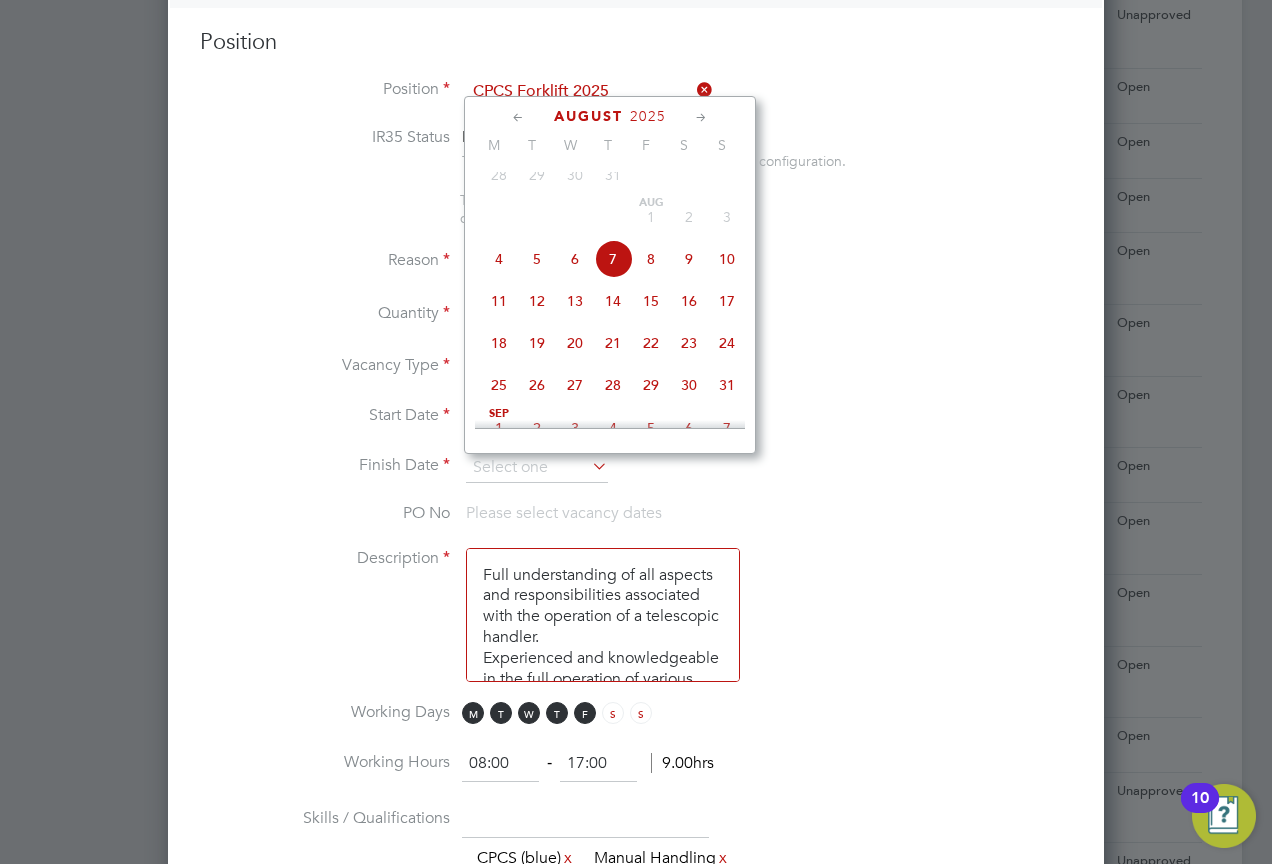 scroll, scrollTop: 749, scrollLeft: 0, axis: vertical 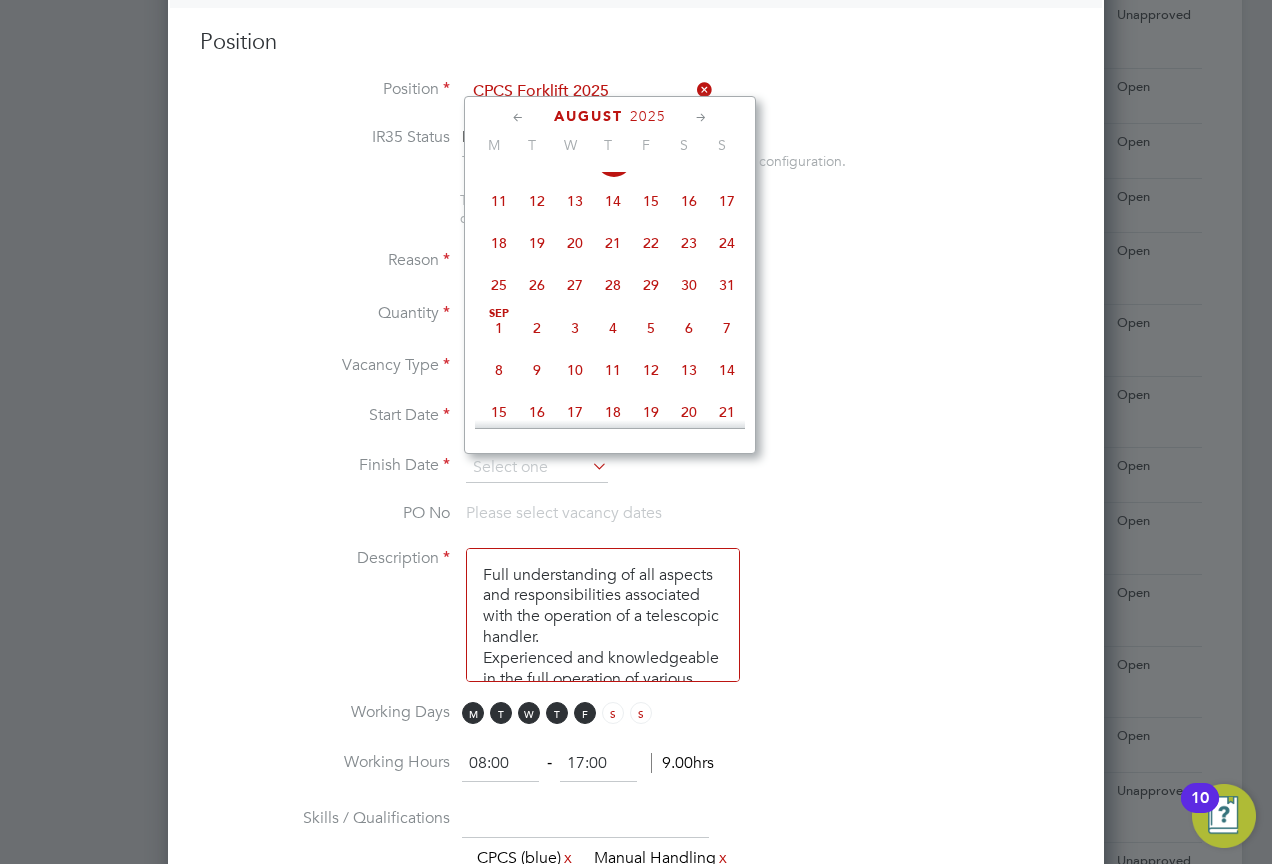 click on "25" 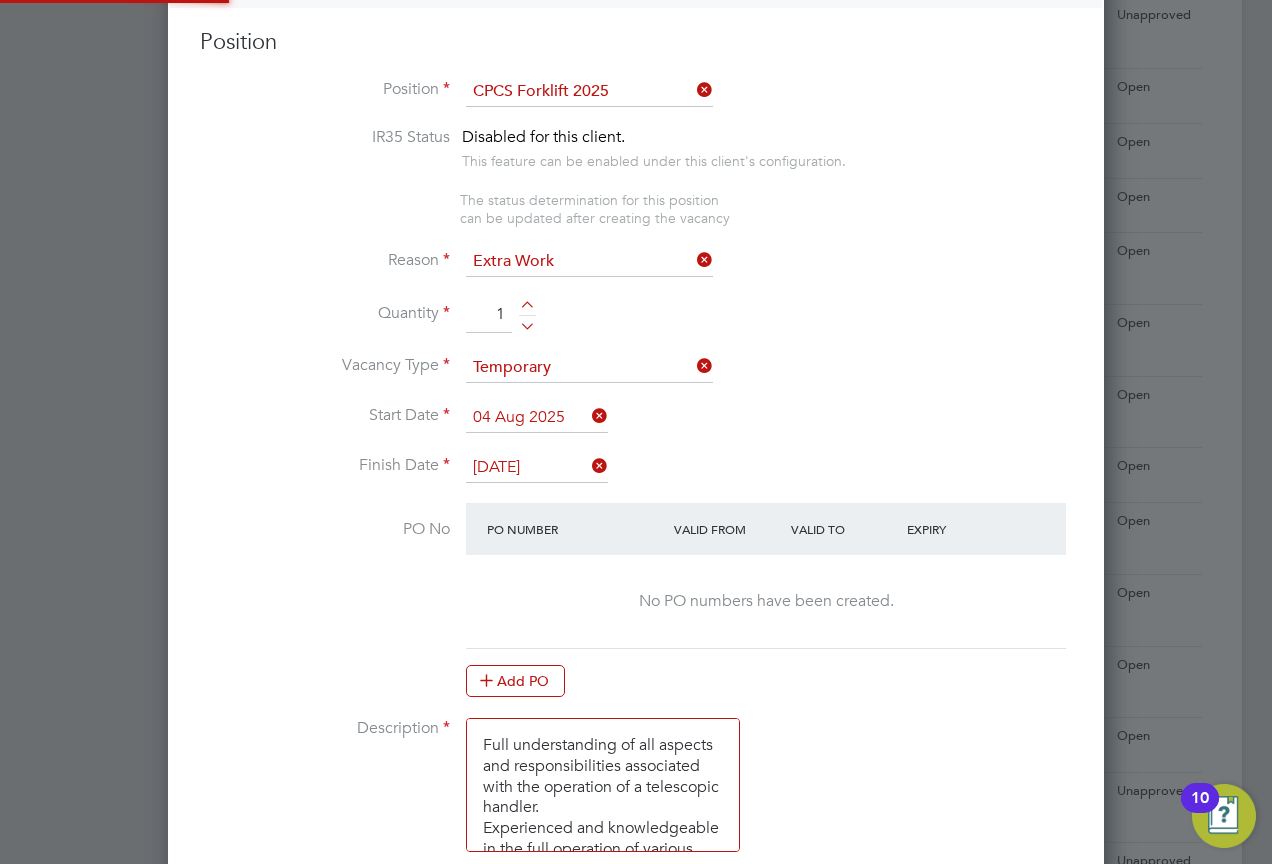 scroll, scrollTop: 10, scrollLeft: 10, axis: both 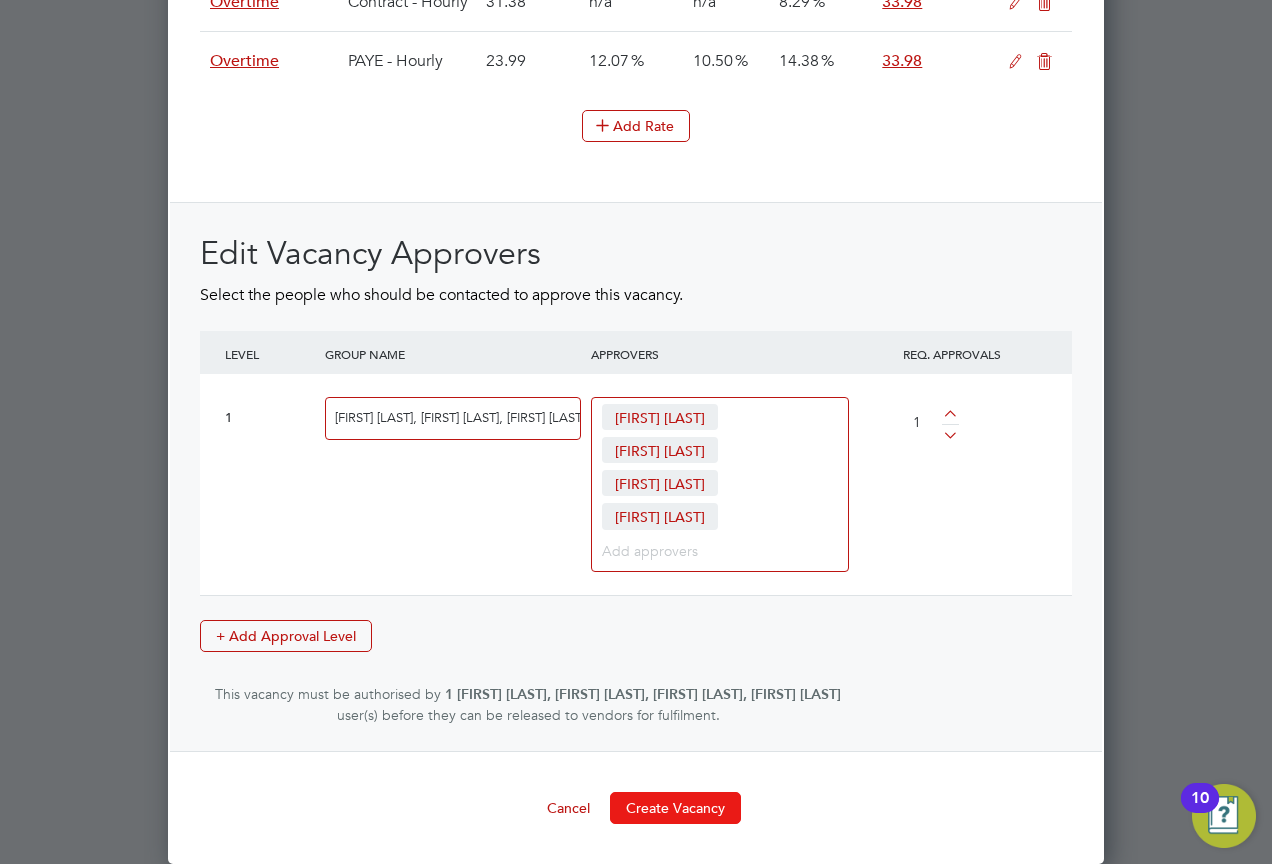 click on "Create Vacancy" at bounding box center (675, 808) 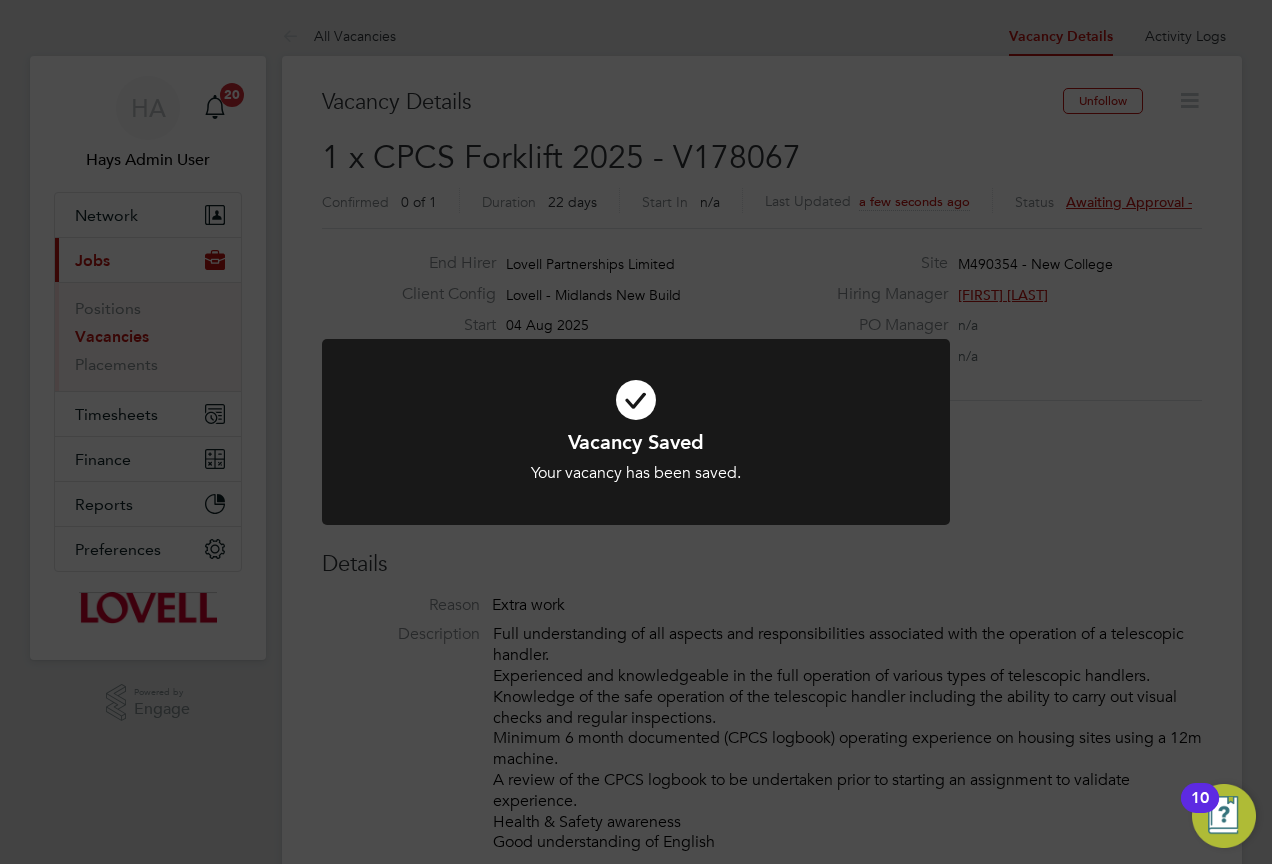 click on "Vacancy Saved Your vacancy has been saved. Cancel Okay" 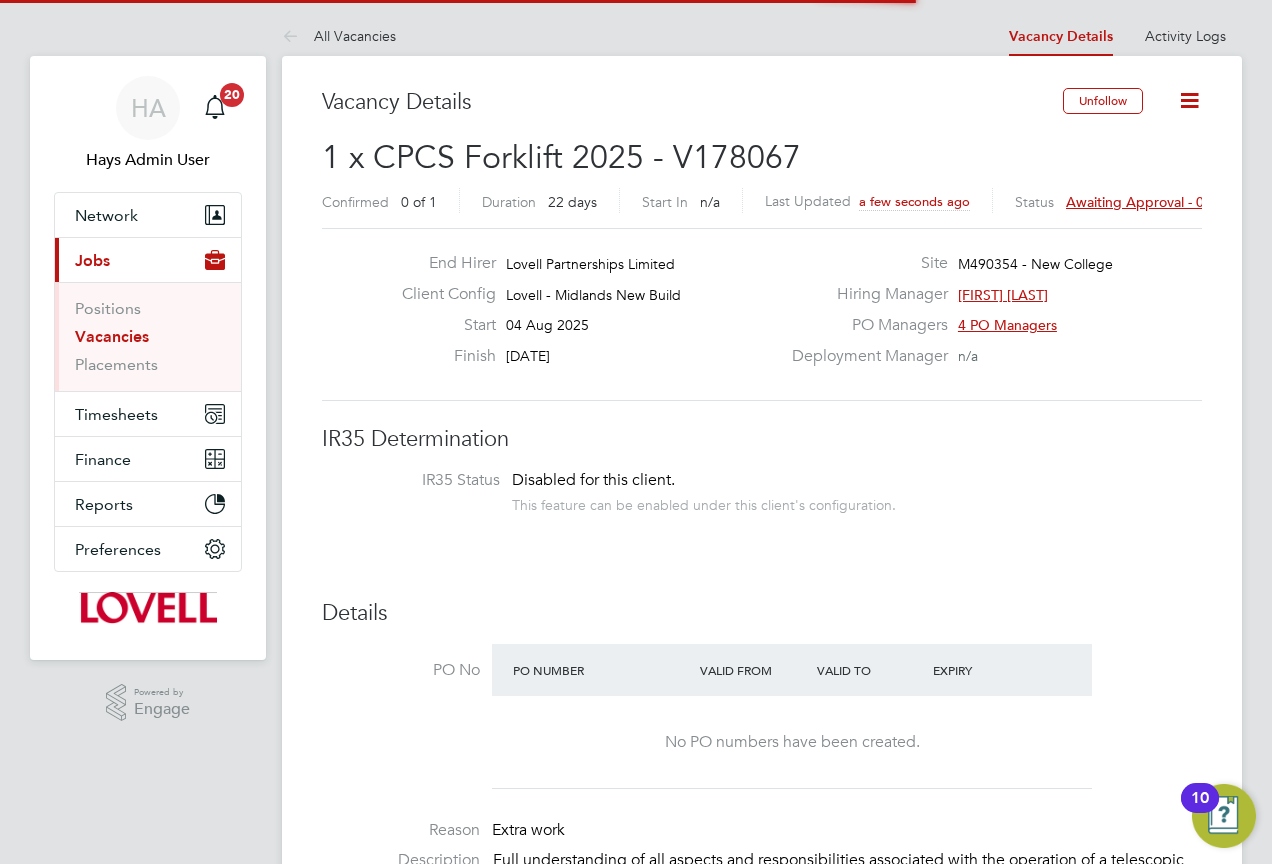 click on "Awaiting approval - 0/1" 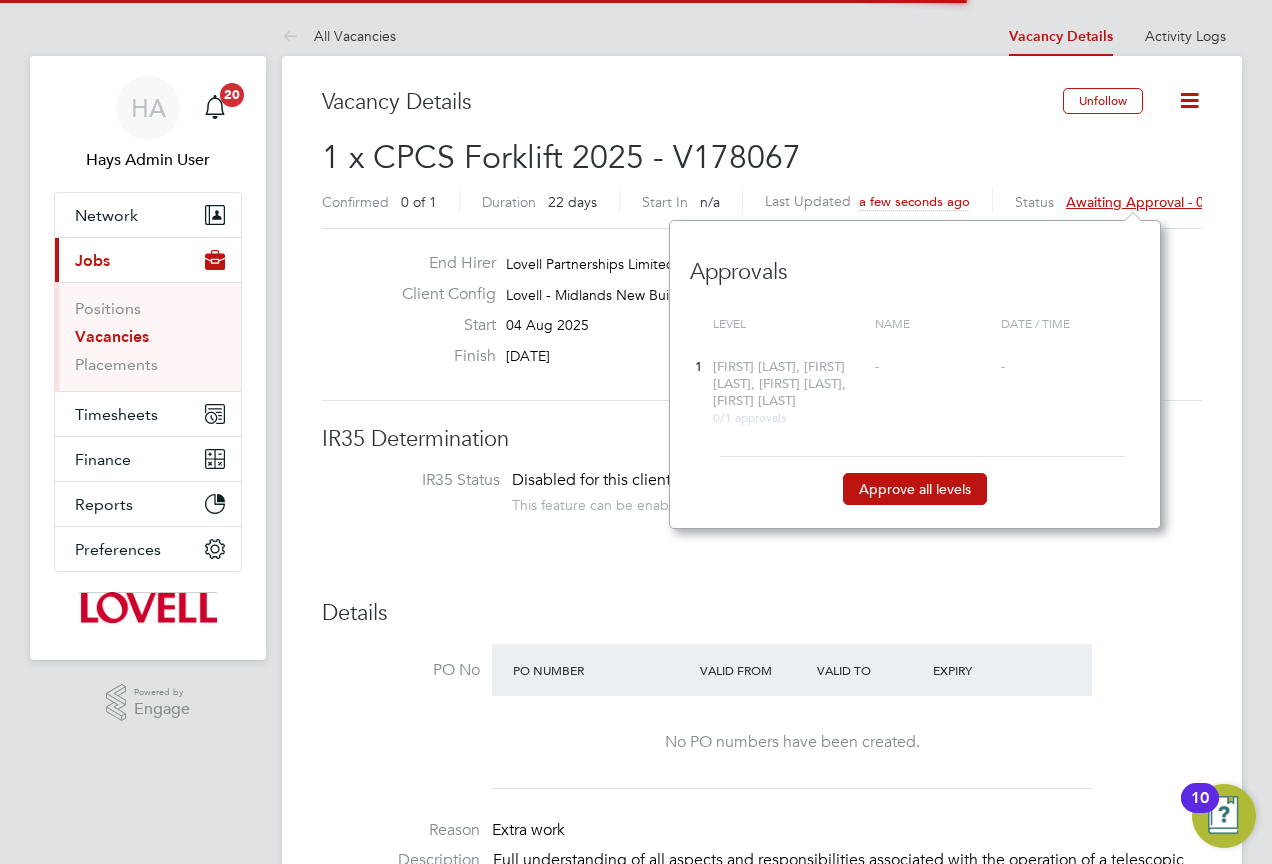 drag, startPoint x: 875, startPoint y: 496, endPoint x: 866, endPoint y: 501, distance: 10.29563 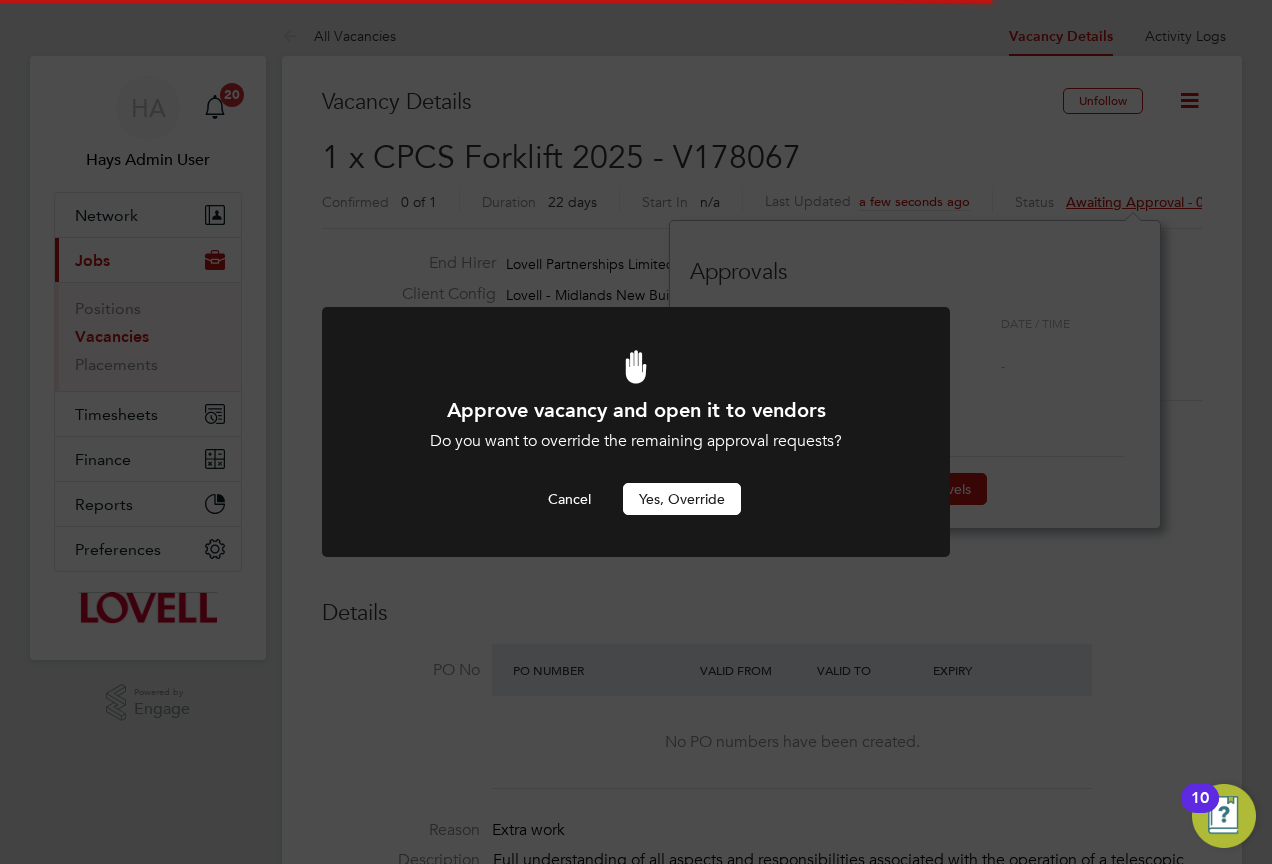 click on "Yes, Override" at bounding box center (682, 499) 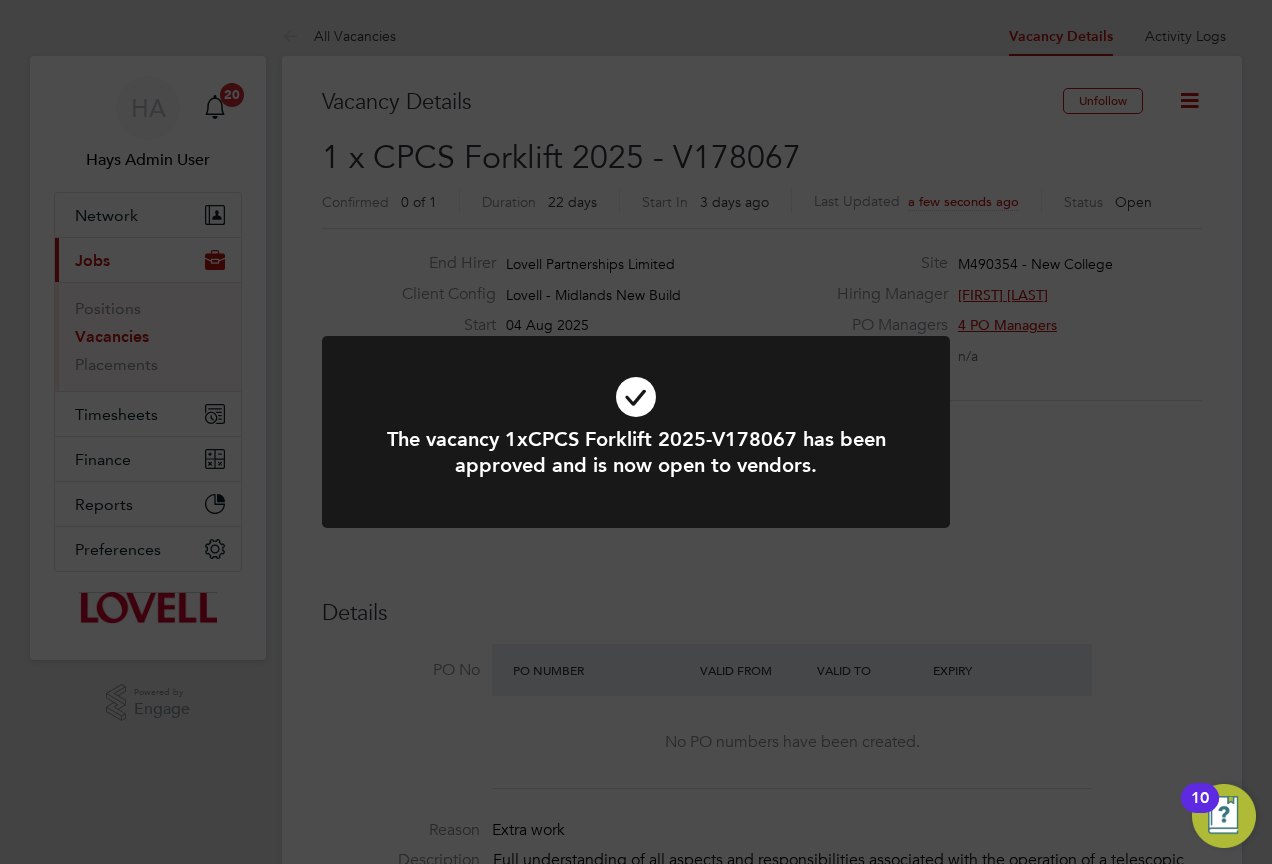 click on "The vacancy 1xCPCS Forklift 2025-V178067 has been approved and is now open to vendors. Cancel Okay" 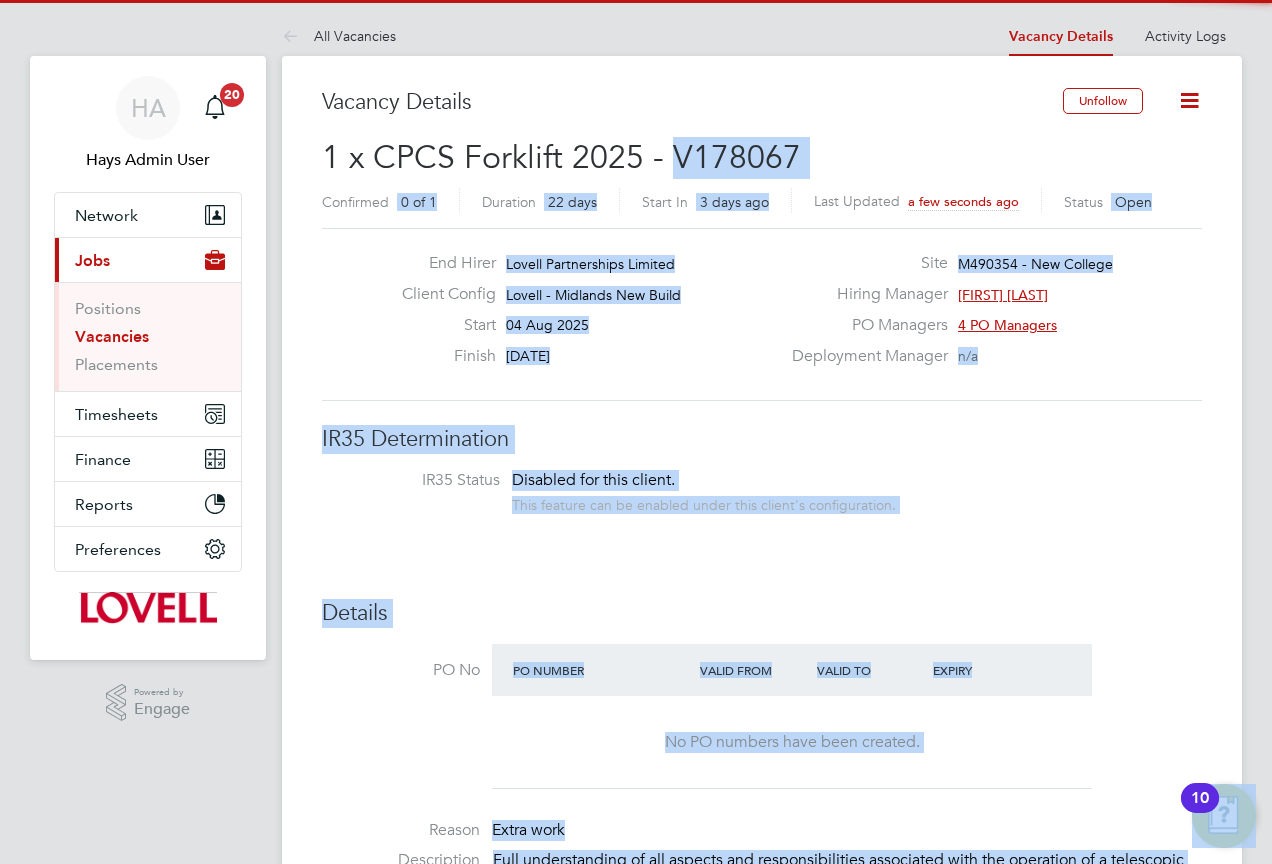 drag, startPoint x: 717, startPoint y: 156, endPoint x: 701, endPoint y: 156, distance: 16 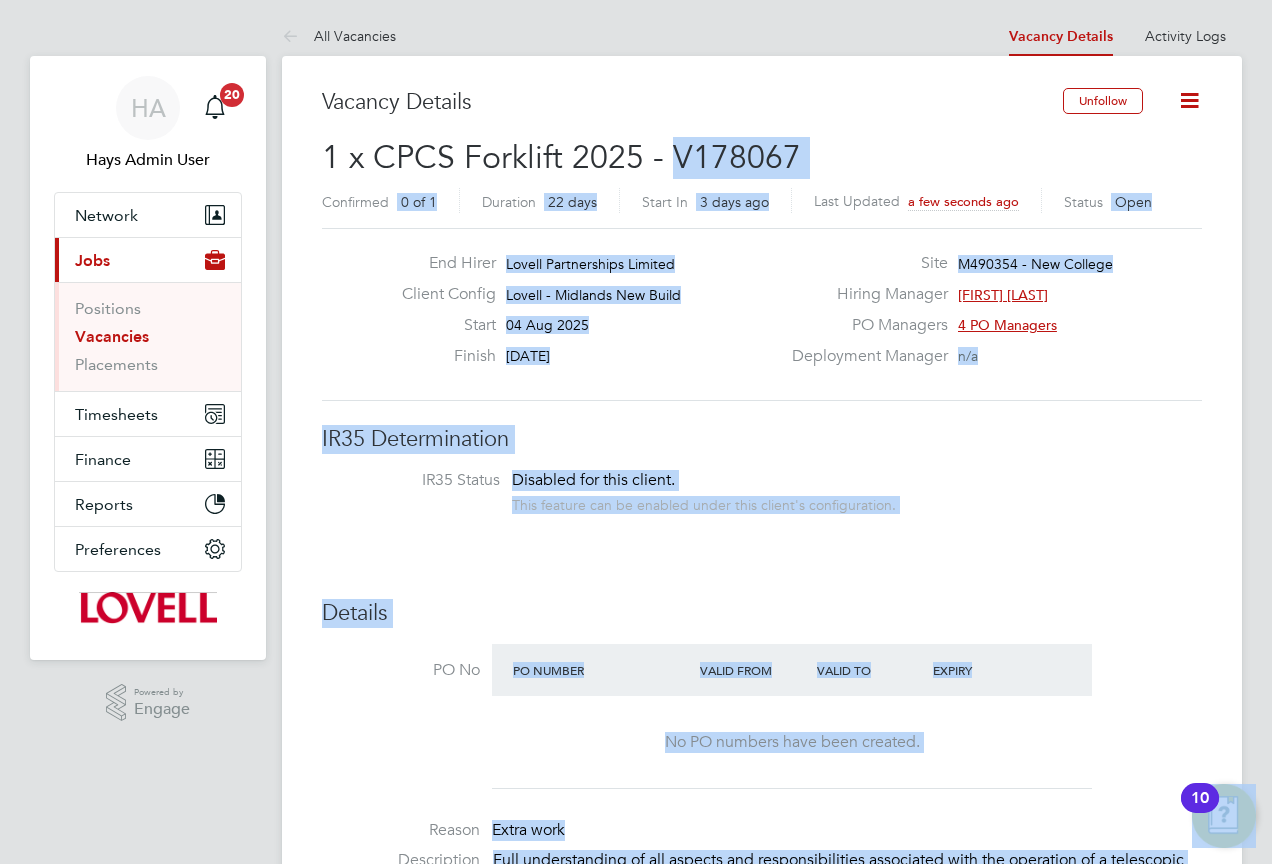 drag, startPoint x: 701, startPoint y: 156, endPoint x: 797, endPoint y: 163, distance: 96.25487 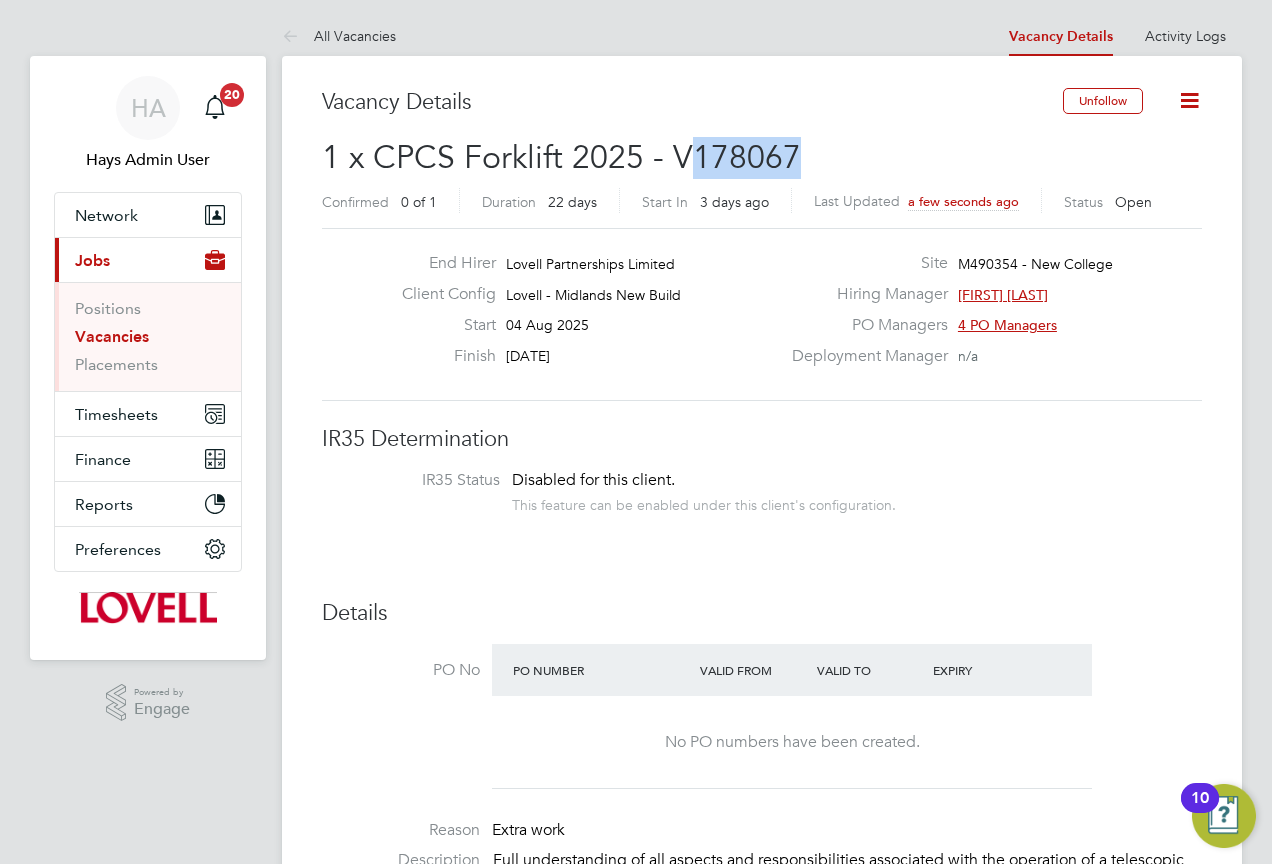 drag, startPoint x: 807, startPoint y: 158, endPoint x: 684, endPoint y: 158, distance: 123 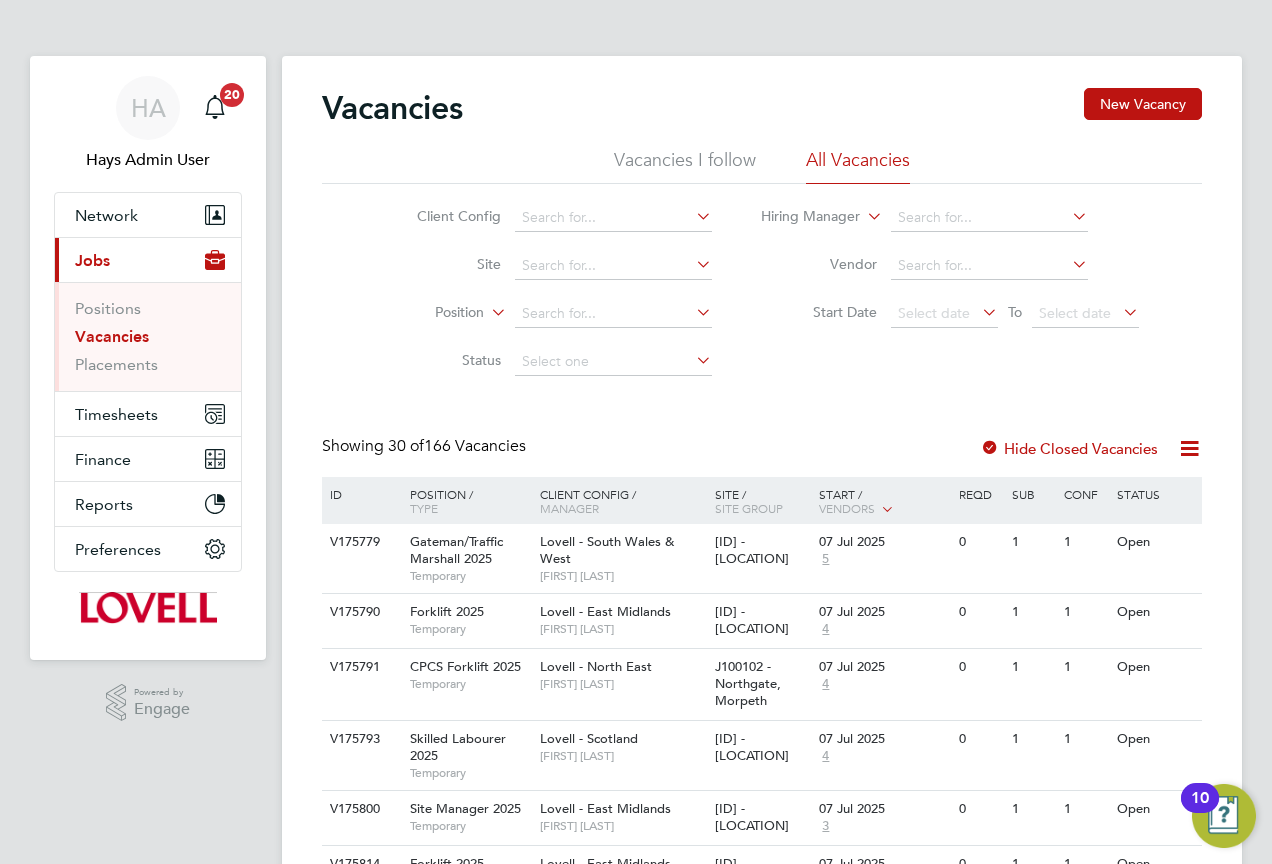 scroll, scrollTop: 0, scrollLeft: 0, axis: both 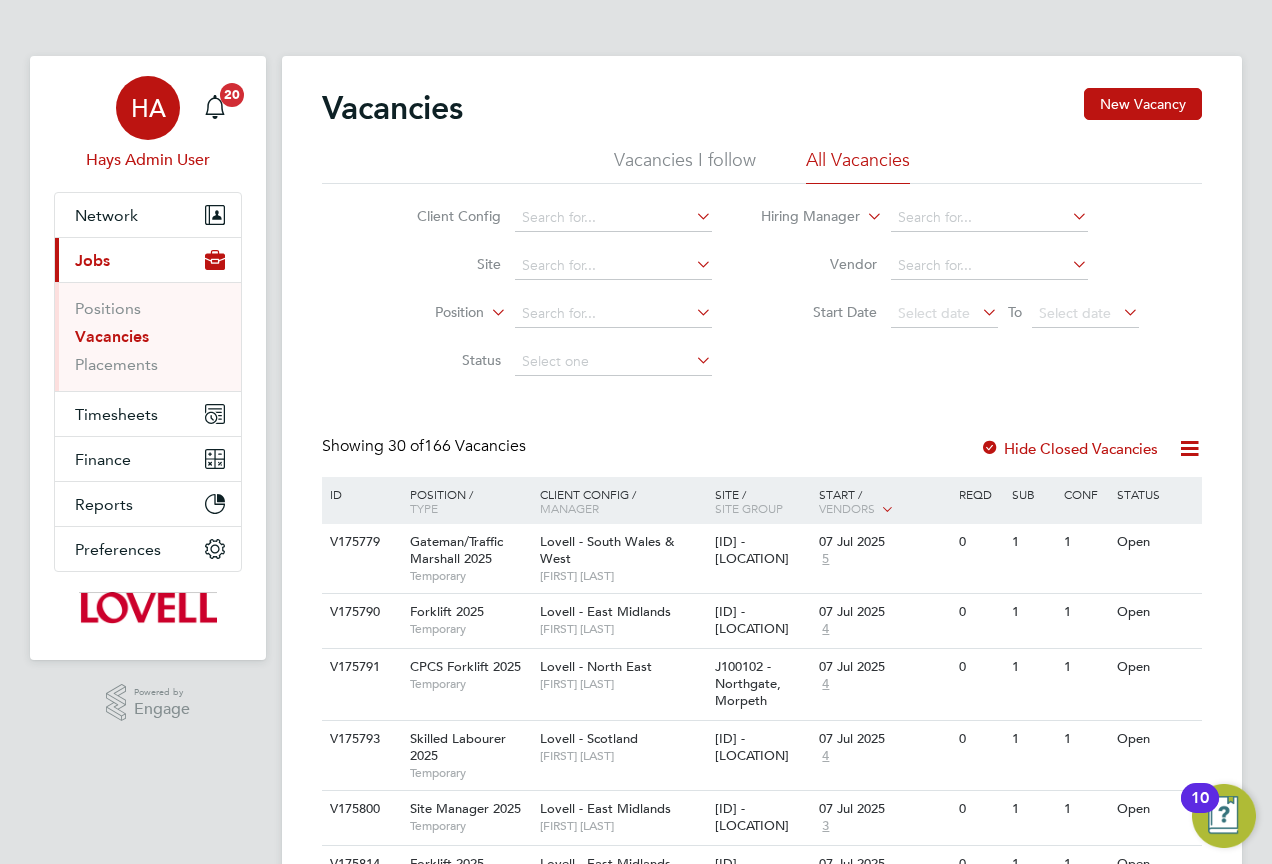 click on "HA   Hays Admin User" at bounding box center [148, 124] 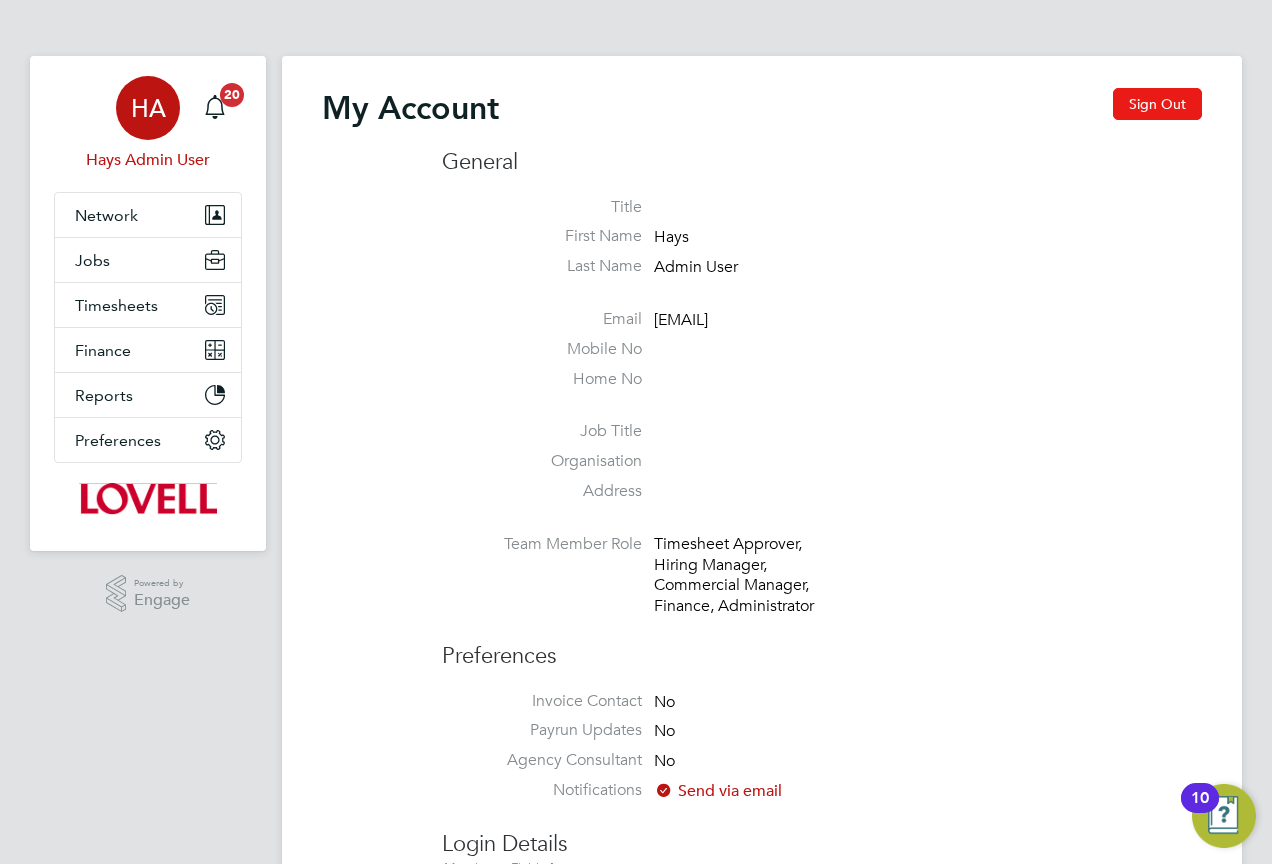 click on "Sign Out" at bounding box center (1157, 104) 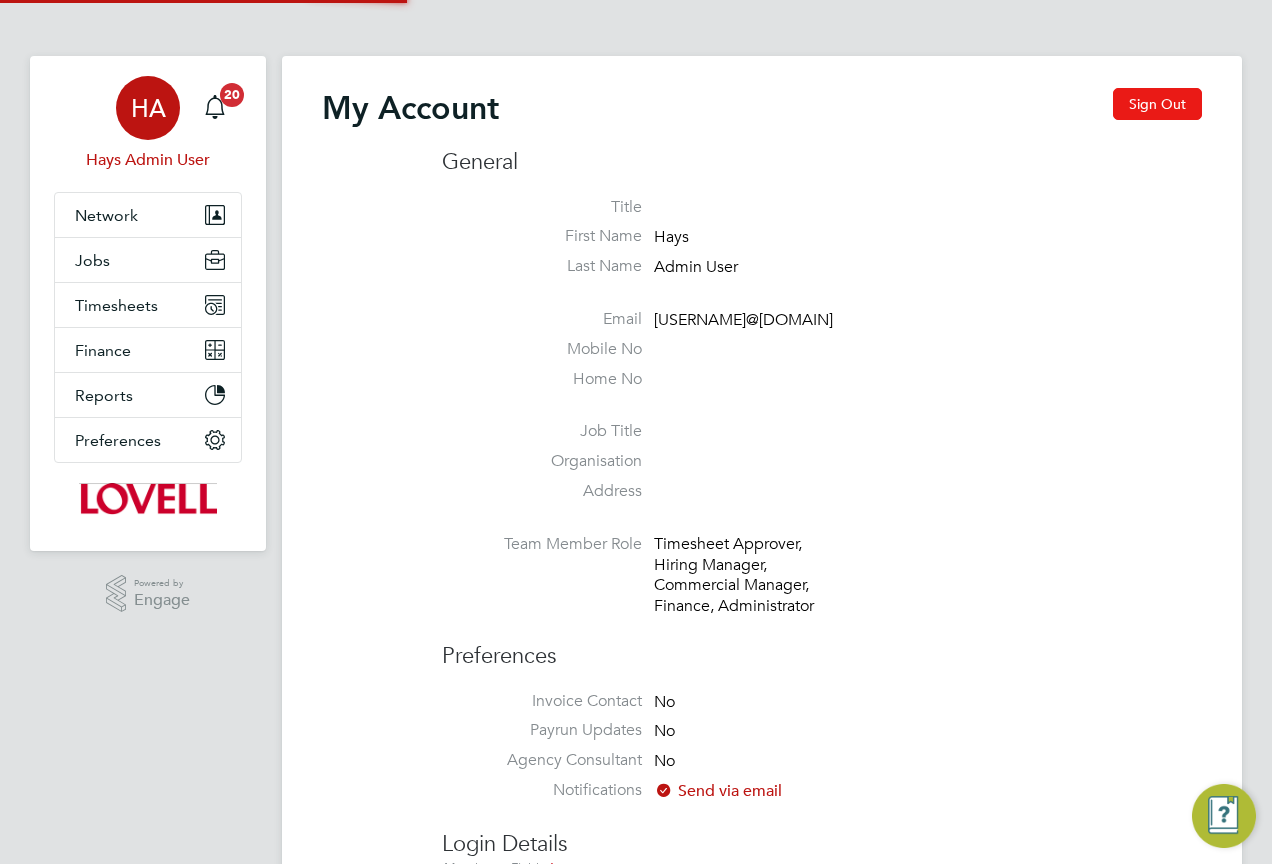 scroll, scrollTop: 0, scrollLeft: 0, axis: both 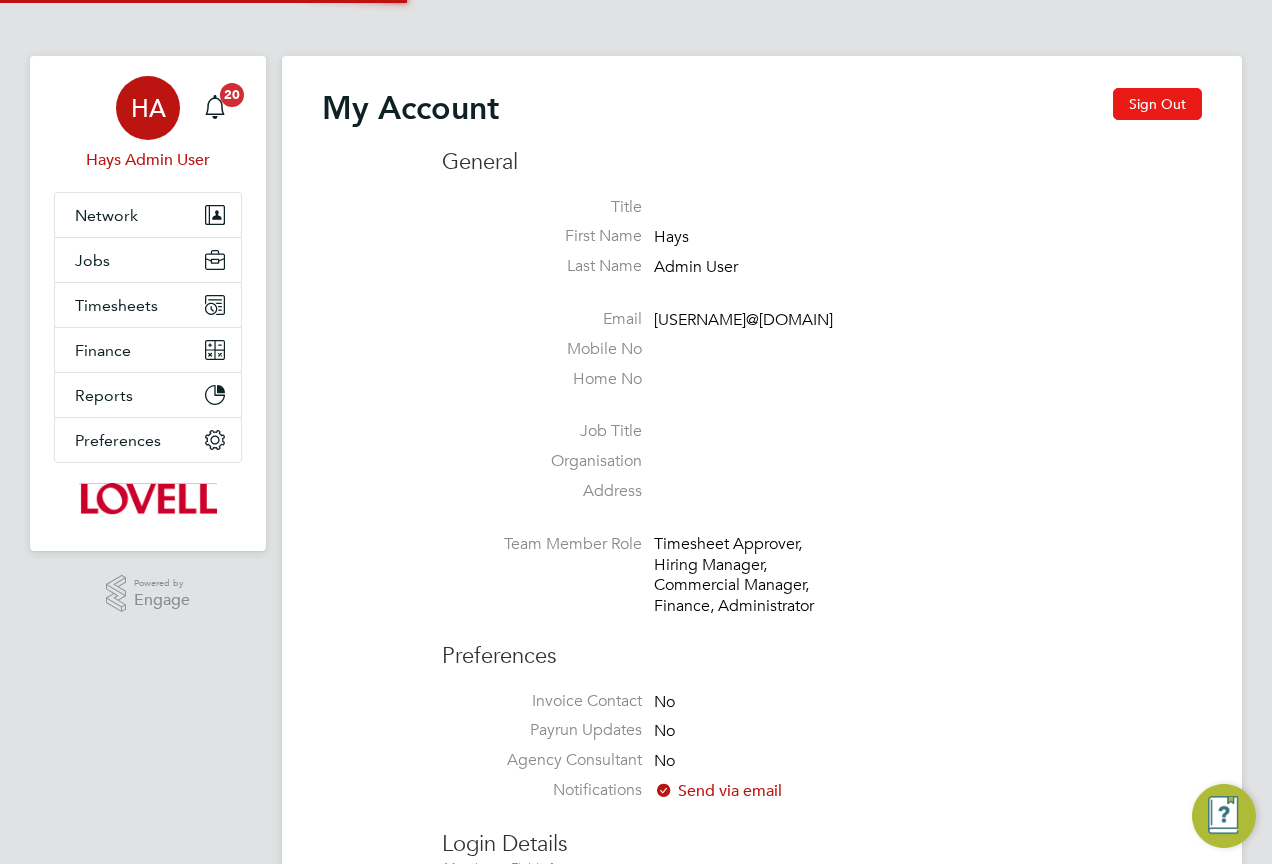 click on "Sign Out" at bounding box center [1157, 104] 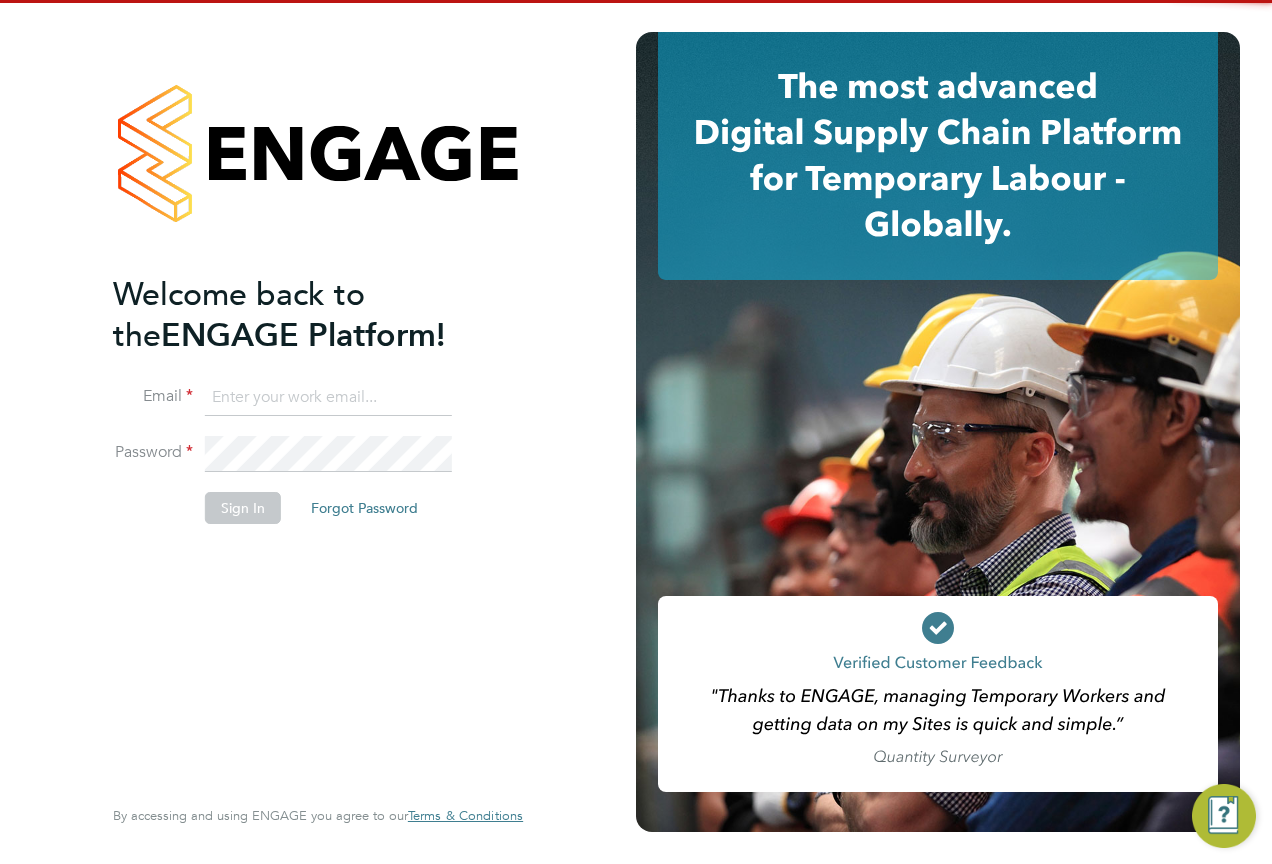 click 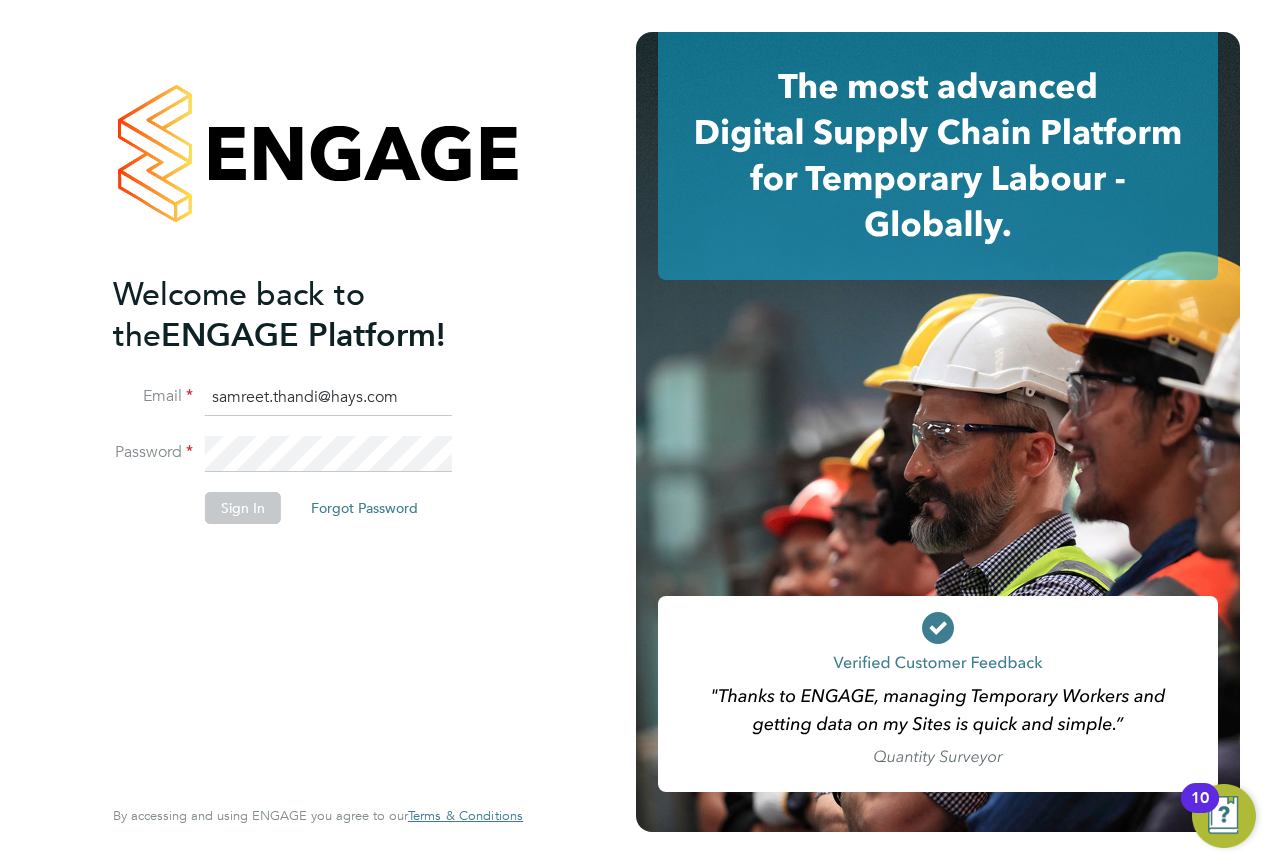 type on "samreet.thandi@hays.com" 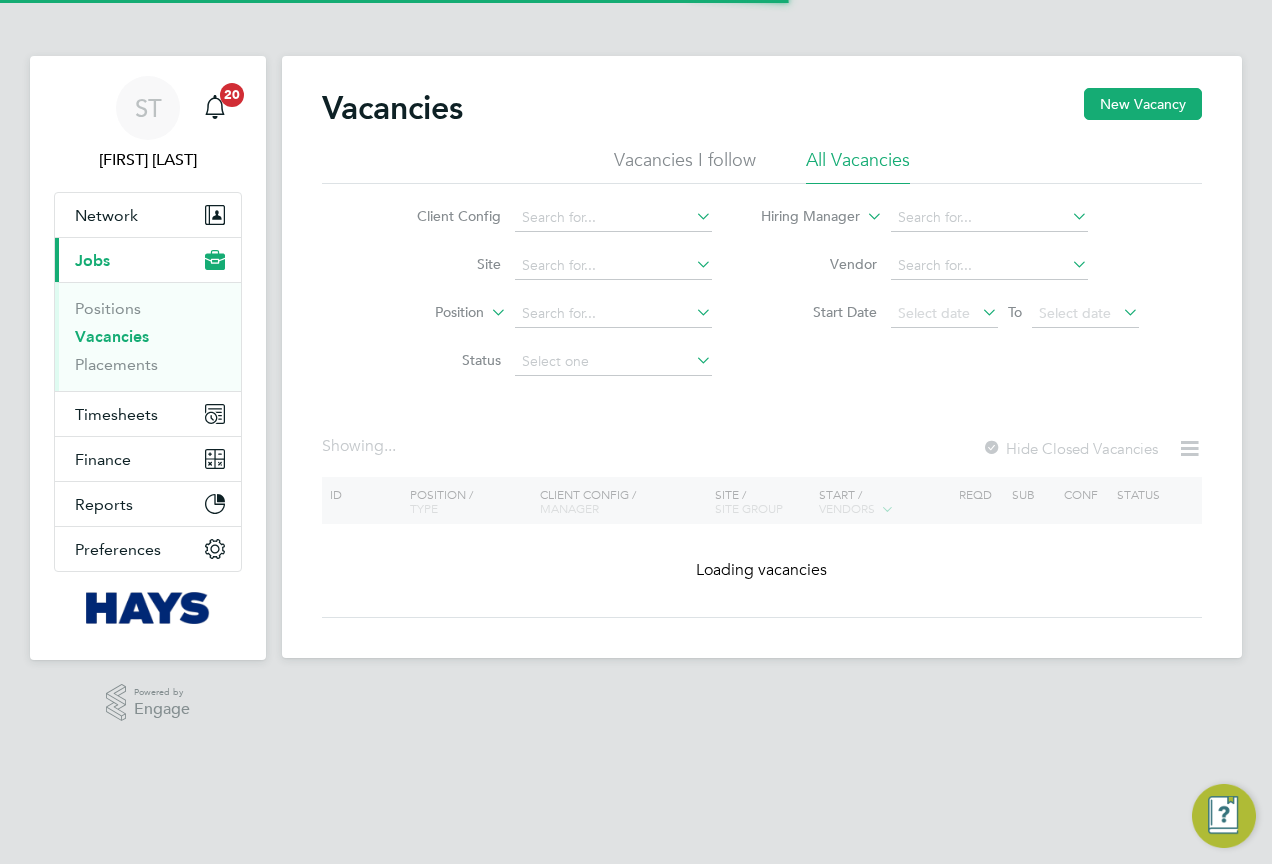 scroll, scrollTop: 0, scrollLeft: 0, axis: both 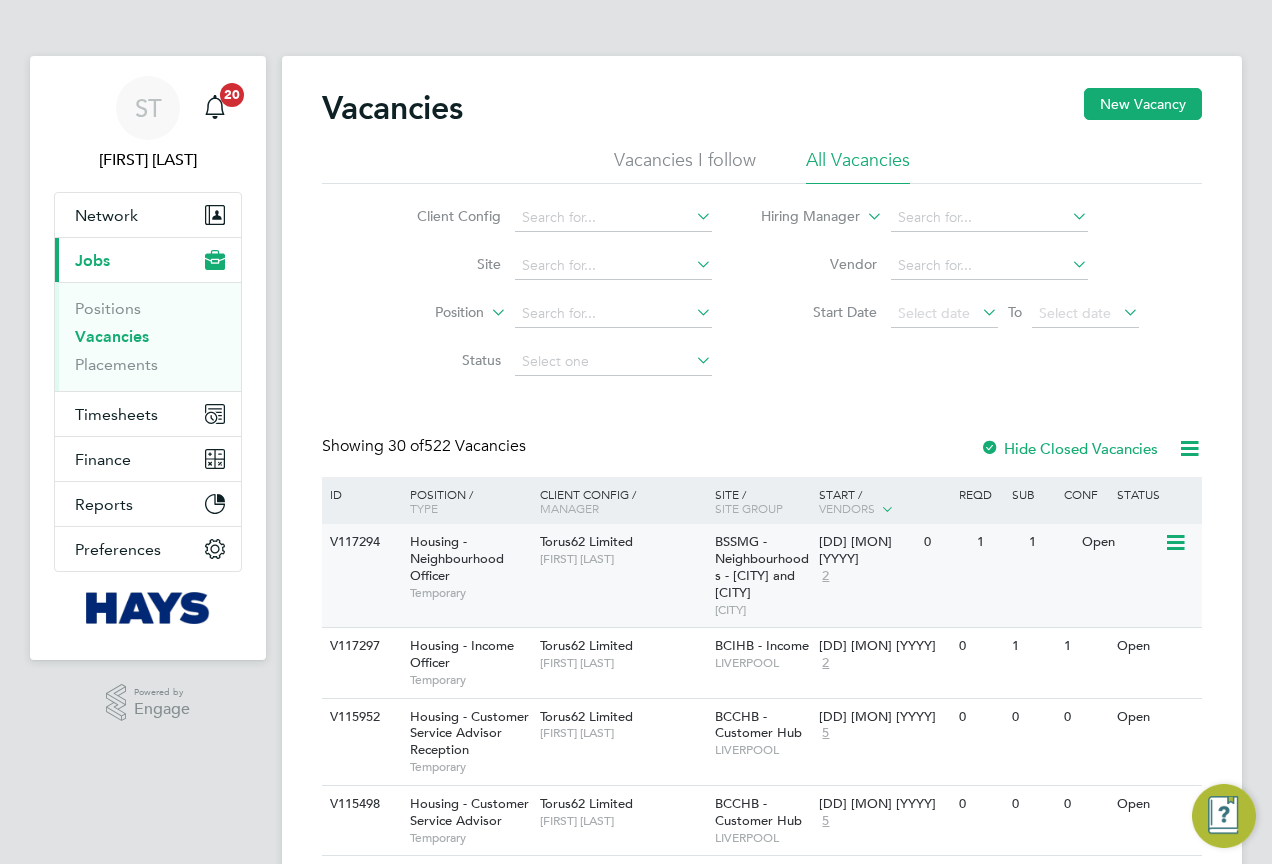 click on "V117294" 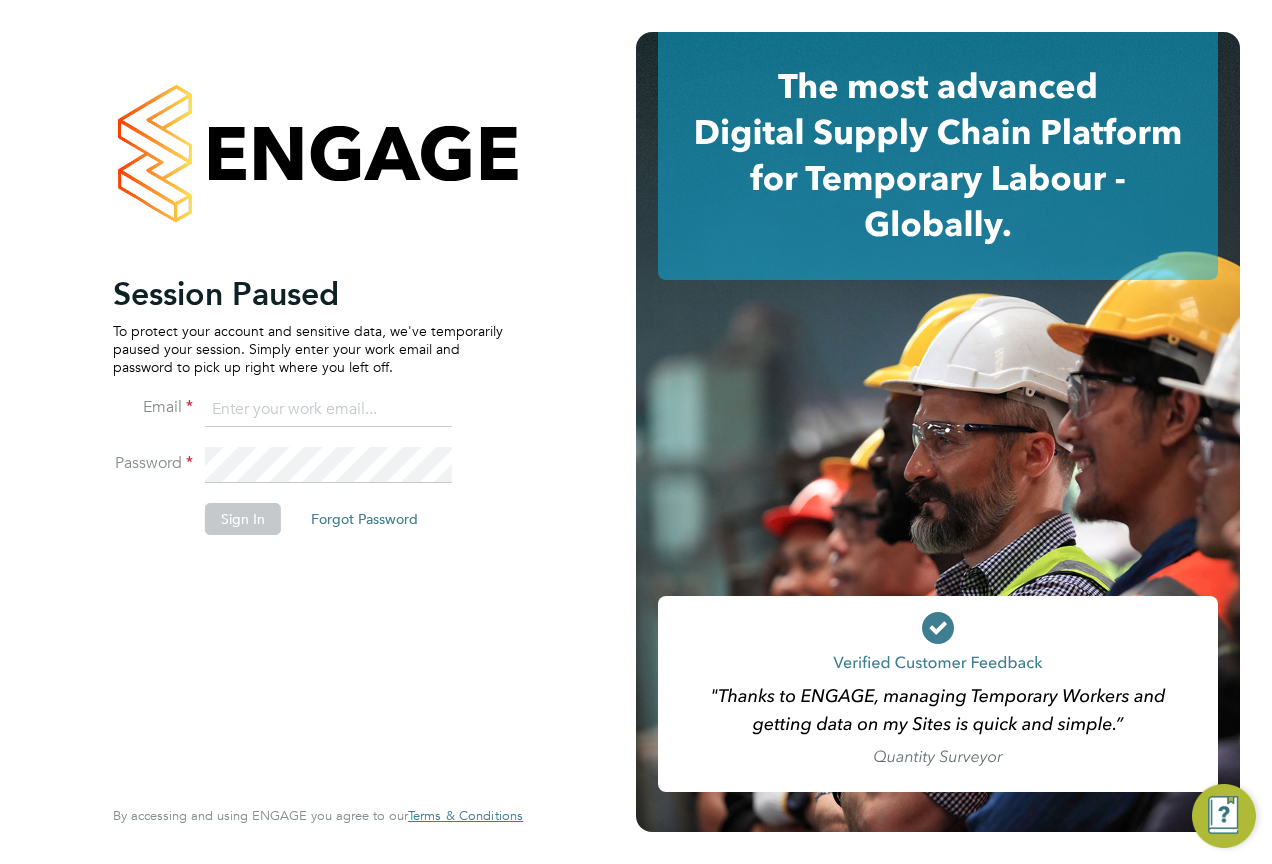 click 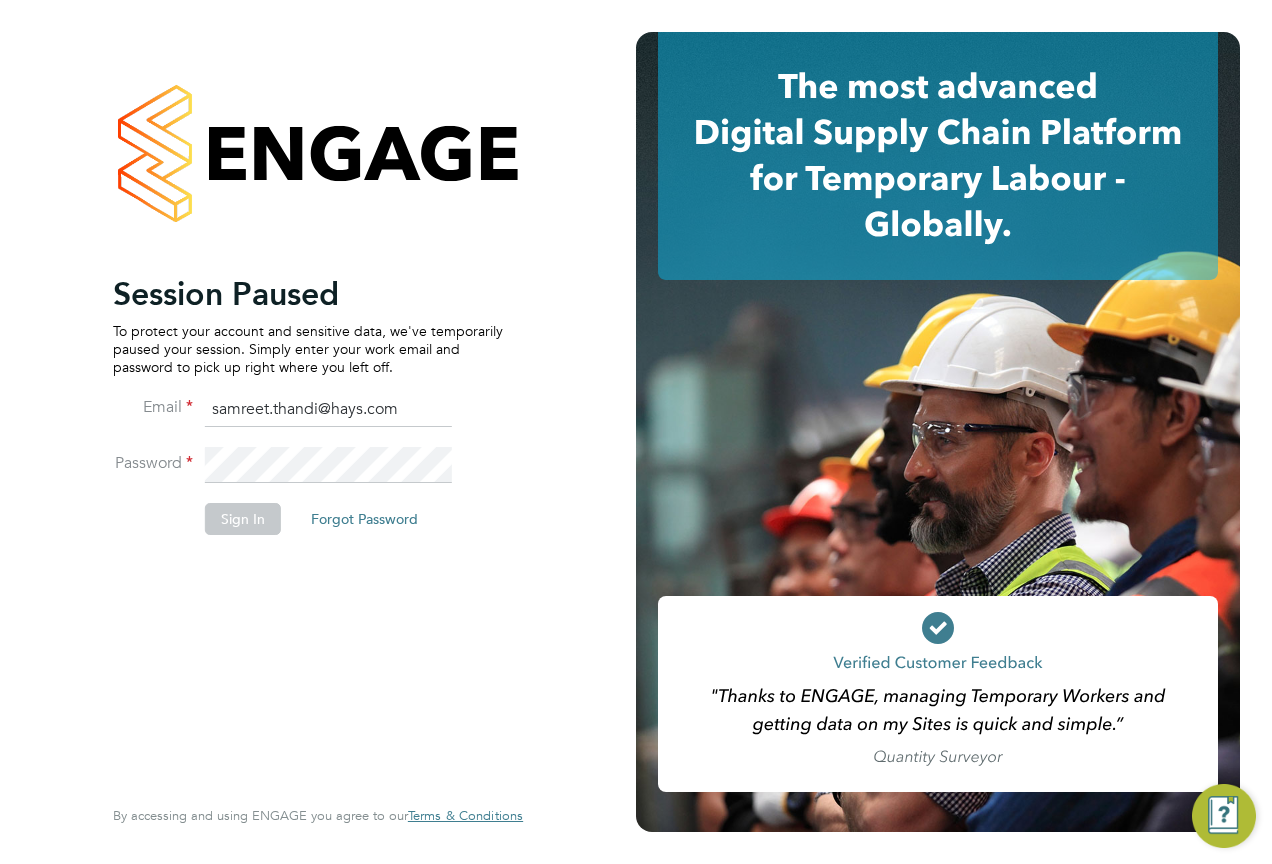 type on "samreet.thandi@hays.com" 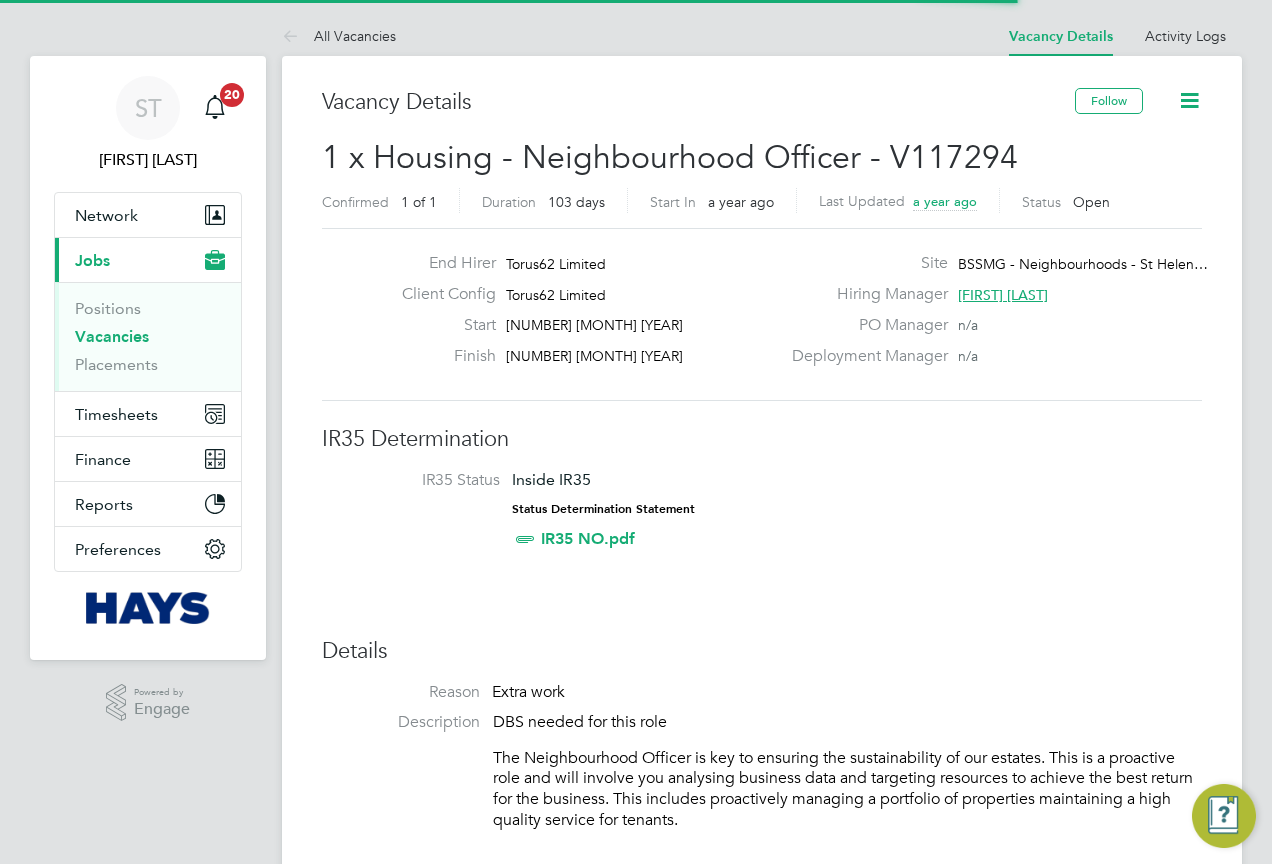scroll, scrollTop: 0, scrollLeft: 0, axis: both 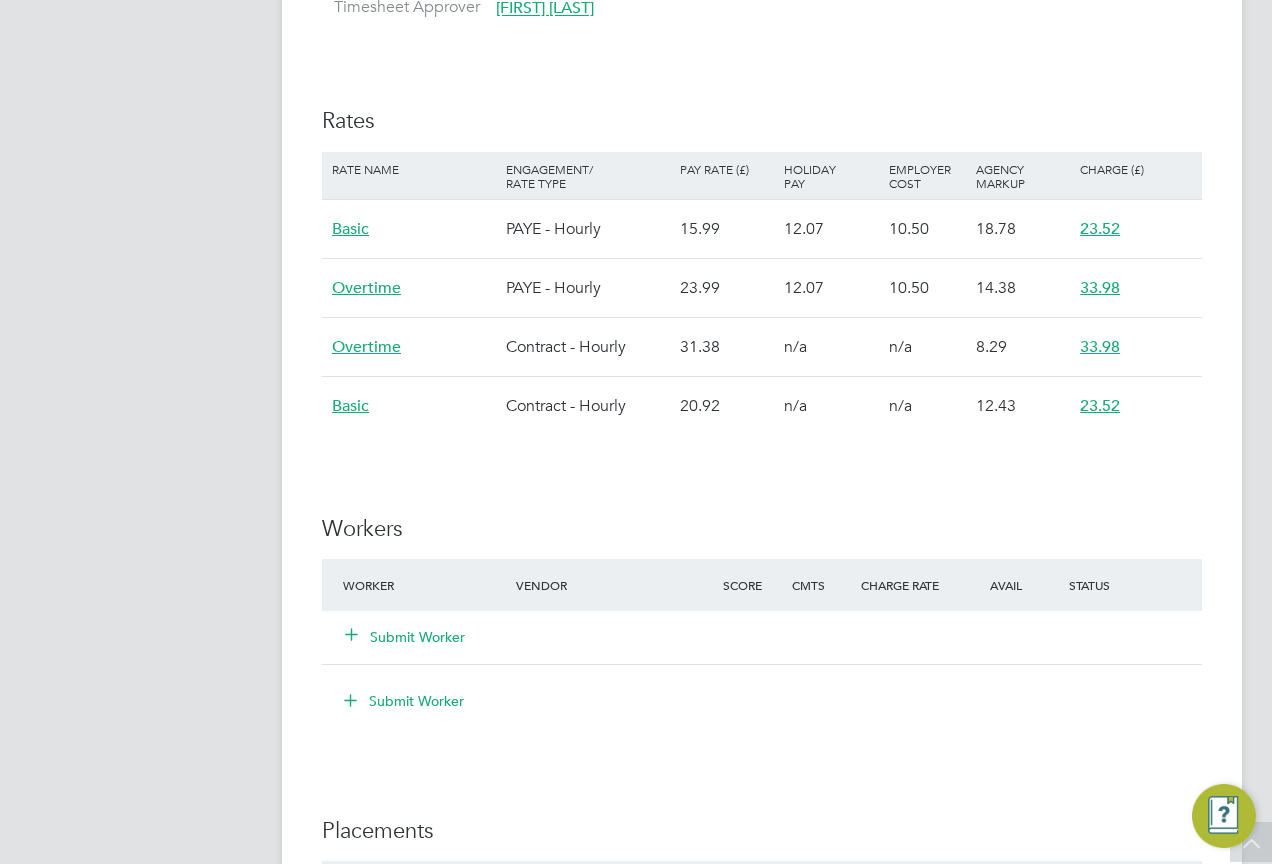click 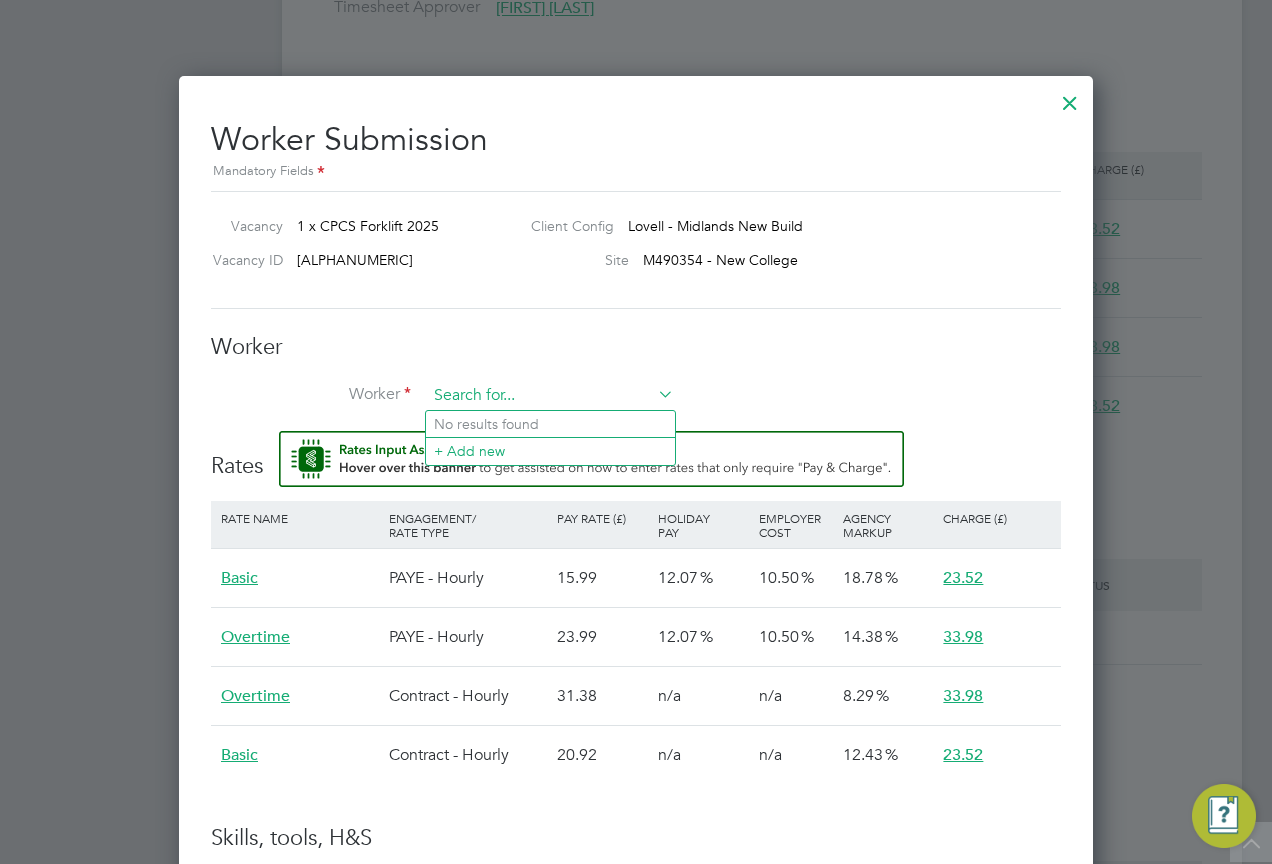 click at bounding box center [550, 396] 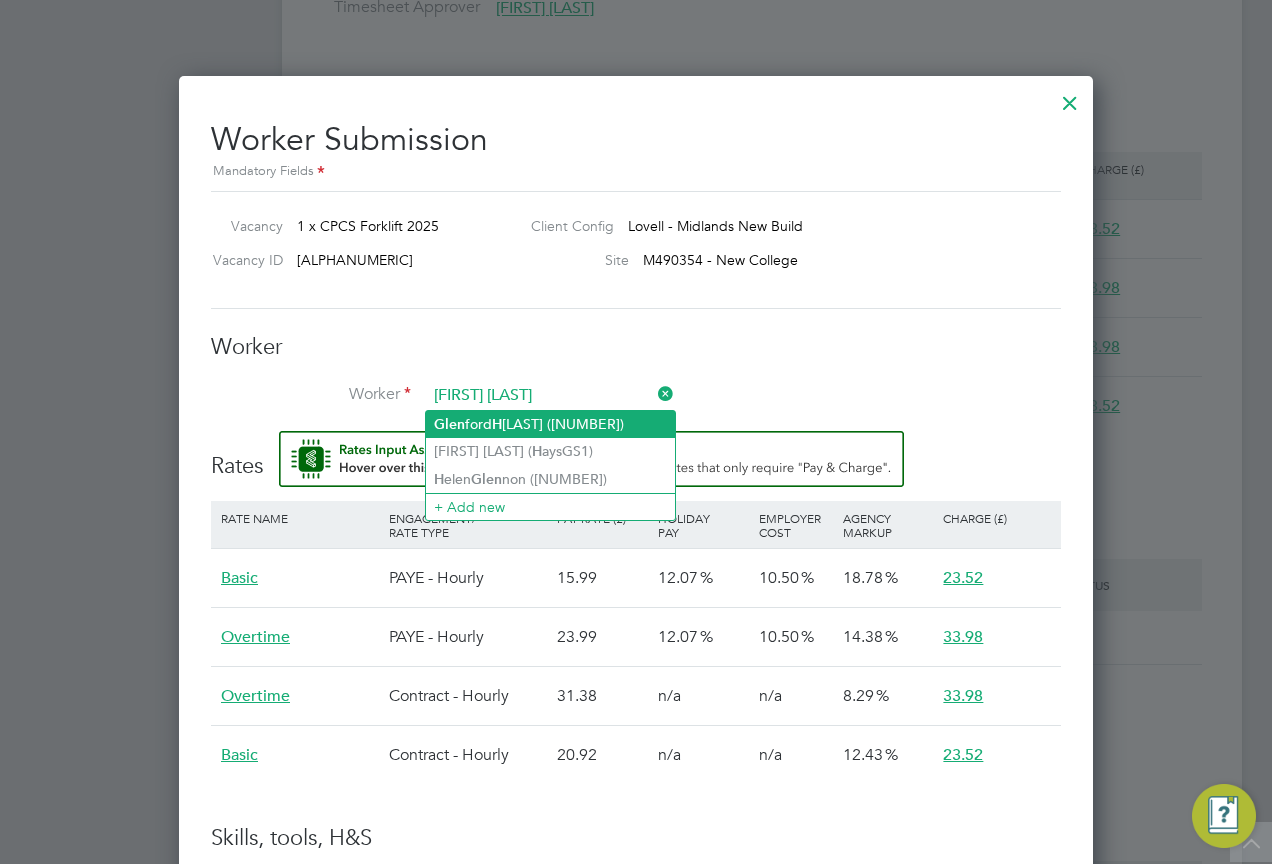 click on "Glen ford  H ilton (9547062)" 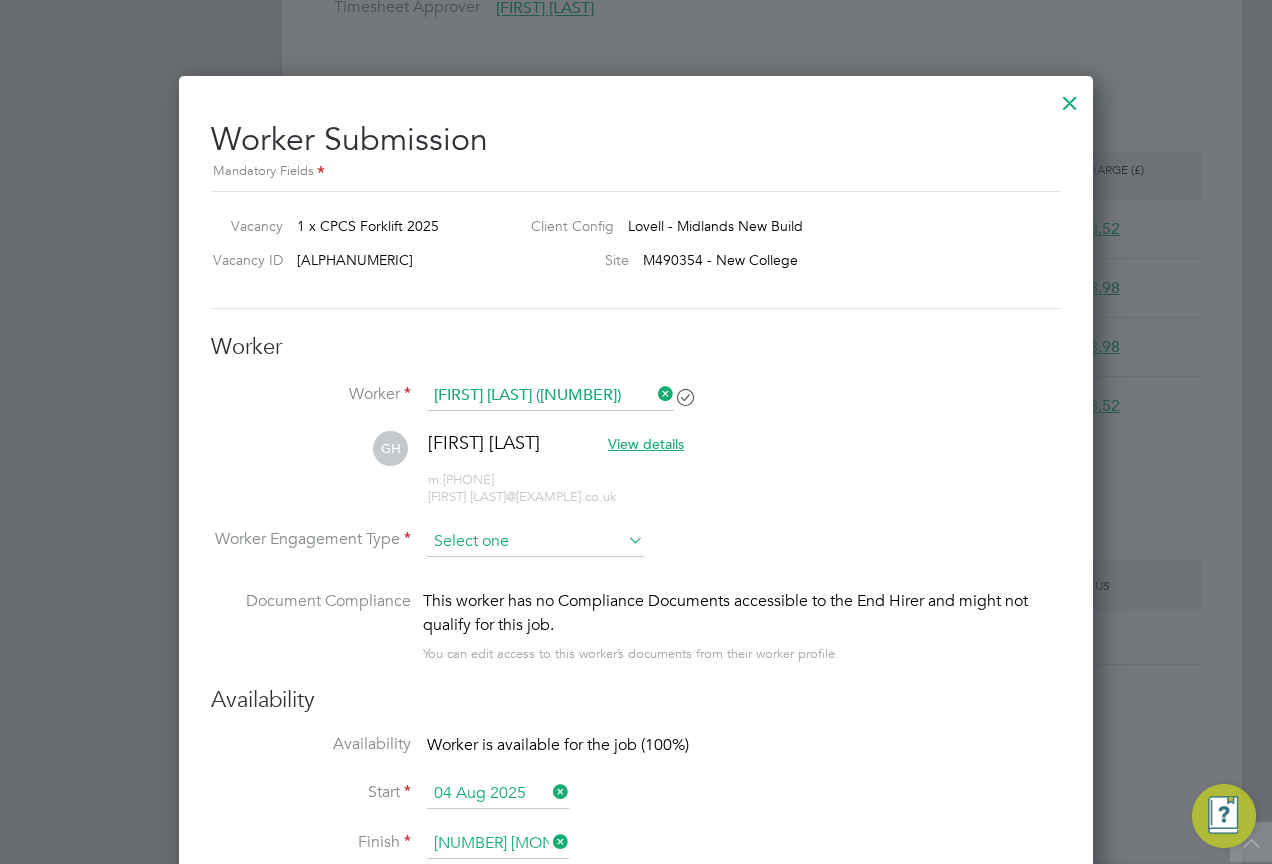 click at bounding box center [535, 542] 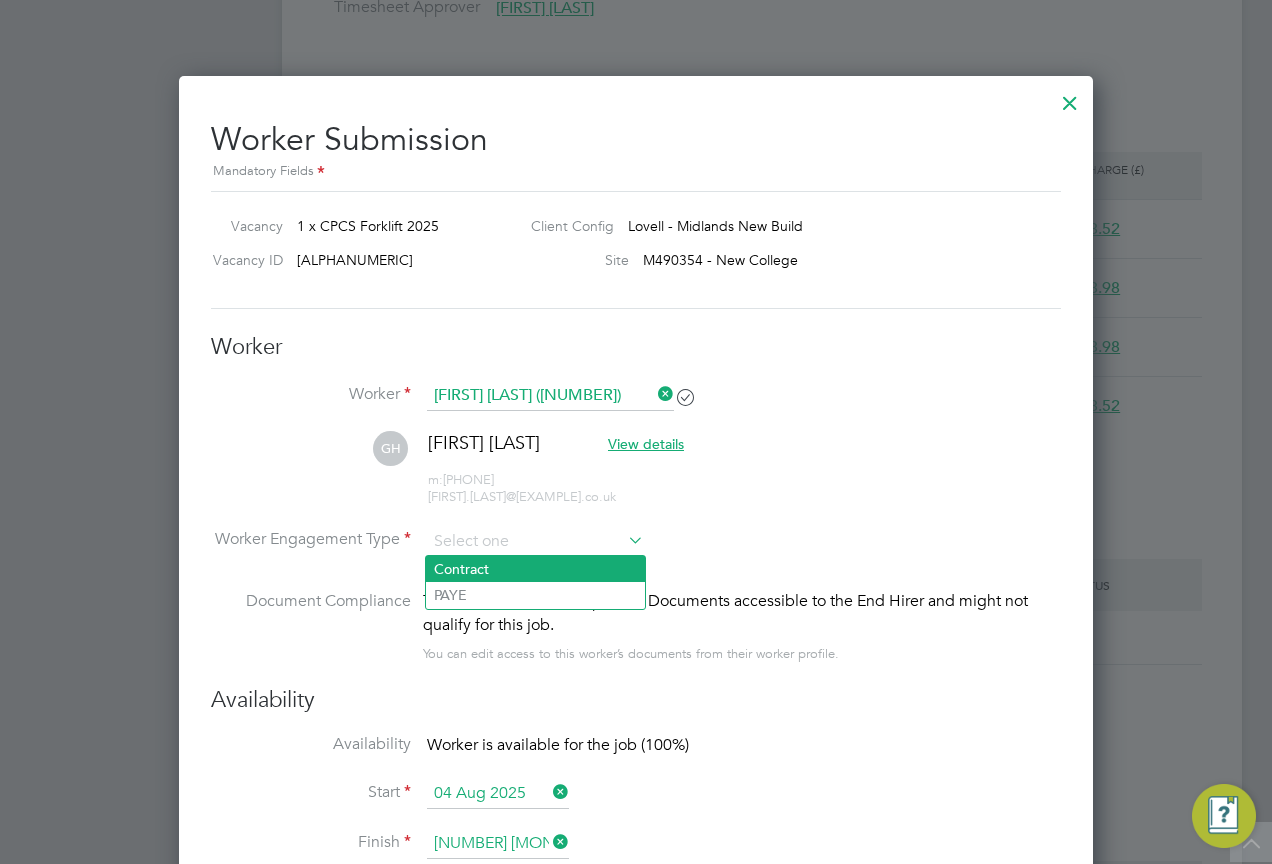 click on "Contract" 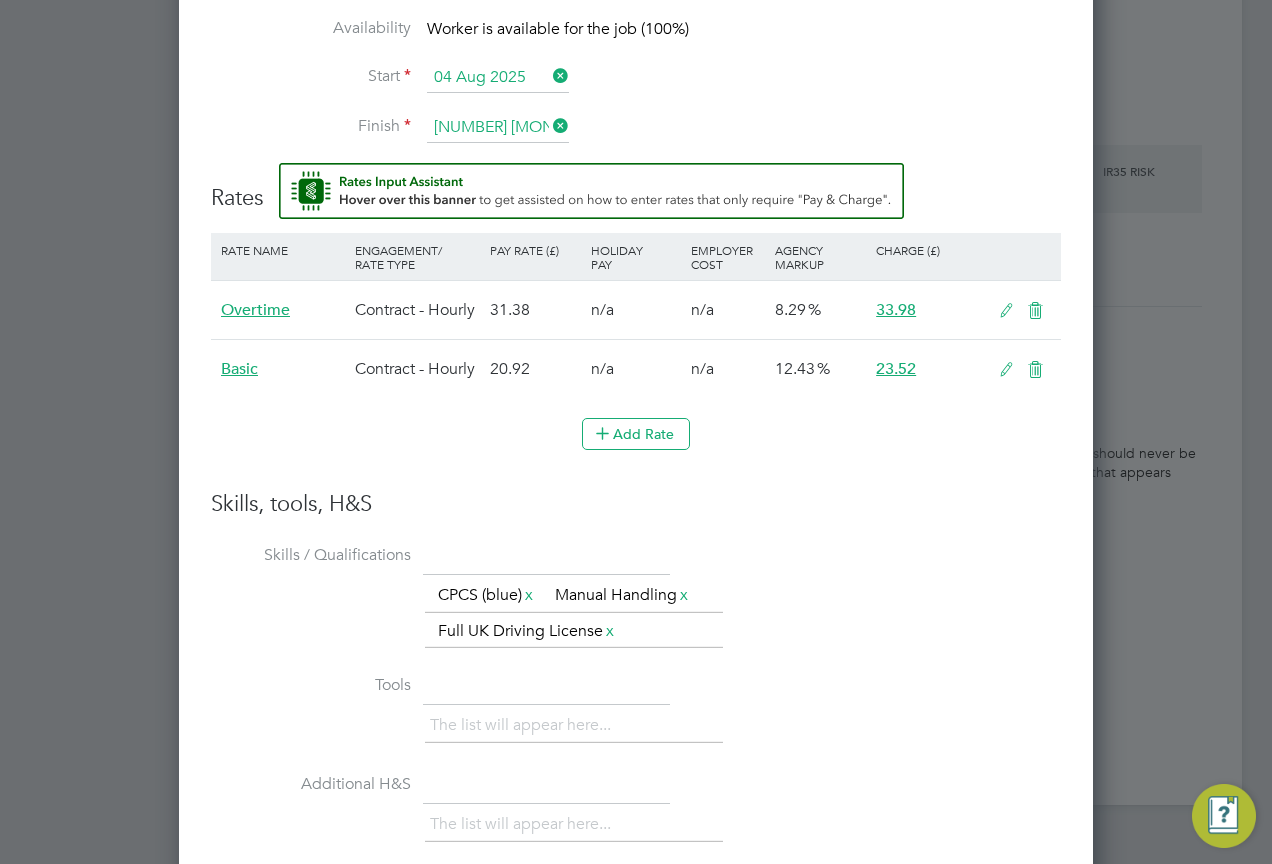 click at bounding box center (1006, 370) 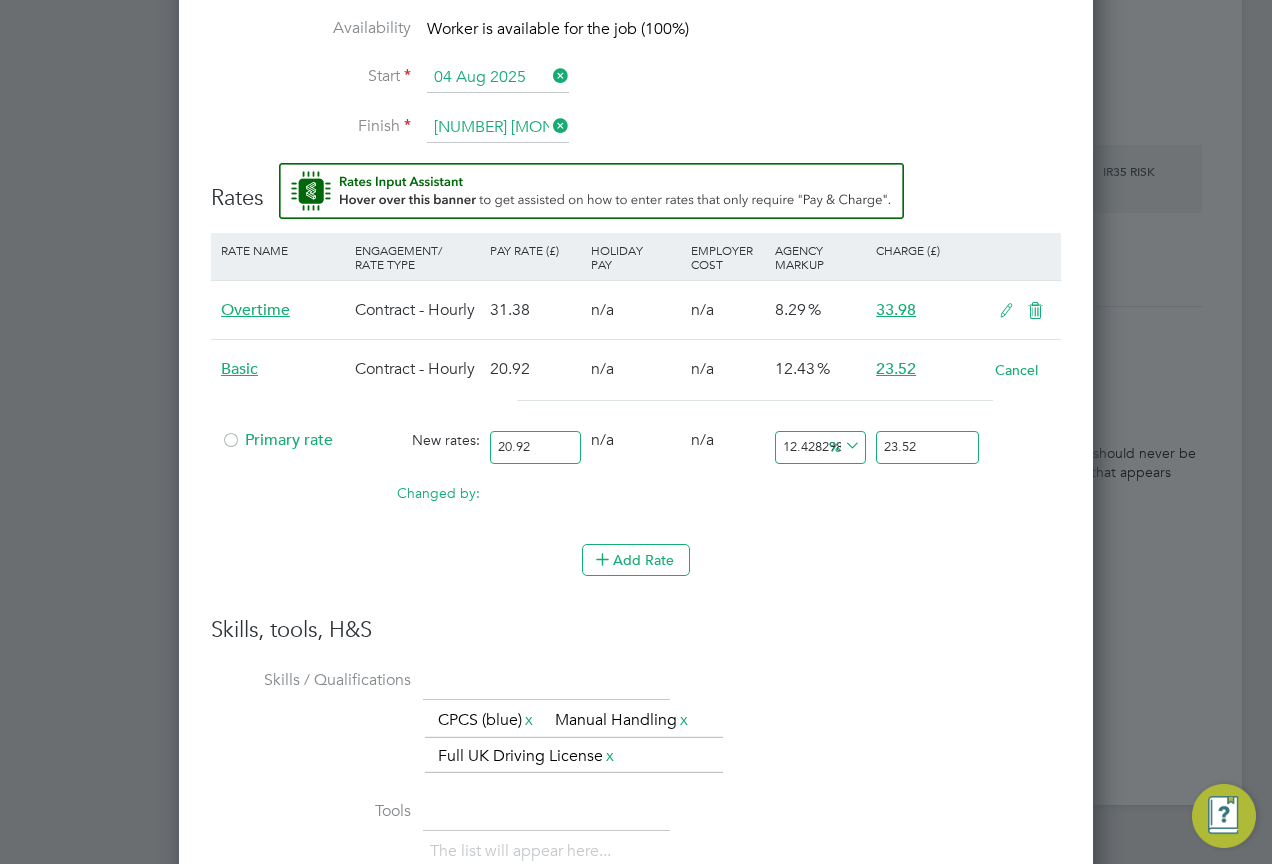 click on "Primary rate" at bounding box center (277, 440) 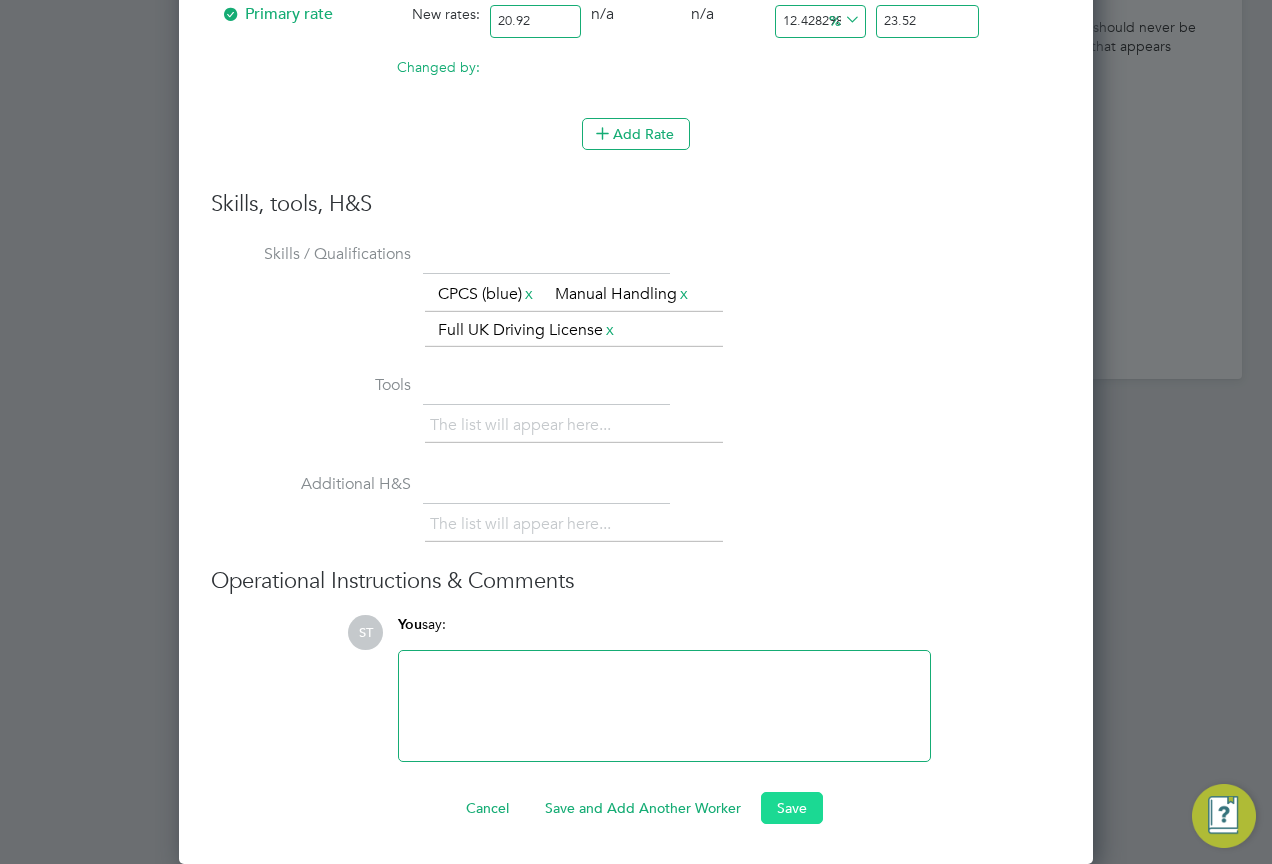 click on "Save" at bounding box center (792, 808) 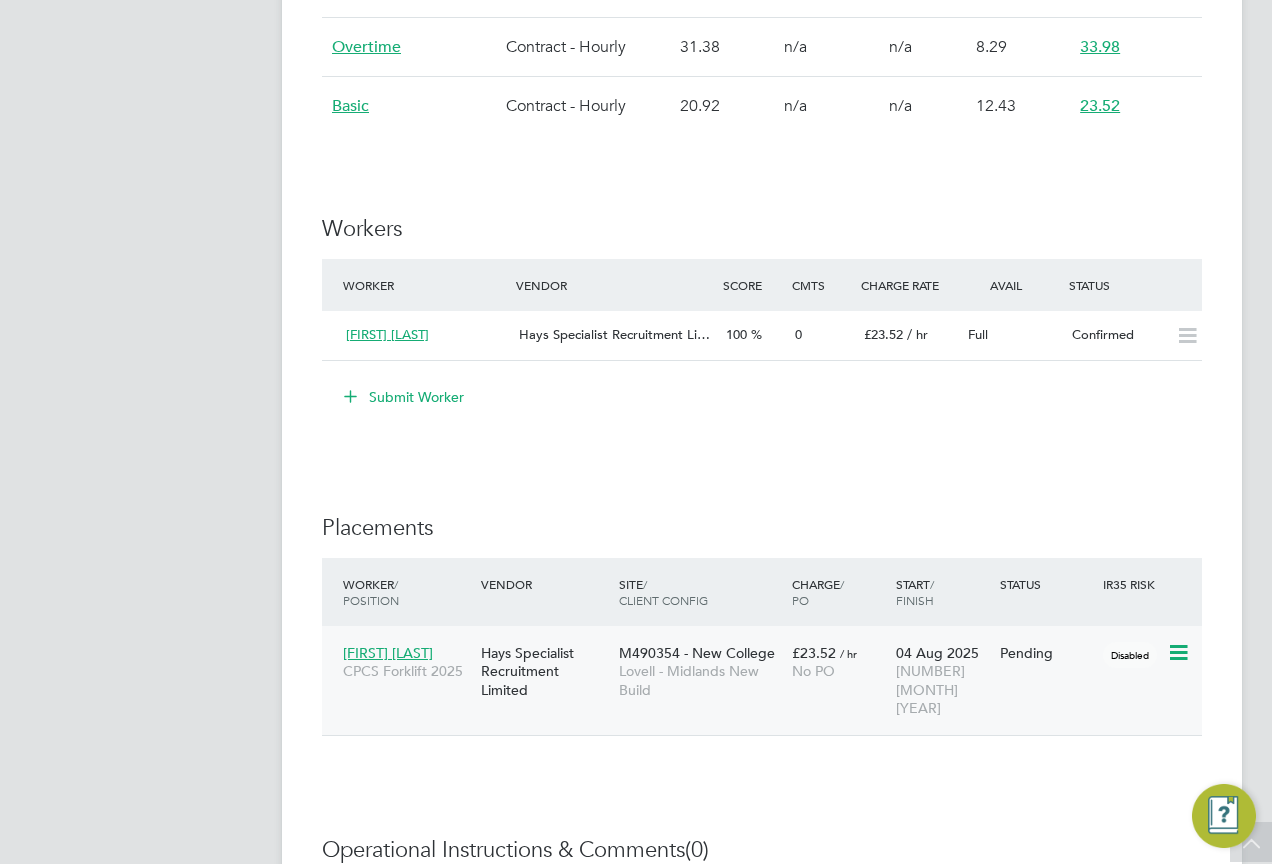 click 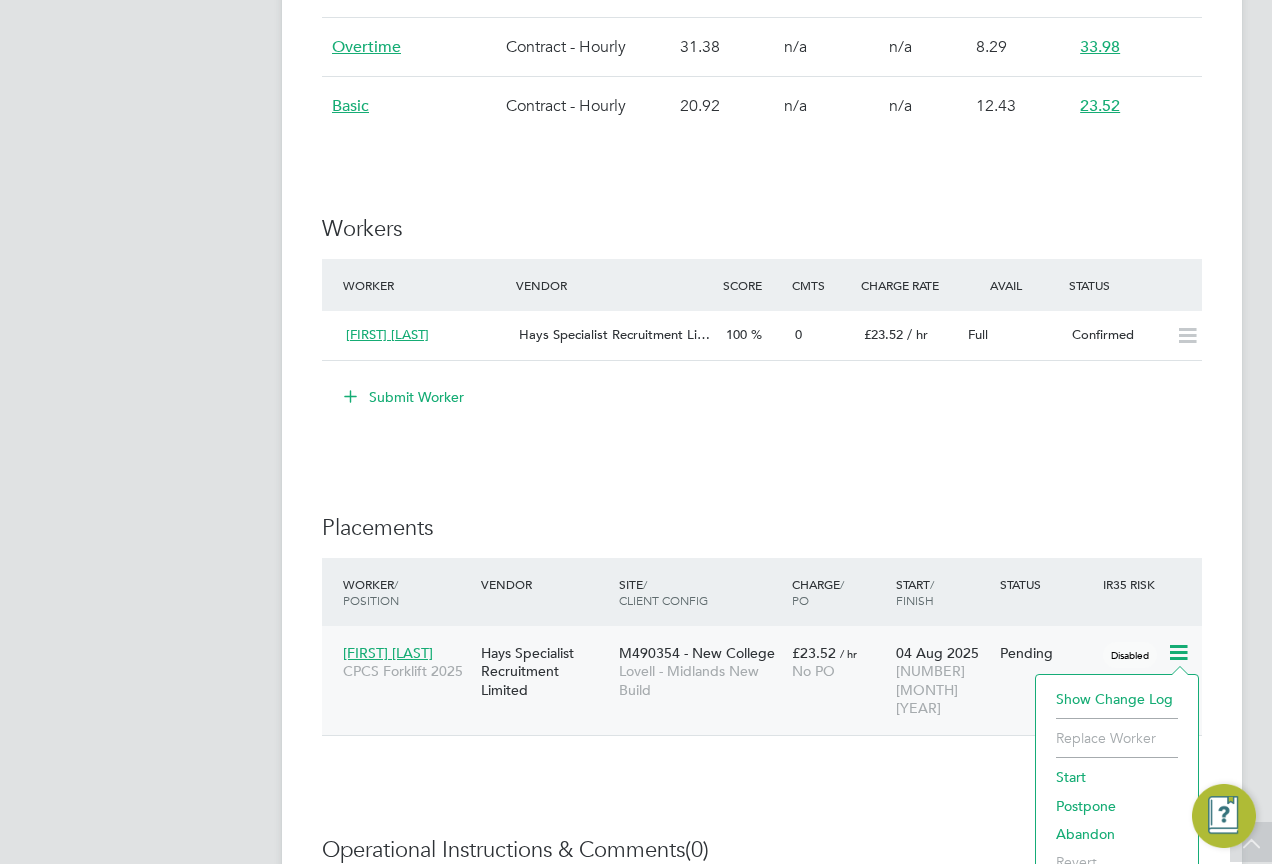click on "Start" 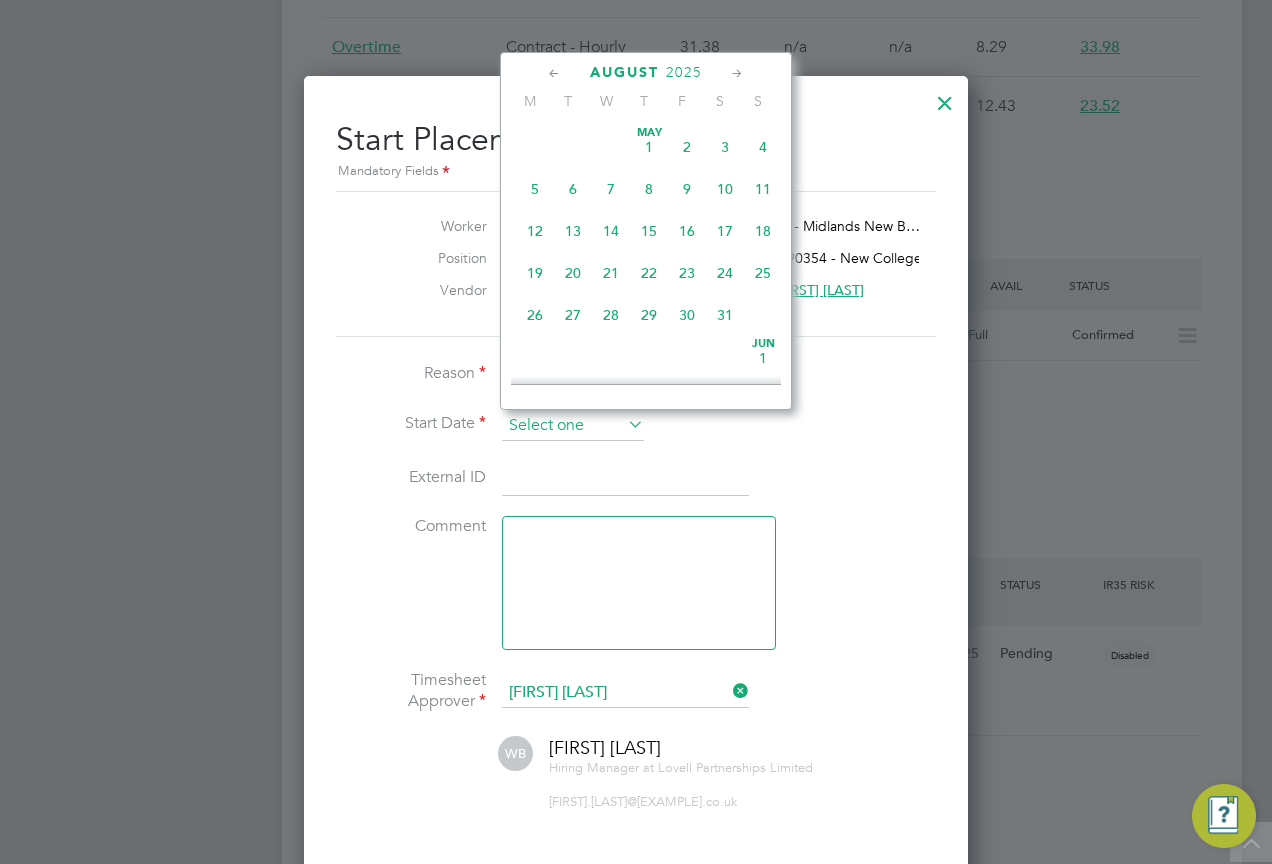click 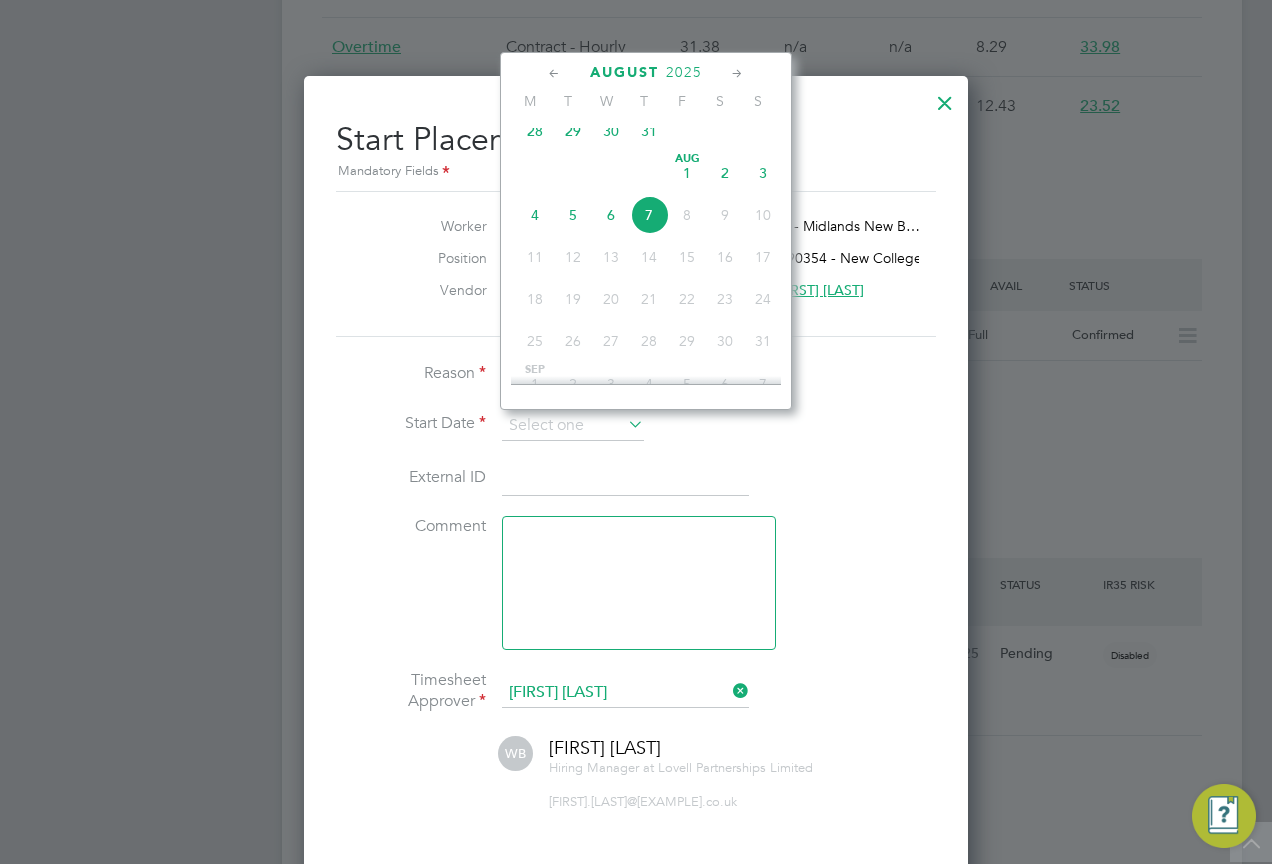 click on "4" 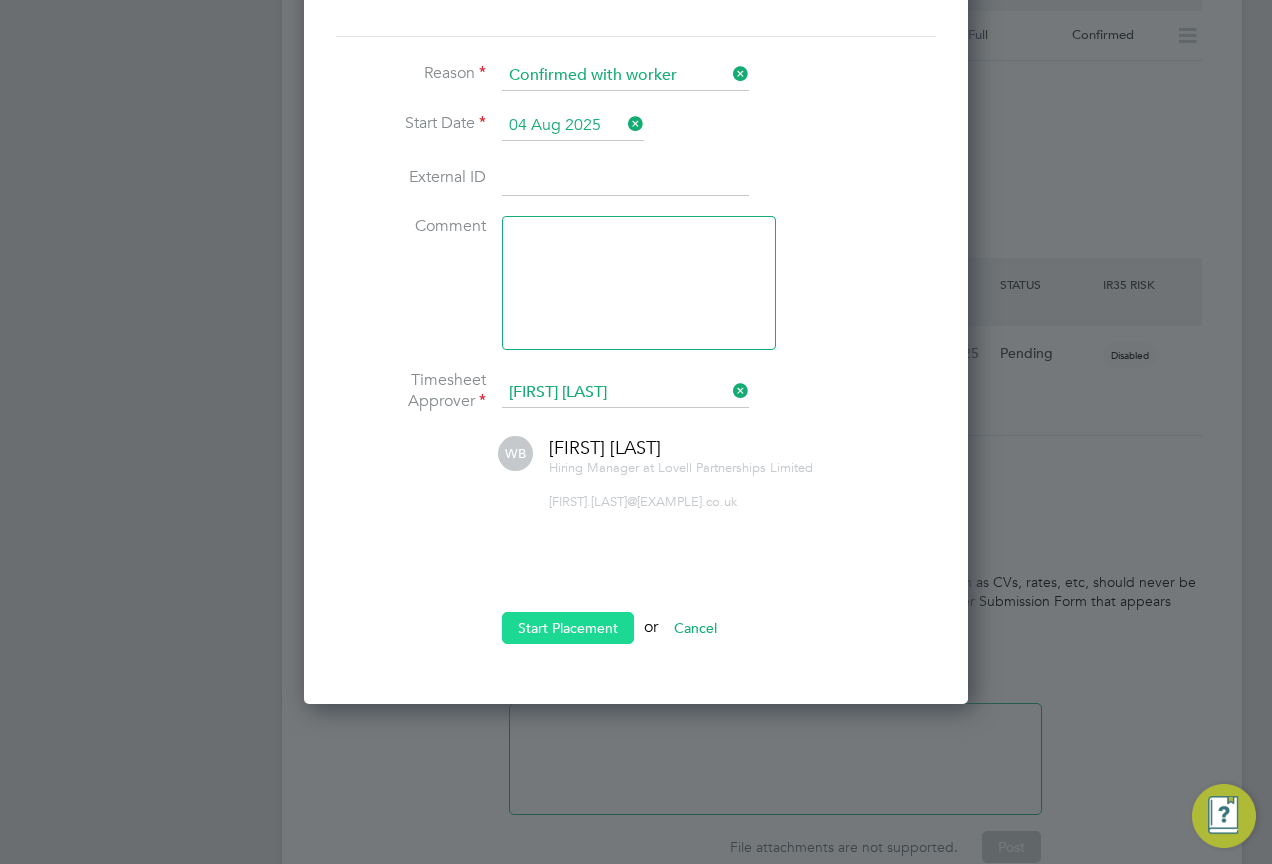 click on "Start Placement" 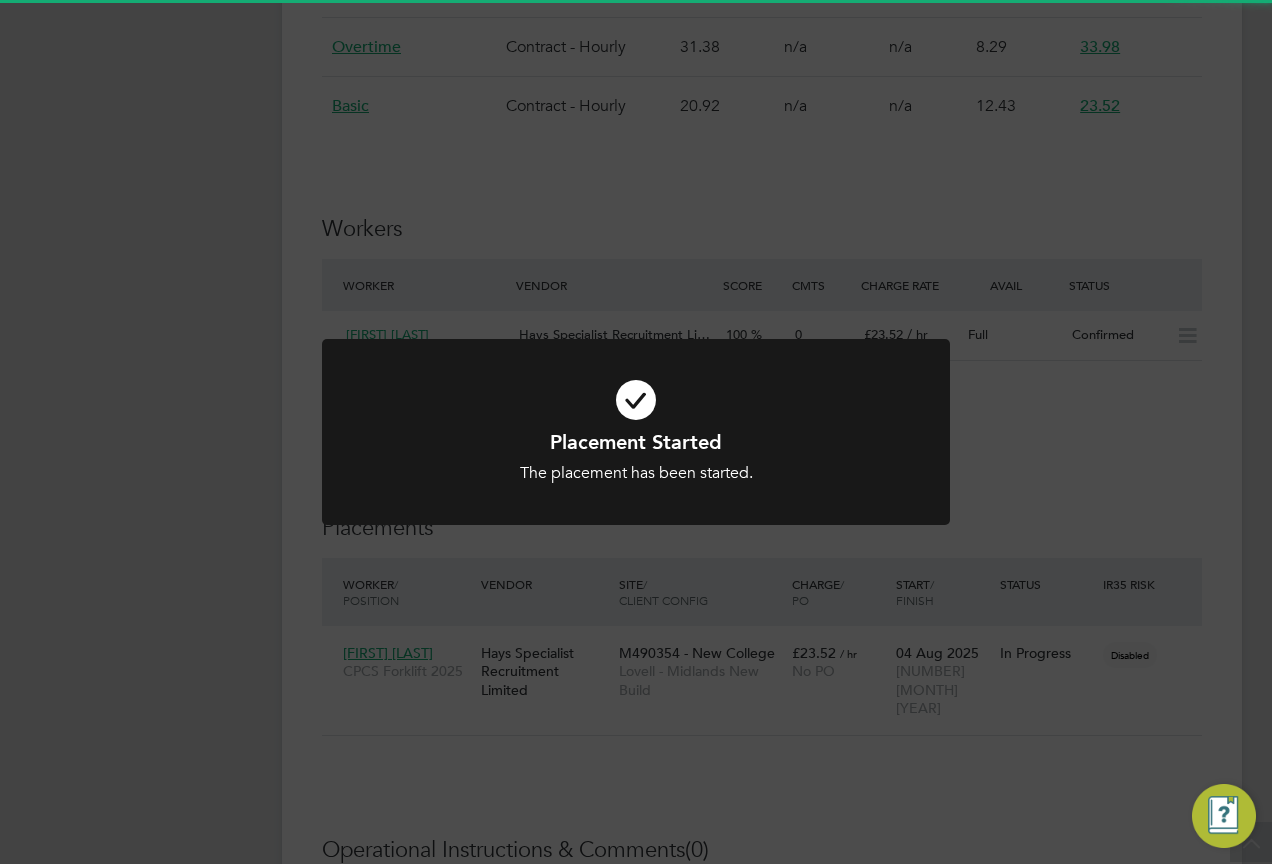 click on "Placement Started The placement has been started. Cancel Okay" 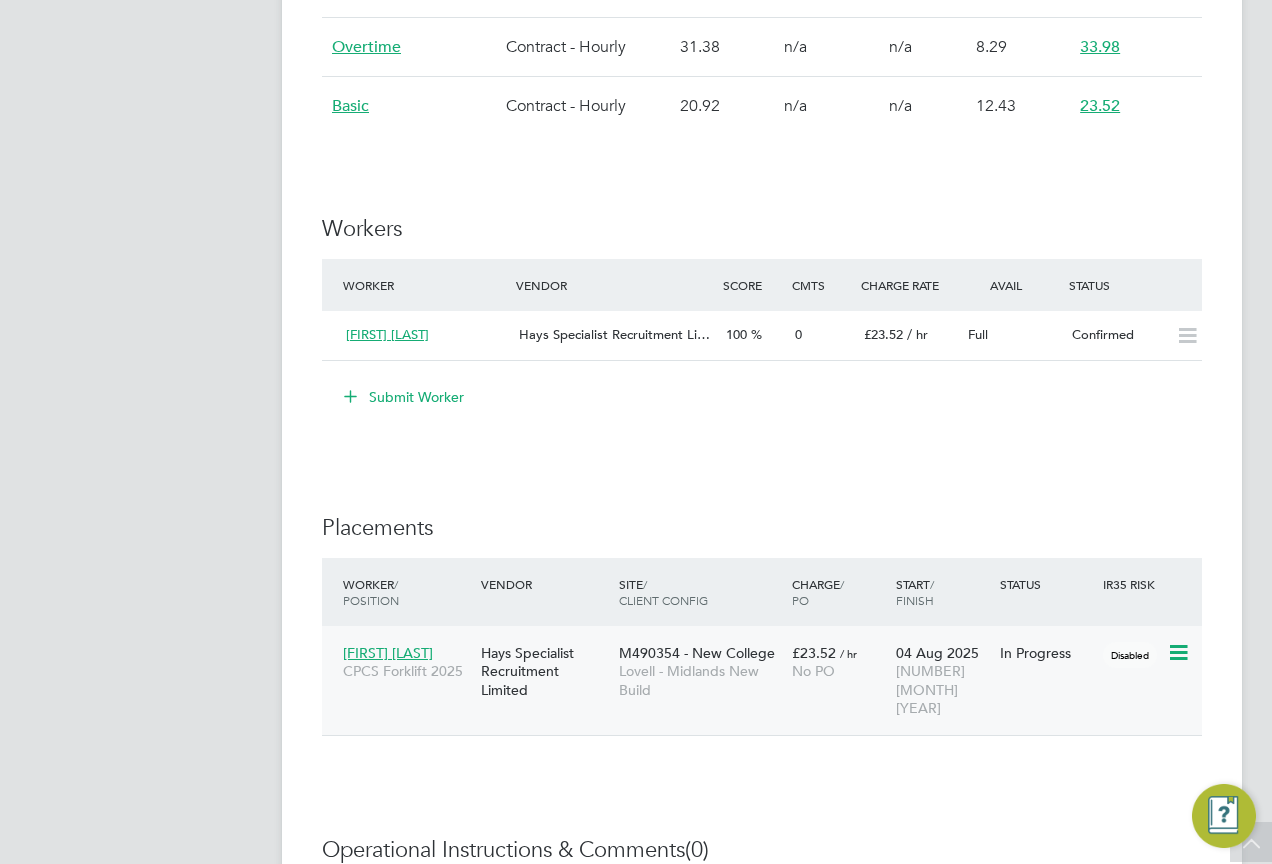click on "Glenford Hilton" 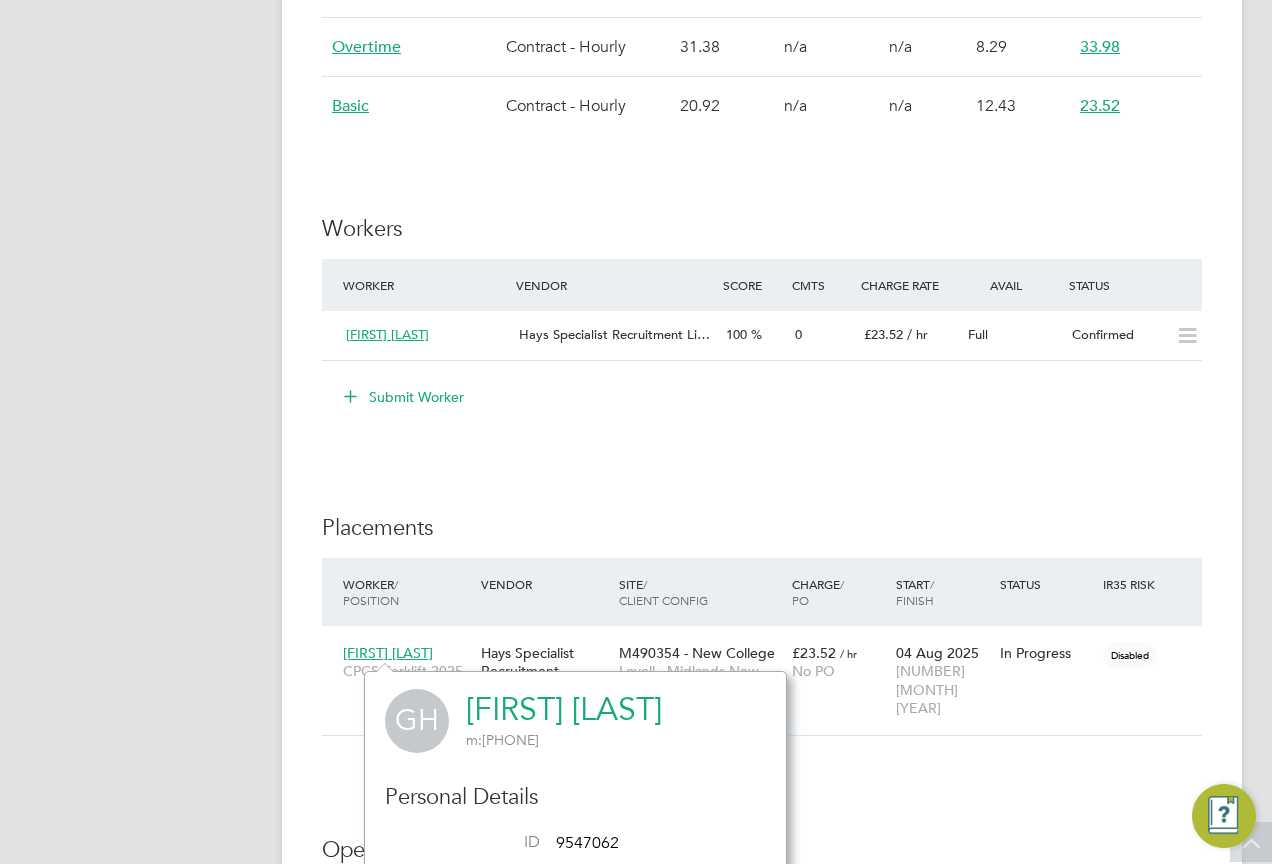 click on "Glenford Hilton" 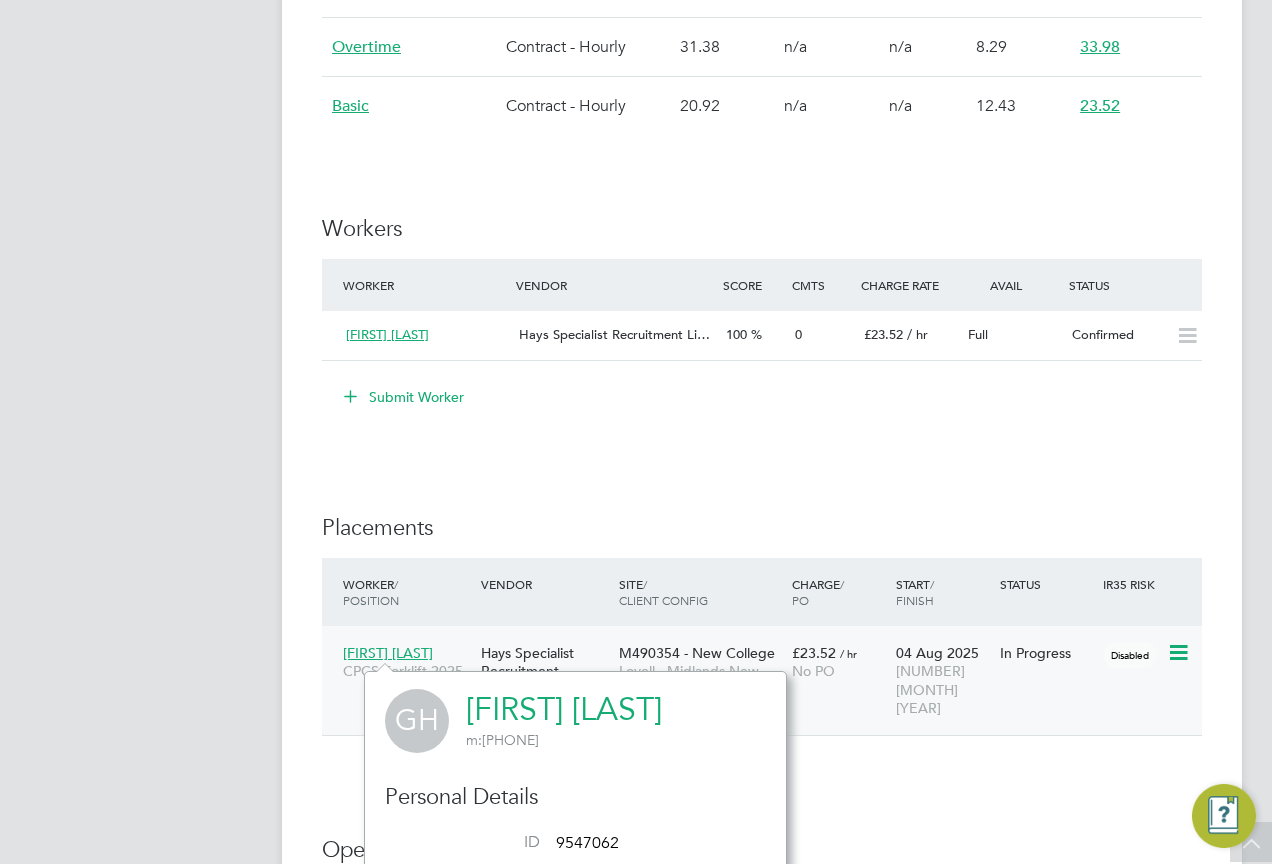 click on "M490354 - New College" 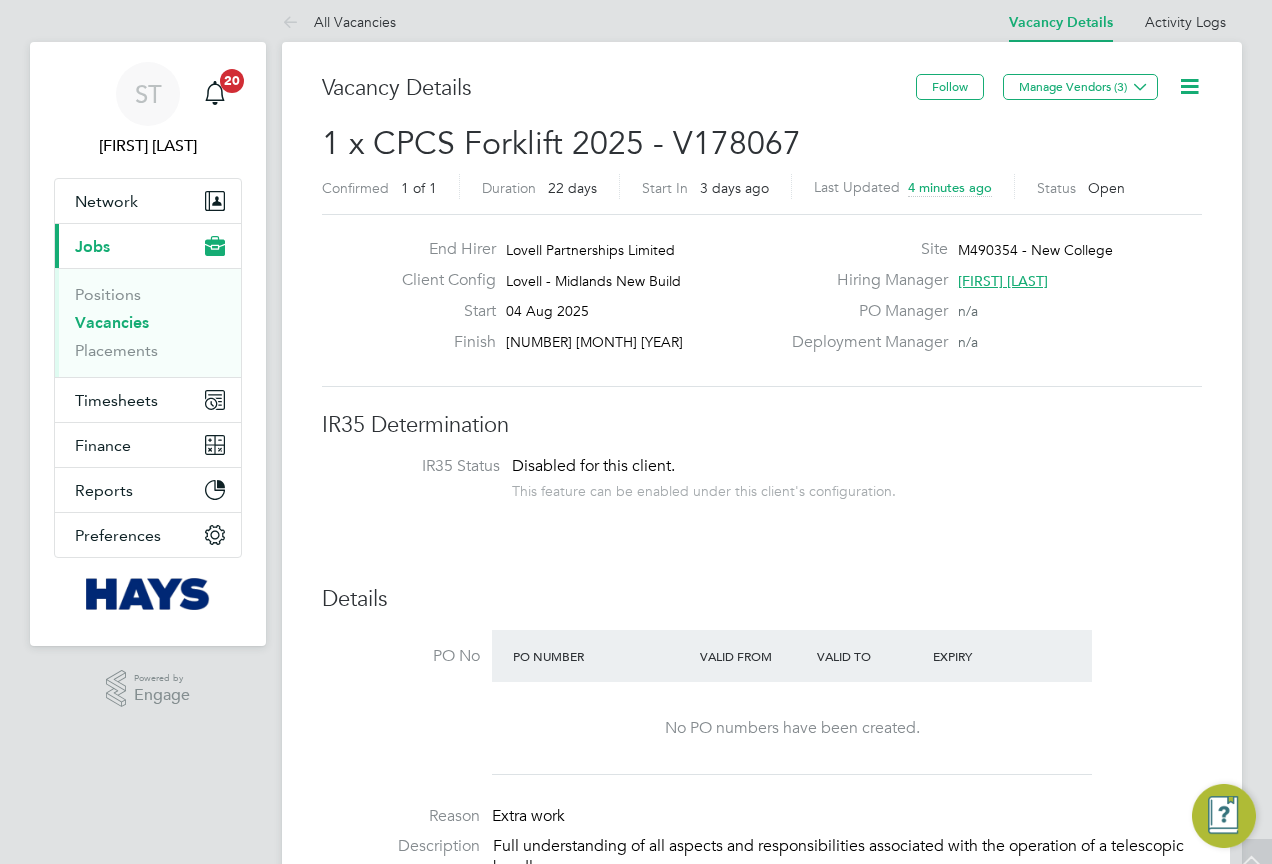 scroll, scrollTop: 0, scrollLeft: 0, axis: both 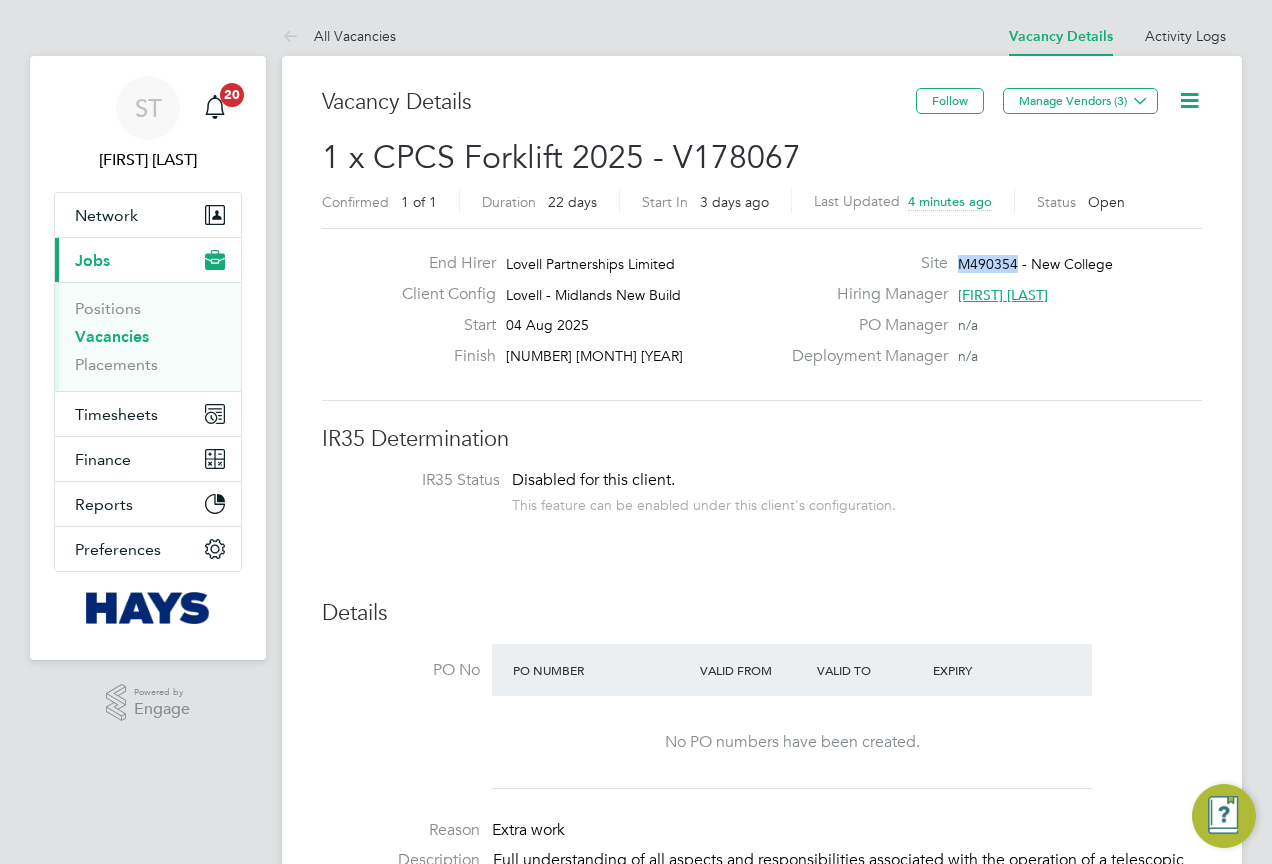 drag, startPoint x: 1012, startPoint y: 263, endPoint x: 962, endPoint y: 267, distance: 50.159744 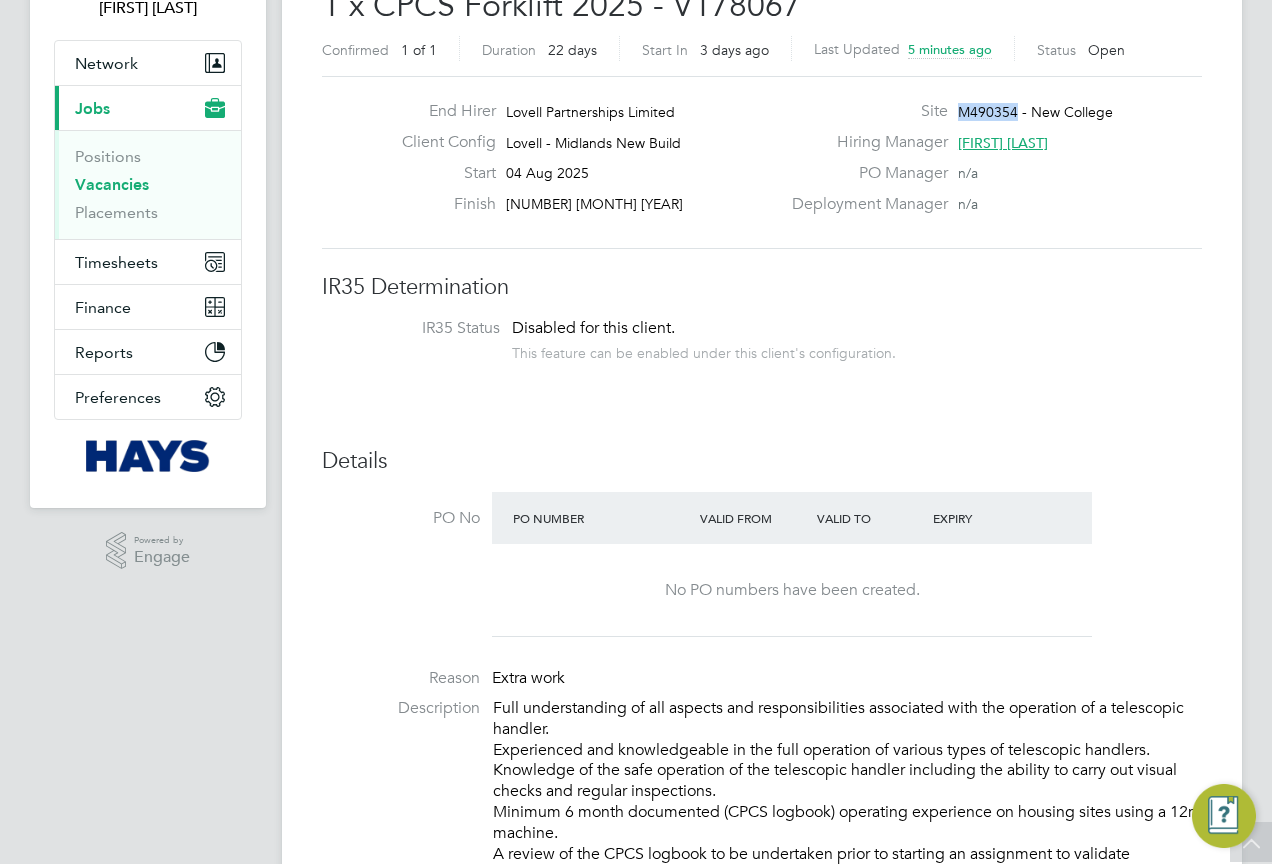 scroll, scrollTop: 0, scrollLeft: 0, axis: both 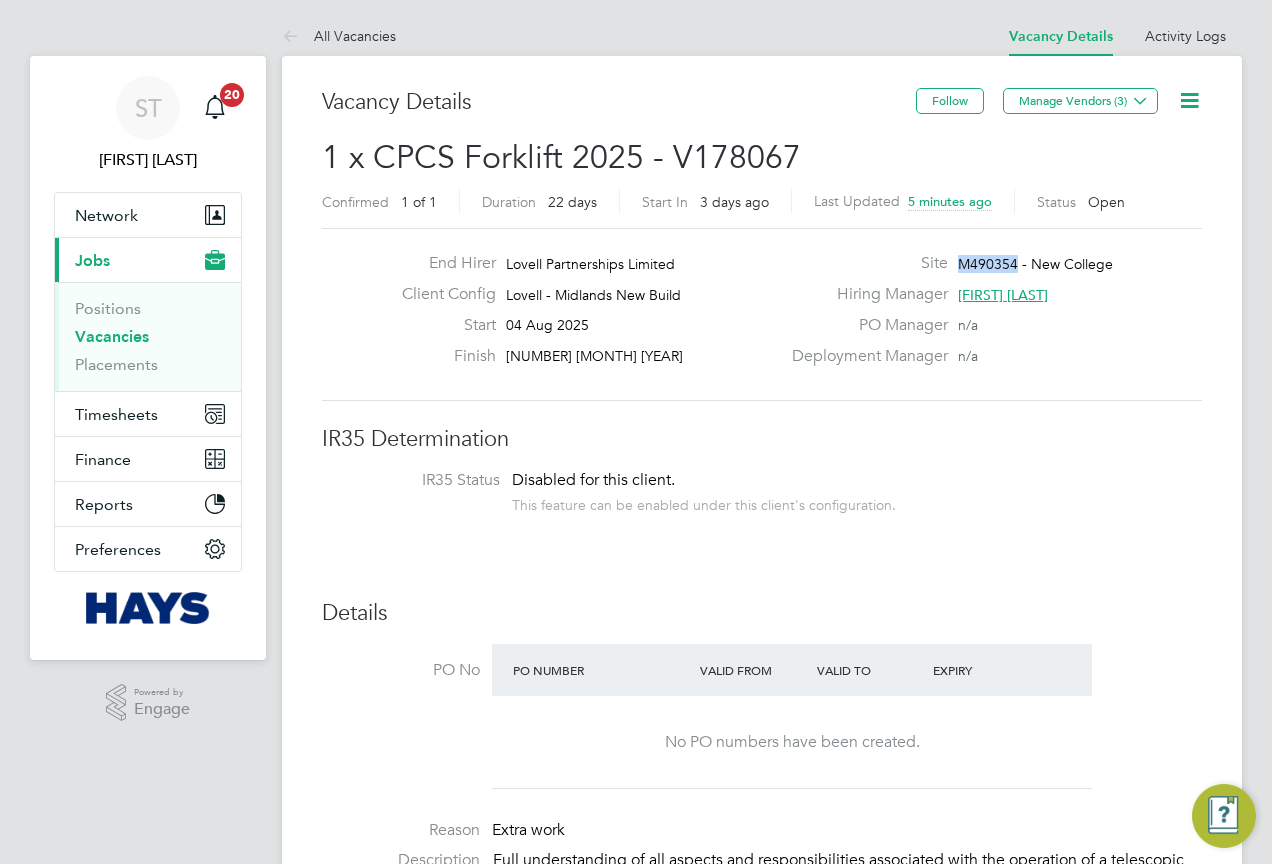click on "M490354 - New College" 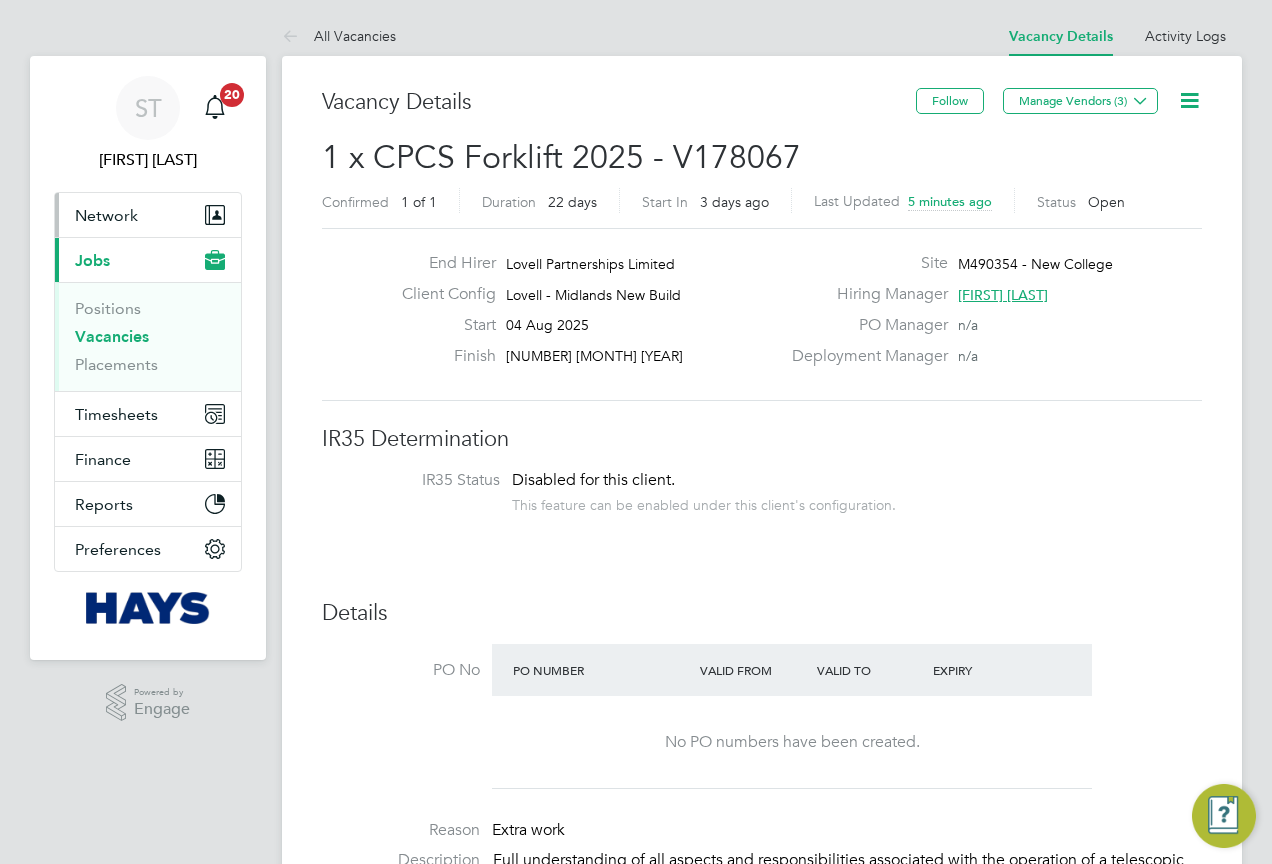 click on "Network" at bounding box center [148, 215] 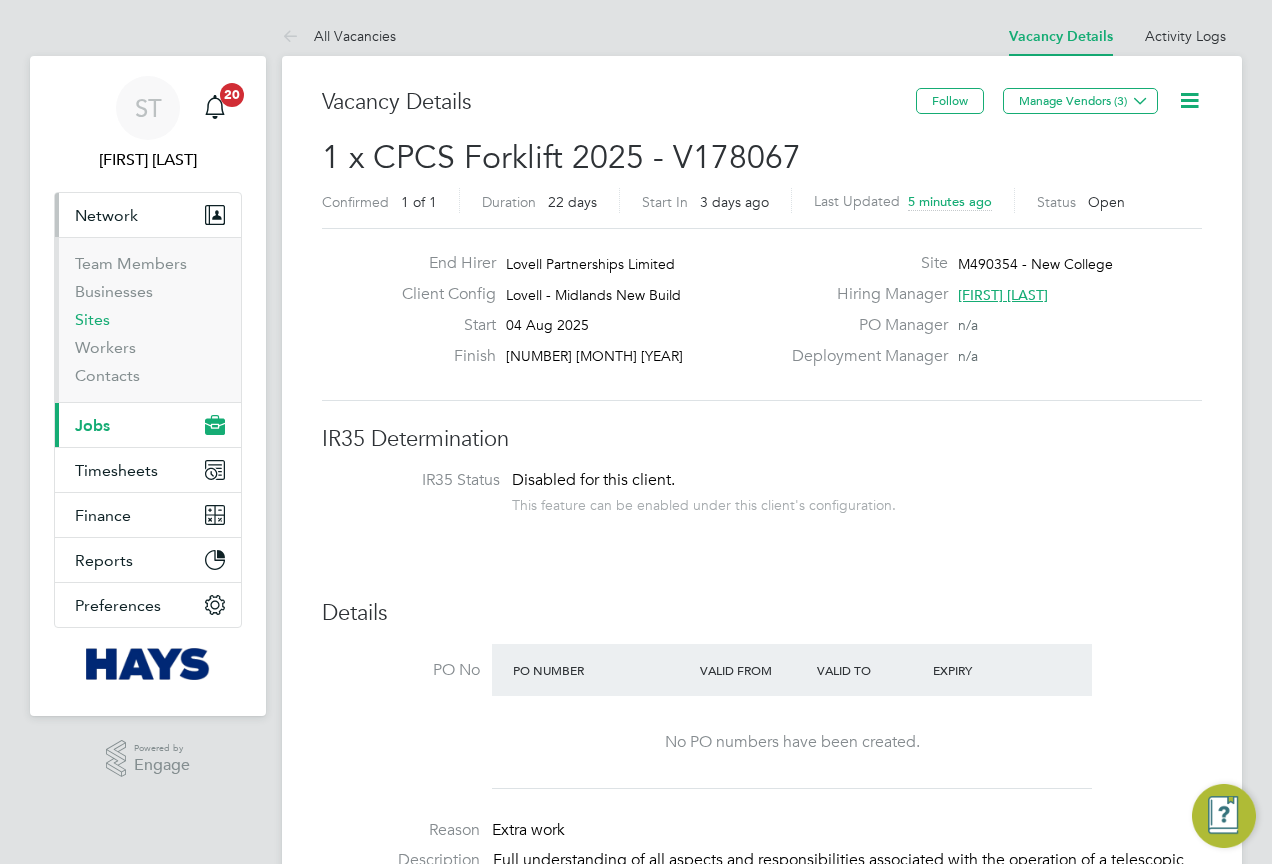 click on "Sites" at bounding box center [92, 319] 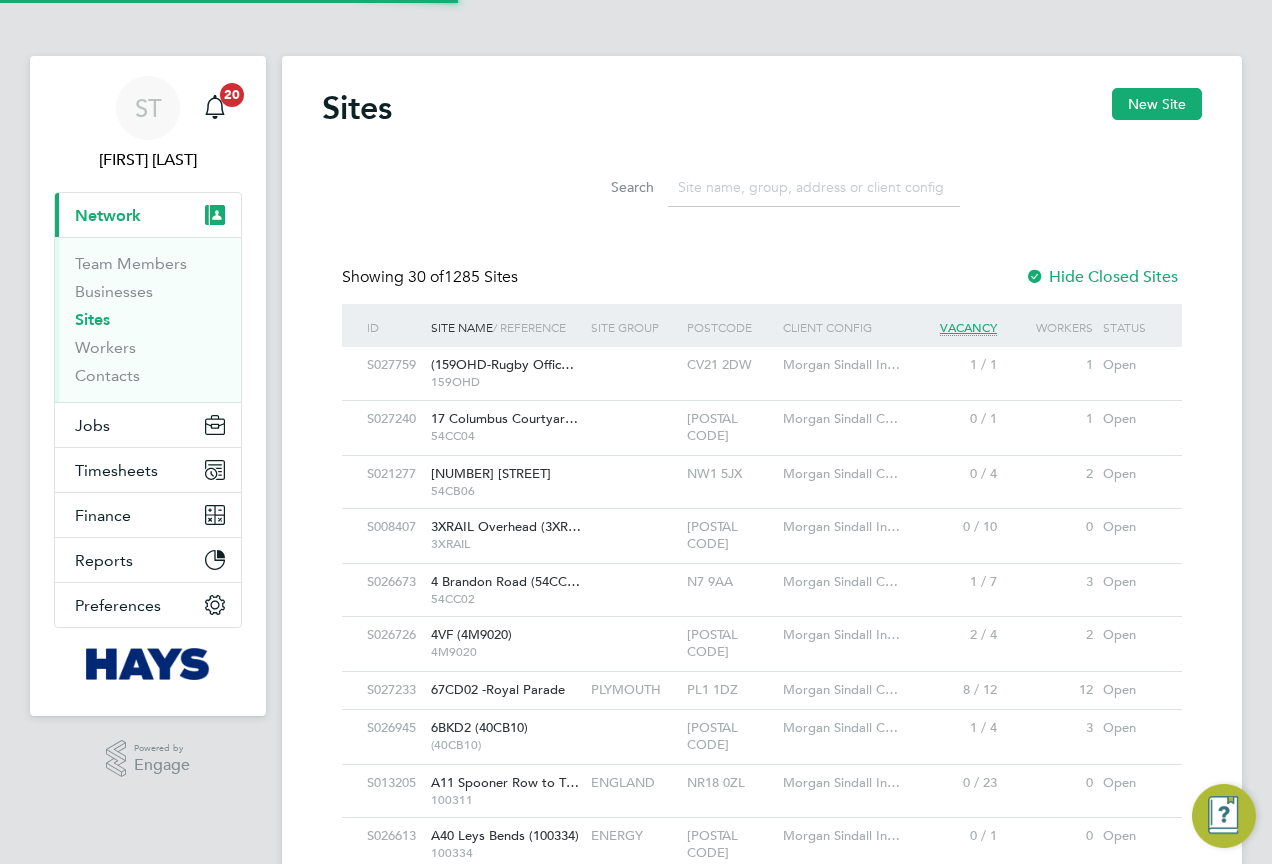 scroll, scrollTop: 10, scrollLeft: 10, axis: both 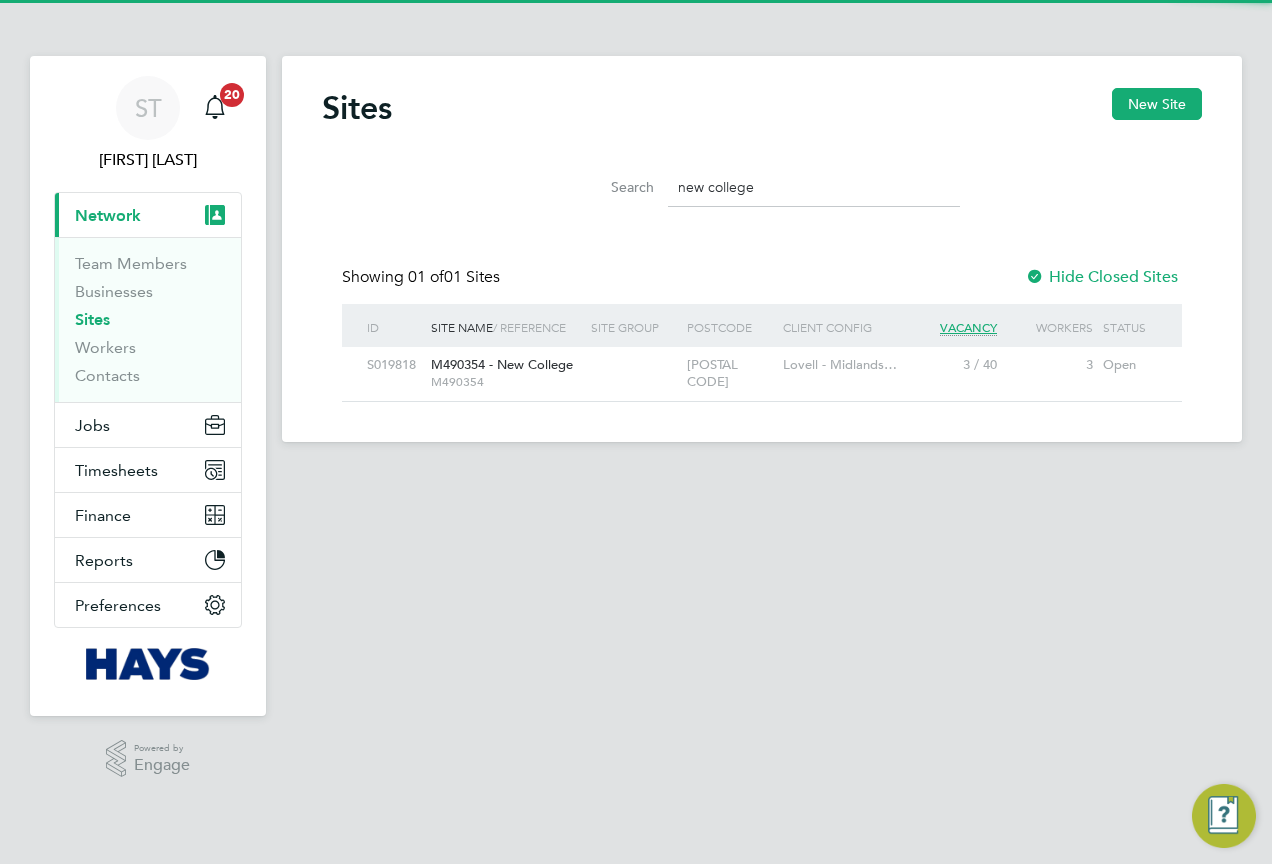 type on "new college" 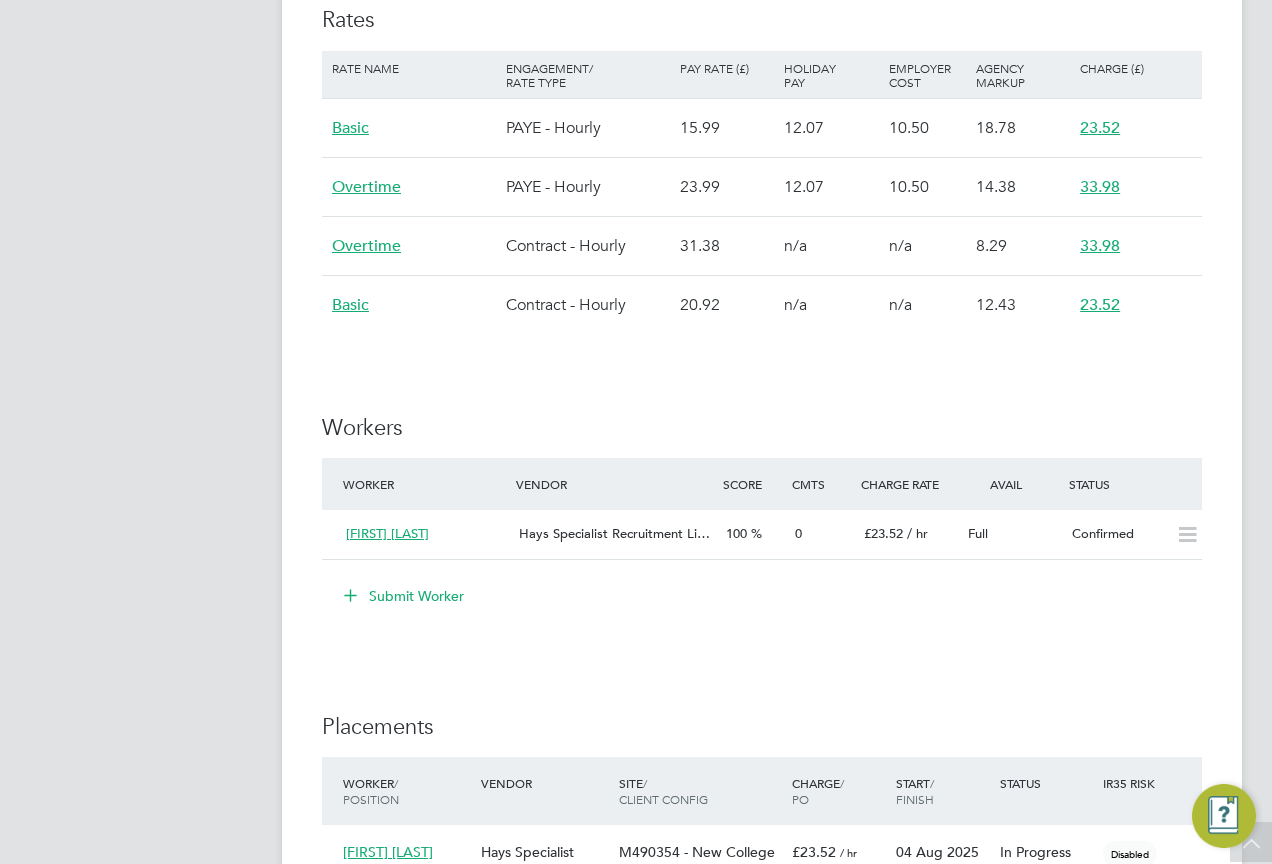 scroll, scrollTop: 1700, scrollLeft: 0, axis: vertical 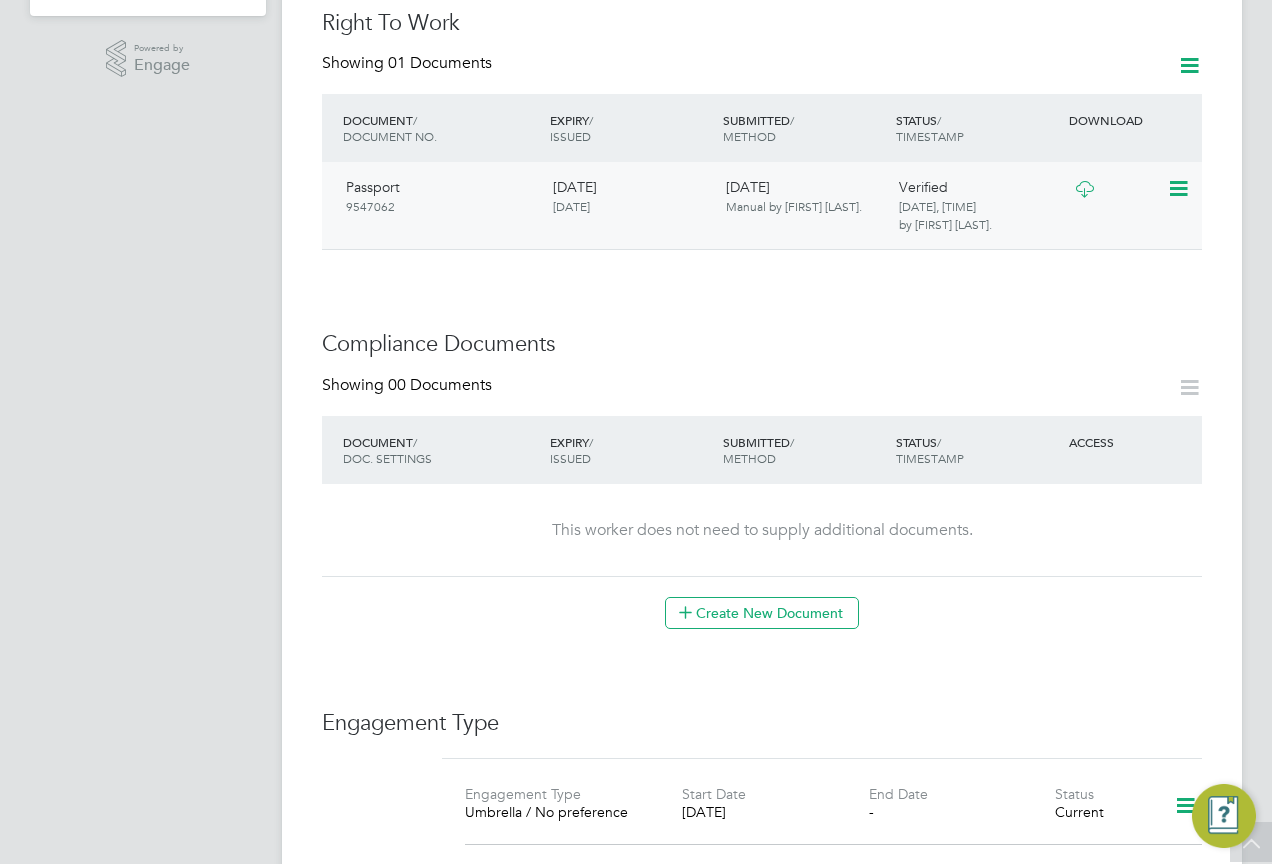 click 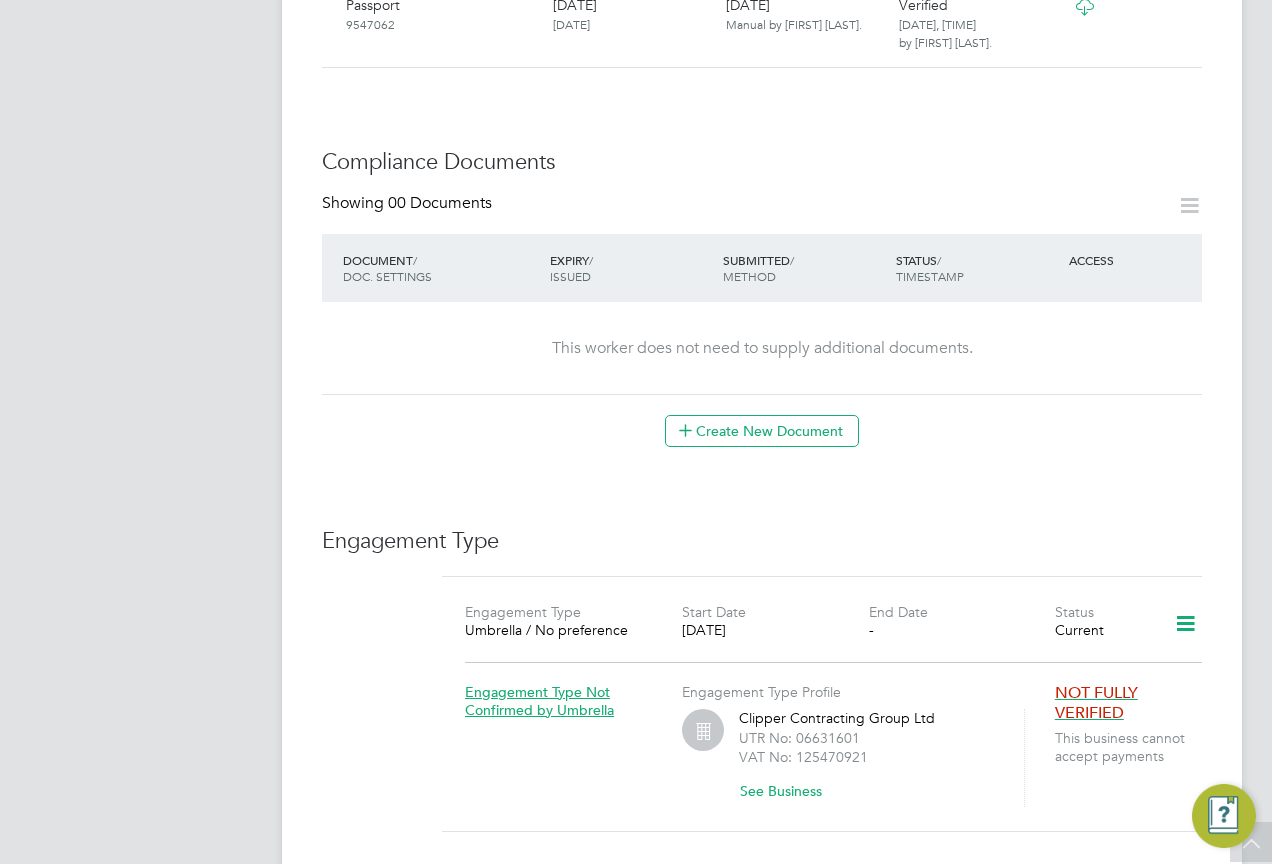 scroll, scrollTop: 1000, scrollLeft: 0, axis: vertical 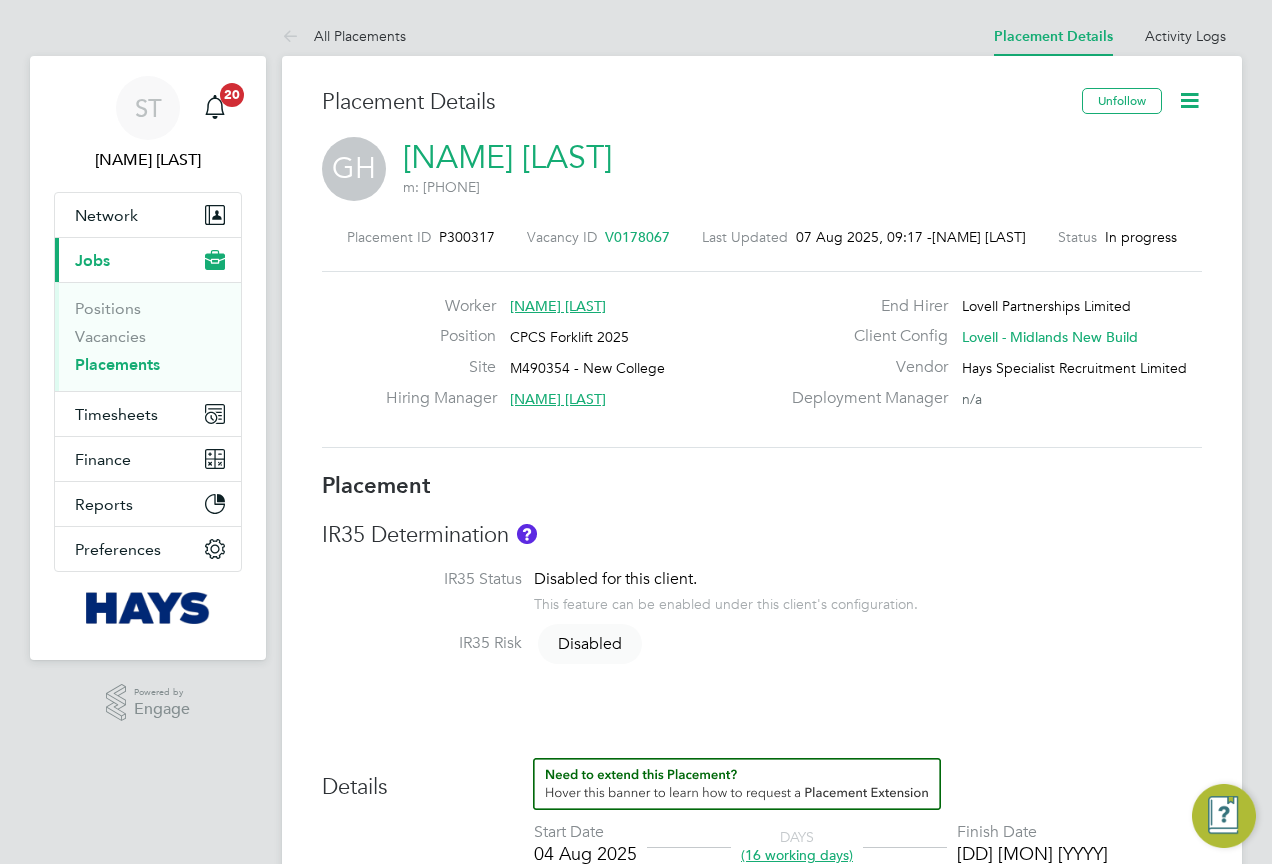 drag, startPoint x: 635, startPoint y: 150, endPoint x: 371, endPoint y: 162, distance: 264.27258 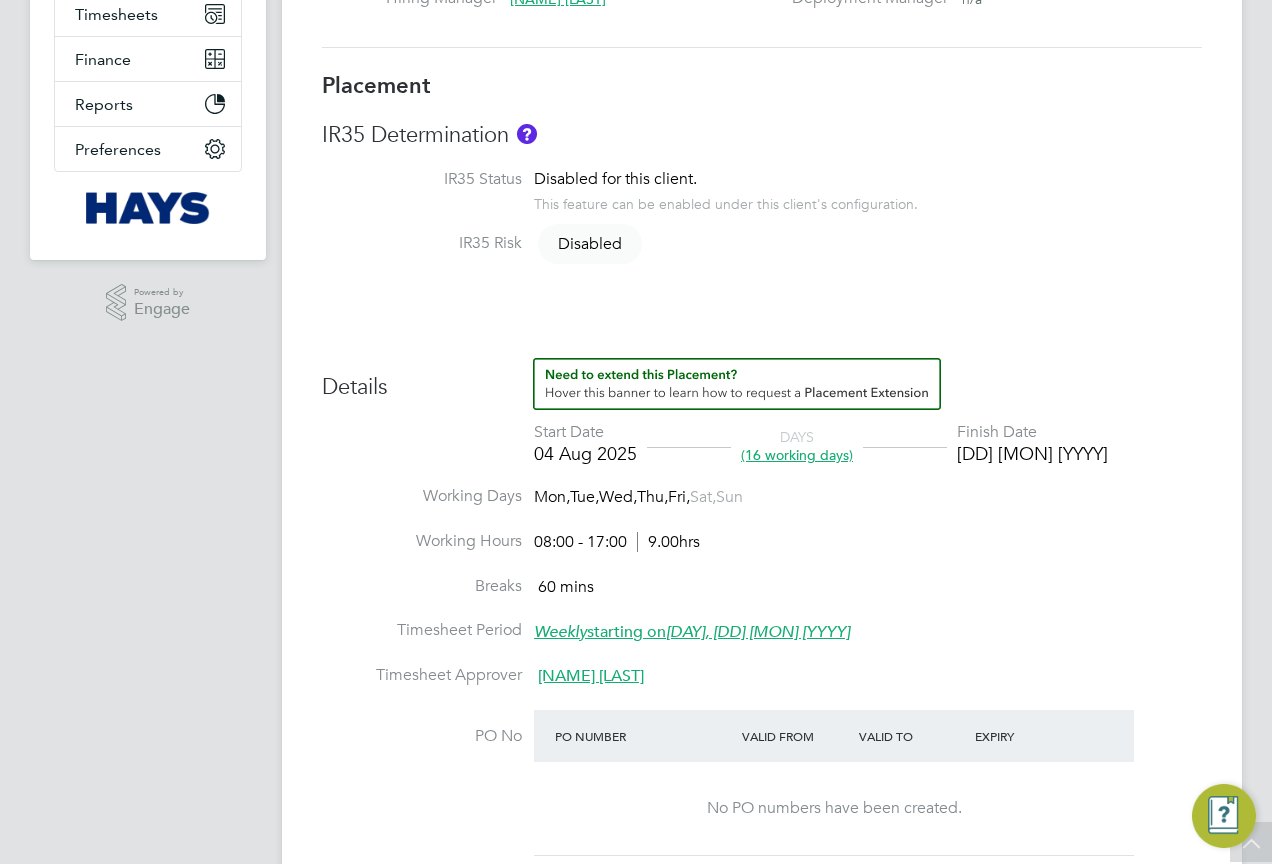 scroll, scrollTop: 149, scrollLeft: 0, axis: vertical 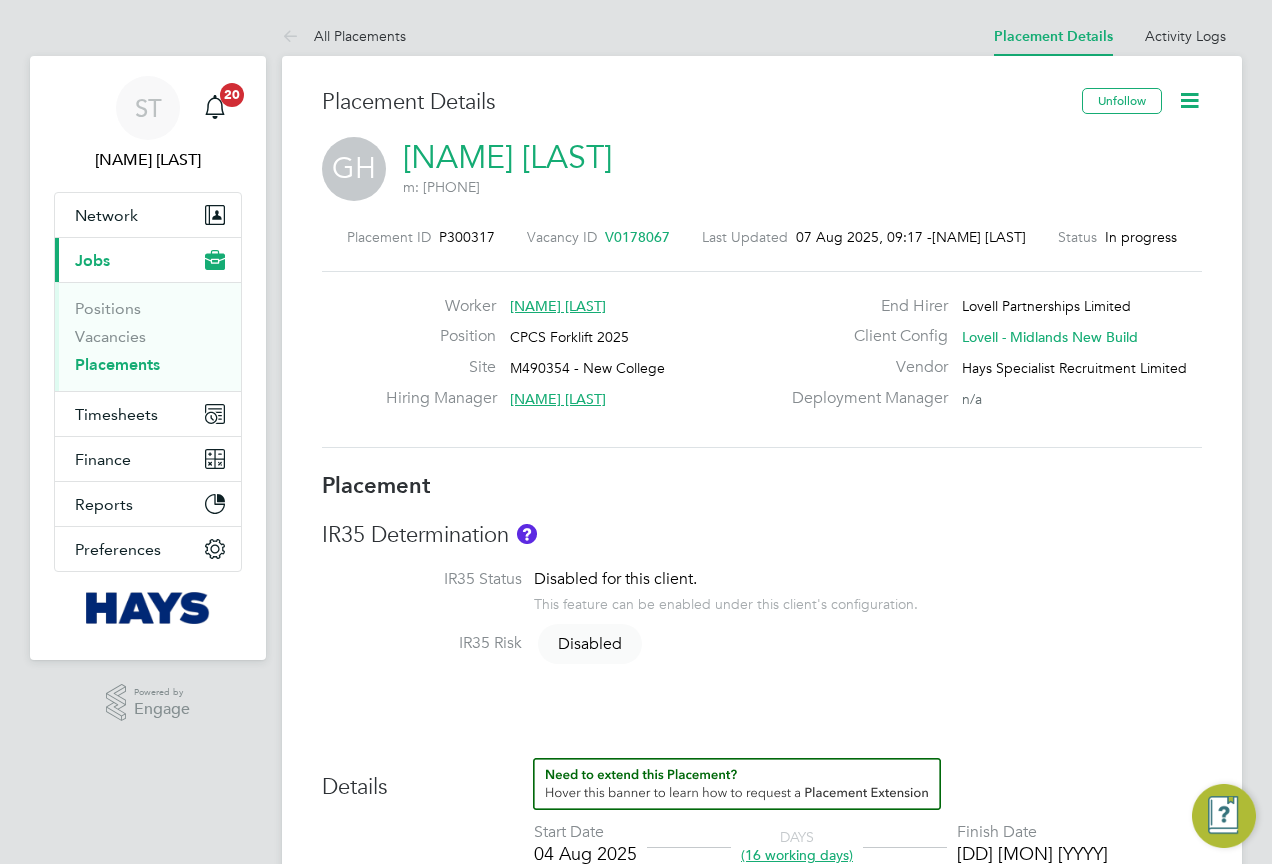 click on "Placement ID   P300317 Vacancy ID   V0178067   Last Updated   07 Aug 2025, 09:17 -  Samreet Thandi Status   In progress" 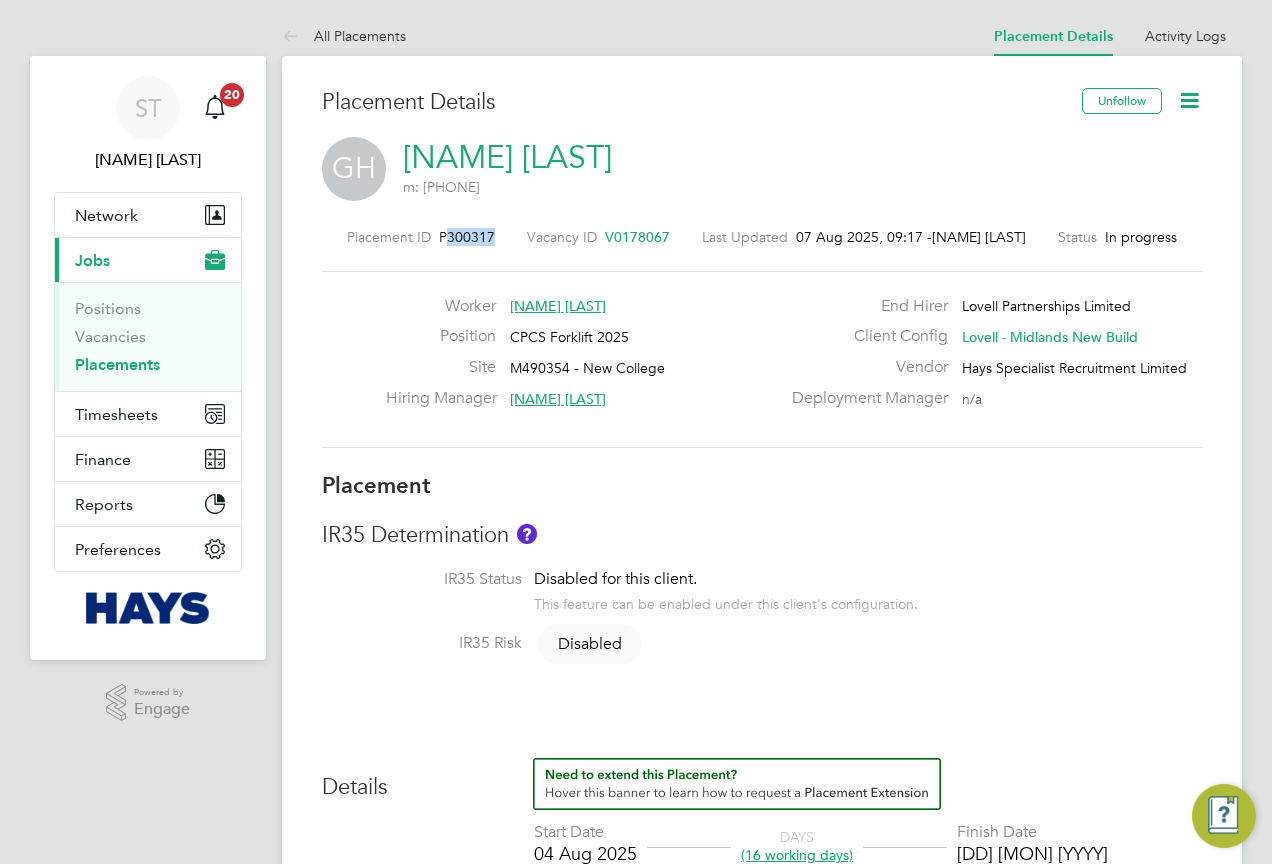 drag, startPoint x: 507, startPoint y: 237, endPoint x: 450, endPoint y: 240, distance: 57.07889 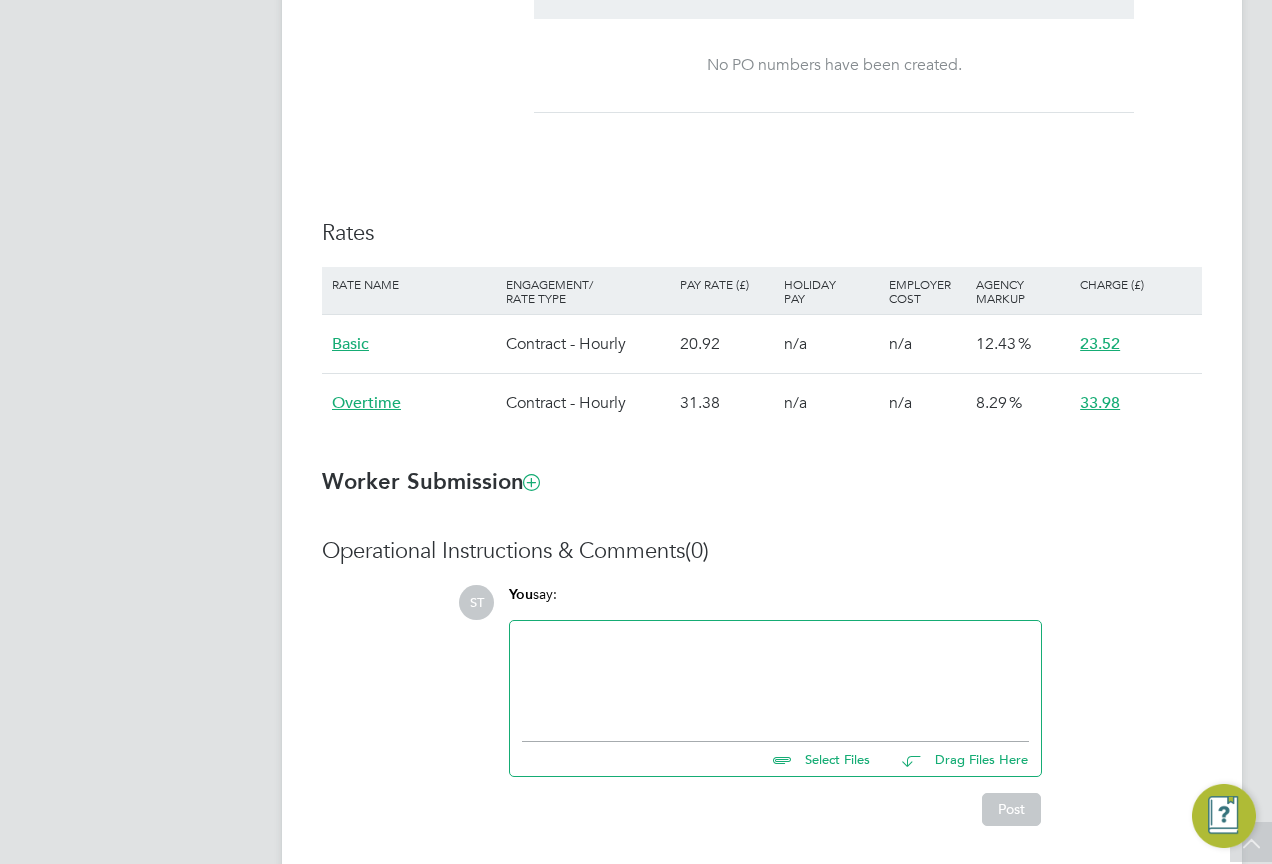 scroll, scrollTop: 1207, scrollLeft: 0, axis: vertical 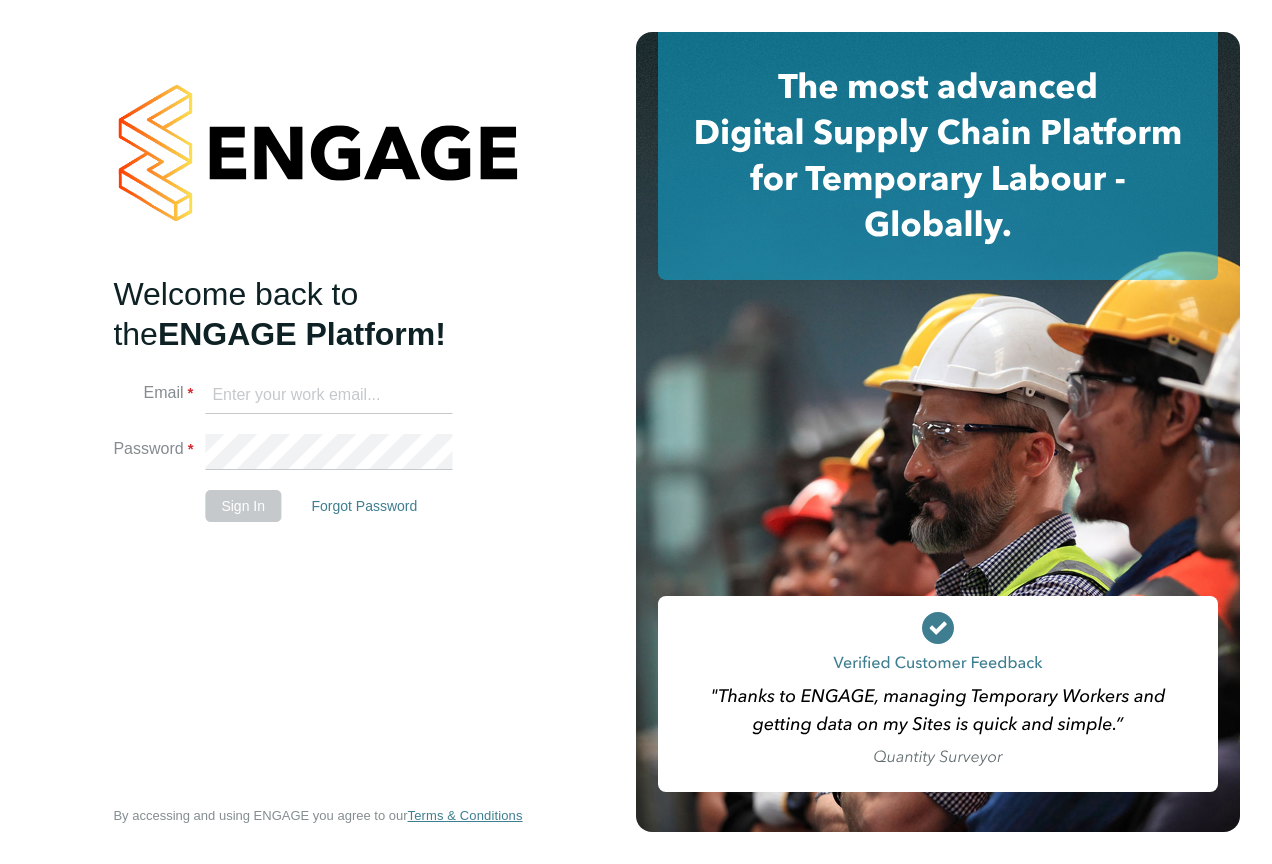click 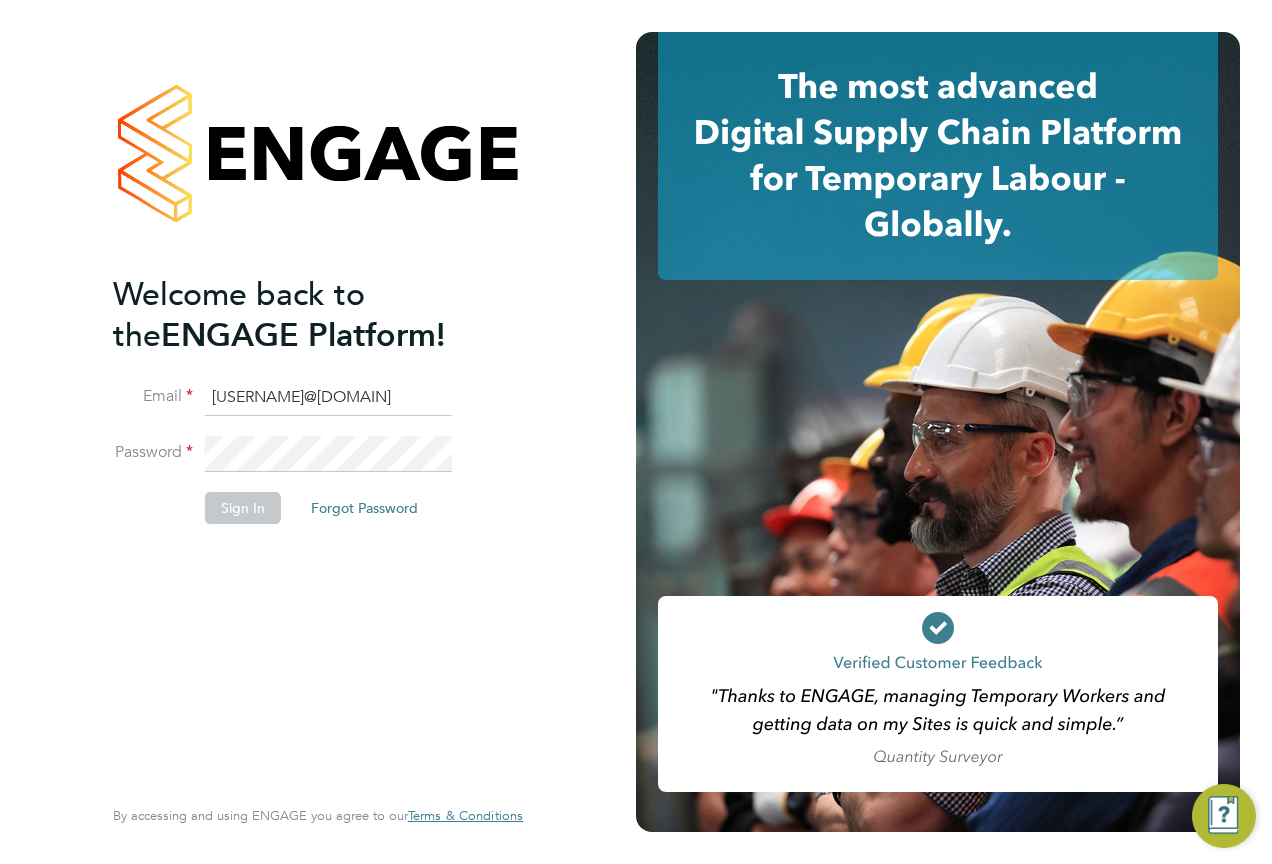 type on "[USERNAME]@[DOMAIN]" 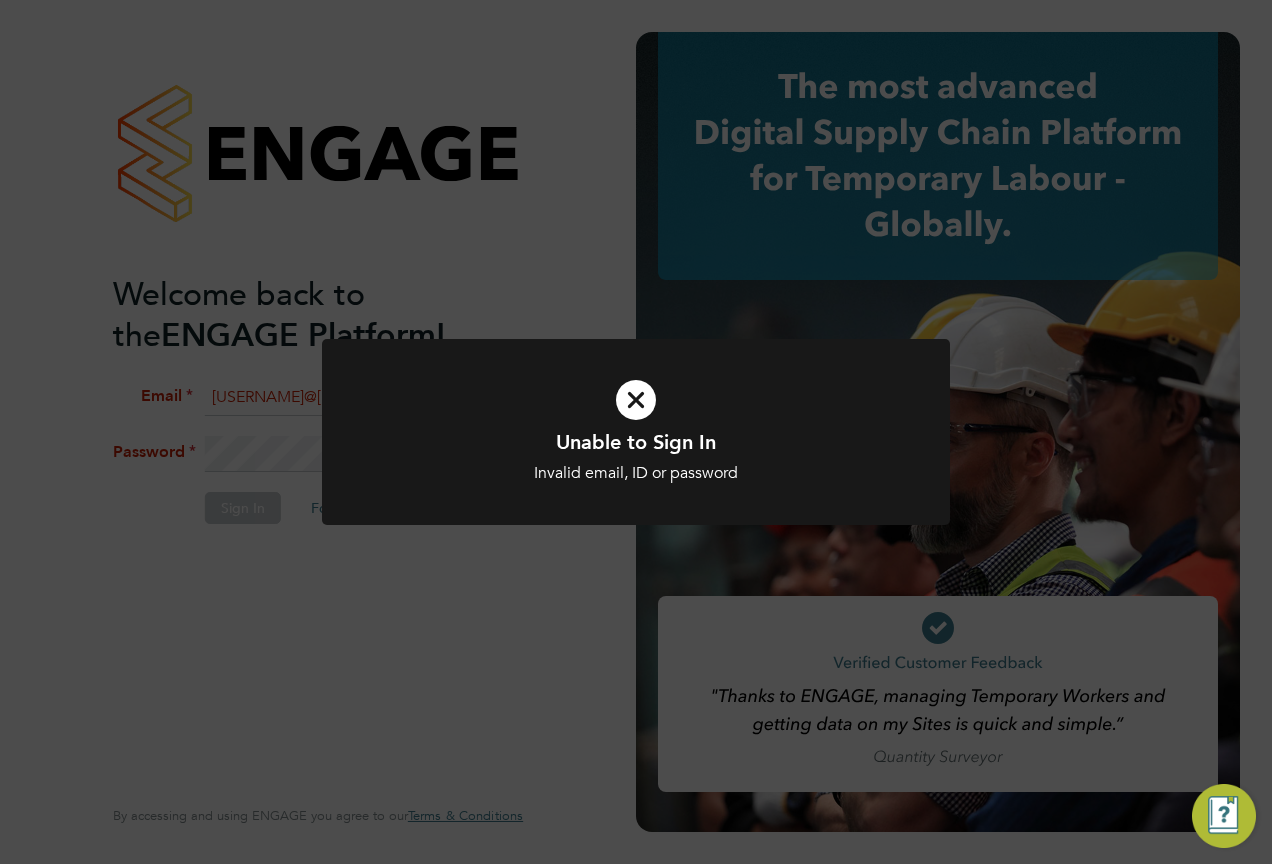 click at bounding box center (636, 432) 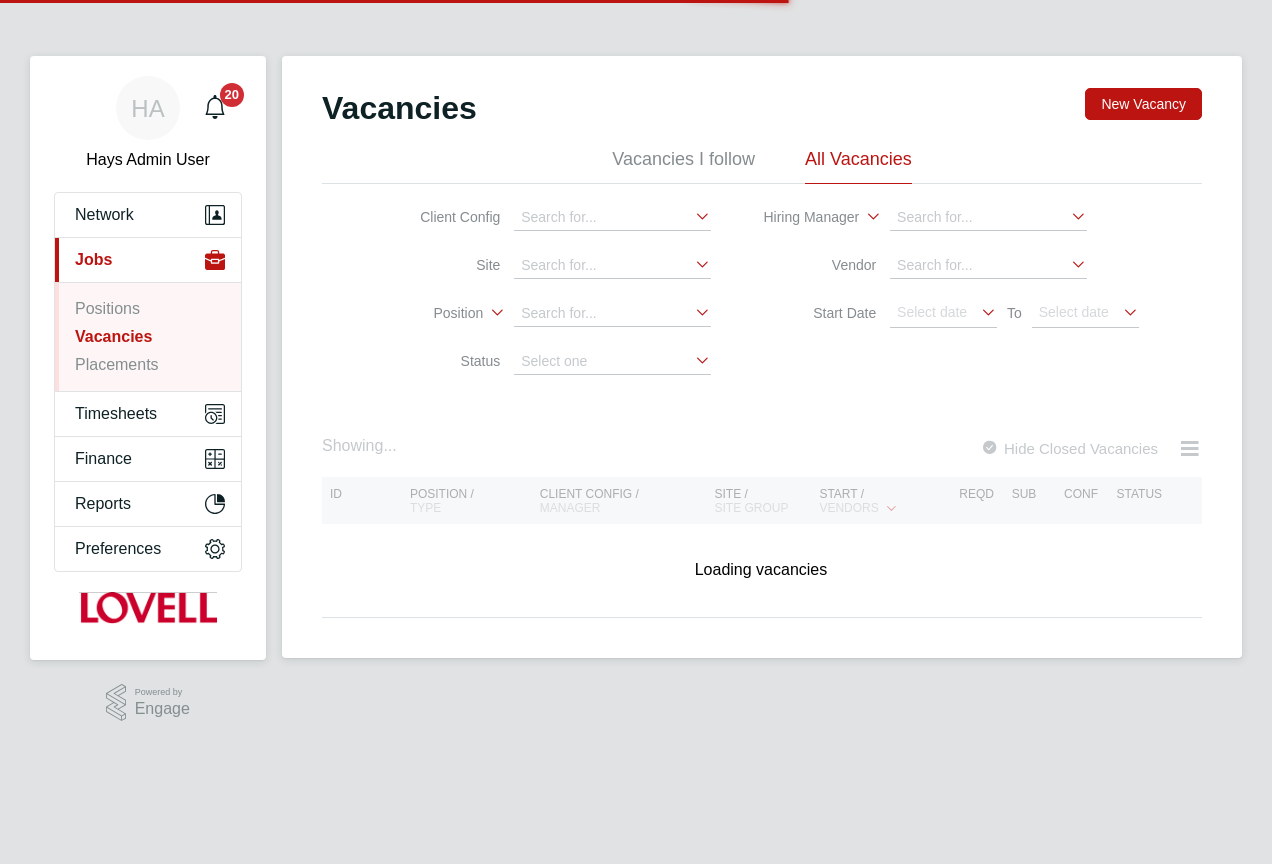 scroll, scrollTop: 0, scrollLeft: 0, axis: both 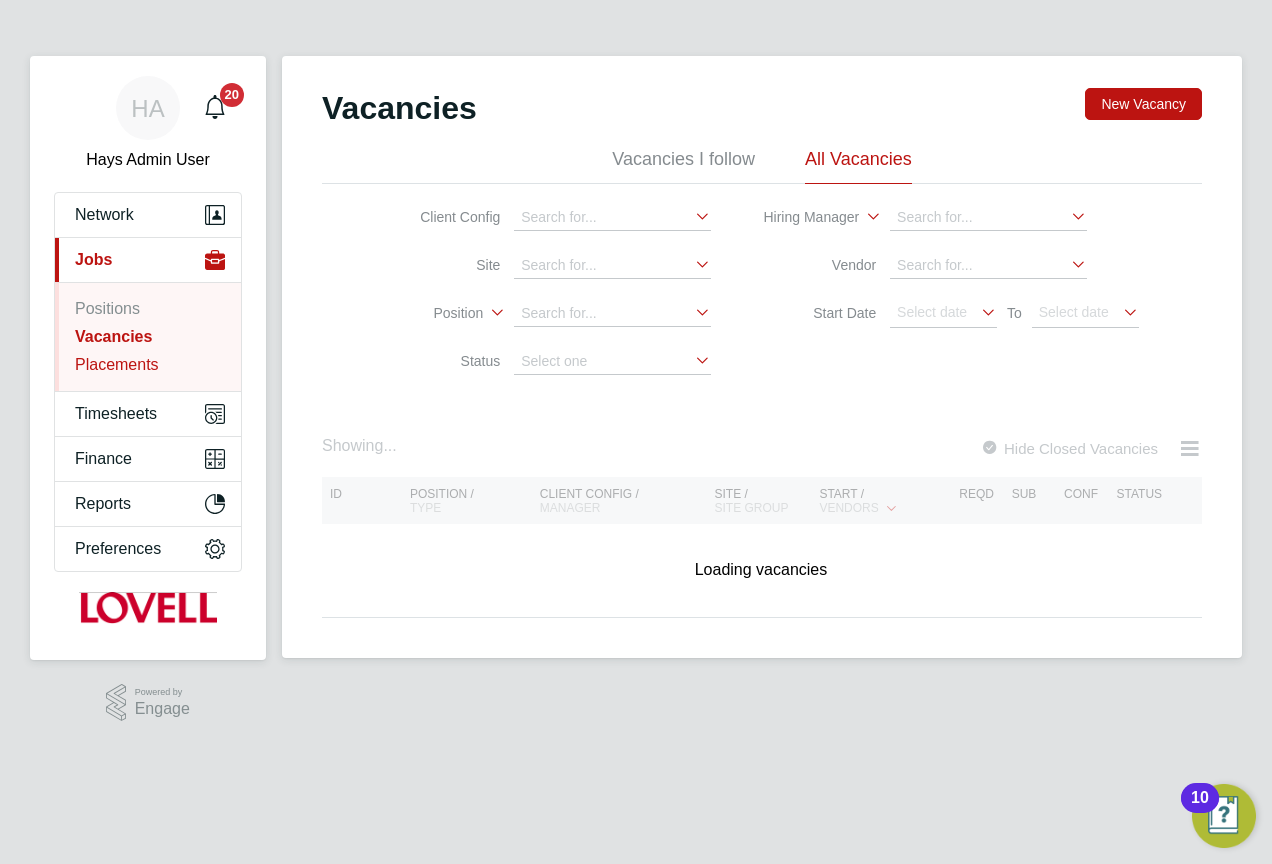 click on "Placements" at bounding box center (117, 364) 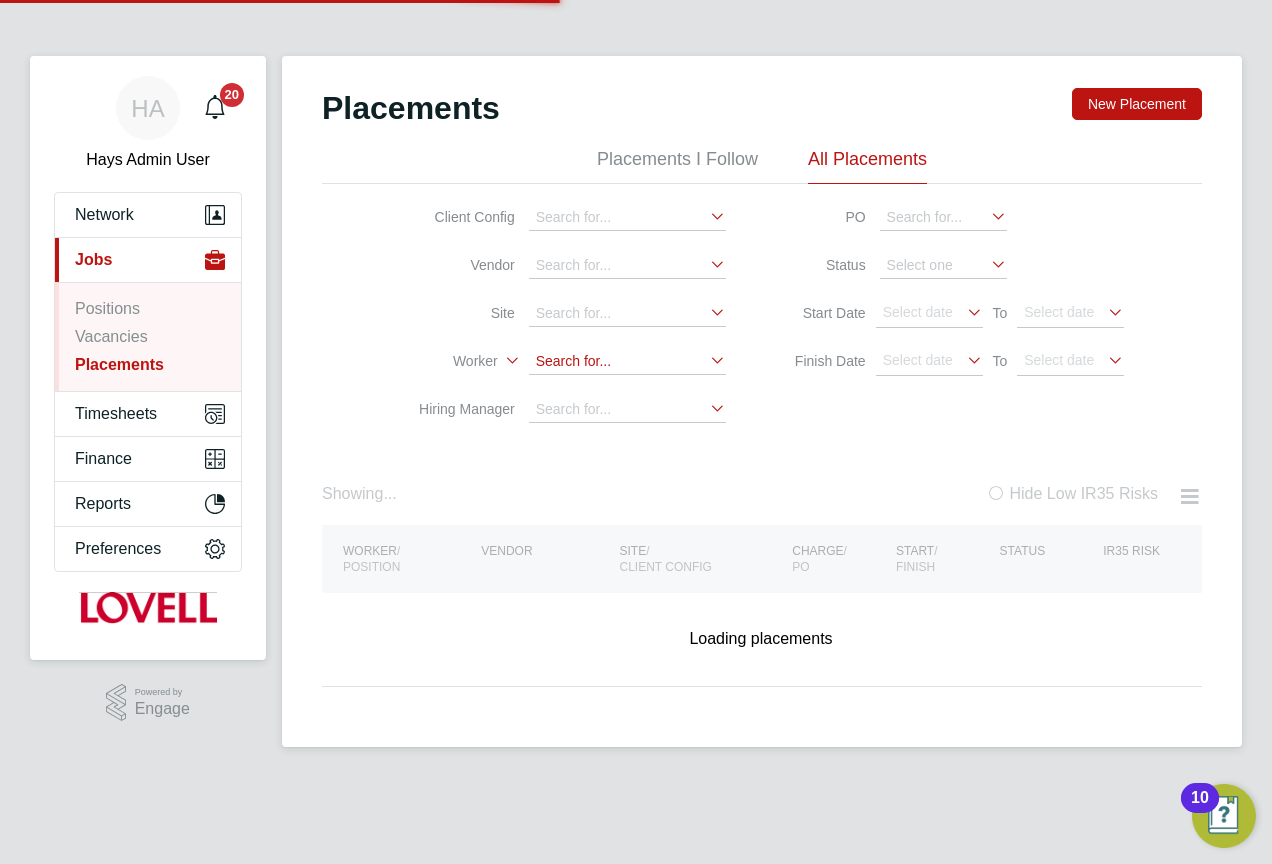 click 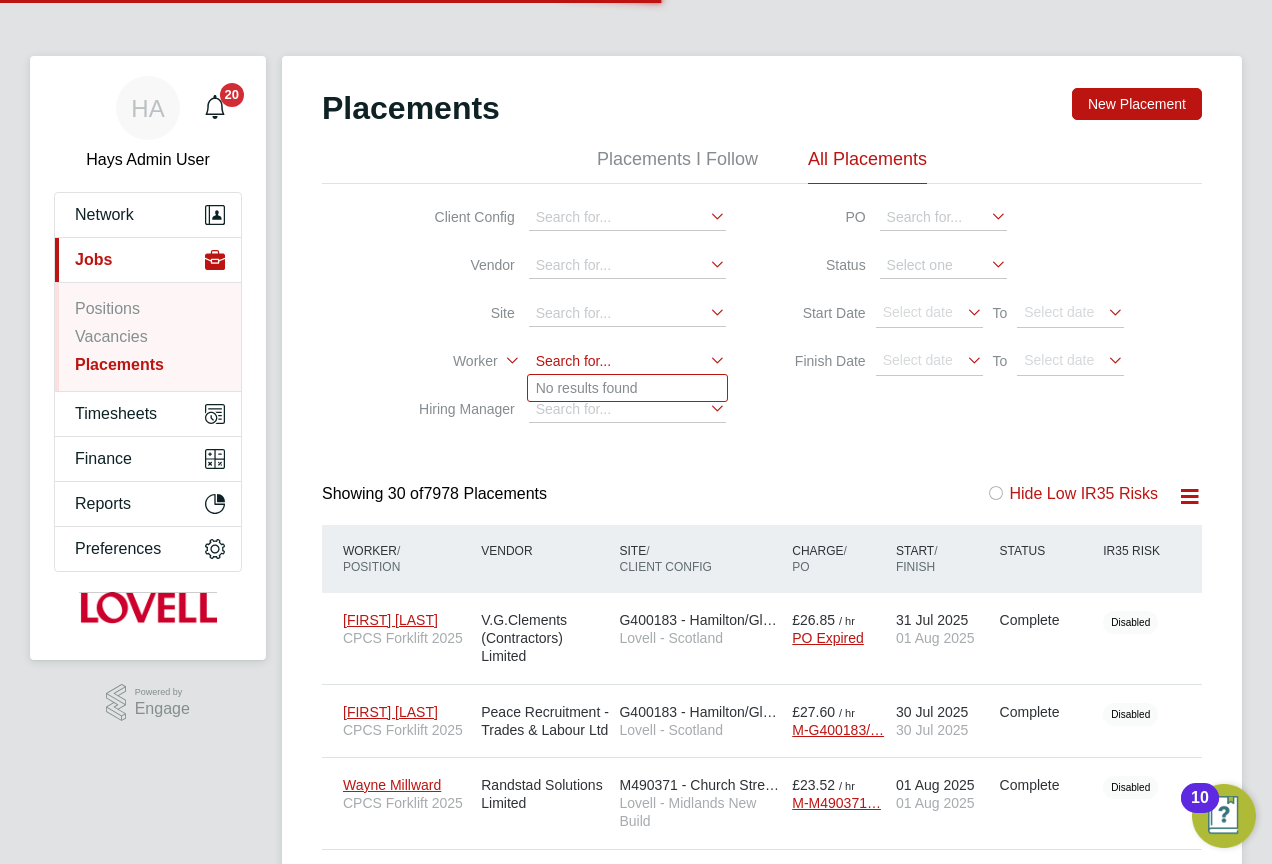 scroll, scrollTop: 10, scrollLeft: 10, axis: both 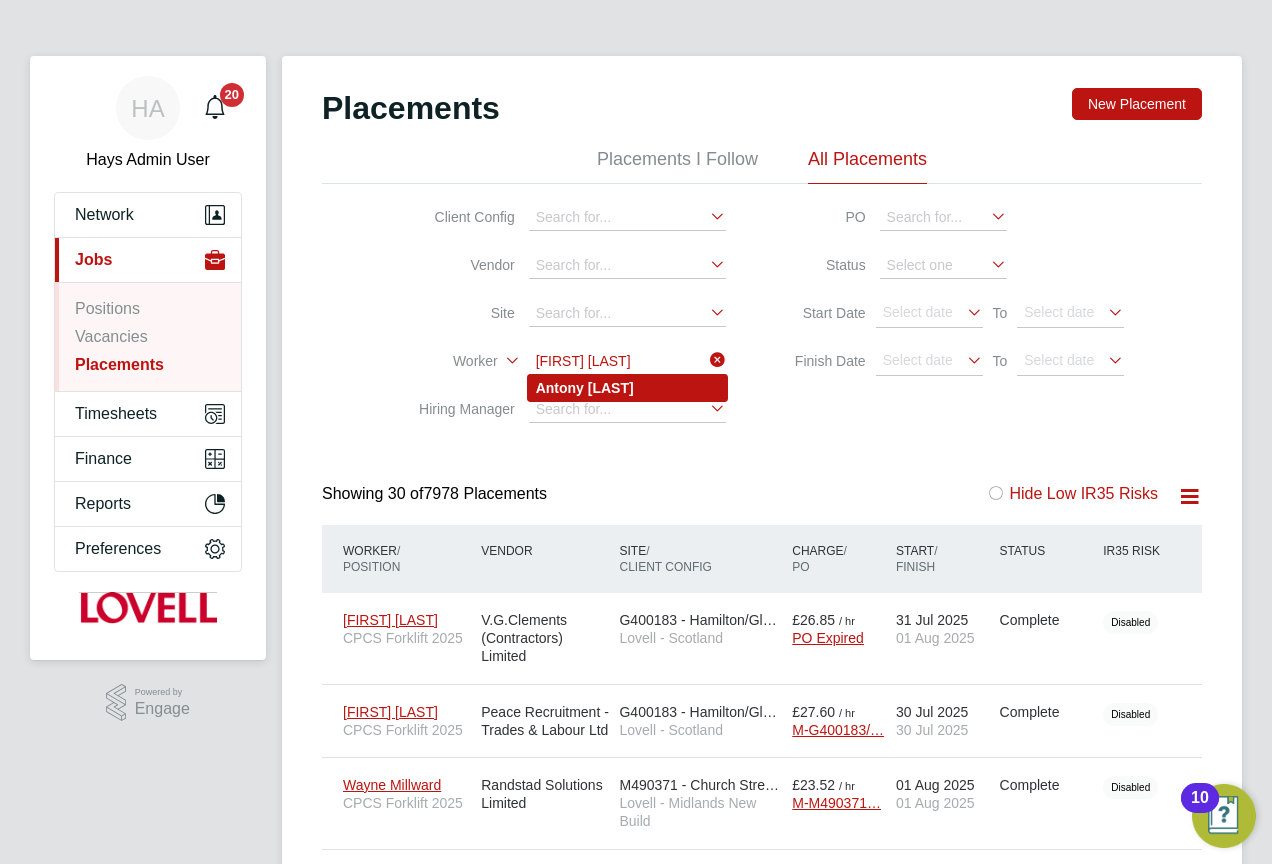 type on "Antony Goulding" 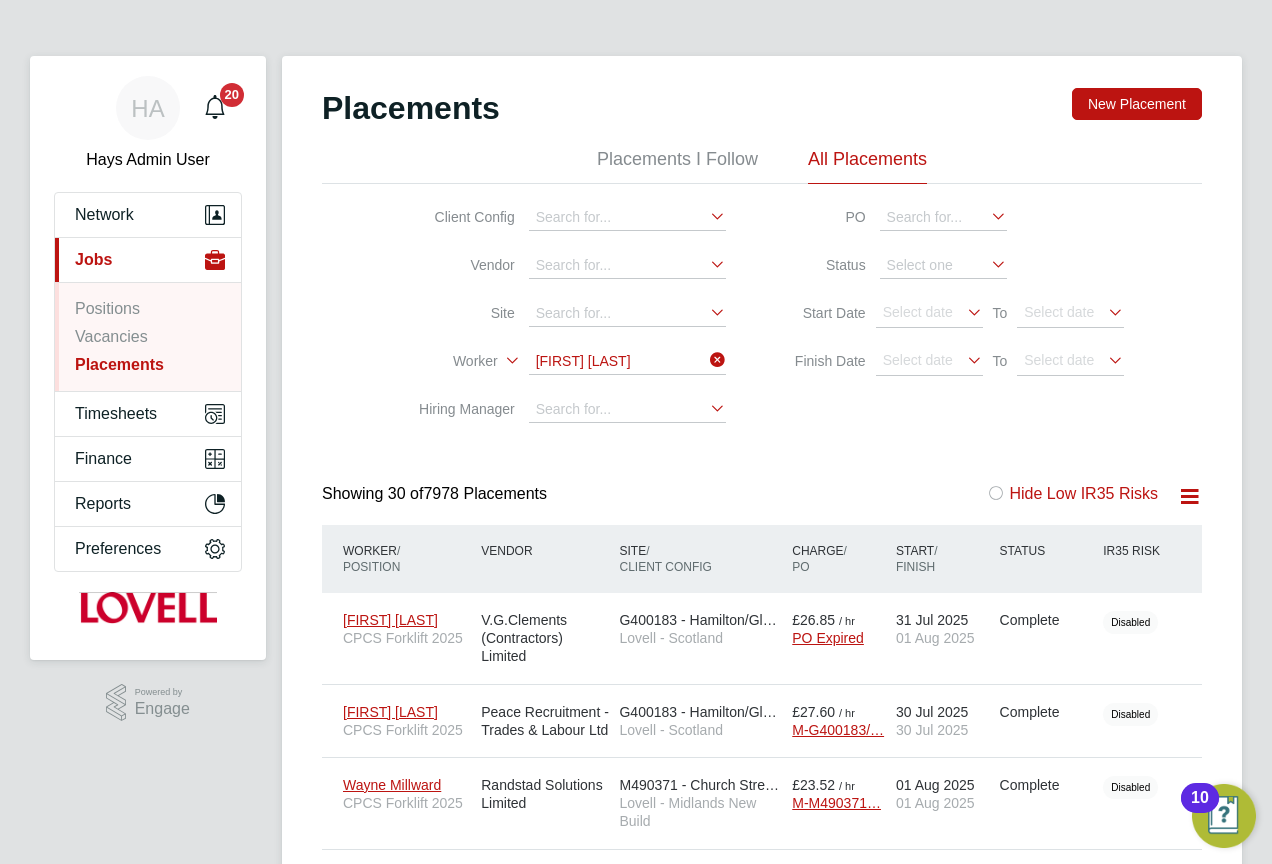 click on "Goulding" 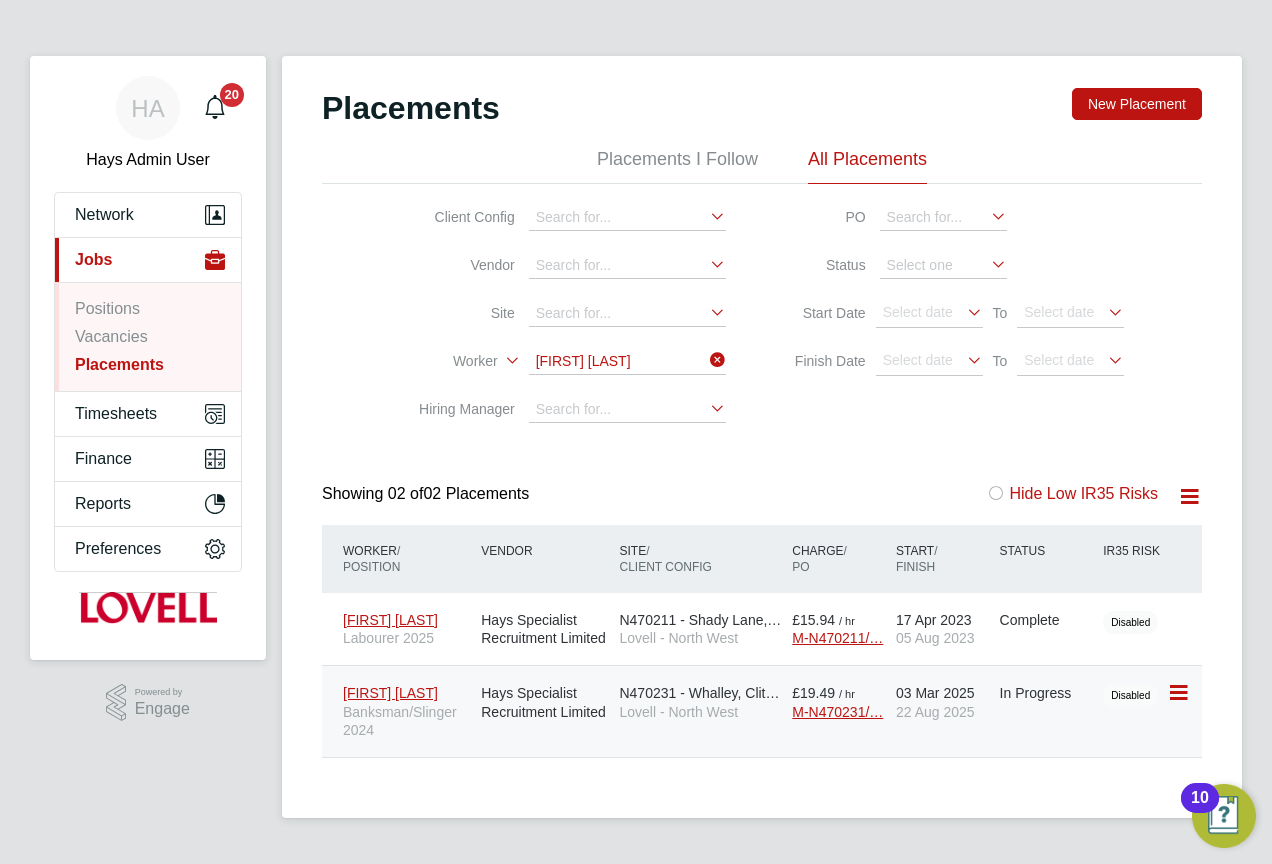 click on "Lovell - North West" 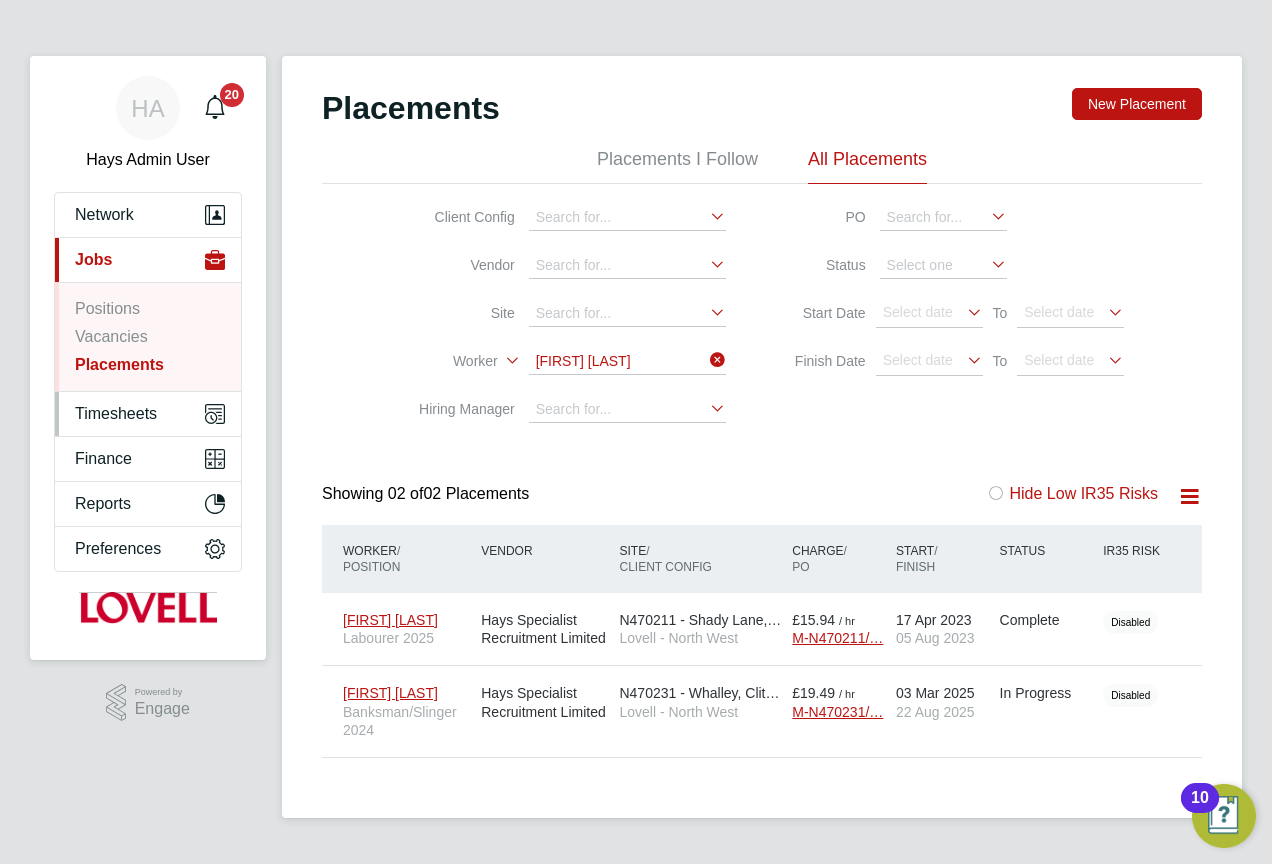 click on "Timesheets" at bounding box center [116, 414] 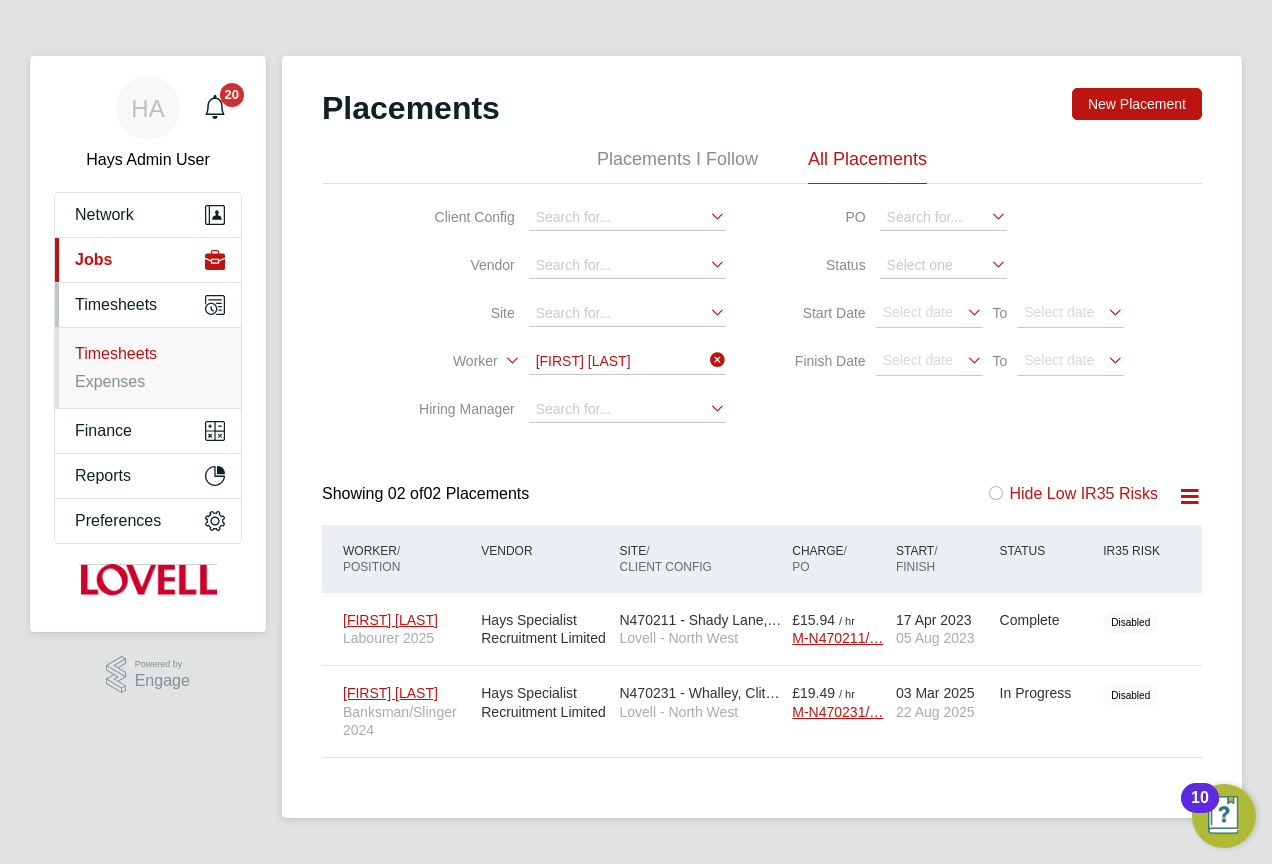 click on "Timesheets" at bounding box center [116, 353] 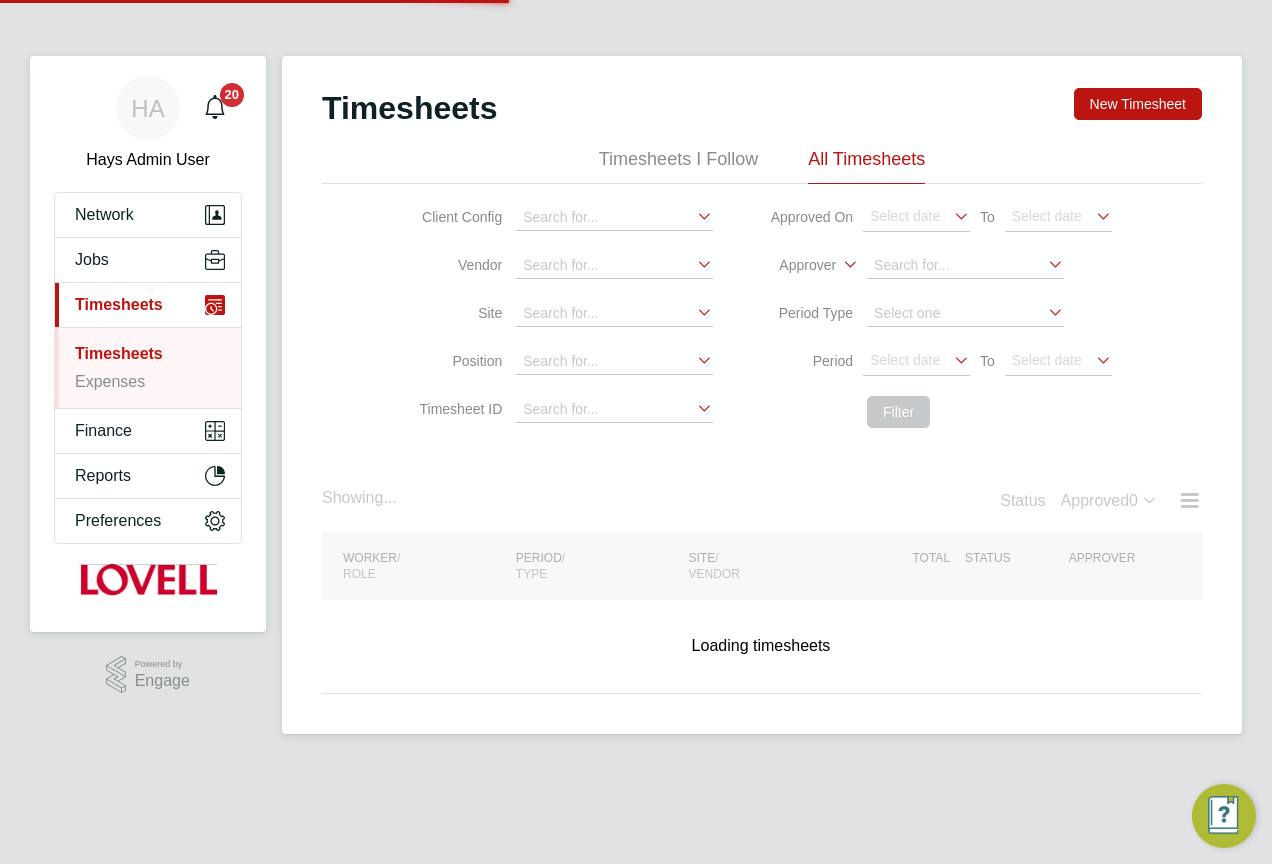 click on "Approver" 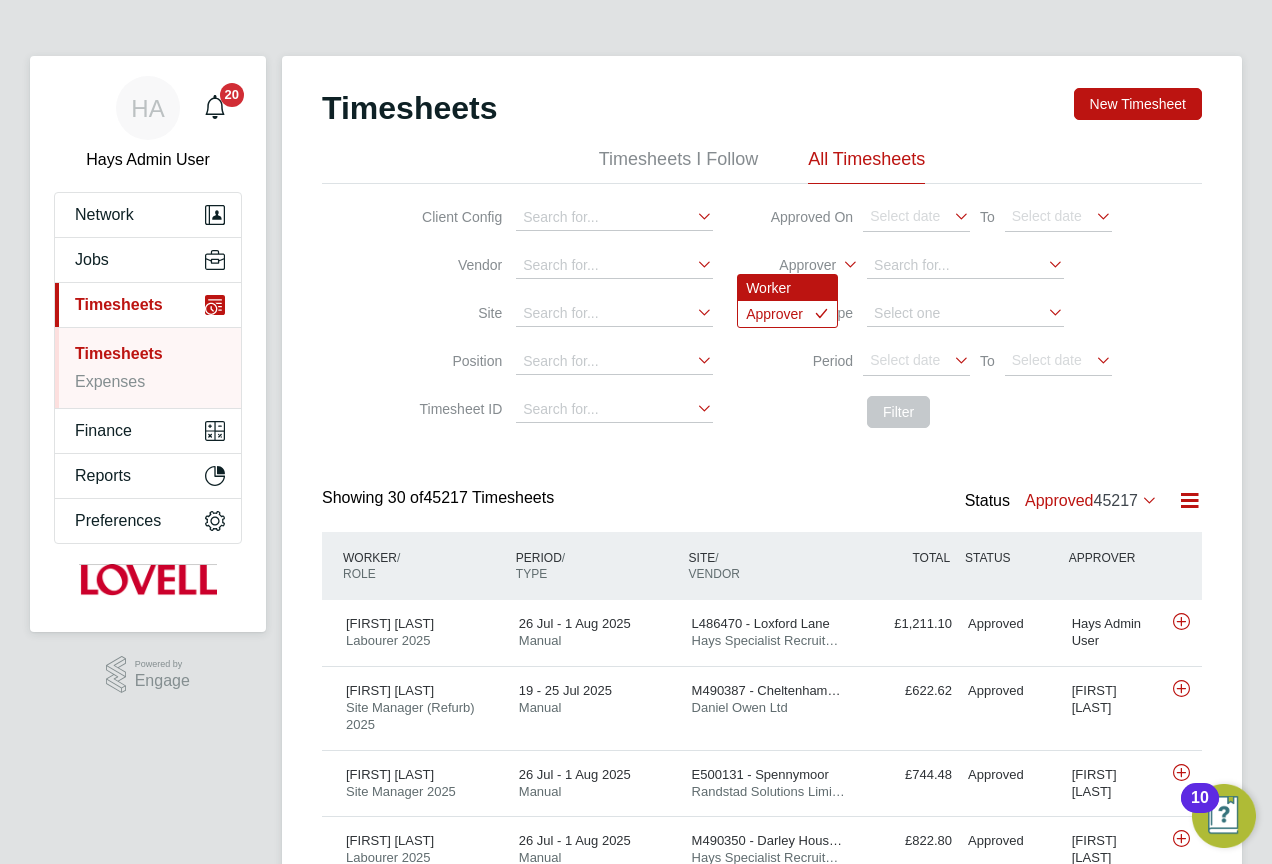 drag, startPoint x: 790, startPoint y: 296, endPoint x: 819, endPoint y: 281, distance: 32.649654 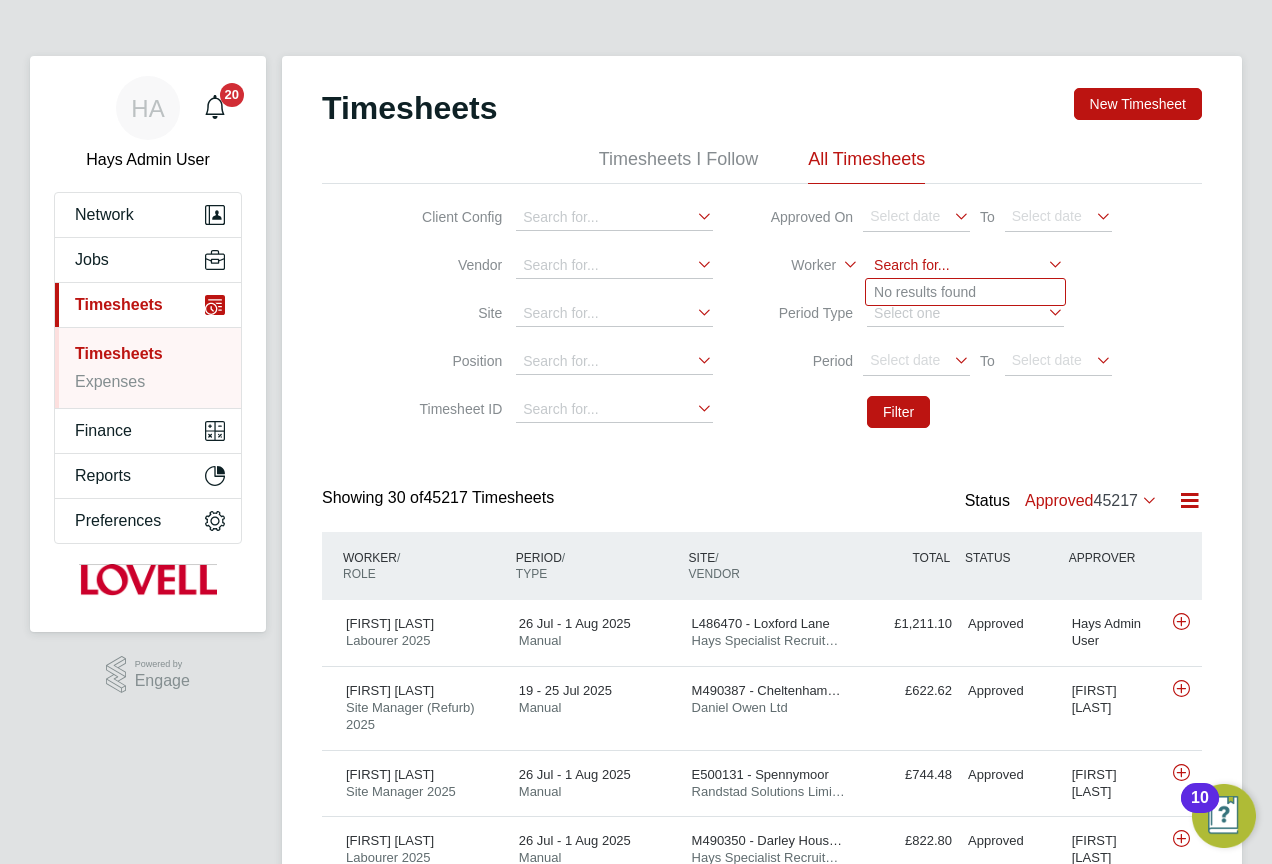 click 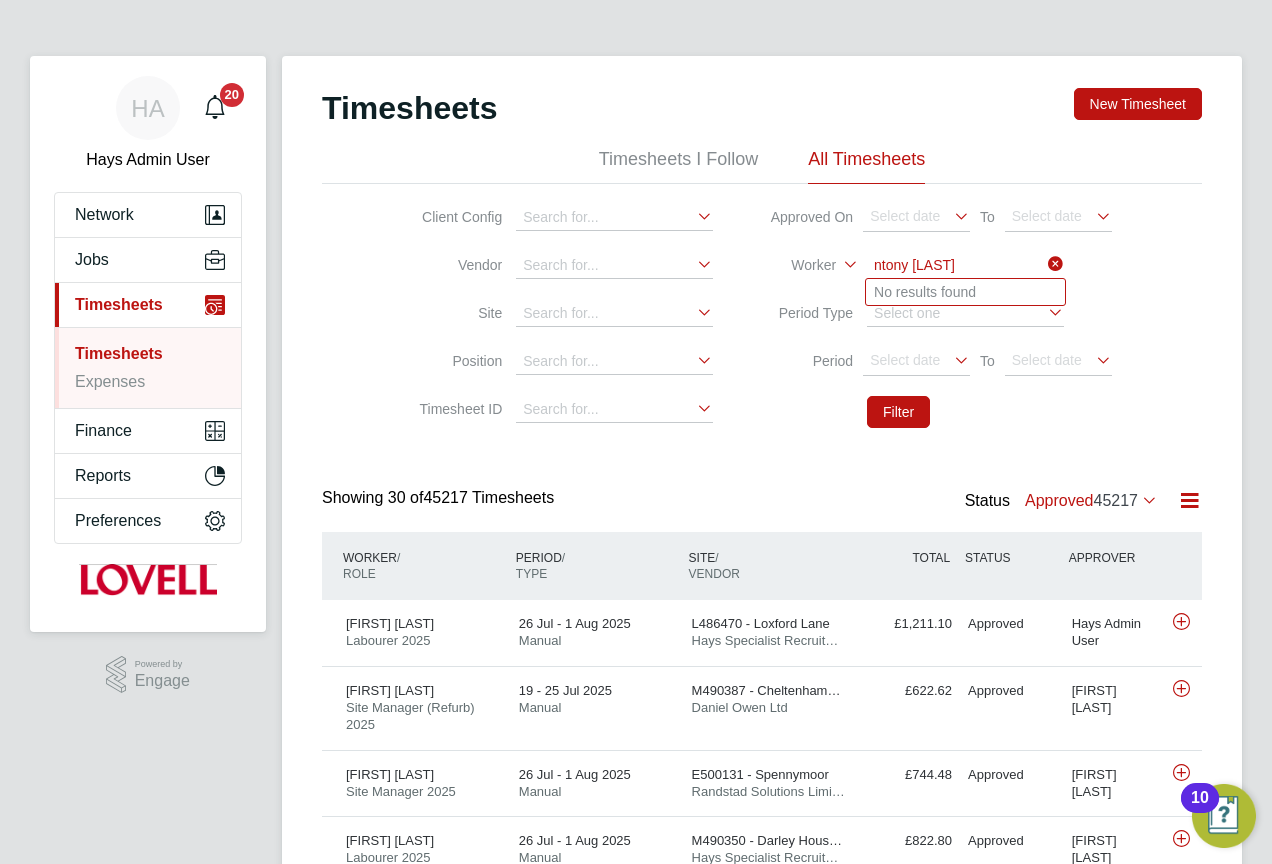 click on "ntony Goulding" 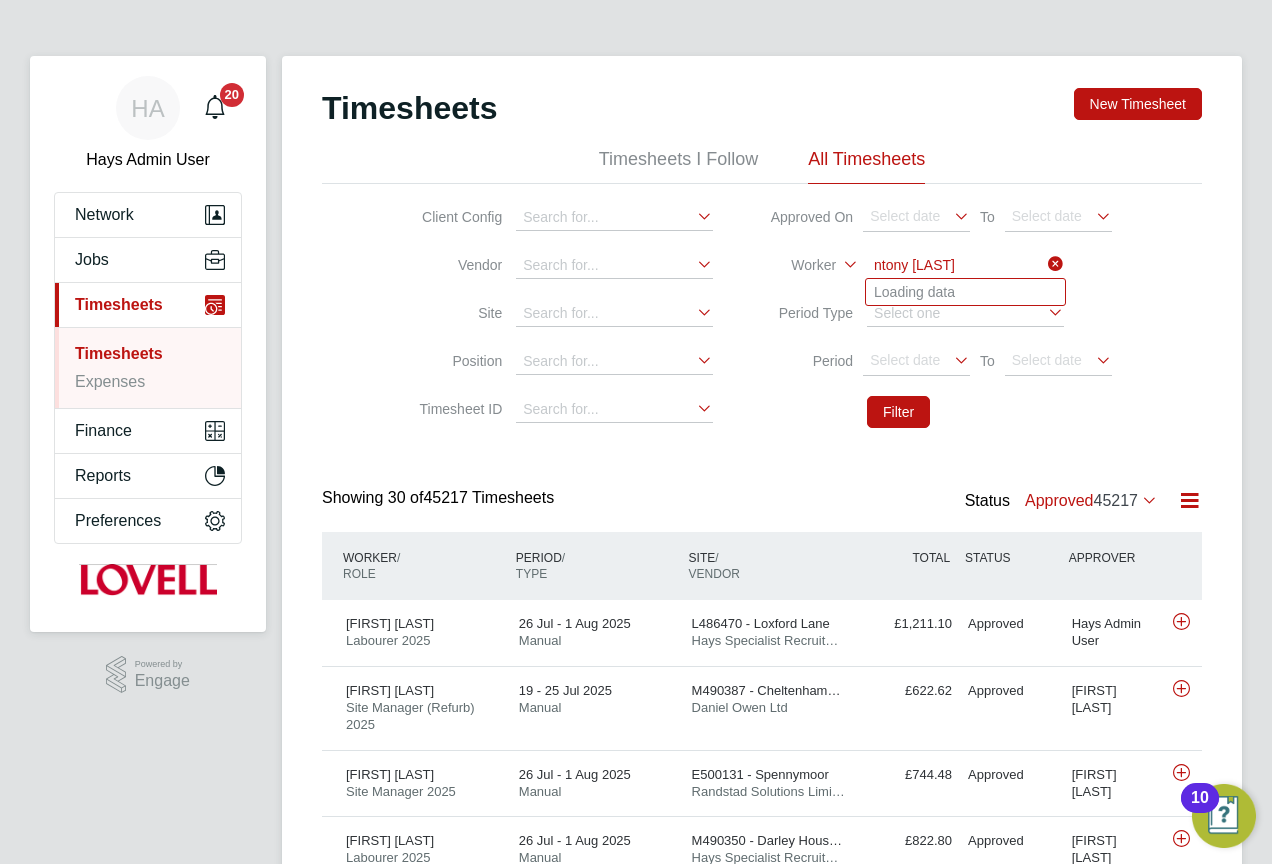 click on "ntony Goulding" 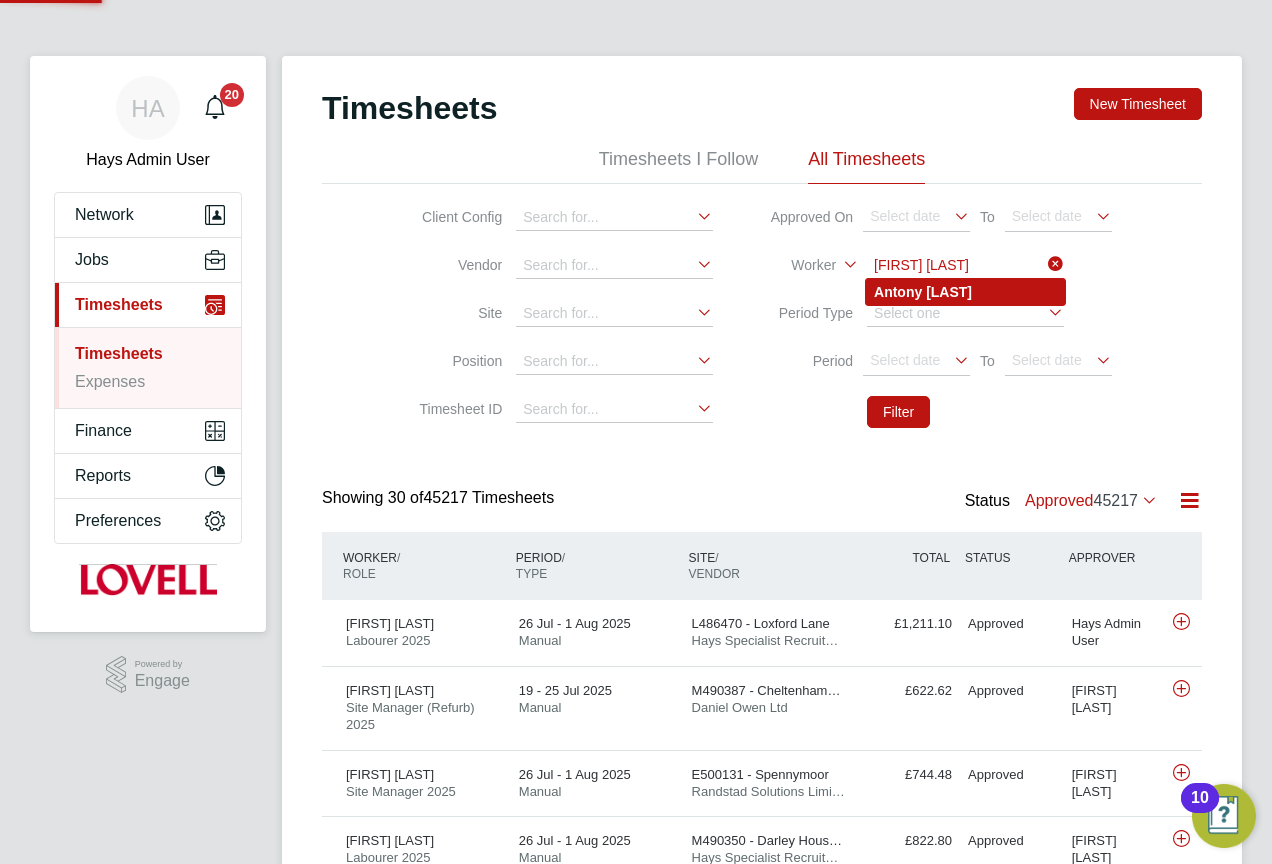 type on "Antony Goulding" 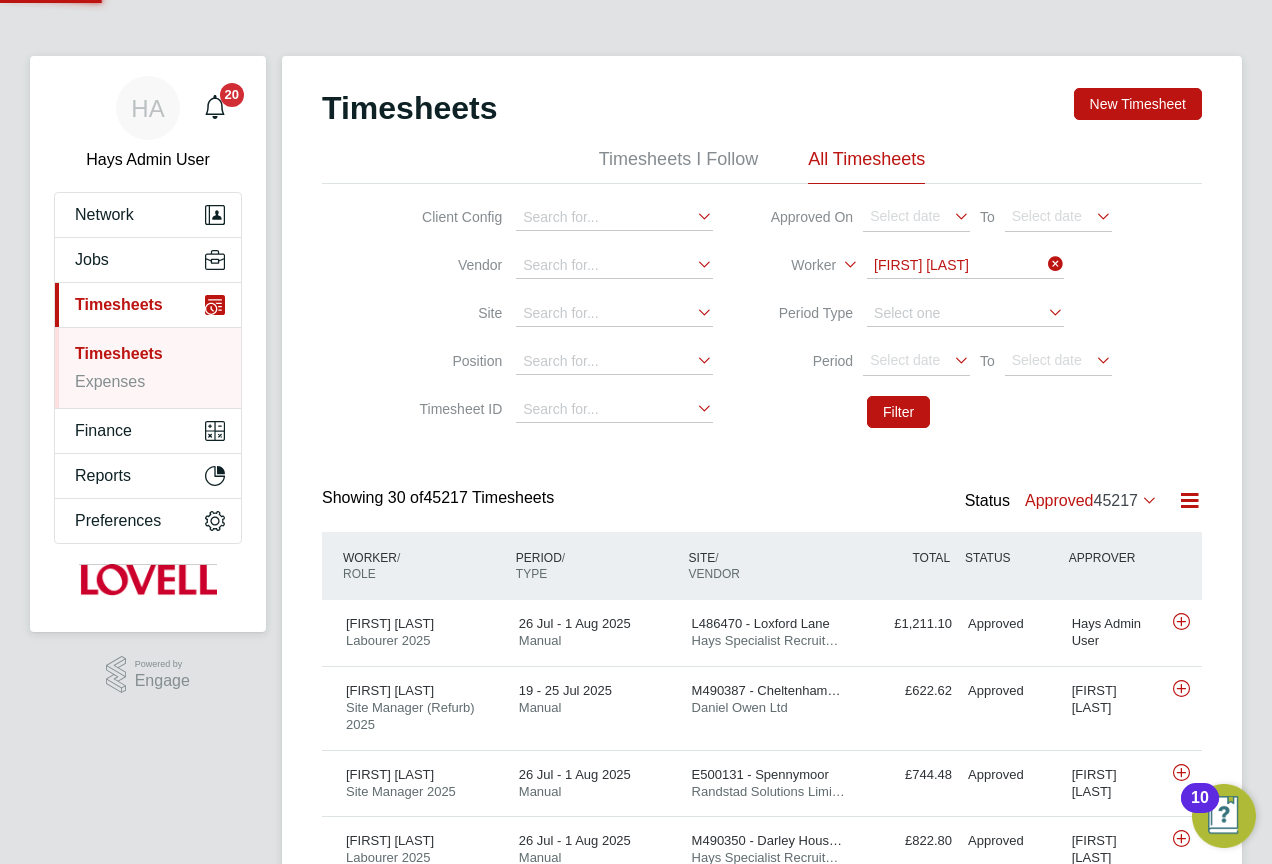 click on "Goulding" 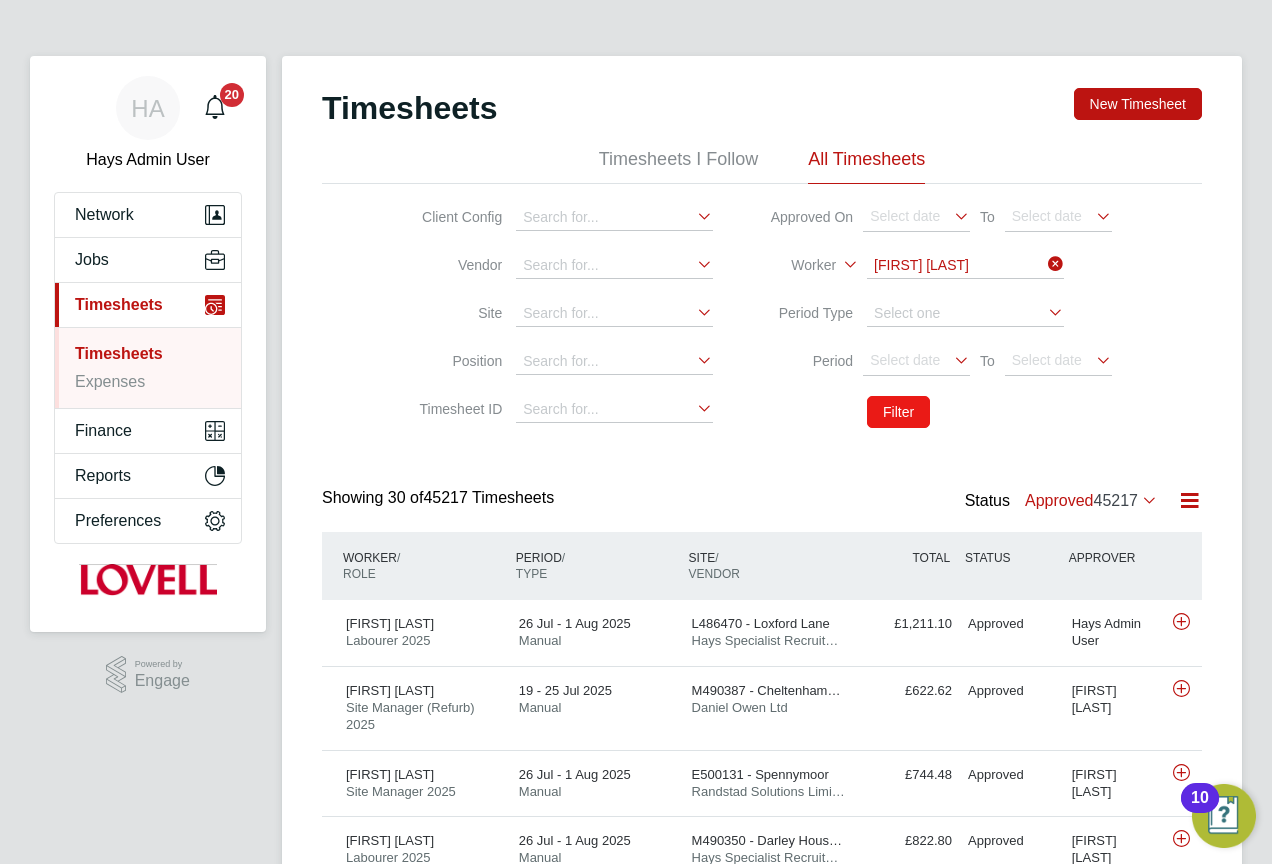 click on "Filter" 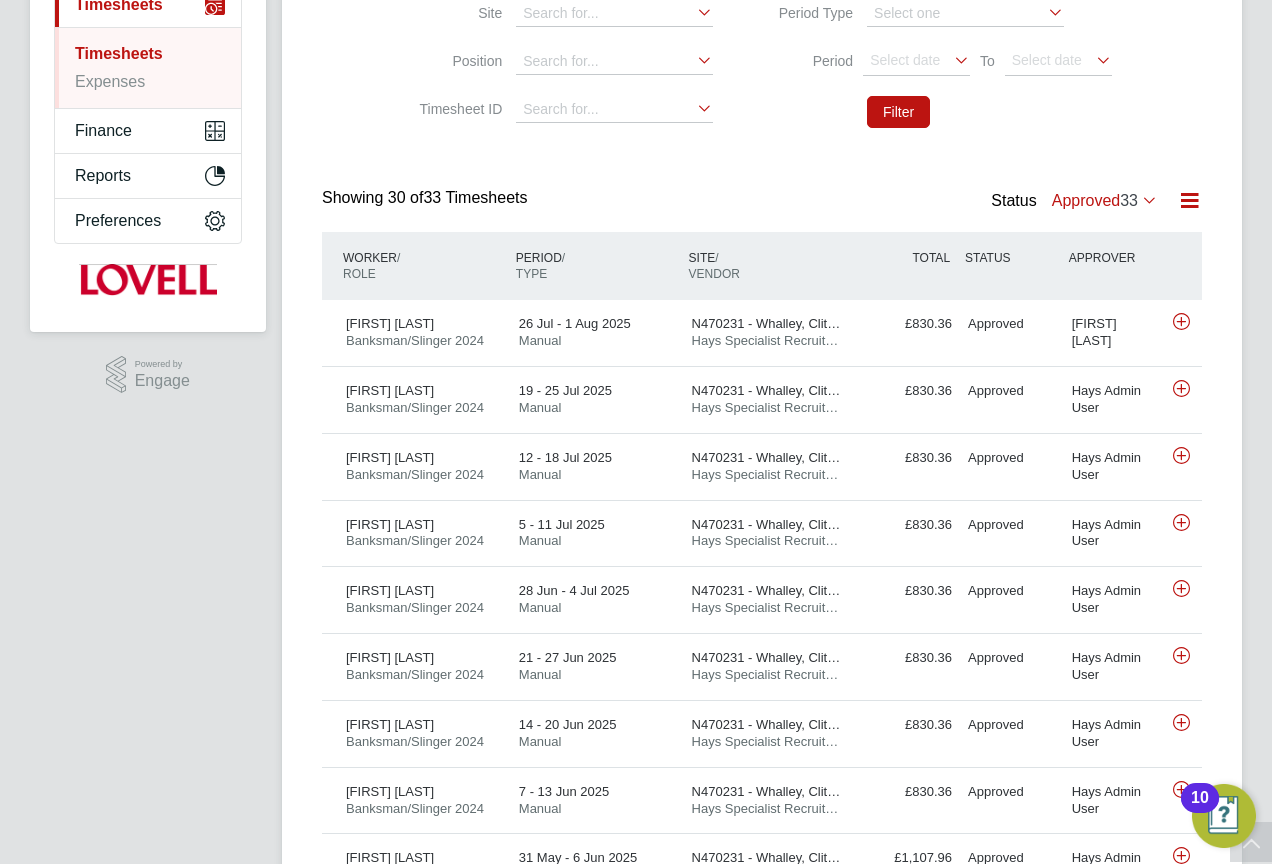 click 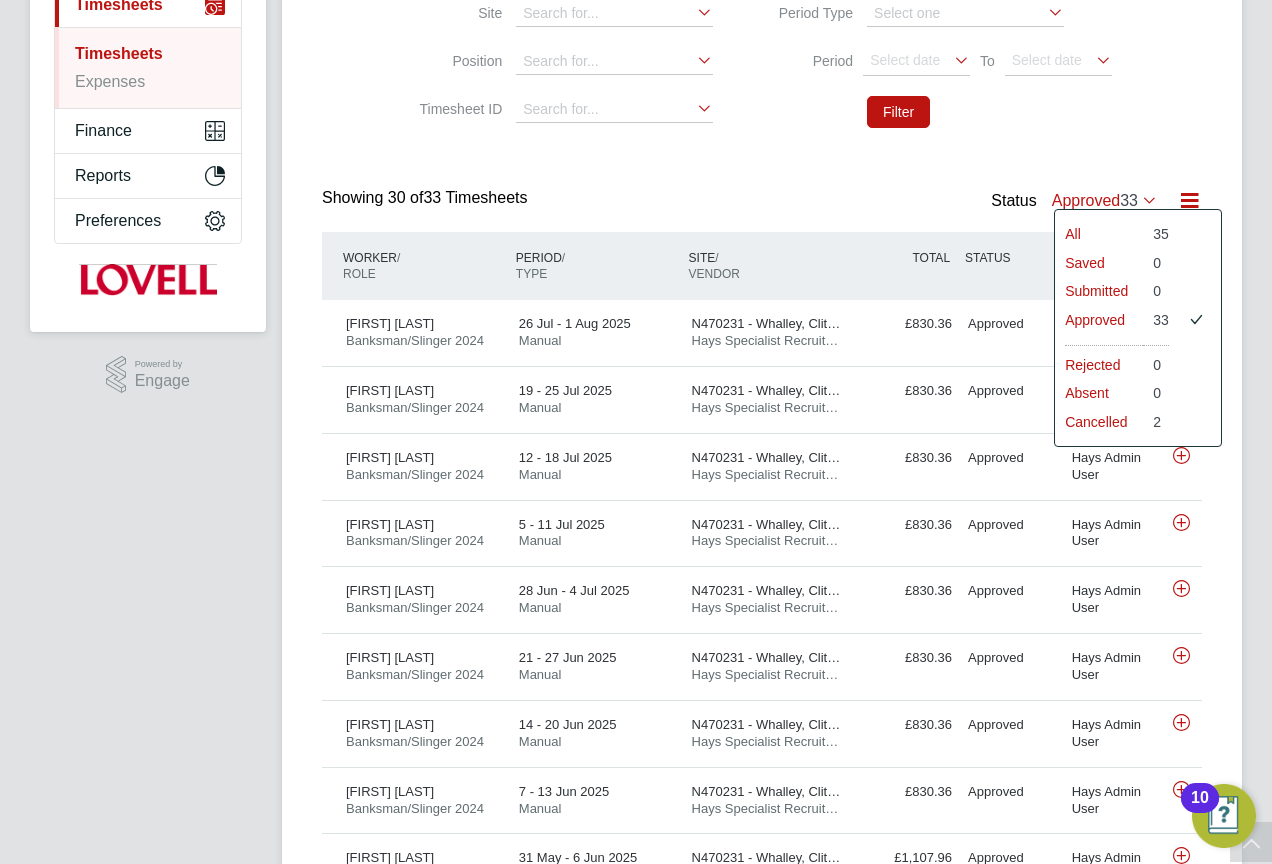 click on "Client Config   Vendor   Site   Position   Timesheet ID   Approved On
Select date
To
Select date
Worker   Antony Goulding   Period Type   Period
Select date
To
Select date
Filter" 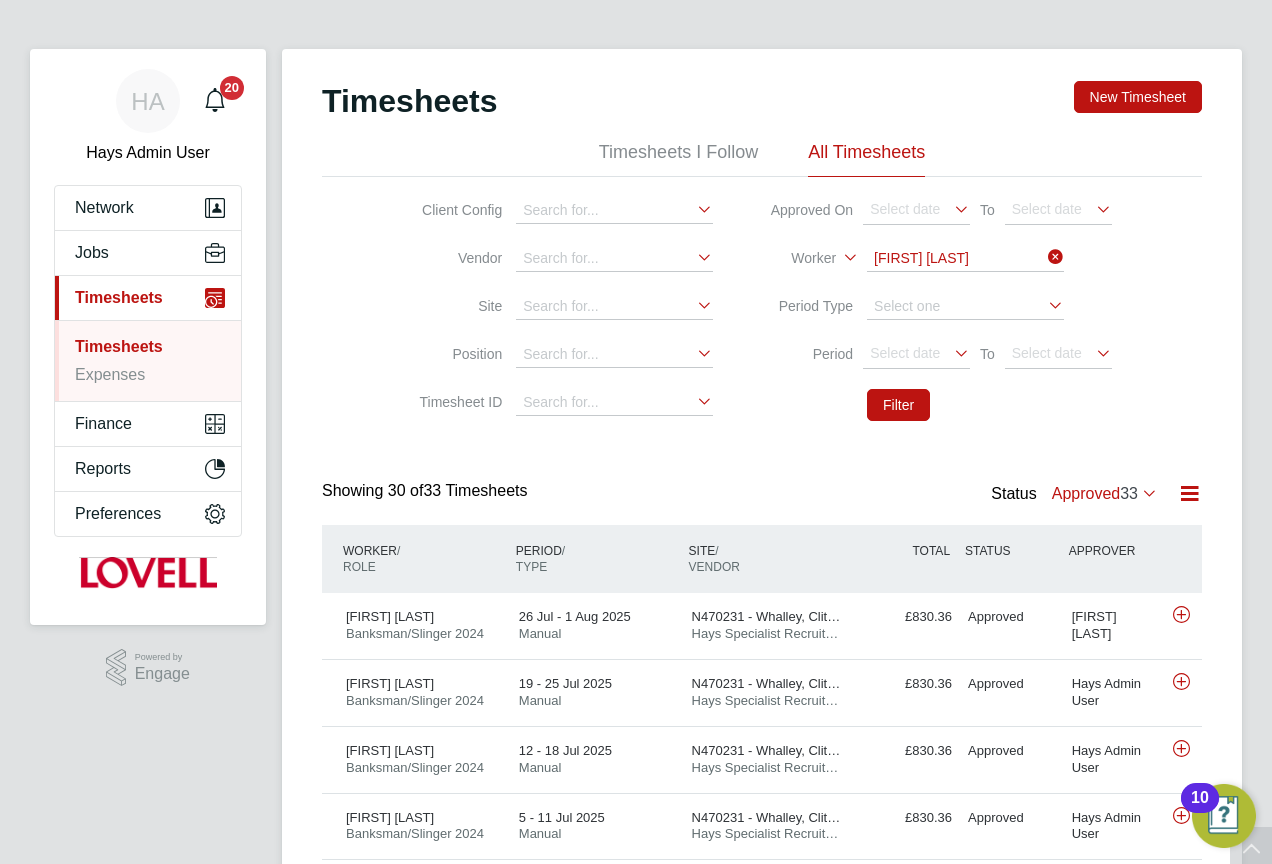scroll, scrollTop: 0, scrollLeft: 0, axis: both 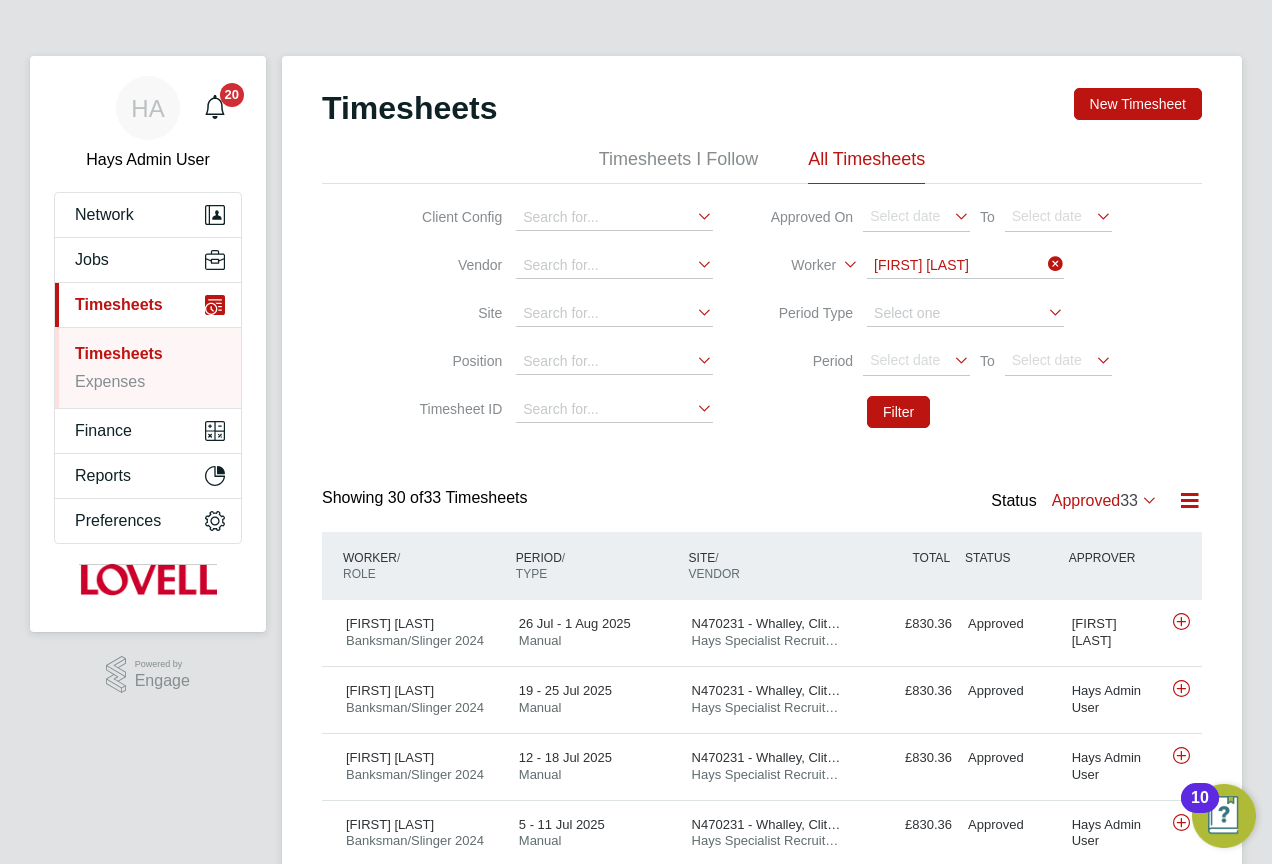 drag, startPoint x: 1056, startPoint y: 258, endPoint x: 968, endPoint y: 277, distance: 90.02777 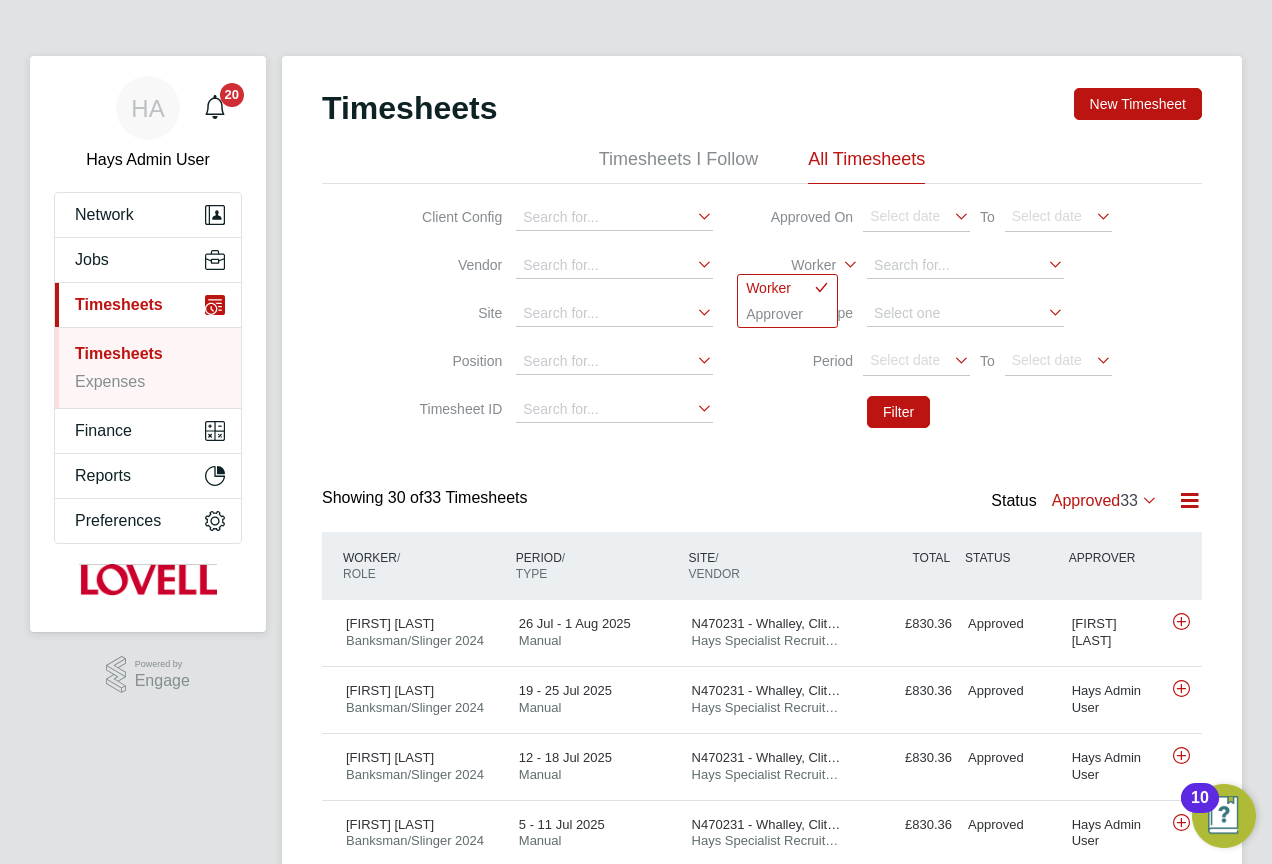 click on "Worker" 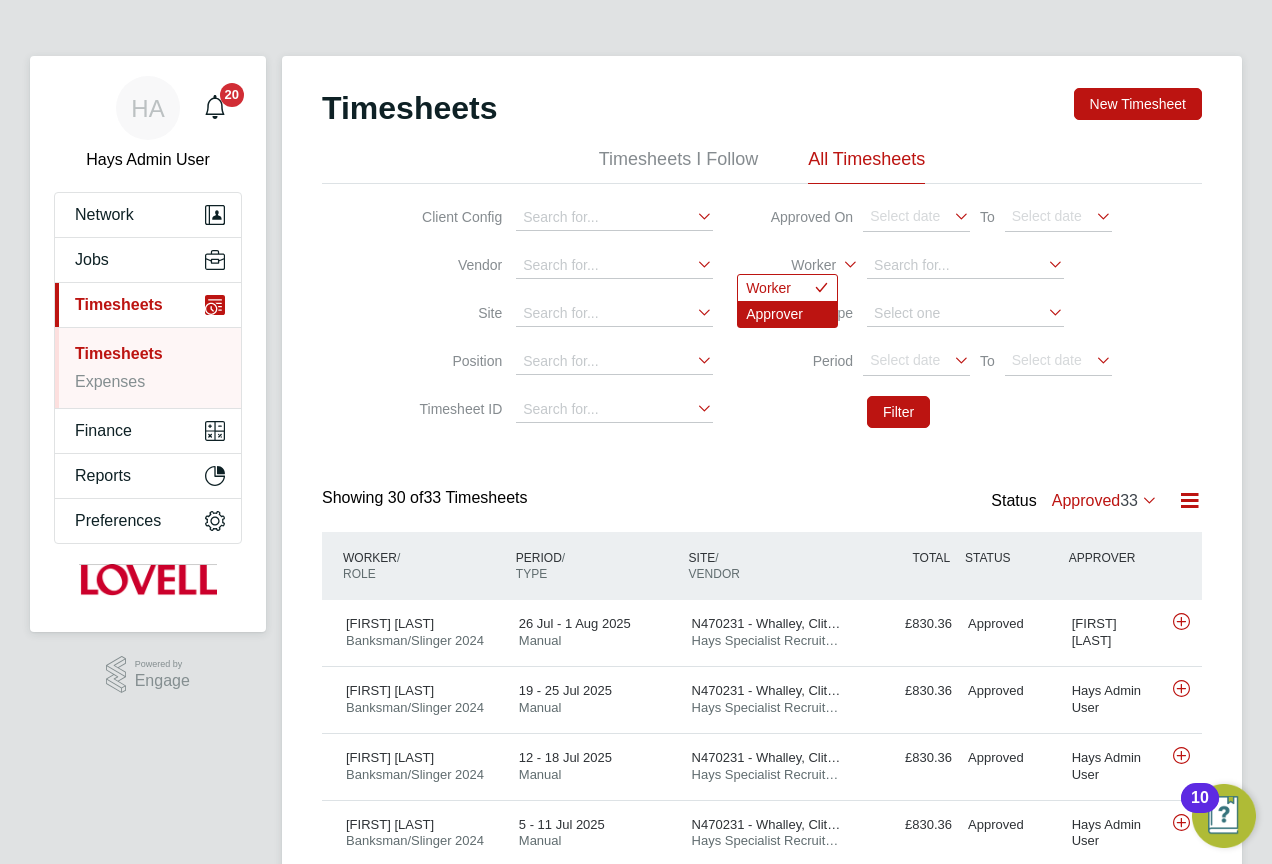 click on "Approver" 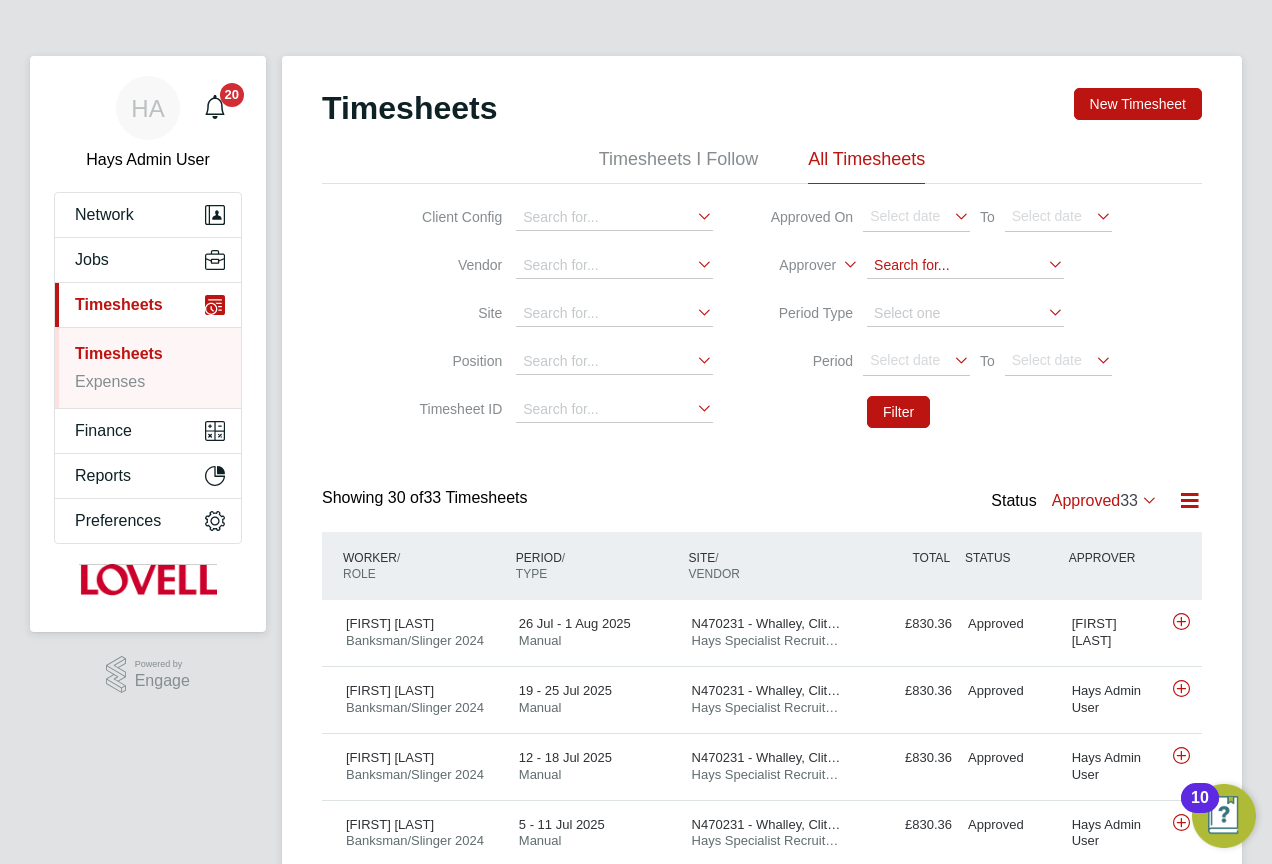 click 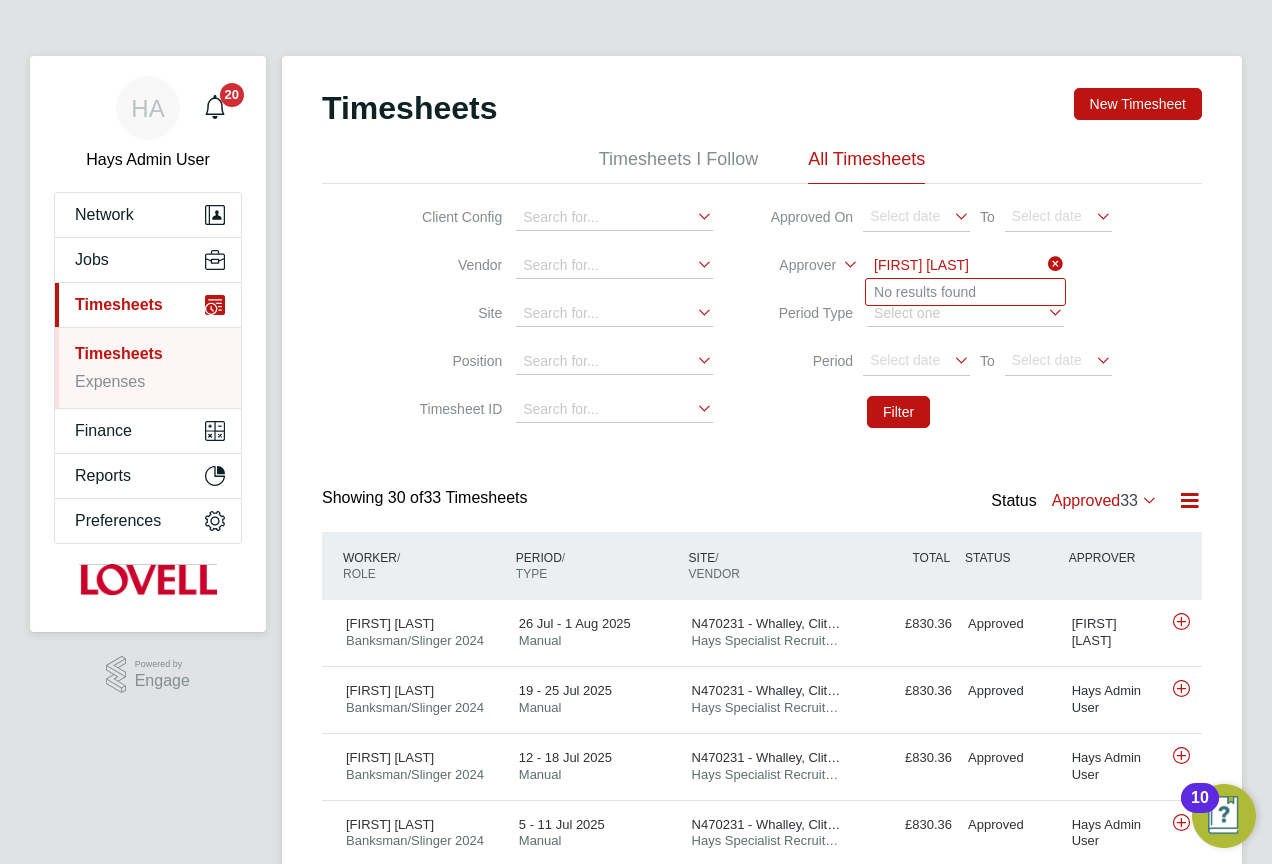 type on "Dean Rawlinson" 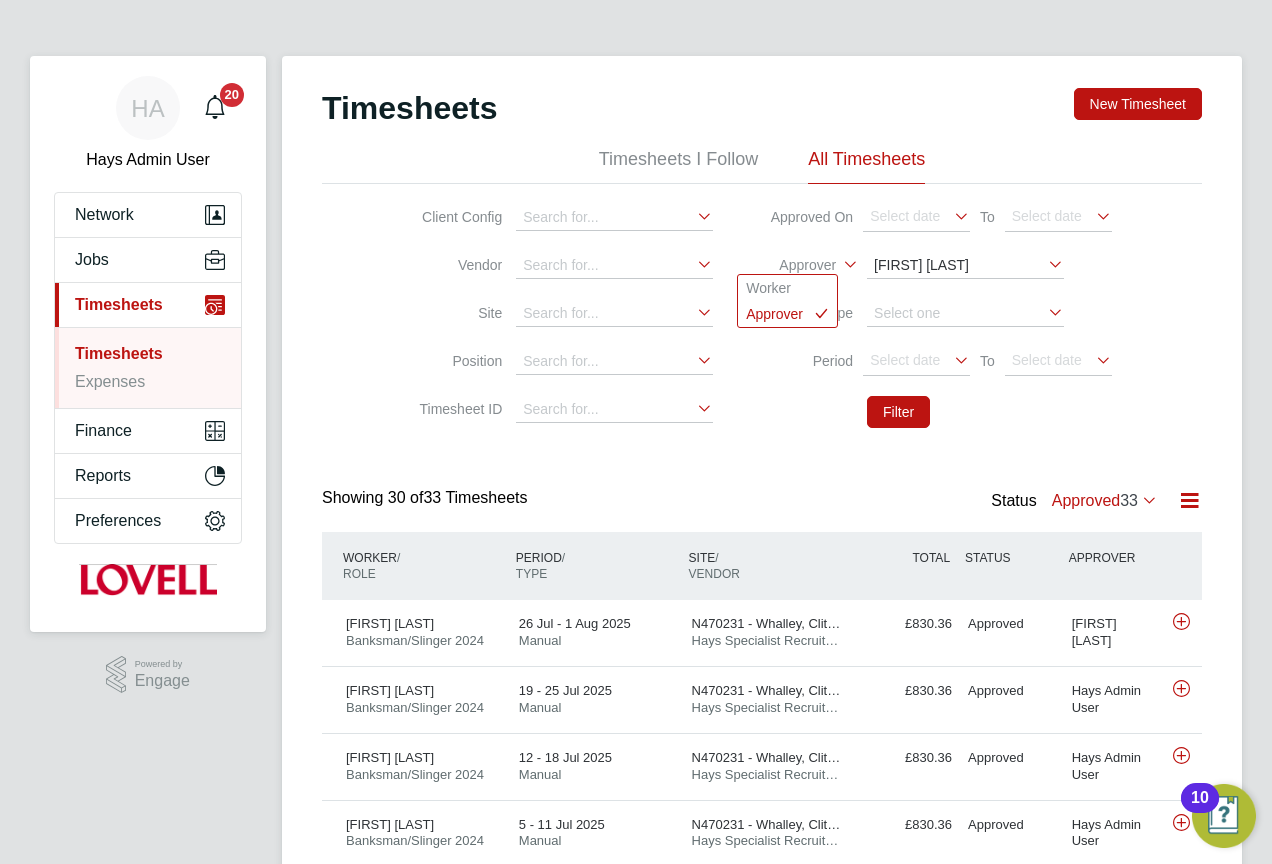 type 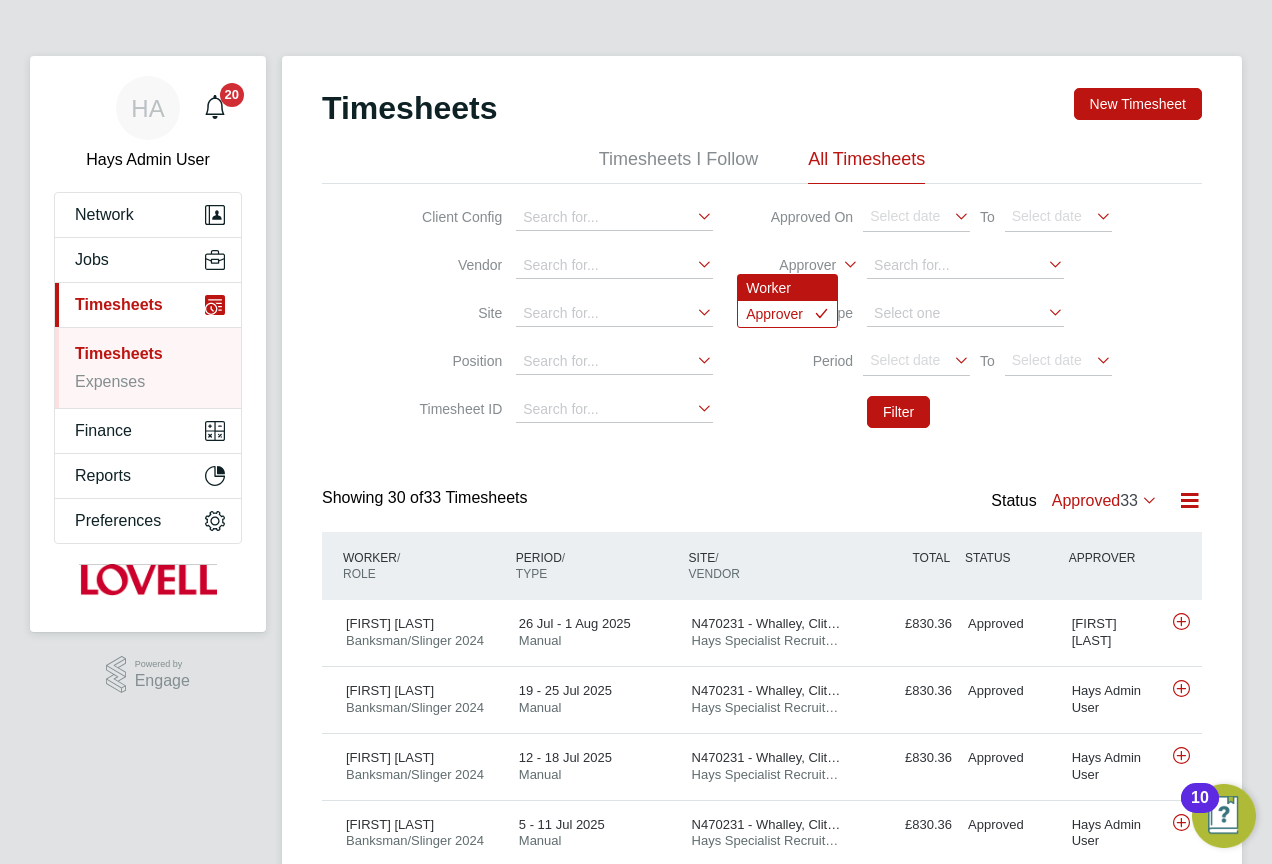 click on "Worker" 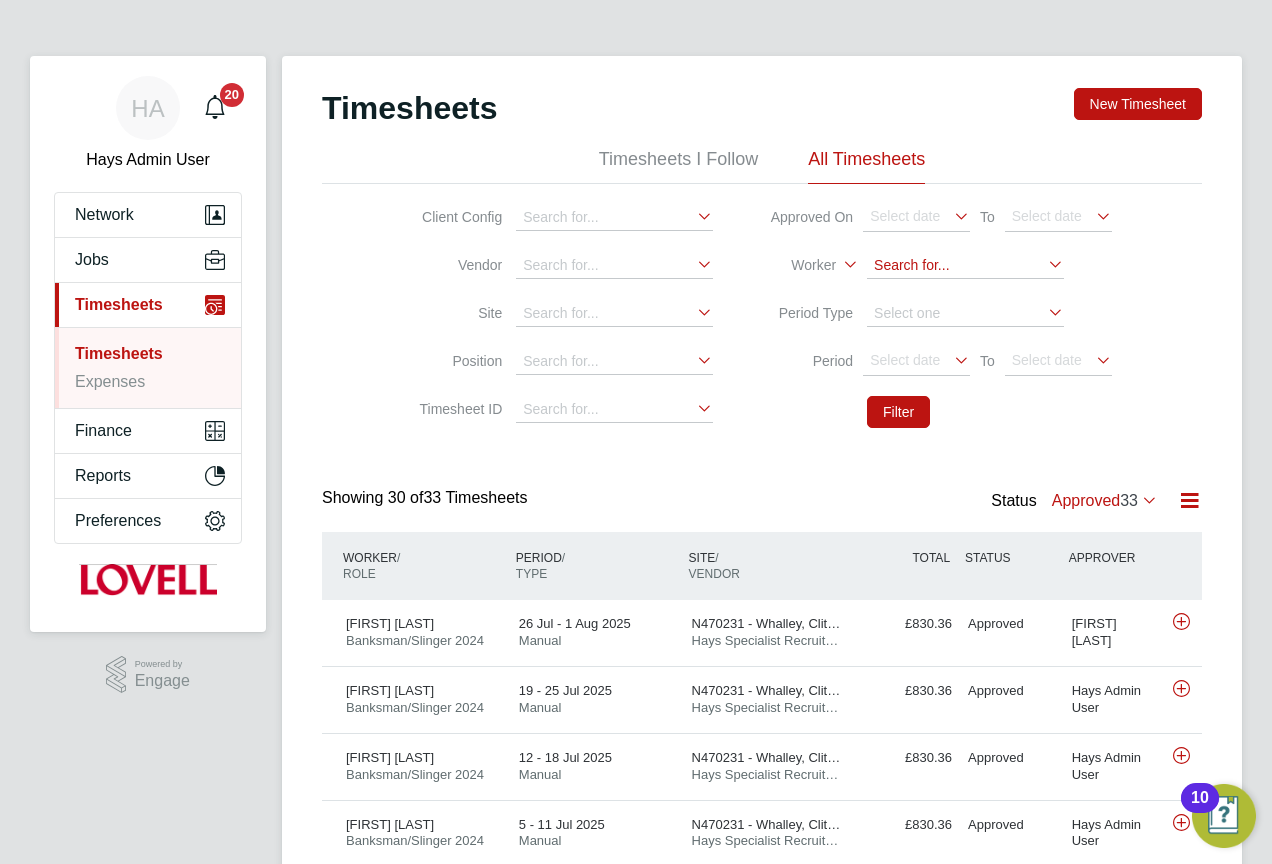 click 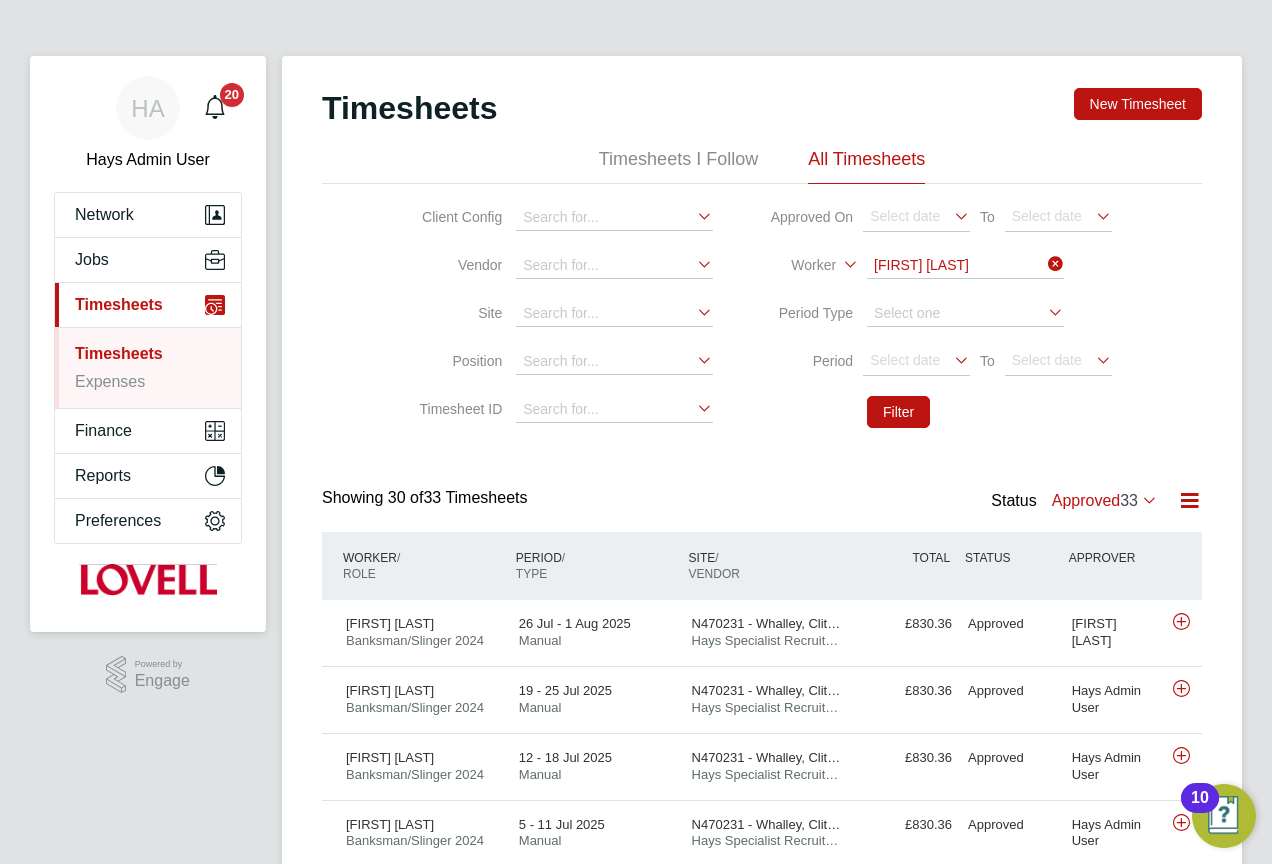 click on "Raw" 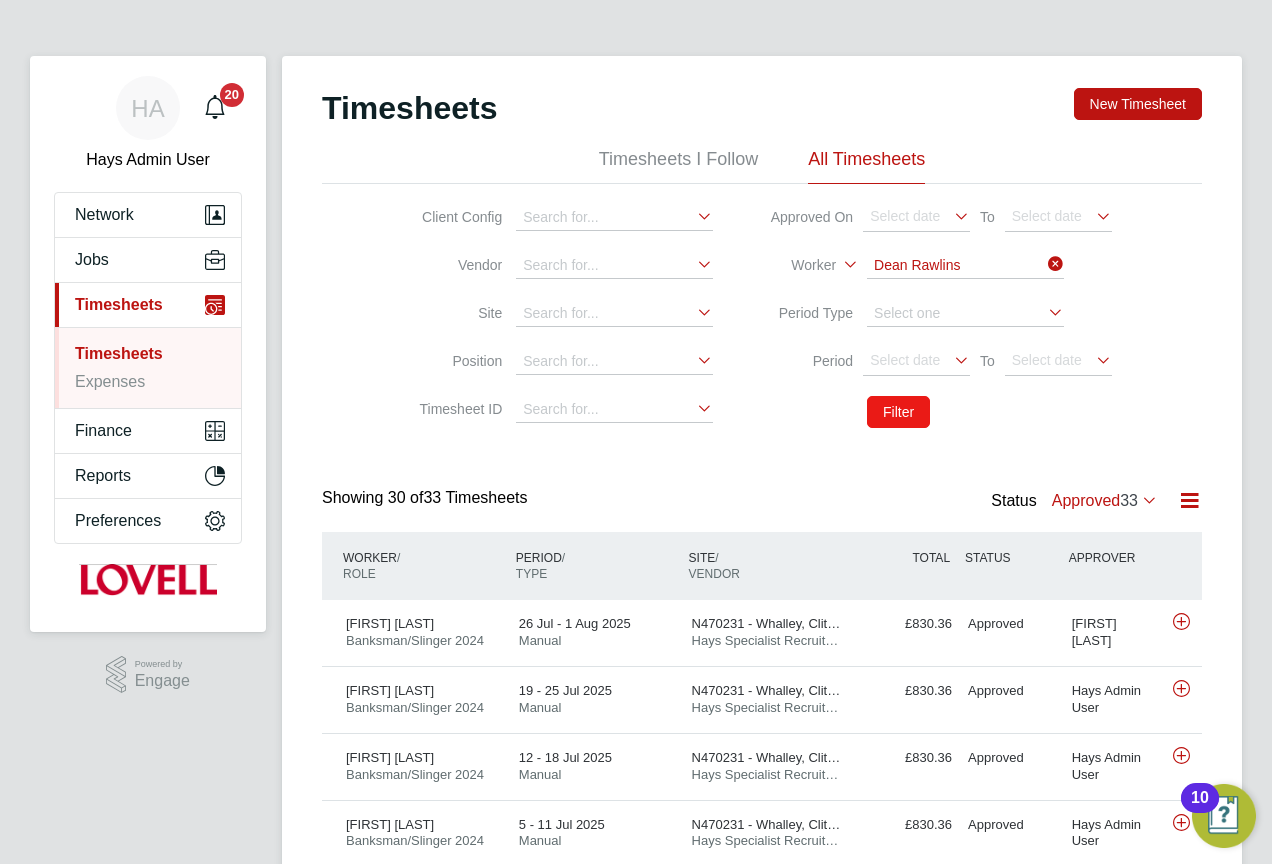 click on "Filter" 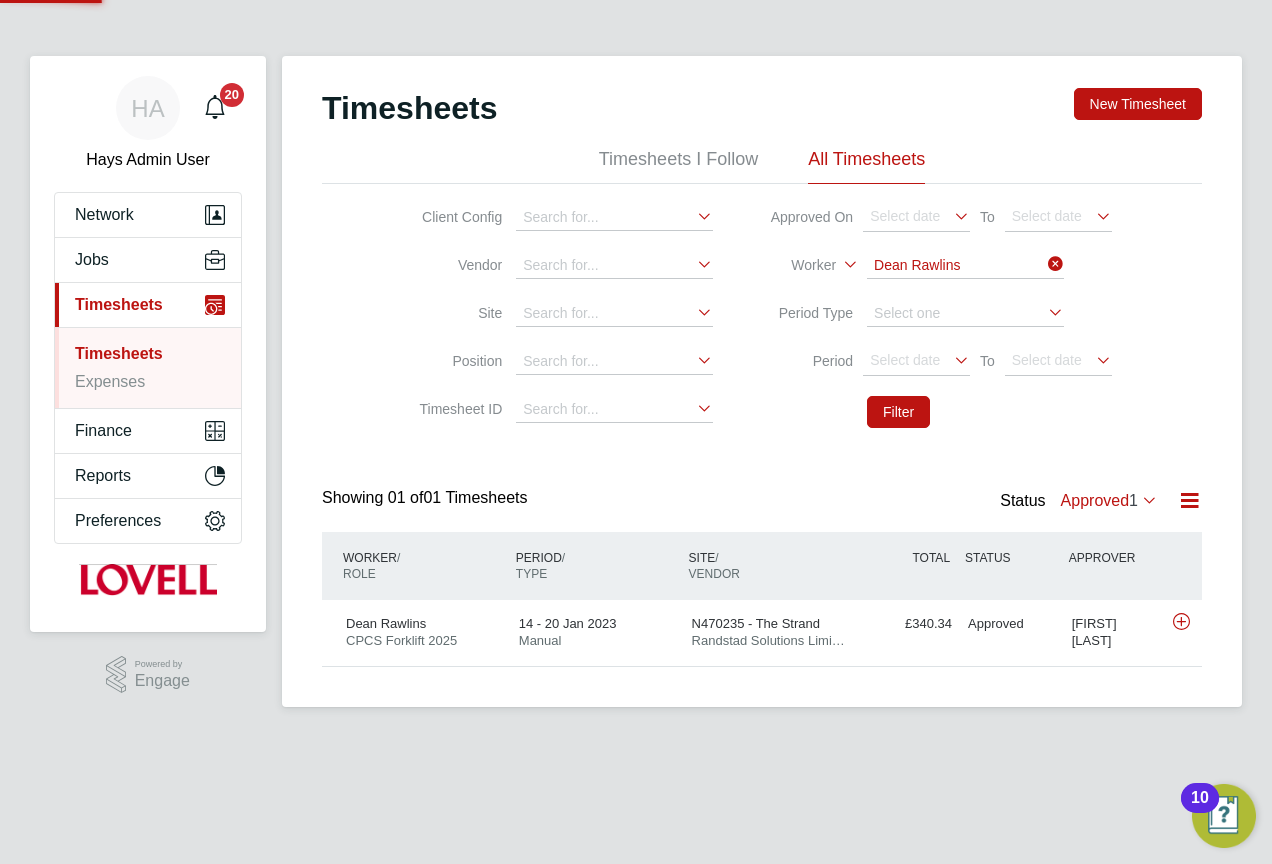 scroll, scrollTop: 10, scrollLeft: 10, axis: both 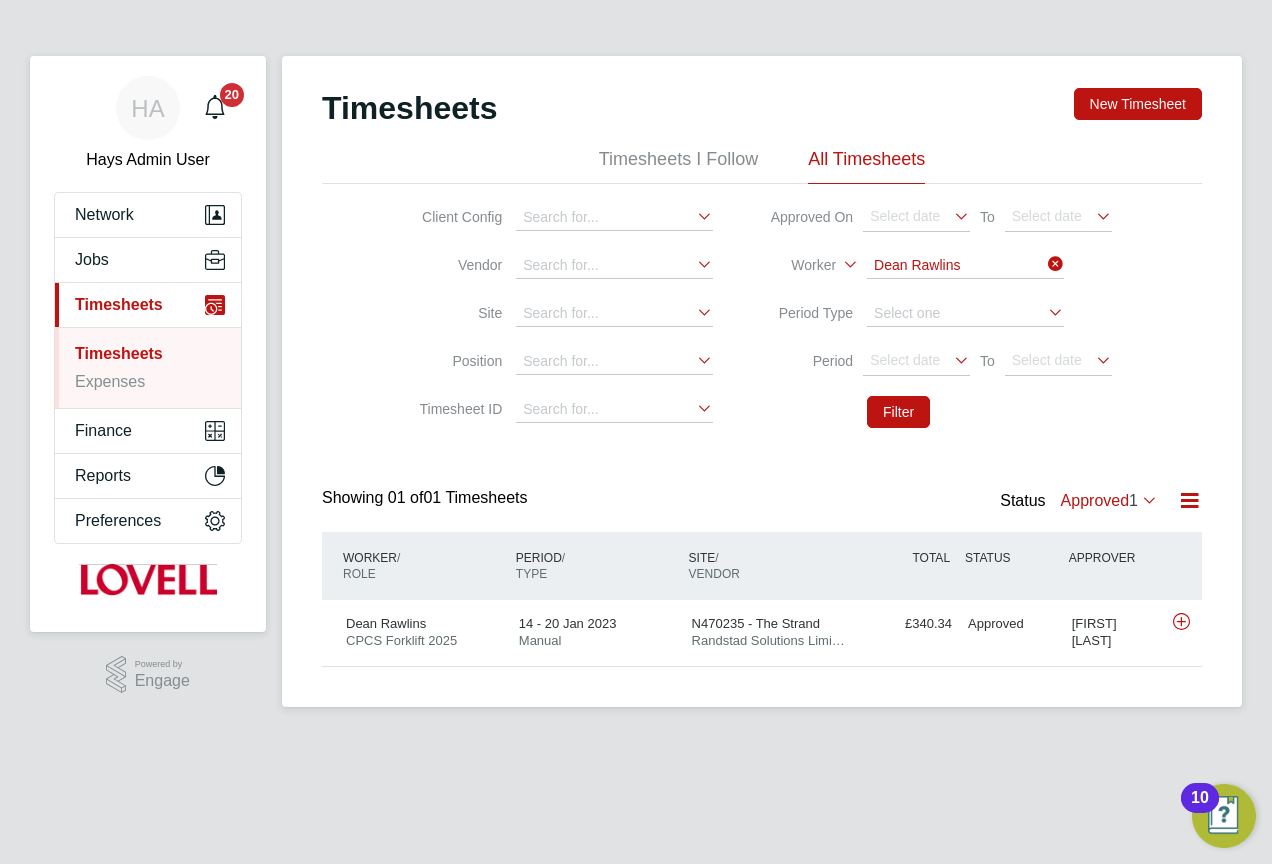 click on "Approved  1" 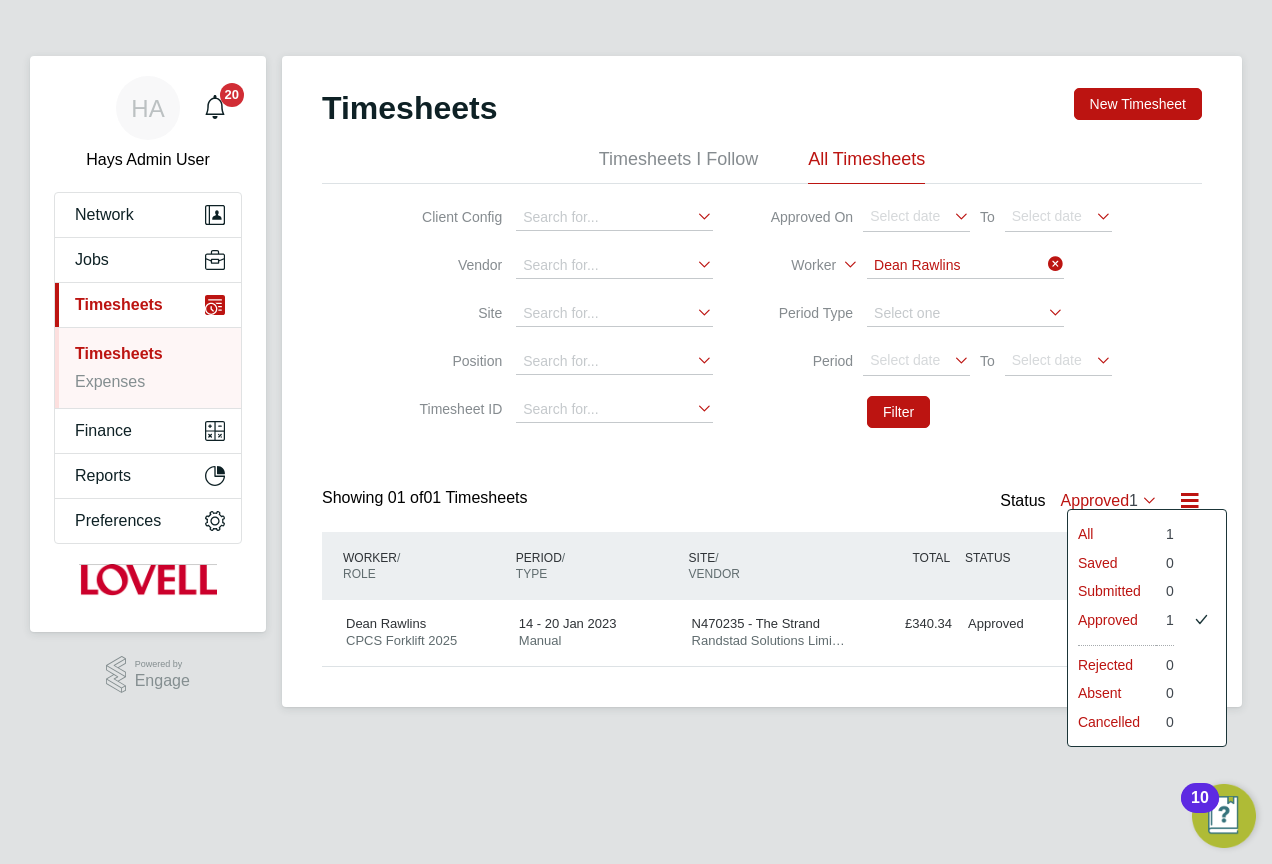 click on "HA   Hays Admin User   Notifications
20   Applications:   Network
Team Members   Businesses   Sites   Workers   Contacts   Jobs
Positions   Vacancies   Placements   Current page:   Timesheets
Timesheets   Expenses   Finance
Invoices & Credit Notes   Statements   Payments   Reports
Report Downloads   Preferences
My Business   Branding   VMS Configurations   Notifications   Activity Logs
.st0{fill:#C0C1C2;}
Powered by Engage Timesheets New Timesheet Timesheets I Follow All Timesheets Client Config   Vendor   Site   Position   Timesheet ID   Approved On
Select date
To
Select date
Worker   Dean Rawlins   Period Type   Period
Select date
To
Select date
Filter Showing   01 of  1  / /" at bounding box center [636, 369] 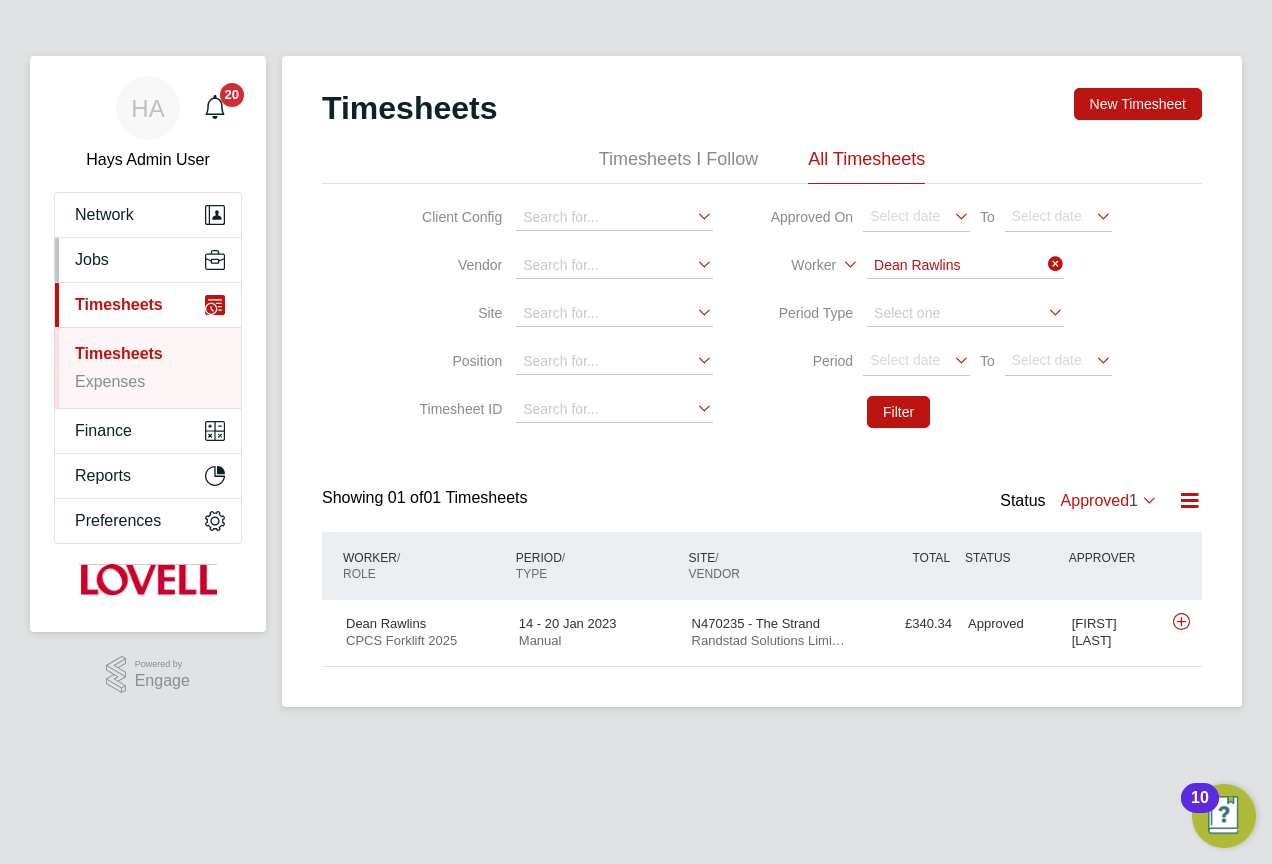 click on "Jobs" at bounding box center [92, 260] 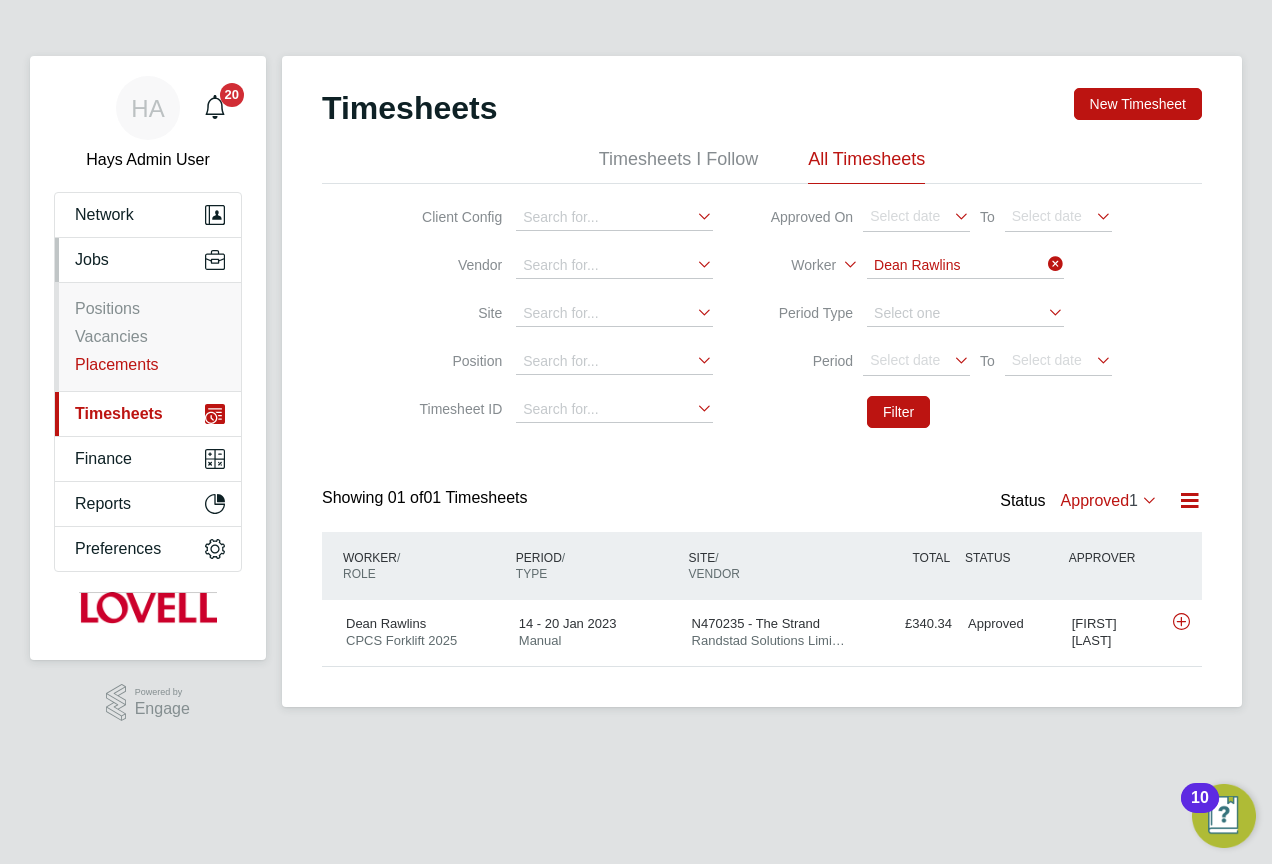 click on "Placements" at bounding box center (117, 364) 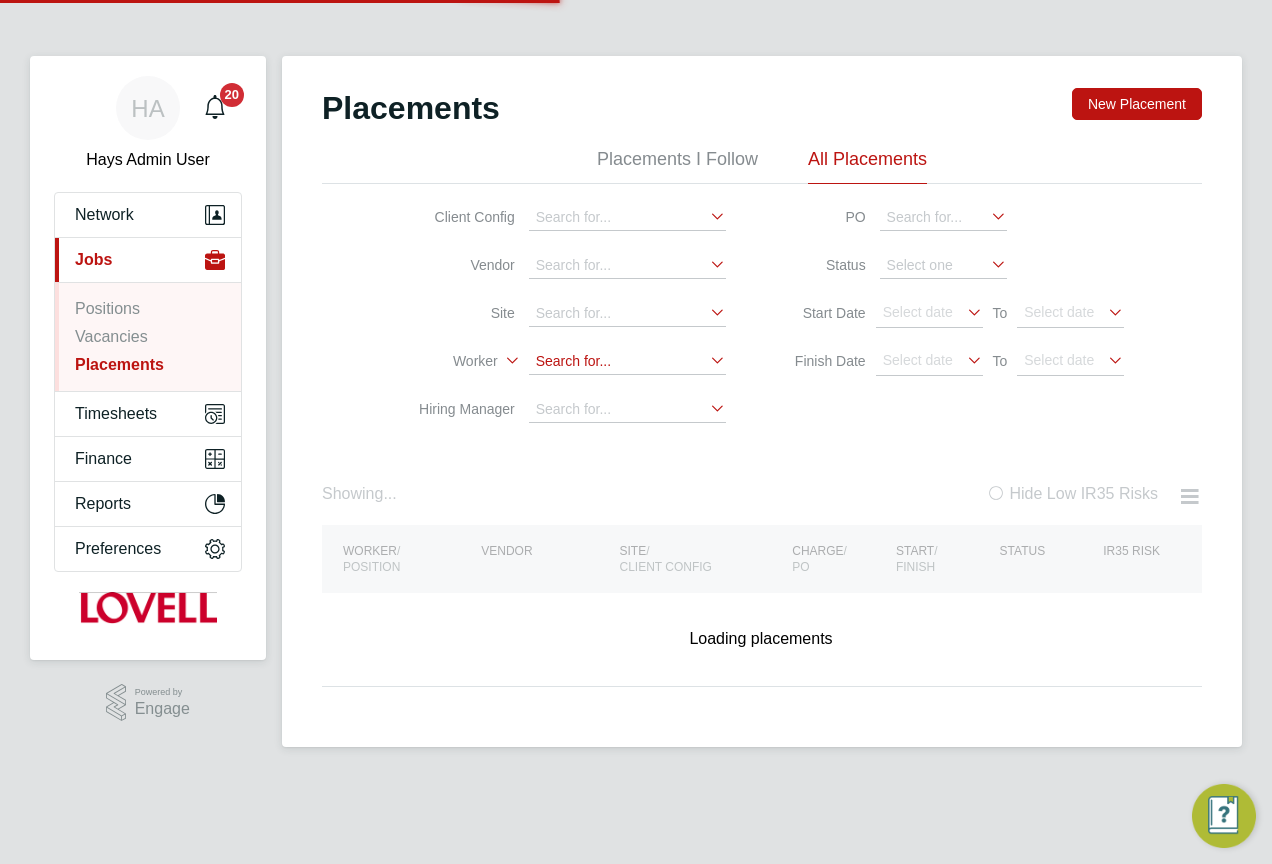 click 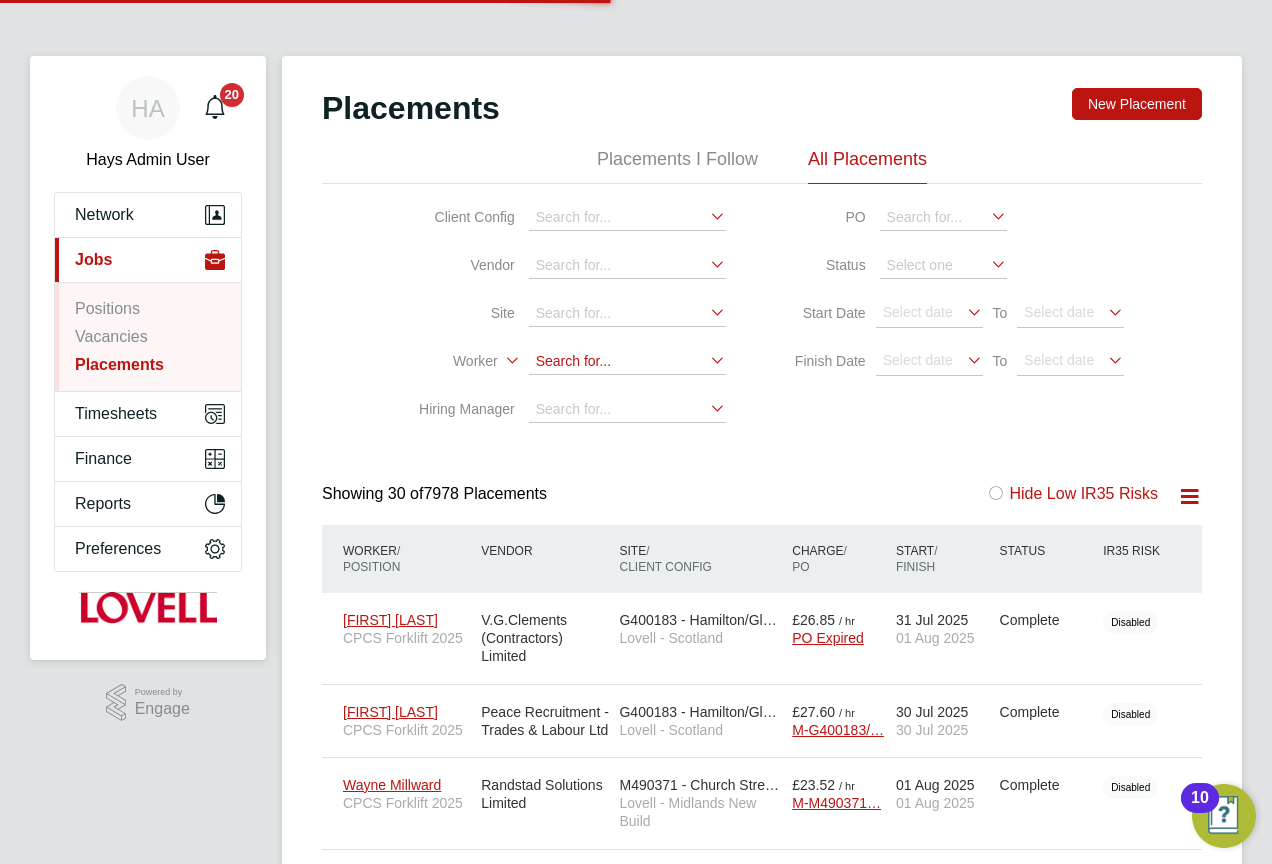 scroll, scrollTop: 10, scrollLeft: 10, axis: both 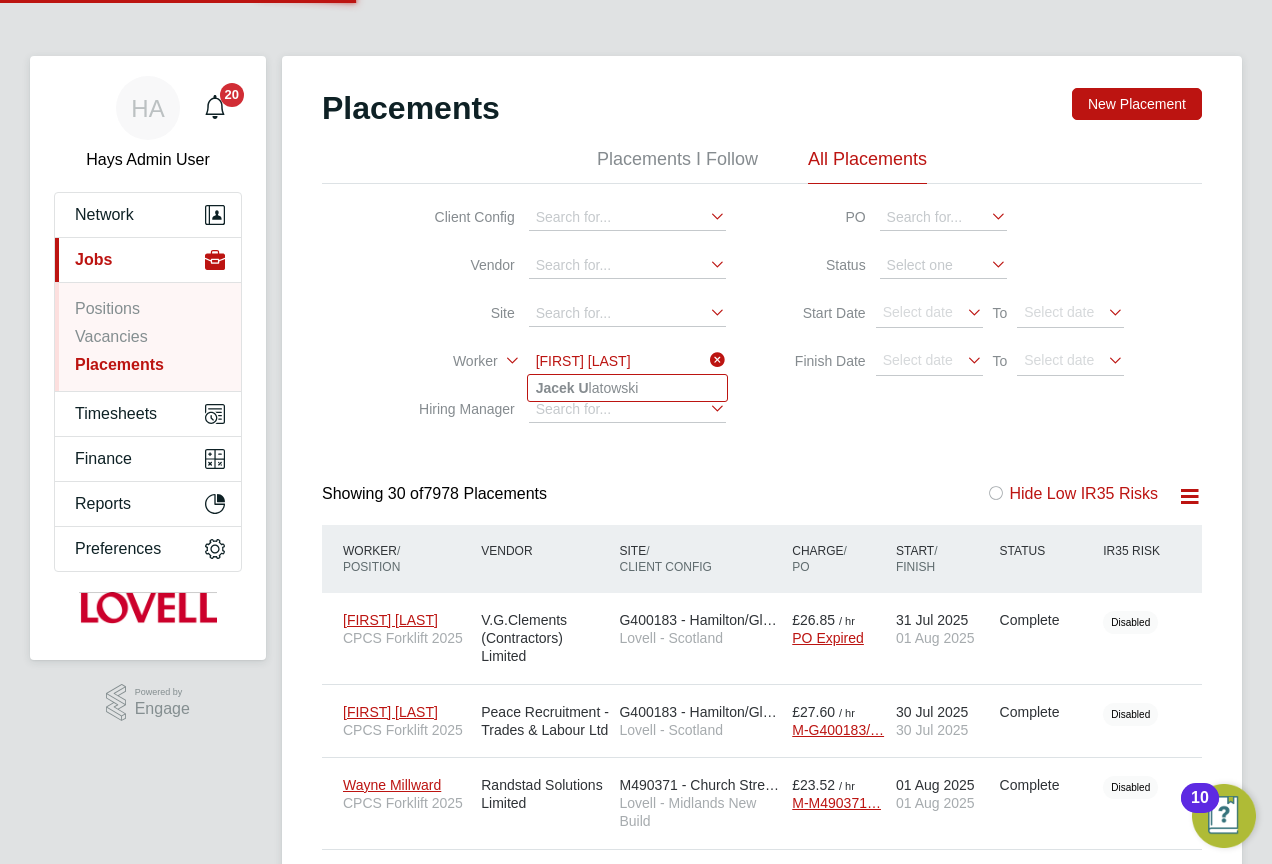 click on "Jacek   U latowski" 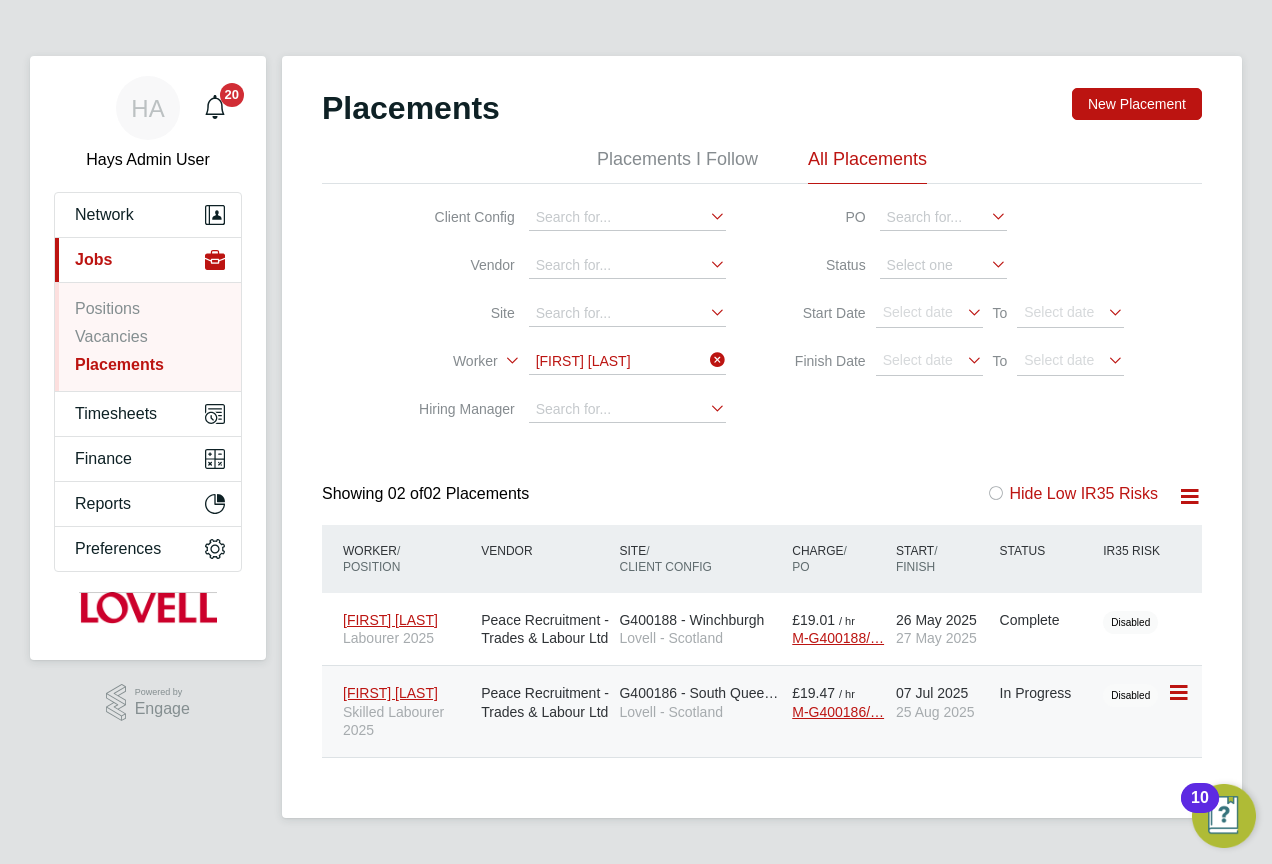 click on "25 Aug 2025" 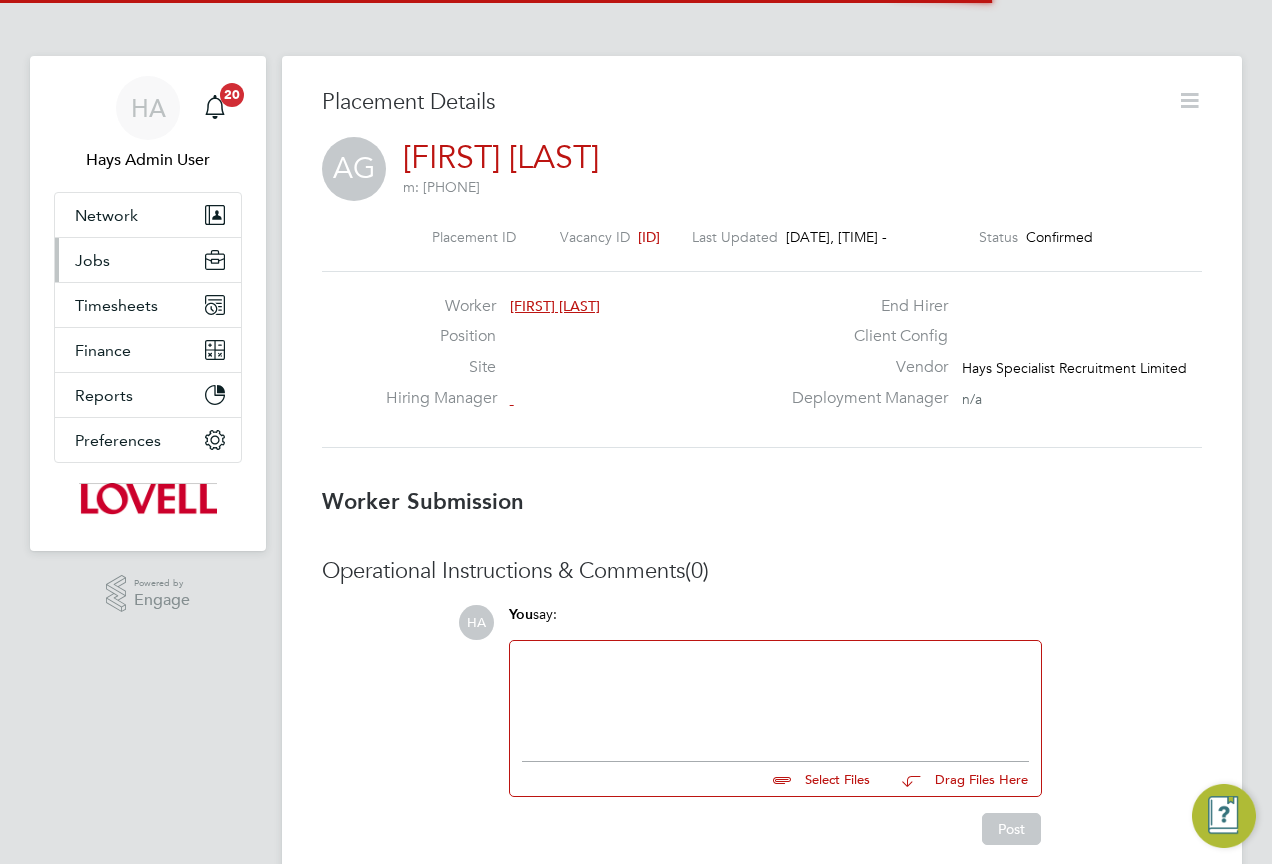 scroll, scrollTop: 0, scrollLeft: 0, axis: both 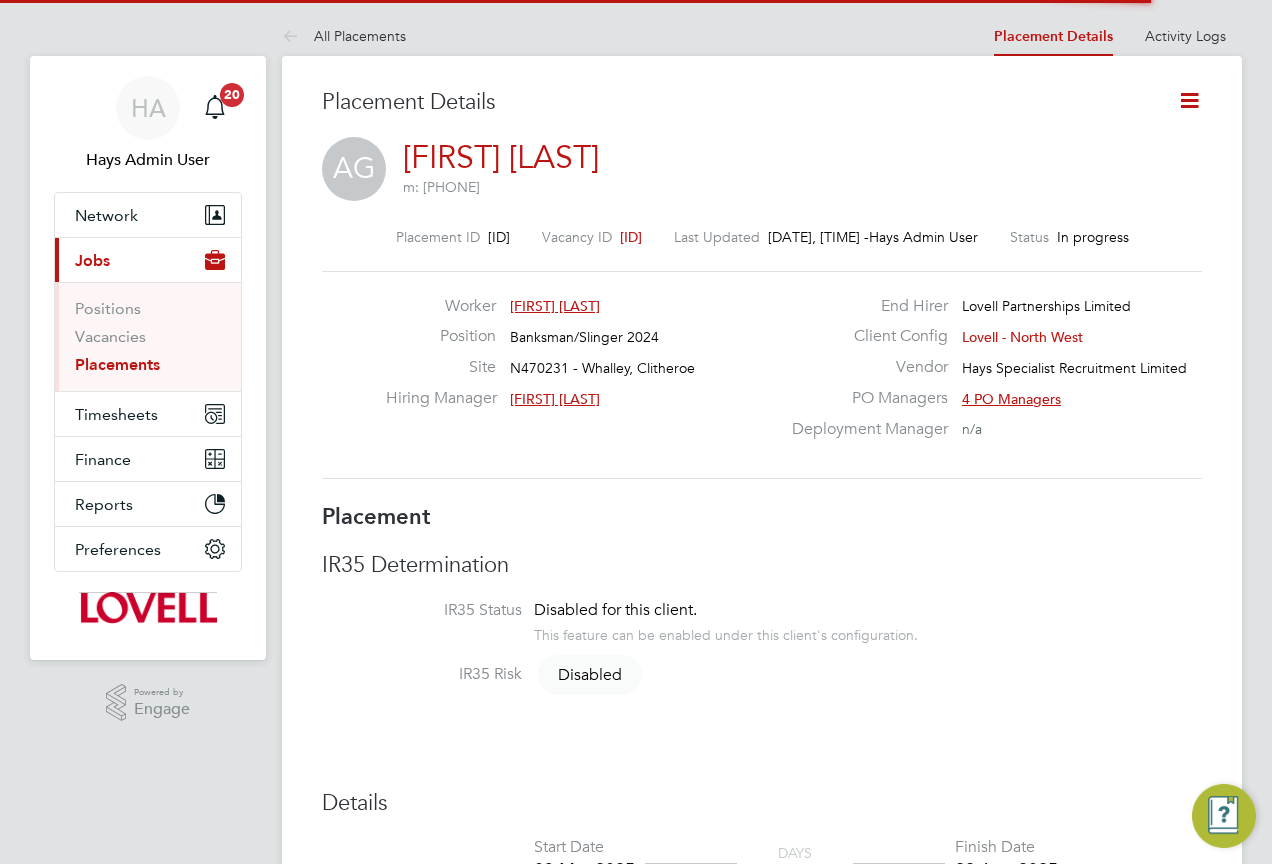 click 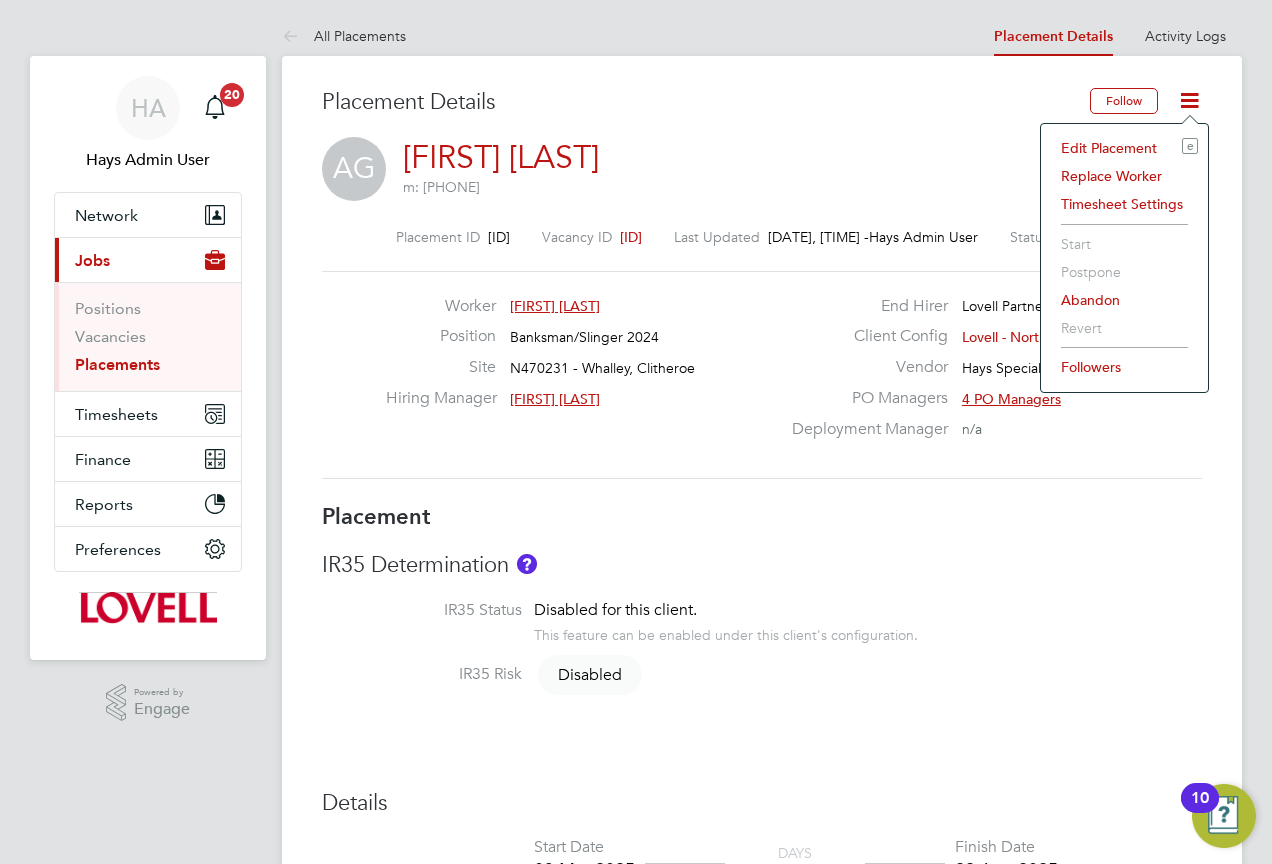 drag, startPoint x: 1101, startPoint y: 143, endPoint x: 1072, endPoint y: 175, distance: 43.185646 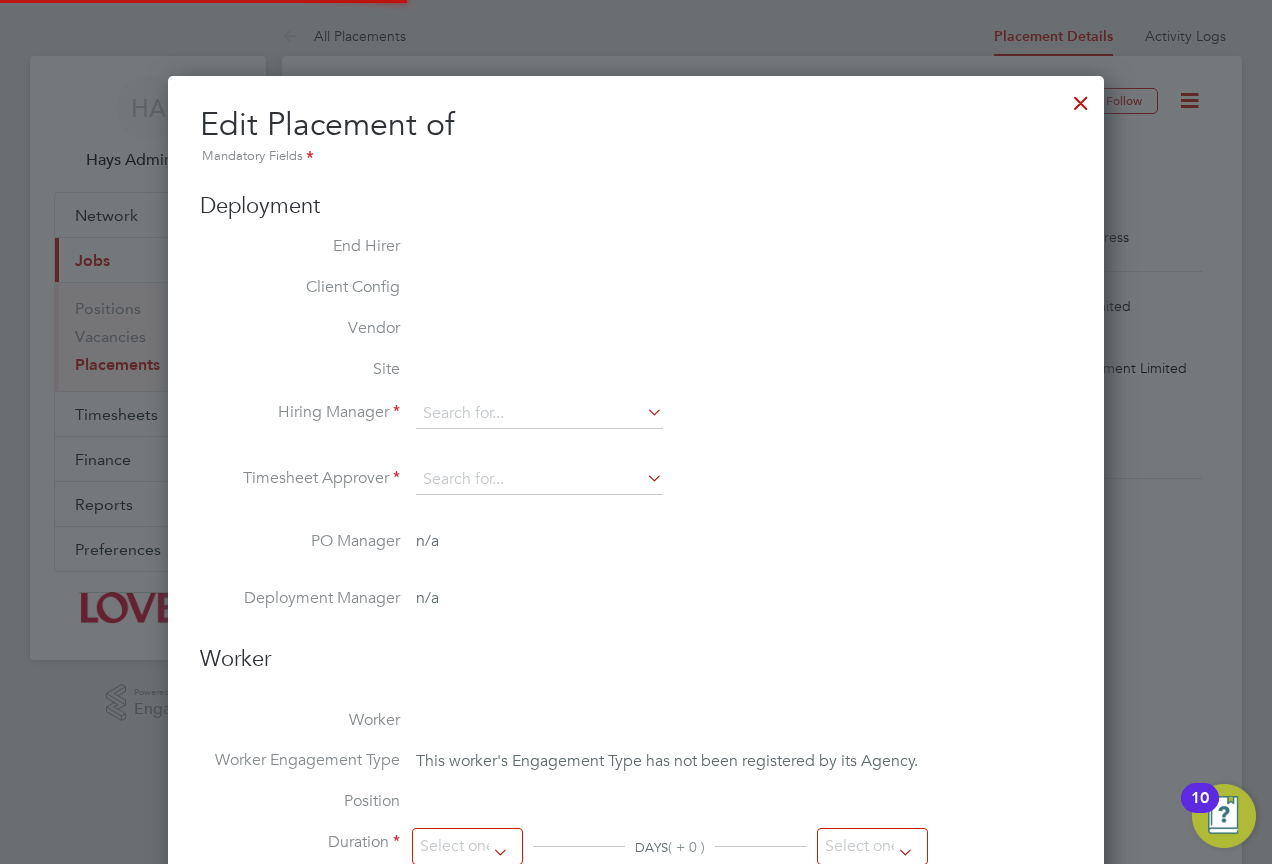 type on "Peter Wixted" 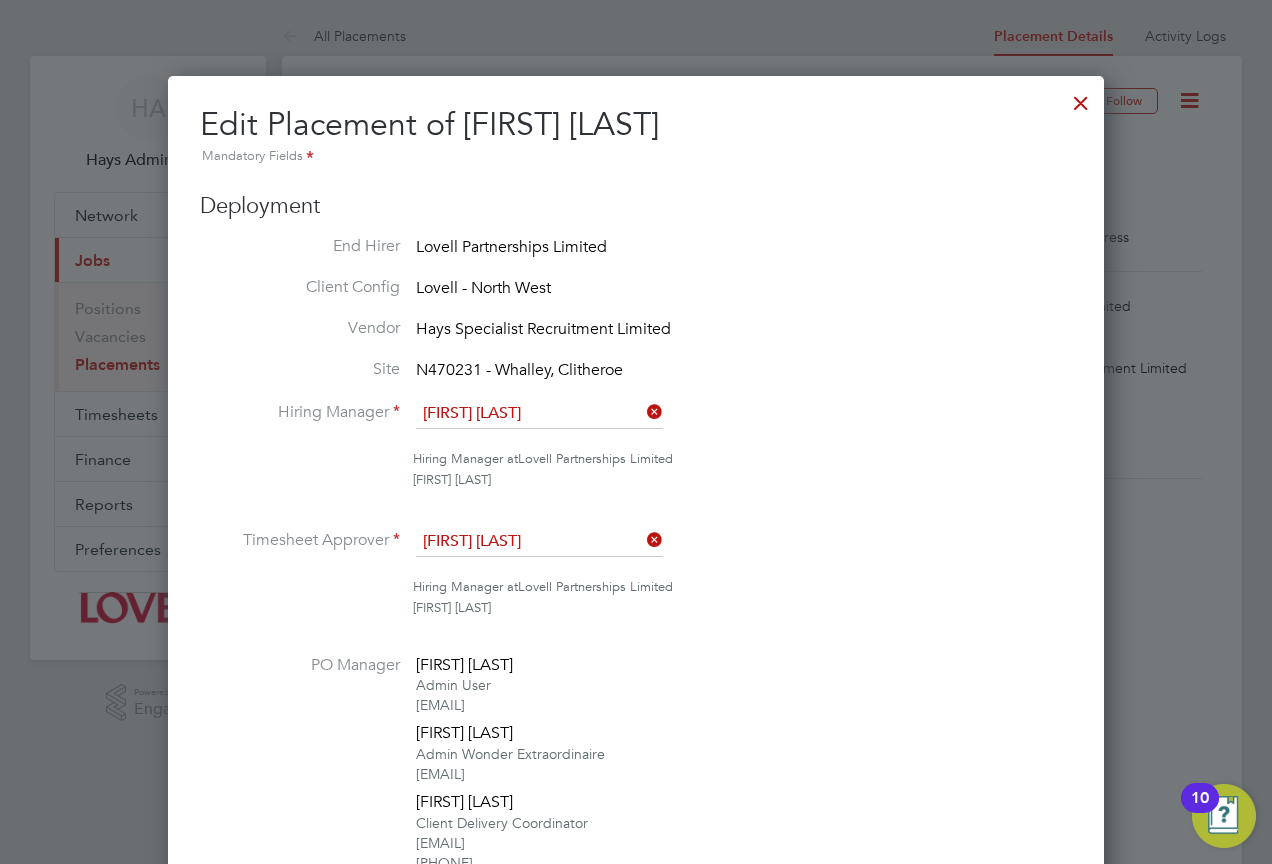 click at bounding box center (643, 540) 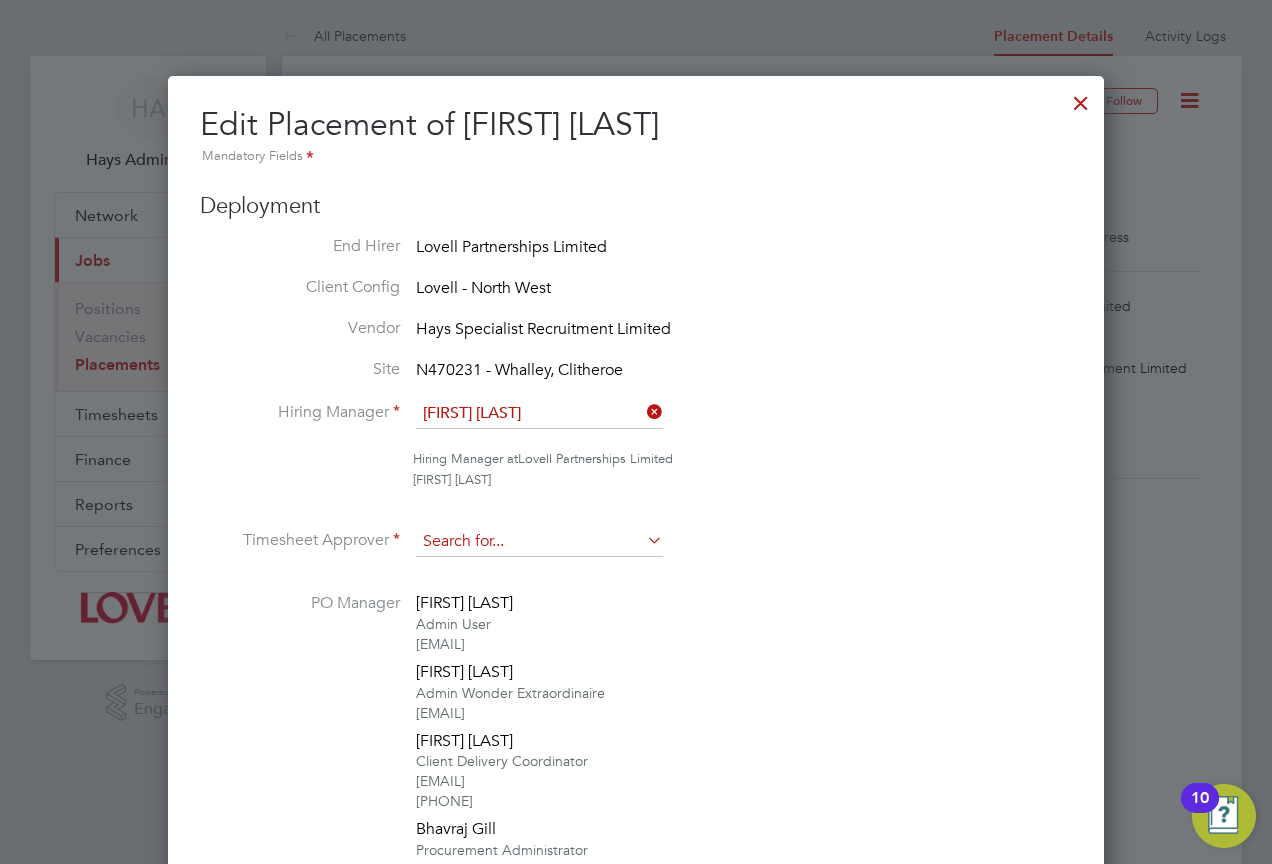 click at bounding box center [539, 542] 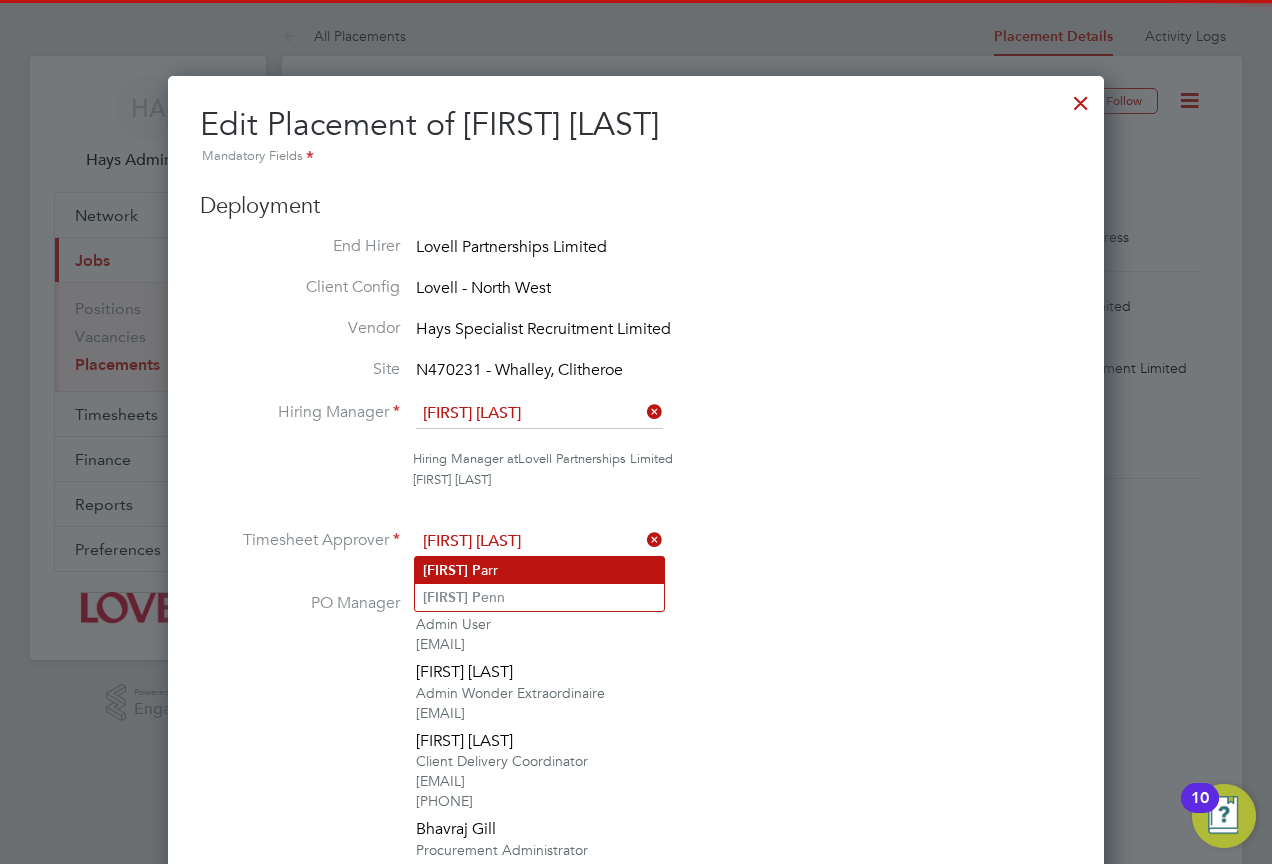 click on "Simon   P arr" 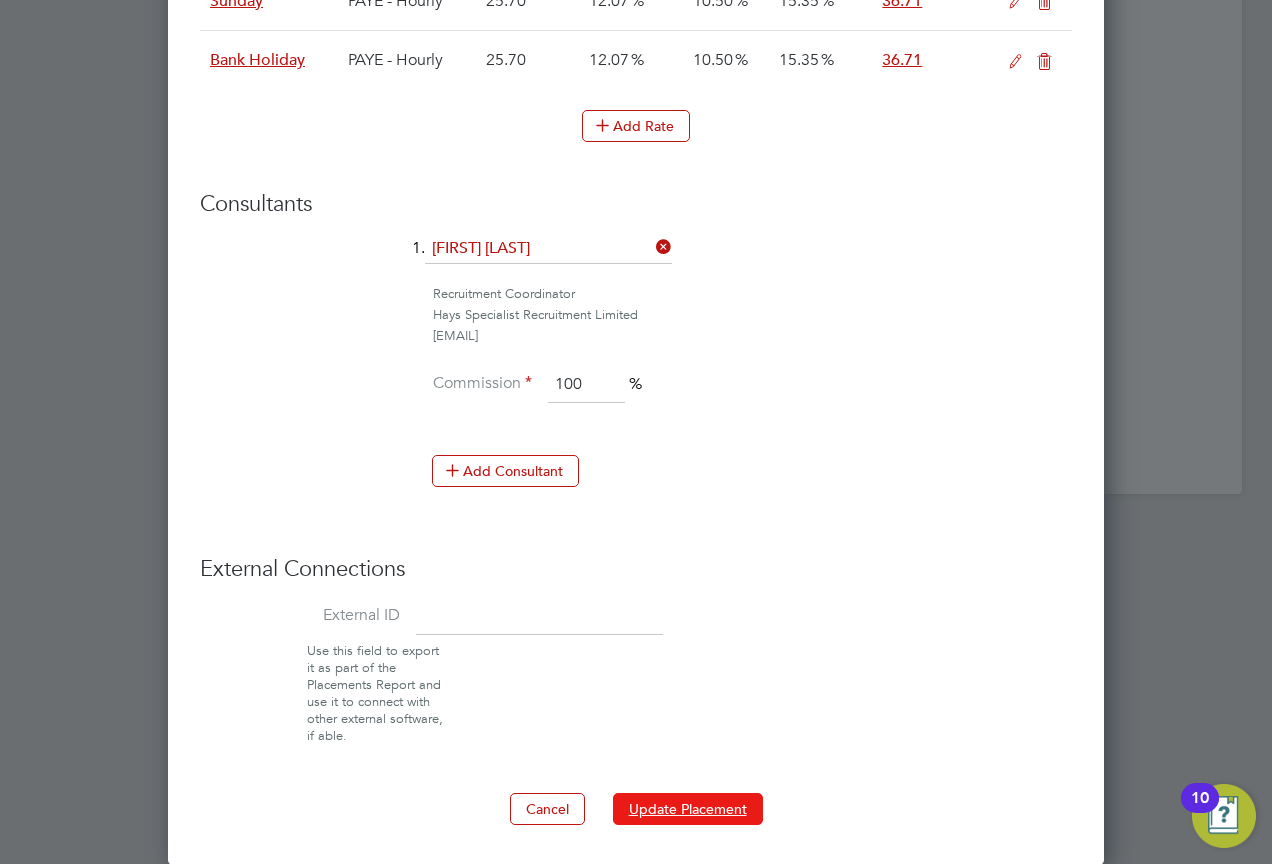 click on "Update Placement" at bounding box center [688, 809] 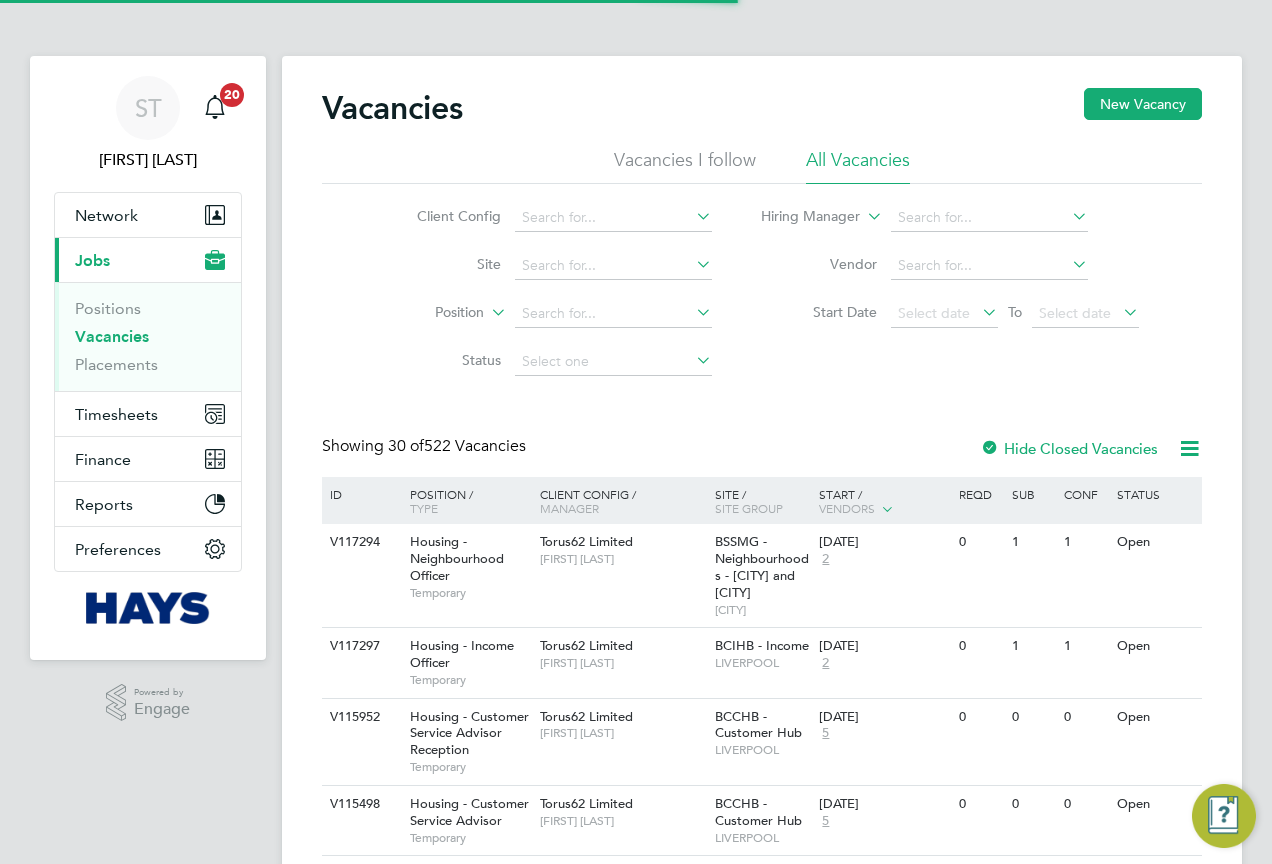 scroll, scrollTop: 0, scrollLeft: 0, axis: both 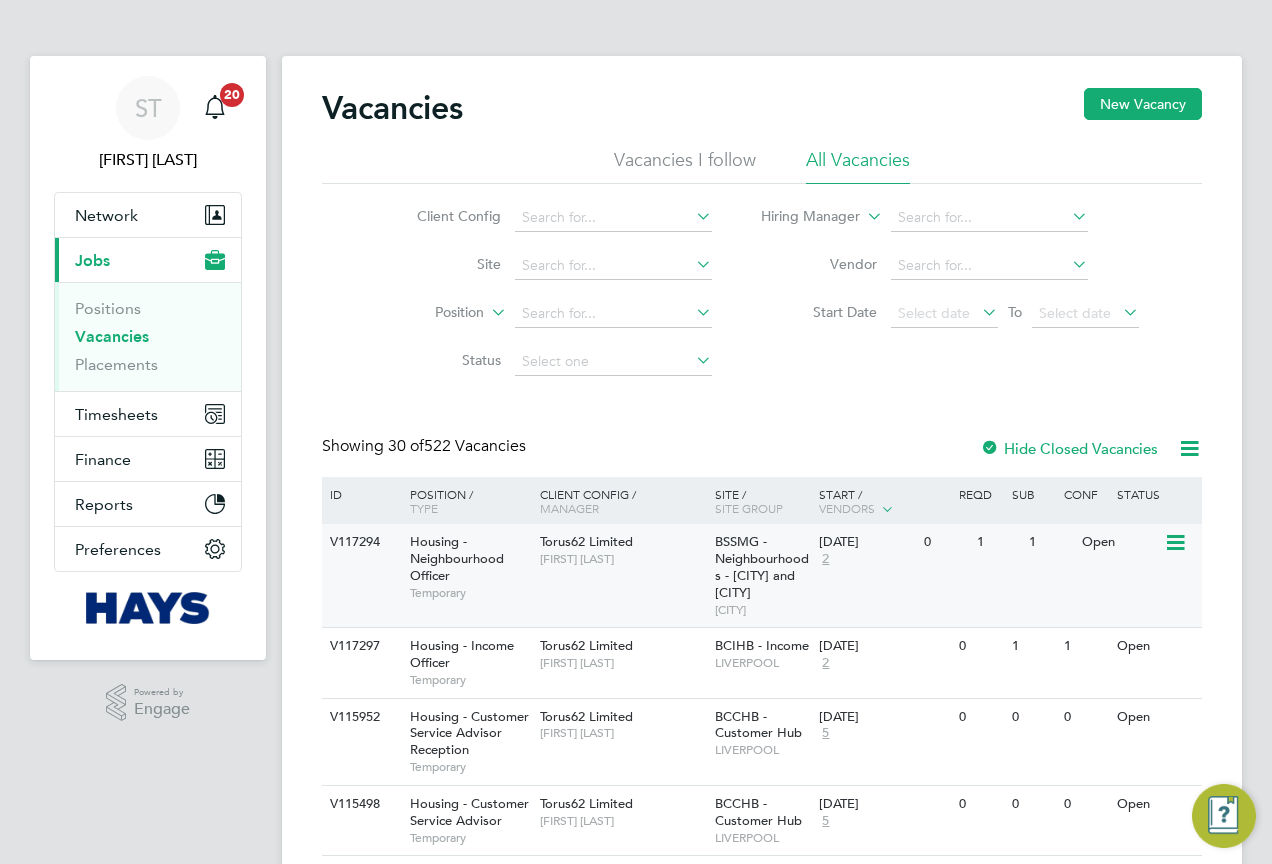 click on "V117294" 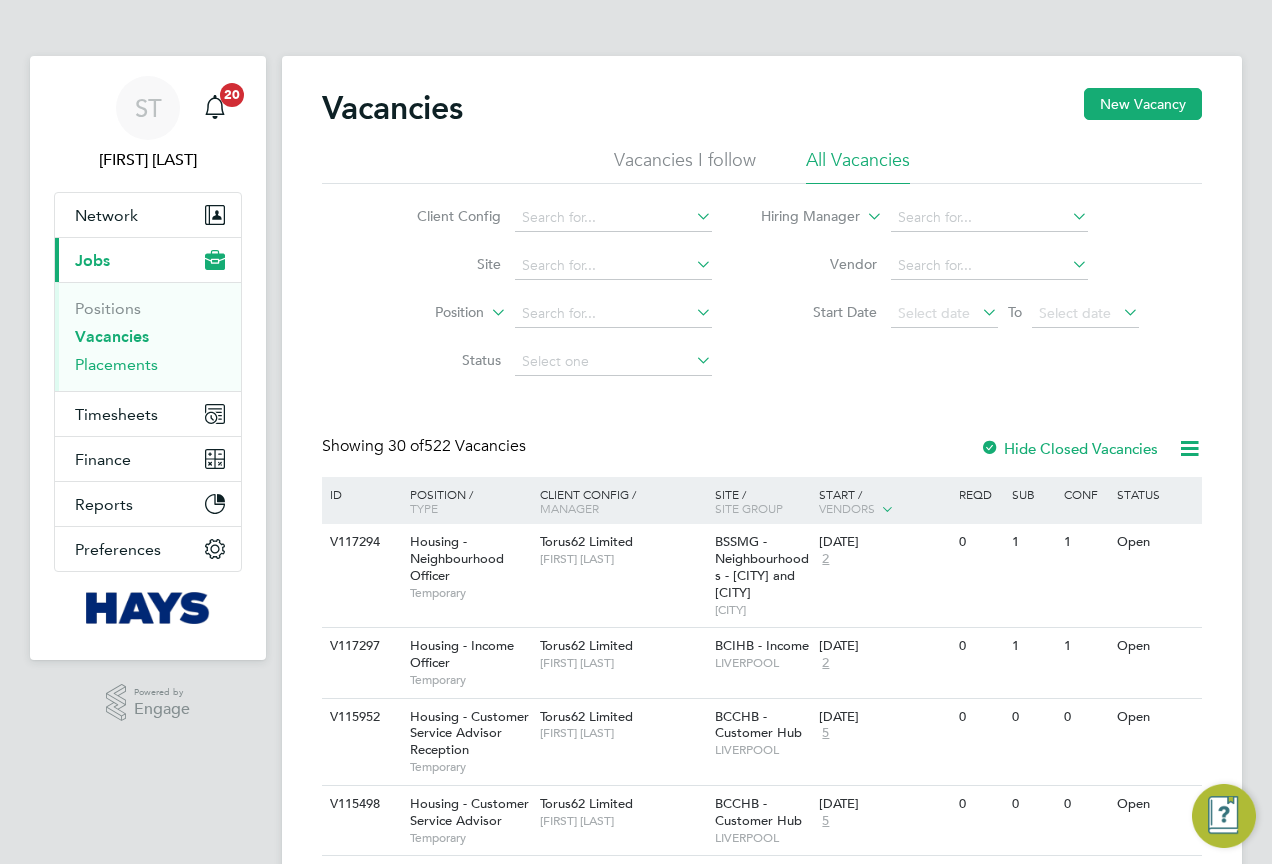 click on "Placements" at bounding box center [116, 364] 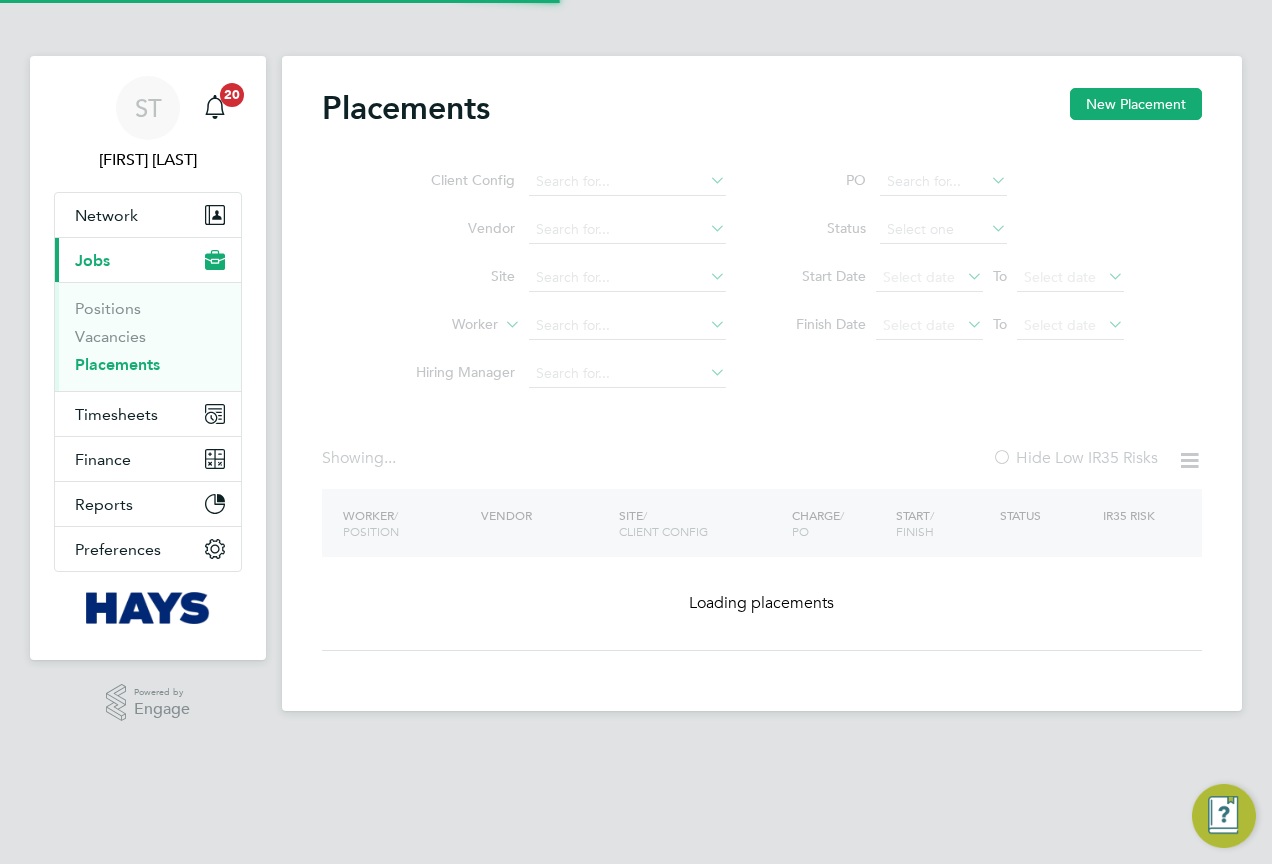 click on "Client Config   Vendor     Site     Worker     Hiring Manager" 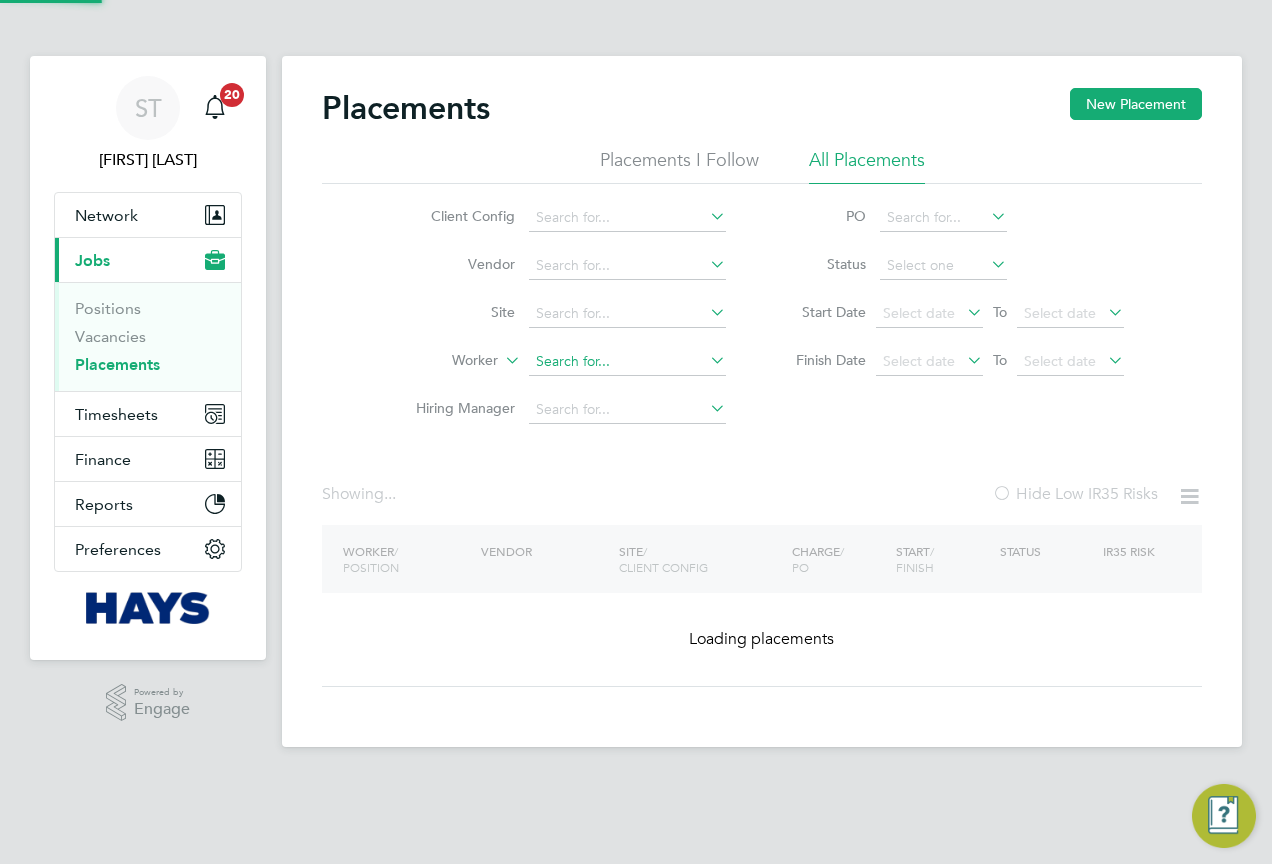 click 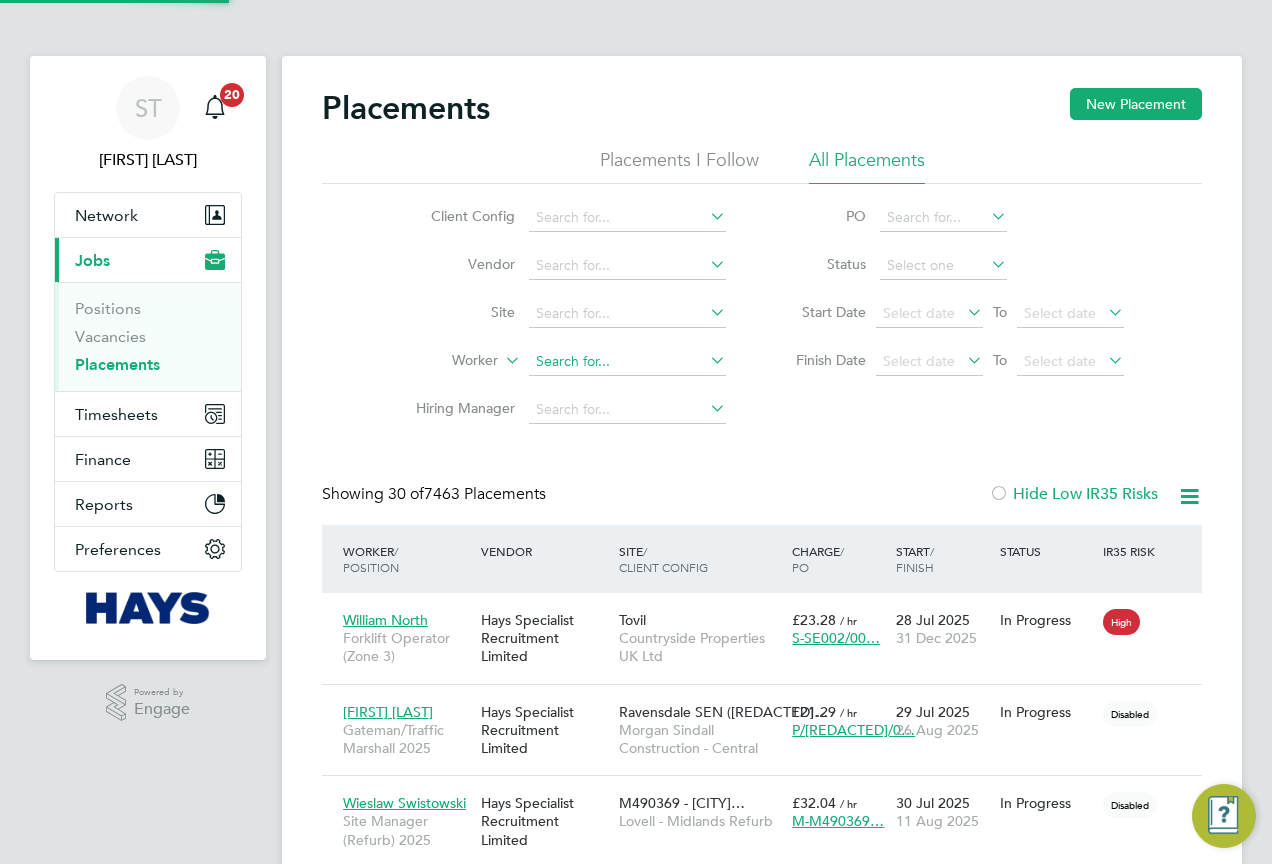 scroll, scrollTop: 10, scrollLeft: 10, axis: both 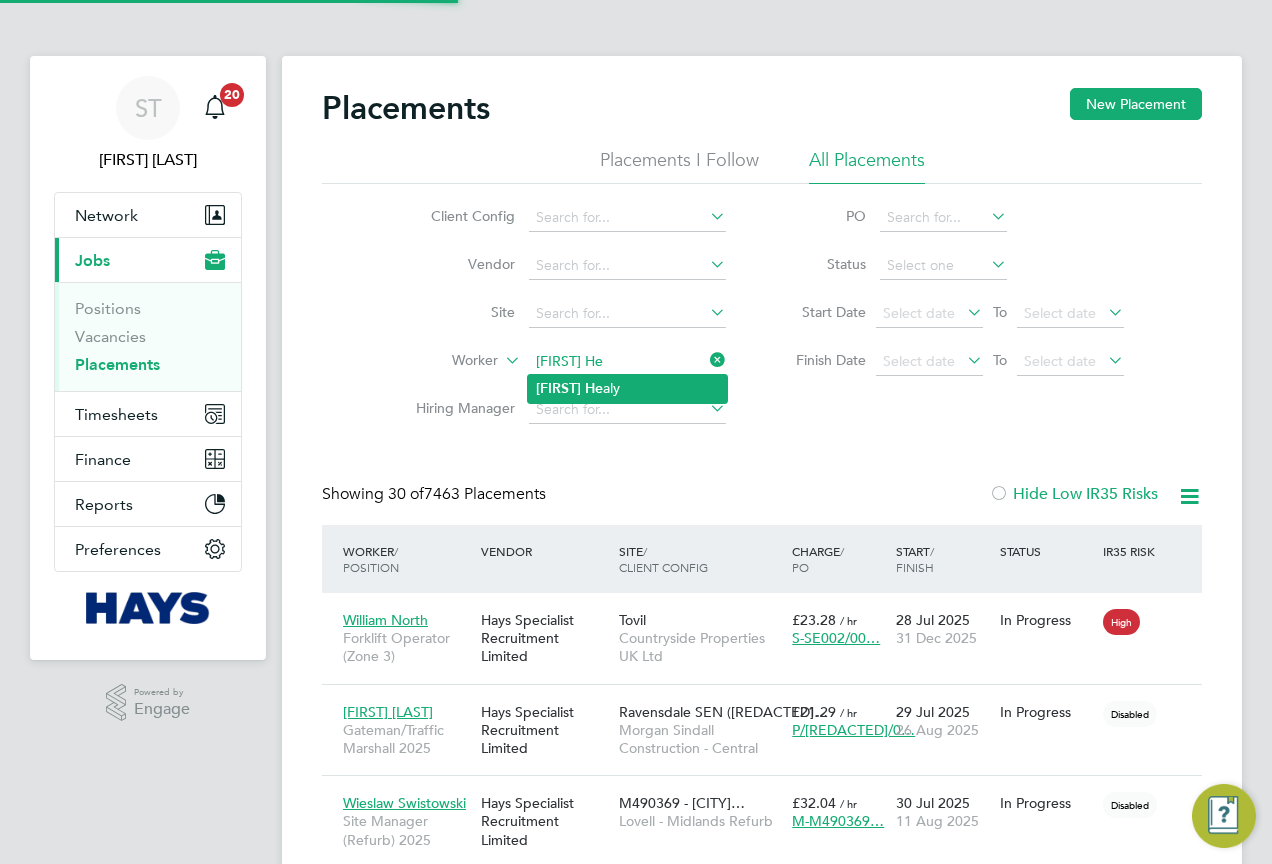 click on "He" 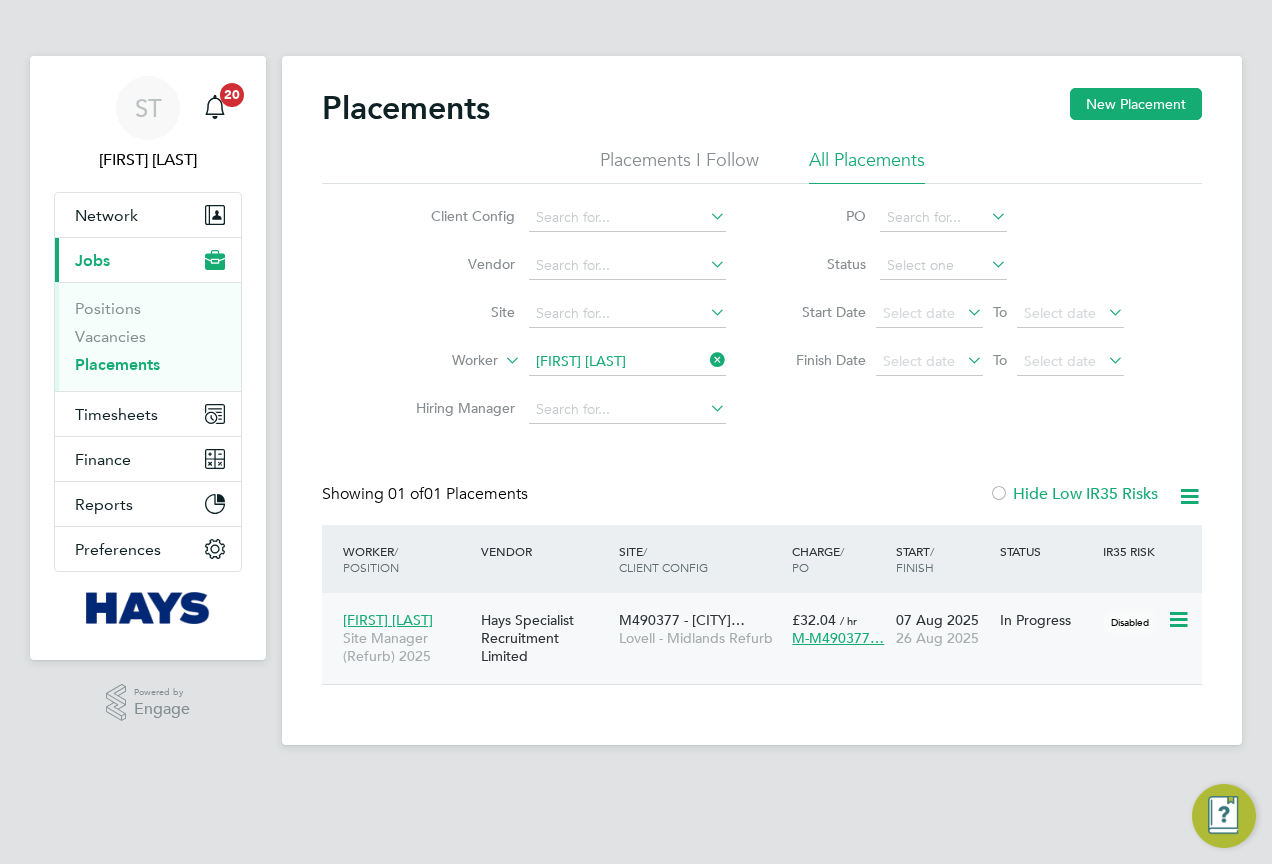 click on "Hays Specialist Recruitment Limited" 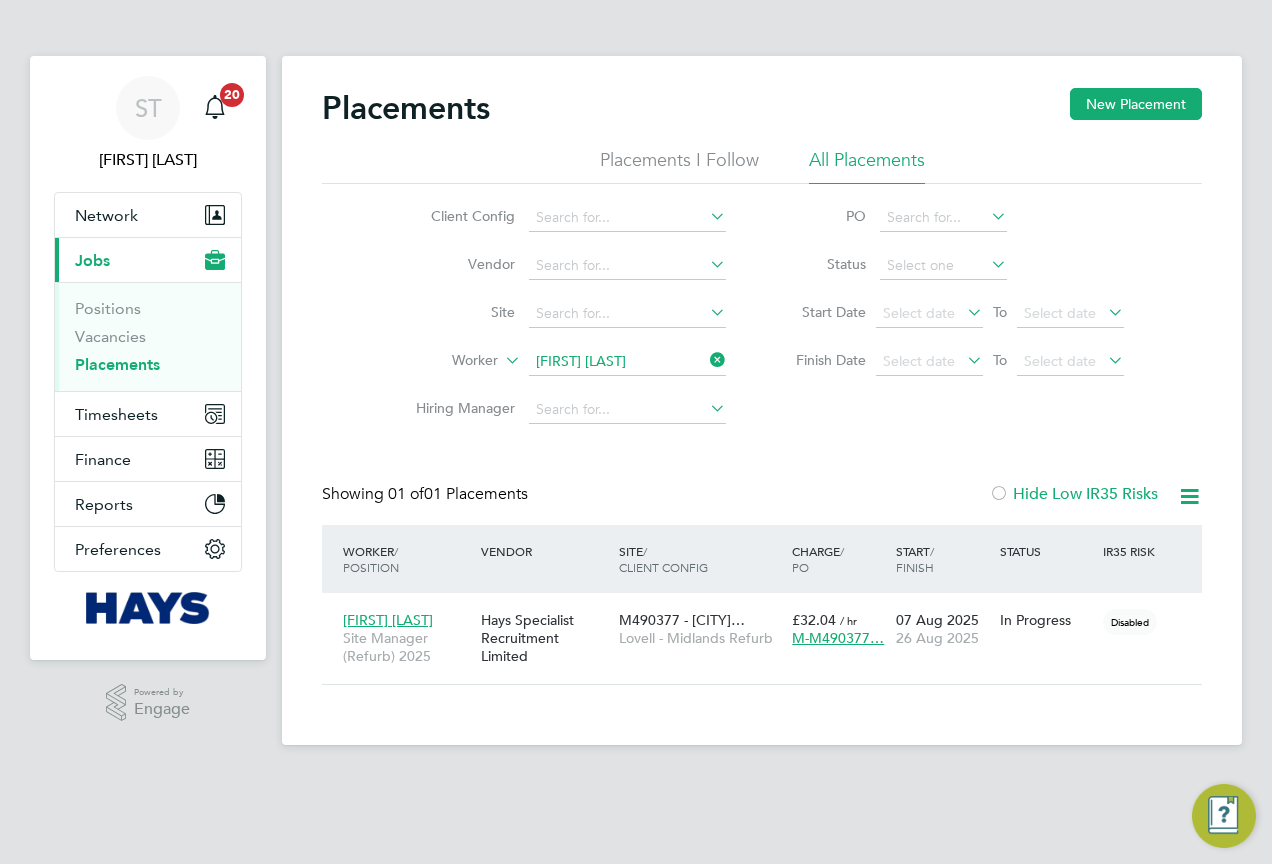 click 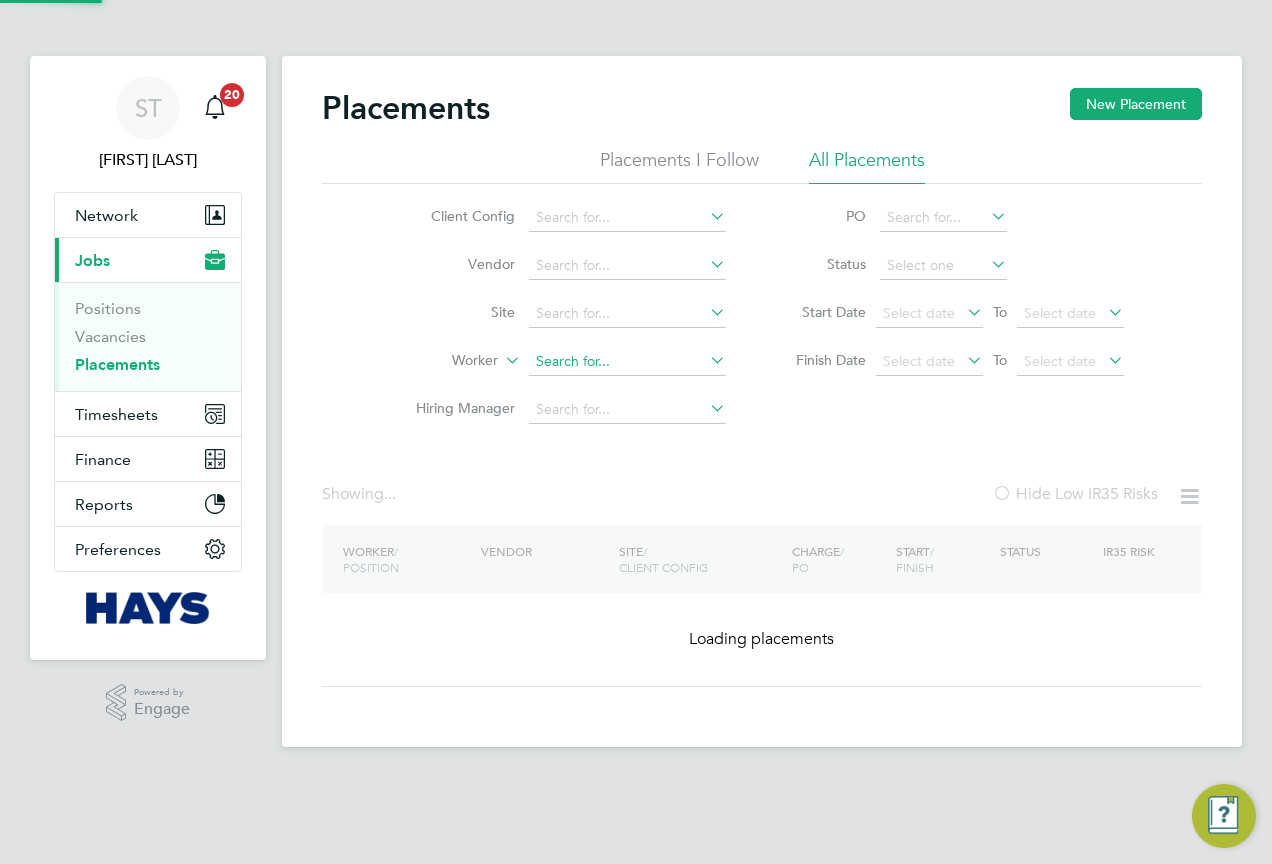 click 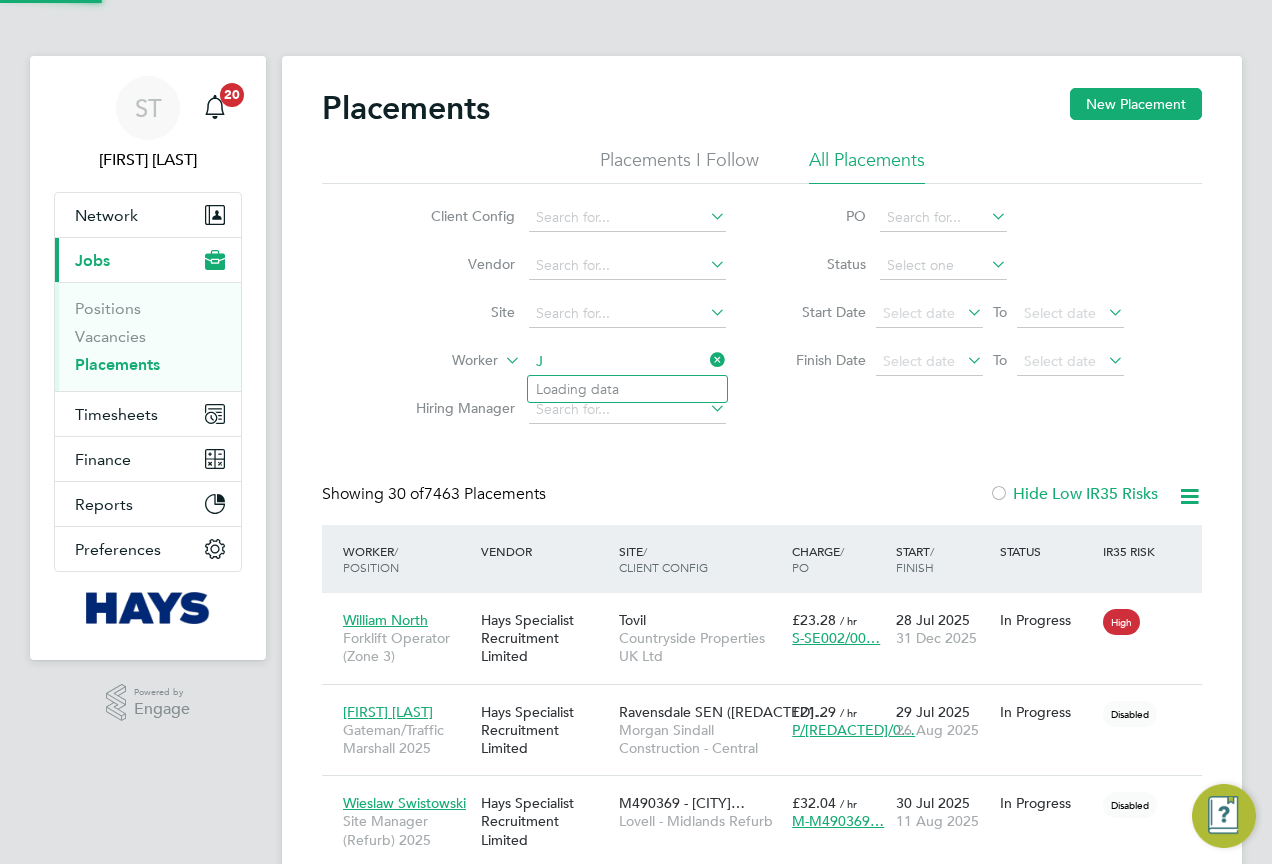 scroll, scrollTop: 10, scrollLeft: 10, axis: both 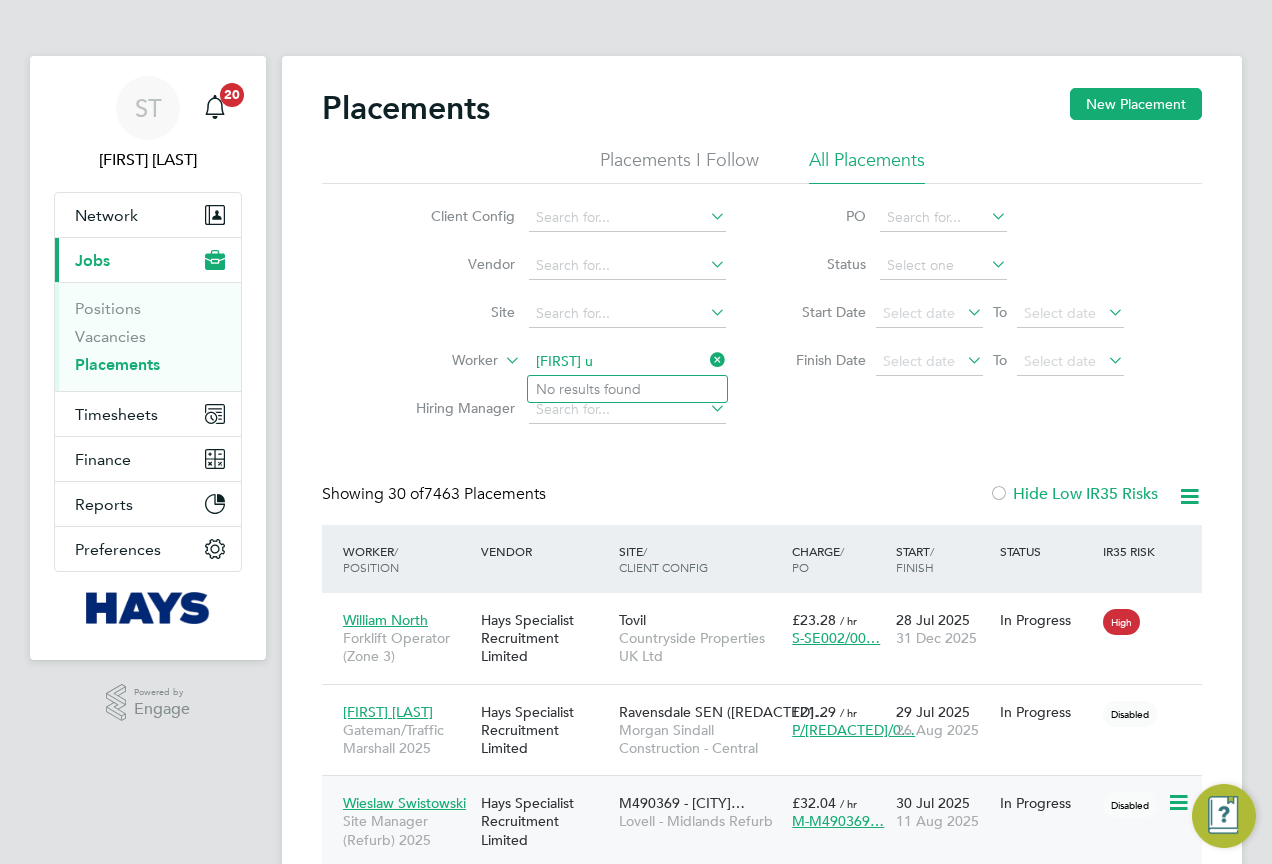 type on "Jacek u" 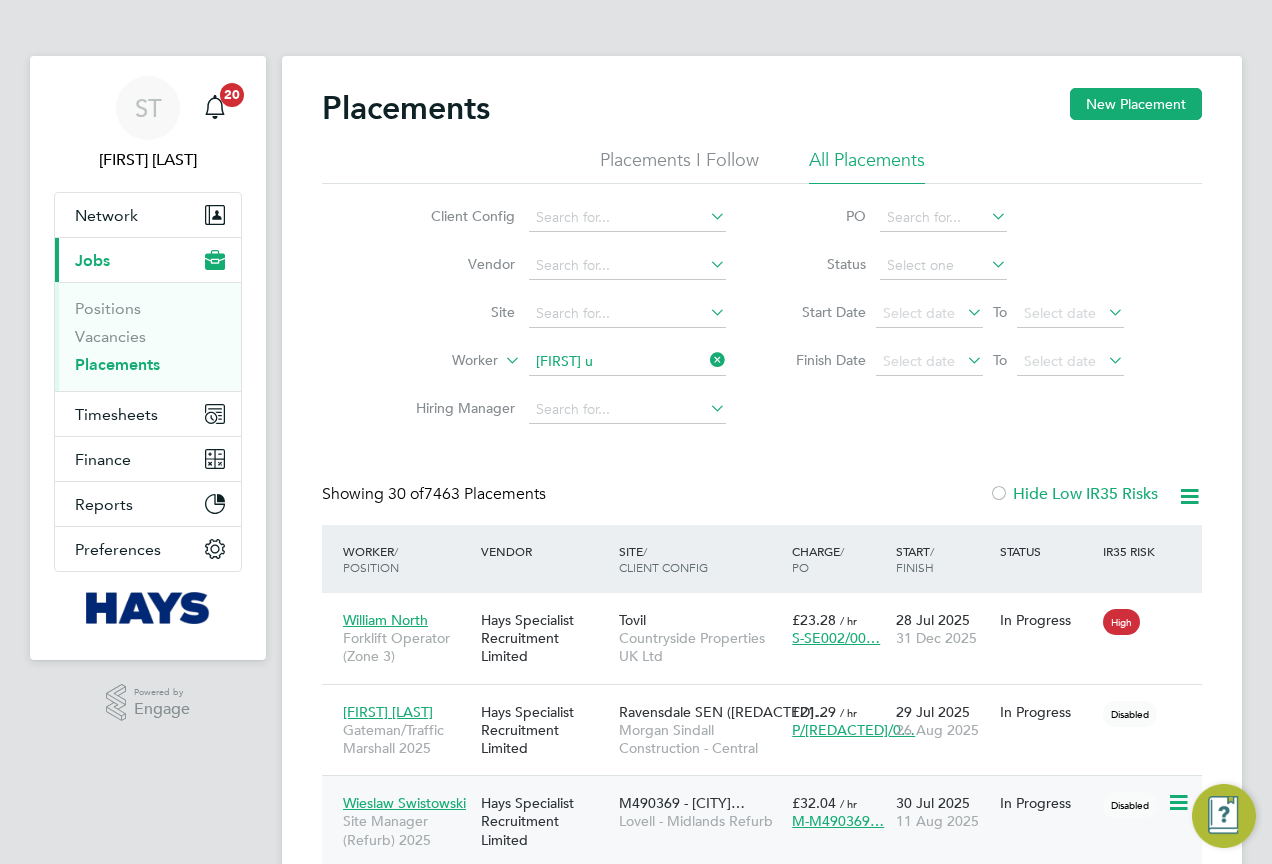 type 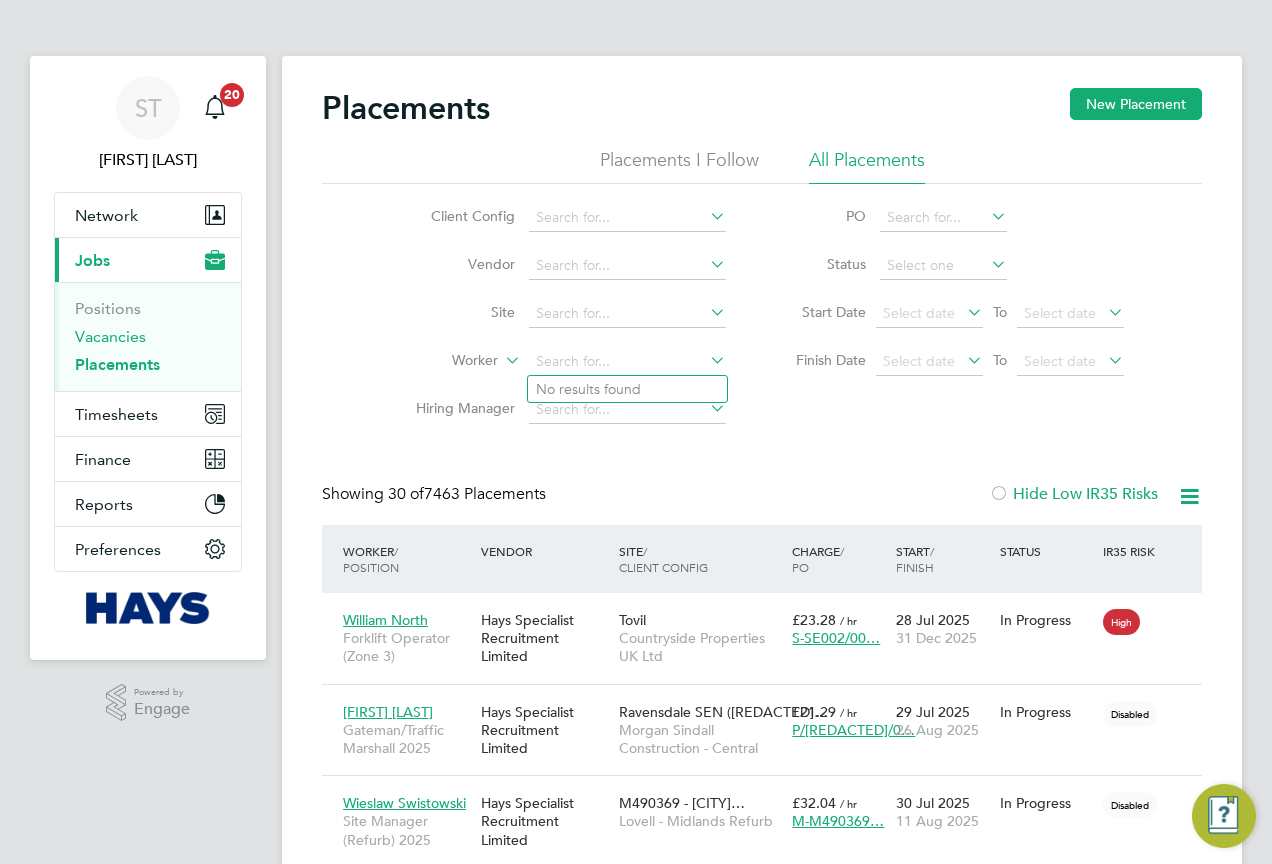 click on "Vacancies" at bounding box center [110, 336] 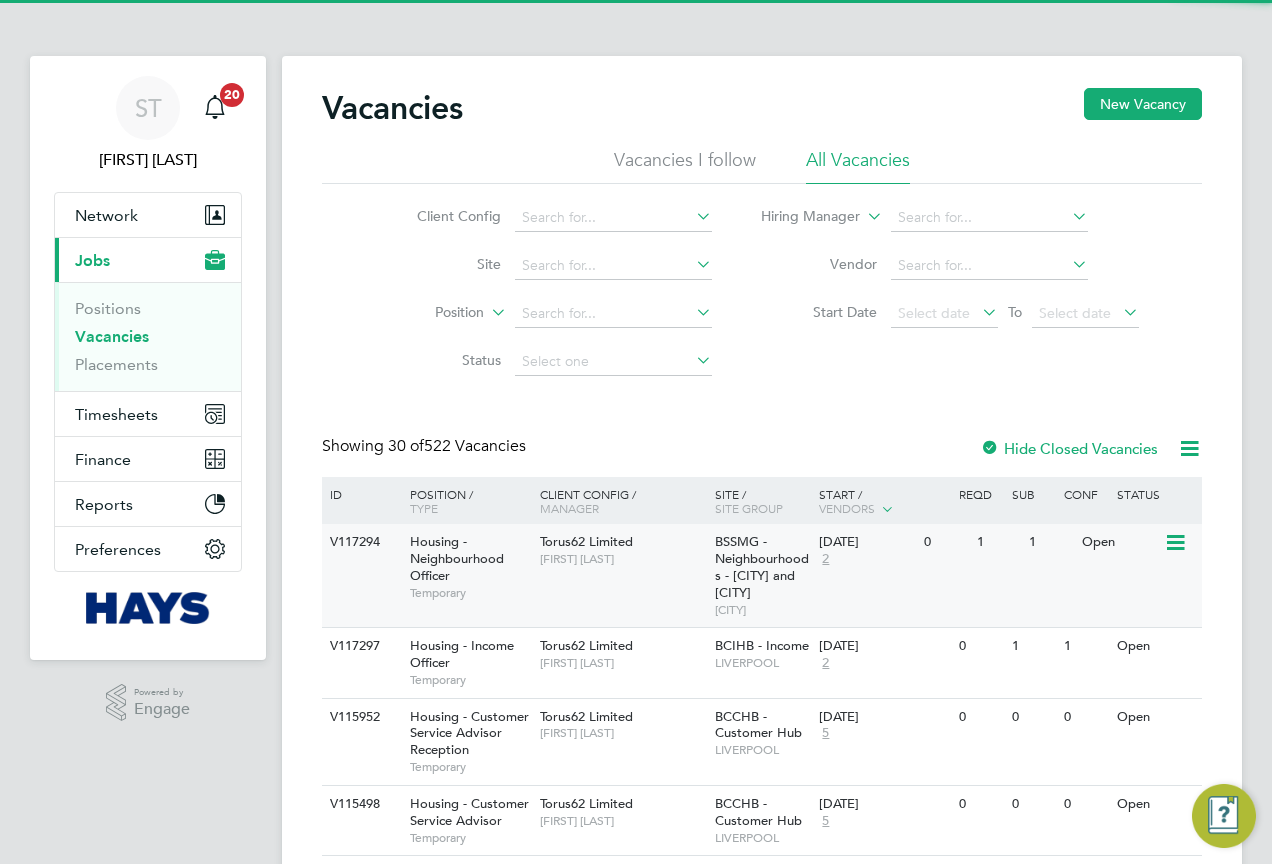 click on "V117294" 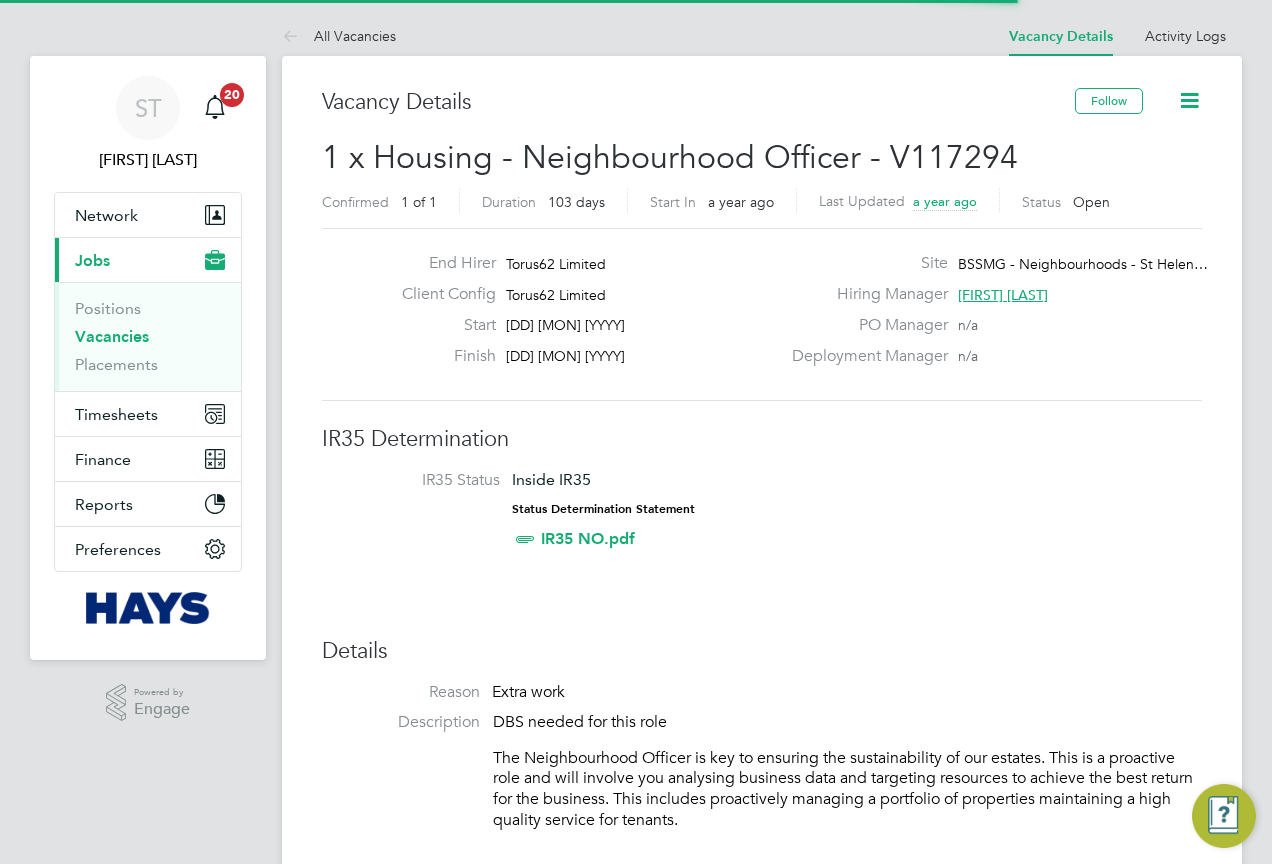 scroll, scrollTop: 0, scrollLeft: 0, axis: both 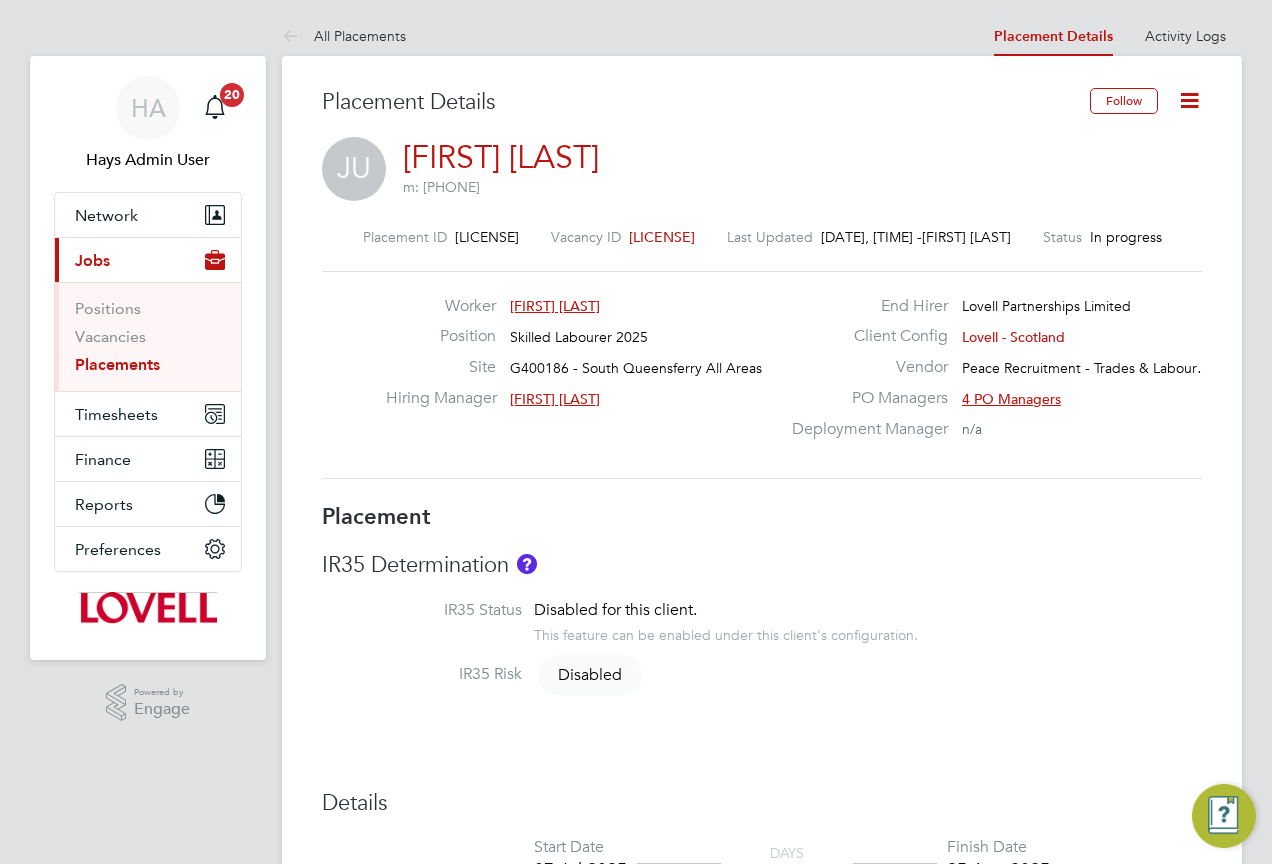click 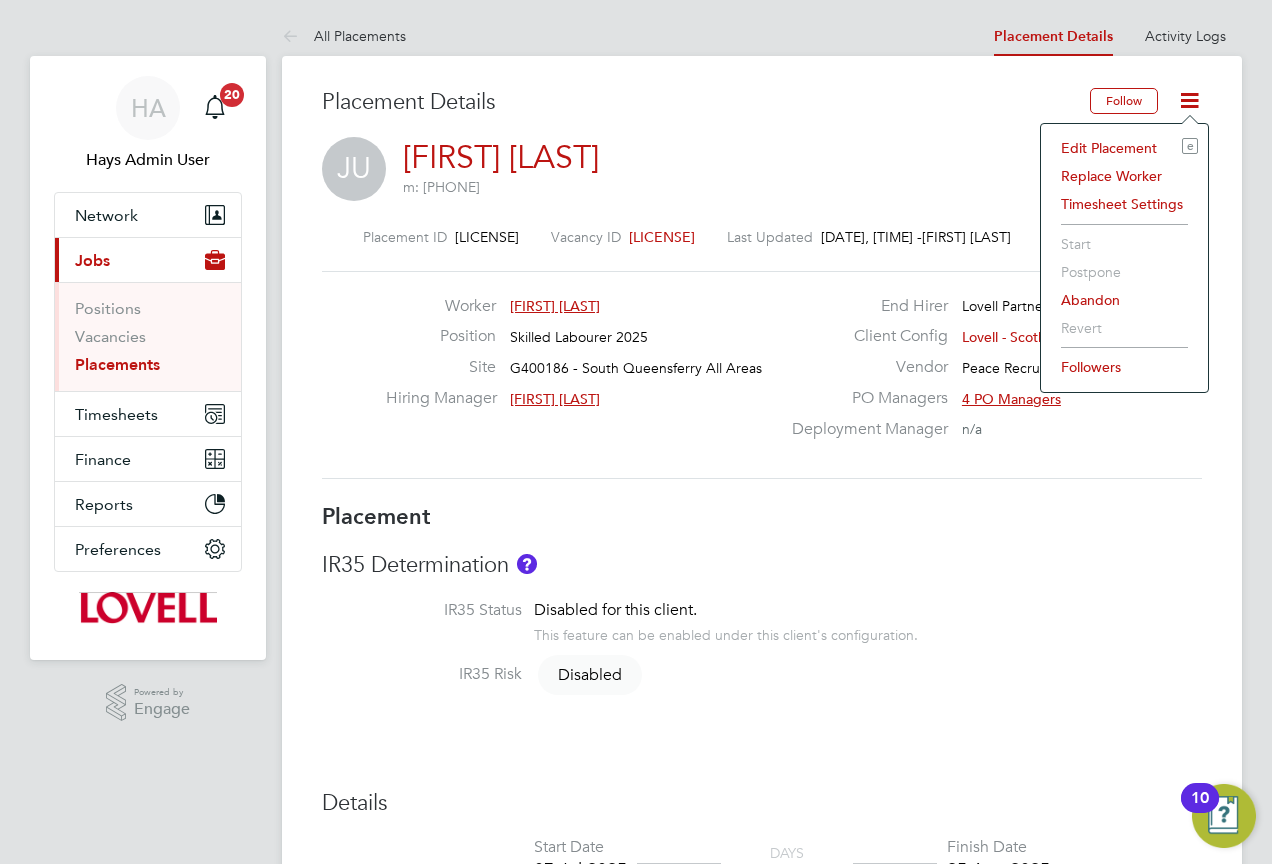 click on "Edit Placement e" 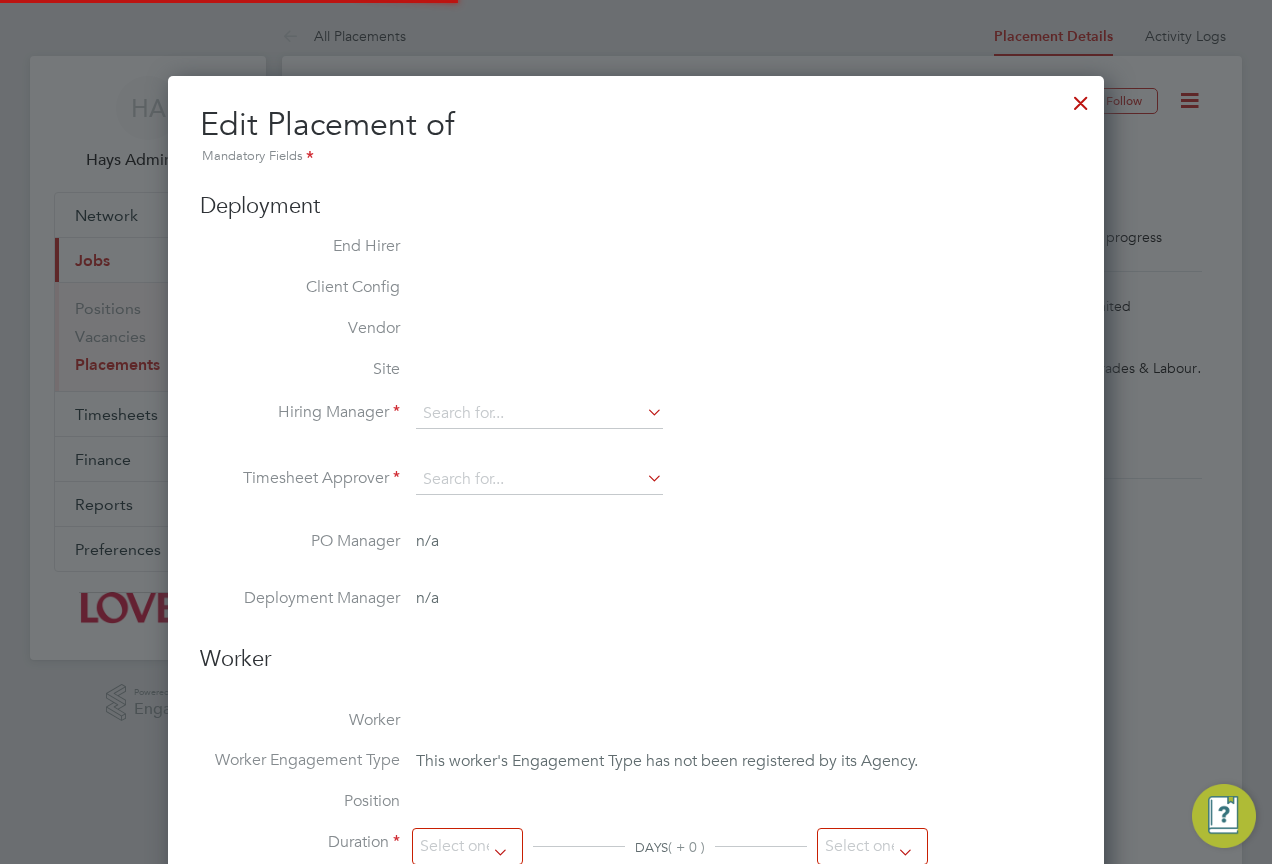 type on "[FIRST] [LAST]" 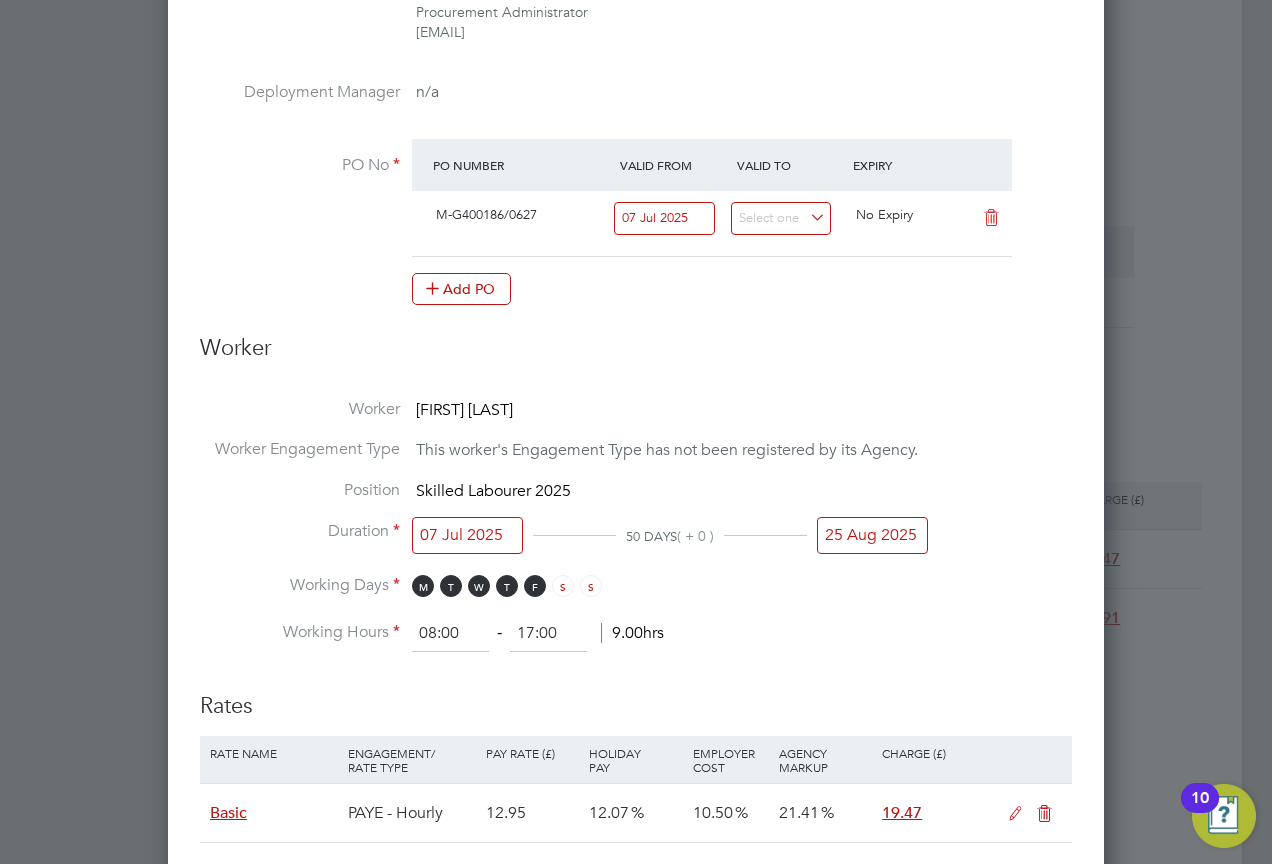 click on "25 Aug 2025" at bounding box center (872, 535) 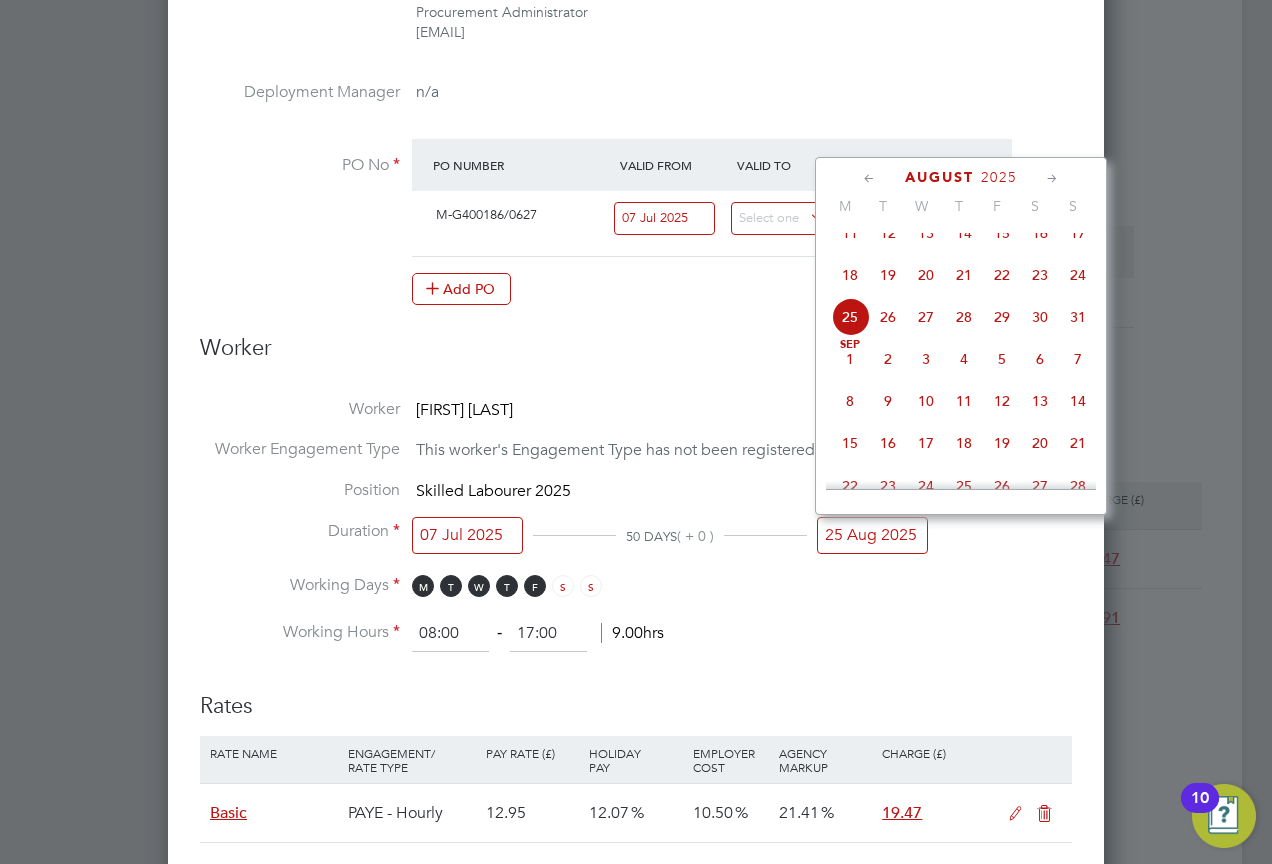 drag, startPoint x: 862, startPoint y: 538, endPoint x: 1017, endPoint y: 575, distance: 159.35495 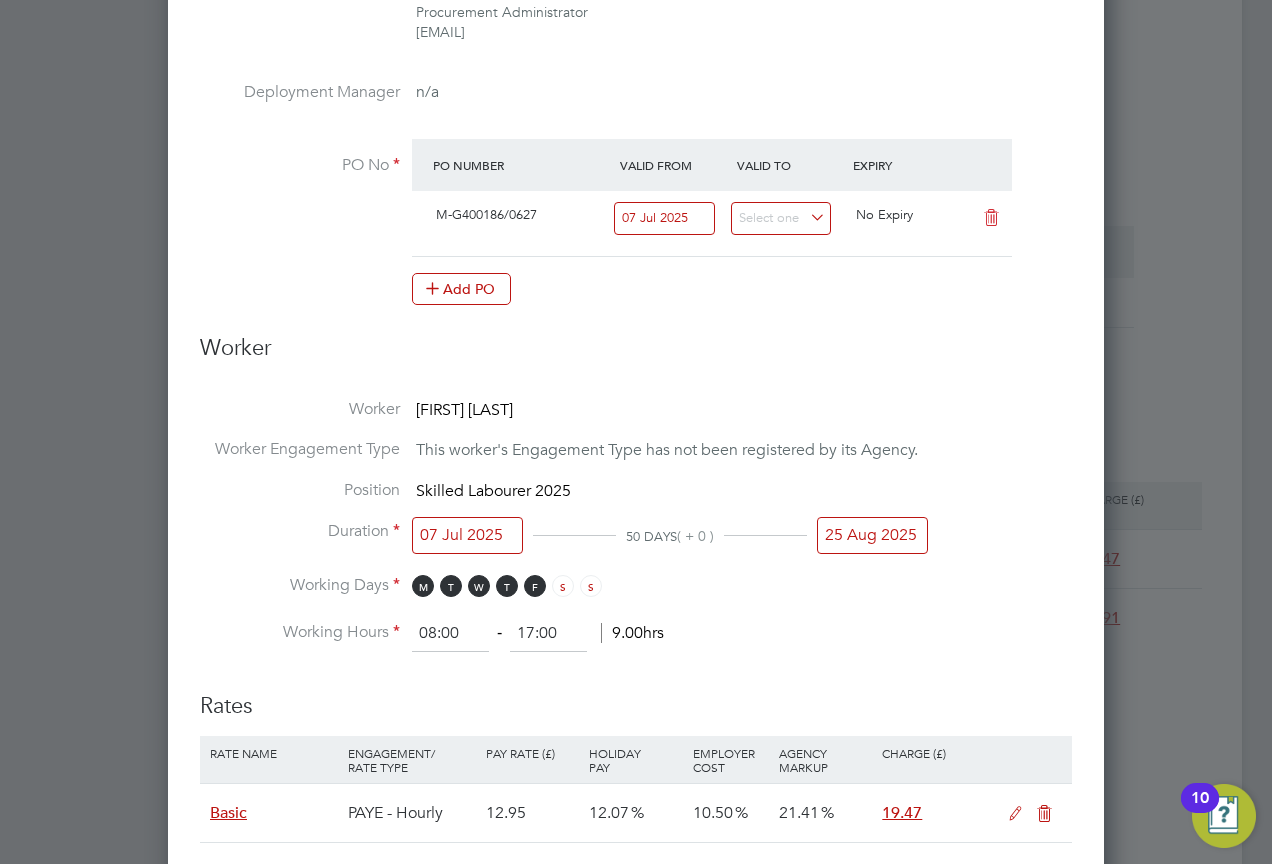 click on "25 Aug 2025" at bounding box center [872, 535] 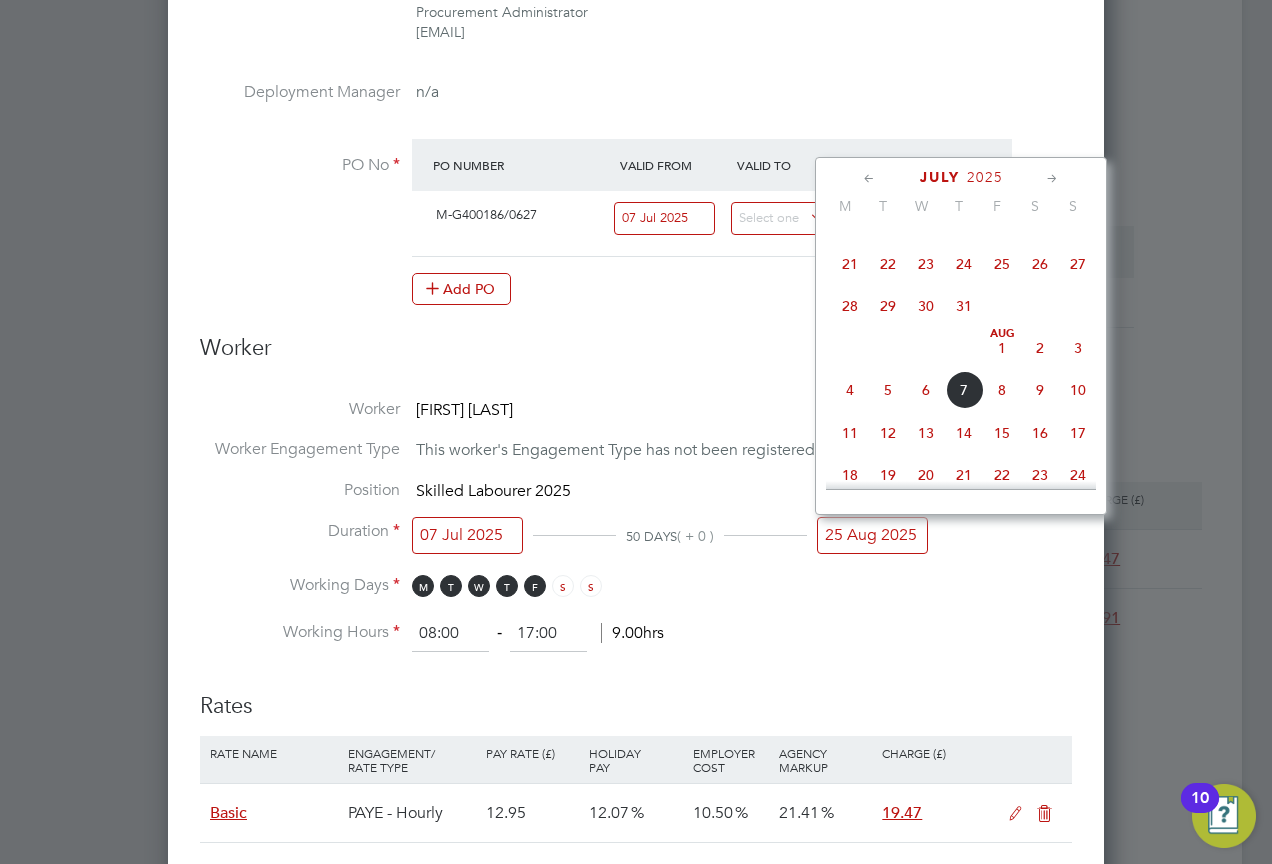click on "7" 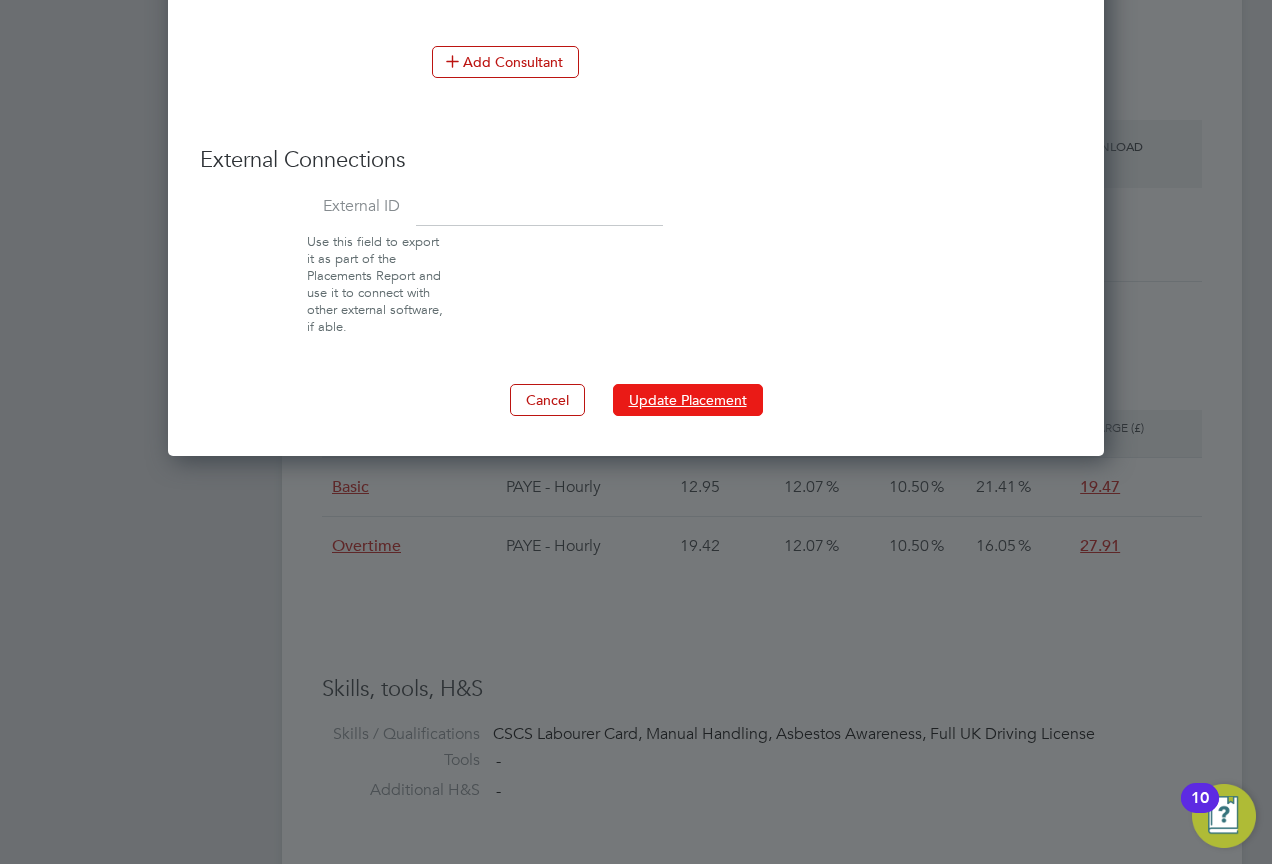 click on "Update Placement" at bounding box center [688, 400] 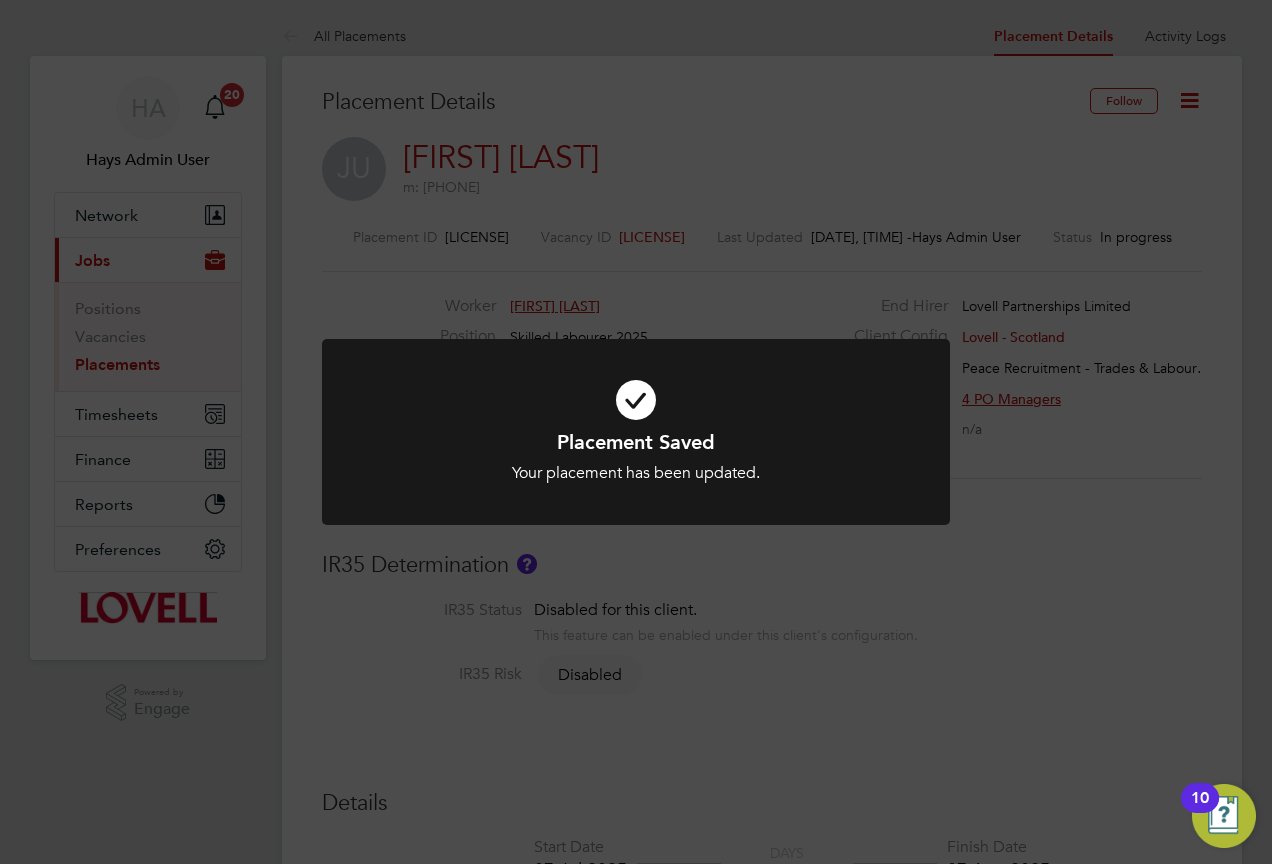 click on "Placement Saved Your placement has been updated. Cancel Okay" 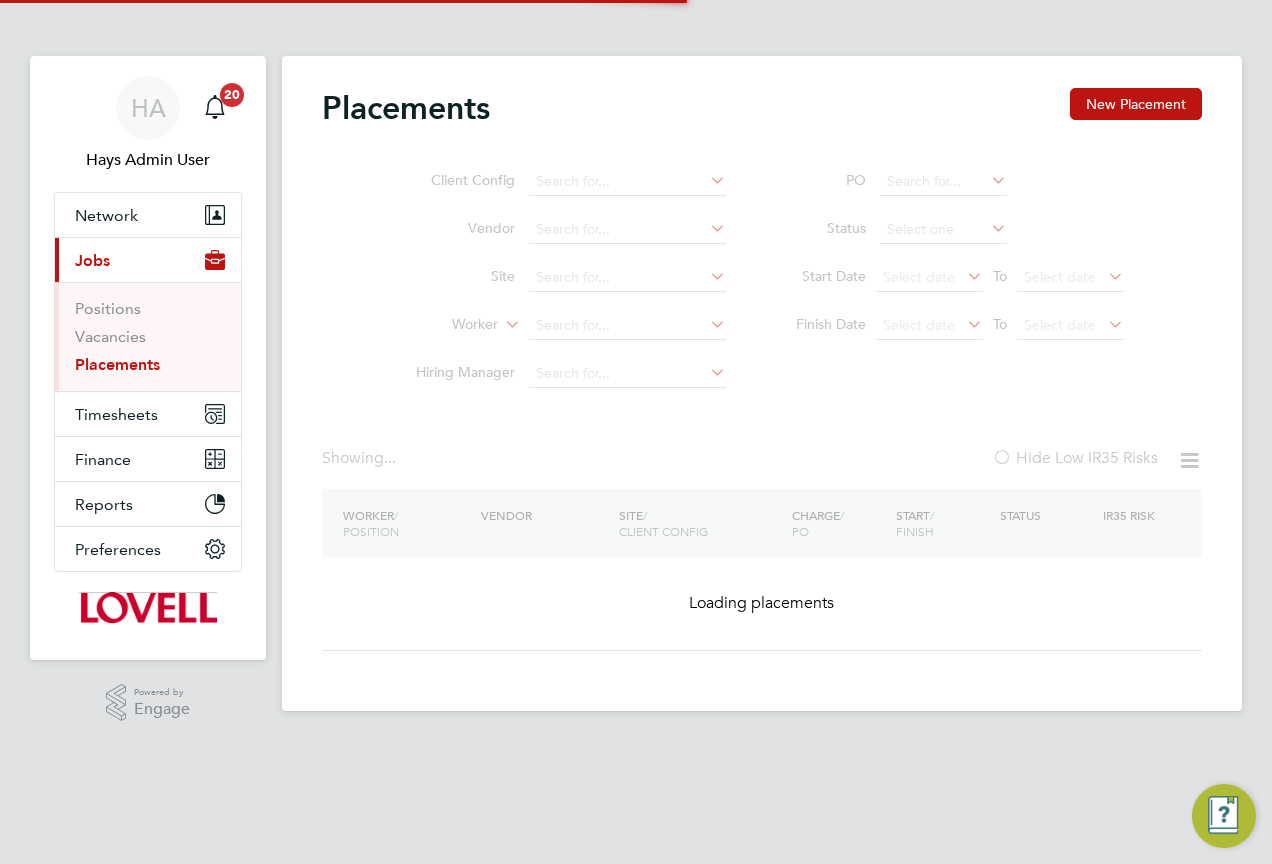 scroll, scrollTop: 0, scrollLeft: 0, axis: both 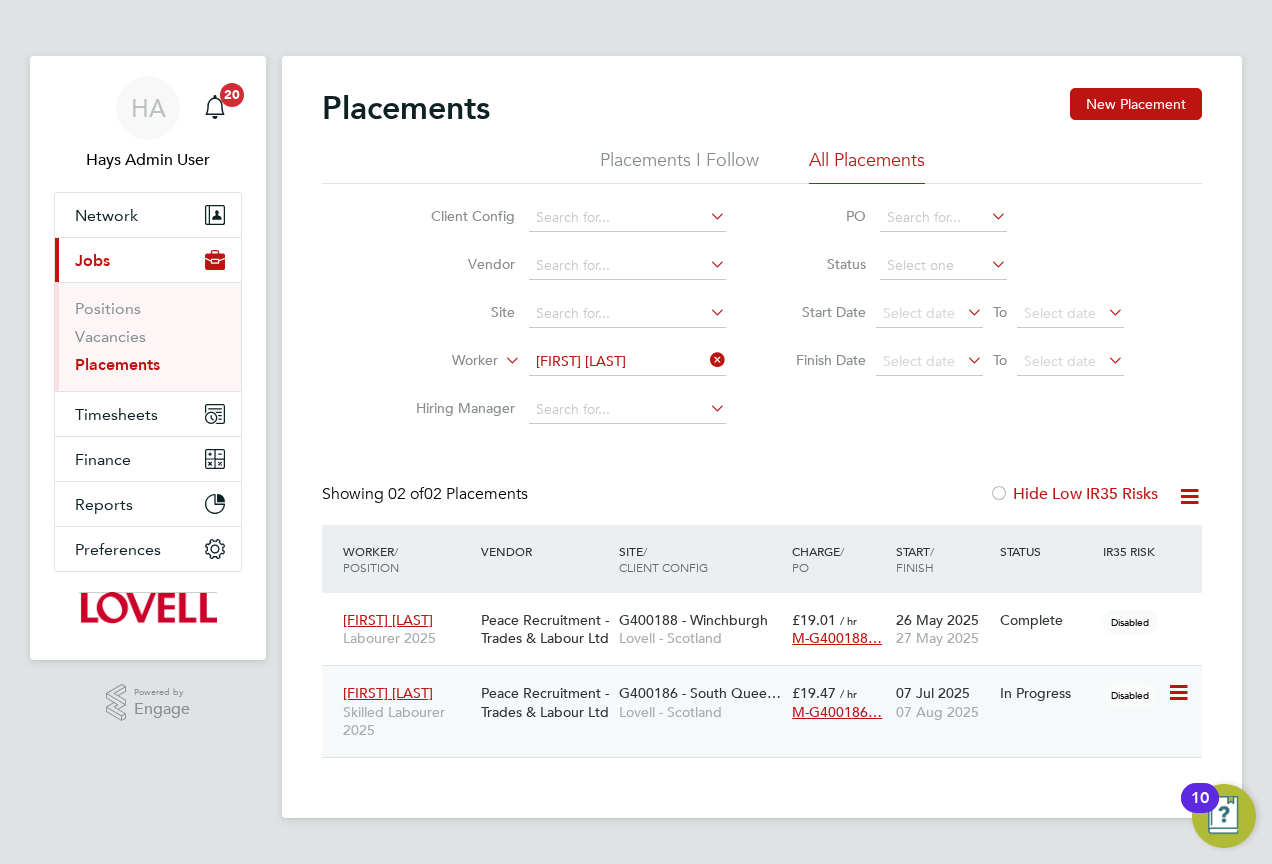 click 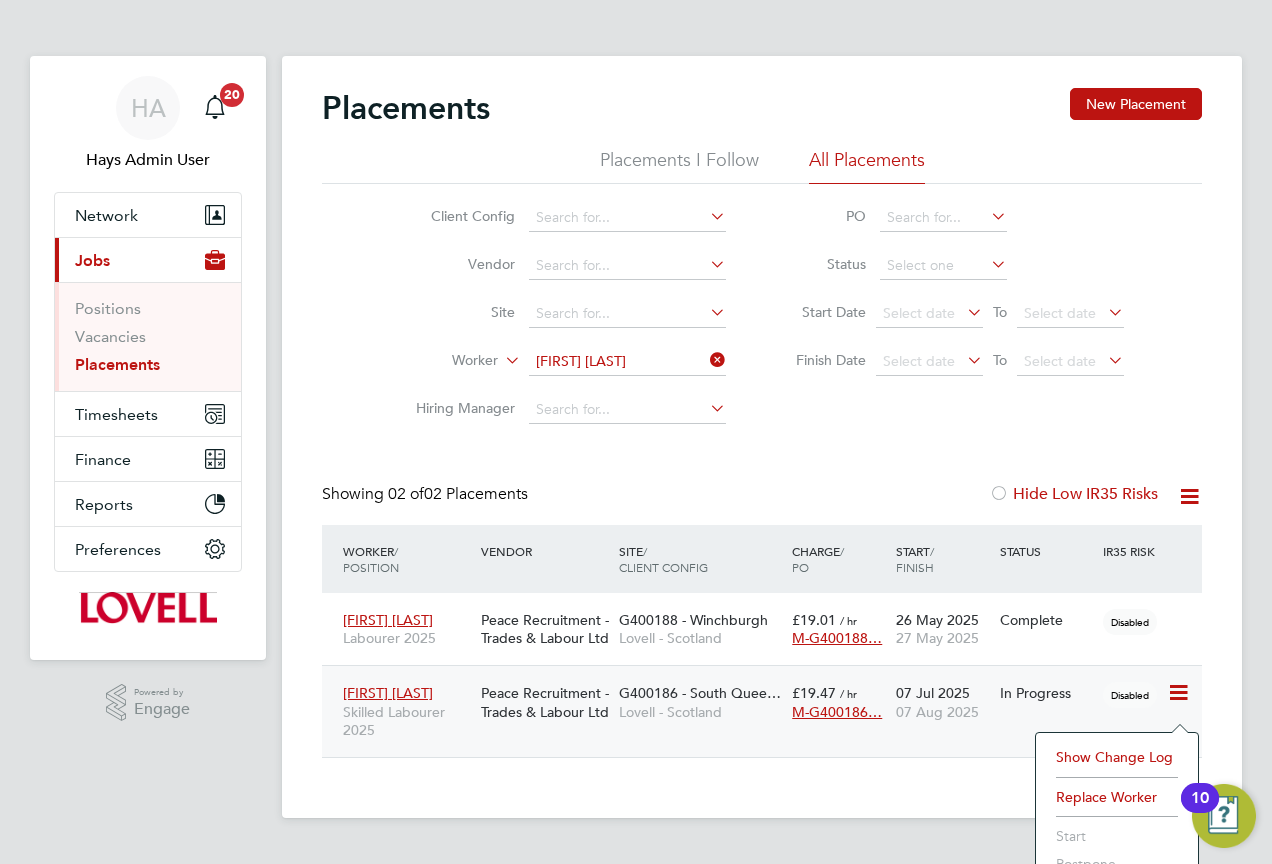 click on "07 Jul 2025 07 Aug 2025" 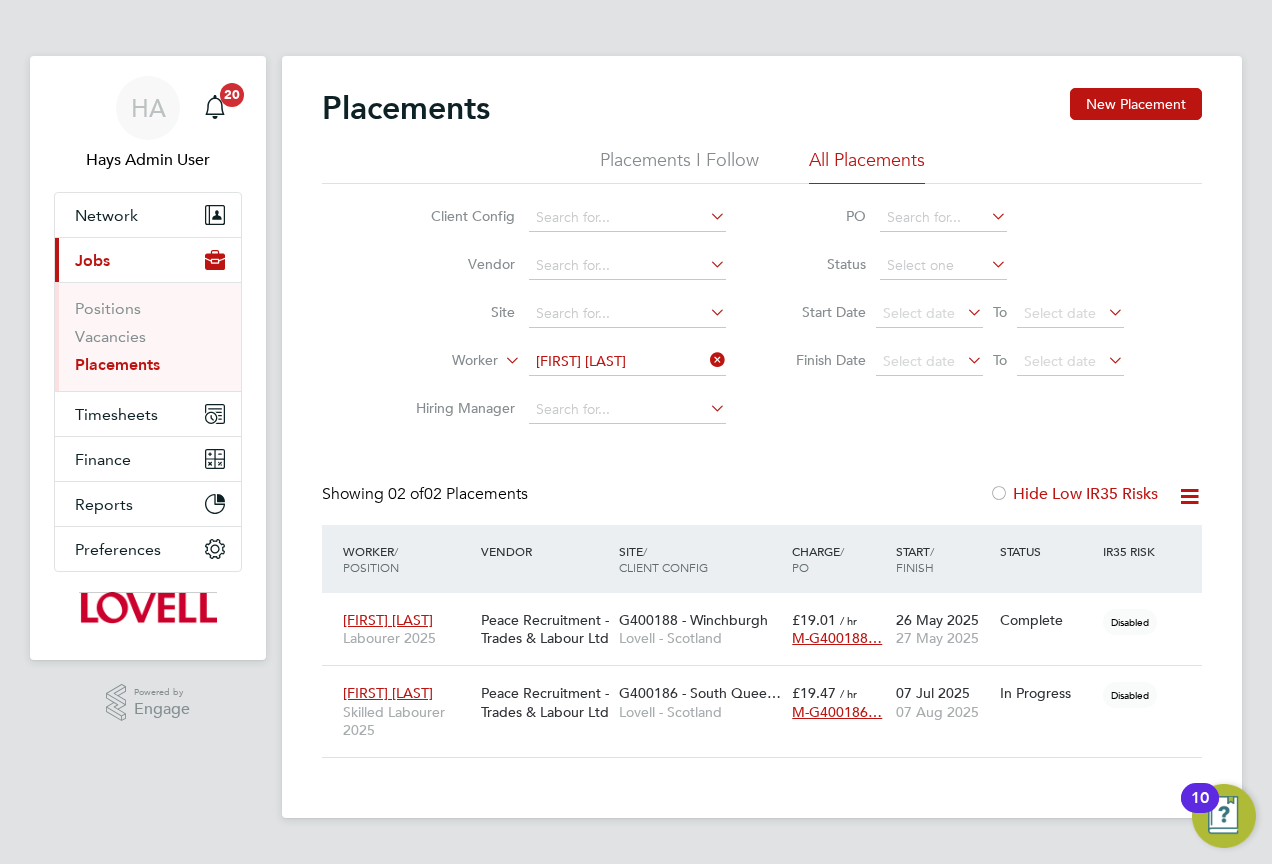 click 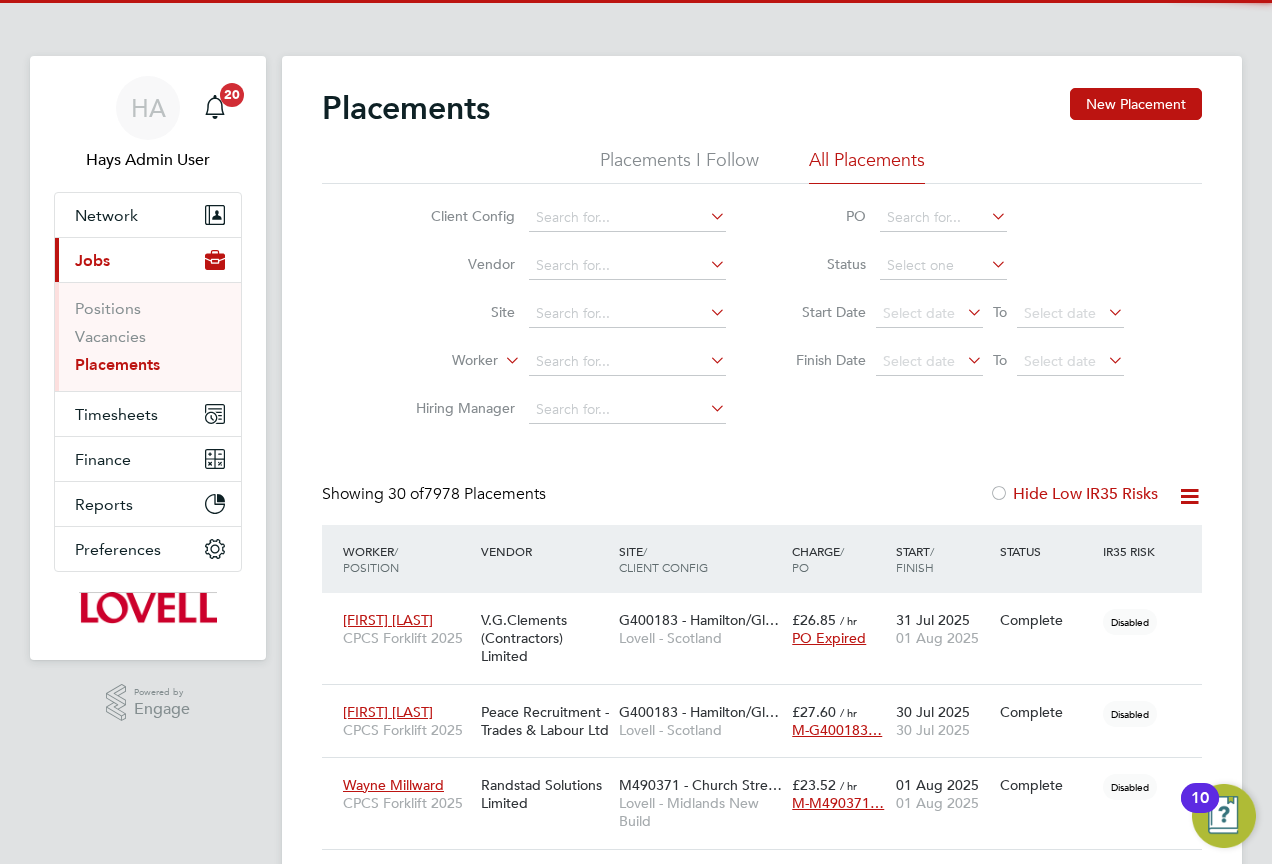 scroll, scrollTop: 10, scrollLeft: 10, axis: both 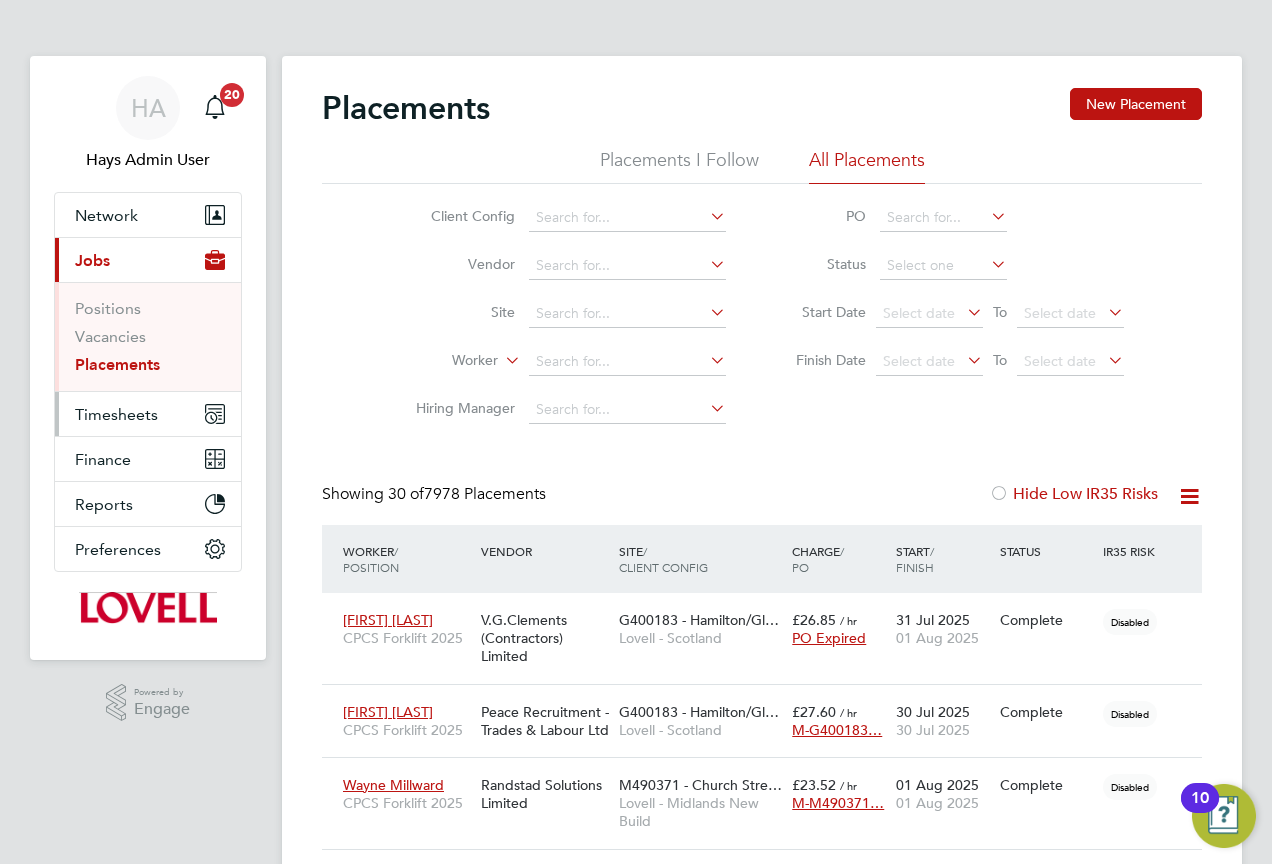 click on "Timesheets" at bounding box center (148, 414) 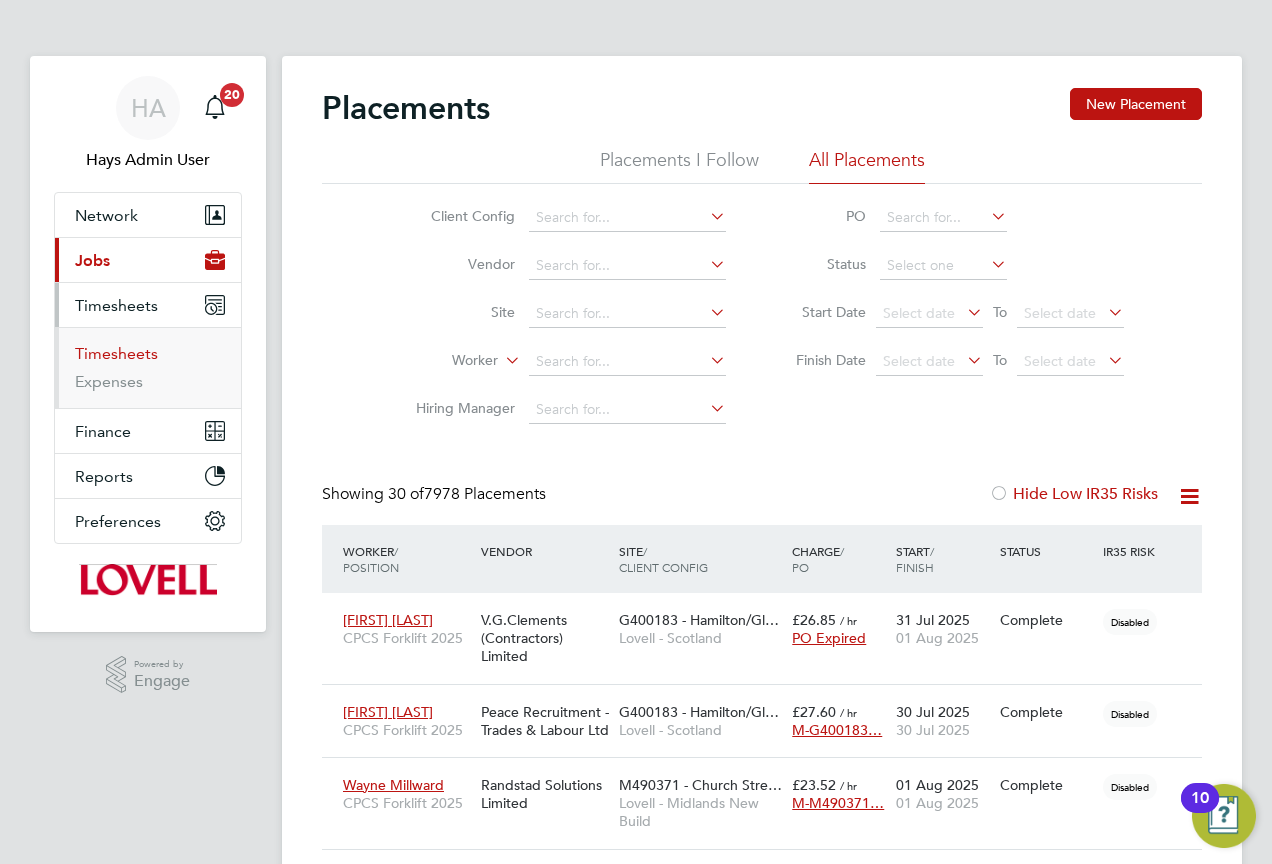 click on "Timesheets" at bounding box center (116, 353) 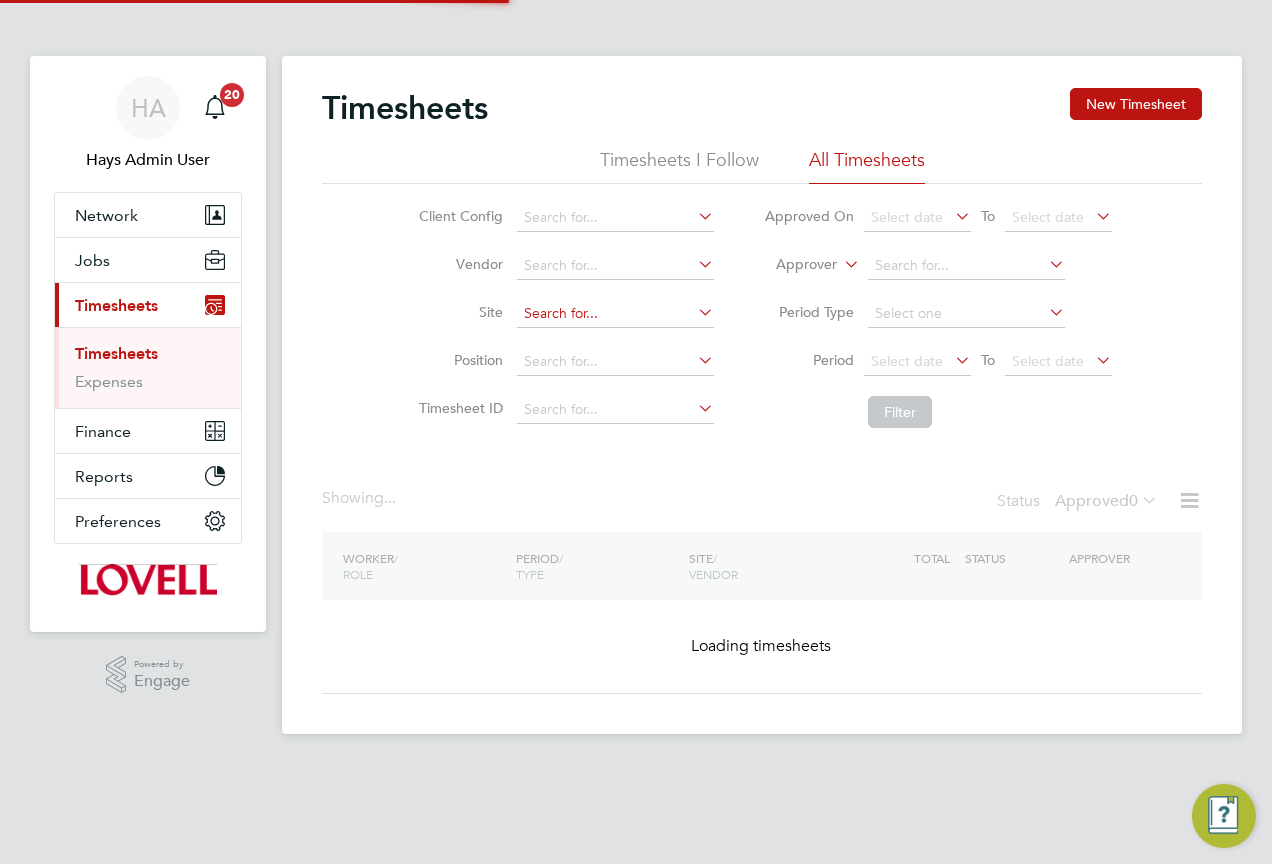 click 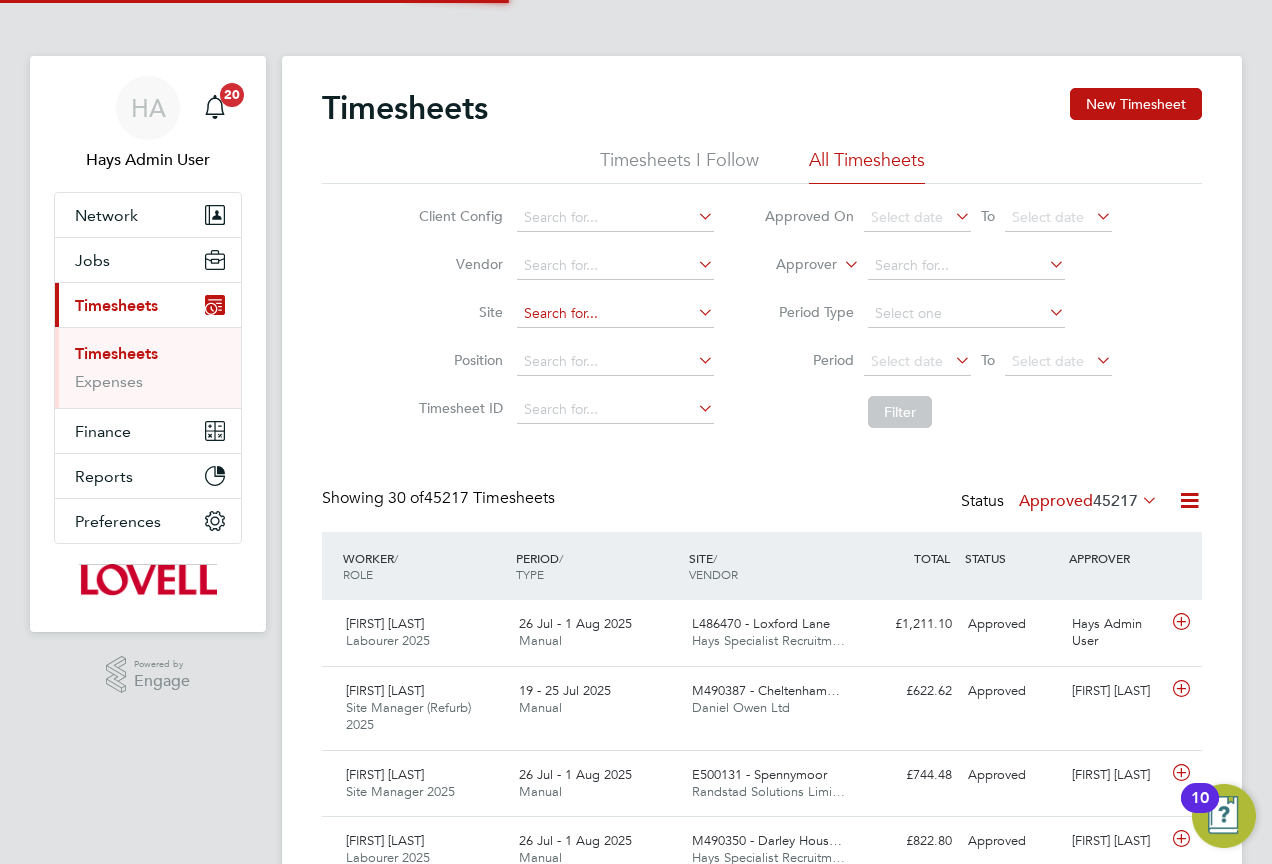 scroll, scrollTop: 10, scrollLeft: 10, axis: both 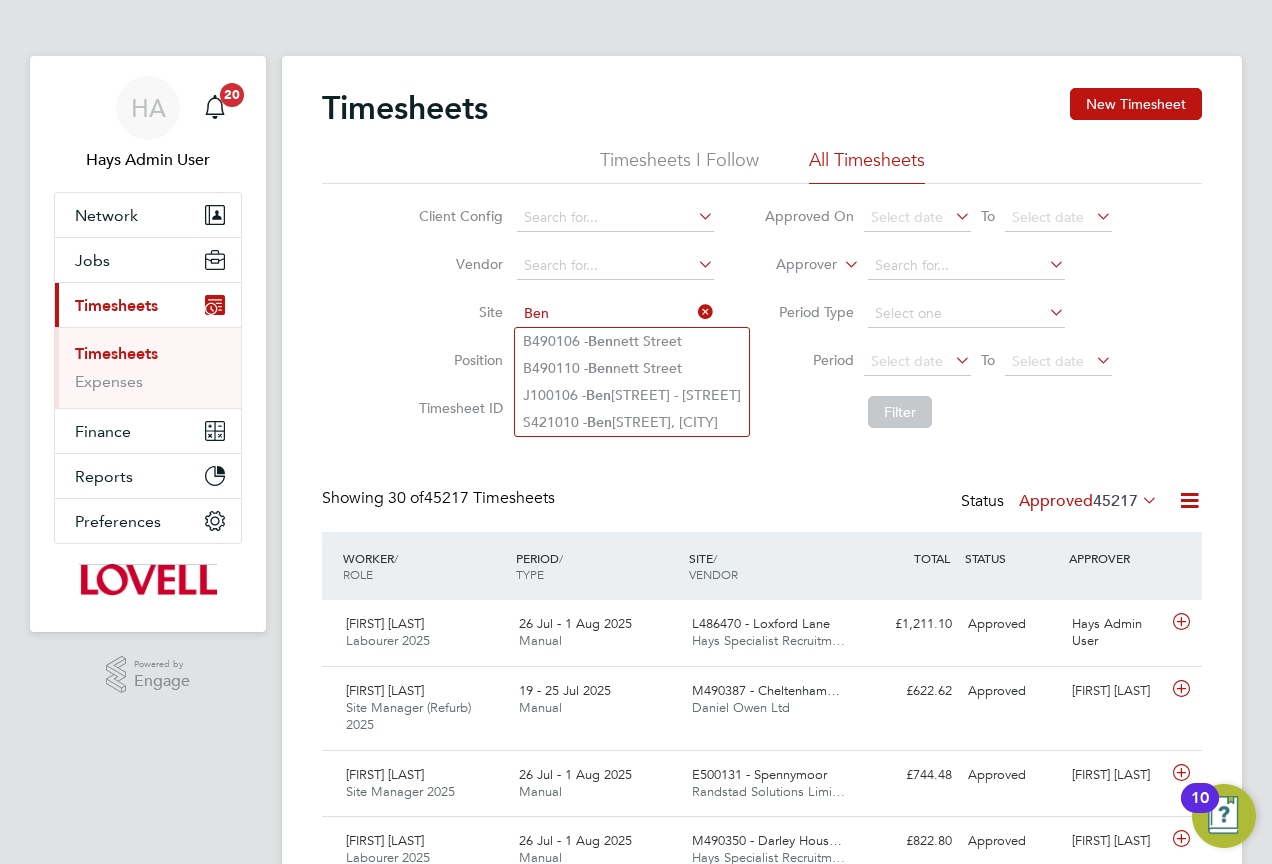 type on "Ben" 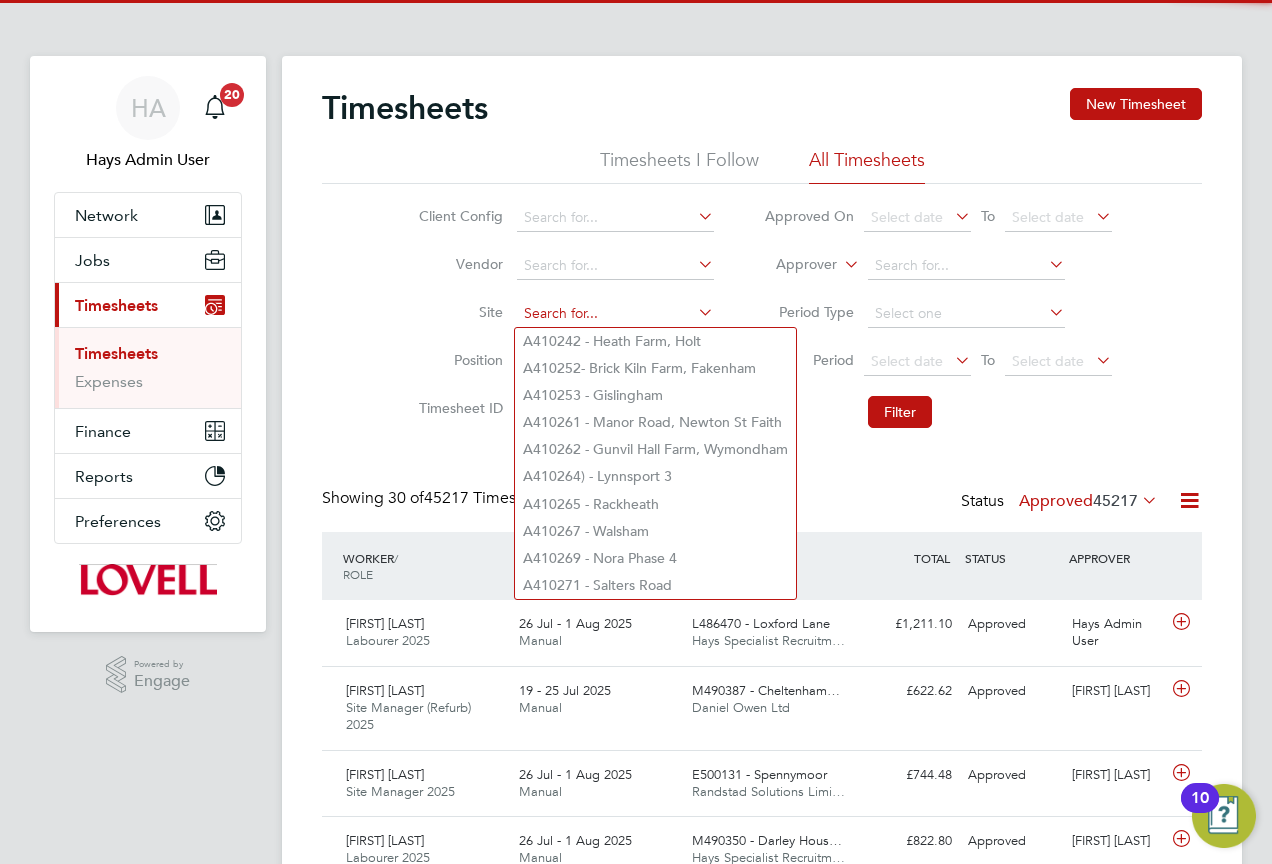 click 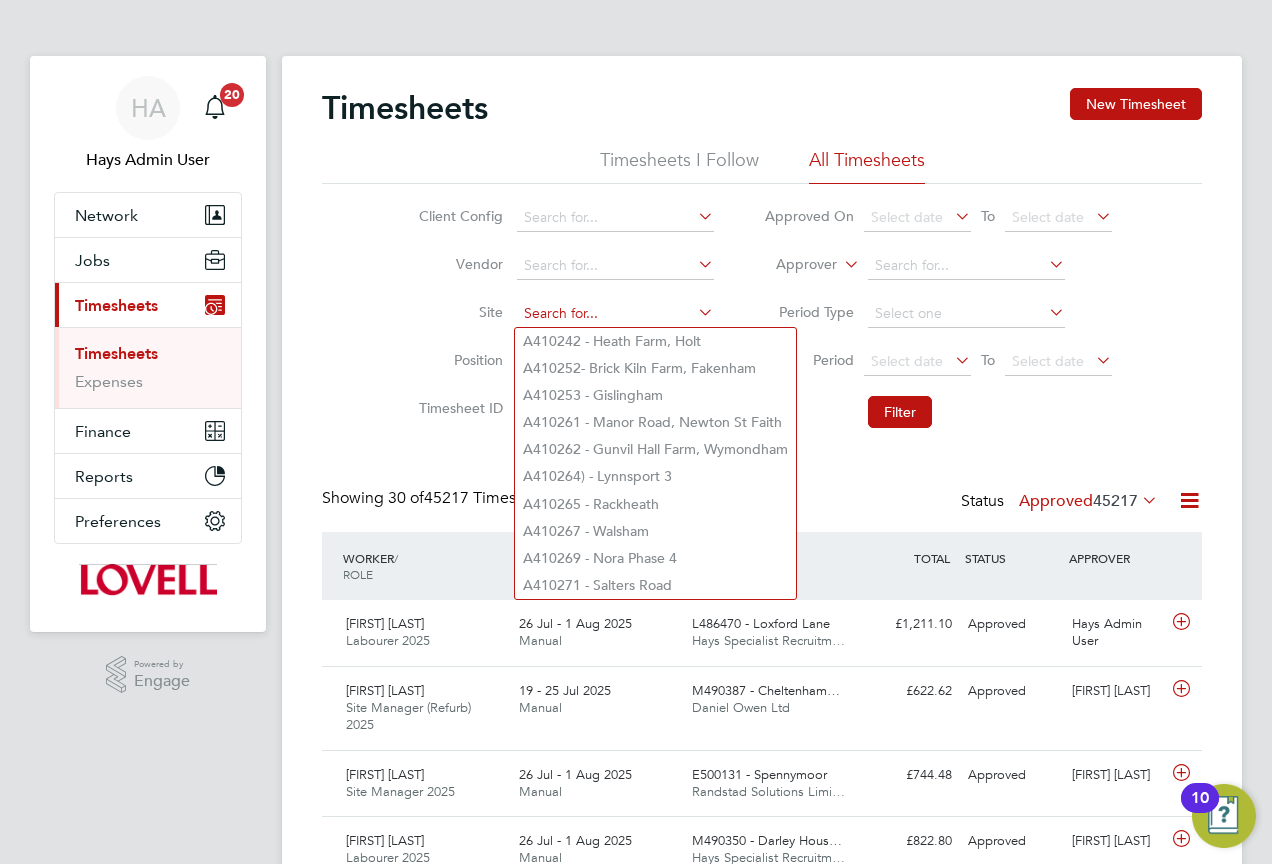 paste on "B490110" 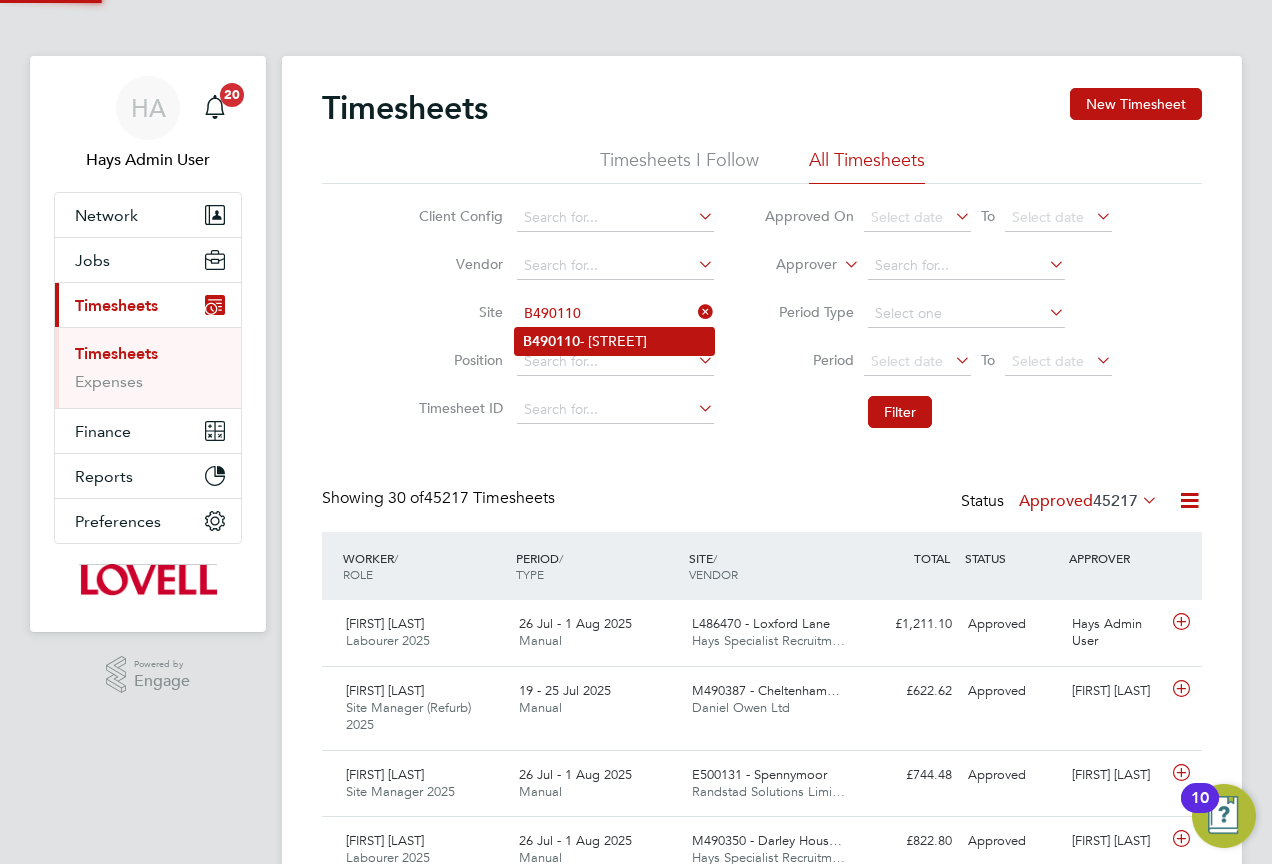 click on "B490110  - Bennett Street" 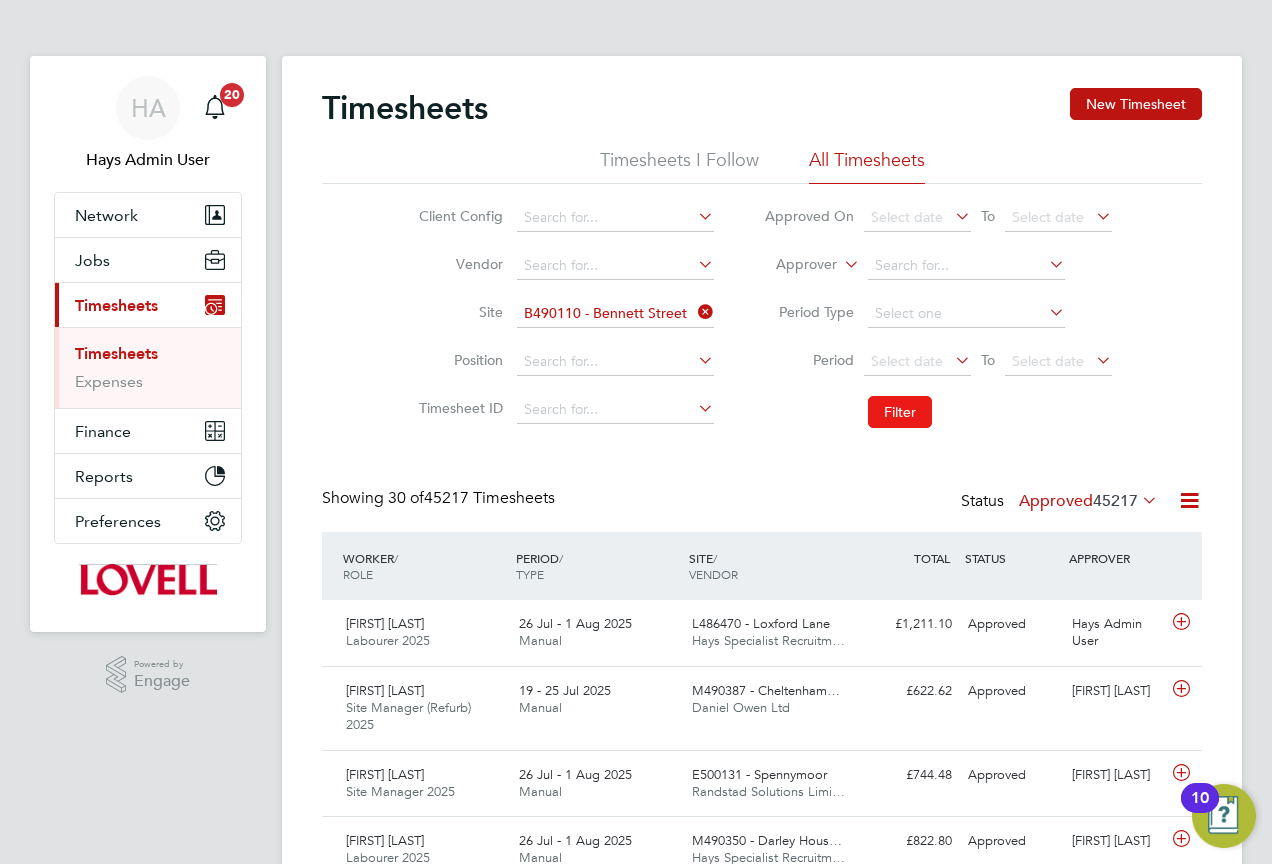 click on "Filter" 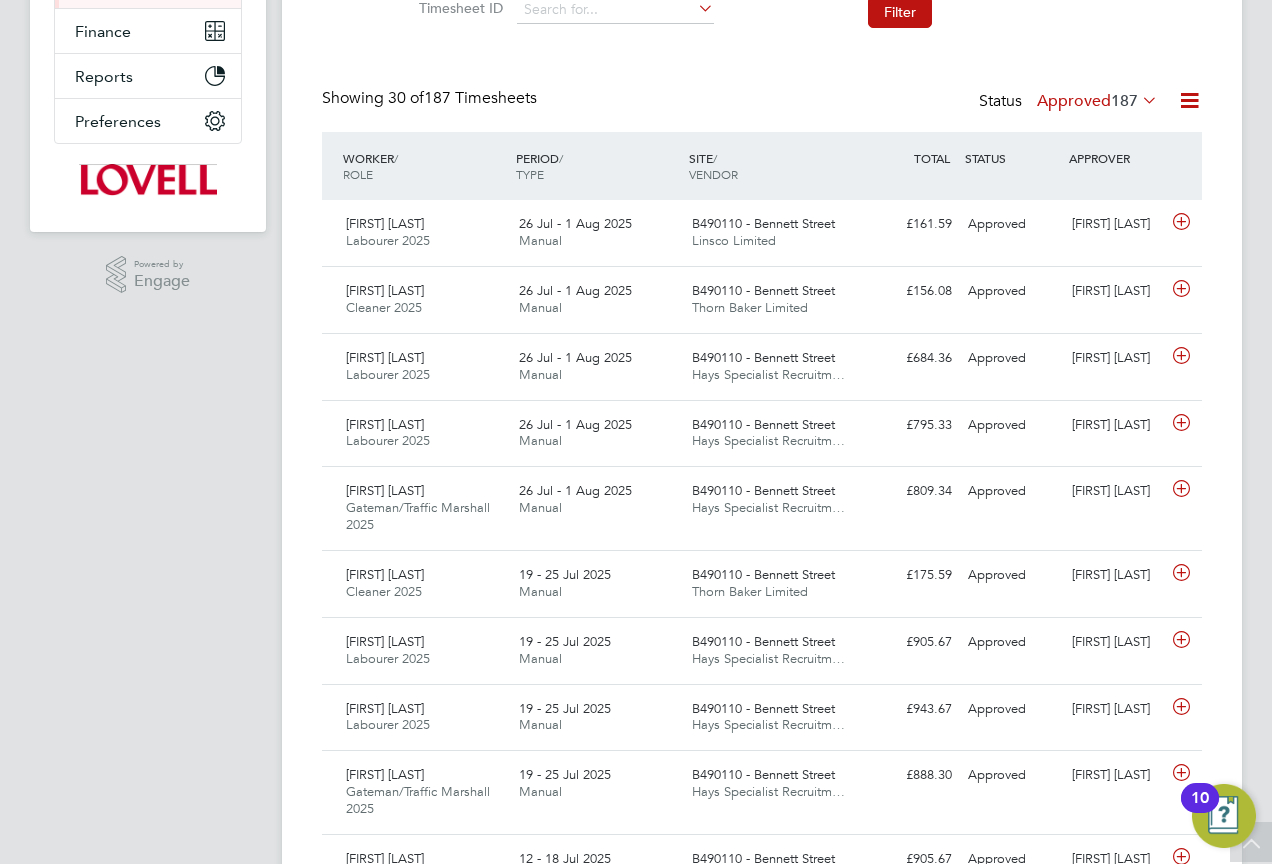 click 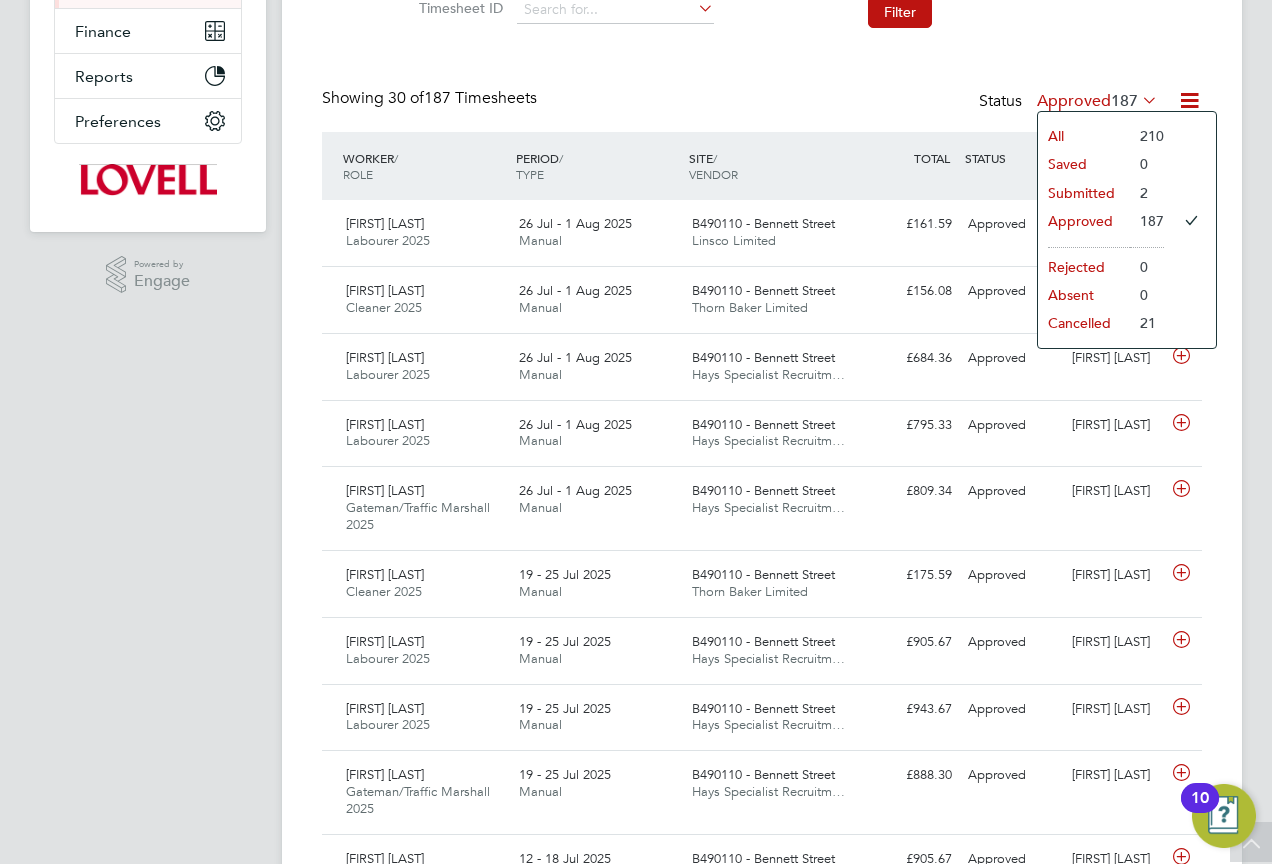 click on "Submitted" 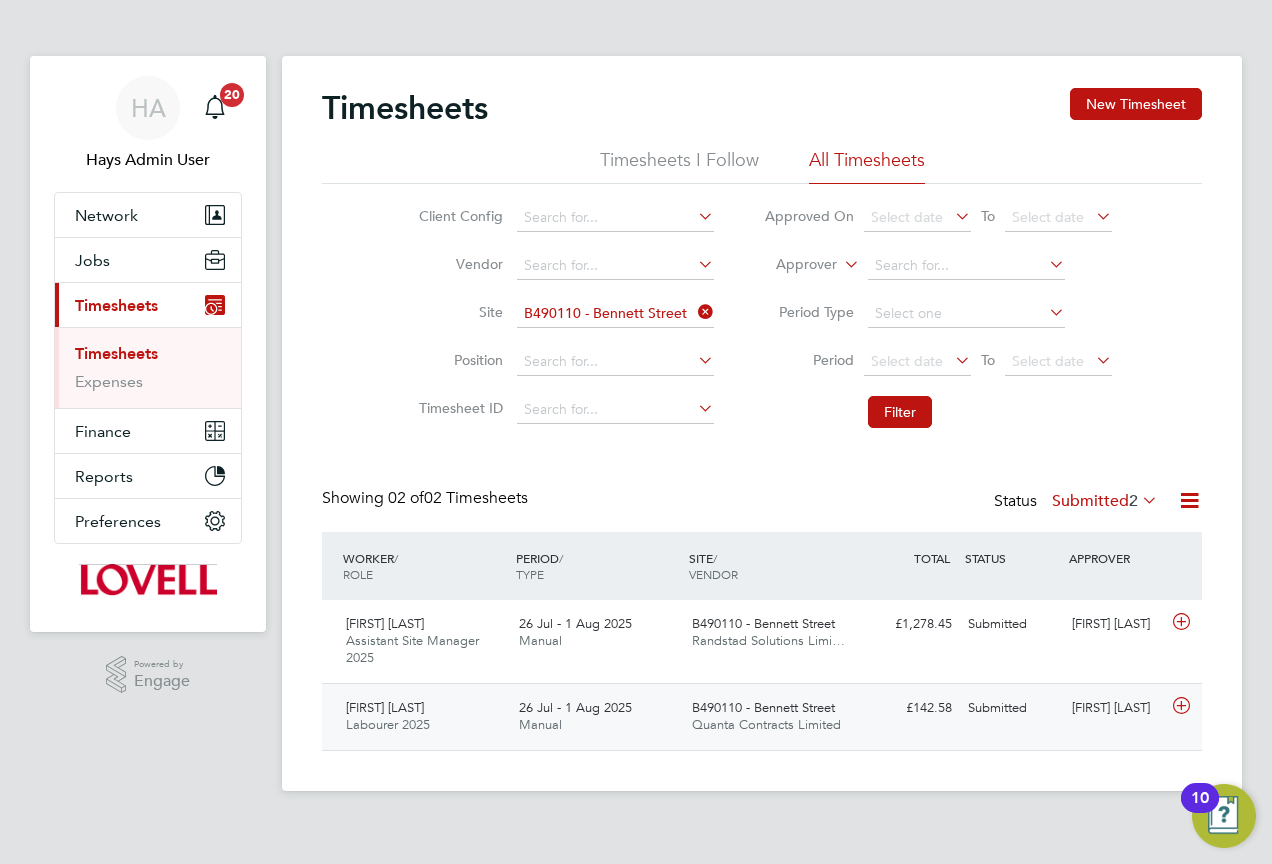 click on "Quanta Contracts Limited" 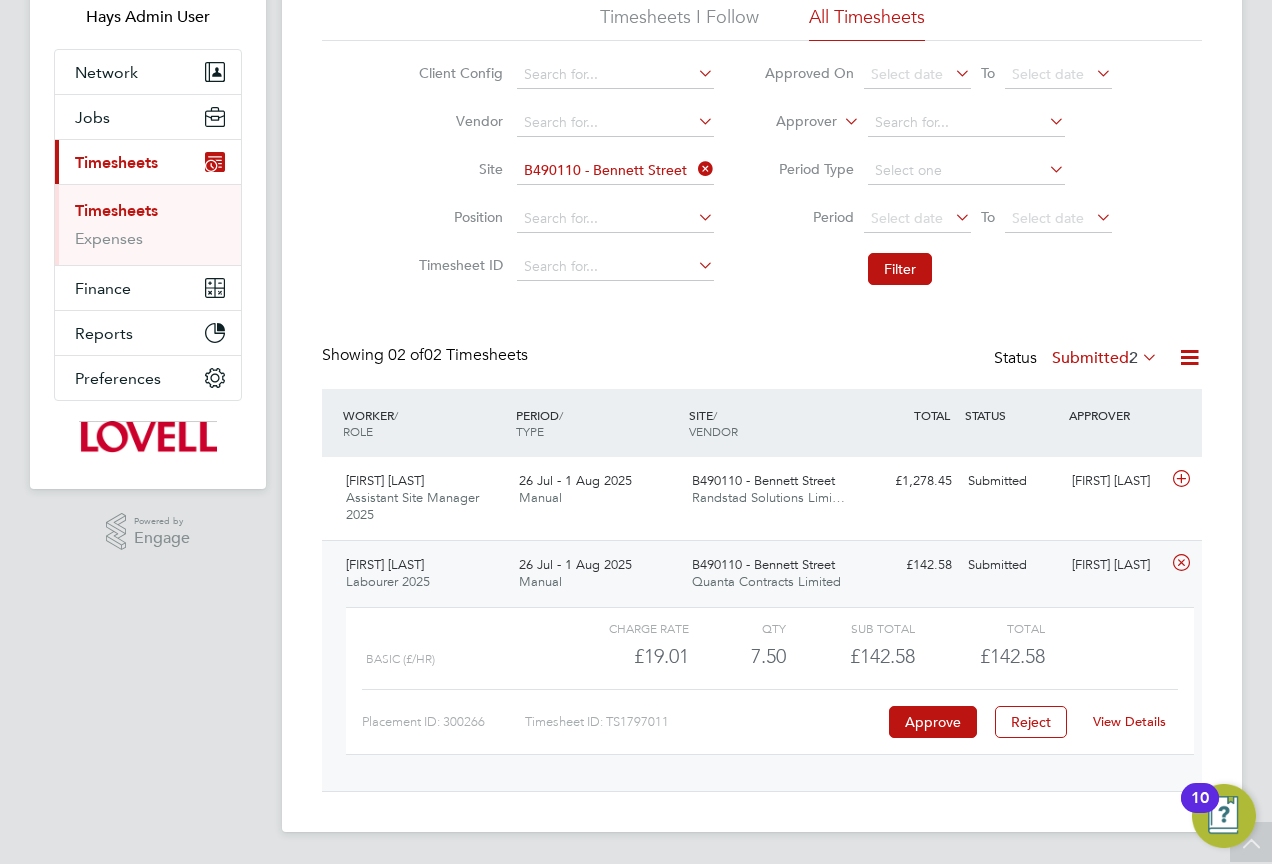 click on "View Details" 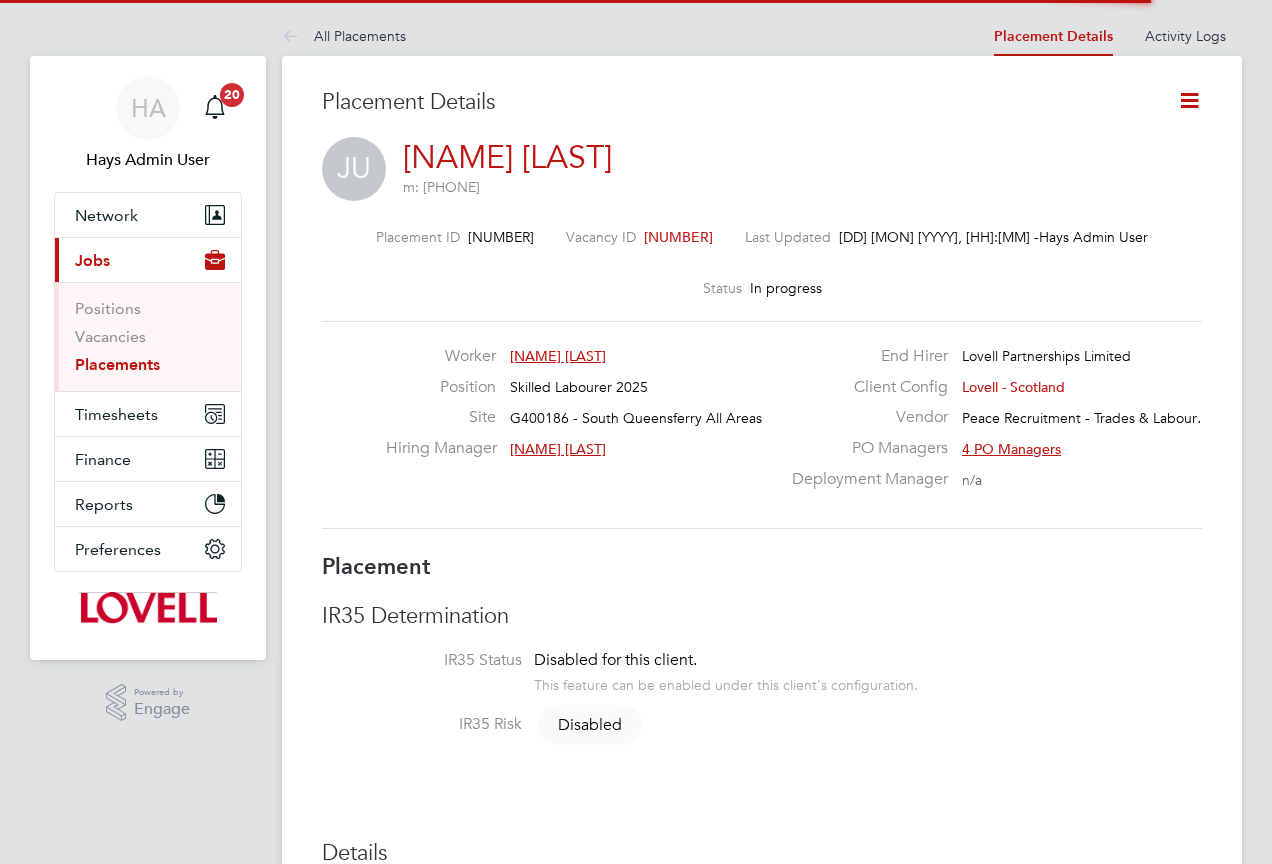 scroll, scrollTop: 0, scrollLeft: 0, axis: both 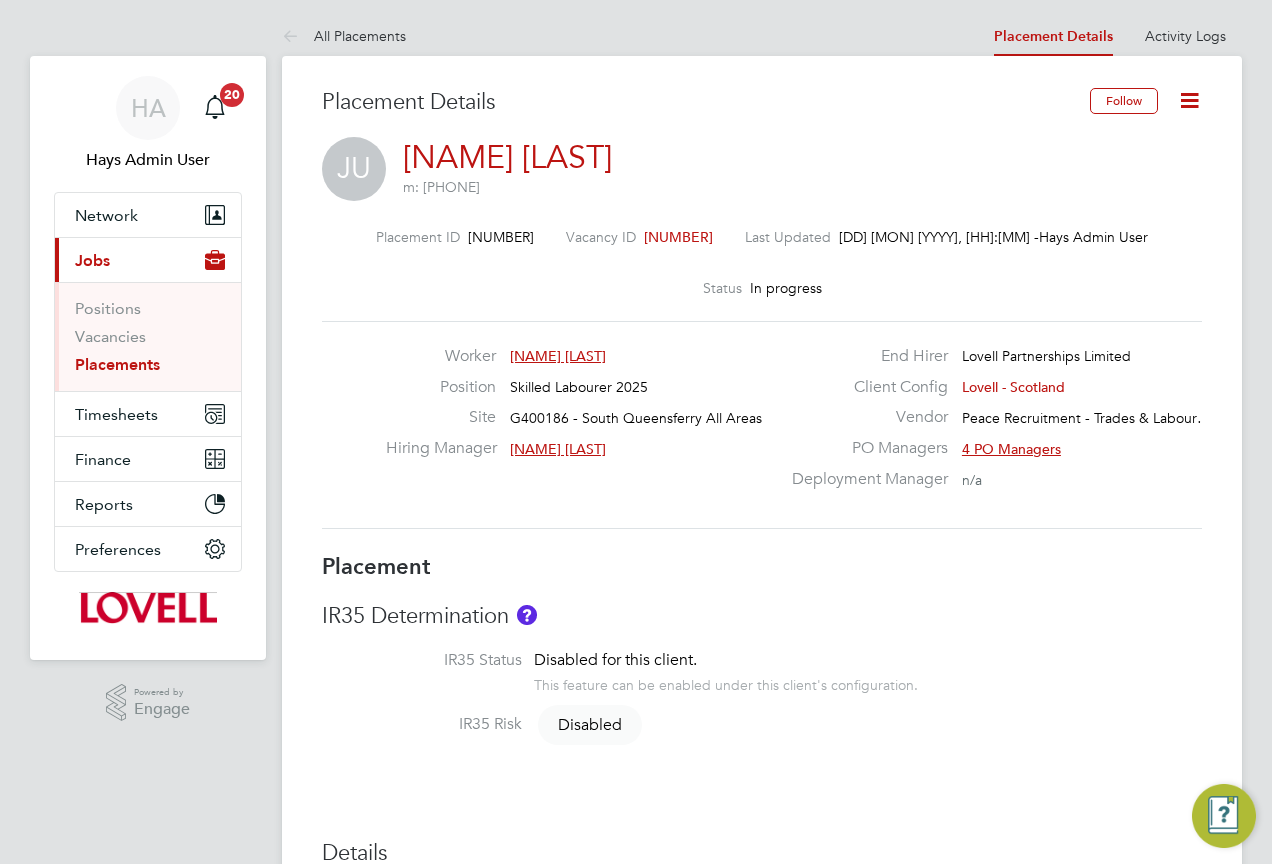 click 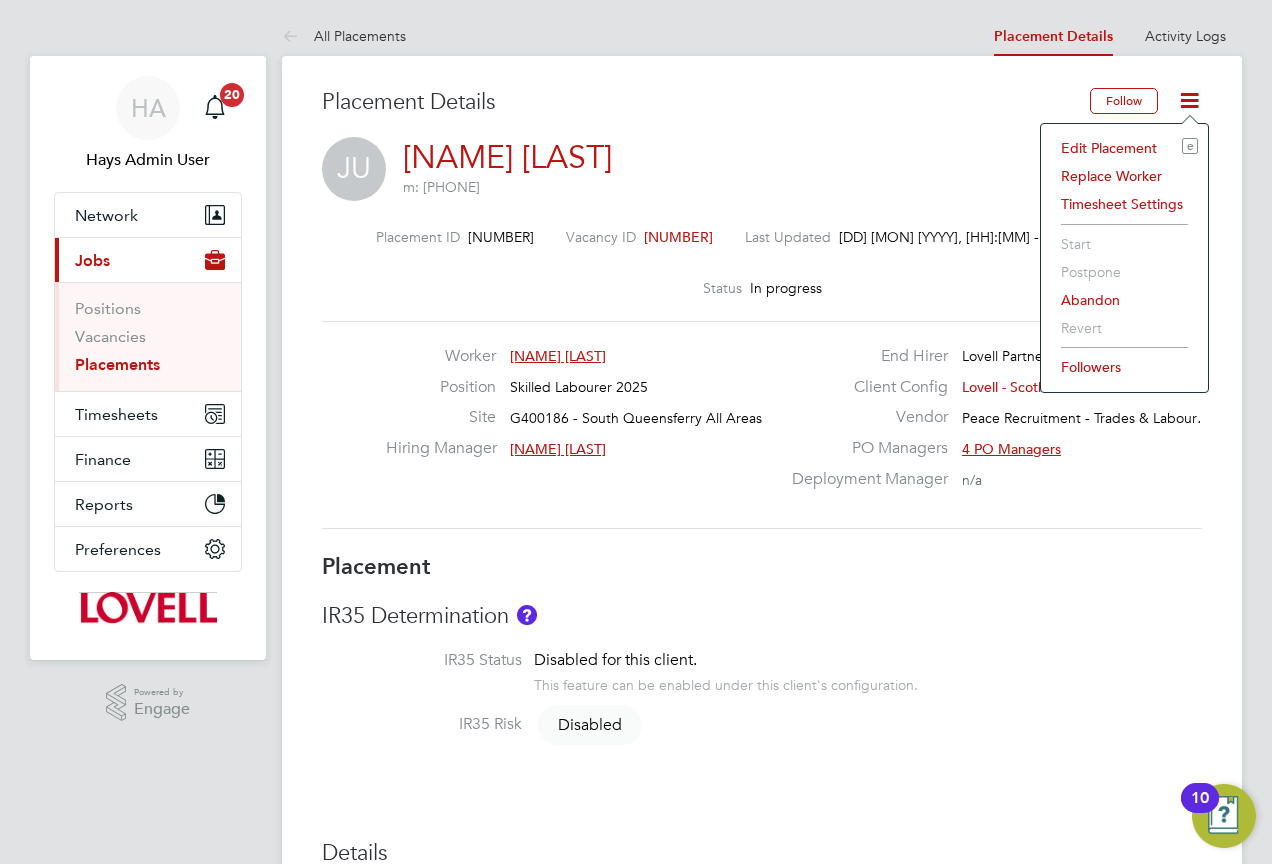 click on "Edit Placement e" 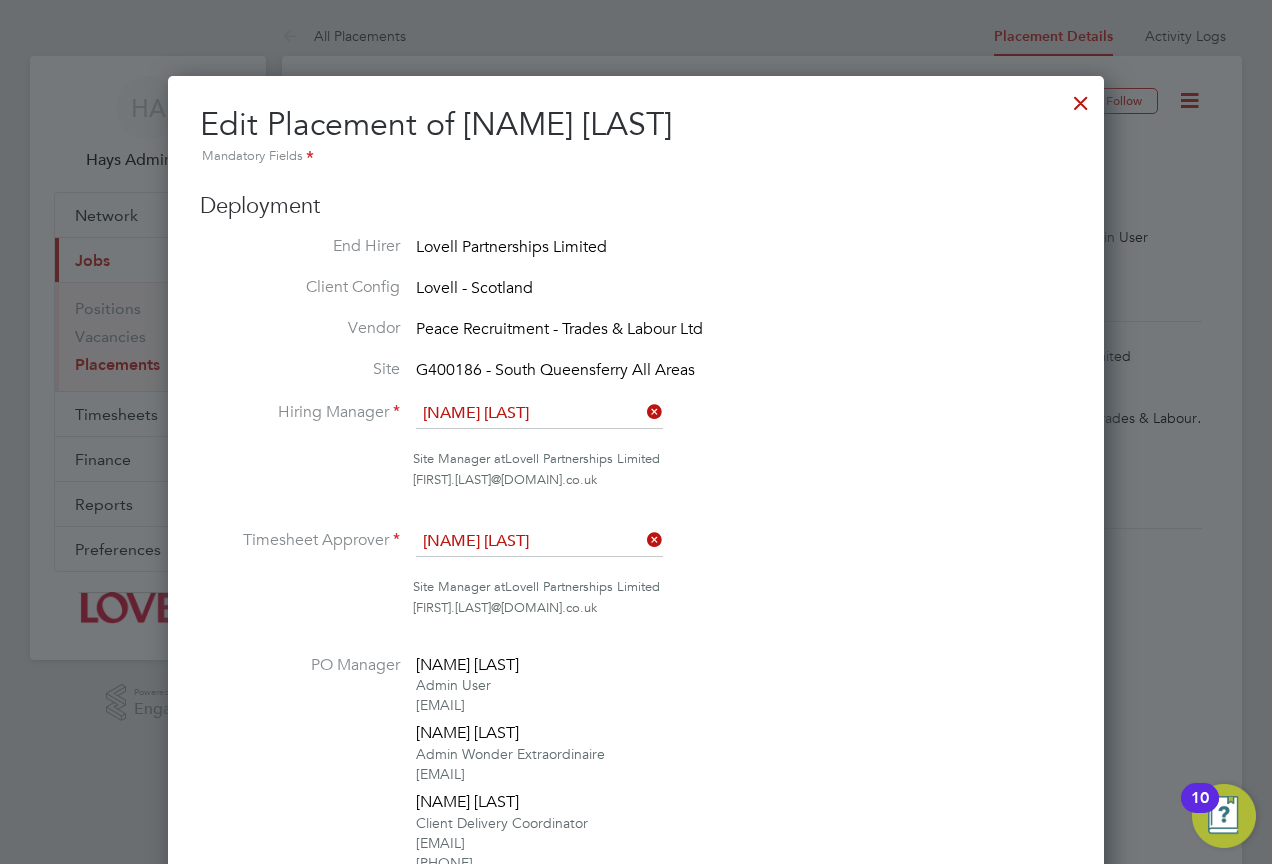 click at bounding box center (1081, 98) 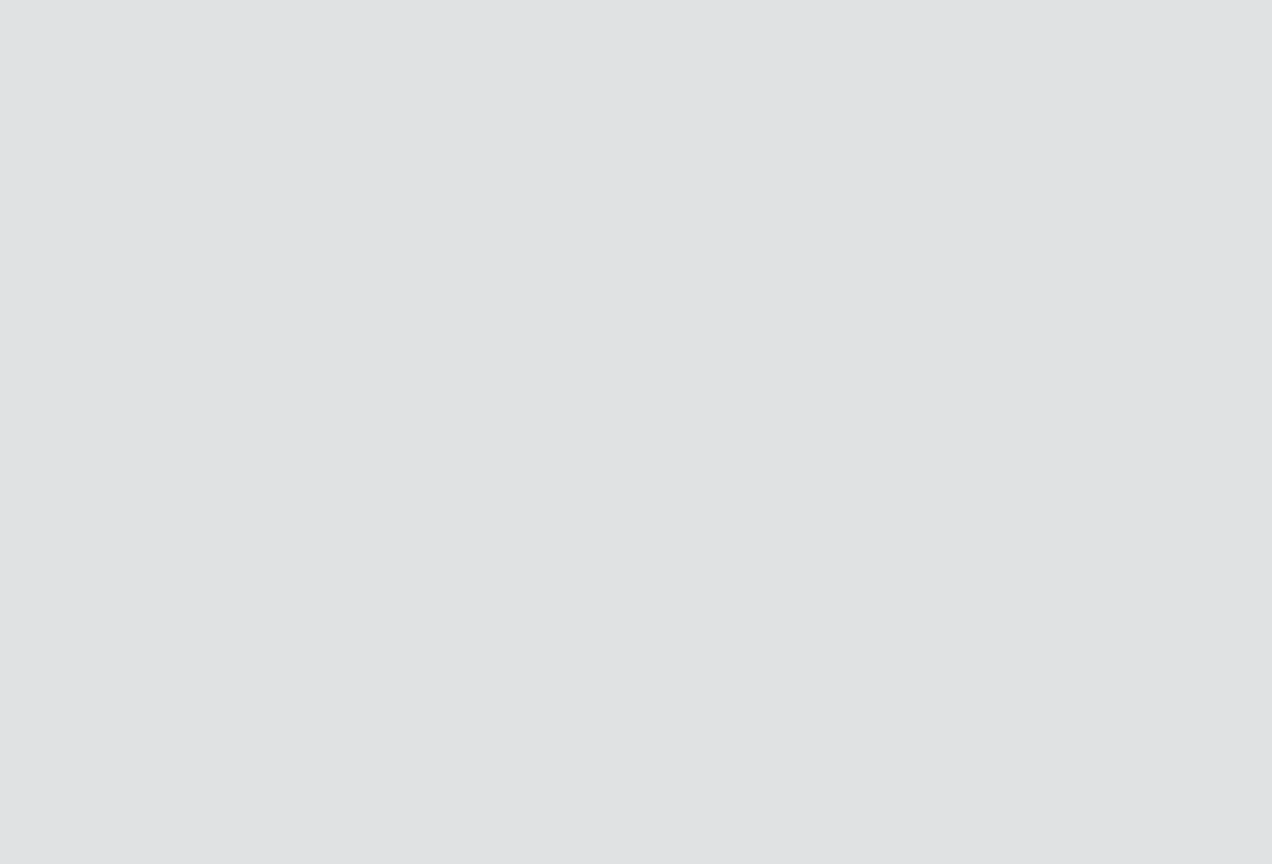 scroll, scrollTop: 0, scrollLeft: 0, axis: both 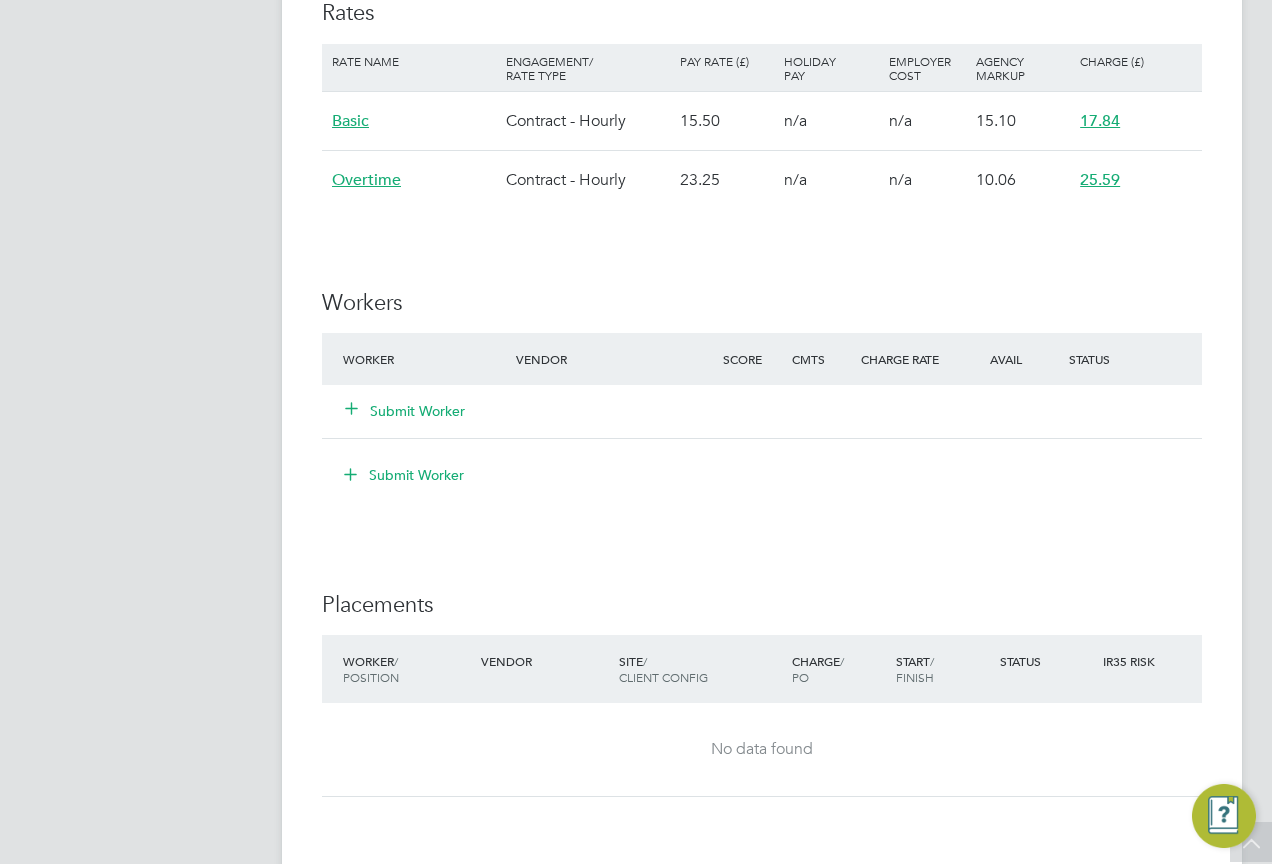 click 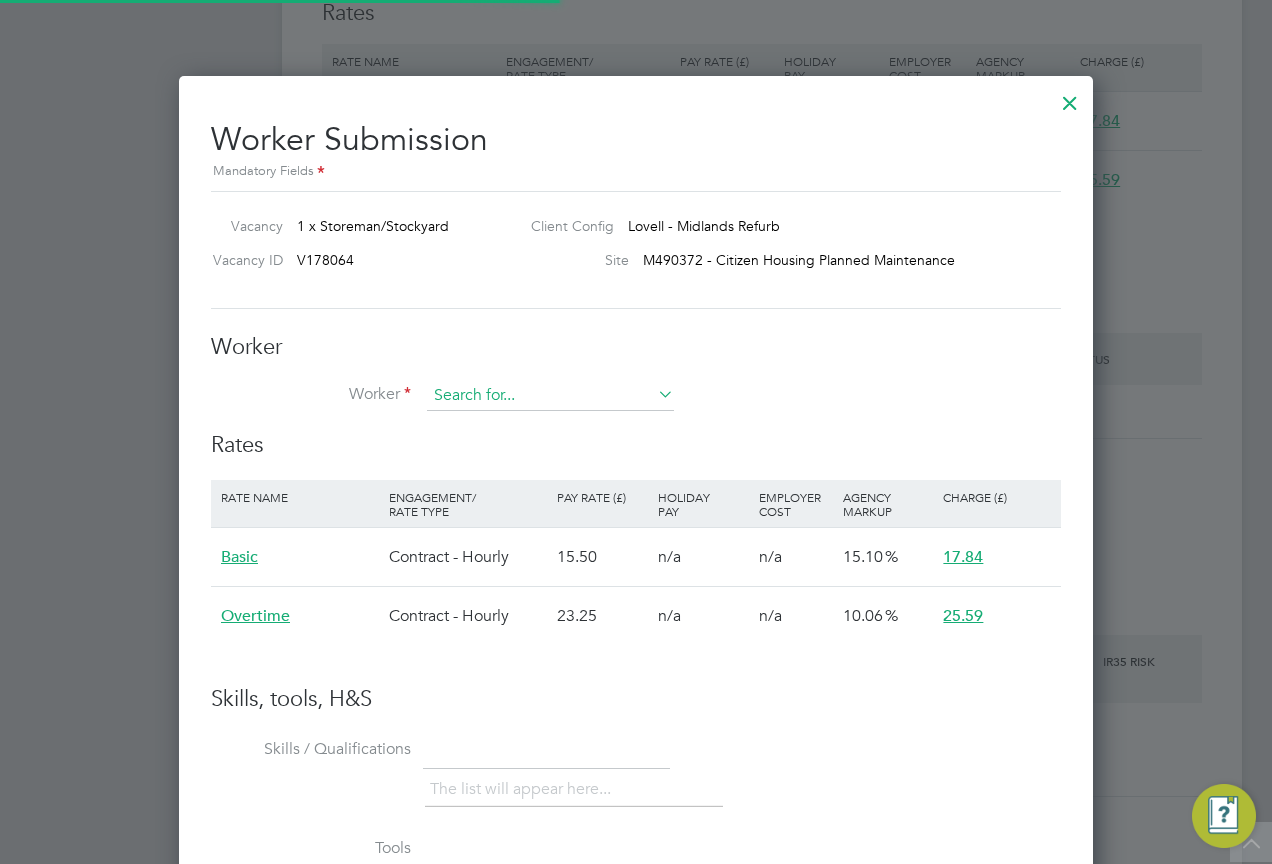 scroll, scrollTop: 10, scrollLeft: 10, axis: both 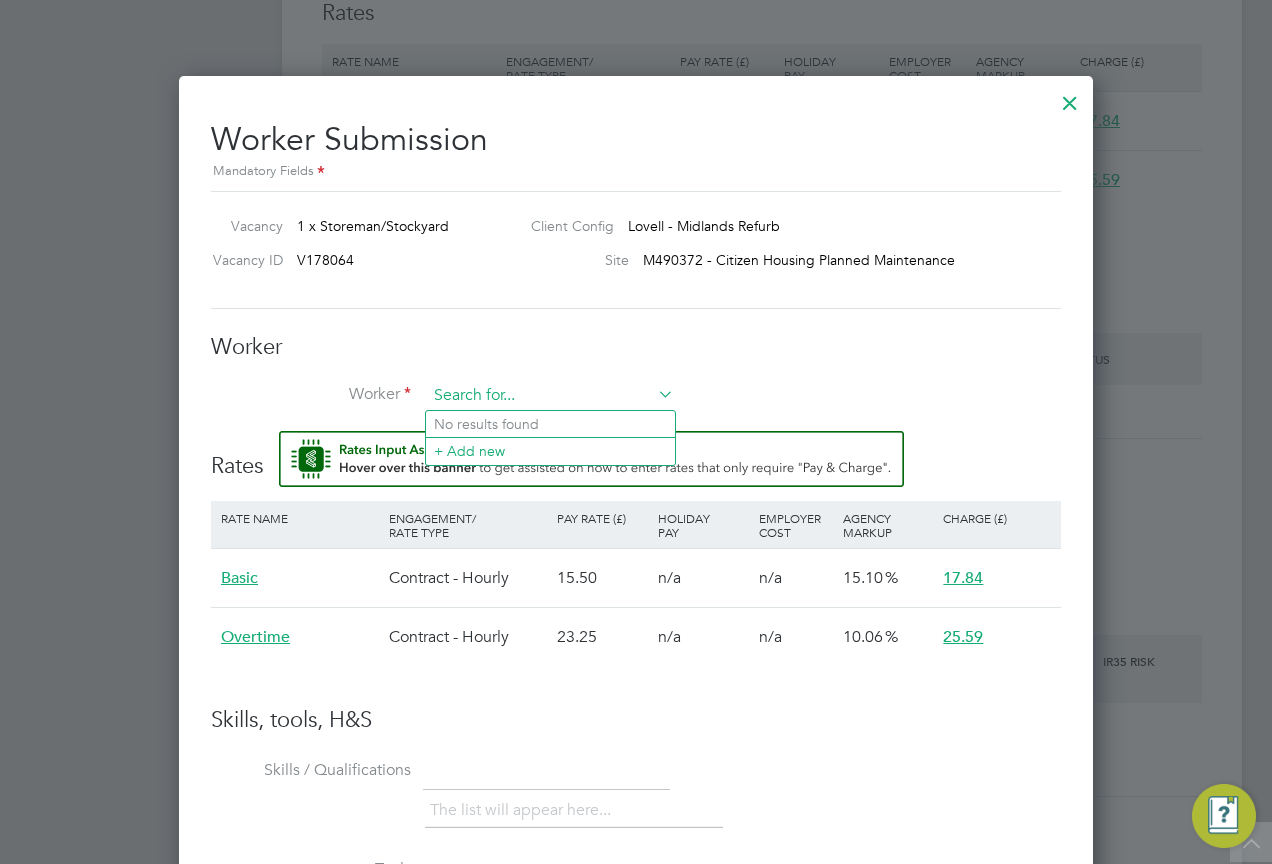 click at bounding box center (550, 396) 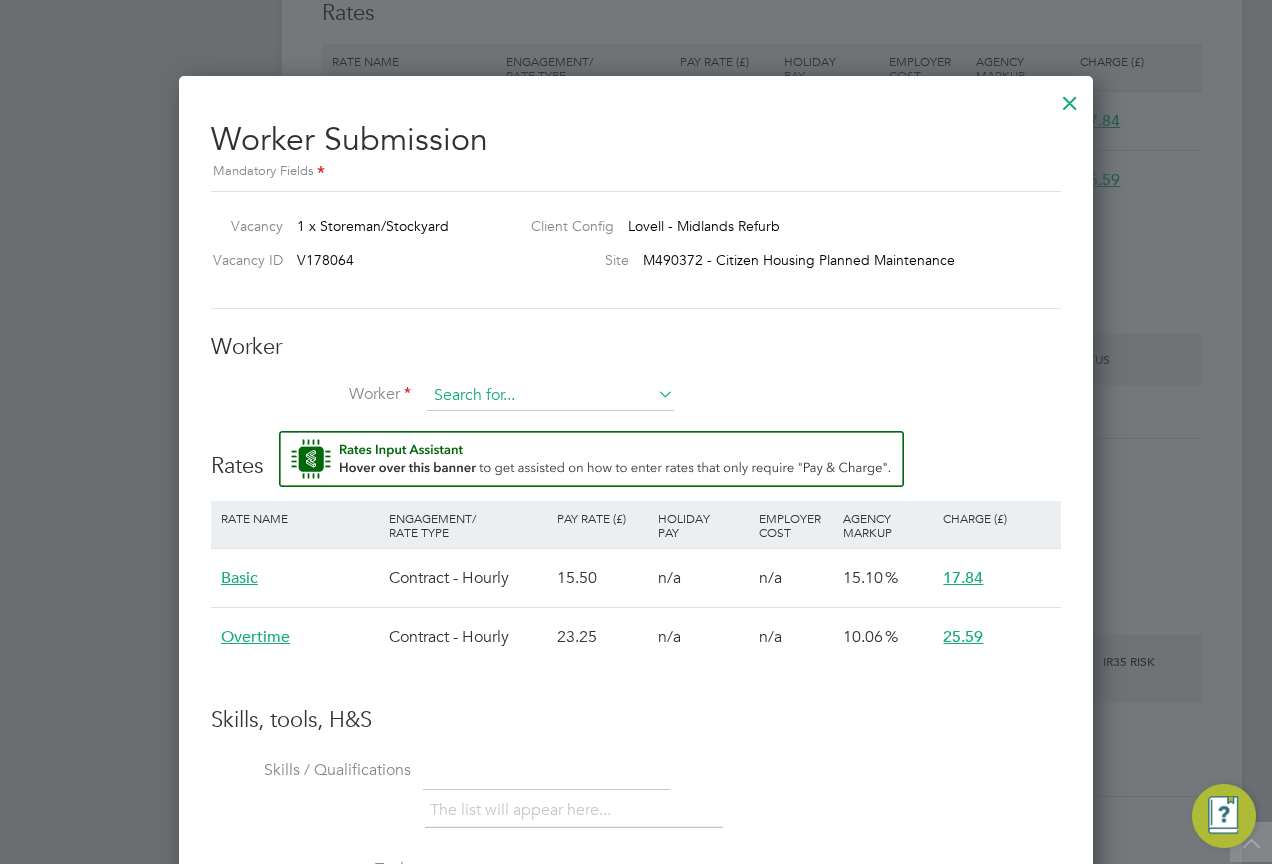 click at bounding box center (550, 396) 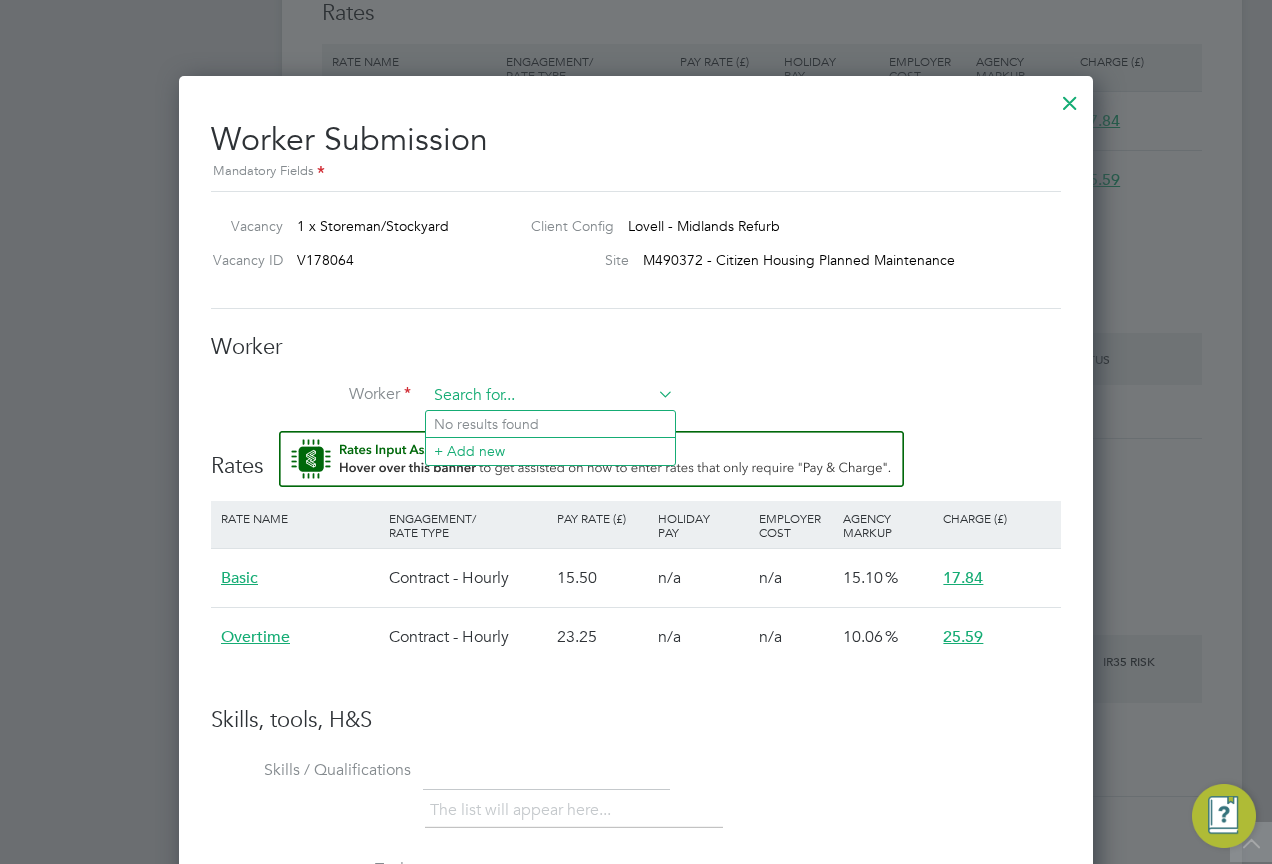 paste on "16406654" 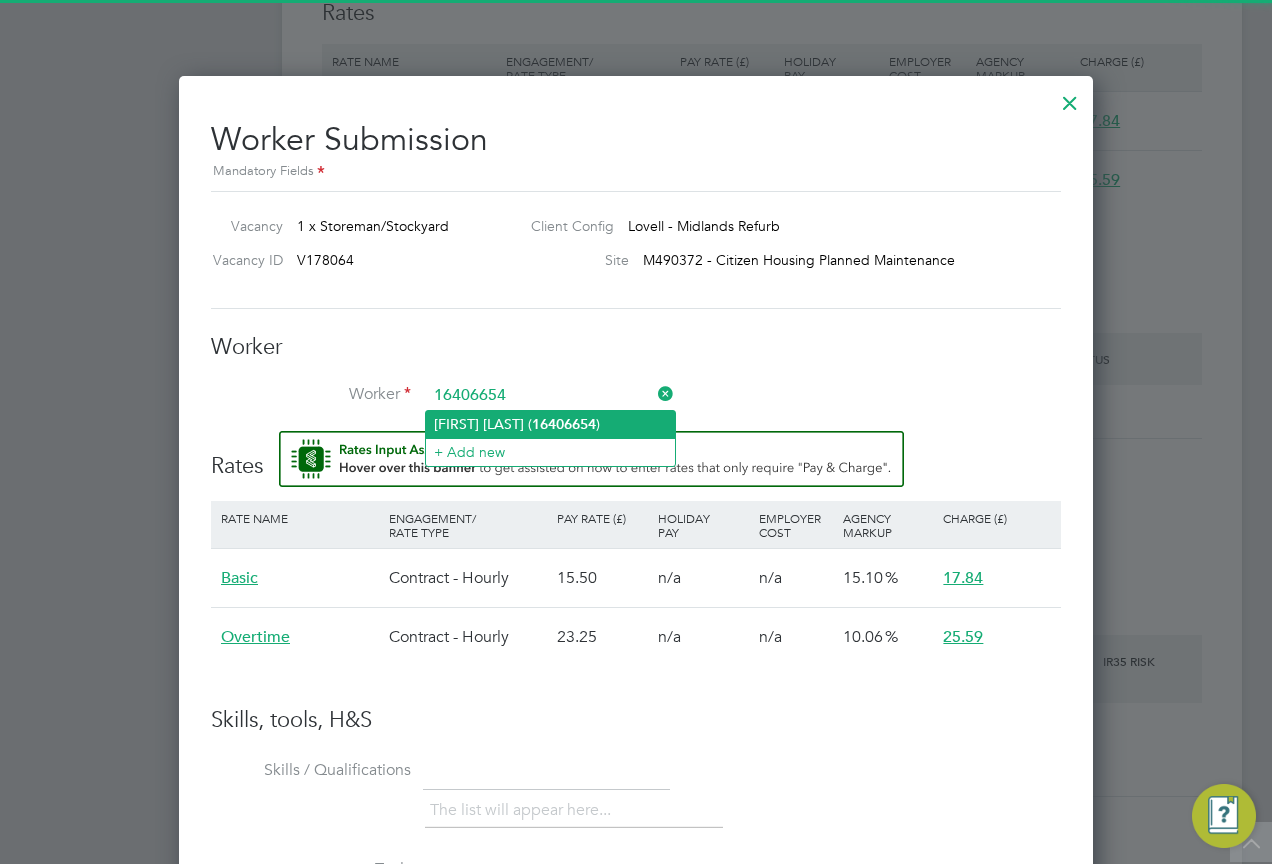 click on "Robert Mcclelland ( 16406654 )" 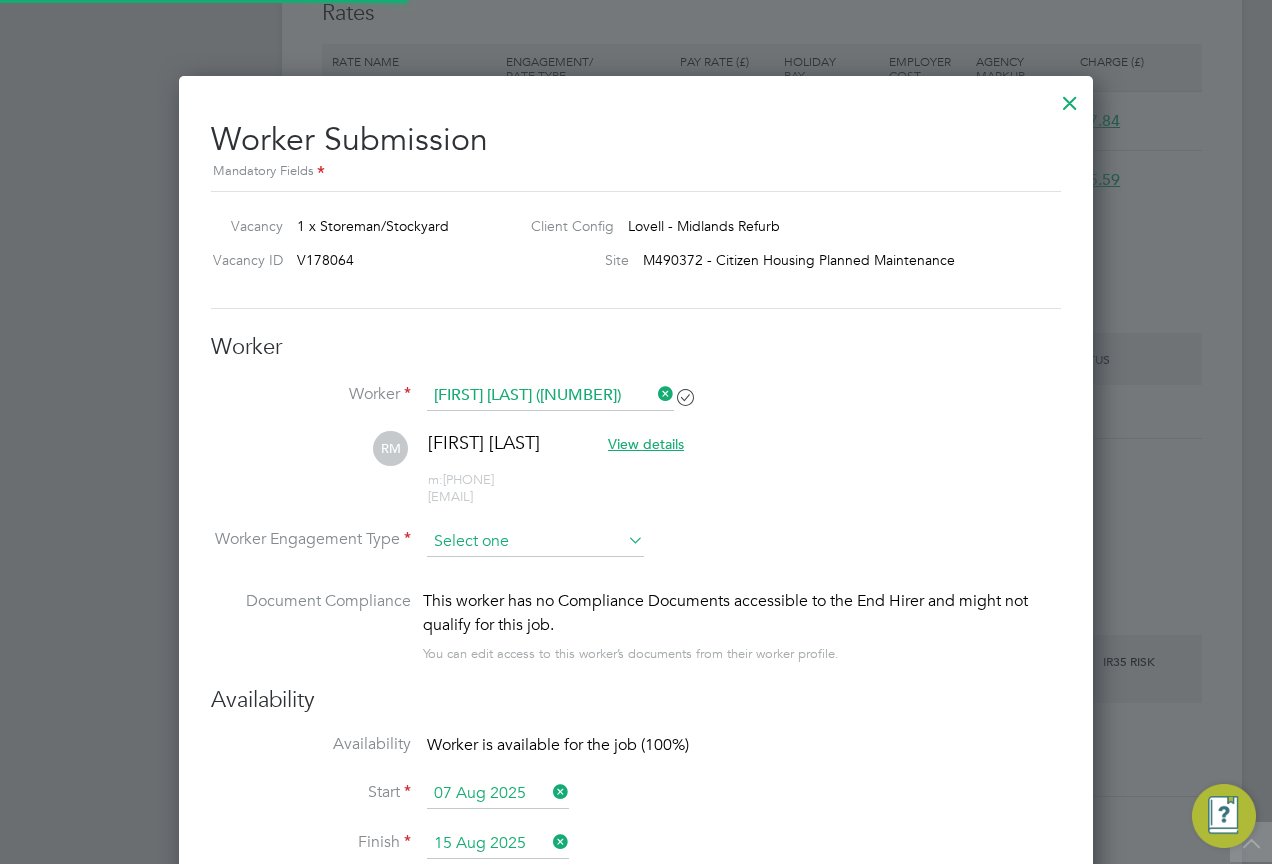 click at bounding box center [535, 542] 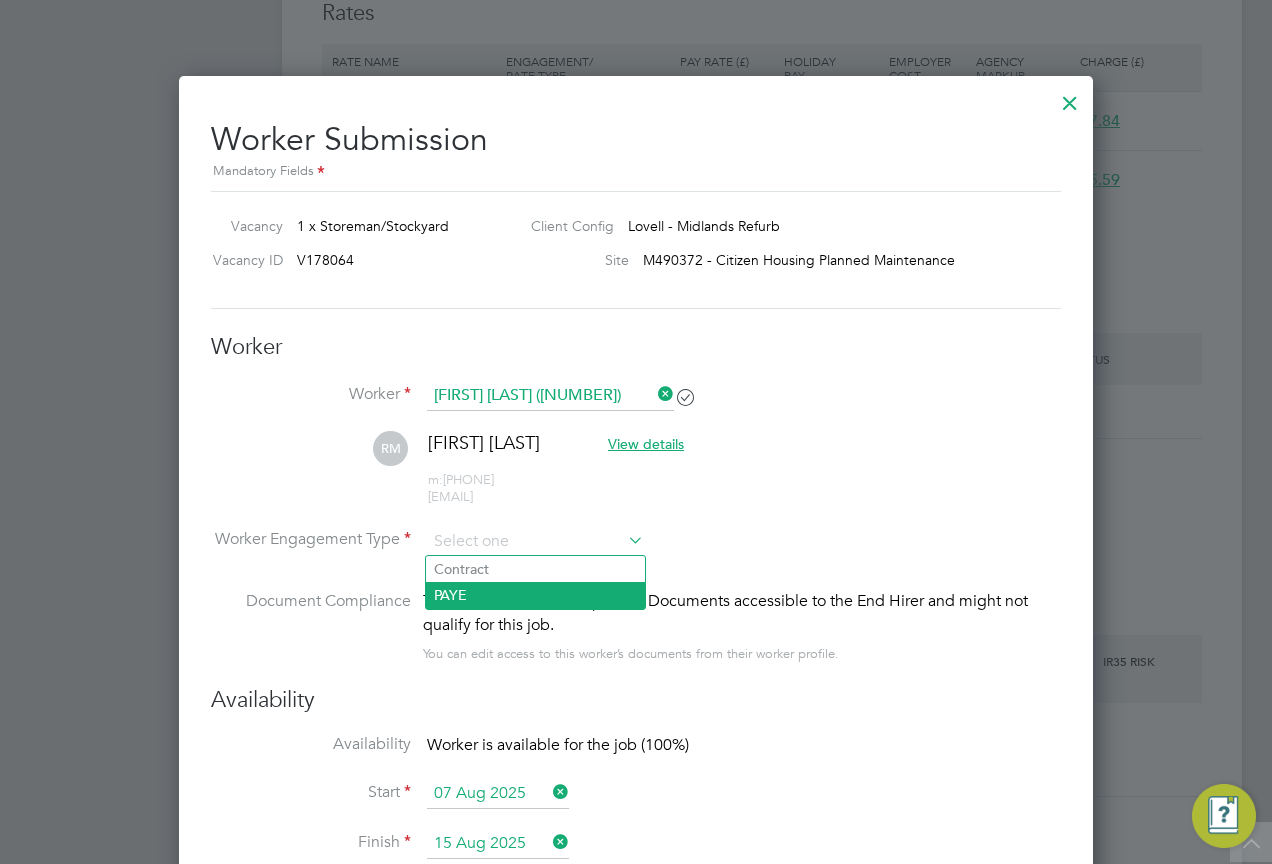 click on "PAYE" 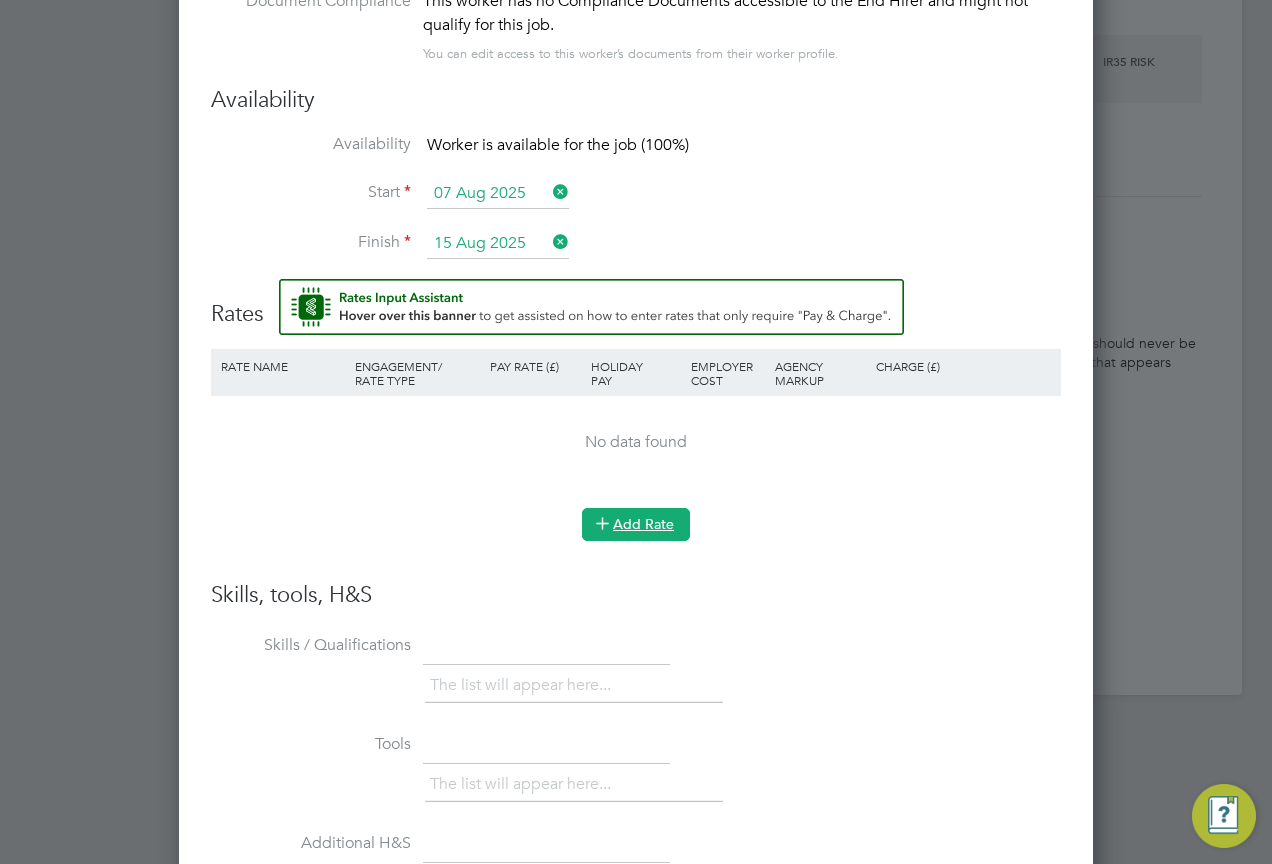 click at bounding box center [602, 522] 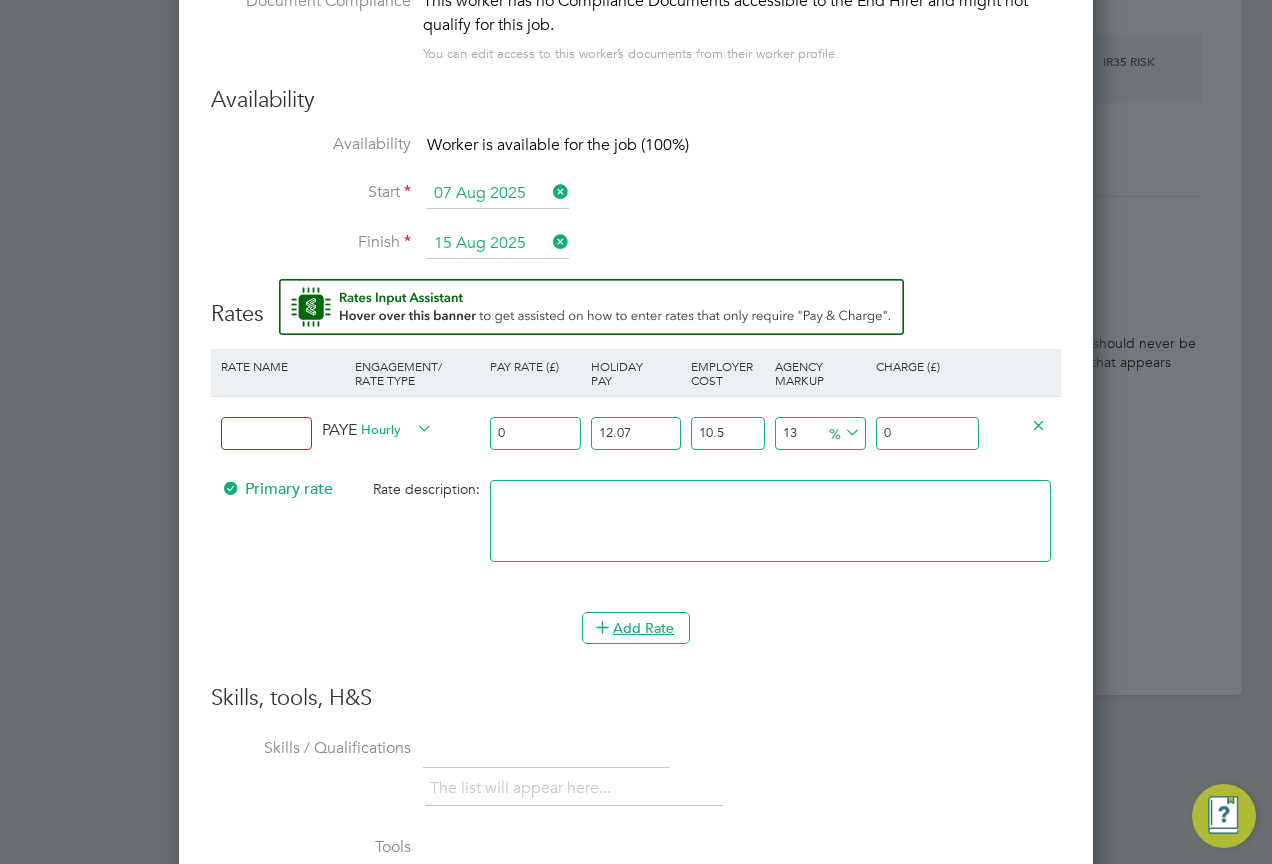 click at bounding box center (266, 433) 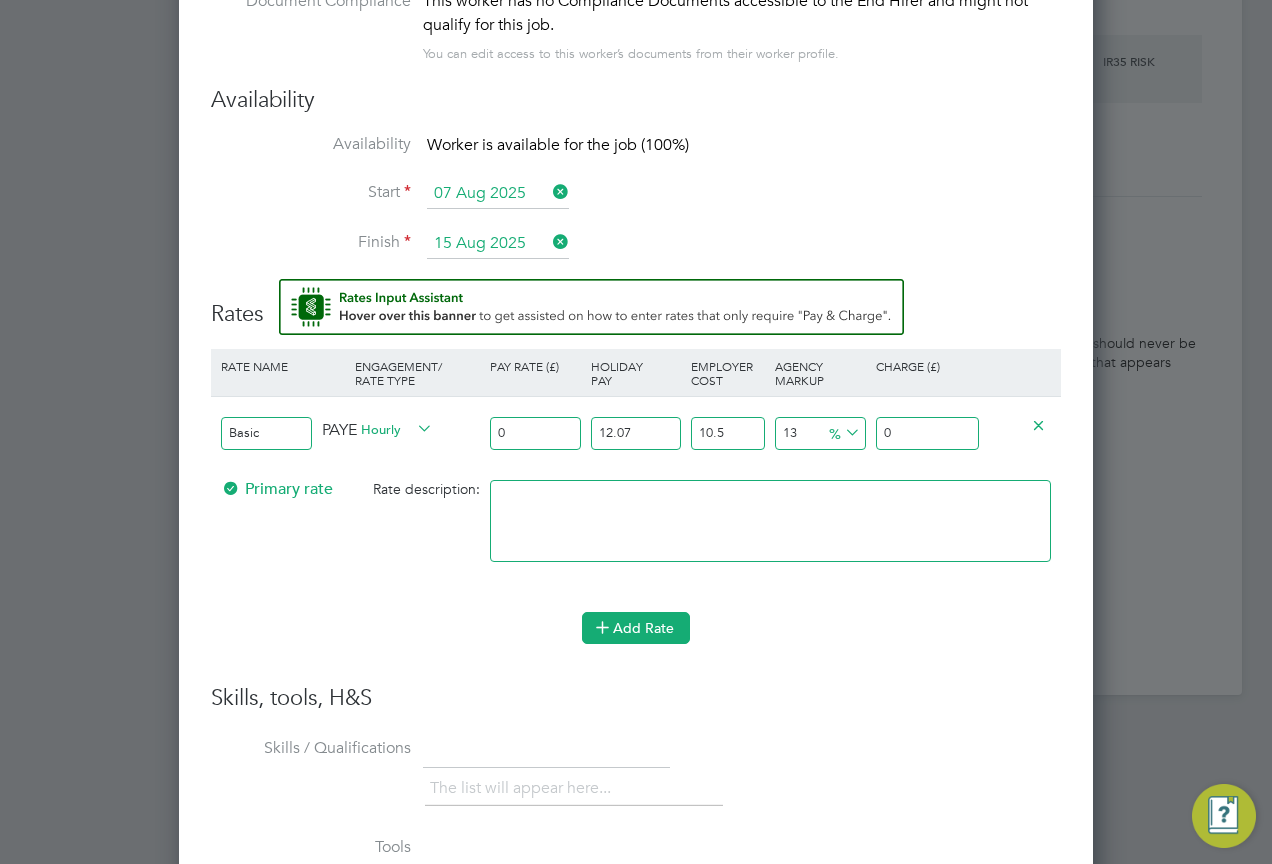 type on "Basic" 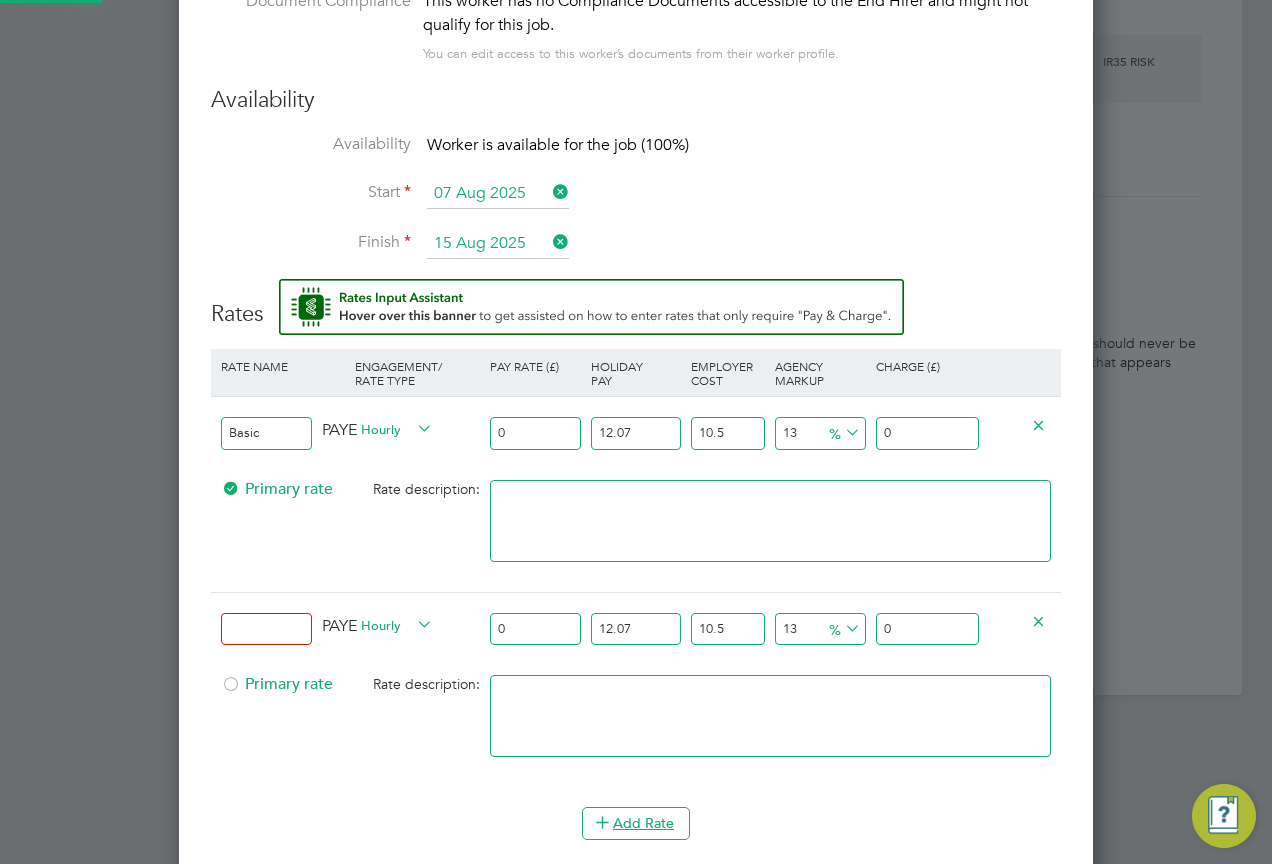 click at bounding box center [266, 629] 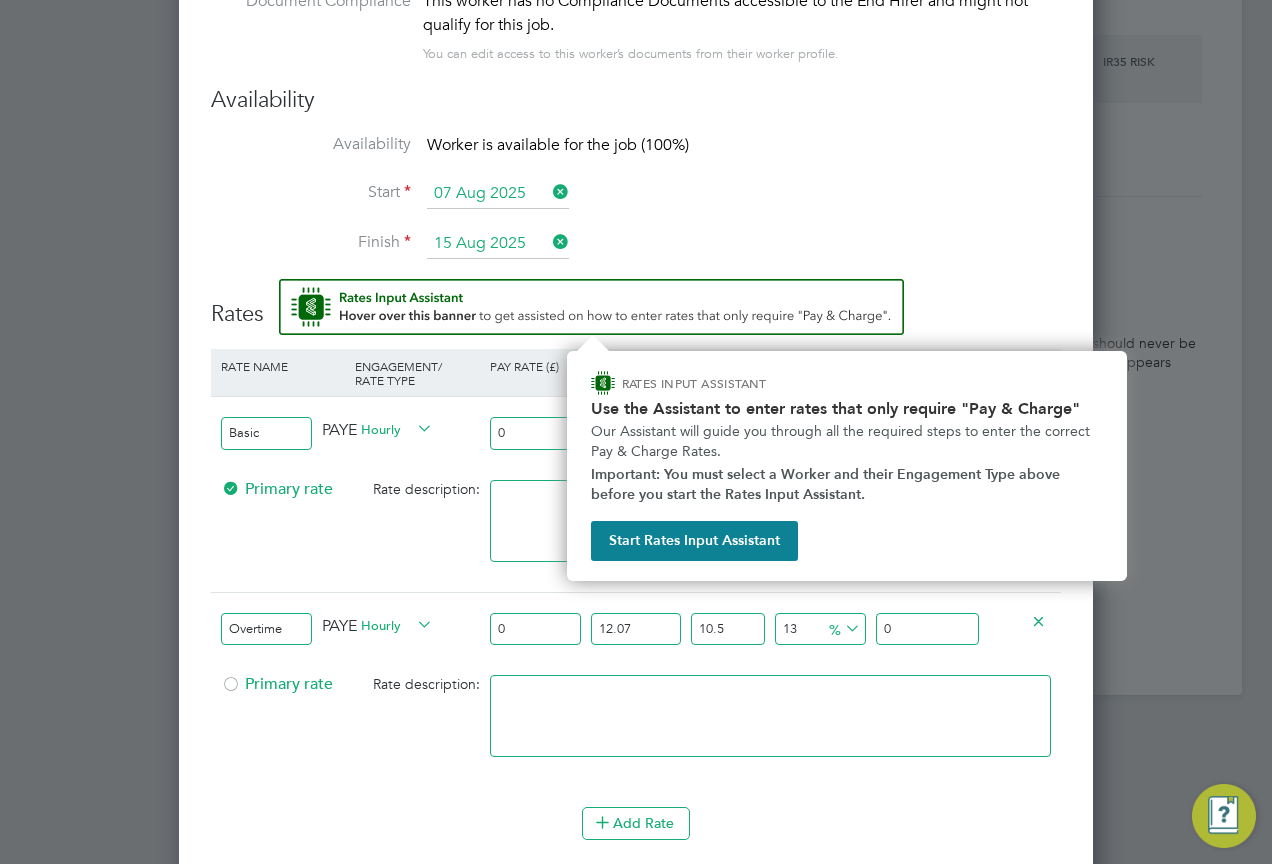 type on "Overtime" 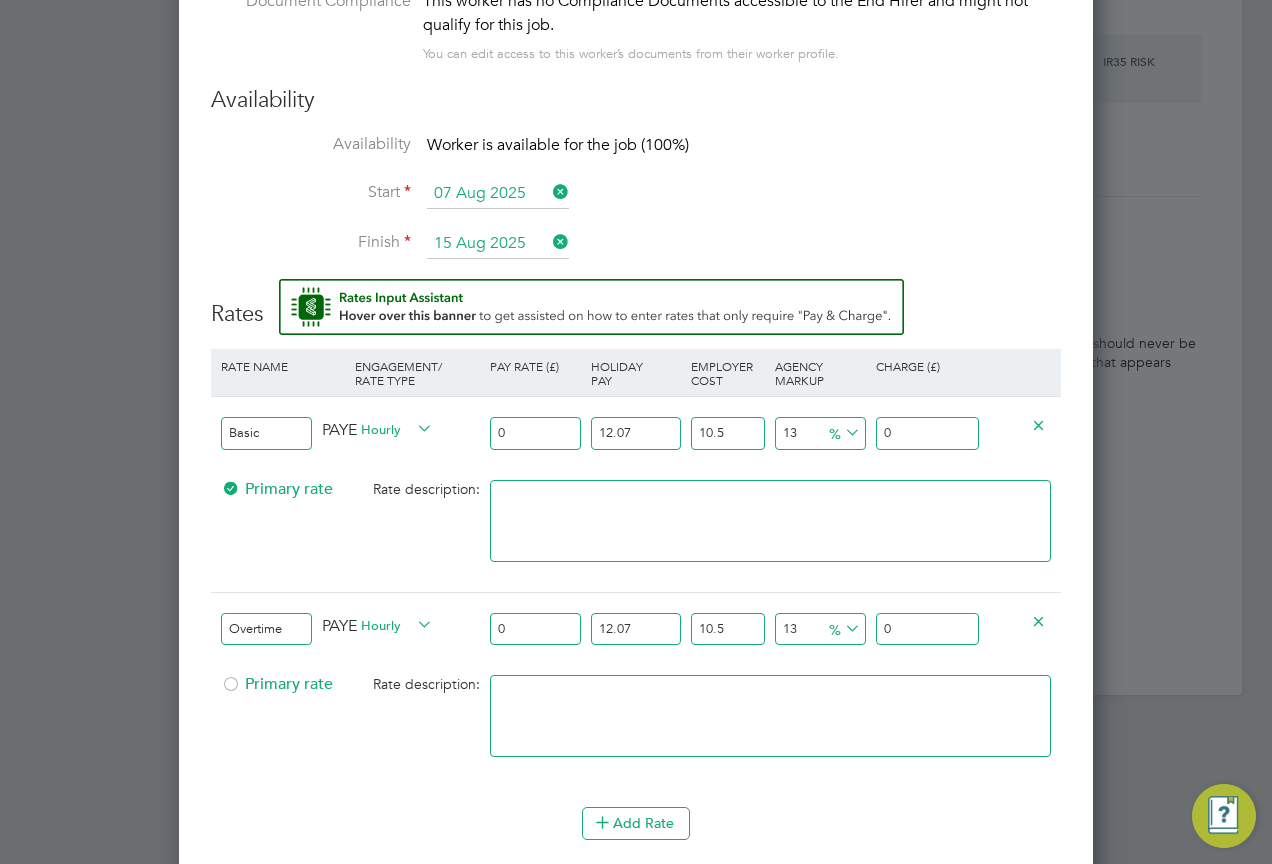 click on "0" at bounding box center (535, 433) 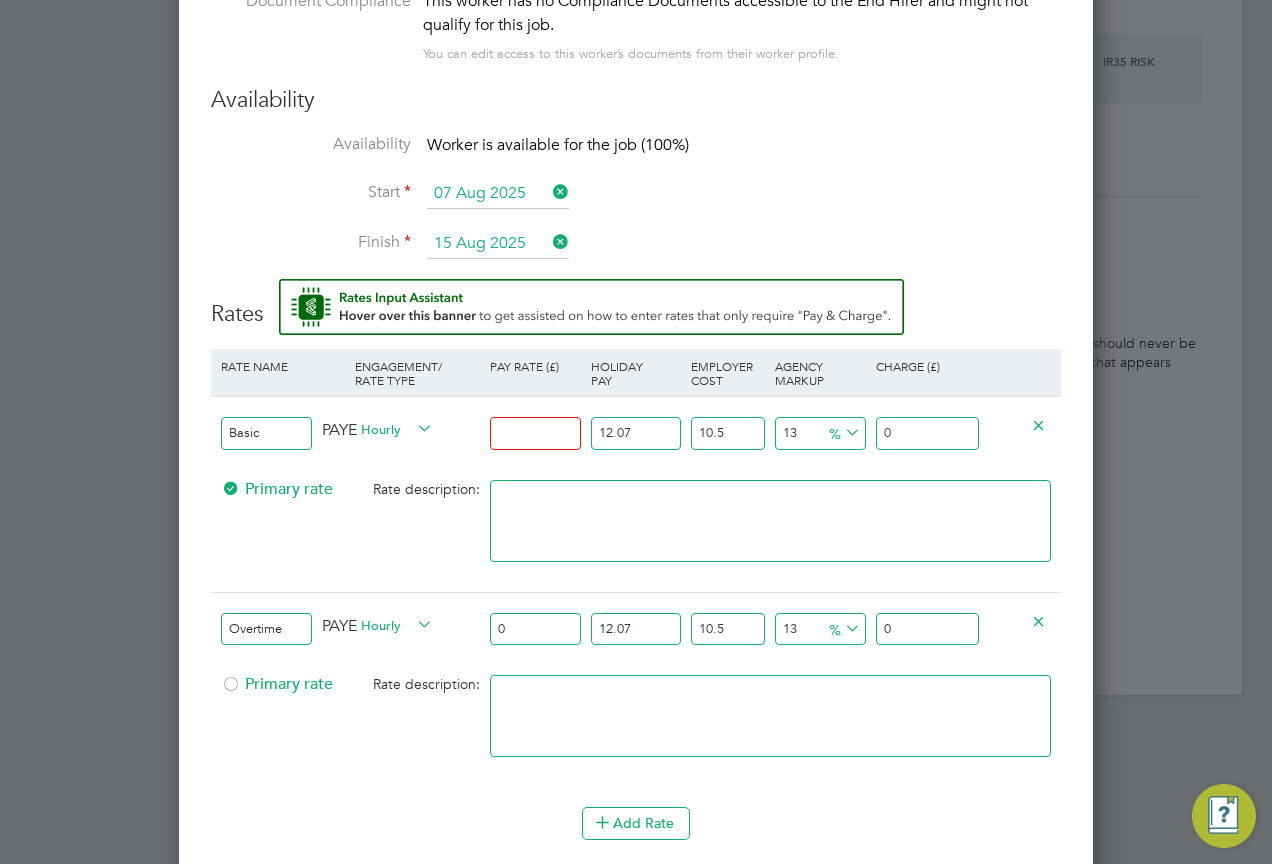 type on "1" 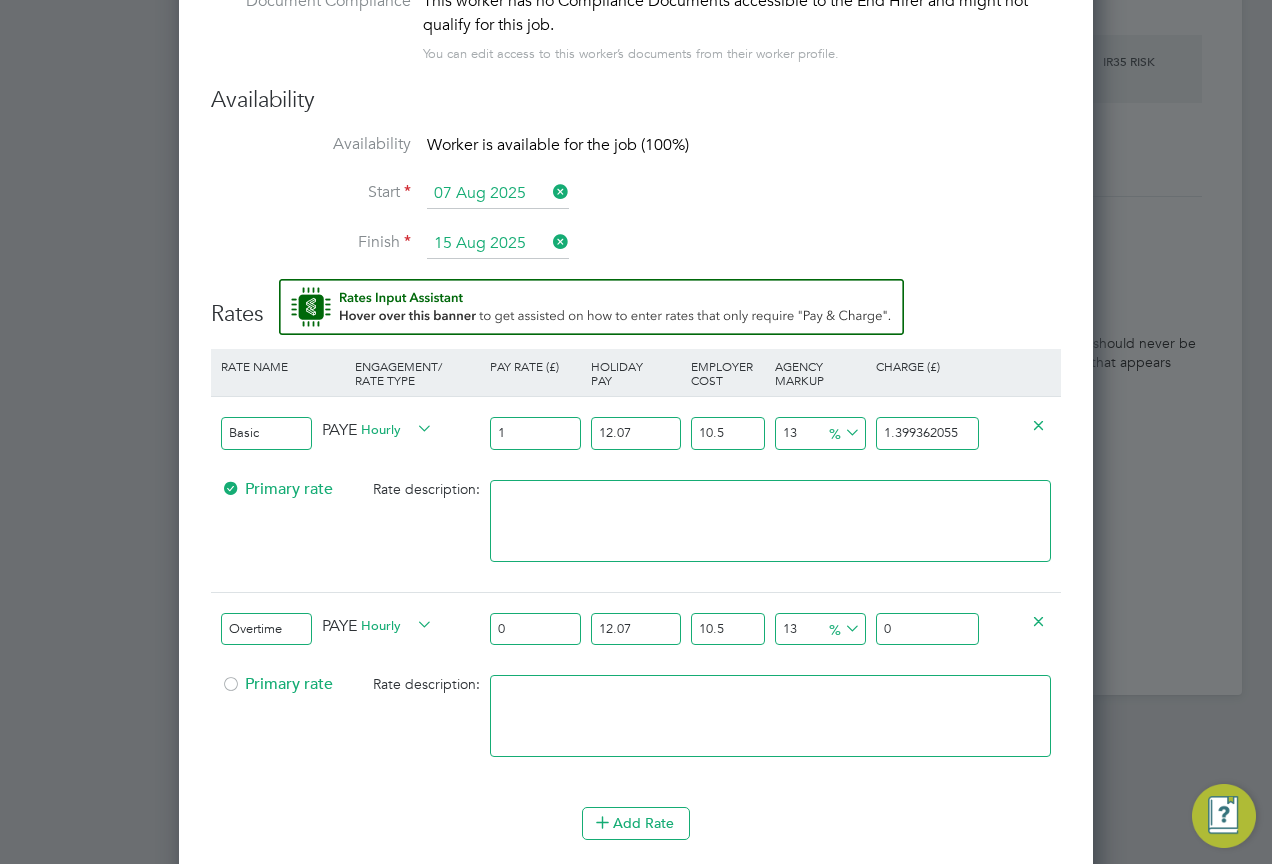 type on "12" 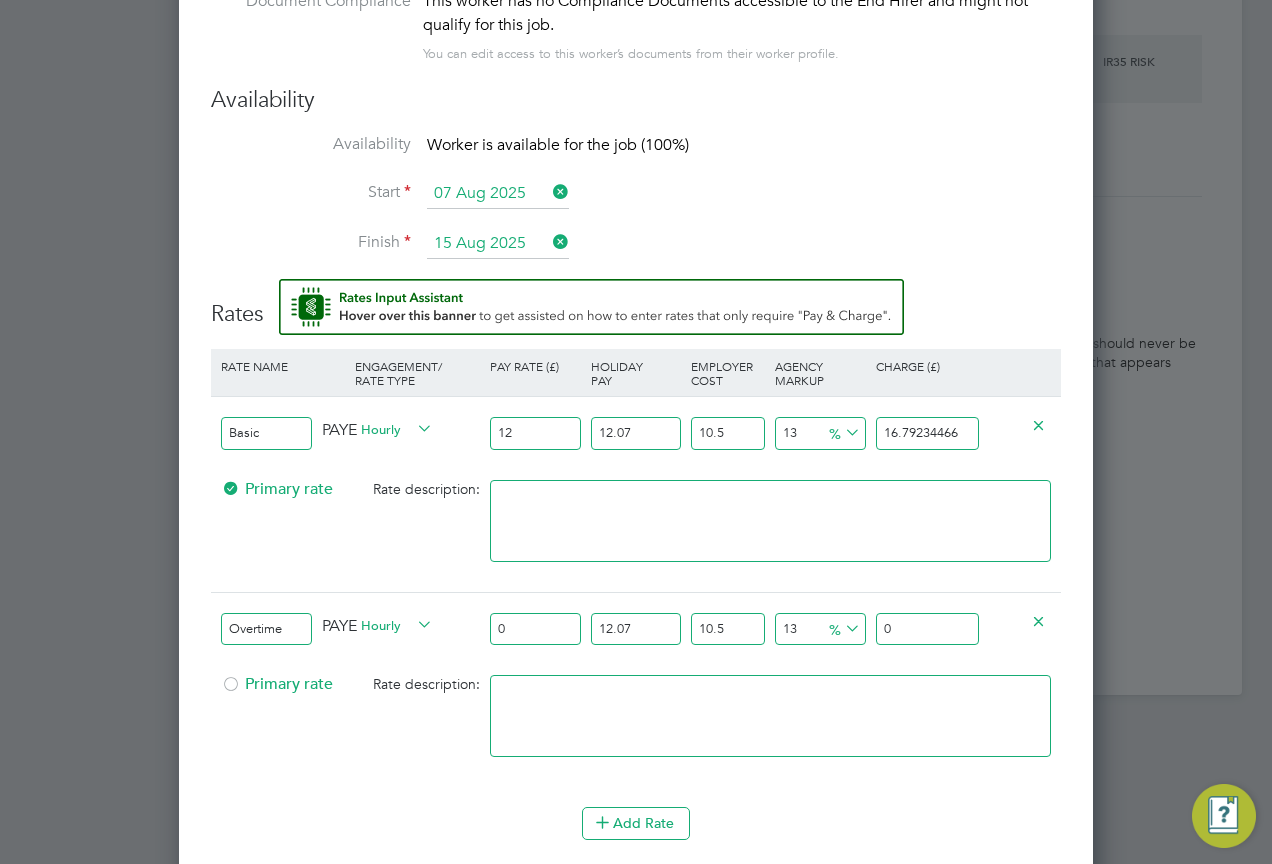 type on "12.6" 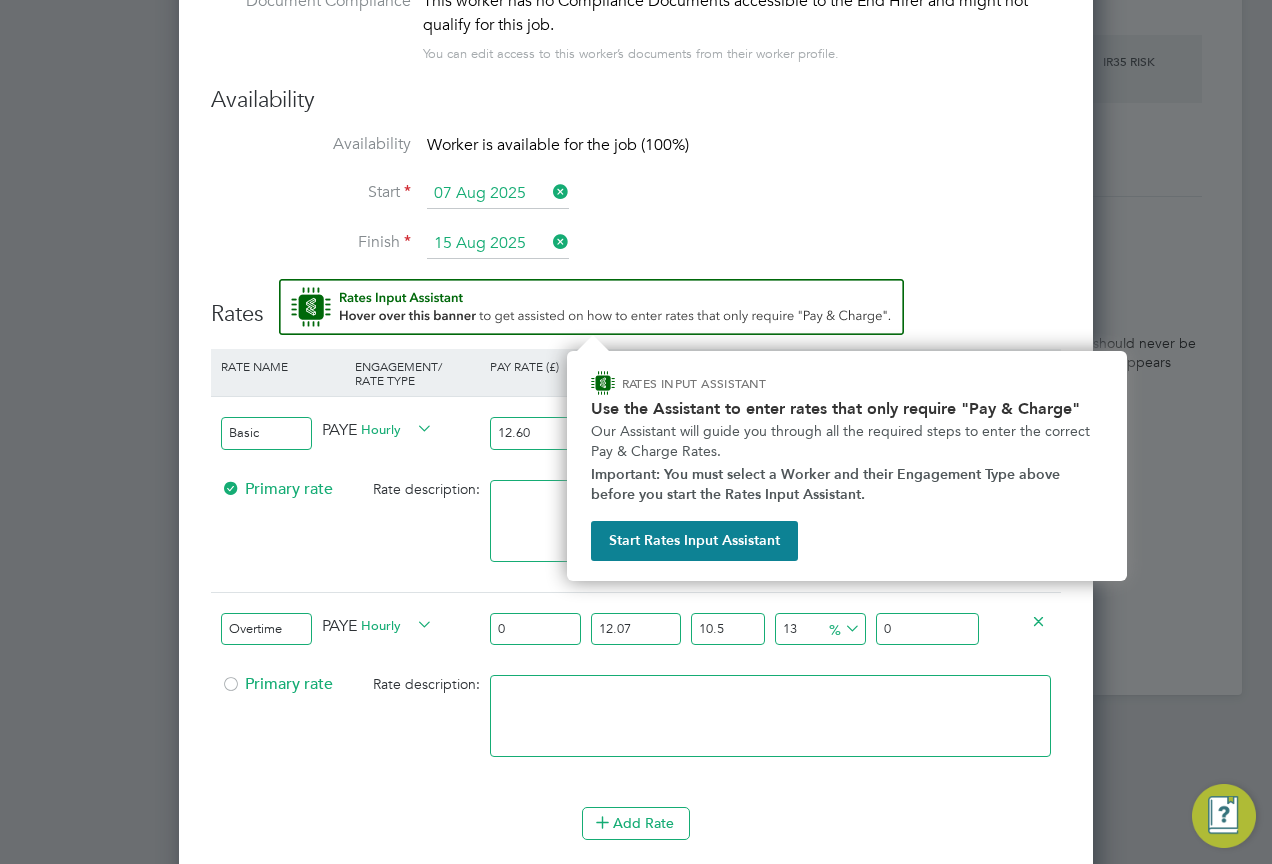 type on "12.60" 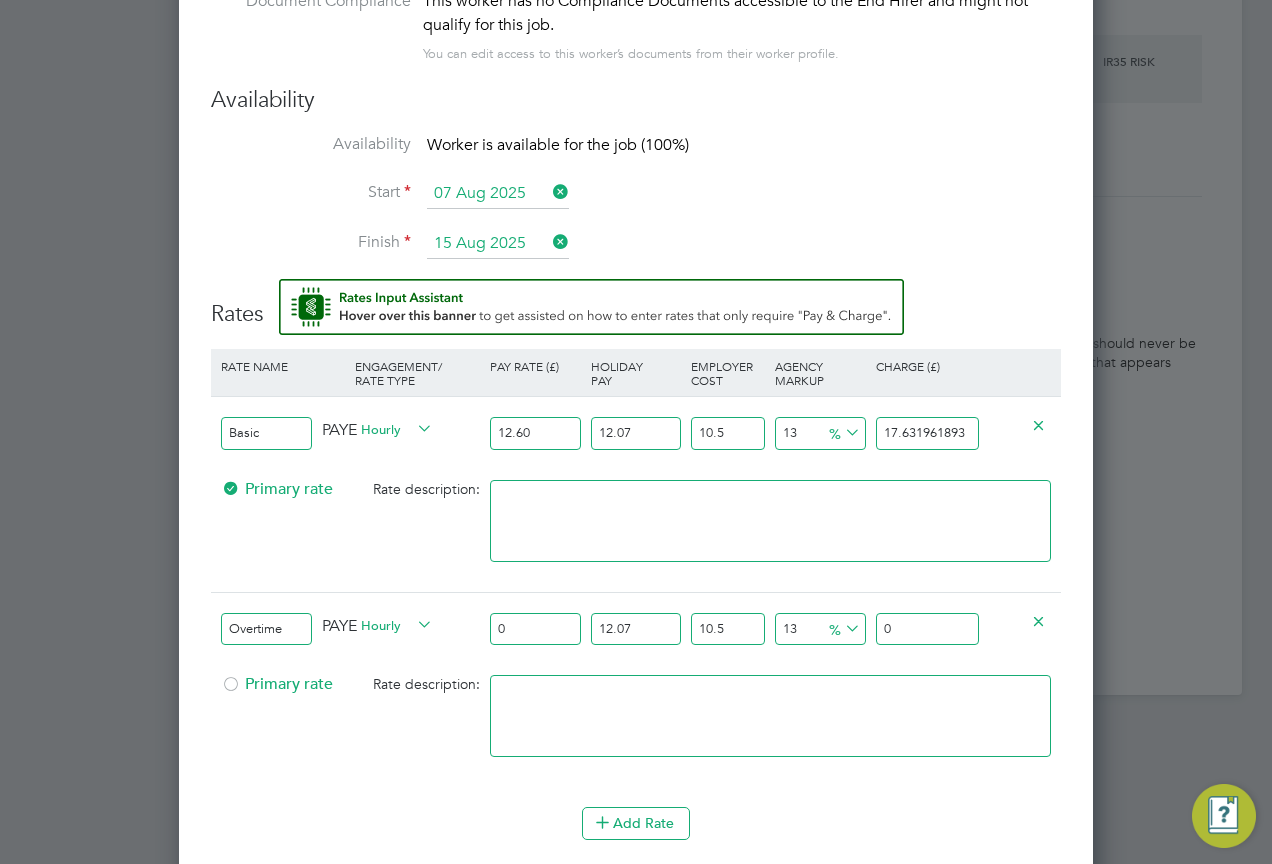 click at bounding box center (770, 531) 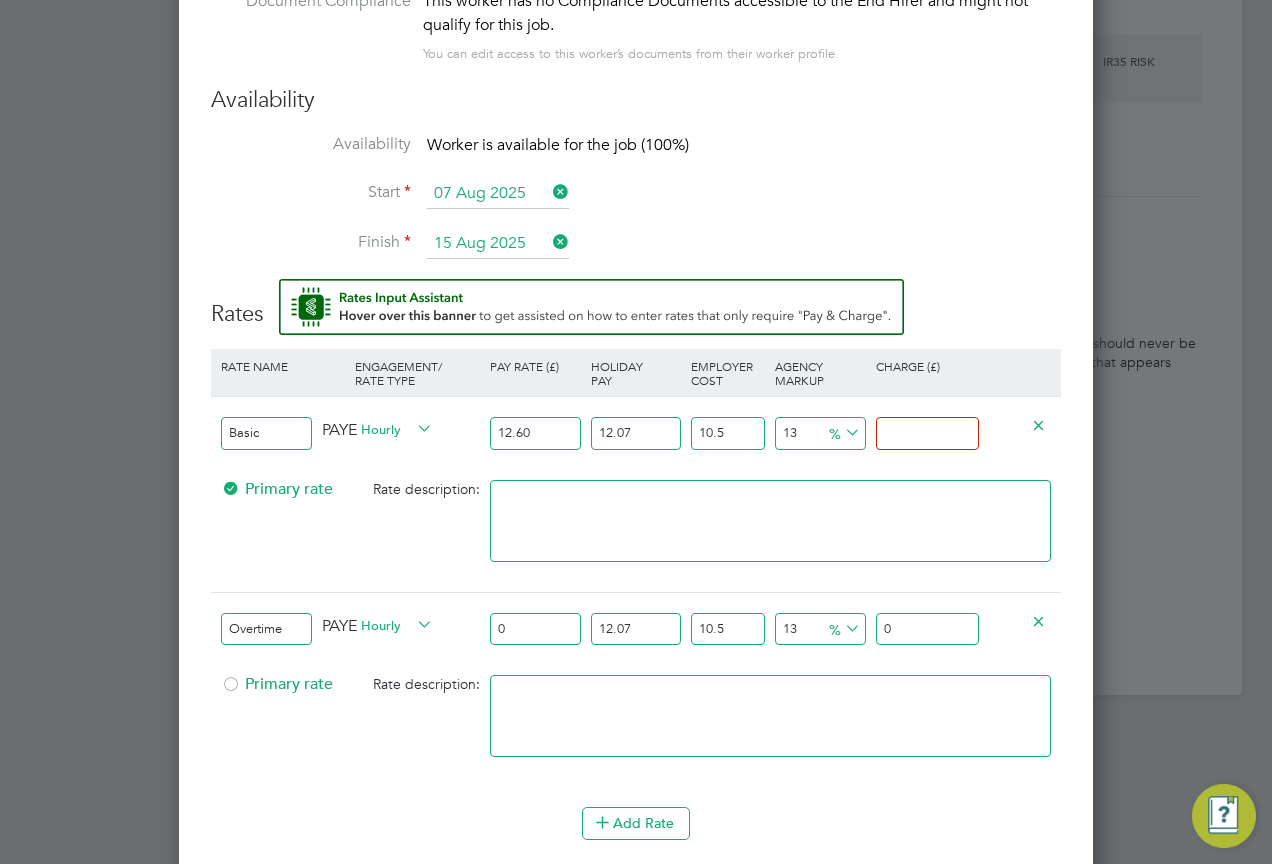 type on "-93.59118397114608" 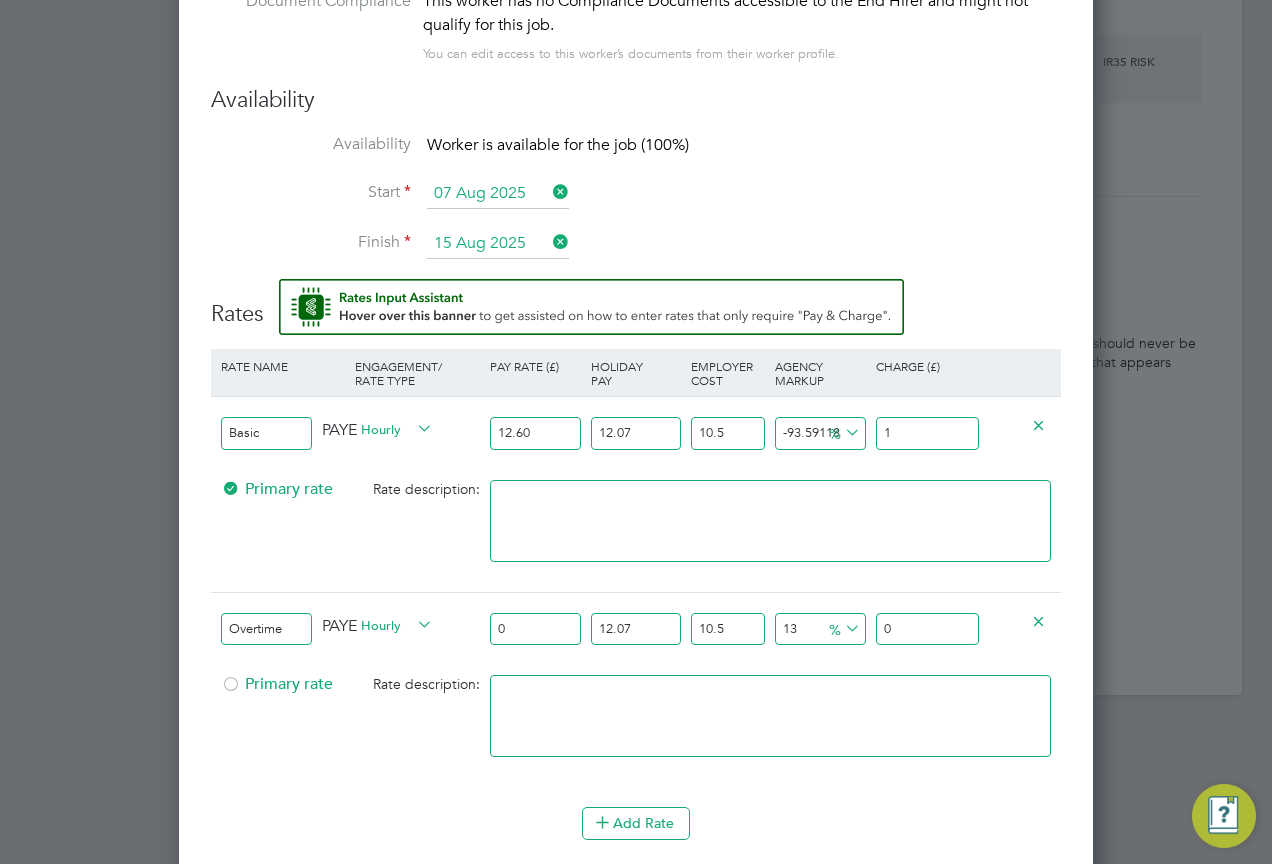 type on "19" 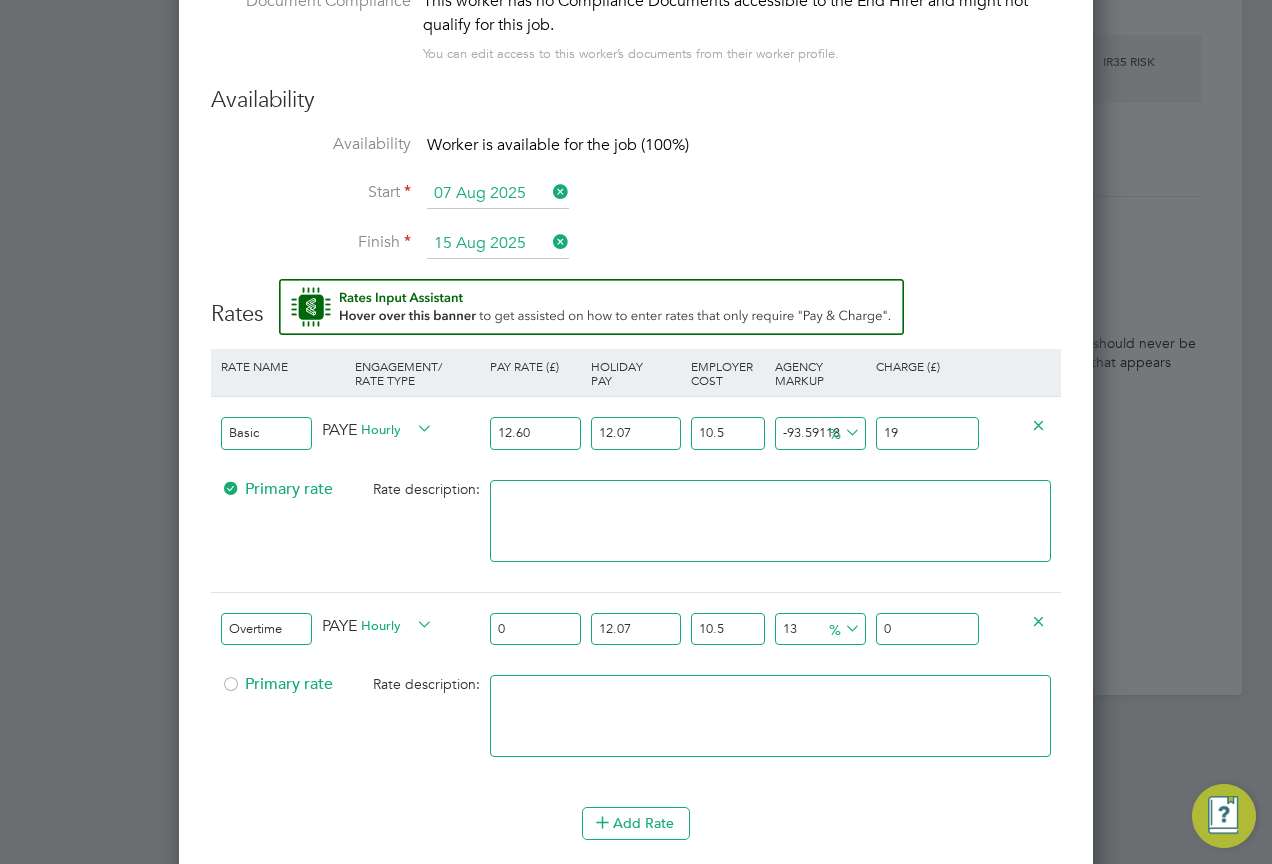type on "21.767504548224583" 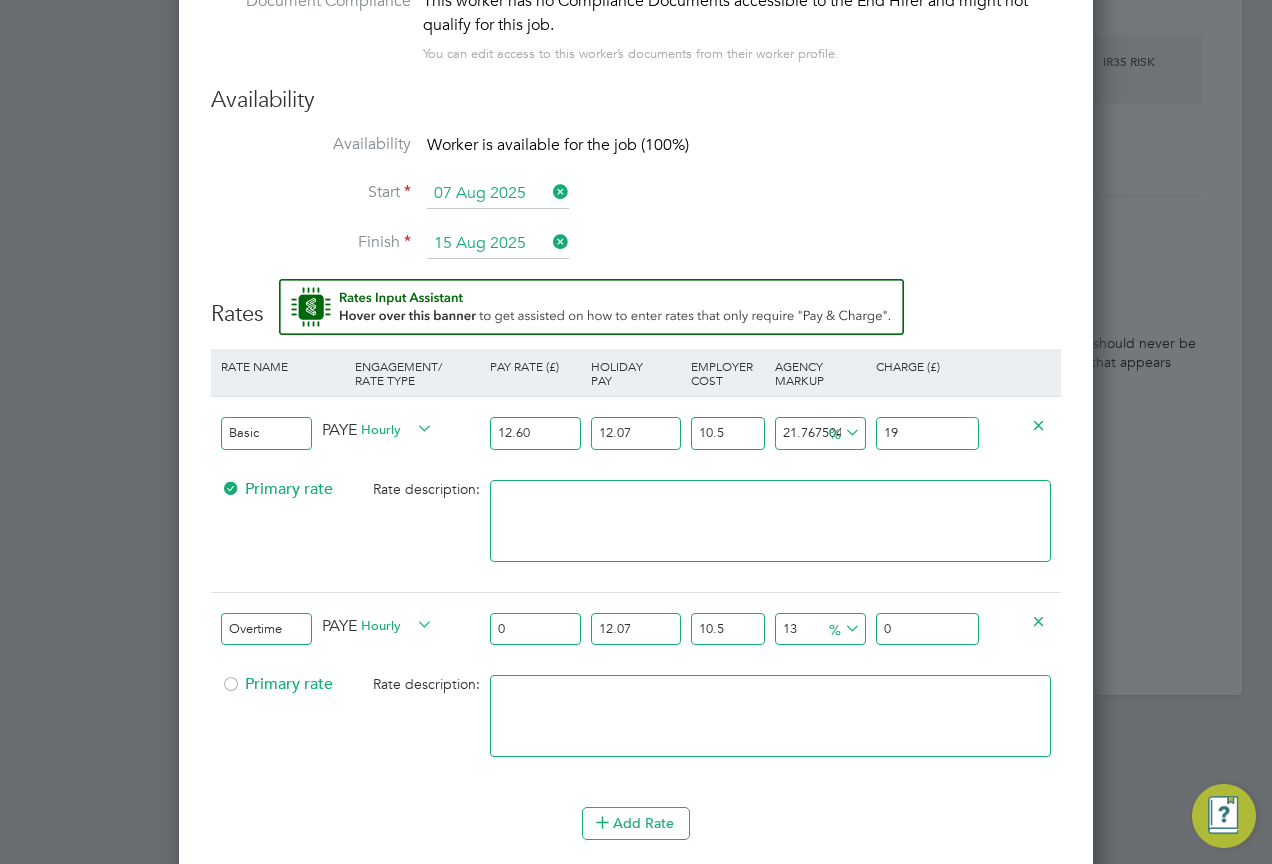 type on "19.0" 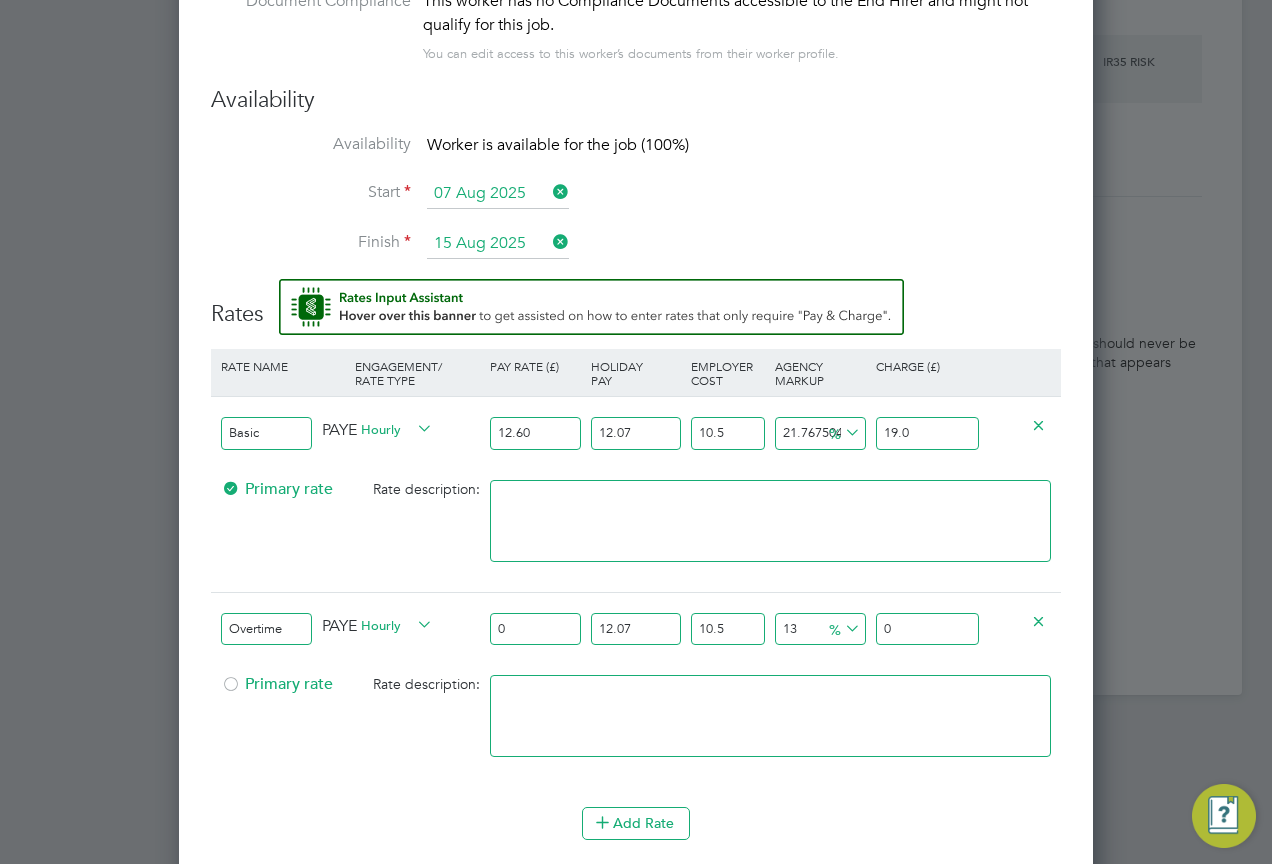 type on "21.83159270851312" 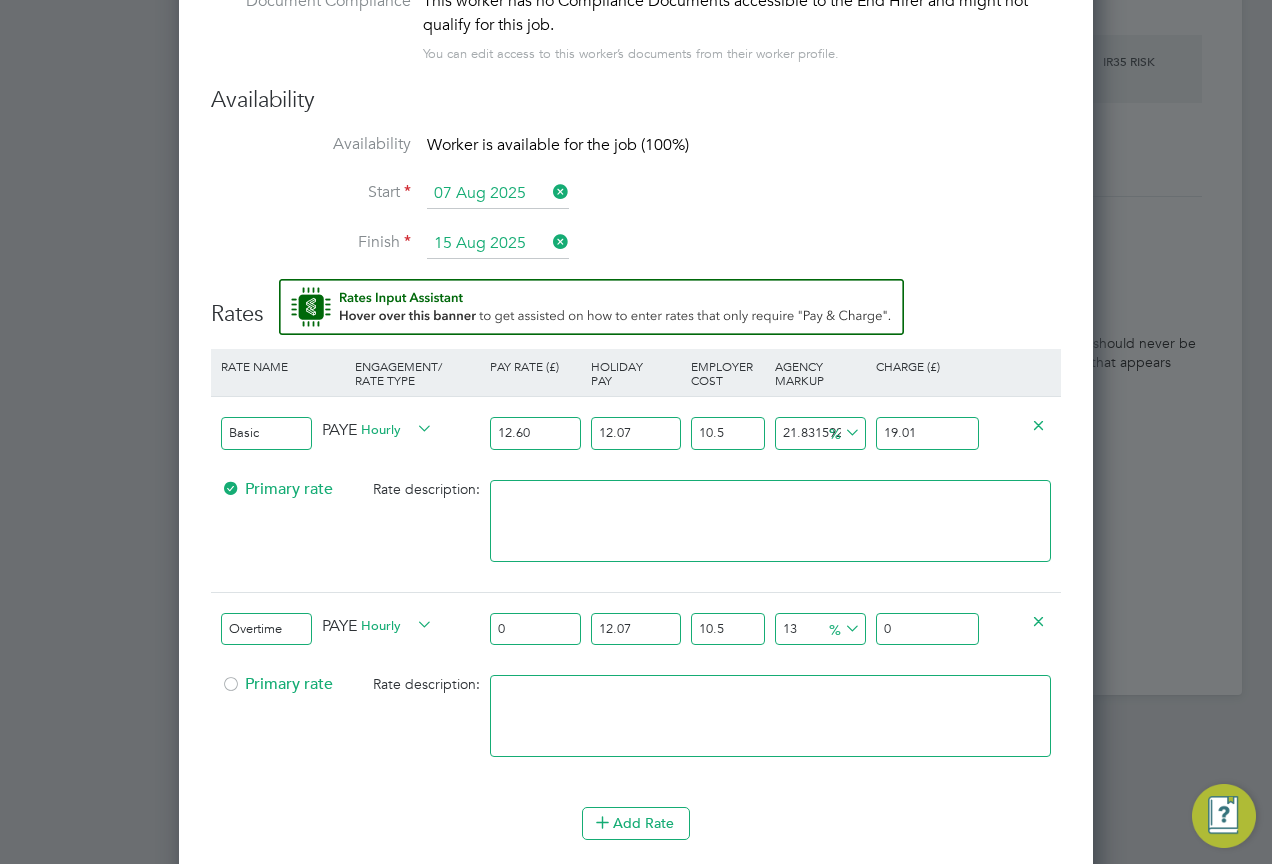 type on "19.01" 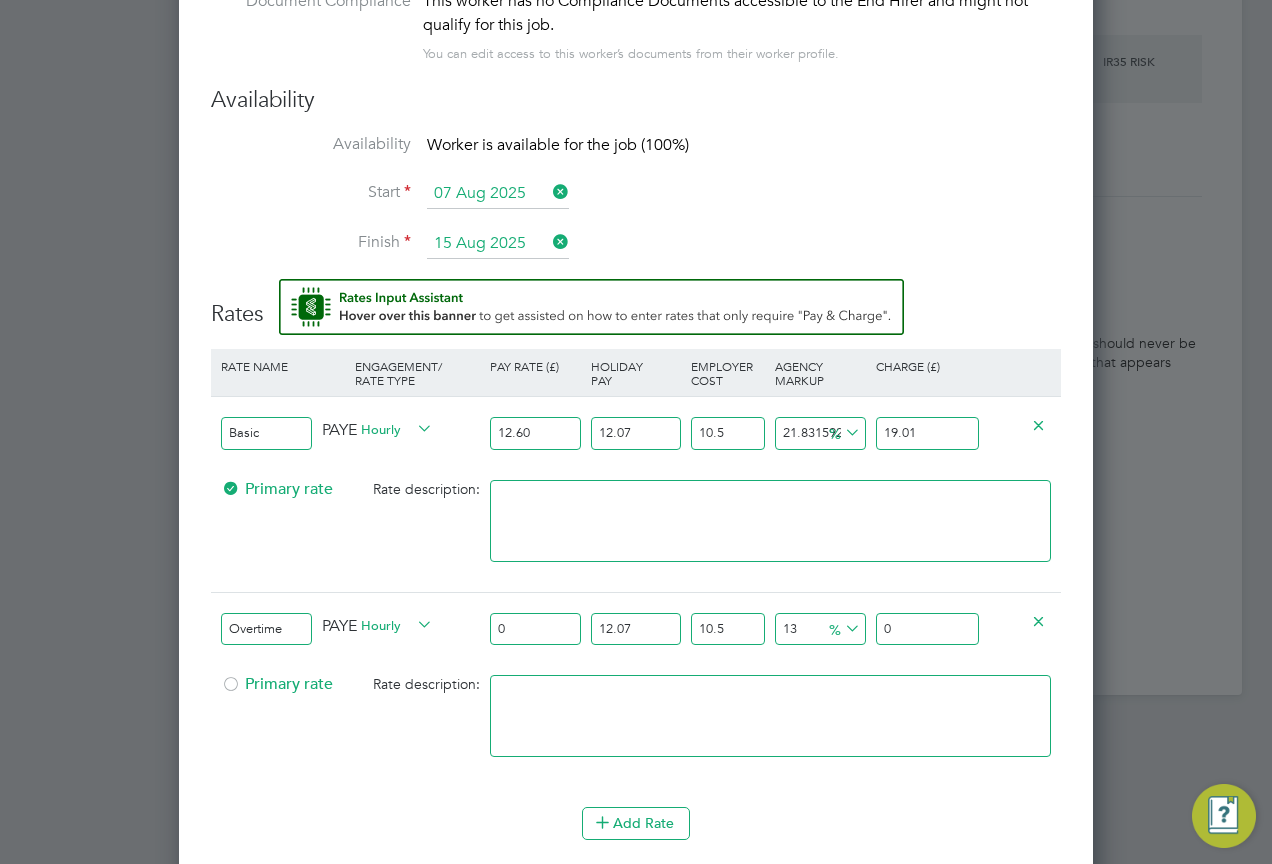 click on "0" at bounding box center (535, 629) 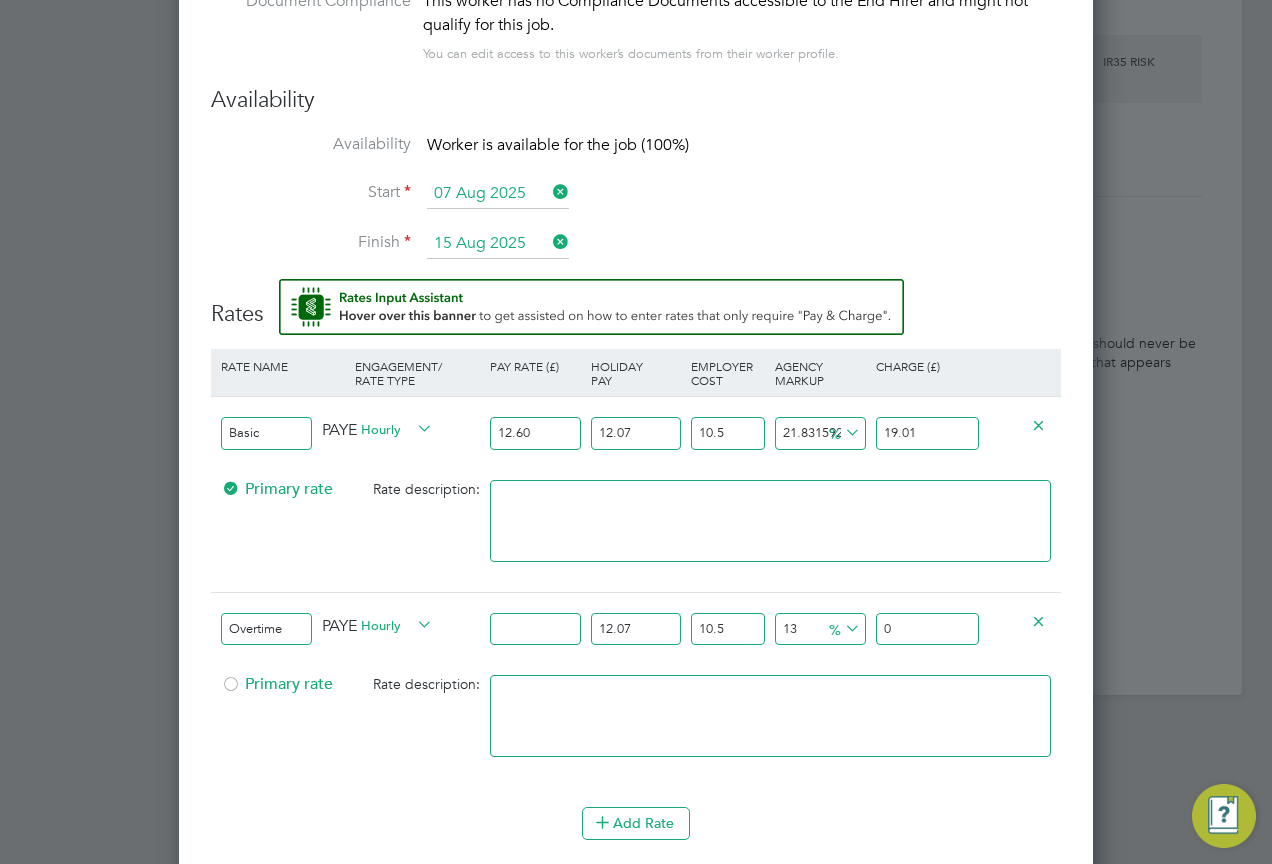 type on "1" 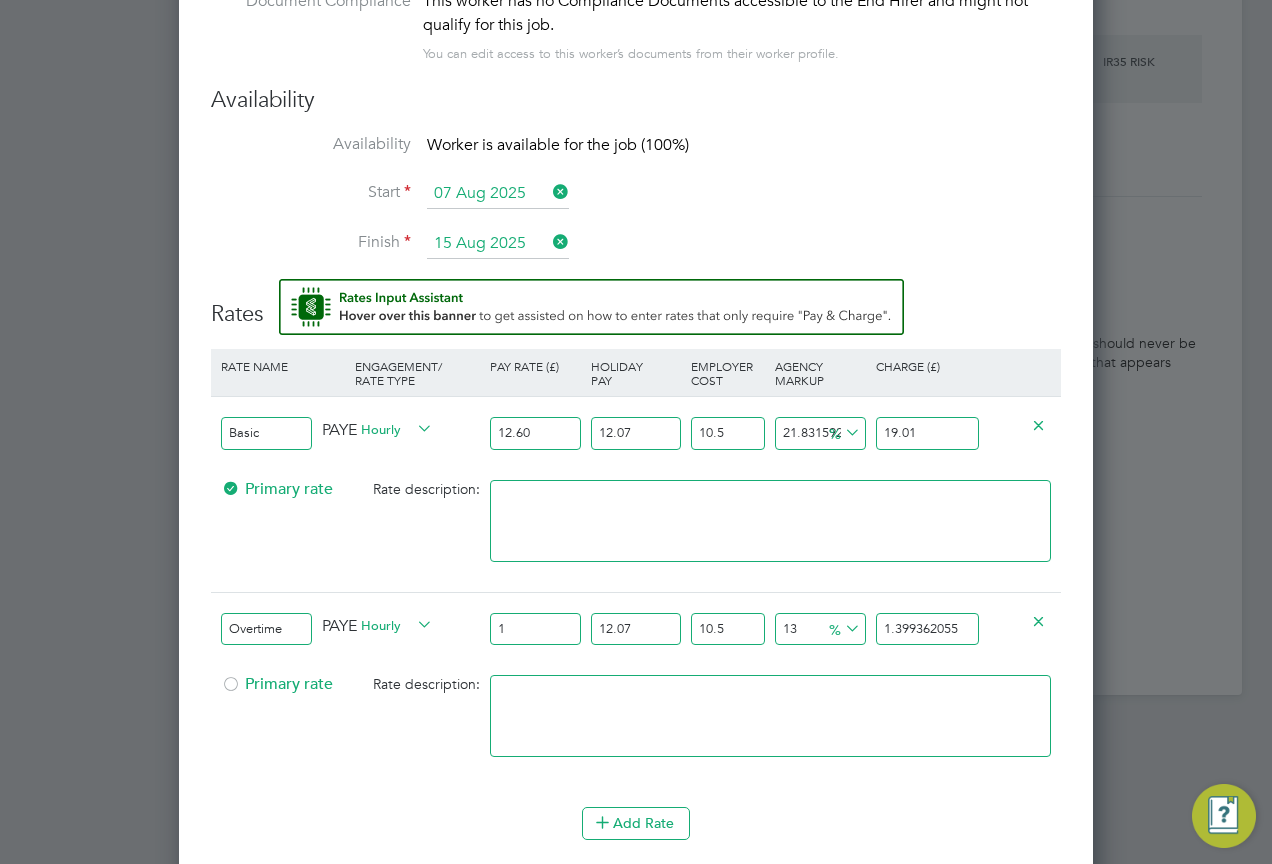 type on "18" 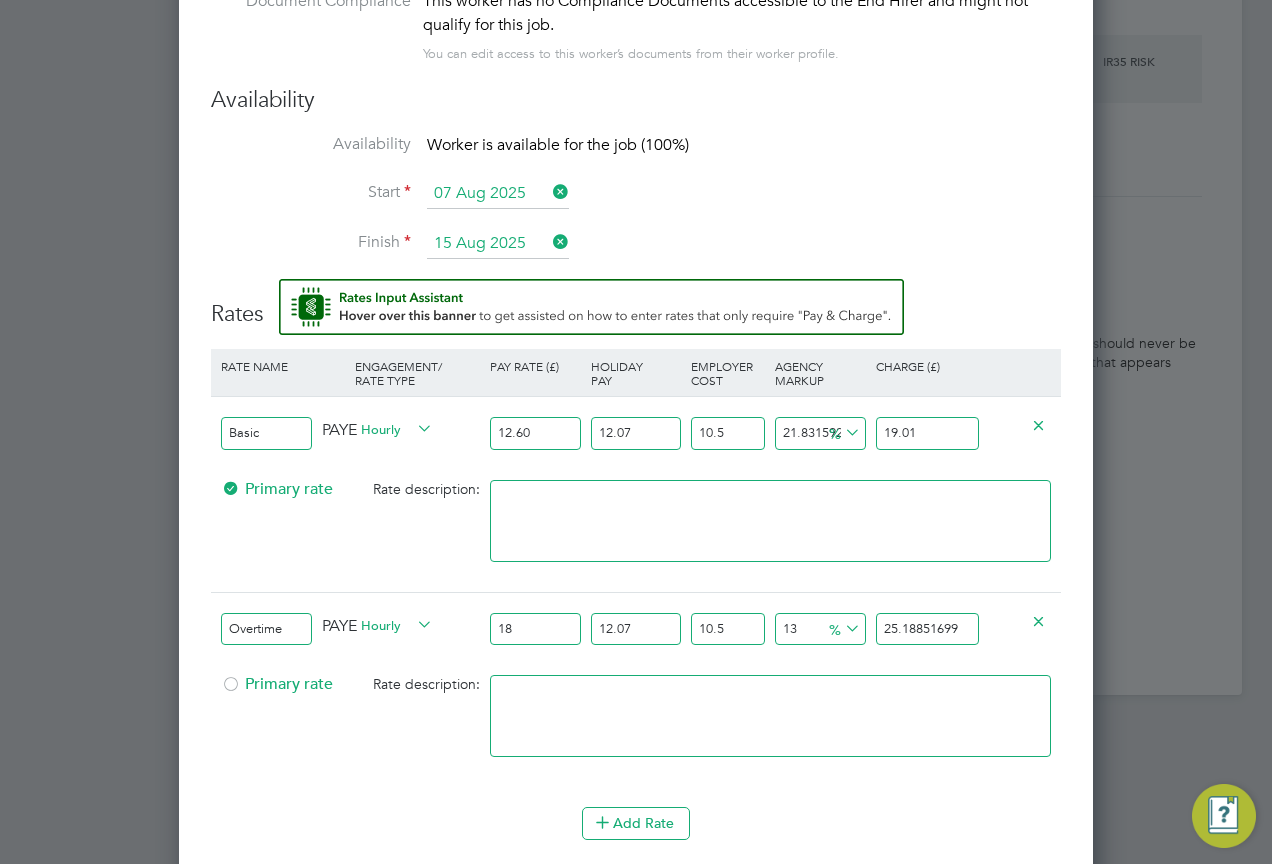 type on "18.9" 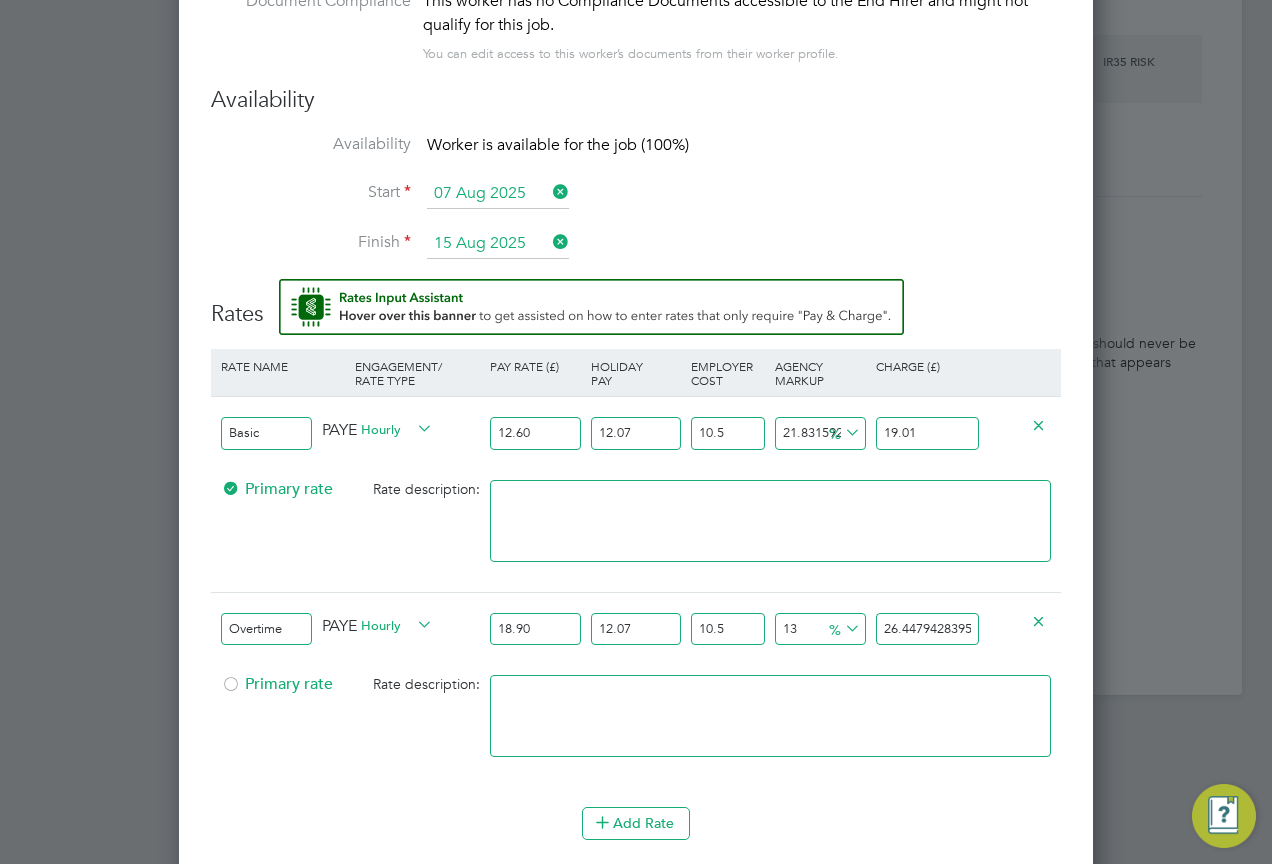 type on "18.90" 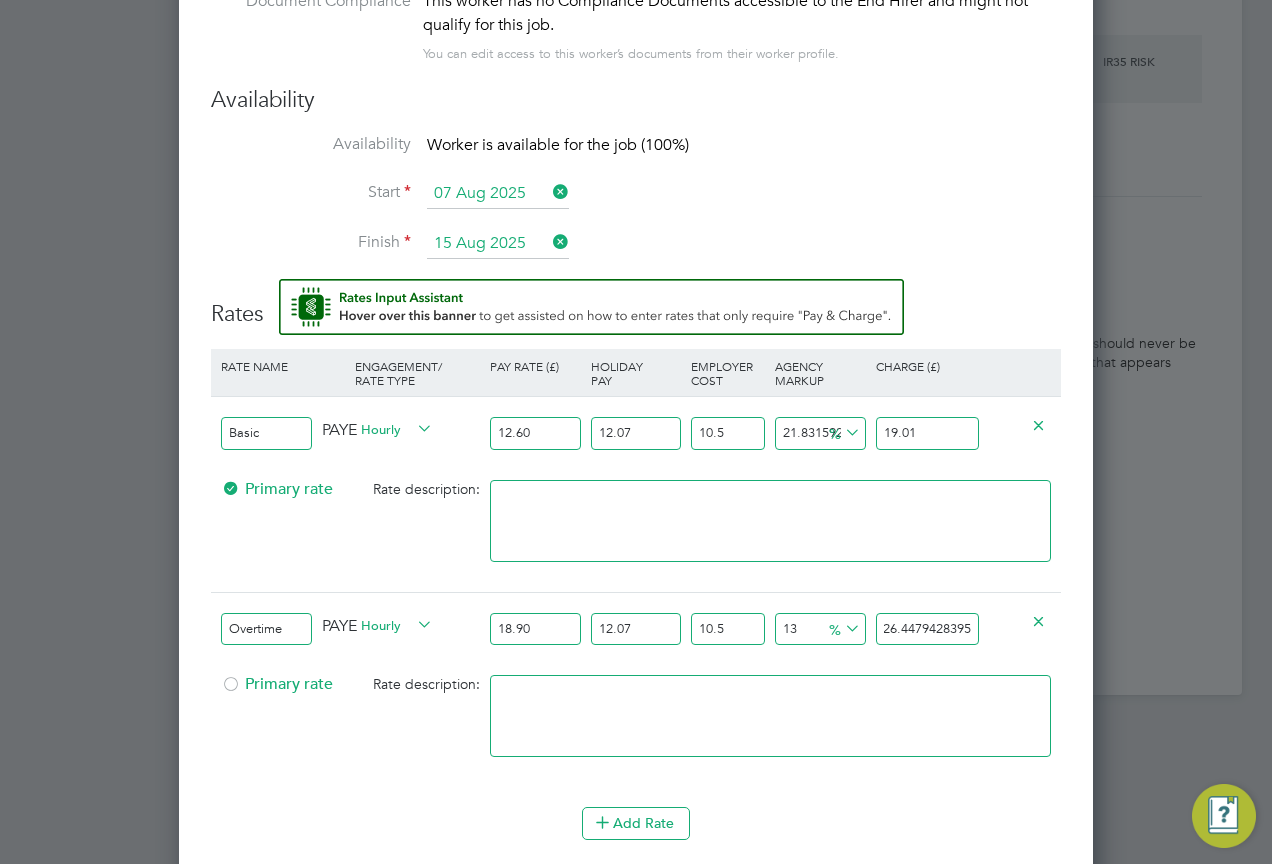 drag, startPoint x: 884, startPoint y: 629, endPoint x: 1074, endPoint y: 628, distance: 190.00262 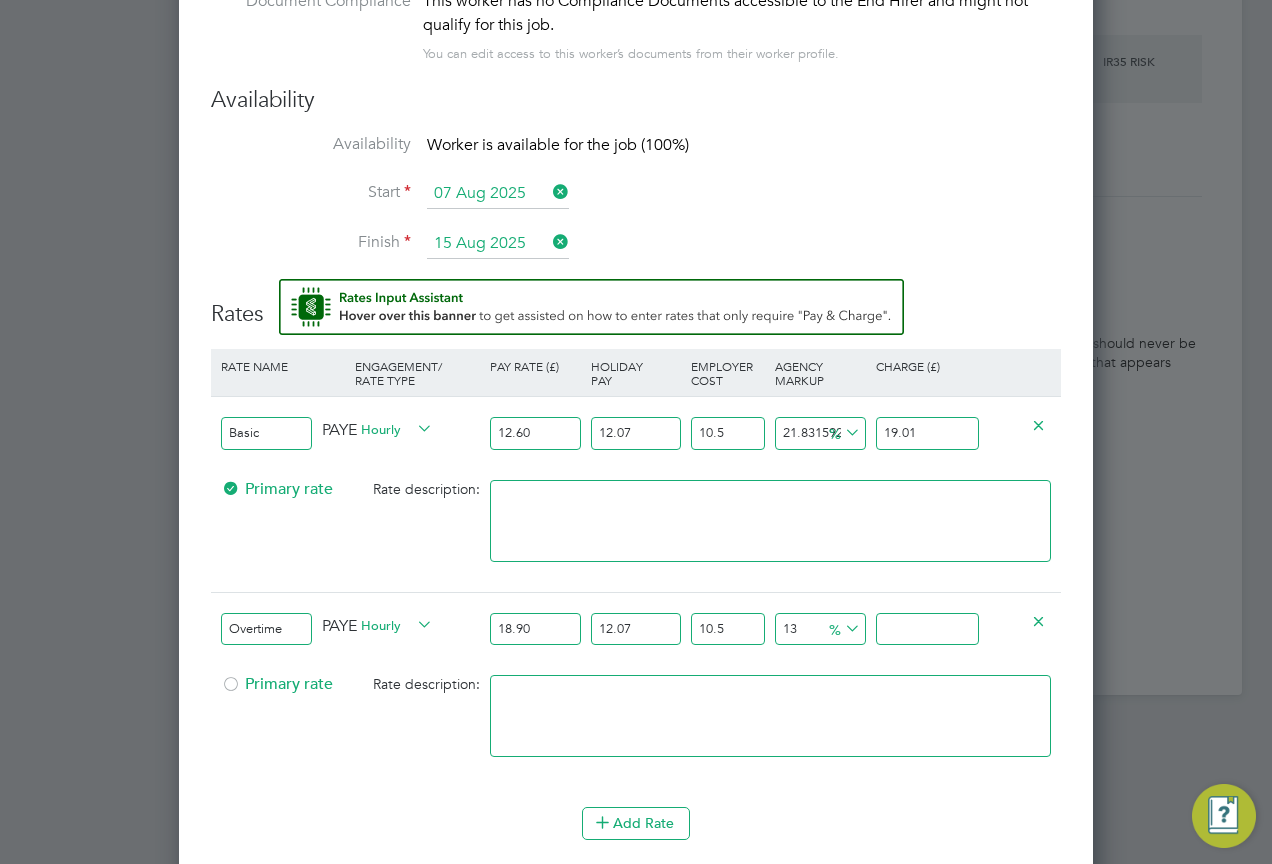scroll, scrollTop: 0, scrollLeft: 0, axis: both 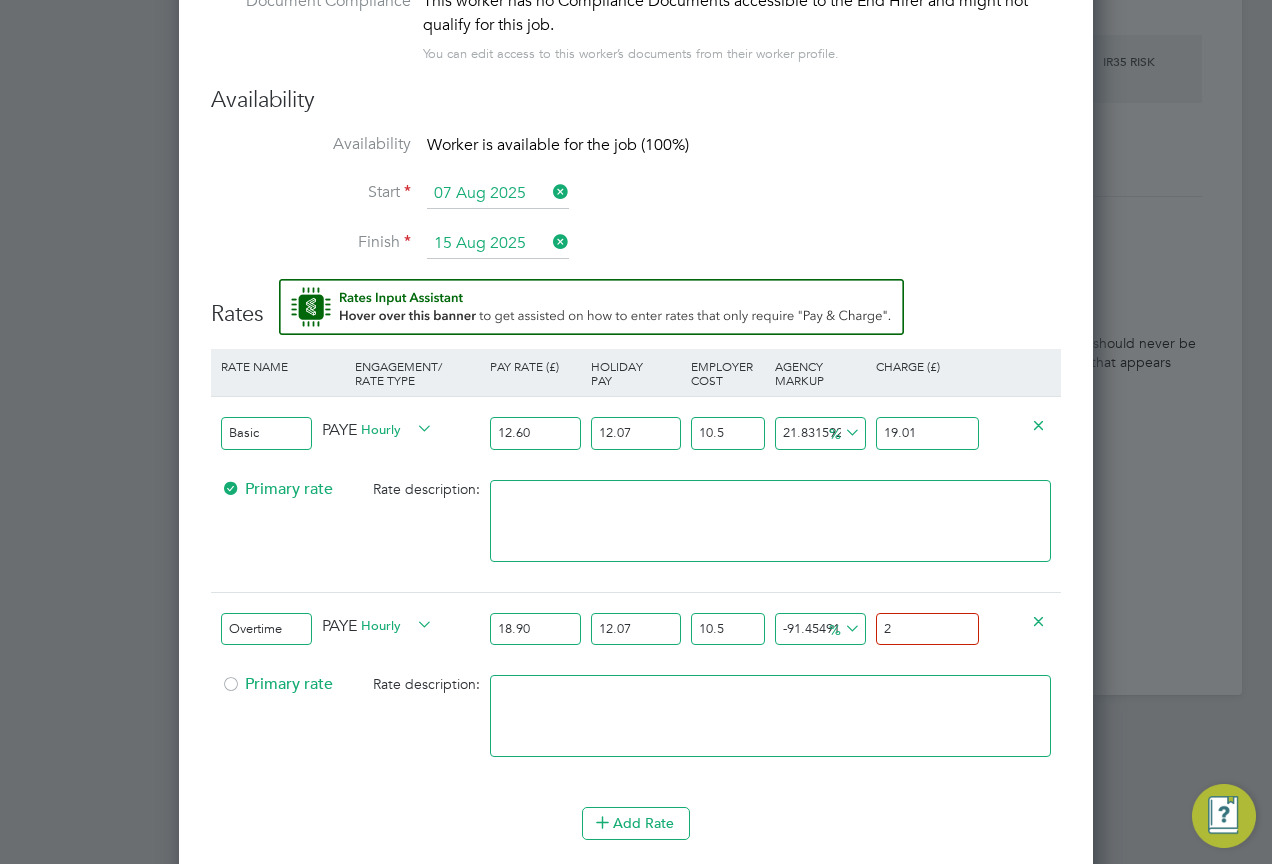 type on "15.358688519370656" 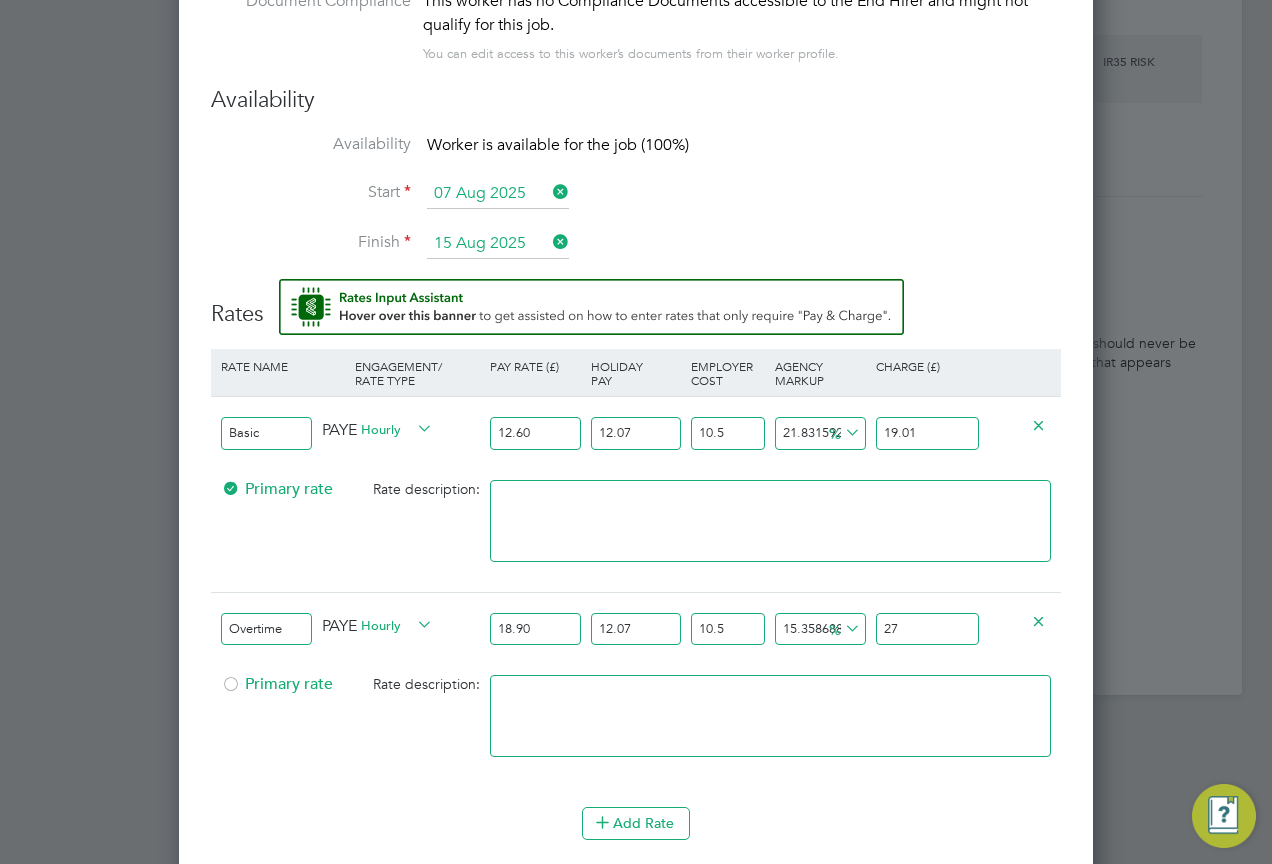 type on "16.213197323217845" 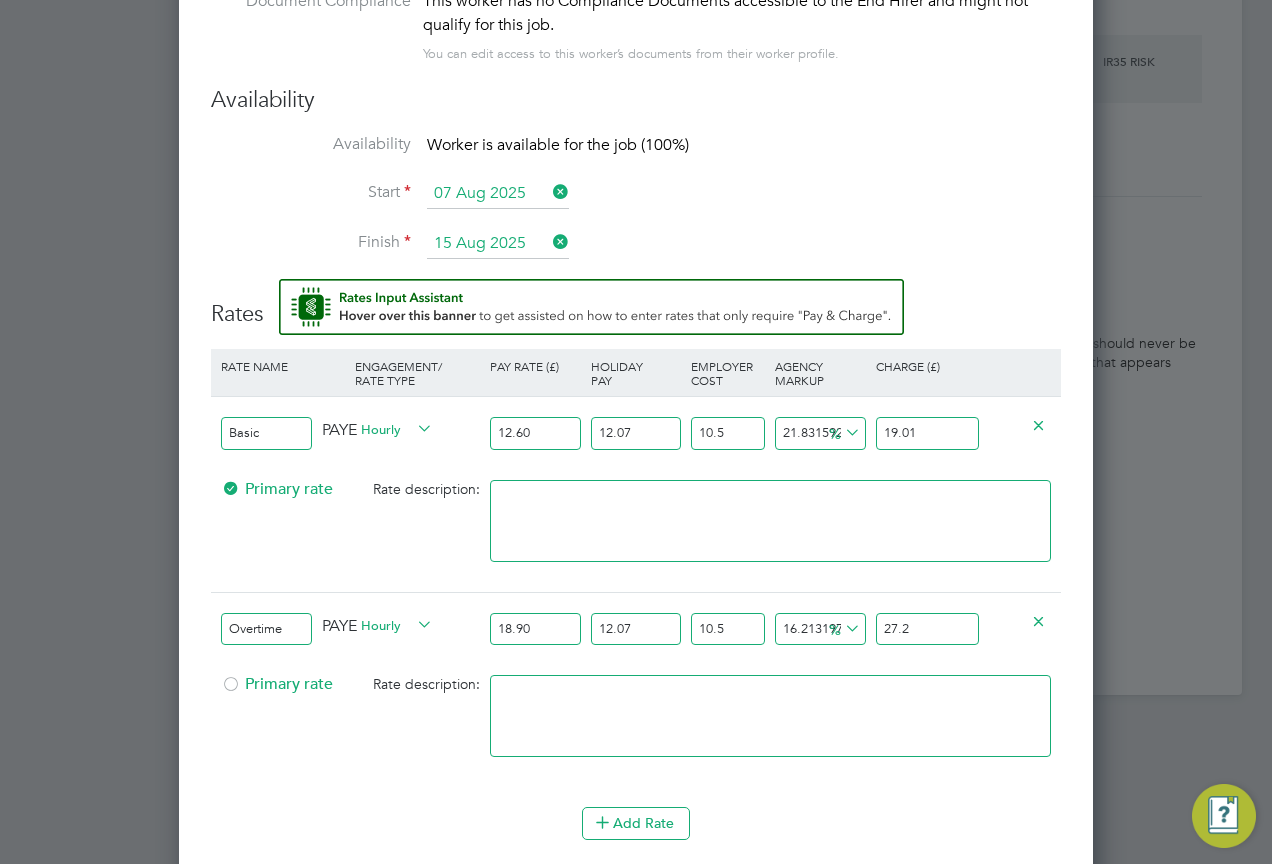 type on "16.298648203602564" 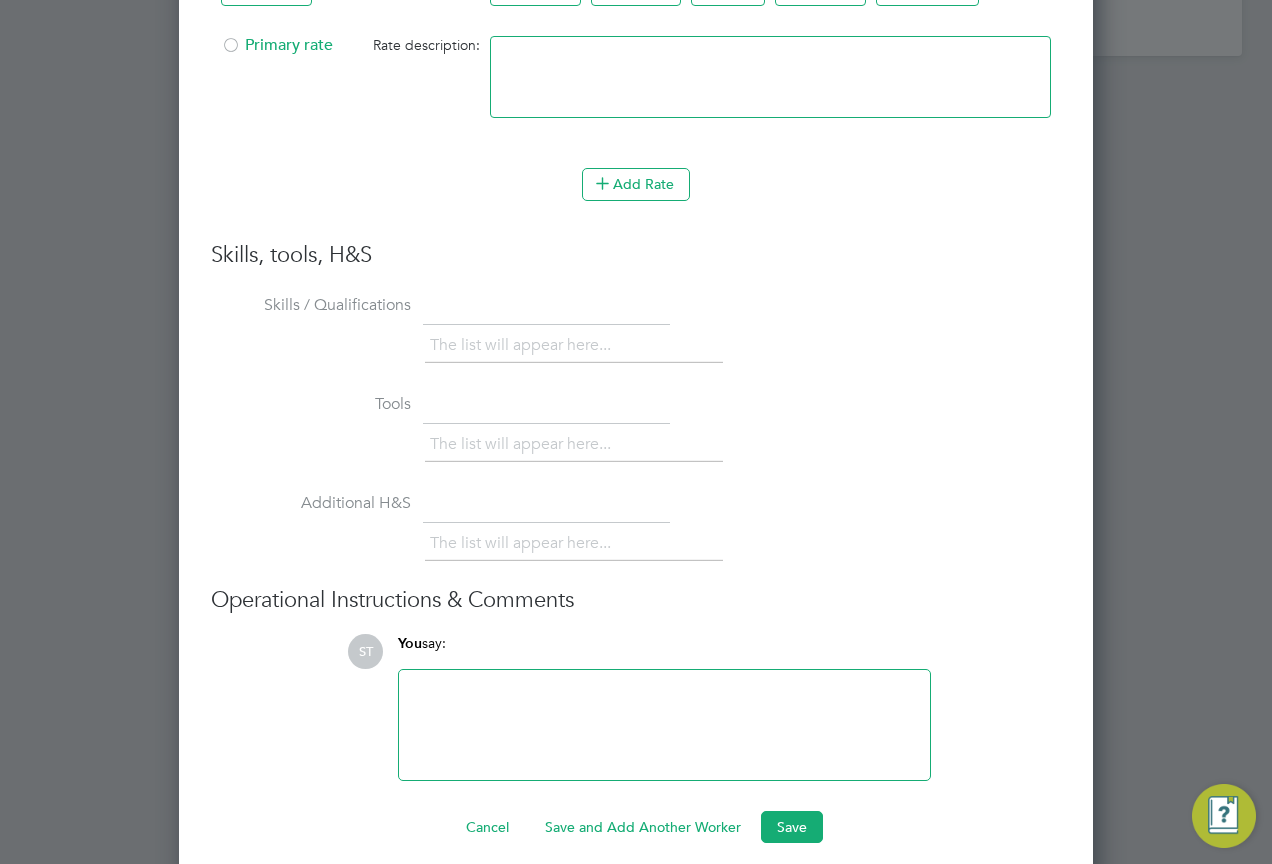 scroll, scrollTop: 2558, scrollLeft: 0, axis: vertical 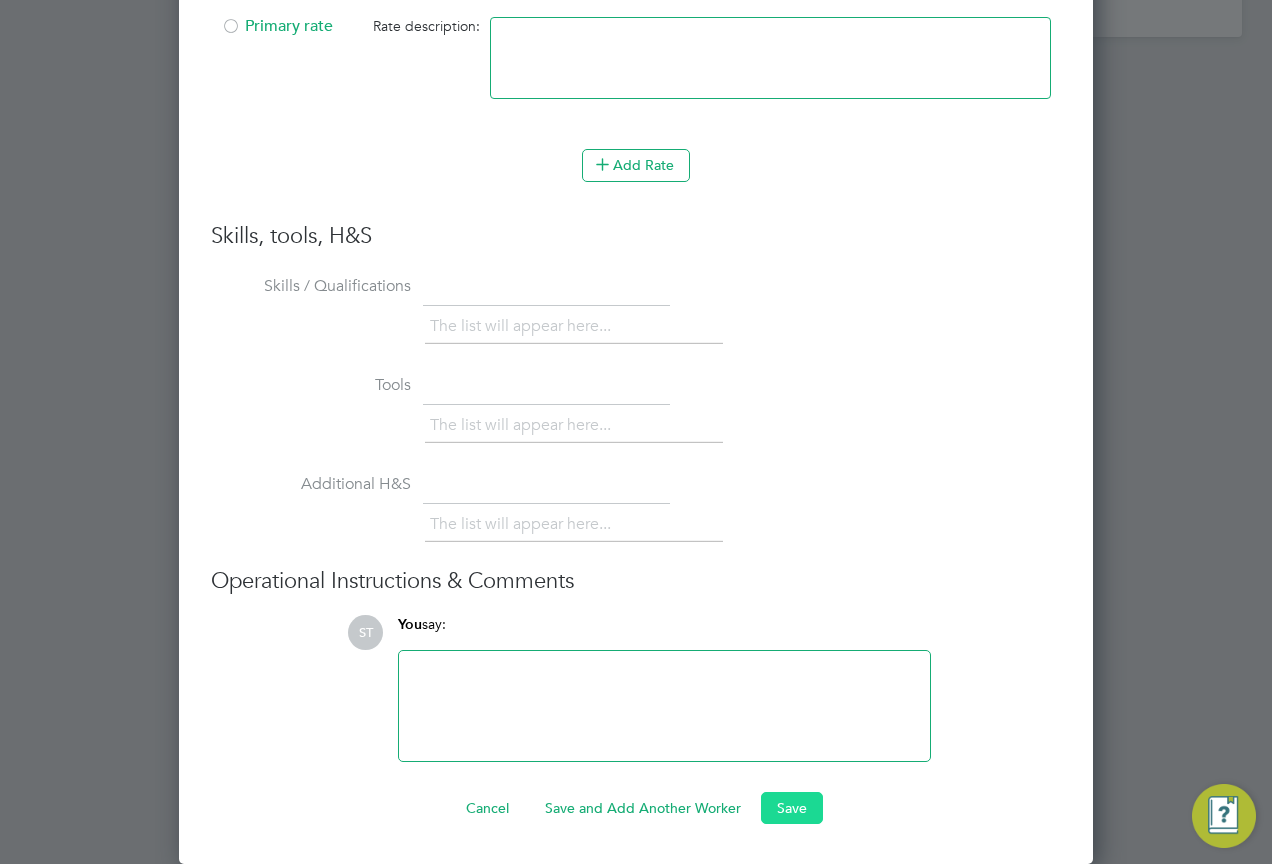 type on "27.22" 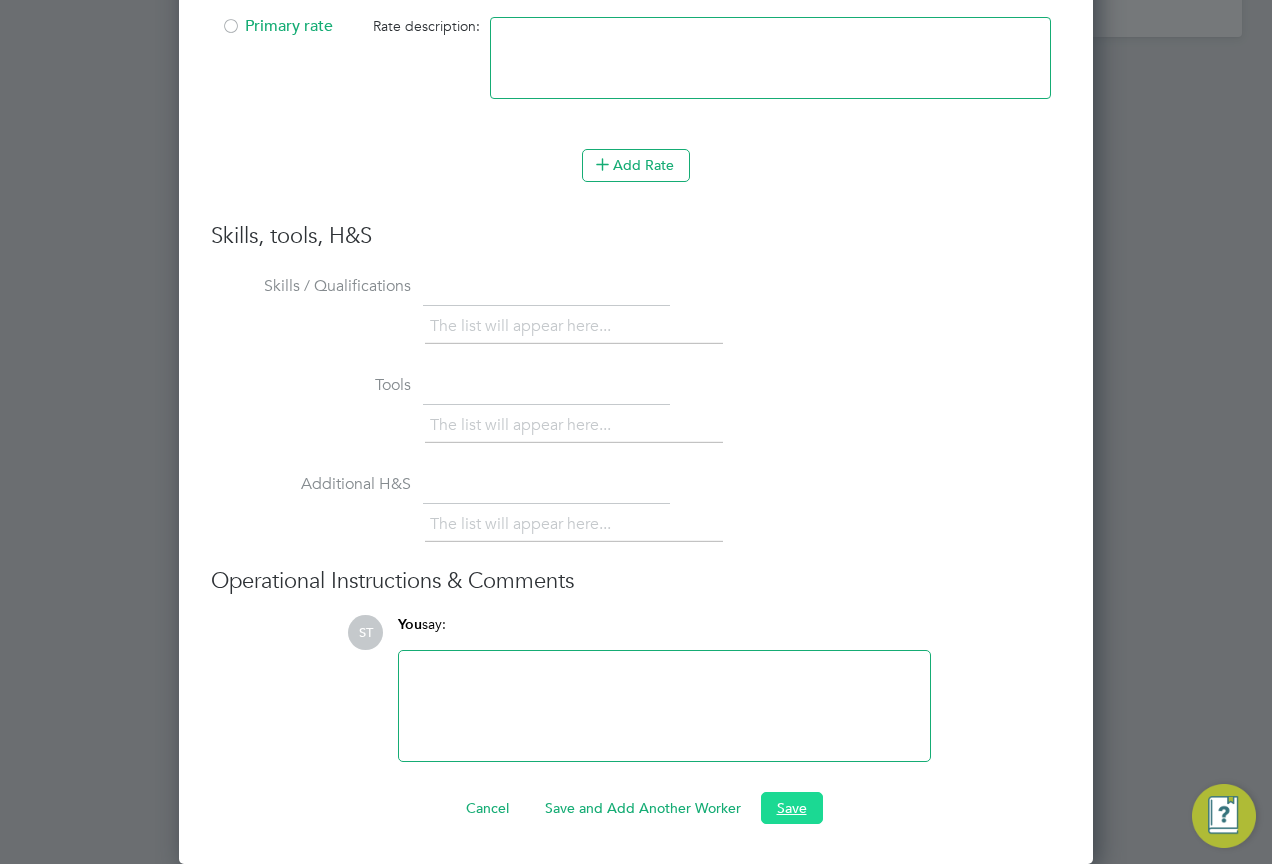 click on "Save" at bounding box center (792, 808) 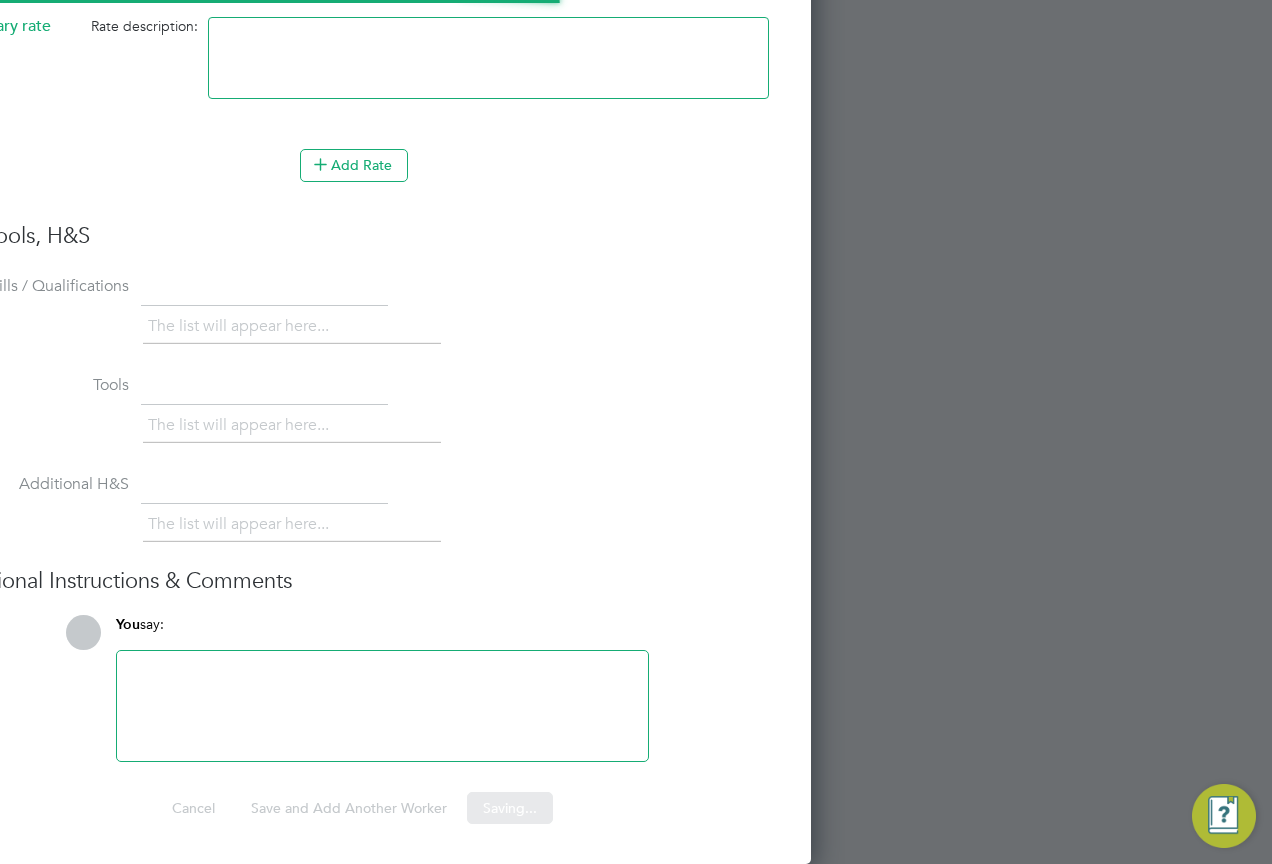scroll, scrollTop: 0, scrollLeft: 0, axis: both 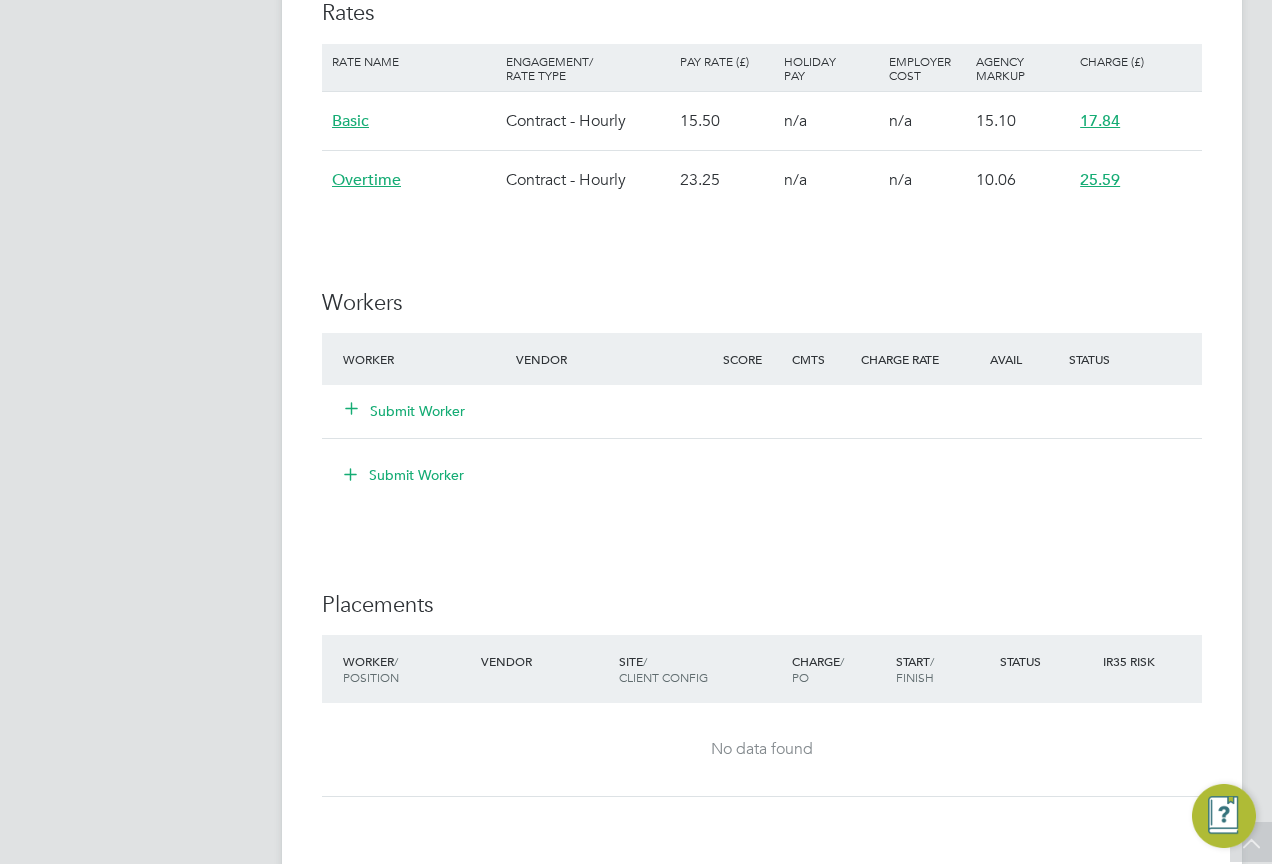 click 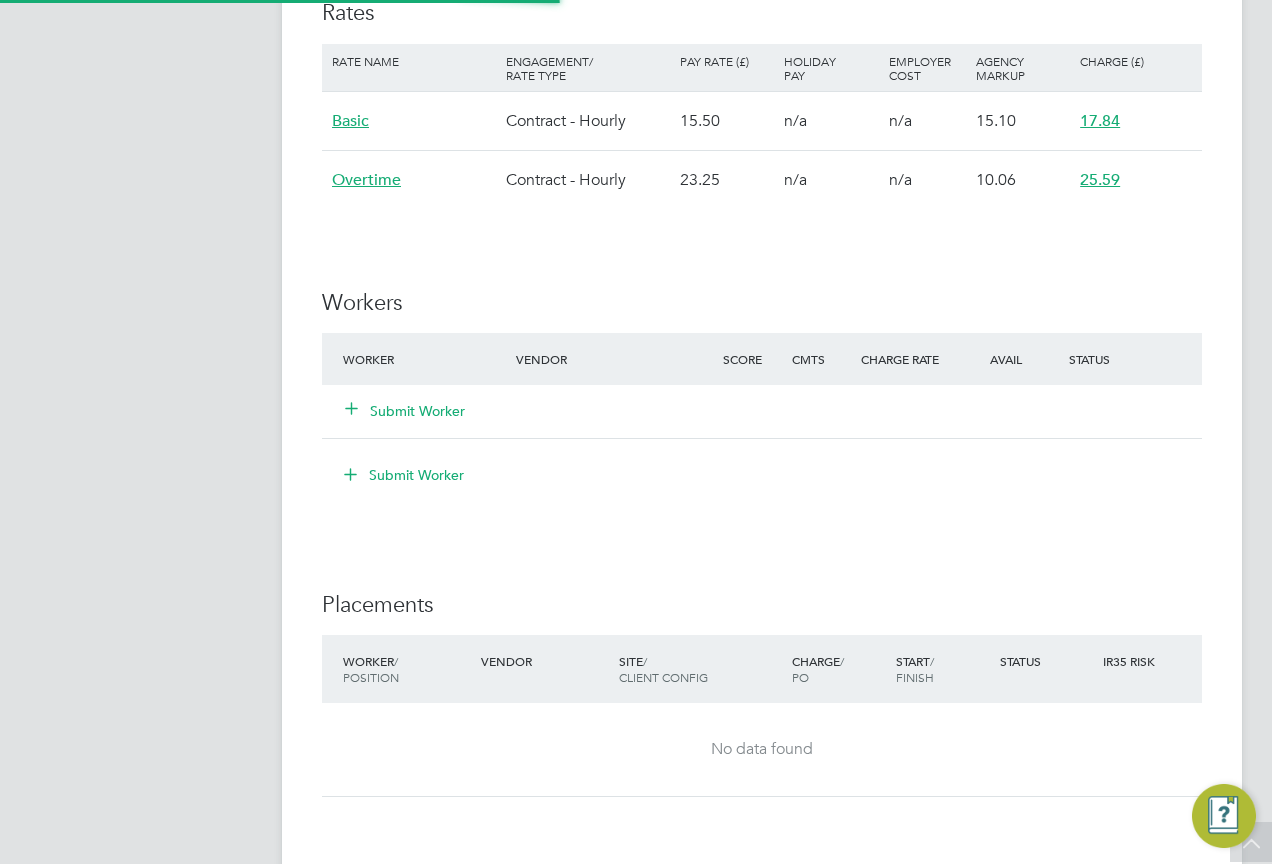 scroll, scrollTop: 10, scrollLeft: 10, axis: both 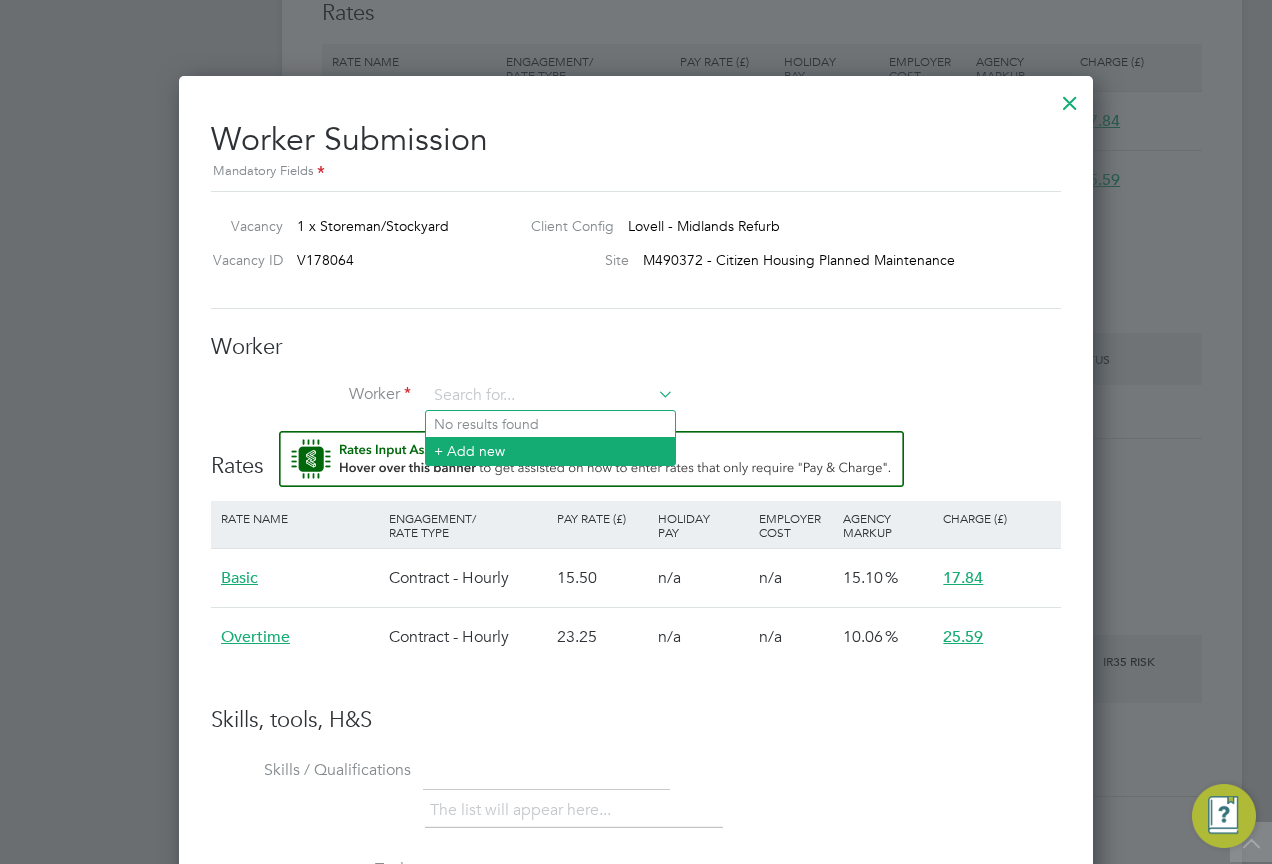 click on "+ Add new" 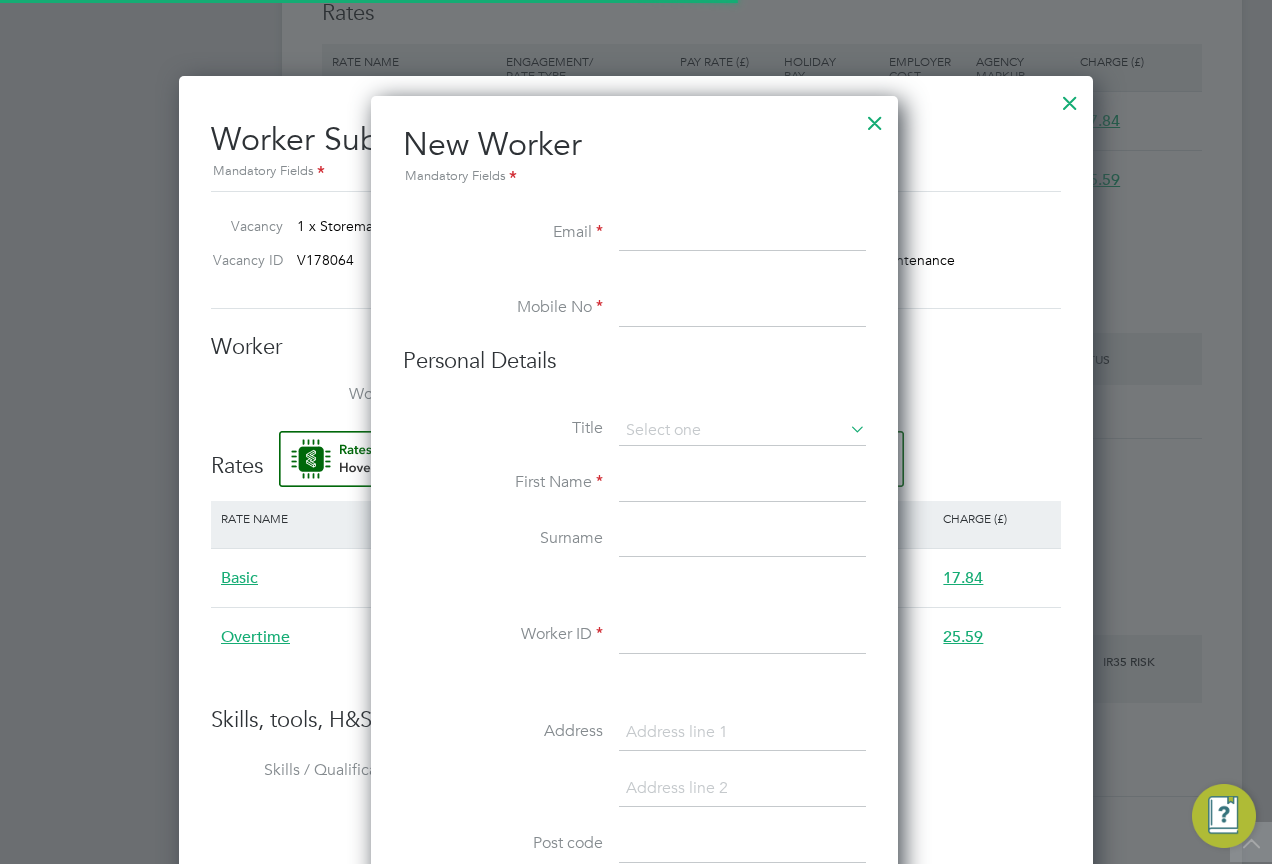 scroll, scrollTop: 10, scrollLeft: 10, axis: both 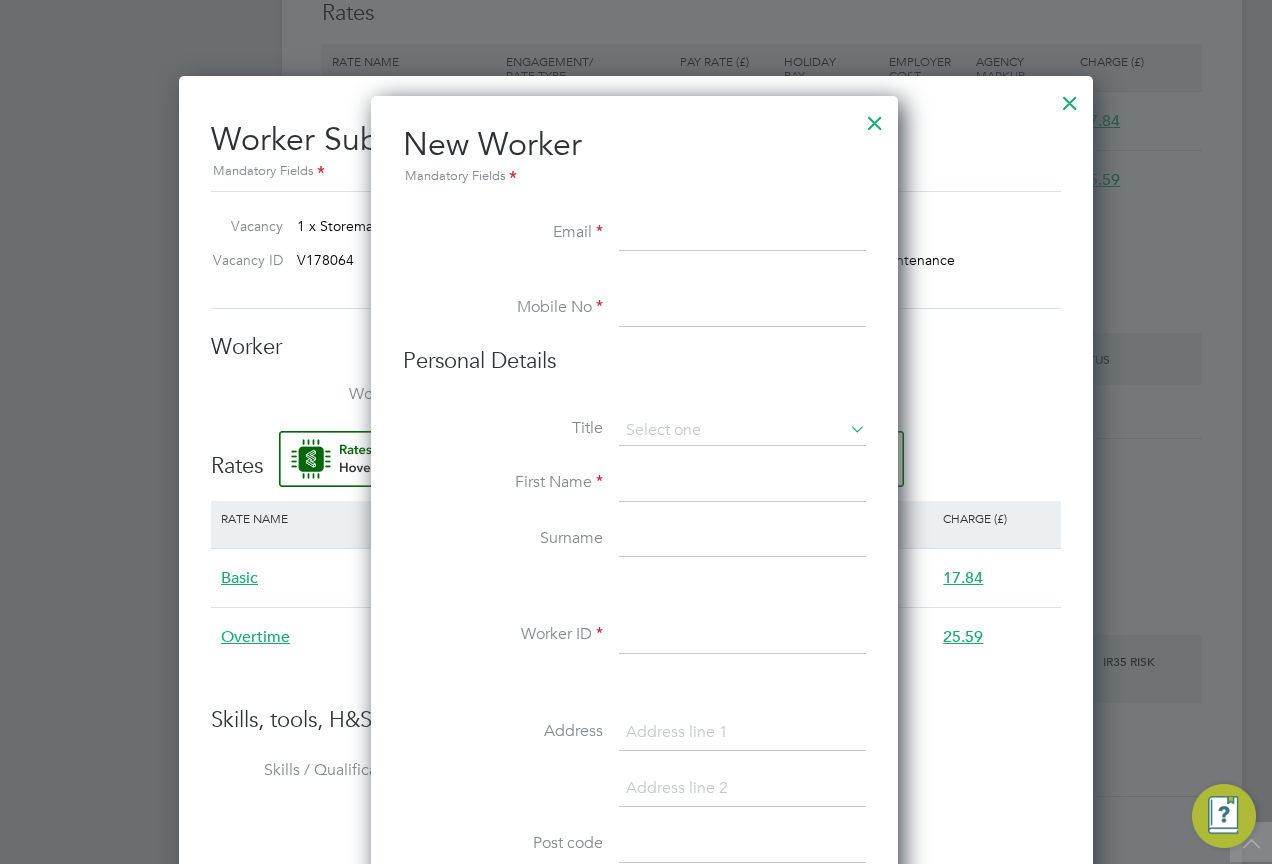 drag, startPoint x: 886, startPoint y: 125, endPoint x: 781, endPoint y: 201, distance: 129.61867 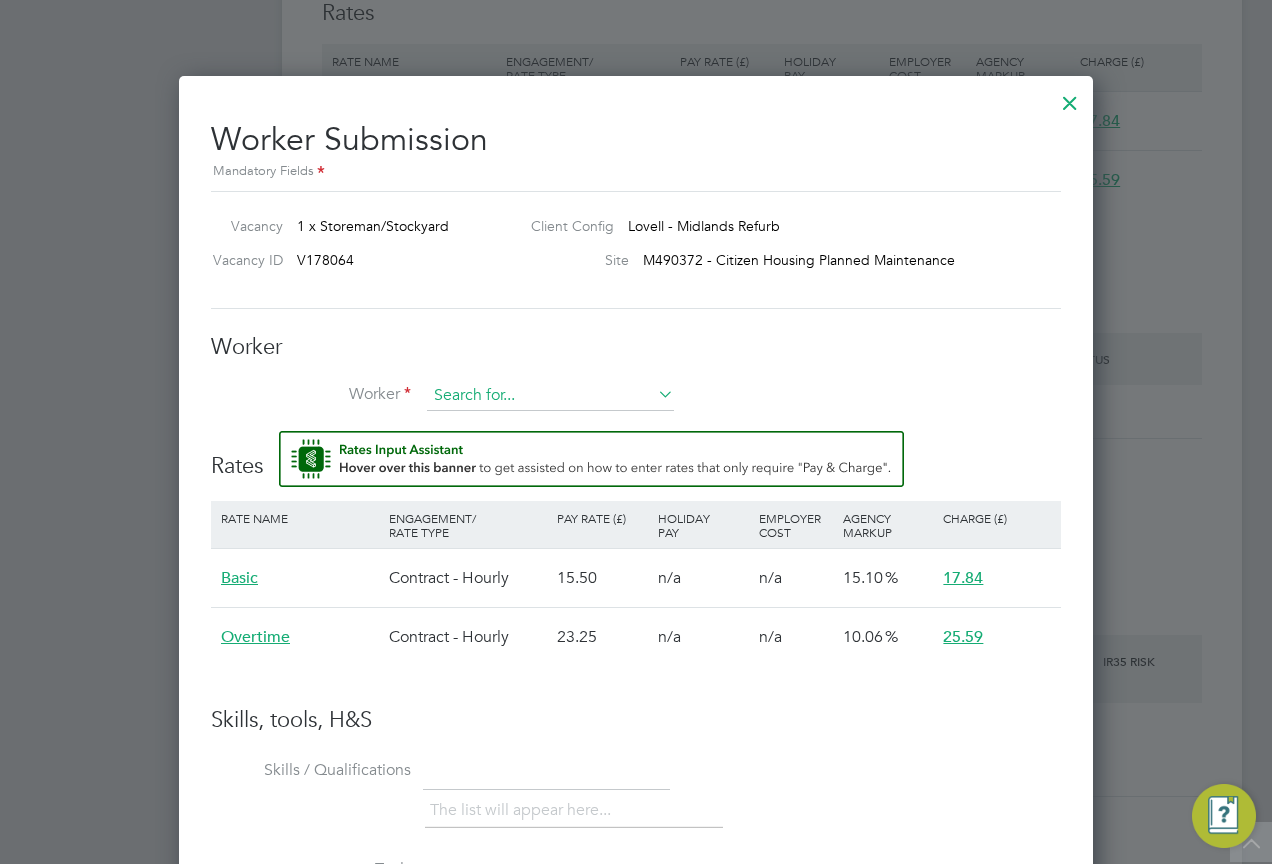 click at bounding box center (550, 396) 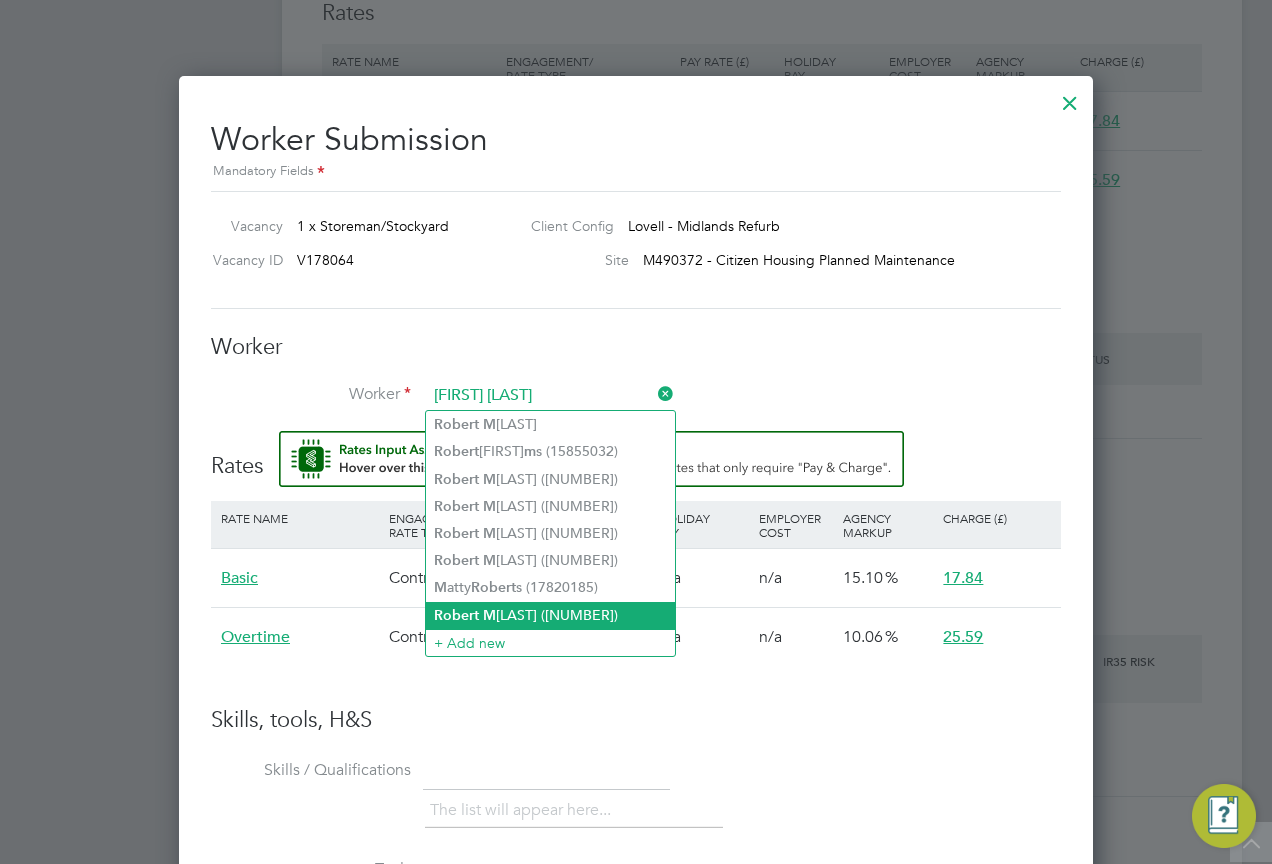 click on "[FIRST]   [LAST] ([NUMBER])" 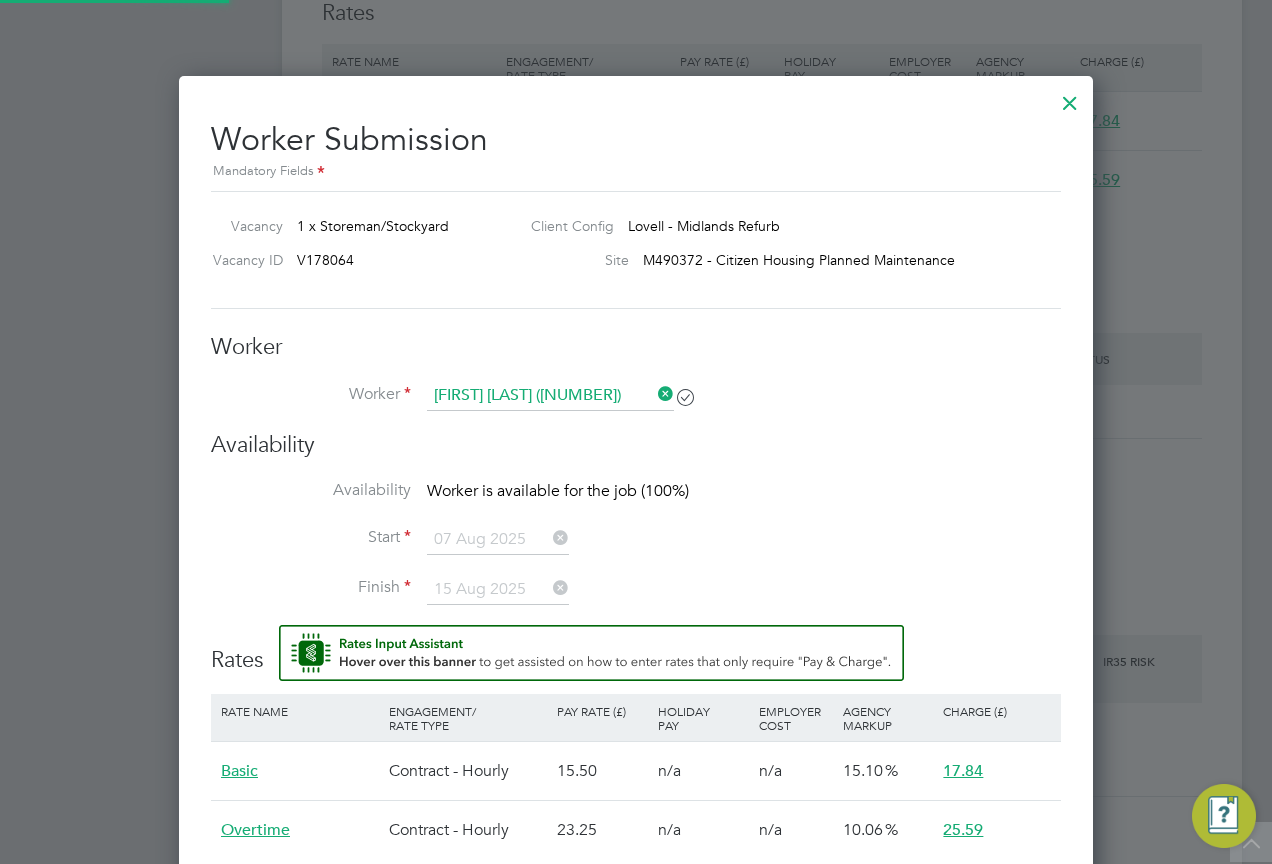 scroll, scrollTop: 10, scrollLeft: 10, axis: both 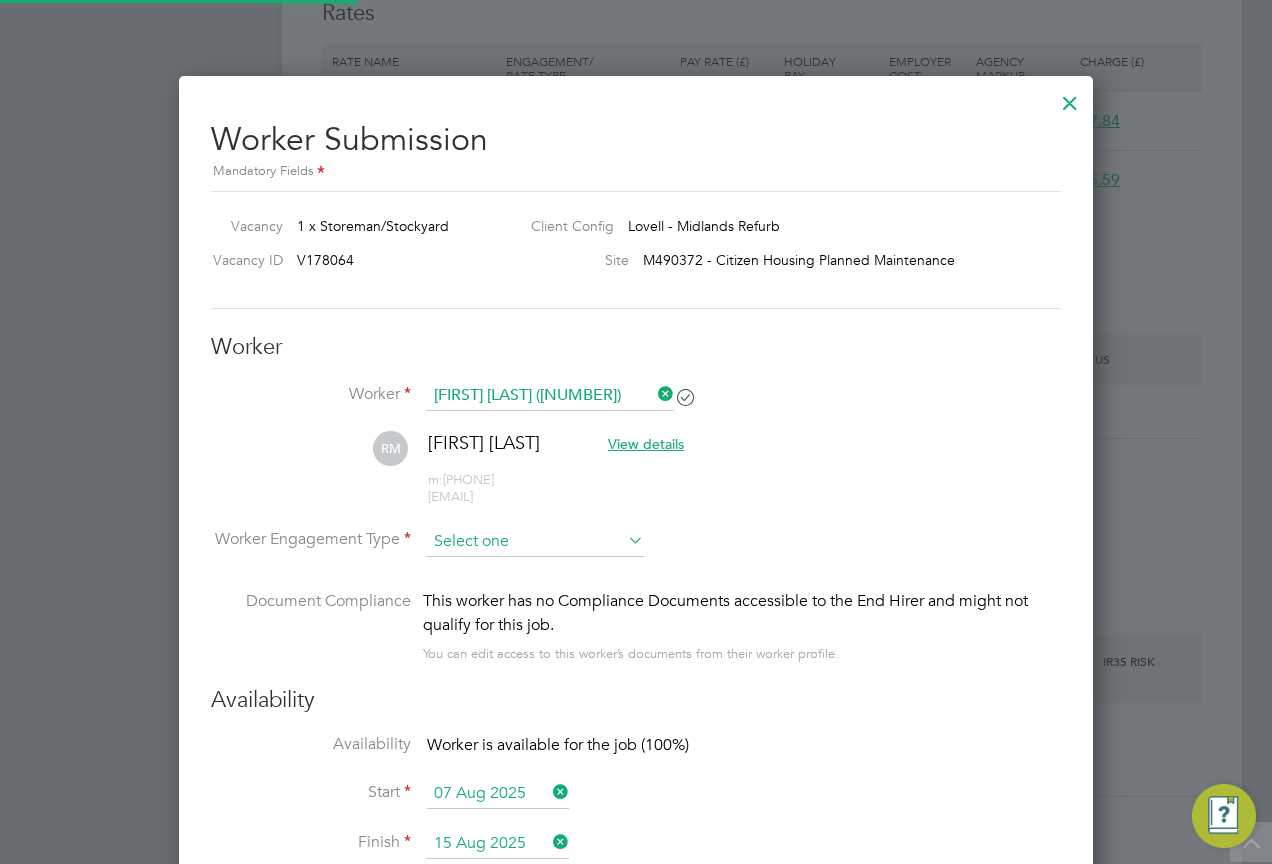 click at bounding box center (535, 542) 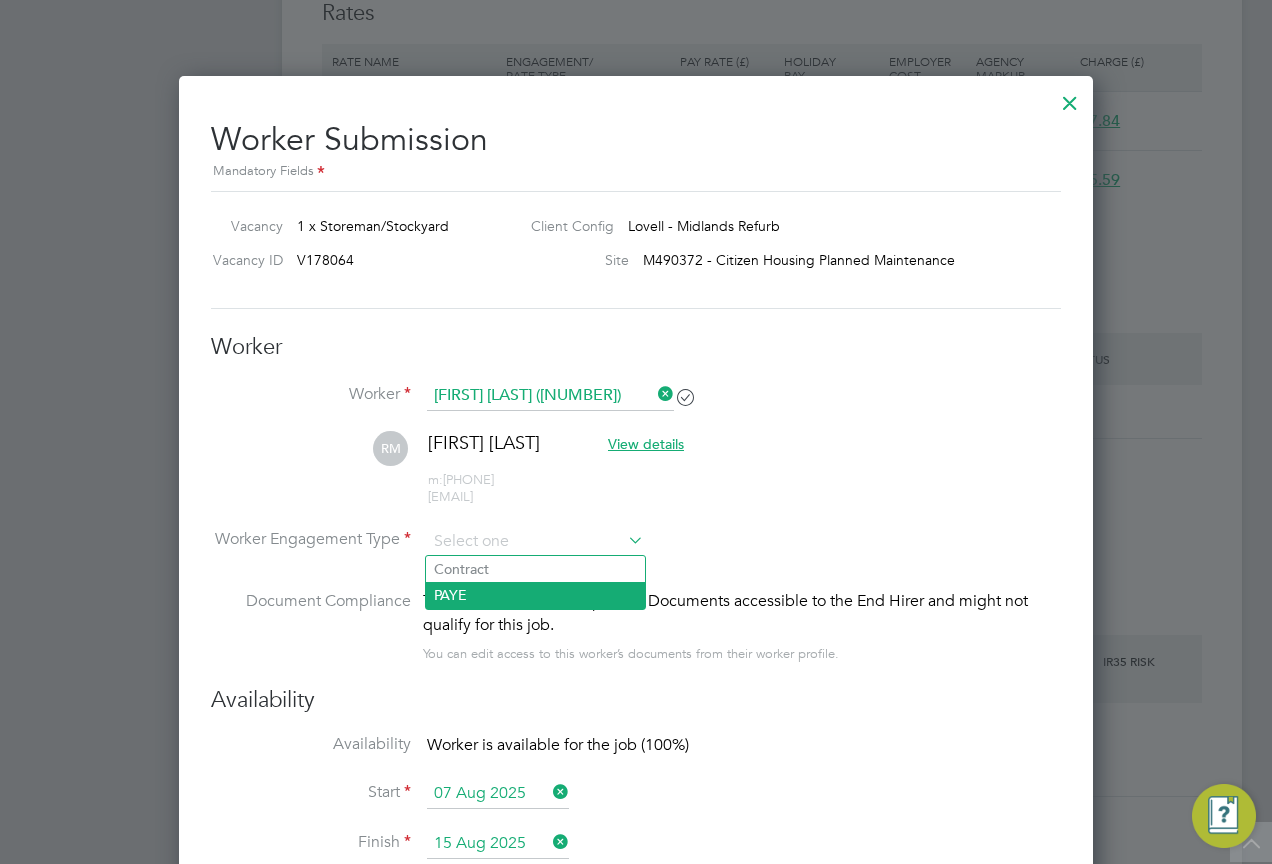 click on "PAYE" 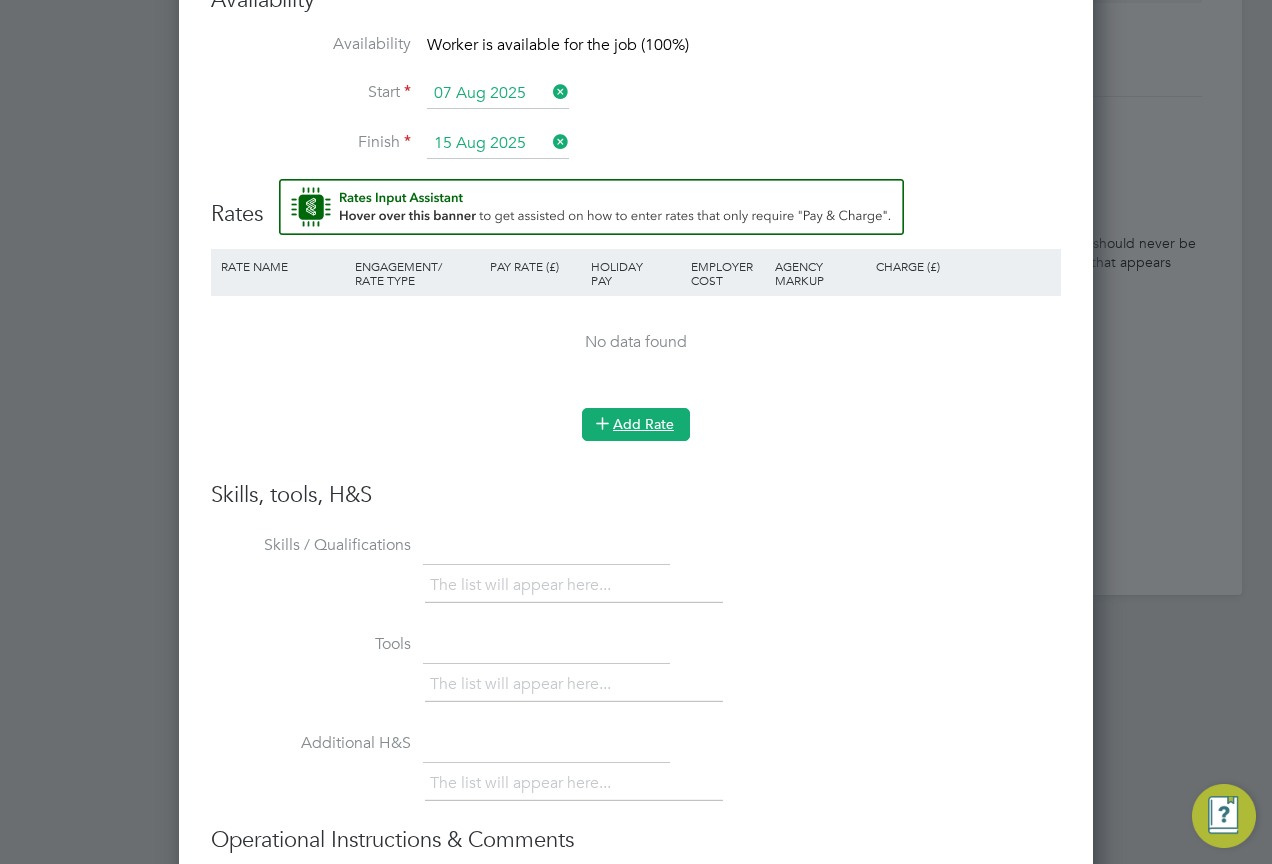 click at bounding box center (602, 422) 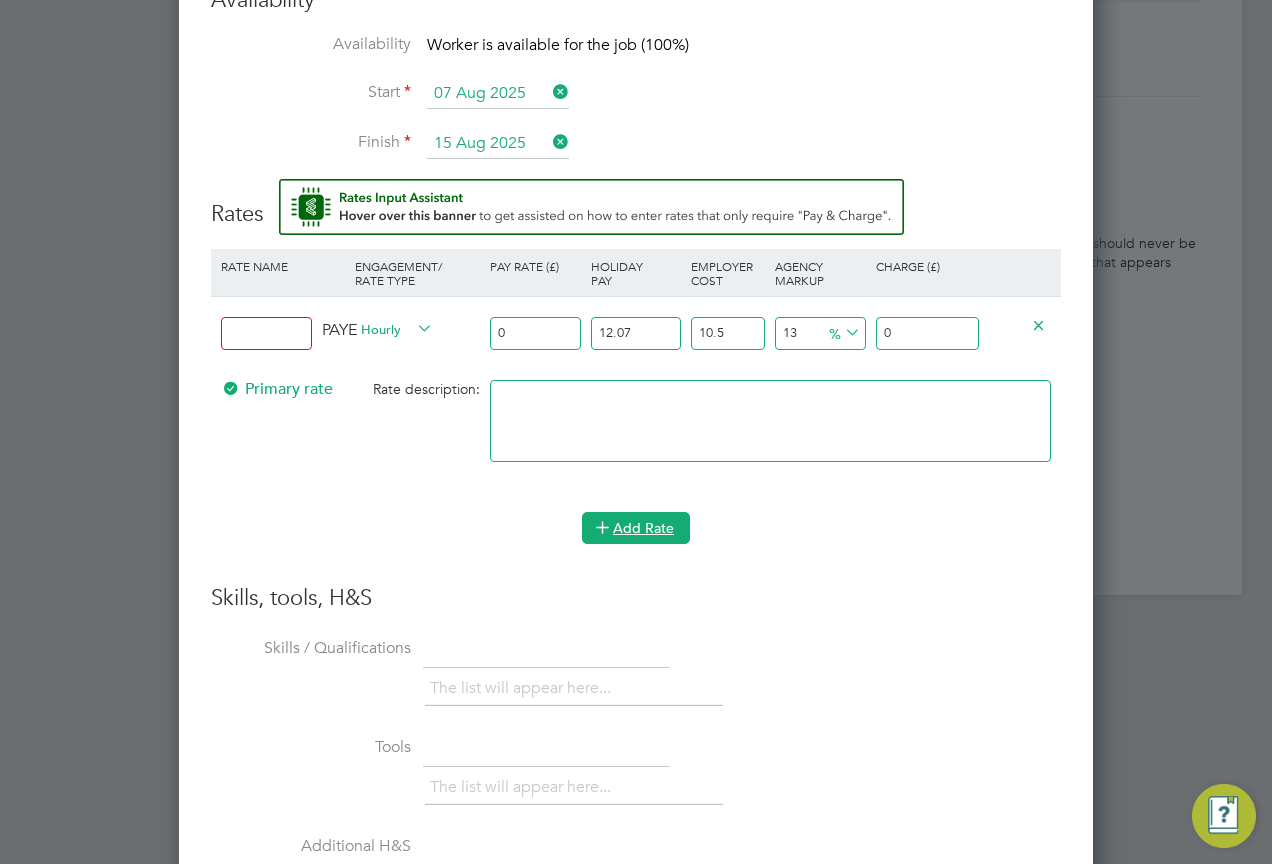 click at bounding box center (602, 526) 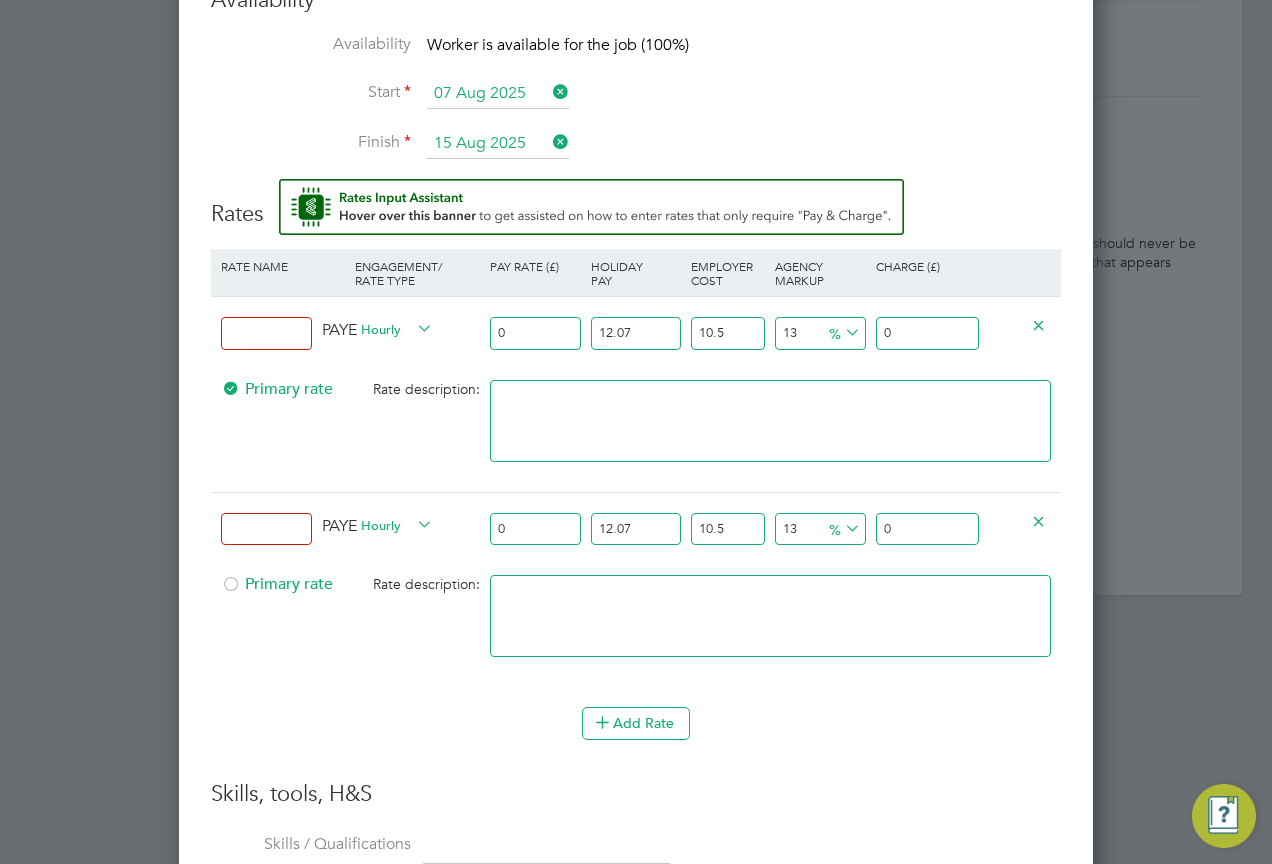 click at bounding box center (266, 333) 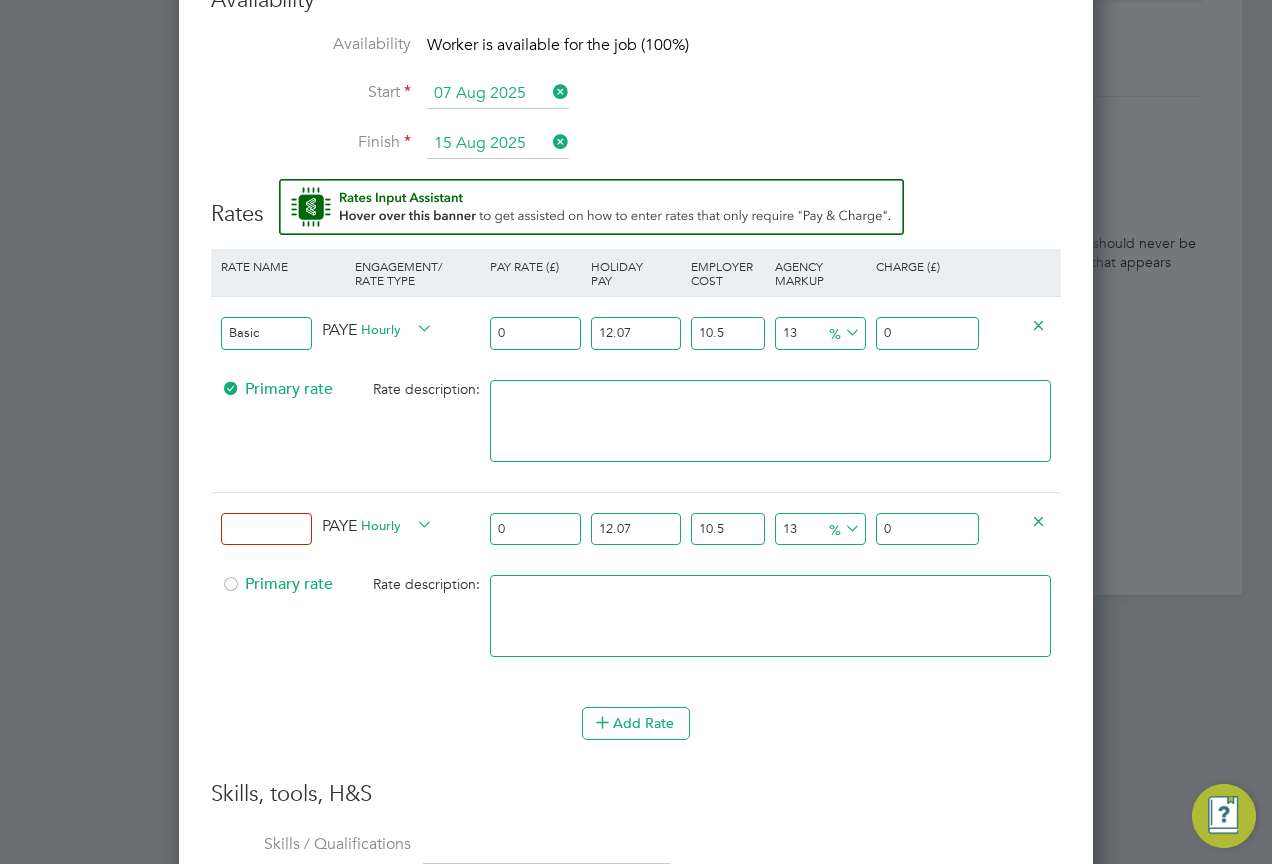type on "Basic" 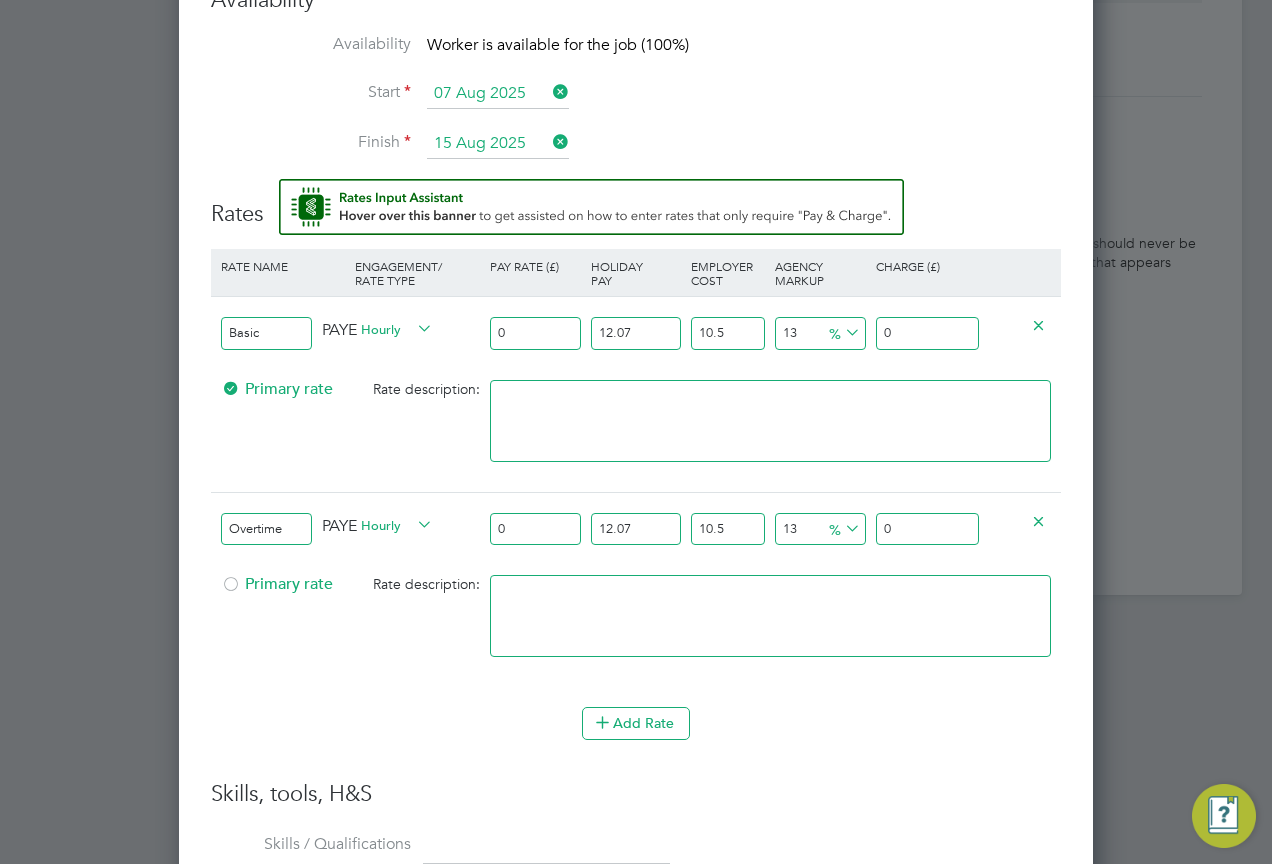 type on "Overtime" 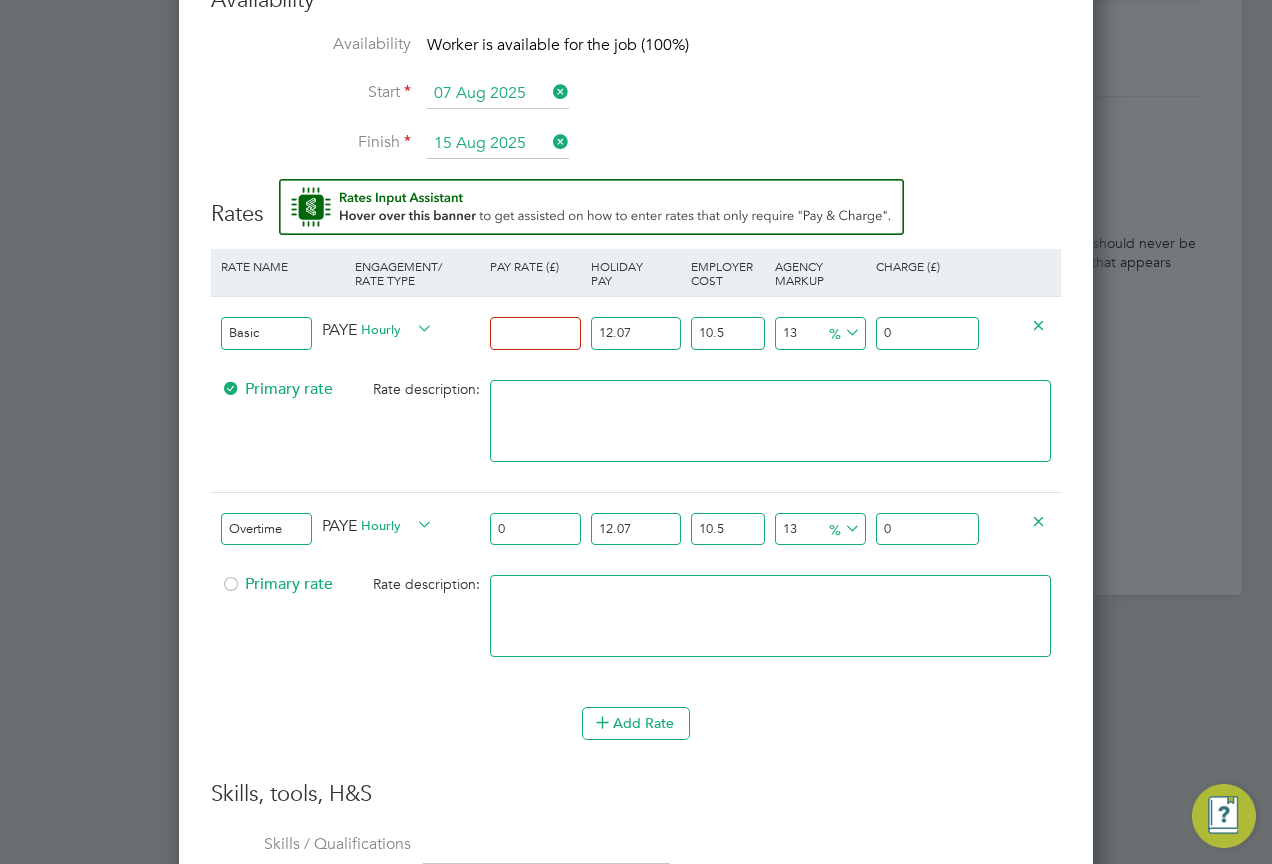 type on "1" 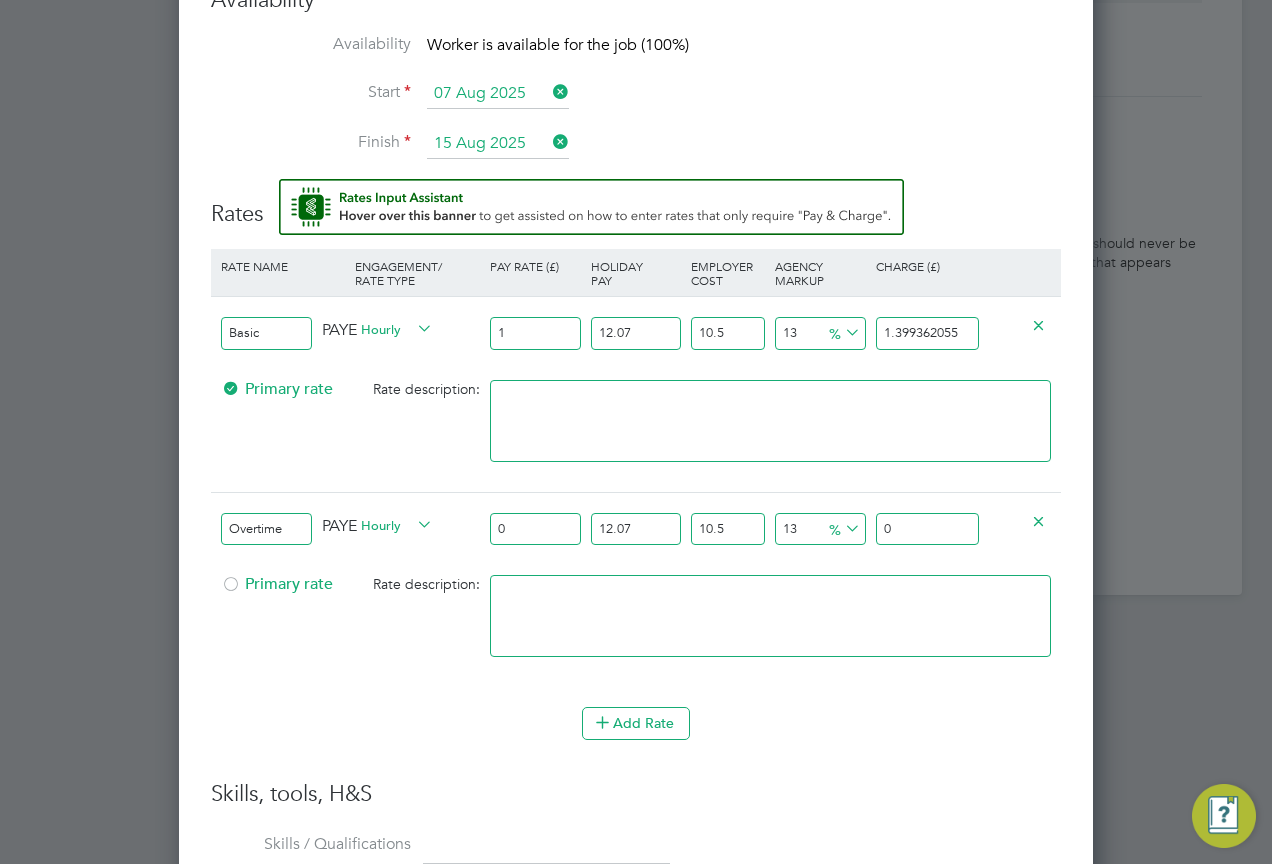 type on "12" 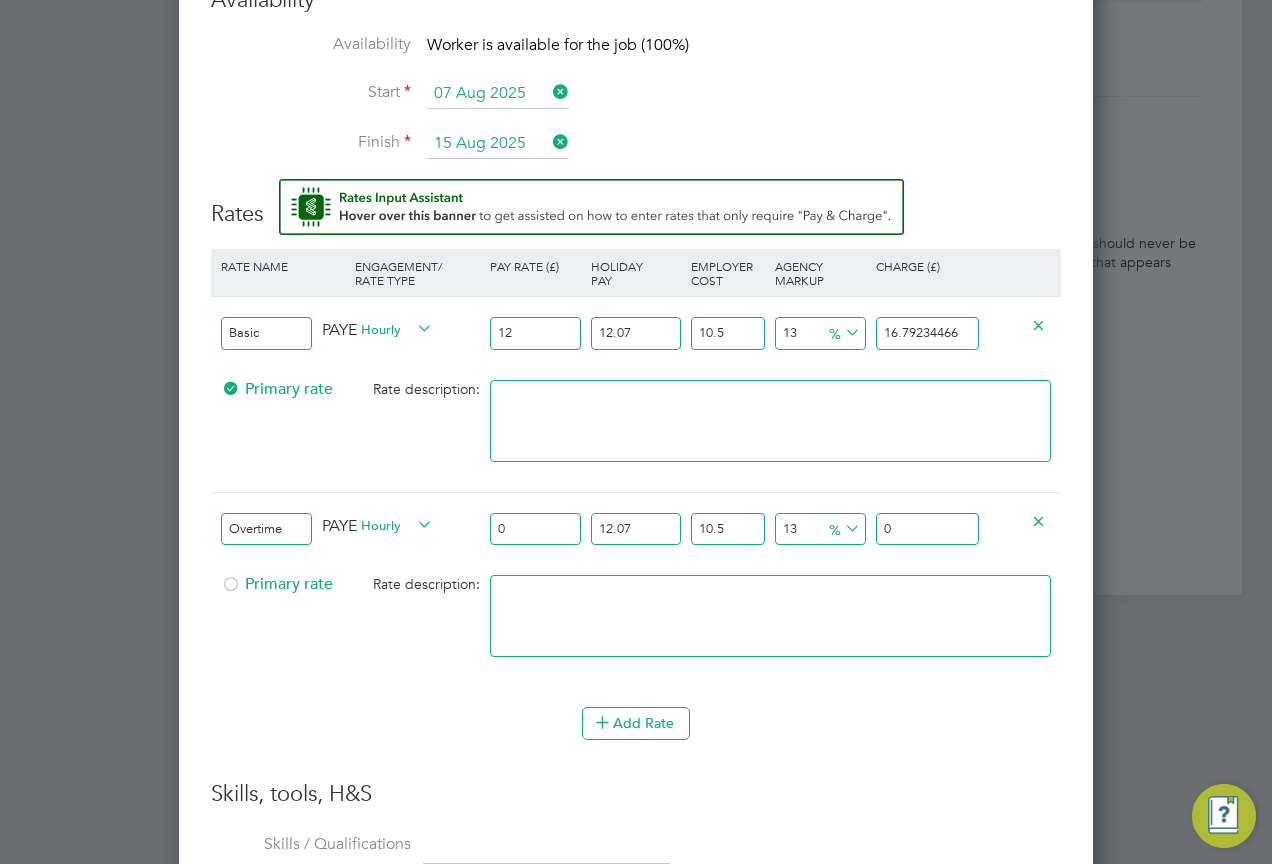 type on "12.6" 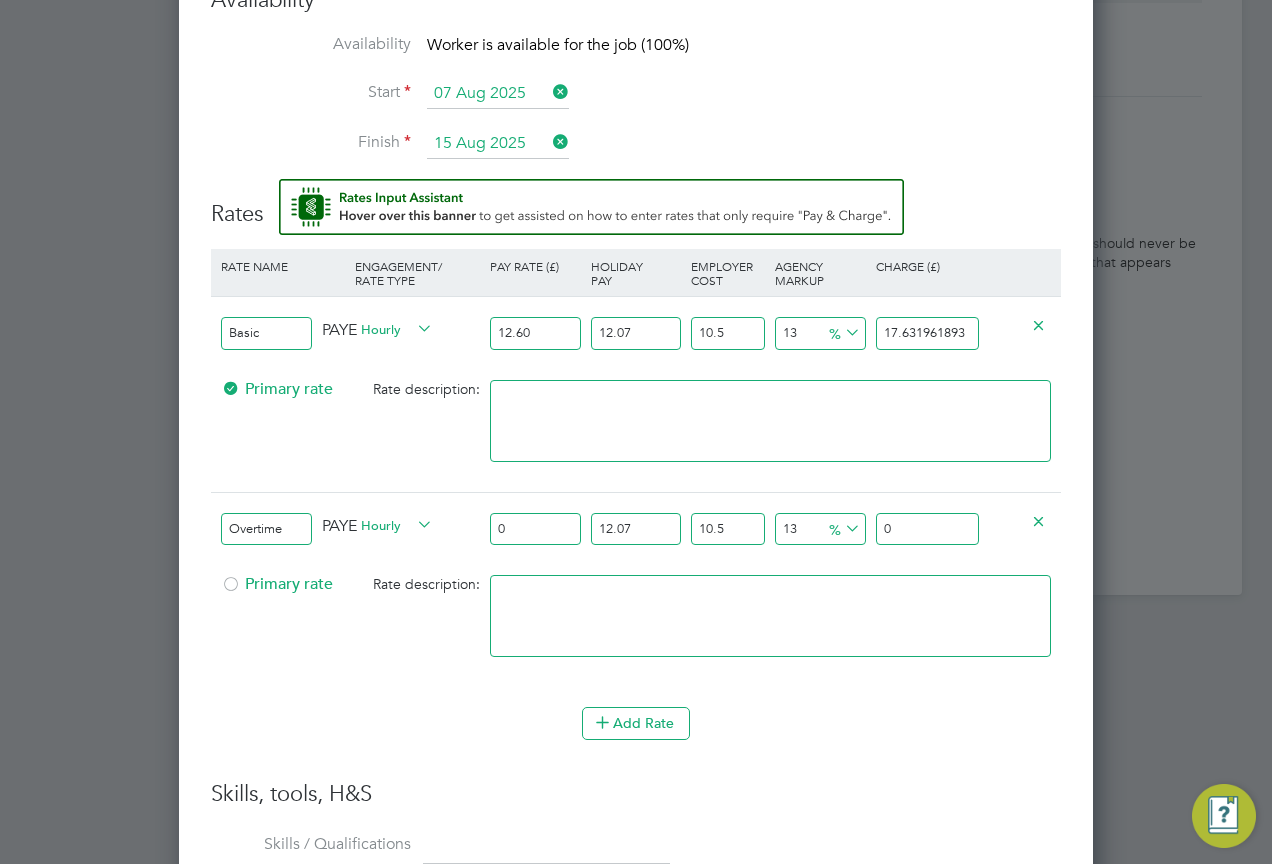 type on "12.60" 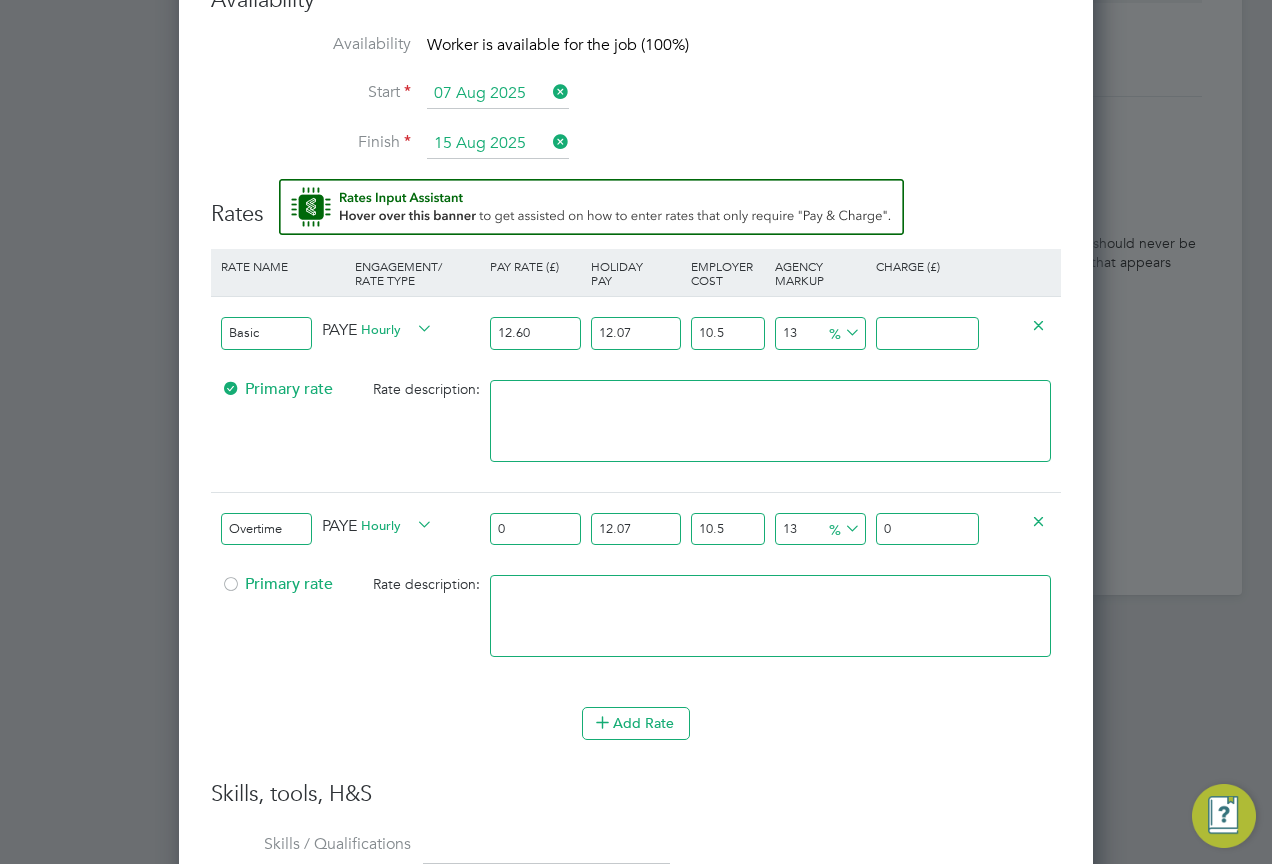 type on "-93.59118397114608" 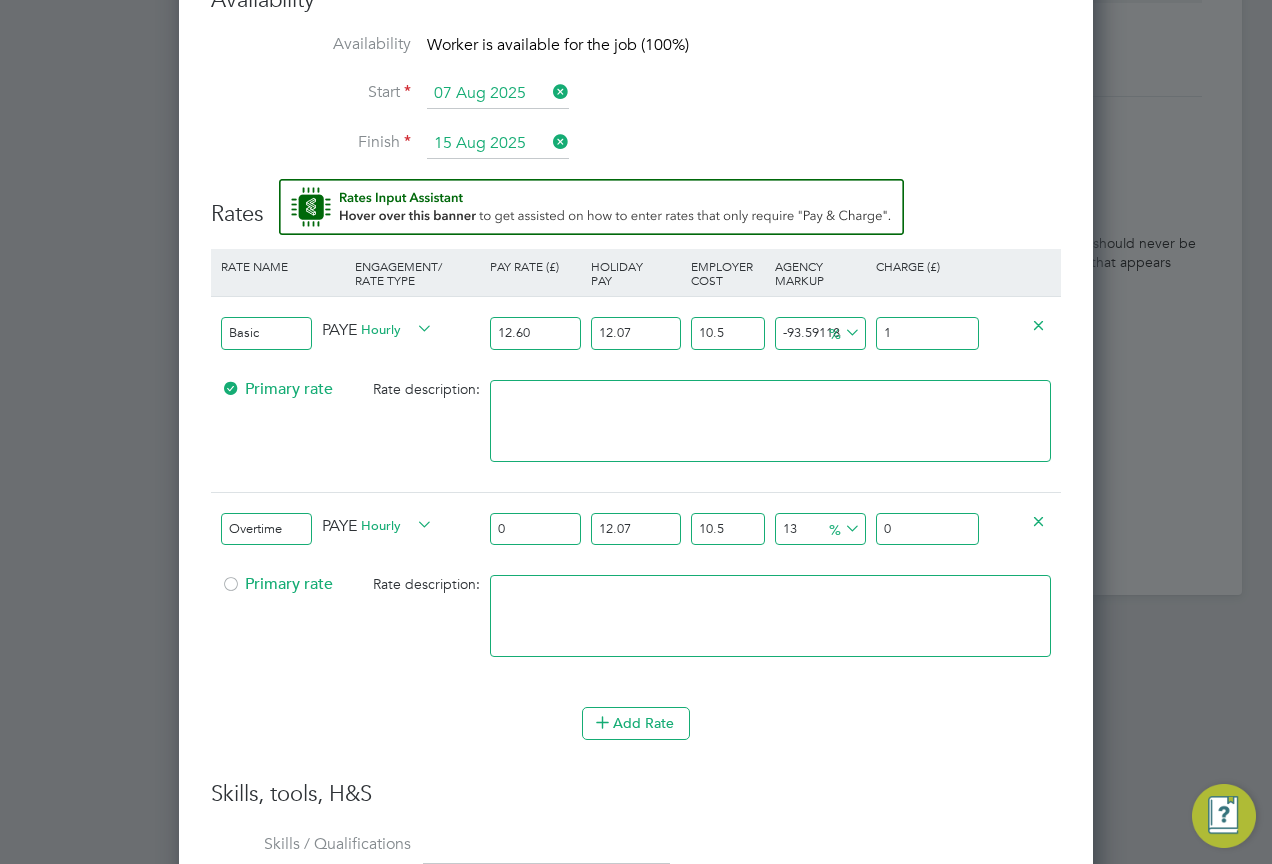 type on "21.767504548224583" 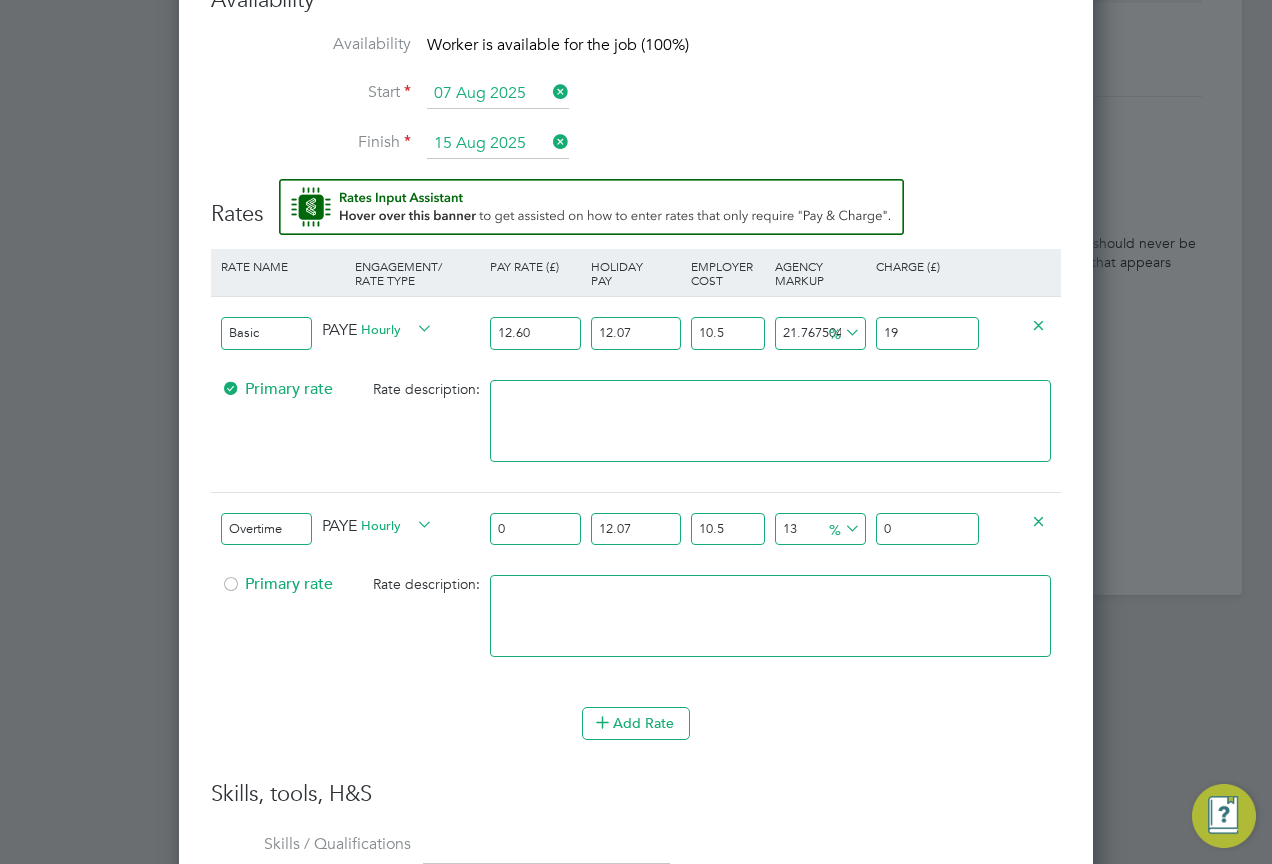 click on "19" at bounding box center (927, 333) 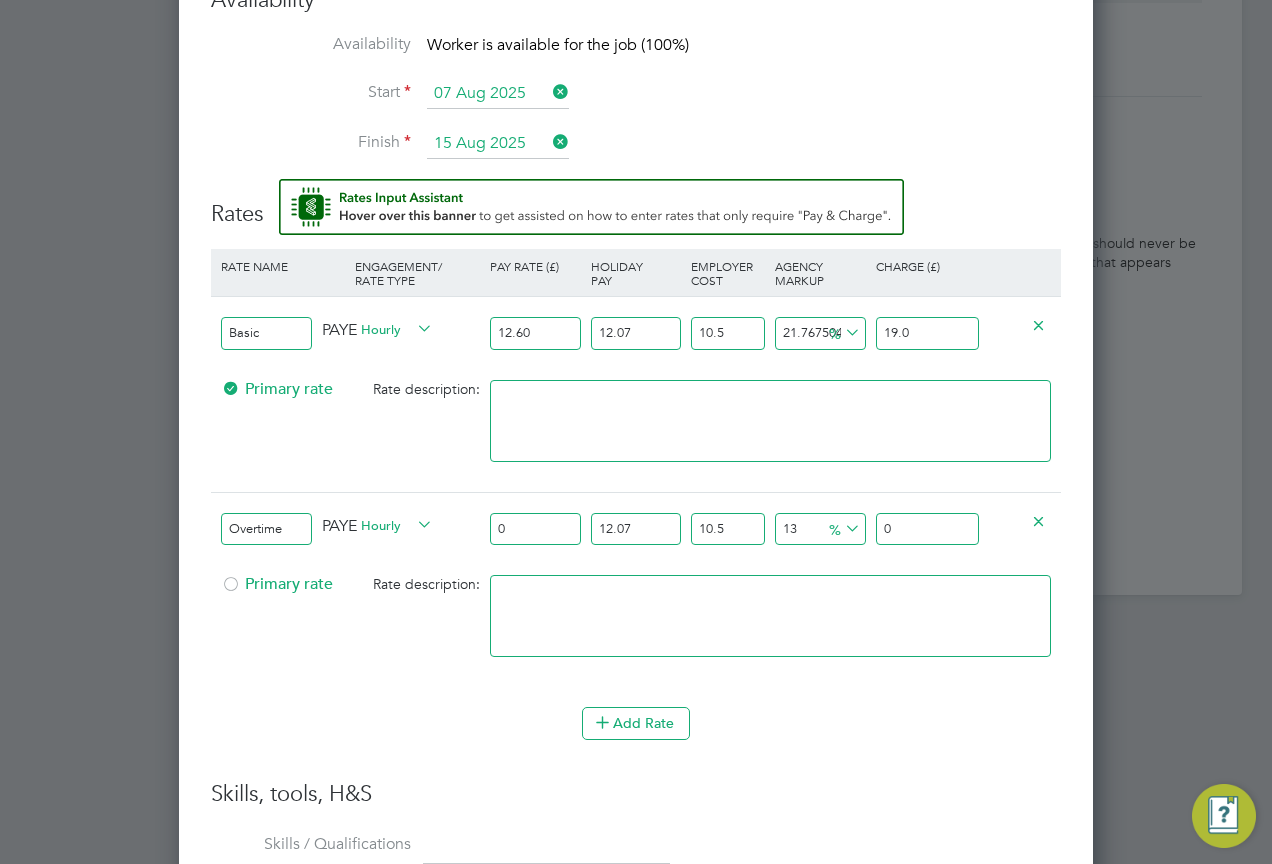 type on "21.83159270851312" 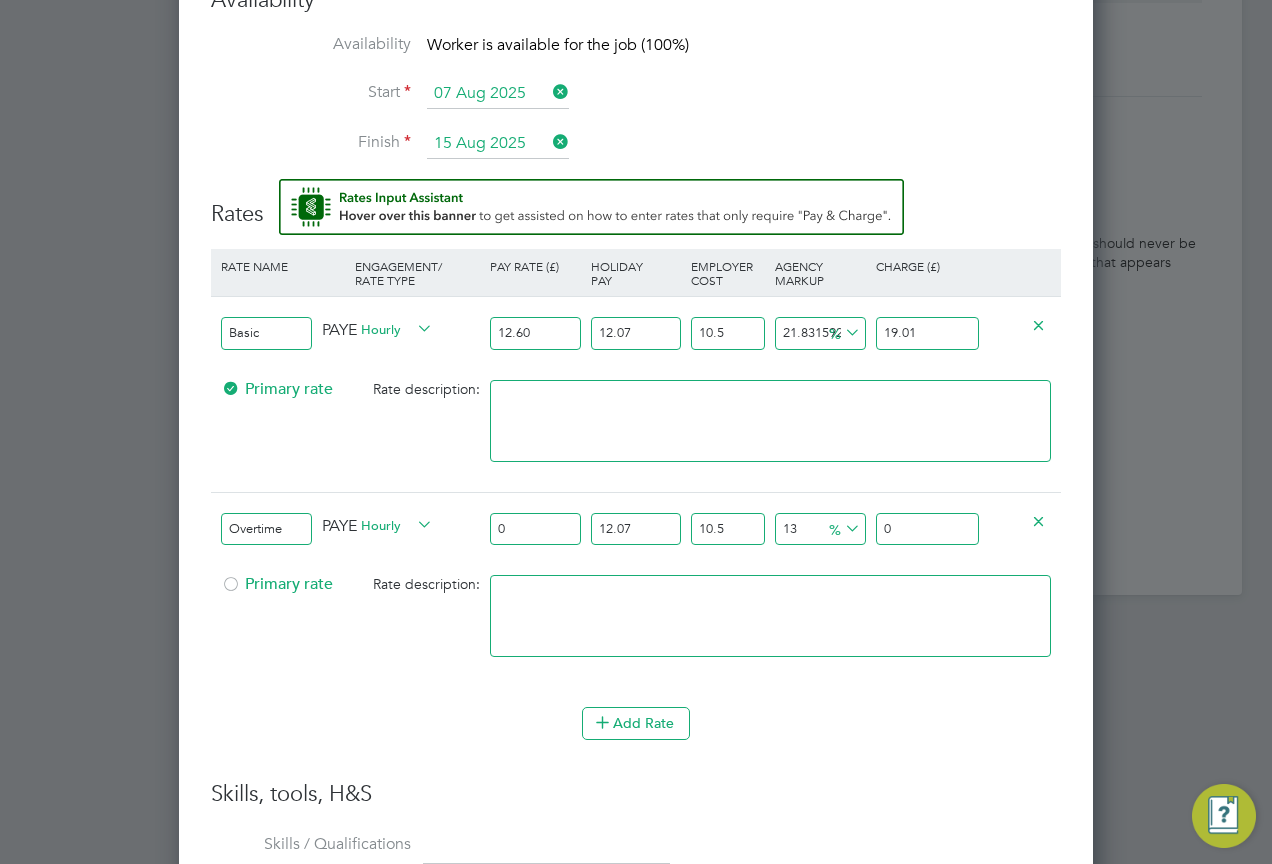 type on "19.01" 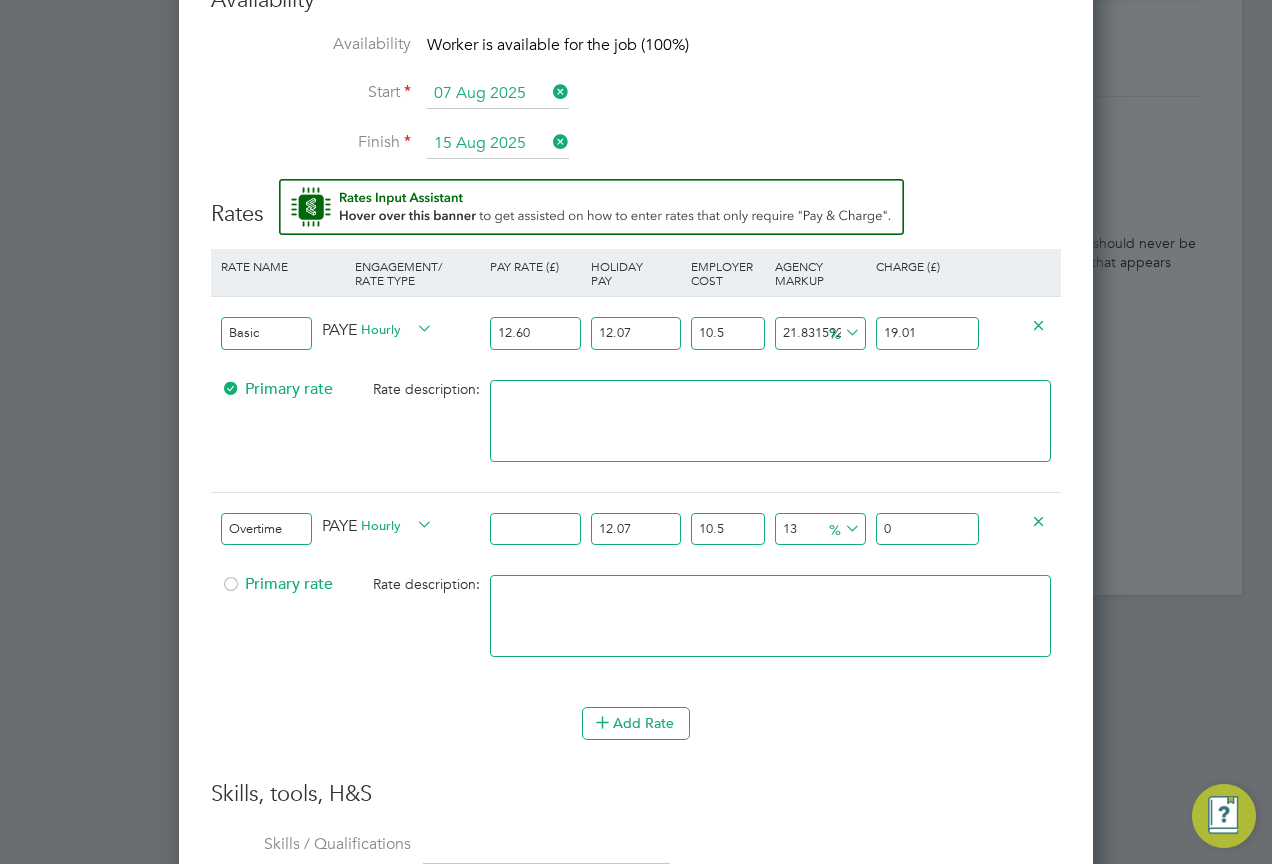 type on "1" 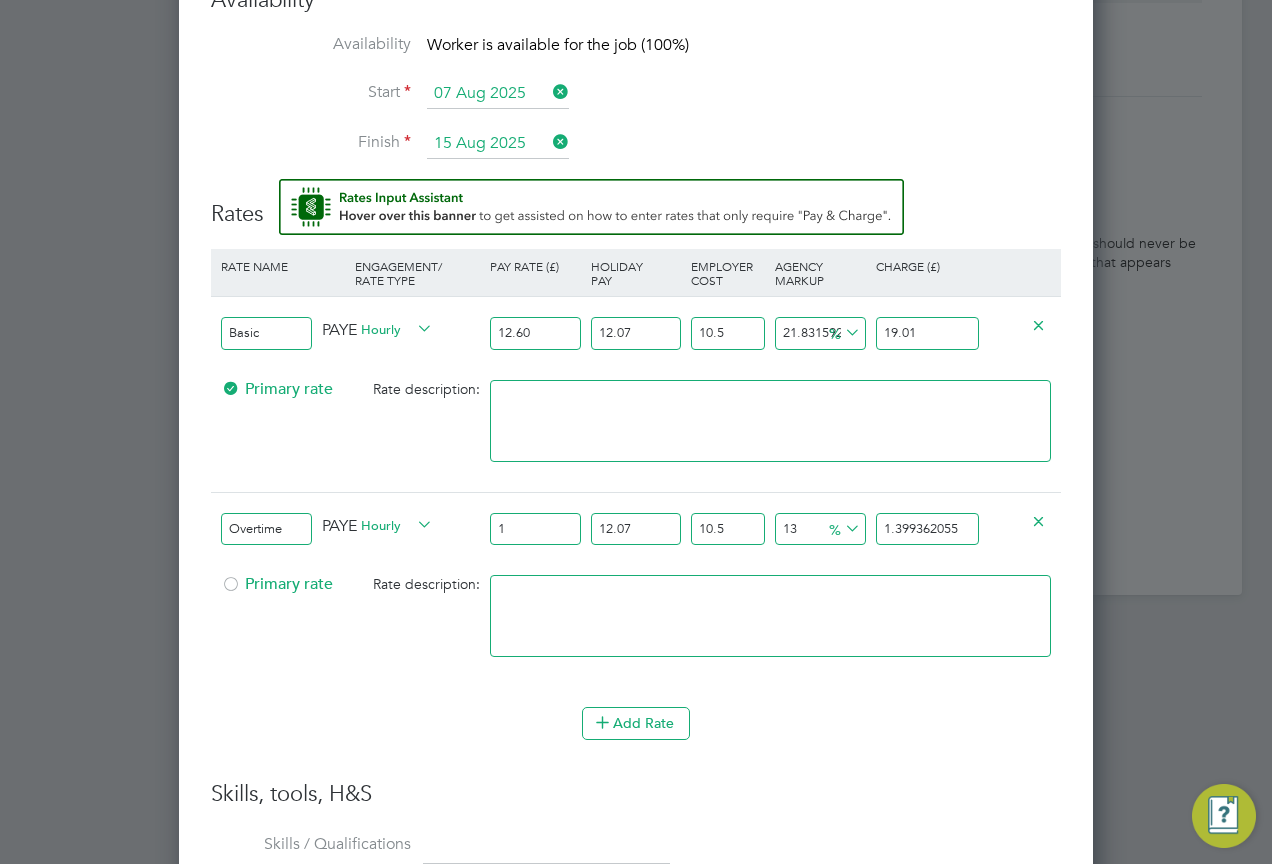 type on "18" 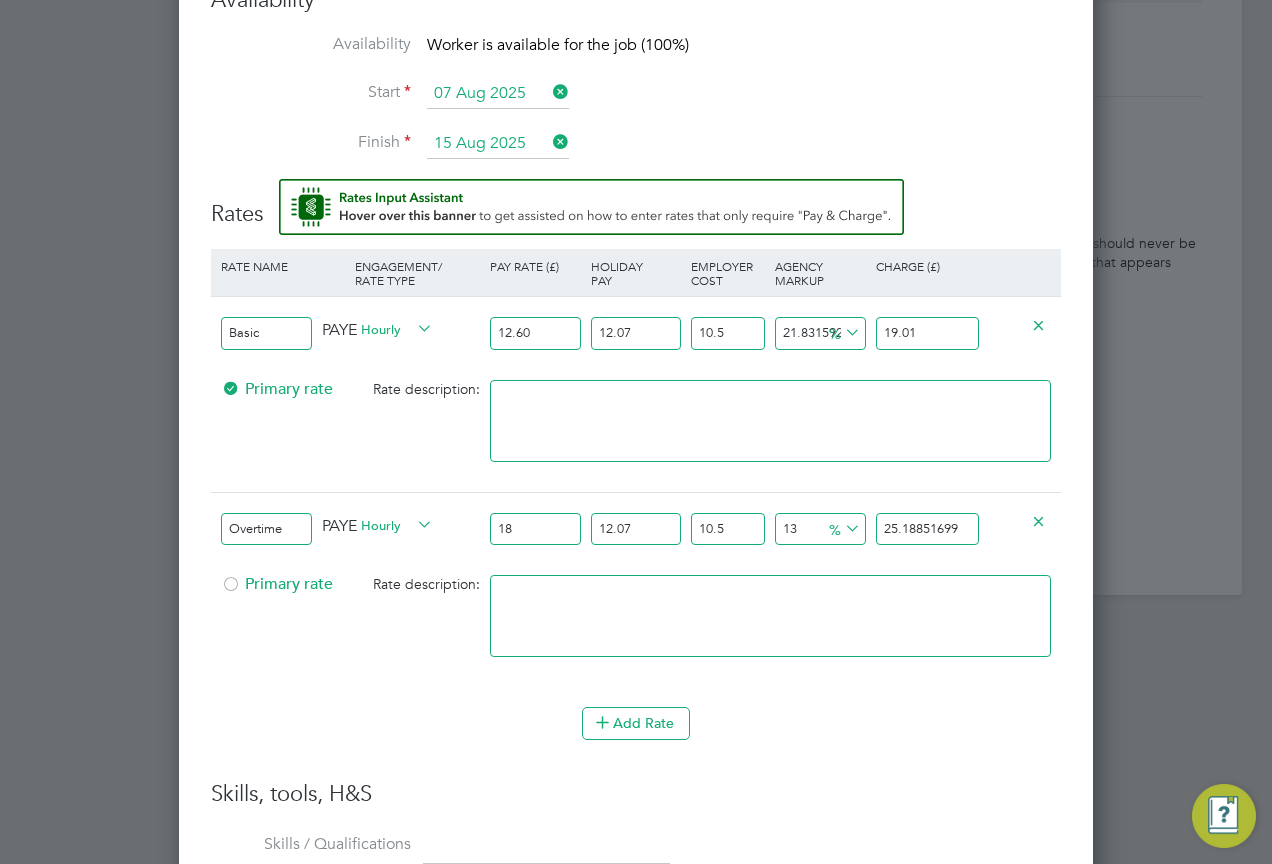 type on "189" 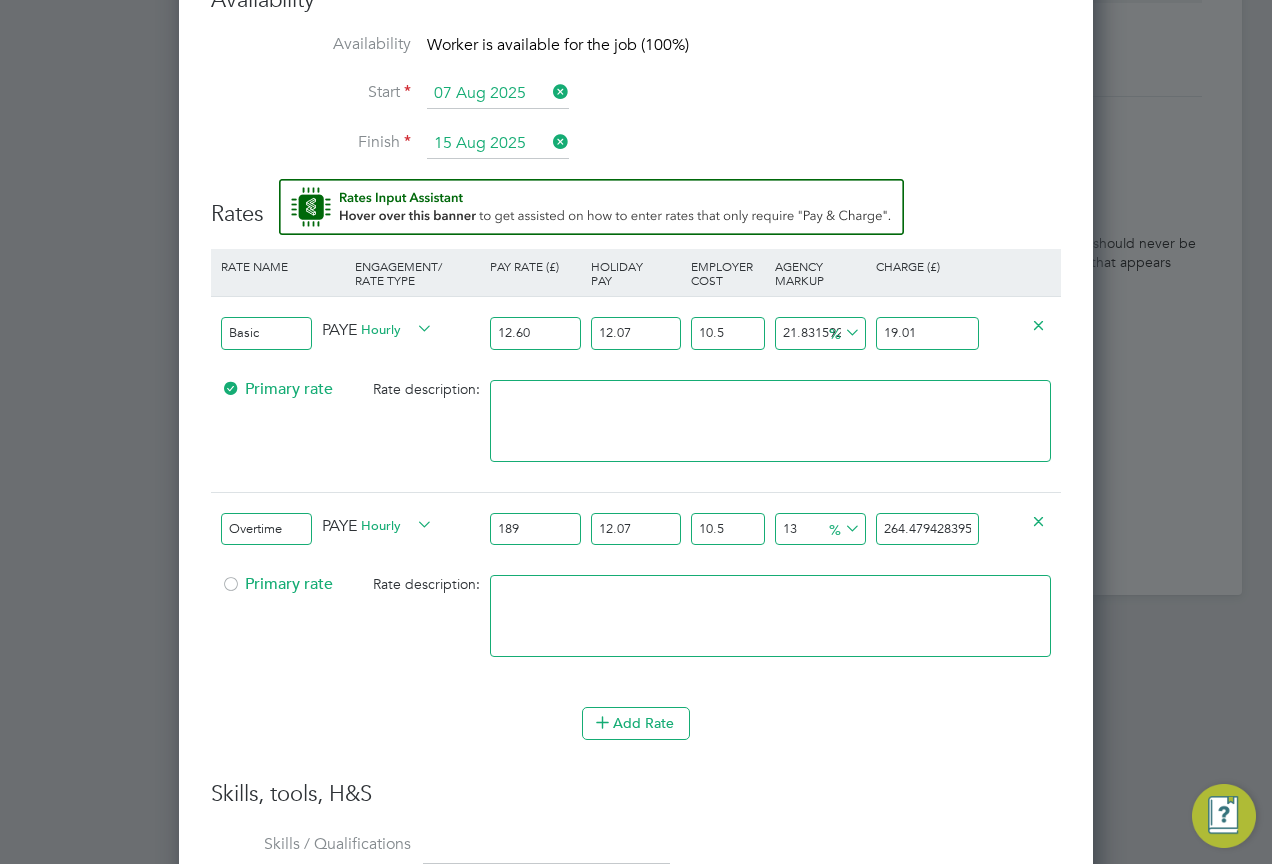 type on "1890" 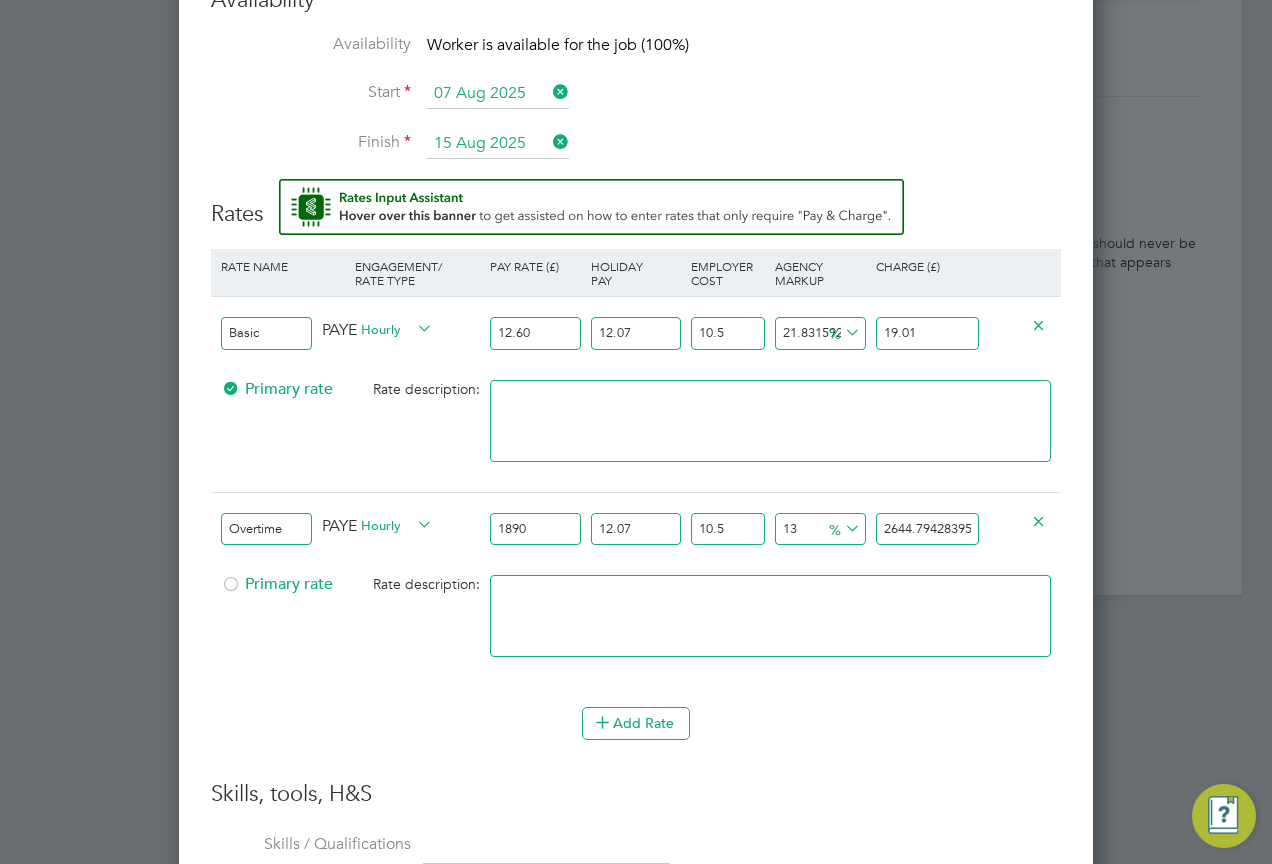 click on "1890" at bounding box center (535, 529) 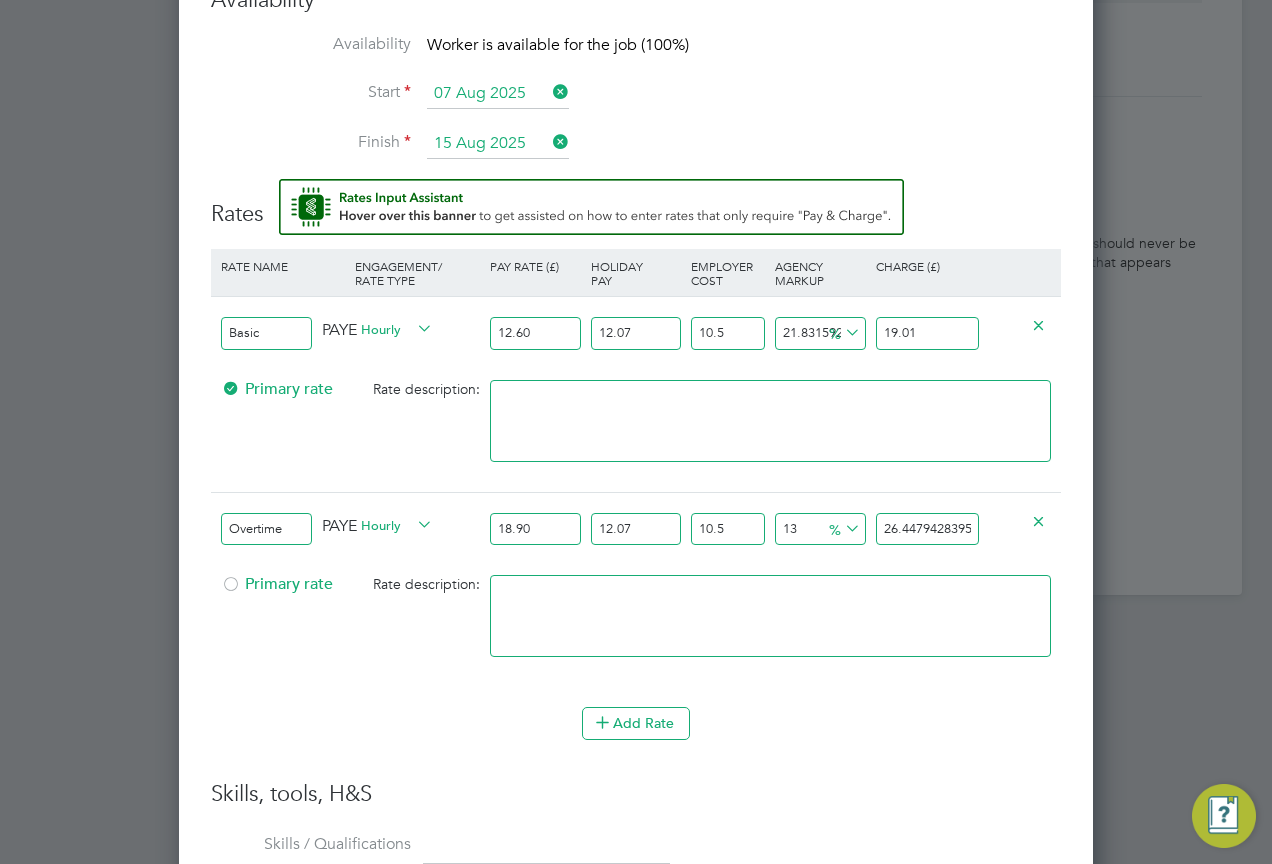 type on "18.90" 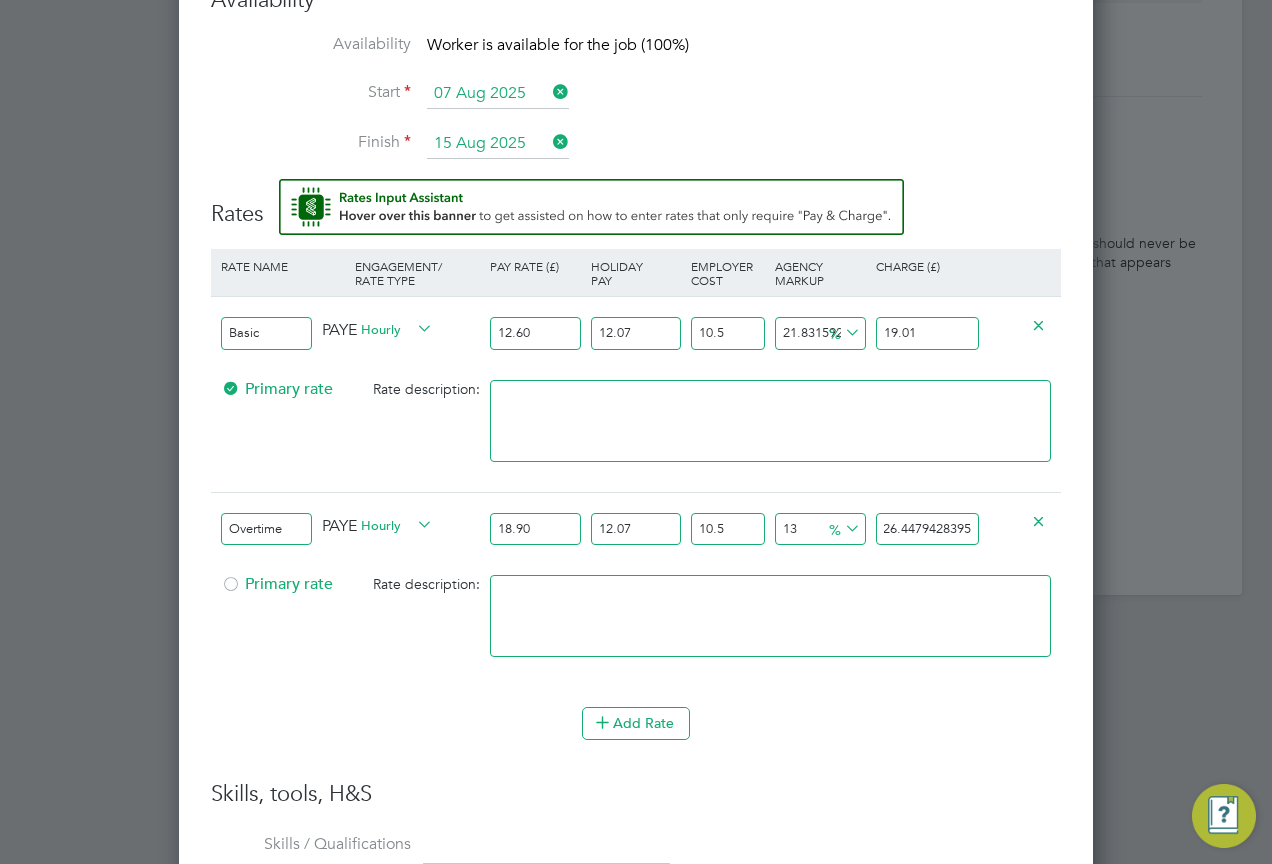 drag, startPoint x: 880, startPoint y: 530, endPoint x: 1018, endPoint y: 529, distance: 138.00362 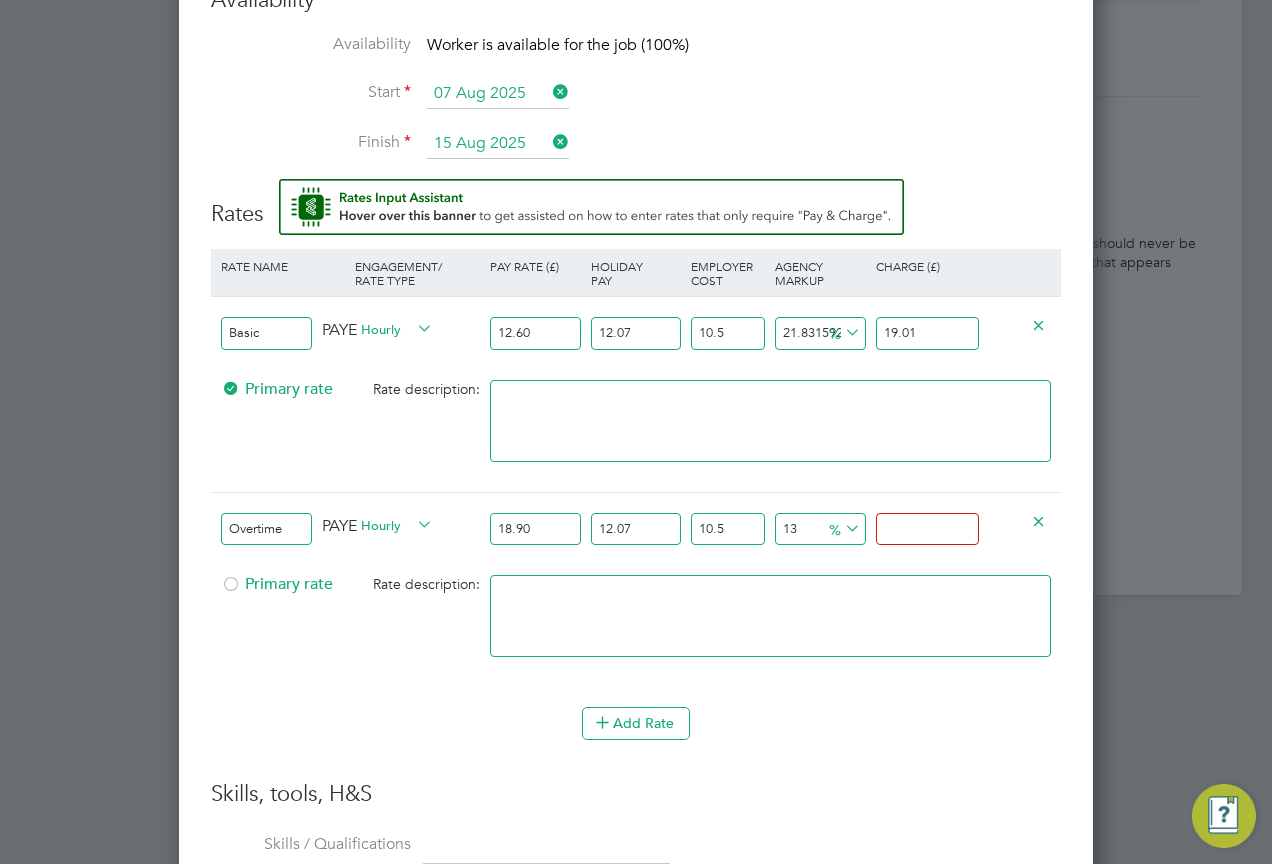 type on "-91.4549119615281" 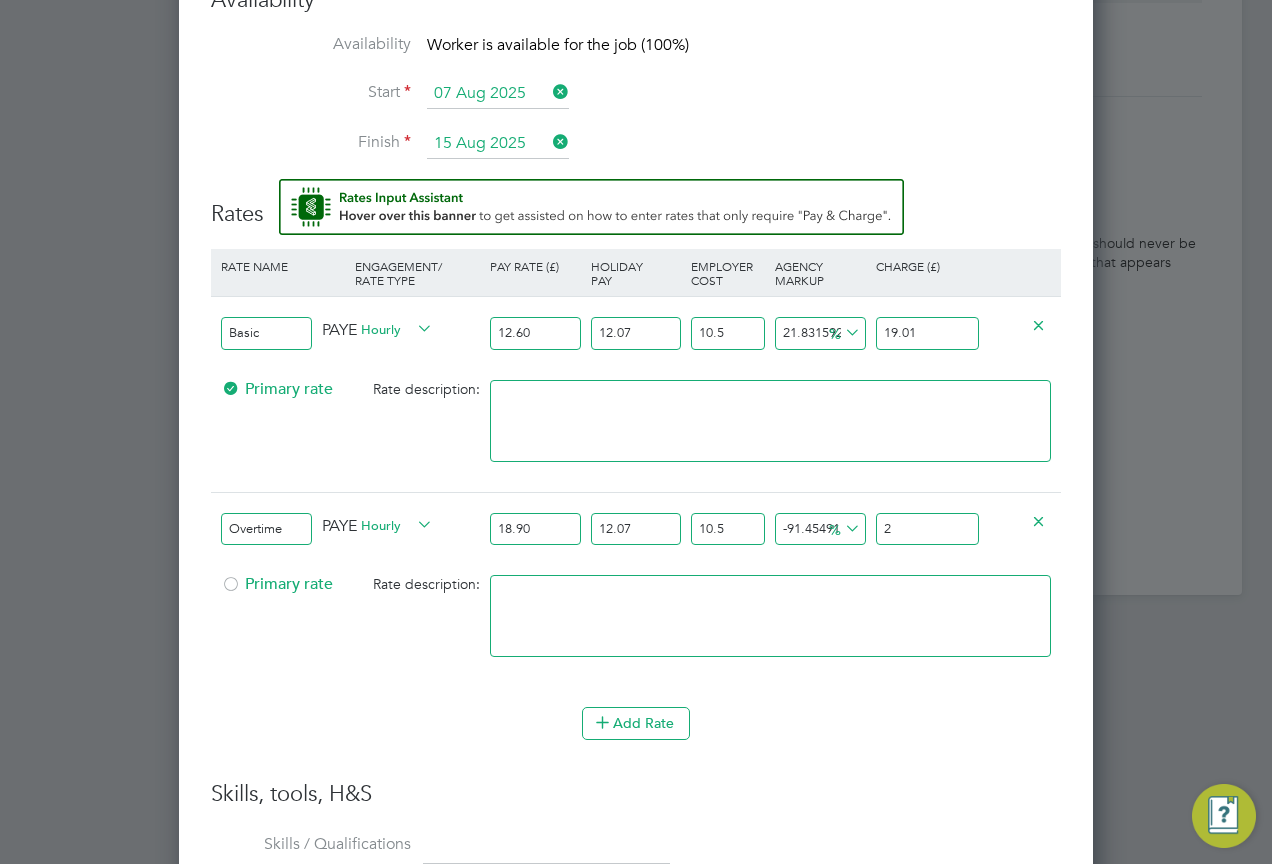 type on "15.358688519370656" 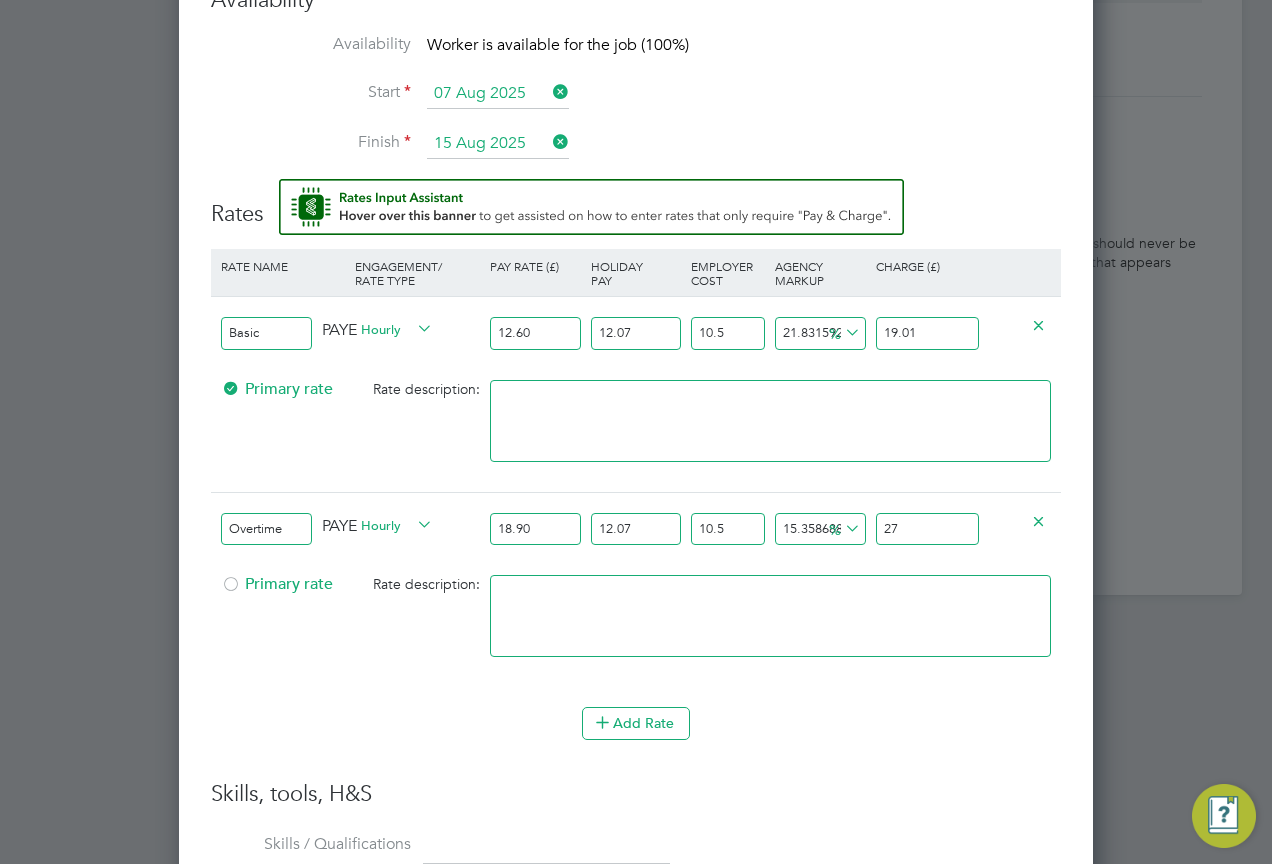 type on "16.213197323217845" 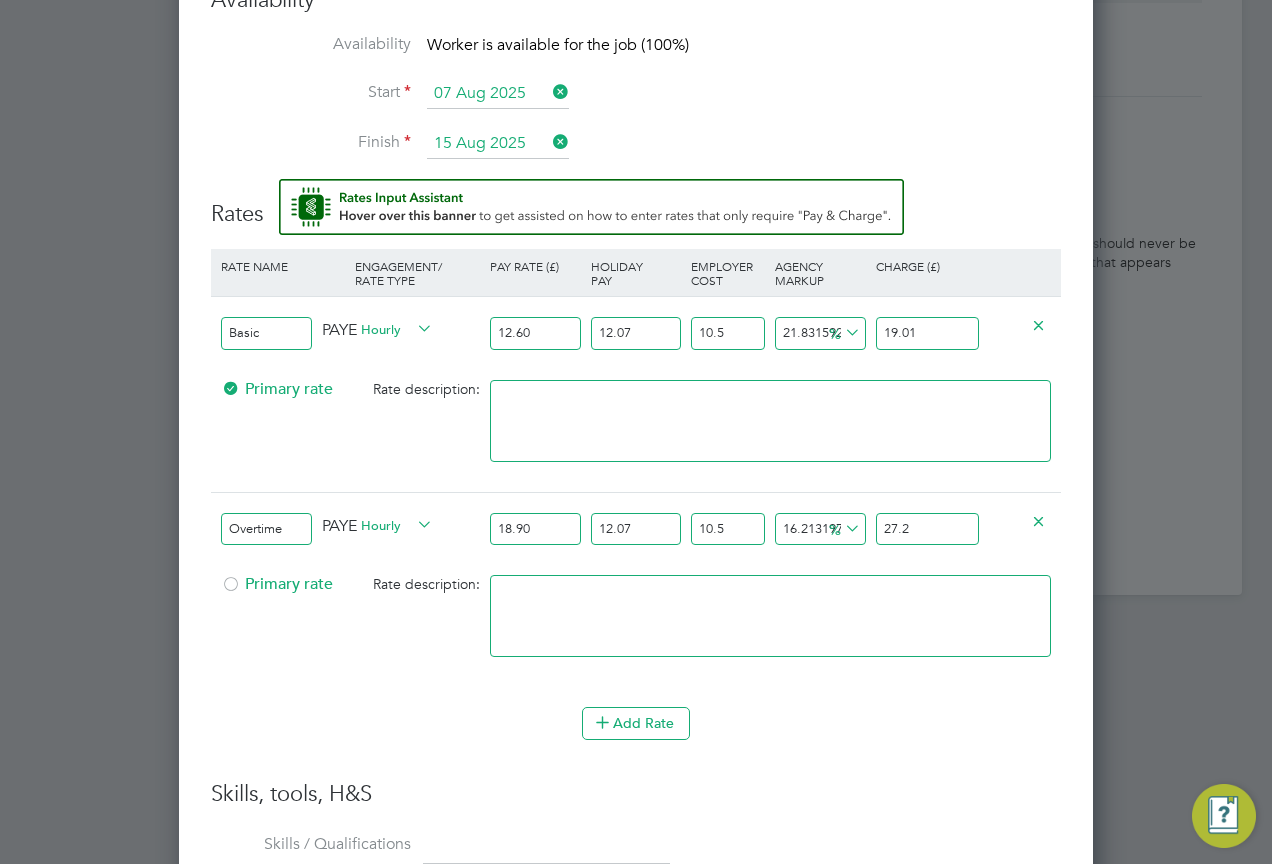 type on "16.298648203602564" 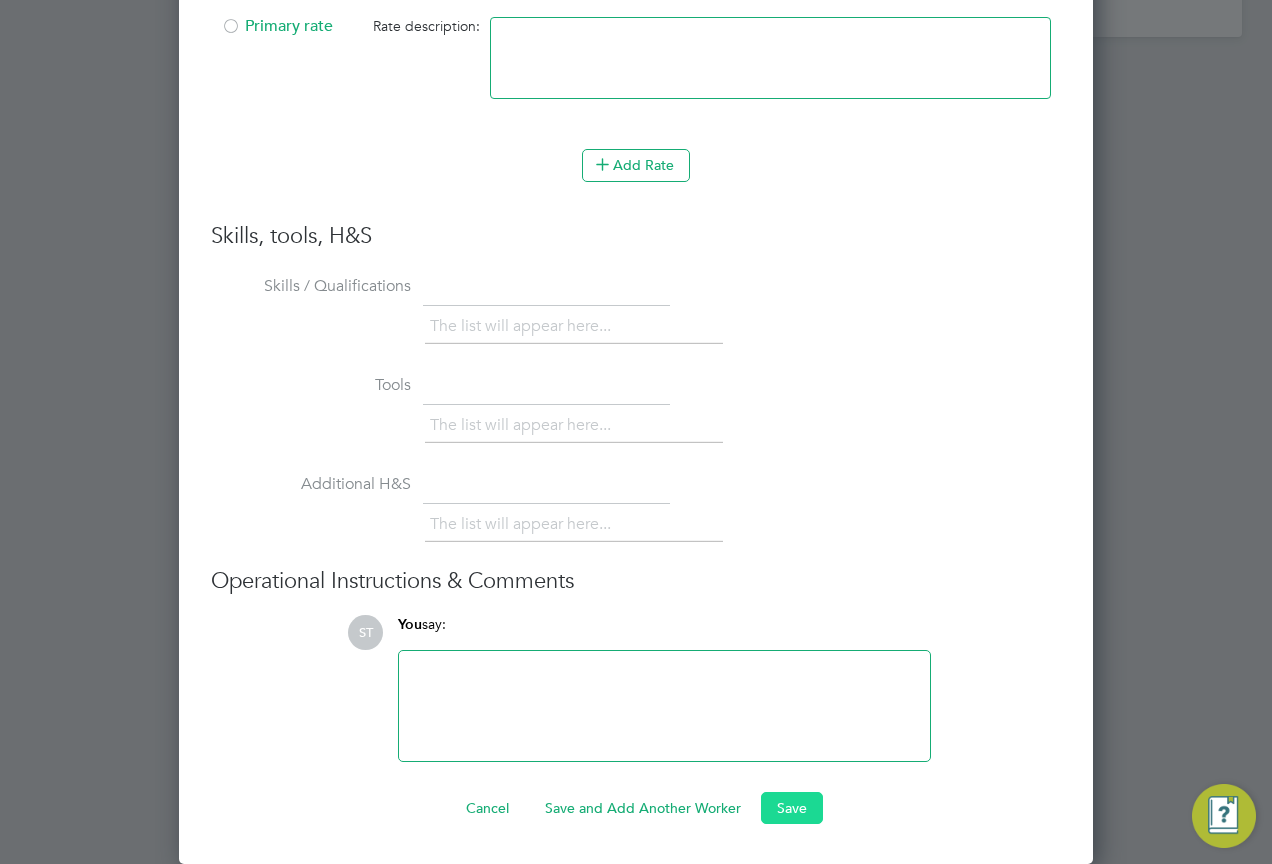 type on "27.22" 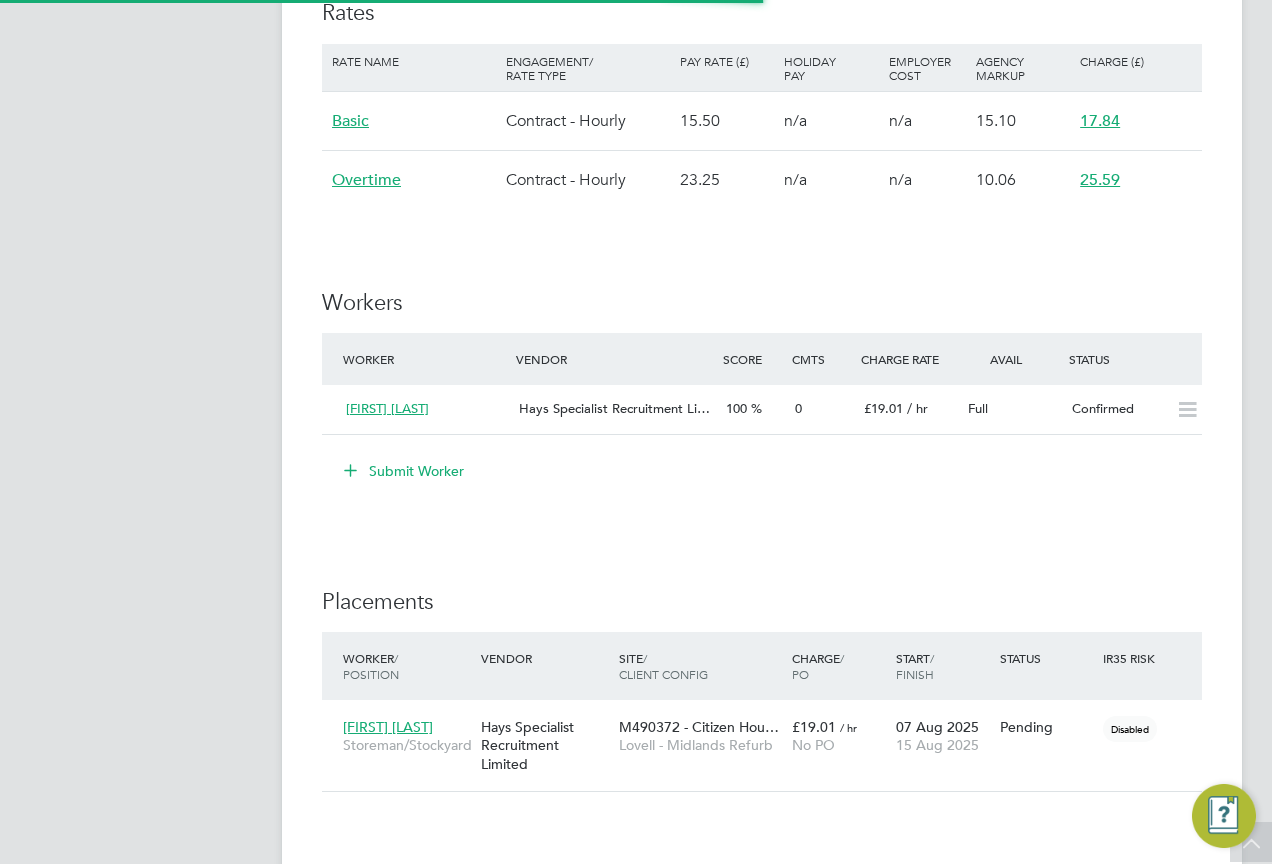 click on "IR35 Determination IR35 Status Disabled for this client. This feature can be enabled under this client's configuration. Details PO No PO Number Valid From Valid To Expiry No PO numbers have been created. Reason   Extra work Description . Skills / Qualifications n/a Tools n/a Additional H&S n/a Working Days   Mon,  Tue,  Wed,  Thu,  Fri,  Sat,  Sun Working Hours 07:00 - 16:00  9.00hrs Submission Acceptance   Auto Timesheet Approver   Tony Grennan   Rates Rate Name Engagement/ Rate Type Pay Rate (£) Holiday Pay Employer Cost Agency Markup Charge (£) Basic Contract - Hourly 15.50   n/a   n/a 15.10 17.84 Overtime Contract - Hourly 23.25   n/a   n/a 10.06 25.59 Workers Worker Vendor Score Cmts Charge Rate Avail Status Robert Mcclelland Hays Specialist Recruitment Li… 100 0 £19.01   / hr Full   Confirmed Submit Worker Placements Worker  / Position Vendor Site / Client Config Charge  / PO Start  / Finish Status IR35 Risk Robert Mcclelland Storeman/Stockyard Hays Specialist Recruitment Limited £19.01   / hr (0)" 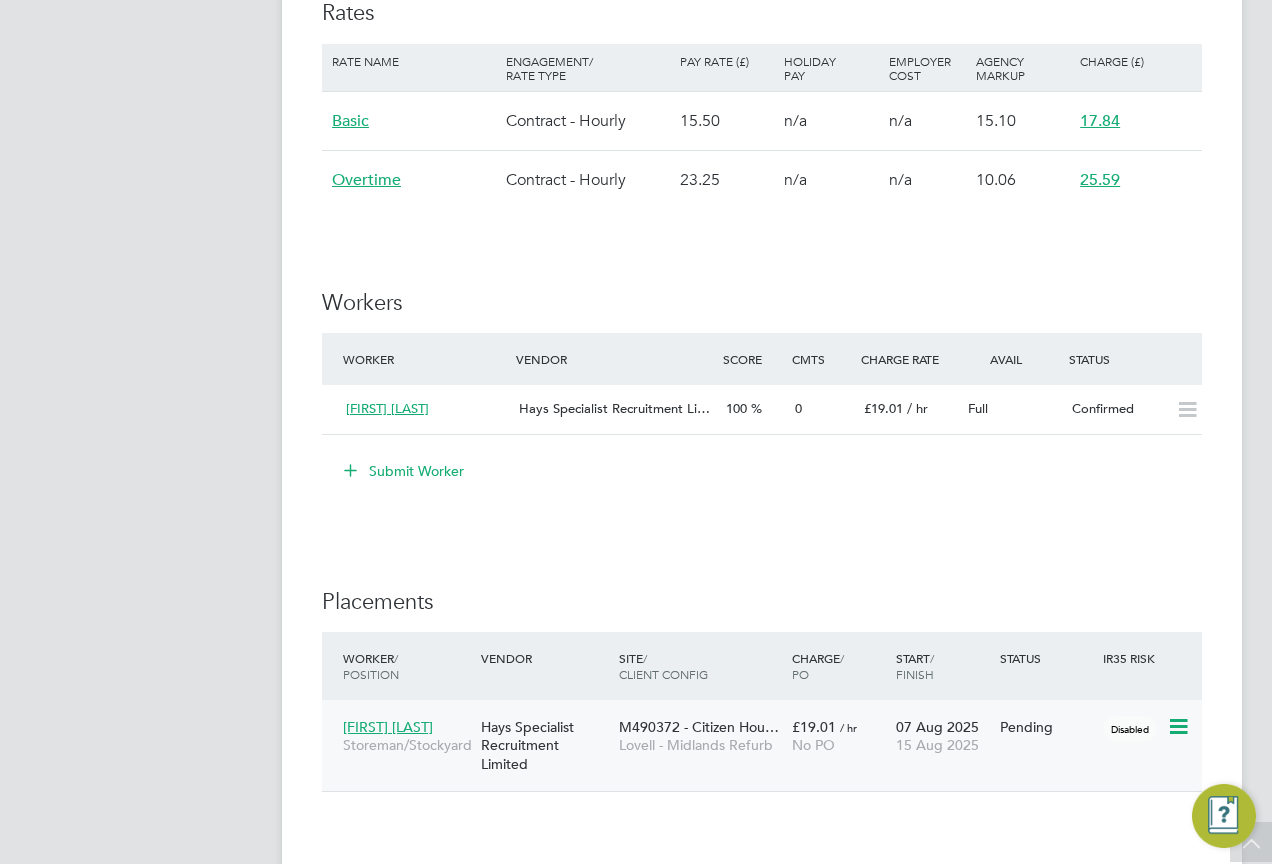 click 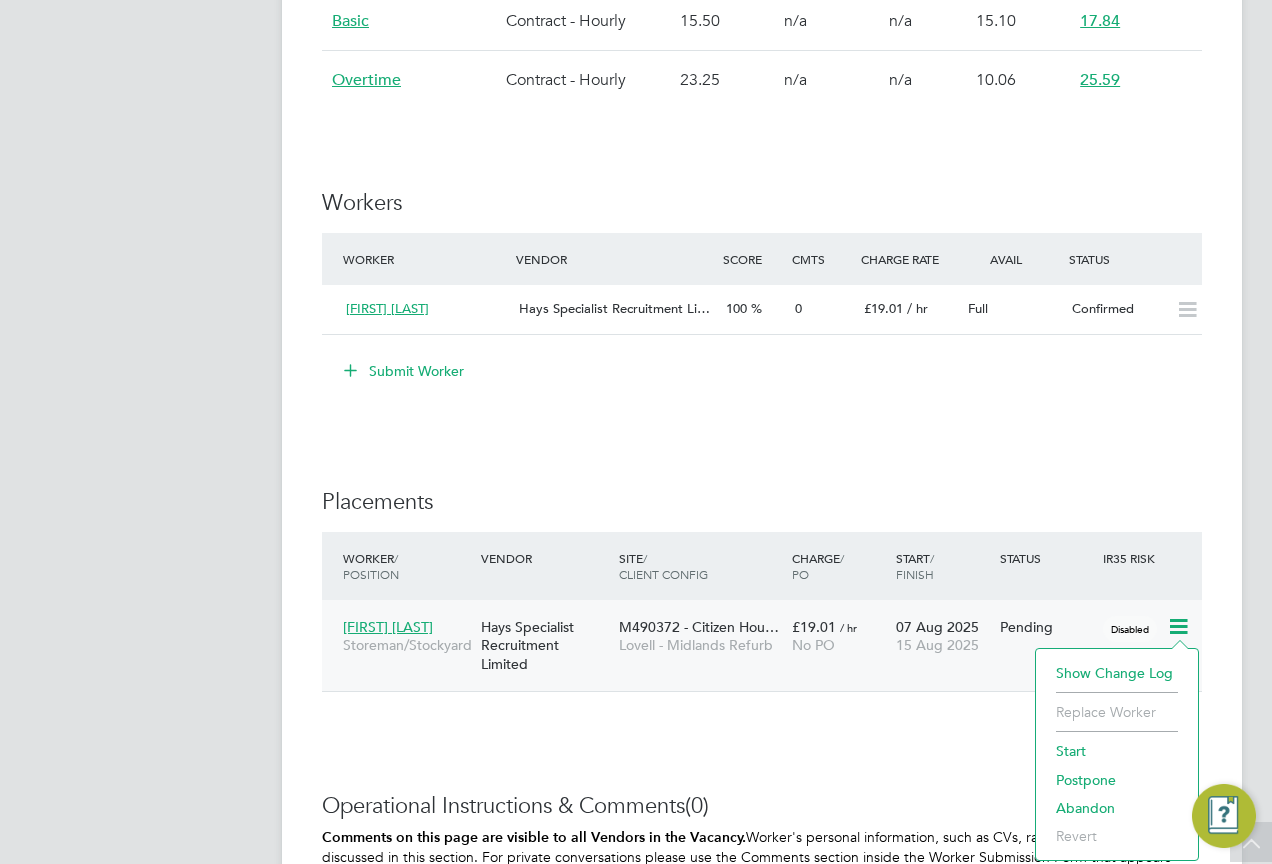 click on "Start" 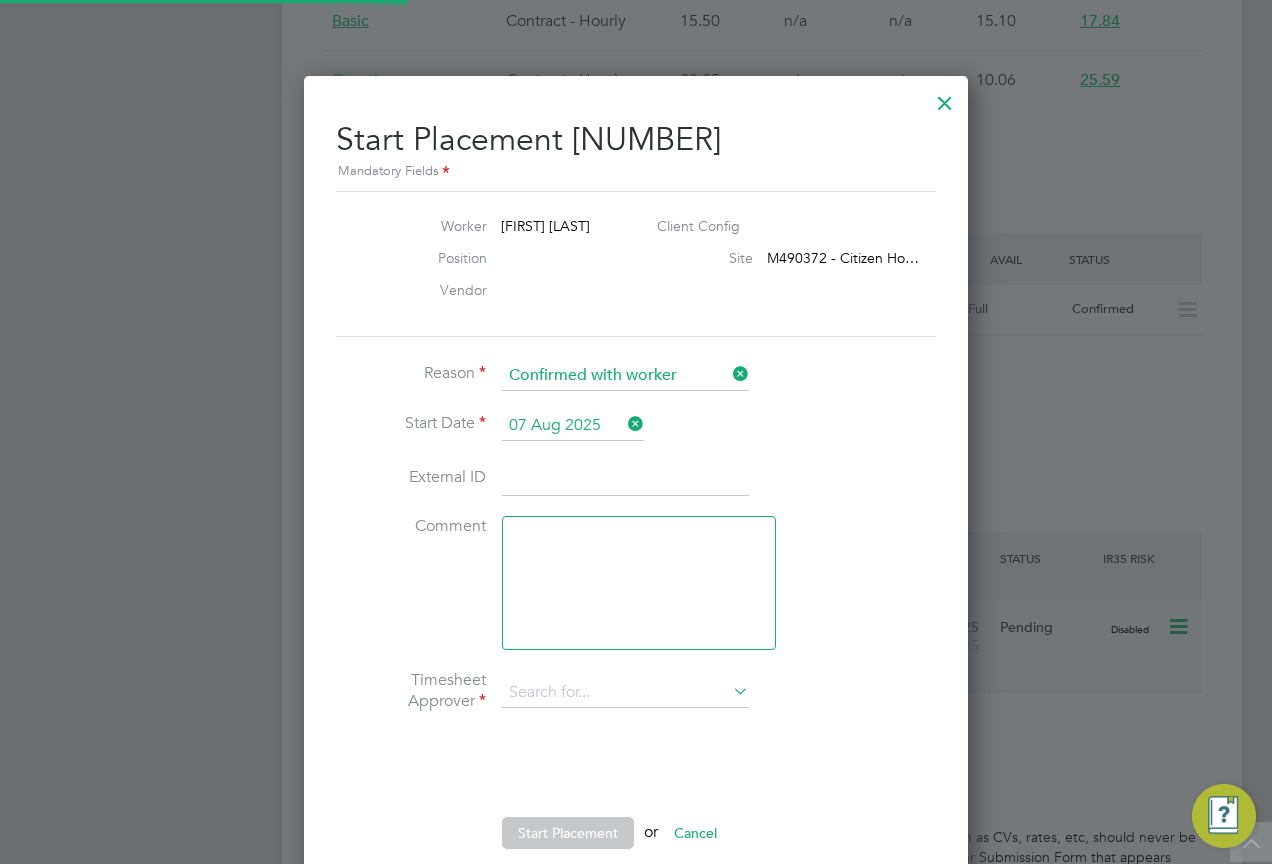 type on "Tony Grennan" 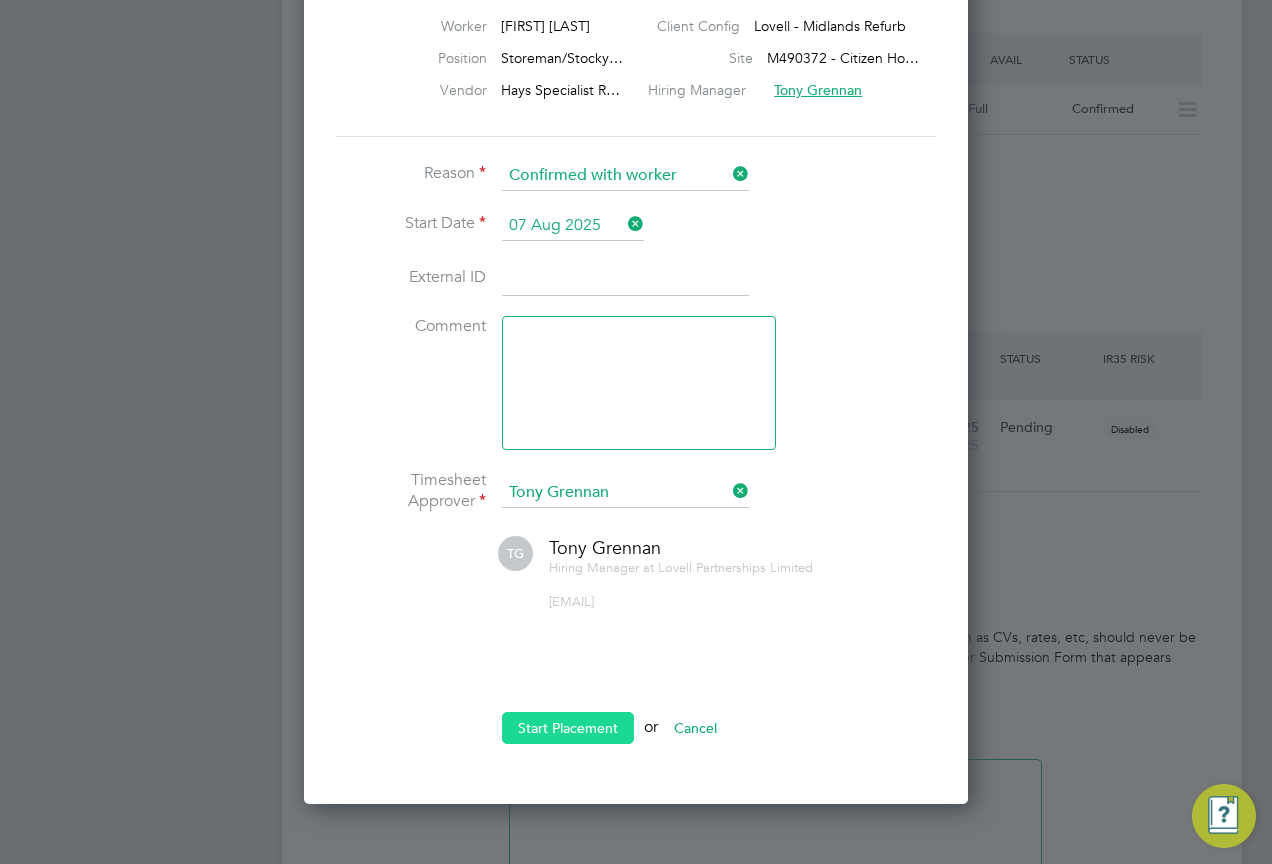 click on "Start Placement" 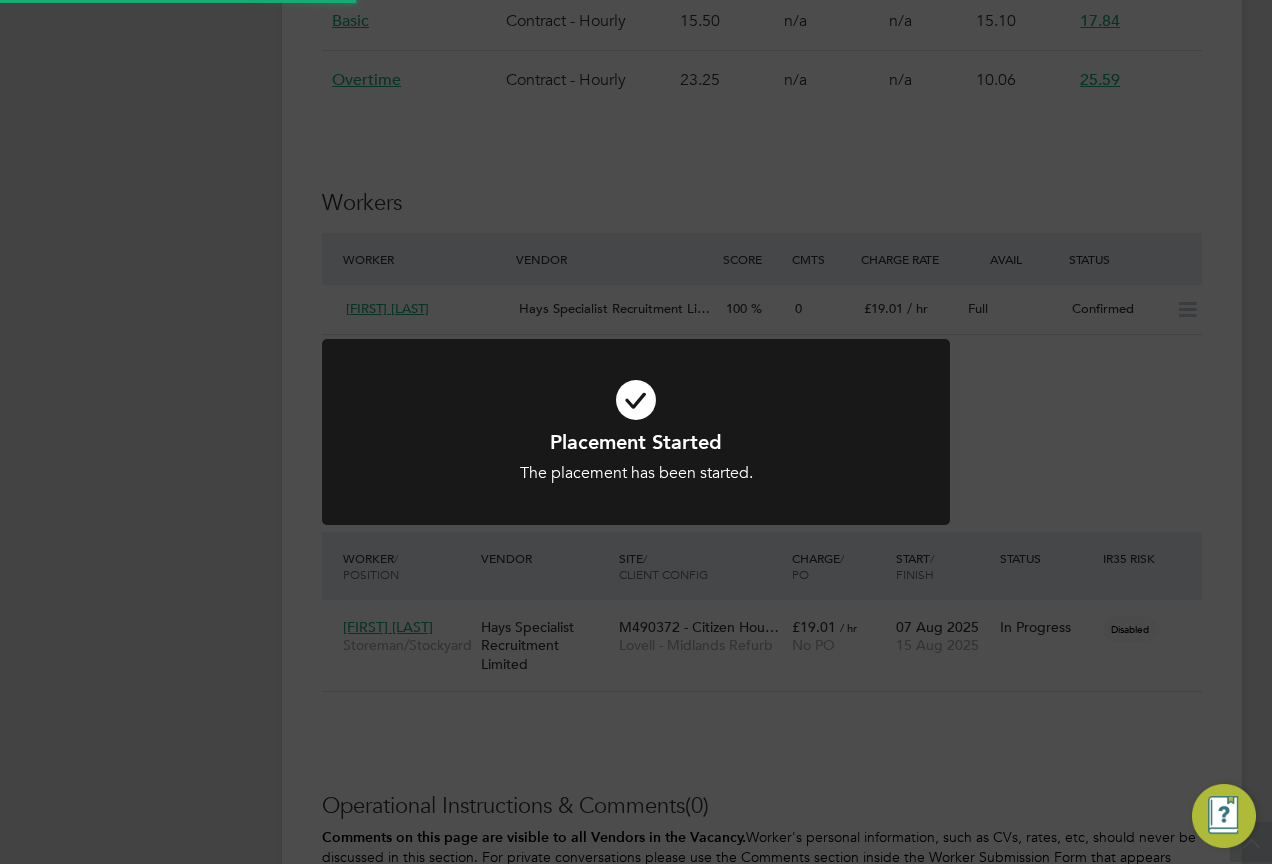 click on "Placement Started The placement has been started. Cancel Okay" 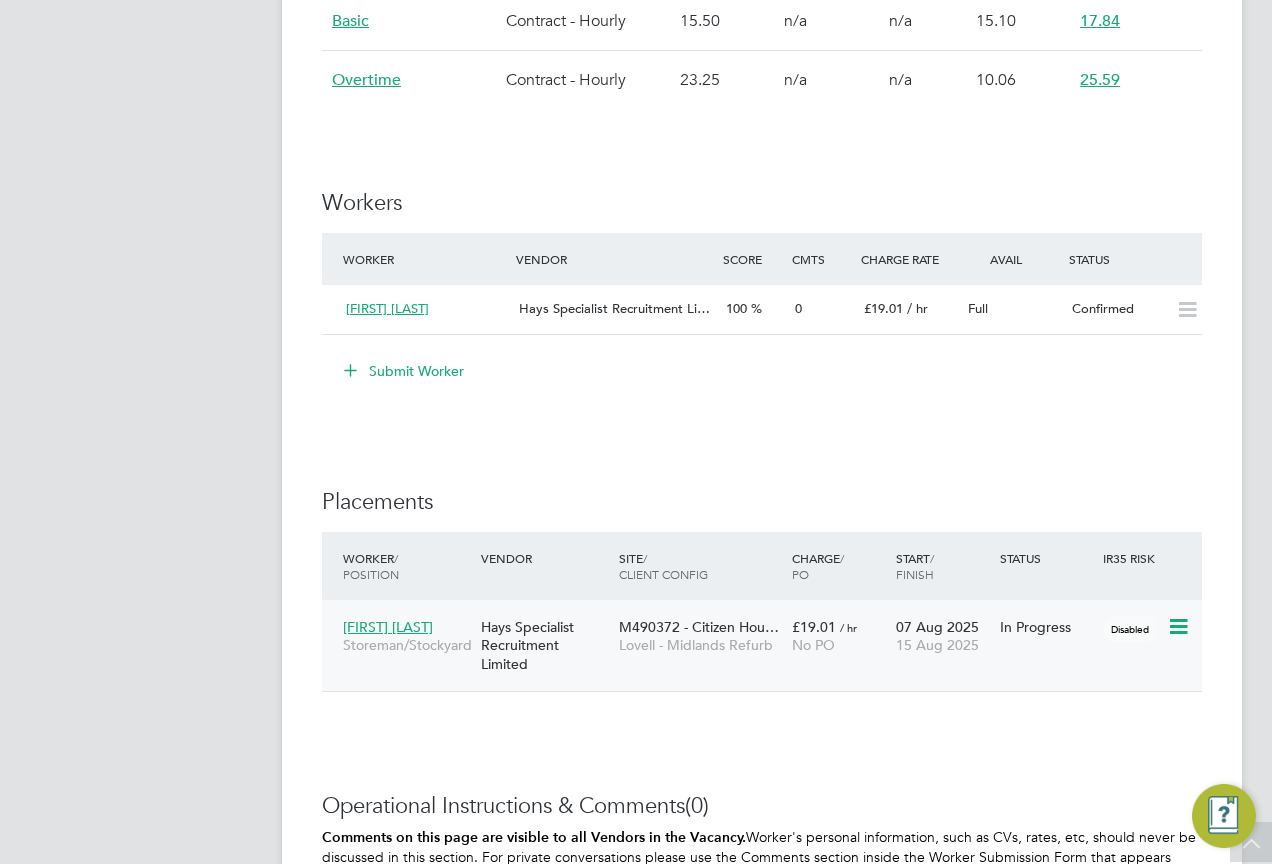 click on "Hays Specialist Recruitment Limited" 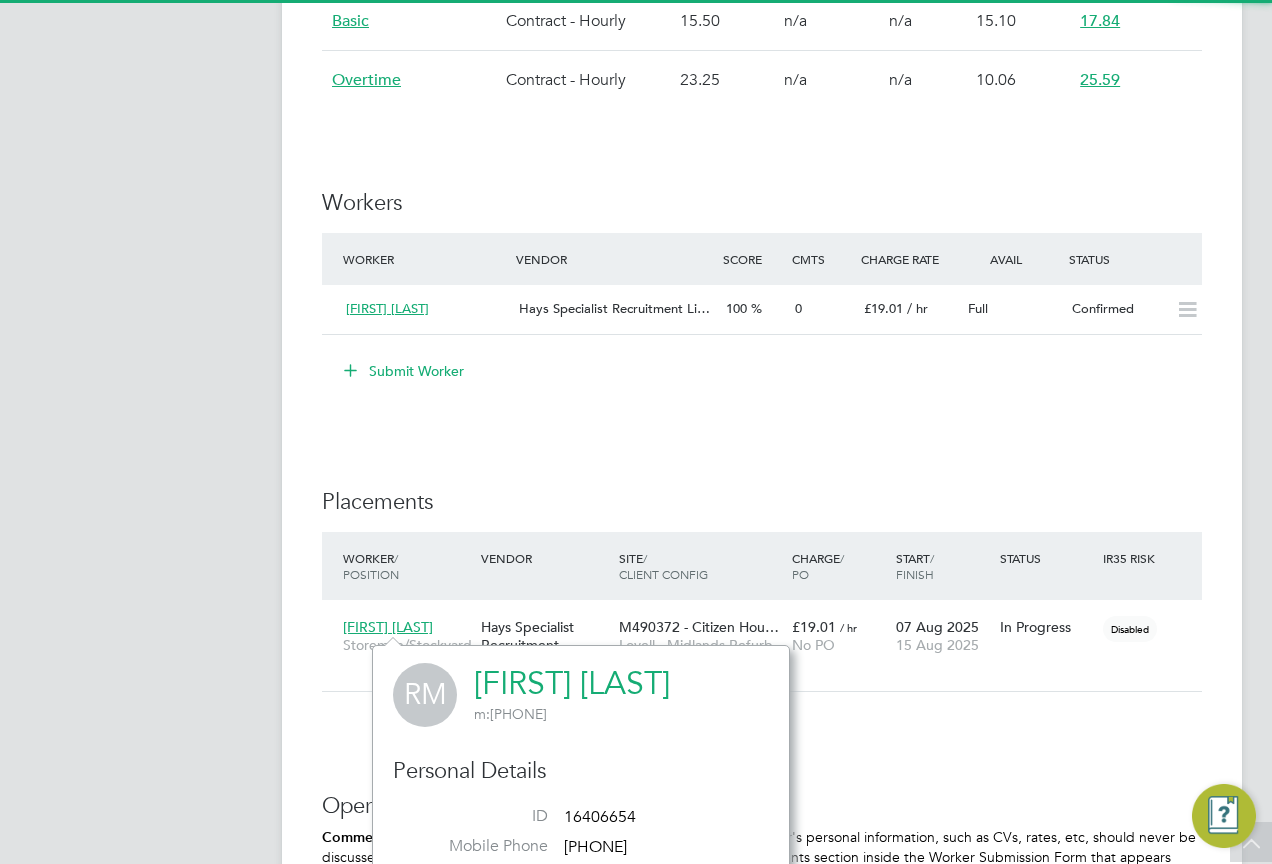 click on "[FIRST] [LAST]" 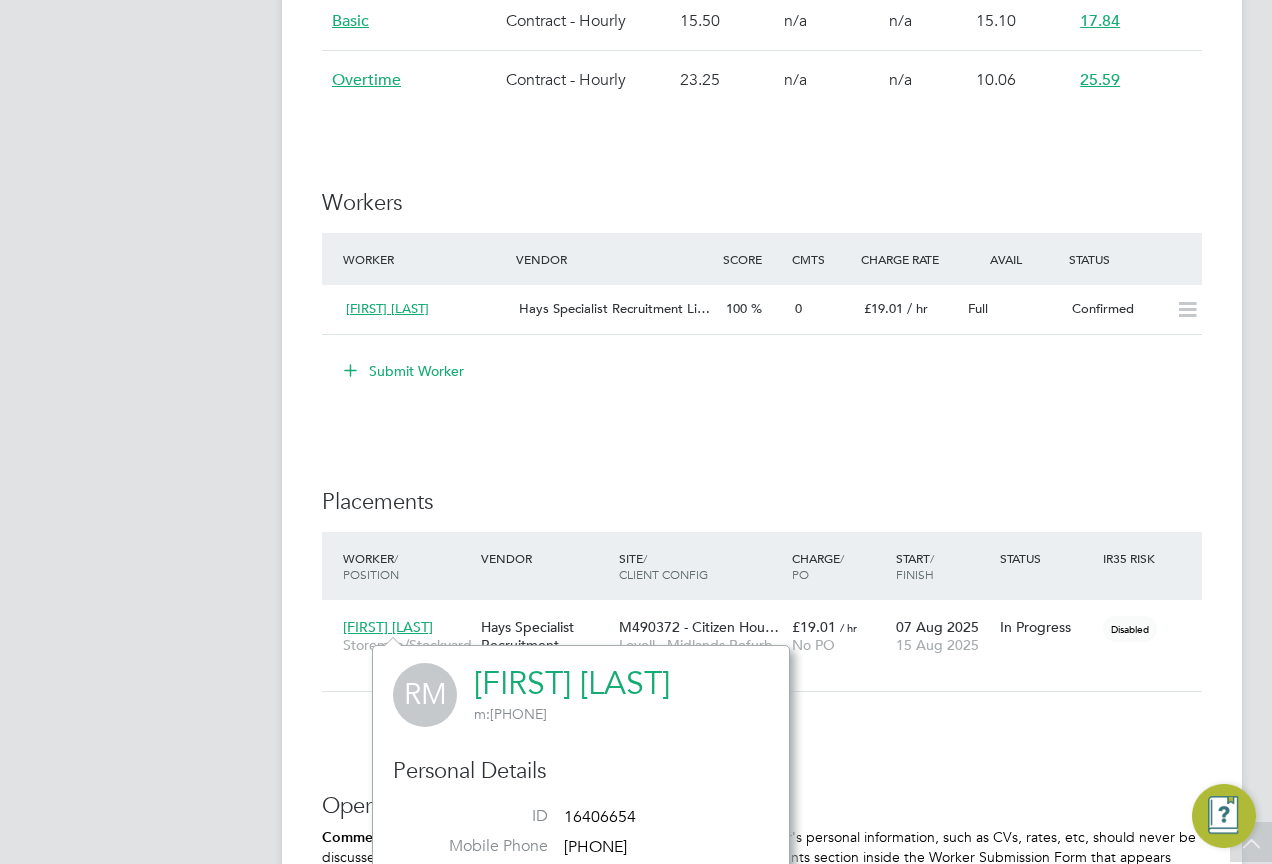 click on "IR35 Determination IR35 Status Disabled for this client. This feature can be enabled under this client's configuration. Details PO No PO Number Valid From Valid To Expiry No PO numbers have been created. Reason   Extra work Description . Skills / Qualifications n/a Tools n/a Additional H&S n/a Working Days   Mon,  Tue,  Wed,  Thu,  Fri,  Sat,  Sun Working Hours 07:00 - 16:00  9.00hrs Submission Acceptance   Auto Timesheet Approver   Tony Grennan   Rates Rate Name Engagement/ Rate Type Pay Rate (£) Holiday Pay Employer Cost Agency Markup Charge (£) Basic Contract - Hourly 15.50   n/a   n/a 15.10 17.84 Overtime Contract - Hourly 23.25   n/a   n/a 10.06 25.59 Workers Worker Vendor Score Cmts Charge Rate Avail Status Robert Mcclelland Hays Specialist Recruitment Li… 100 0 £19.01   / hr Full   Confirmed Submit Worker Placements Worker  / Position Vendor Site / Client Config Charge  / PO Start  / Finish Status IR35 Risk Robert Mcclelland Storeman/Stockyard Hays Specialist Recruitment Limited £19.01   / hr (0)" 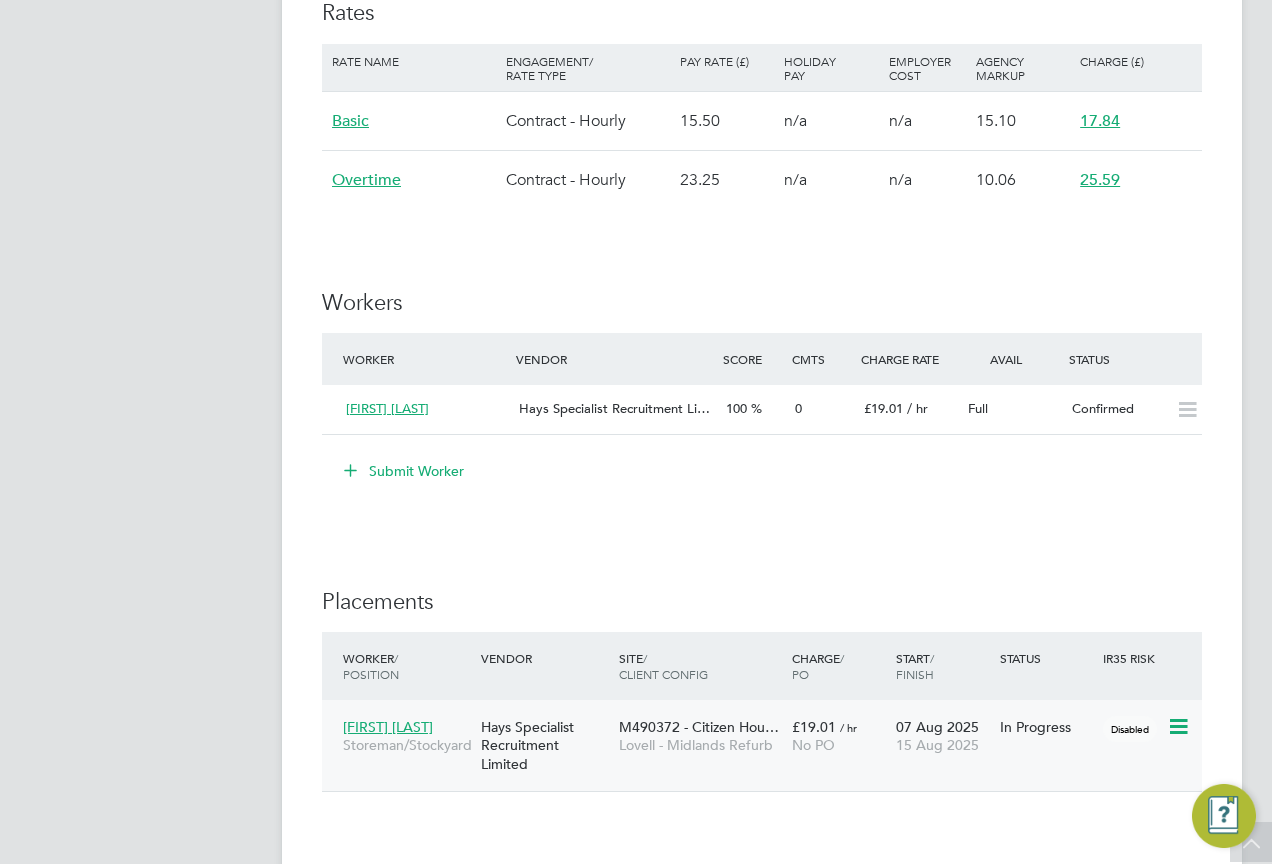 click on "M490372 - Citizen Hou…" 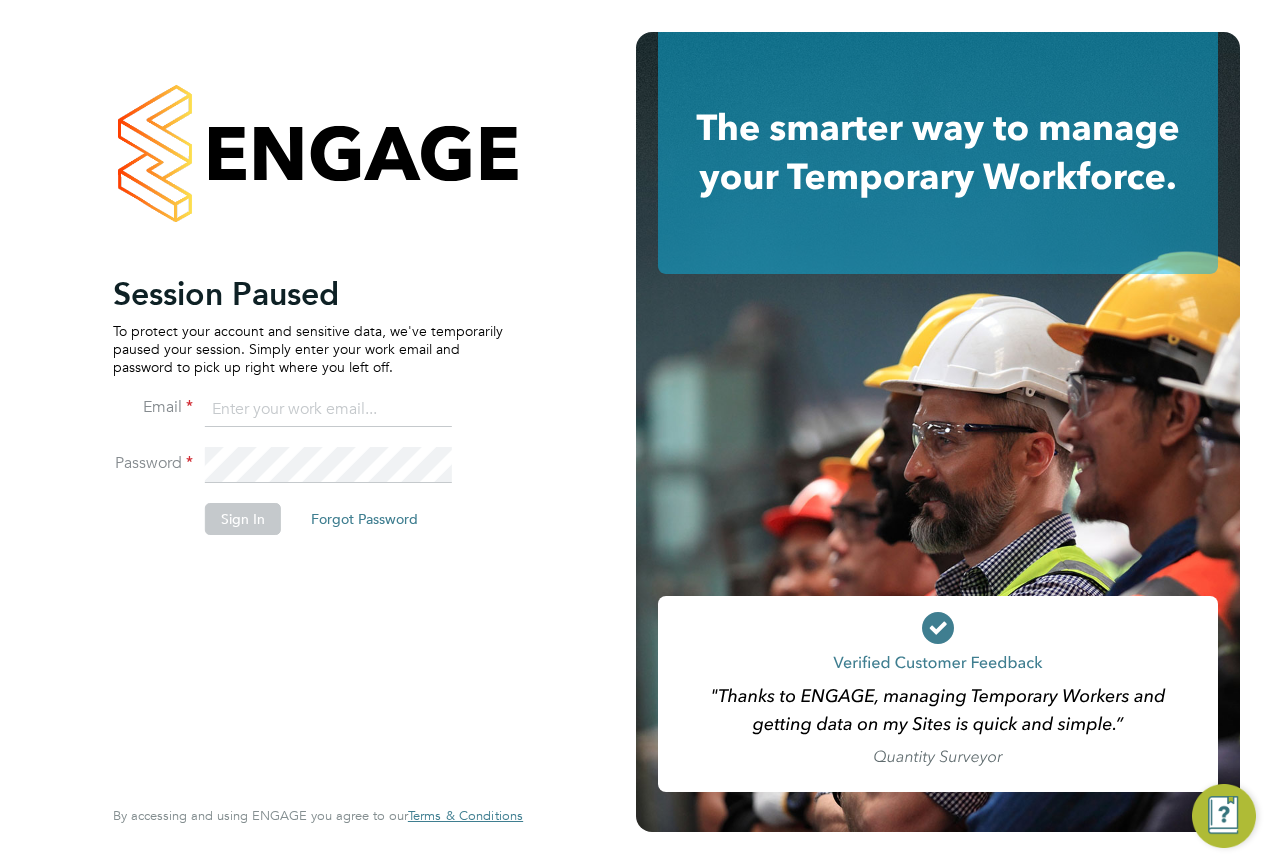 scroll, scrollTop: 0, scrollLeft: 0, axis: both 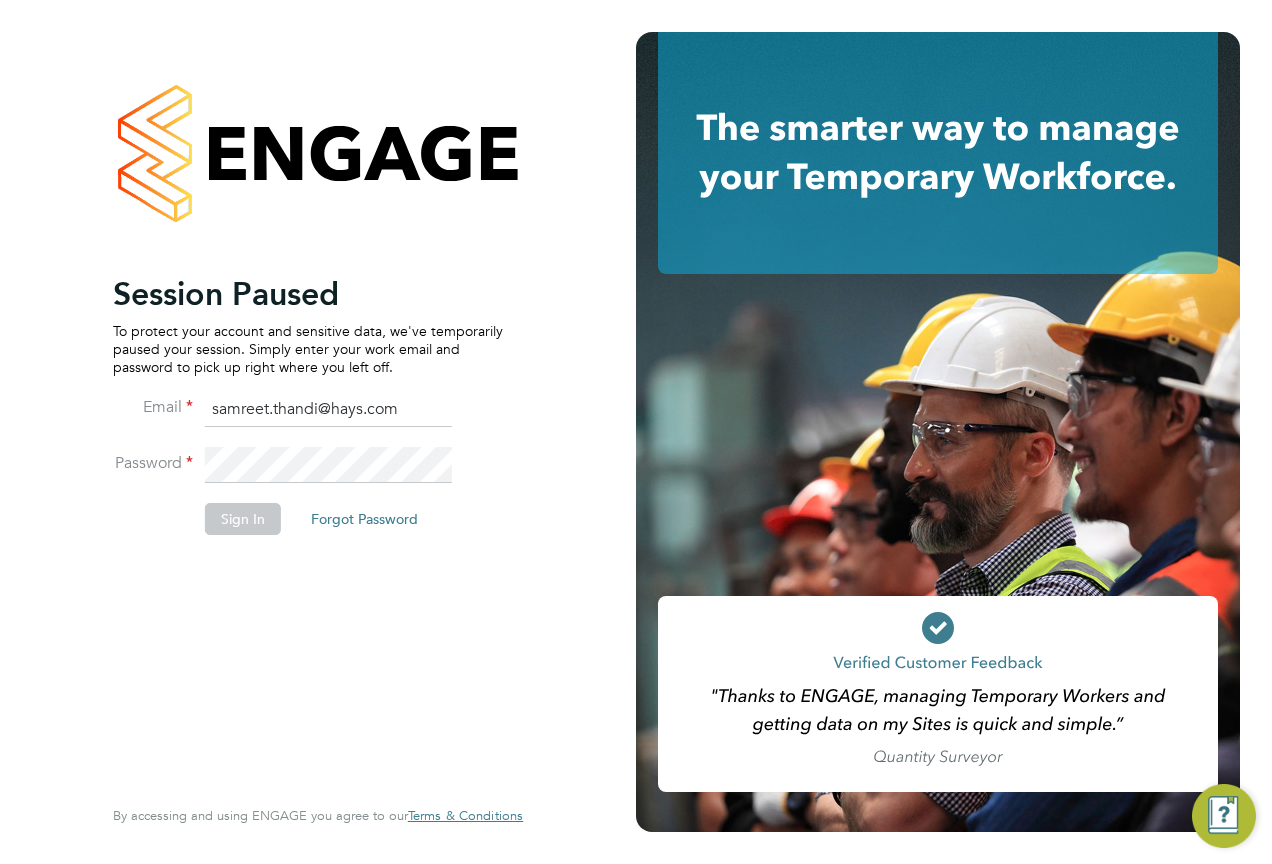 type on "samreet.thandi@hays.com" 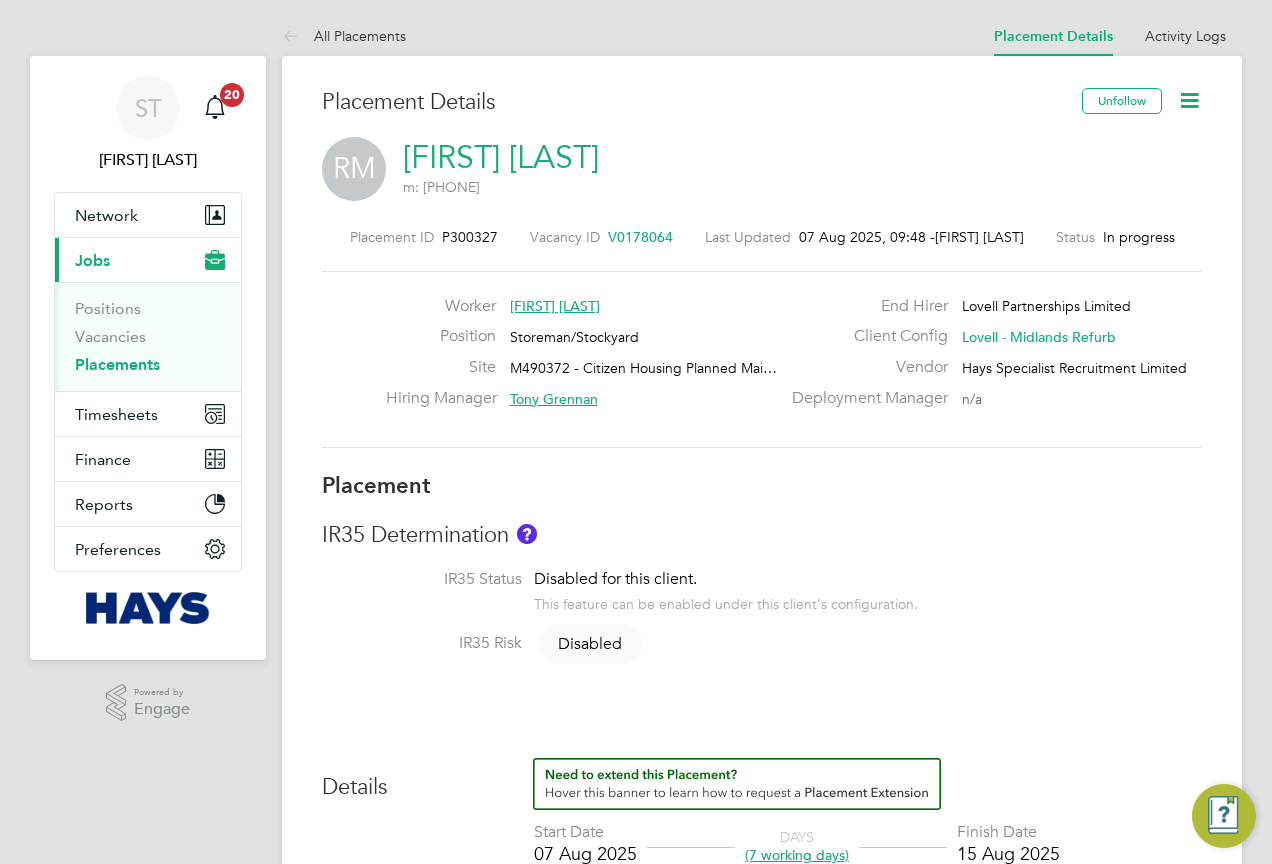 scroll, scrollTop: 0, scrollLeft: 0, axis: both 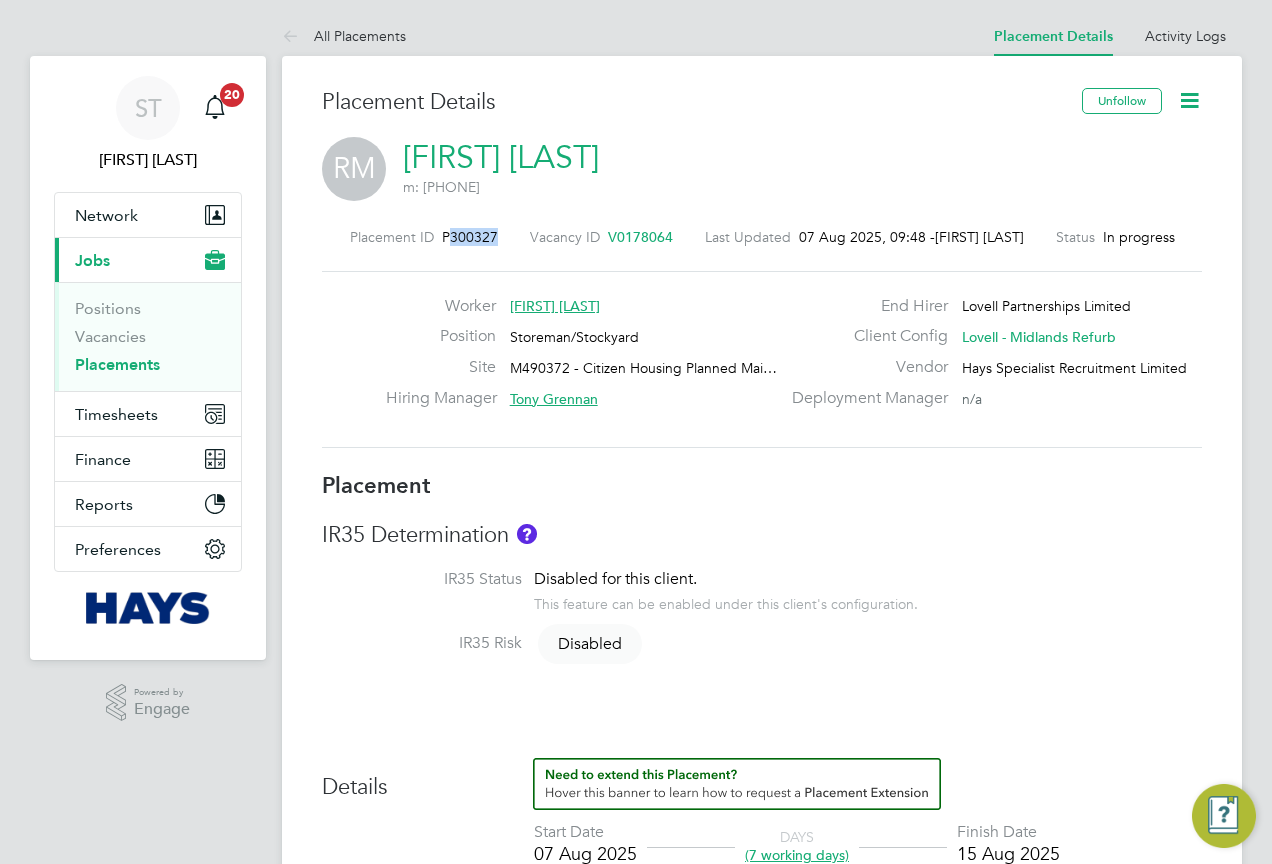 drag, startPoint x: 499, startPoint y: 237, endPoint x: 451, endPoint y: 235, distance: 48.04165 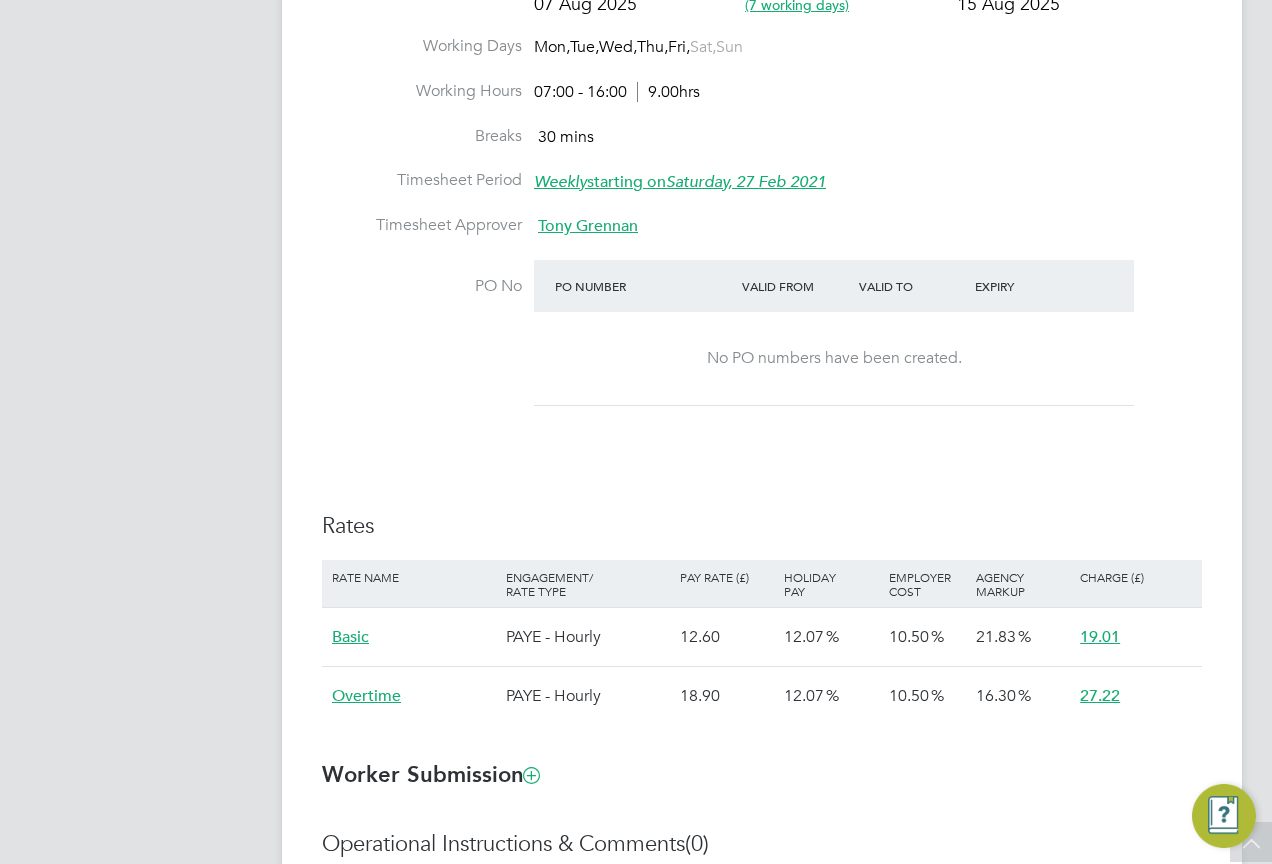 scroll, scrollTop: 1000, scrollLeft: 0, axis: vertical 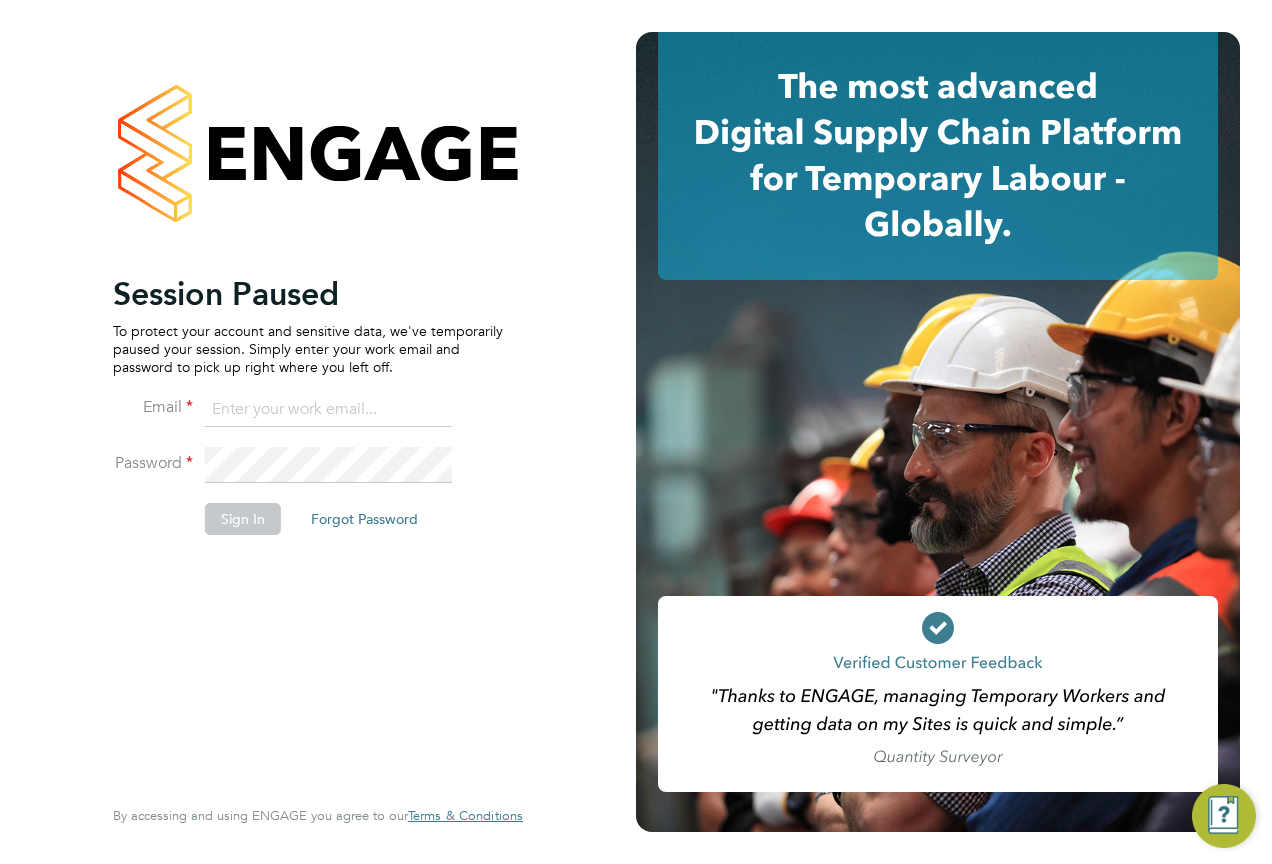 click 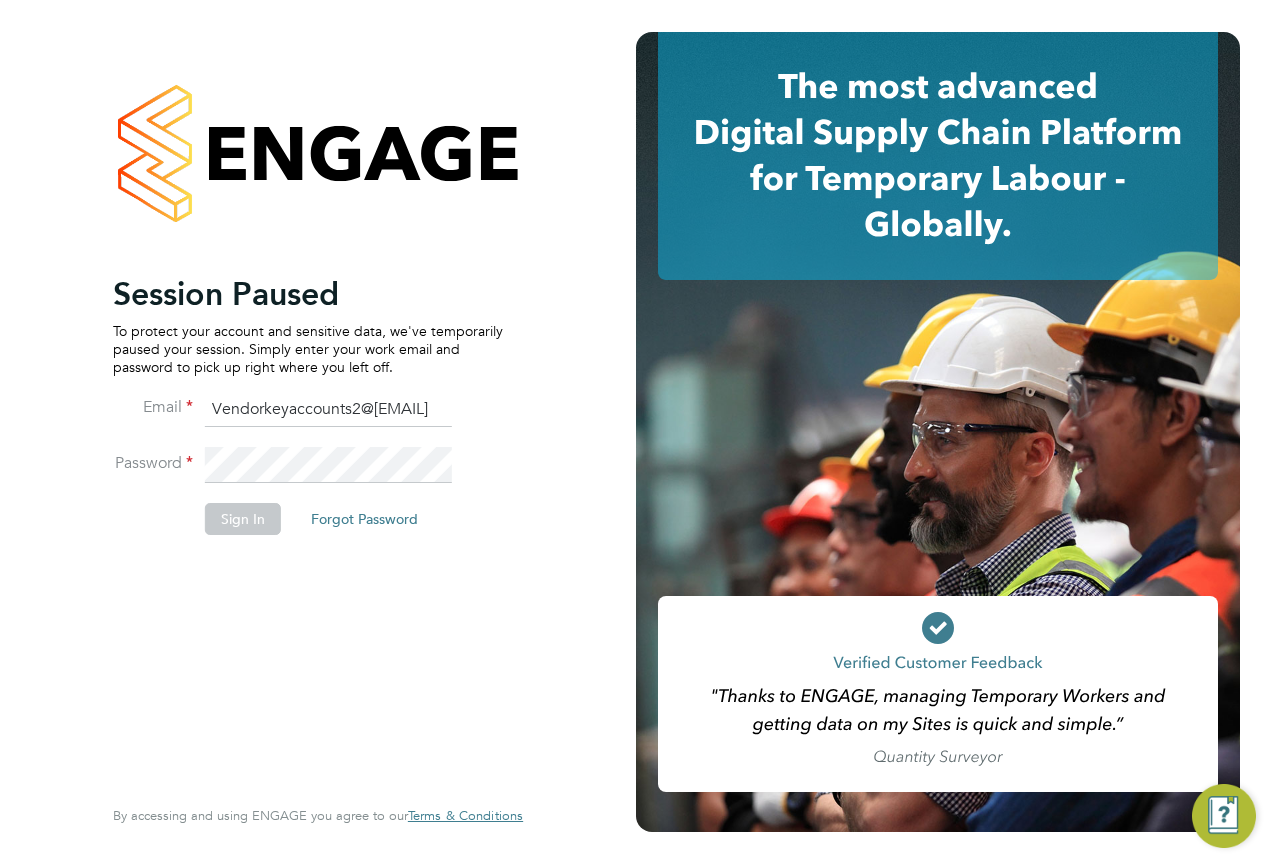 type on "Vendorkeyaccounts2@hays.com" 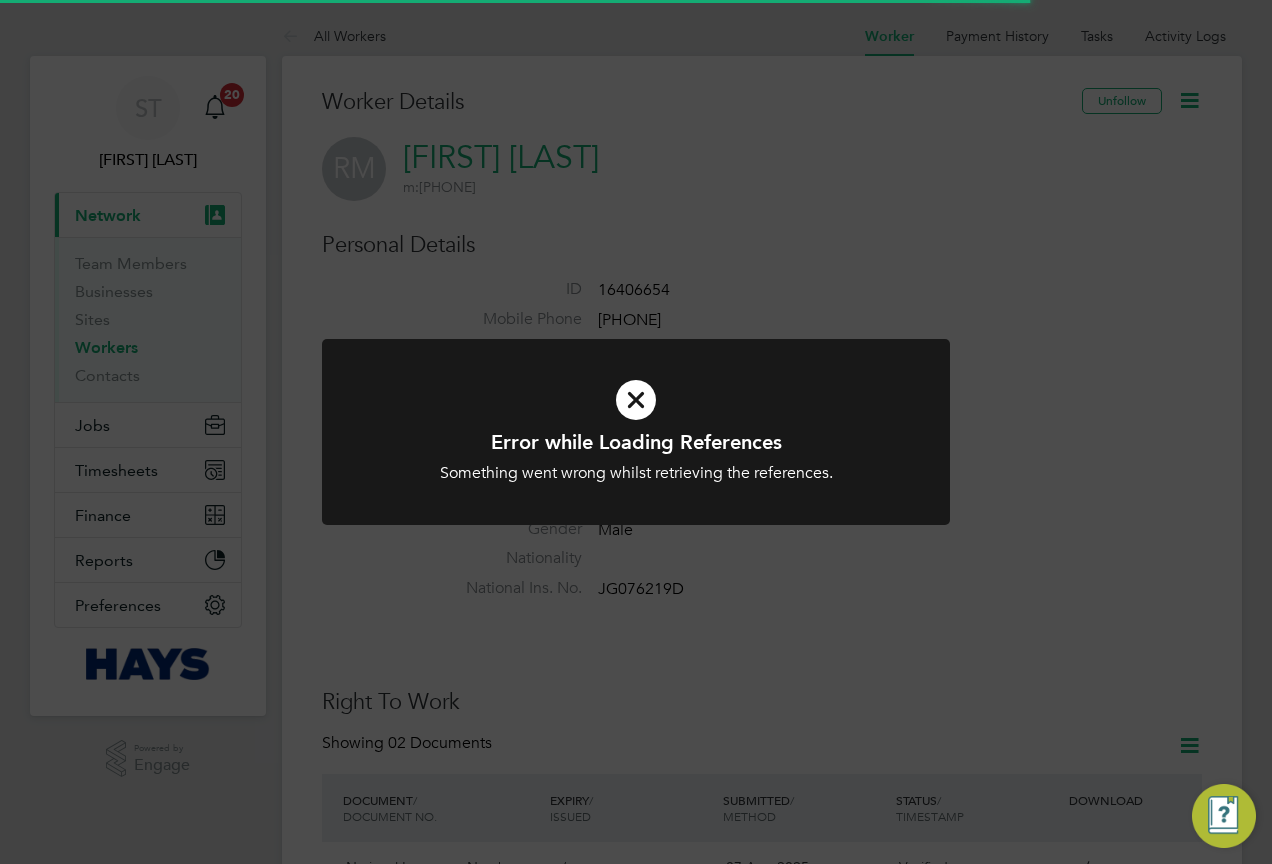 scroll, scrollTop: 0, scrollLeft: 0, axis: both 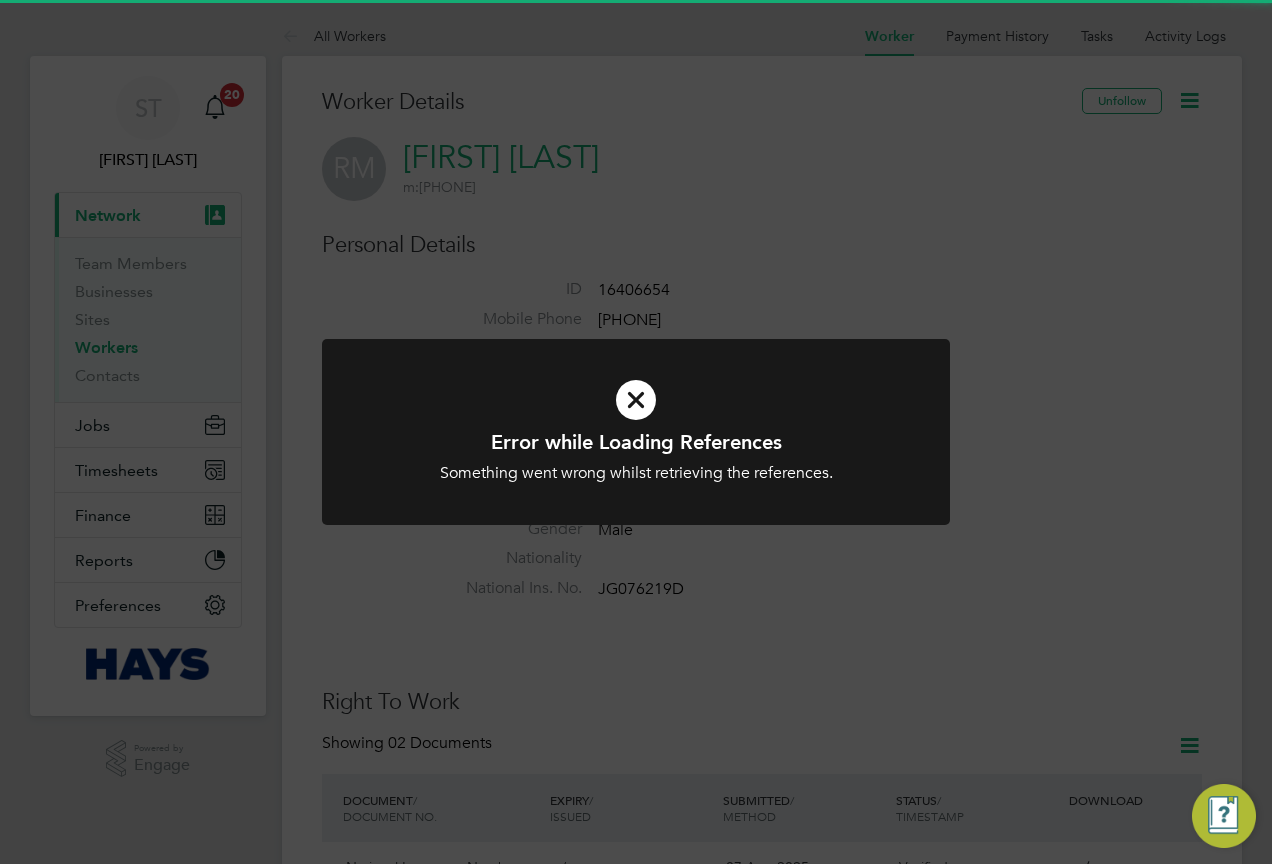 click on "Error while Loading References Something went wrong whilst retrieving the references. Cancel Okay" 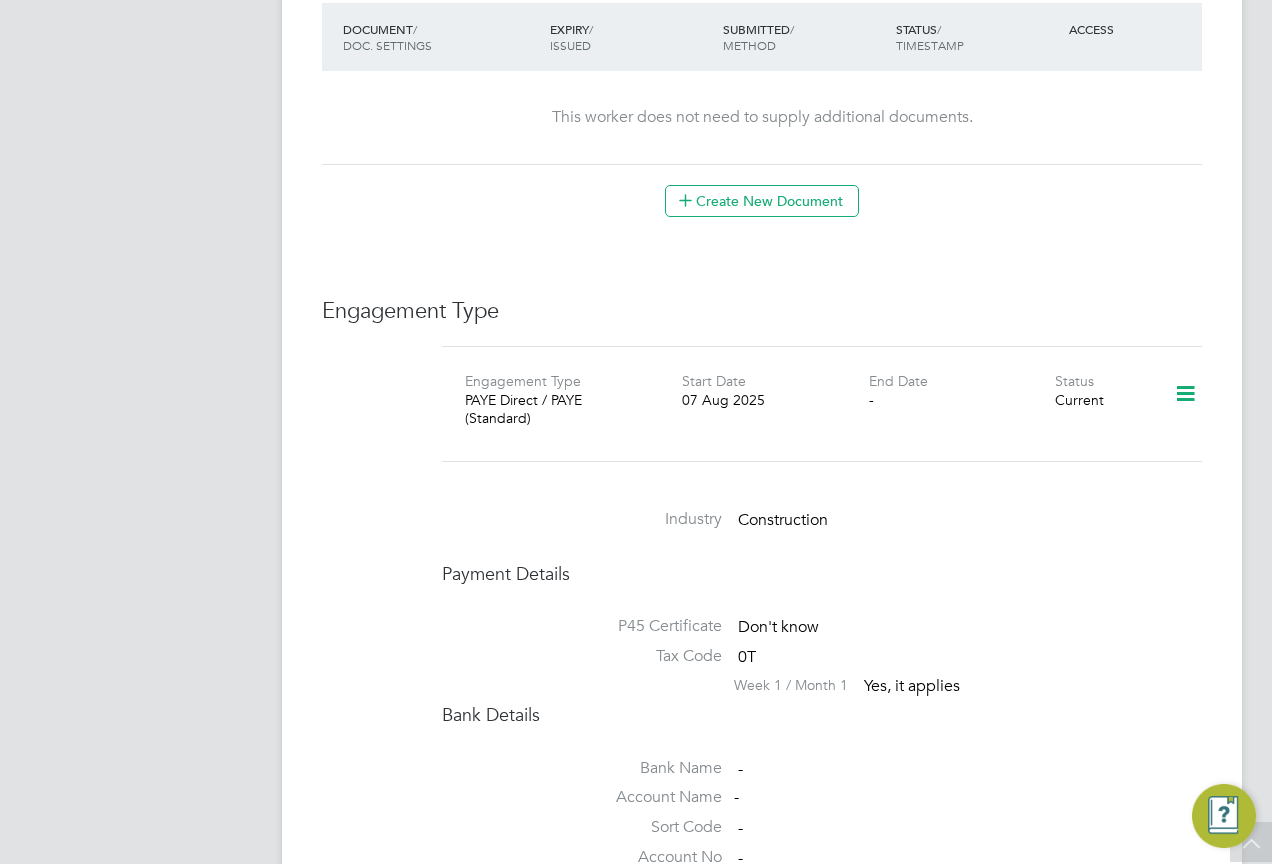 scroll, scrollTop: 1000, scrollLeft: 0, axis: vertical 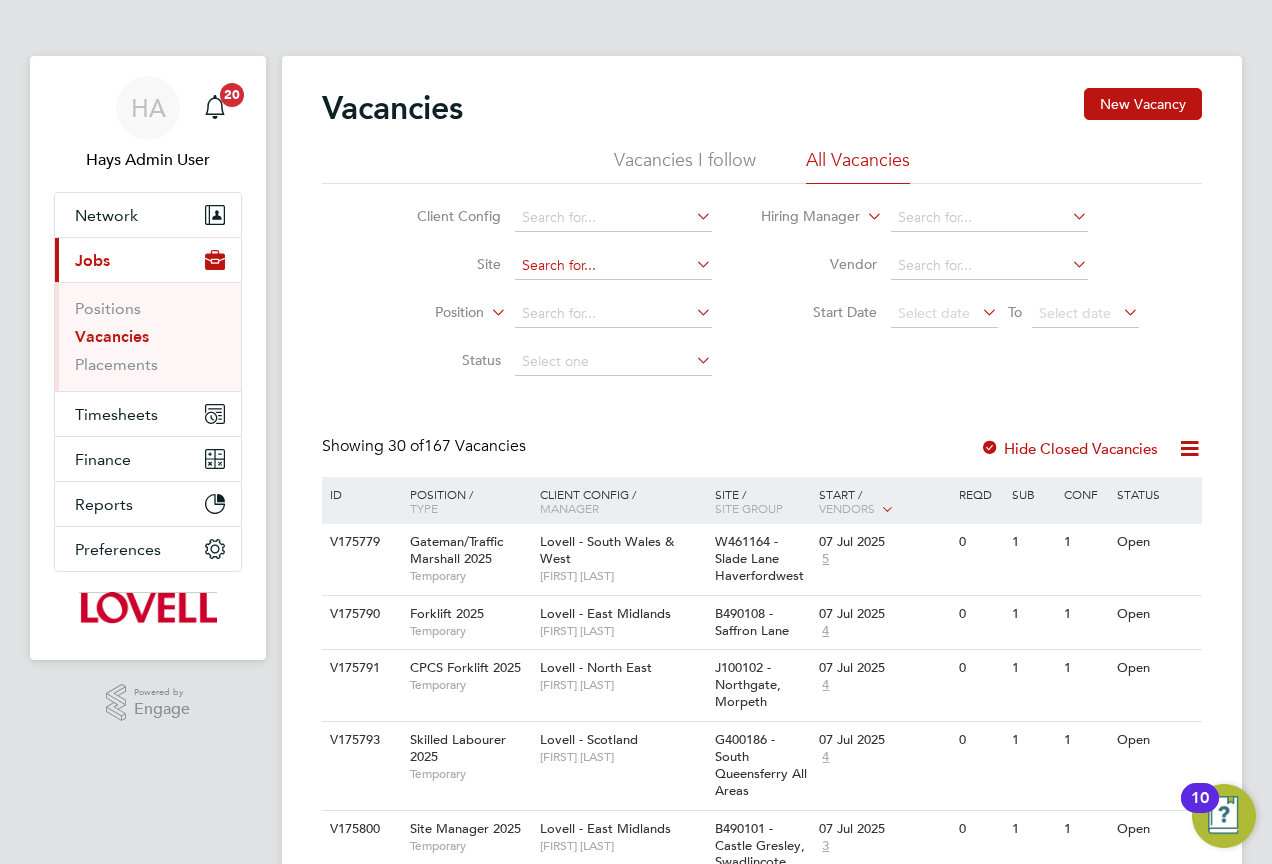 click 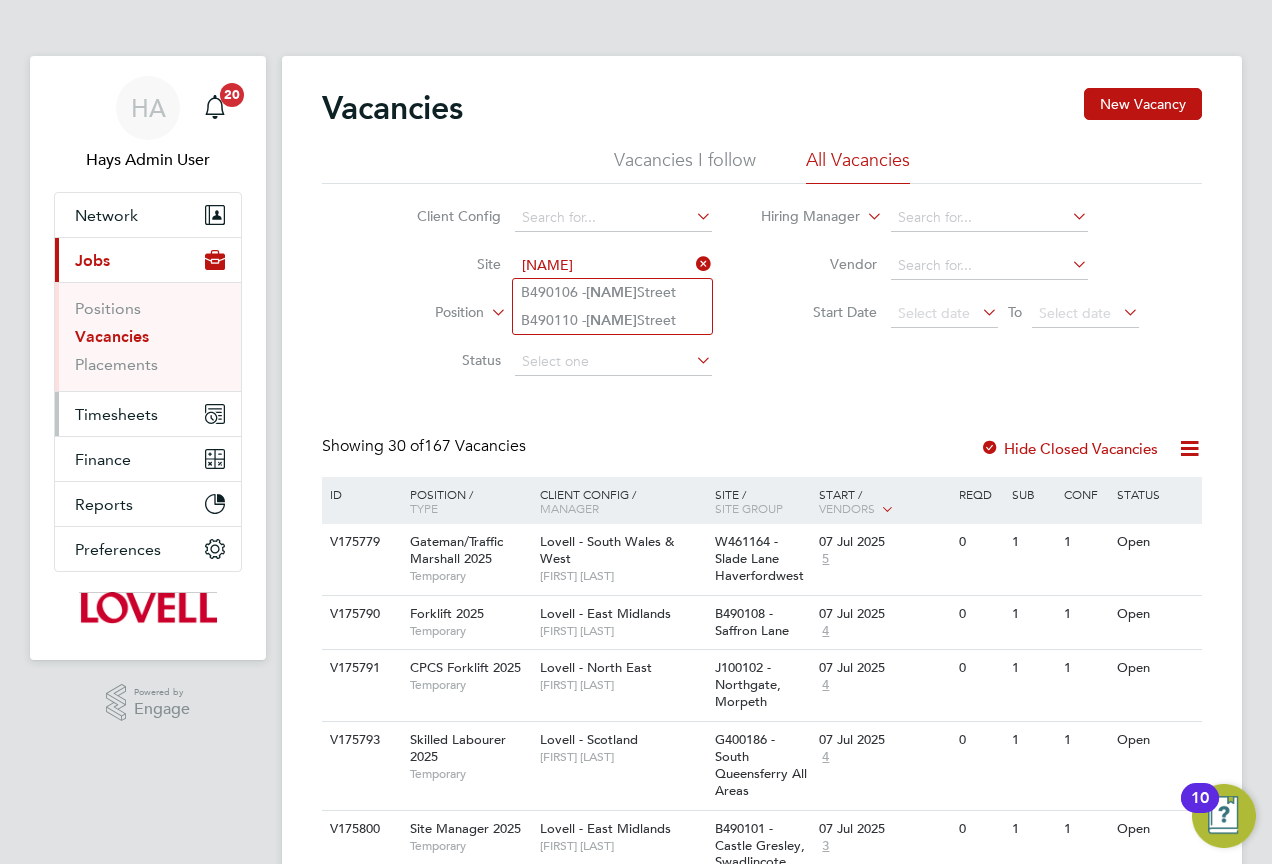 type on "Bennett" 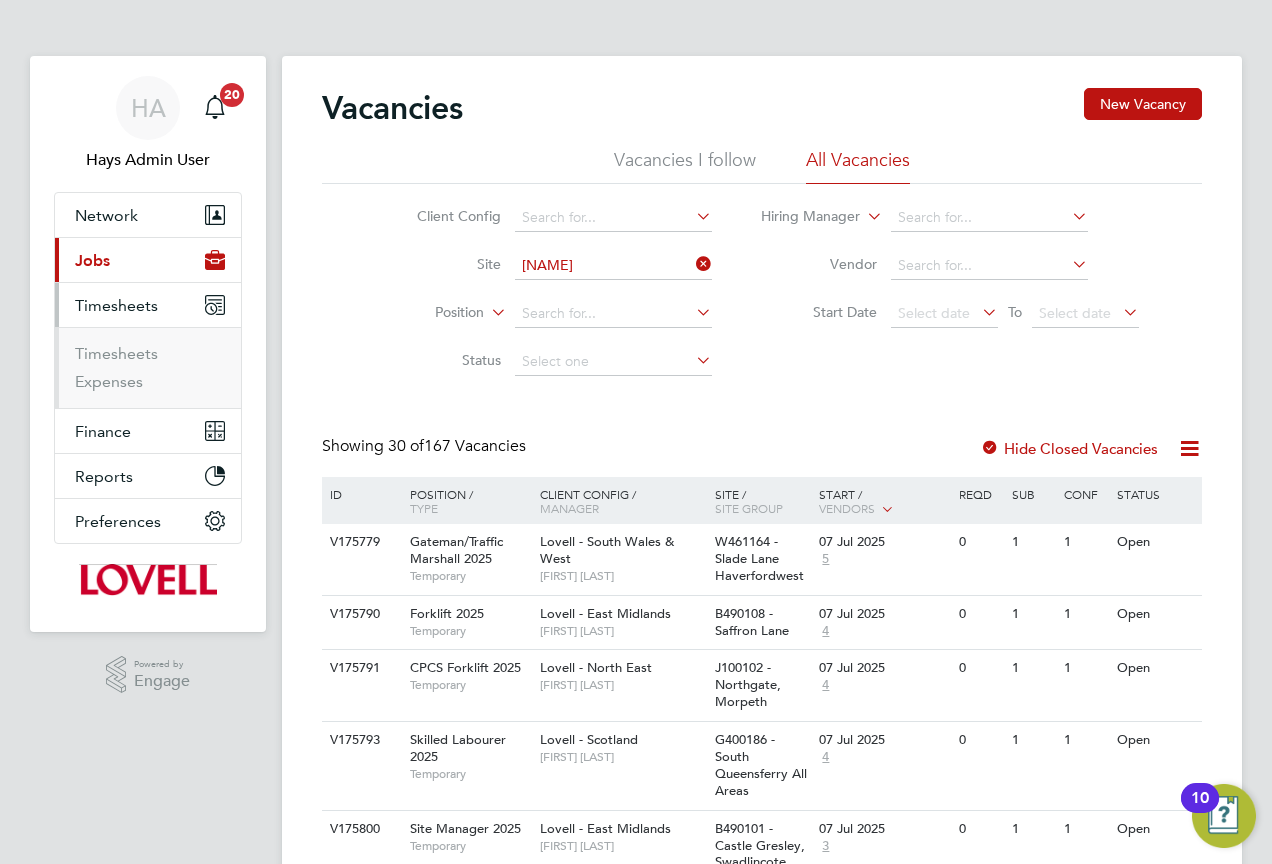 type 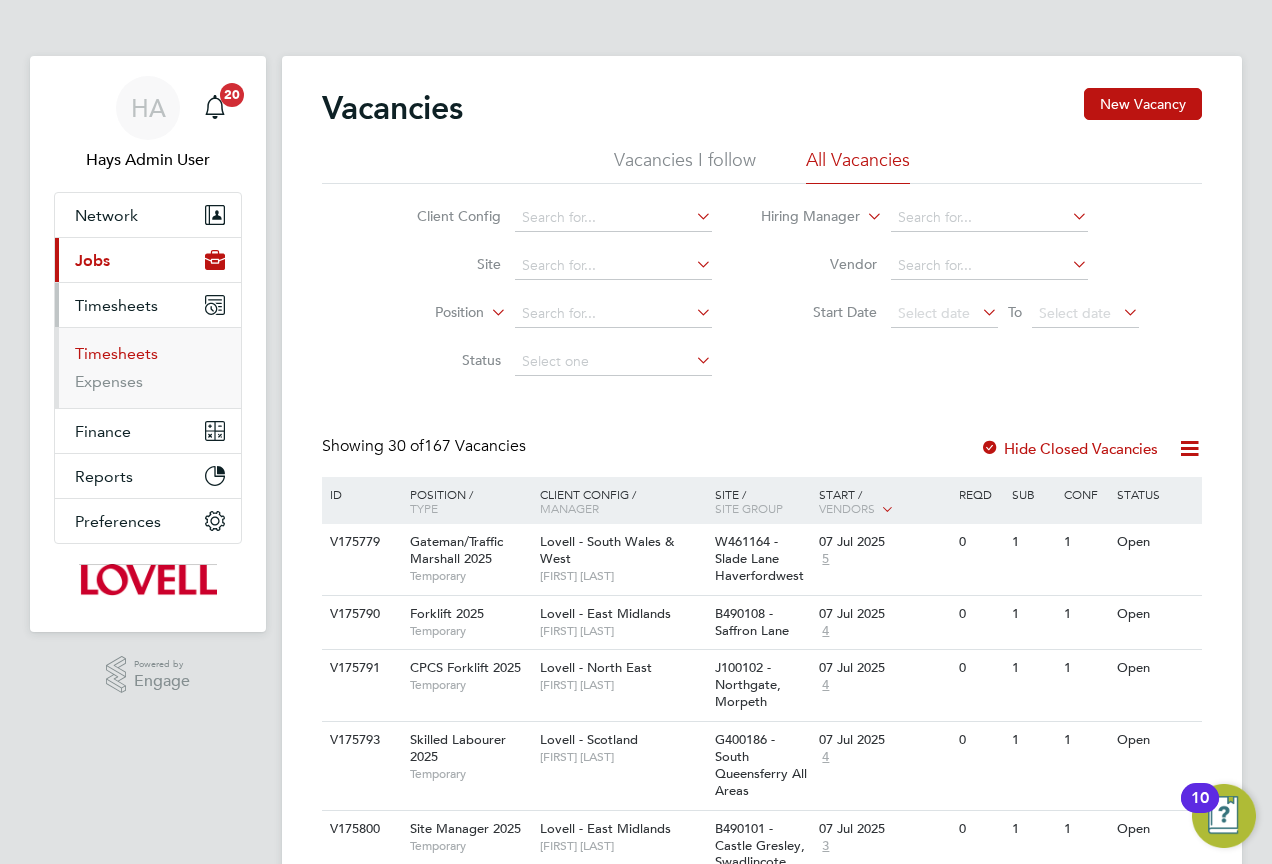 click on "Timesheets" at bounding box center (116, 353) 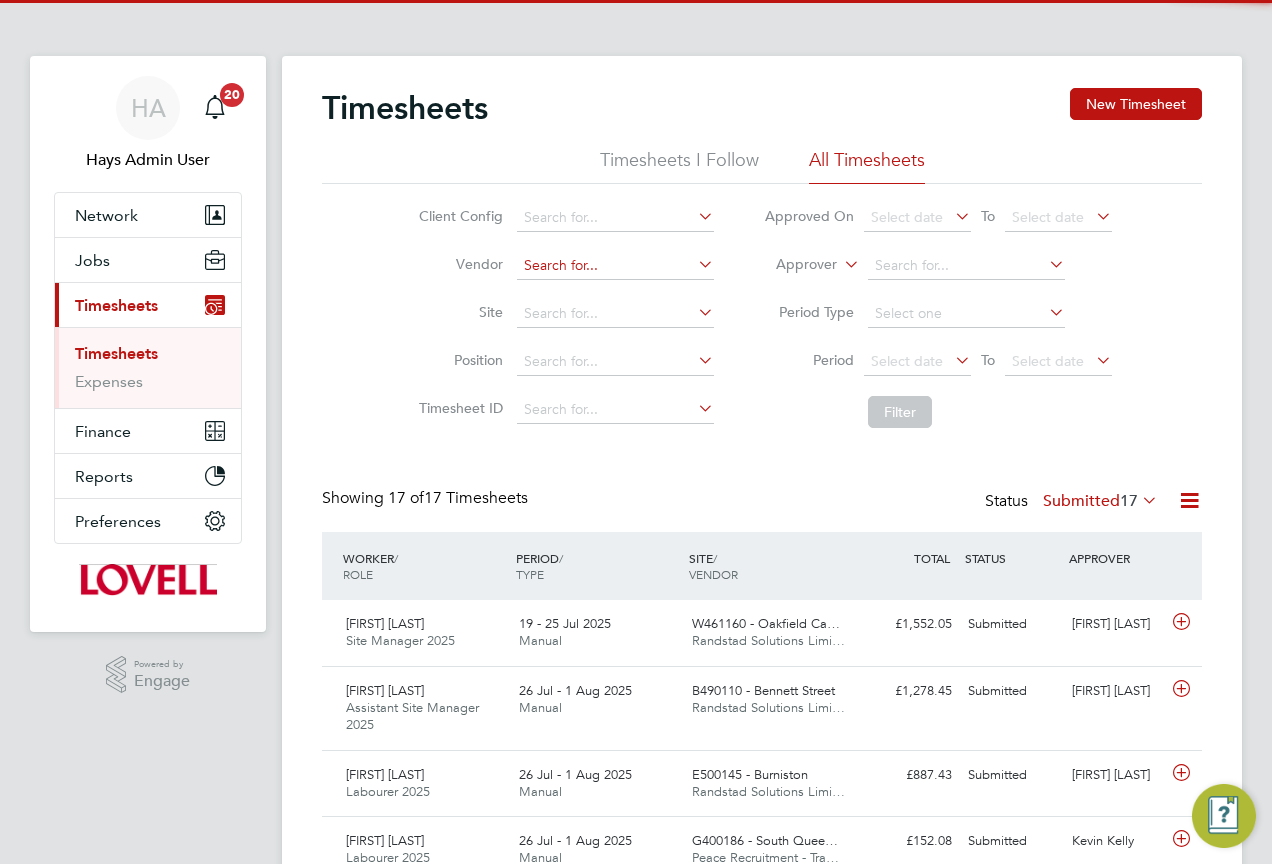 scroll, scrollTop: 10, scrollLeft: 10, axis: both 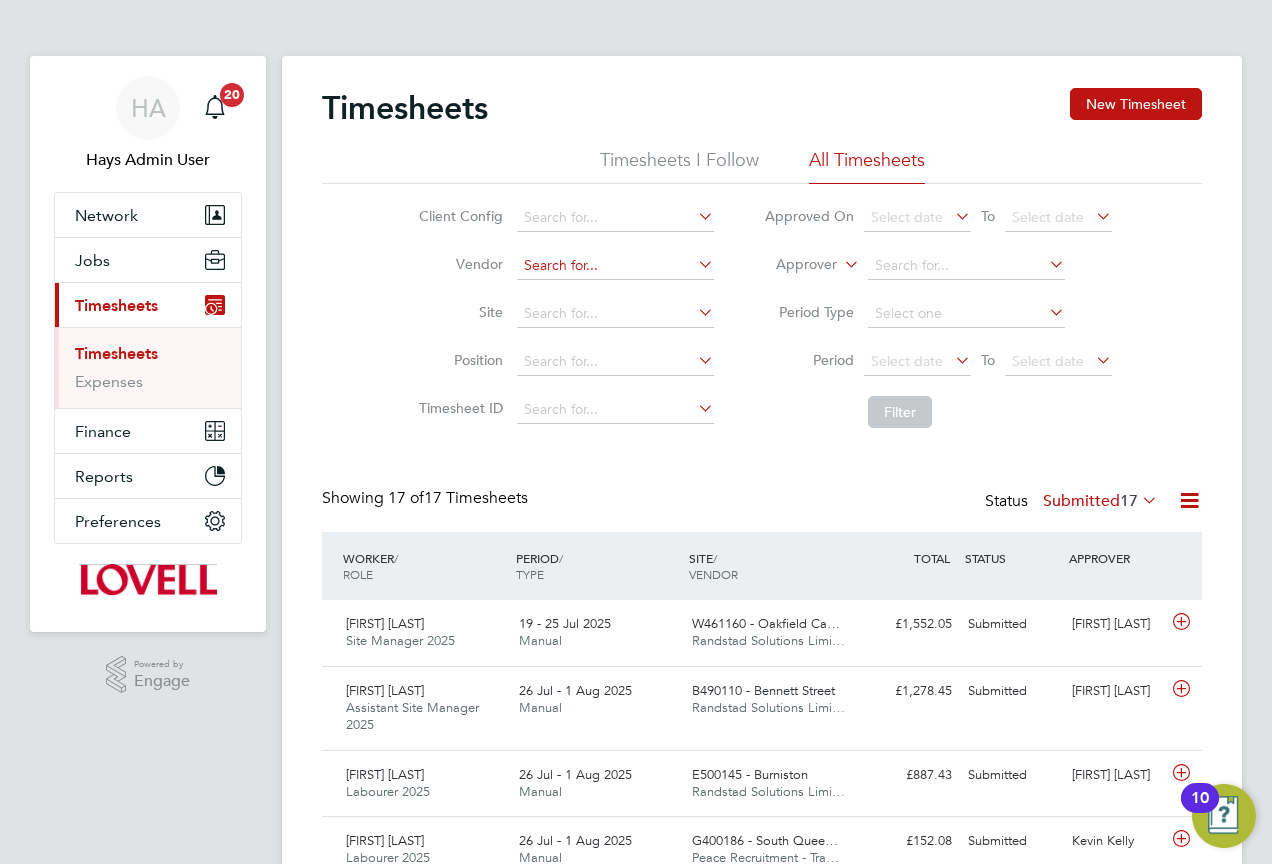 click 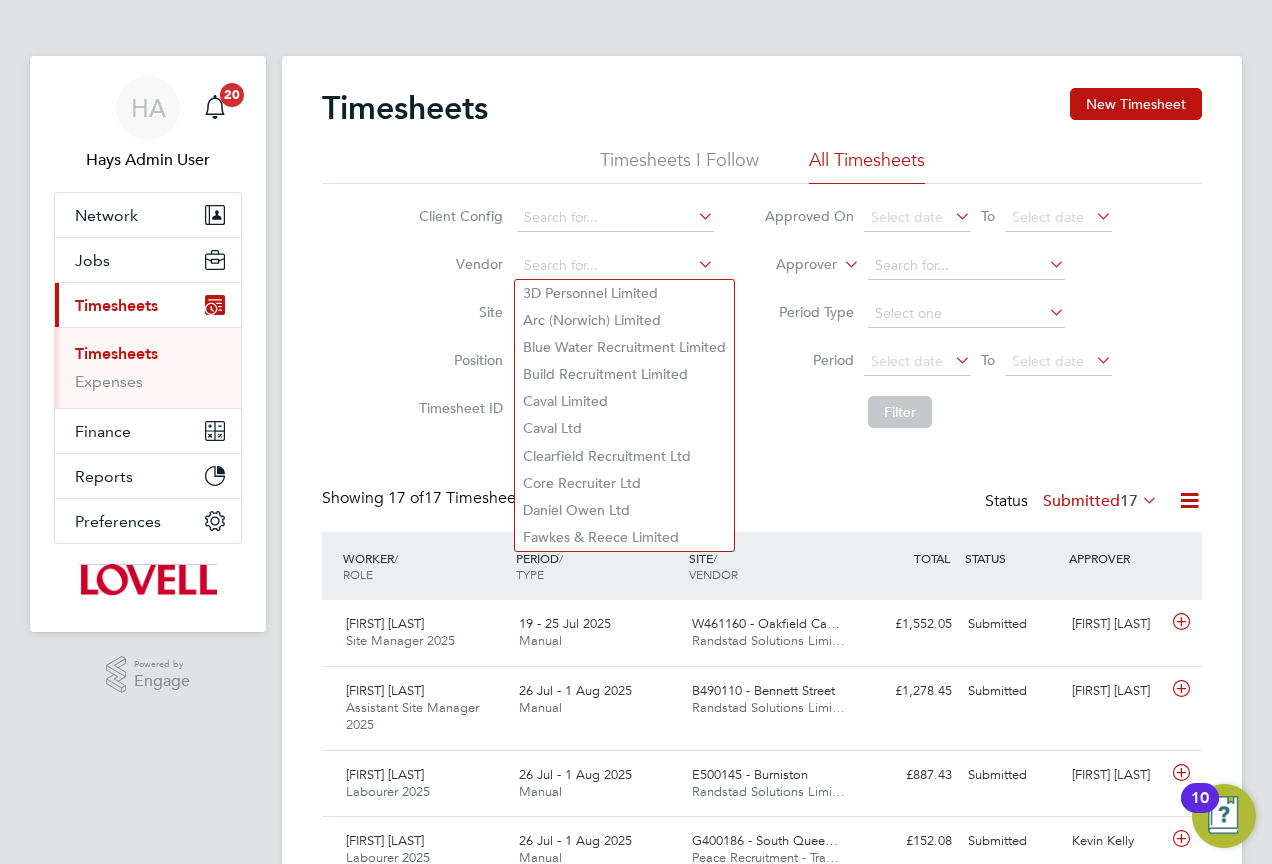 click on "Site" 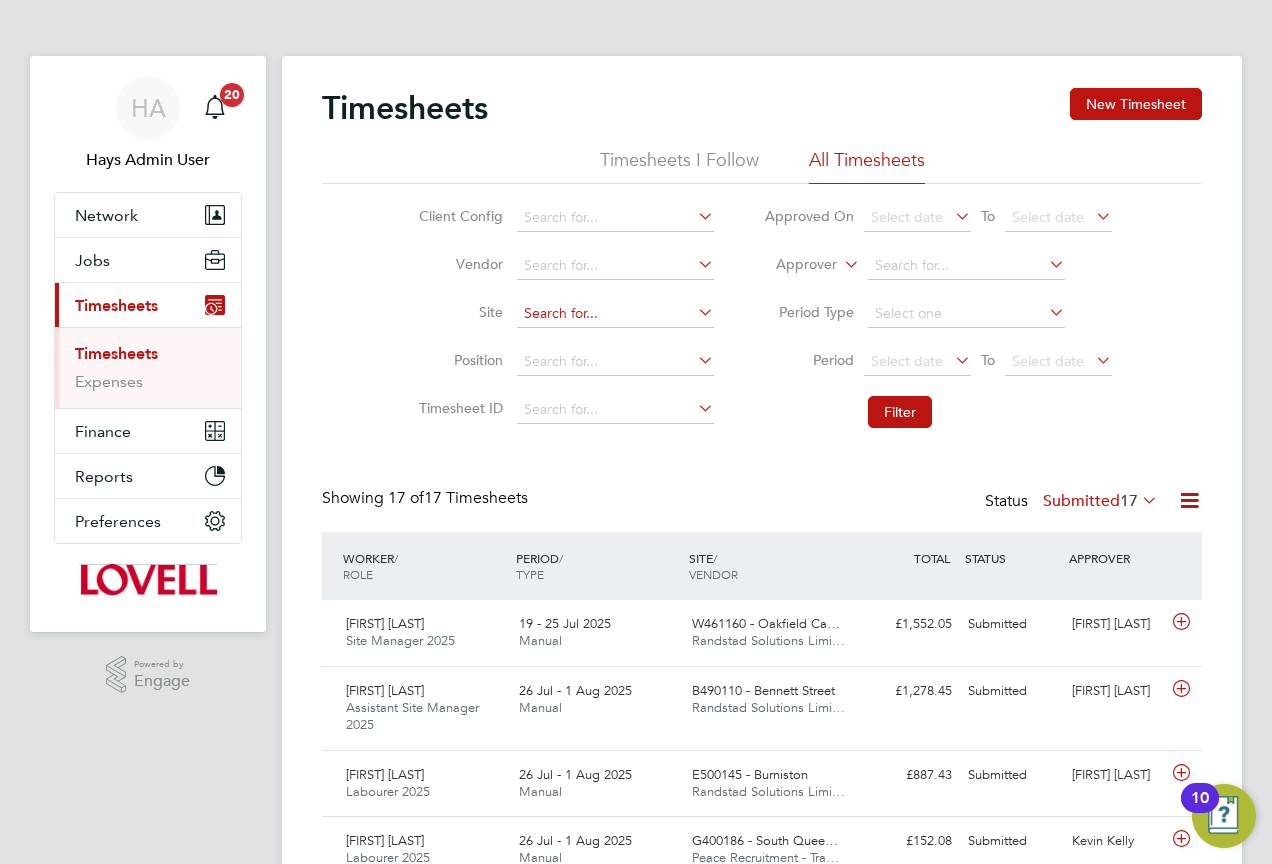 click 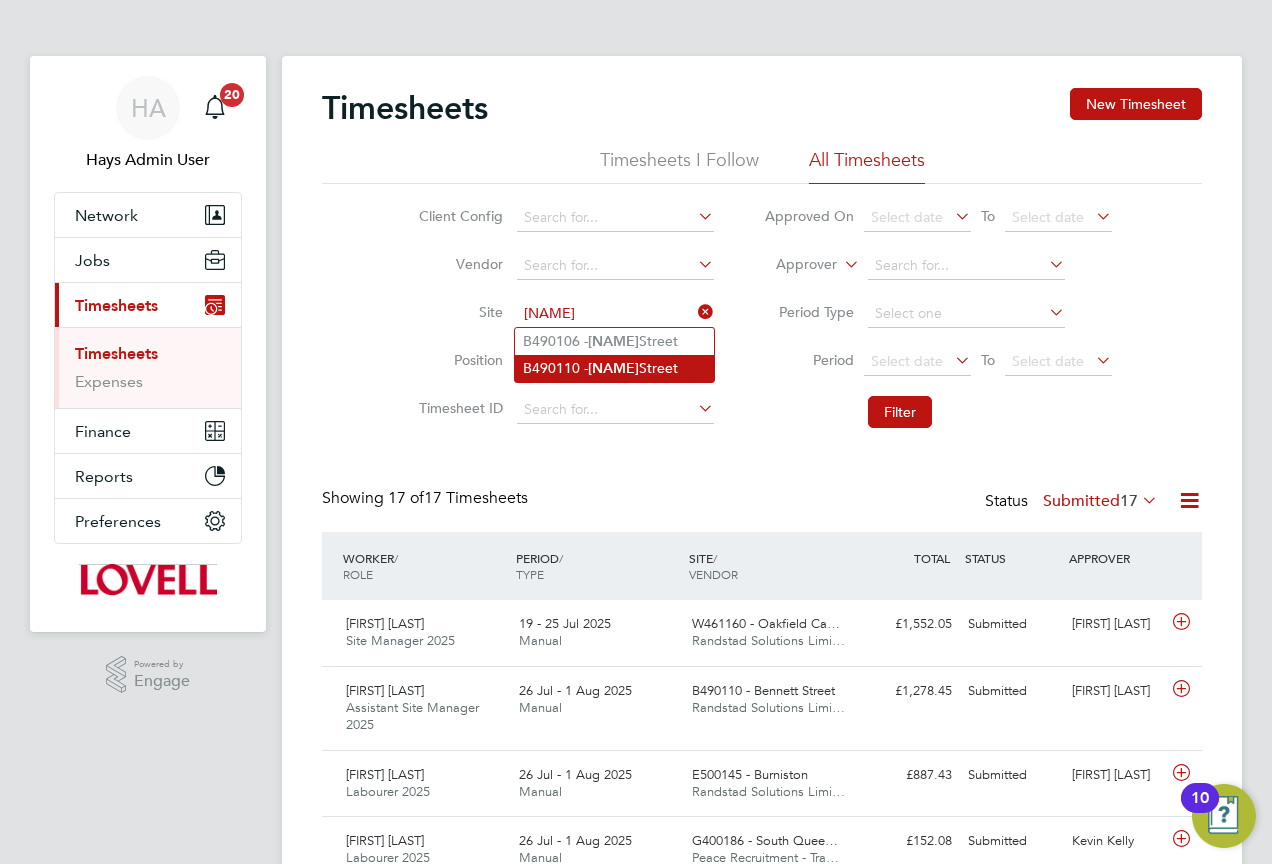 click on "B490110 -  Bennett  Street" 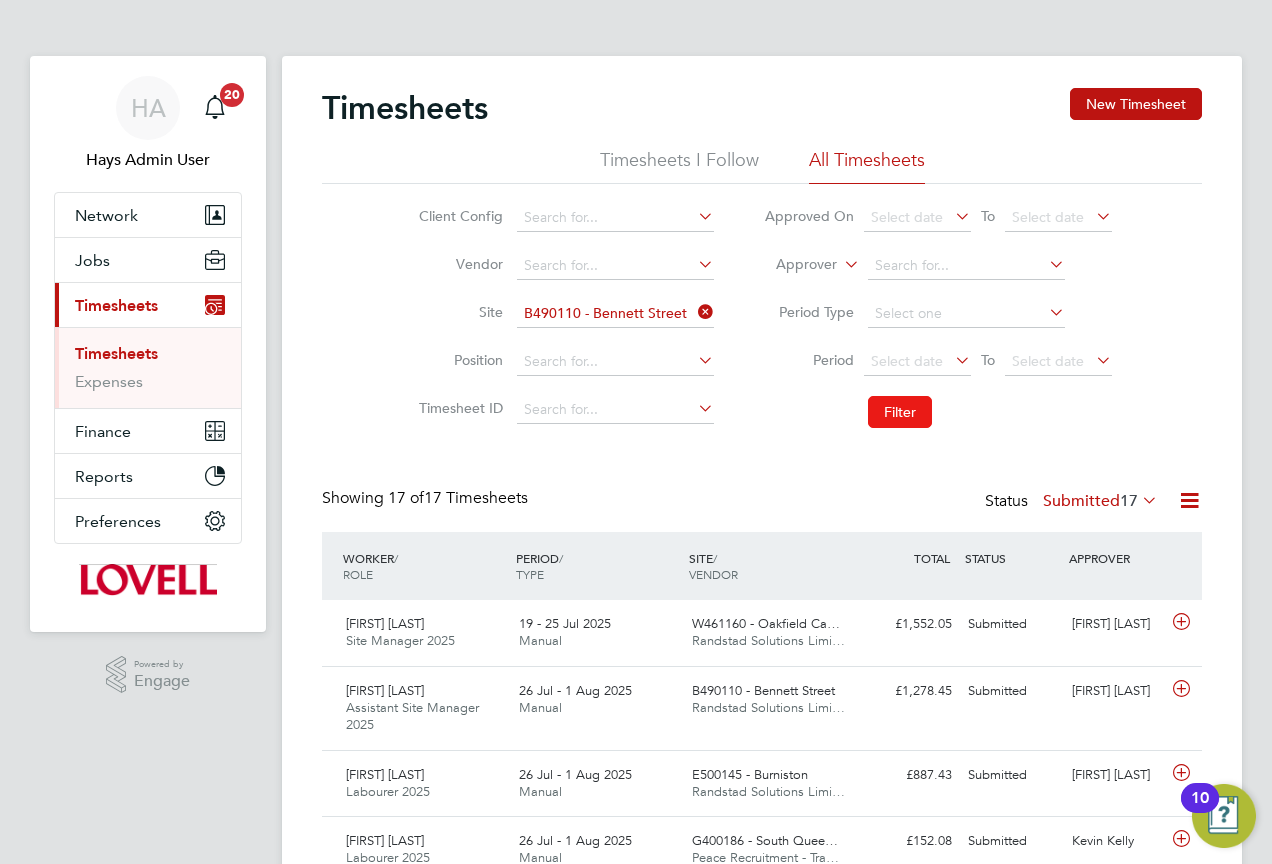click on "Filter" 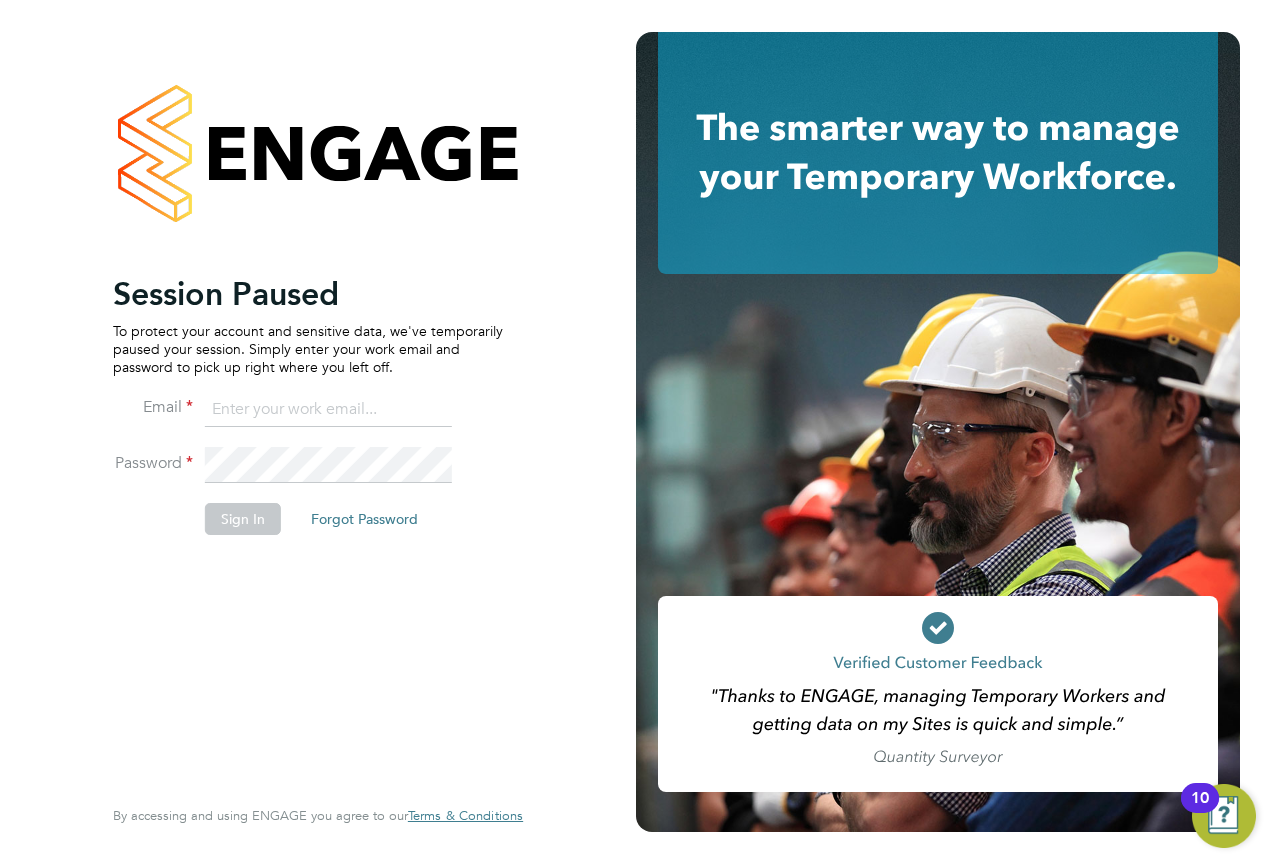 click 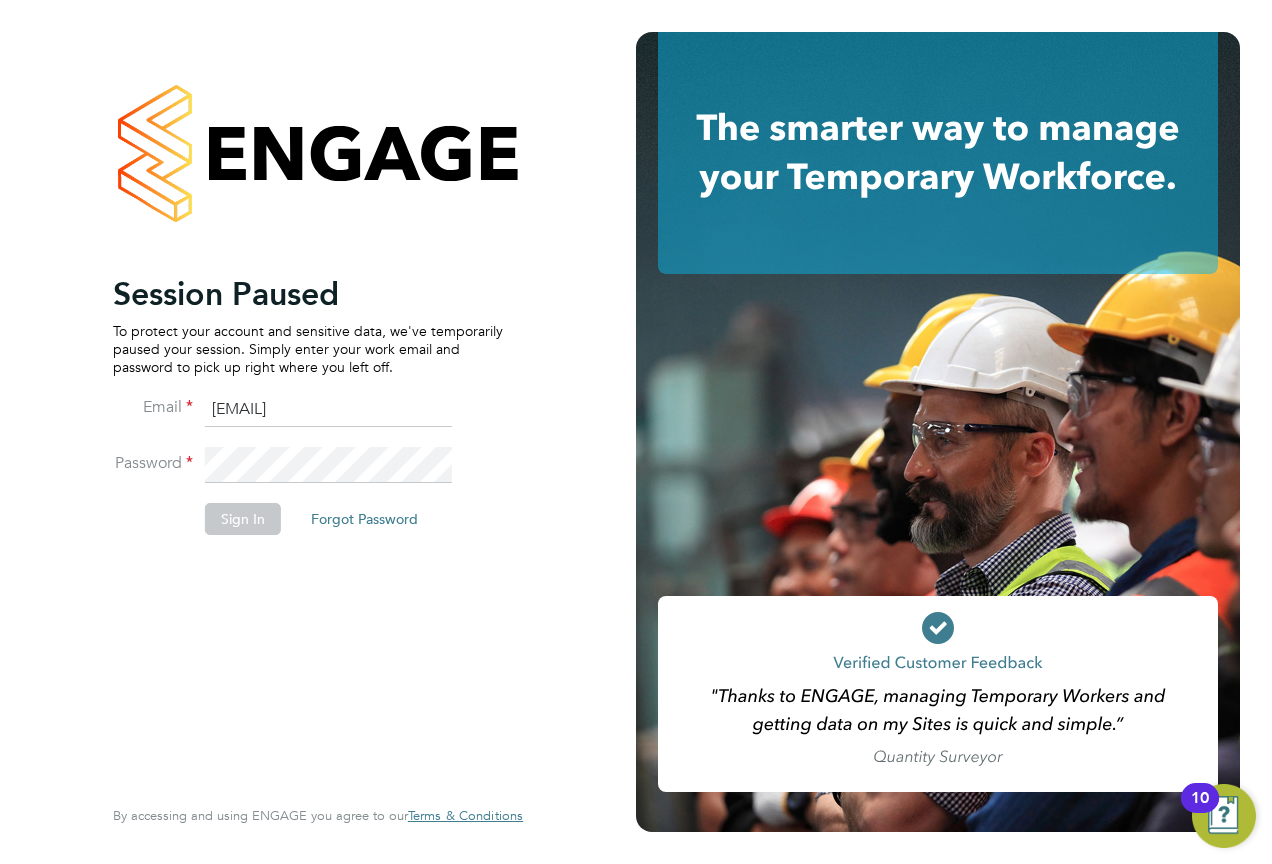 type on "Vendorkeyaccounts2@hays.com" 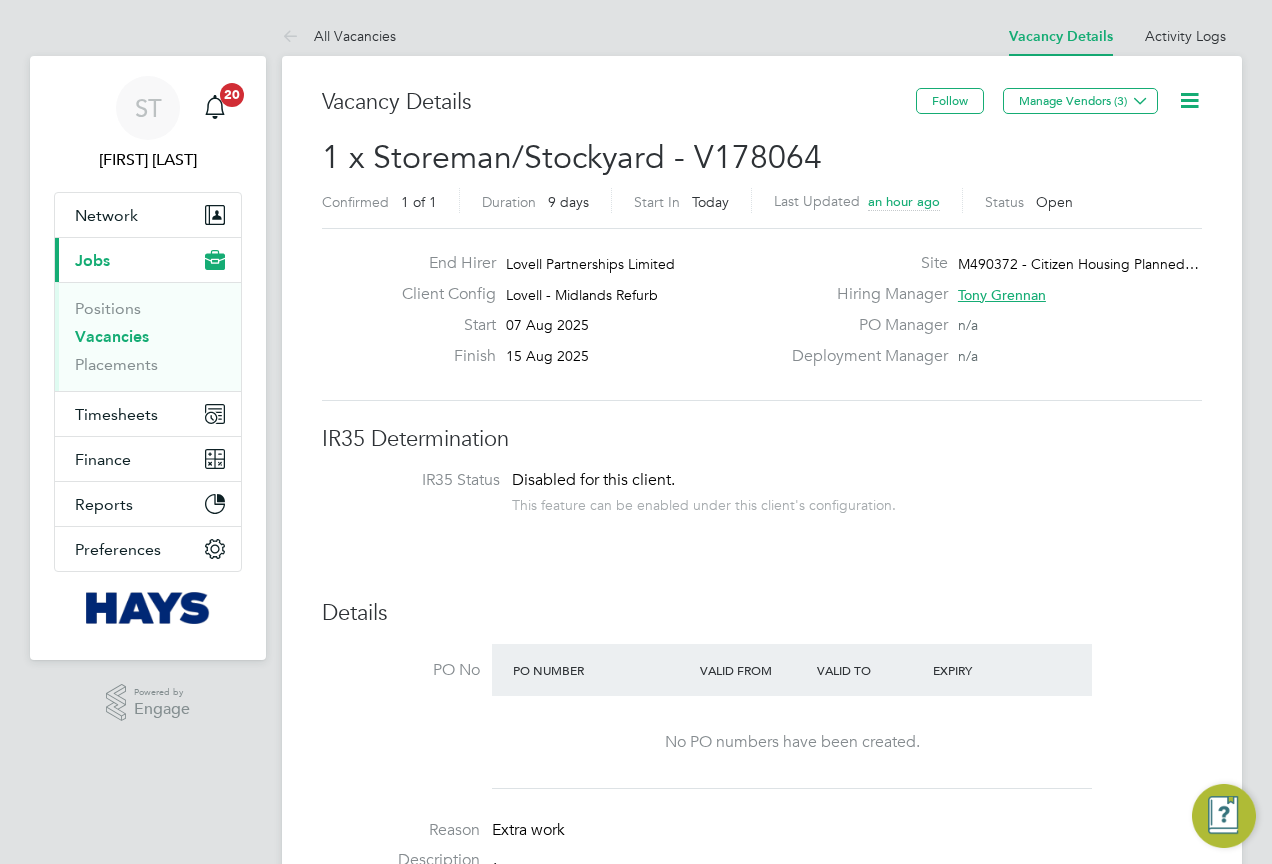 scroll, scrollTop: 0, scrollLeft: 0, axis: both 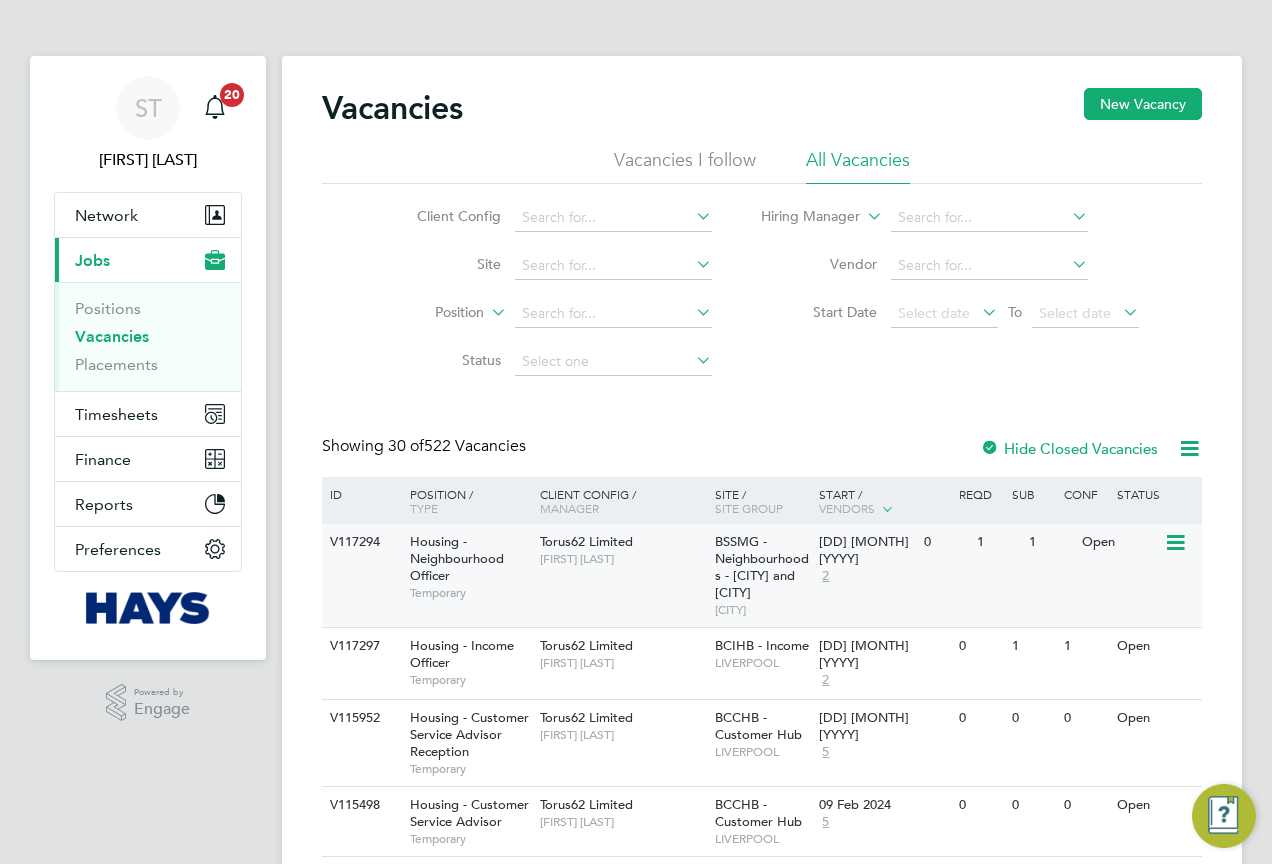 click on "V117294" 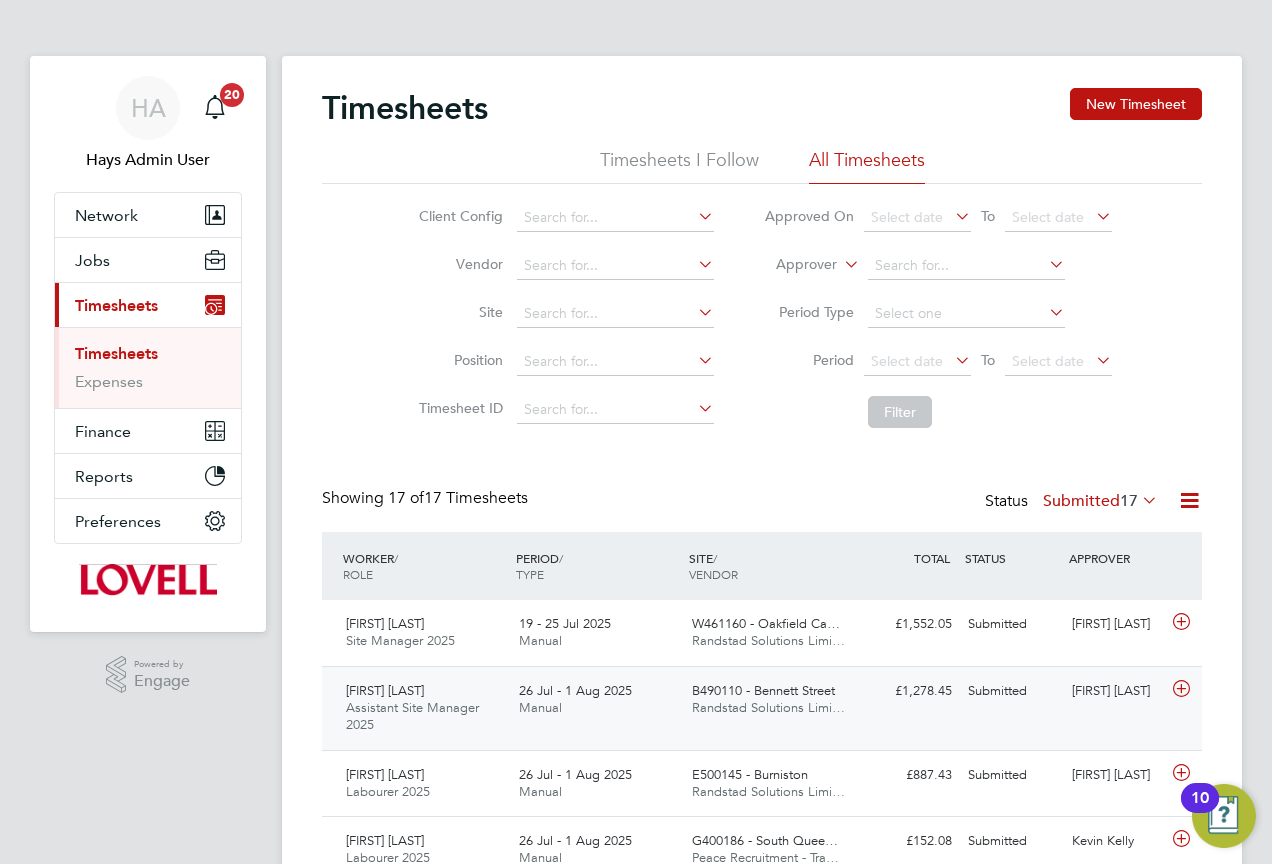 scroll, scrollTop: 0, scrollLeft: 0, axis: both 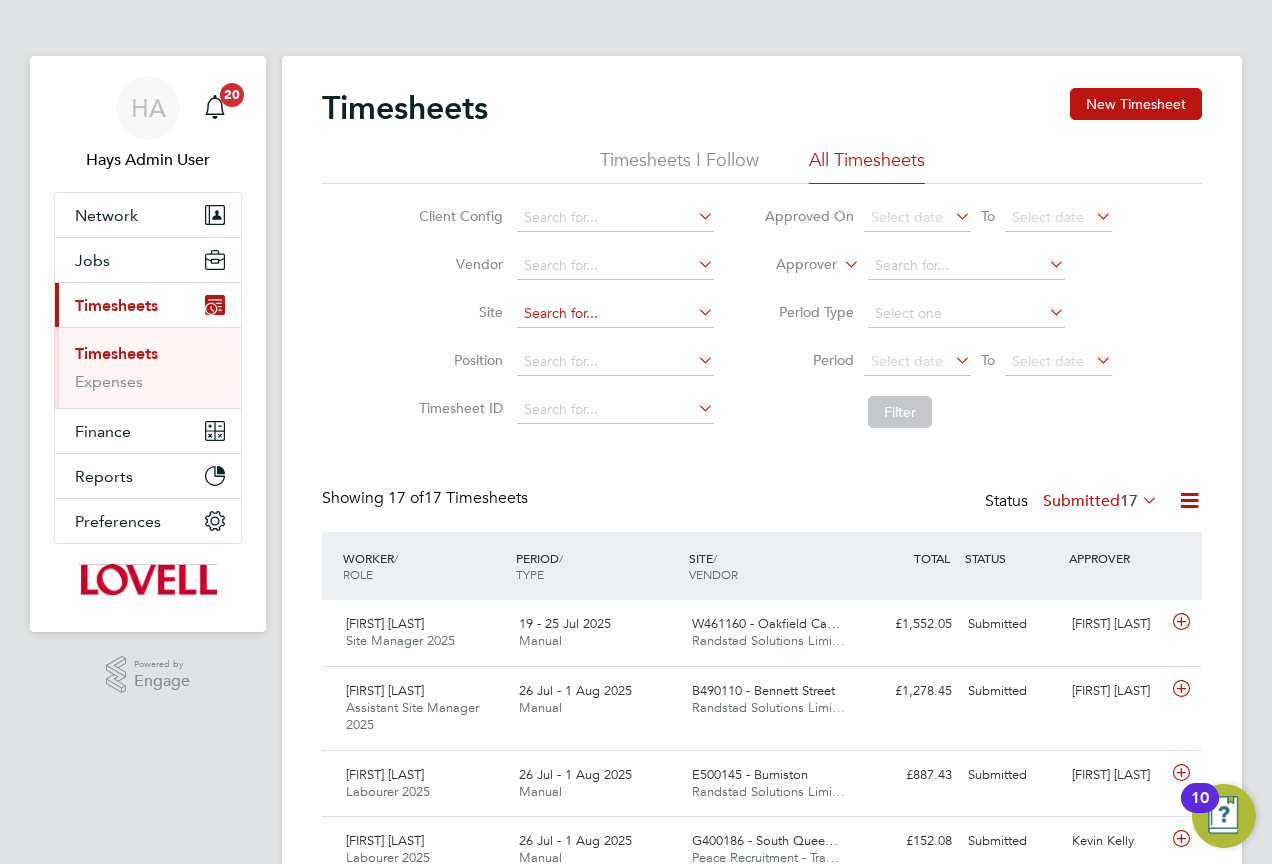 click 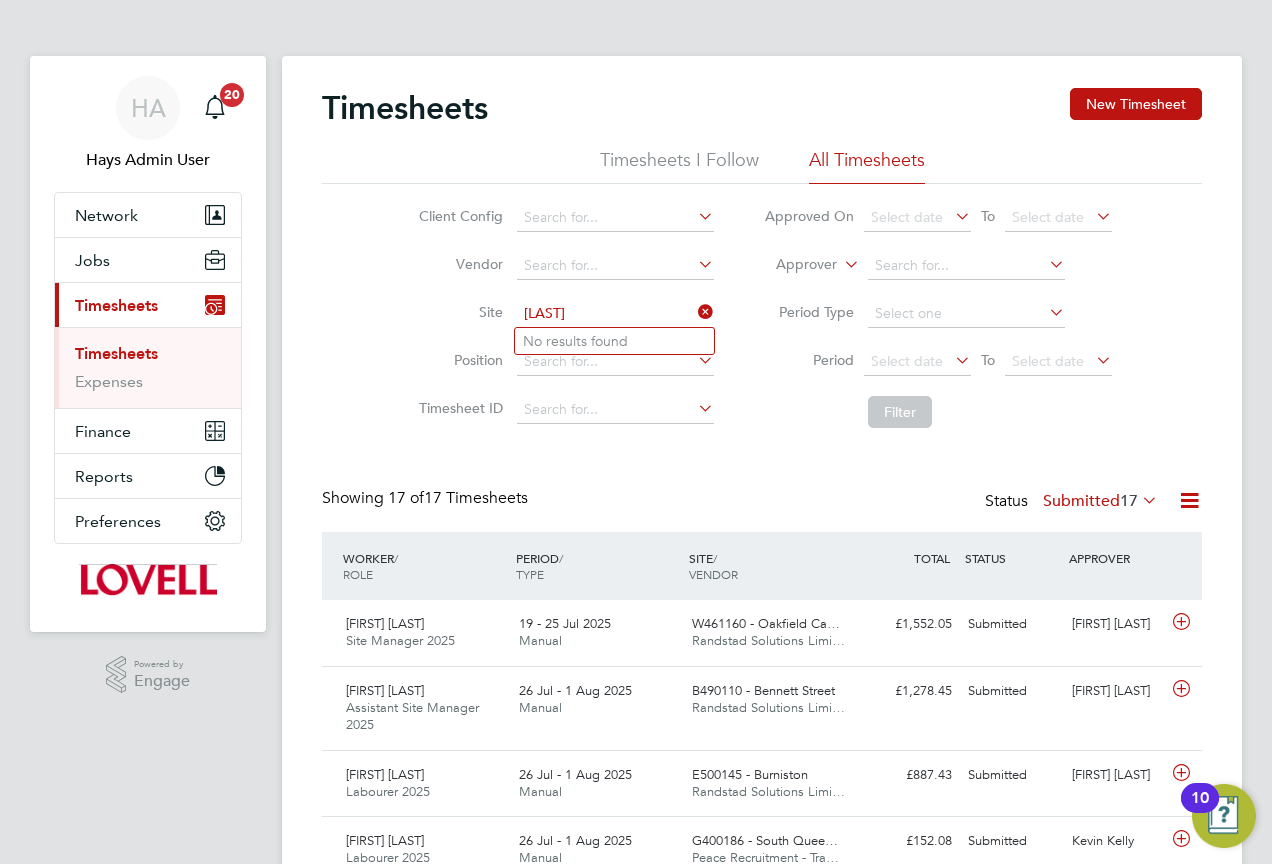 click on "Benett" 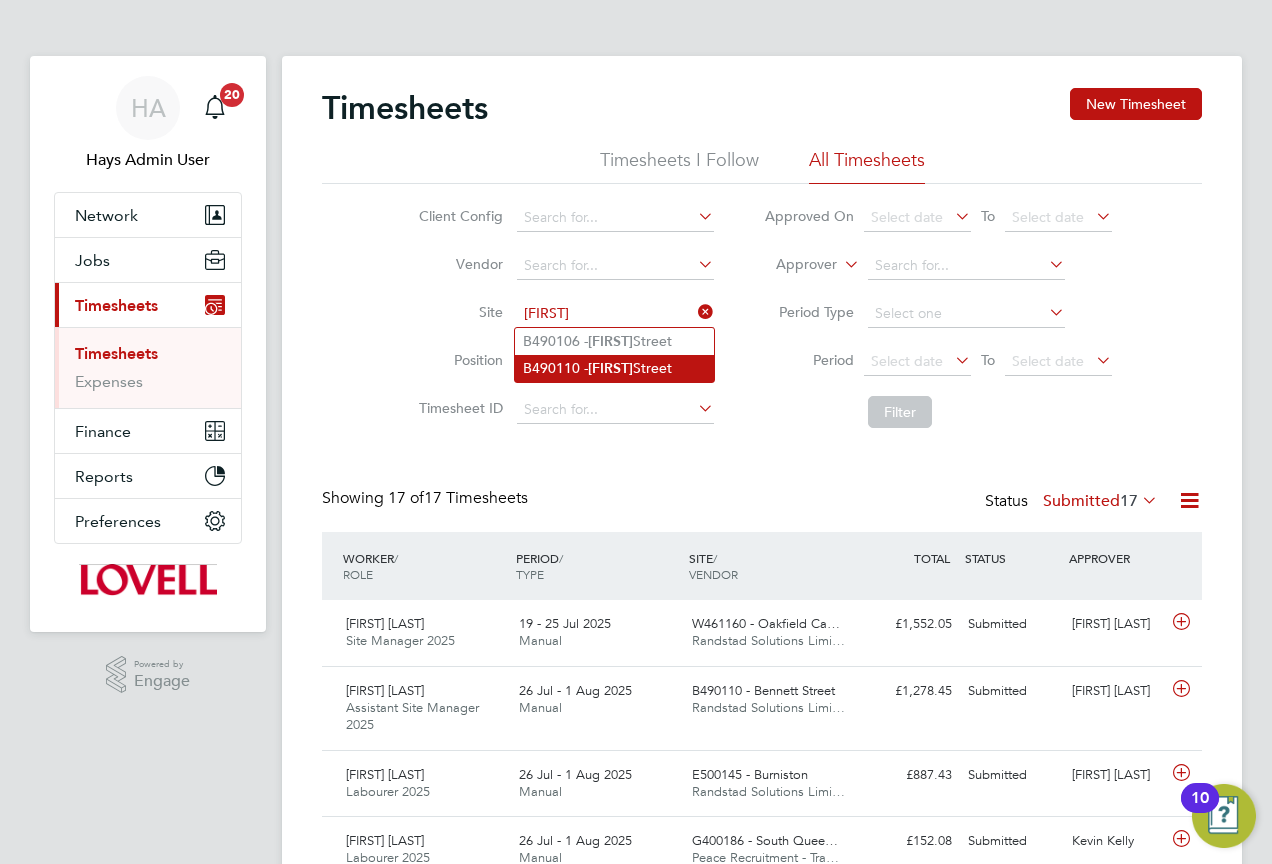 click on "B490110 -  Bennett  Street" 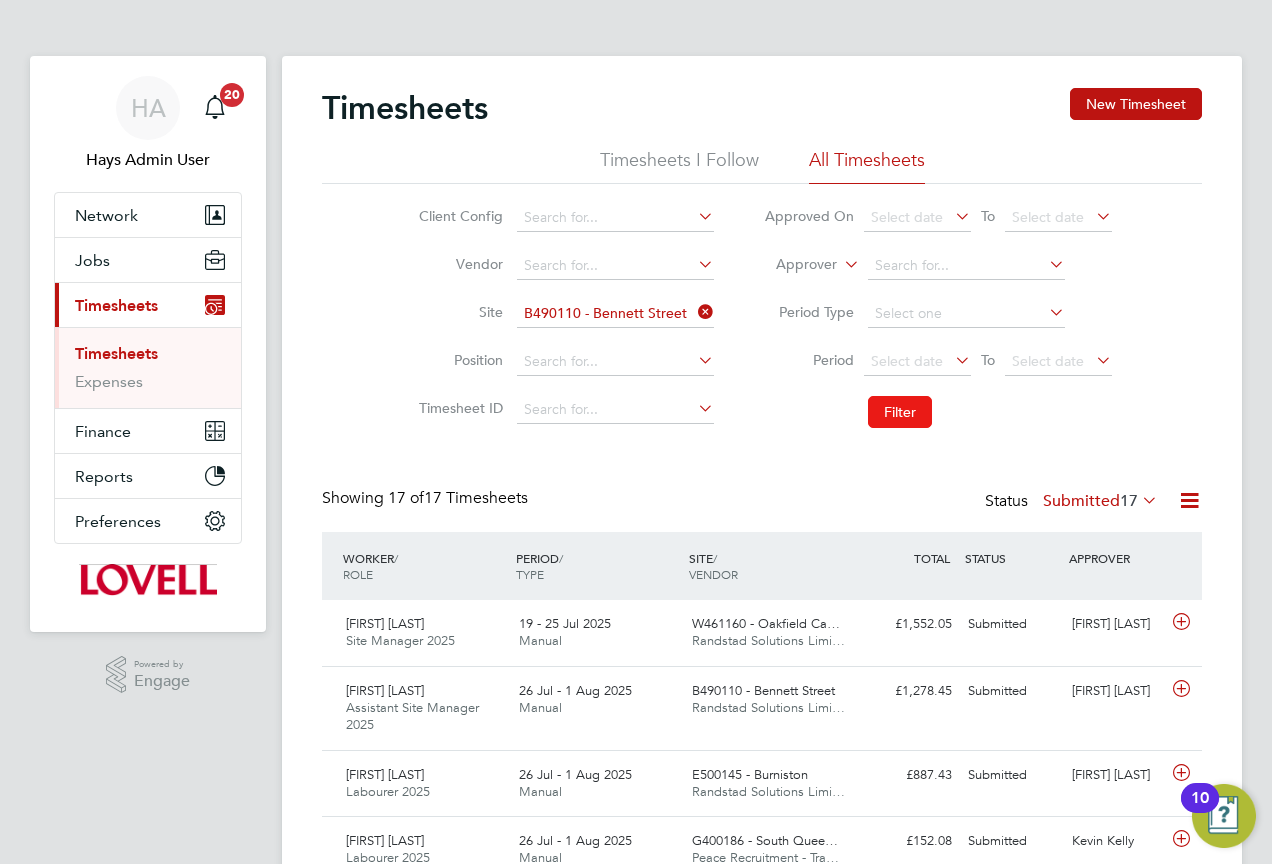 click on "Filter" 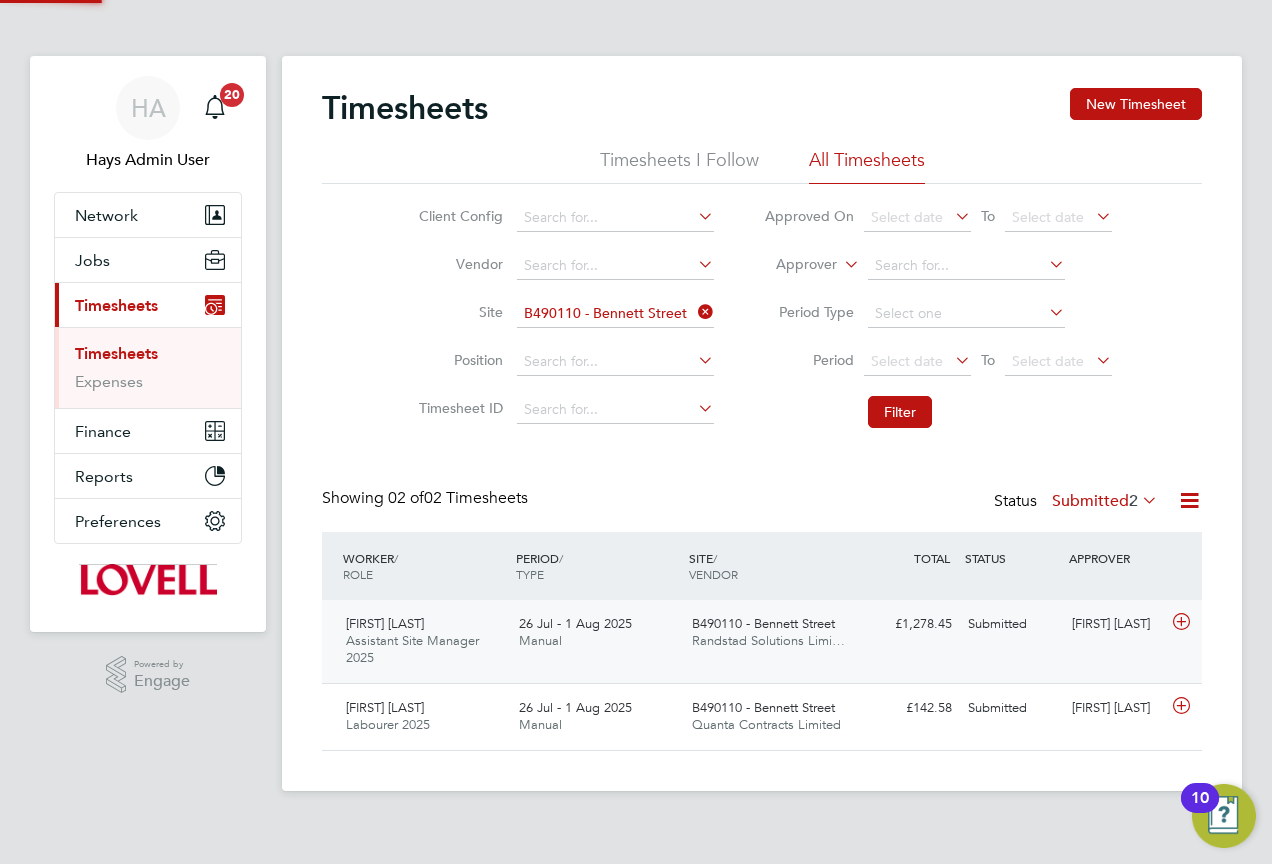 scroll, scrollTop: 10, scrollLeft: 10, axis: both 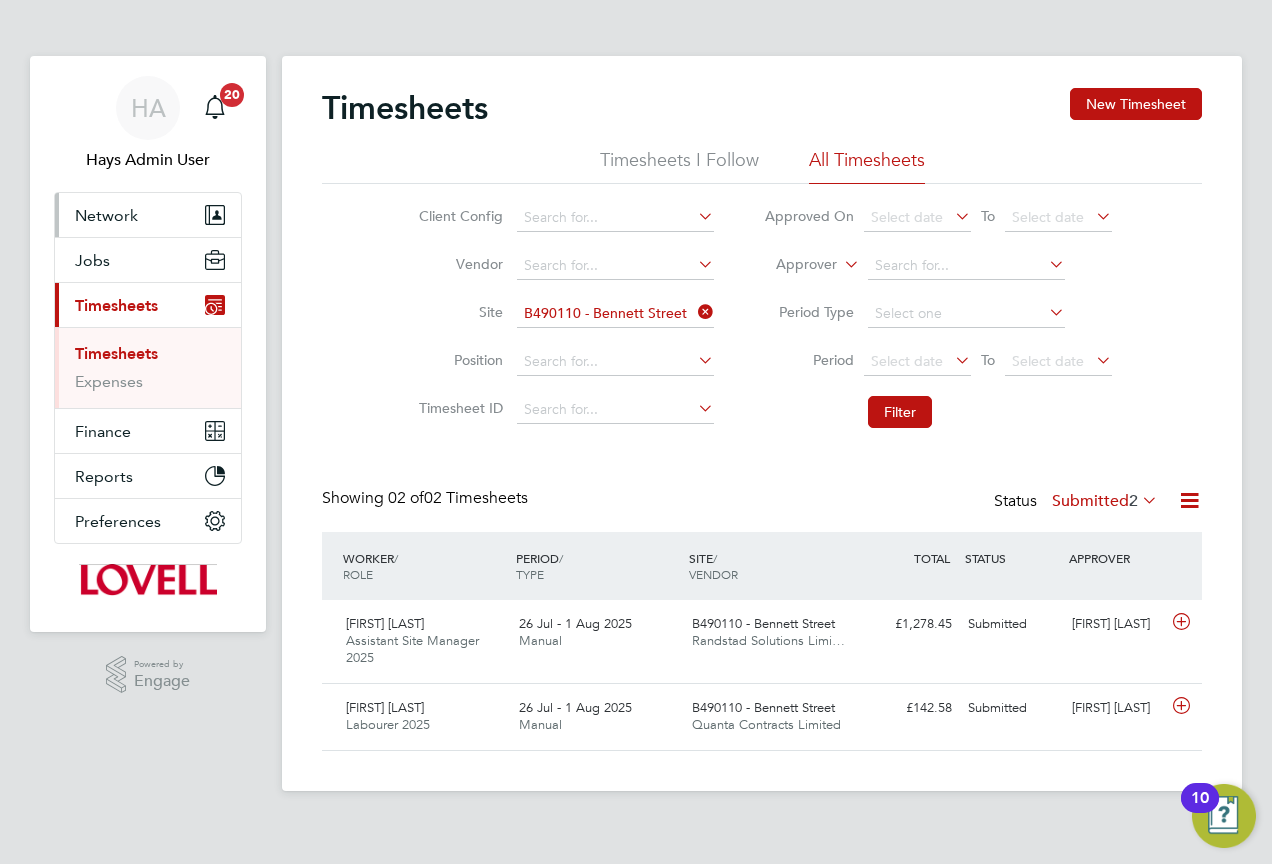 click on "Network" at bounding box center (148, 215) 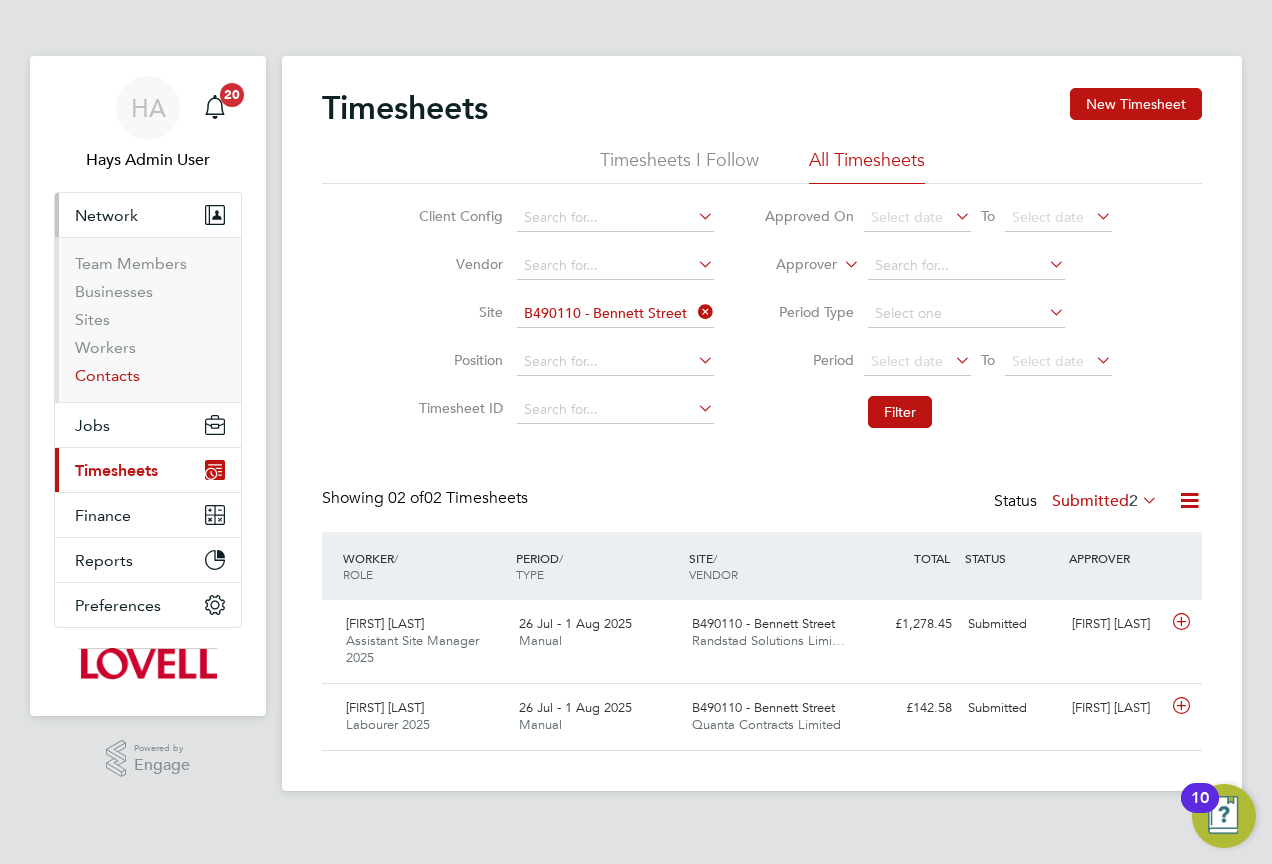 click on "Contacts" at bounding box center (107, 375) 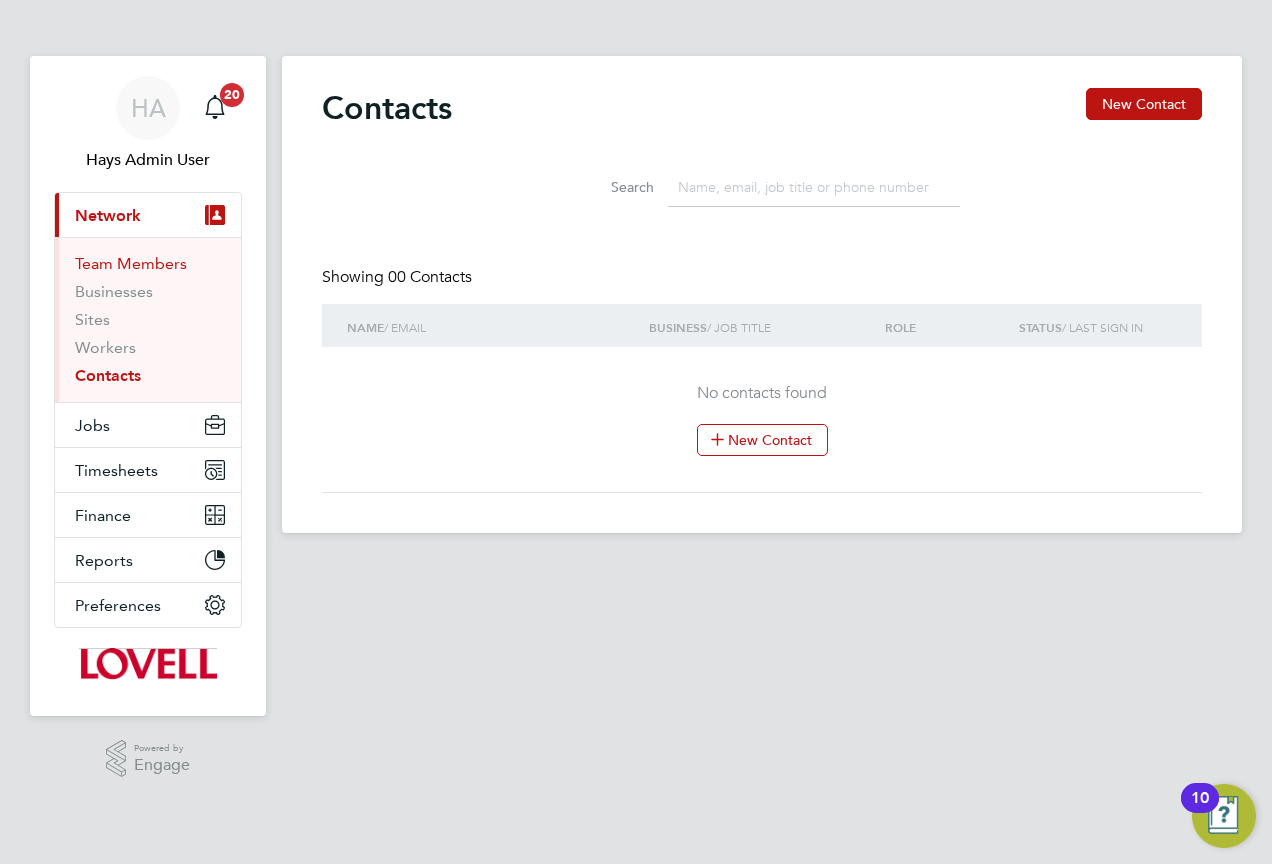 click on "Team Members" at bounding box center [131, 263] 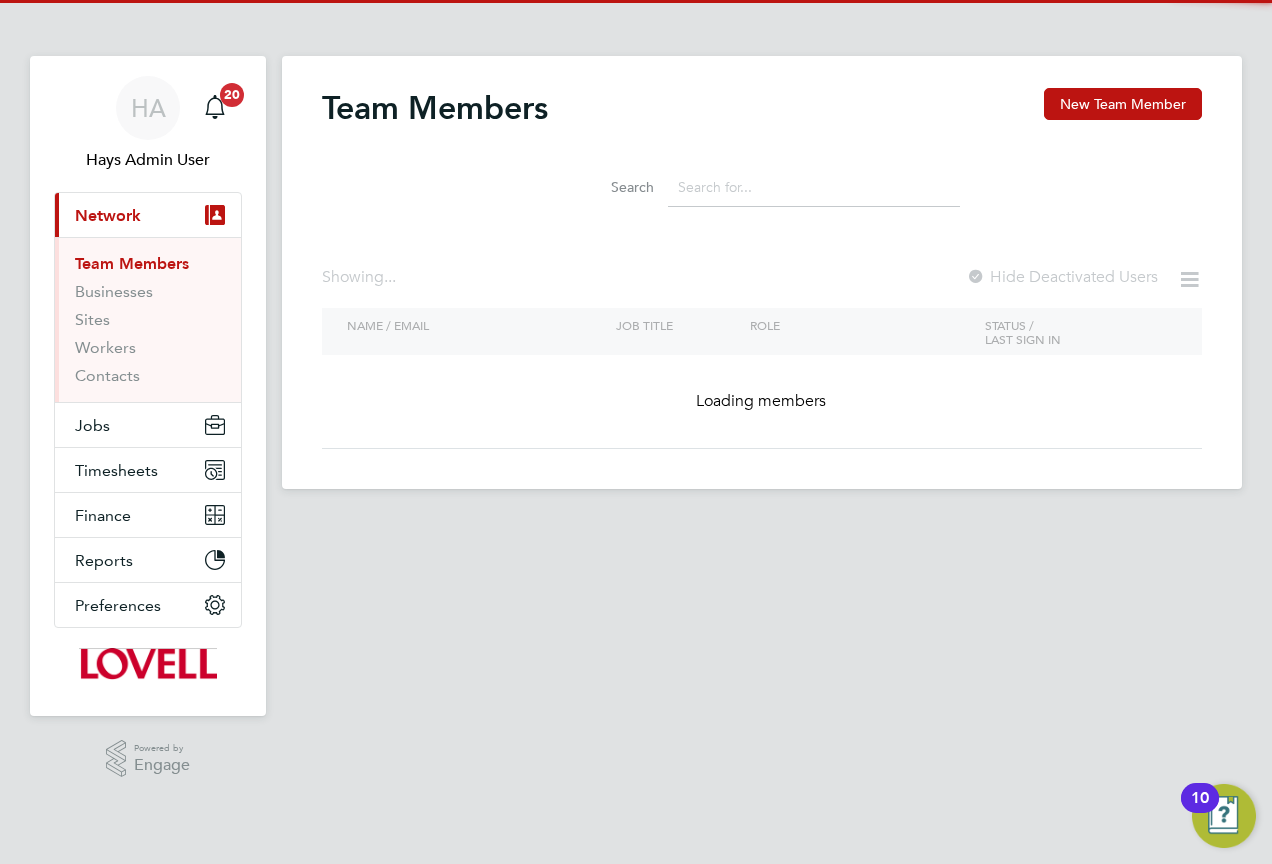 click 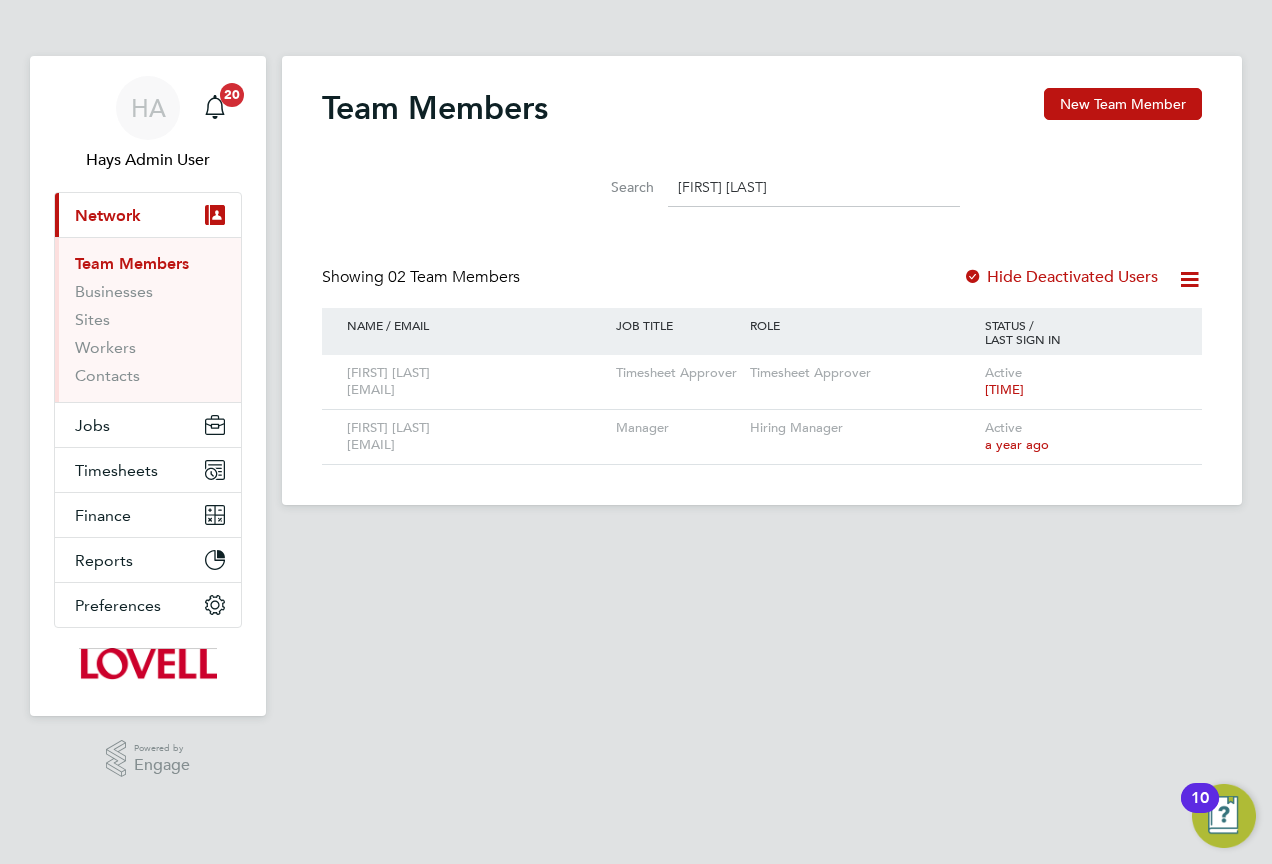 type on "Joe M" 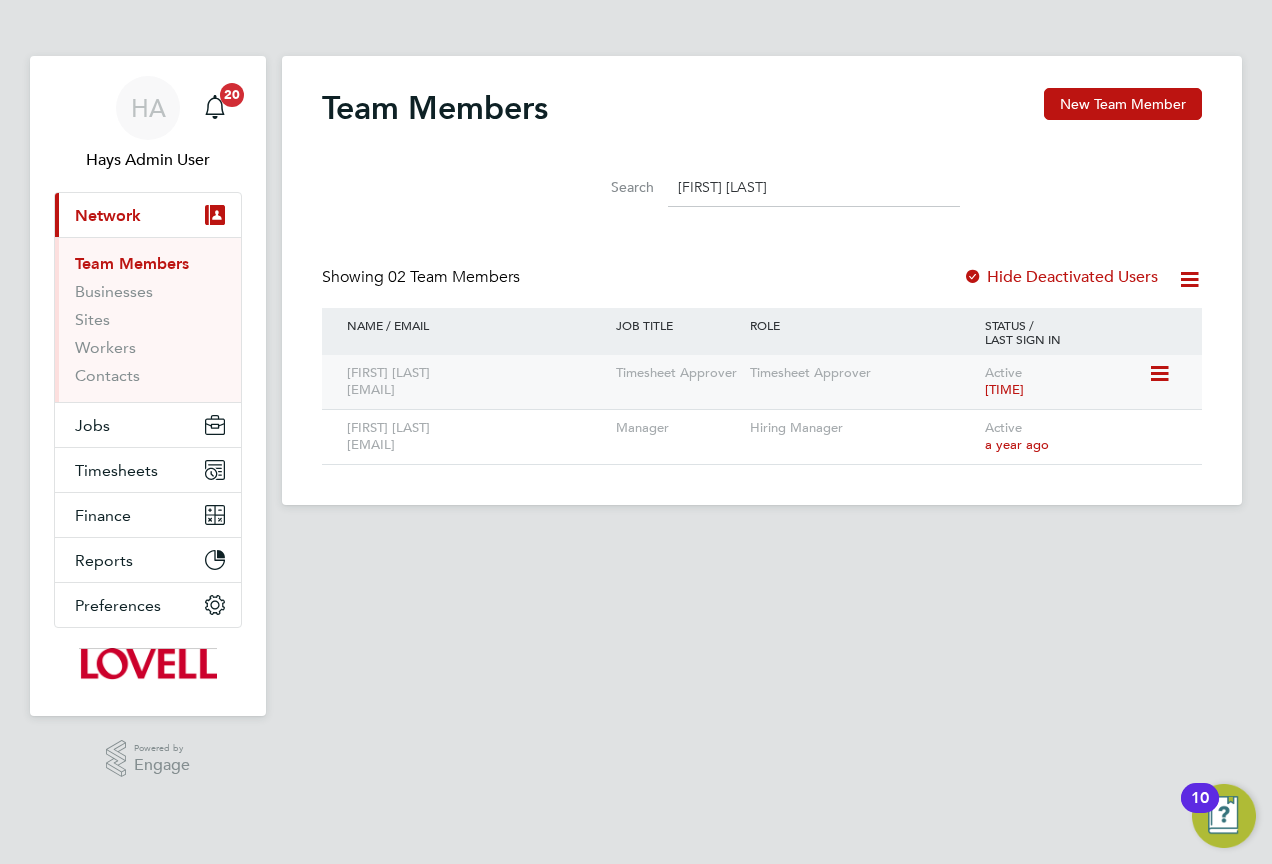 click 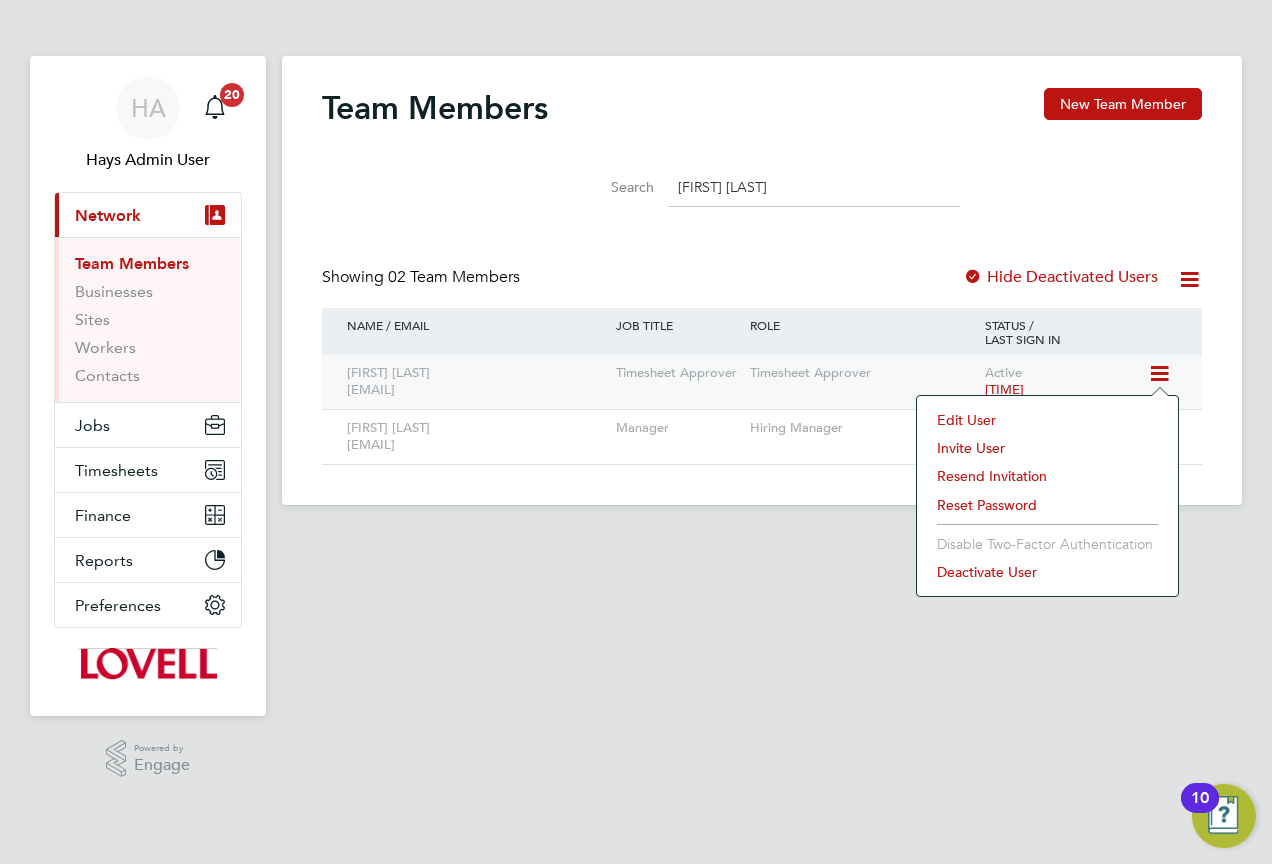 drag, startPoint x: 514, startPoint y: 396, endPoint x: 342, endPoint y: 392, distance: 172.04651 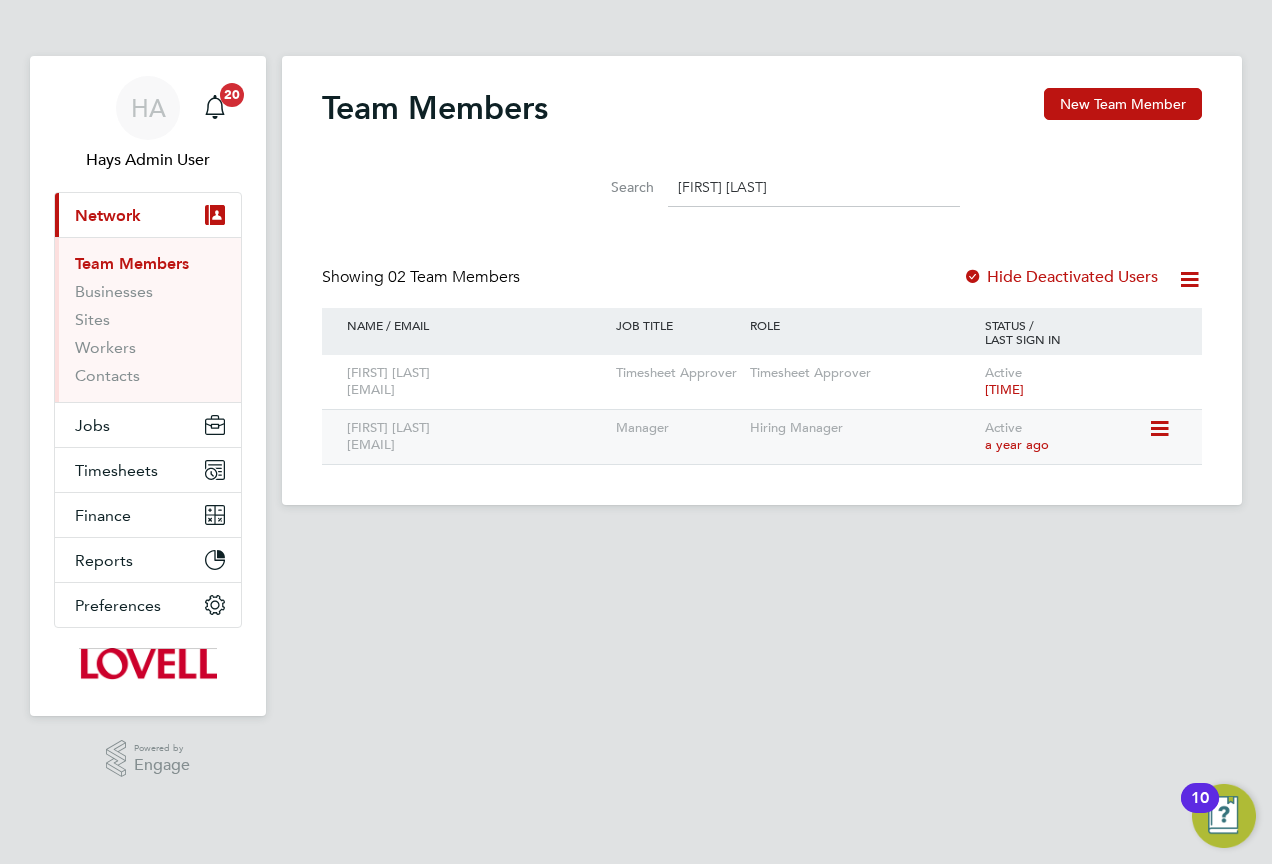 copy on "joe.moscetano@lovell.co.uk" 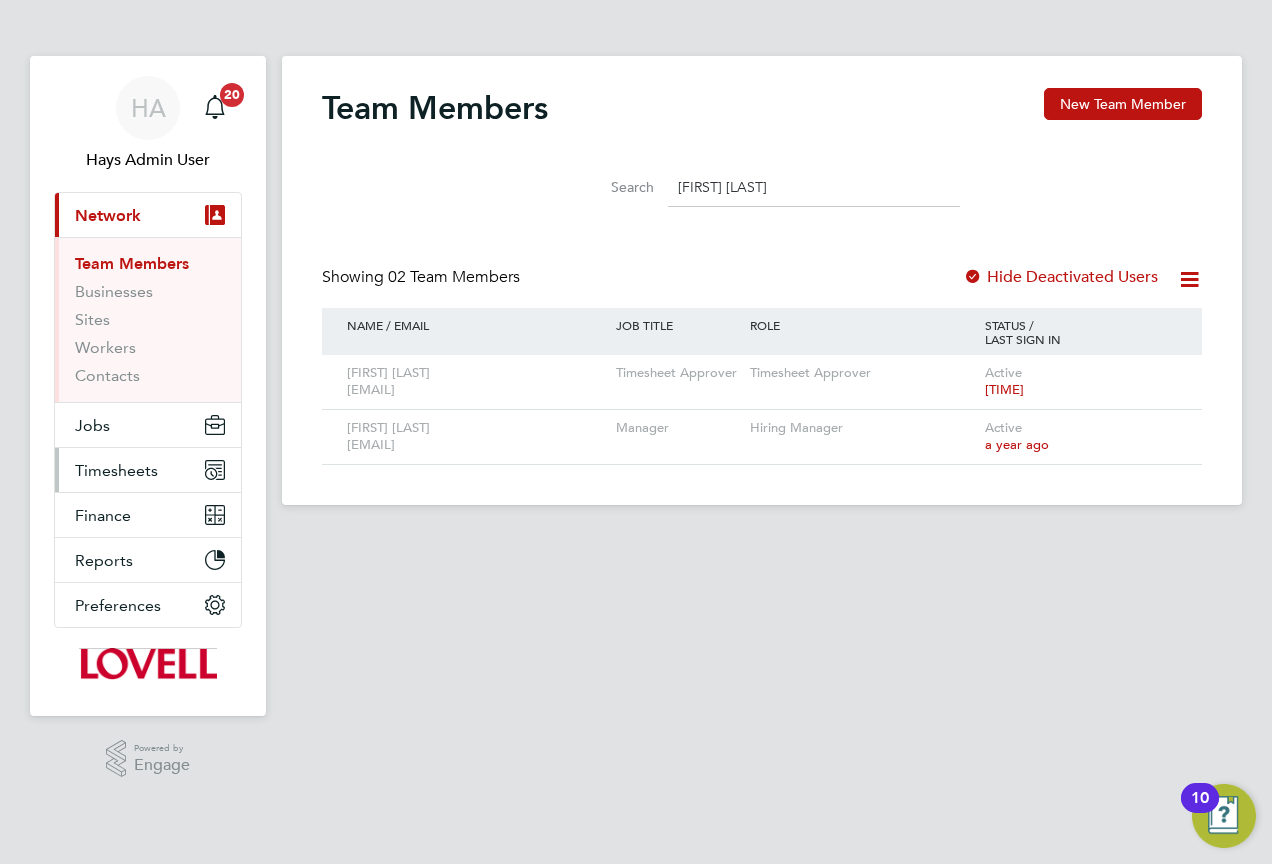 click on "Timesheets" at bounding box center [116, 470] 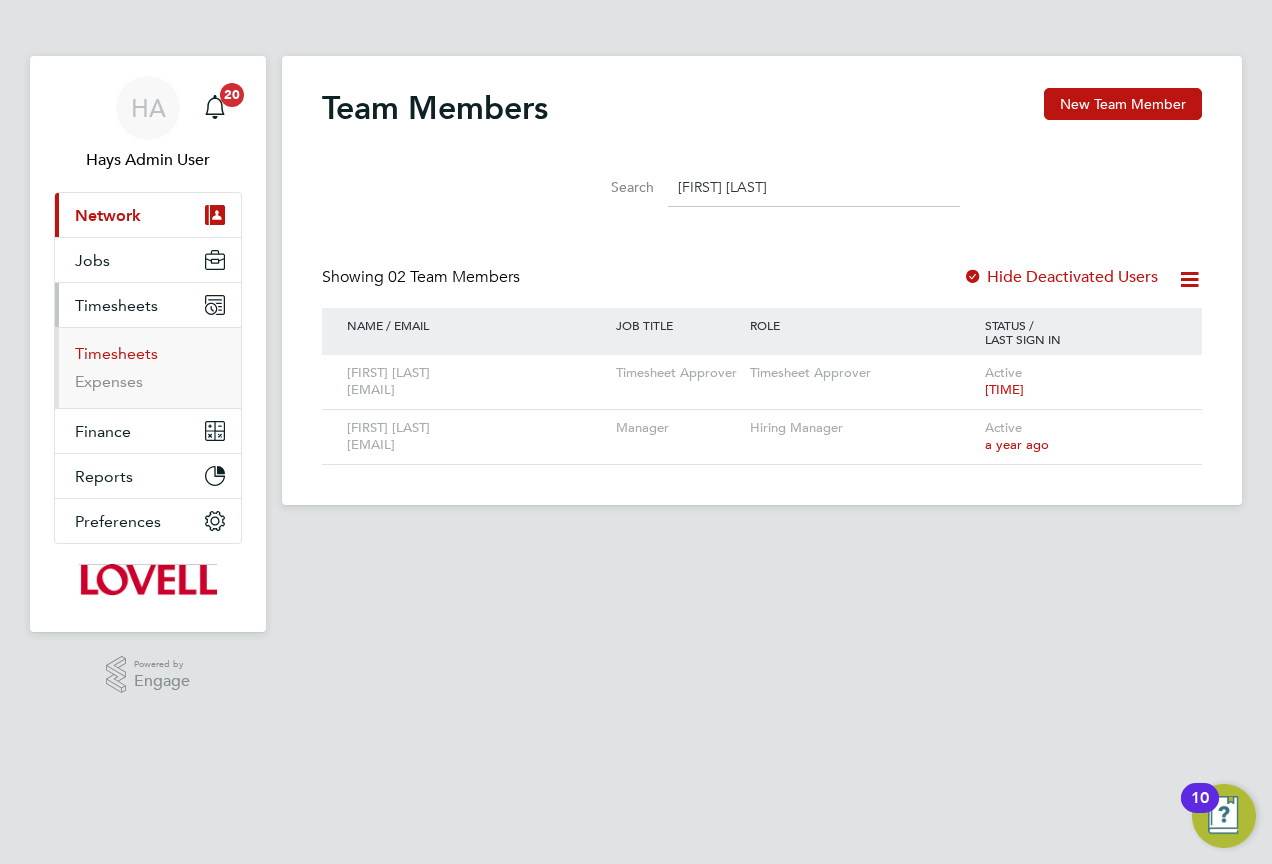 click on "Timesheets" at bounding box center [116, 353] 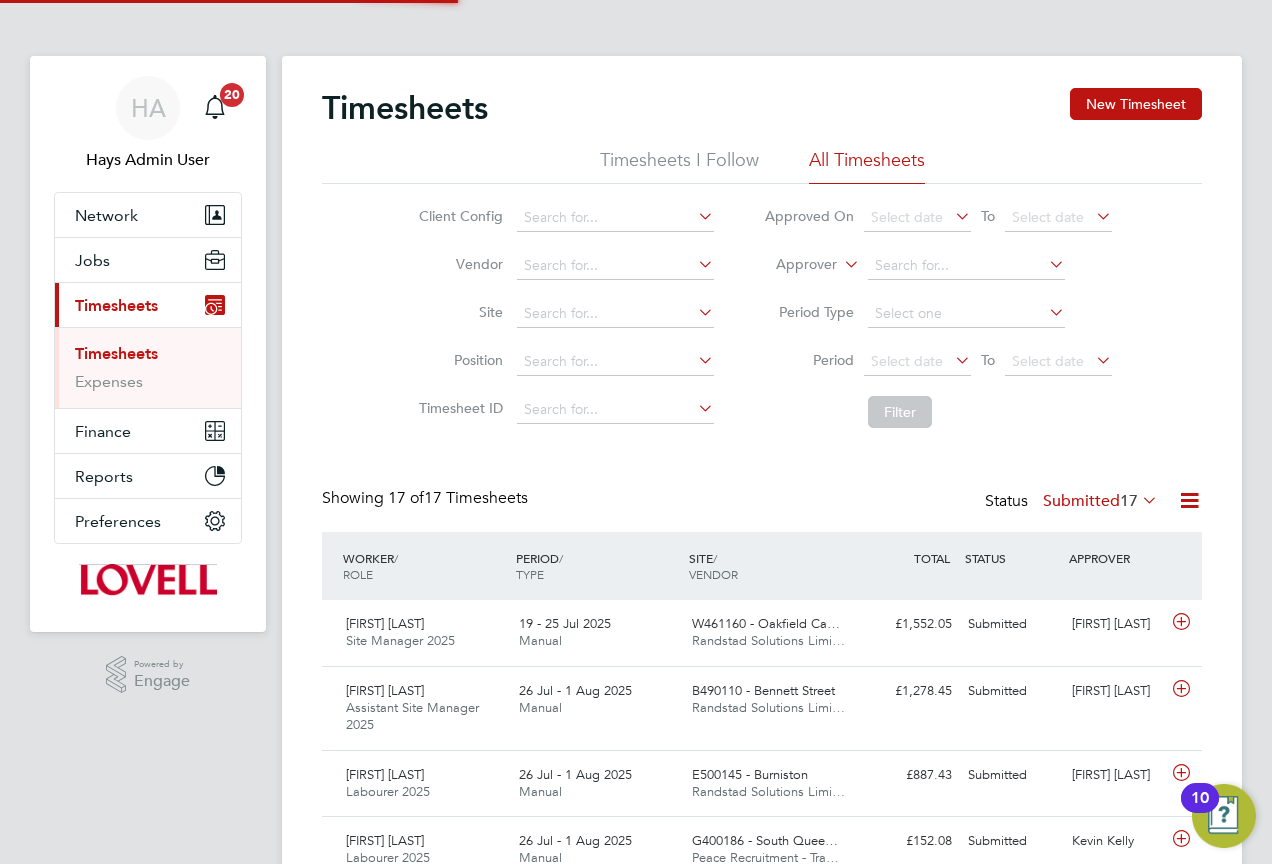 scroll, scrollTop: 10, scrollLeft: 10, axis: both 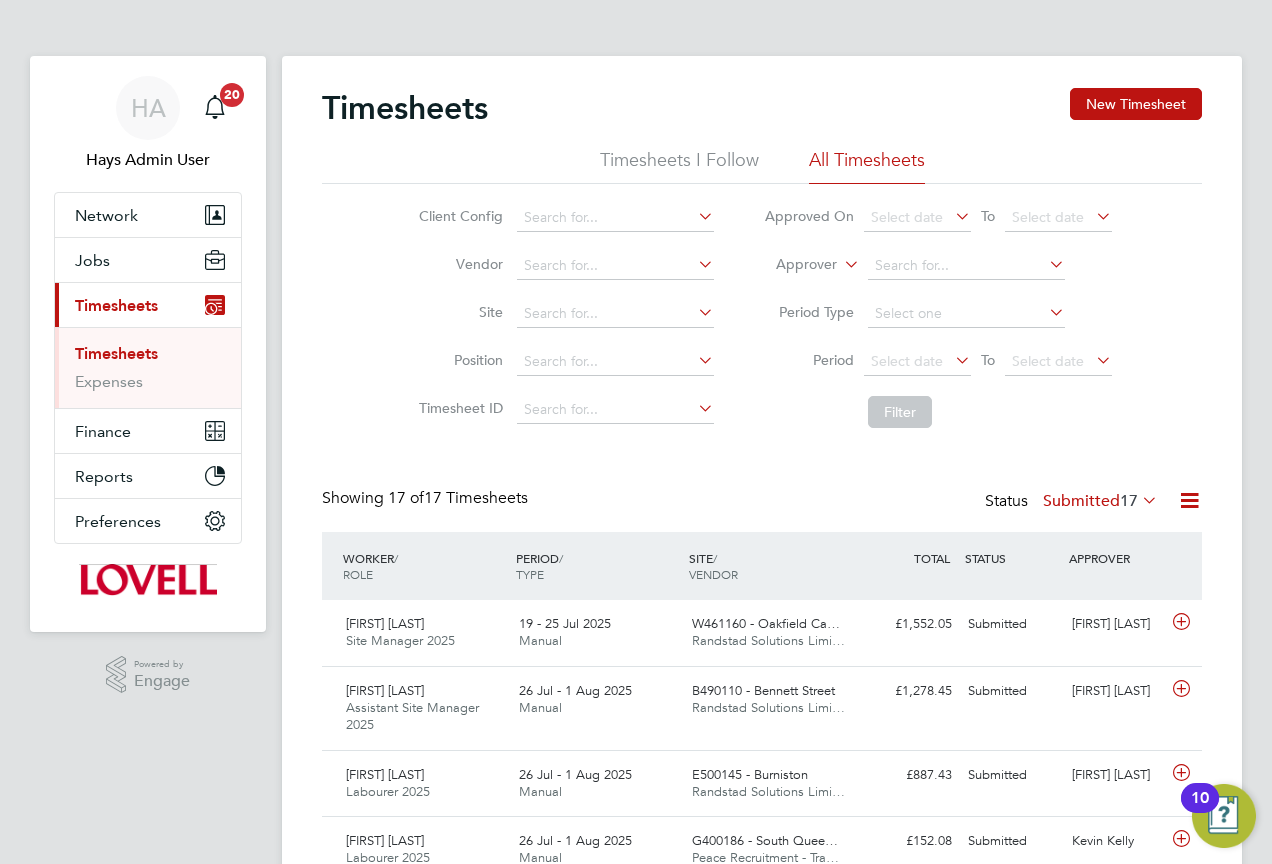 click on "Approver" 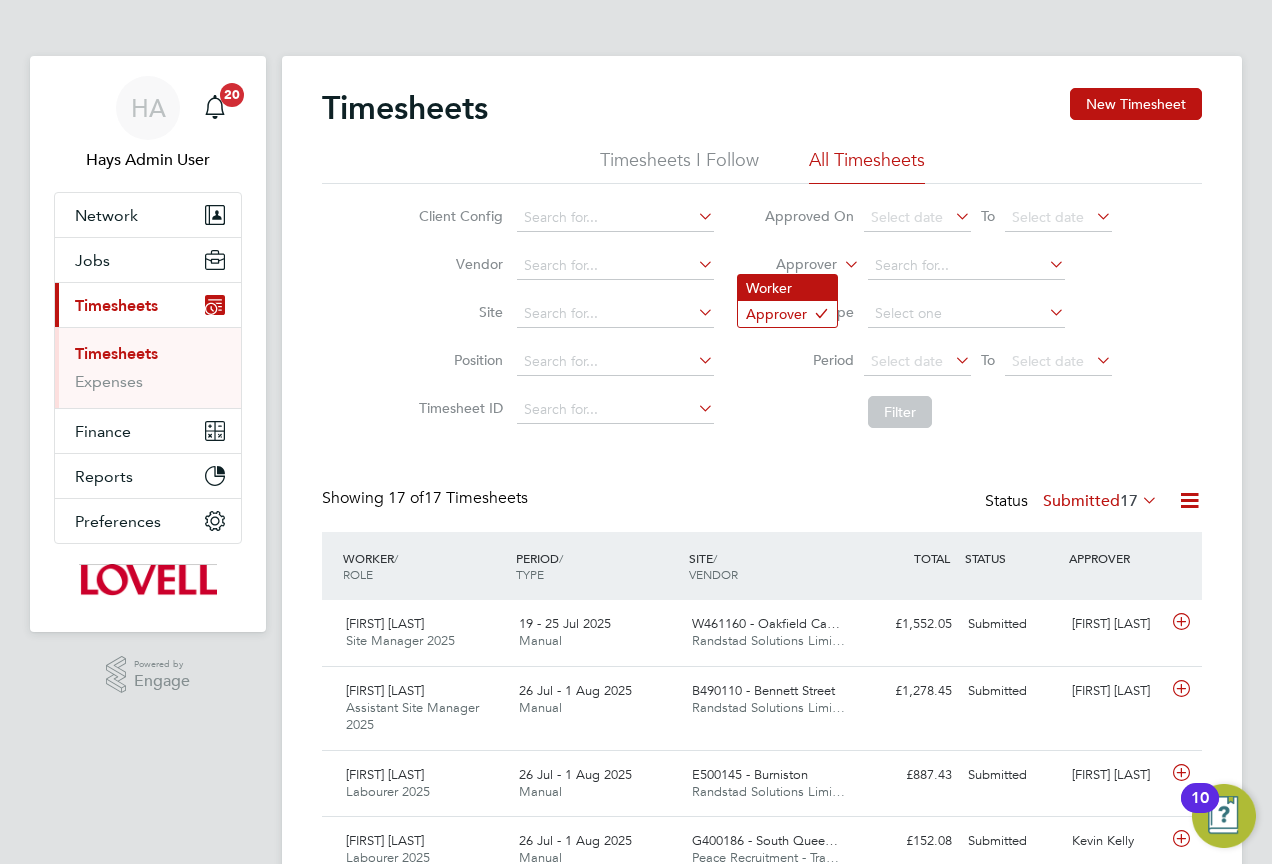 click on "Worker" 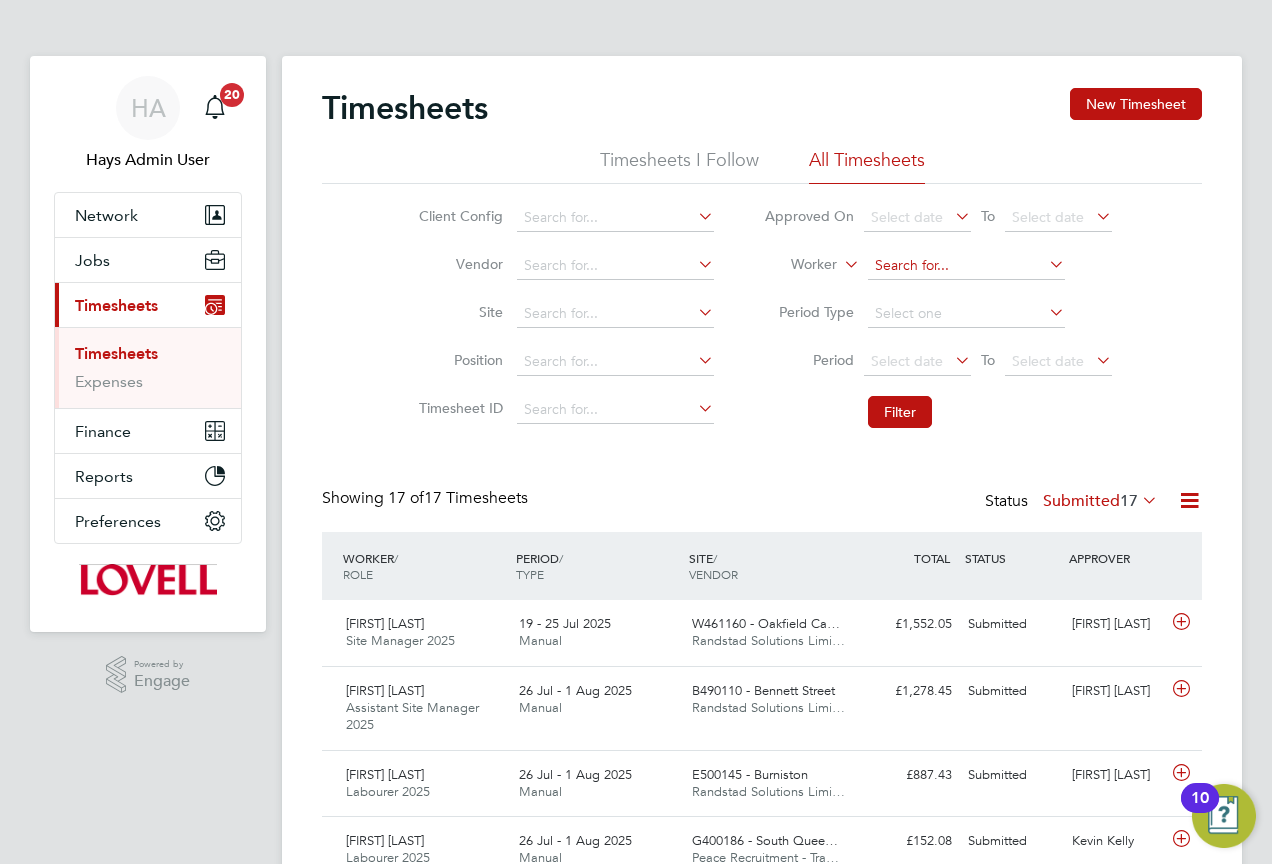 click 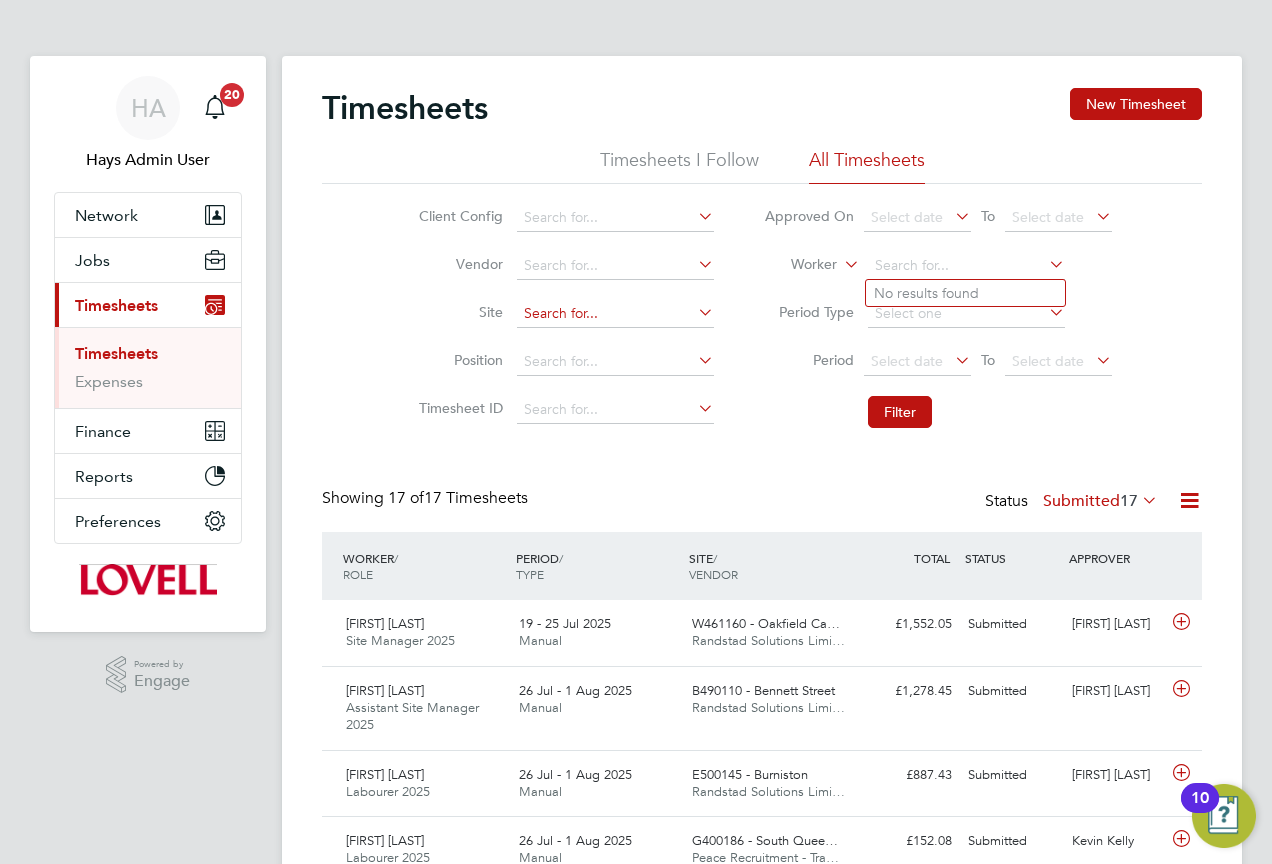 click 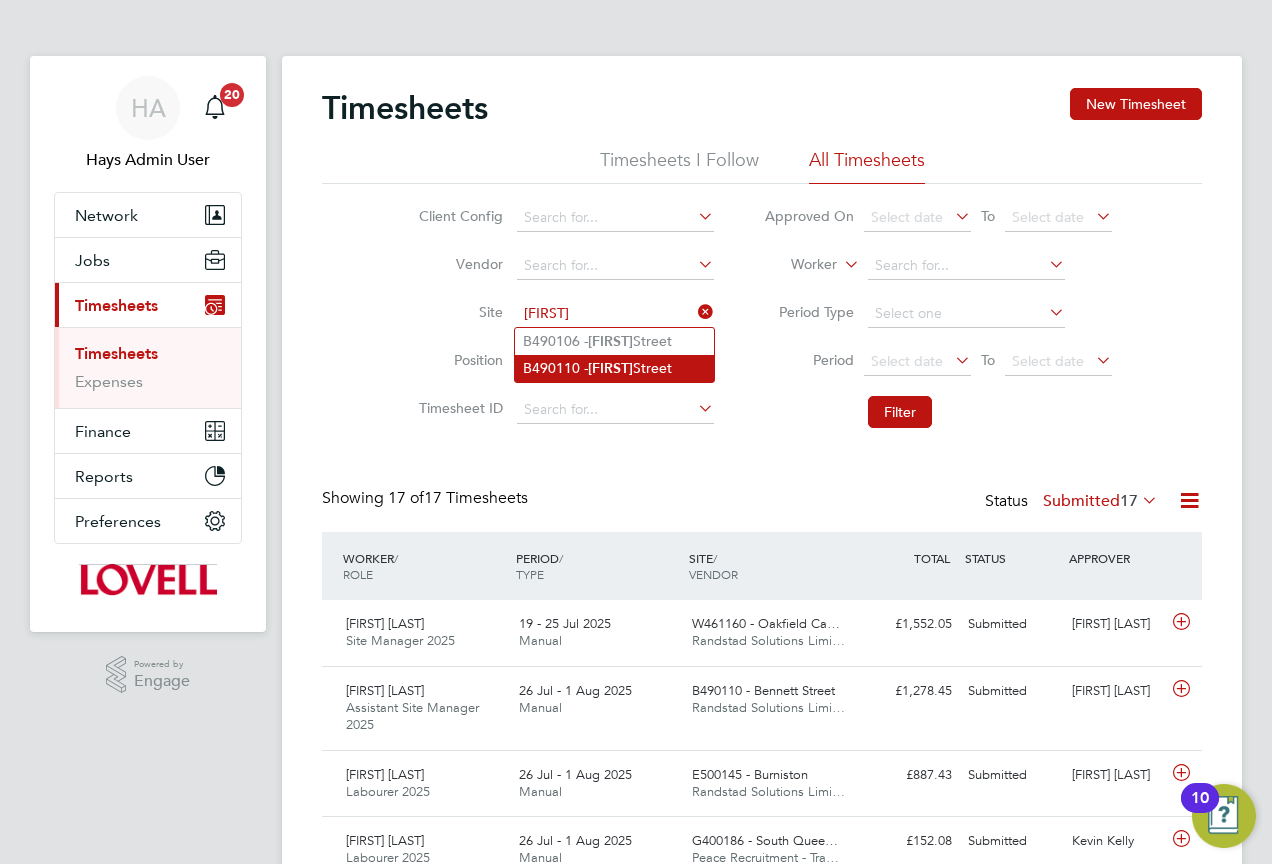 click on "Bennett" 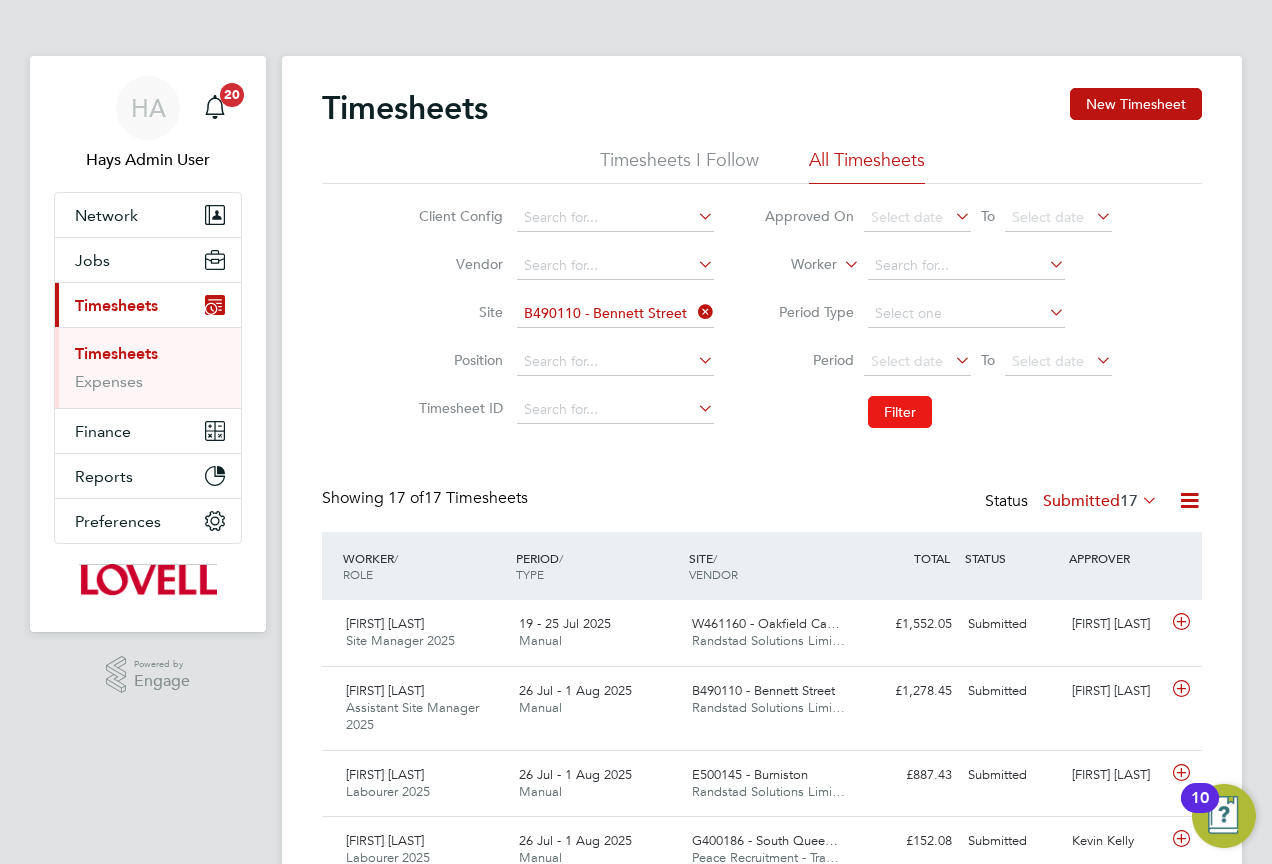 click on "Filter" 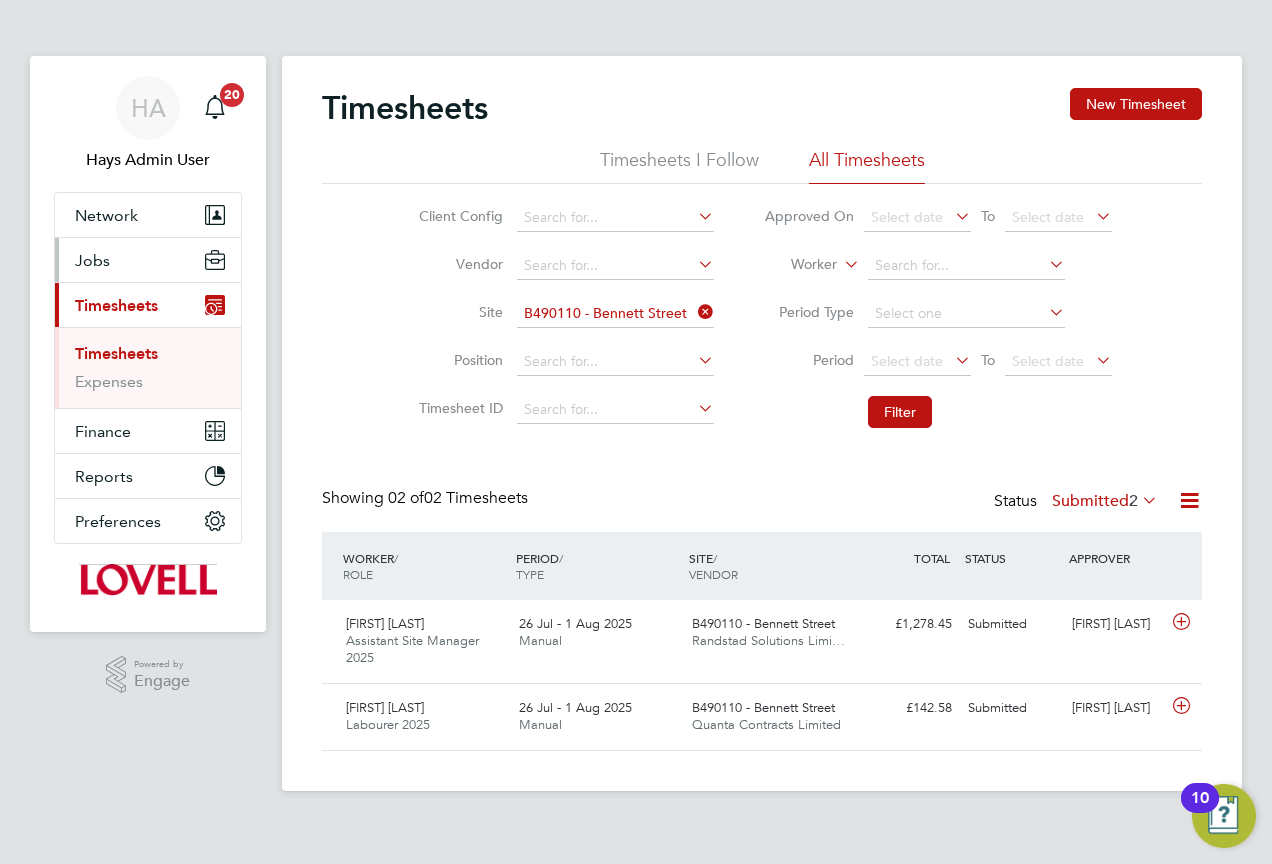 click on "Jobs" at bounding box center (92, 260) 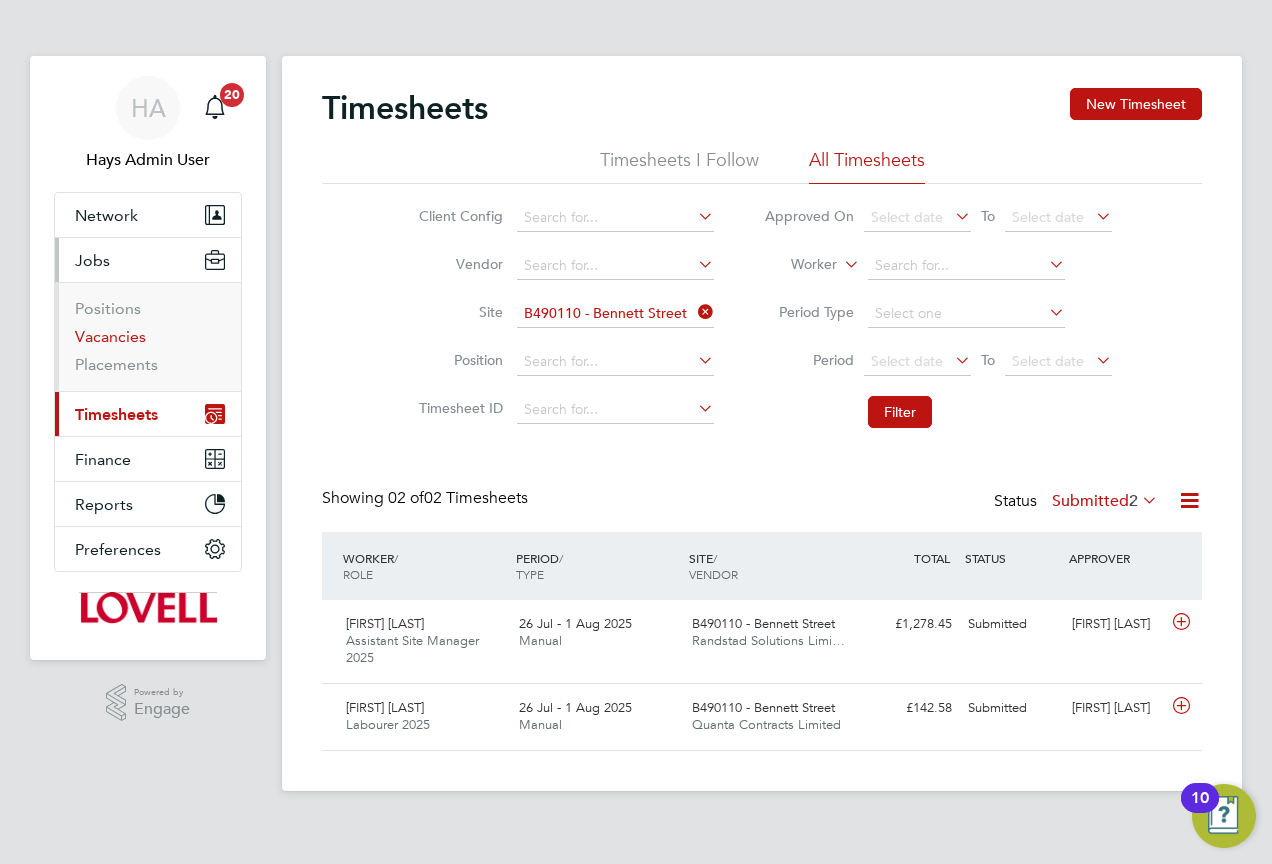 click on "Vacancies" at bounding box center [110, 336] 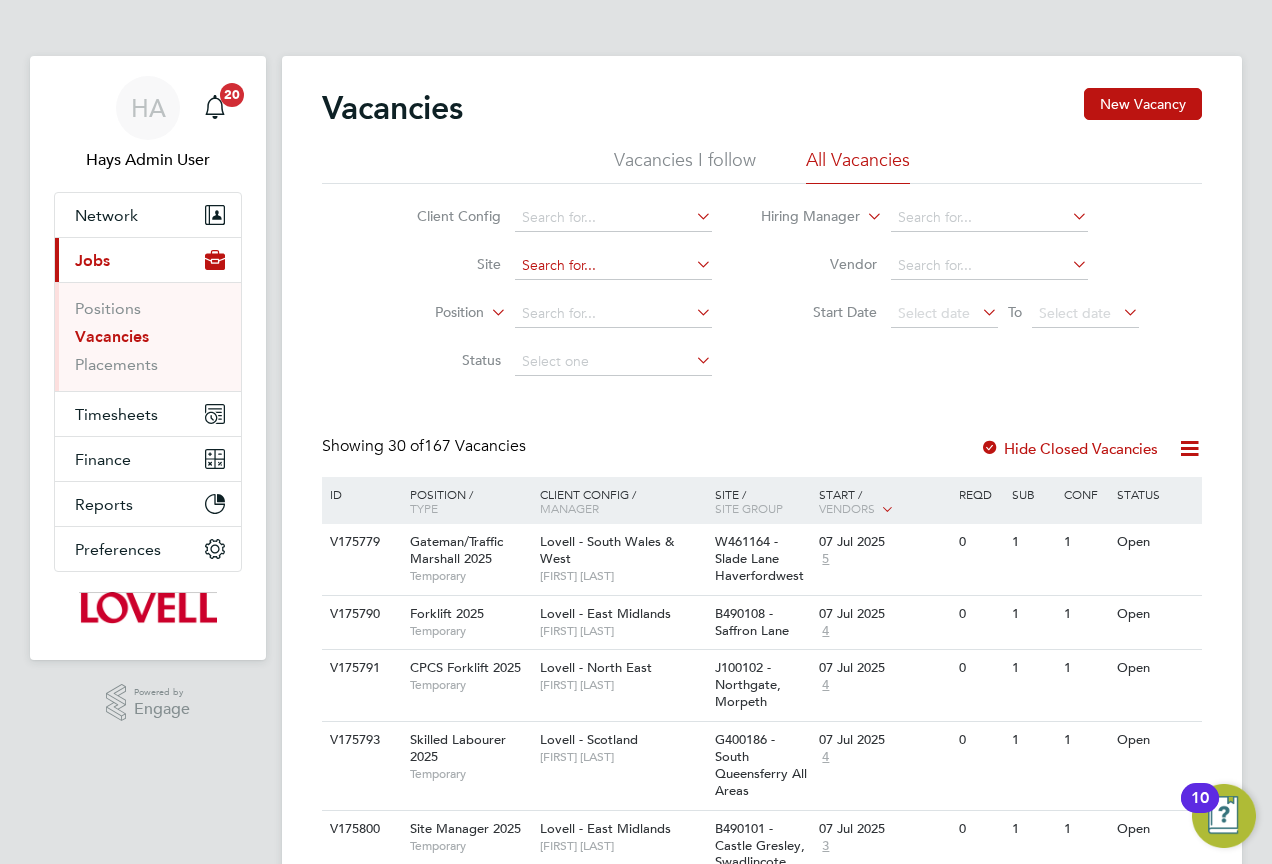 click 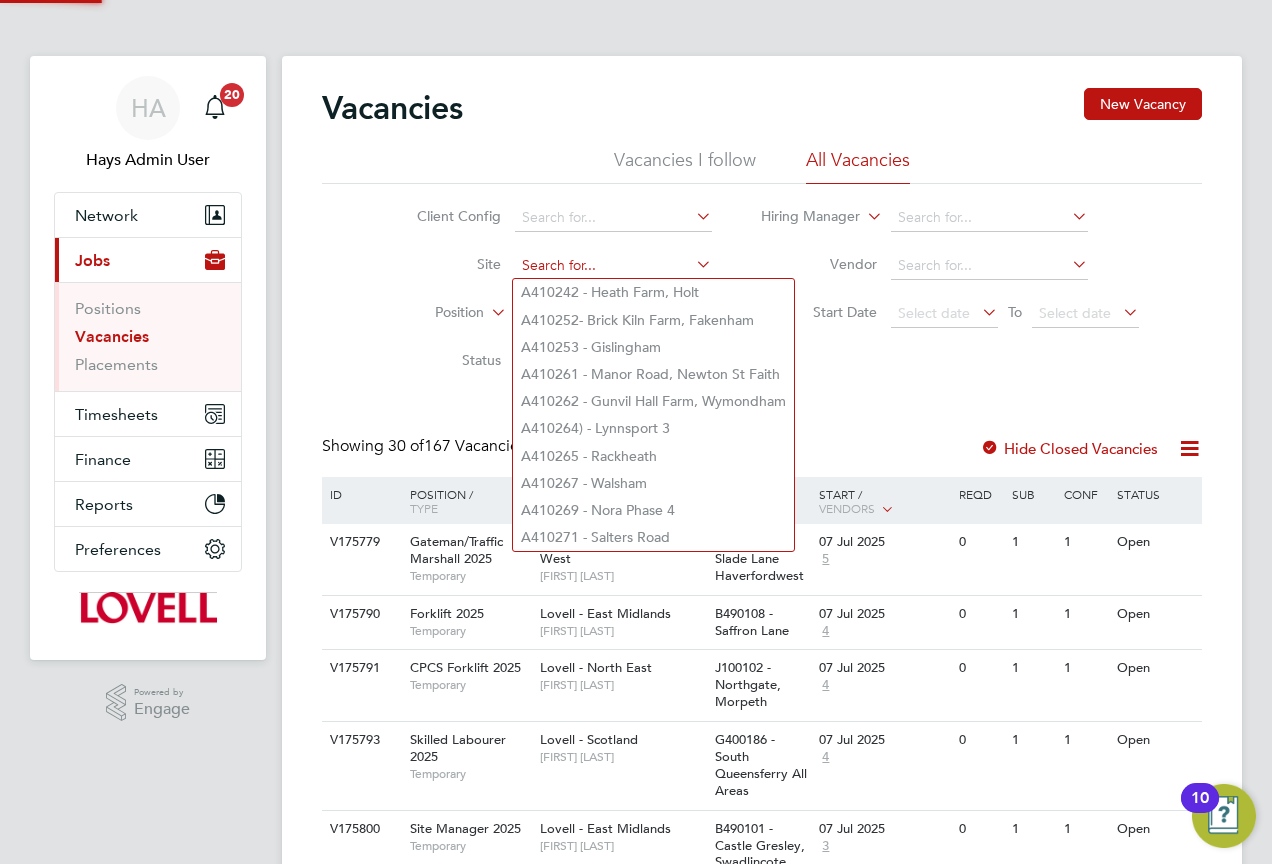 paste on "N470228" 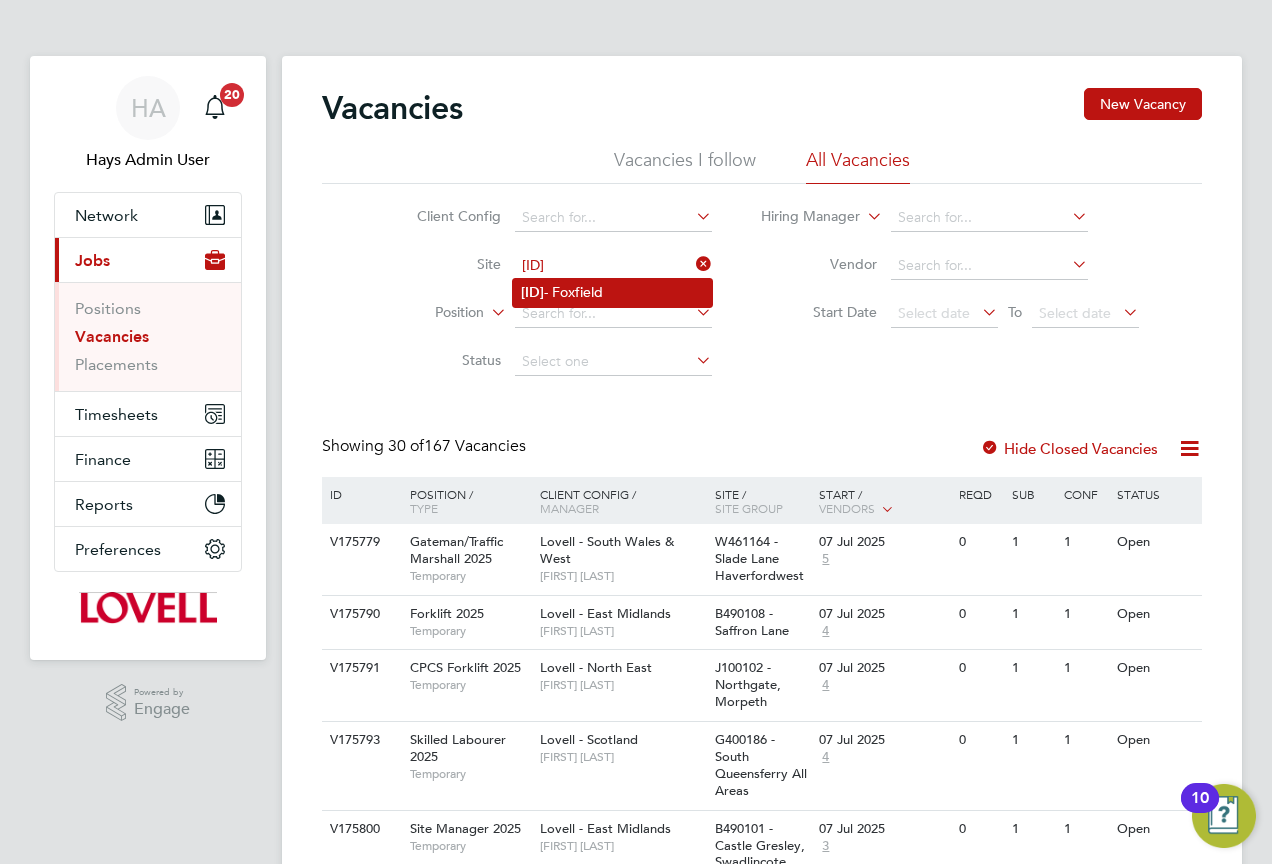 click on "N470228" 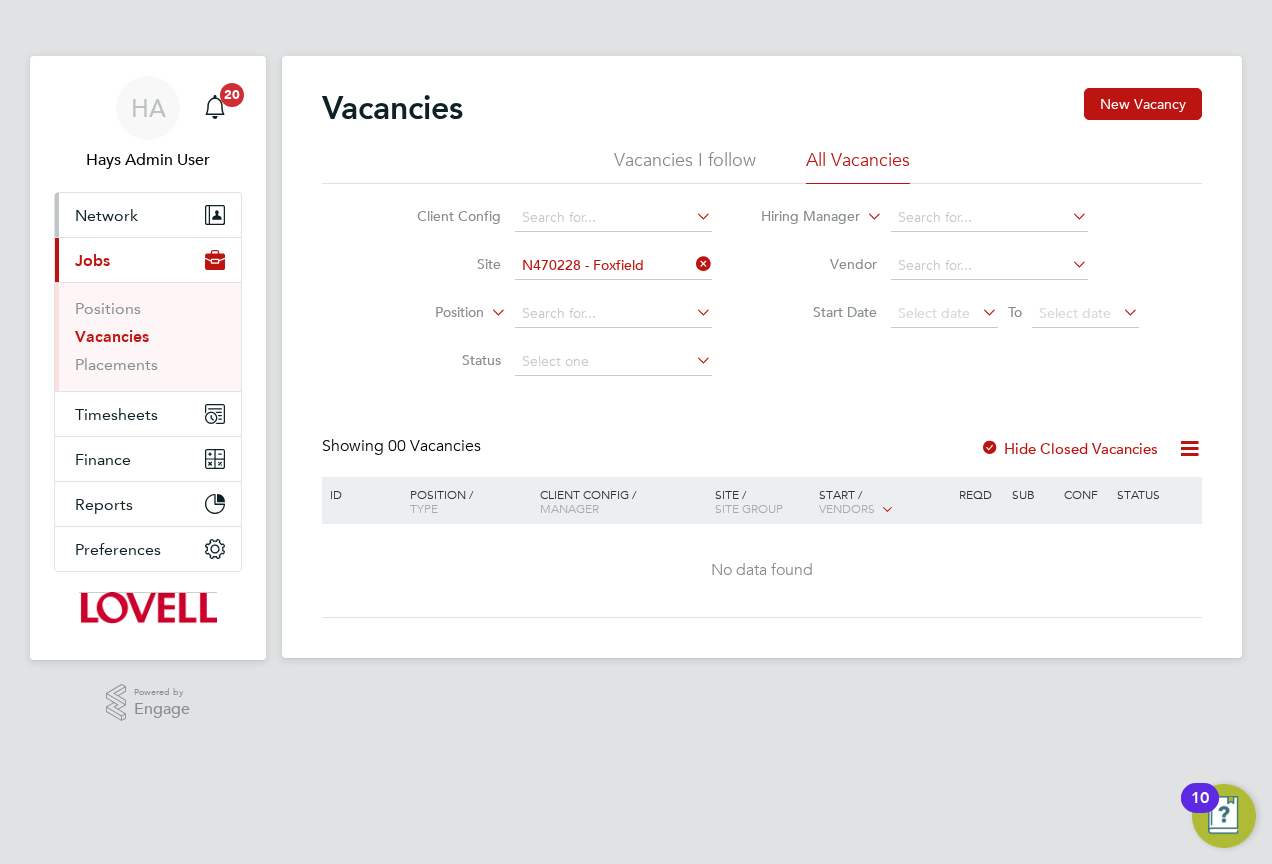 click on "Network" at bounding box center (148, 215) 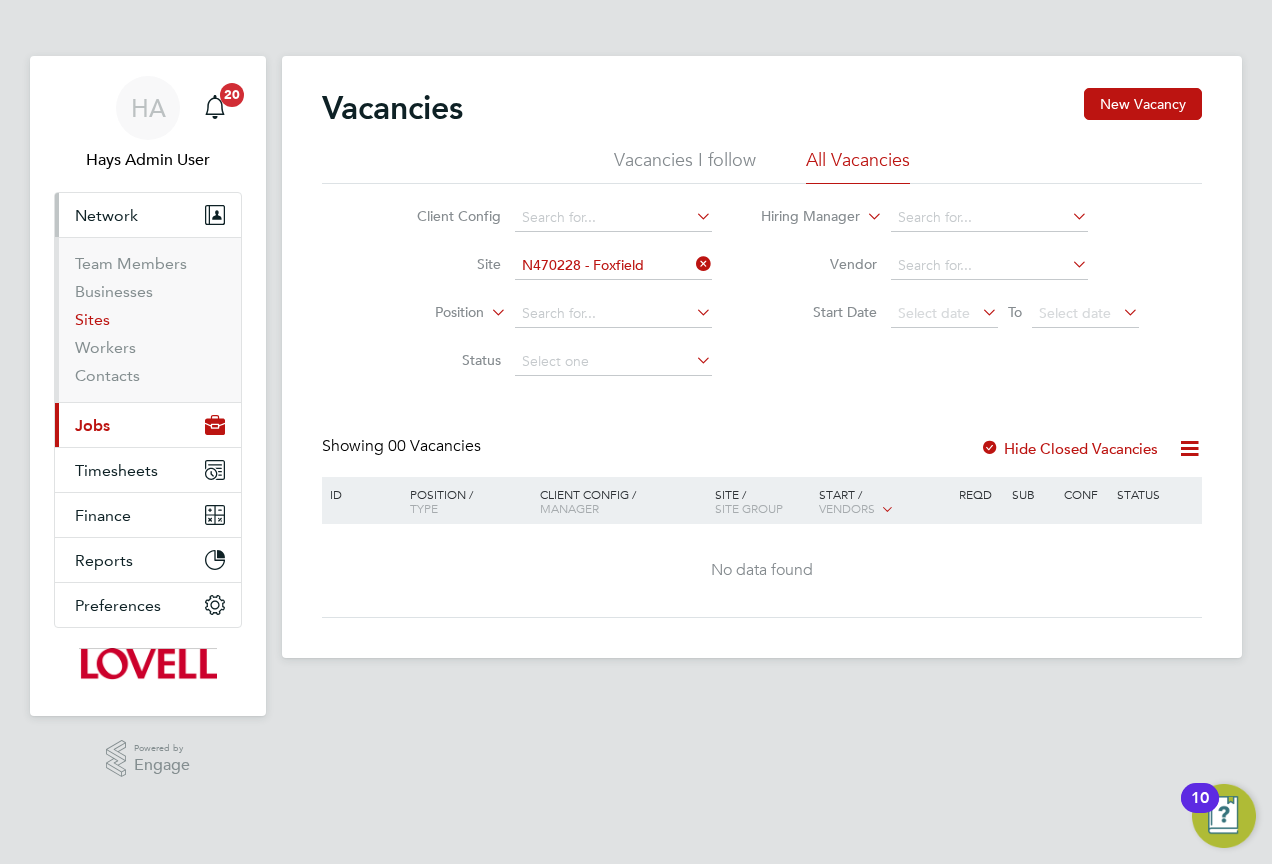 click on "Sites" at bounding box center [92, 319] 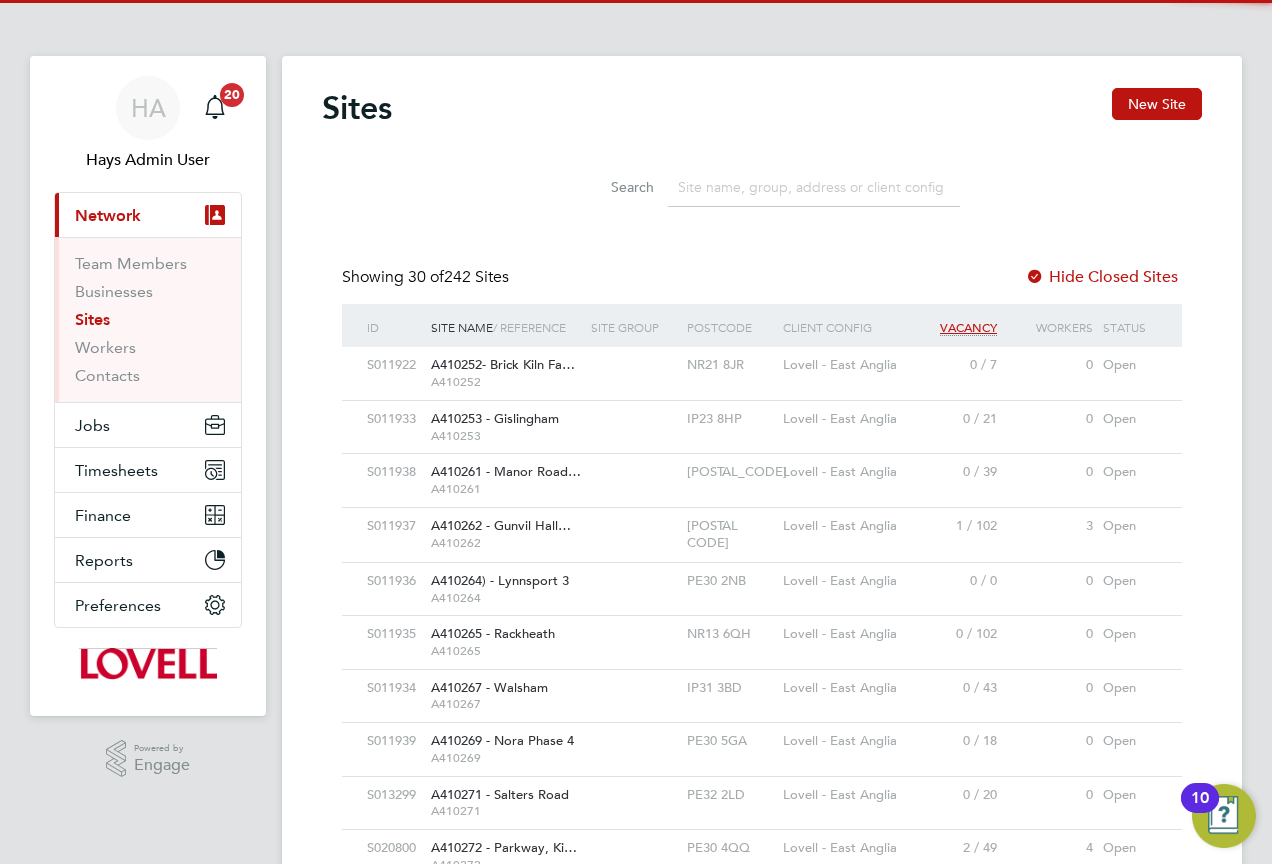 scroll, scrollTop: 10, scrollLeft: 10, axis: both 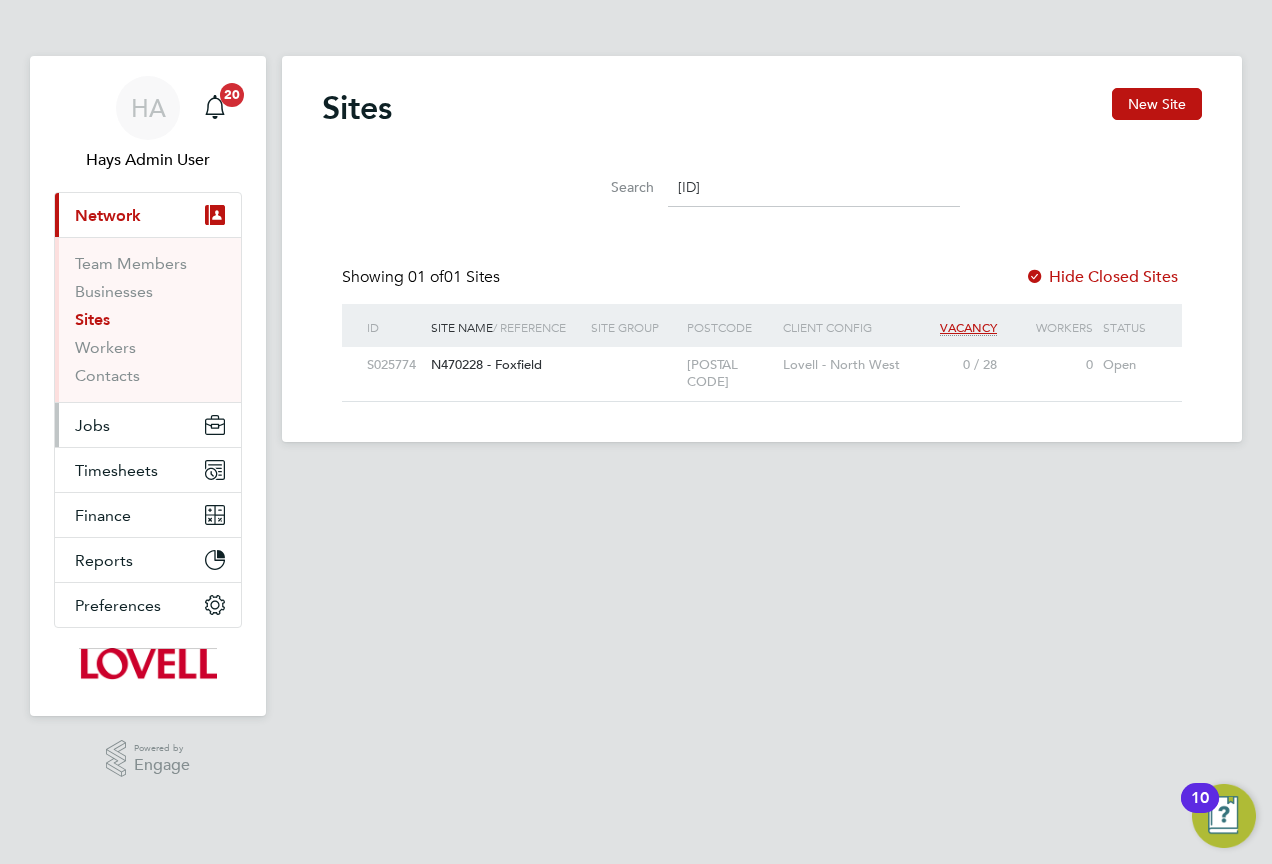 type on "N470228" 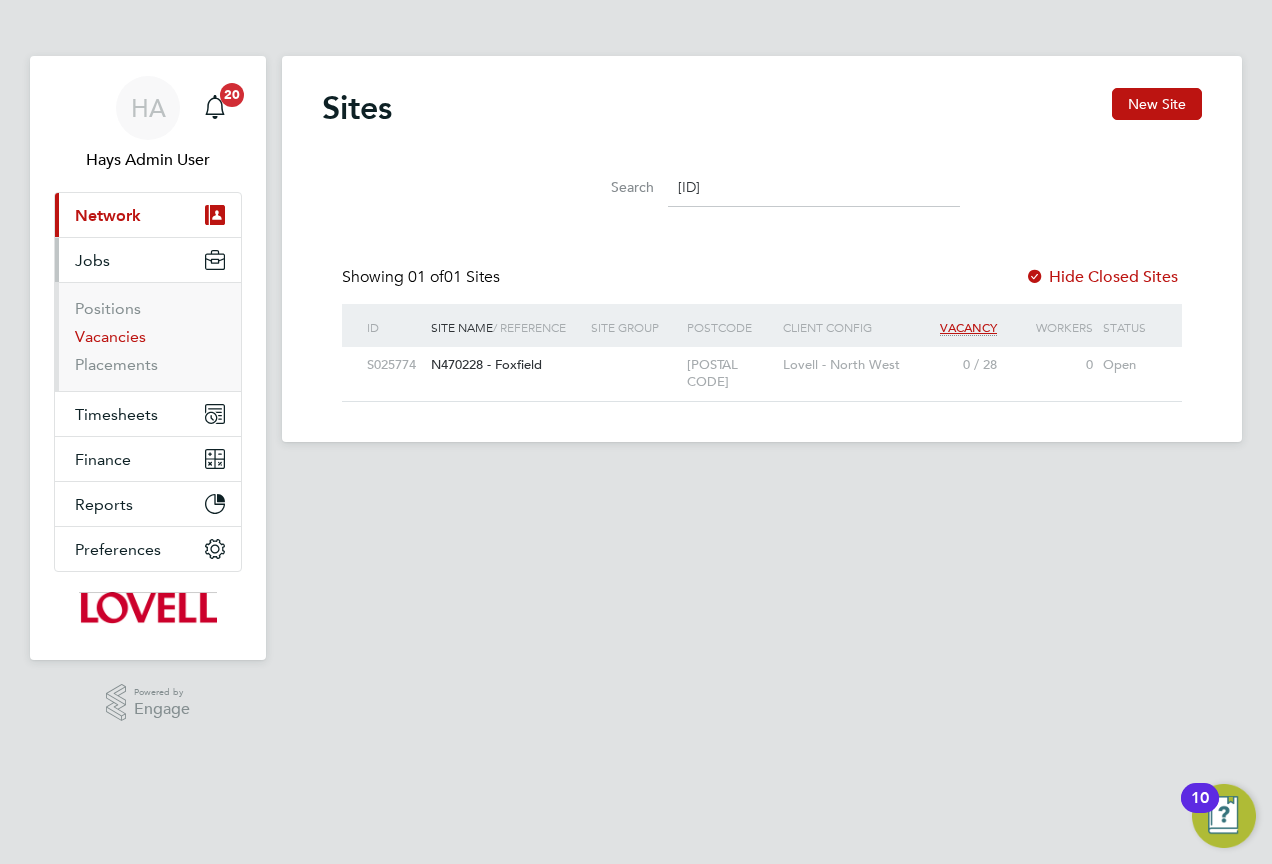 click on "Vacancies" at bounding box center [110, 336] 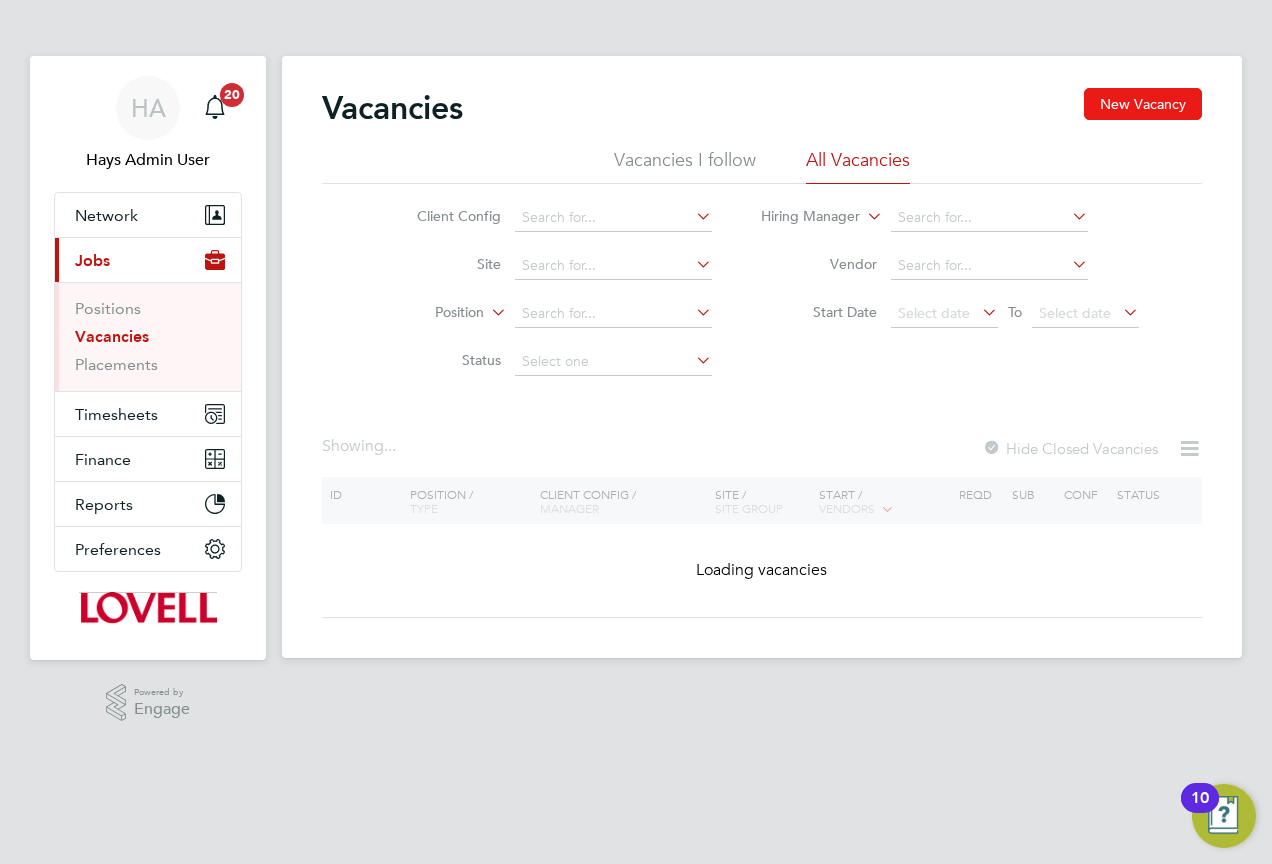 click on "New Vacancy" 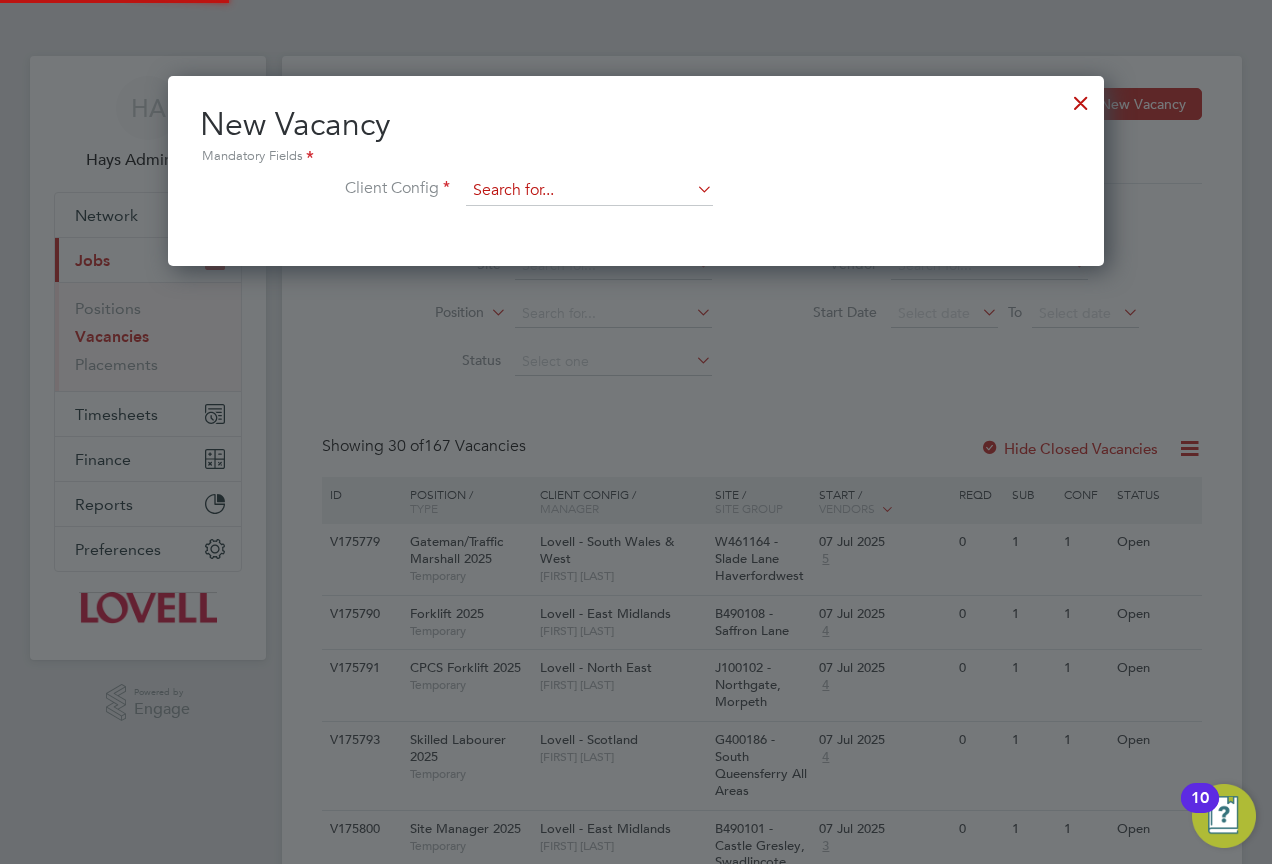 click at bounding box center (589, 191) 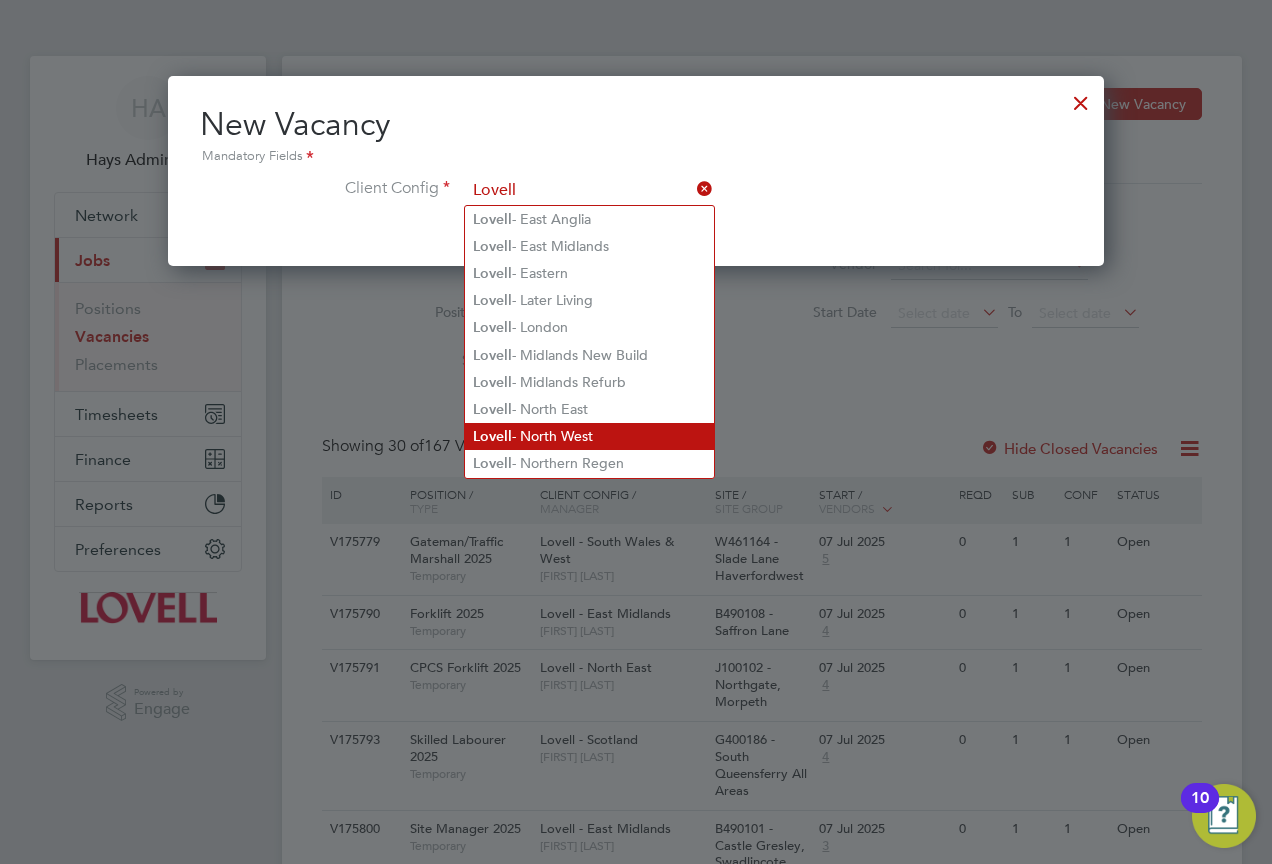 click on "Lovell  - North West" 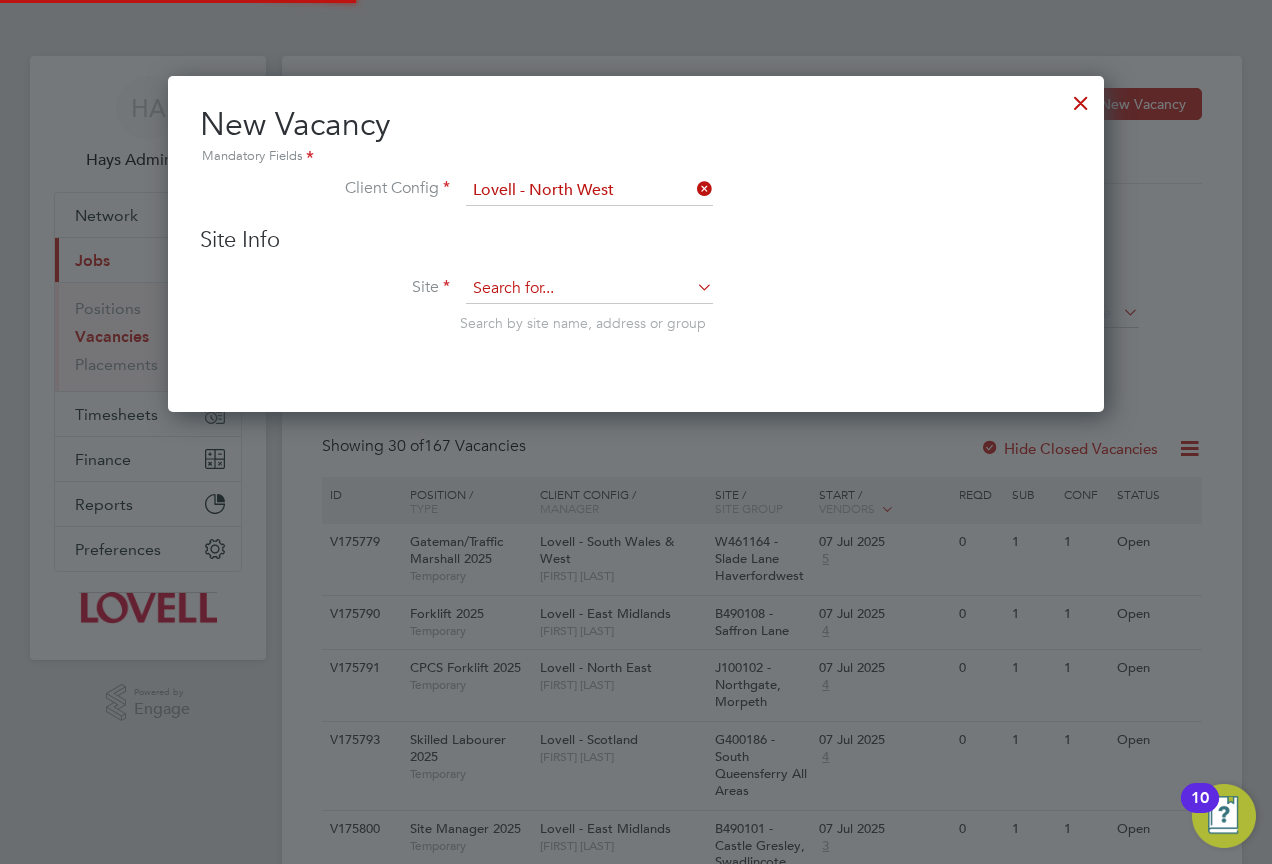 click at bounding box center (589, 289) 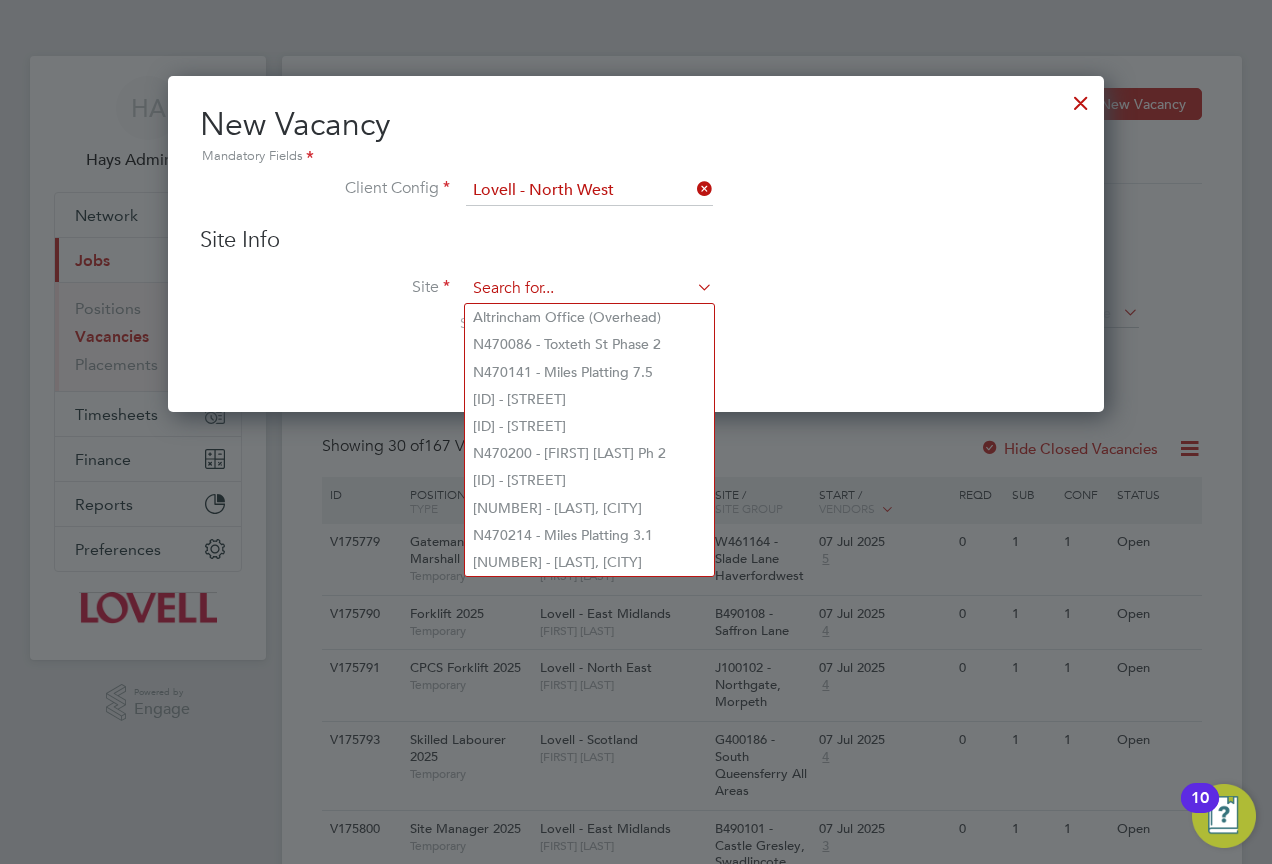 paste on "N470228" 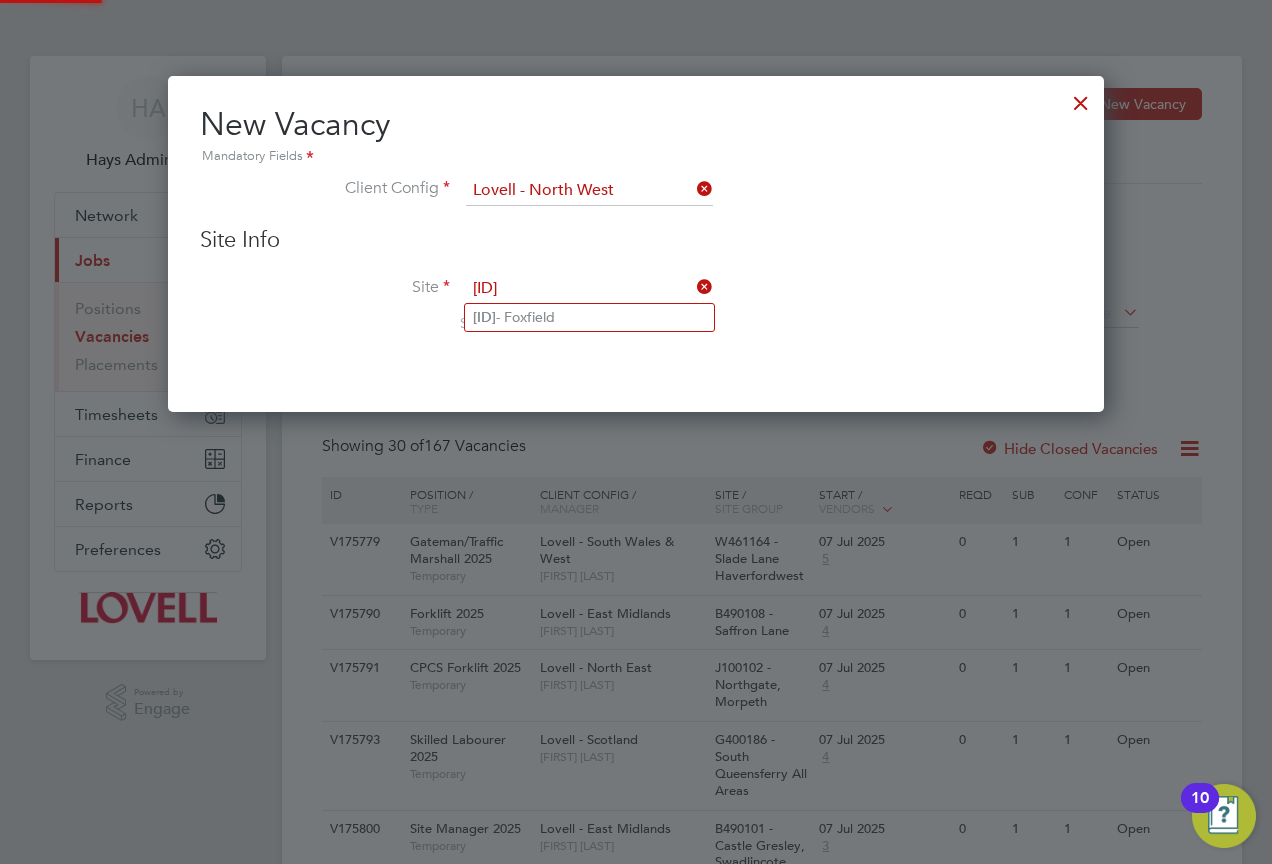 click on "N470228  - Foxfield" 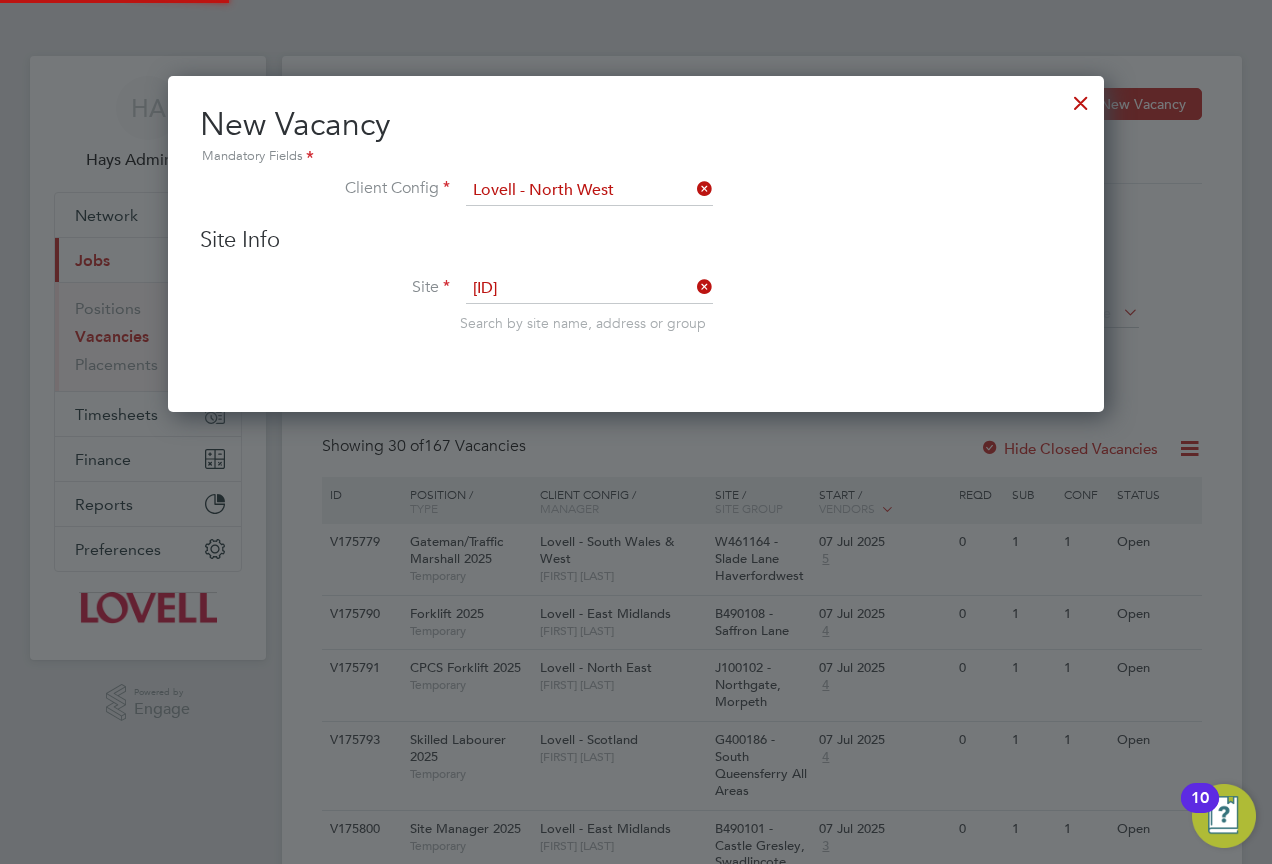 type on "N470228 - Foxfield" 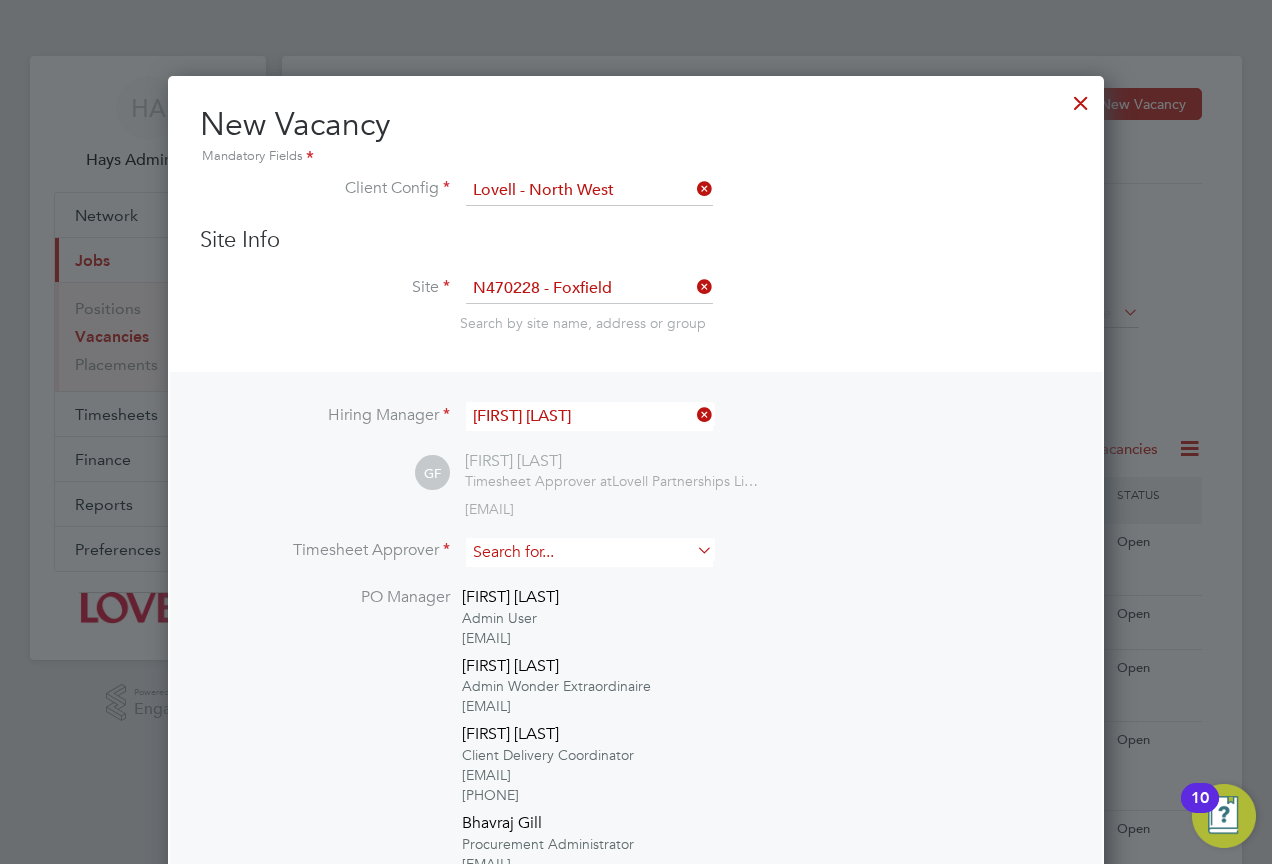 click at bounding box center [589, 552] 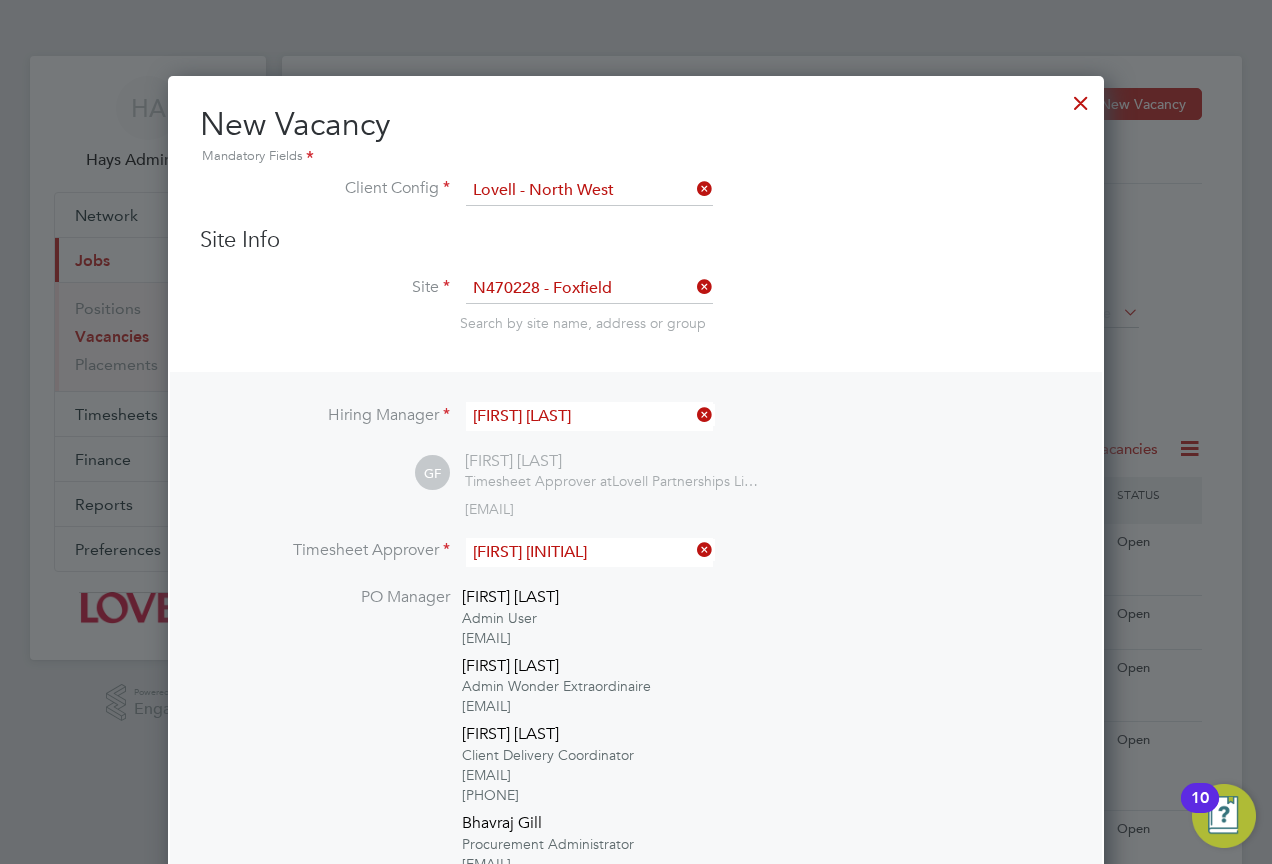 click on "Paul   F earon" 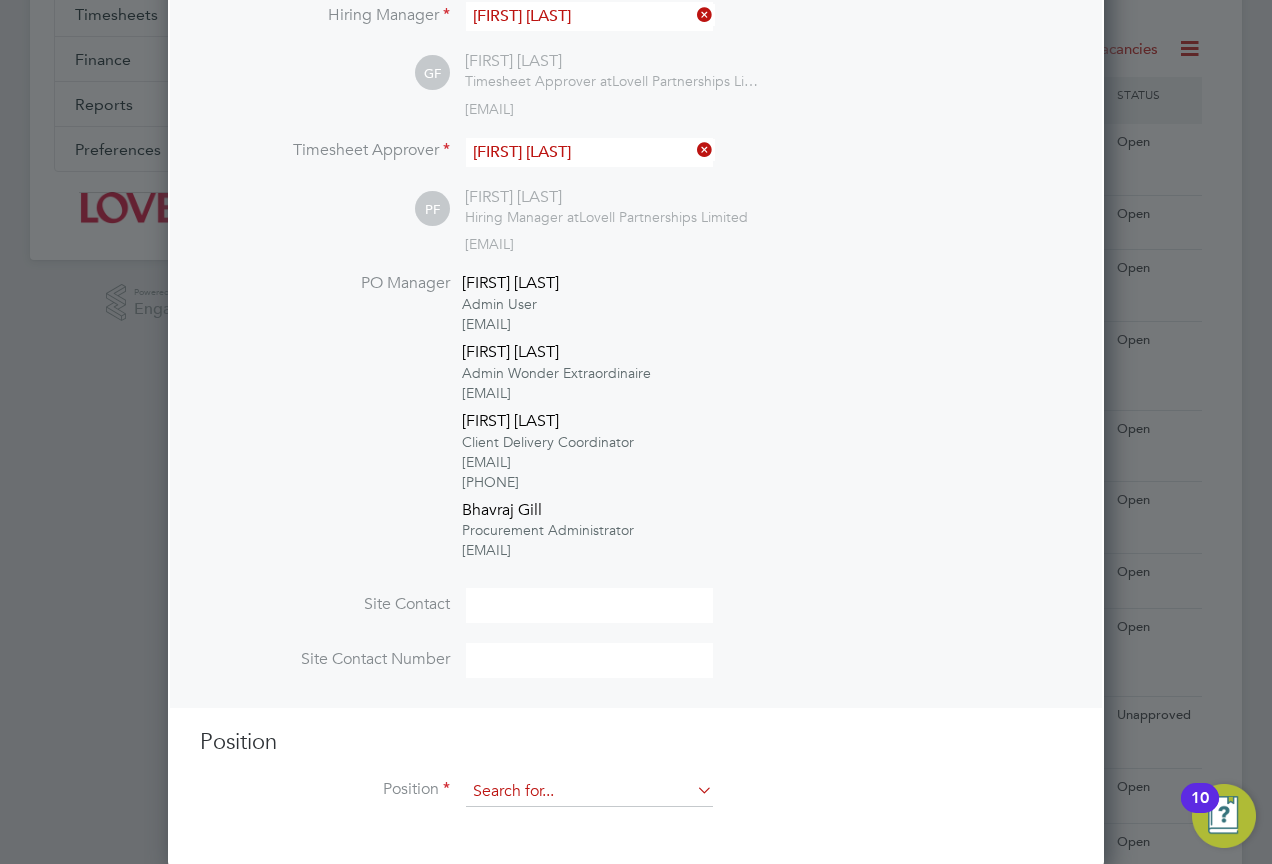 click at bounding box center (589, 792) 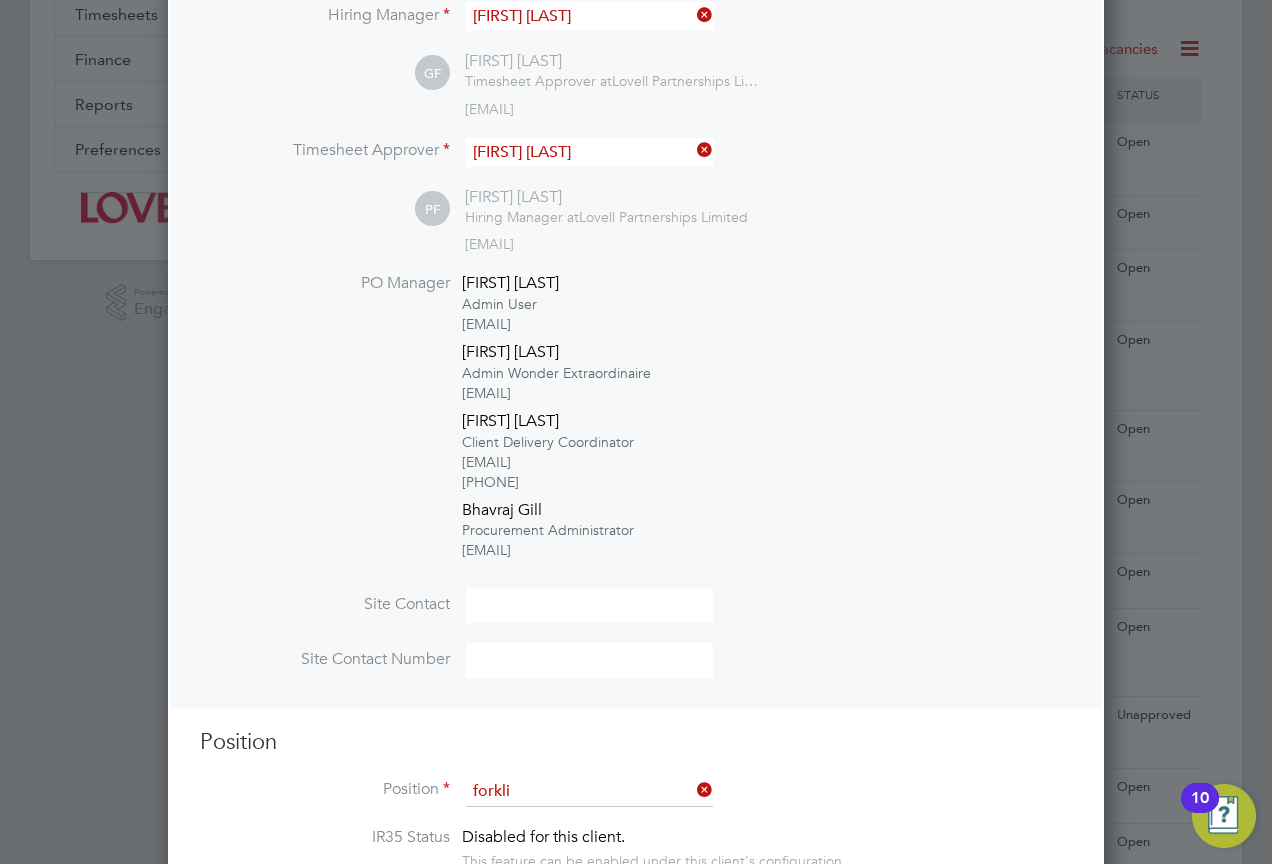 click on "Forkli" 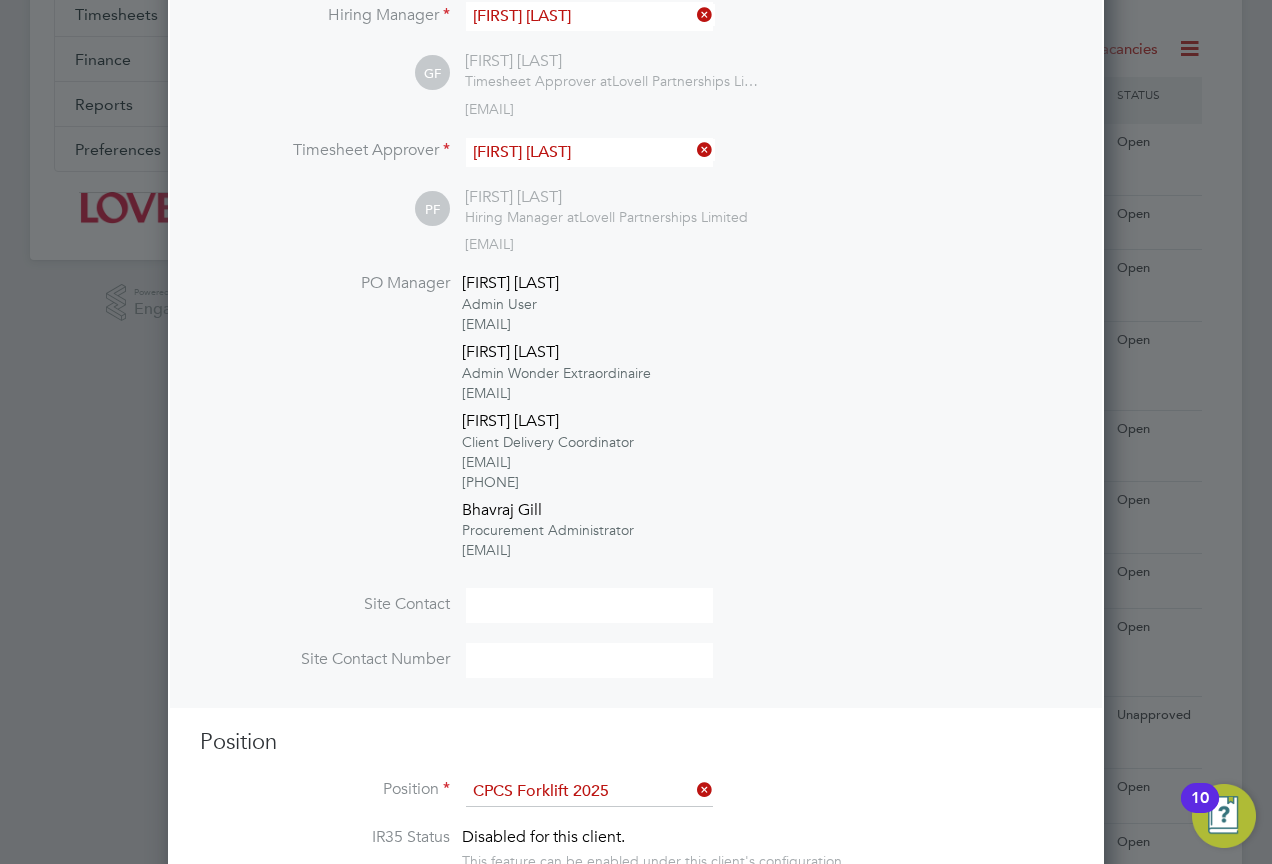 type on "Full understanding of all aspects and responsibilities associated with the operation of a telescopic handler.
Experienced and knowledgeable in the full operation of various types of telescopic handlers.
Knowledge of the safe operation of the telescopic handler including the ability to carry out visual checks and regular inspections.
Minimum 6 month documented (CPCS logbook) operating experience on housing sites using a 12m machine.
A review of the CPCS logbook to be undertaken prior to starting an assignment to validate experience.
Health & Safety awareness
Good understanding of English" 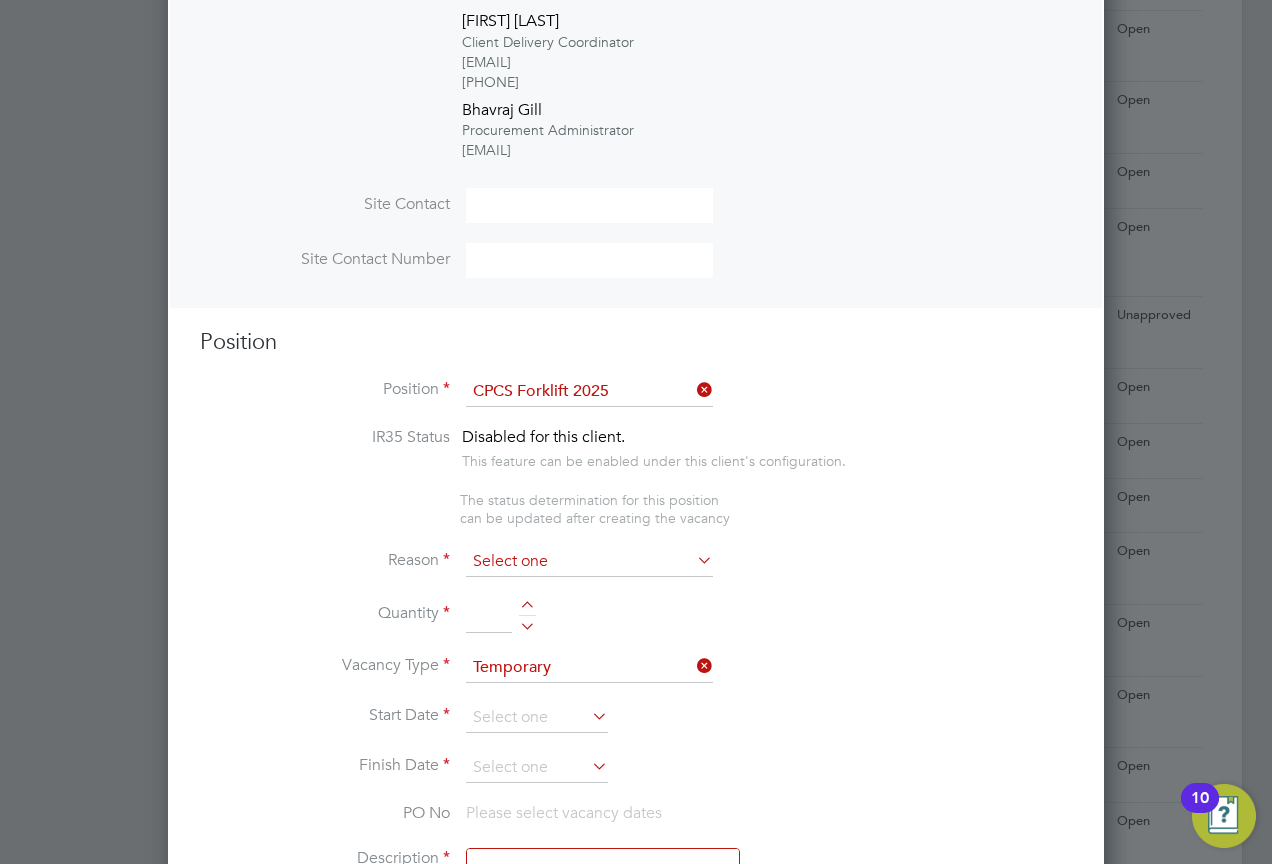 click at bounding box center (589, 562) 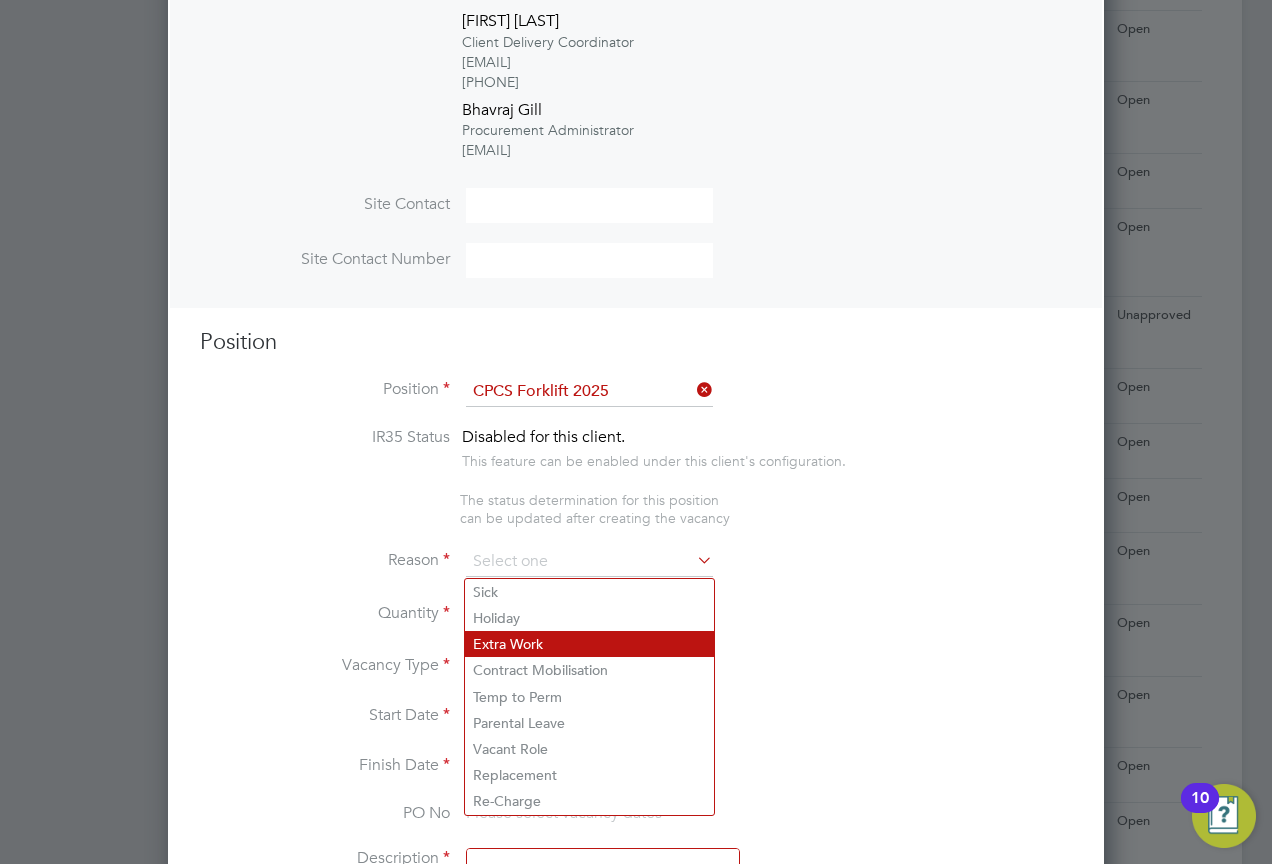 click on "Extra Work" 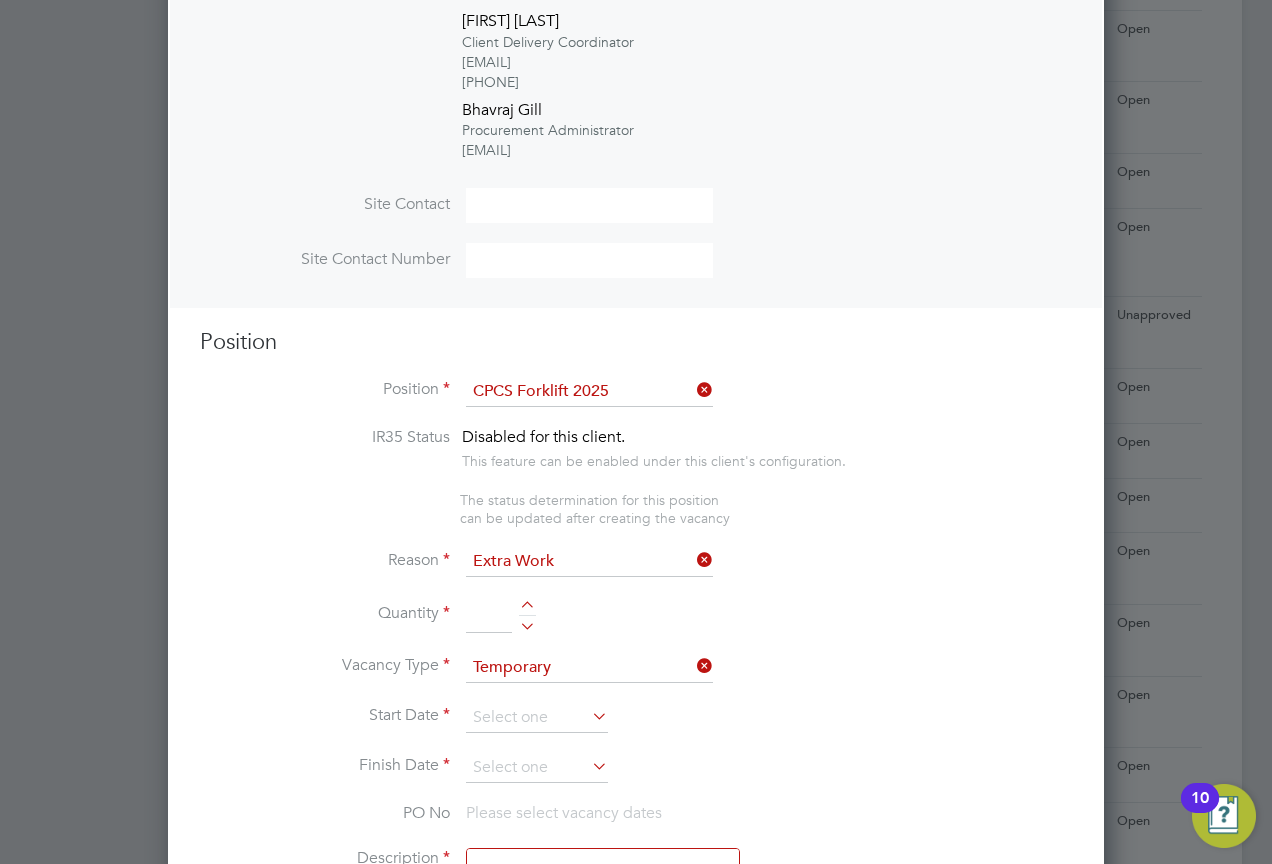 click at bounding box center [489, 615] 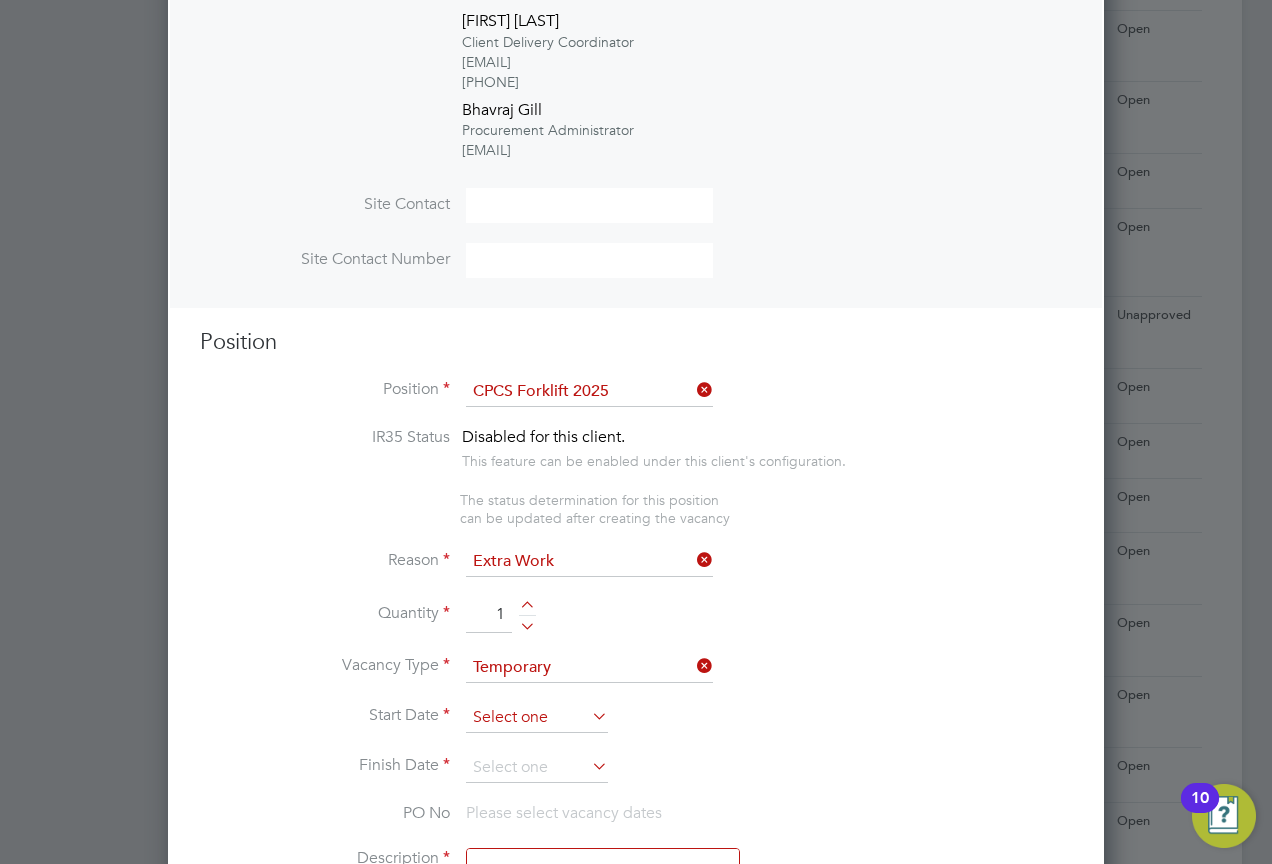 type on "1" 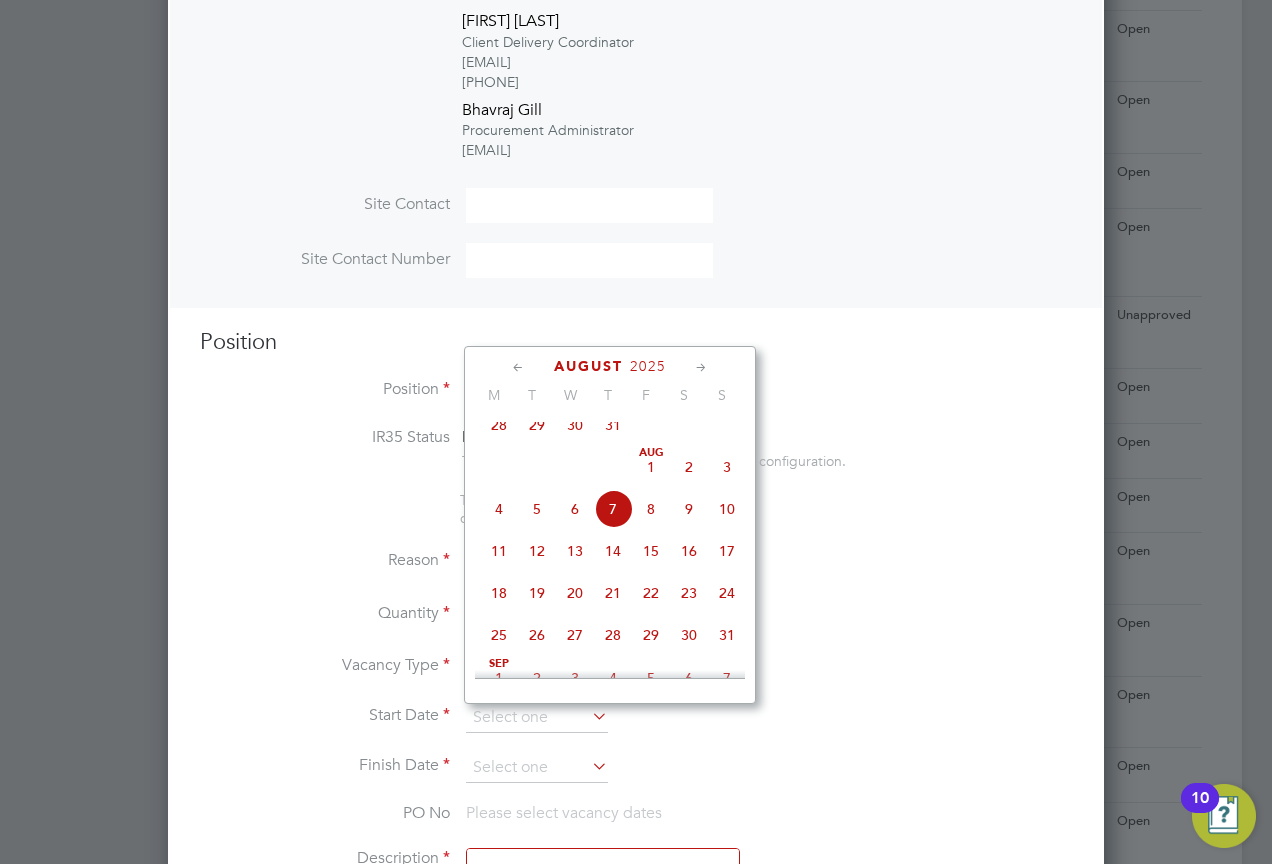 click on "7" 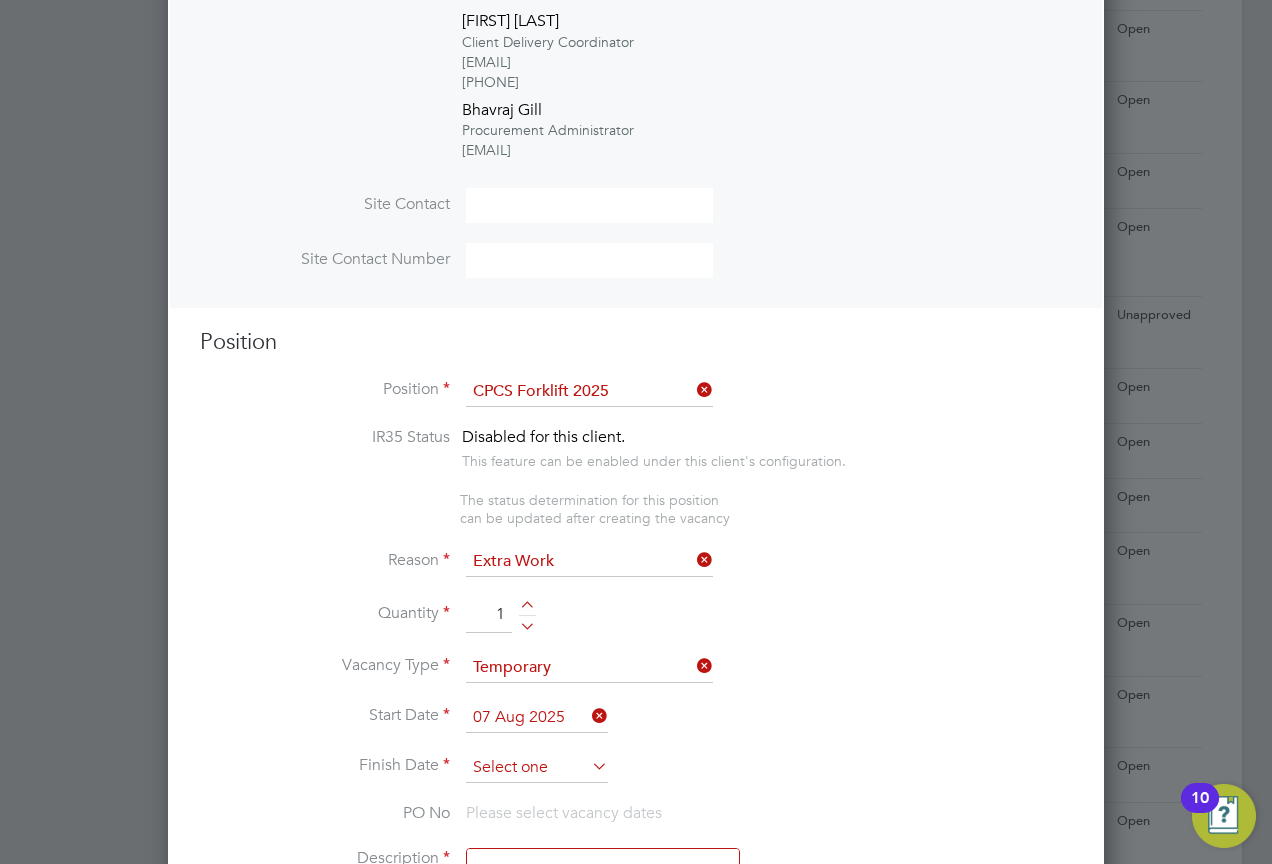 click at bounding box center [537, 768] 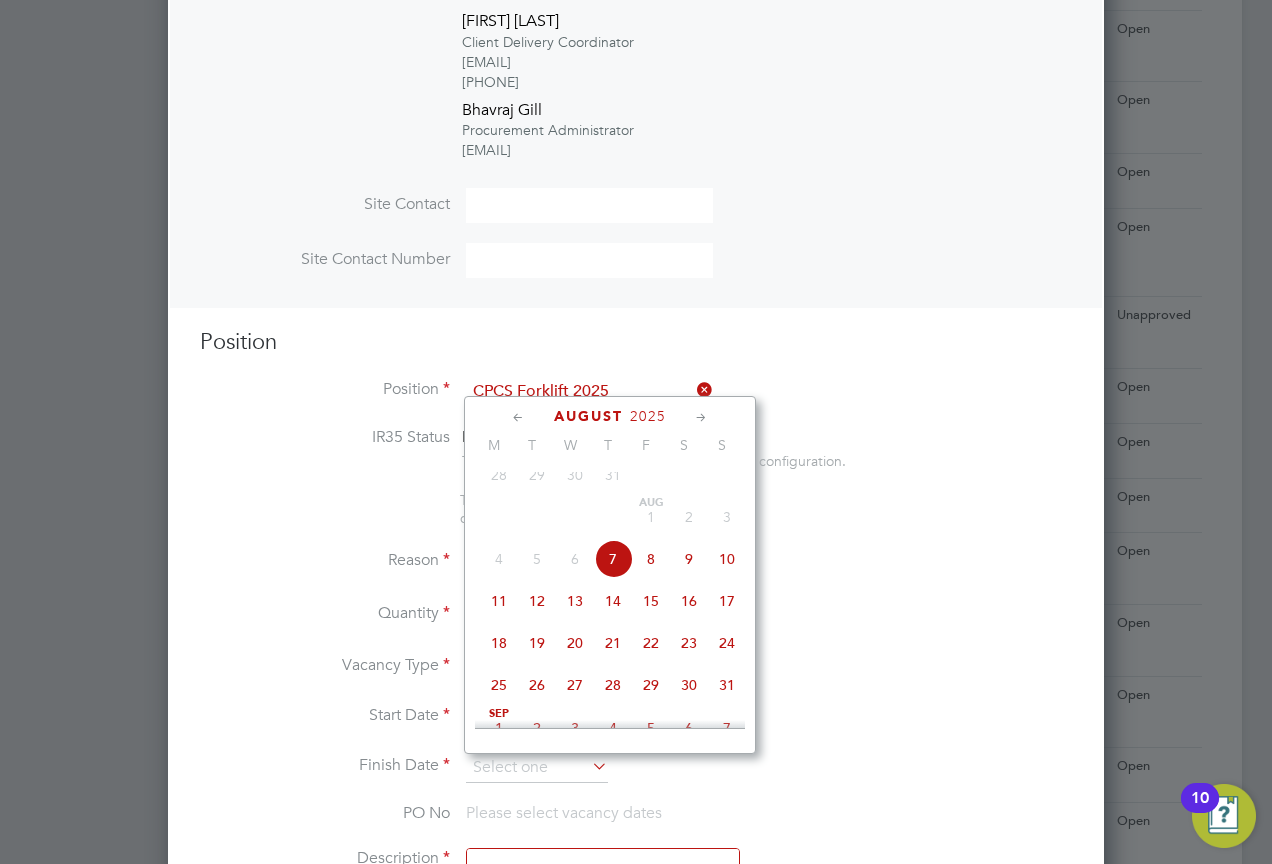 click on "8" 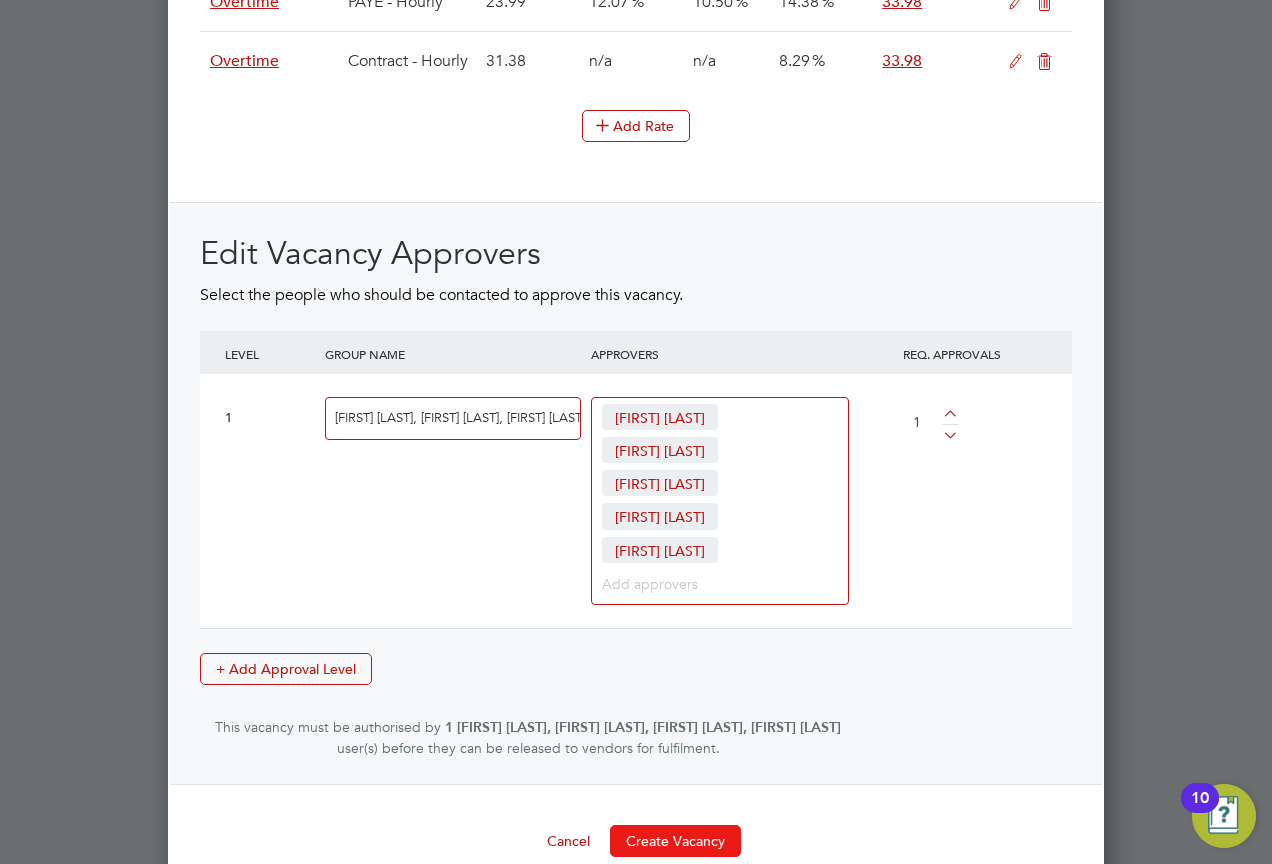 click on "Create Vacancy" at bounding box center (675, 841) 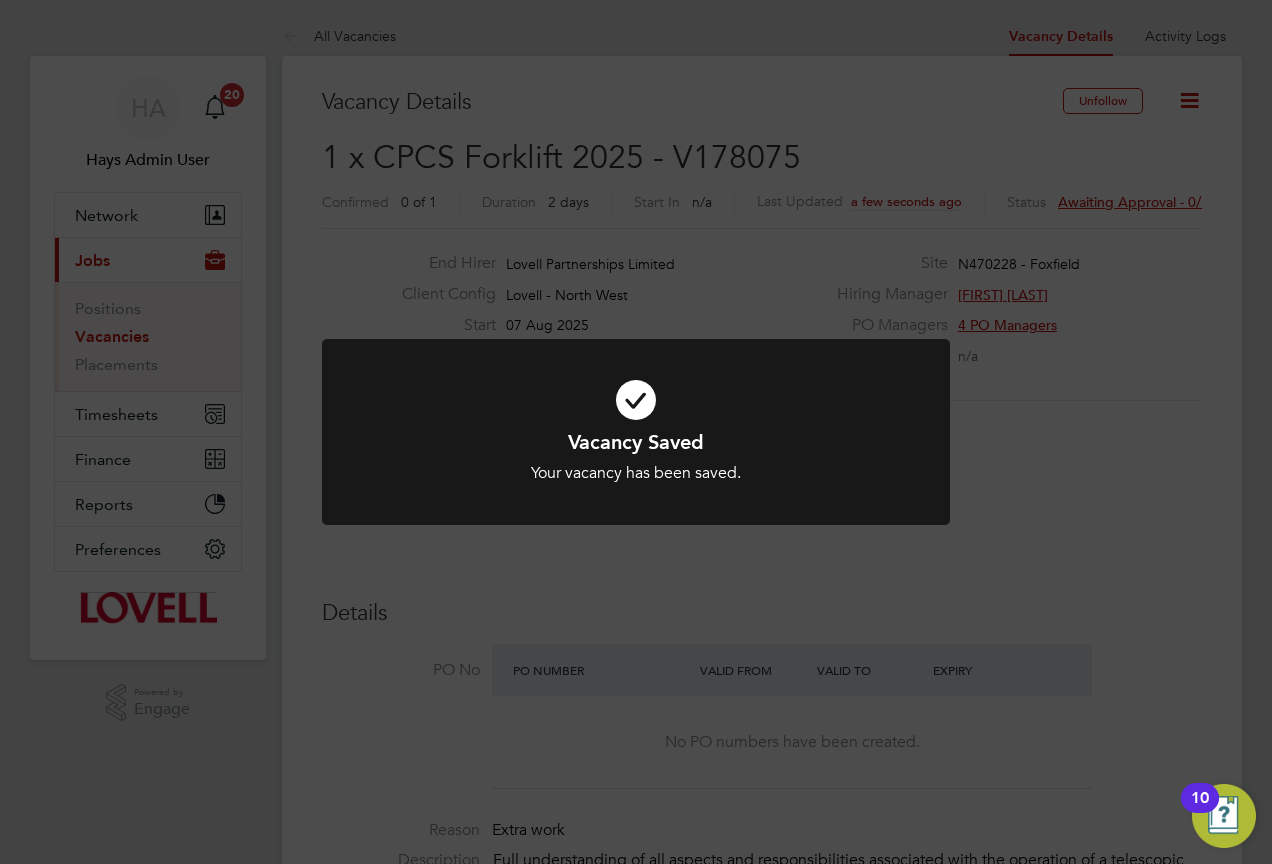 click on "Vacancy Saved Your vacancy has been saved. Cancel Okay" 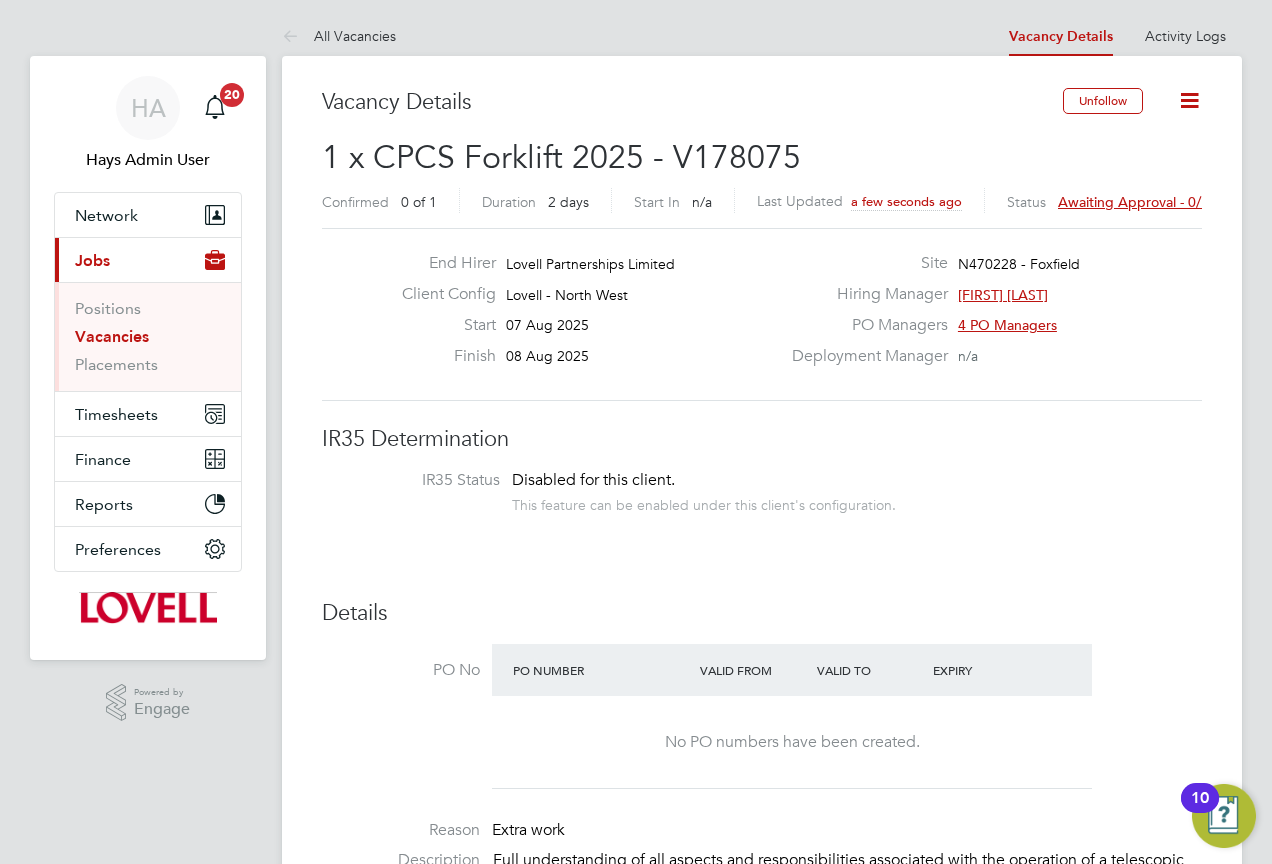 click on "Awaiting approval - 0/1" 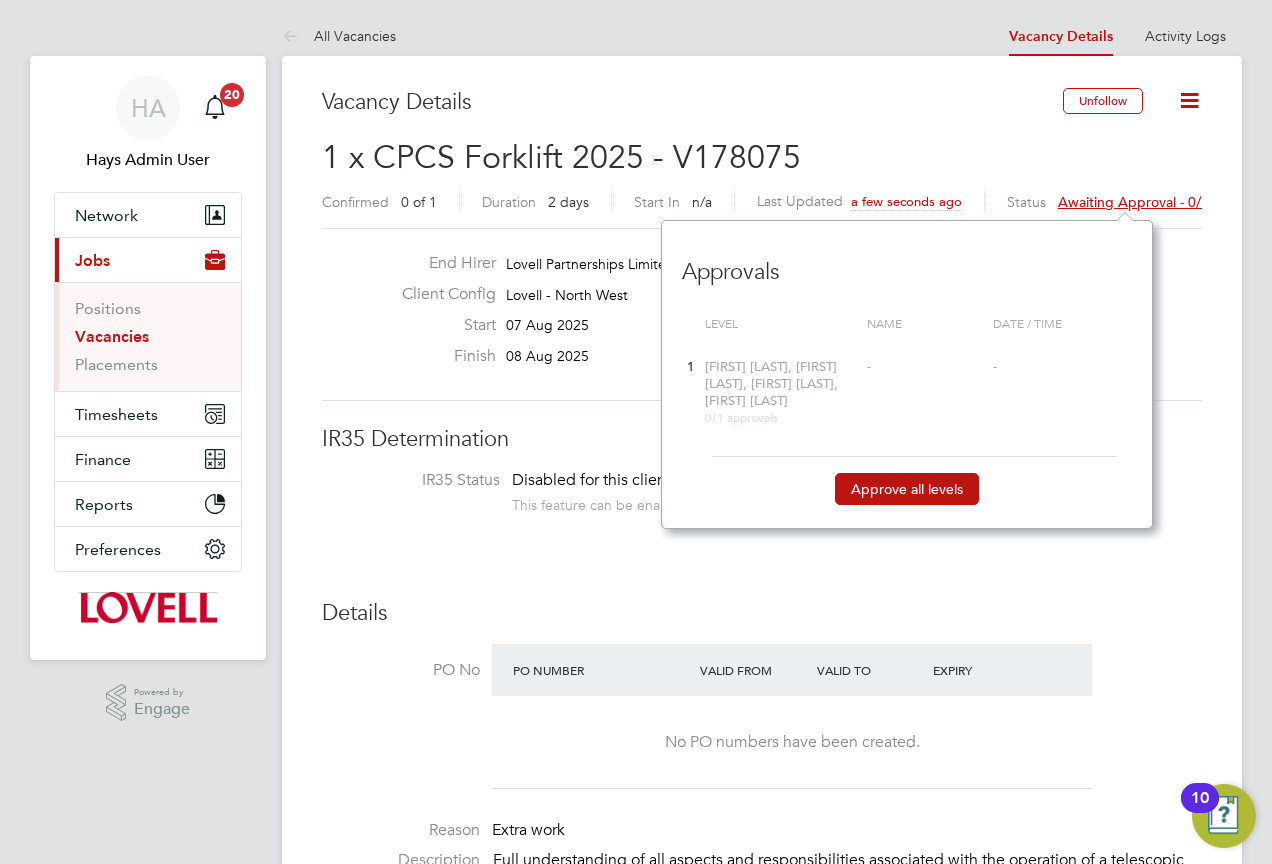 click on "Approve all levels" 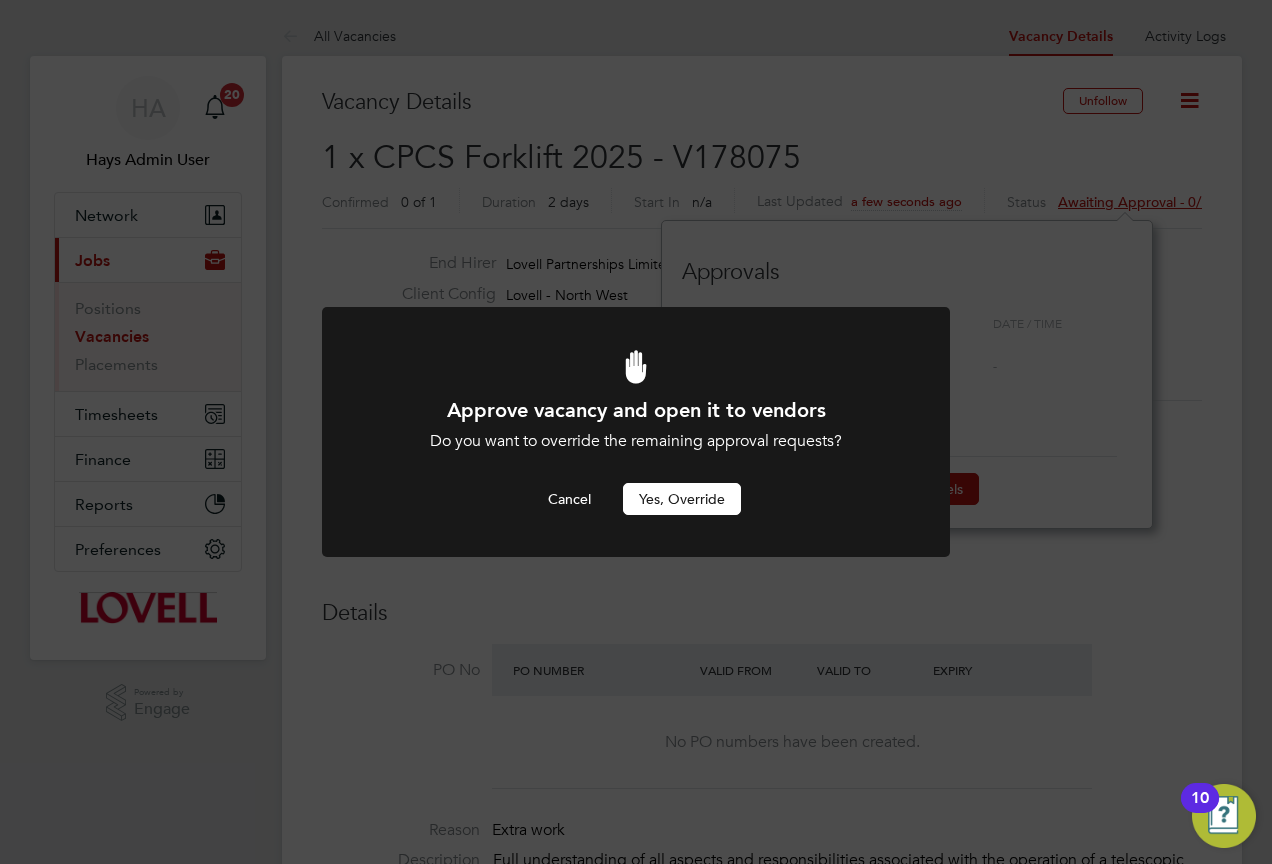 click on "Yes, Override" at bounding box center [682, 499] 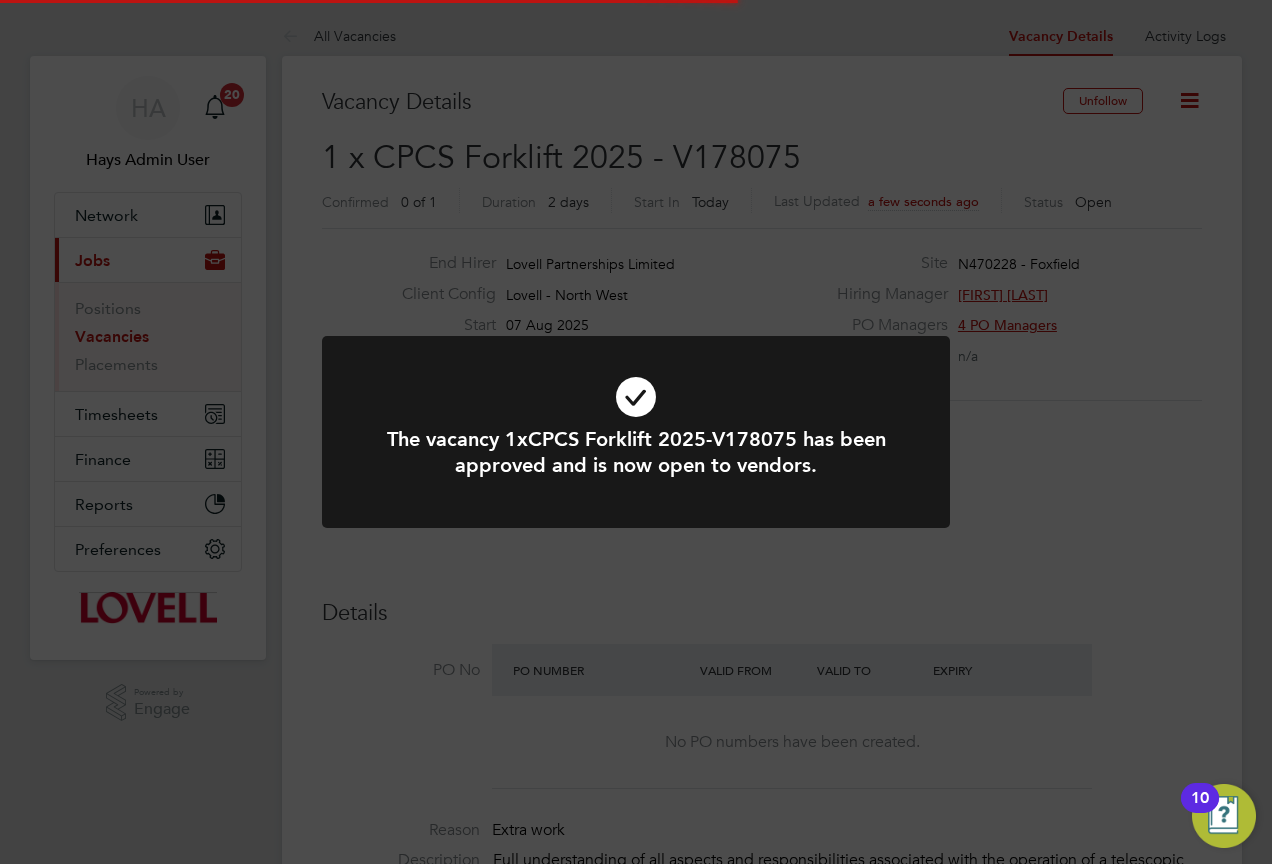 click on "The vacancy 1xCPCS Forklift 2025-V178075 has been approved and is now open to vendors. Cancel Okay" 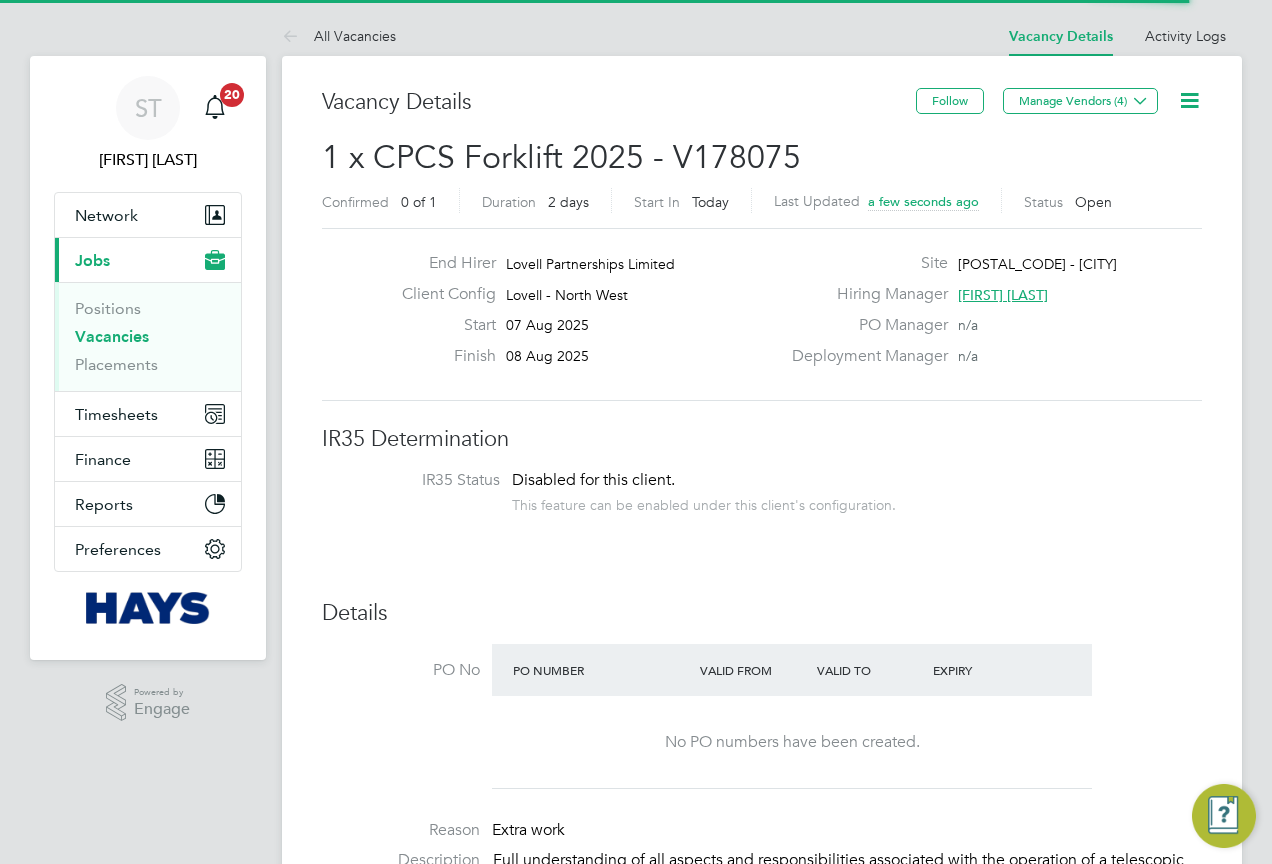 scroll, scrollTop: 0, scrollLeft: 0, axis: both 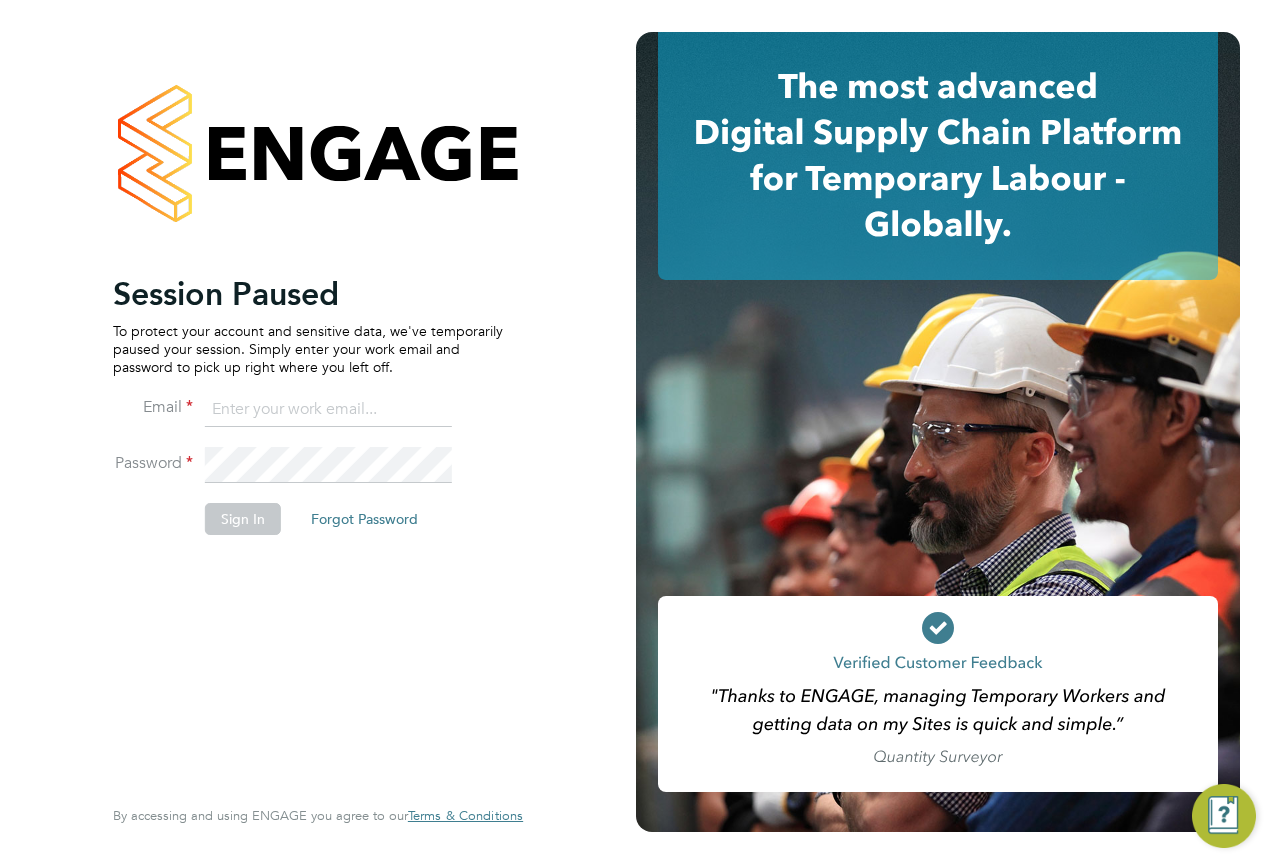 click 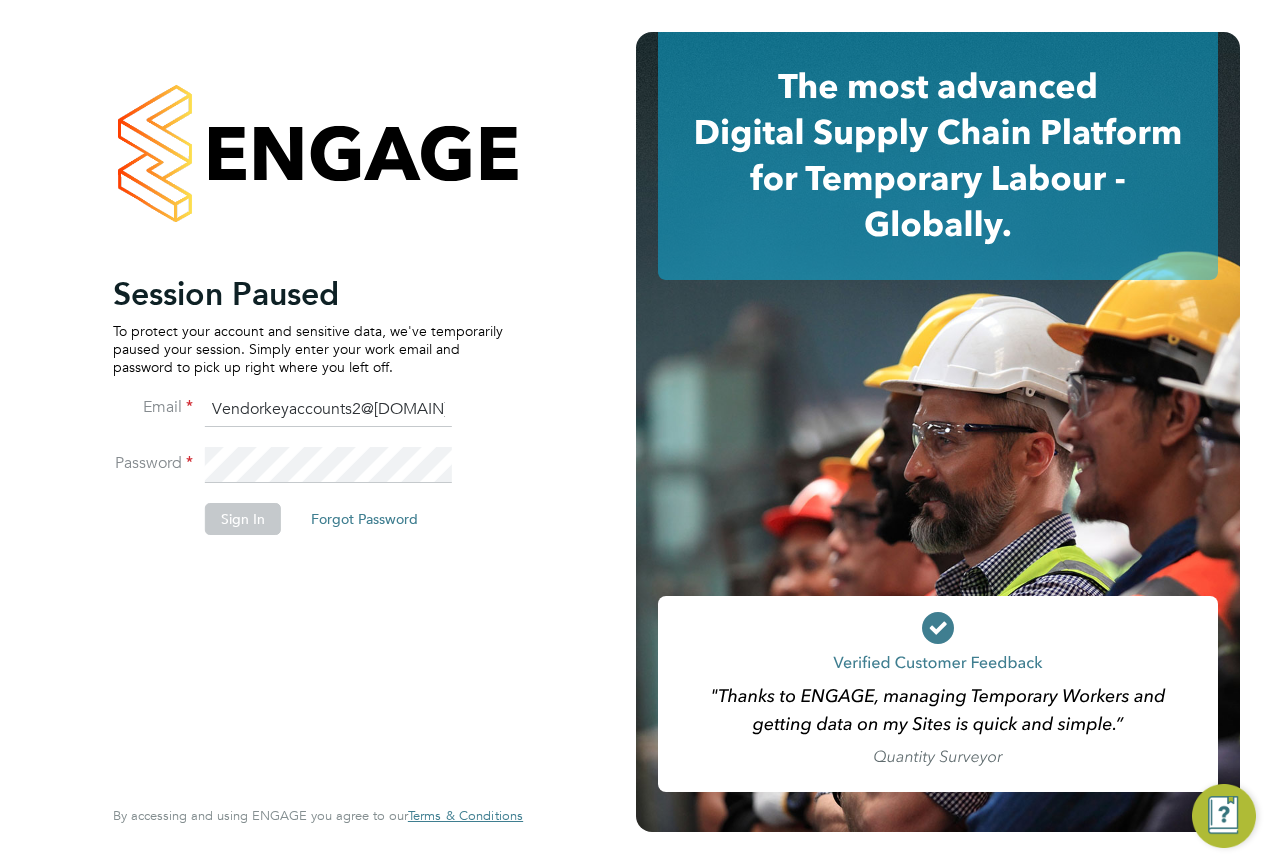 type on "Vendorkeyaccounts2@hays.com" 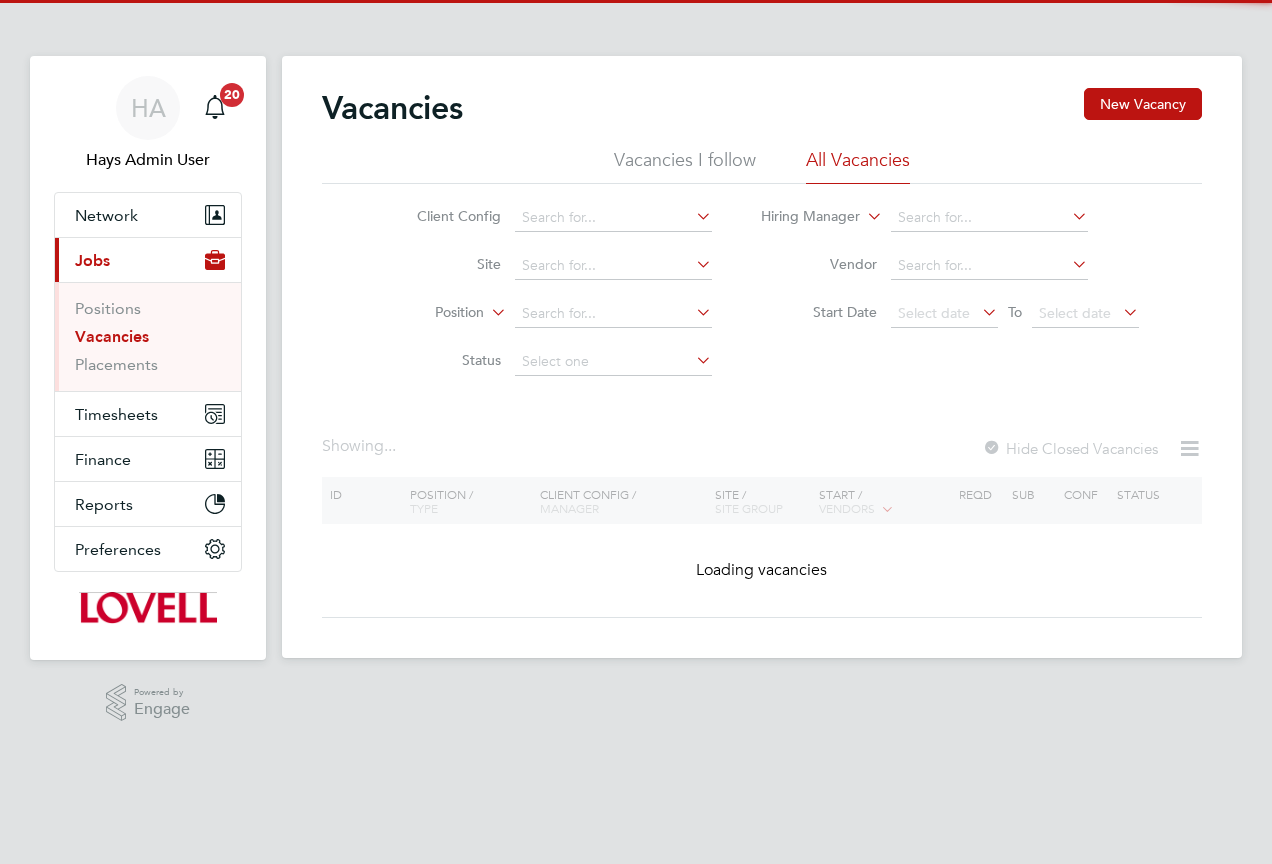 scroll, scrollTop: 0, scrollLeft: 0, axis: both 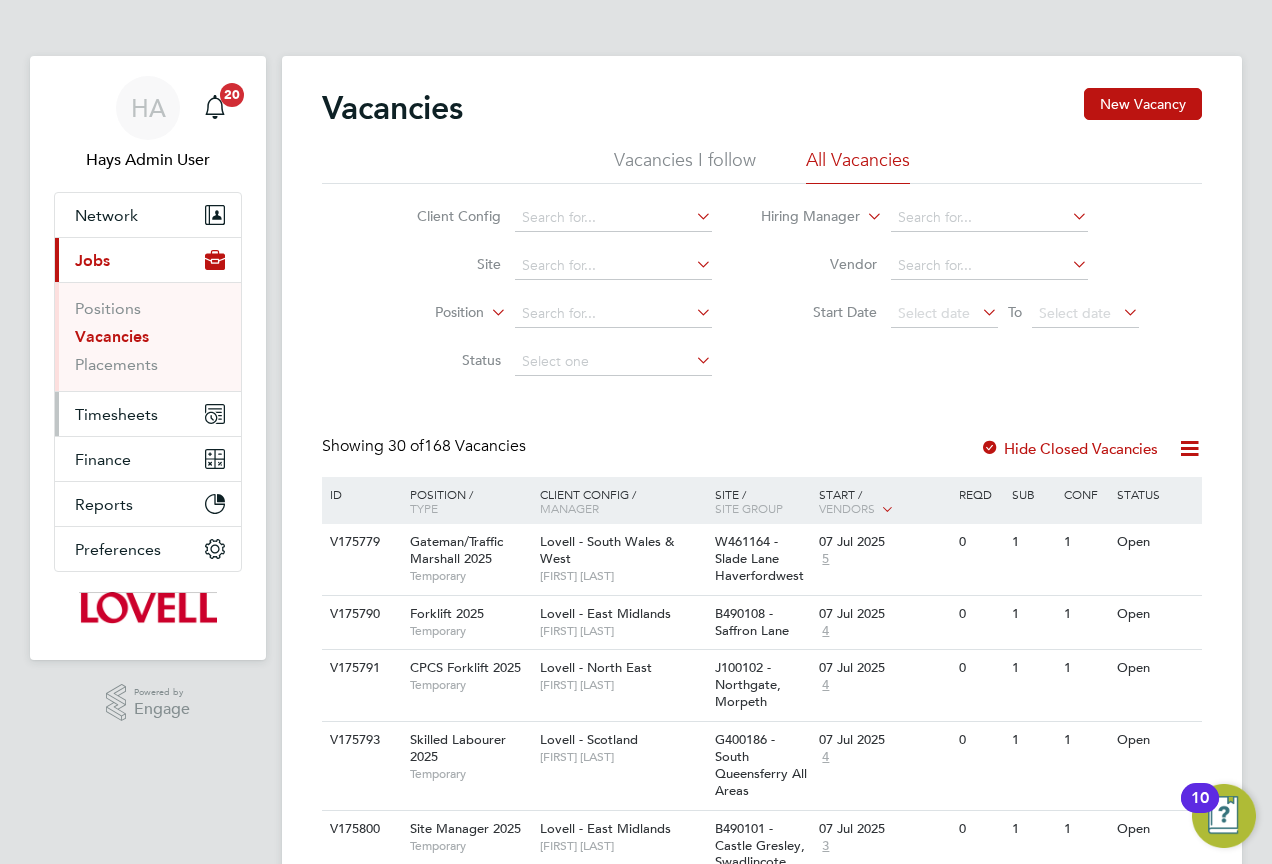 click on "Timesheets" at bounding box center (116, 414) 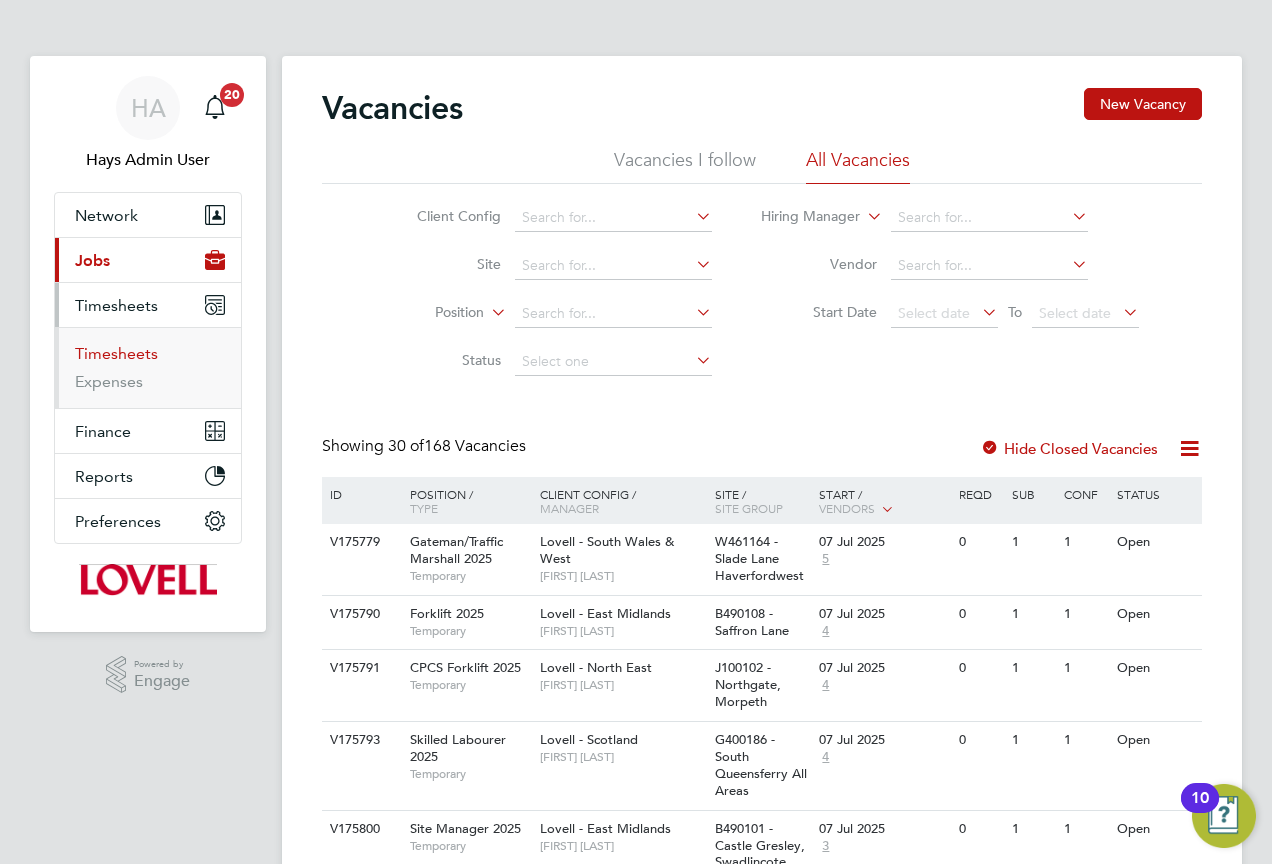 click on "Timesheets" at bounding box center (116, 353) 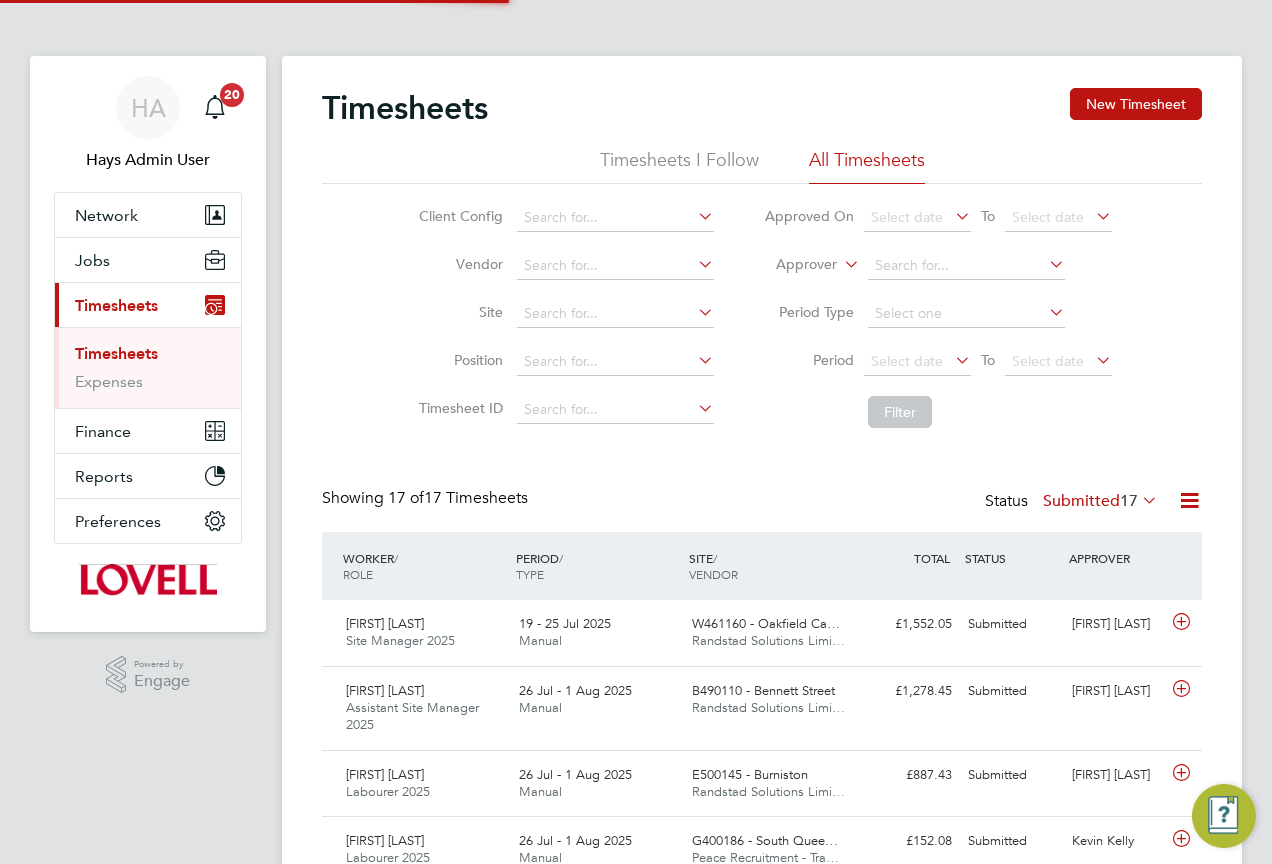 scroll, scrollTop: 10, scrollLeft: 10, axis: both 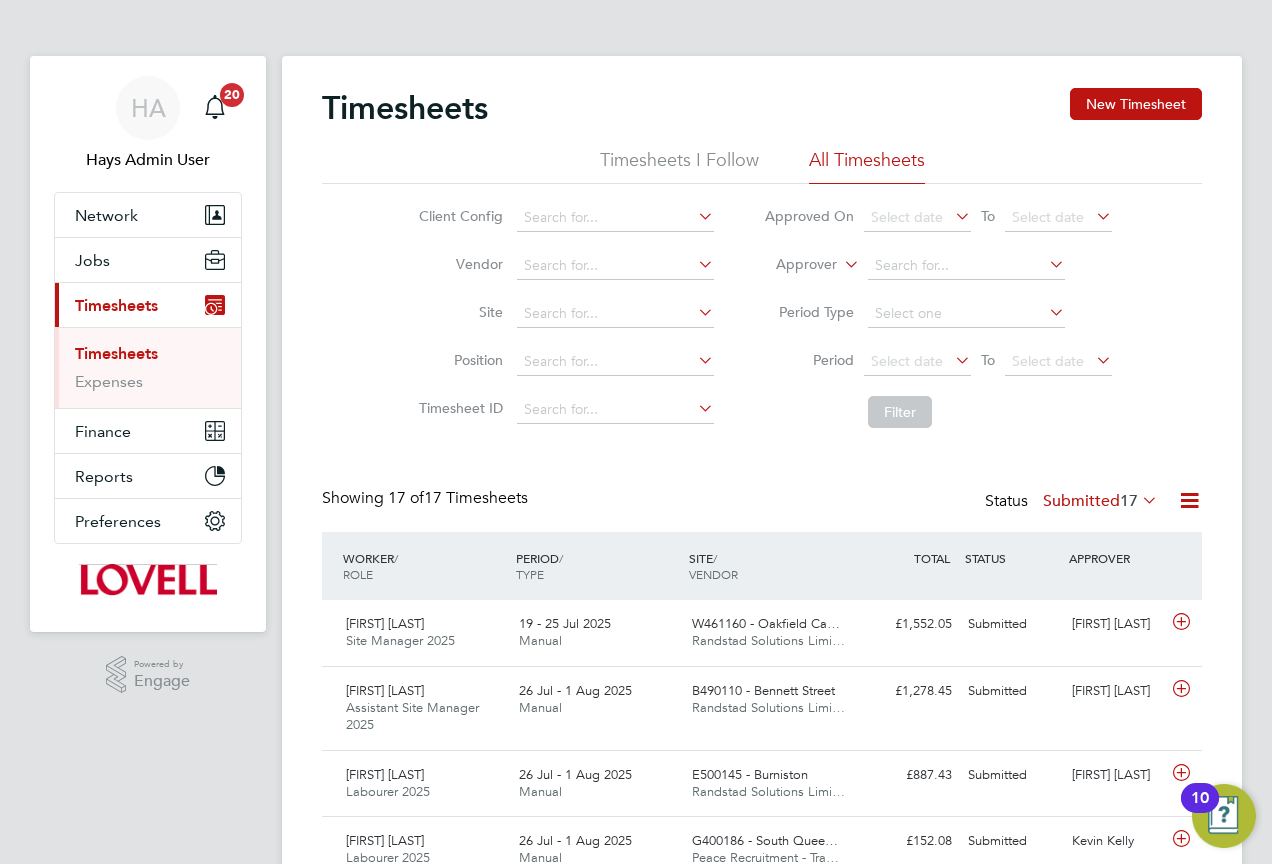 click on "Approver" 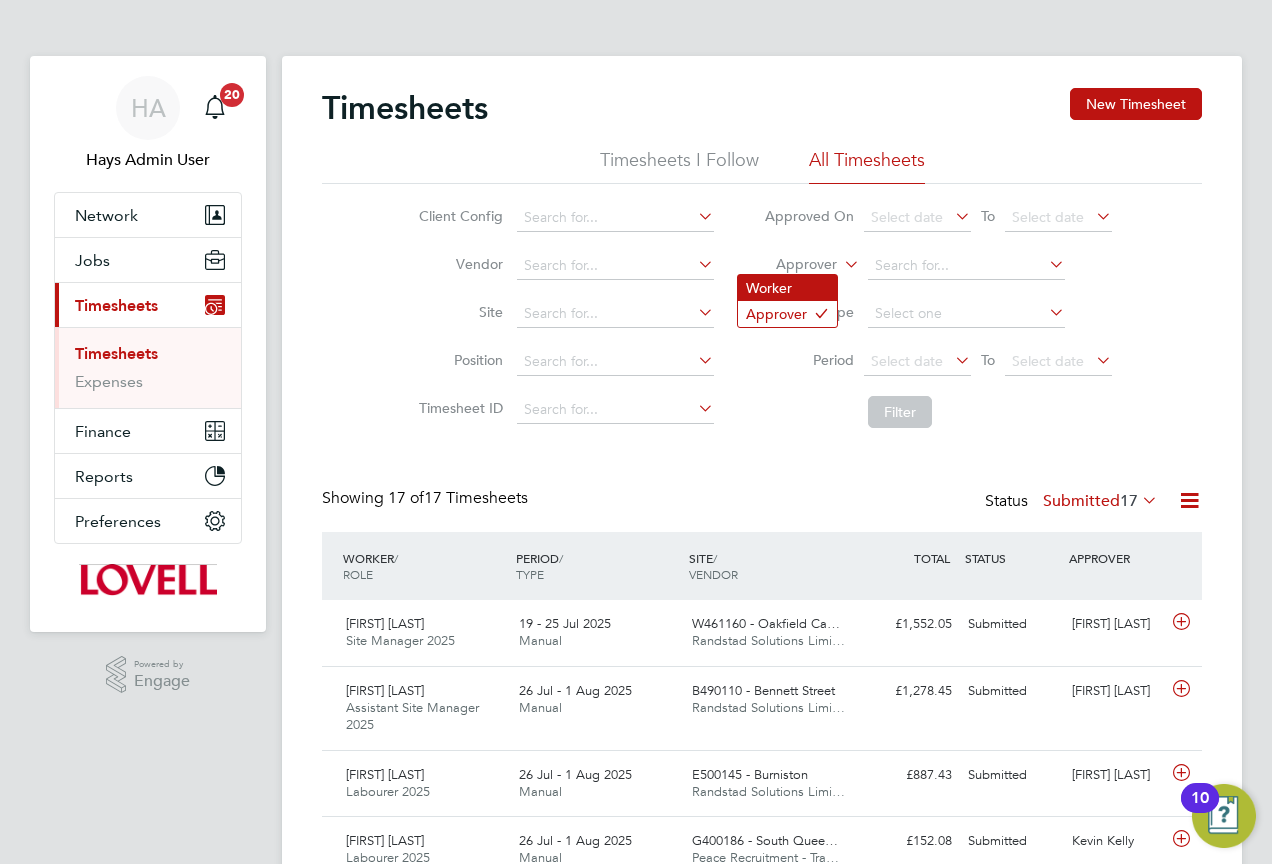 click on "Worker" 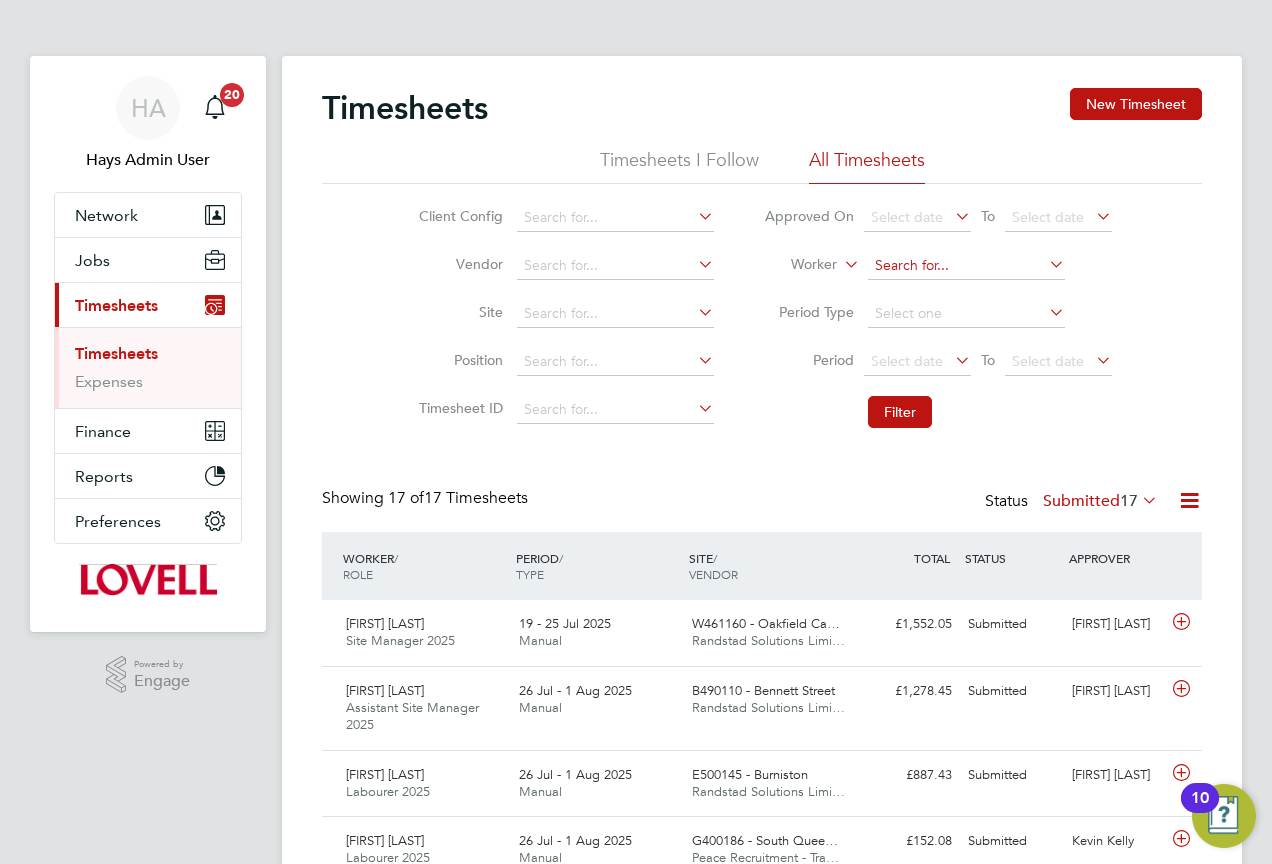 click 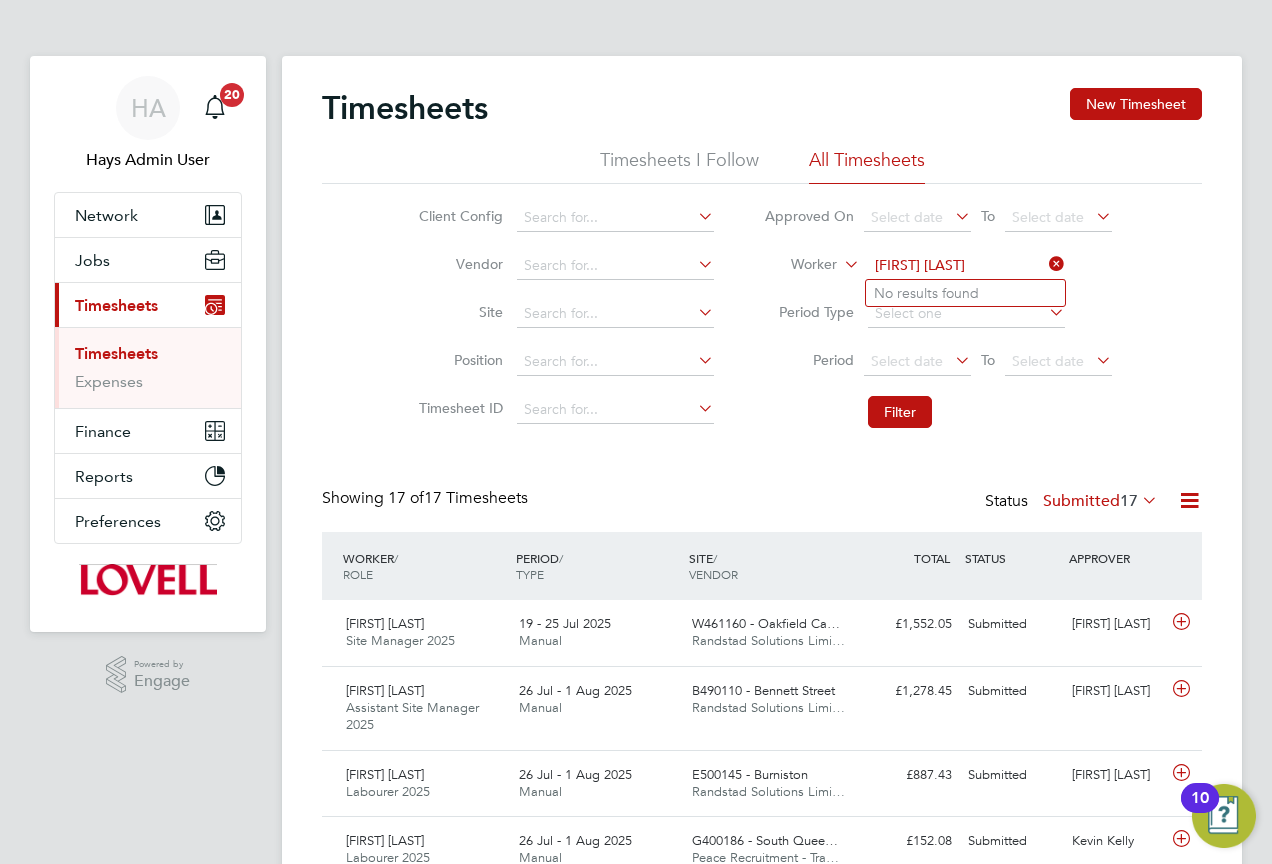 click on "Cal Egan" 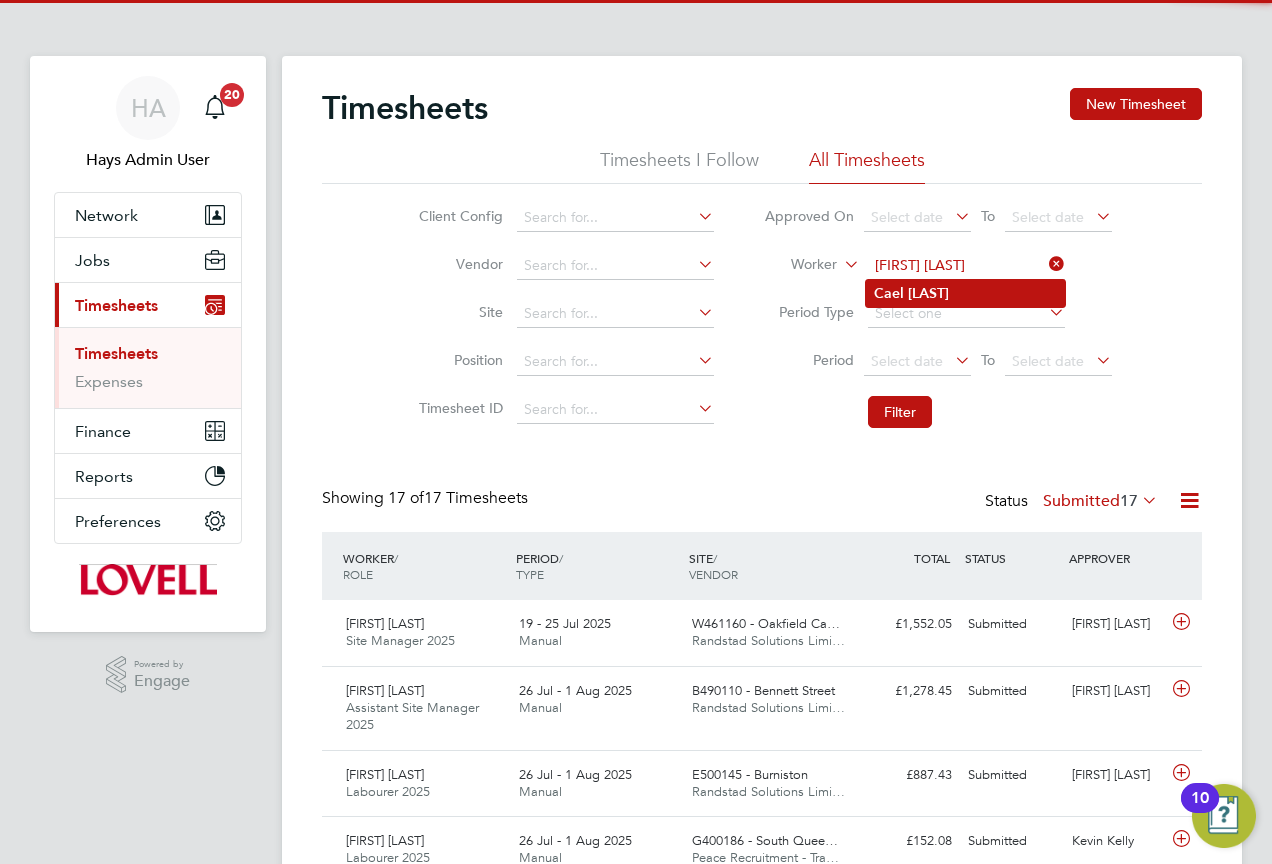 type on "Cael Egan" 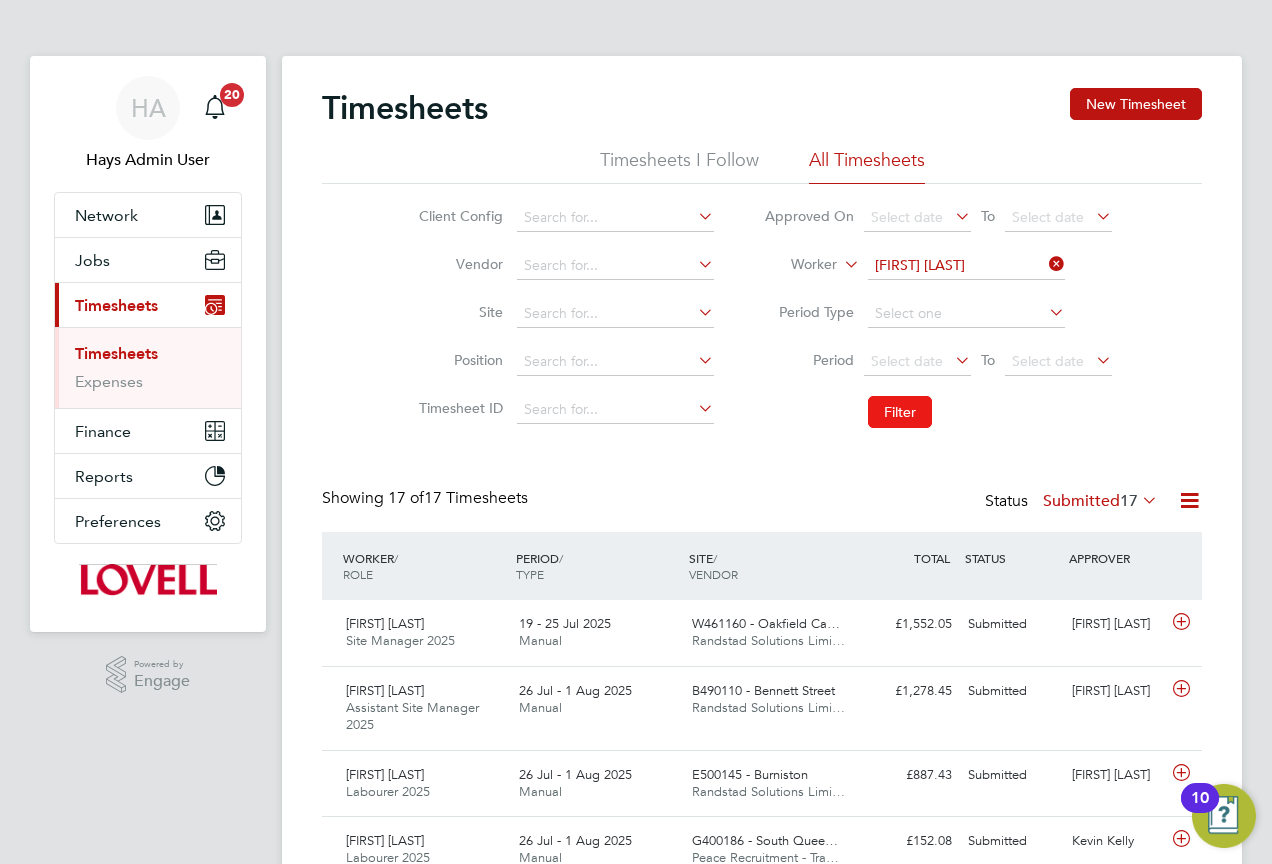 click on "Filter" 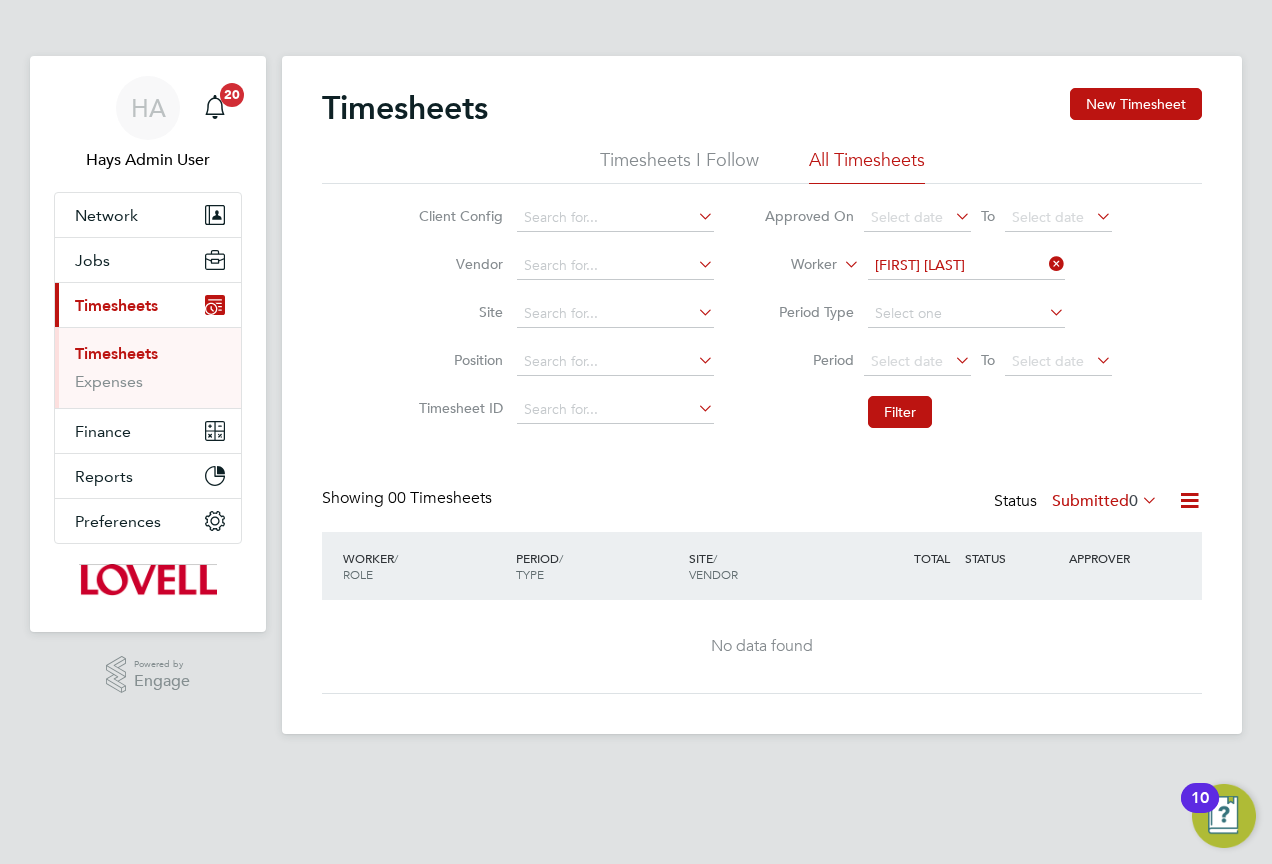 click on "Submitted  0" 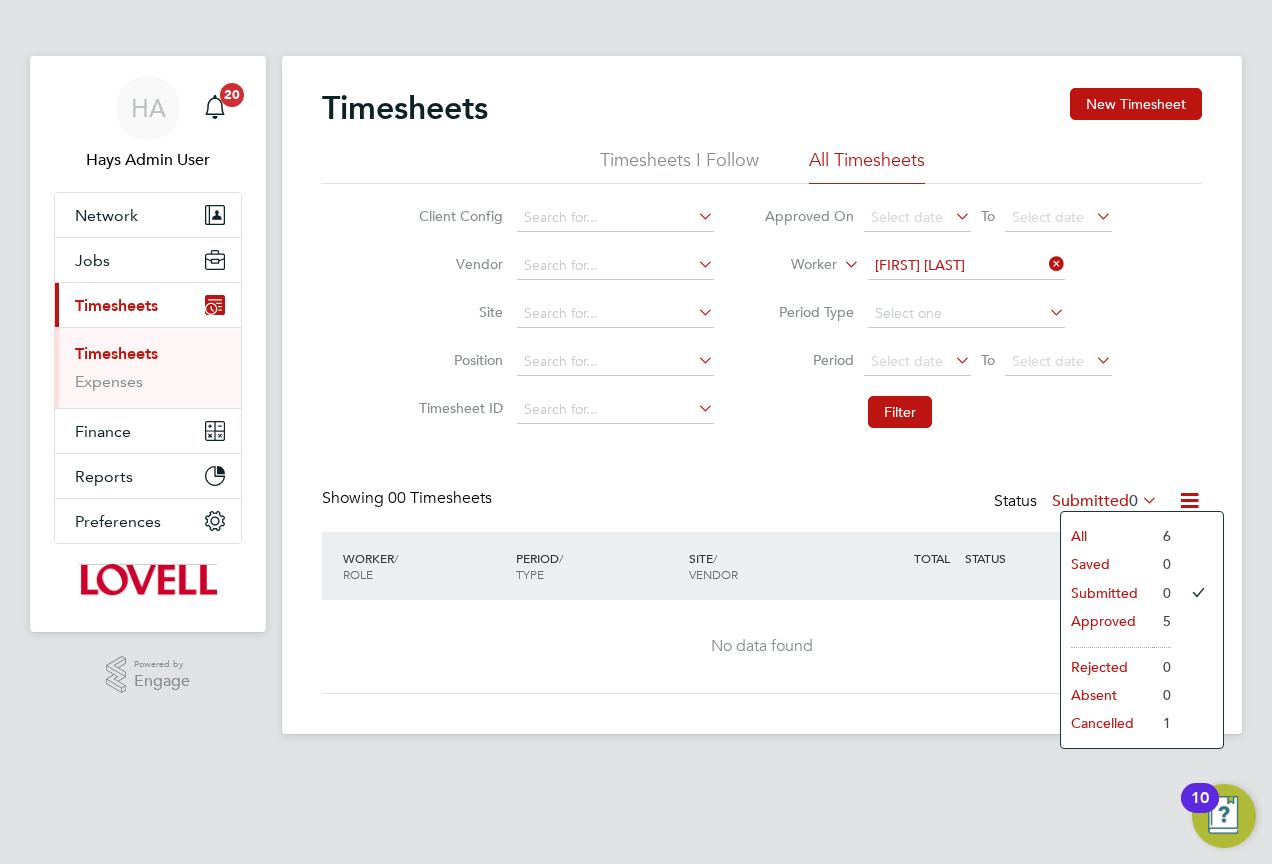 click on "All" 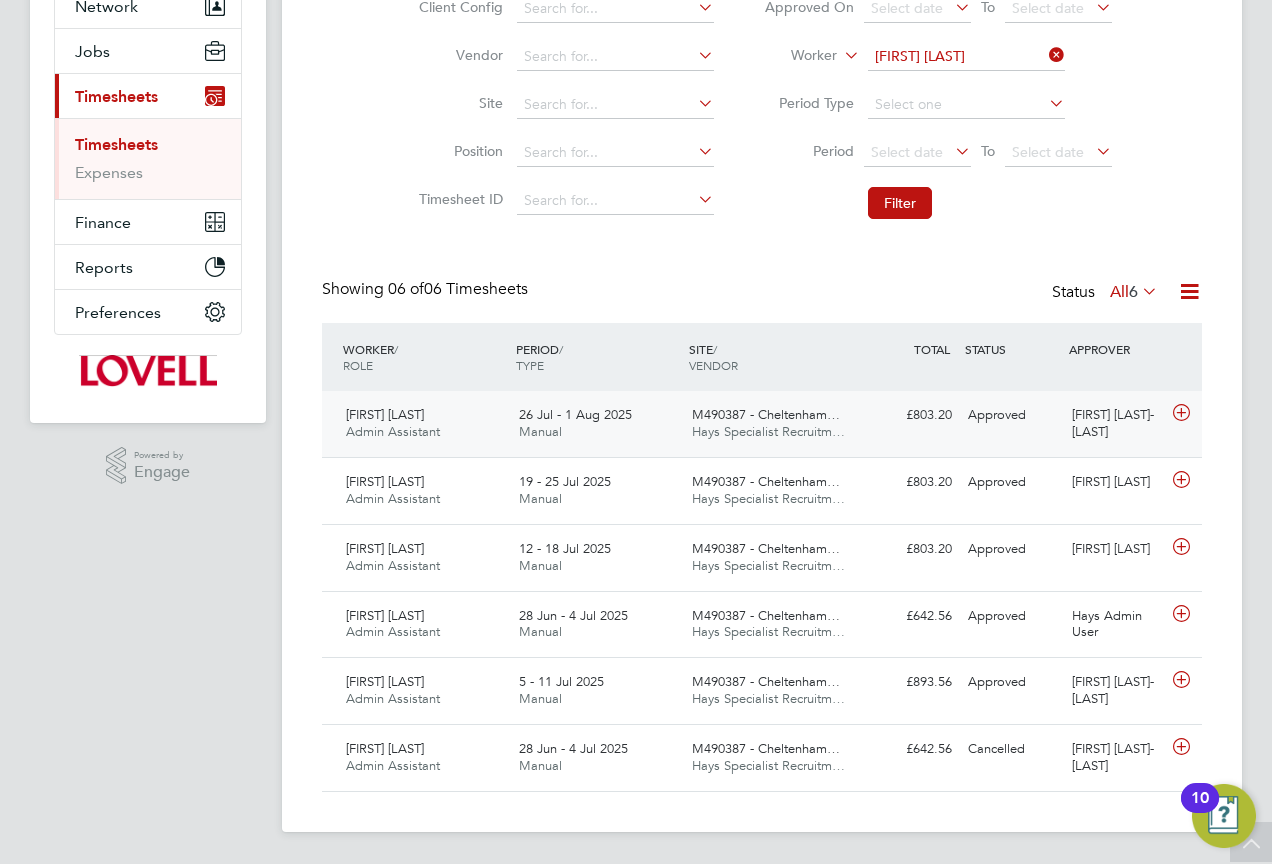click on "Bengie Harper-Pittman" 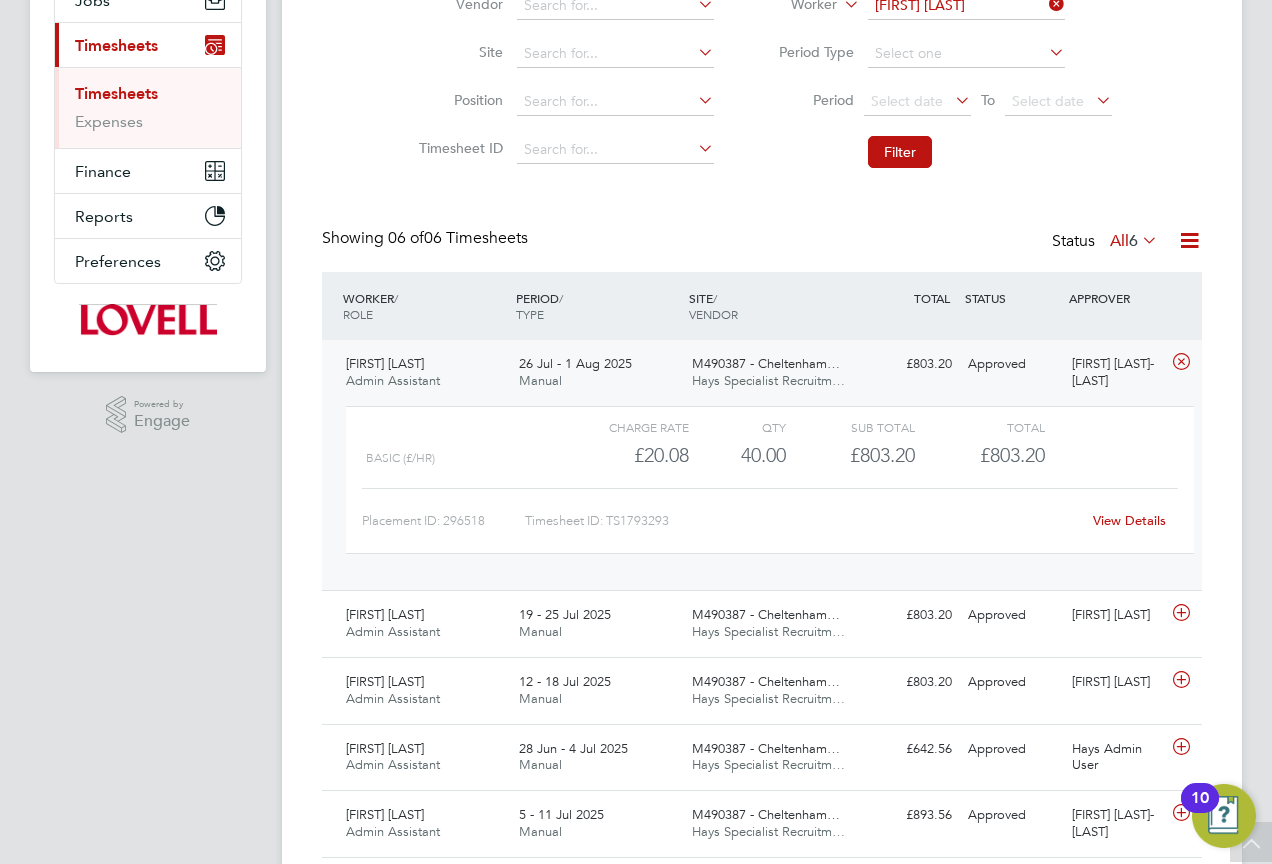 click on "View Details" 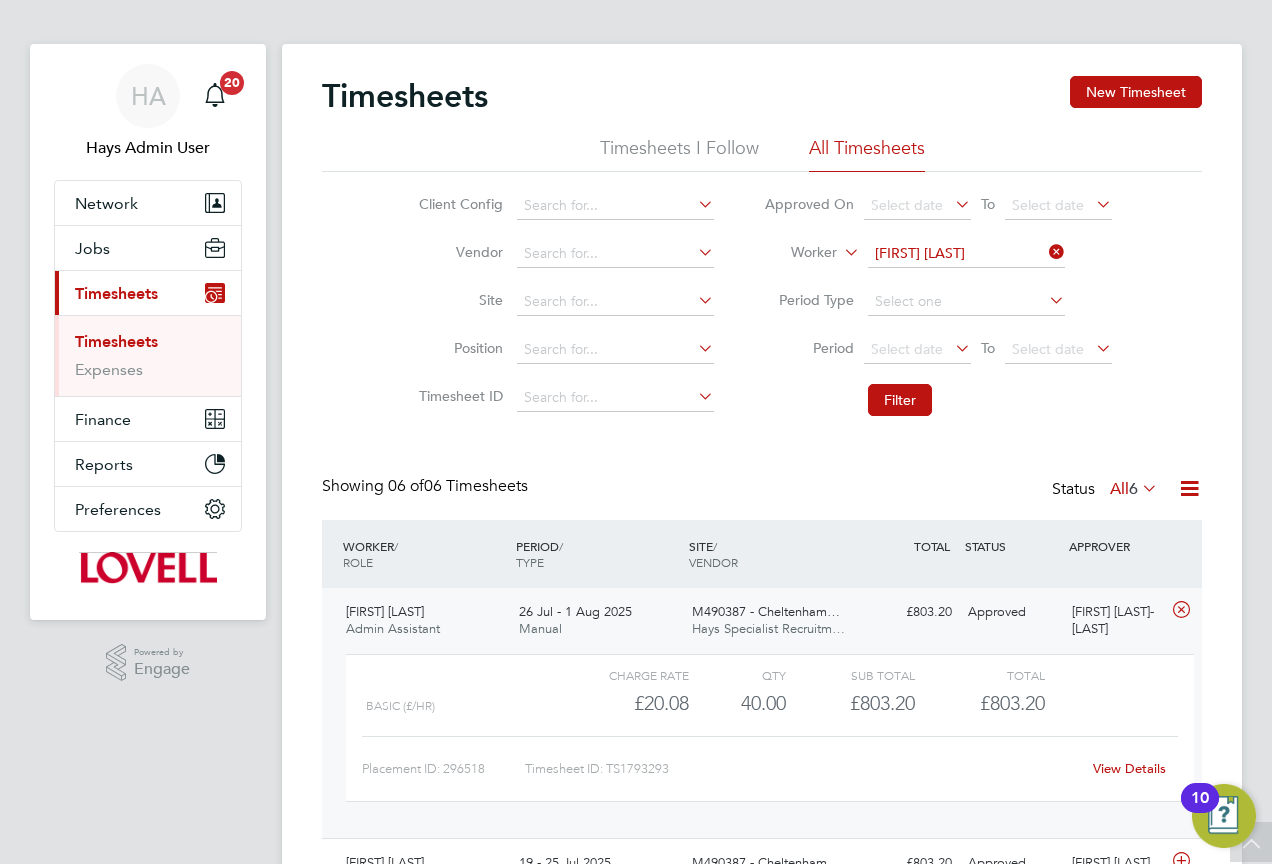 scroll, scrollTop: 0, scrollLeft: 0, axis: both 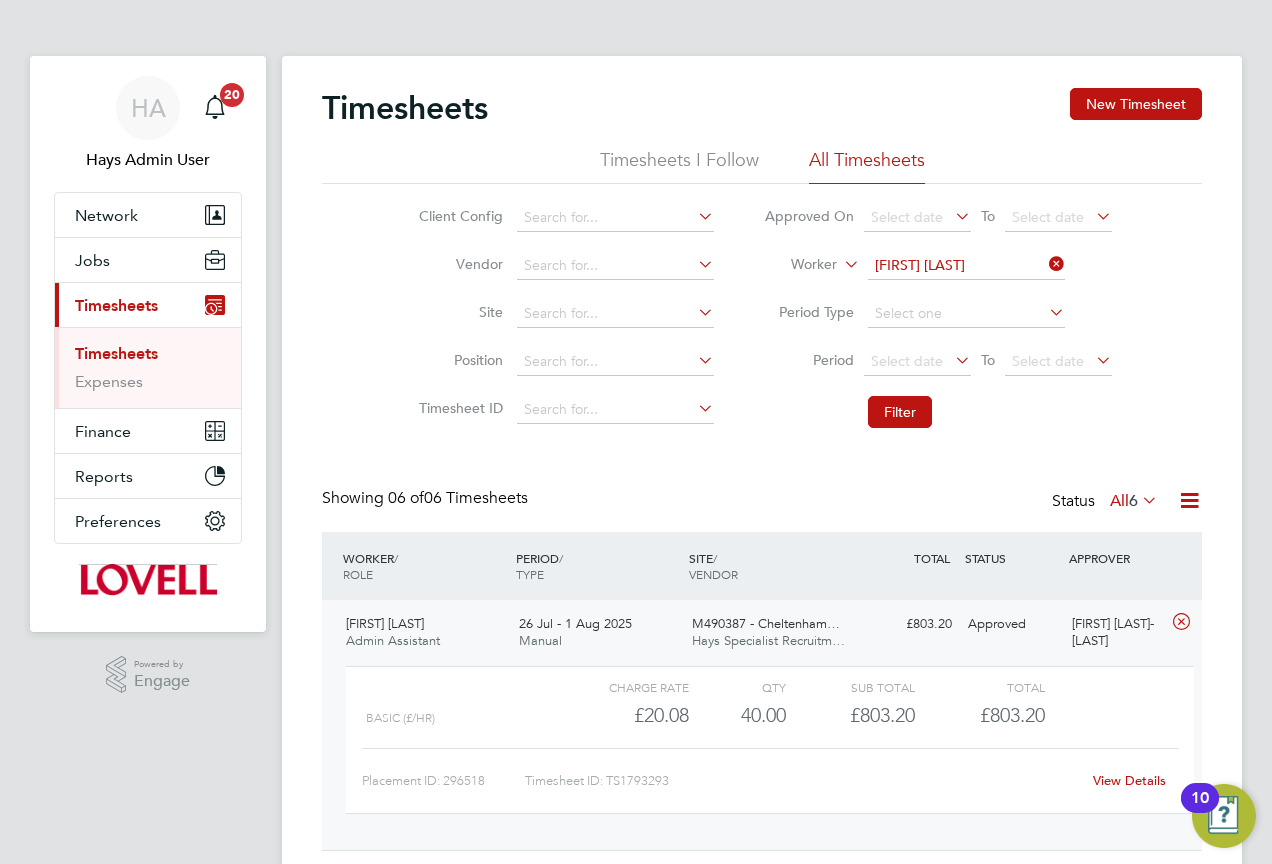 drag, startPoint x: 1112, startPoint y: 110, endPoint x: 1037, endPoint y: 114, distance: 75.10659 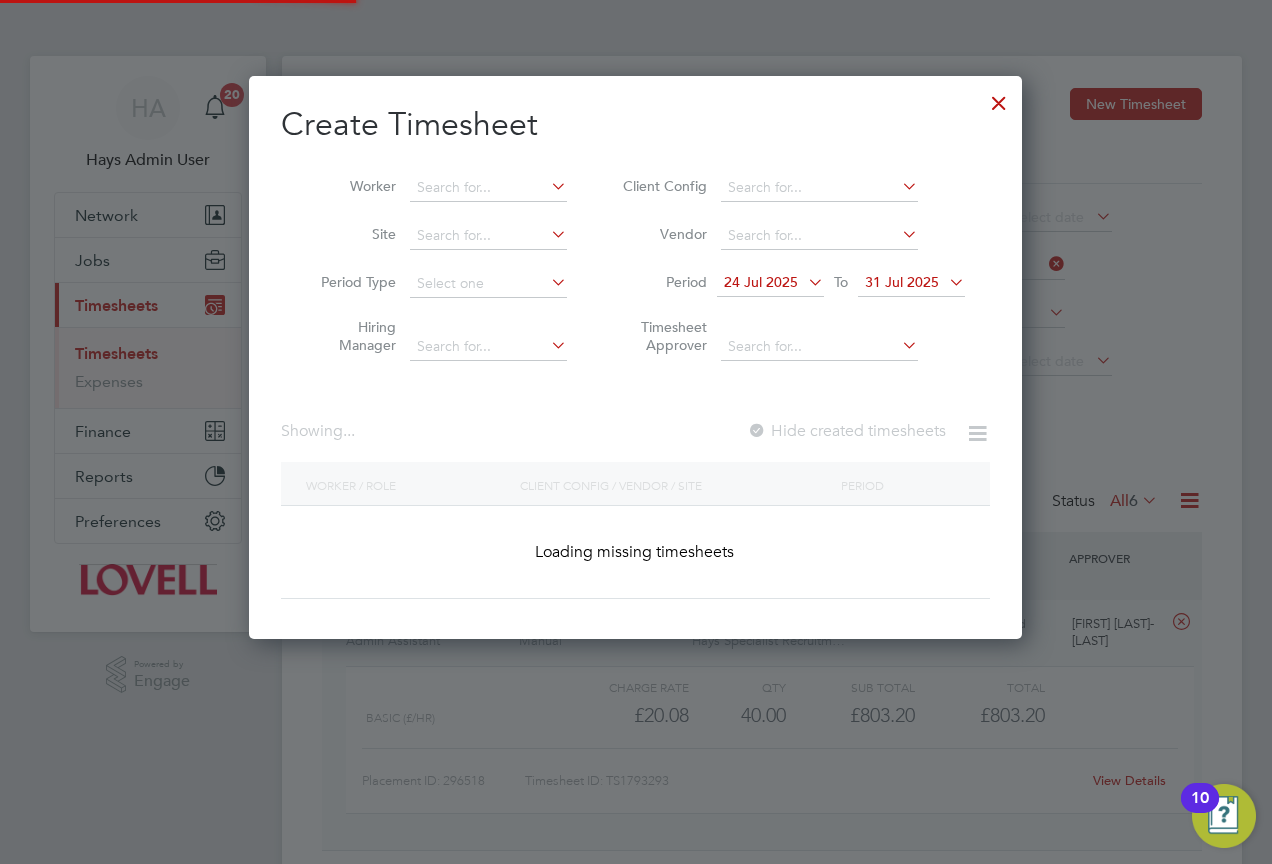 scroll, scrollTop: 10, scrollLeft: 10, axis: both 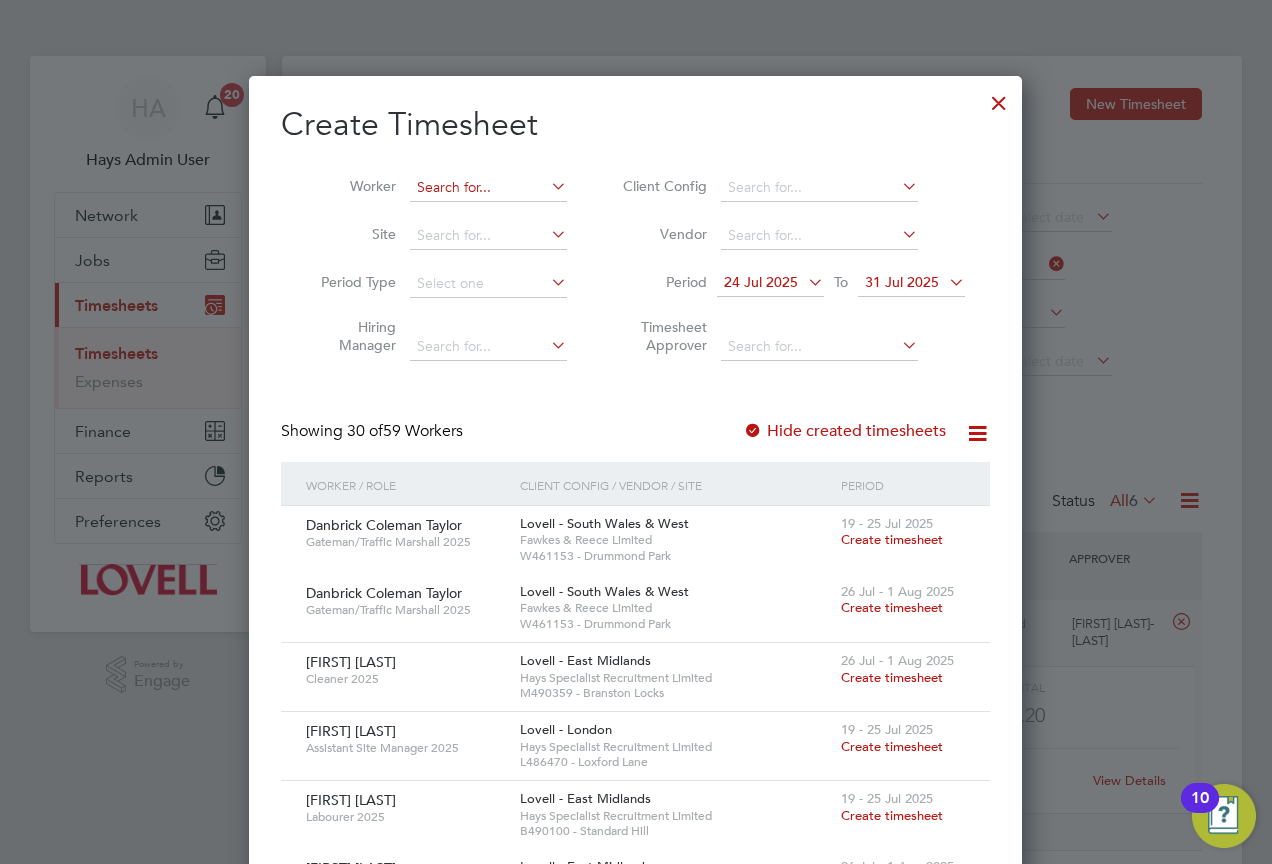 click at bounding box center (488, 188) 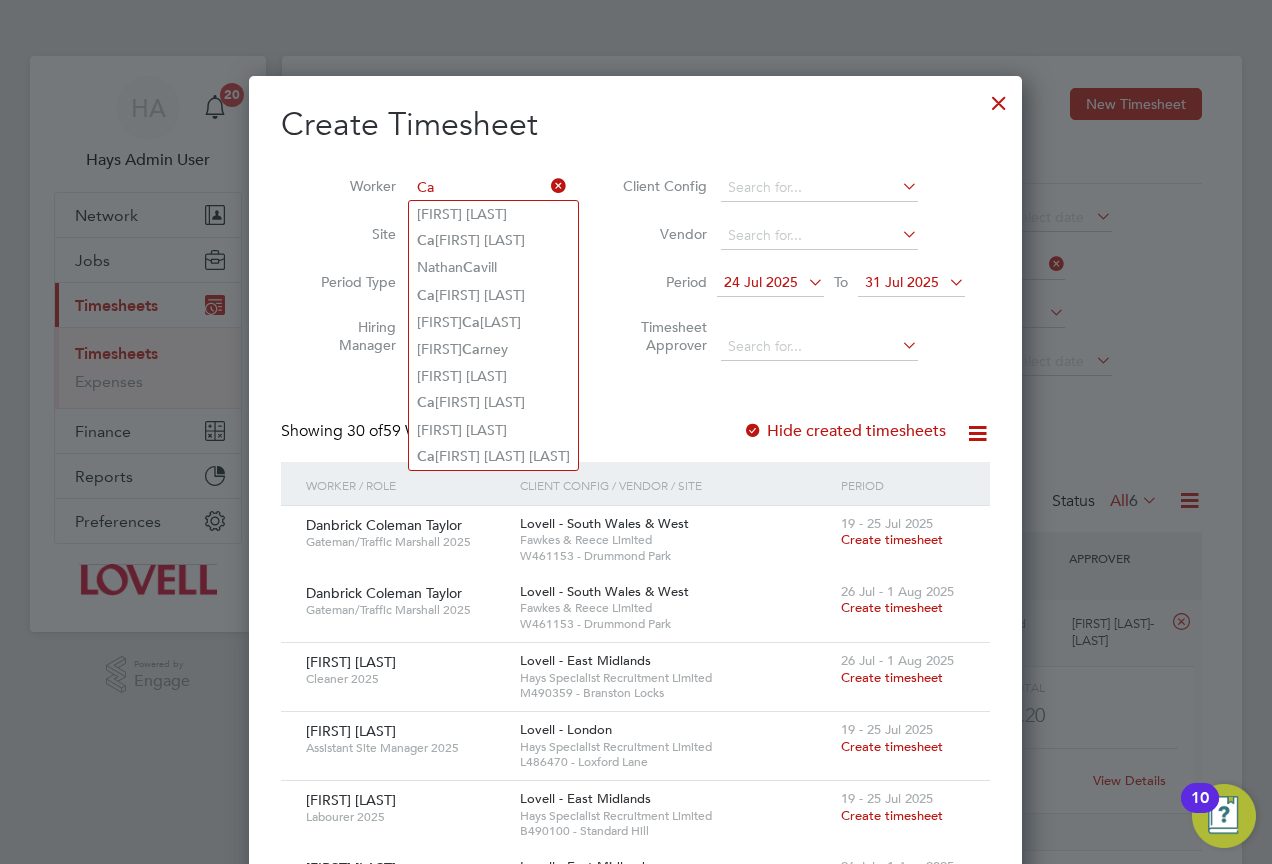 type on "Mebra Bakayoko" 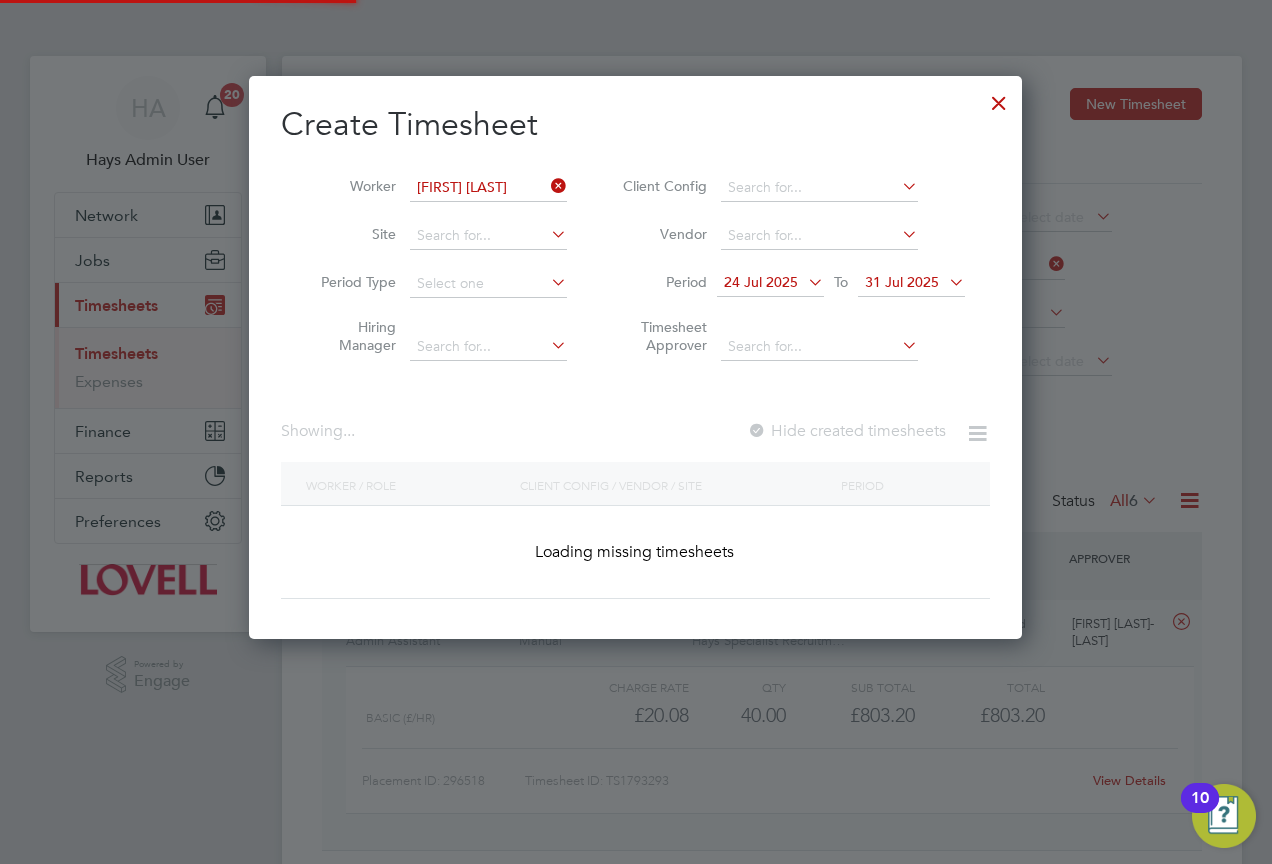 scroll, scrollTop: 10, scrollLeft: 10, axis: both 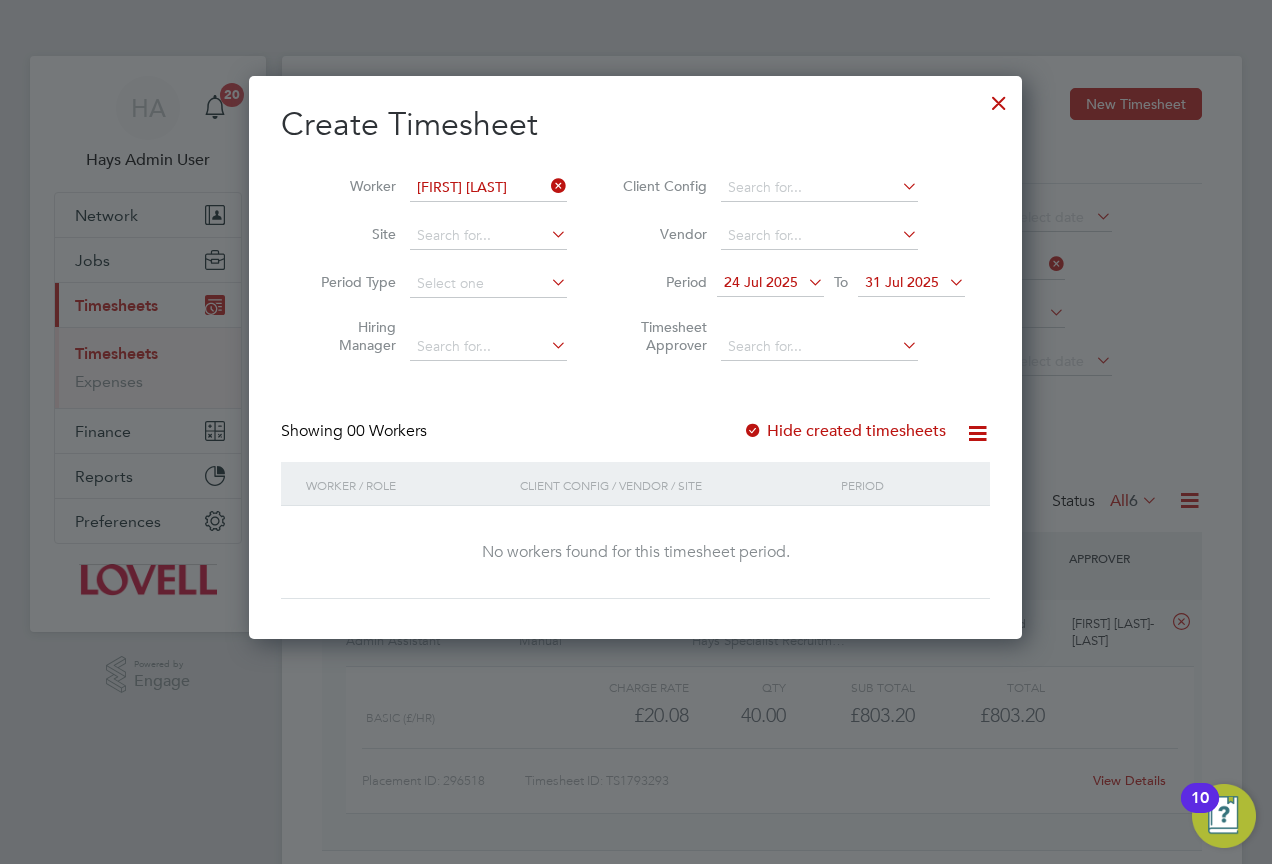 click at bounding box center [547, 186] 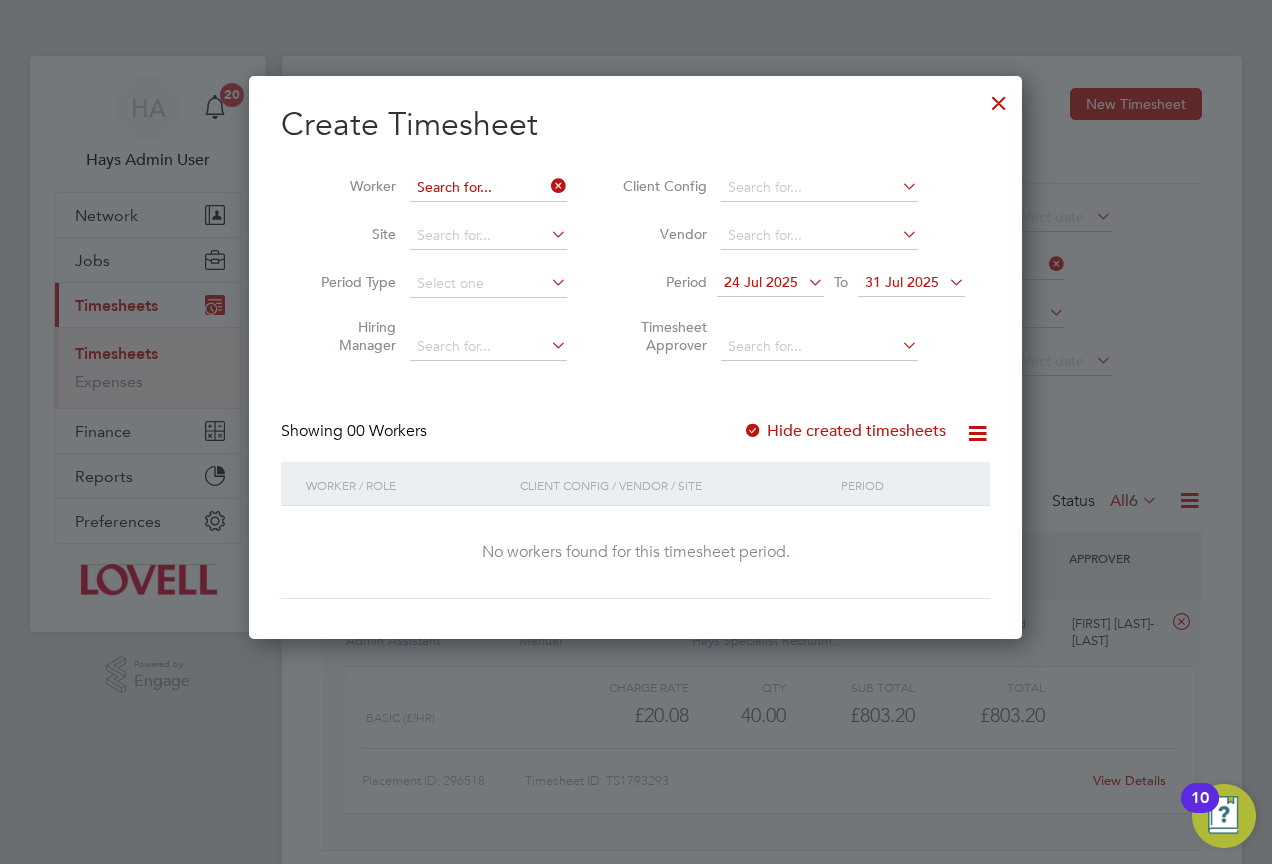 scroll, scrollTop: 10, scrollLeft: 10, axis: both 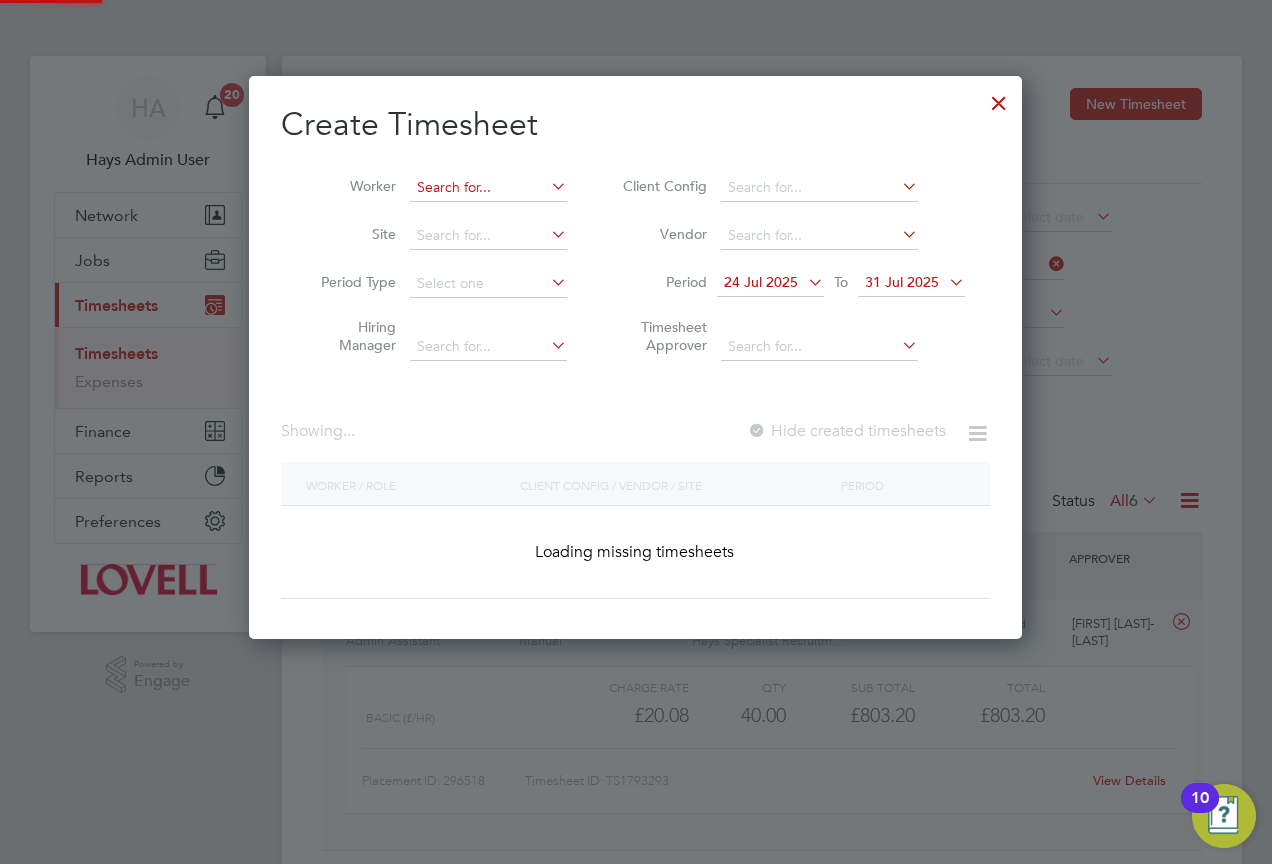 click at bounding box center [488, 188] 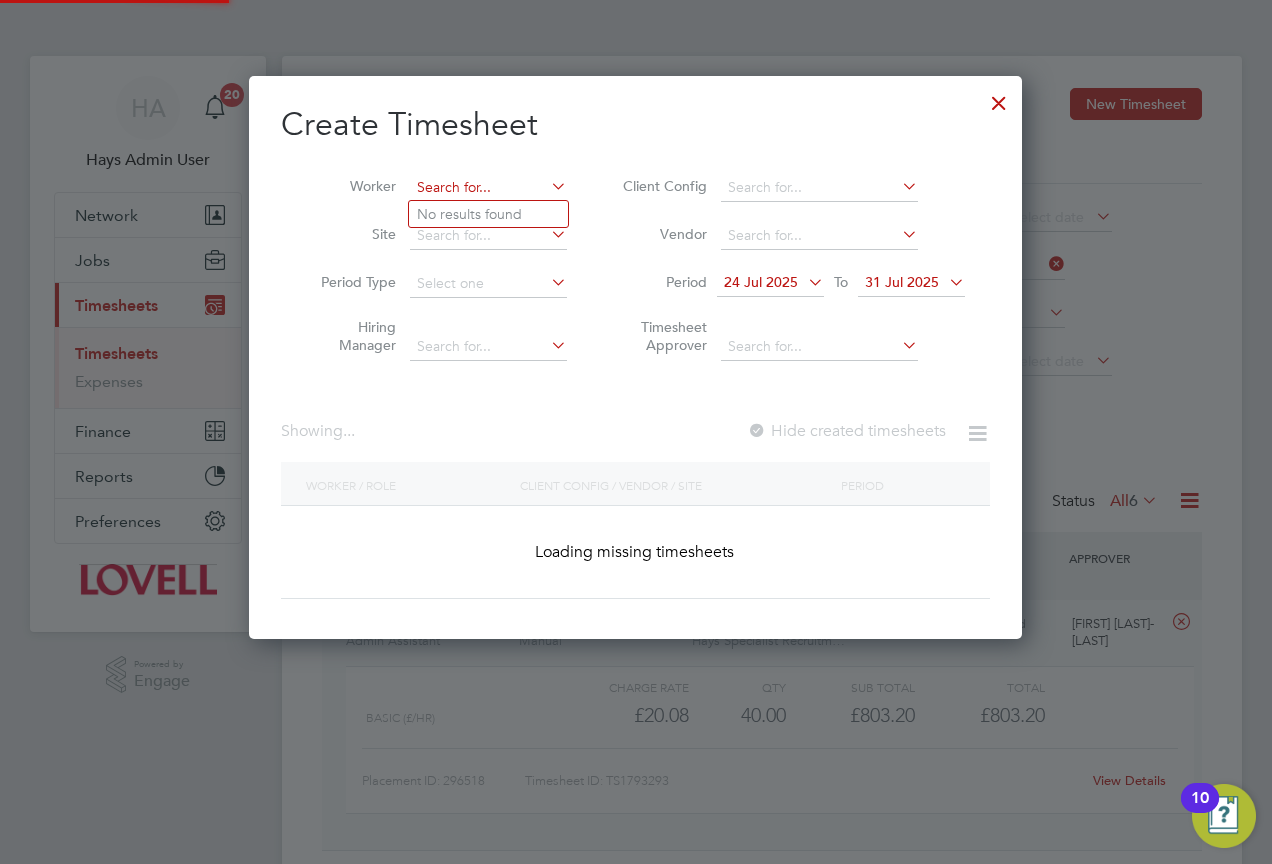 scroll, scrollTop: 10, scrollLeft: 10, axis: both 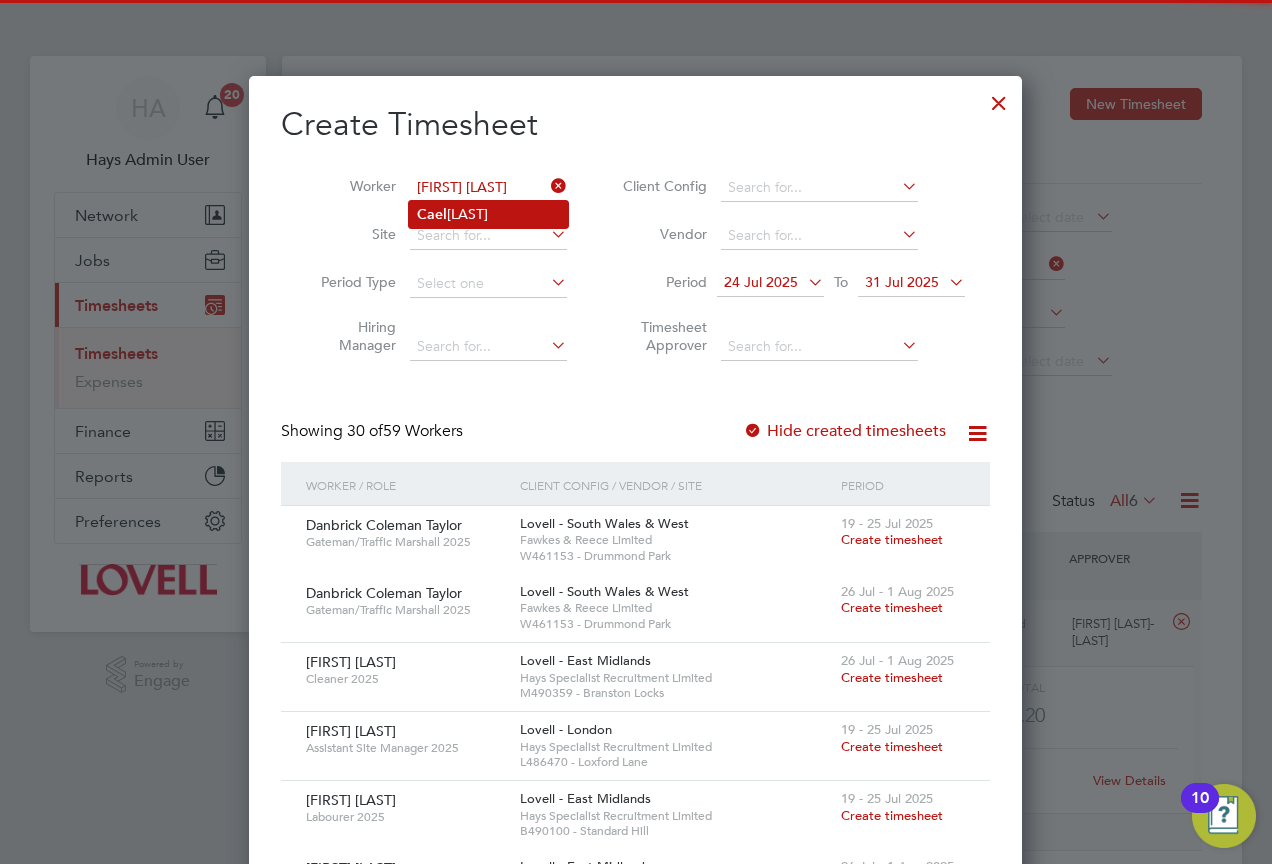 click on "Ca e l  Egan" 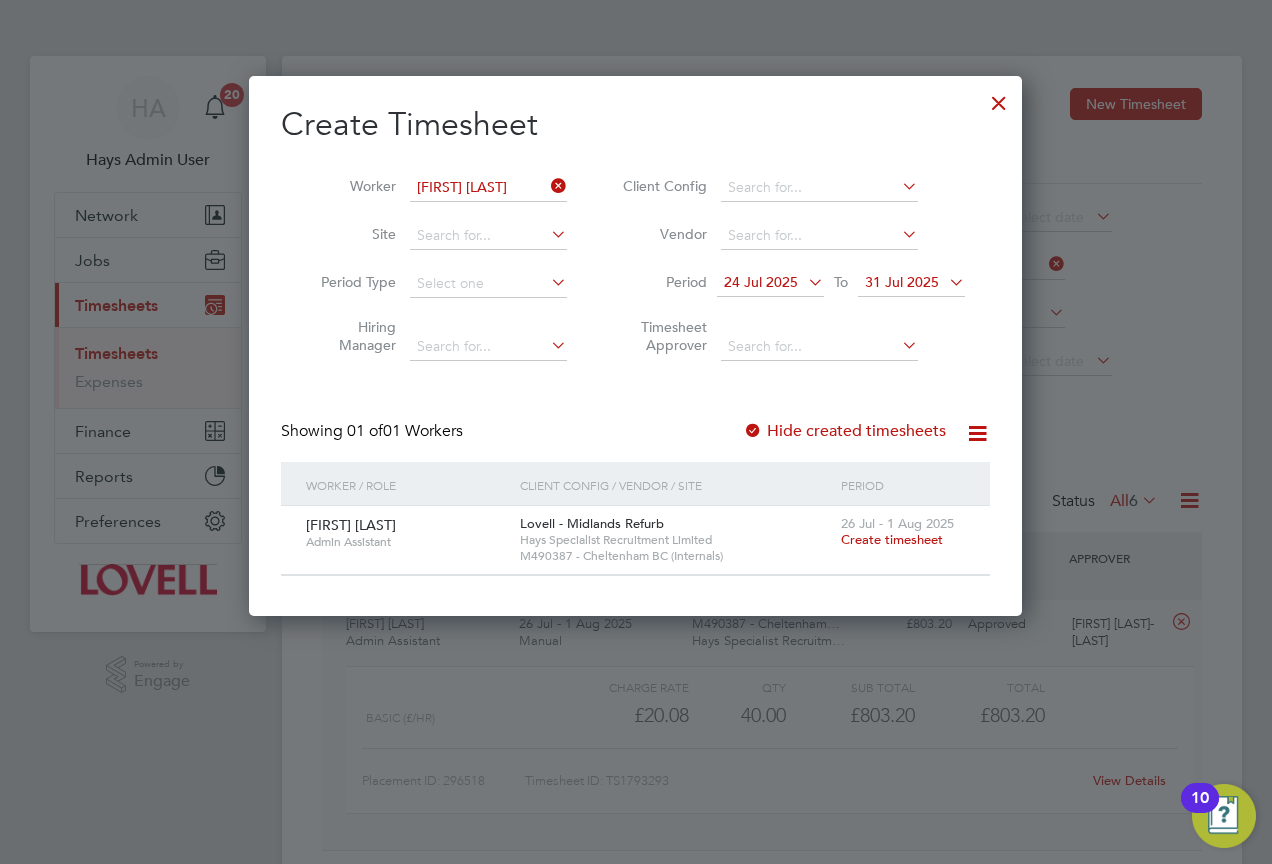scroll, scrollTop: 10, scrollLeft: 10, axis: both 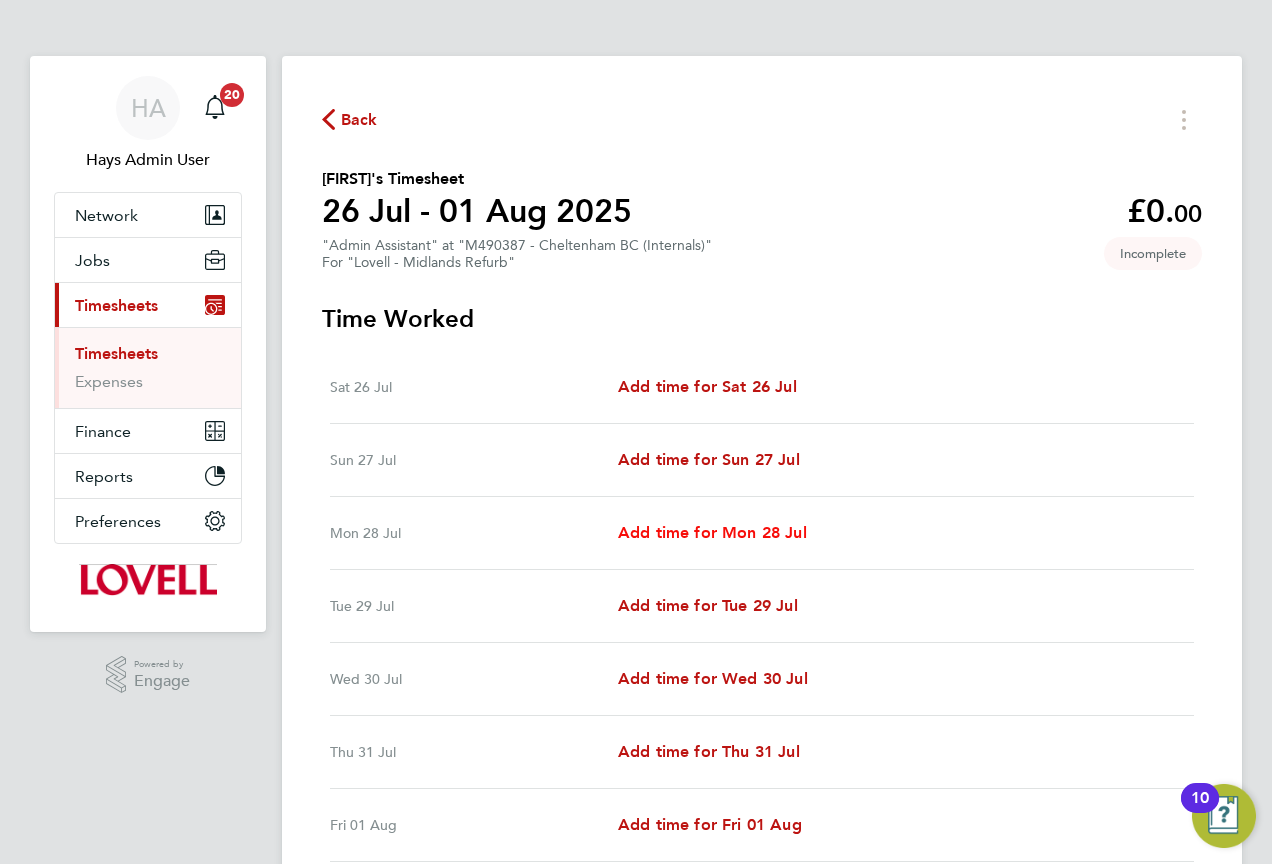 click on "Add time for Mon 28 Jul" at bounding box center (712, 532) 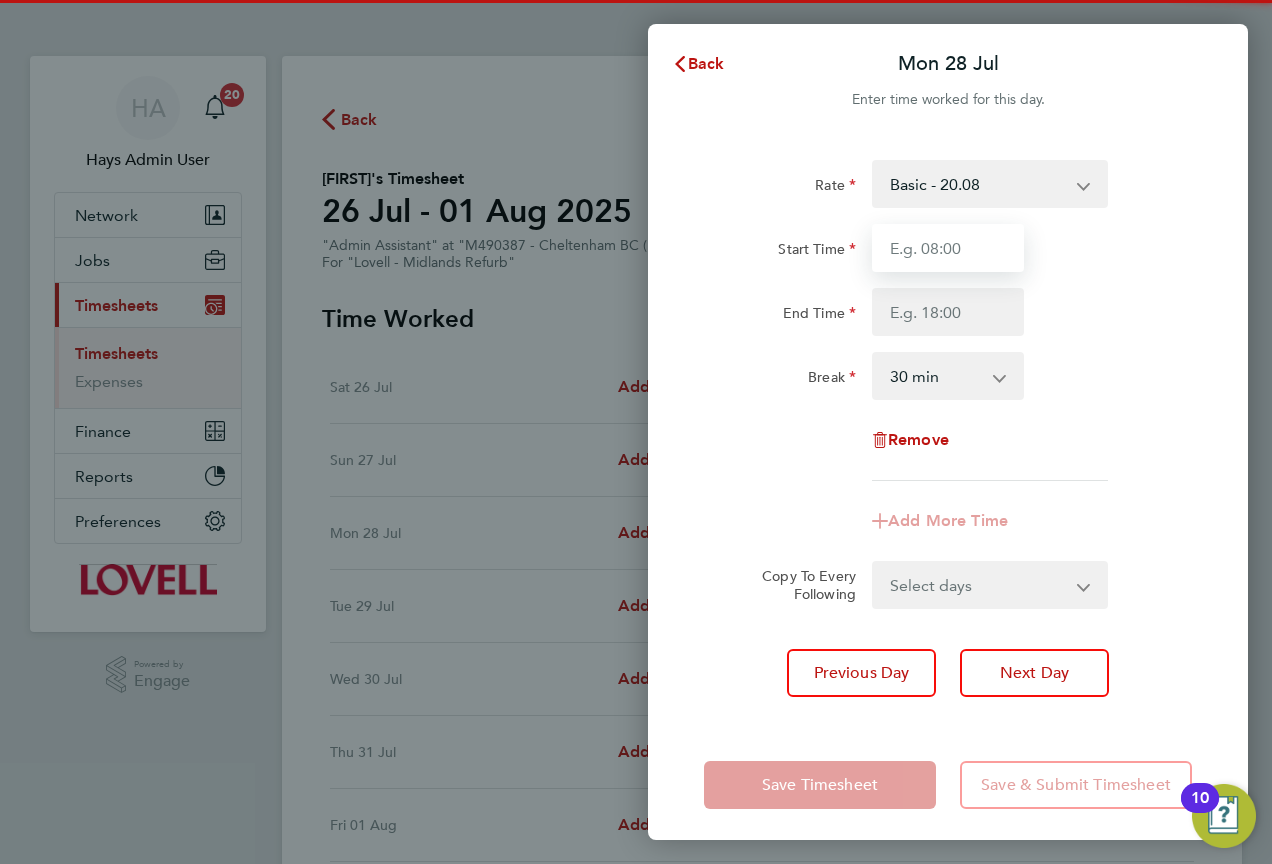 click on "Start Time" at bounding box center (948, 248) 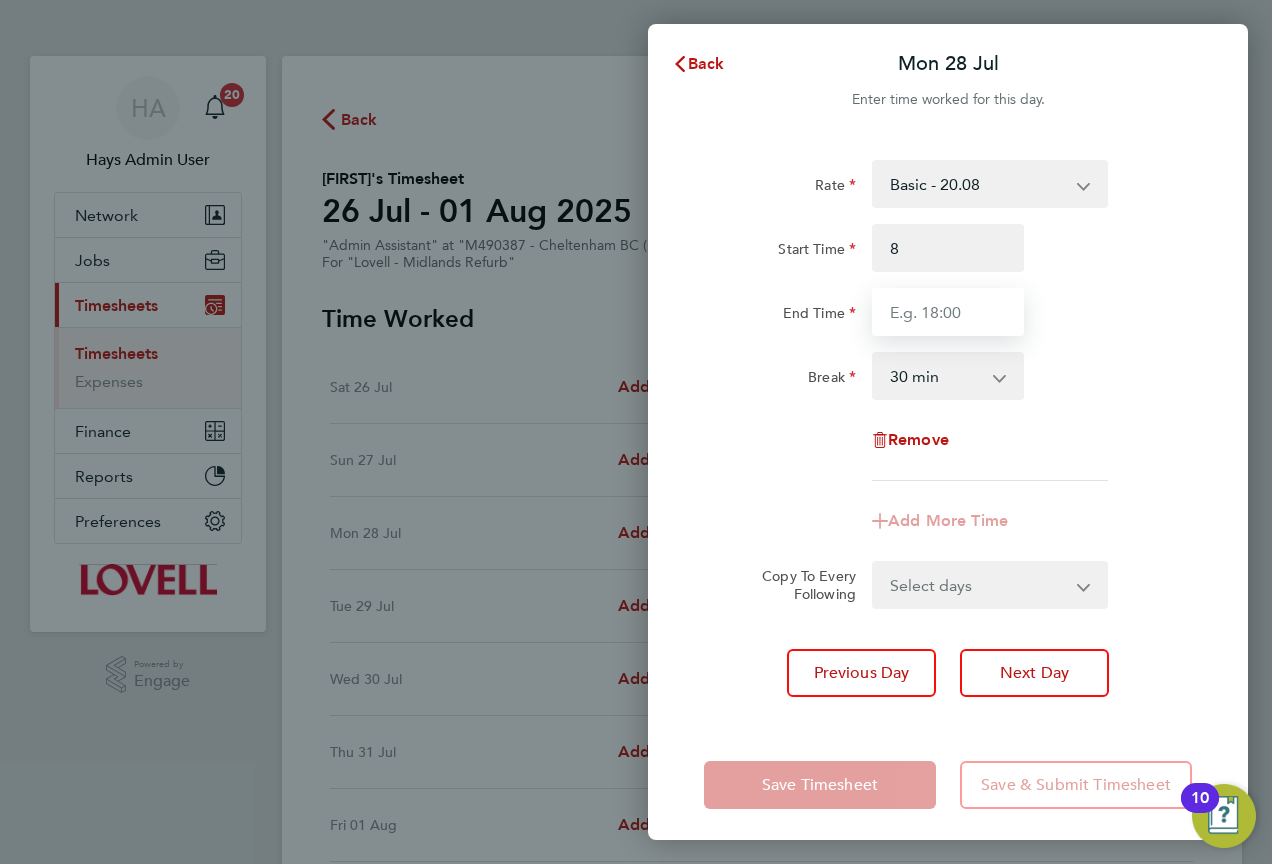 type on "08:00" 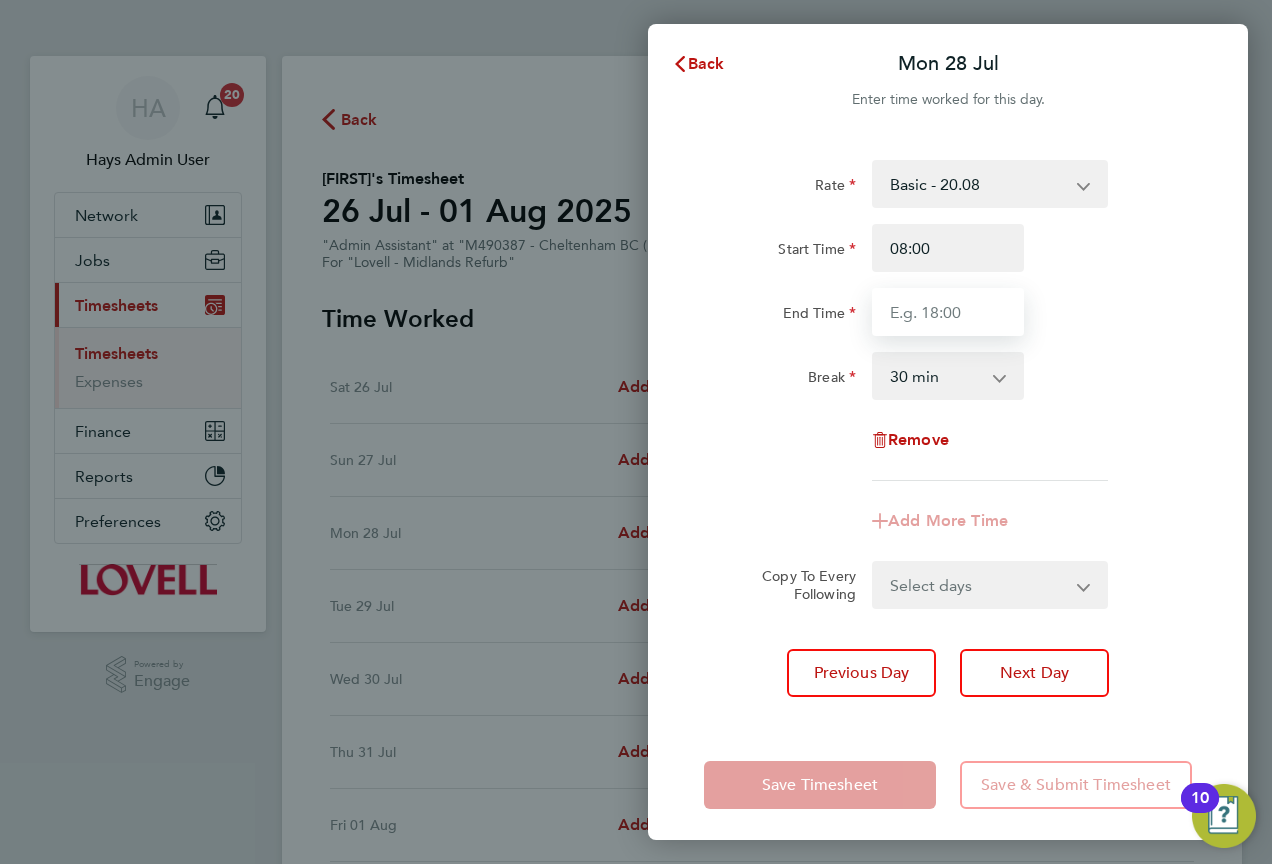 click on "End Time" at bounding box center [948, 312] 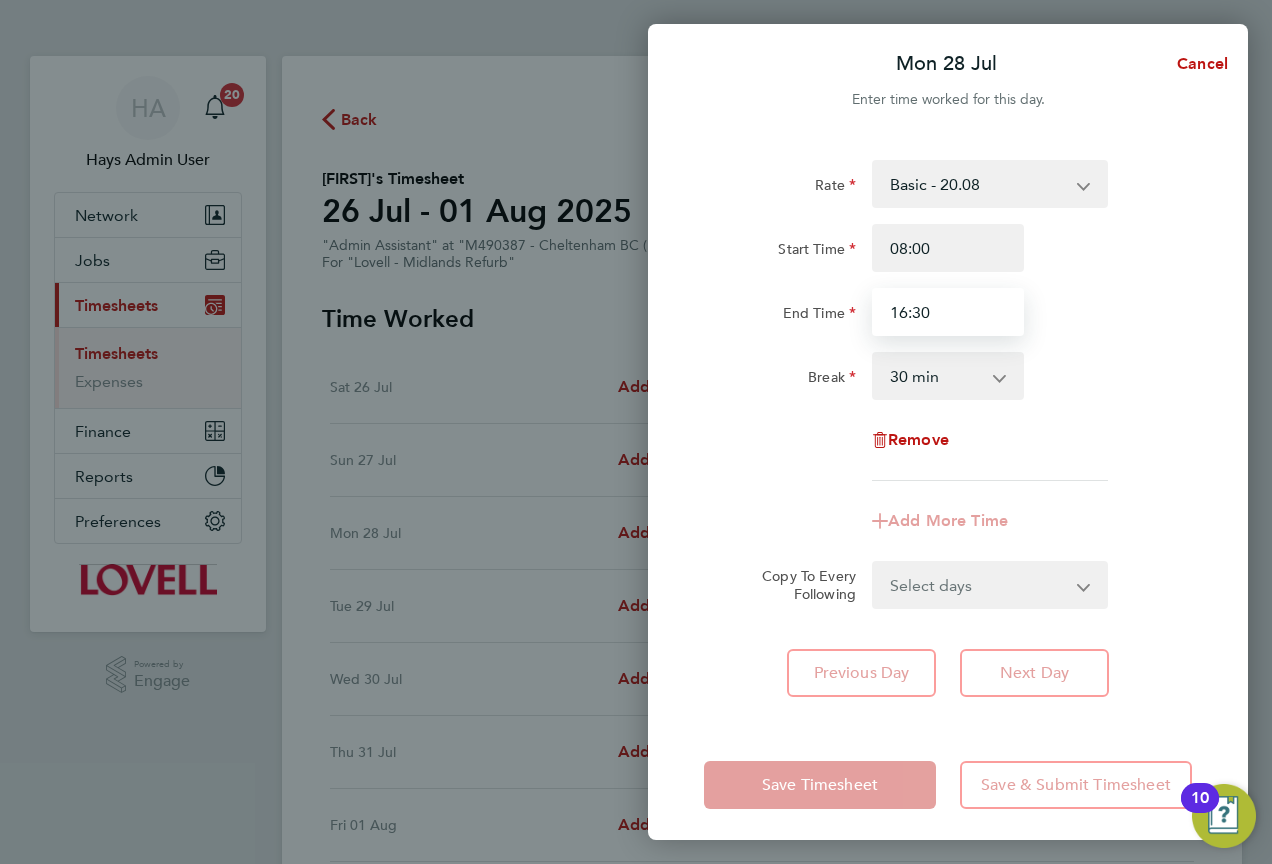 type on "16:30" 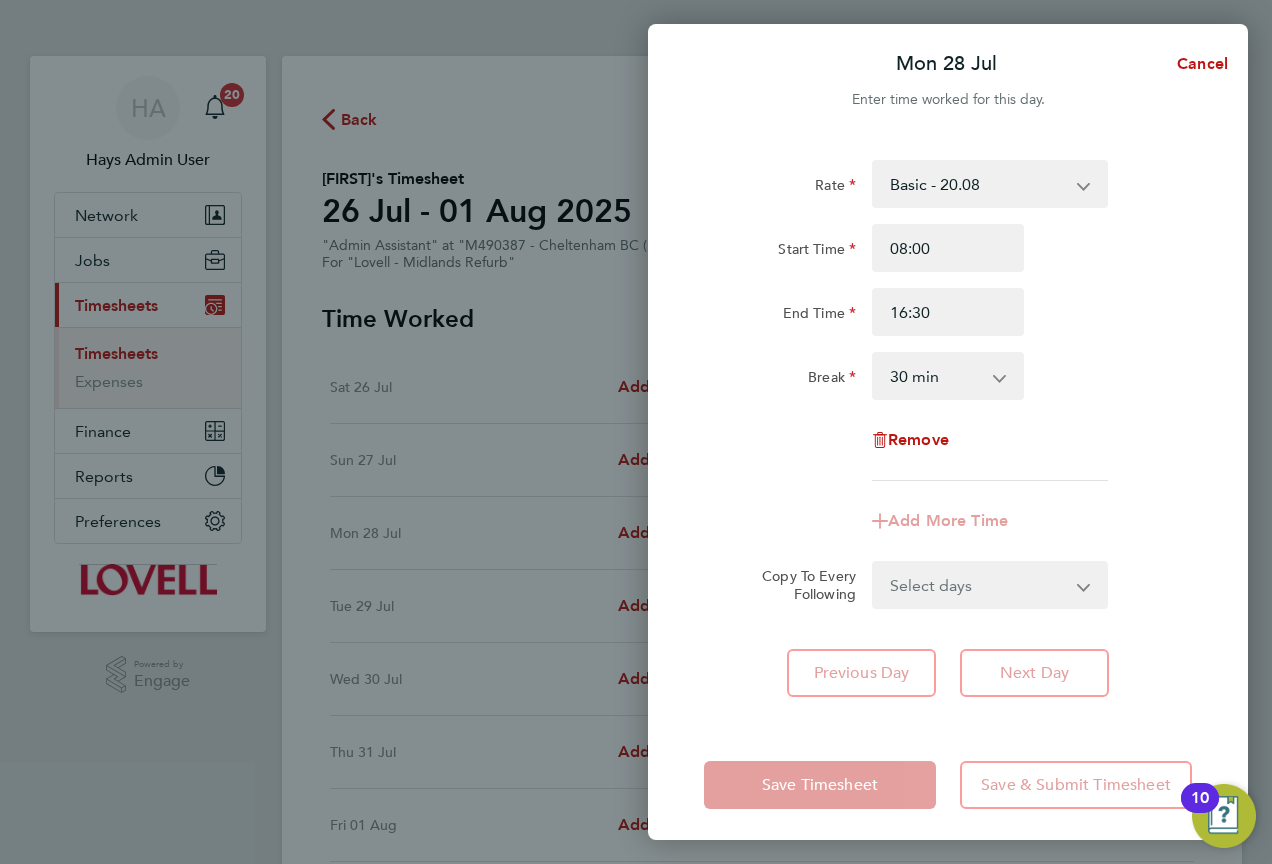 click on "Basic - 20.08   Overtime - 28.83" at bounding box center (978, 184) 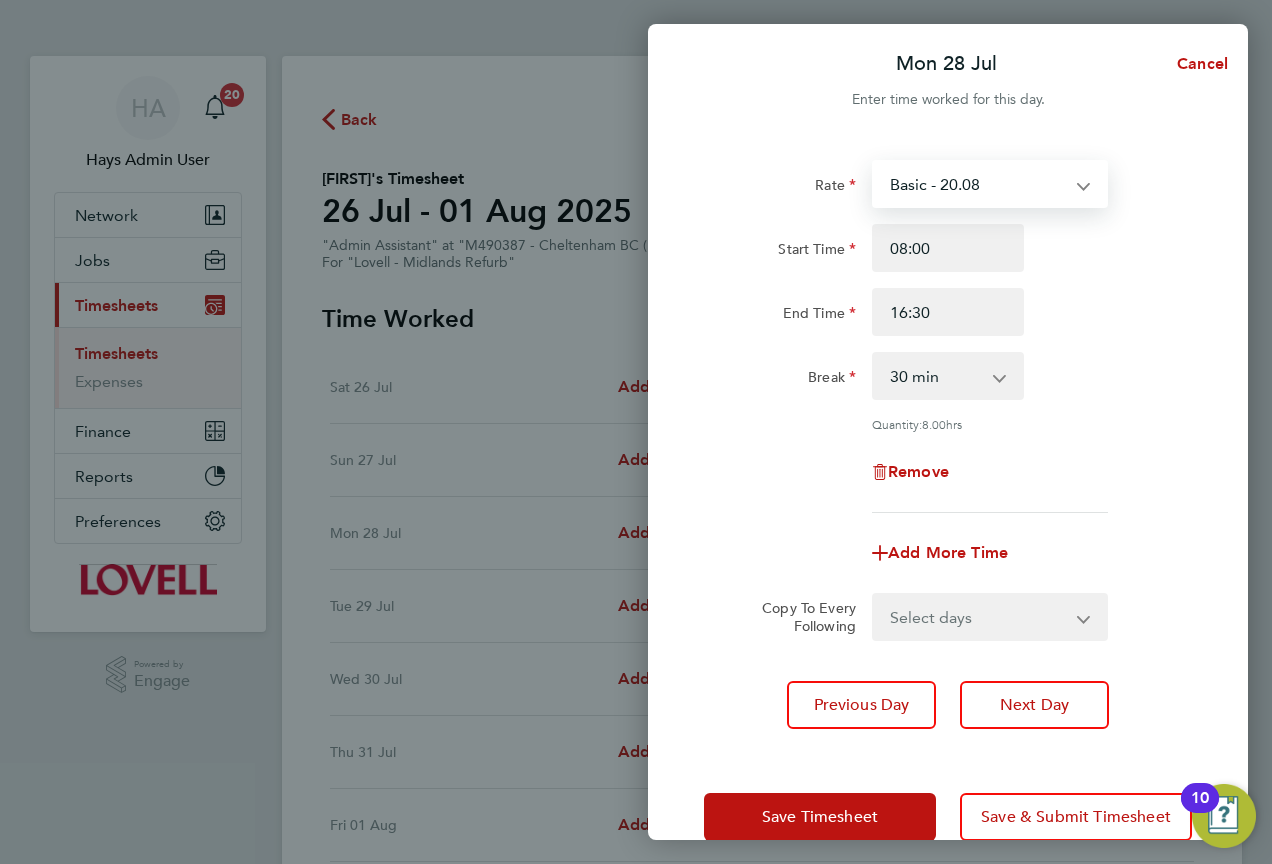 click on "Basic - 20.08   Overtime - 28.83" at bounding box center (978, 184) 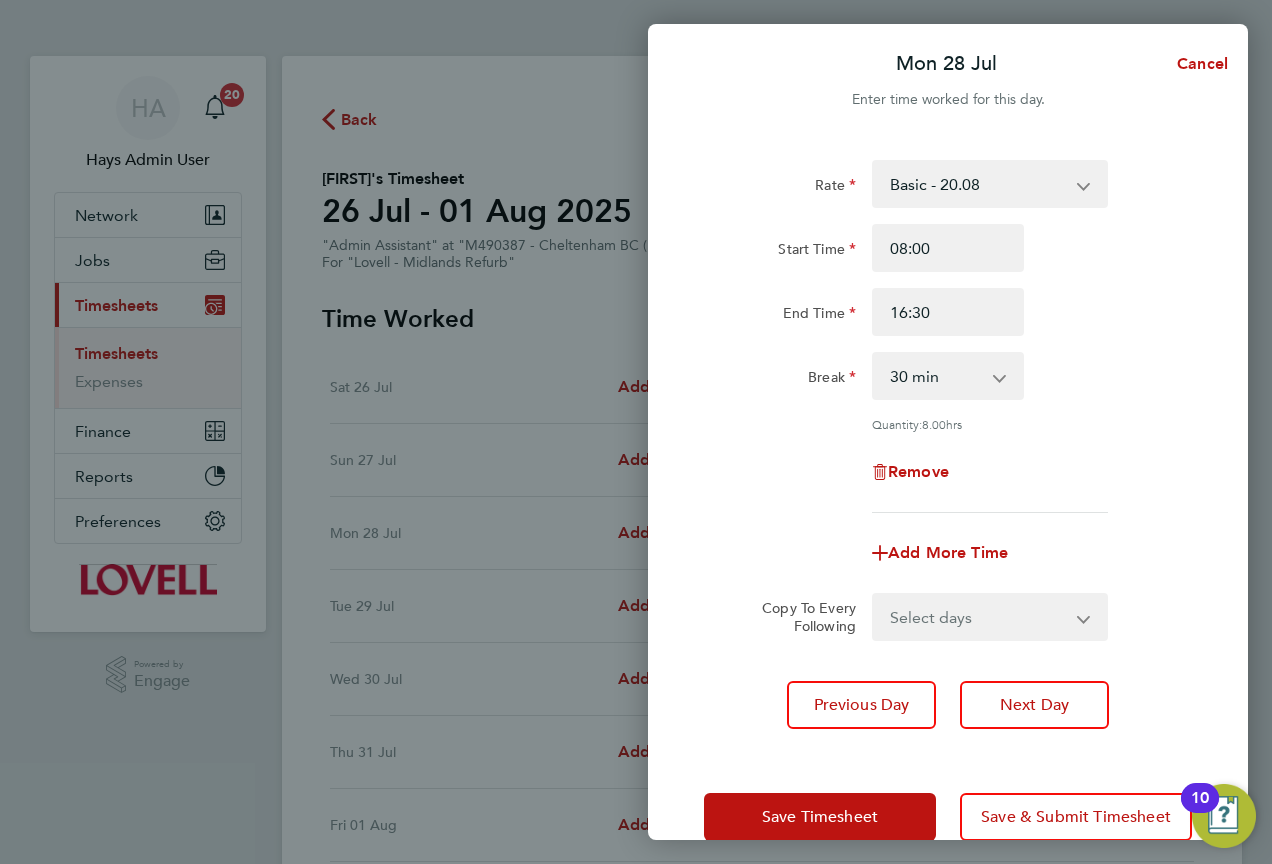 drag, startPoint x: 967, startPoint y: 609, endPoint x: 947, endPoint y: 633, distance: 31.241 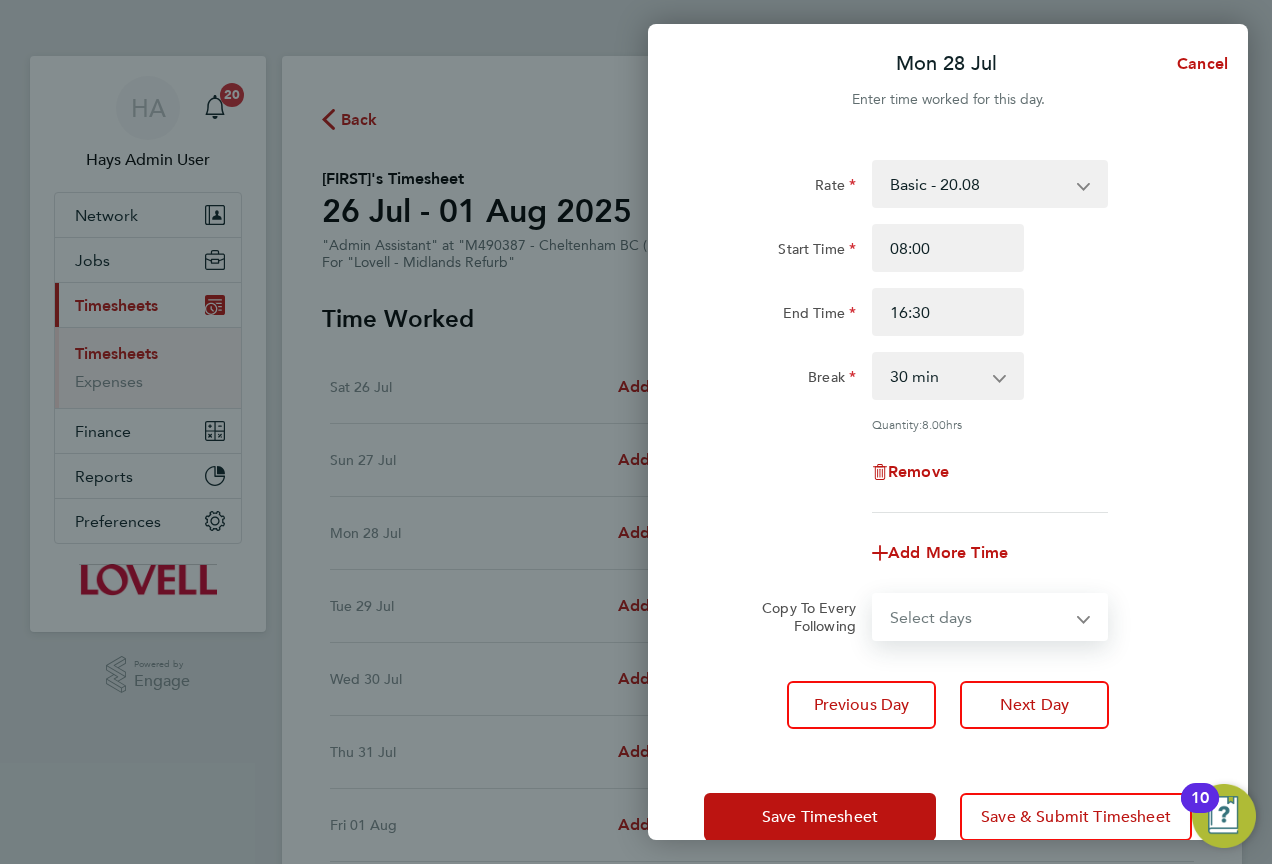 select on "DAY" 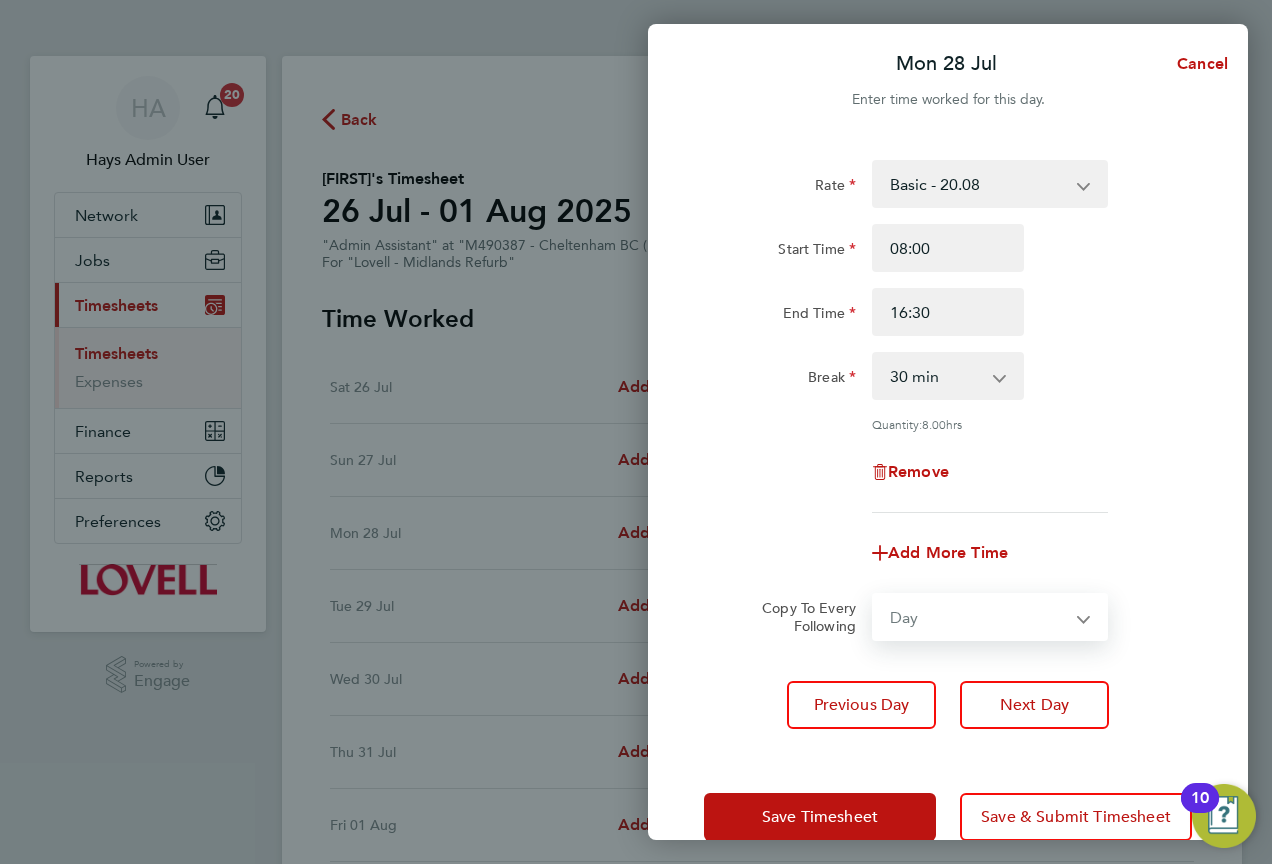 click on "Select days   Day   Tuesday   Wednesday   Thursday   Friday" at bounding box center (979, 617) 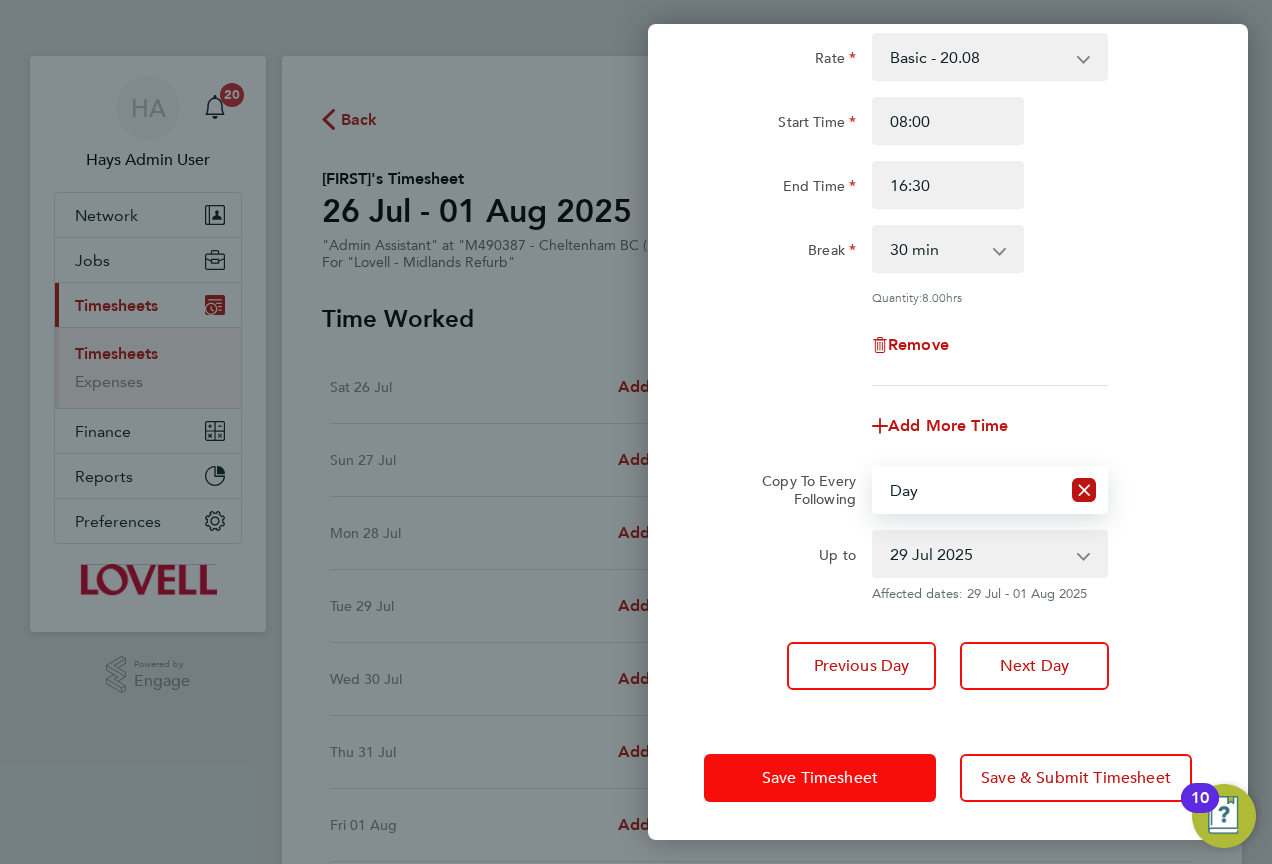 click on "Save Timesheet" 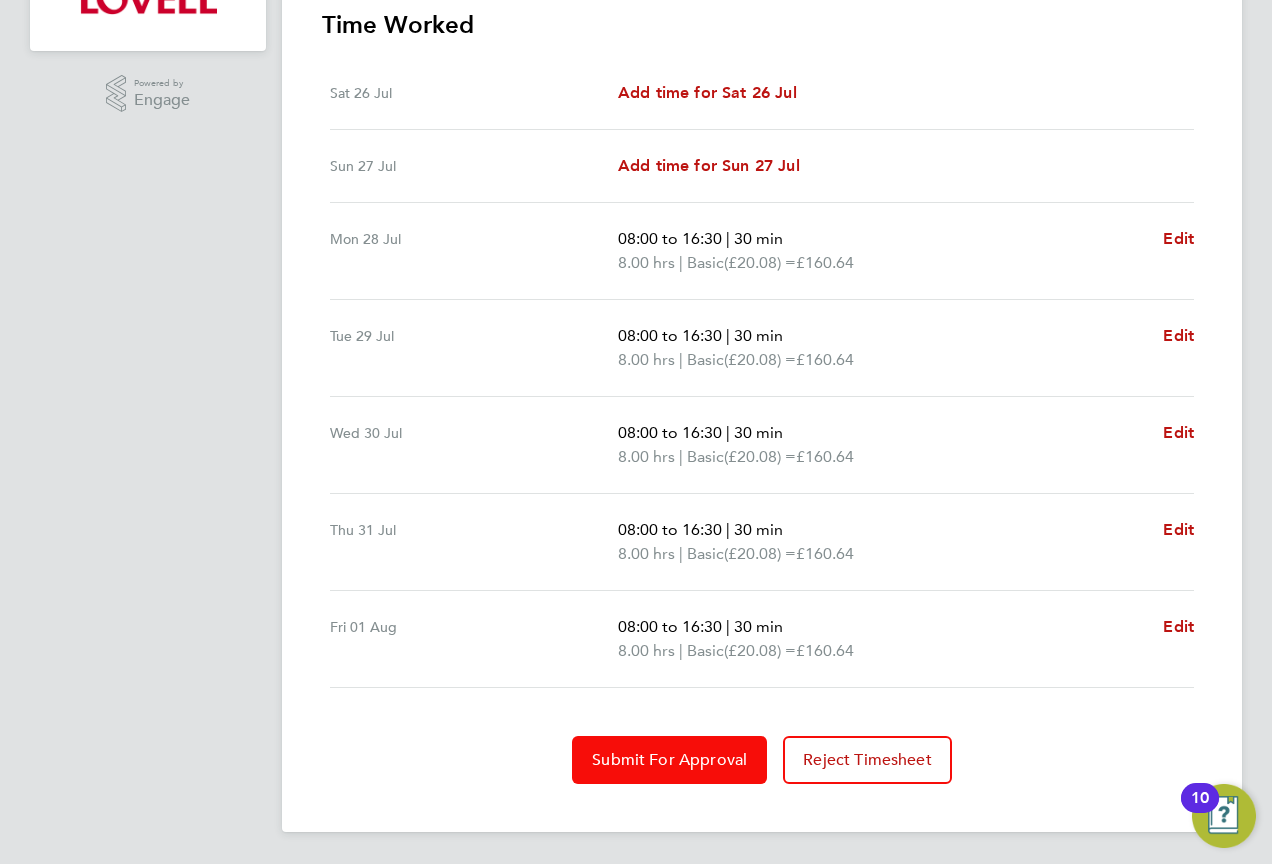 click on "Submit For Approval" 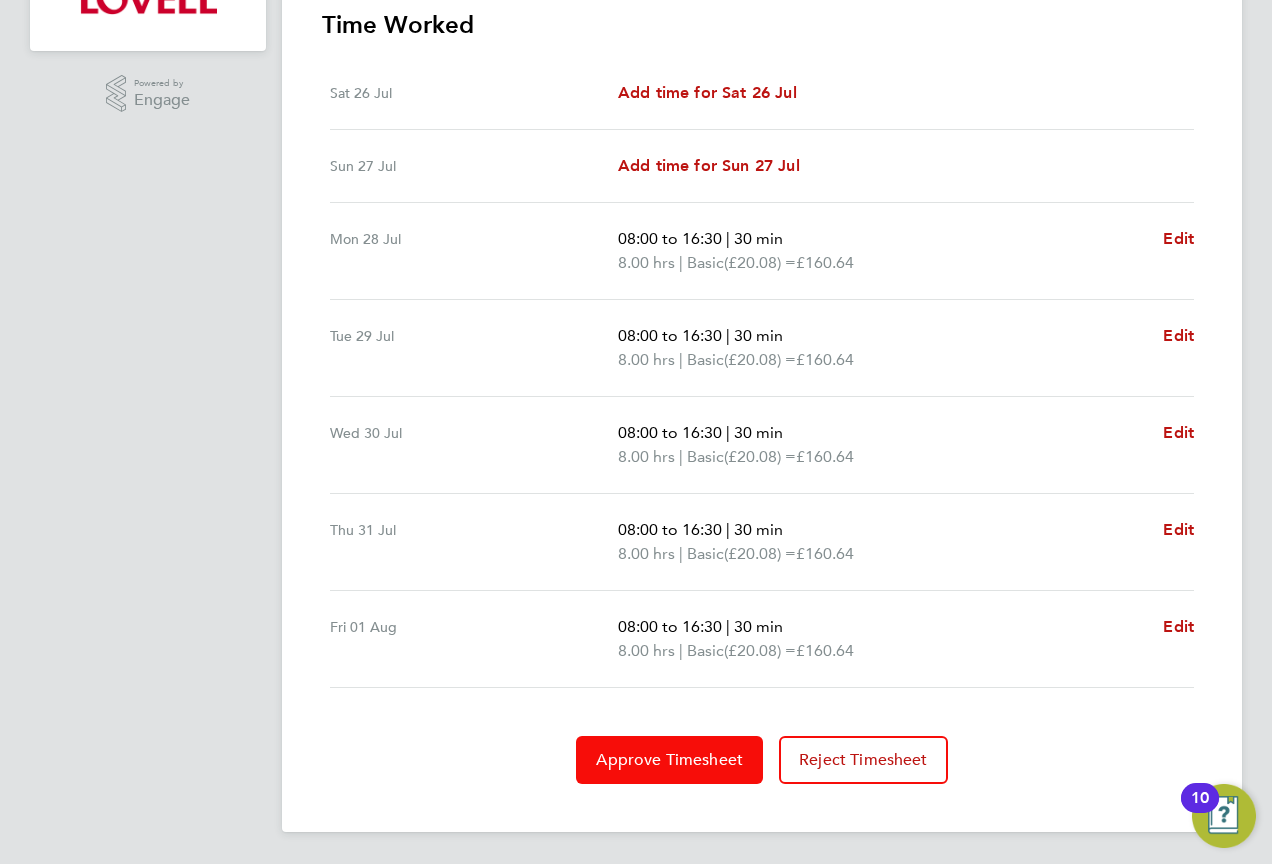 click on "Approve Timesheet" 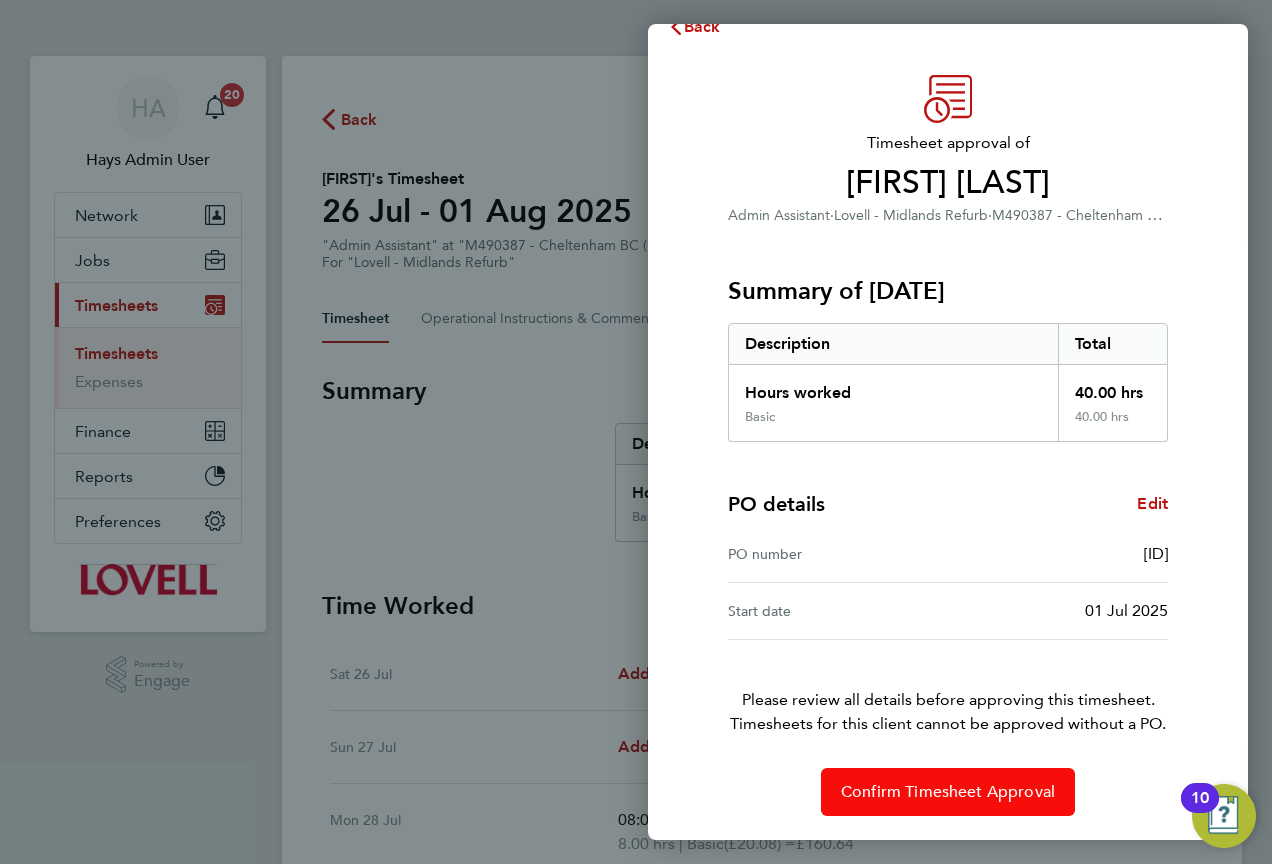 click on "Confirm Timesheet Approval" 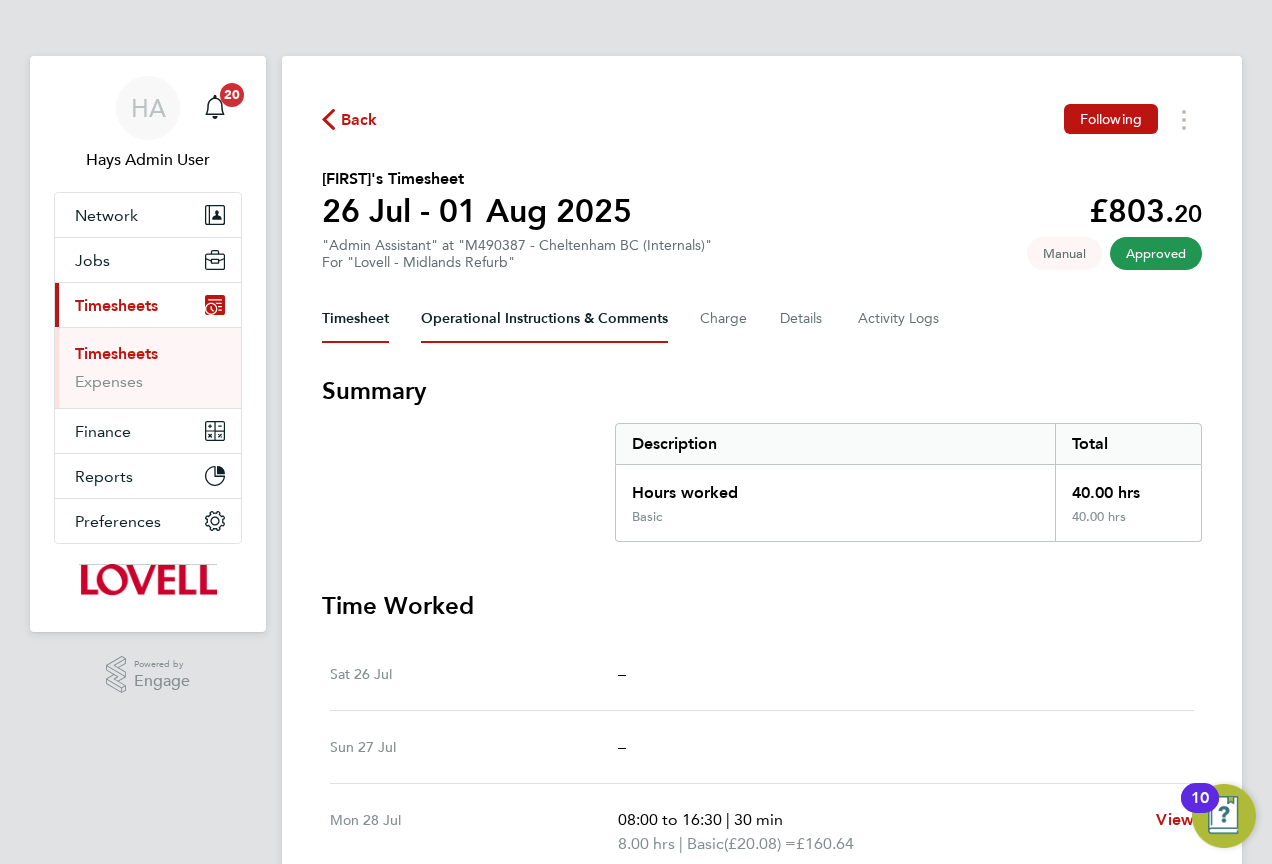 click on "Operational Instructions & Comments" at bounding box center (544, 319) 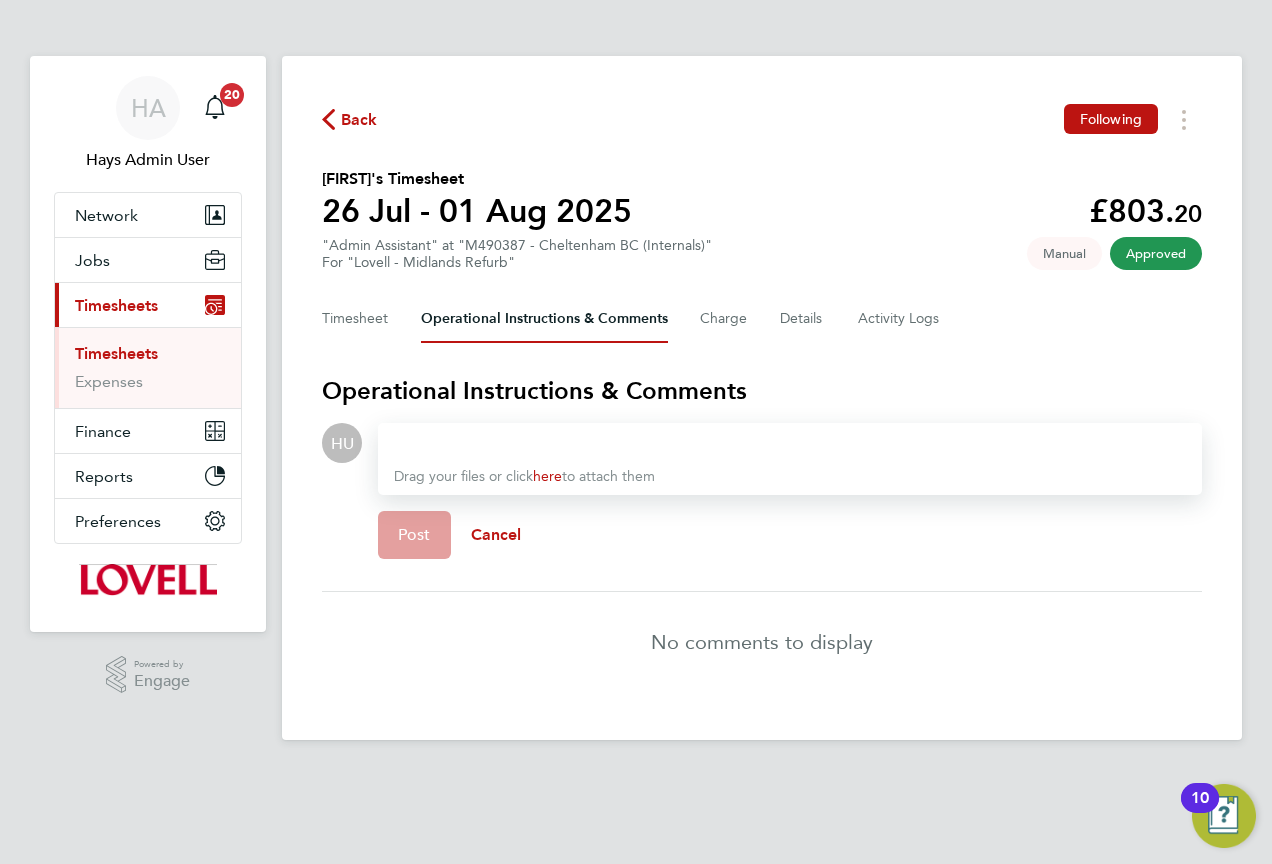 type 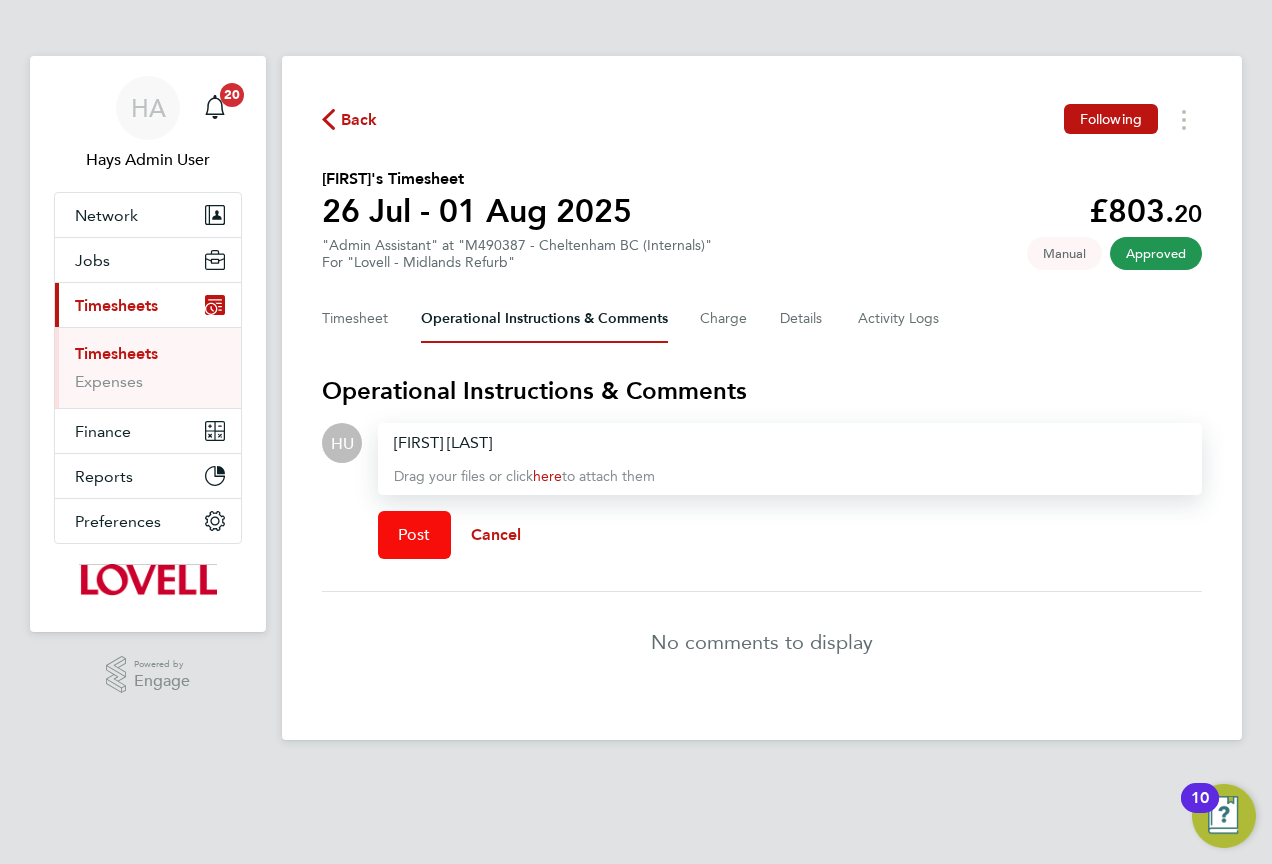 click on "Post" 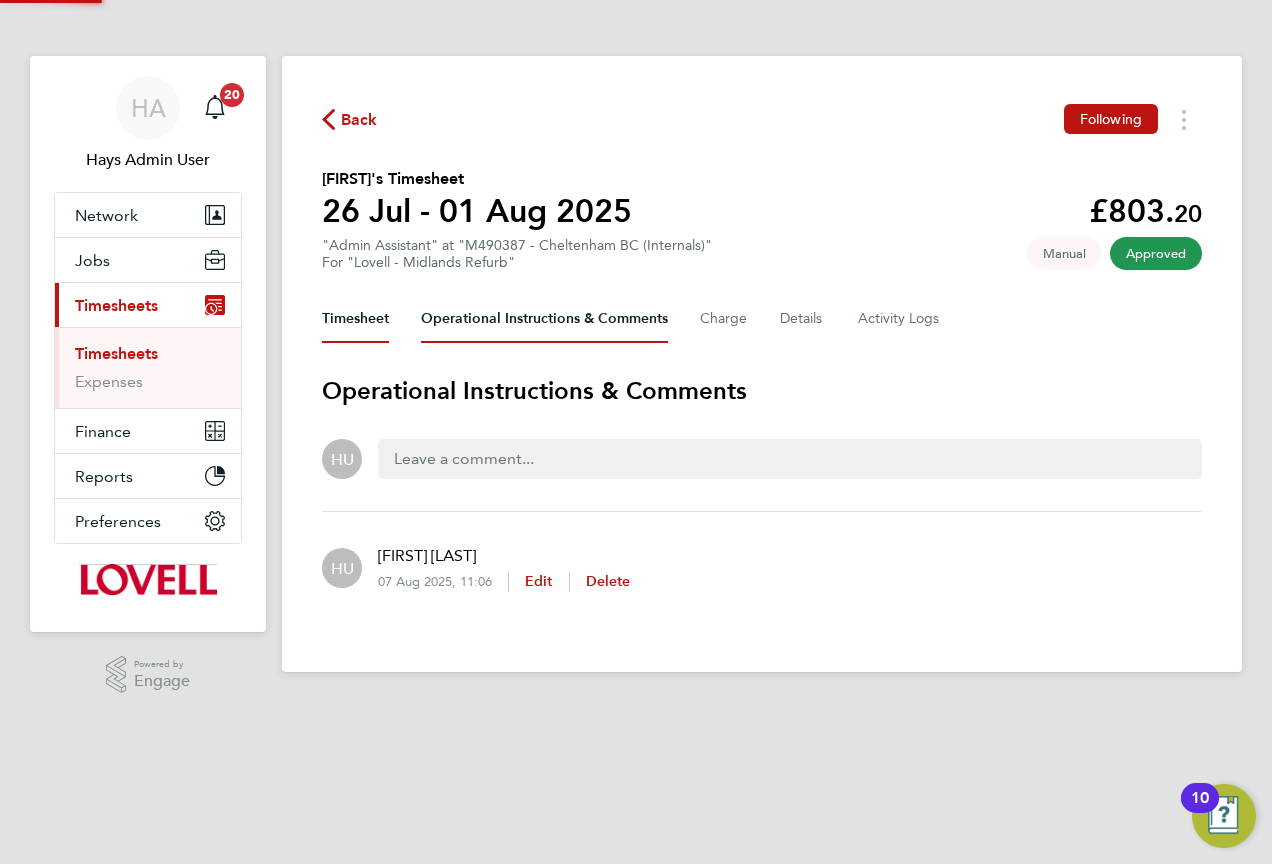 click on "Timesheet" at bounding box center (355, 319) 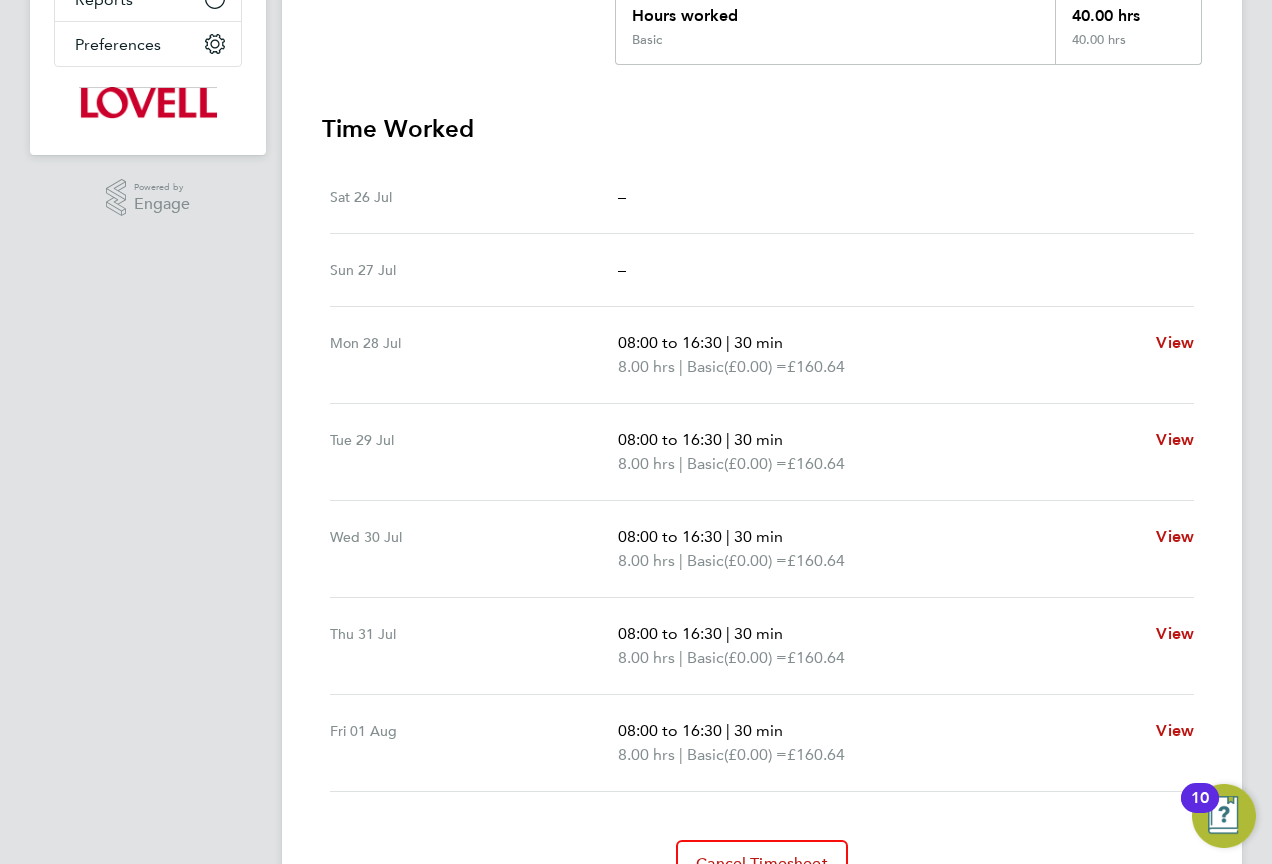 scroll, scrollTop: 581, scrollLeft: 0, axis: vertical 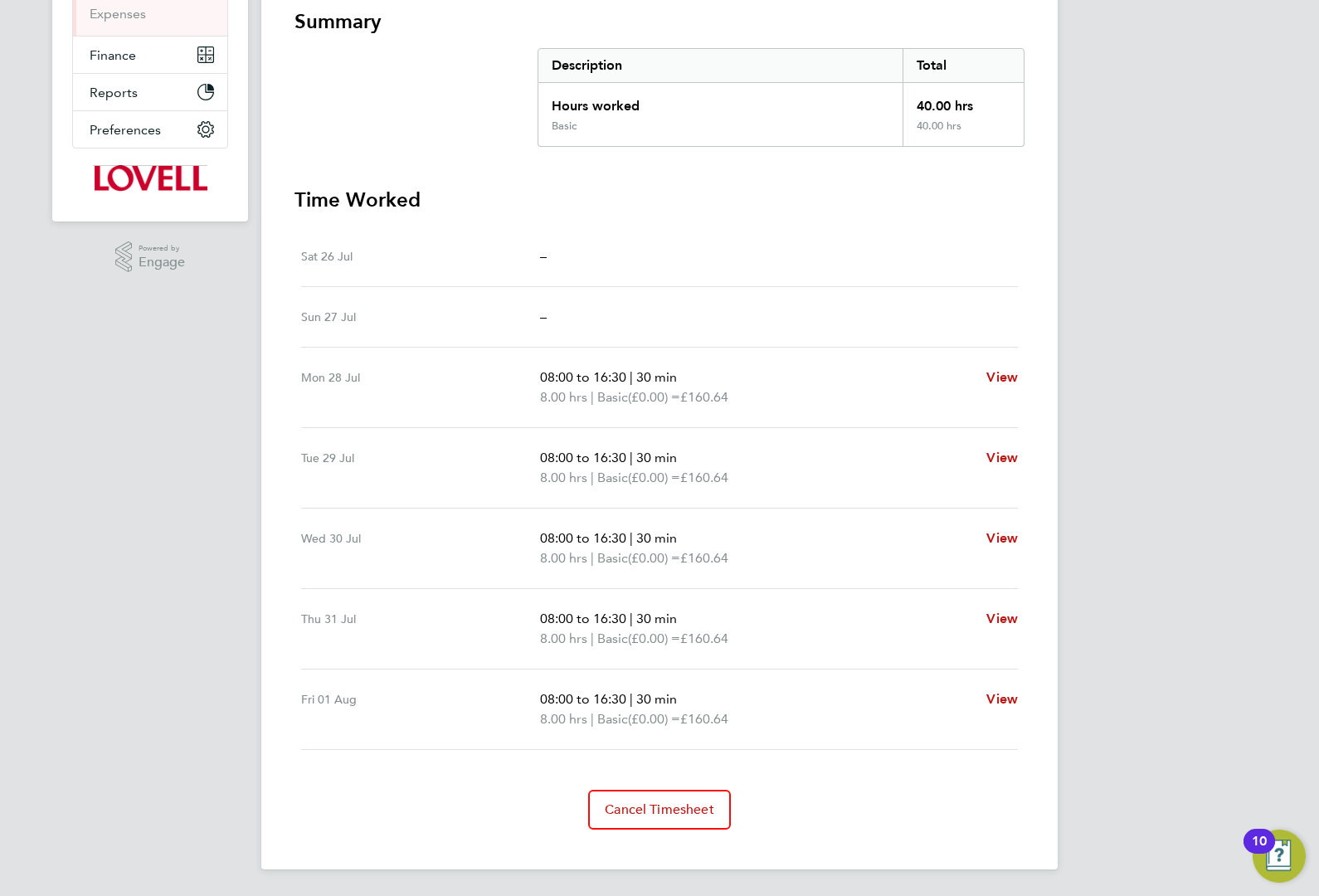 drag, startPoint x: 1025, startPoint y: 3, endPoint x: 718, endPoint y: 187, distance: 357.91759 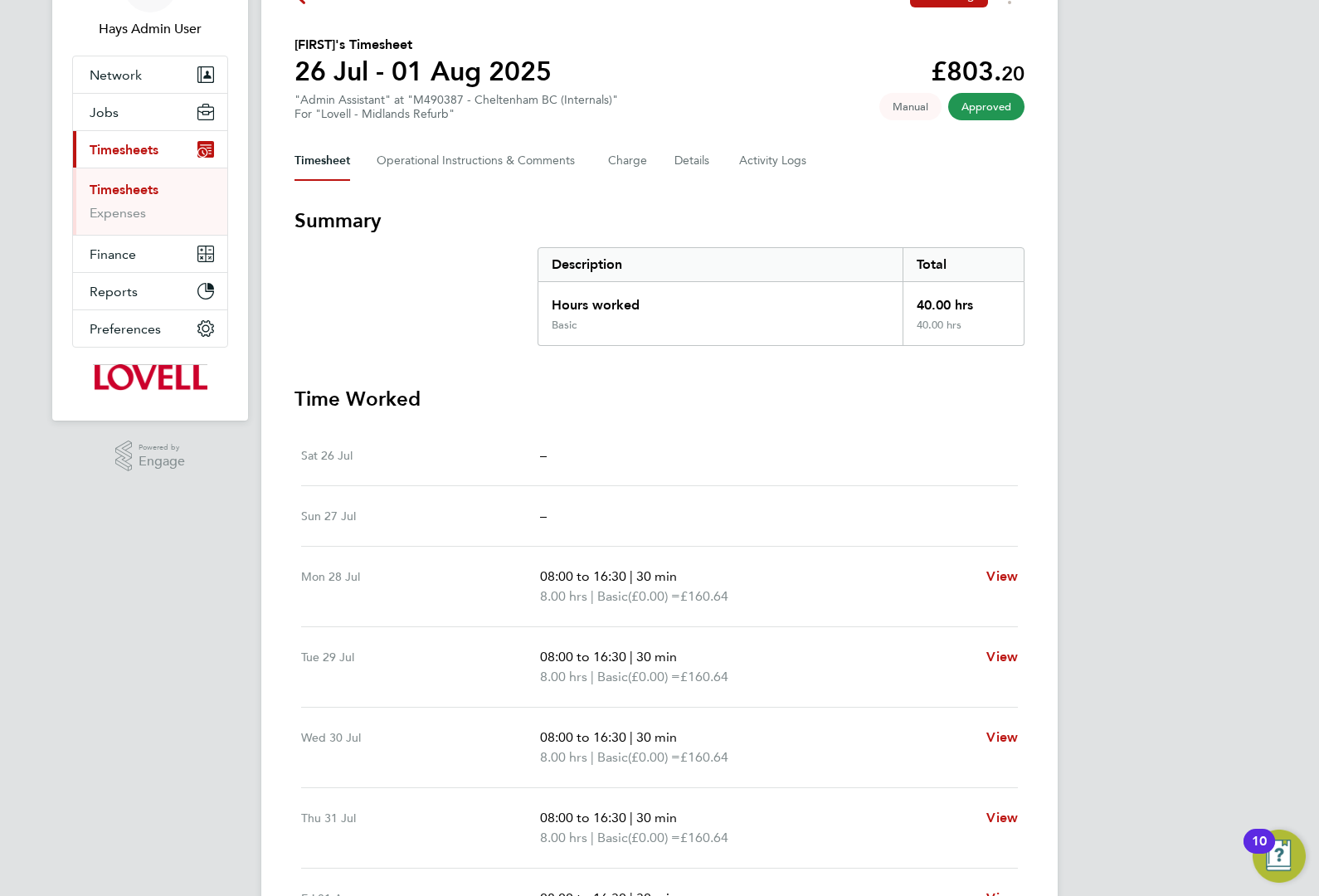 scroll, scrollTop: 207, scrollLeft: 0, axis: vertical 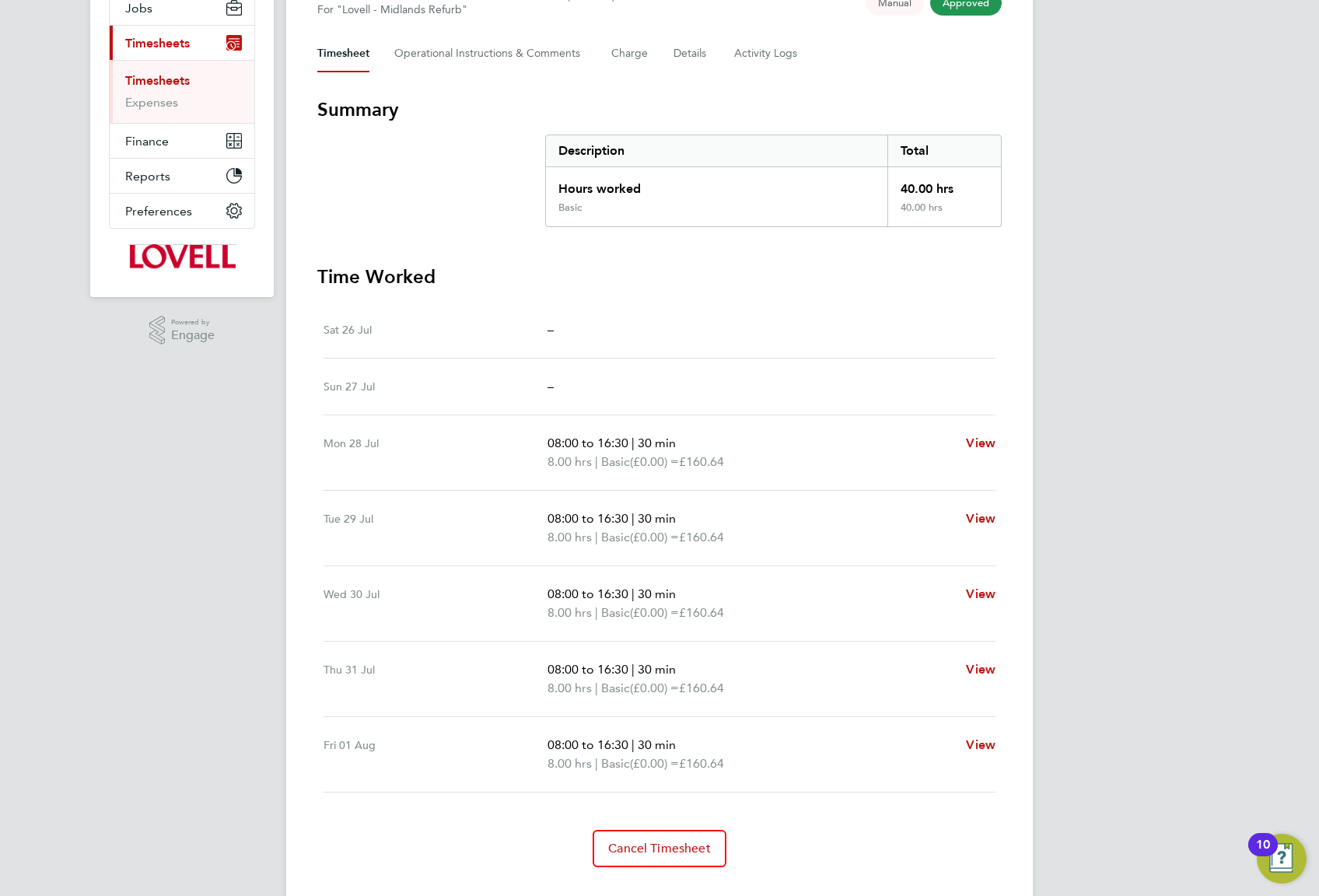 drag, startPoint x: 1200, startPoint y: 6, endPoint x: 834, endPoint y: 683, distance: 769.6005 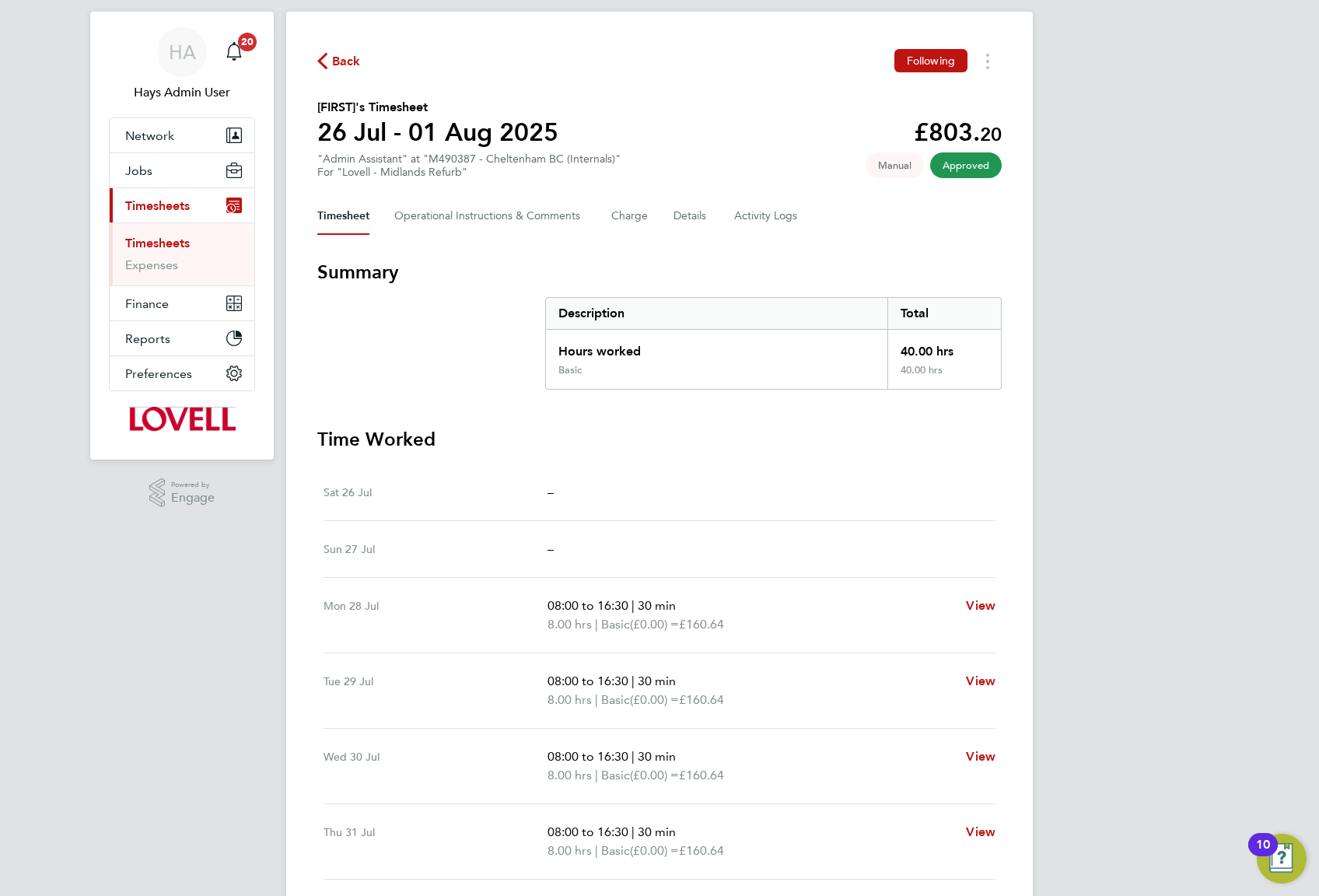 scroll, scrollTop: 0, scrollLeft: 0, axis: both 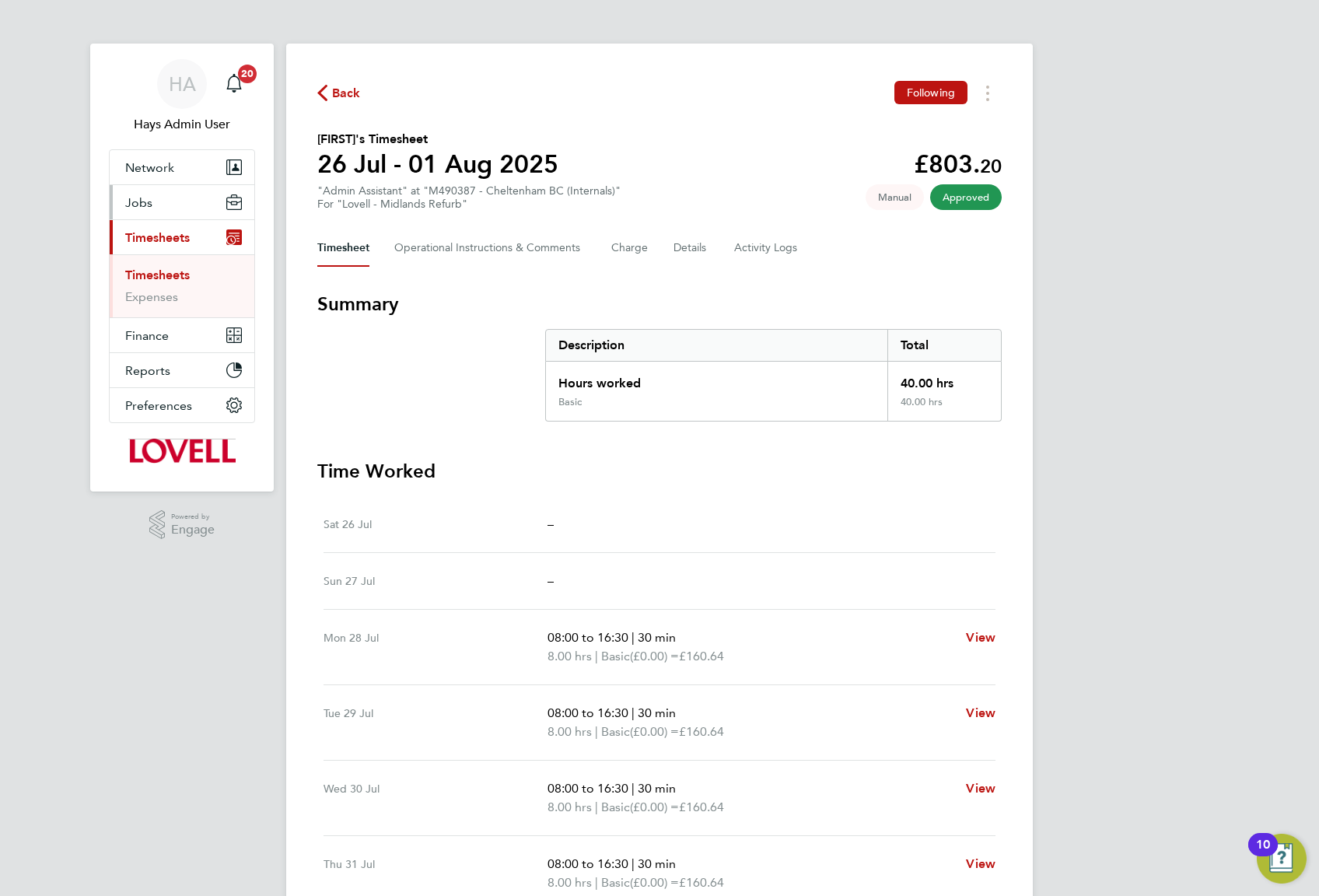 click on "Jobs" at bounding box center (182, 202) 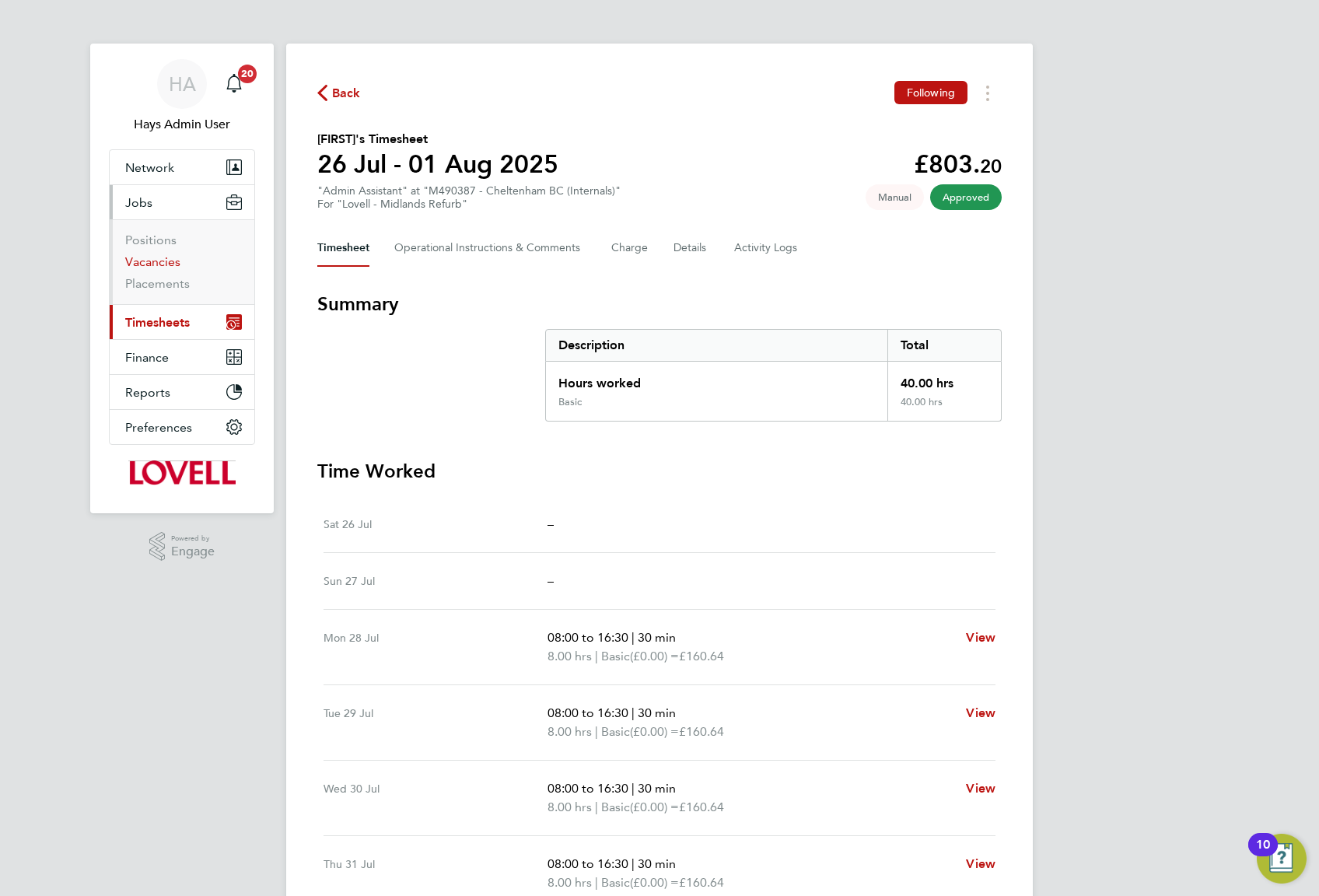 click on "Vacancies" at bounding box center (152, 261) 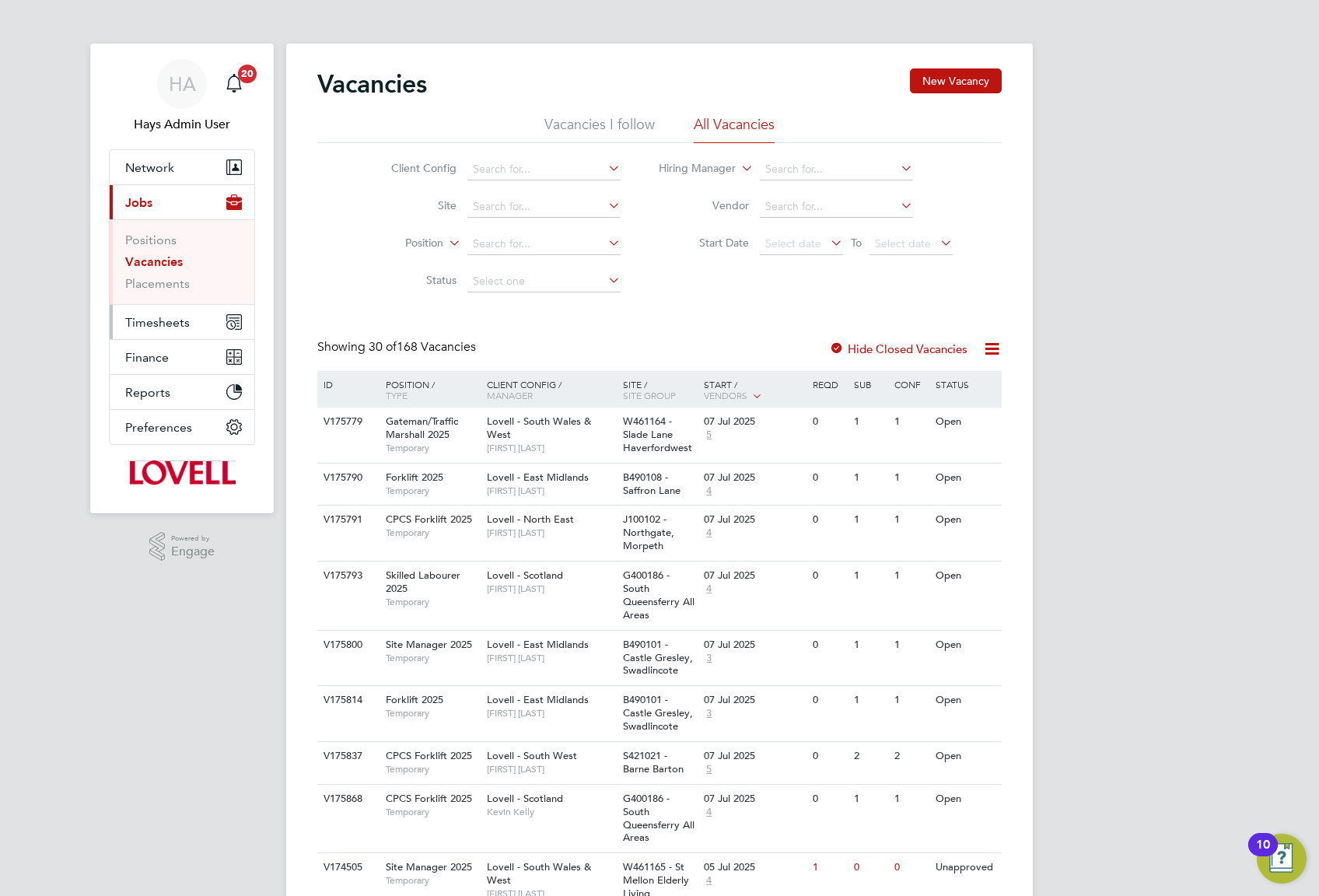 click on "Timesheets" at bounding box center [157, 322] 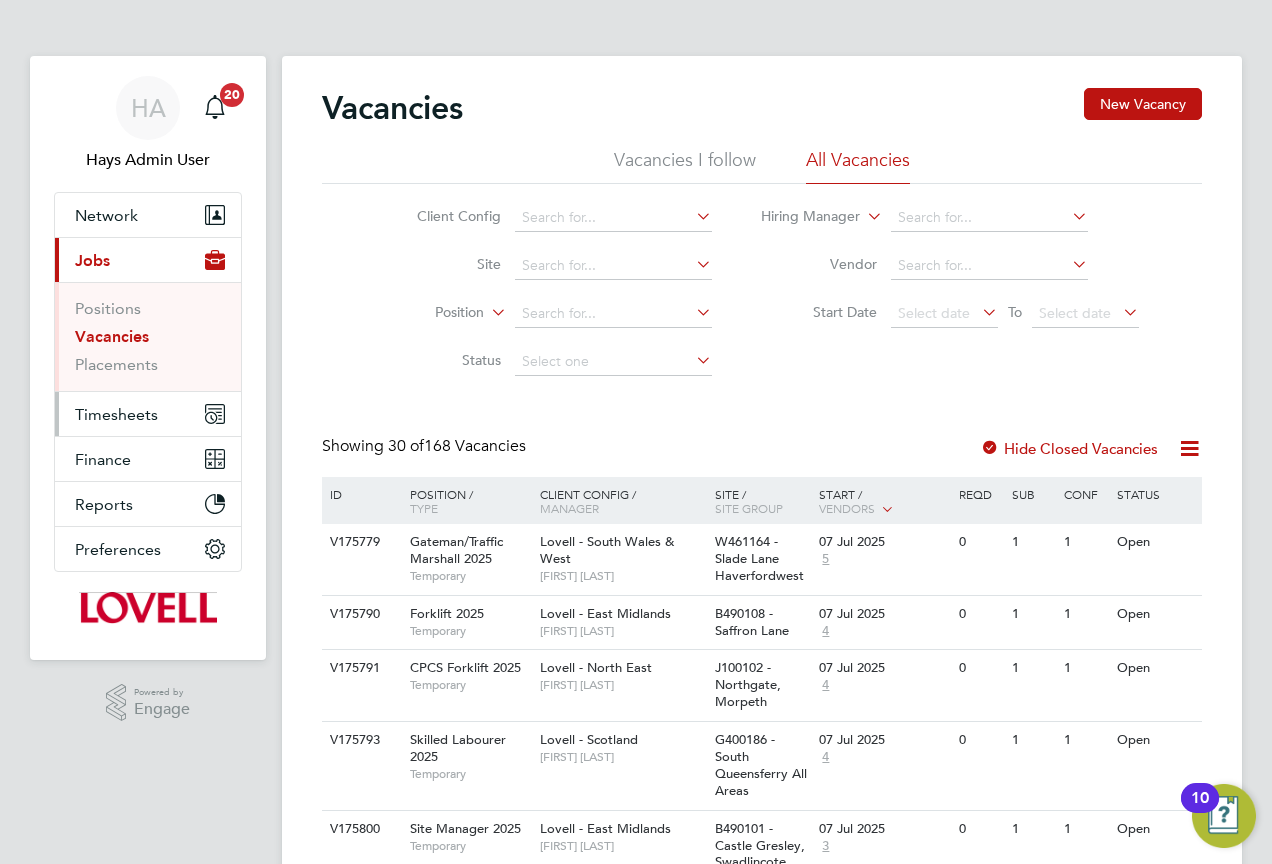 click on "Timesheets" at bounding box center [116, 414] 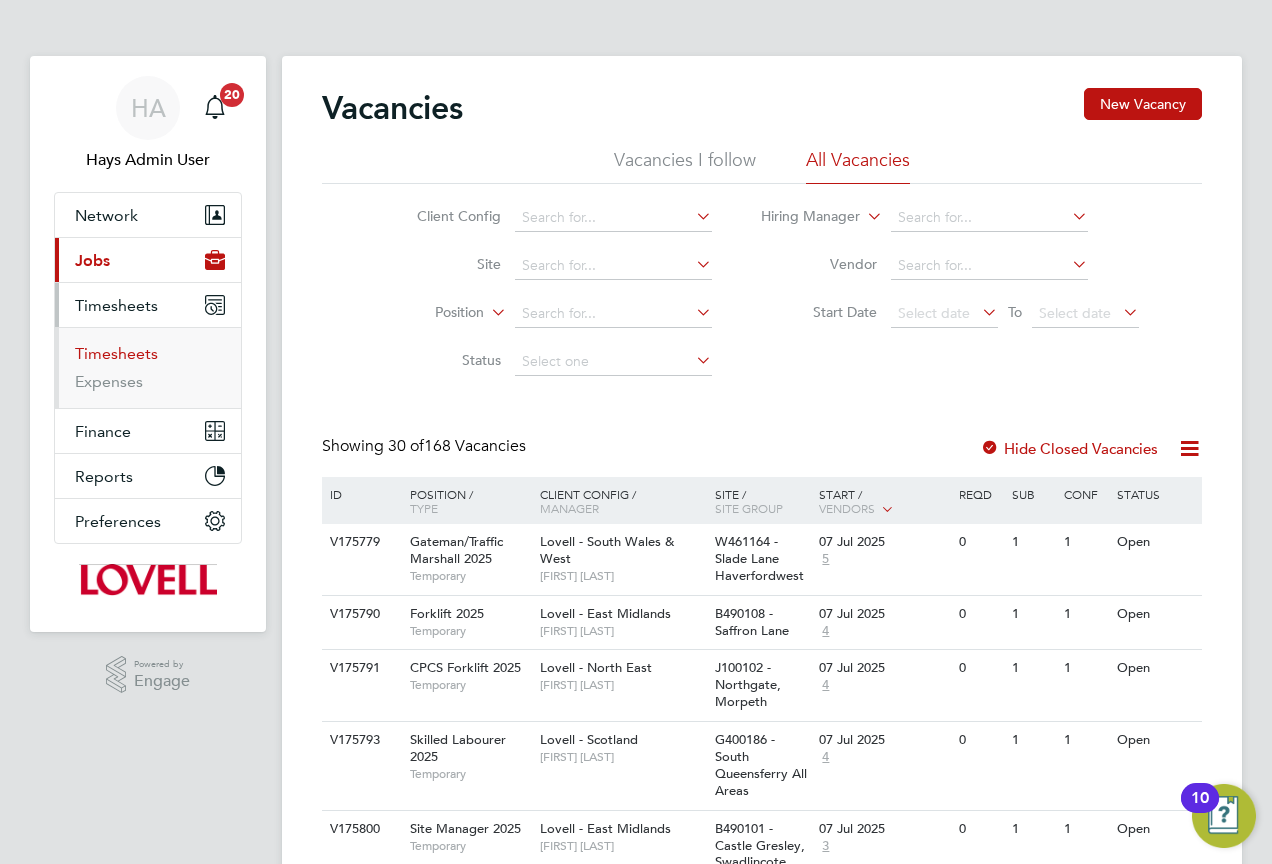 click on "Timesheets" at bounding box center (116, 353) 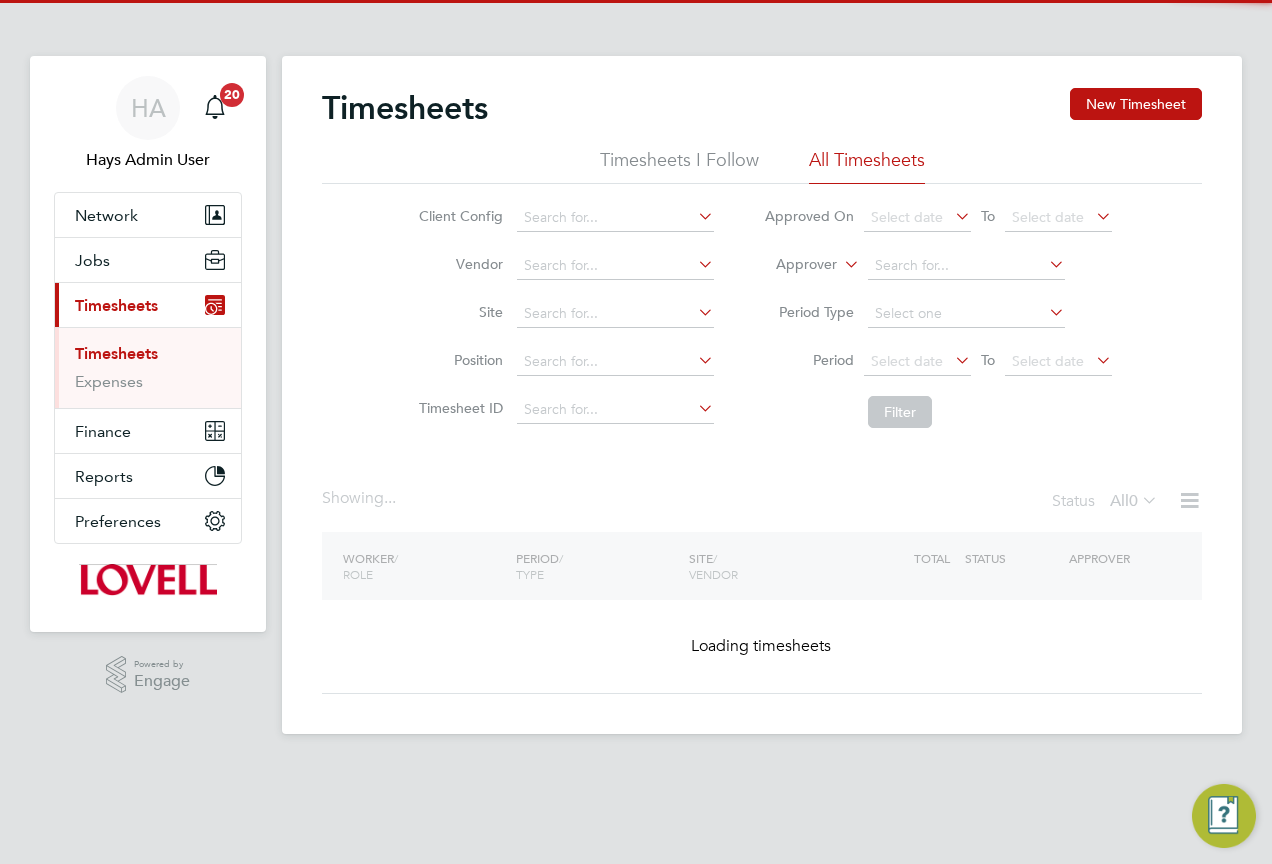 click 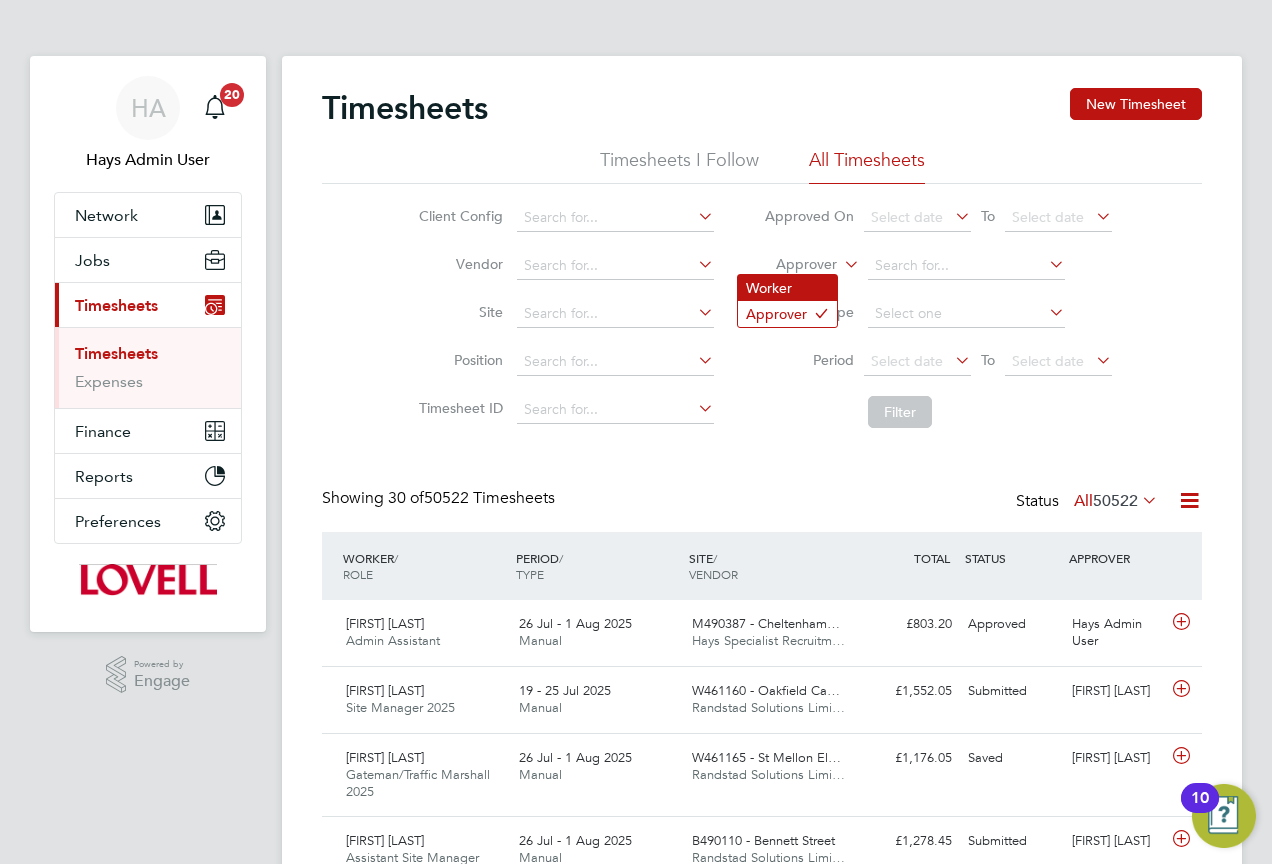 scroll, scrollTop: 10, scrollLeft: 10, axis: both 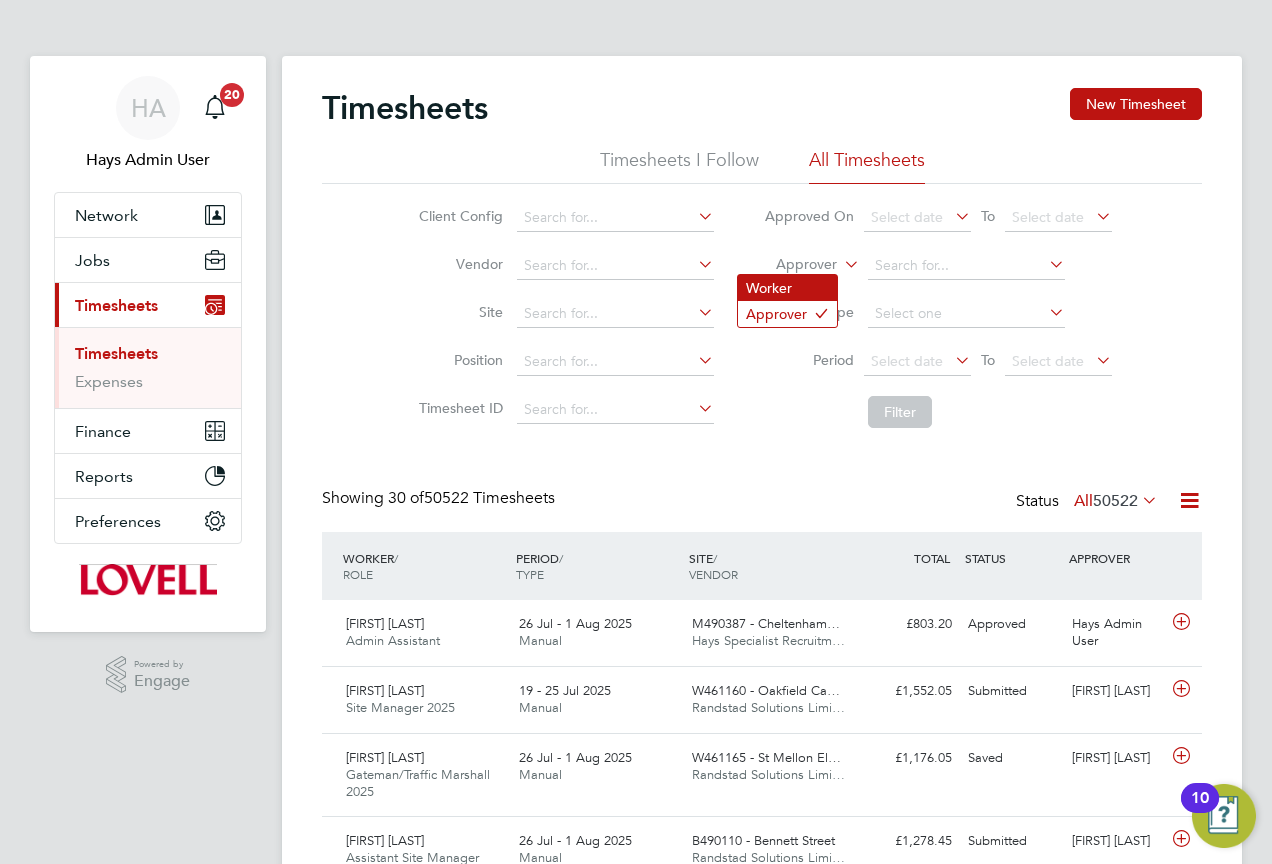 click on "Worker" 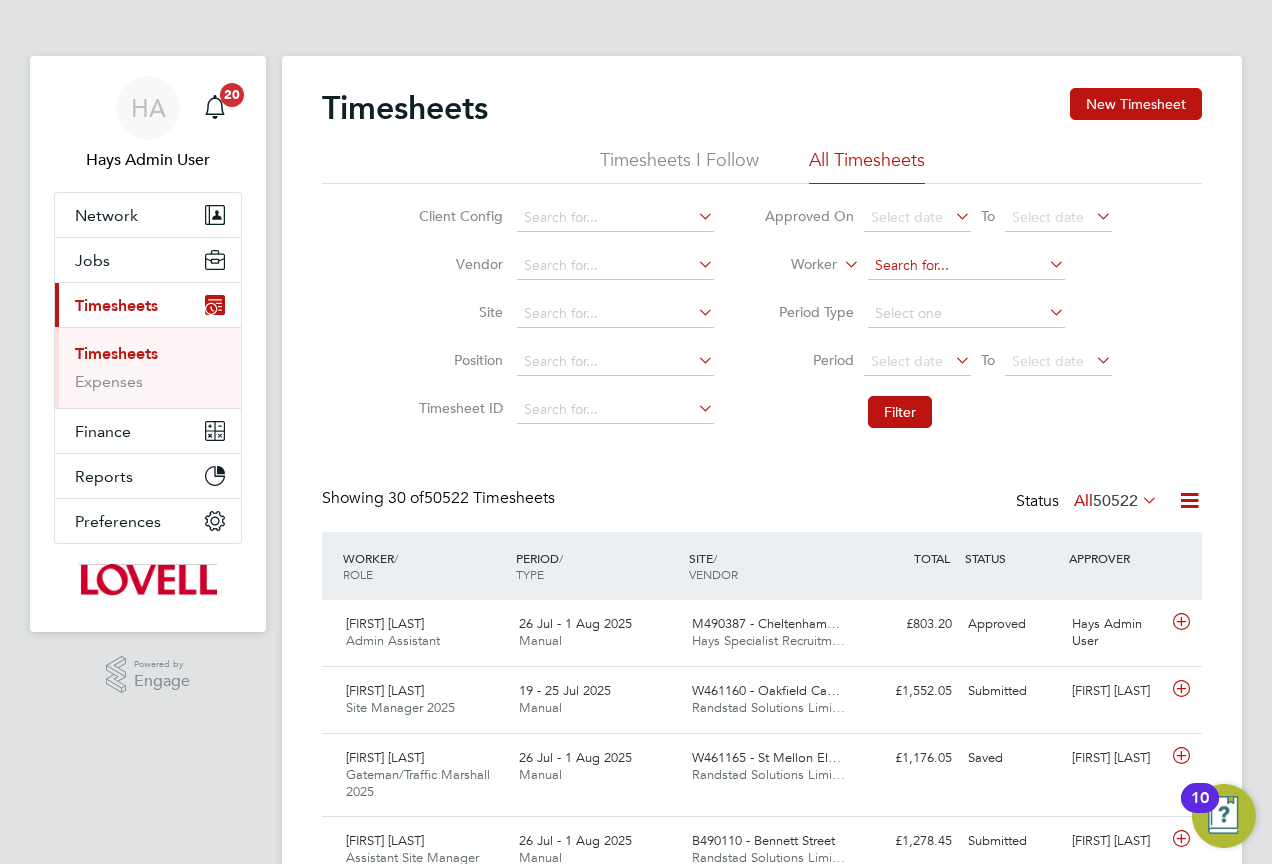 click 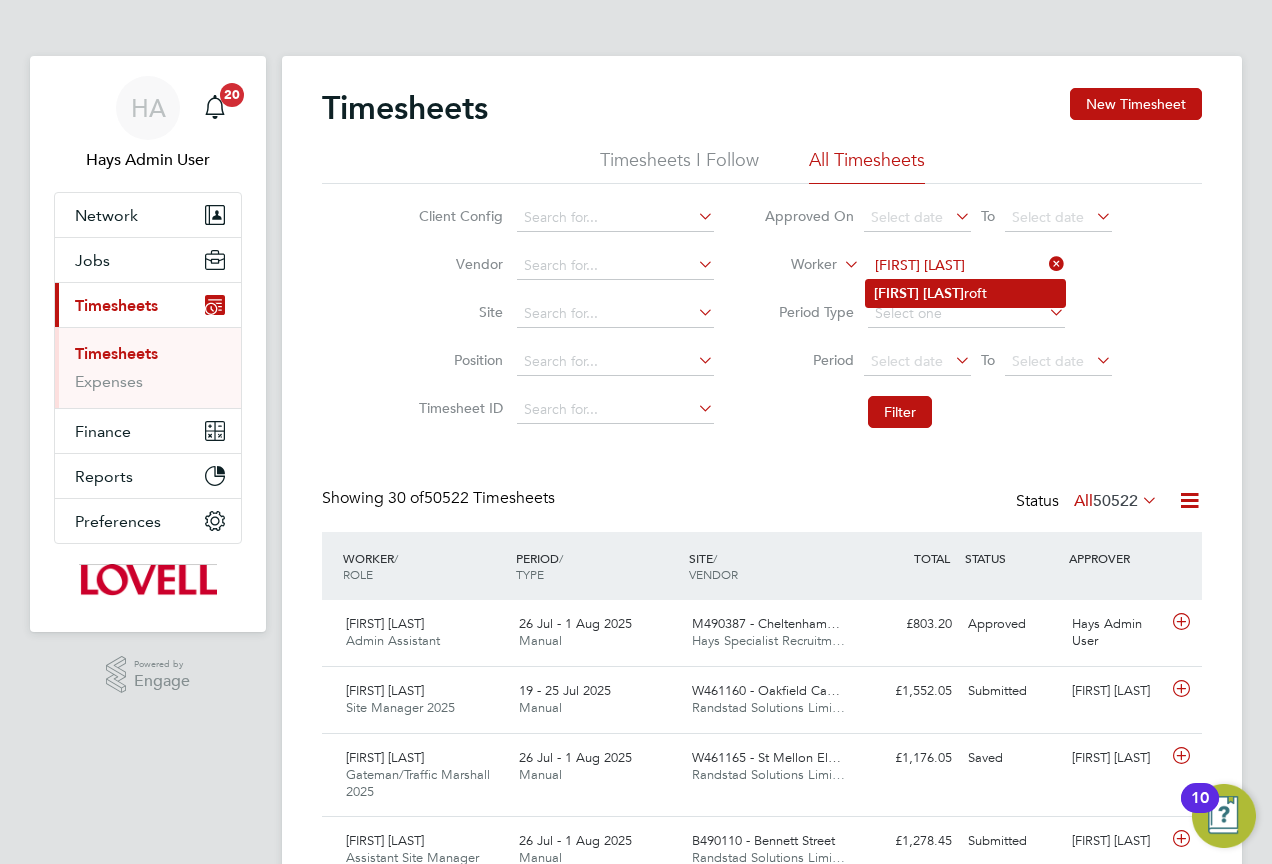 click on "Ian   Ashc roft" 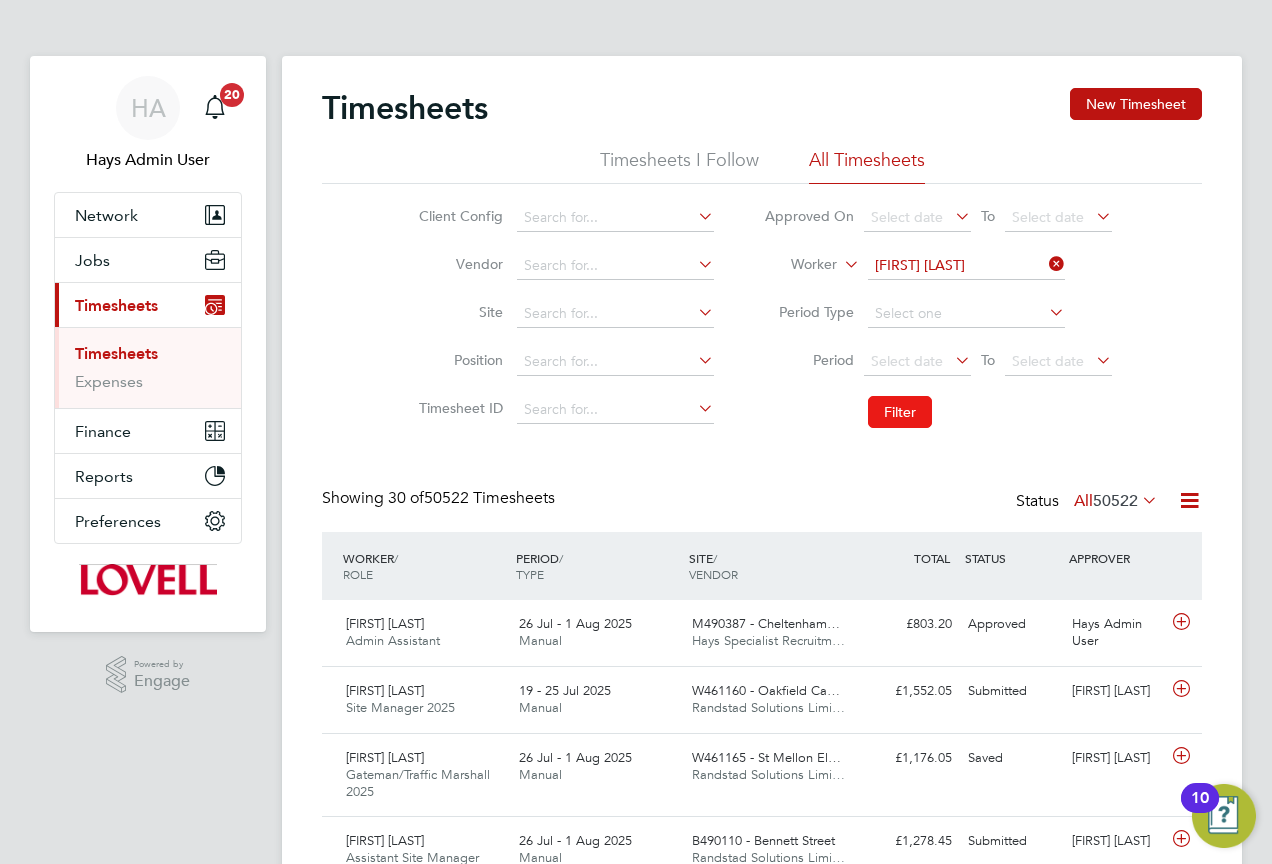 click on "Filter" 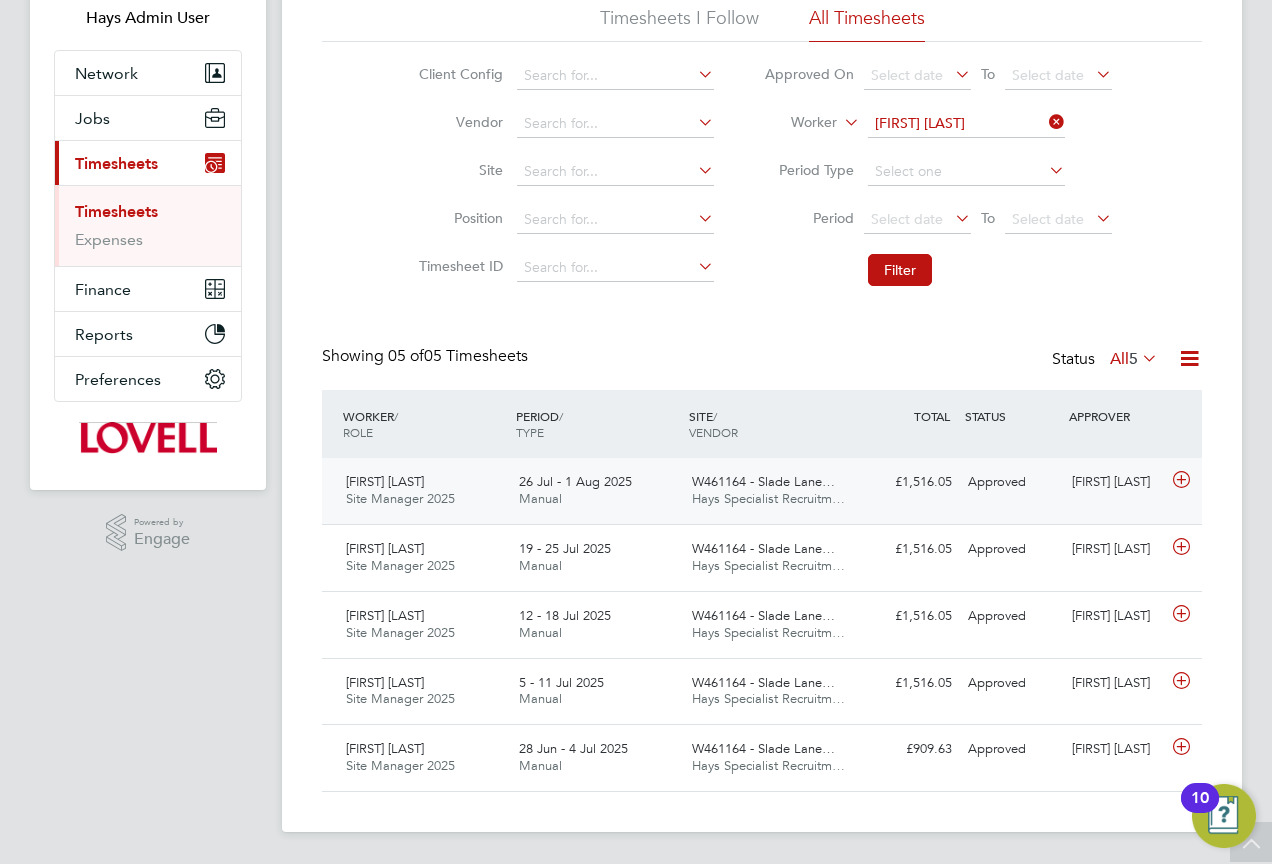 click on "Ian Ashcroft Site Manager 2025   26 Jul - 1 Aug 2025 26 Jul - 1 Aug 2025 Manual W461164 - Slade Lane… Hays Specialist Recruitm… £1,516.05 Approved Approved Lee Winston" 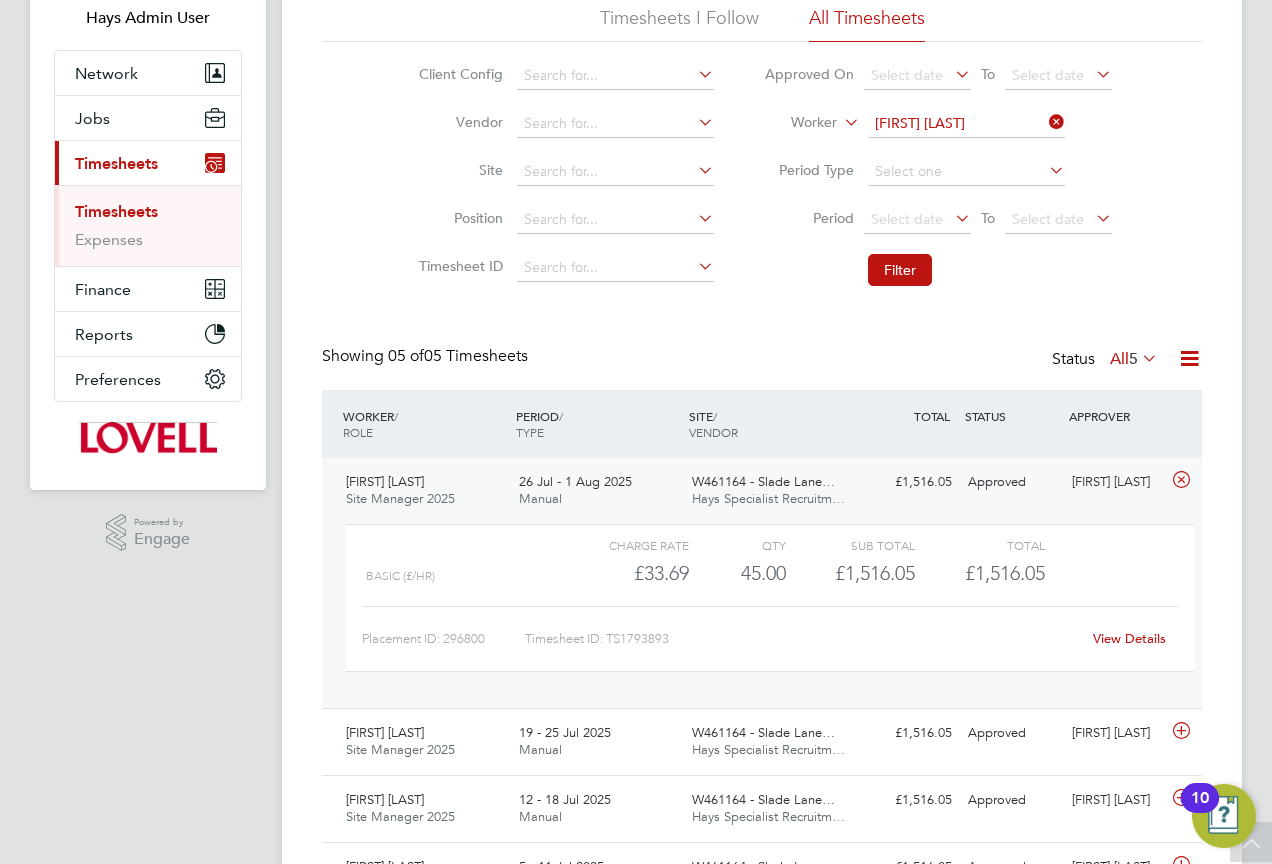 click on "View Details" 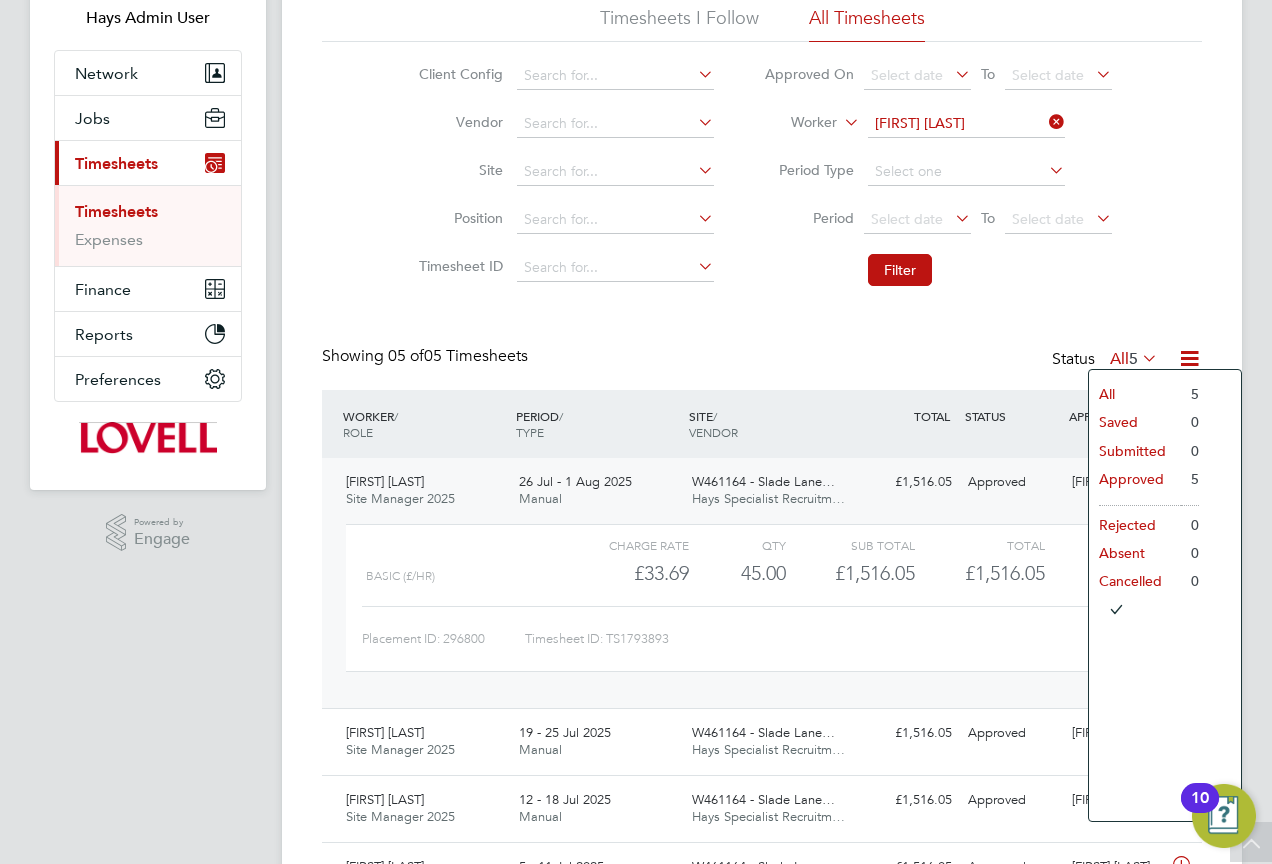 click on "Worker   Ian Ashcroft" 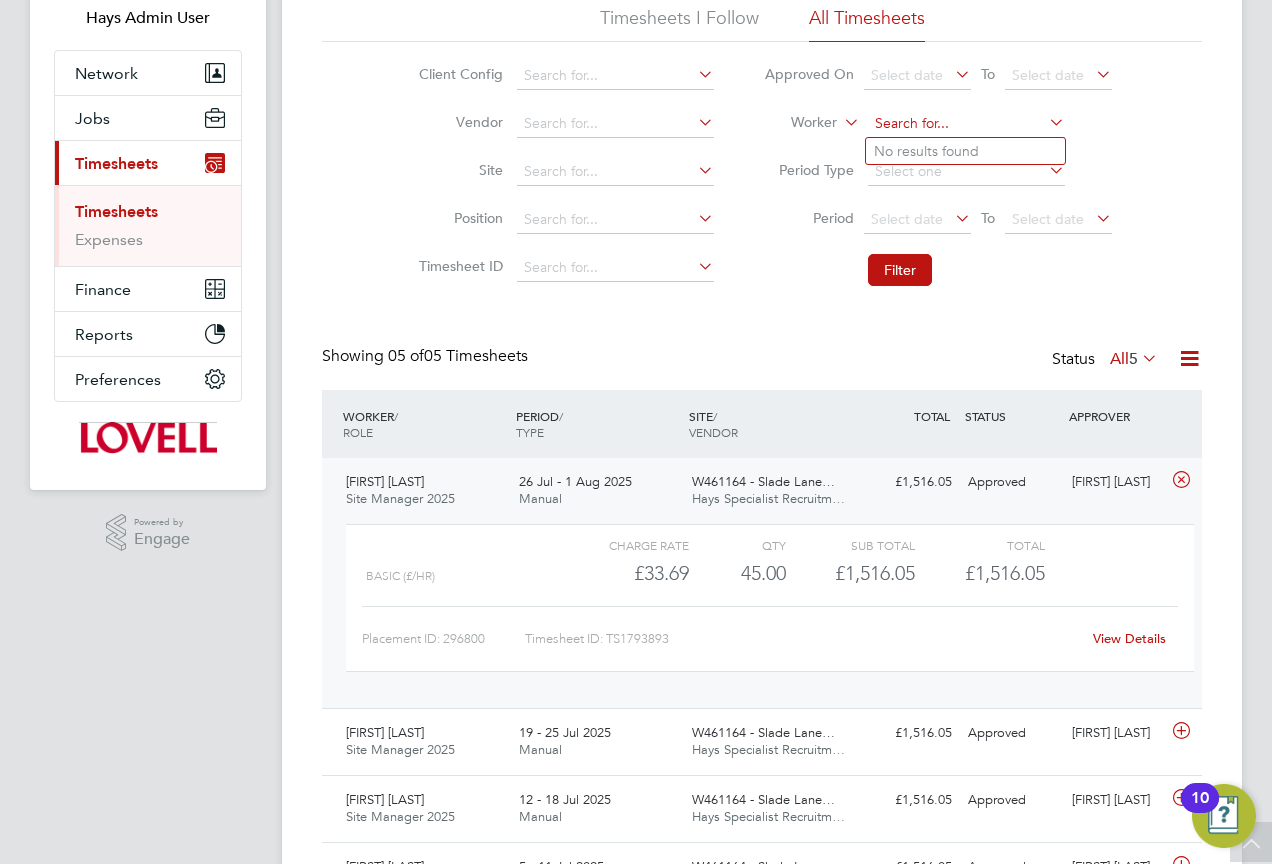click 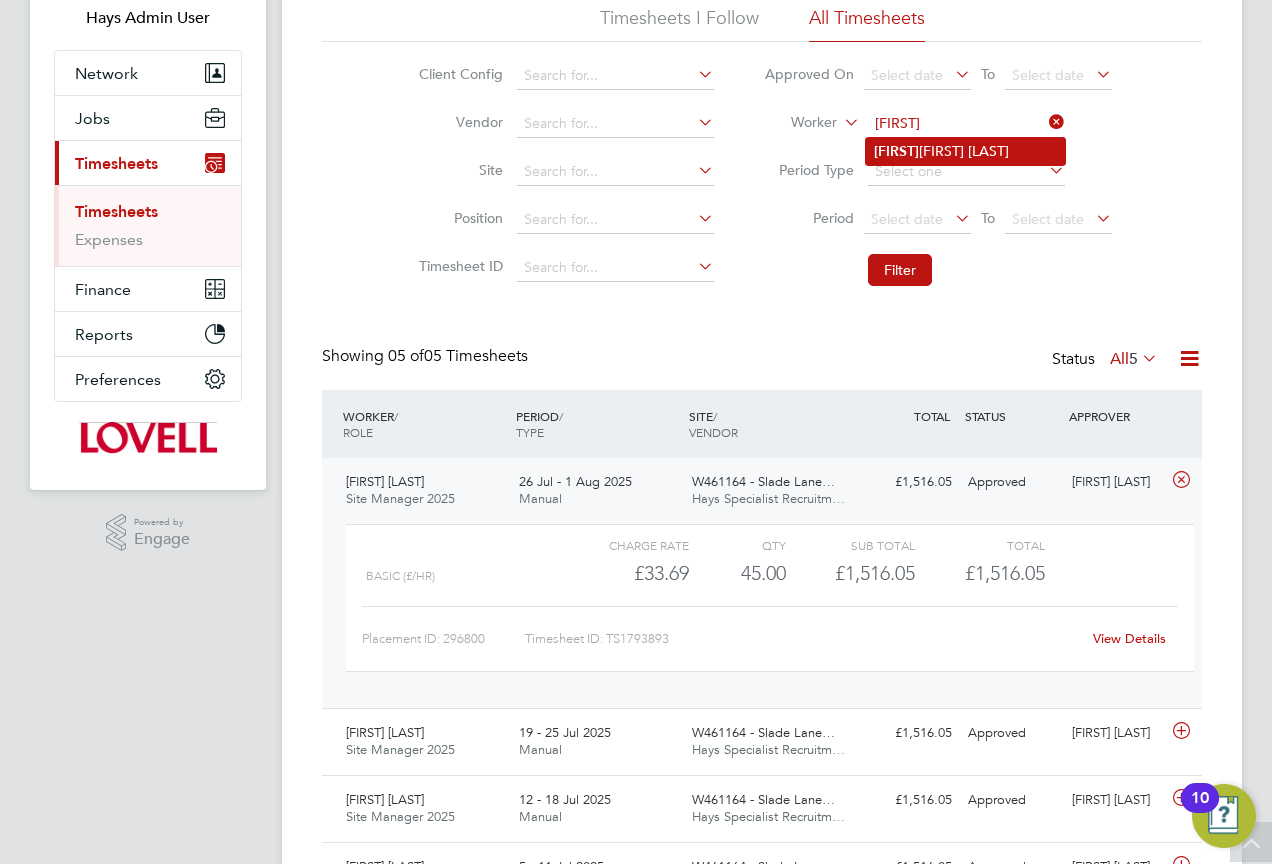 click on "Abubaka r Umar" 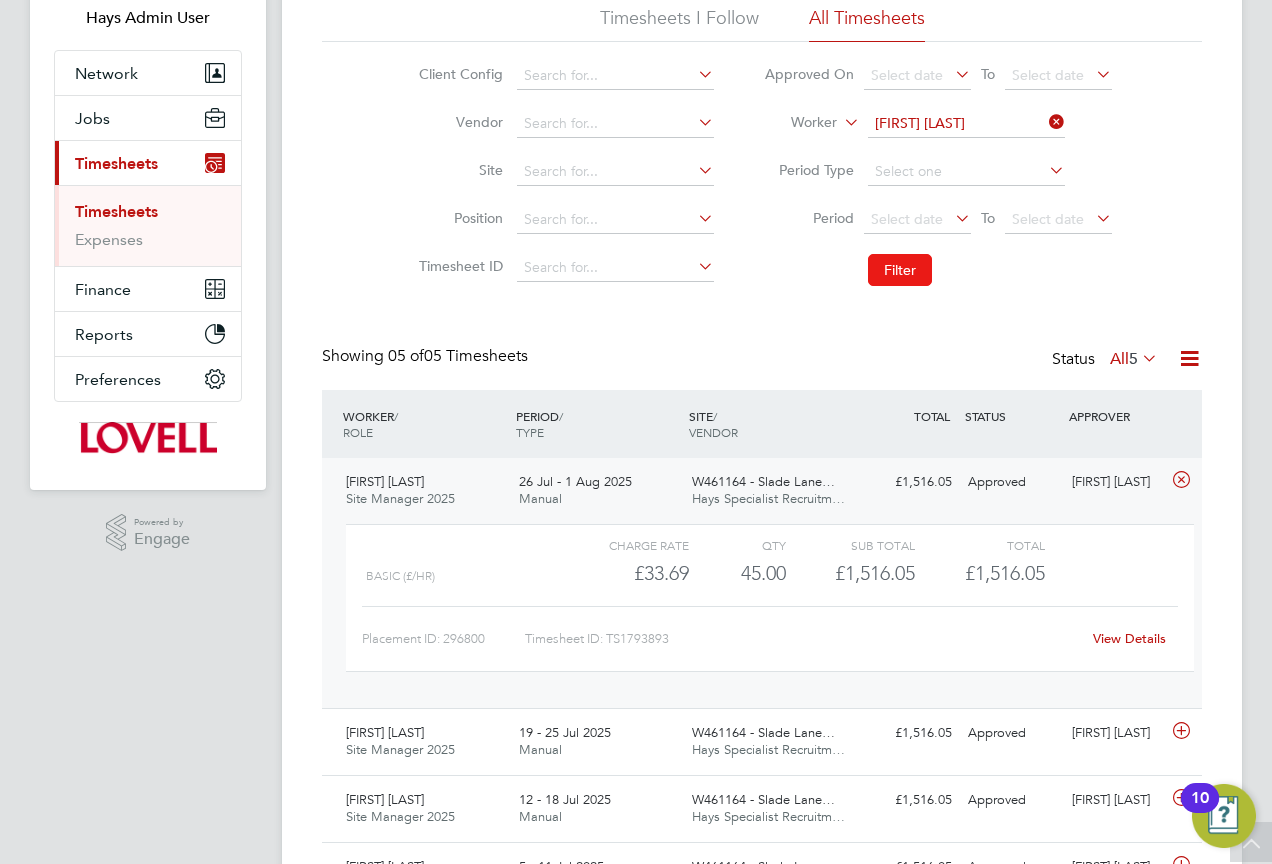 click on "Filter" 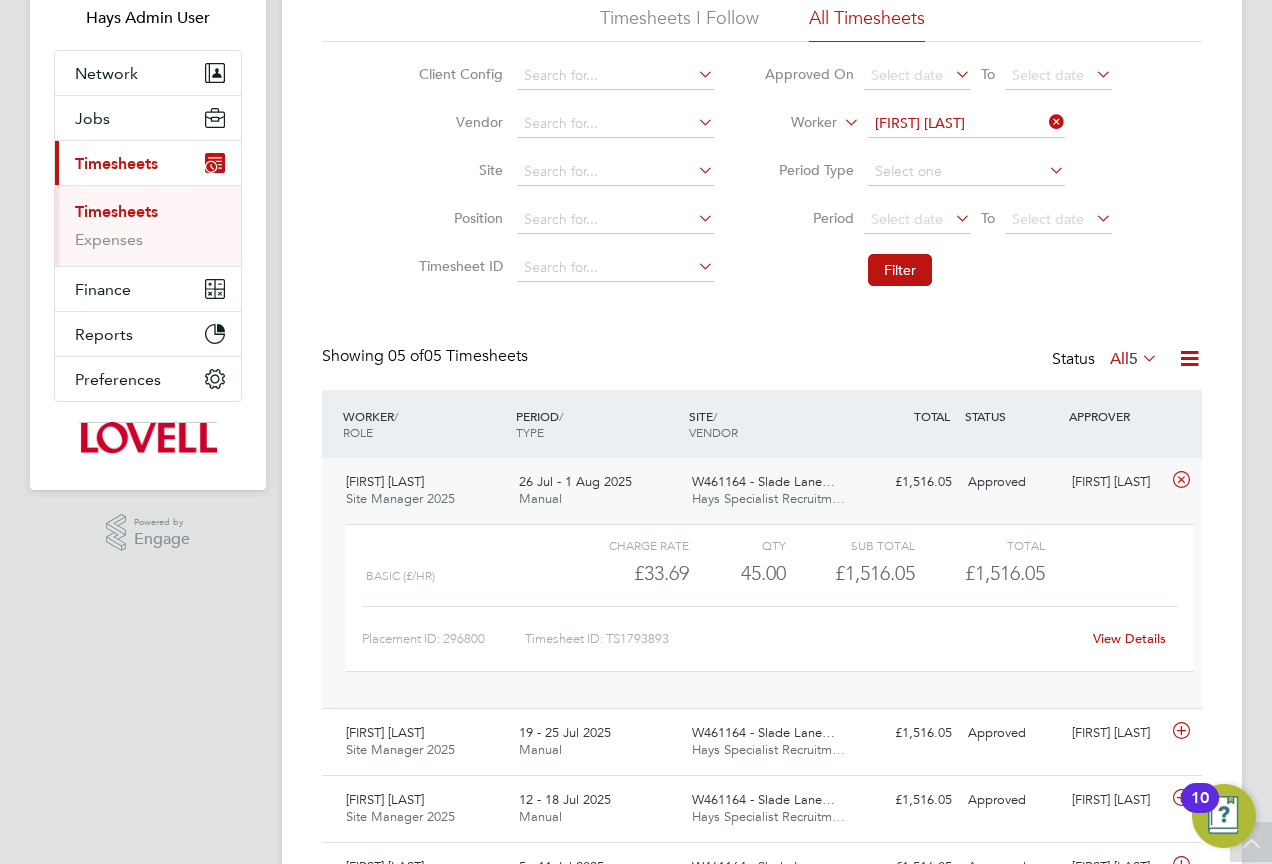 scroll, scrollTop: 0, scrollLeft: 0, axis: both 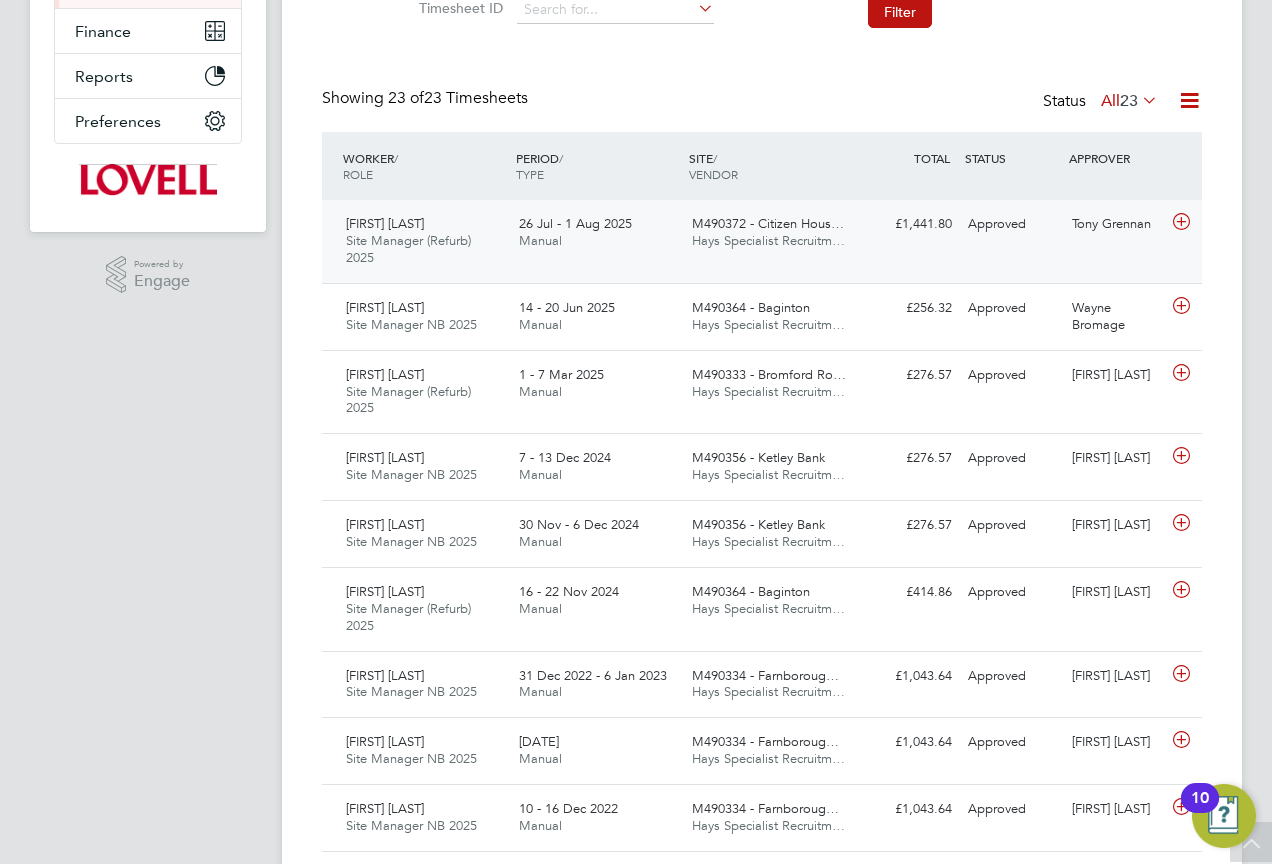 click on "26 Jul - 1 Aug 2025 Manual" 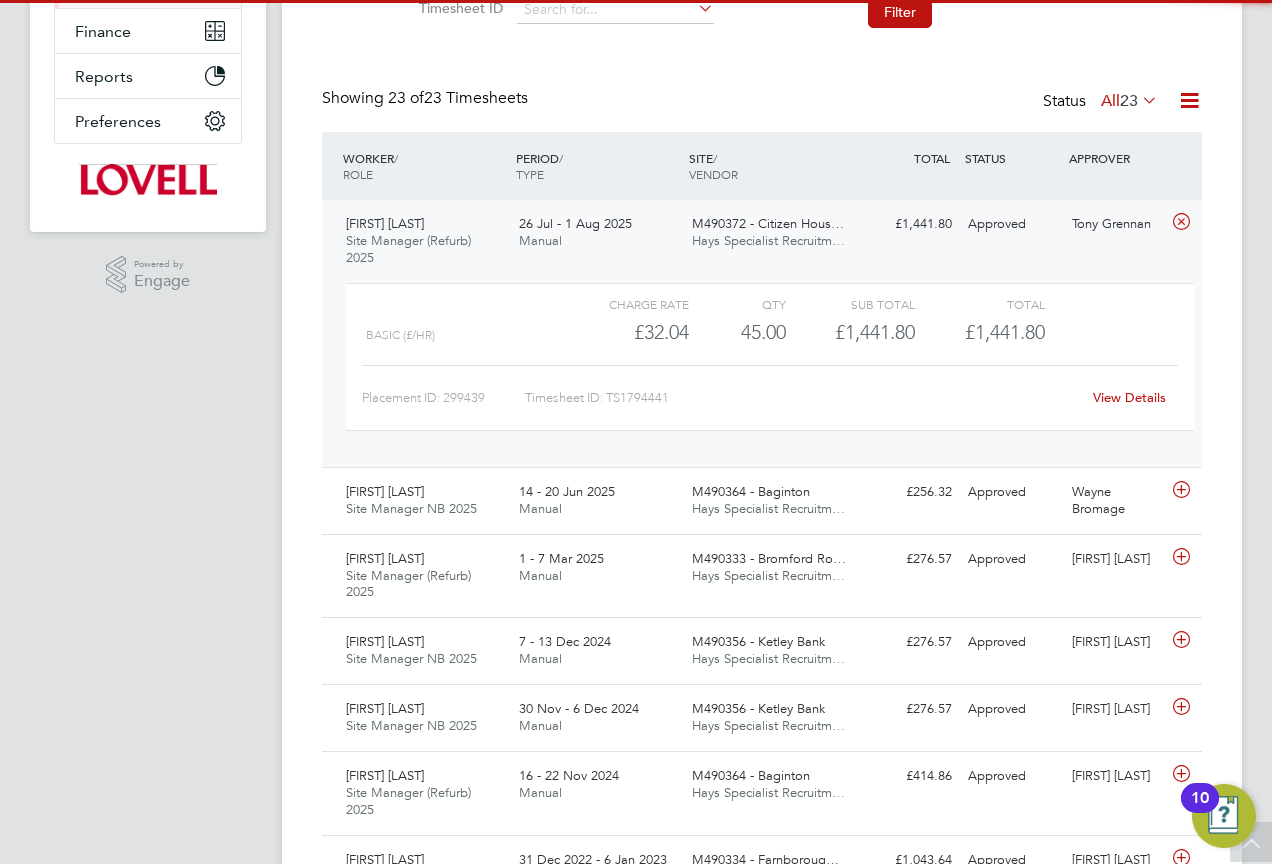 click on "View Details" 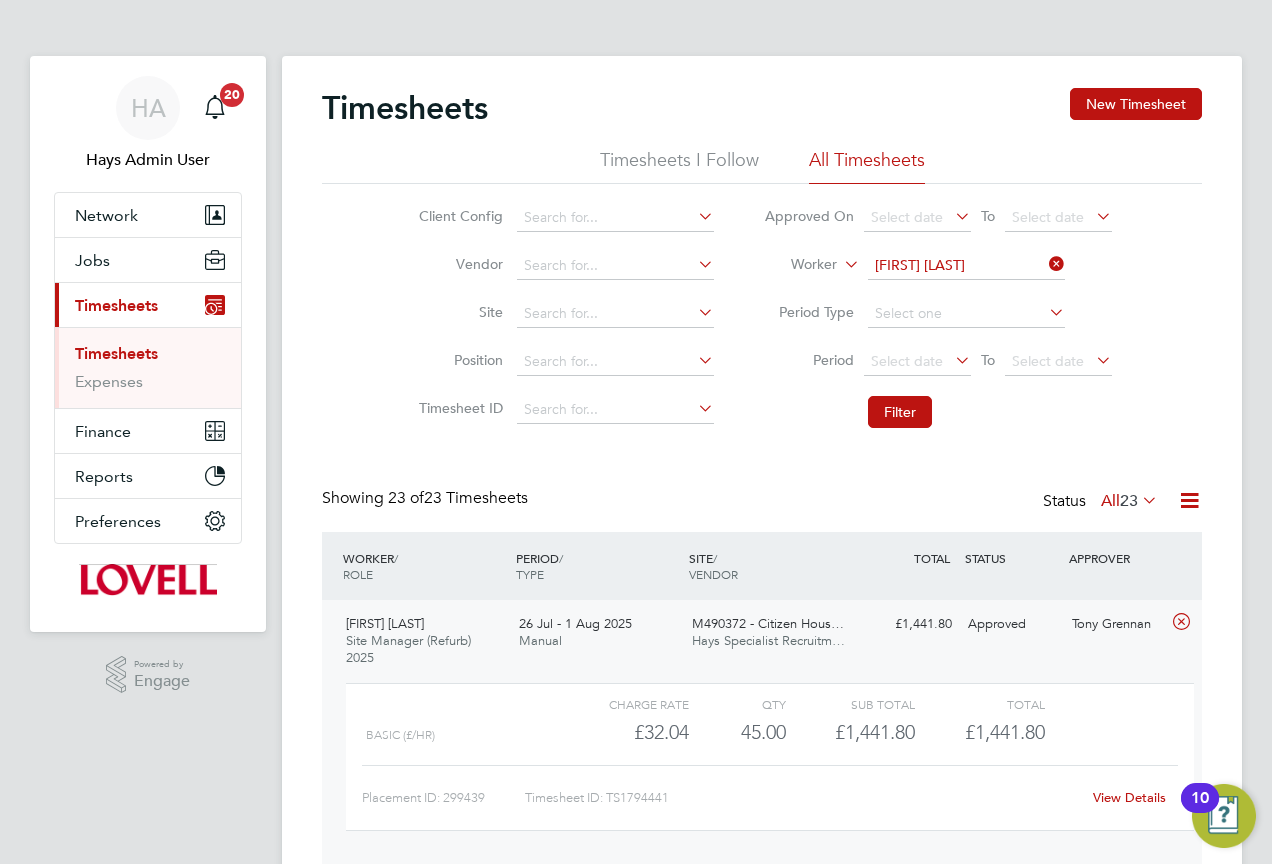 click 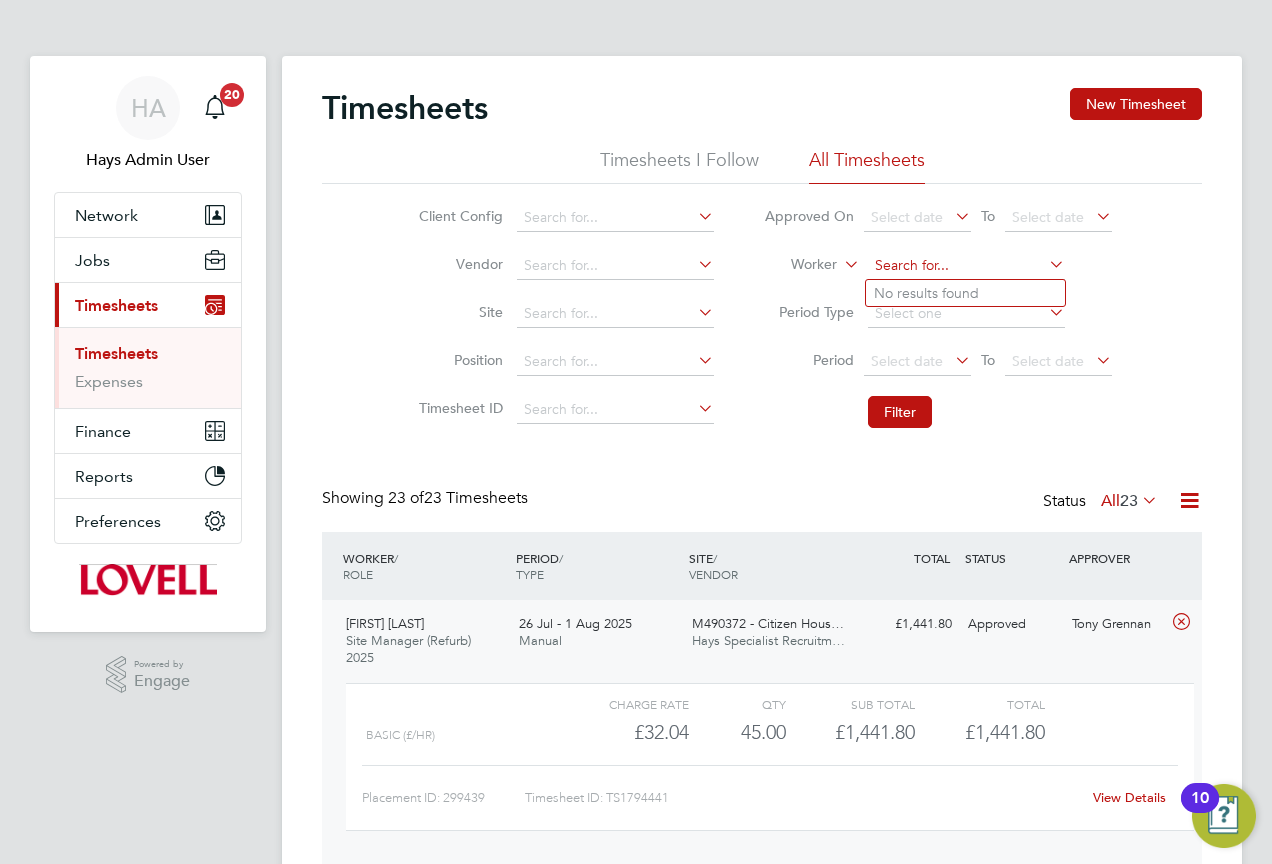 click 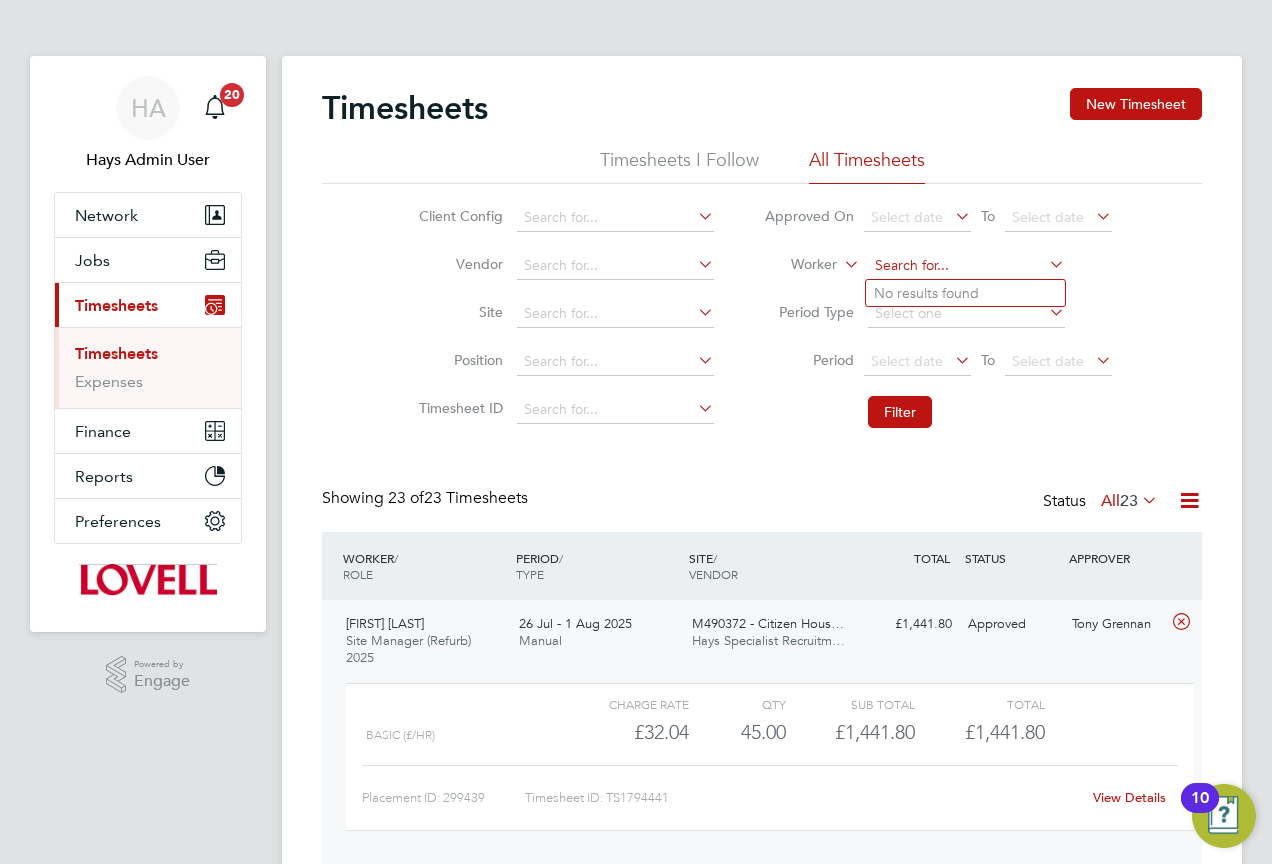 paste on "Keyon Browne" 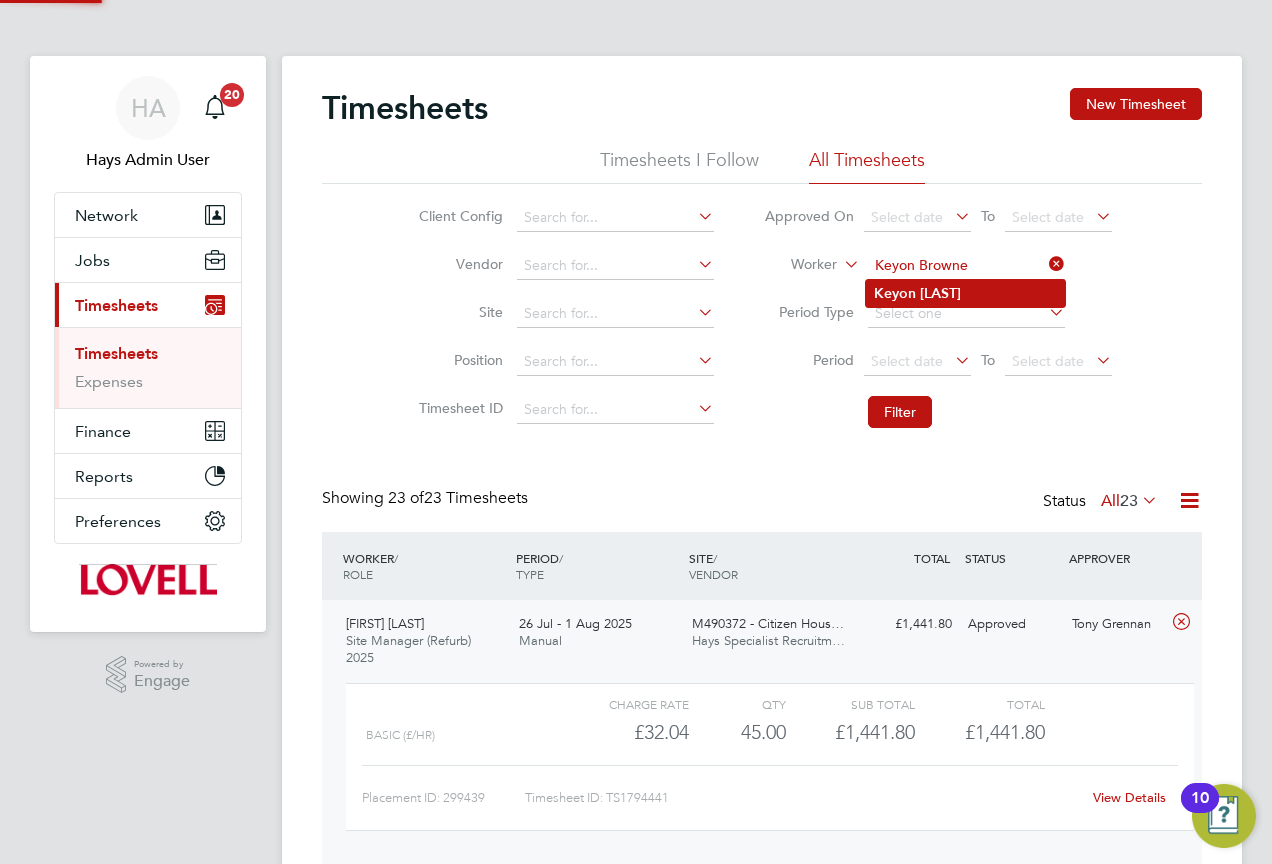 type on "Keyon Browne" 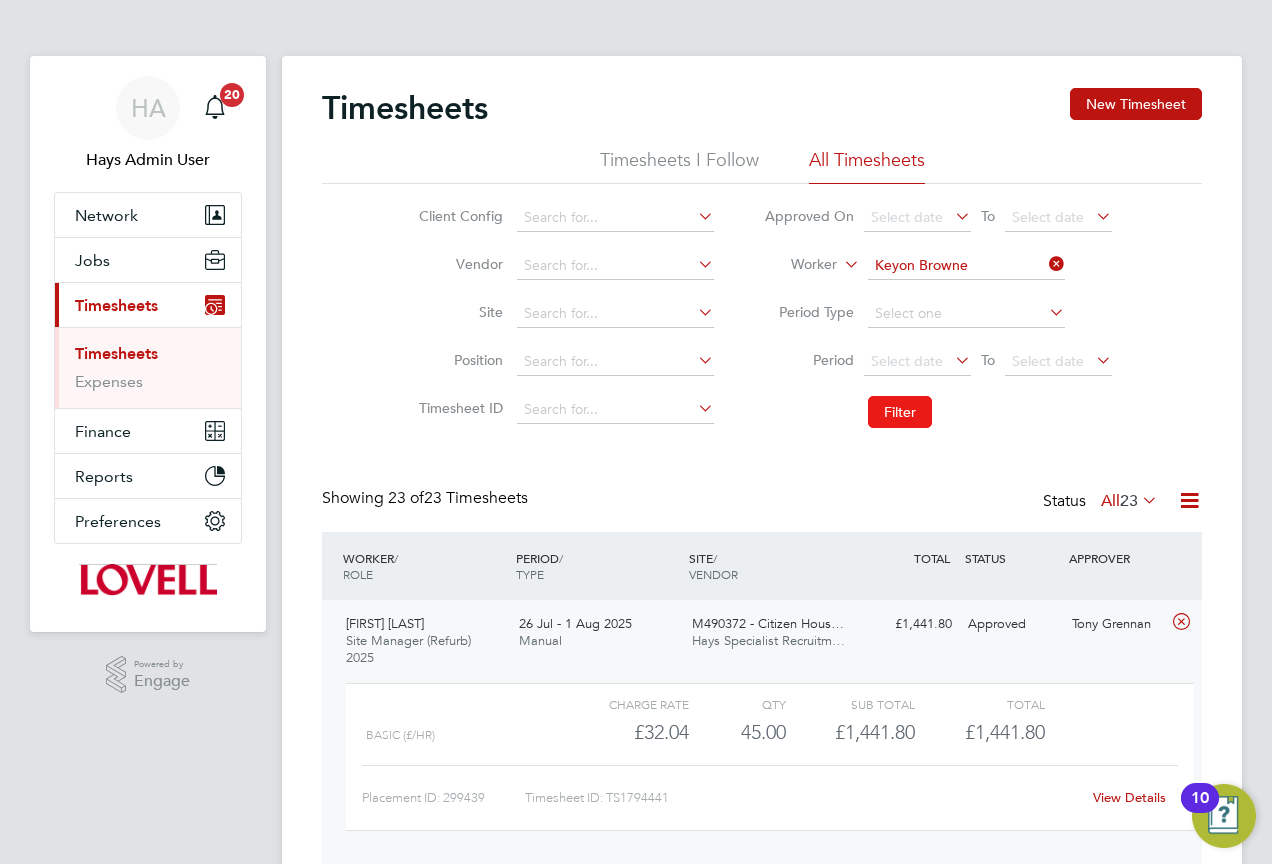 click on "Filter" 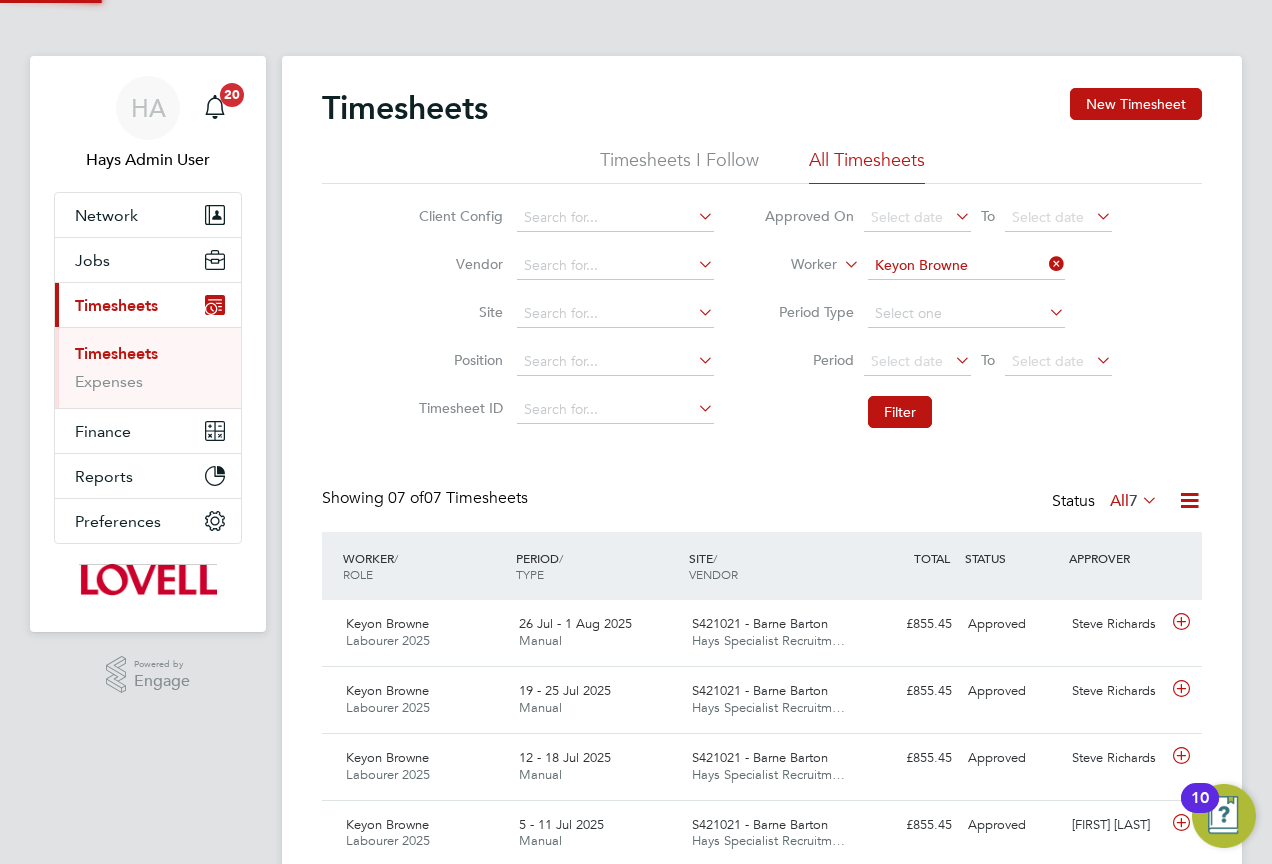 scroll, scrollTop: 10, scrollLeft: 10, axis: both 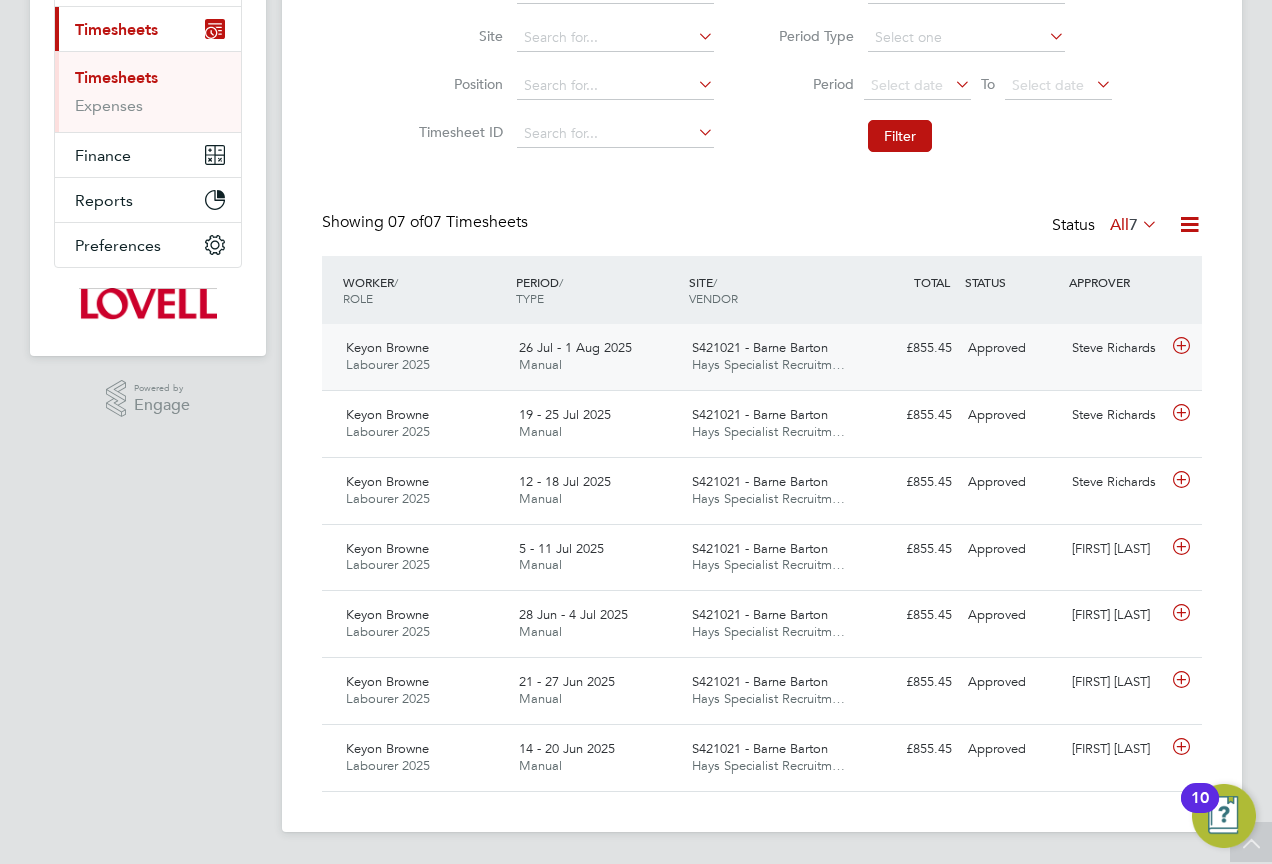 click on "S421021 - Barne Barton Hays Specialist Recruitm…" 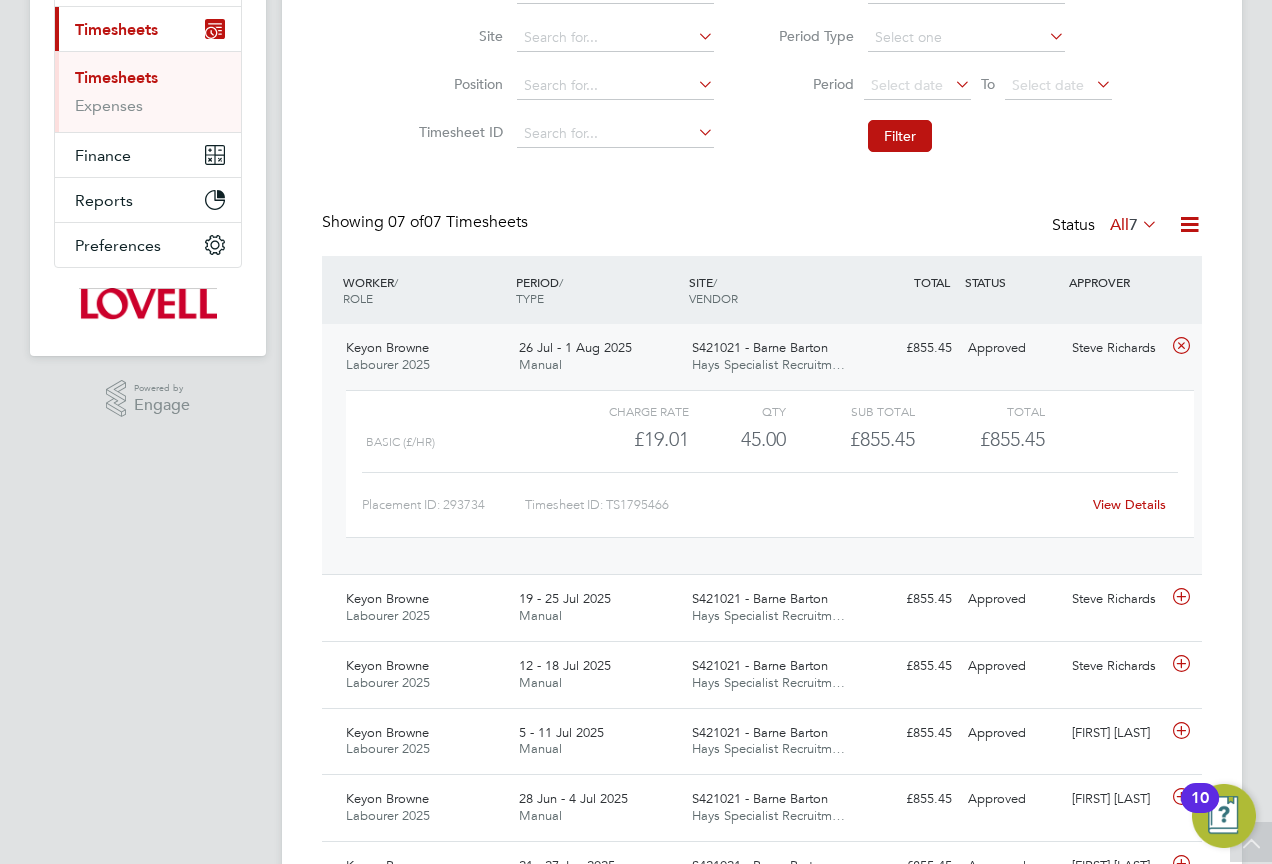 click on "View Details" 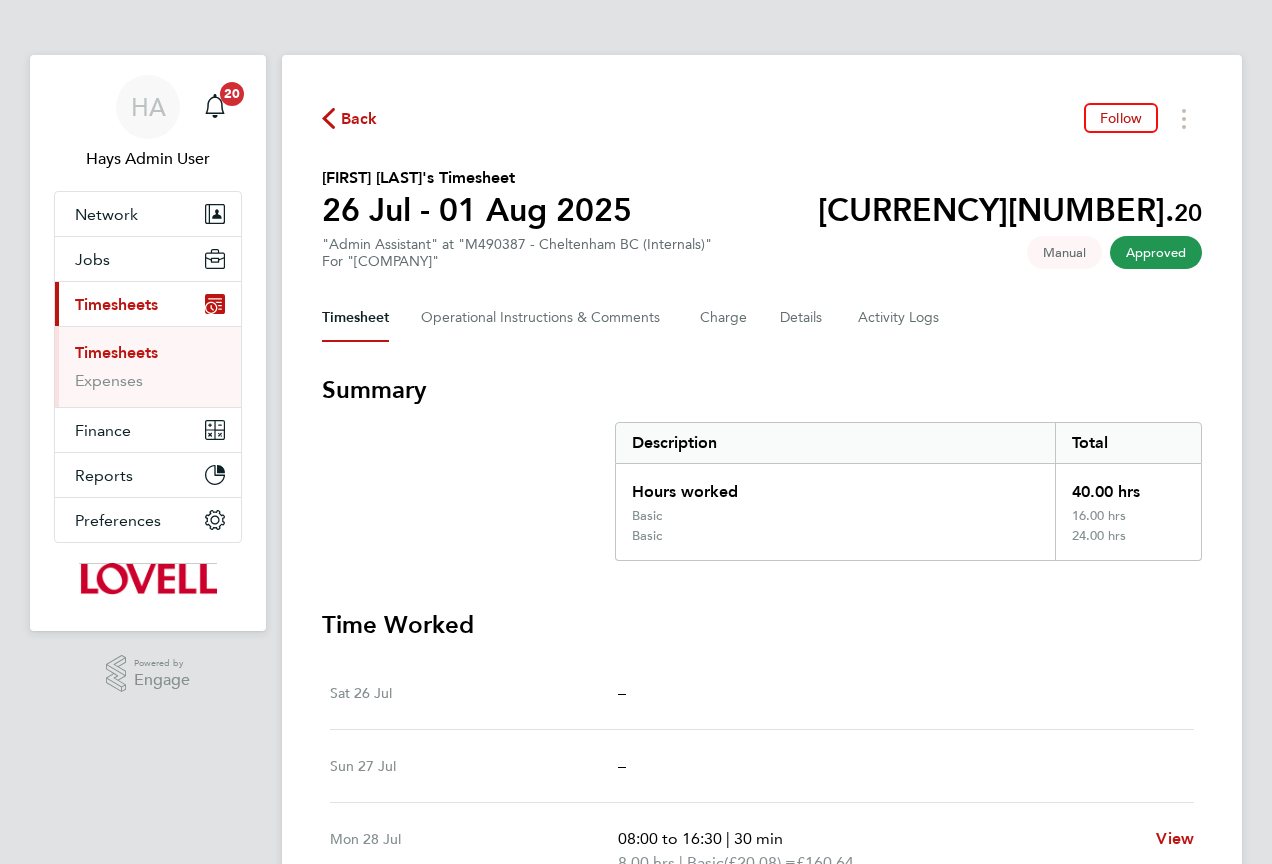scroll, scrollTop: 0, scrollLeft: 0, axis: both 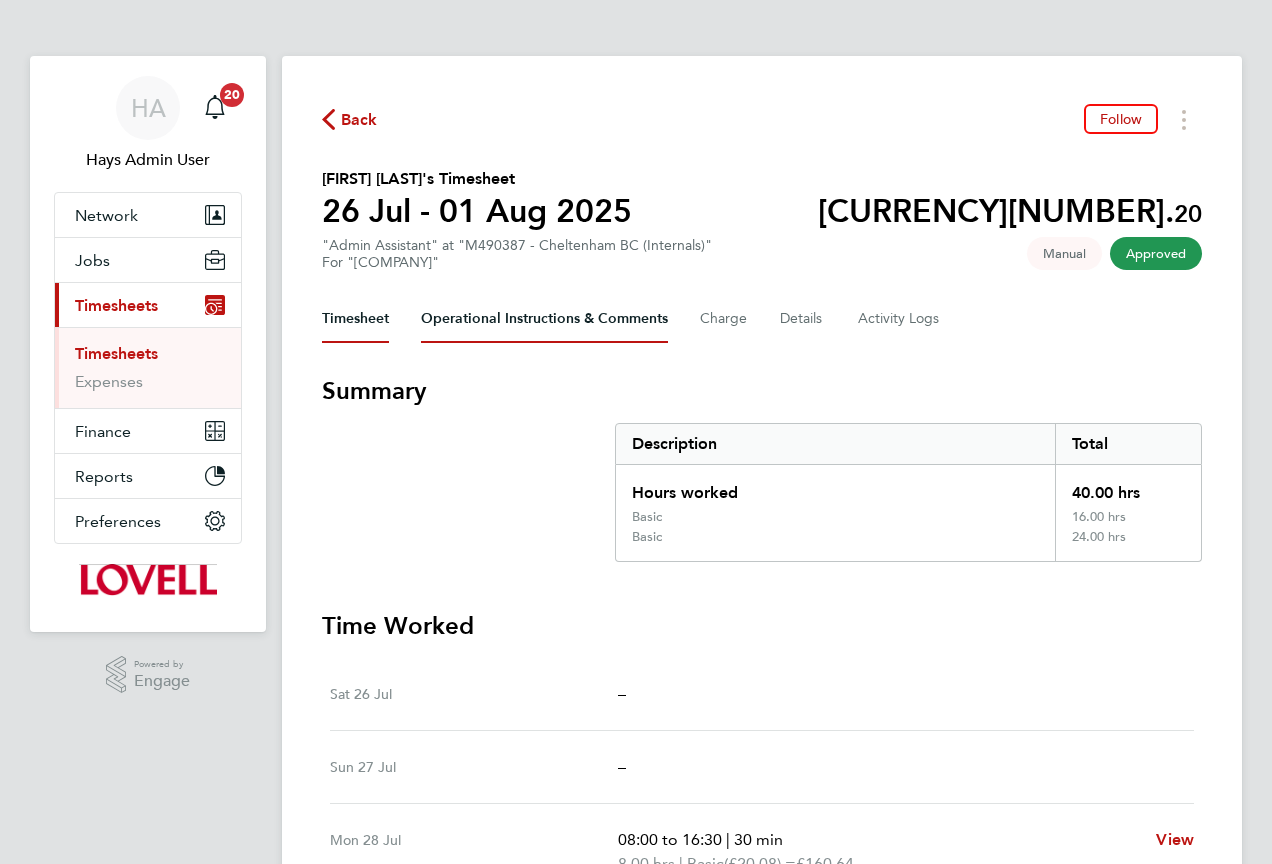 click on "Operational Instructions & Comments" at bounding box center [544, 319] 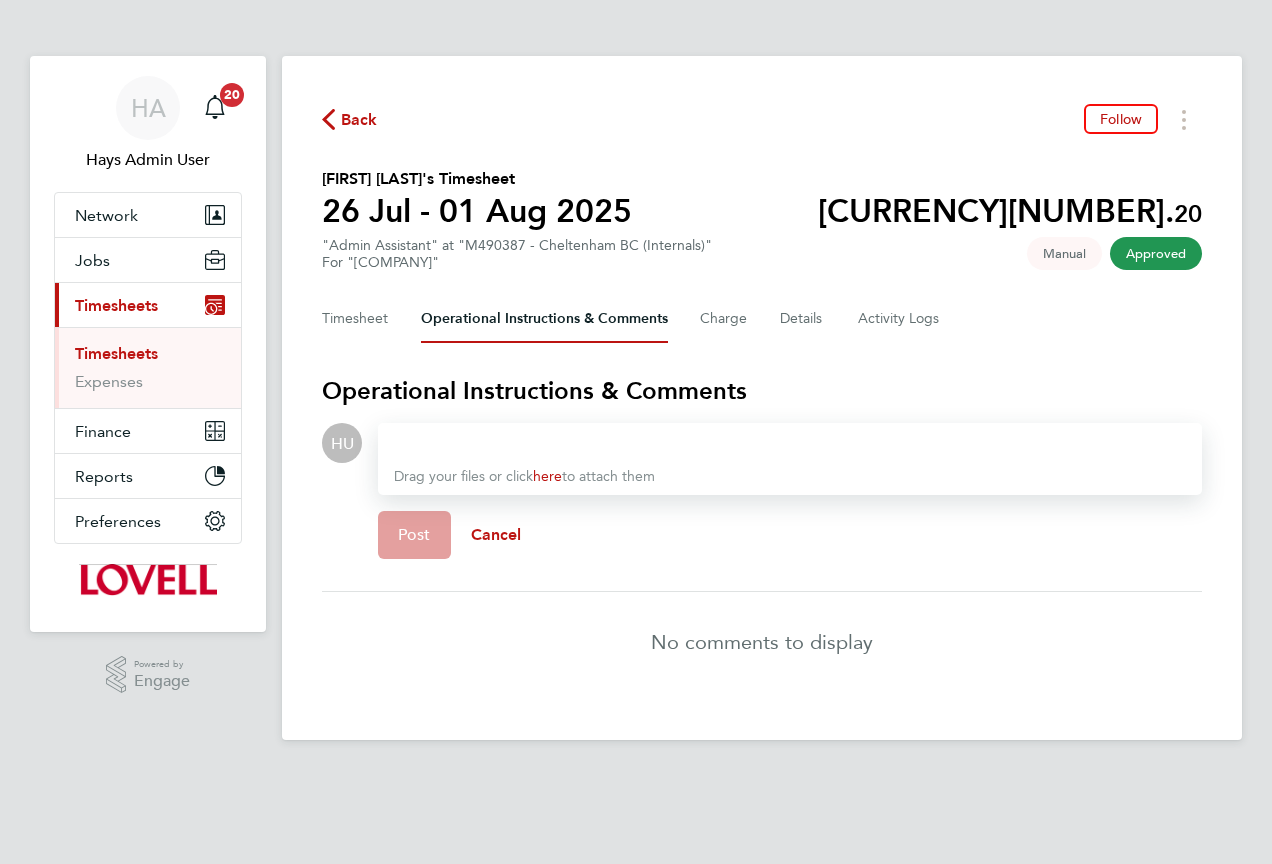 type 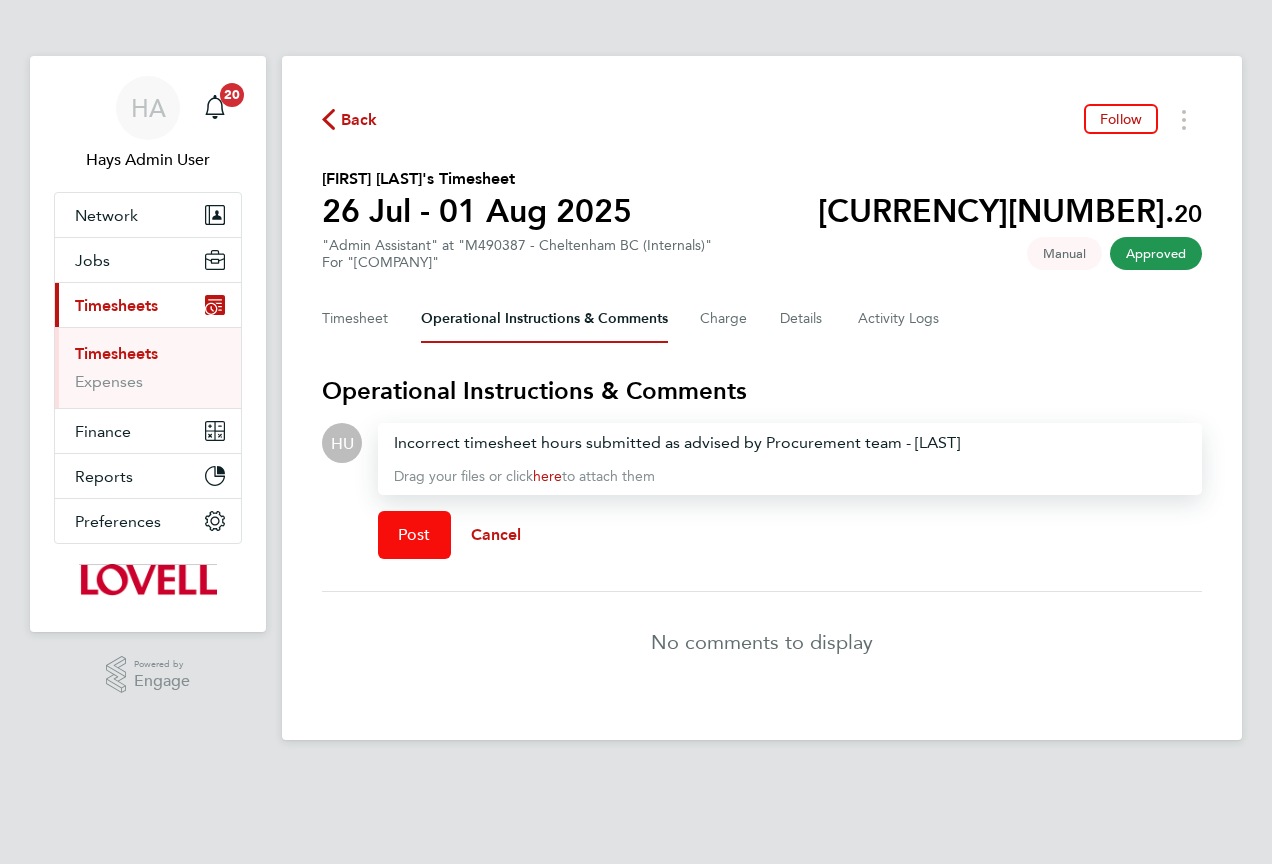 click on "Post" 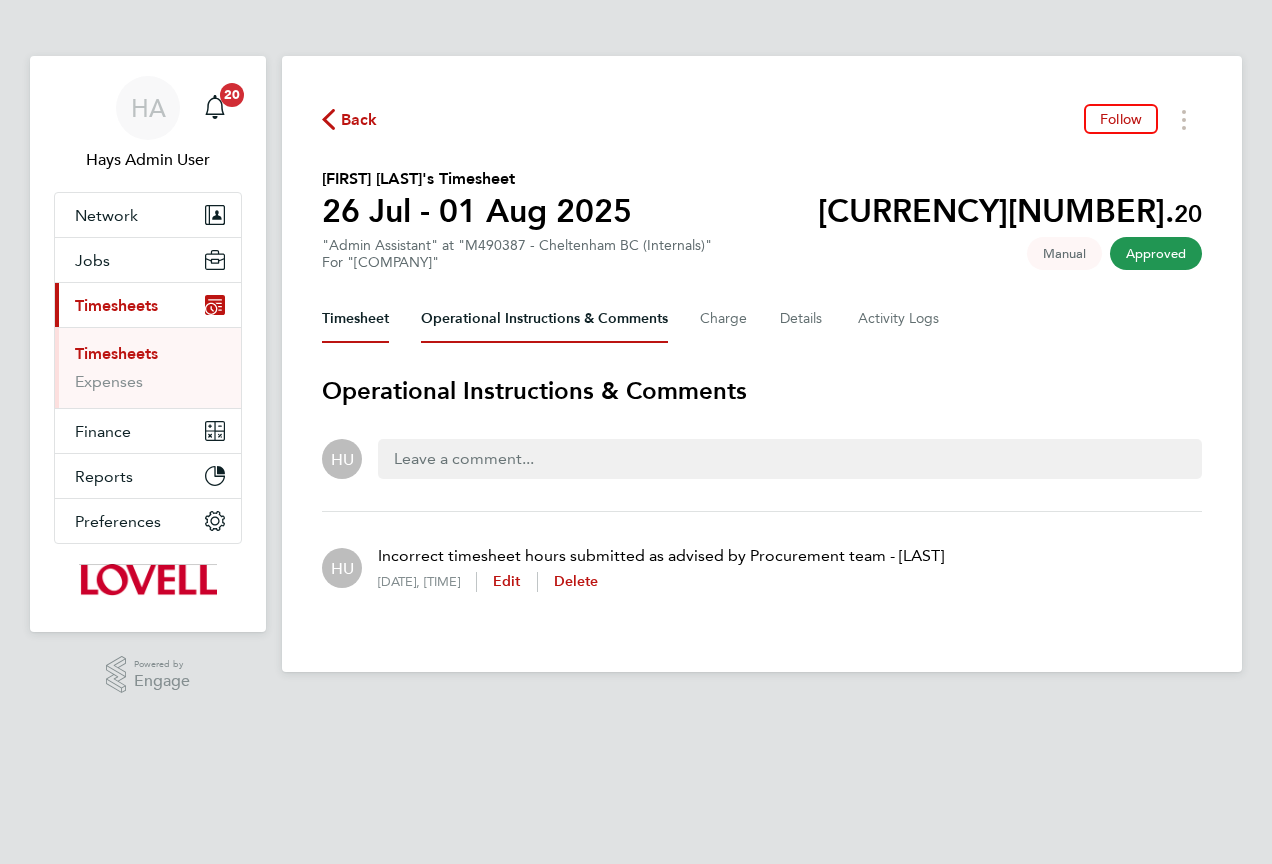 click on "Timesheet" at bounding box center (355, 319) 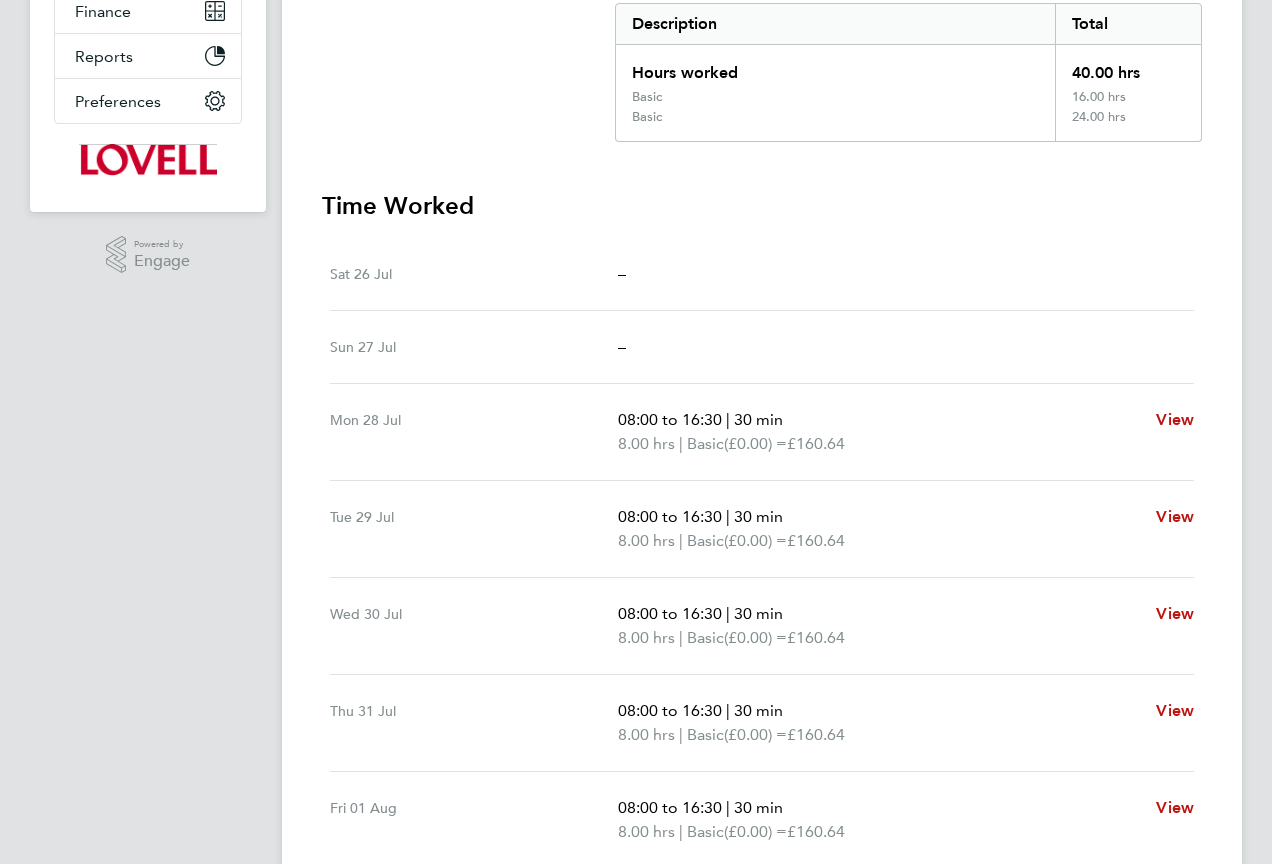 scroll, scrollTop: 601, scrollLeft: 0, axis: vertical 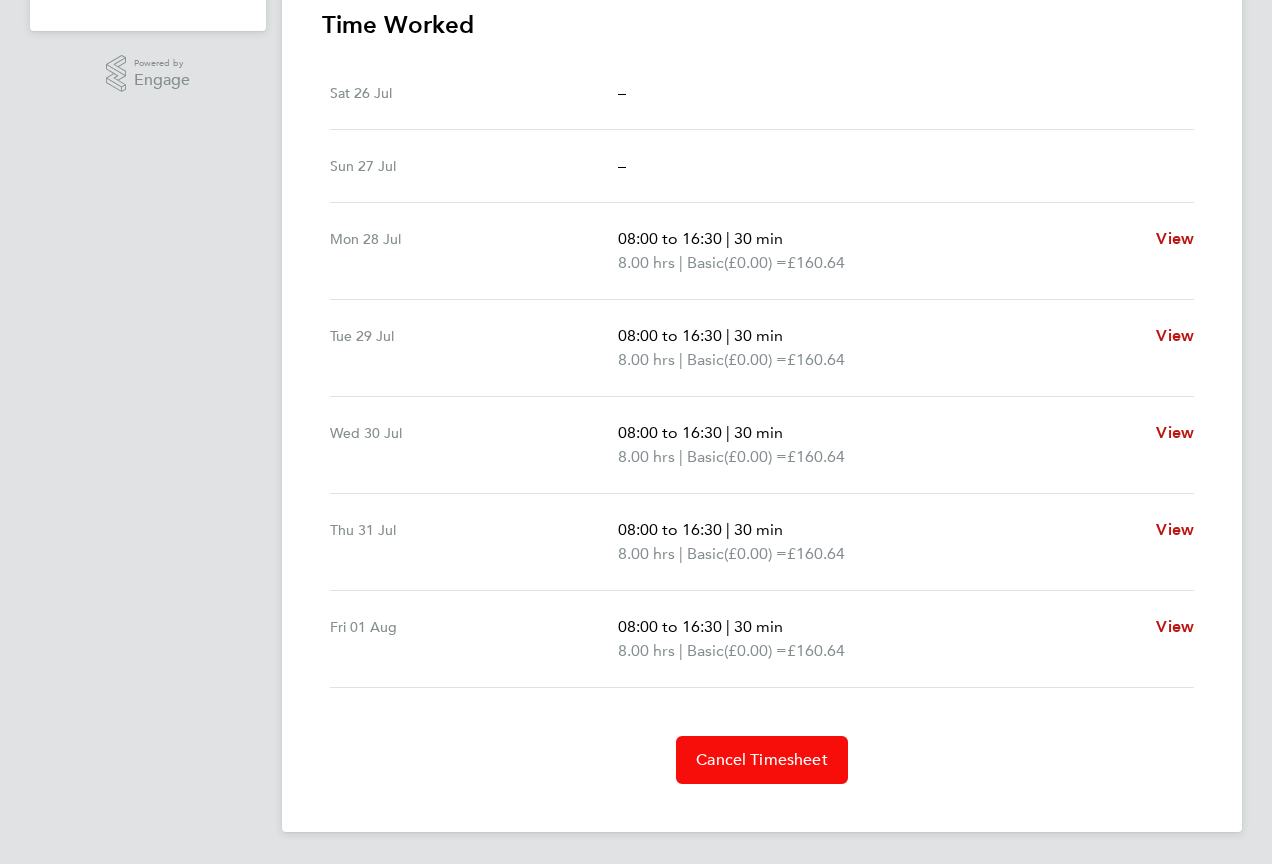 click on "Cancel Timesheet" 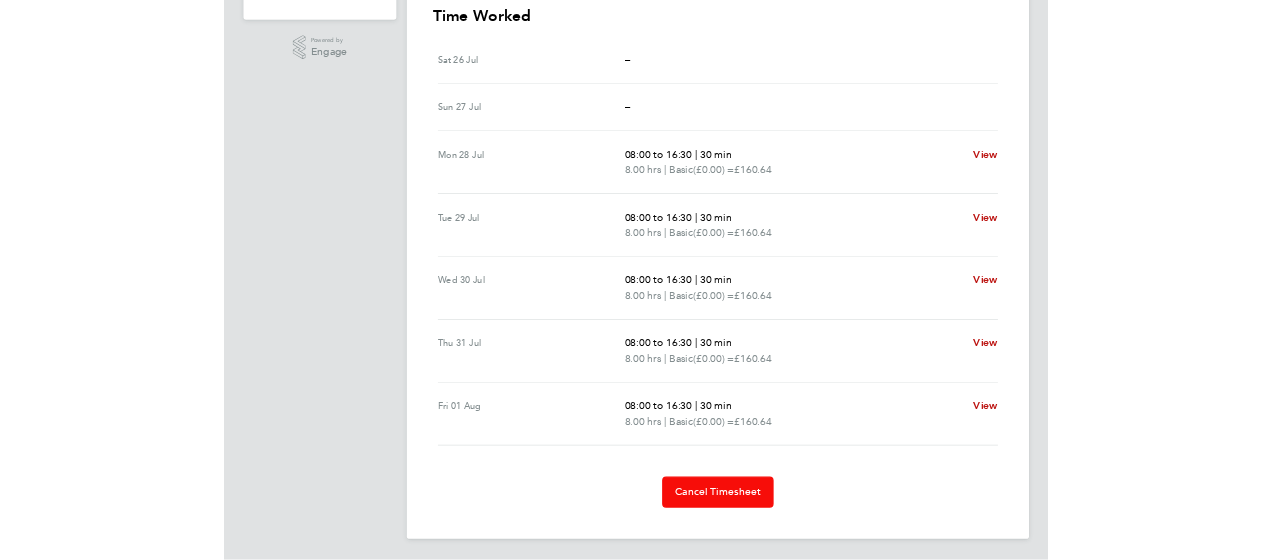 scroll, scrollTop: 0, scrollLeft: 0, axis: both 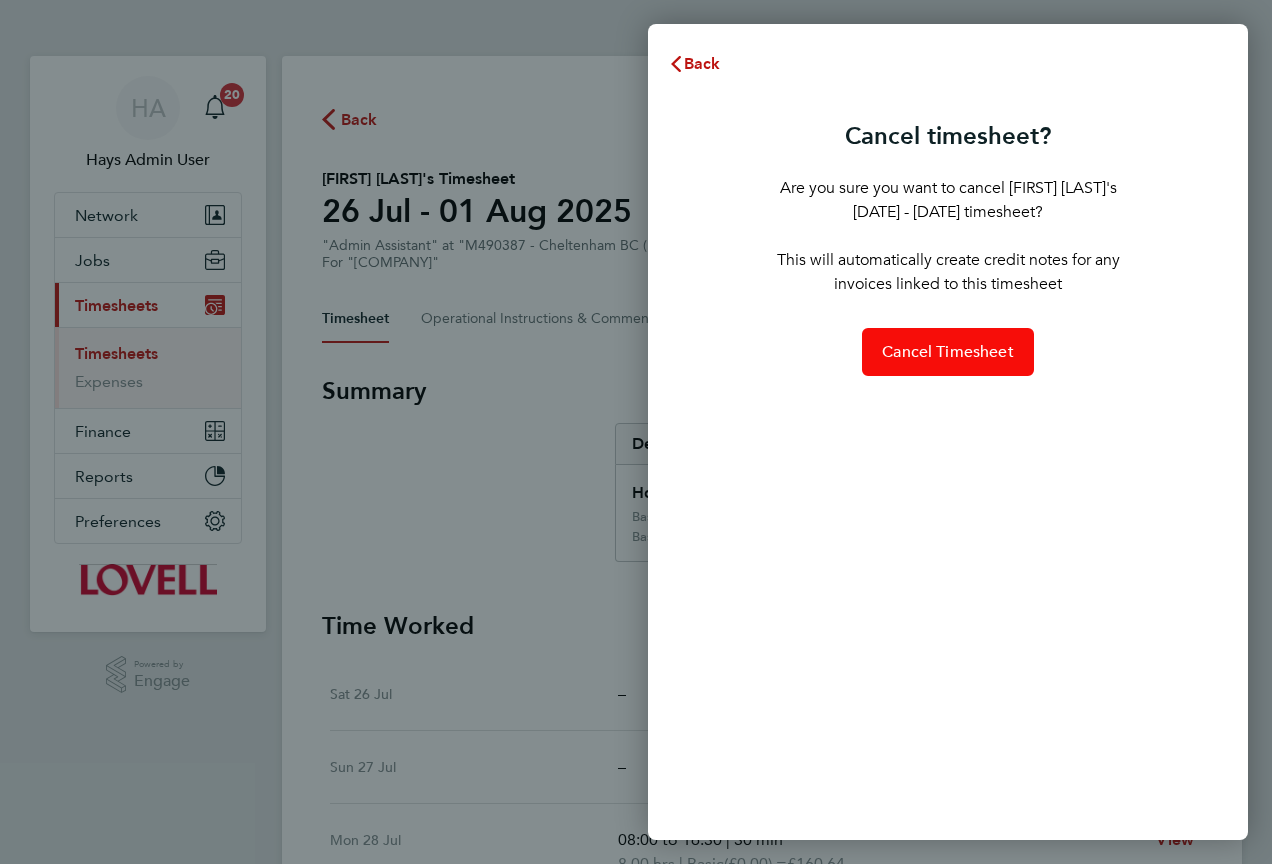 click on "Cancel Timesheet" 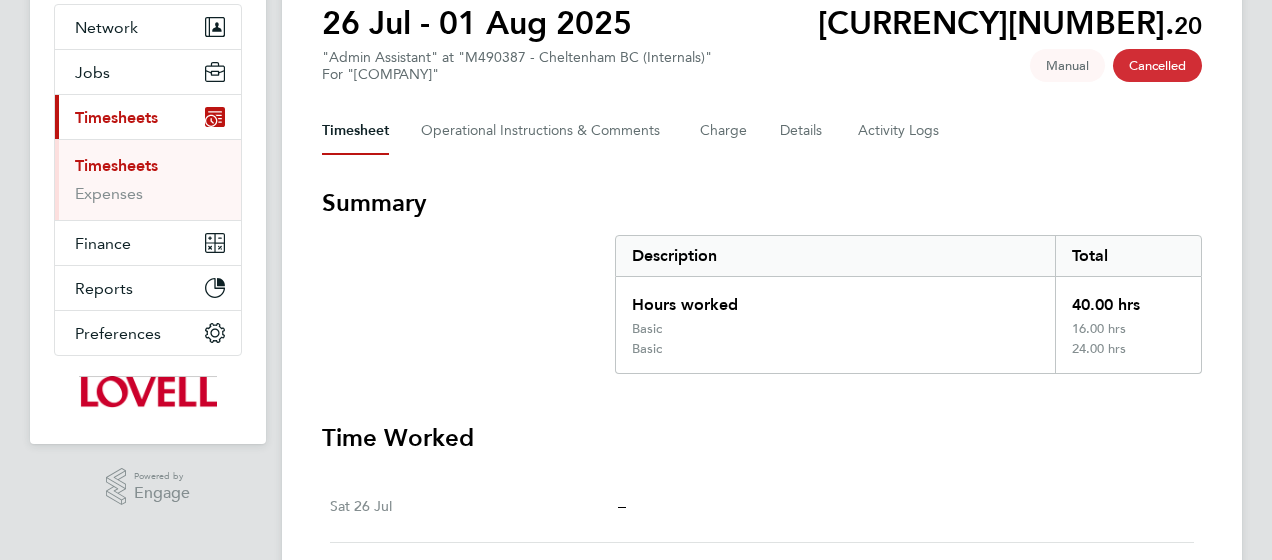 scroll, scrollTop: 0, scrollLeft: 0, axis: both 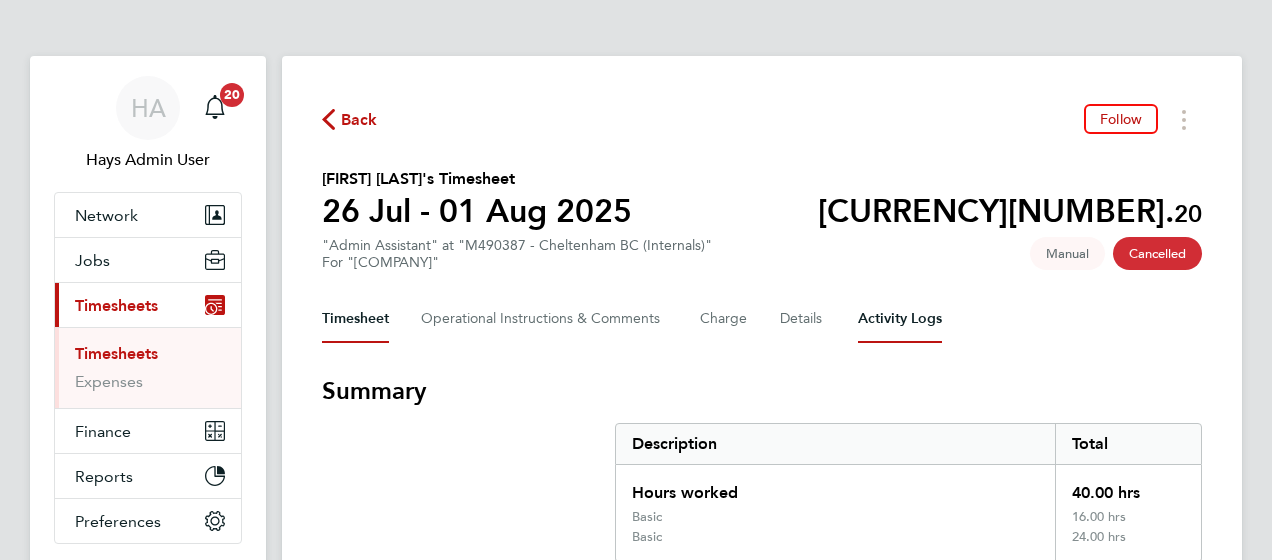 click on "Activity Logs" at bounding box center (900, 319) 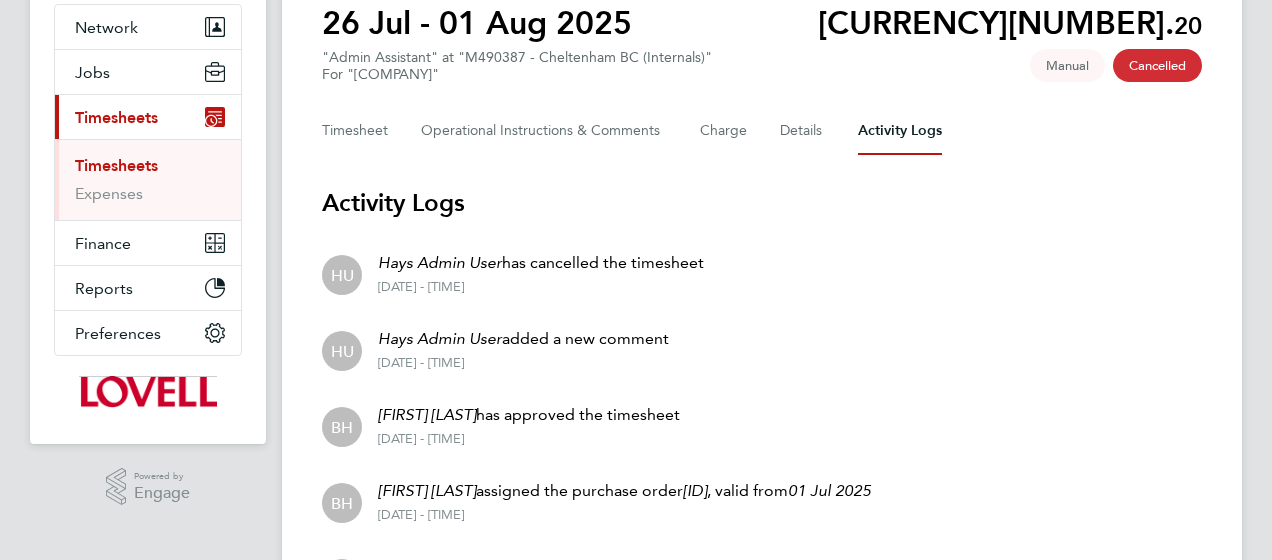 scroll, scrollTop: 0, scrollLeft: 0, axis: both 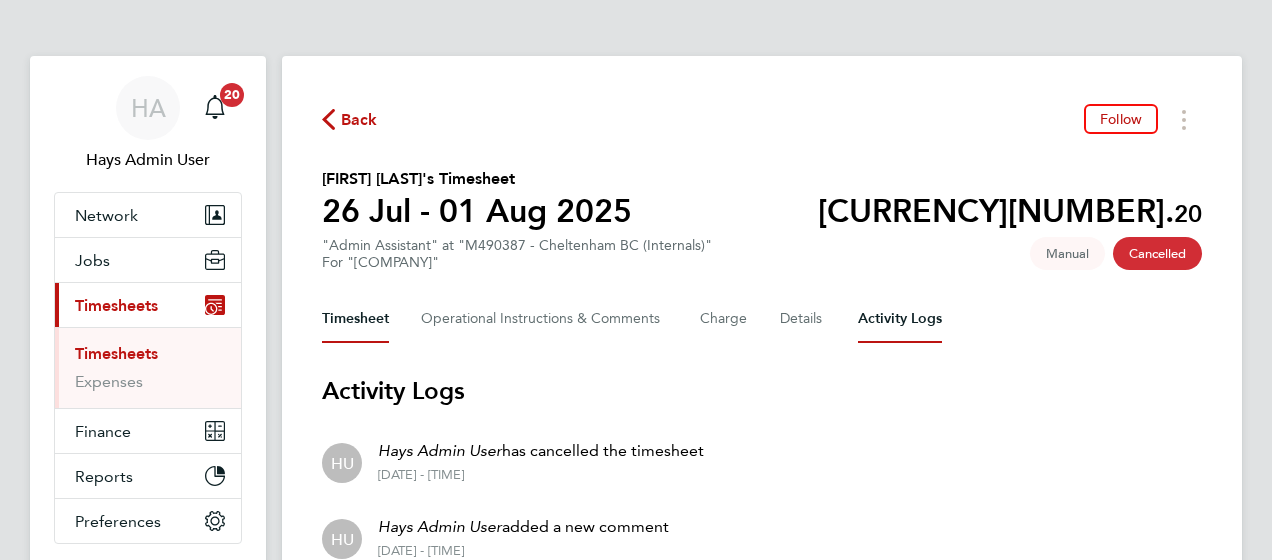 click on "Timesheet" at bounding box center [355, 319] 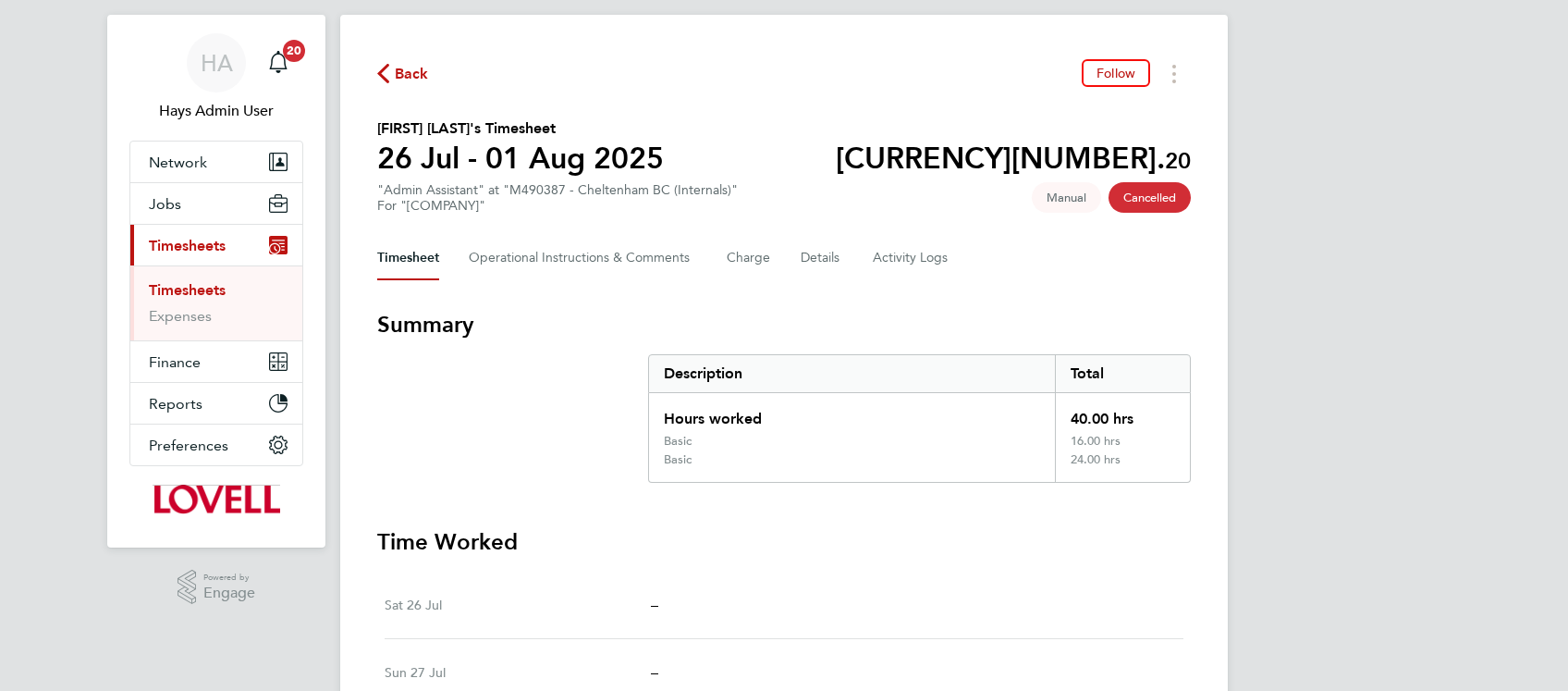 scroll, scrollTop: 0, scrollLeft: 0, axis: both 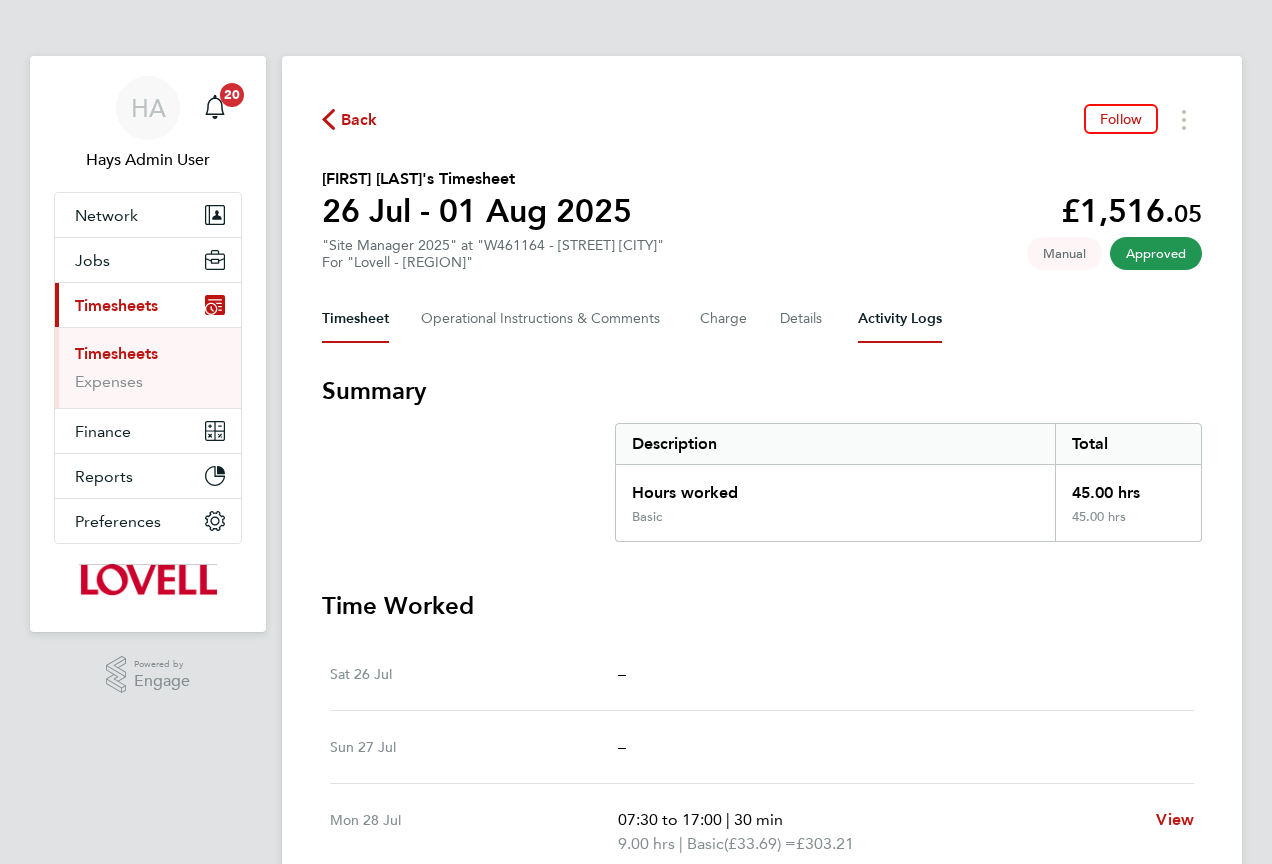 click on "Activity Logs" at bounding box center [900, 319] 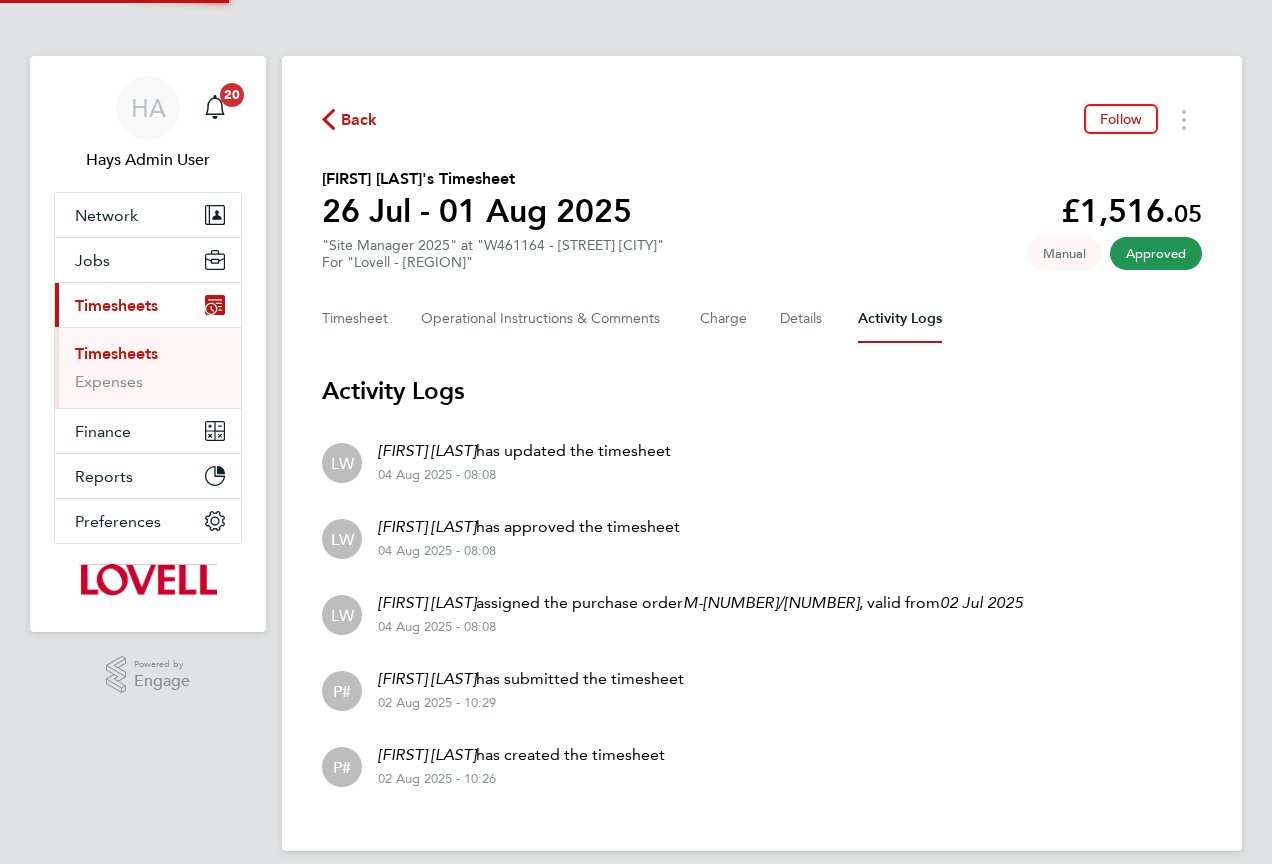 scroll, scrollTop: 17, scrollLeft: 0, axis: vertical 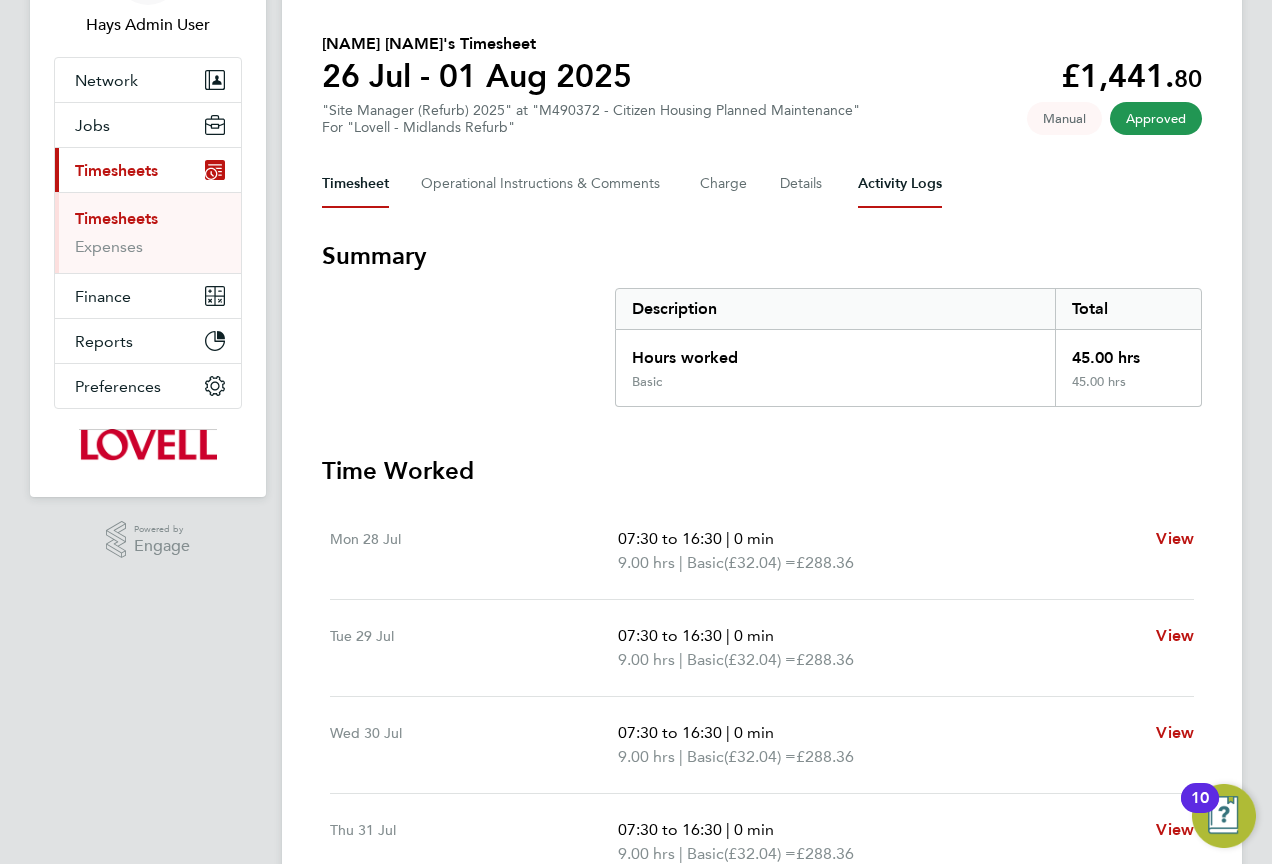 click on "Activity Logs" at bounding box center (900, 184) 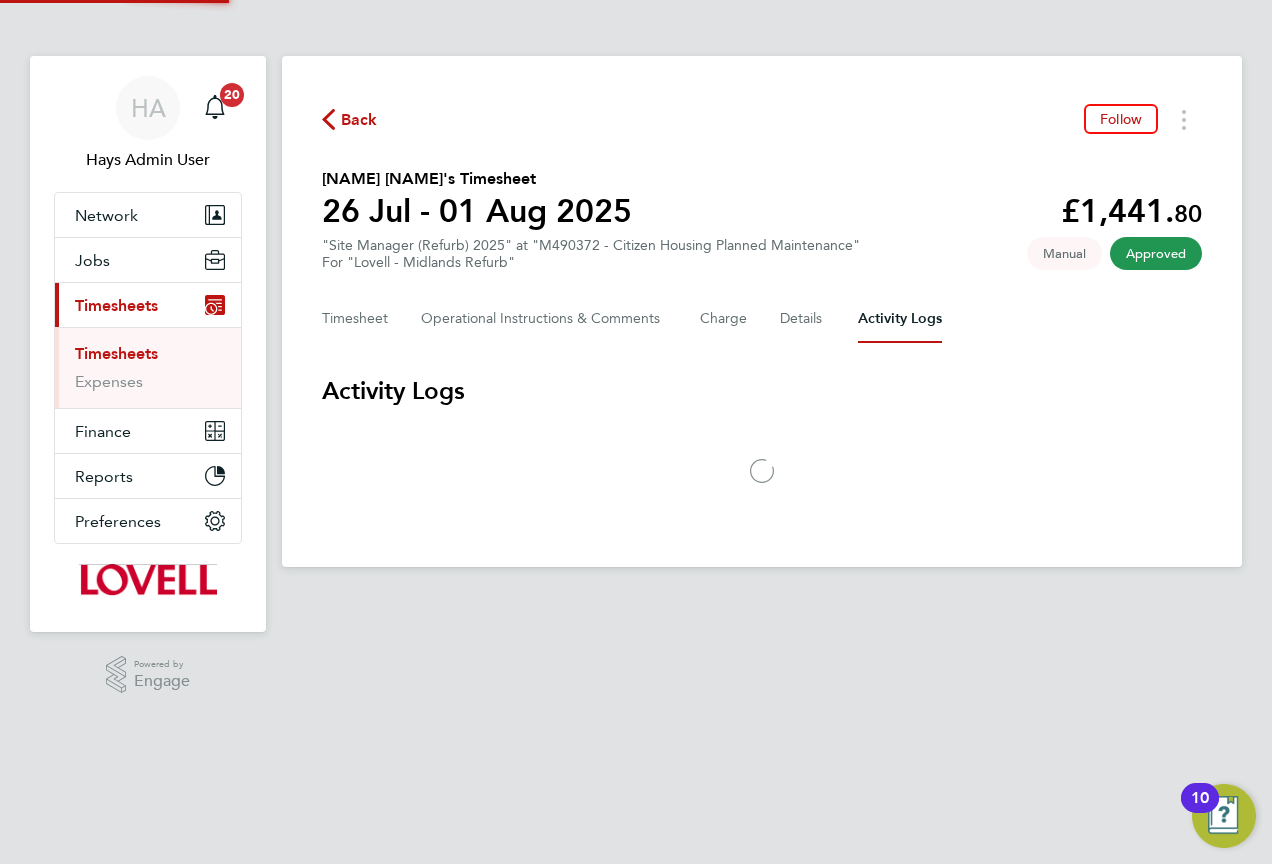 scroll, scrollTop: 0, scrollLeft: 0, axis: both 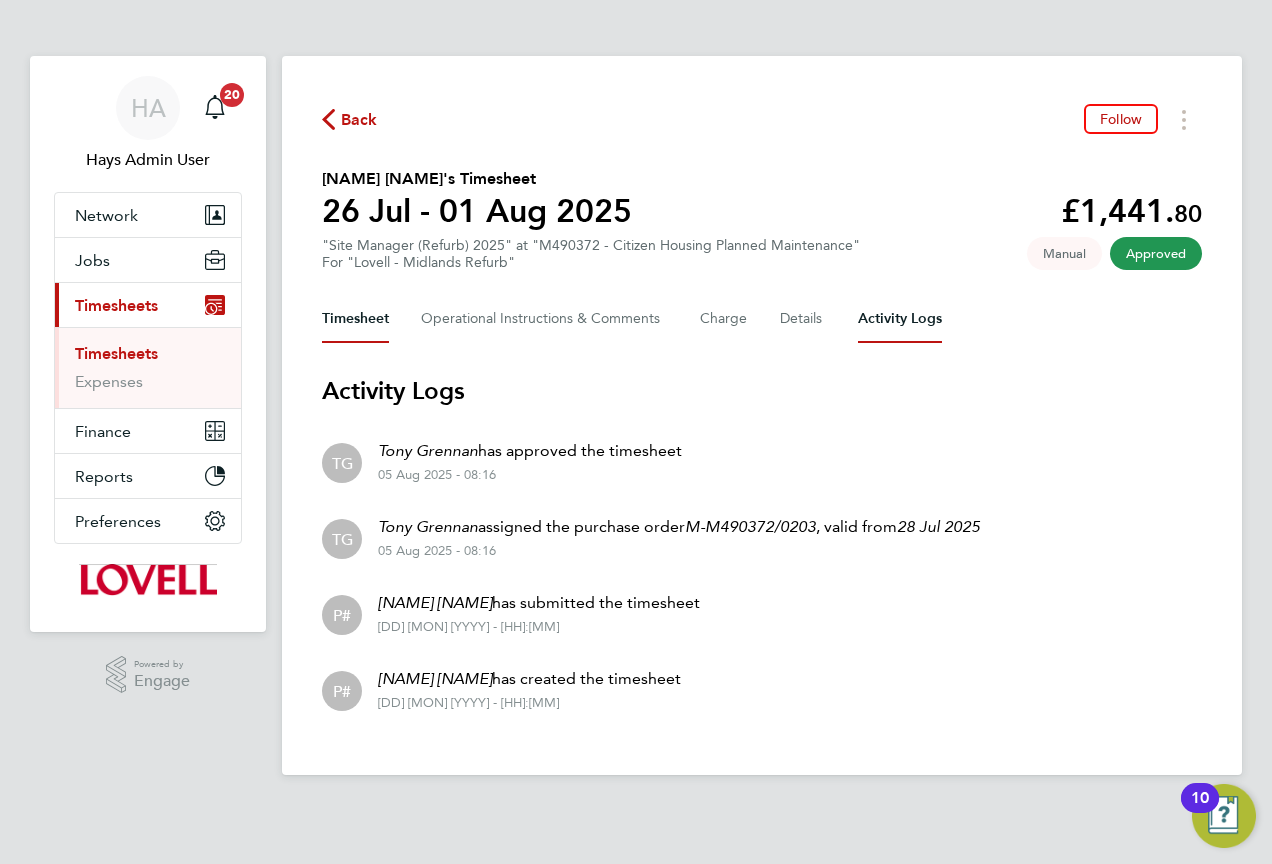 click on "Timesheet" at bounding box center [355, 319] 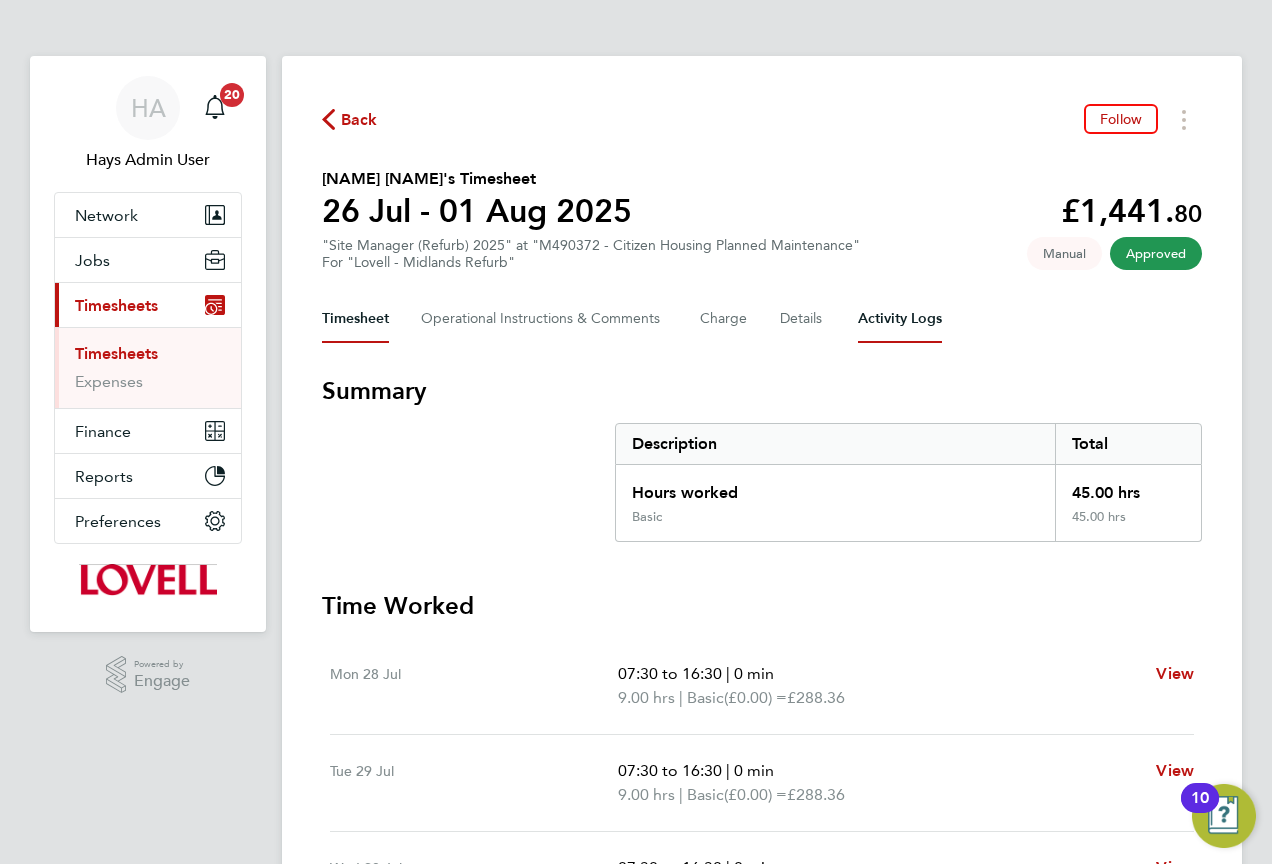 click on "Activity Logs" at bounding box center [900, 319] 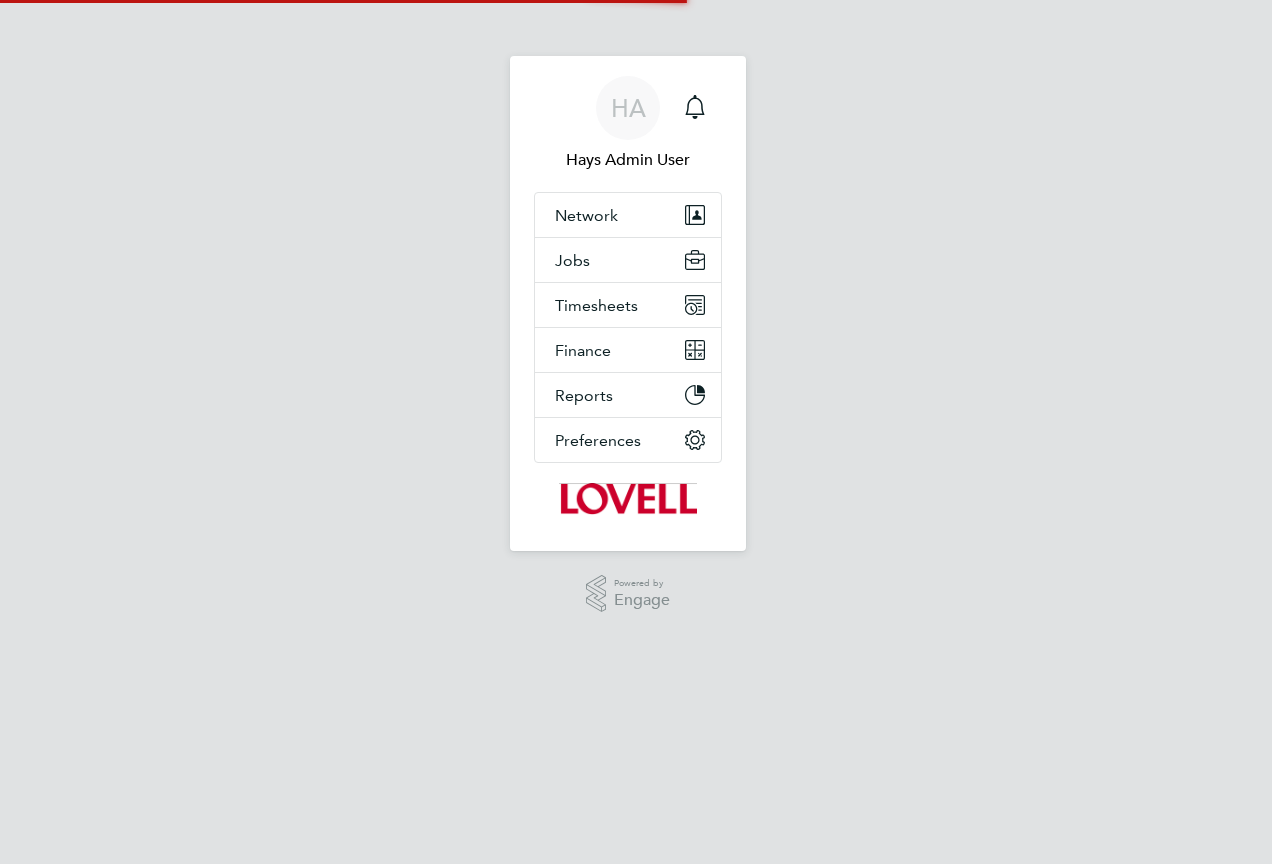 scroll, scrollTop: 0, scrollLeft: 0, axis: both 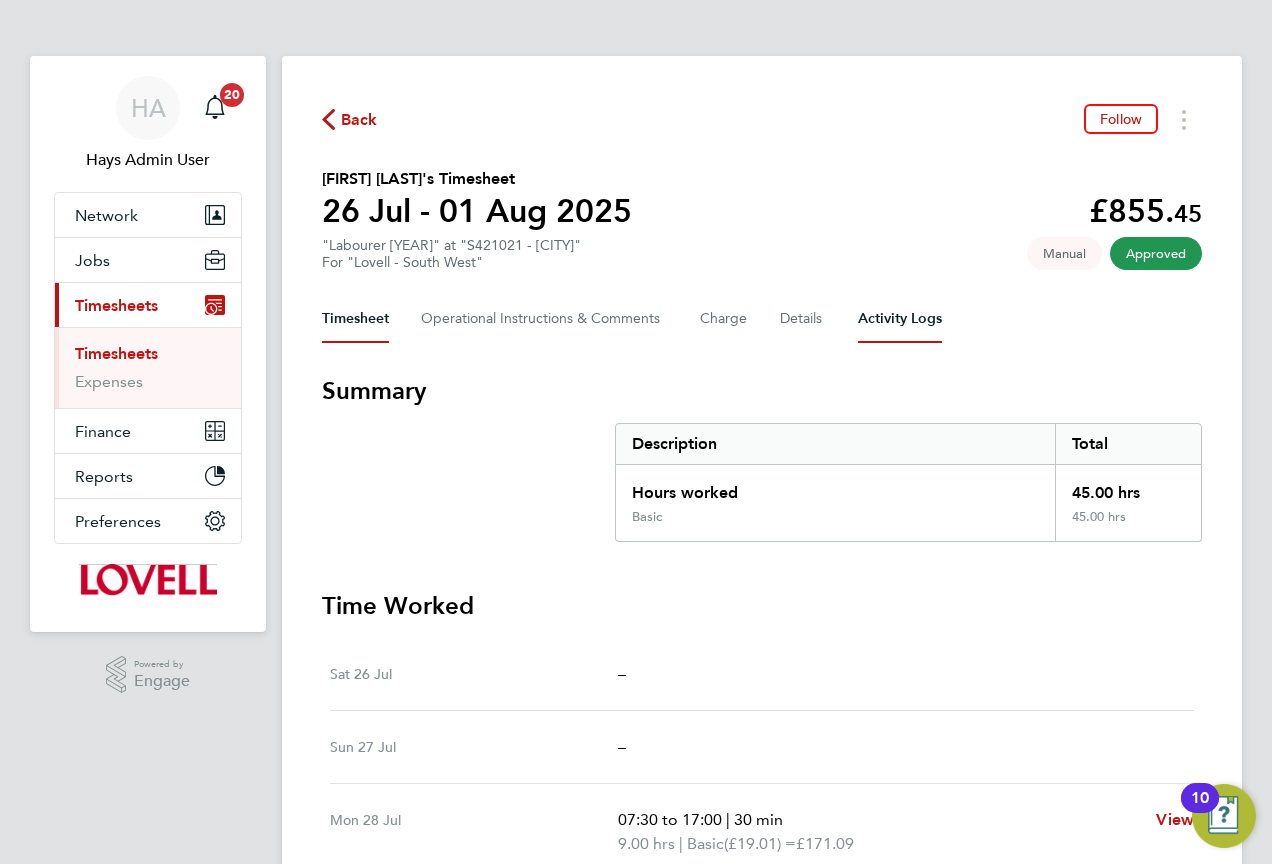 click on "Activity Logs" at bounding box center (900, 319) 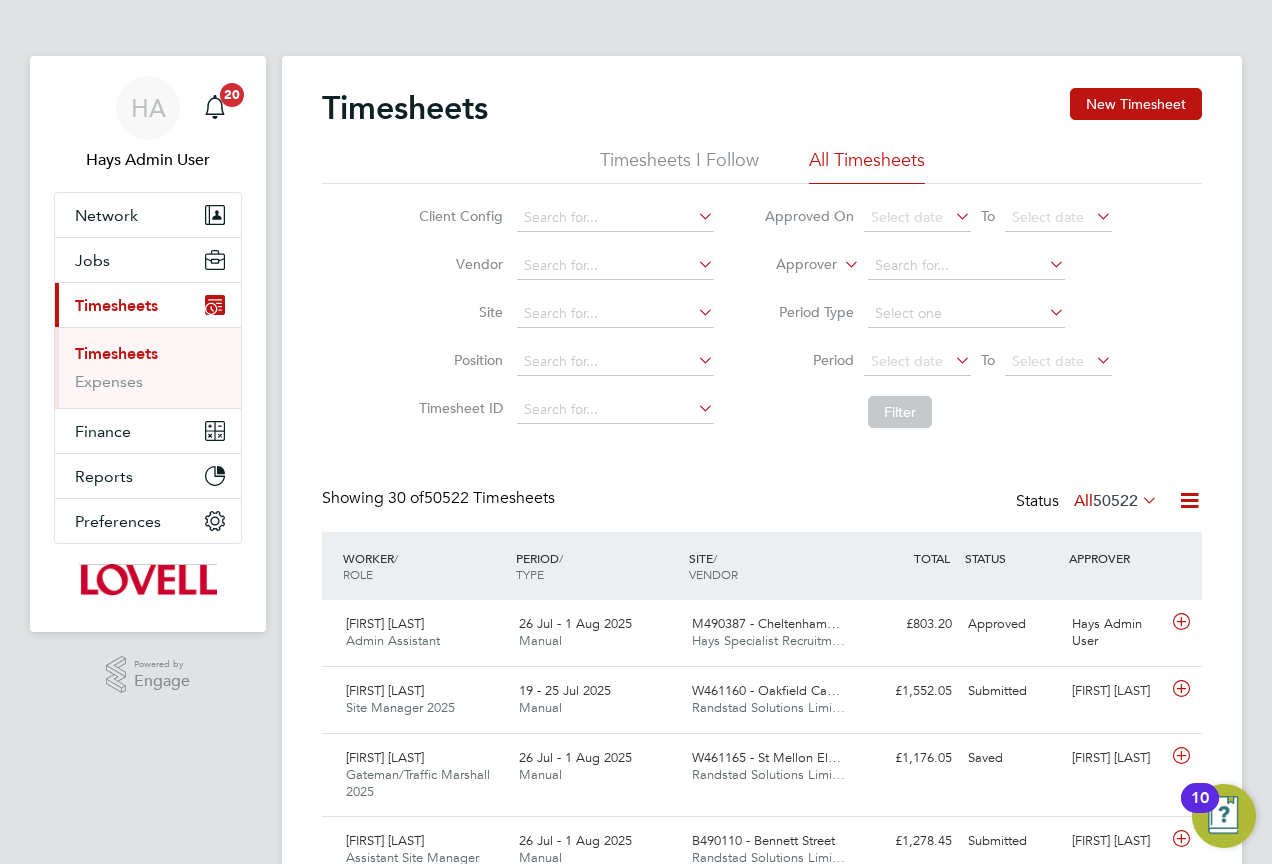 scroll, scrollTop: 0, scrollLeft: 0, axis: both 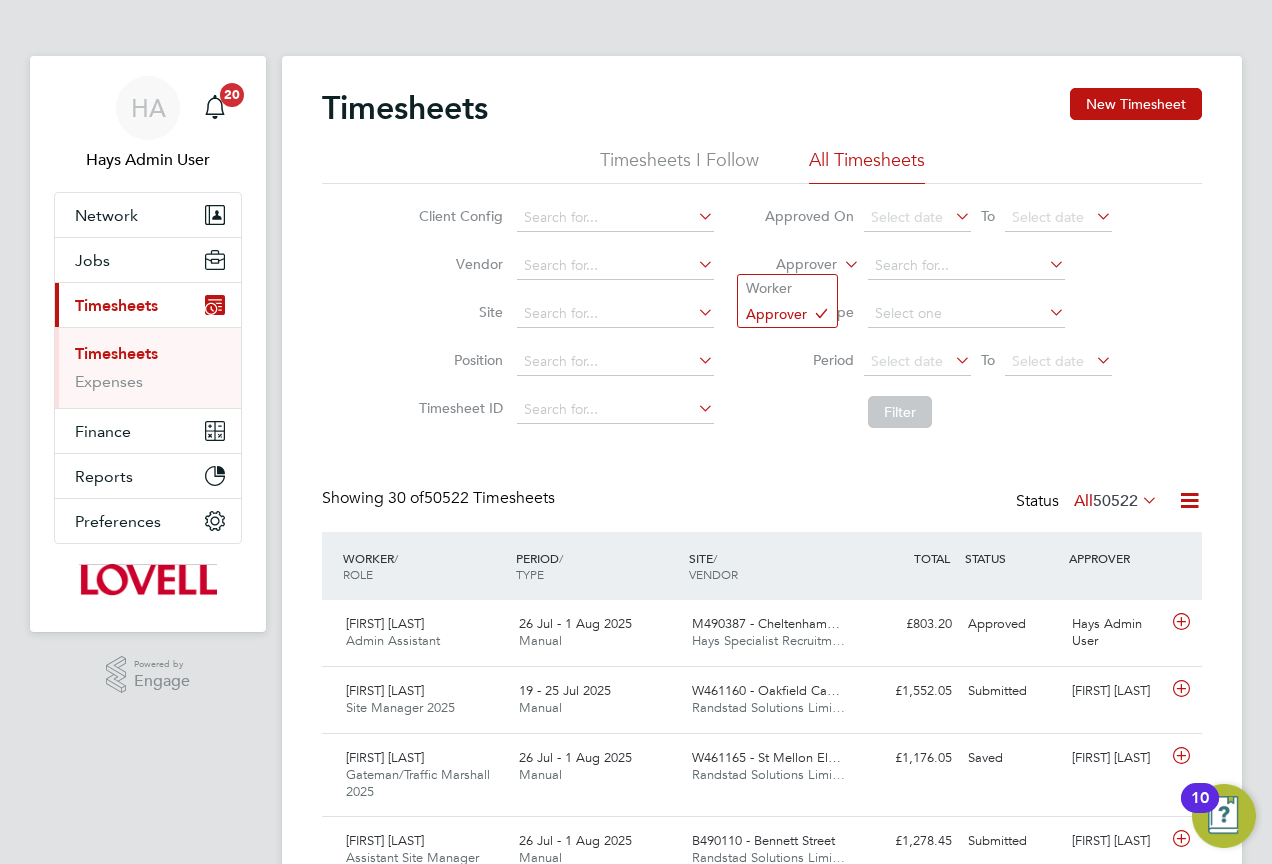 click 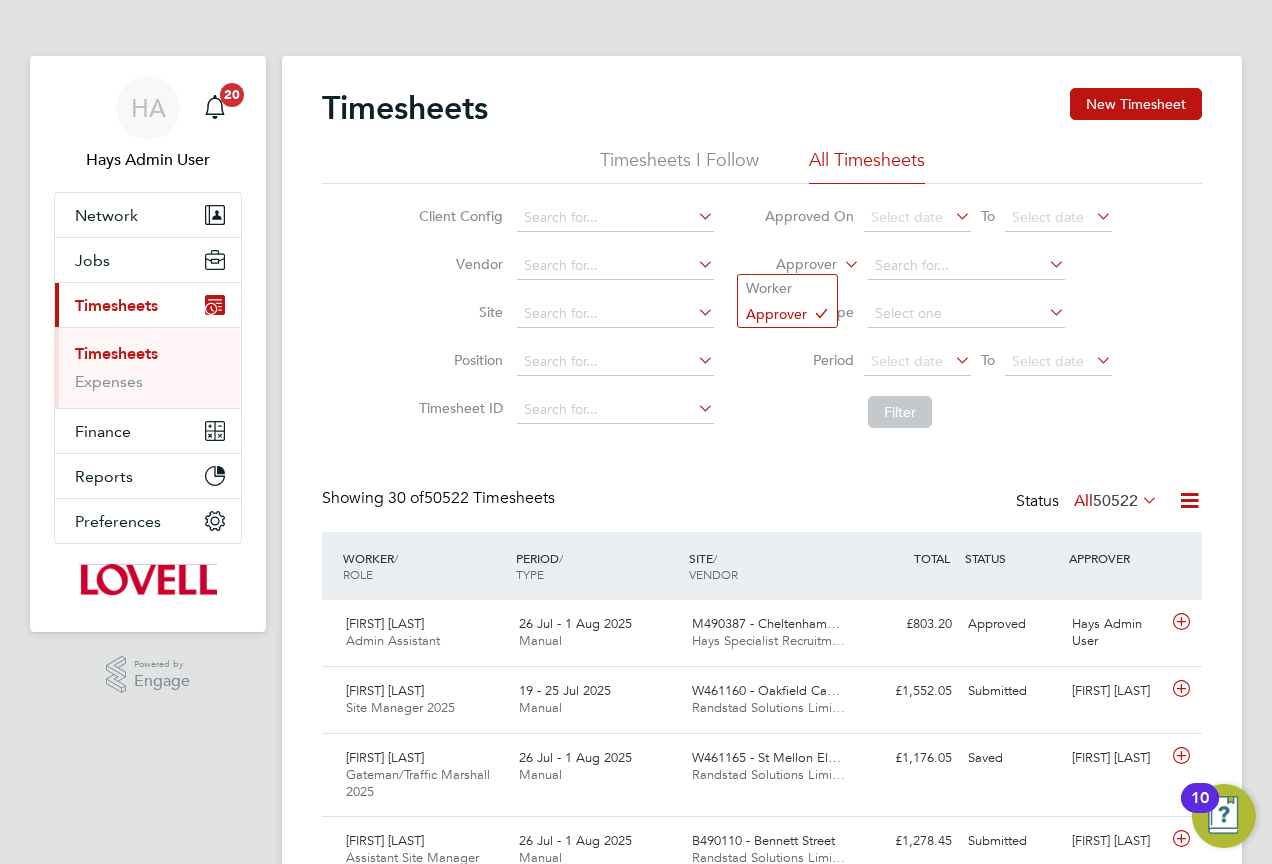click on "Worker" 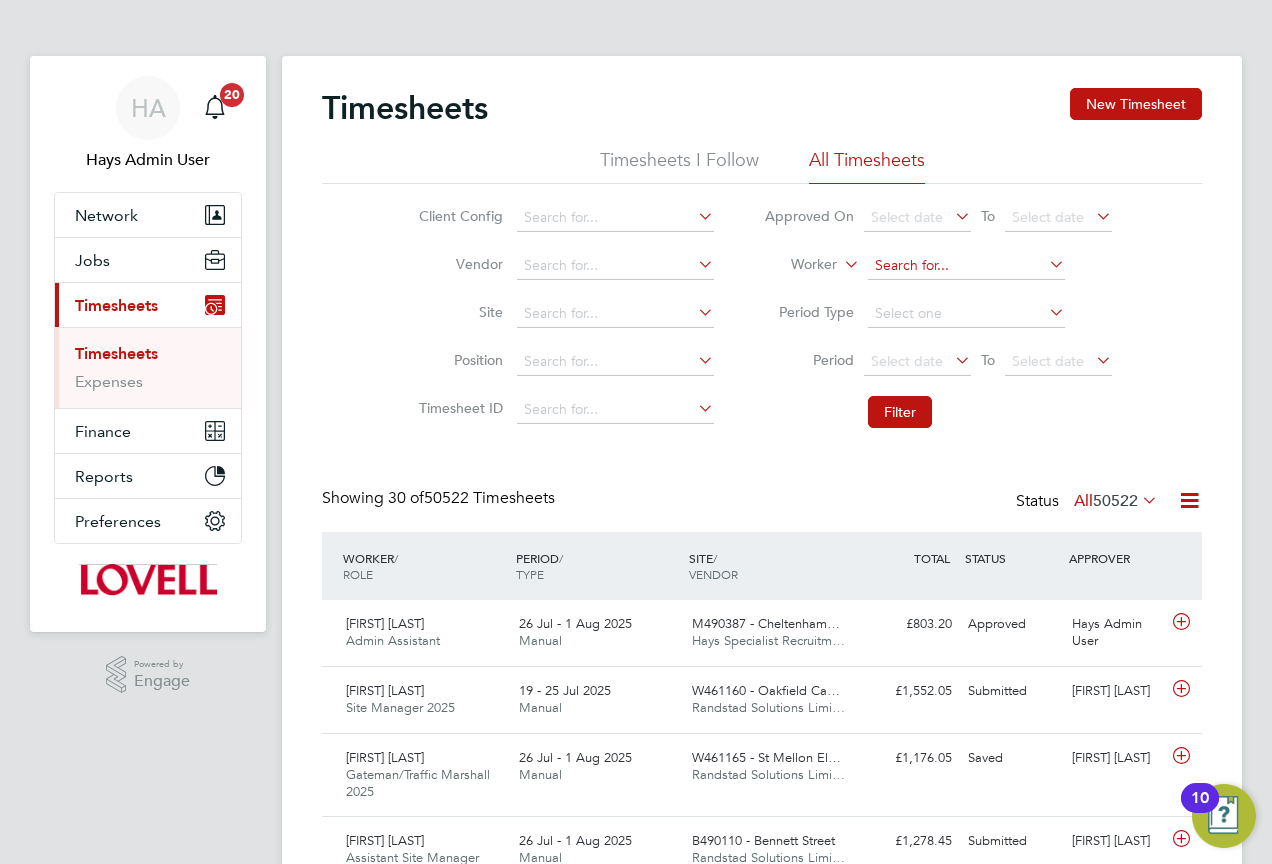 click 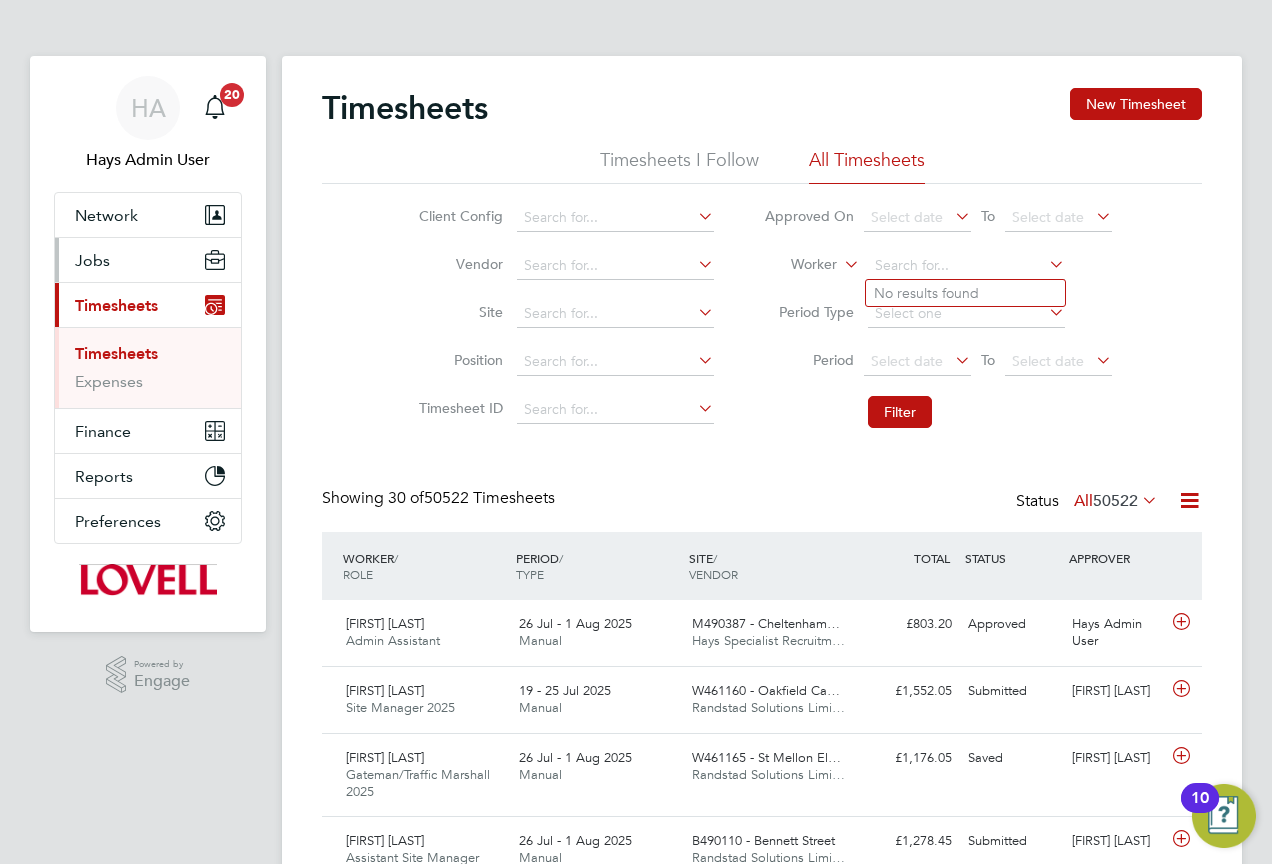 click on "Jobs" at bounding box center (92, 260) 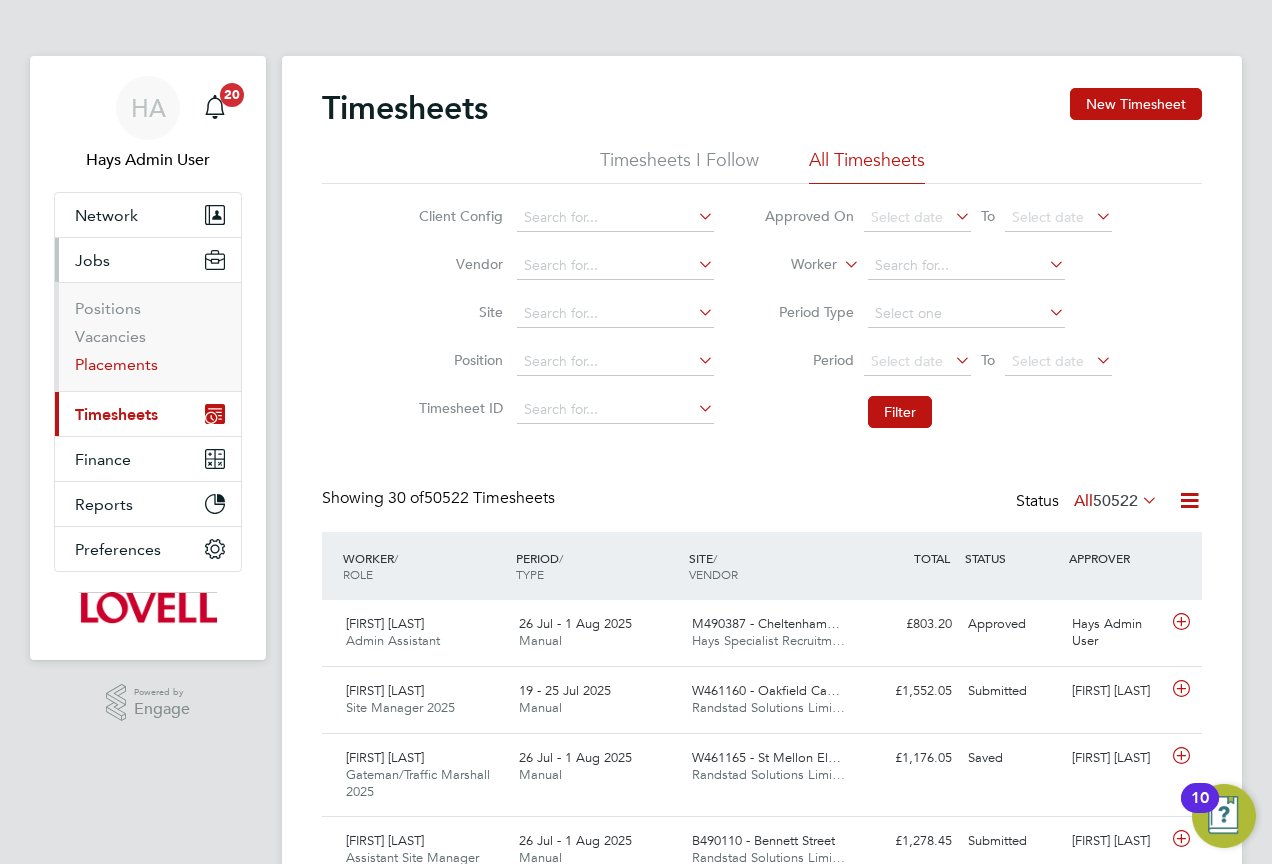 click on "Placements" at bounding box center (116, 364) 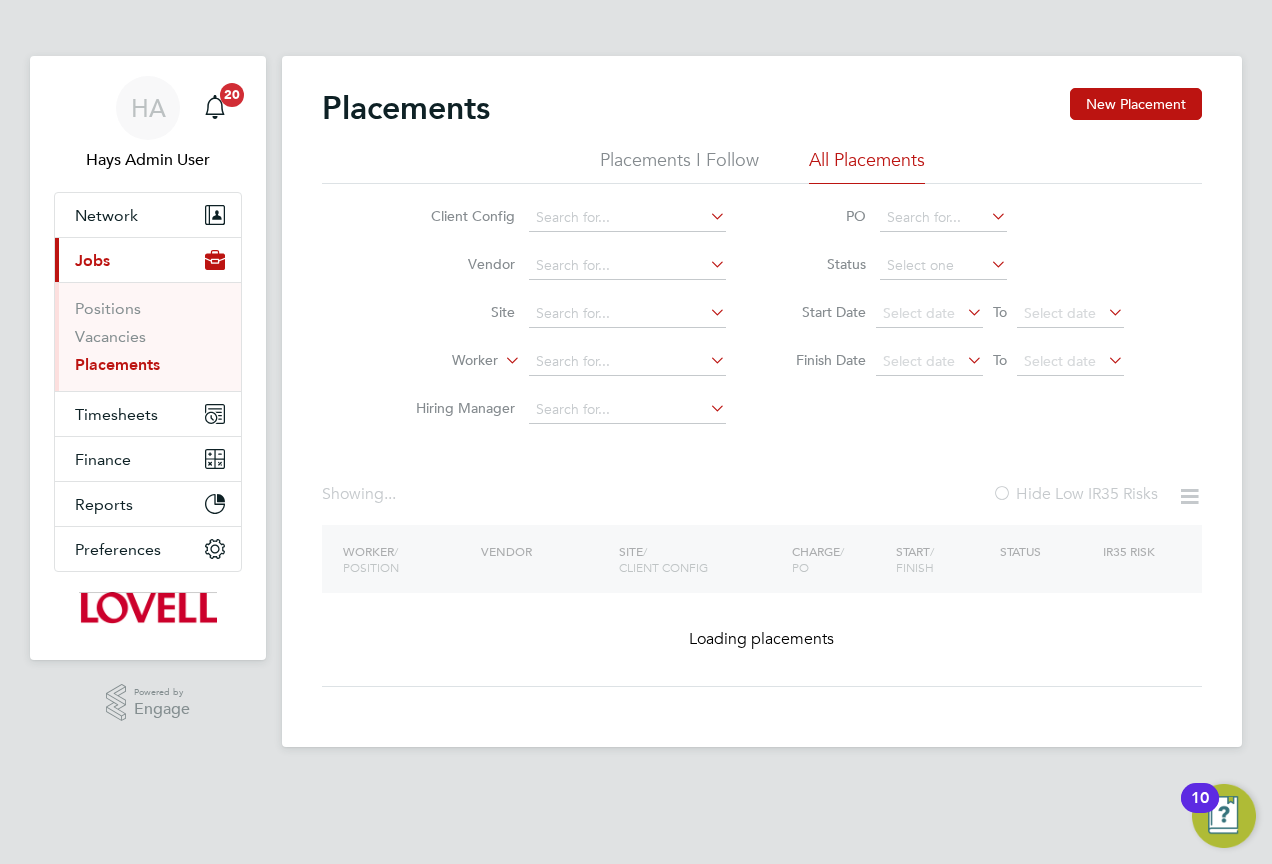 click on "Site" 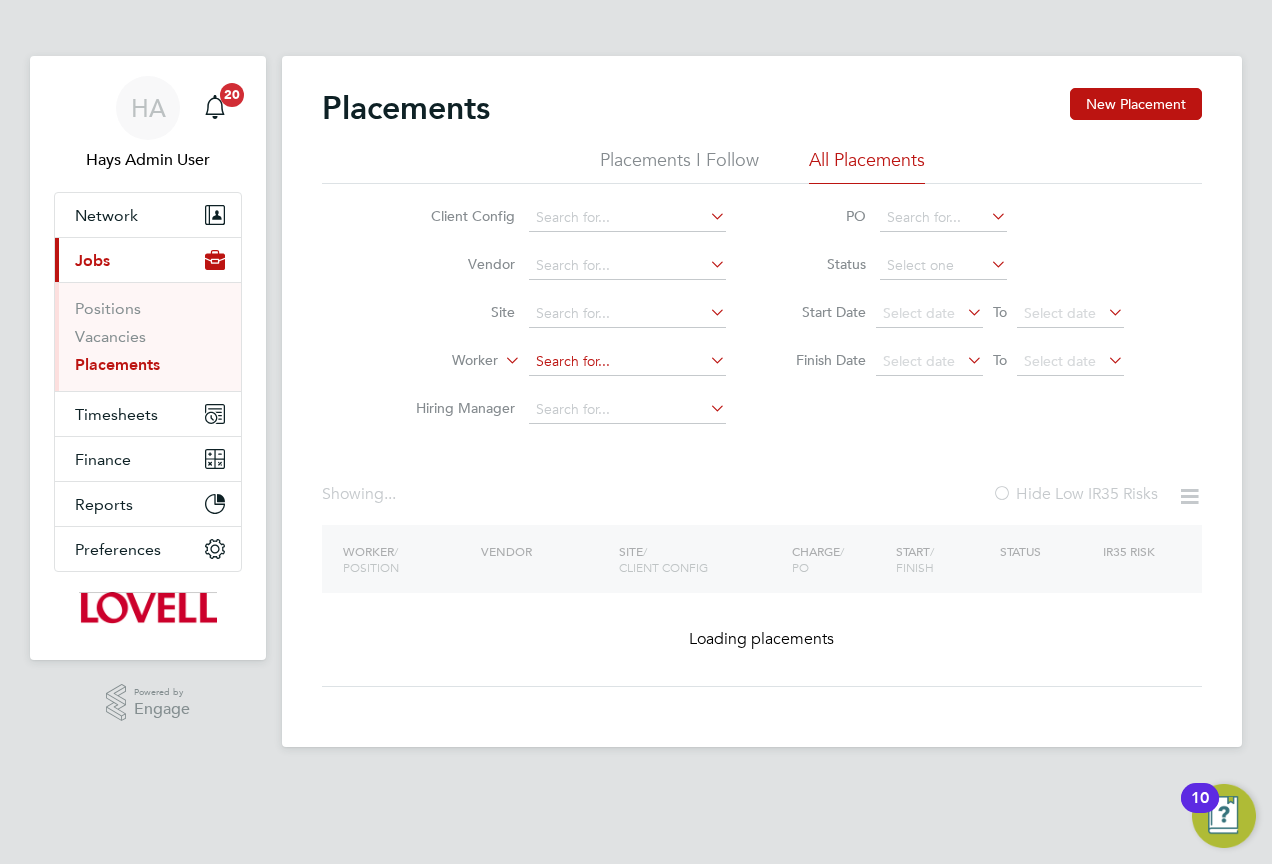 click 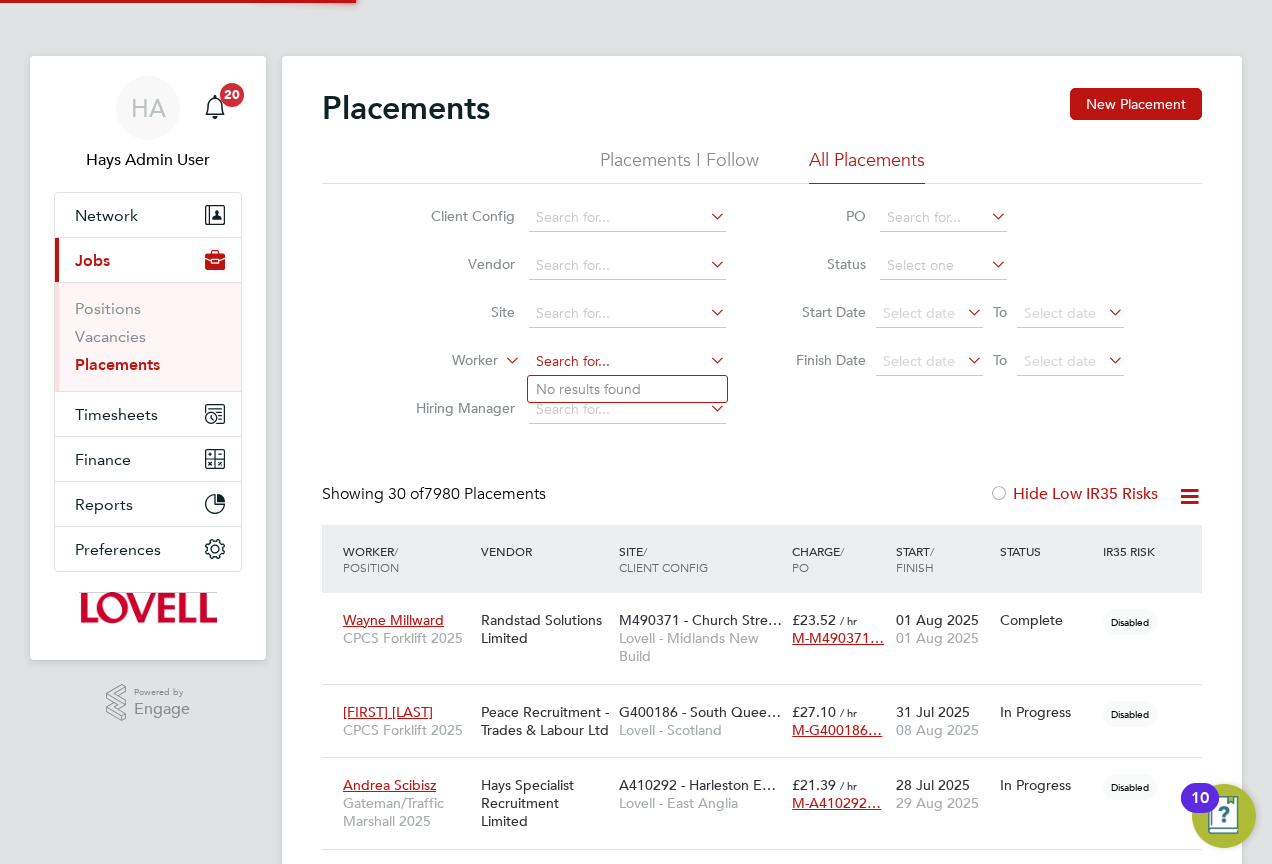 scroll, scrollTop: 10, scrollLeft: 10, axis: both 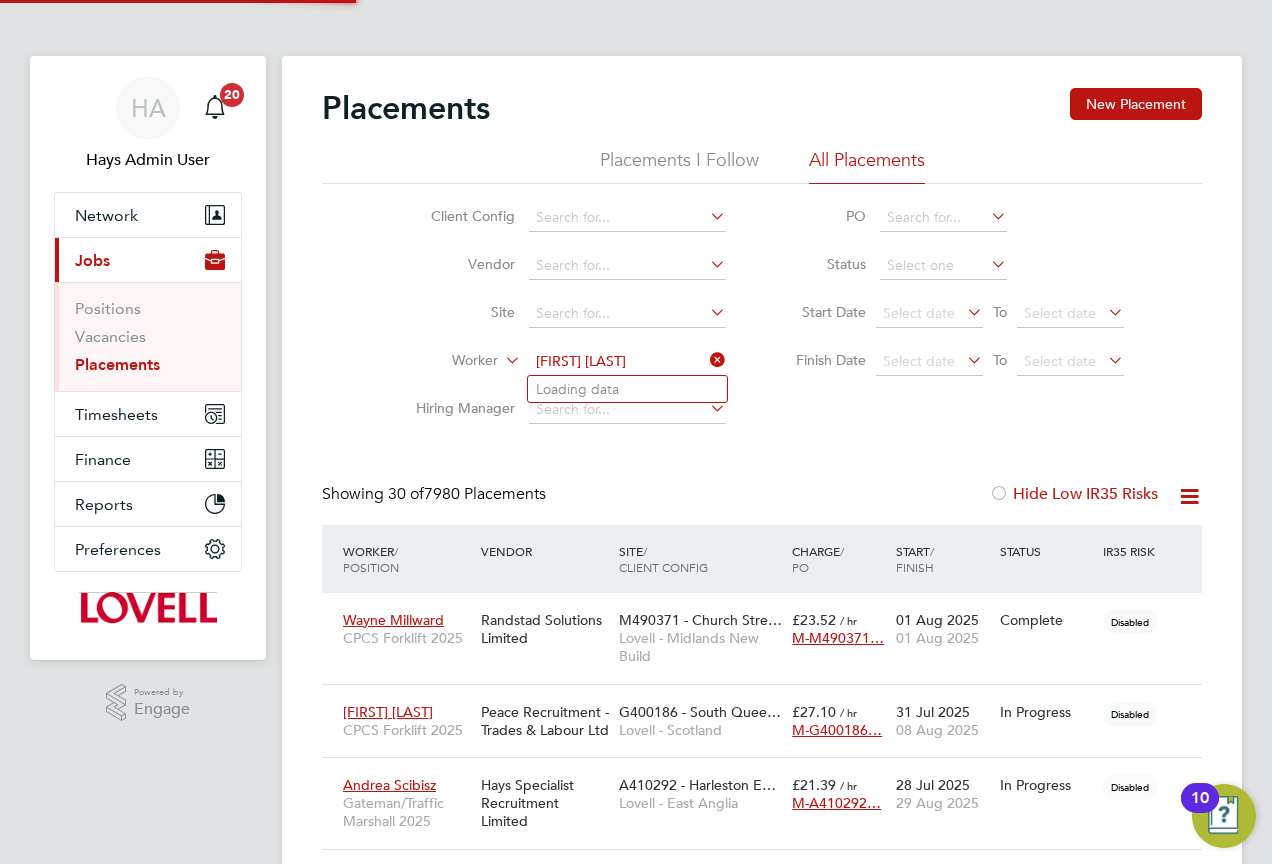 type on "Adrian Copso" 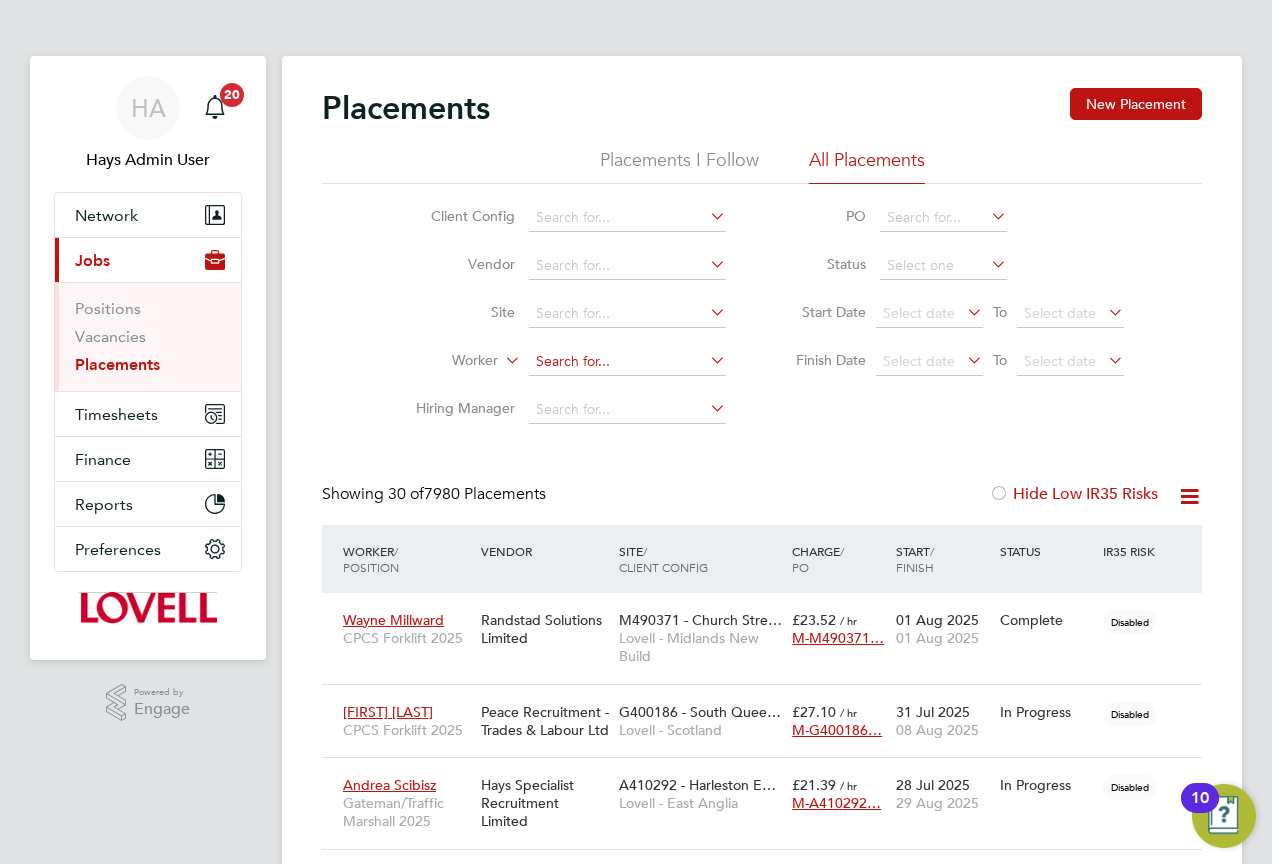 click 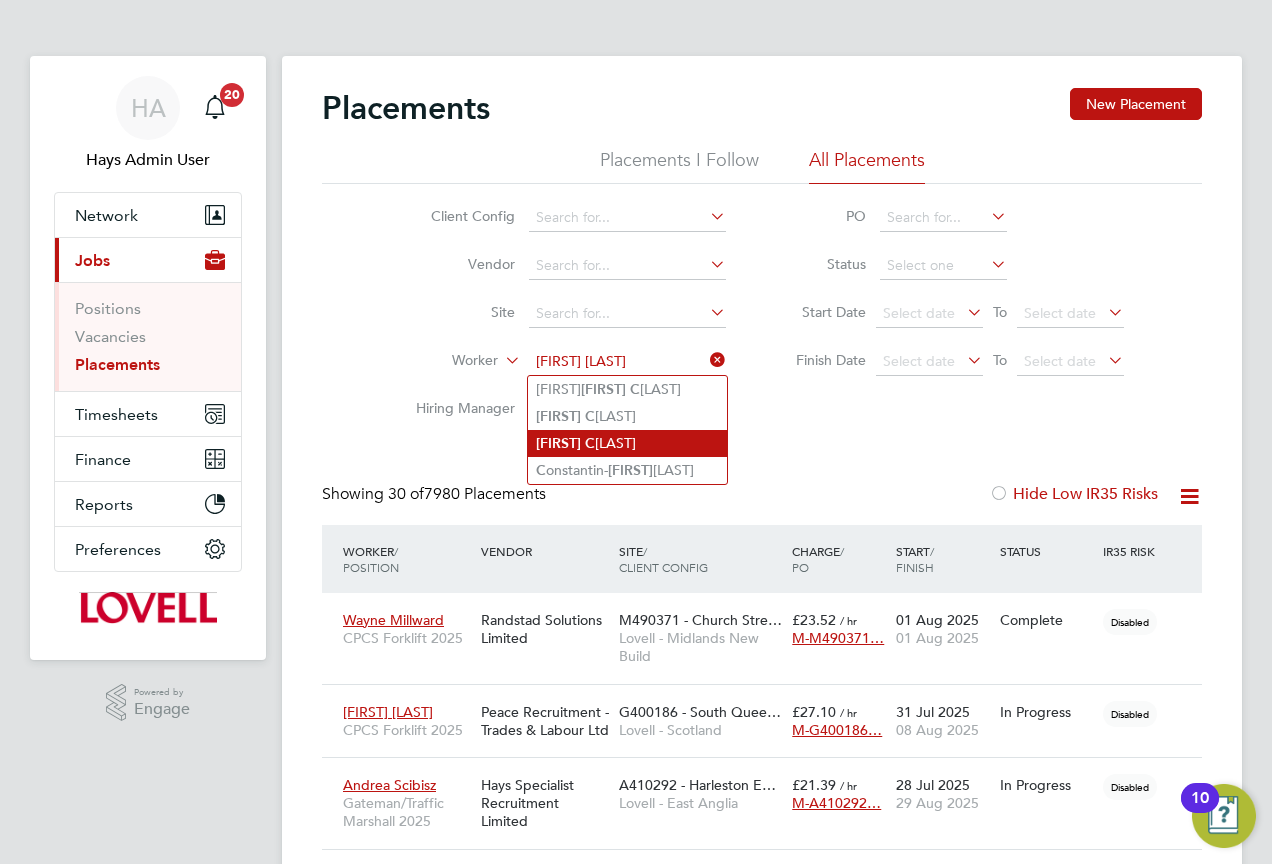 click on "Adrian   C opson" 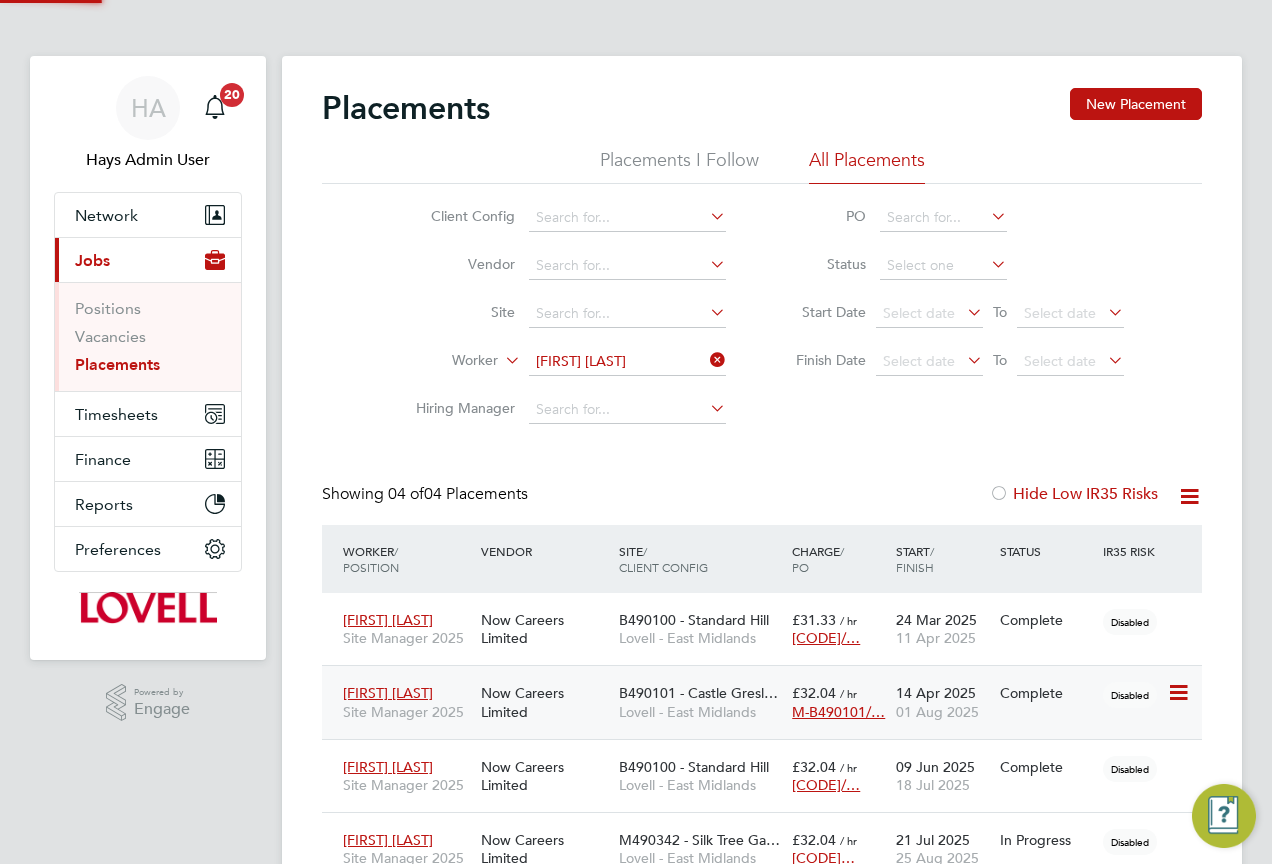 scroll, scrollTop: 10, scrollLeft: 10, axis: both 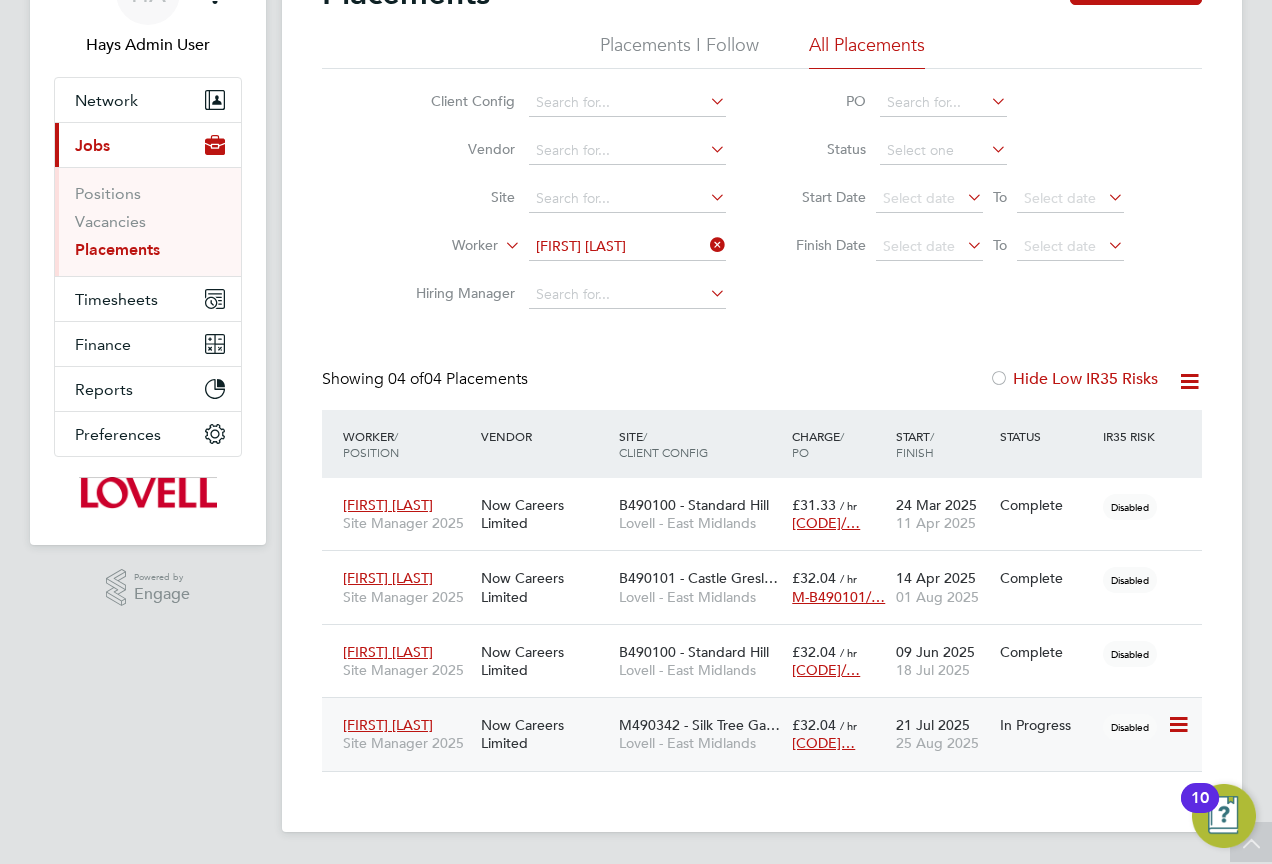 click on "Adrian Copson Site Manager 2025 Now Careers Limited M490342 - Silk Tree Ga… Lovell - East Midlands £32.04   / hr M-M490342… 21 Jul 2025 25 Aug 2025 In Progress Disabled" 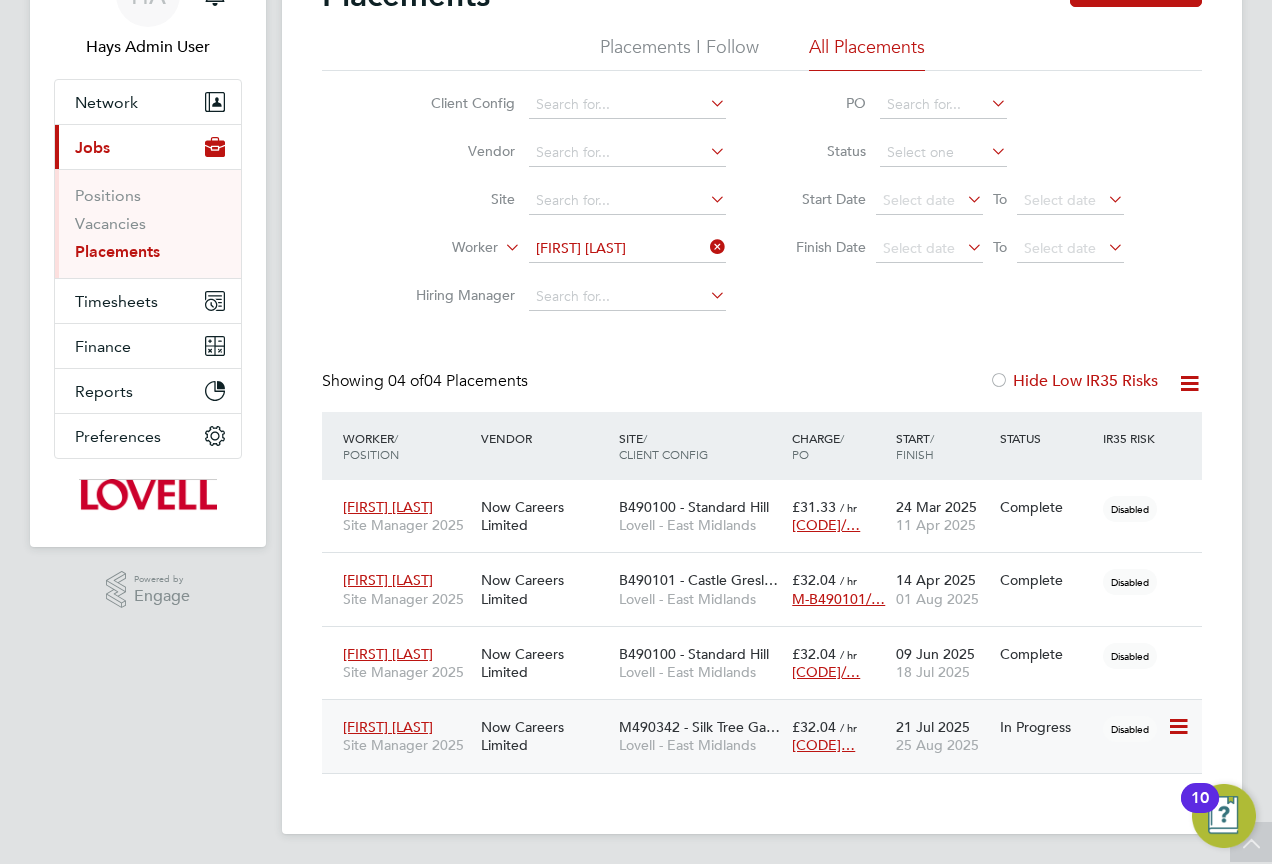 scroll, scrollTop: 10, scrollLeft: 10, axis: both 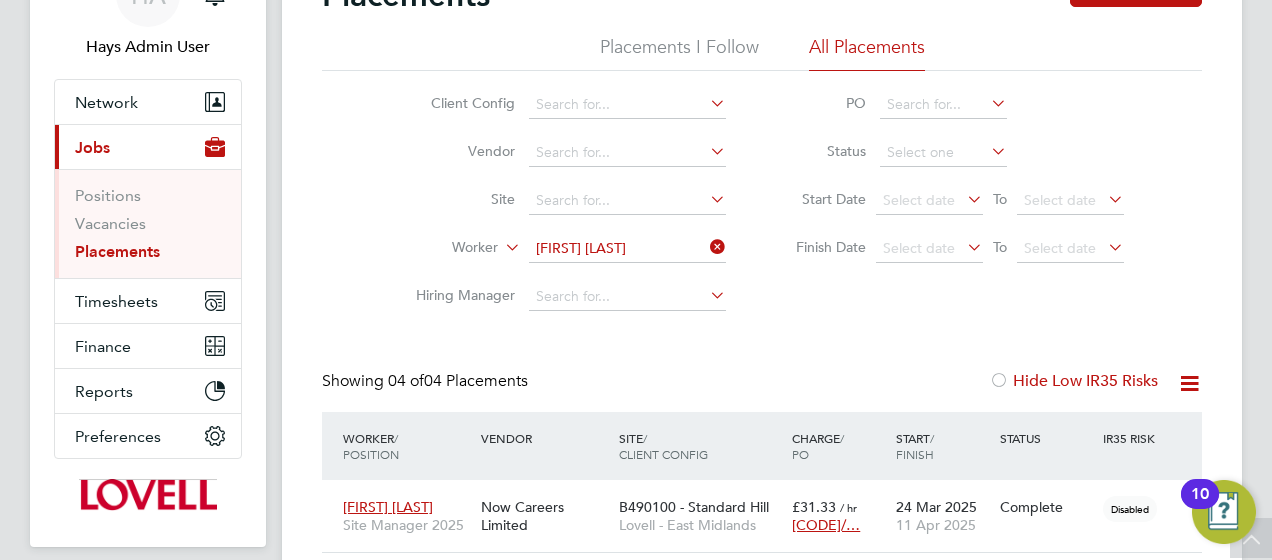 click 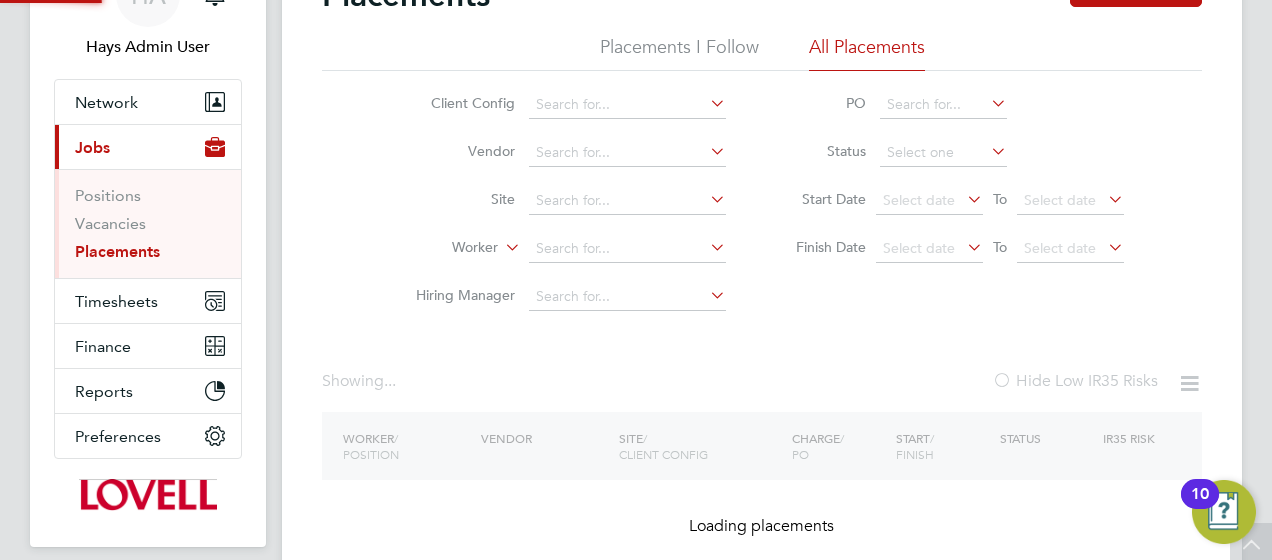 scroll, scrollTop: 0, scrollLeft: 0, axis: both 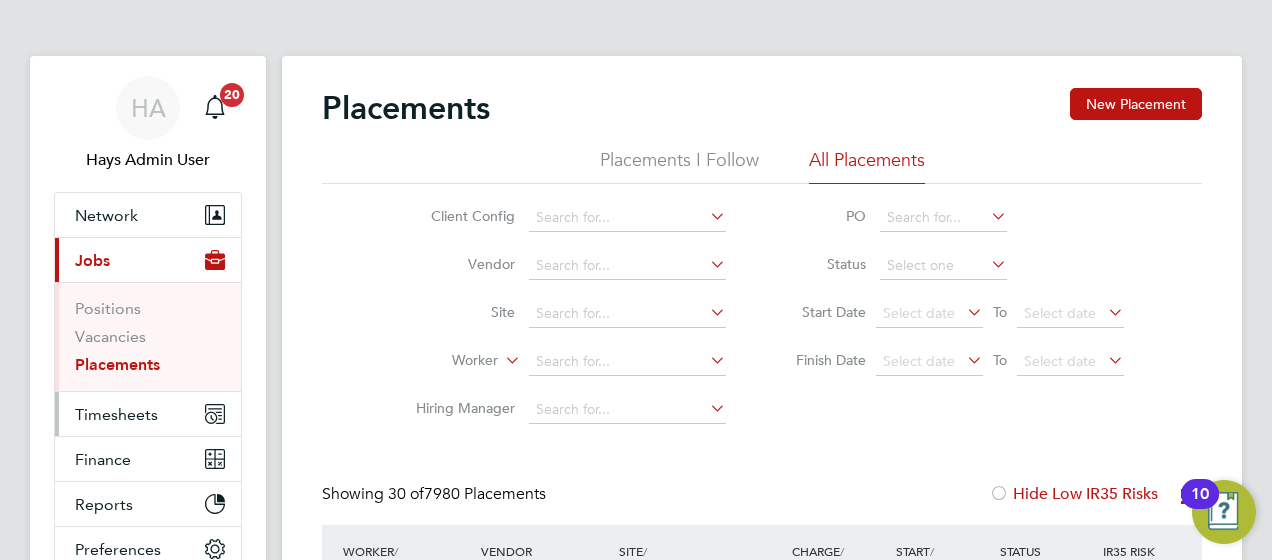 click on "Timesheets" at bounding box center [116, 414] 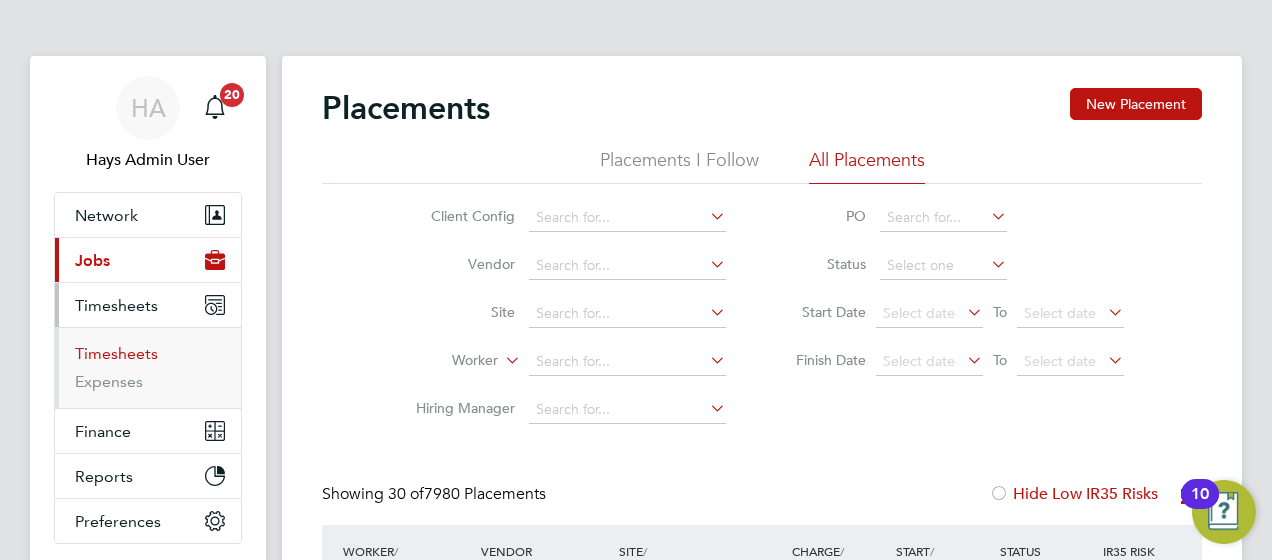 click on "Timesheets" at bounding box center (116, 353) 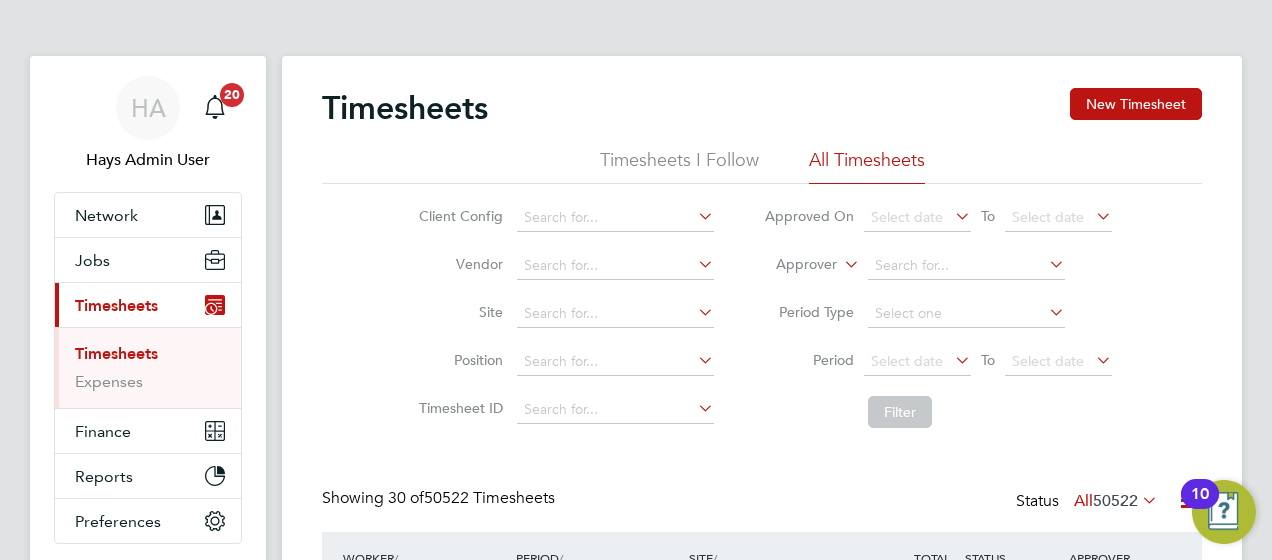 click on "Approver" 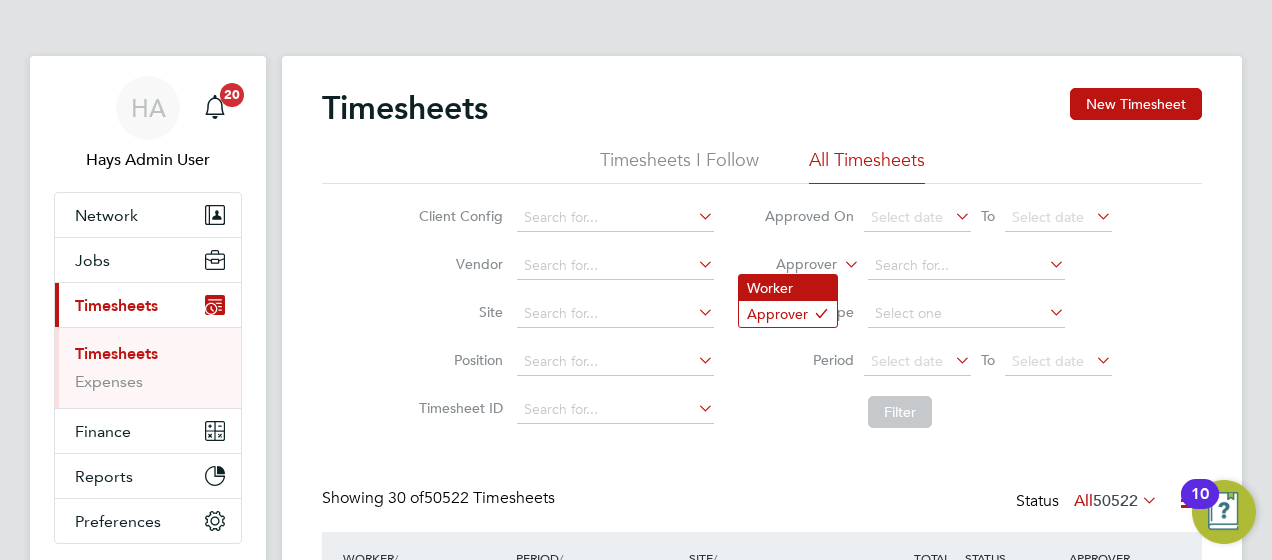 click on "Worker" 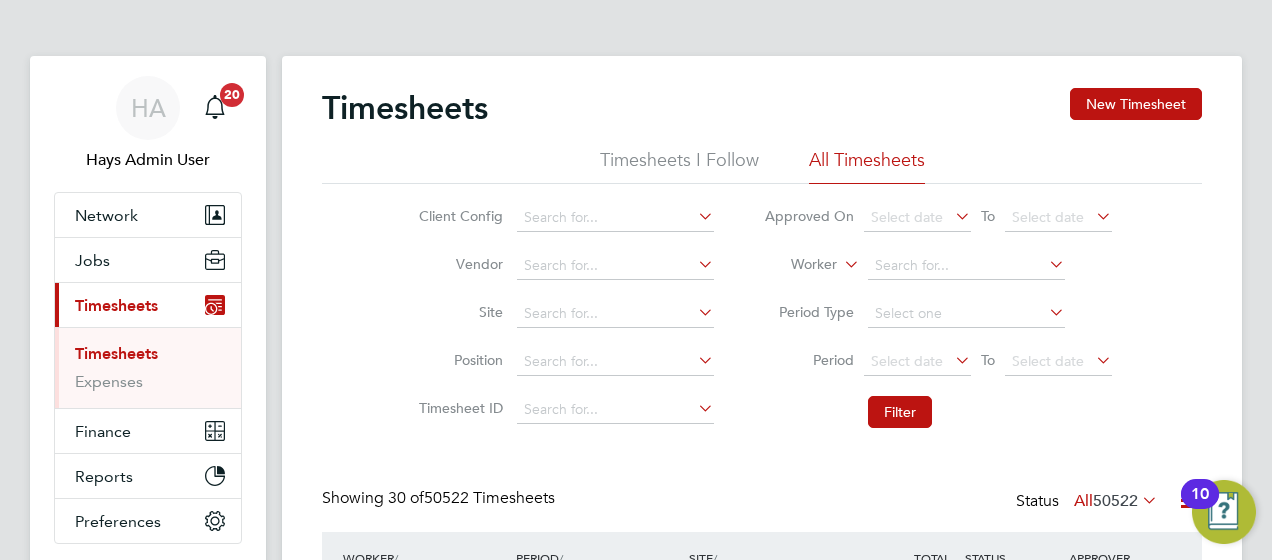 click on "Worker" 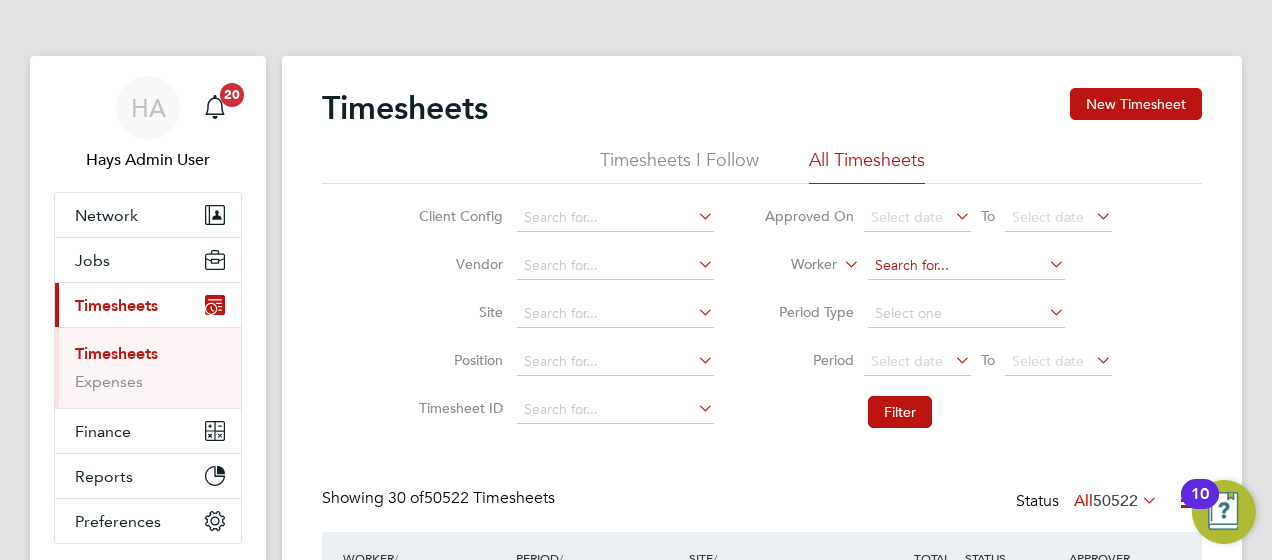 click 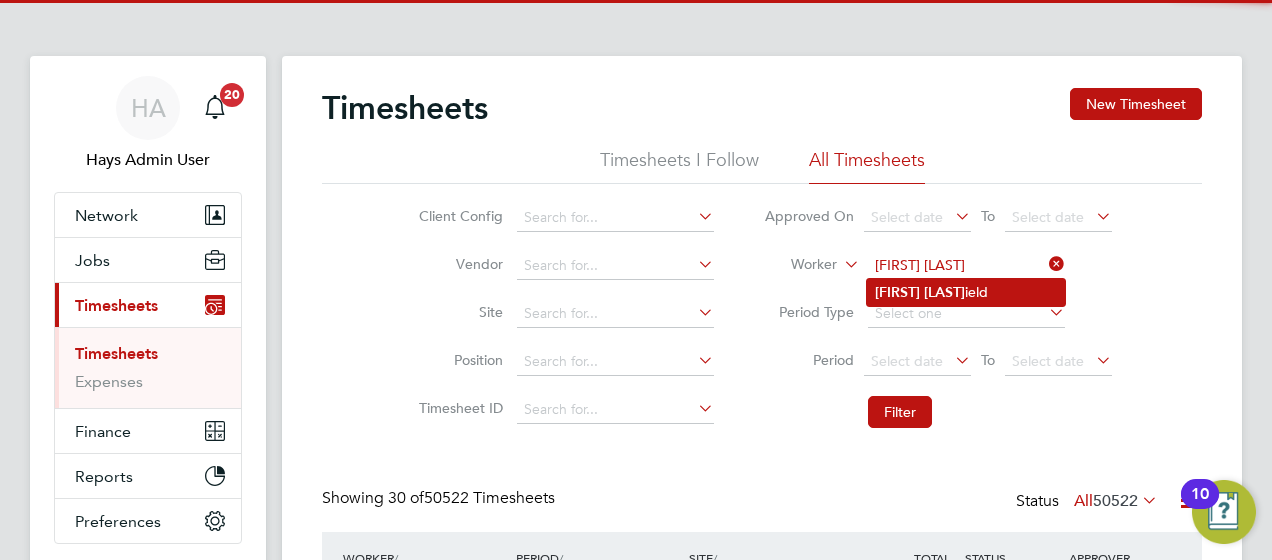 click on "Wakef" 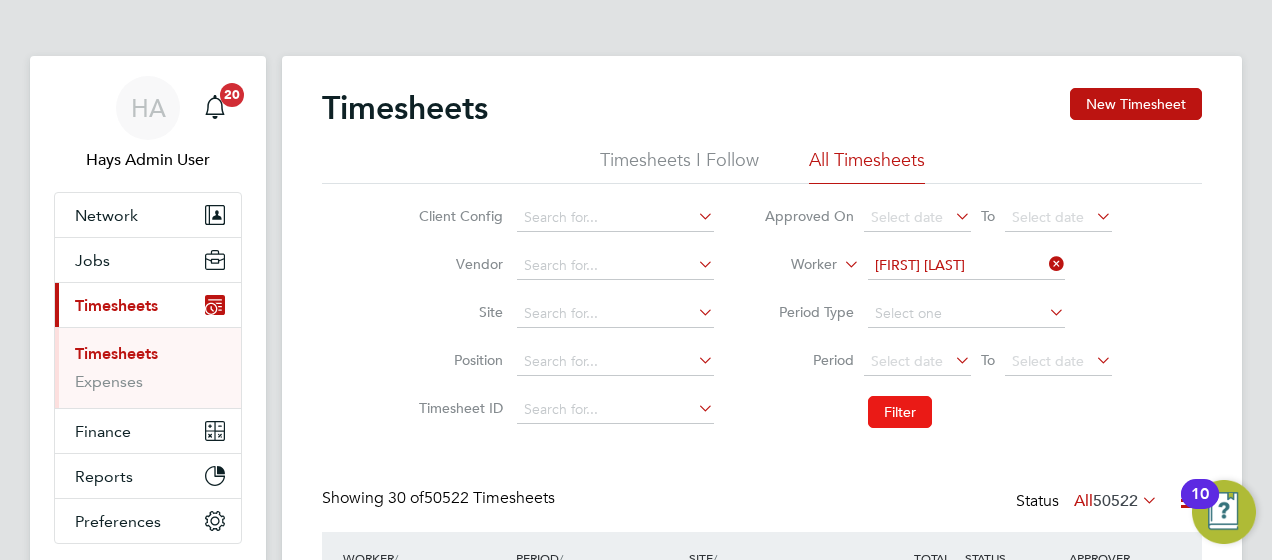 click on "Filter" 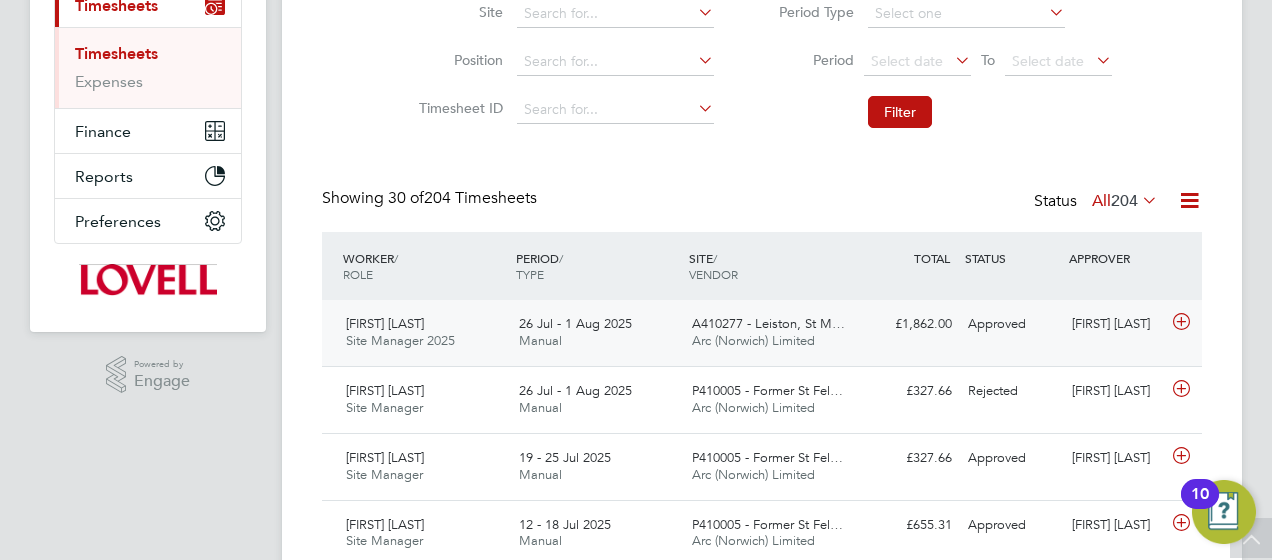click on "£1,862.00 Approved" 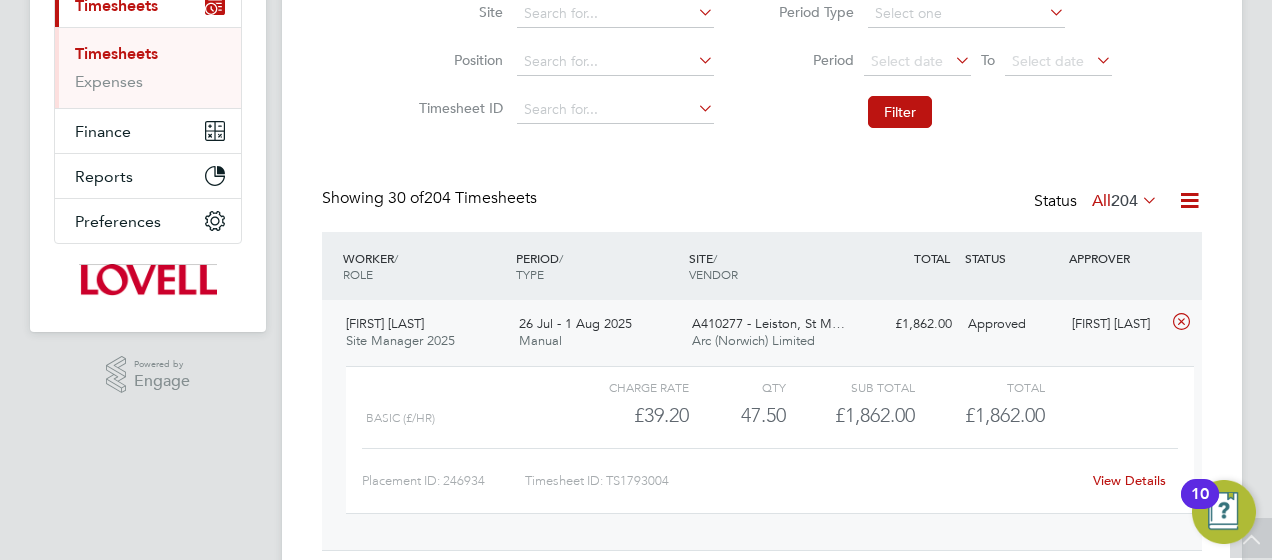 click on "View Details" 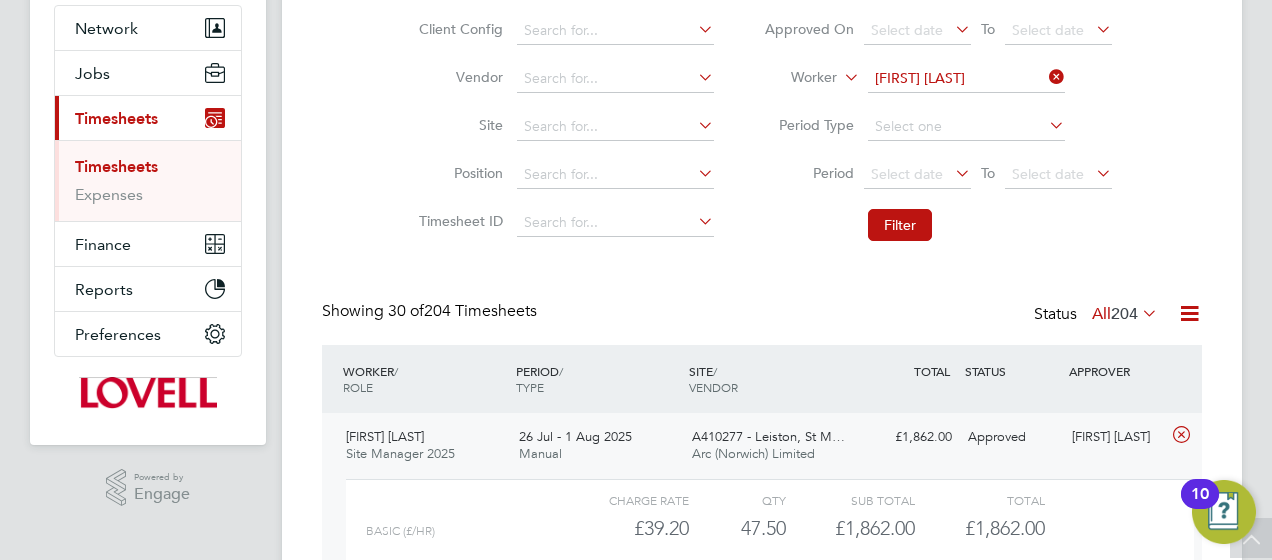 scroll, scrollTop: 100, scrollLeft: 0, axis: vertical 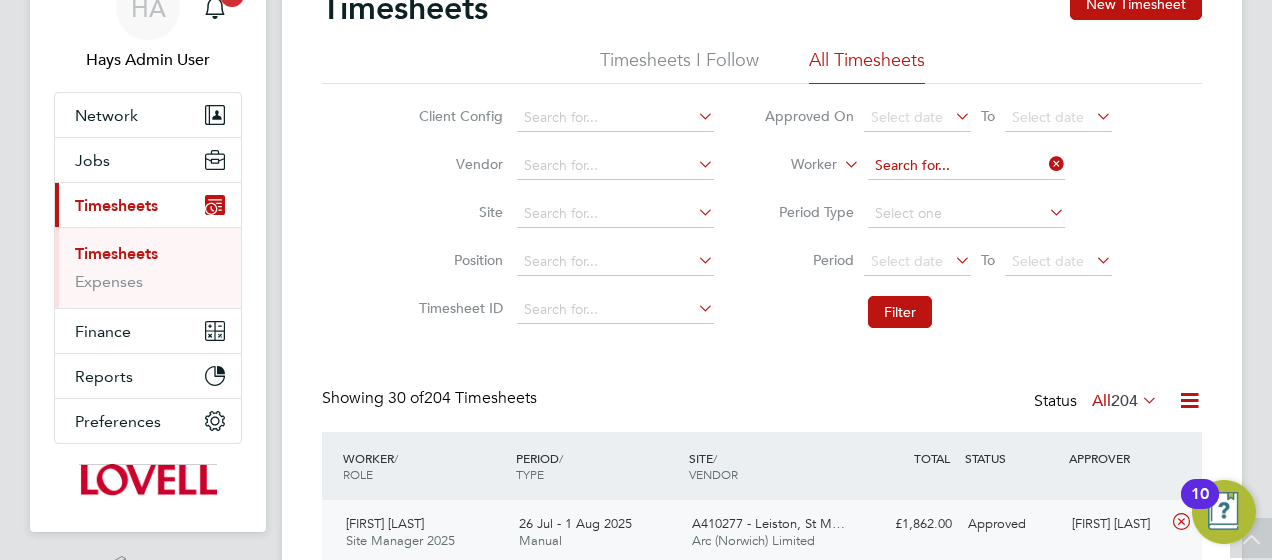click 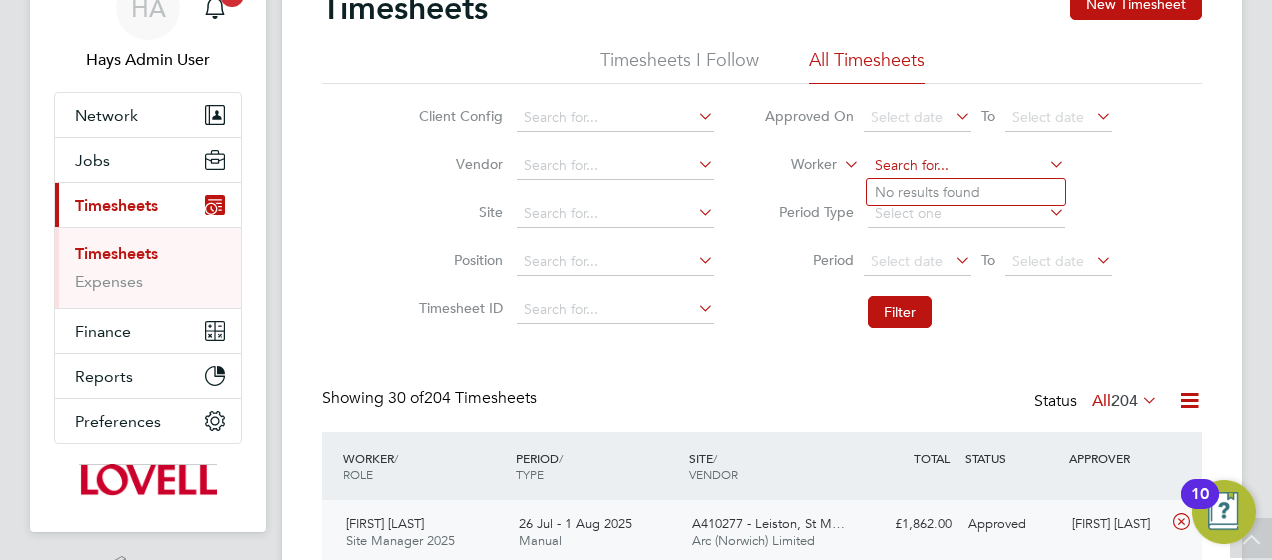 click 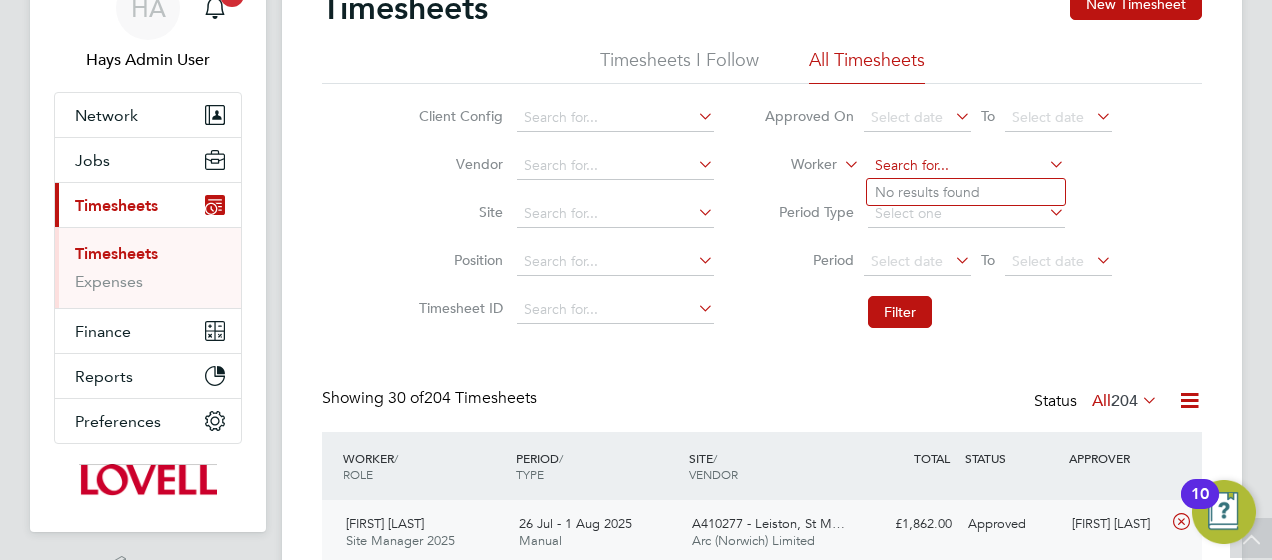 paste on "Michael Fahey" 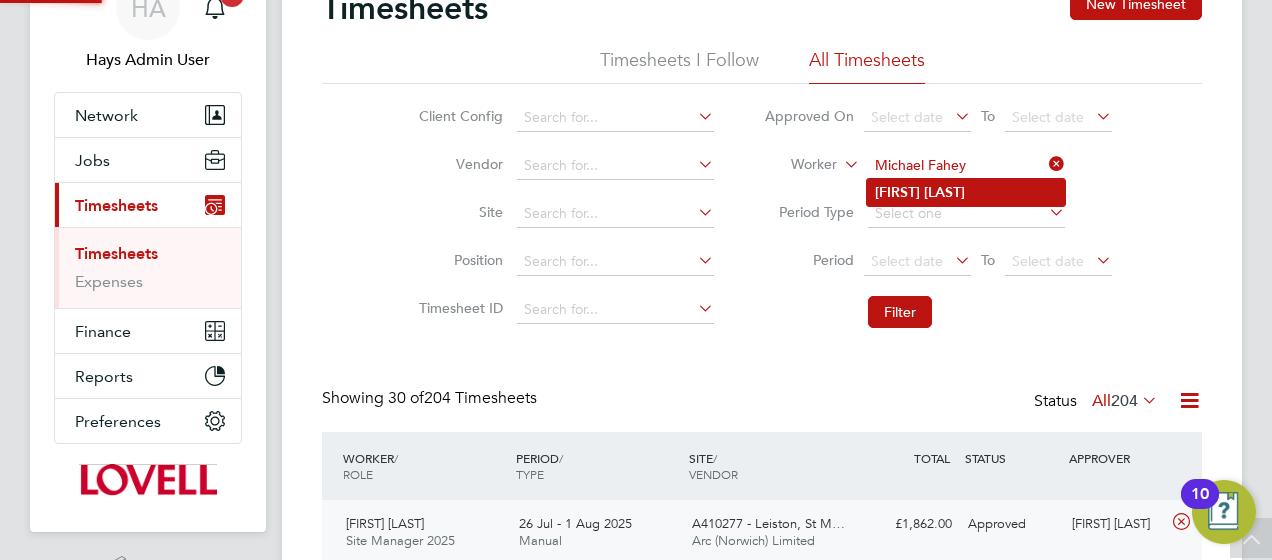 type on "Michael Fahey" 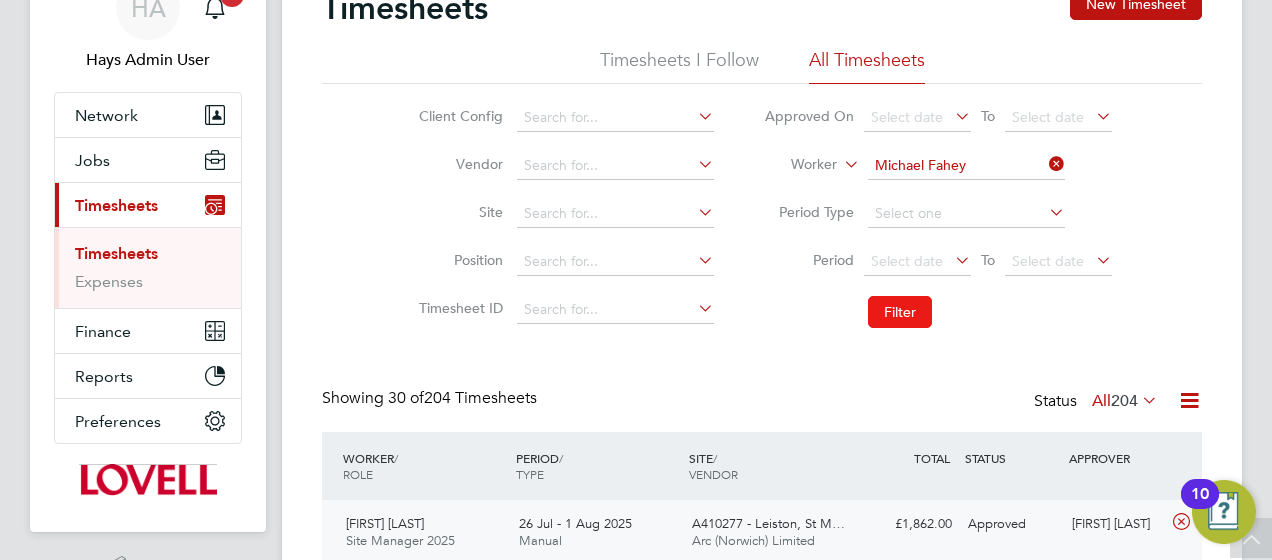 click on "Filter" 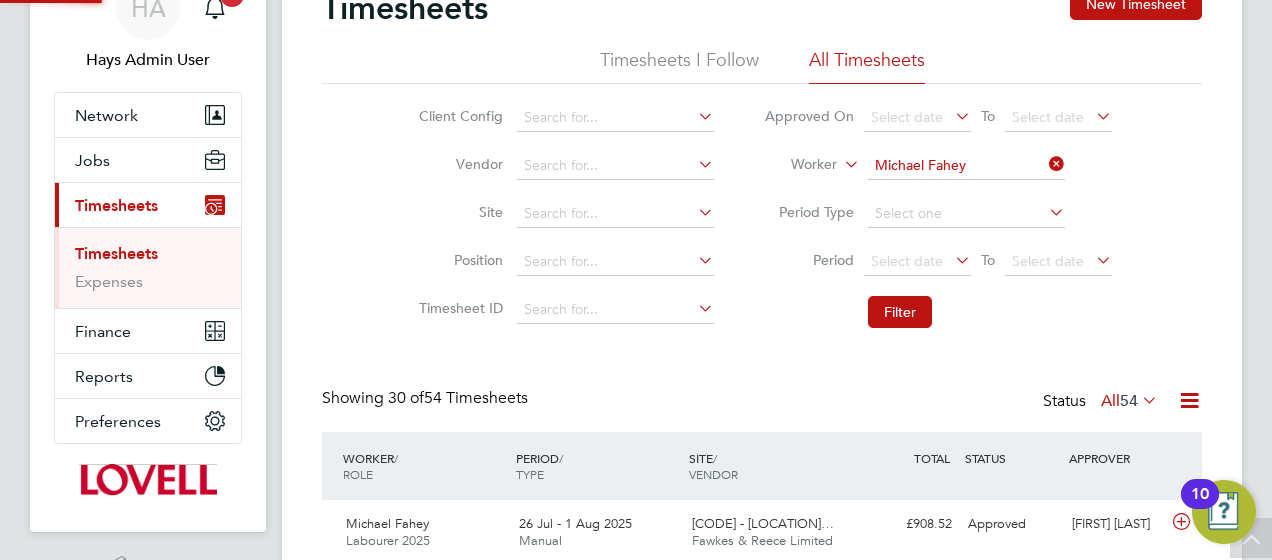 scroll, scrollTop: 10, scrollLeft: 10, axis: both 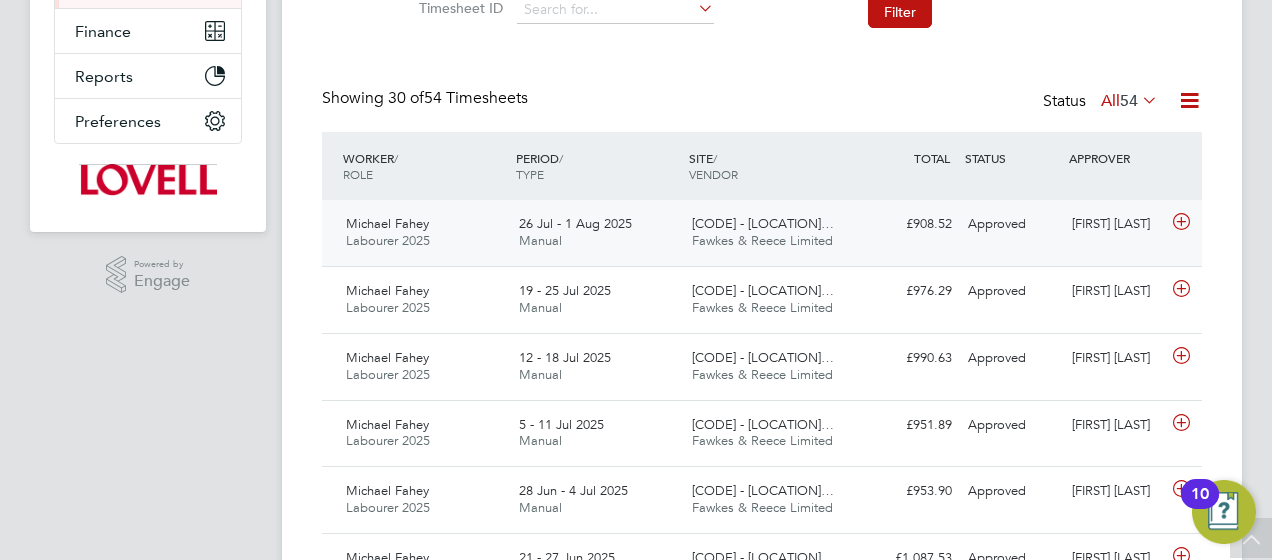 click on "E500142 - Cocoa Works… Fawkes & Reece Limited" 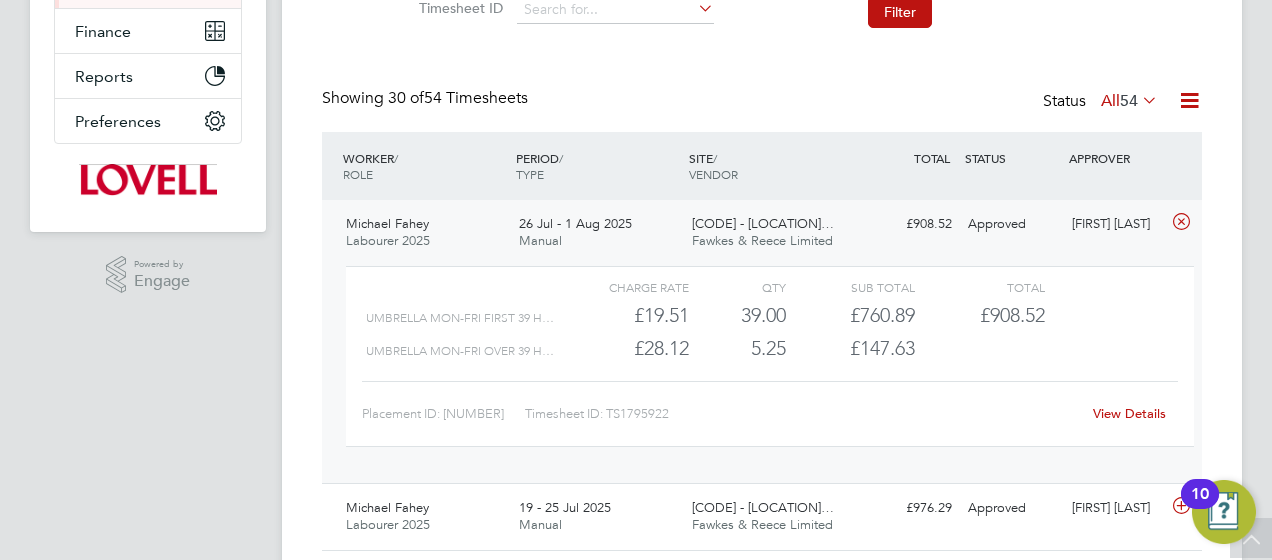 click on "View Details" 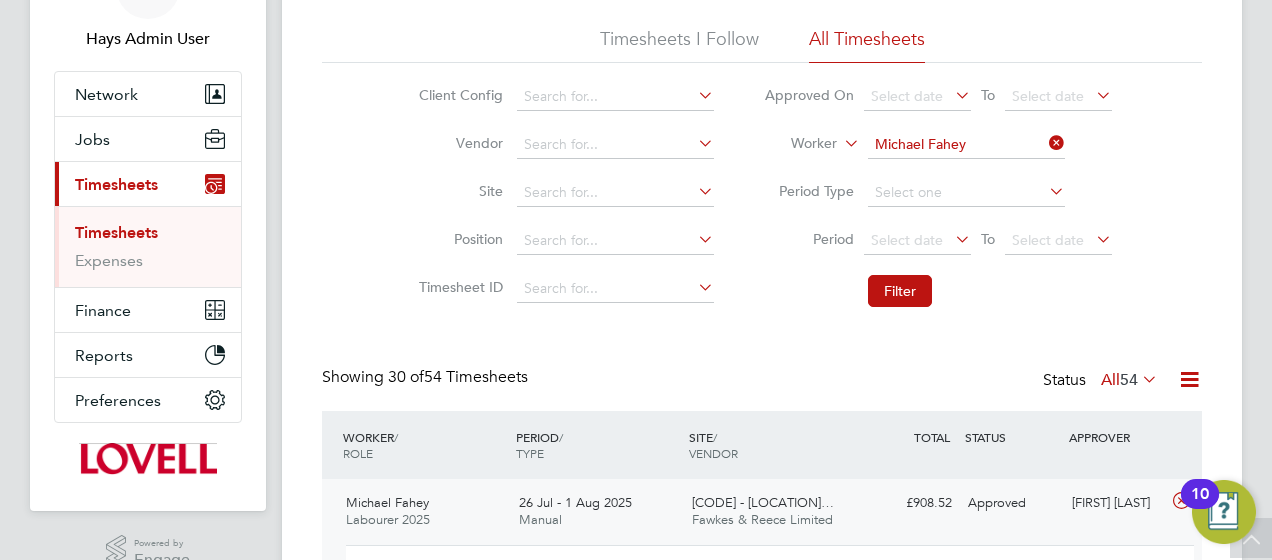 scroll, scrollTop: 0, scrollLeft: 0, axis: both 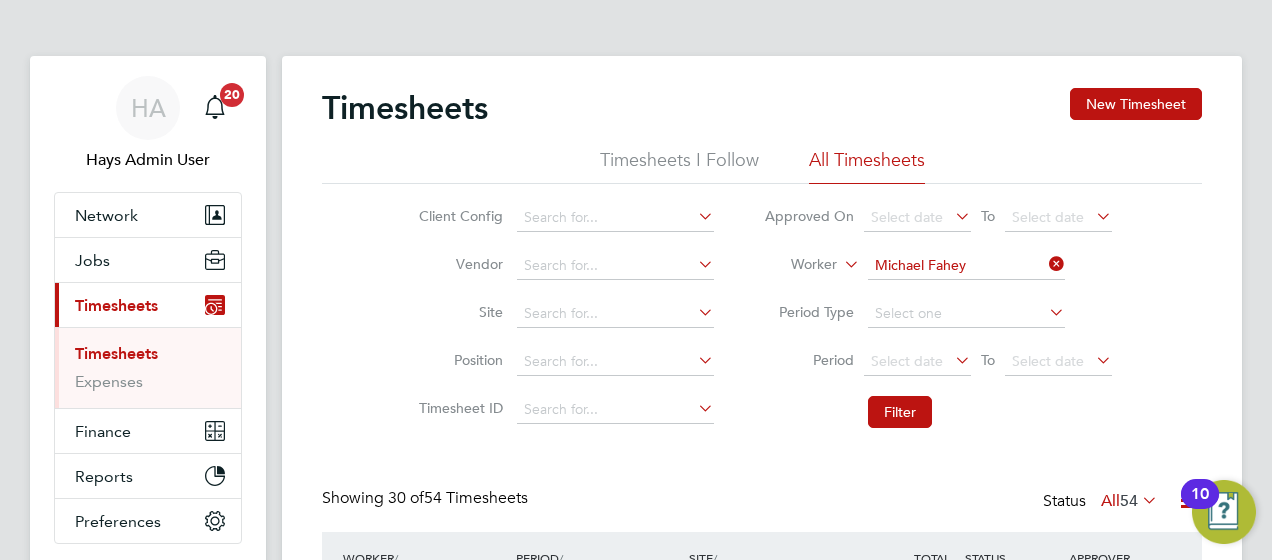 drag, startPoint x: 1066, startPoint y: 264, endPoint x: 1053, endPoint y: 269, distance: 13.928389 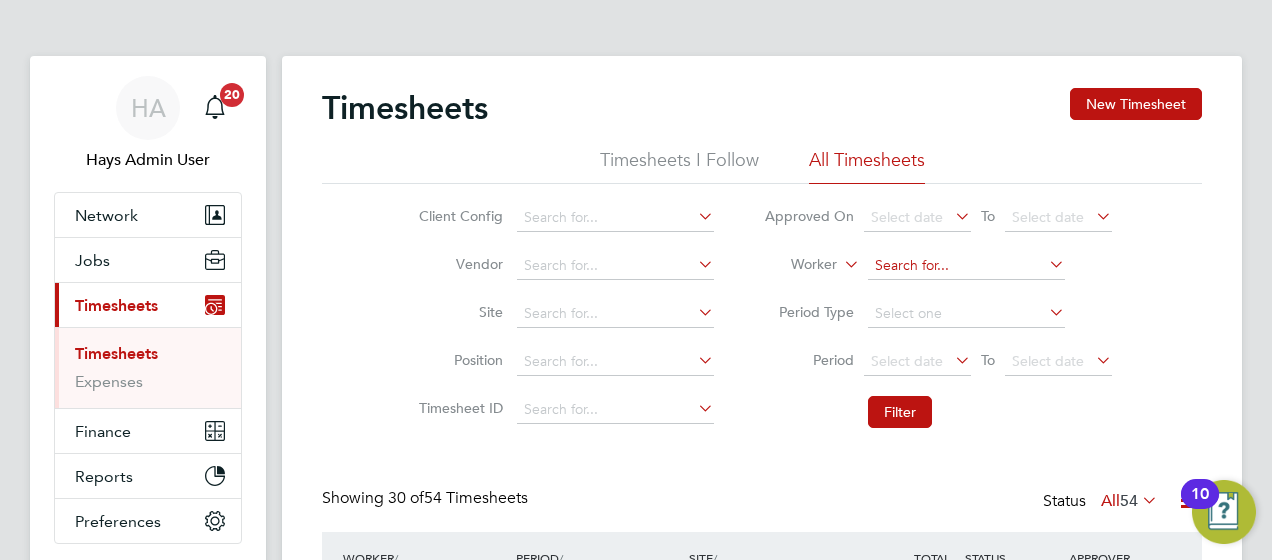 click 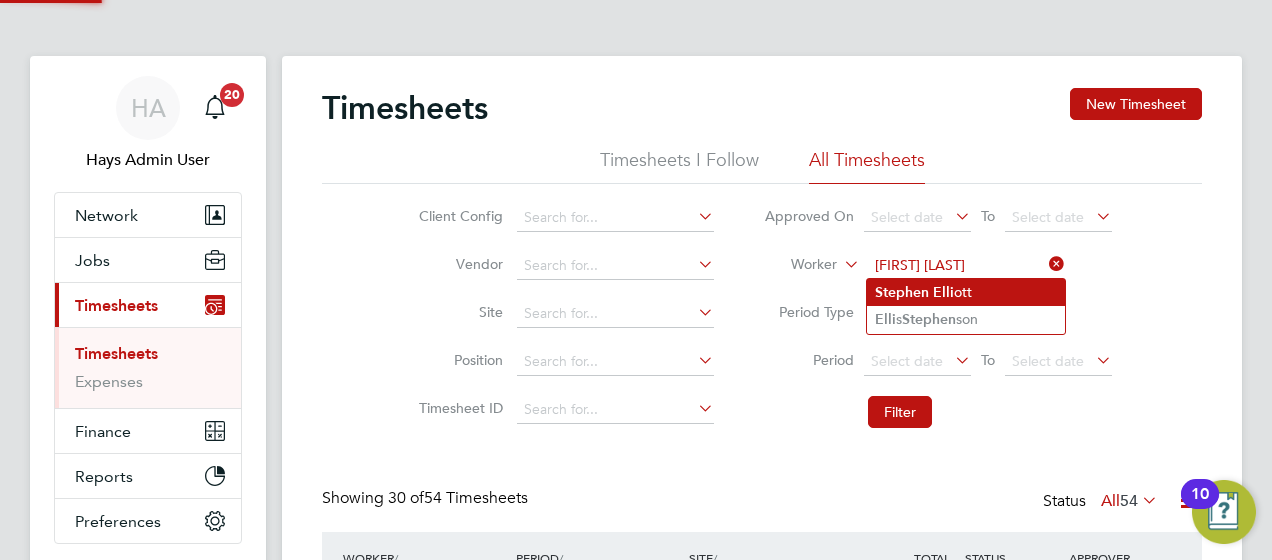 click on "Stephen   Elli ott" 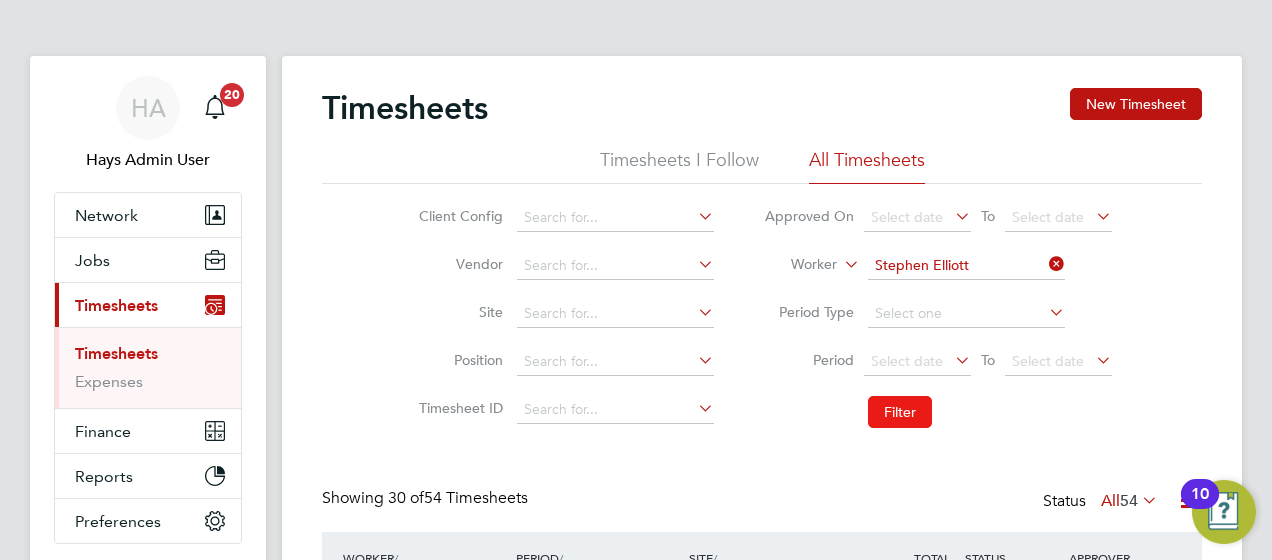 click on "Filter" 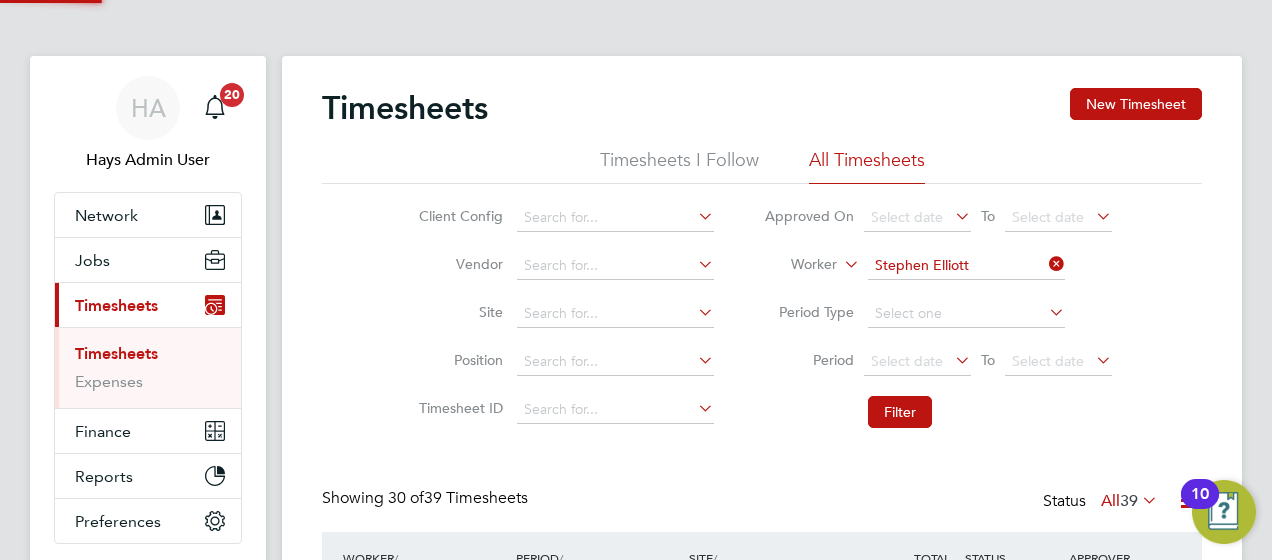 scroll, scrollTop: 204, scrollLeft: 0, axis: vertical 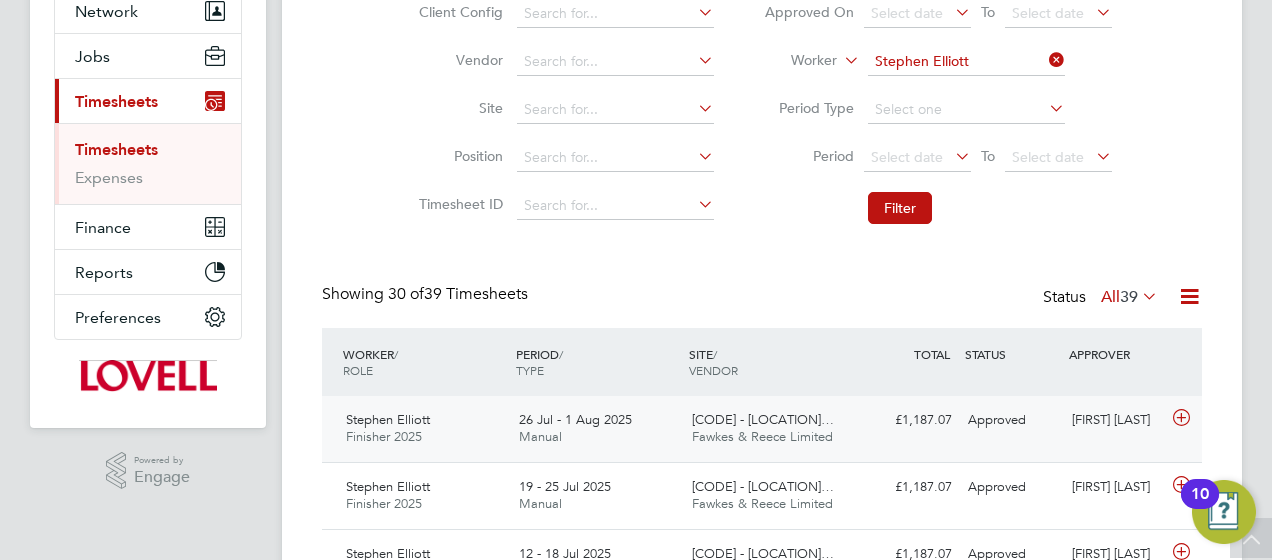 click on "£1,187.07 Approved" 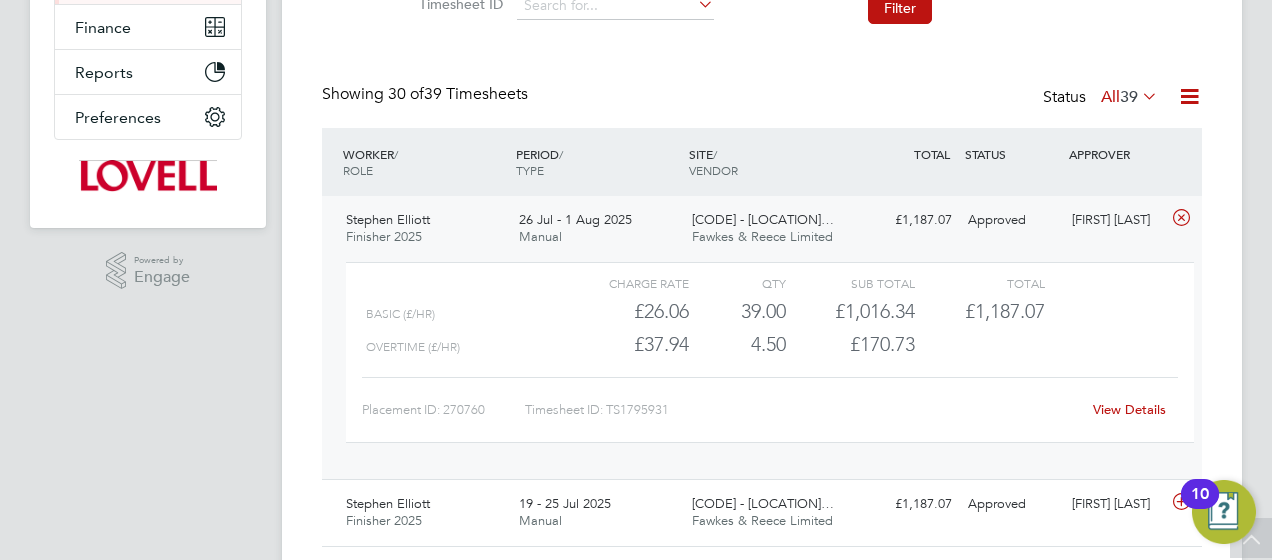 click on "View Details" 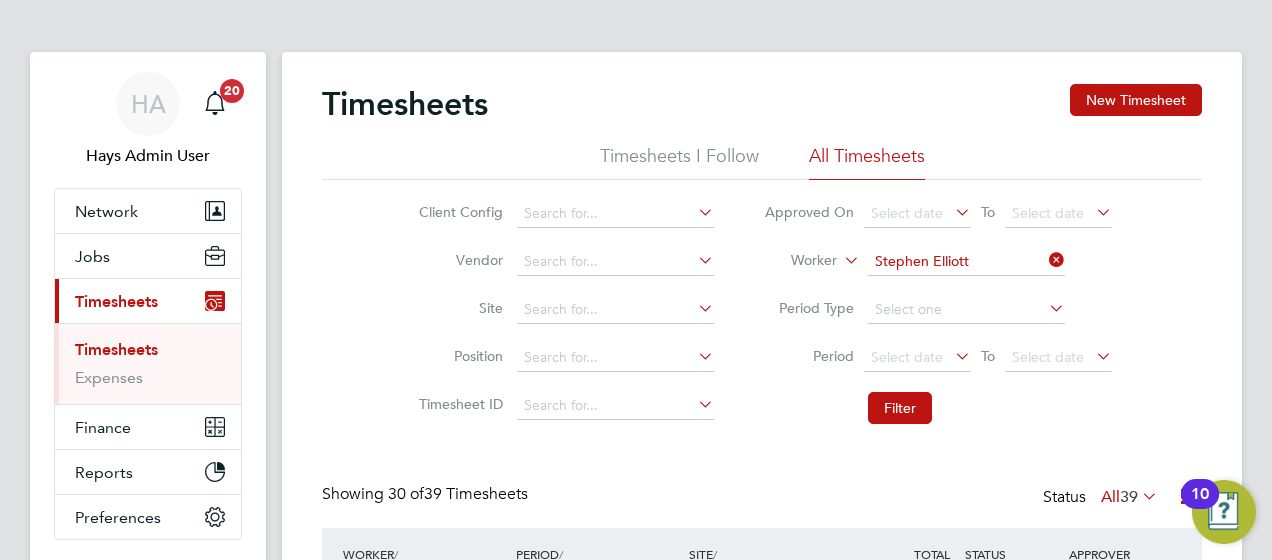click 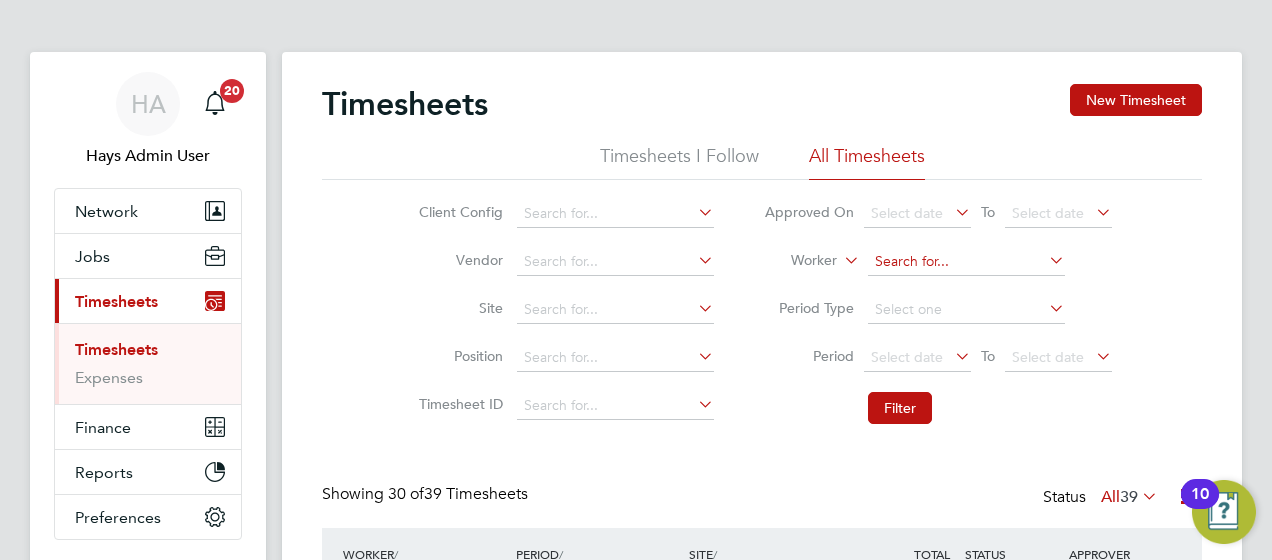 click 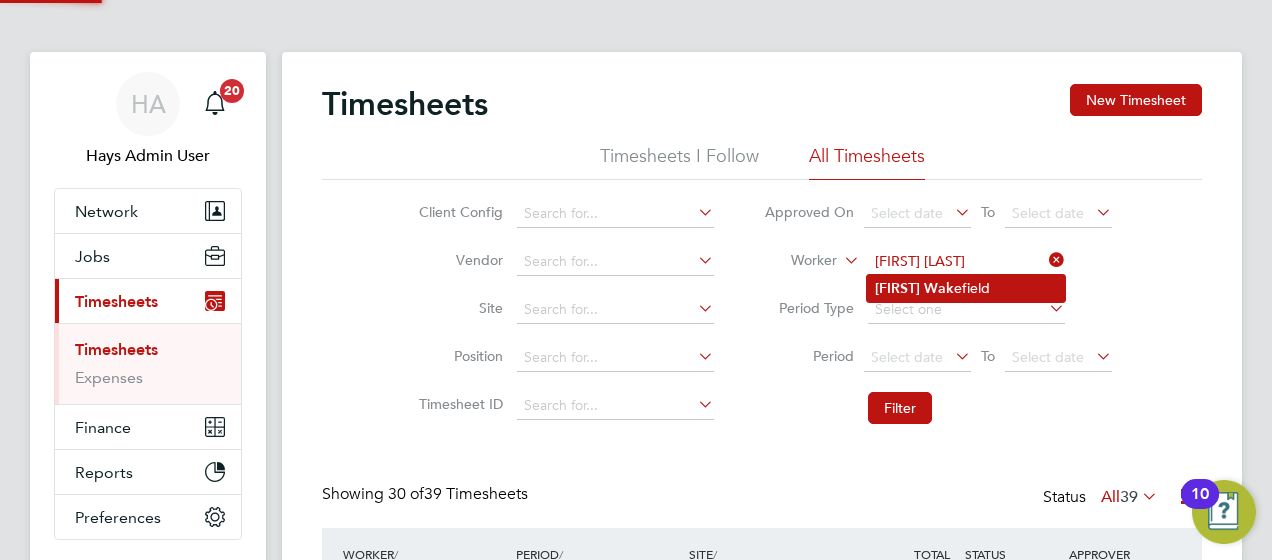 click on "John   Wak efield" 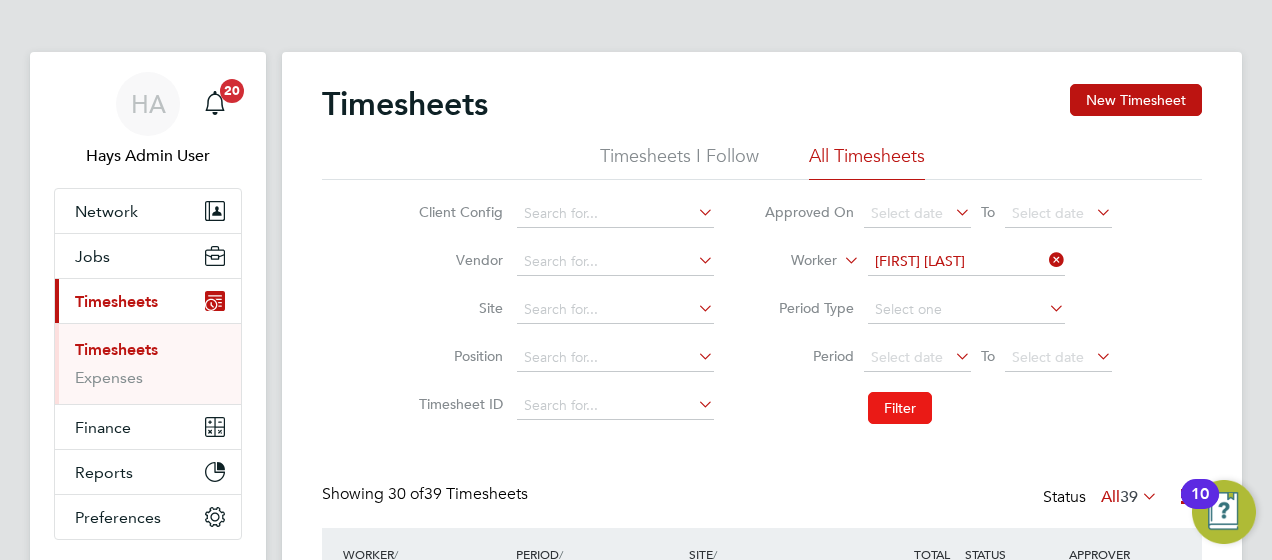 click on "Filter" 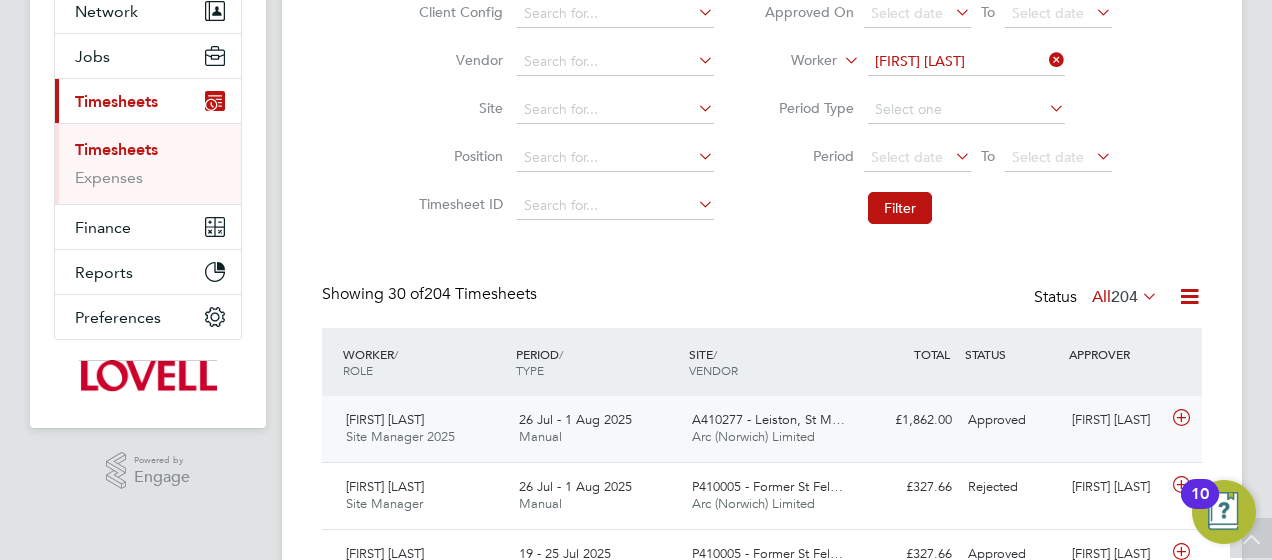 click on "Approved" 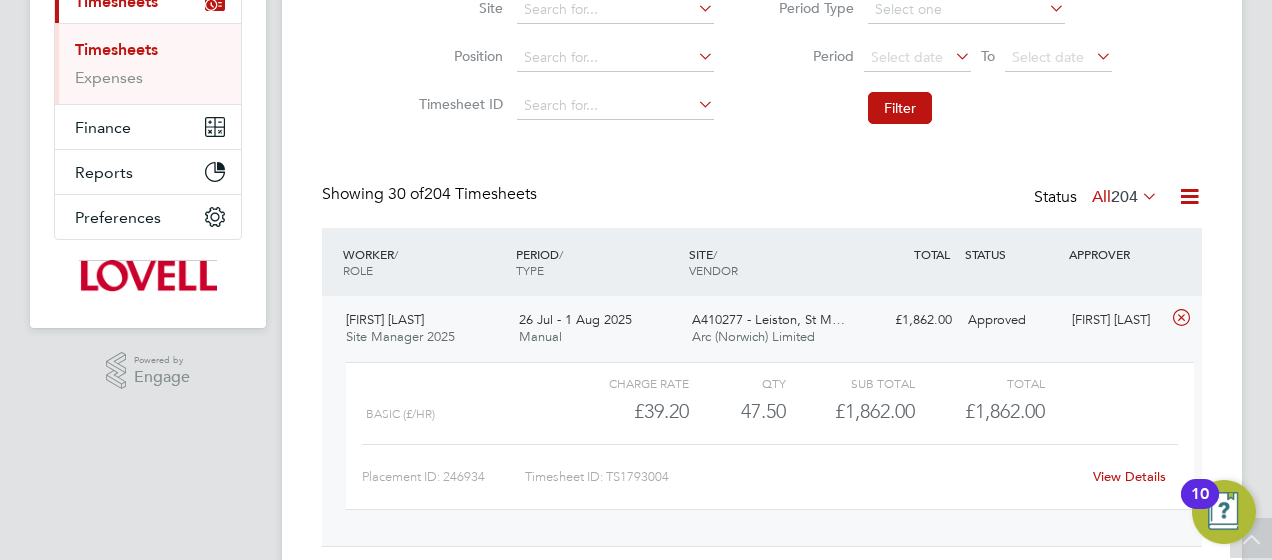 click on "View Details" 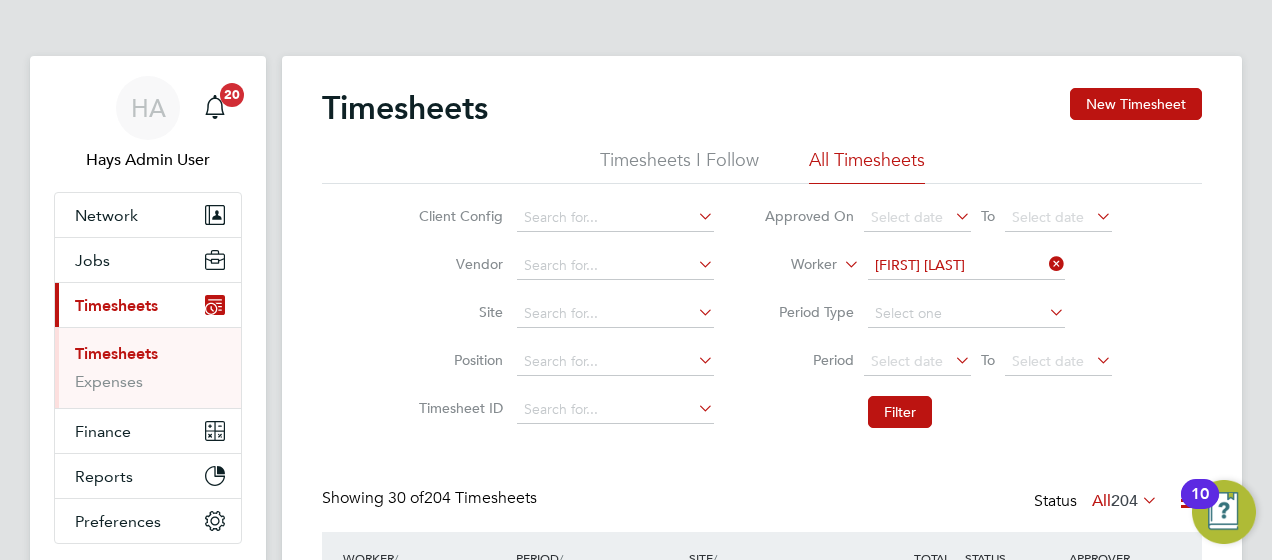 click 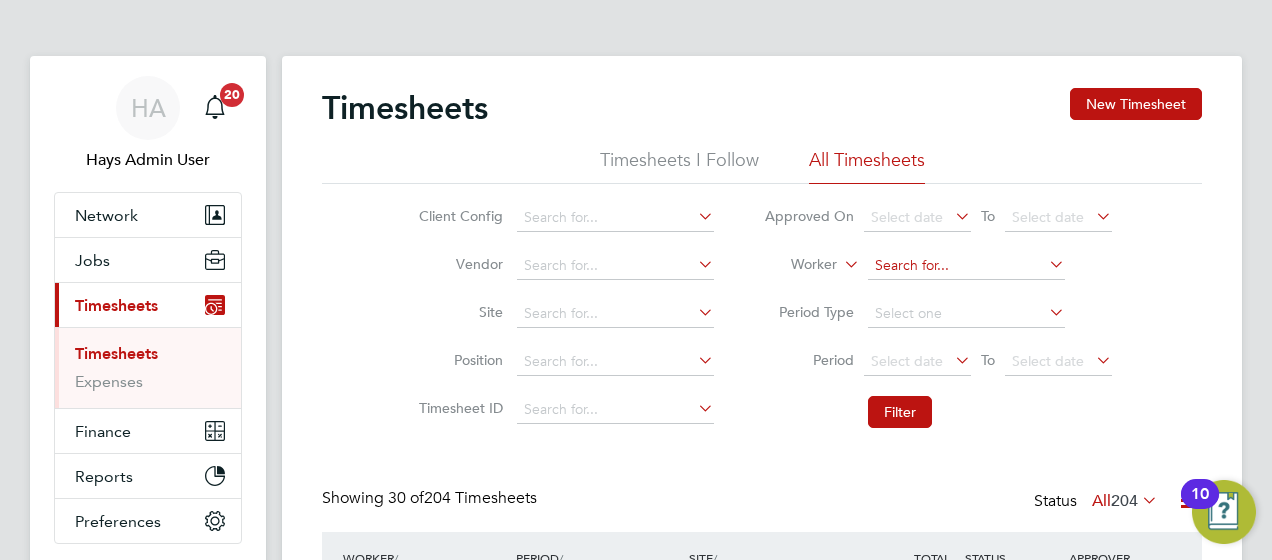 click 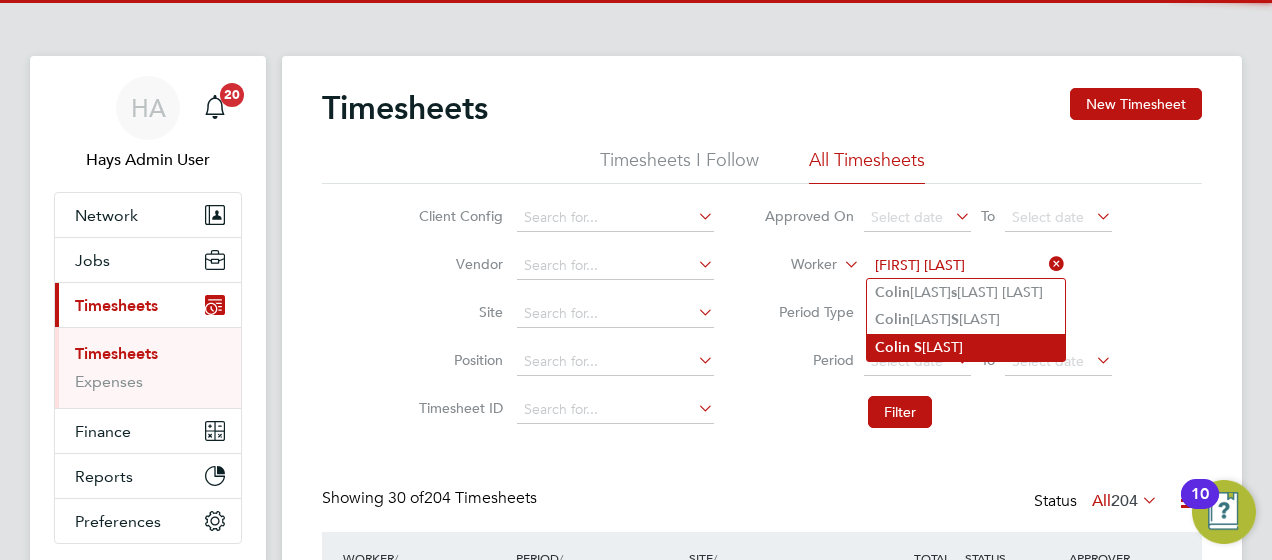 click on "Colin   S nedden" 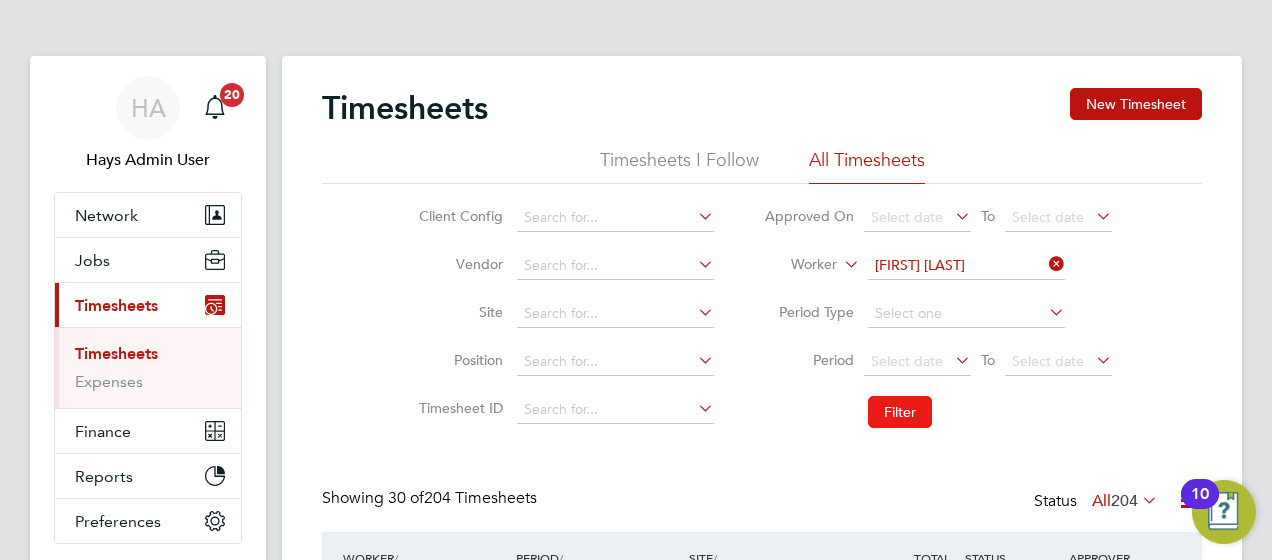 click on "Filter" 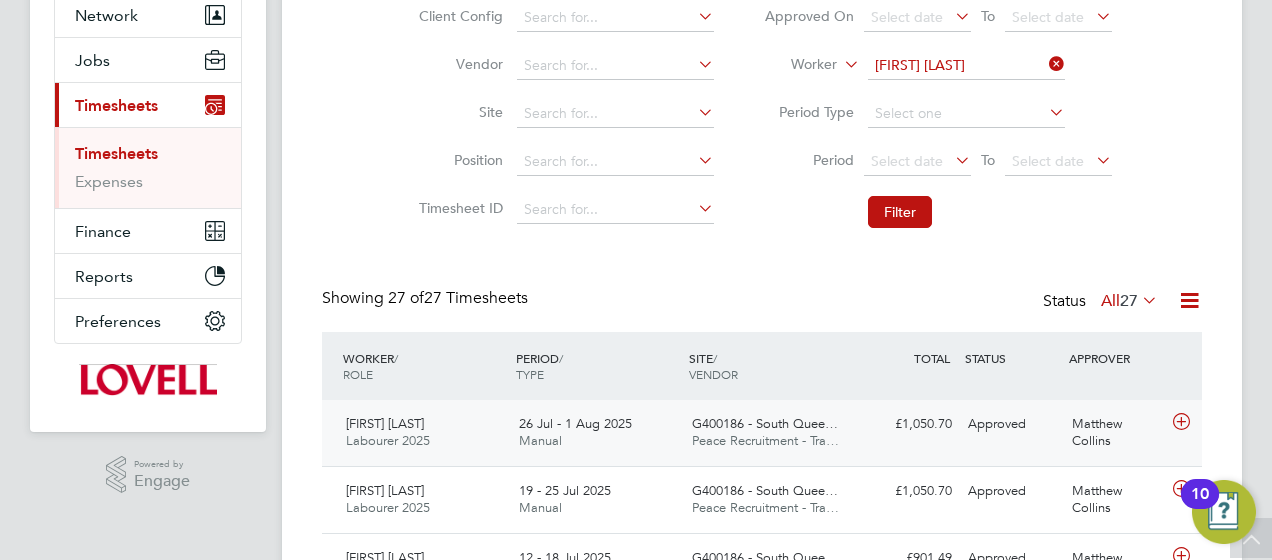 click on "£1,050.70 Approved" 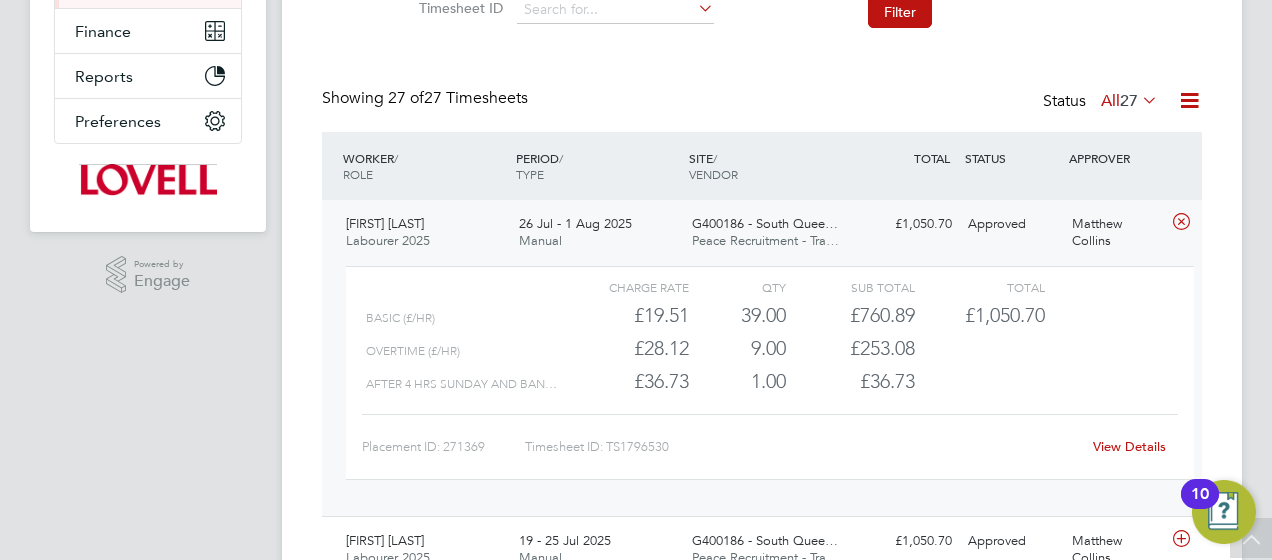 click on "View Details" 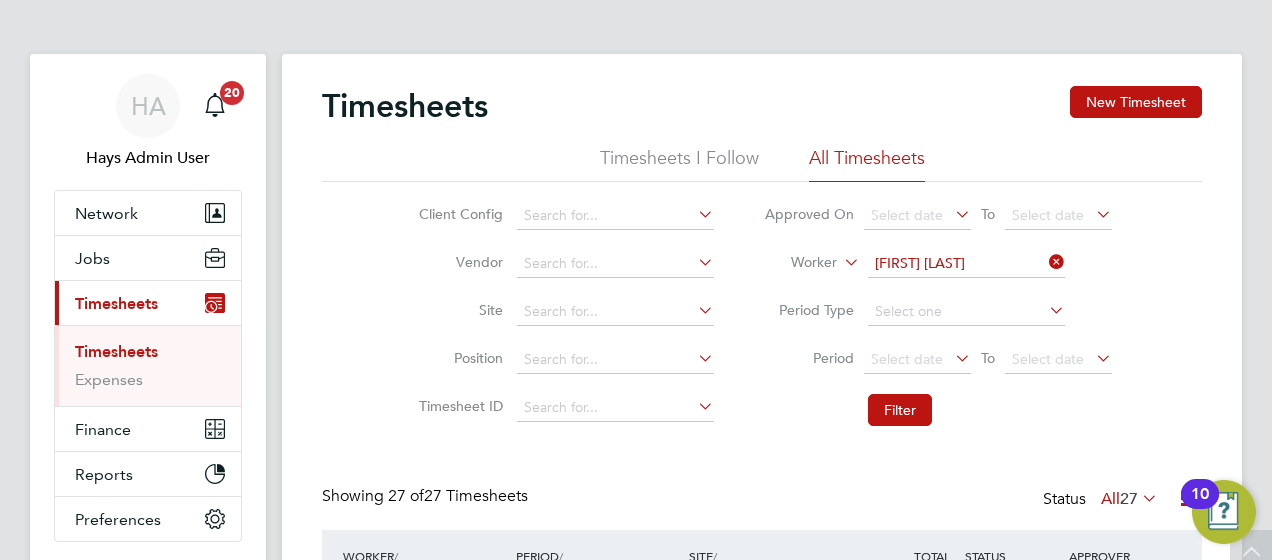 scroll, scrollTop: 0, scrollLeft: 0, axis: both 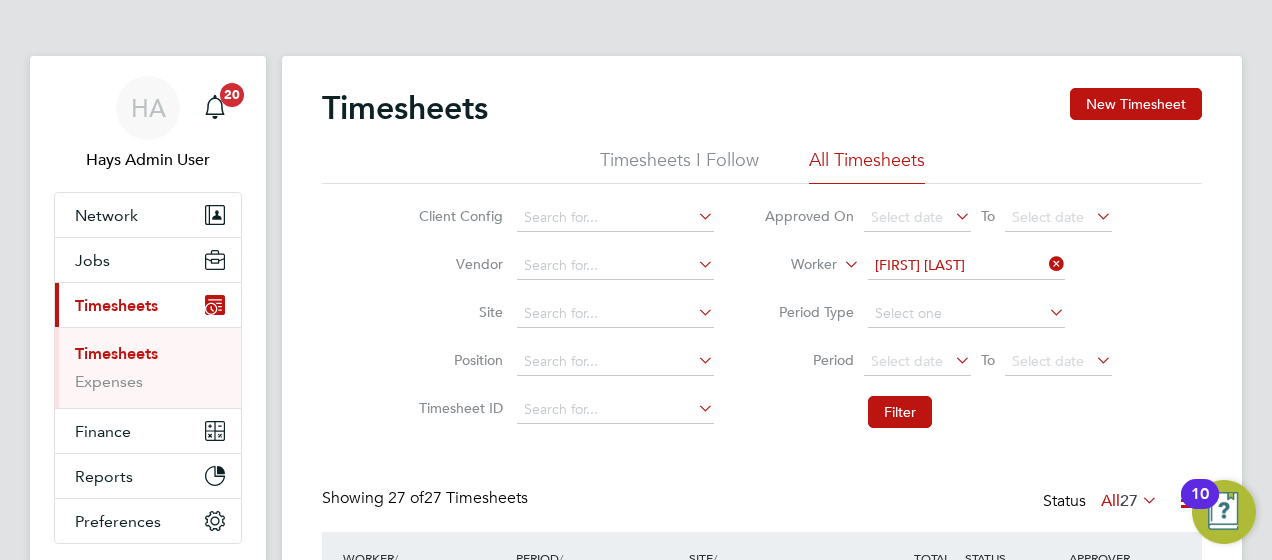 click 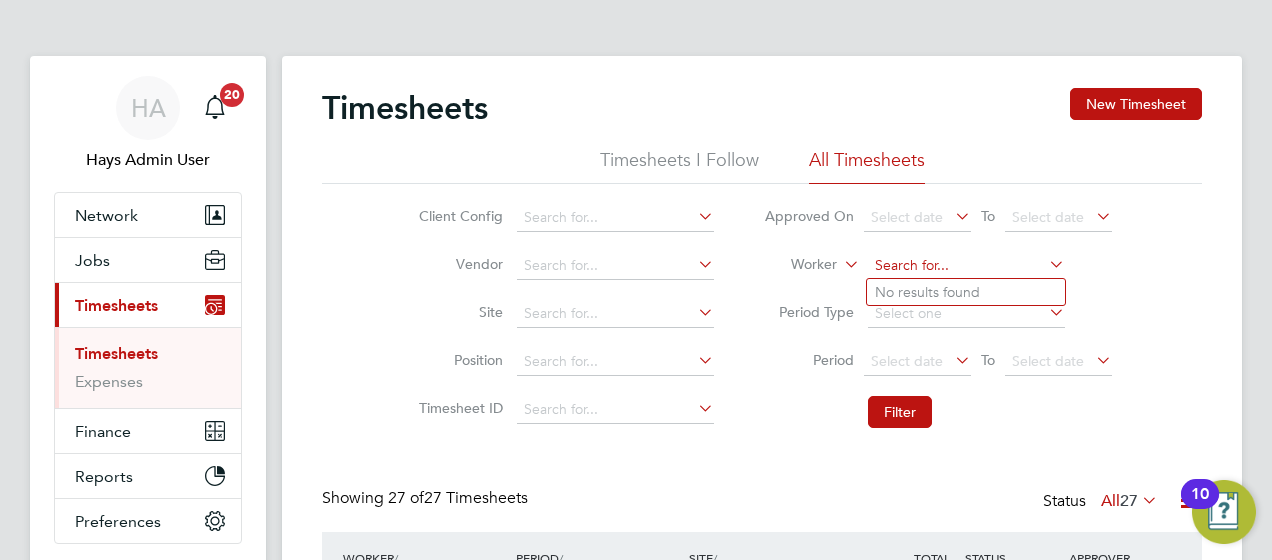 click 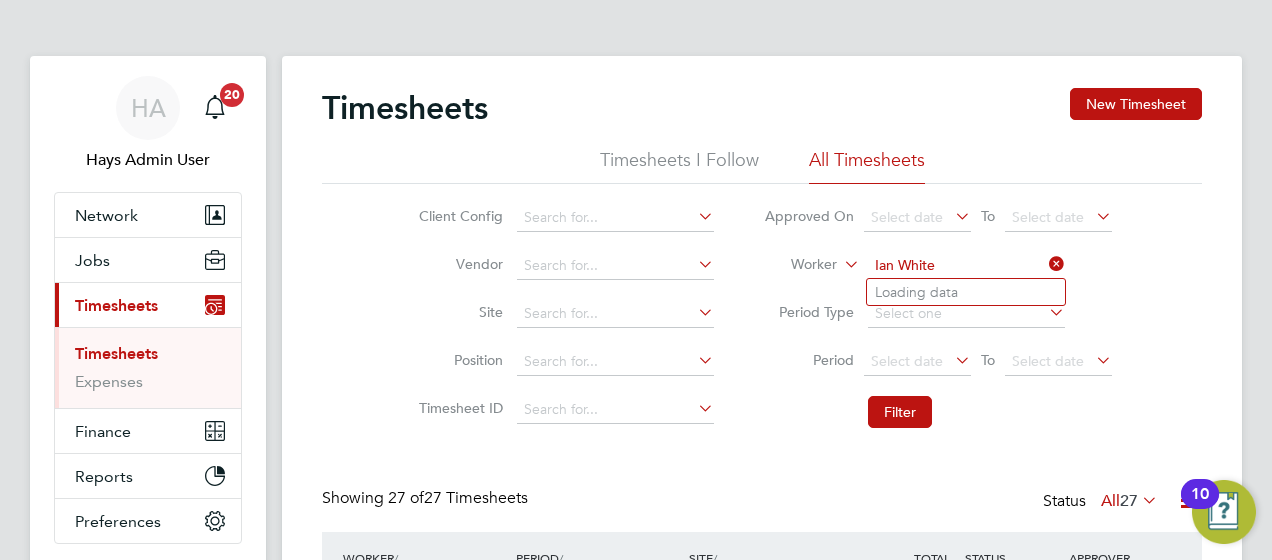 type on "Ian White" 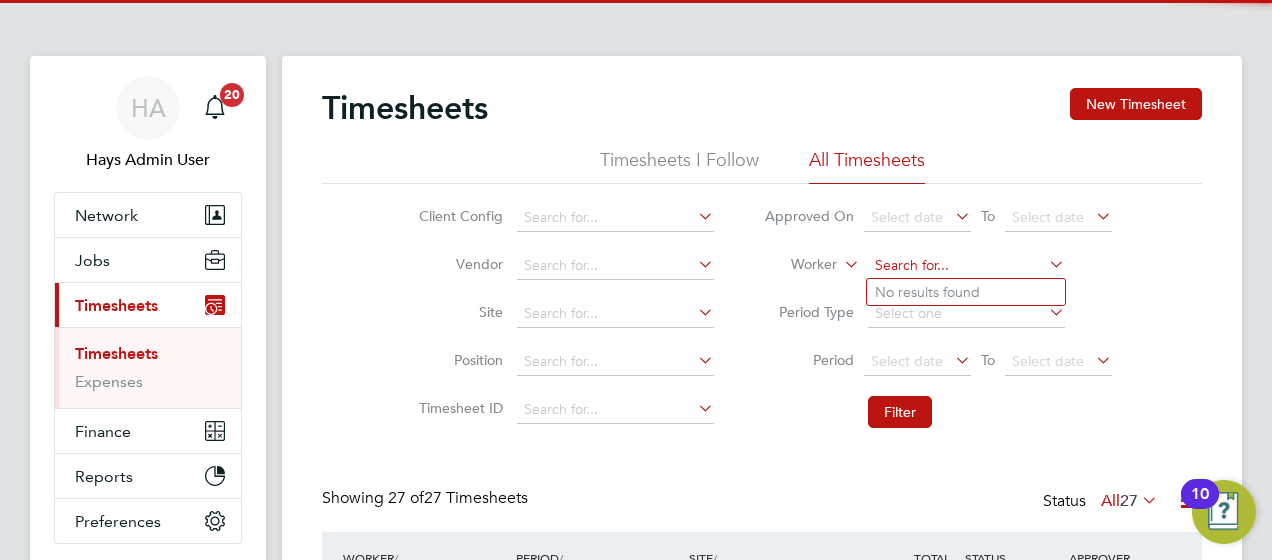 click 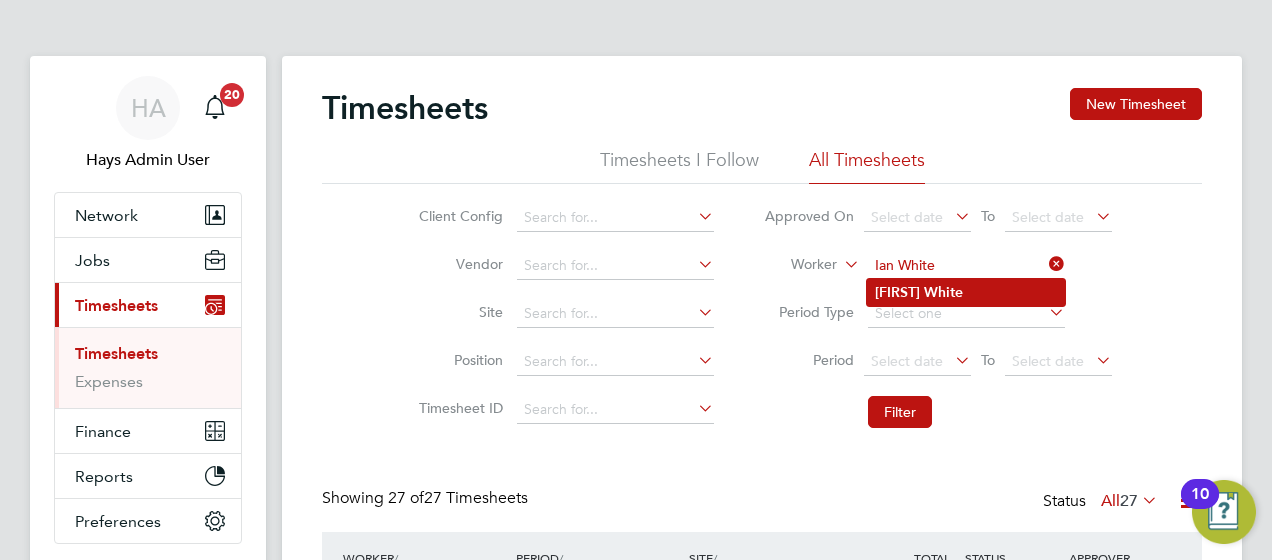 type on "Ian White" 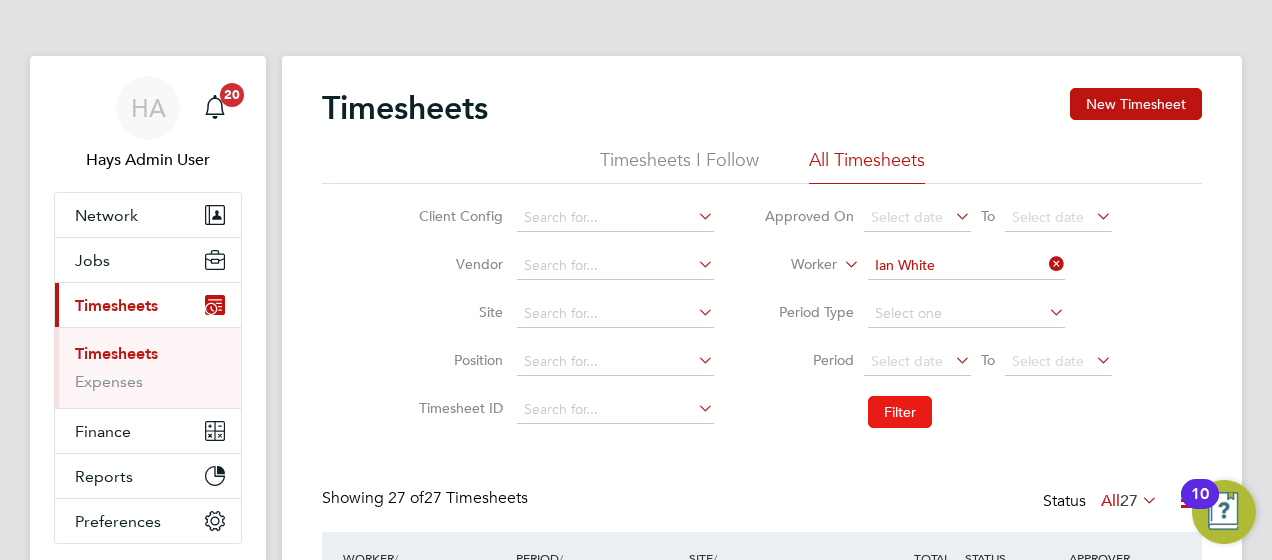 click on "Filter" 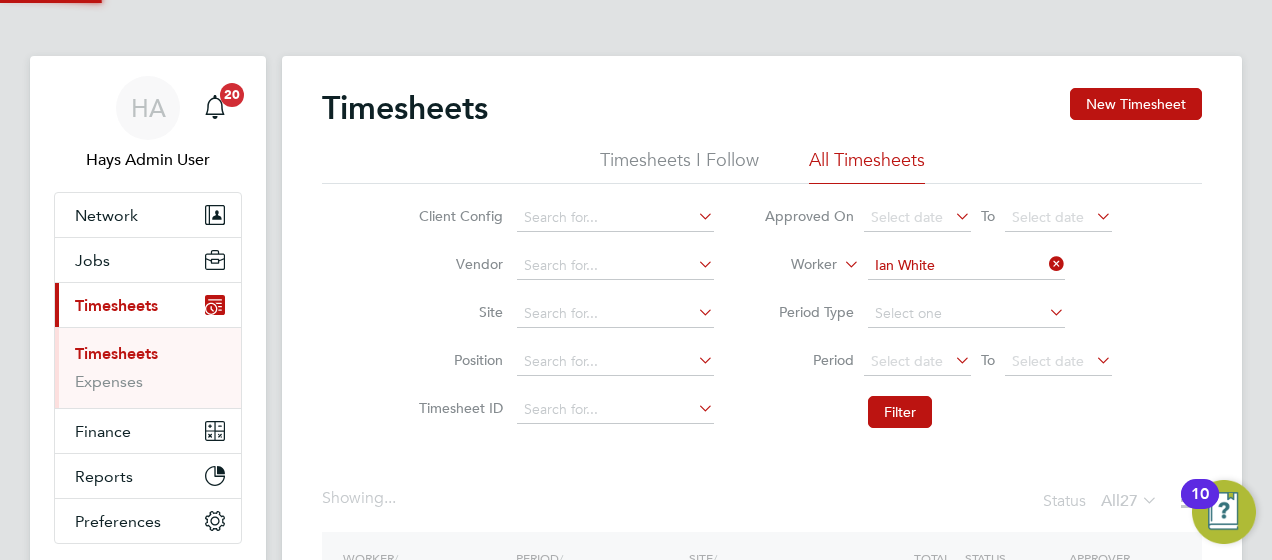 scroll, scrollTop: 204, scrollLeft: 0, axis: vertical 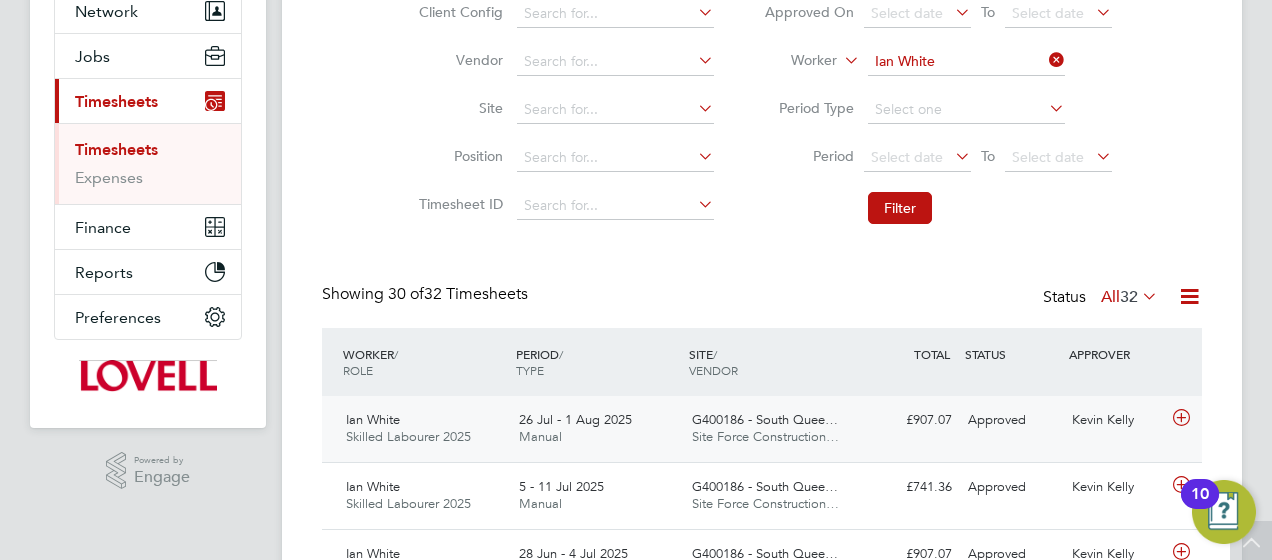 click on "£907.07 Approved" 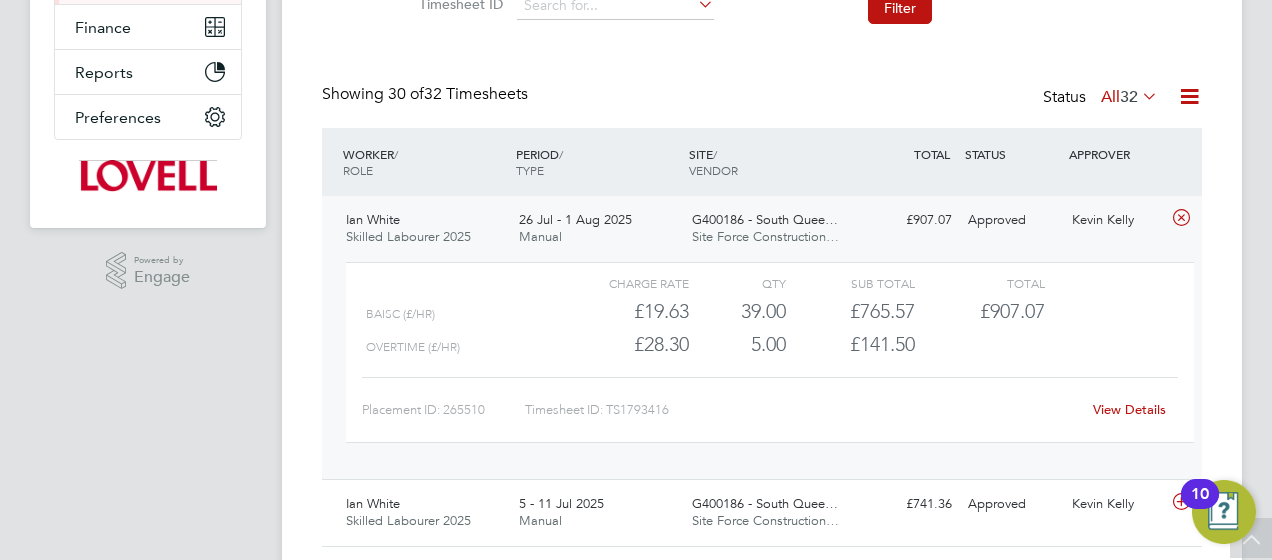 click on "View Details" 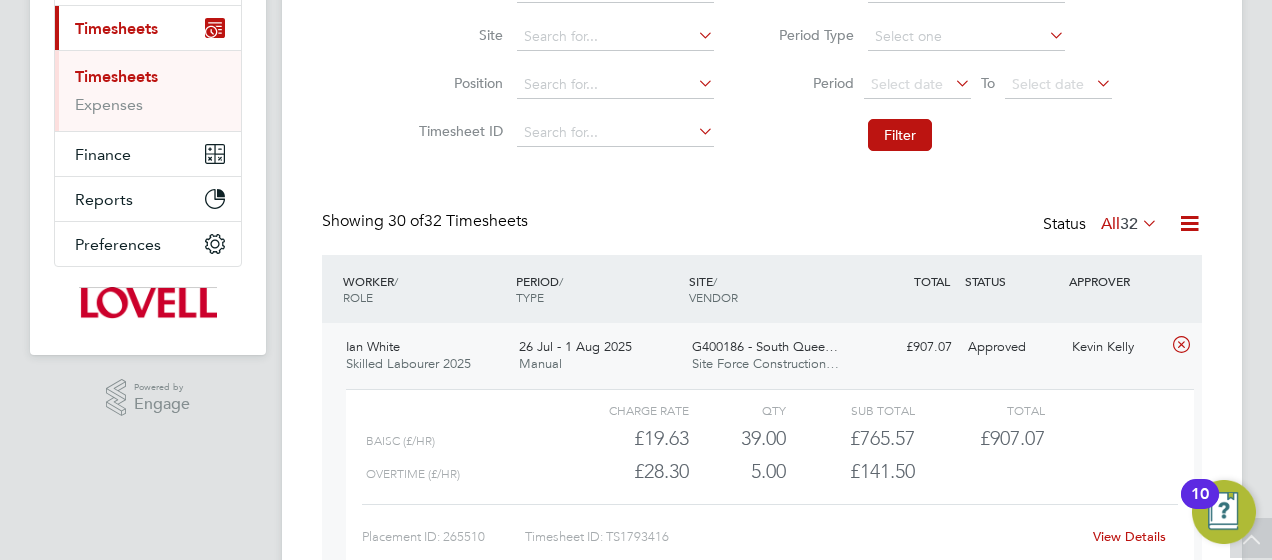 scroll, scrollTop: 104, scrollLeft: 0, axis: vertical 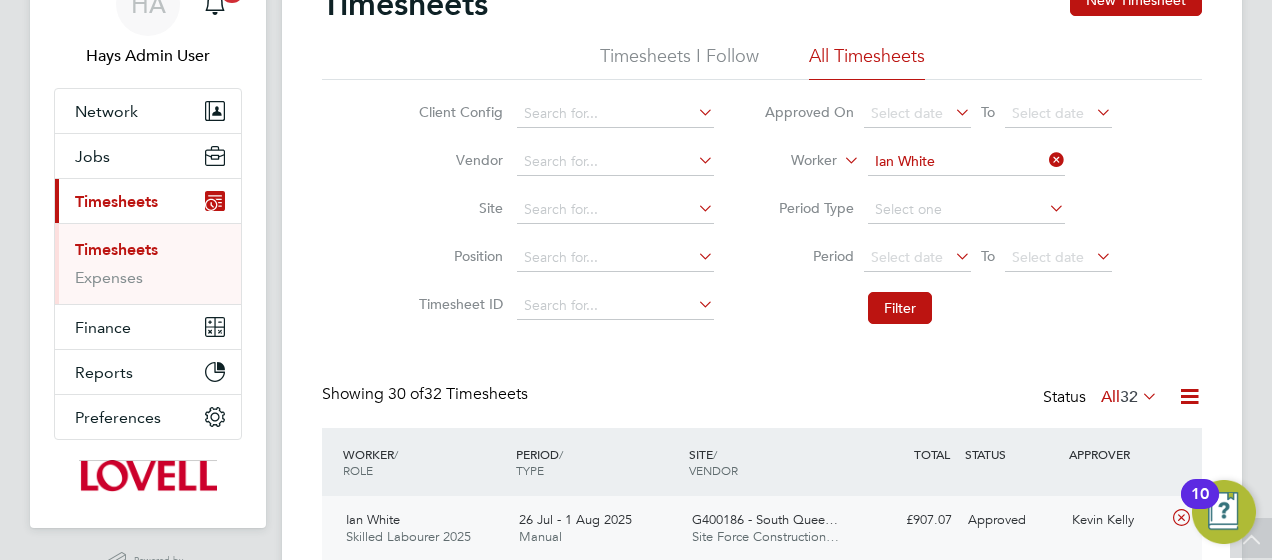 click 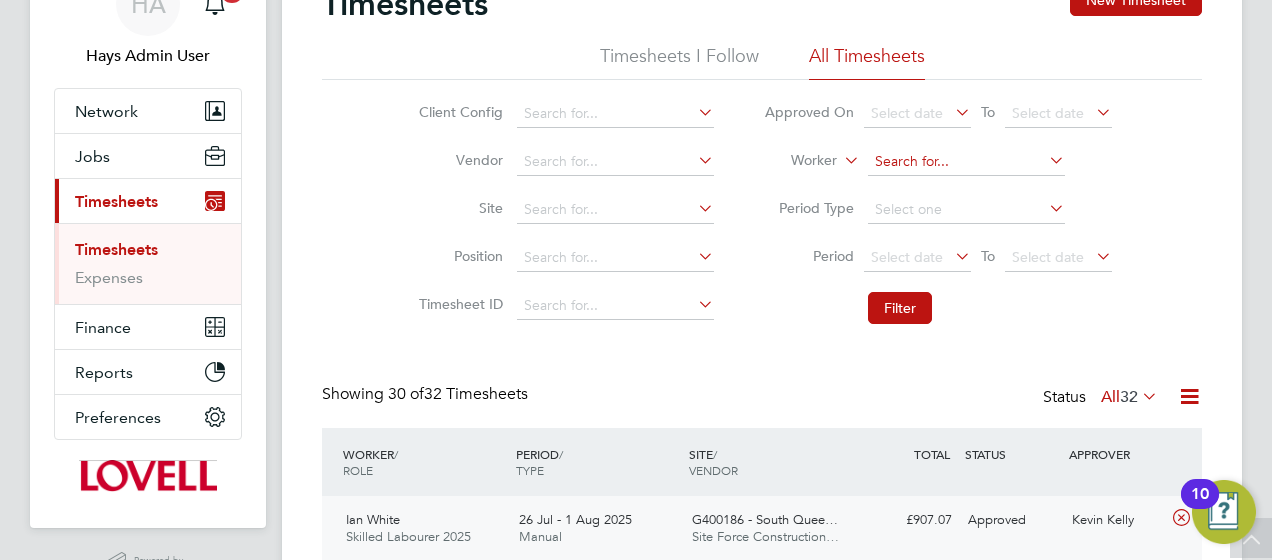 click 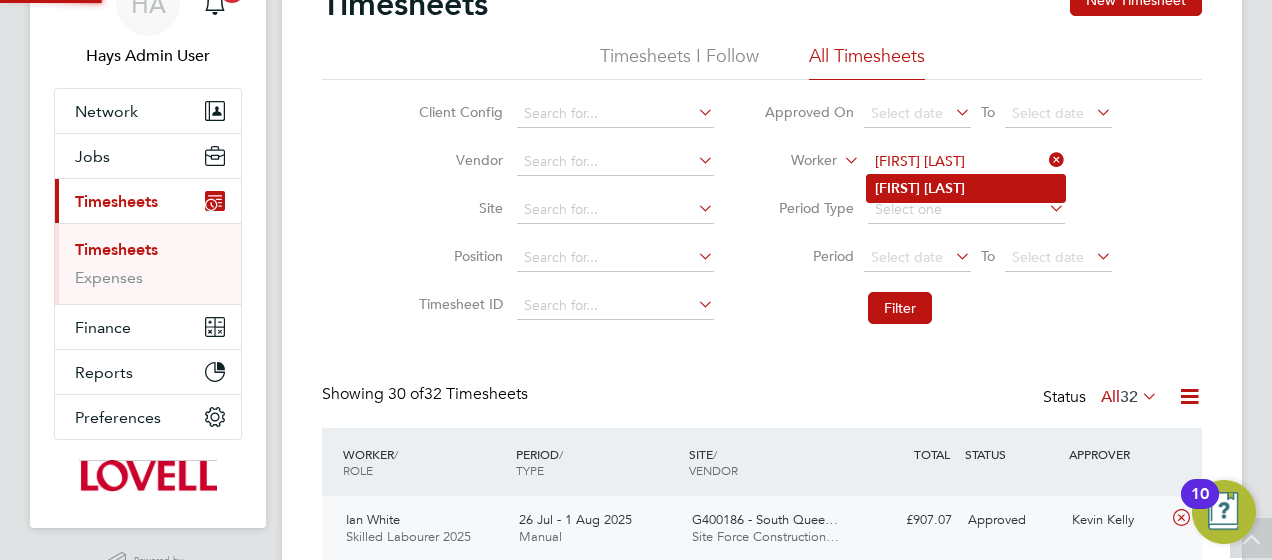 type on "Phil Lewis" 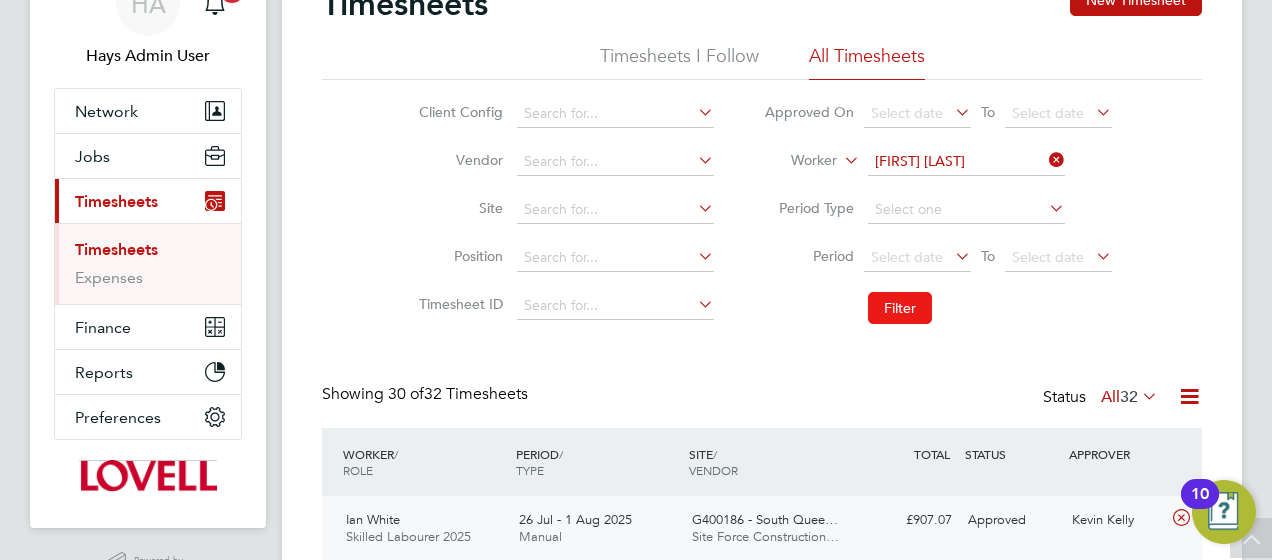 click on "Filter" 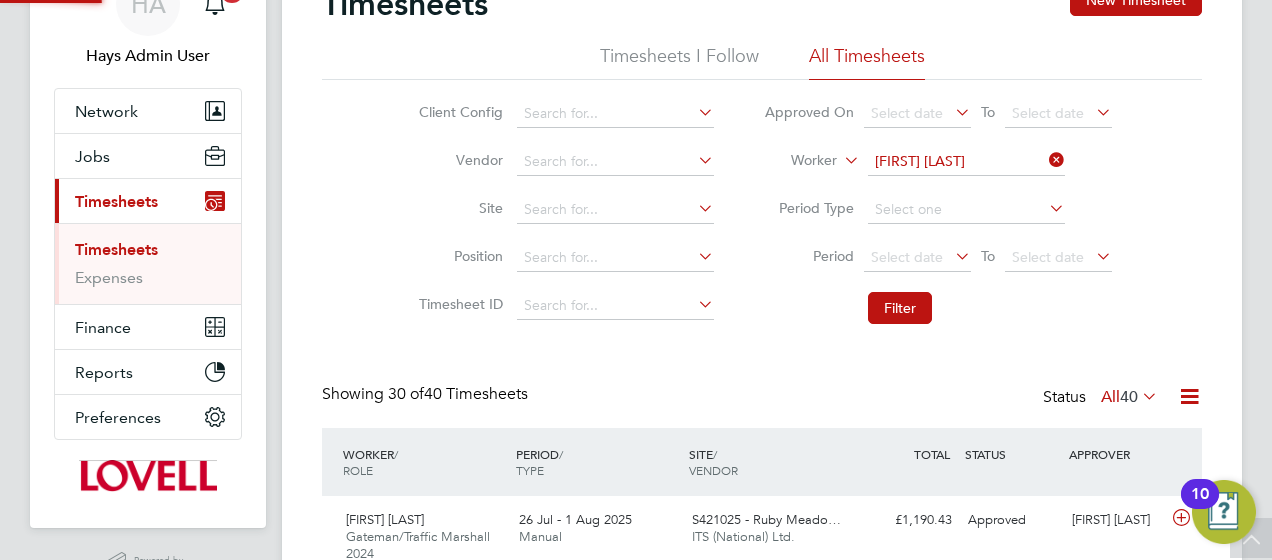 scroll, scrollTop: 369, scrollLeft: 0, axis: vertical 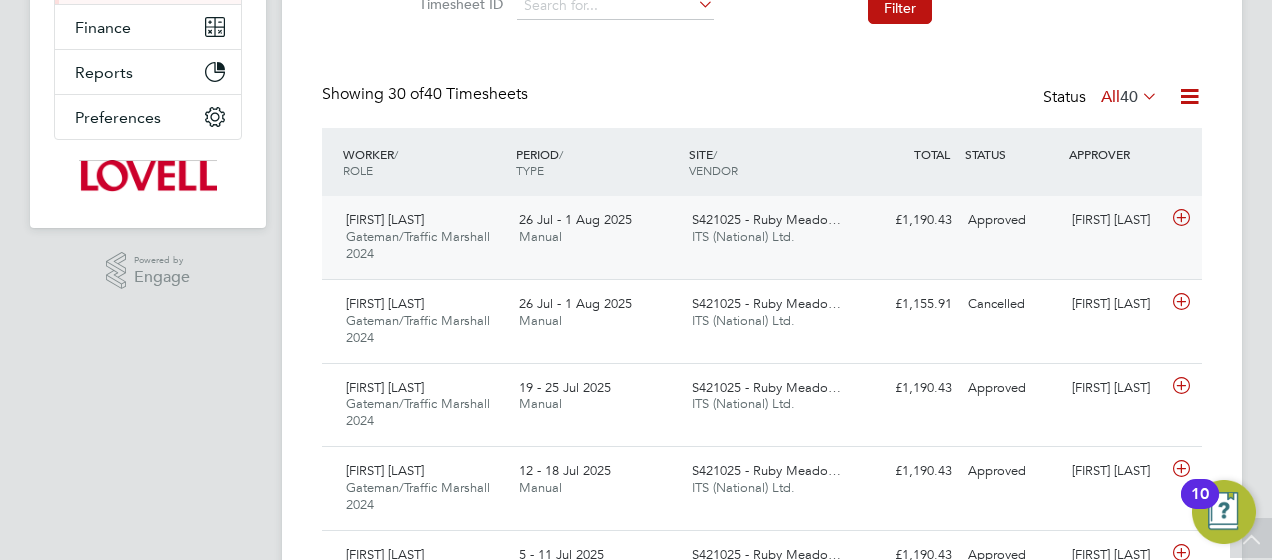 click on "Phil Lewis Gateman/Traffic Marshall 2024   26 Jul - 1 Aug 2025 26 Jul - 1 Aug 2025 Manual S421025 - Ruby Meado… ITS (National) Ltd. £1,190.43 Approved Approved Dave Clark" 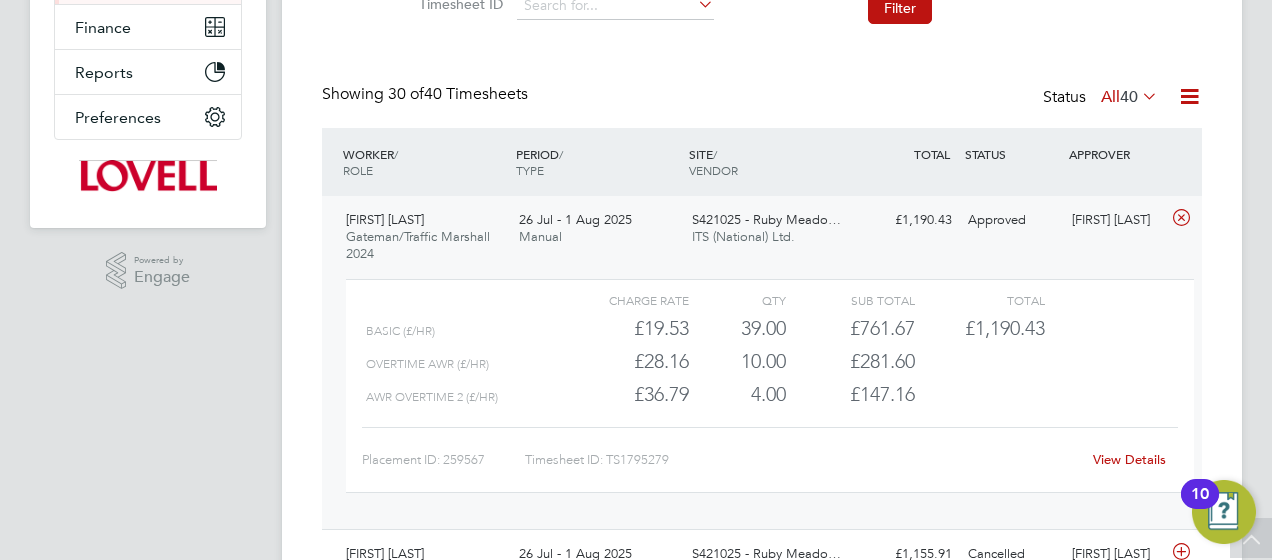 click on "View Details" 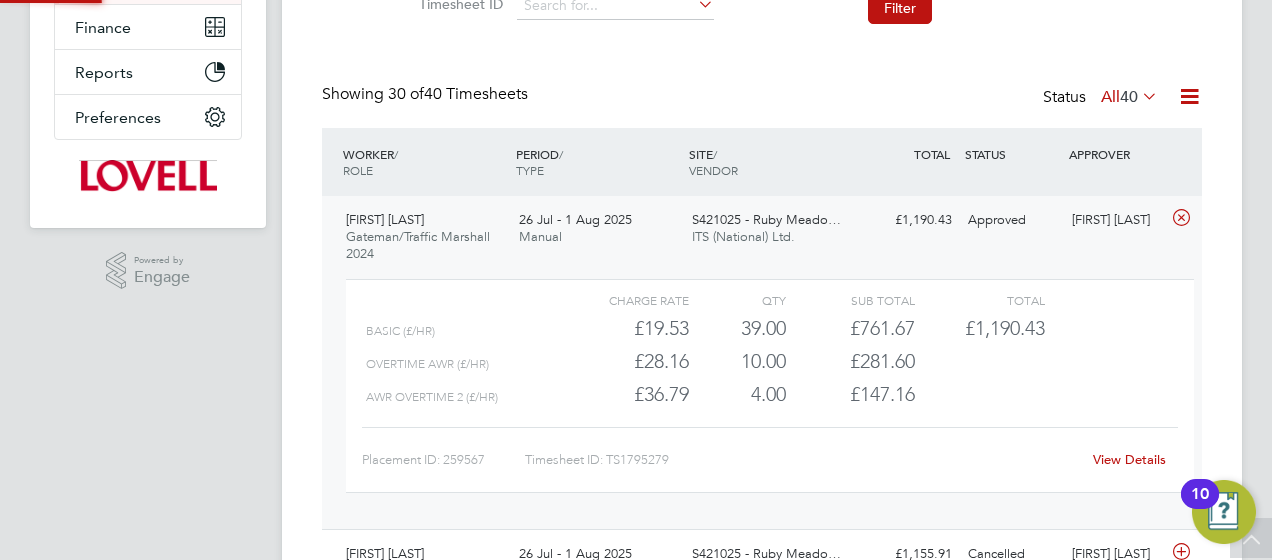 scroll, scrollTop: 0, scrollLeft: 0, axis: both 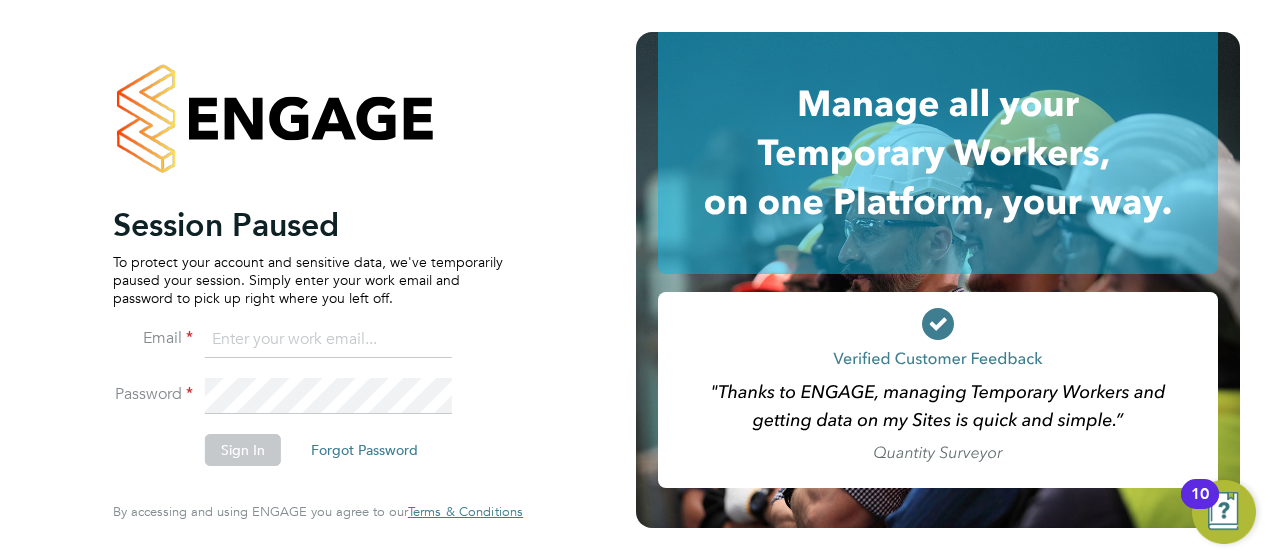 click 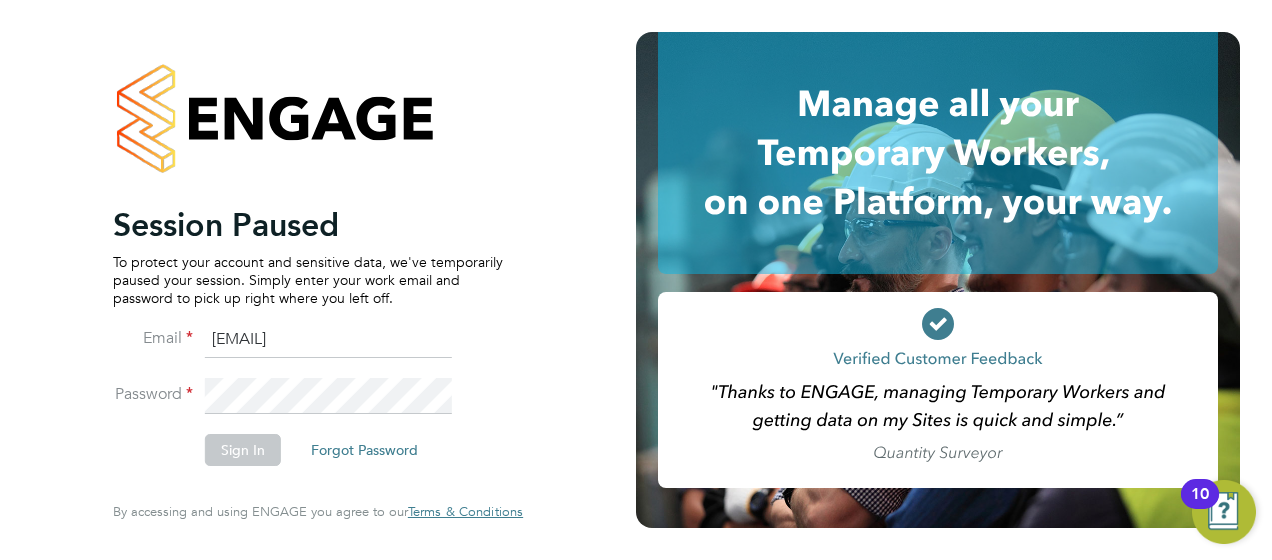 type on "Vendorkeyaccounts2@hays.com" 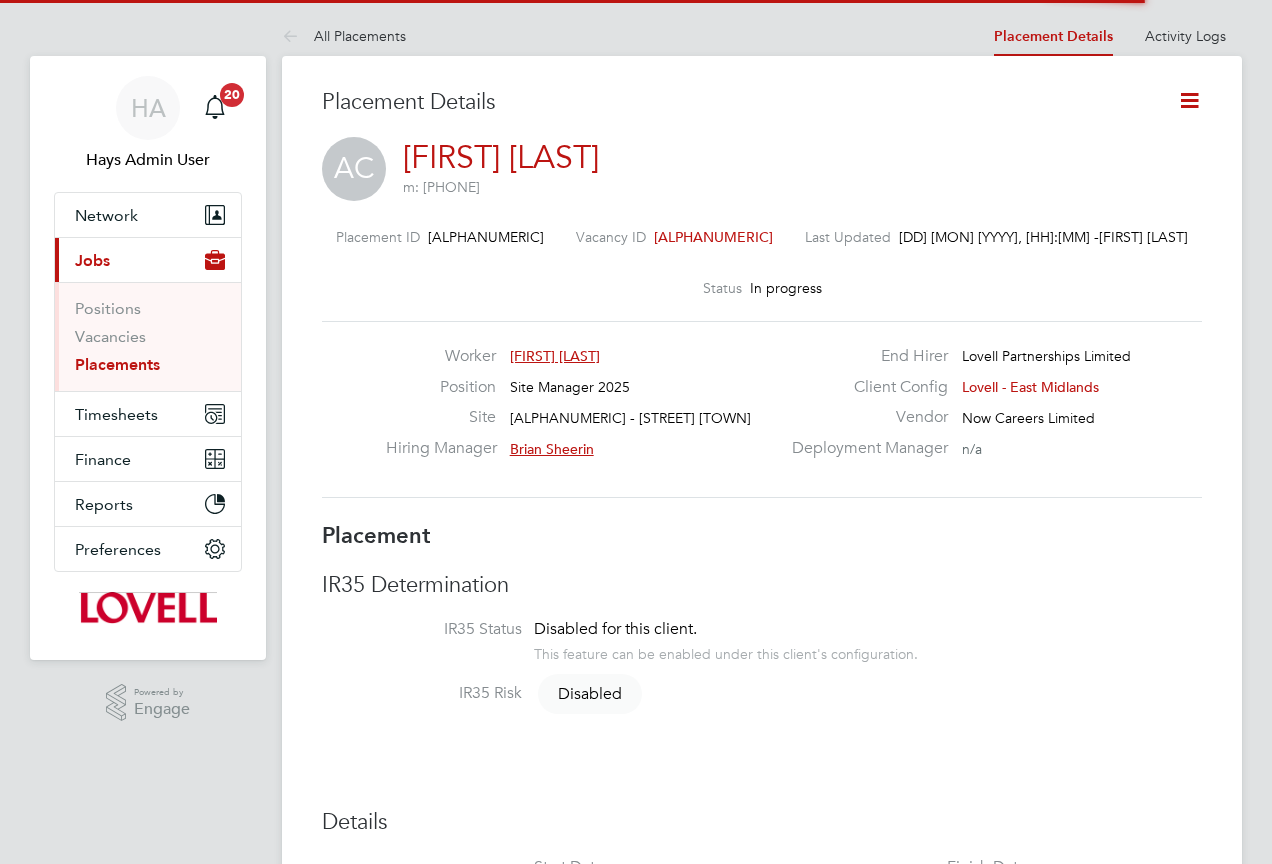 scroll, scrollTop: 0, scrollLeft: 0, axis: both 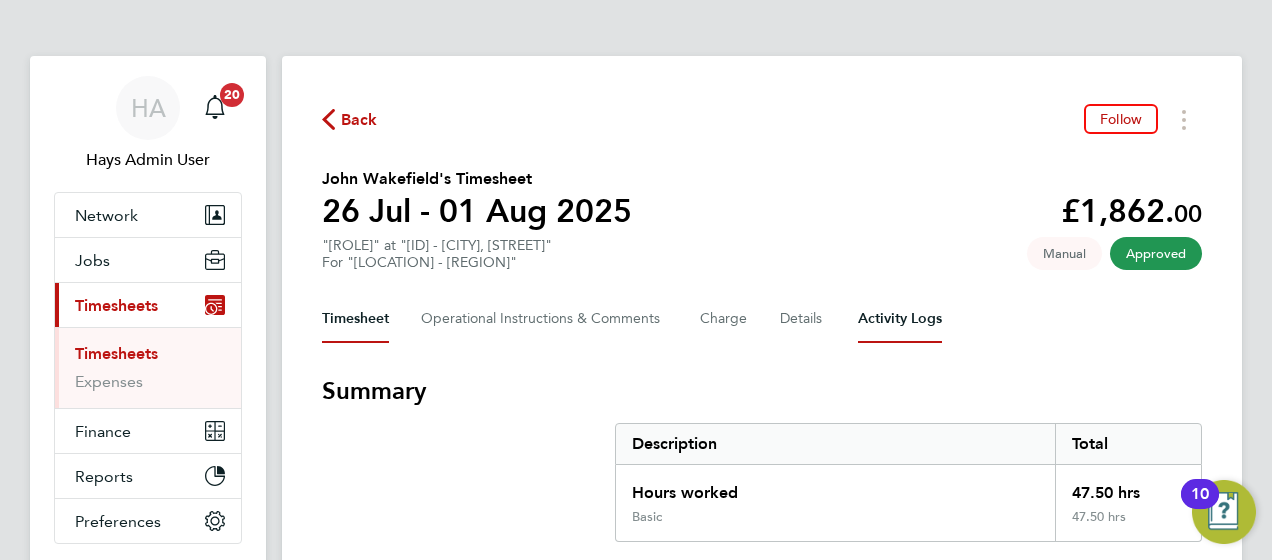 click on "Activity Logs" at bounding box center [900, 319] 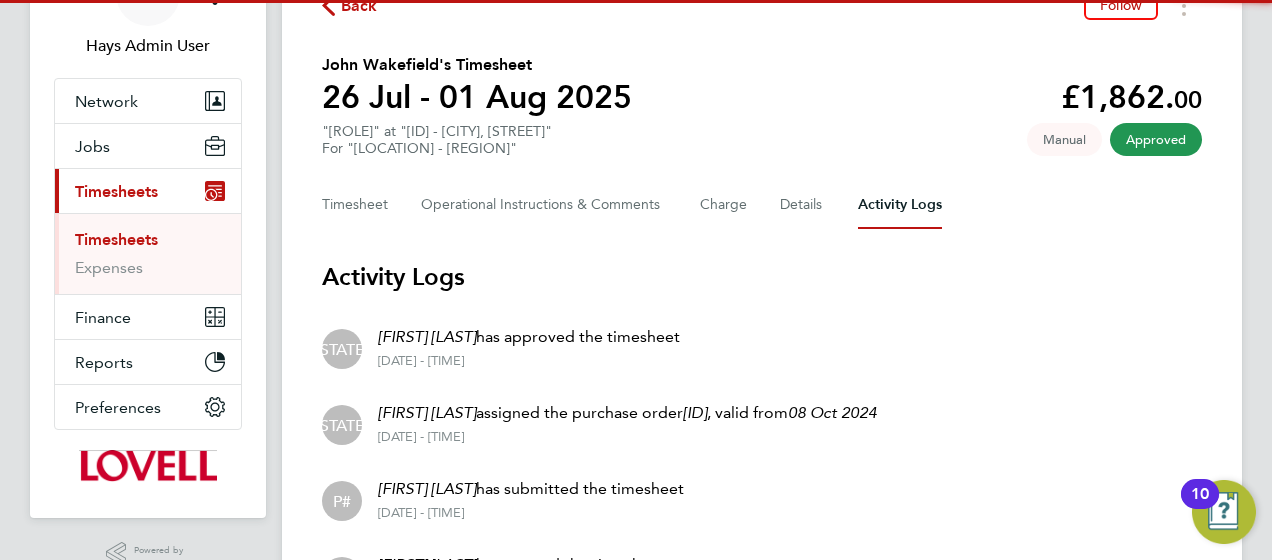 scroll, scrollTop: 246, scrollLeft: 0, axis: vertical 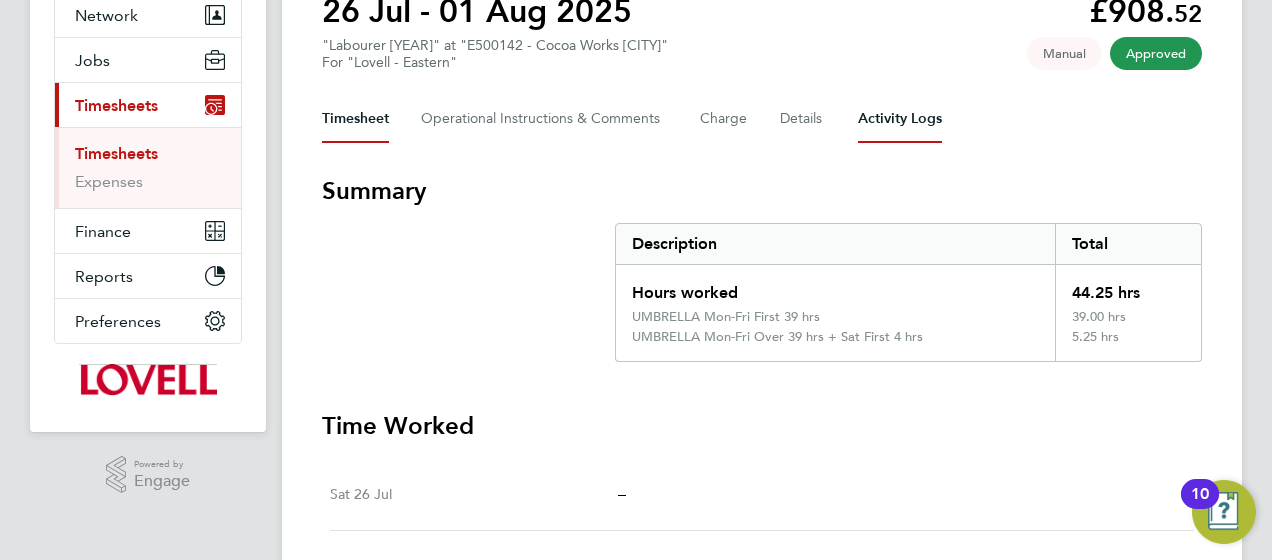 click on "Activity Logs" at bounding box center (900, 119) 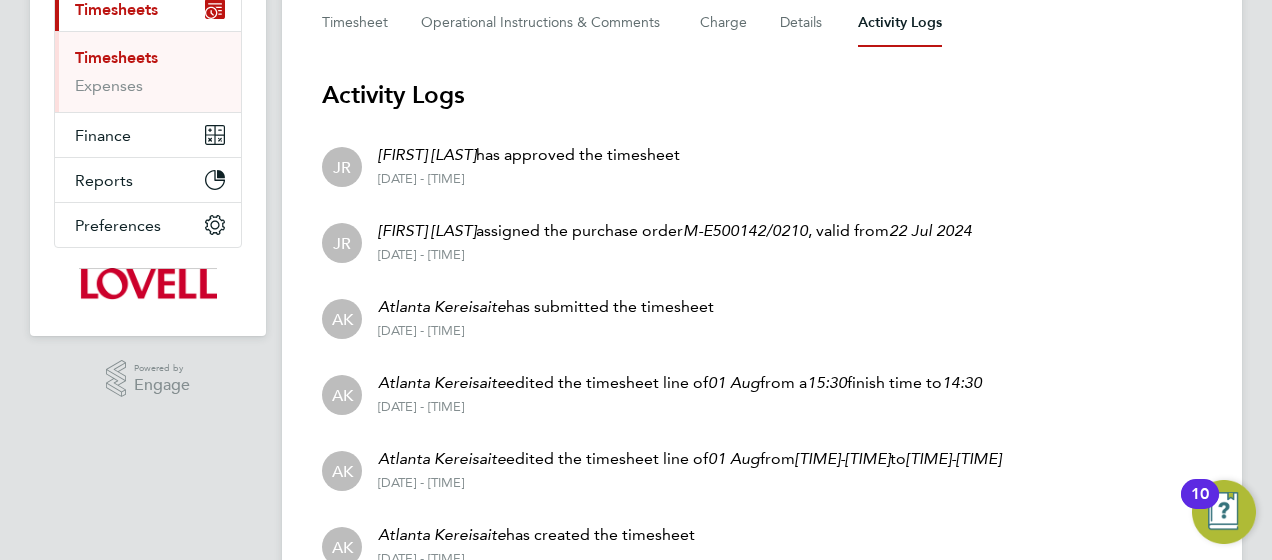 scroll, scrollTop: 198, scrollLeft: 0, axis: vertical 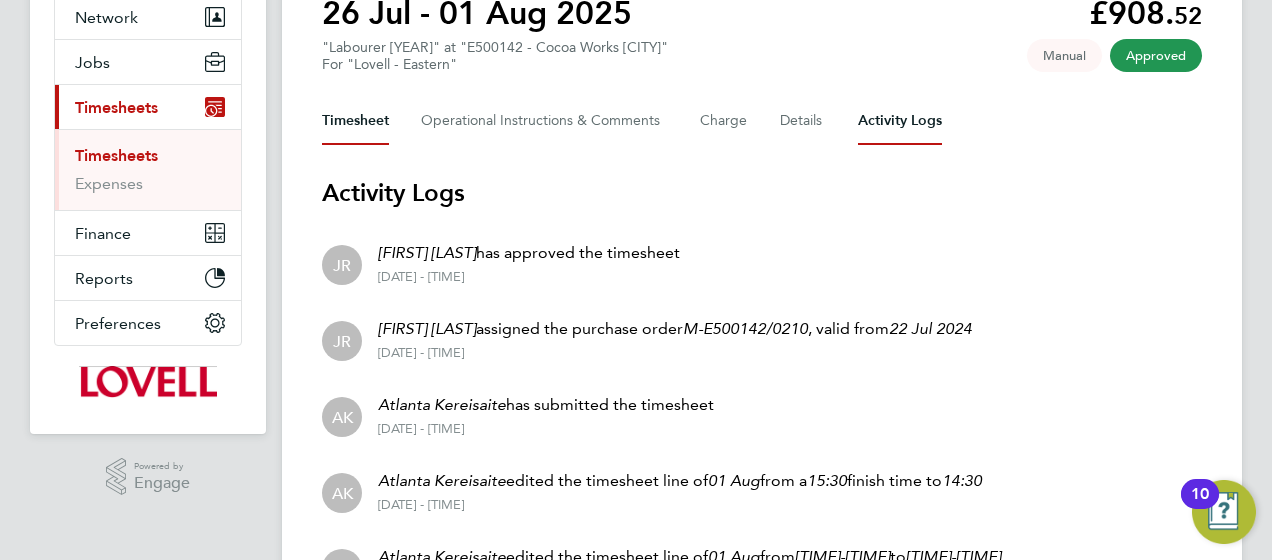 click on "Timesheet" at bounding box center [355, 121] 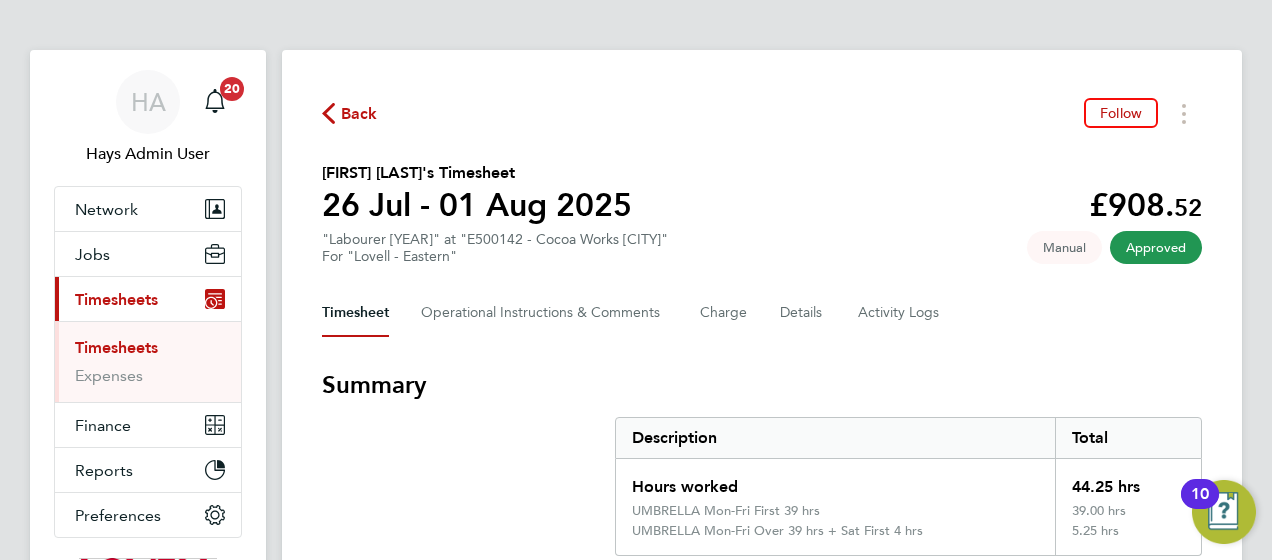 scroll, scrollTop: 400, scrollLeft: 0, axis: vertical 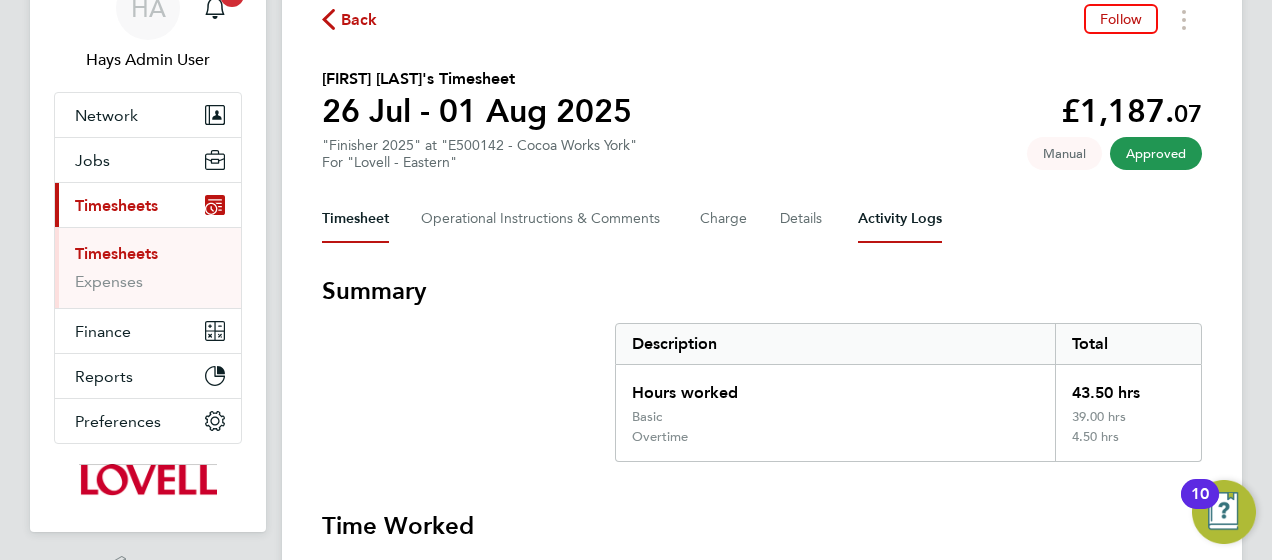 click on "Activity Logs" at bounding box center [900, 219] 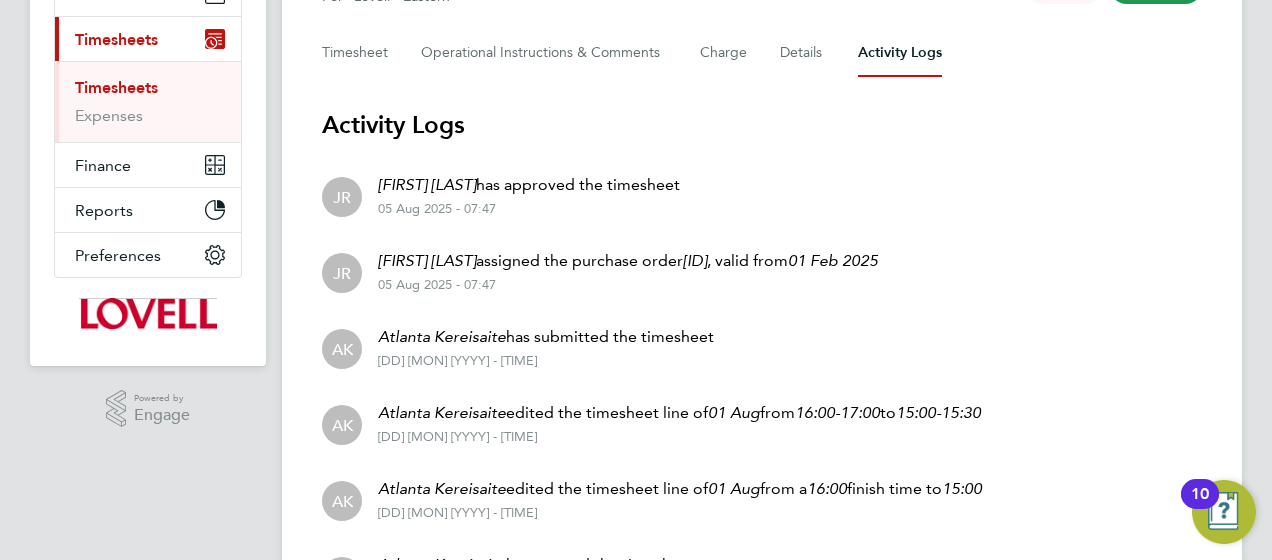 scroll, scrollTop: 398, scrollLeft: 0, axis: vertical 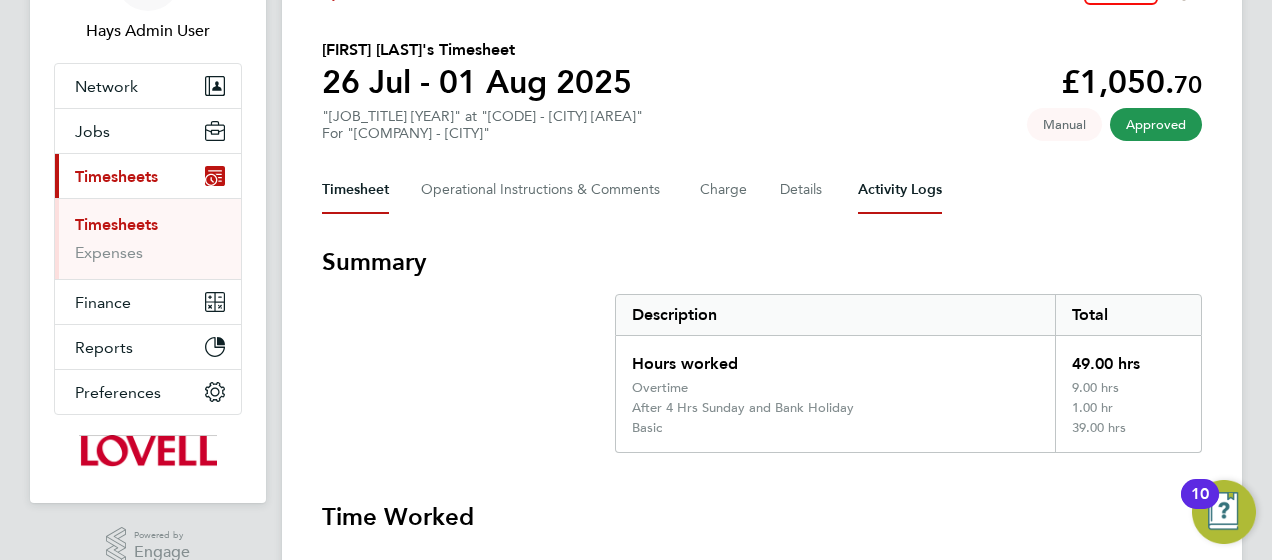 drag, startPoint x: 889, startPoint y: 179, endPoint x: 878, endPoint y: 194, distance: 18.601076 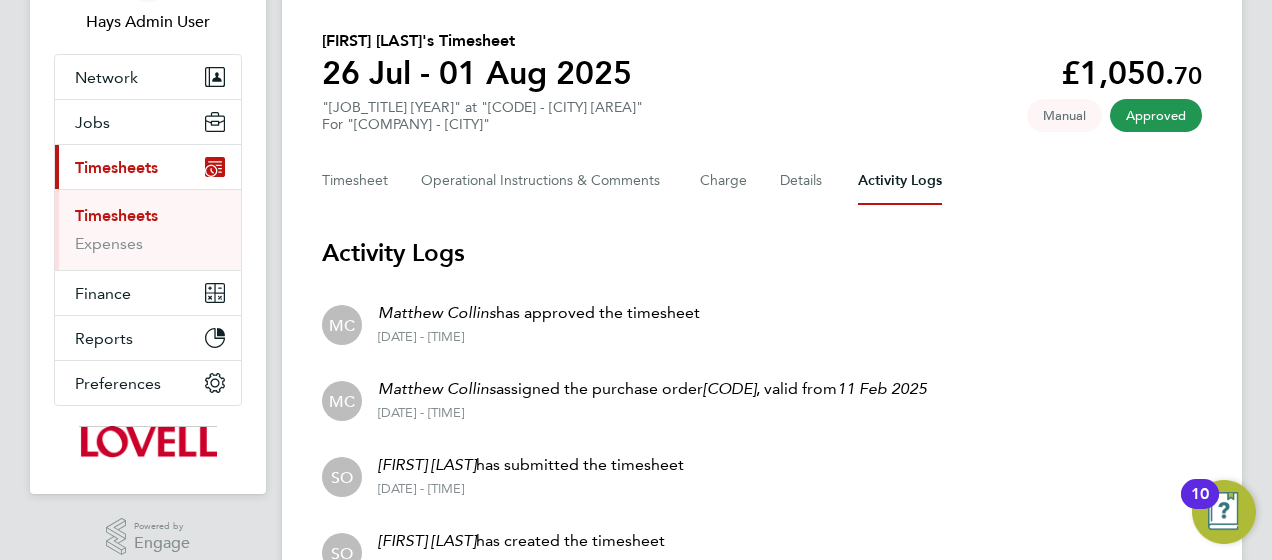 scroll, scrollTop: 46, scrollLeft: 0, axis: vertical 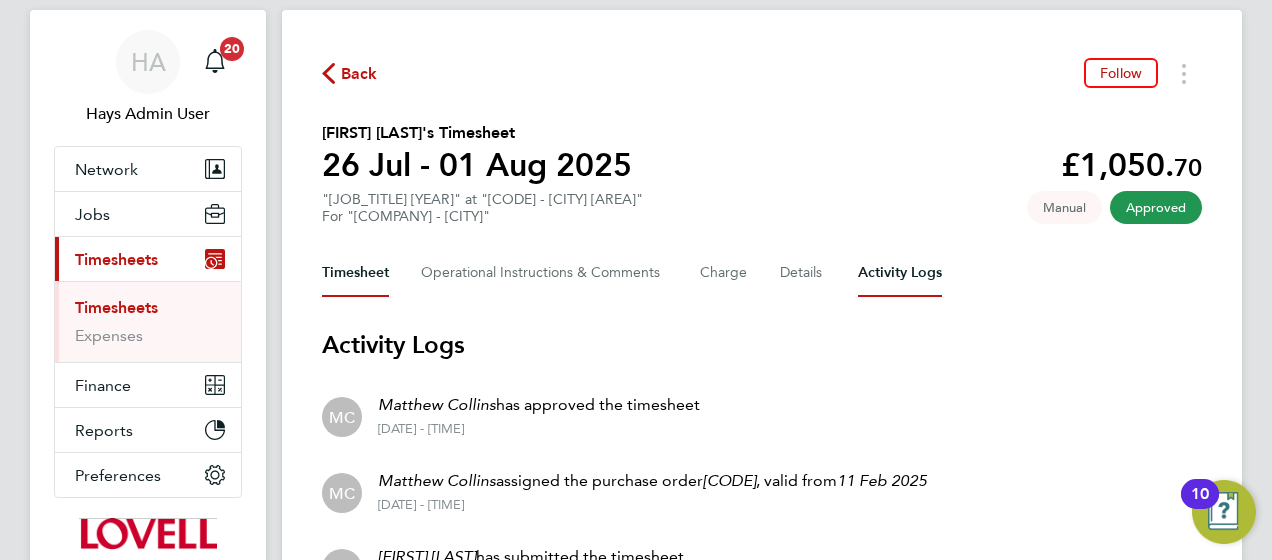 click on "Timesheet" at bounding box center (355, 273) 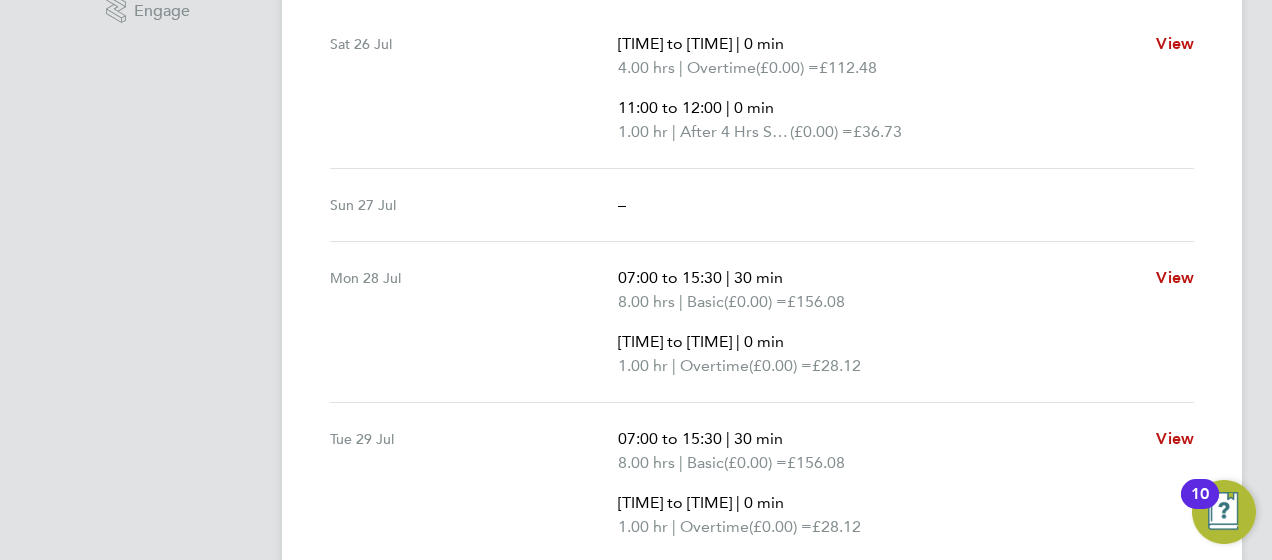 scroll, scrollTop: 529, scrollLeft: 0, axis: vertical 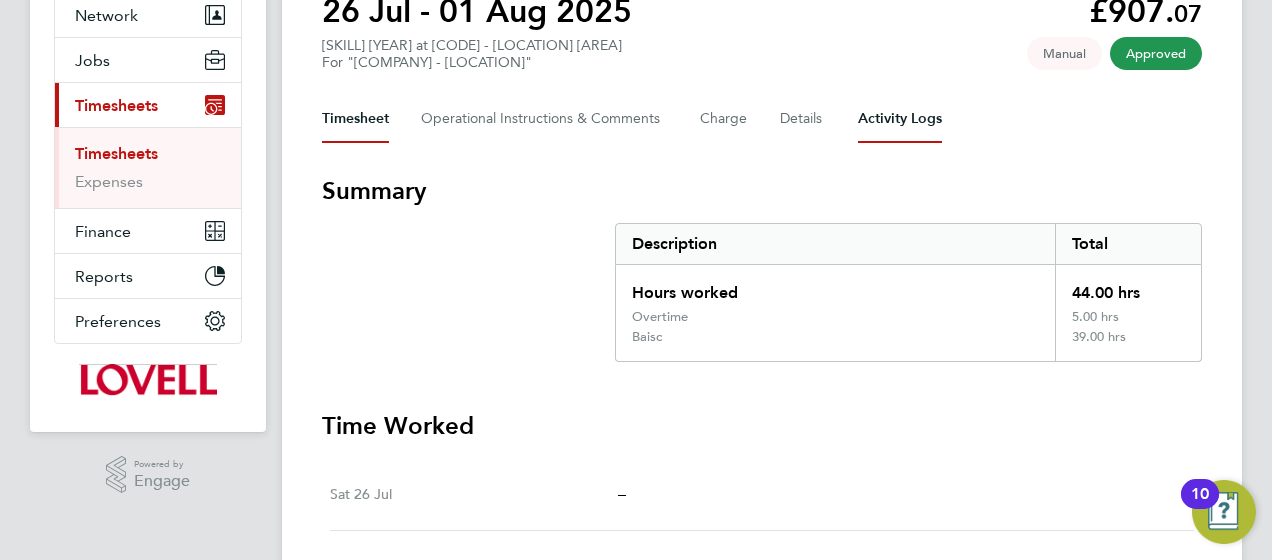 click on "Activity Logs" at bounding box center (900, 119) 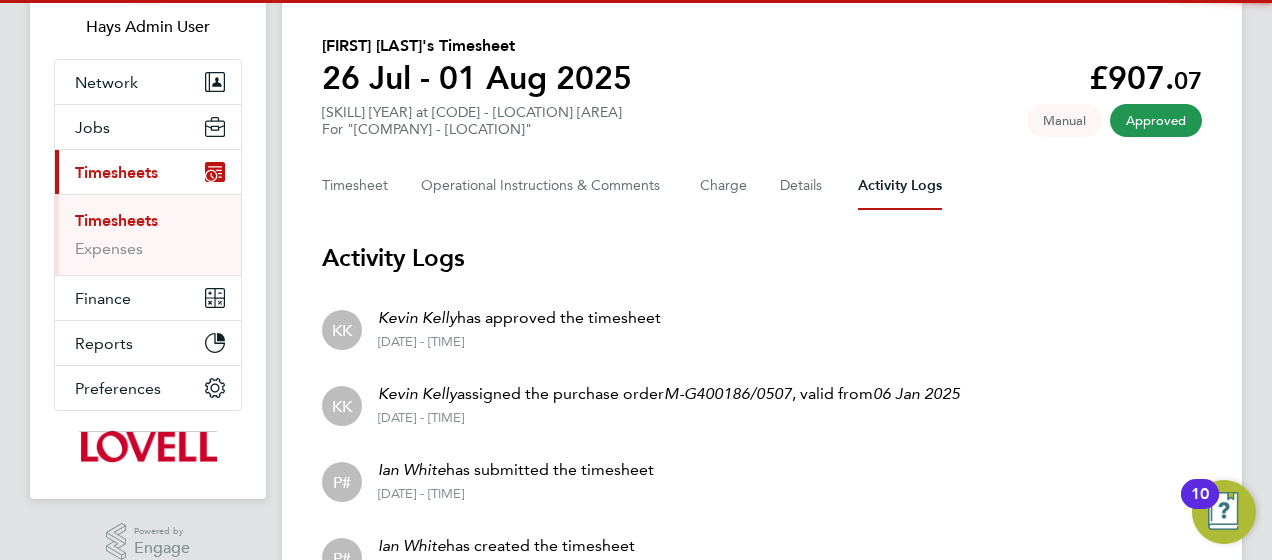 scroll, scrollTop: 246, scrollLeft: 0, axis: vertical 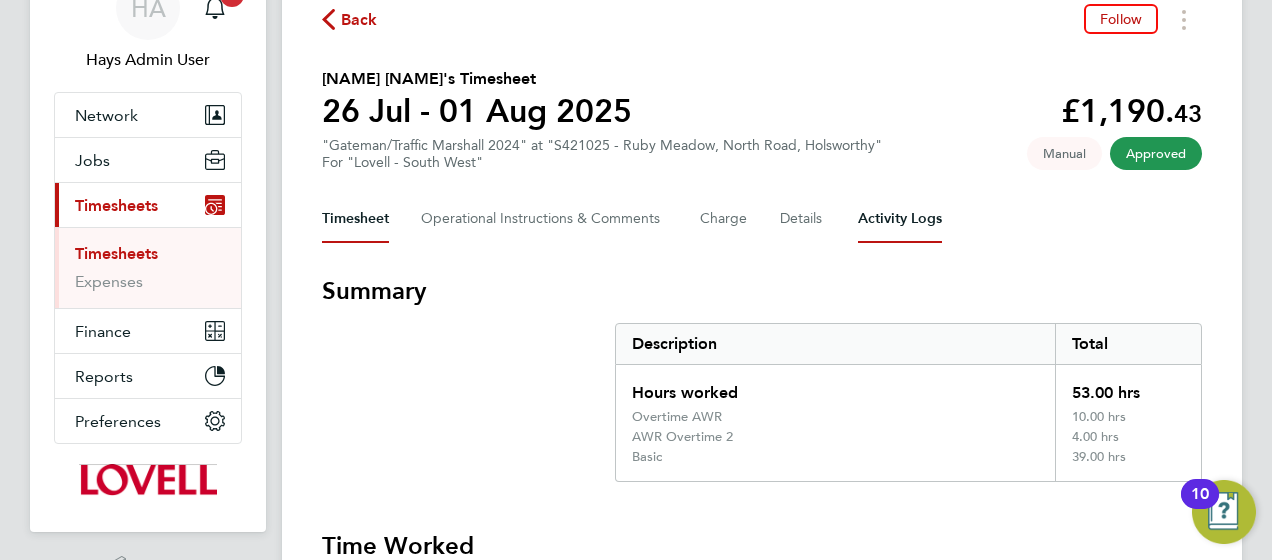 click on "Activity Logs" at bounding box center (900, 219) 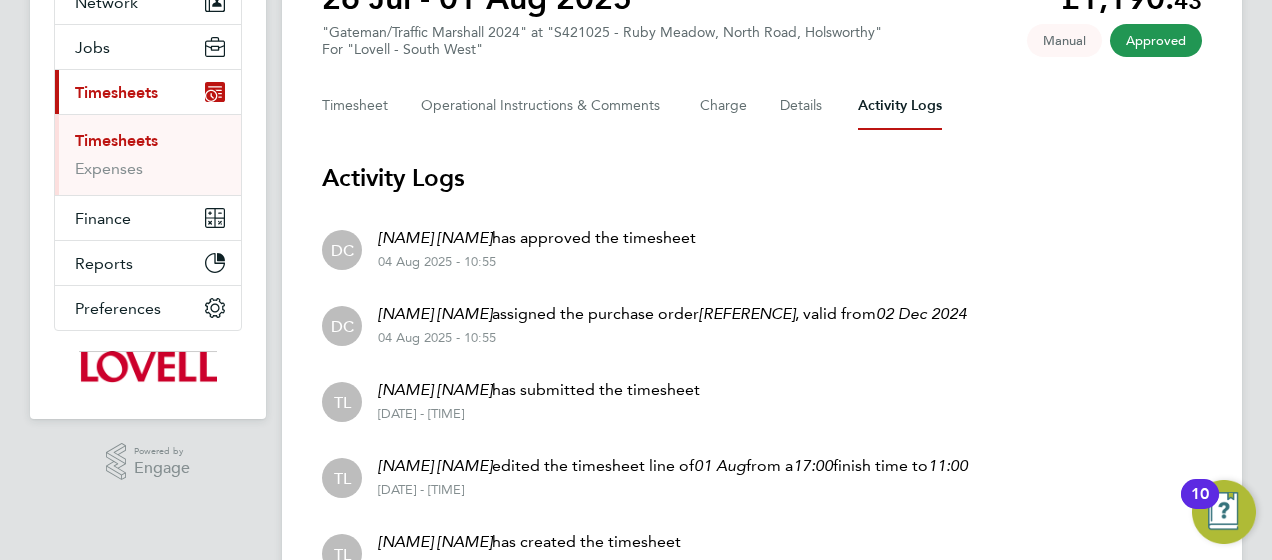 scroll, scrollTop: 122, scrollLeft: 0, axis: vertical 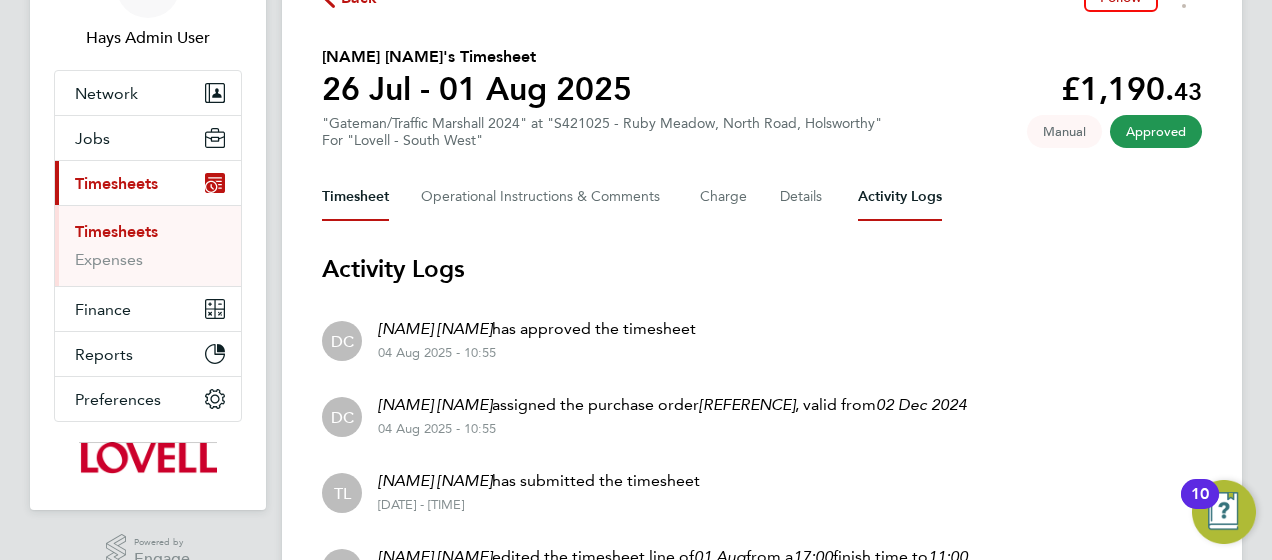 click on "Timesheet" at bounding box center [355, 197] 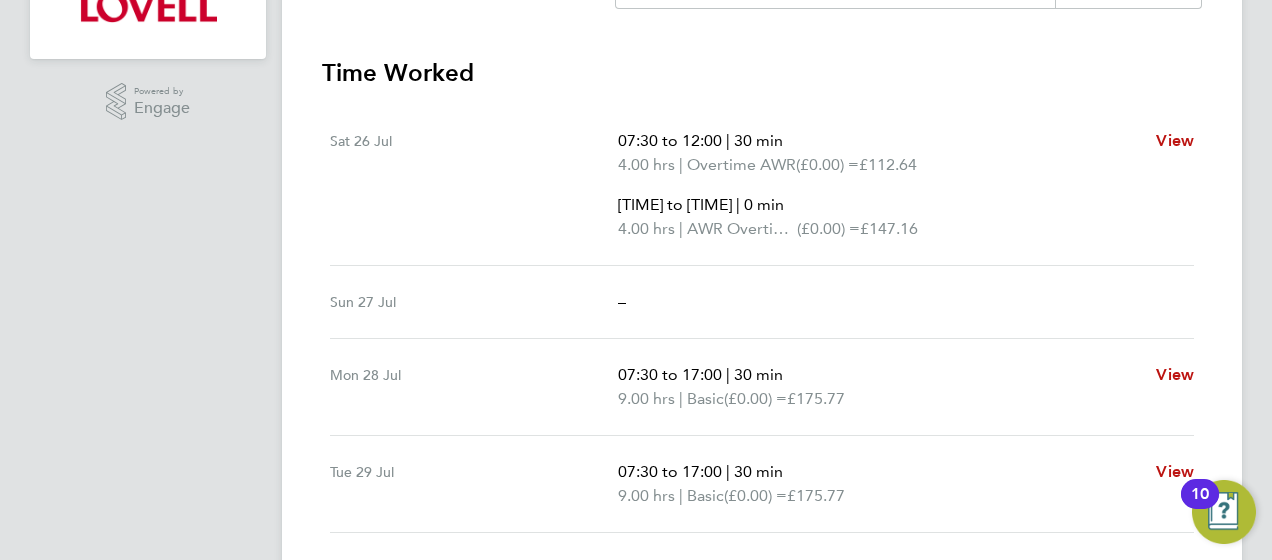 scroll, scrollTop: 373, scrollLeft: 0, axis: vertical 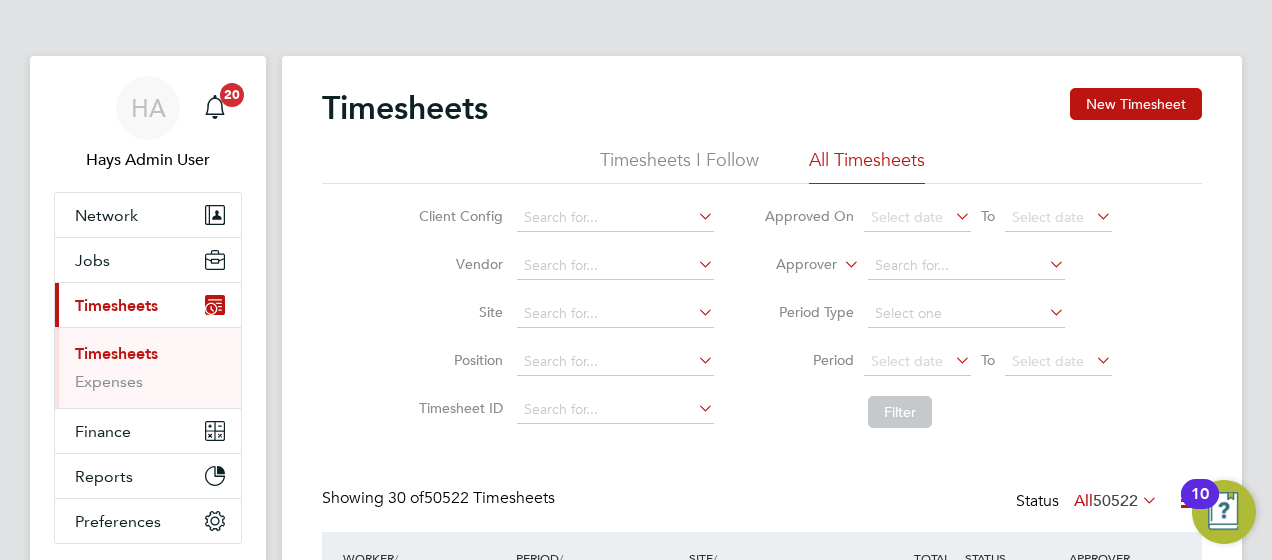 click on "Approver" 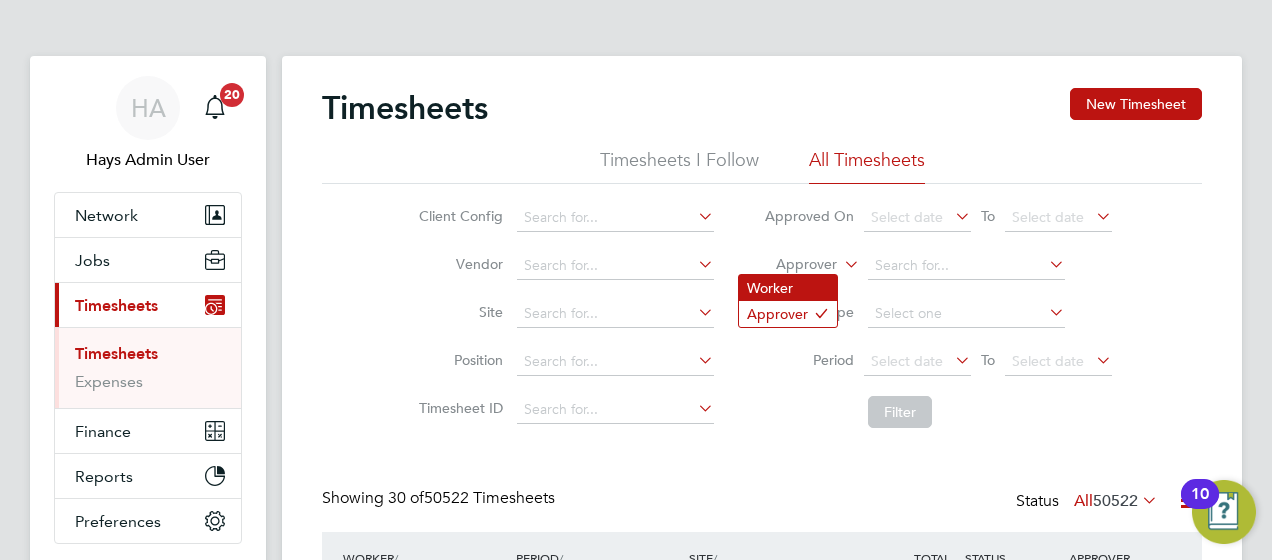 click on "Worker" 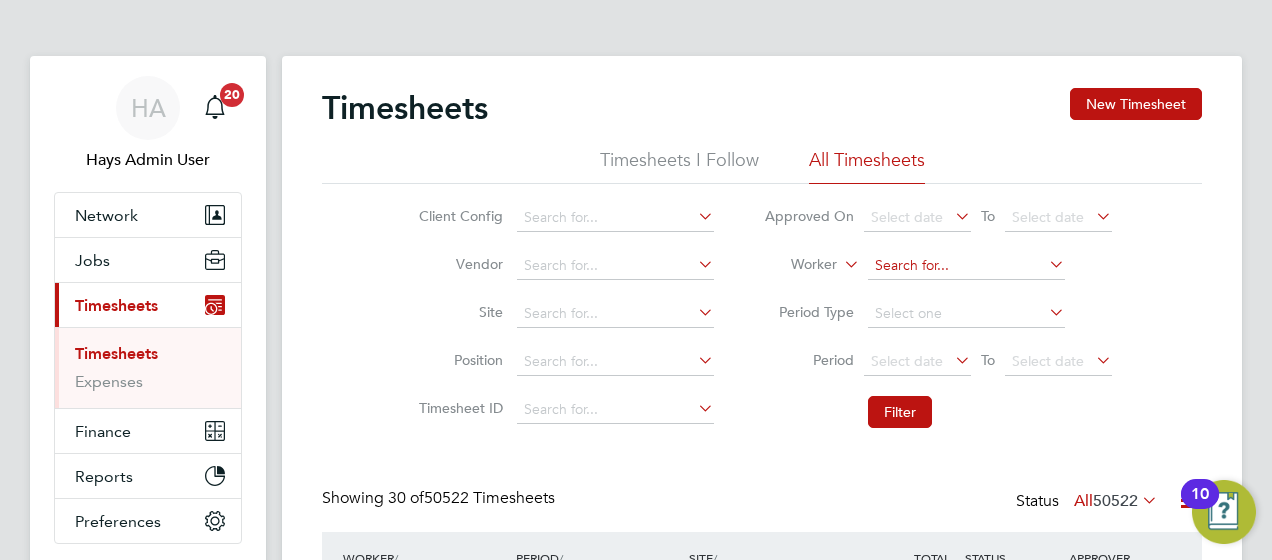 click 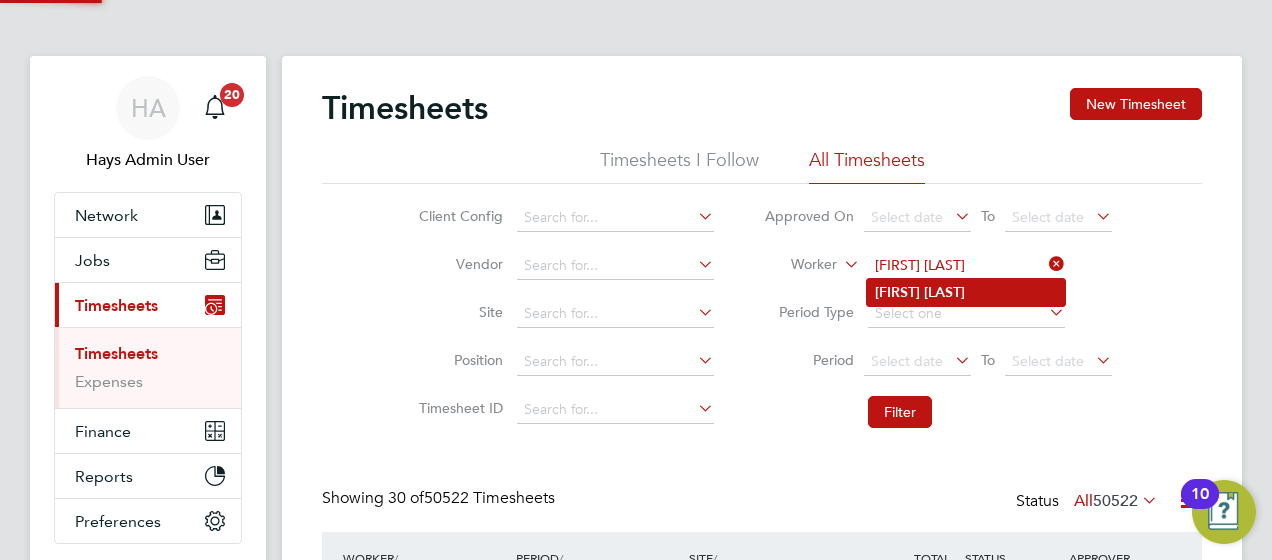 type on "Daniel Rayner" 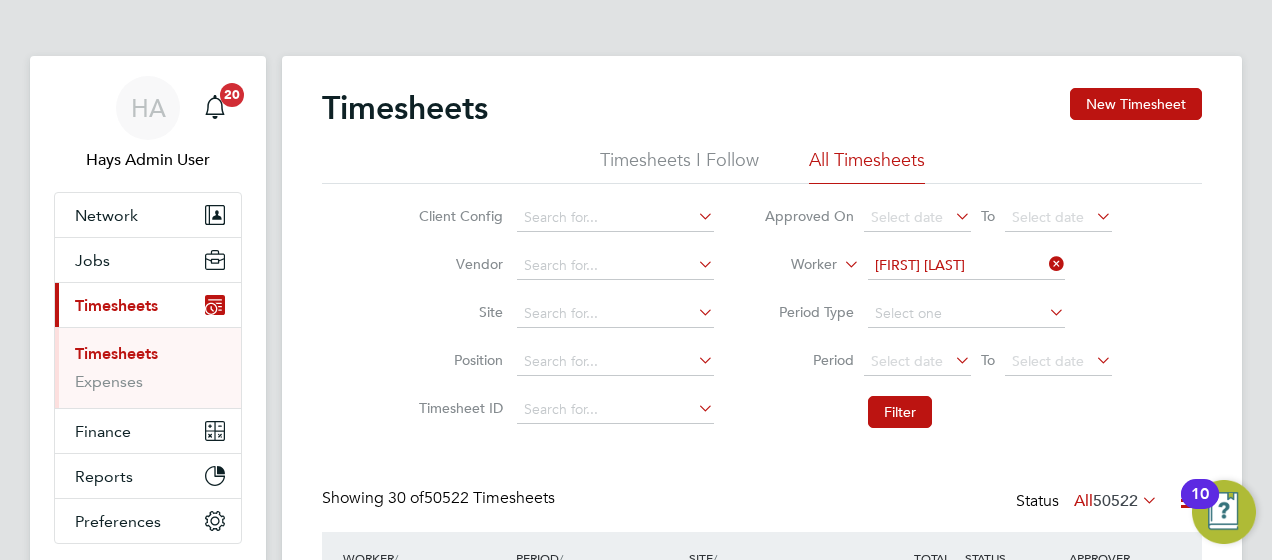 click on "Filter" 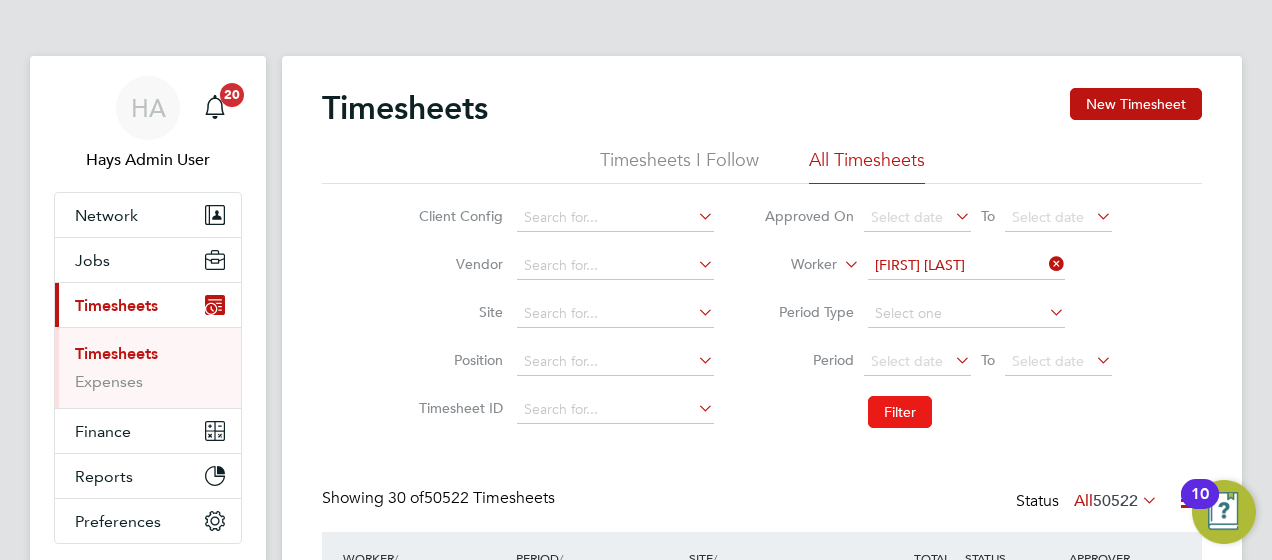 click on "Filter" 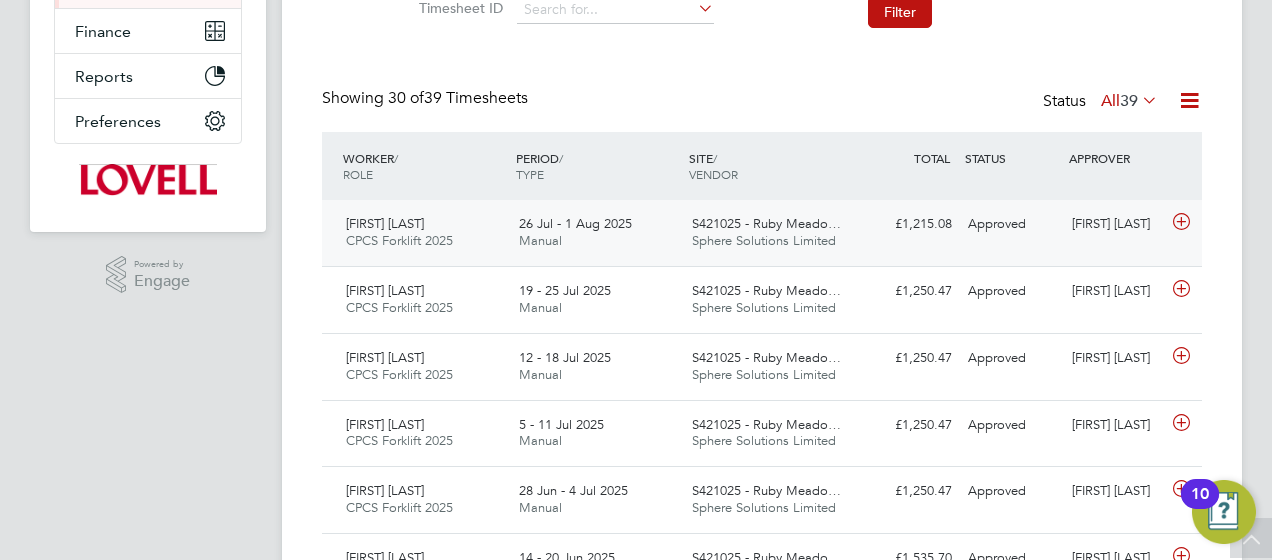 drag, startPoint x: 994, startPoint y: 222, endPoint x: 1004, endPoint y: 224, distance: 10.198039 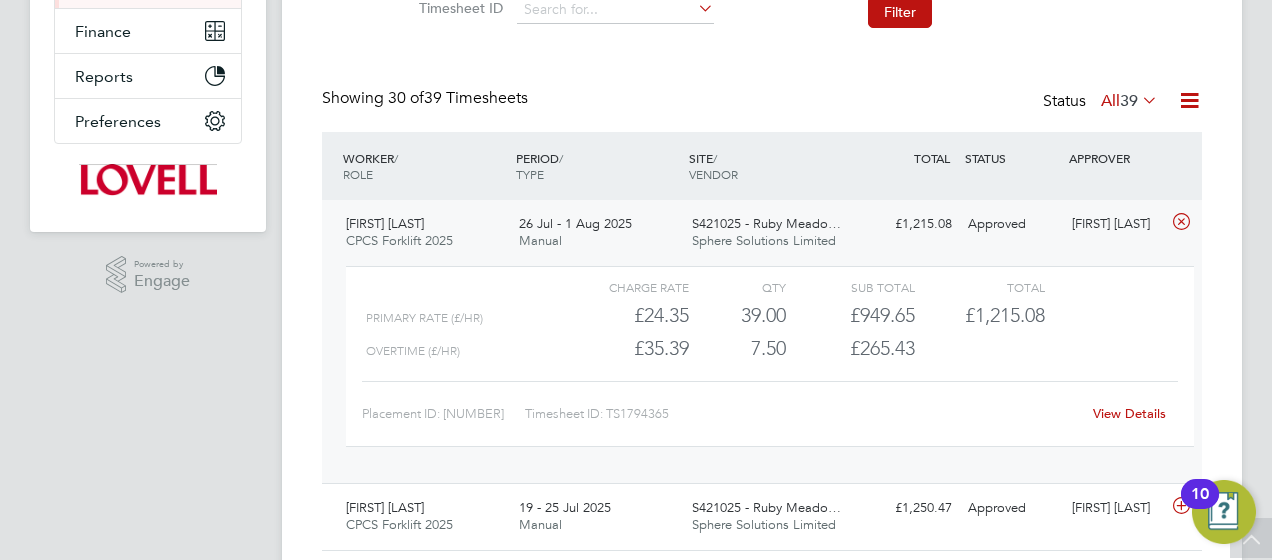 click on "View Details" 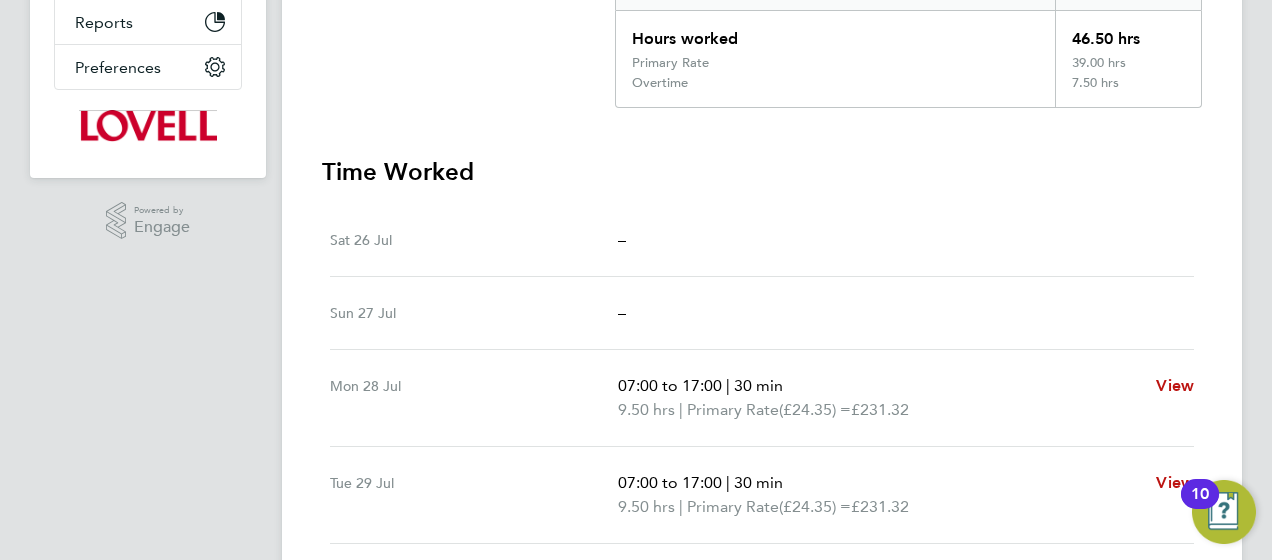 scroll, scrollTop: 265, scrollLeft: 0, axis: vertical 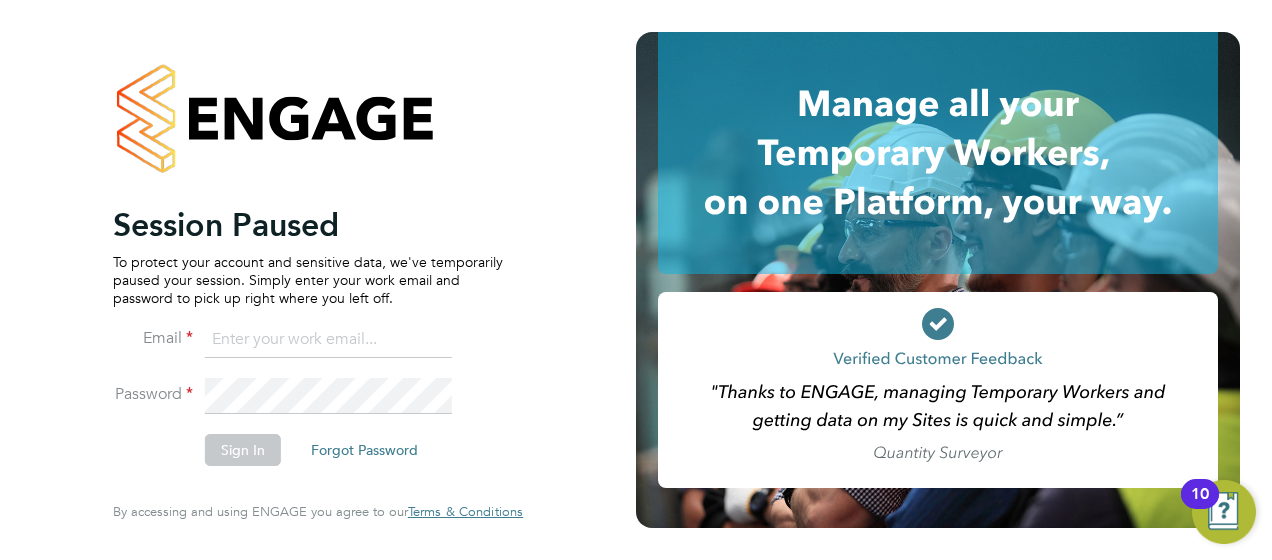click 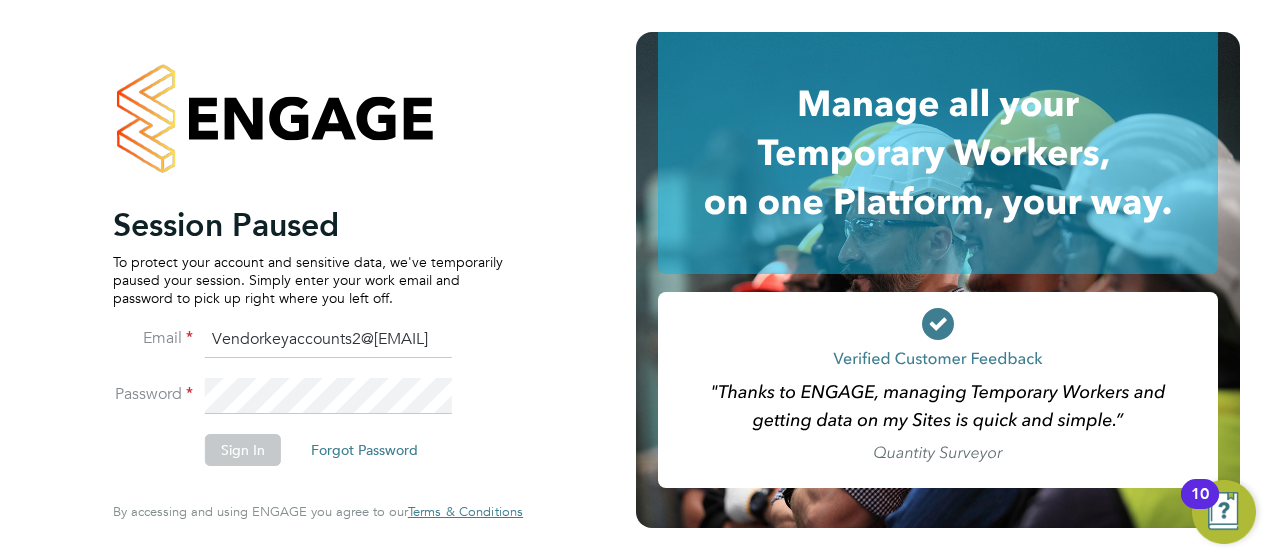 type on "Vendorkeyaccounts2@[EMAIL]" 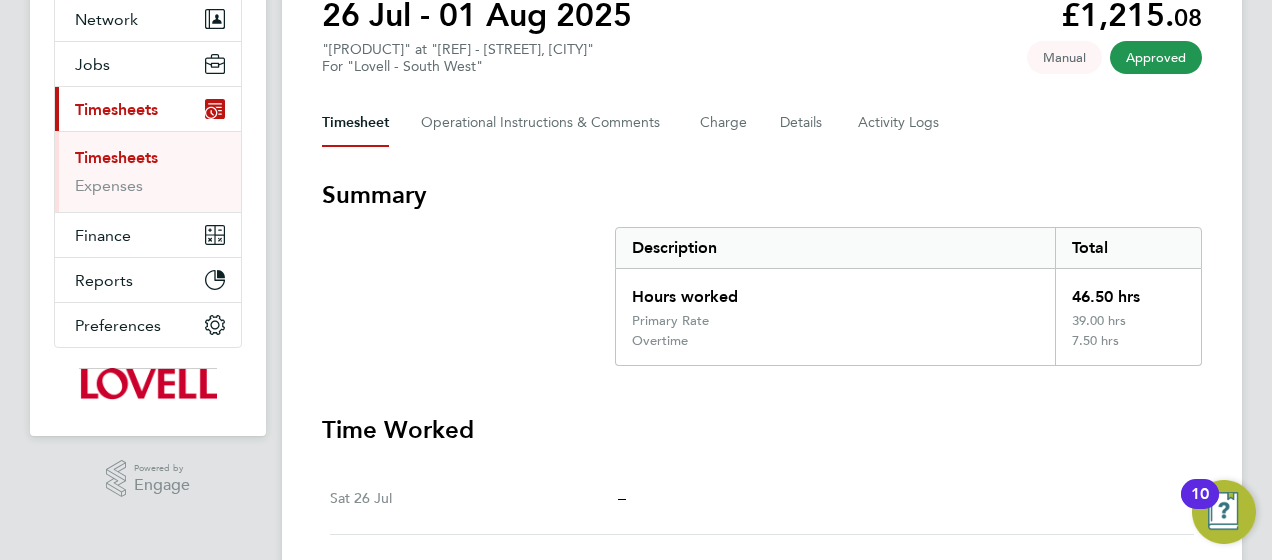 scroll, scrollTop: 0, scrollLeft: 0, axis: both 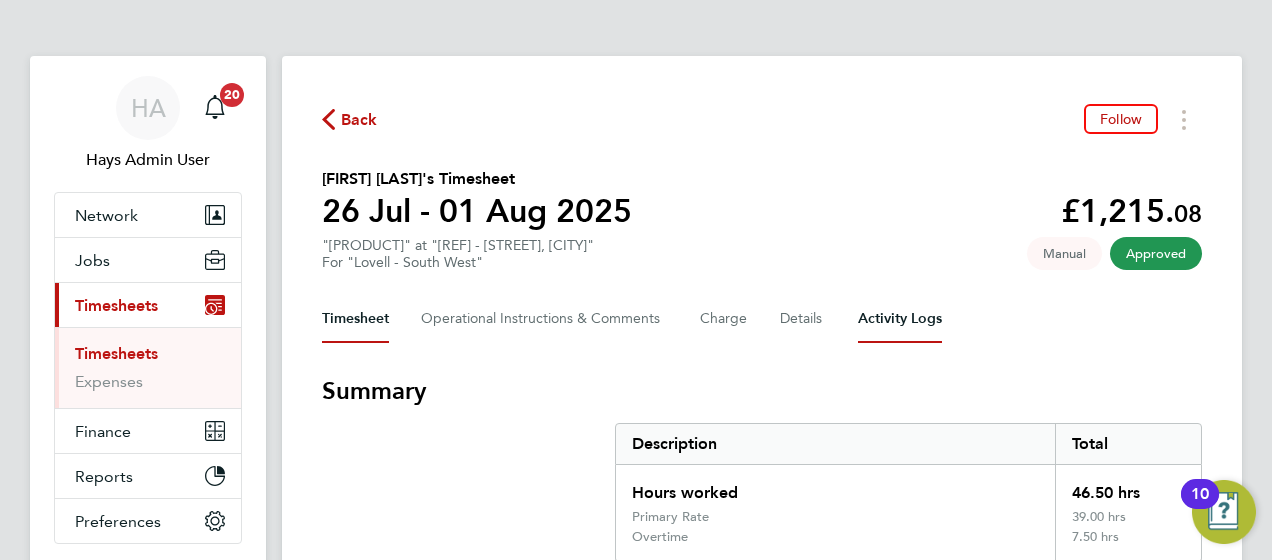 click on "Activity Logs" at bounding box center (900, 319) 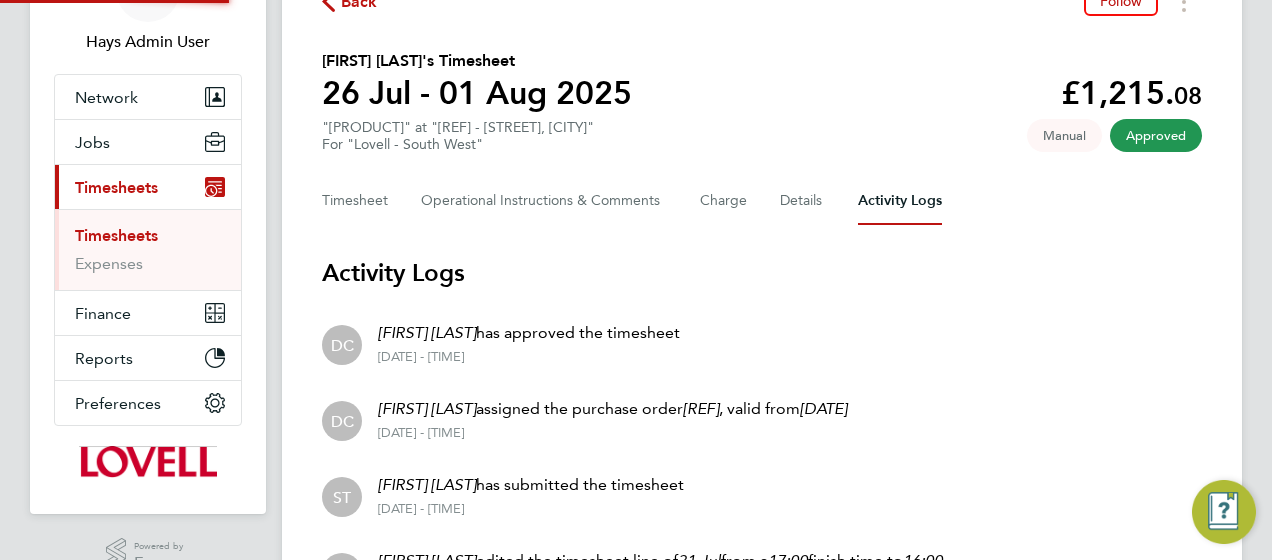 scroll, scrollTop: 322, scrollLeft: 0, axis: vertical 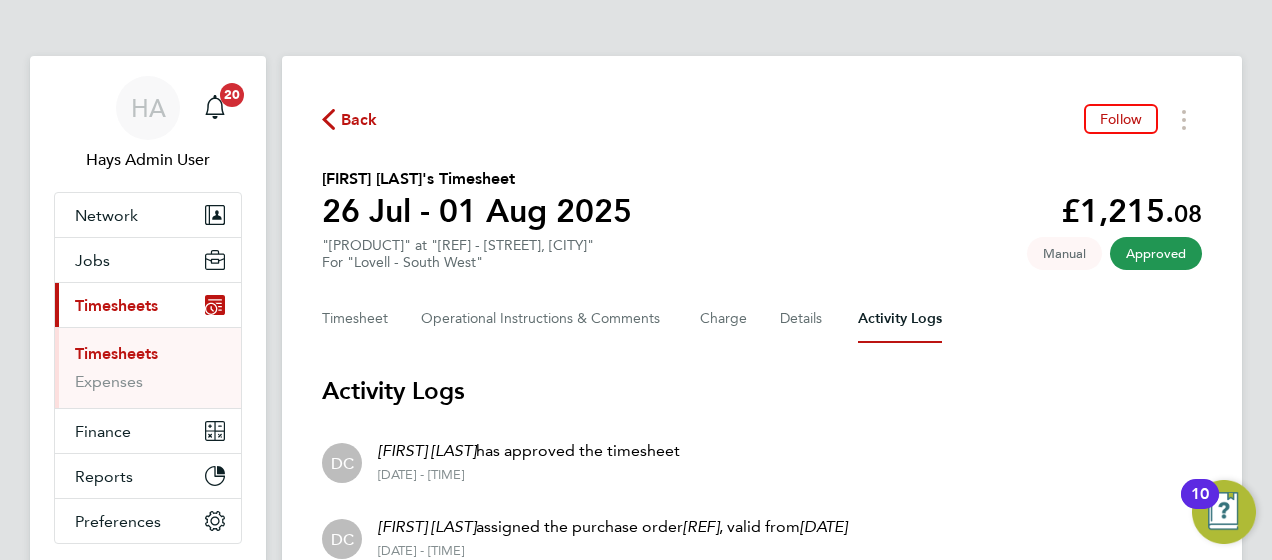 click on "Timesheets" at bounding box center [116, 353] 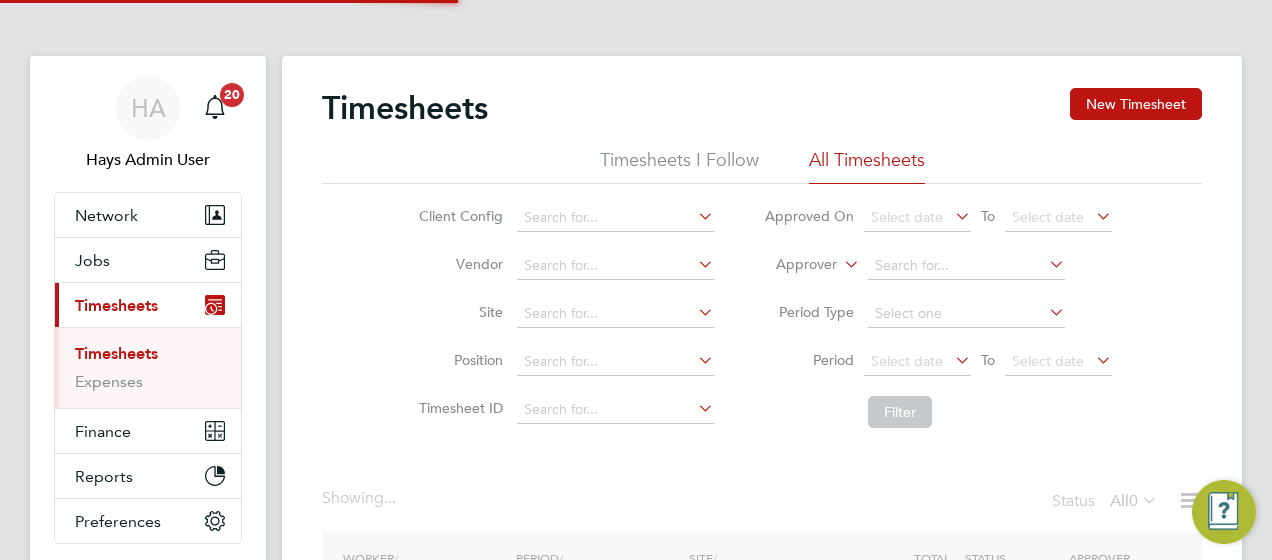 click 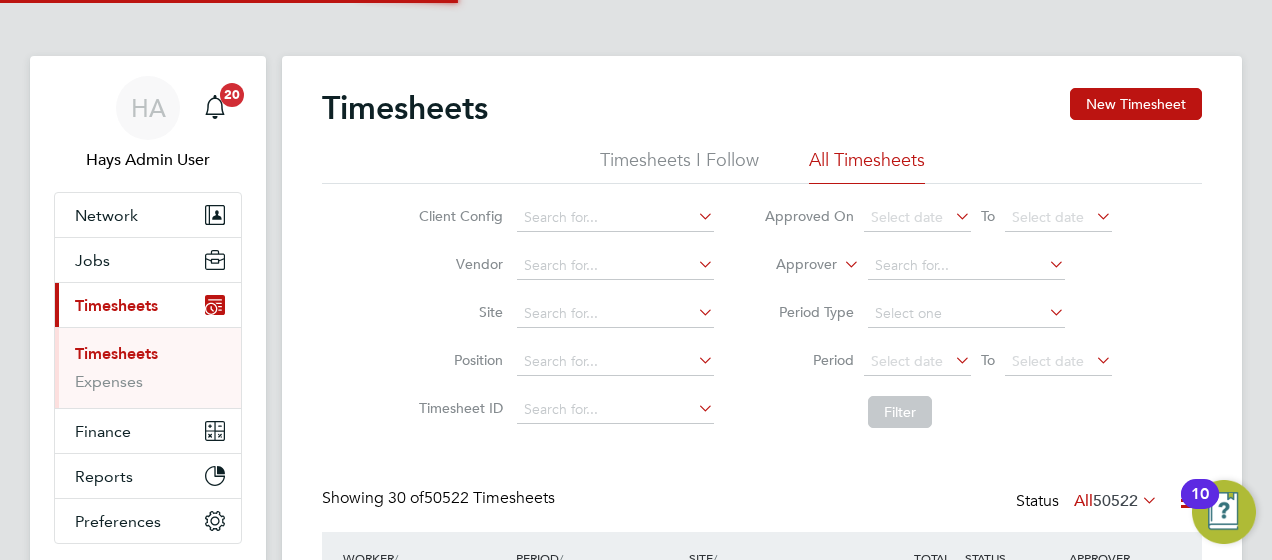 scroll, scrollTop: 10, scrollLeft: 10, axis: both 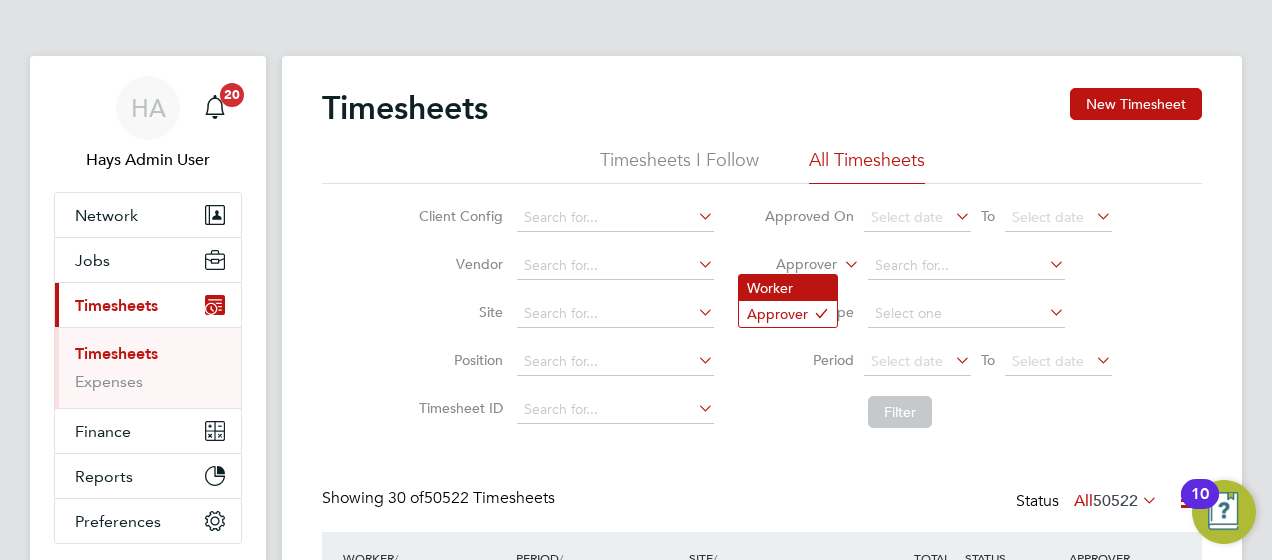 click on "Worker" 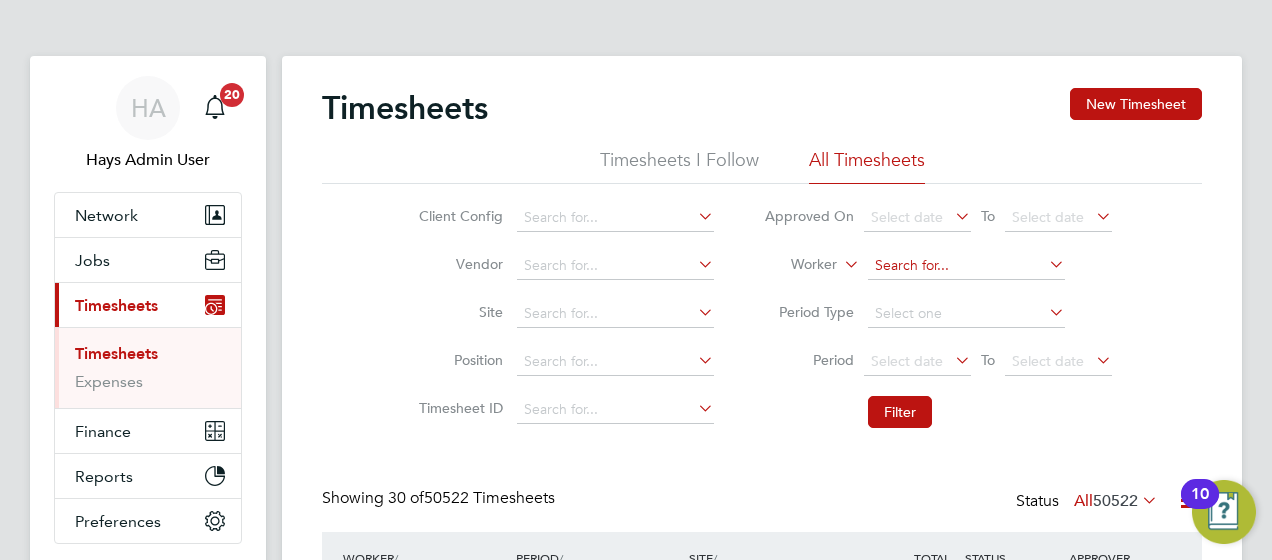 click 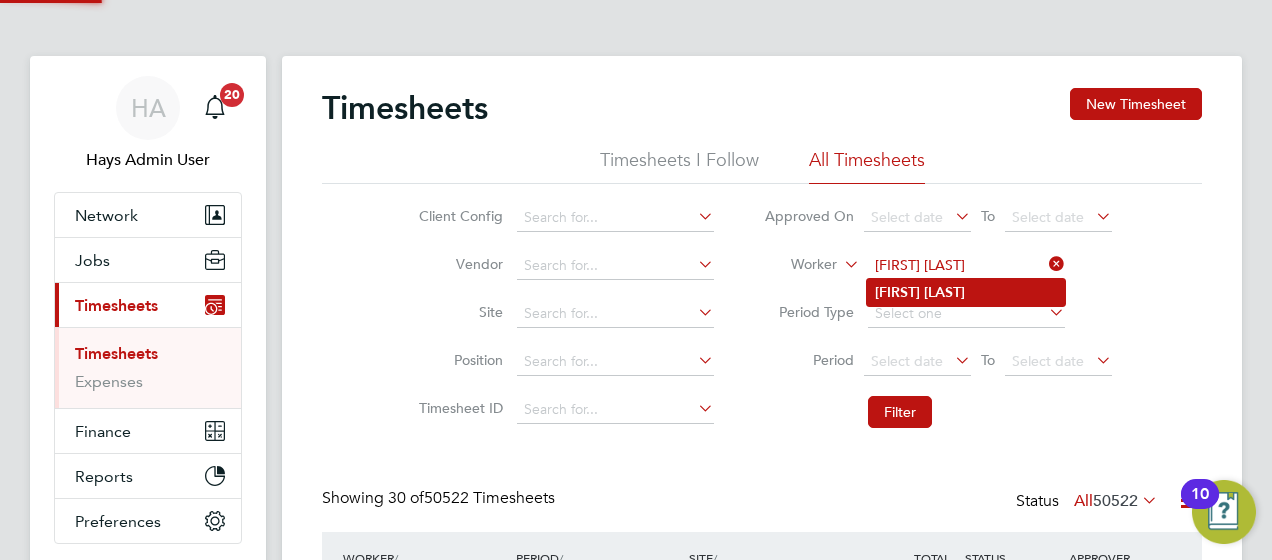 type on "[FIRST] [LAST]" 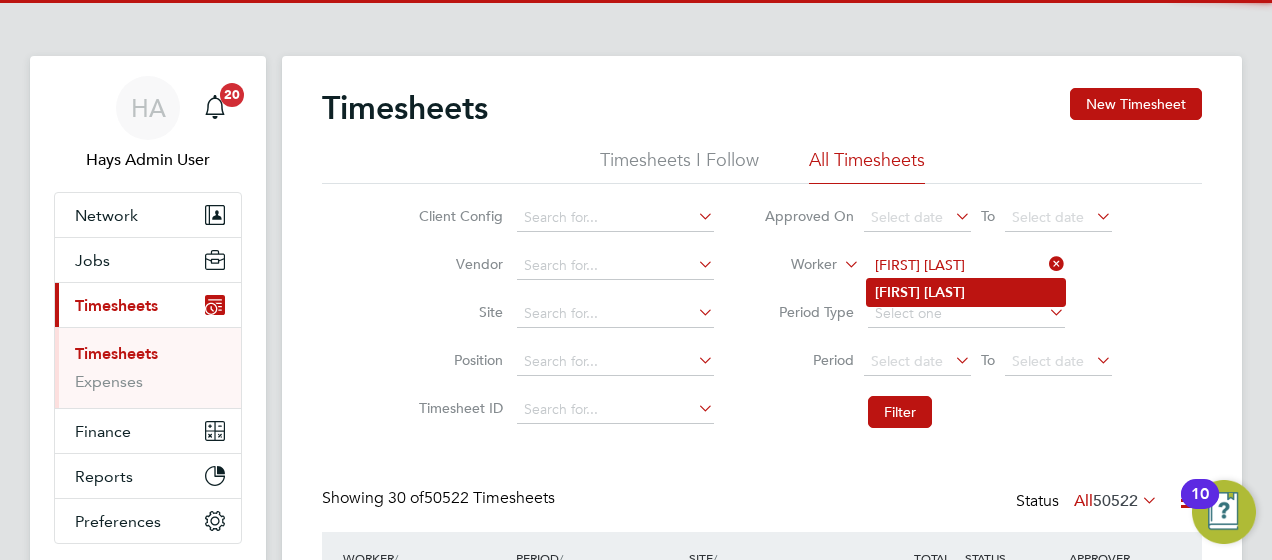 click on "Mandeep" 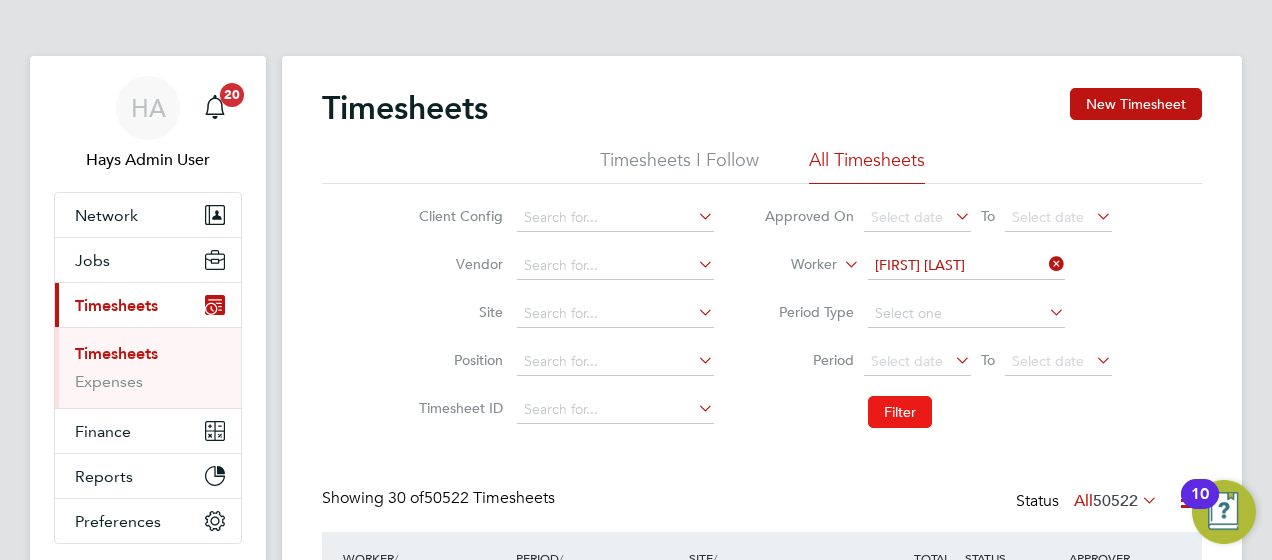click on "Filter" 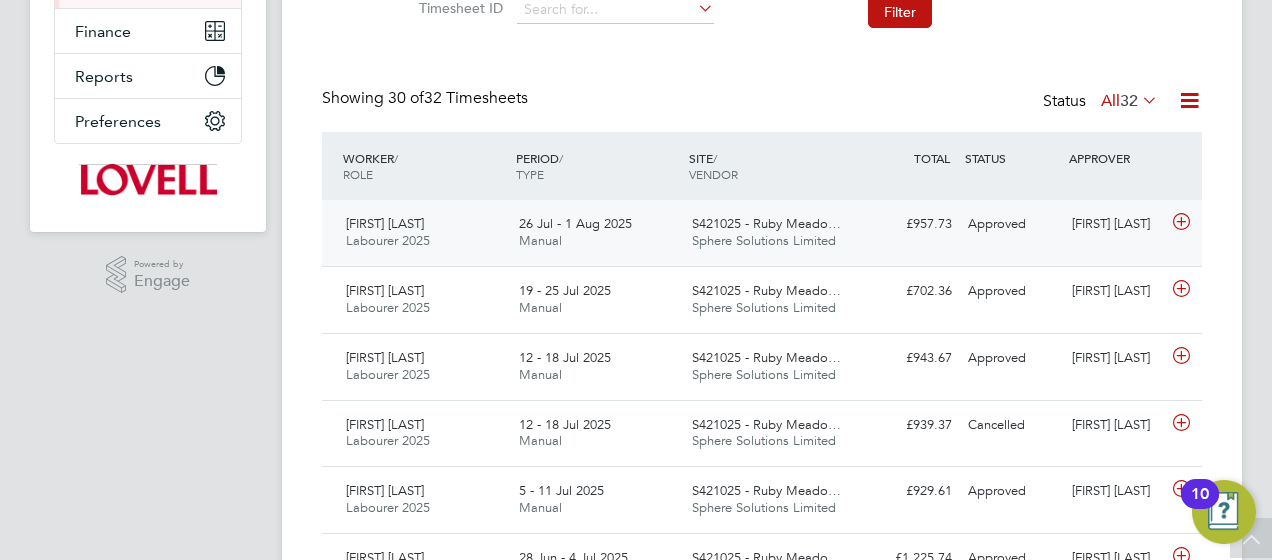 click on "£957.73 Approved" 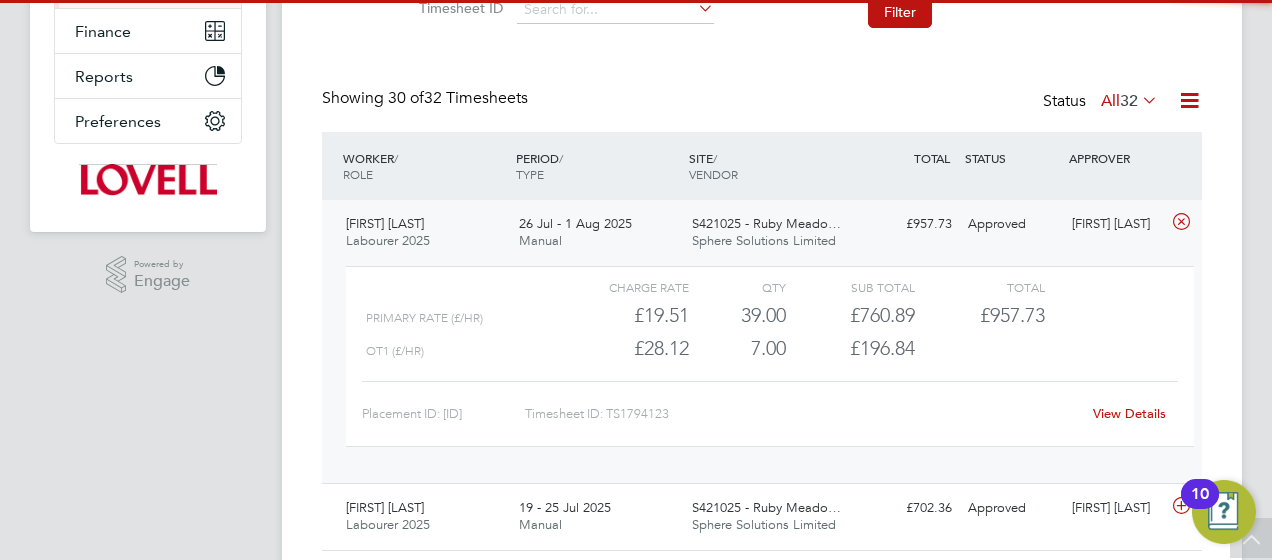 click on "View Details" 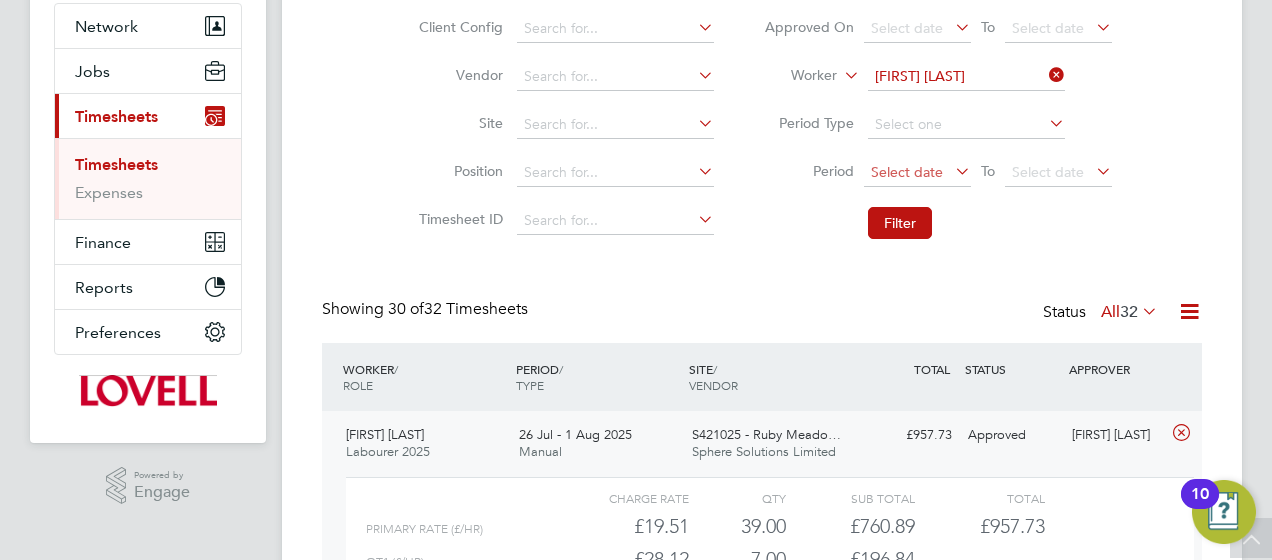 scroll, scrollTop: 100, scrollLeft: 0, axis: vertical 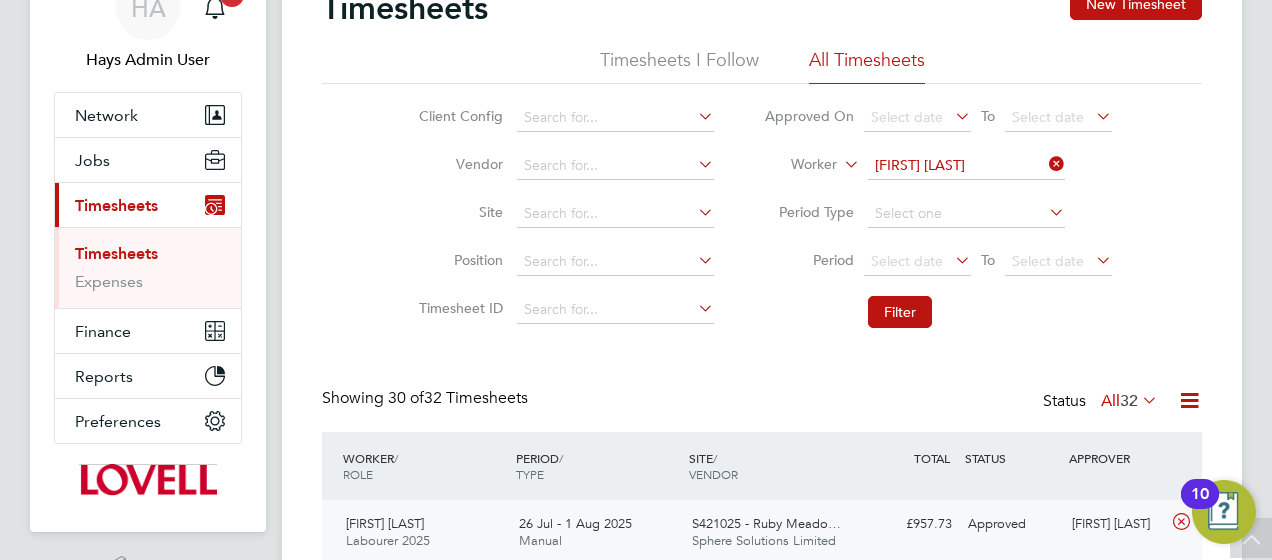 click 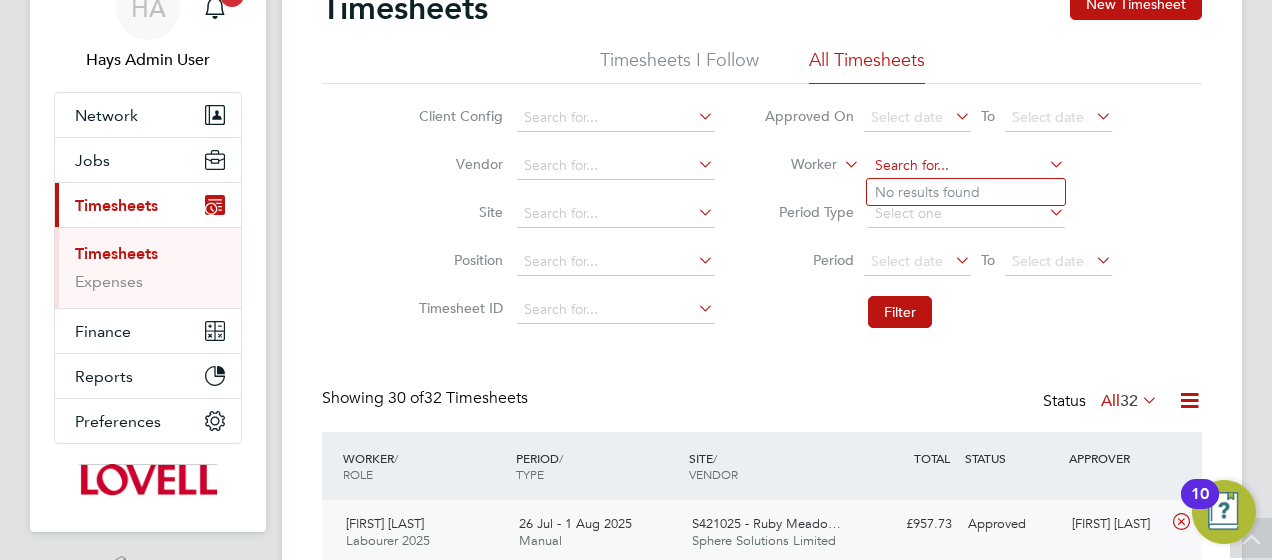 click 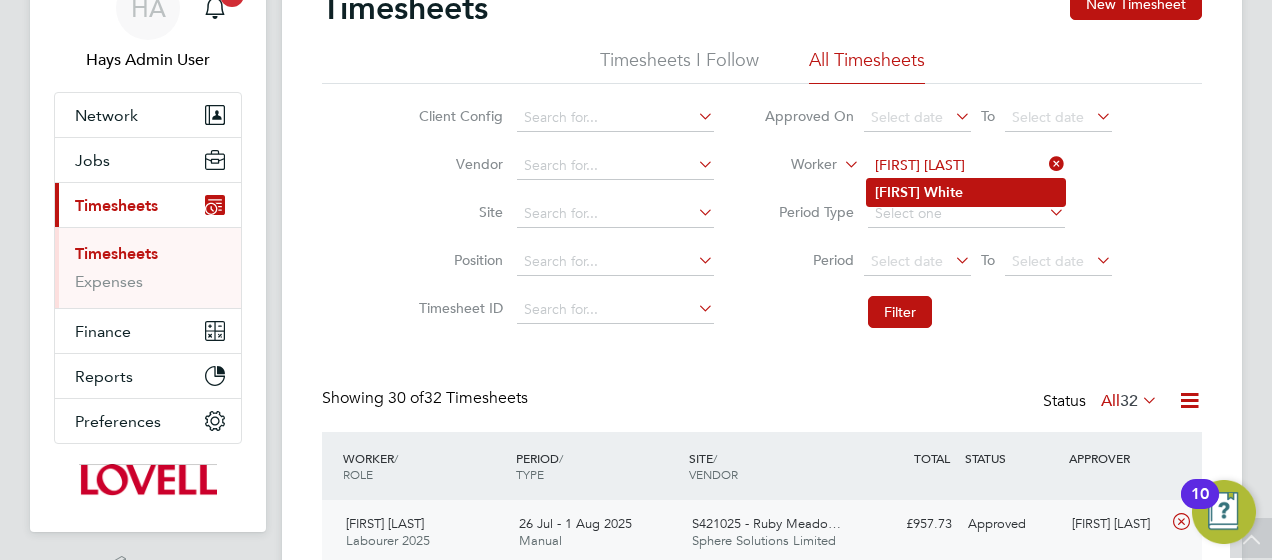 type on "Thomas White" 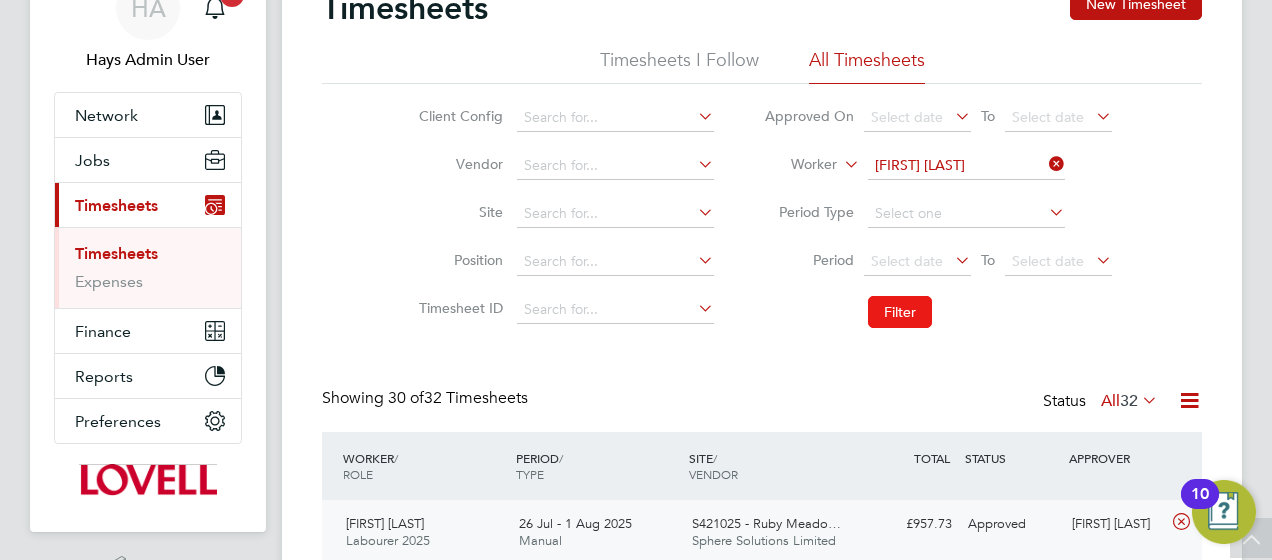 click on "Filter" 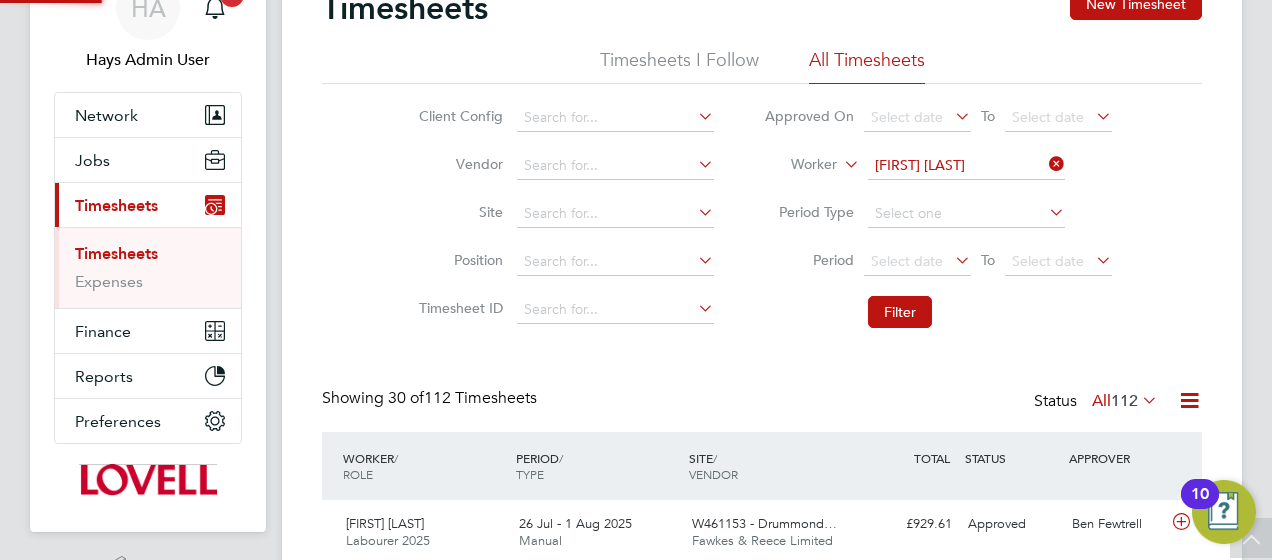scroll, scrollTop: 10, scrollLeft: 10, axis: both 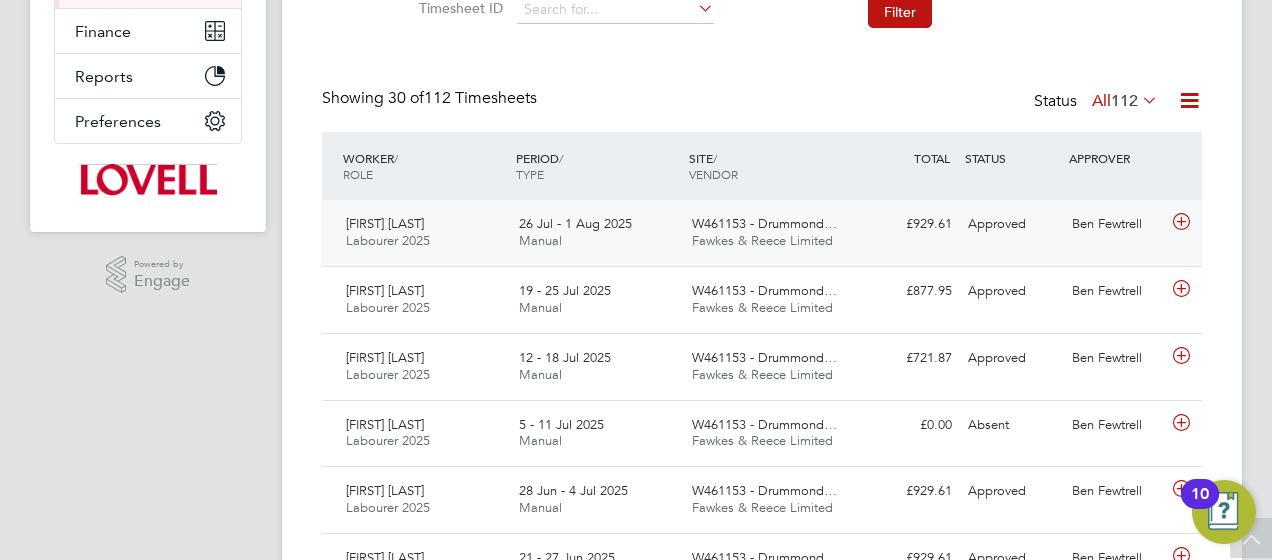 click on "Thomas White Labourer 2025   26 Jul - 1 Aug 2025 26 Jul - 1 Aug 2025 Manual W461153 - Drummond… Fawkes & Reece Limited £929.61 Approved Approved Ben Fewtrell" 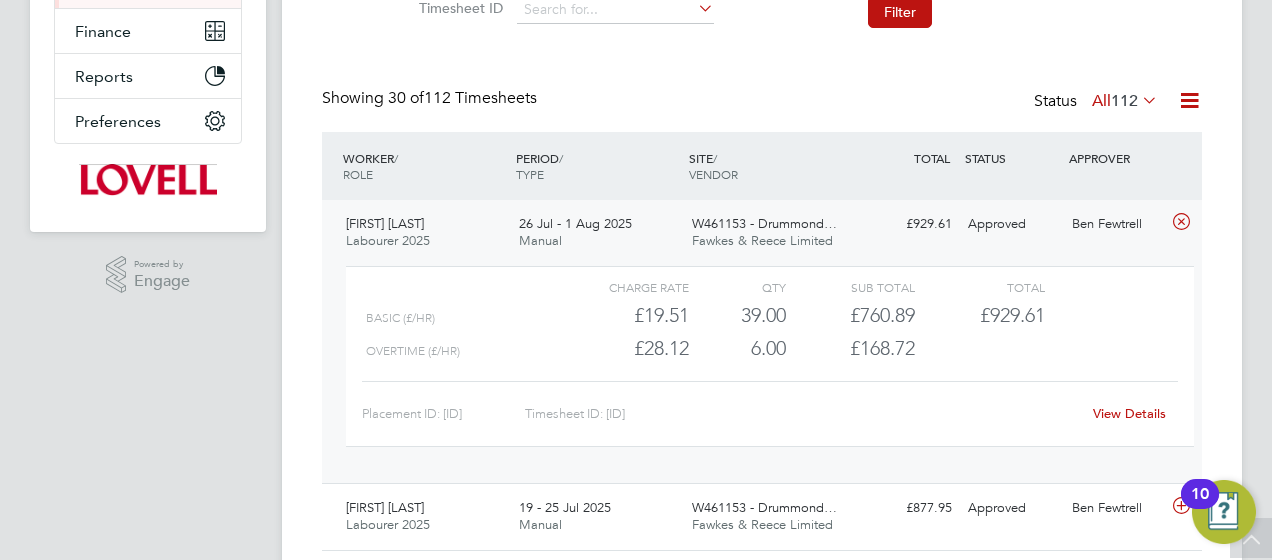 click on "View Details" 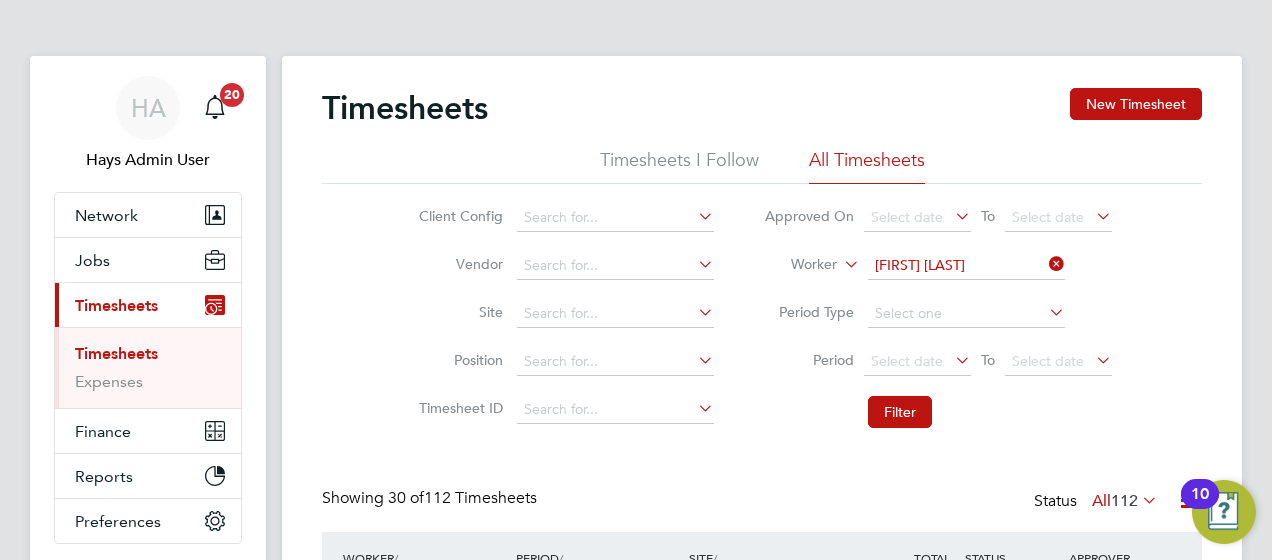 click 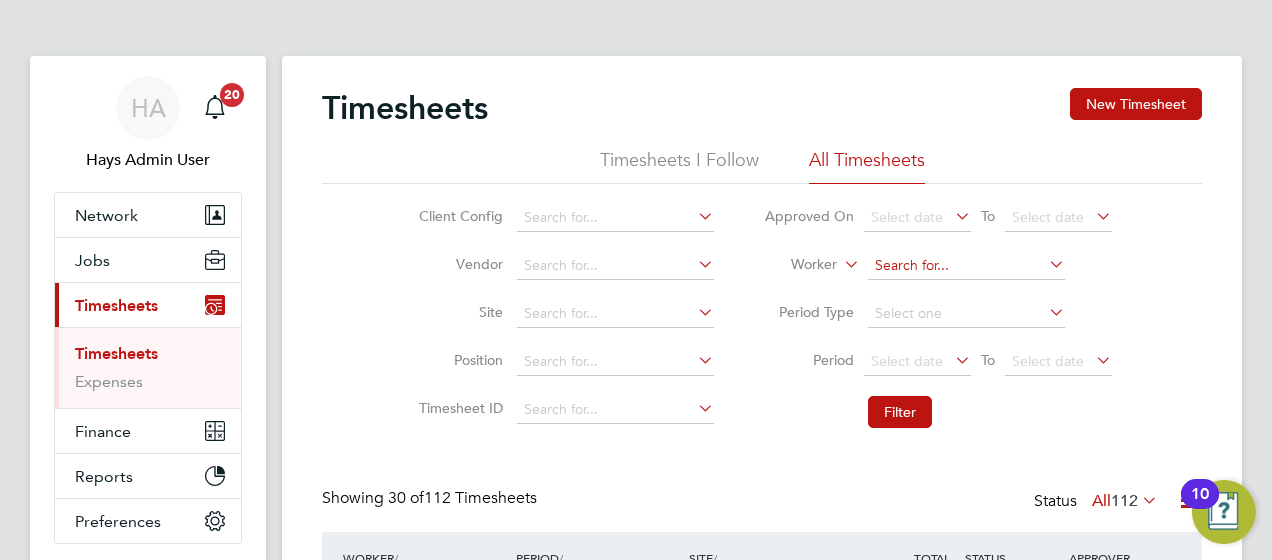 click 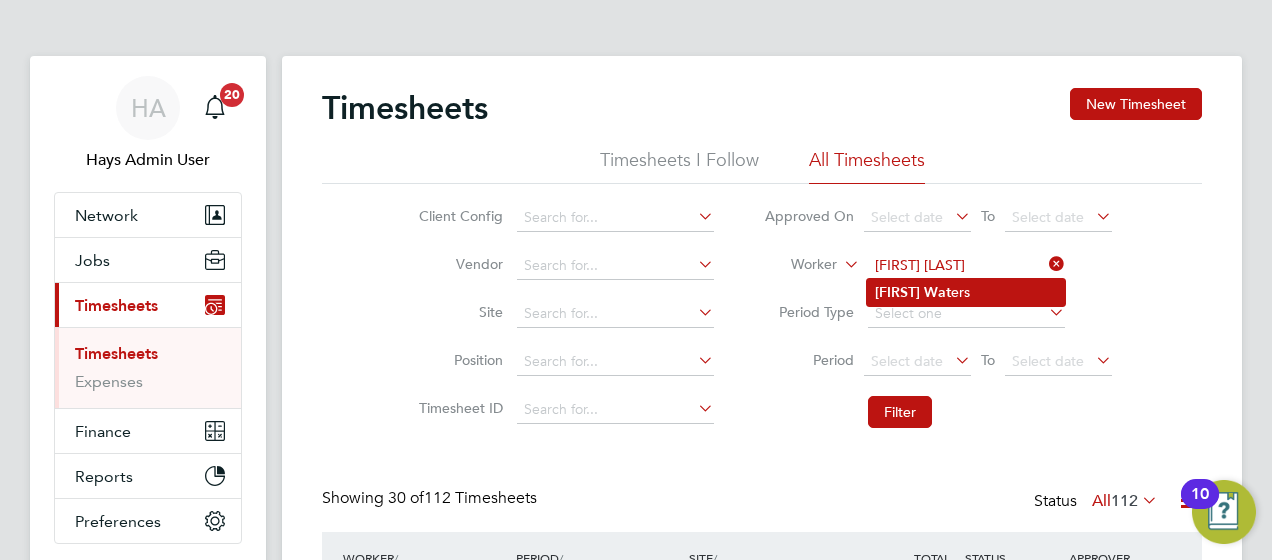 click on "Alan   Wat ers" 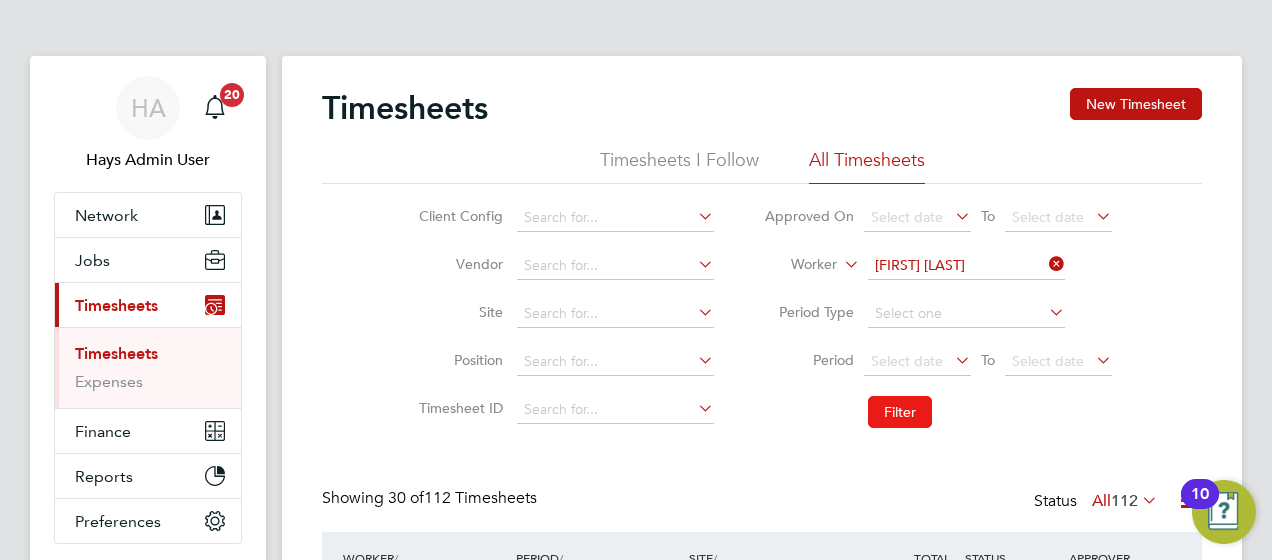 click on "Filter" 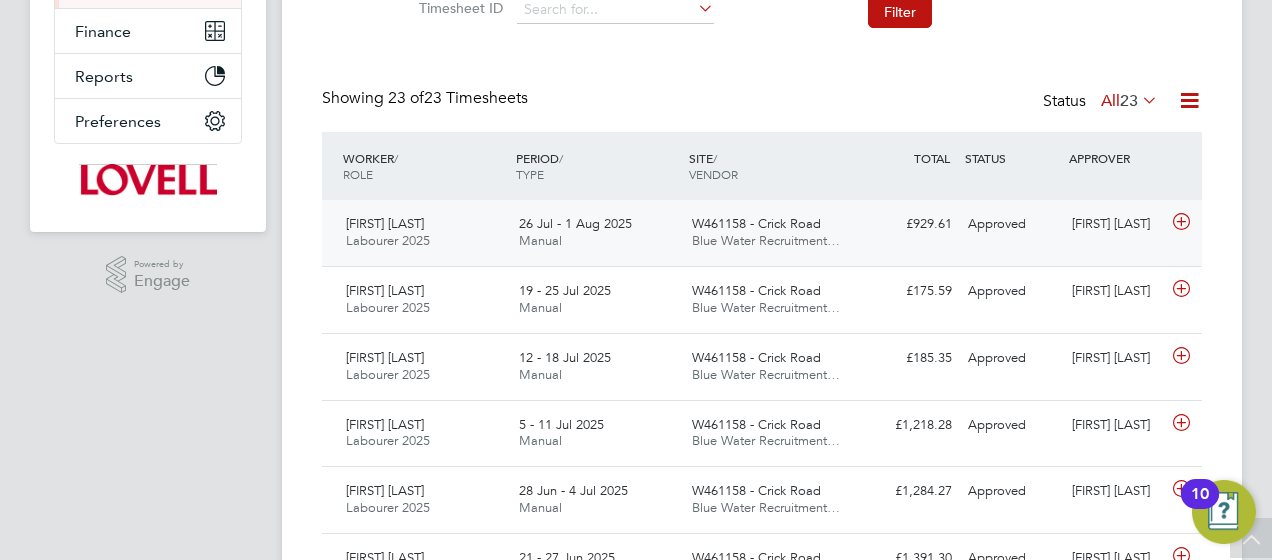 click on "£929.61 Approved" 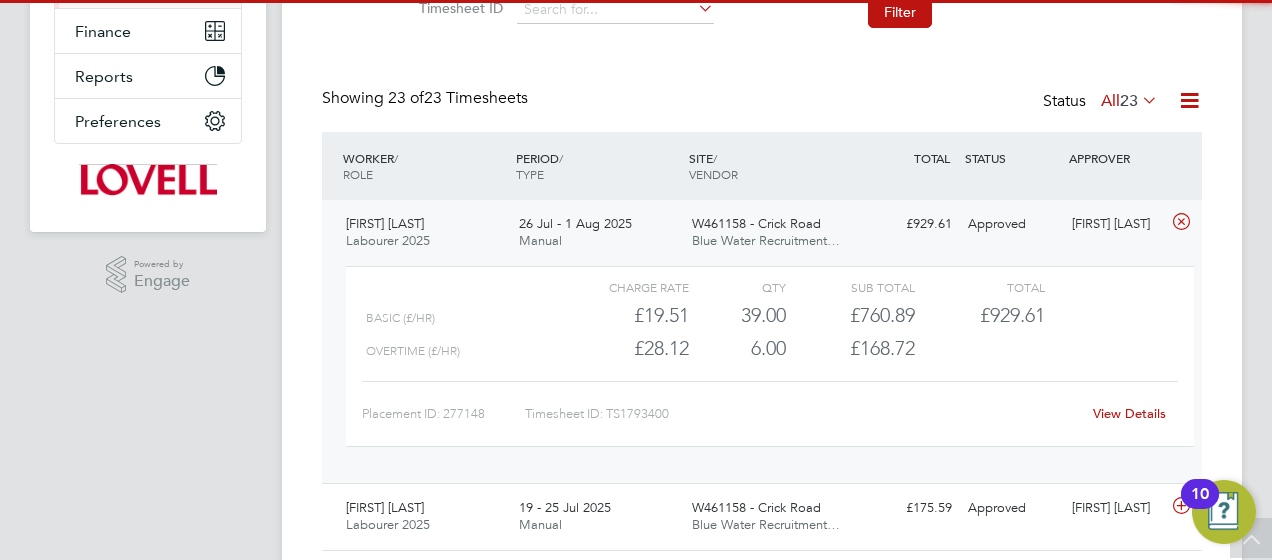 click on "View Details" 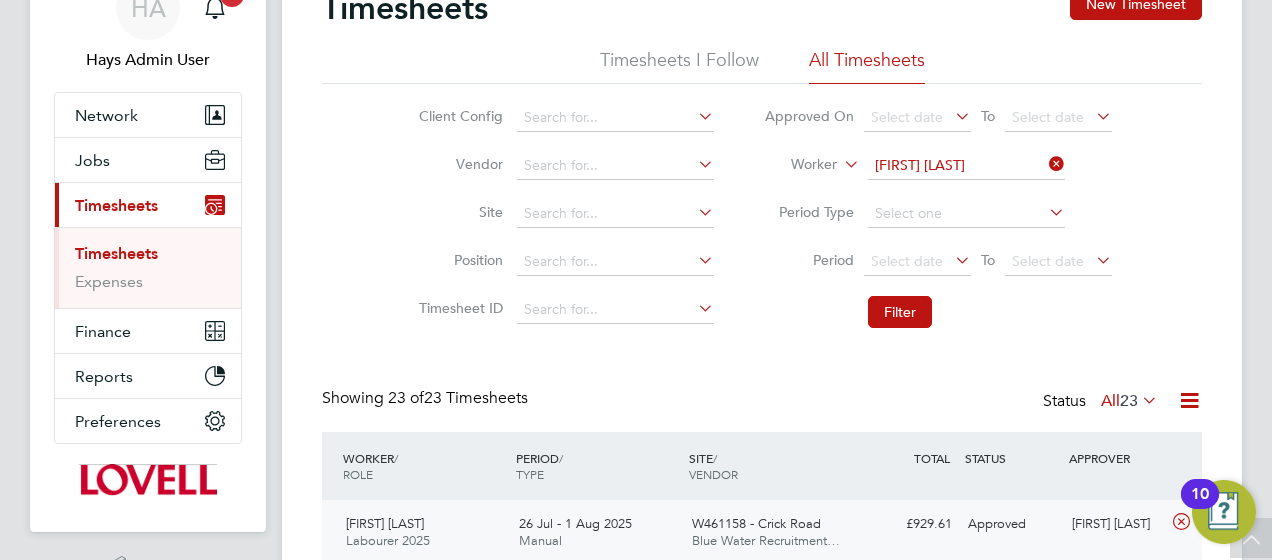 click 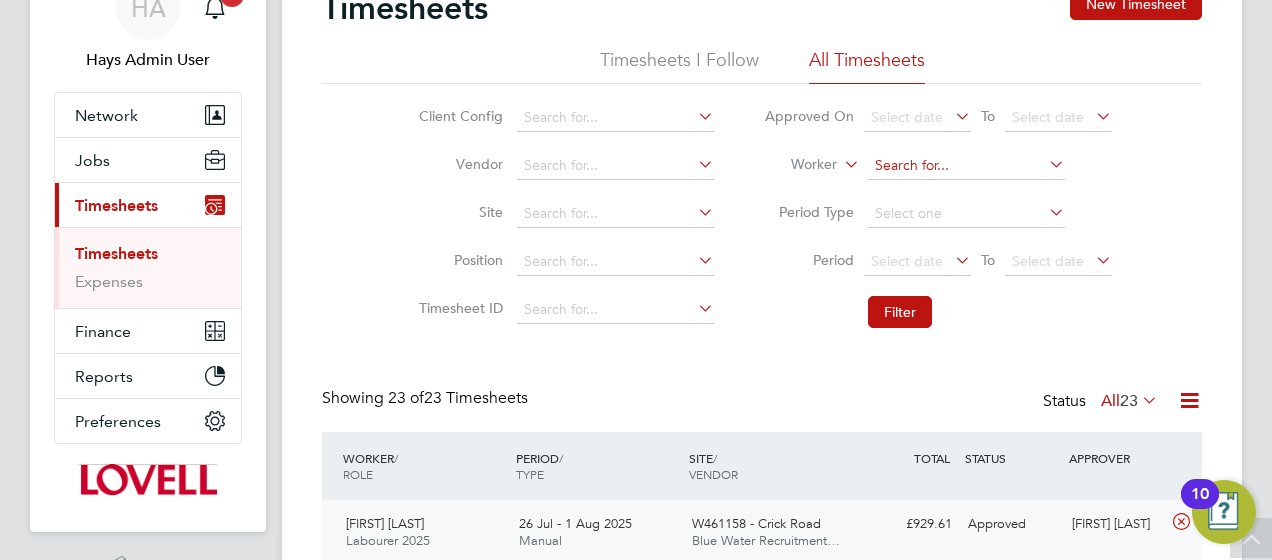 click 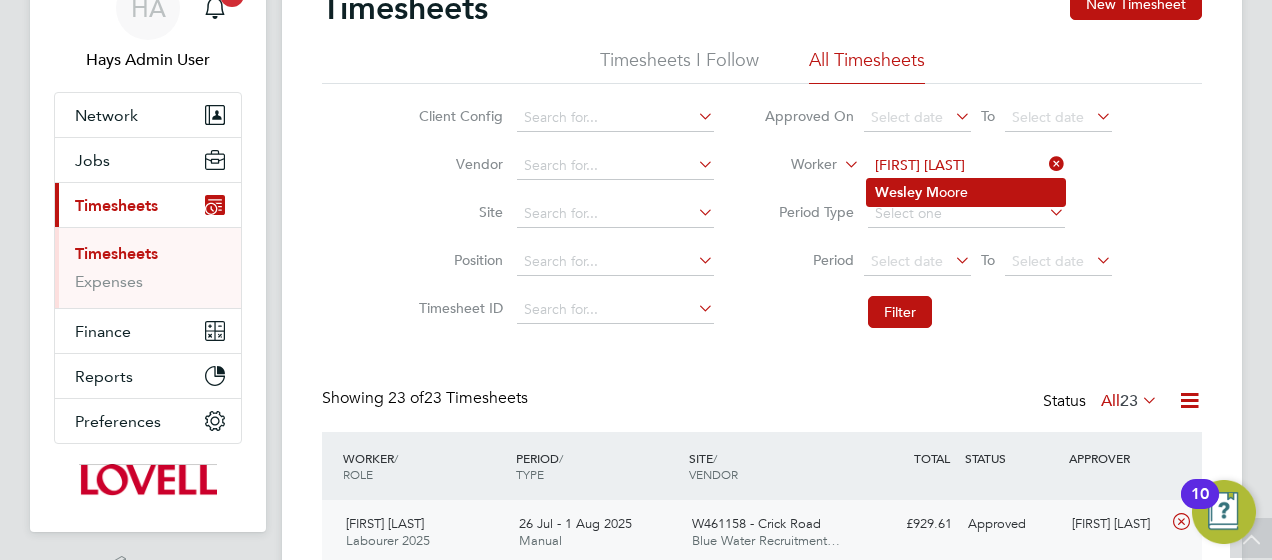 click on "Wesley   M oore" 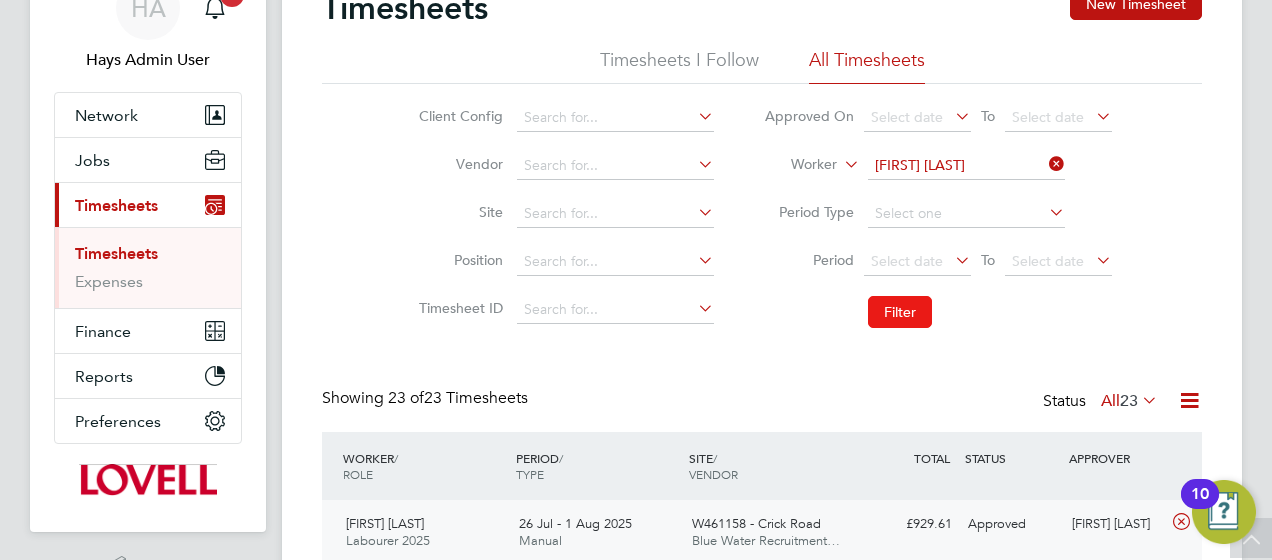 click on "Filter" 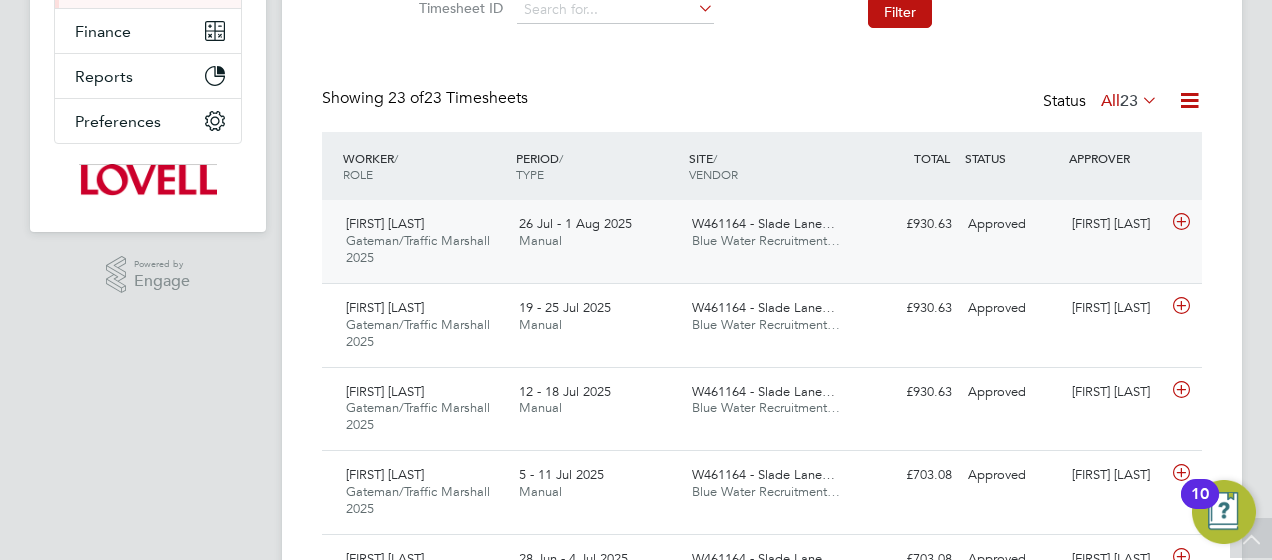 click on "Wesley Moore Gateman/Traffic Marshall 2025   26 Jul - 1 Aug 2025 26 Jul - 1 Aug 2025 Manual W461164 - Slade Lane… Blue Water Recruitment… £930.63 Approved Approved Lee Winston" 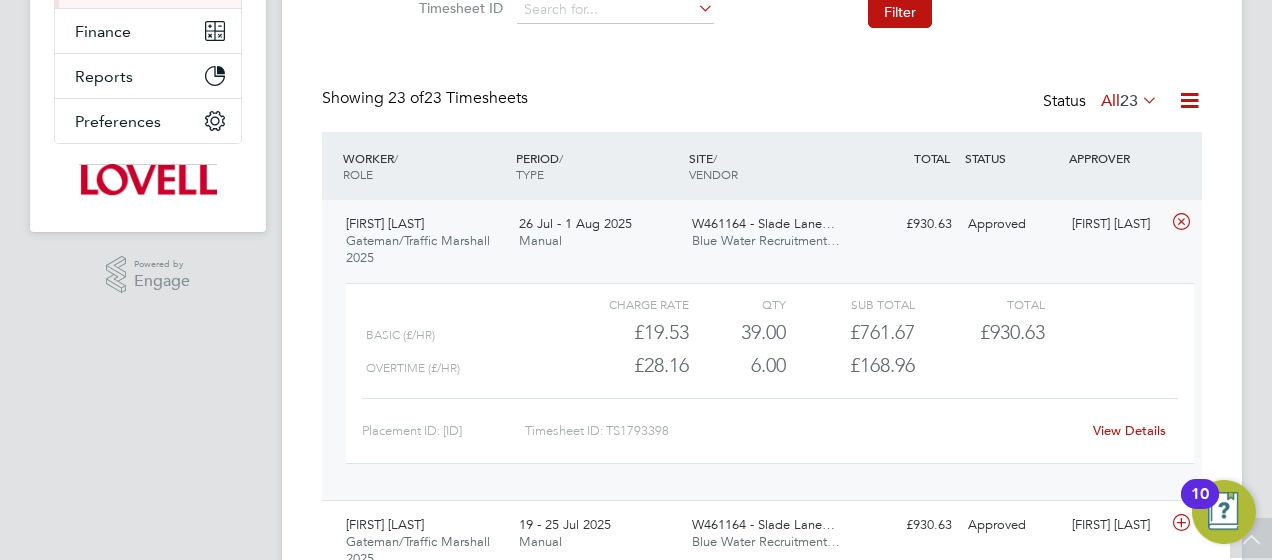 click on "View Details" 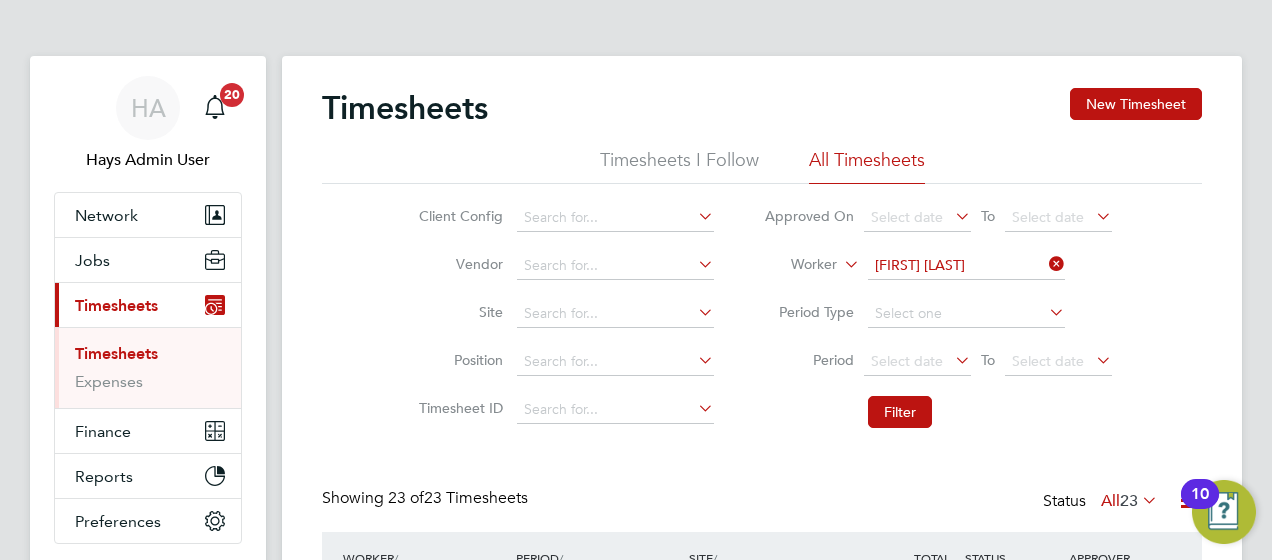 click 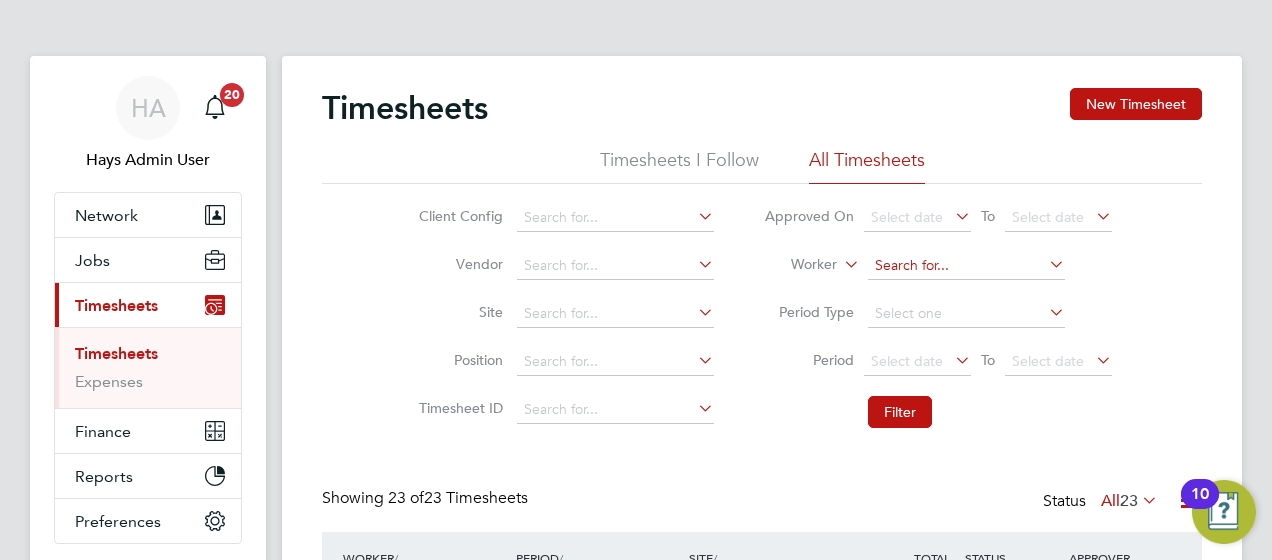 click 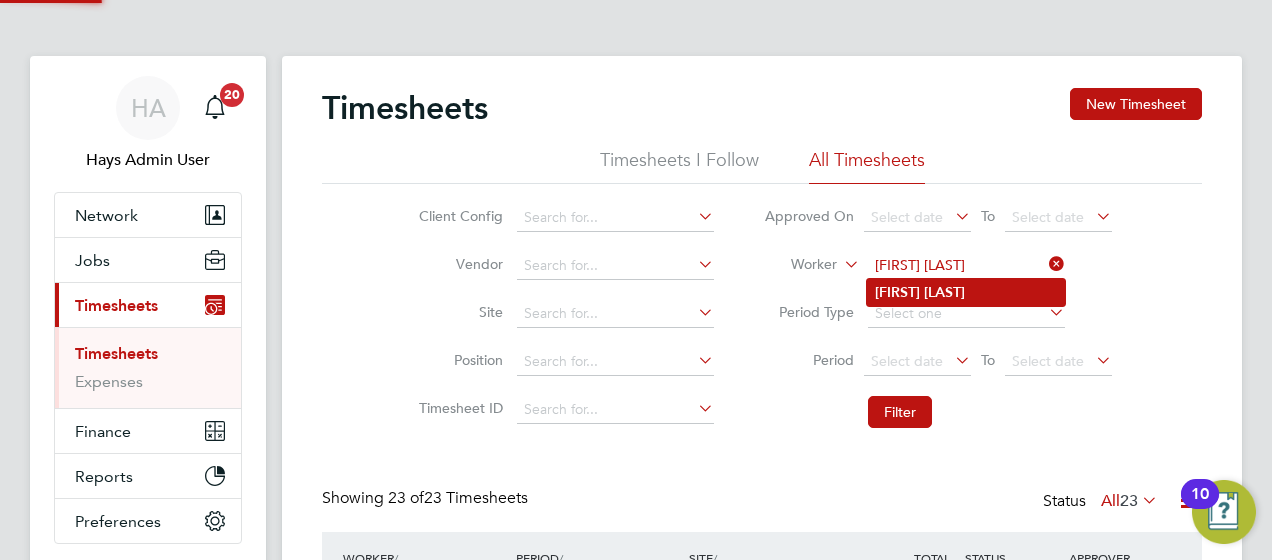type on "Phil Lewis" 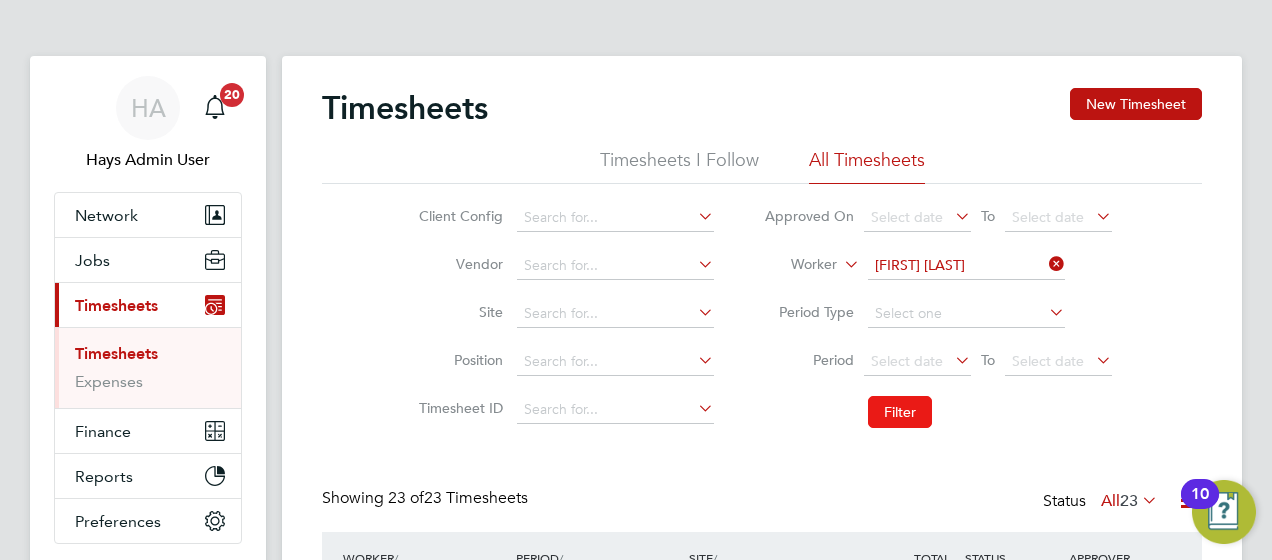 click on "Filter" 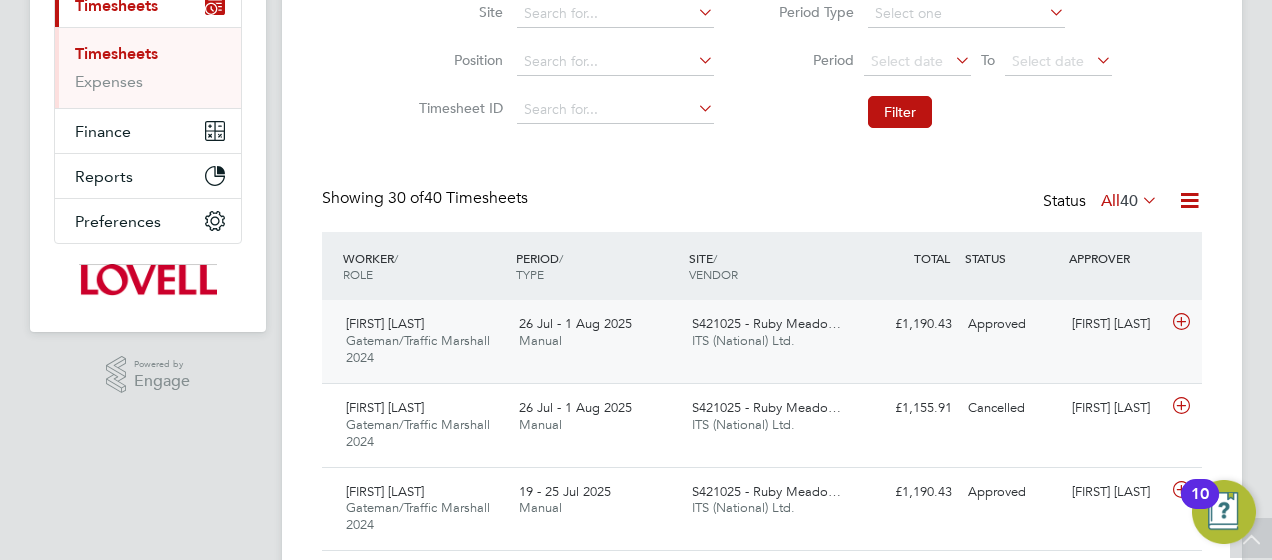 click on "ITS (National) Ltd." 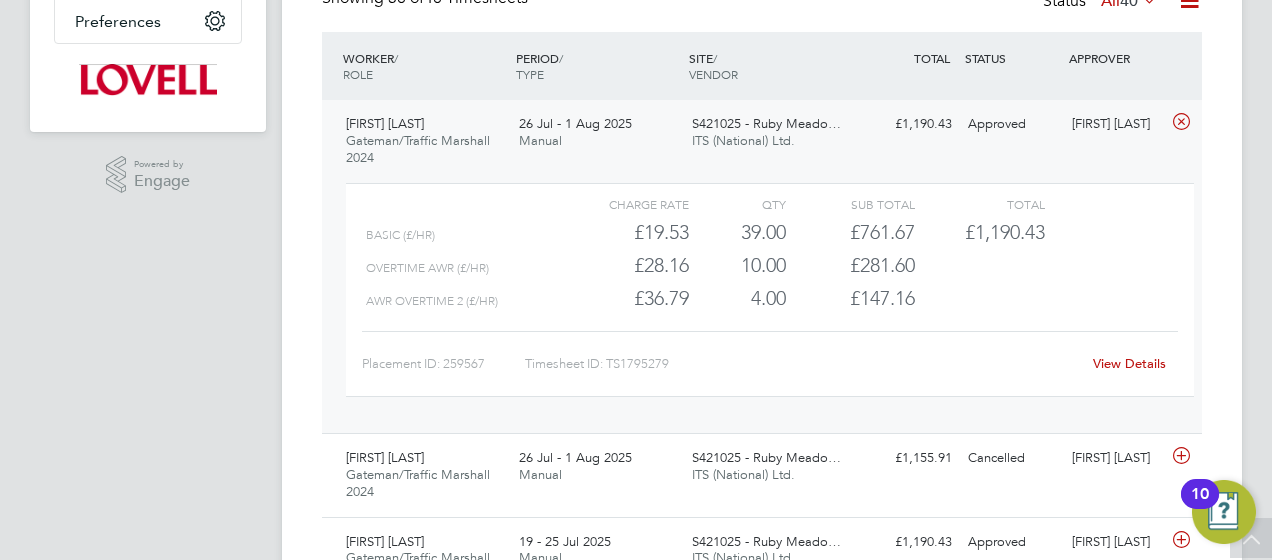 click on "View Details" 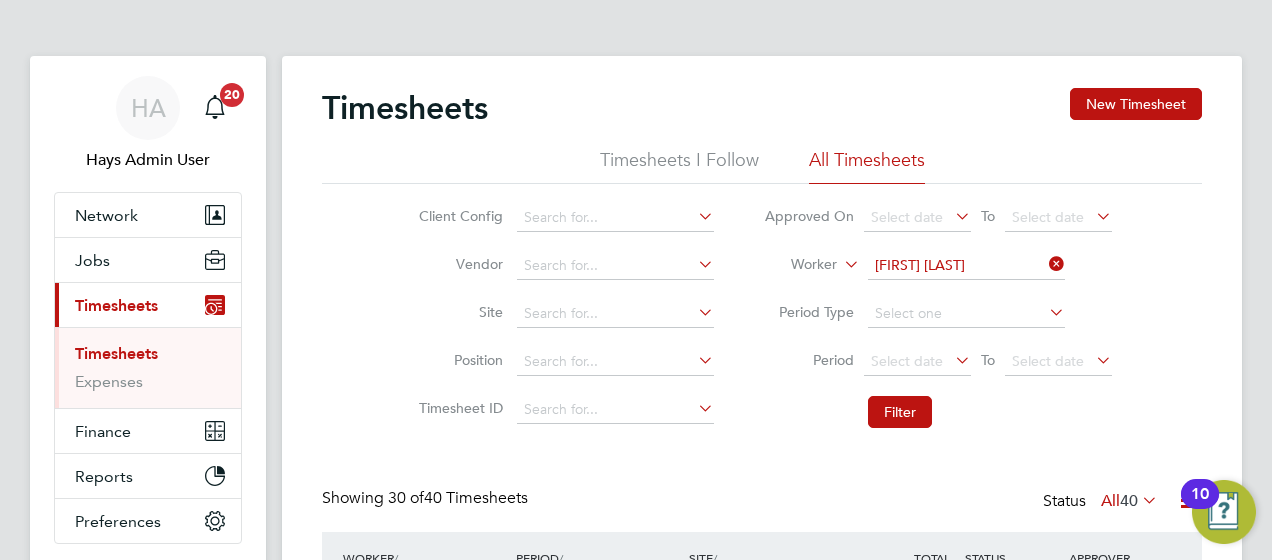 click 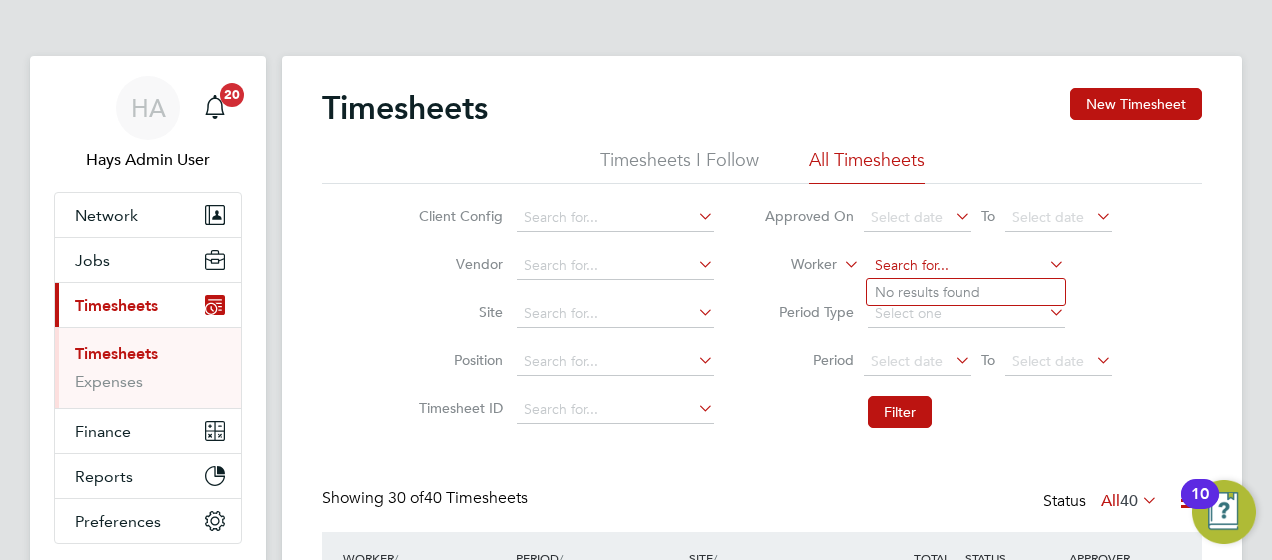click 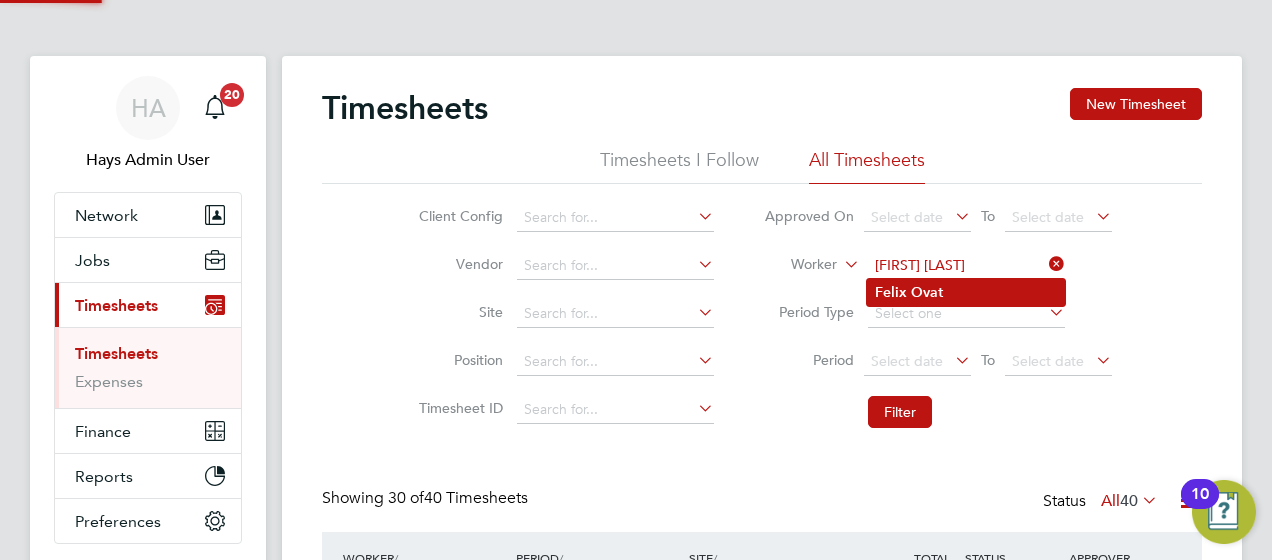 type on "Felix Ovat" 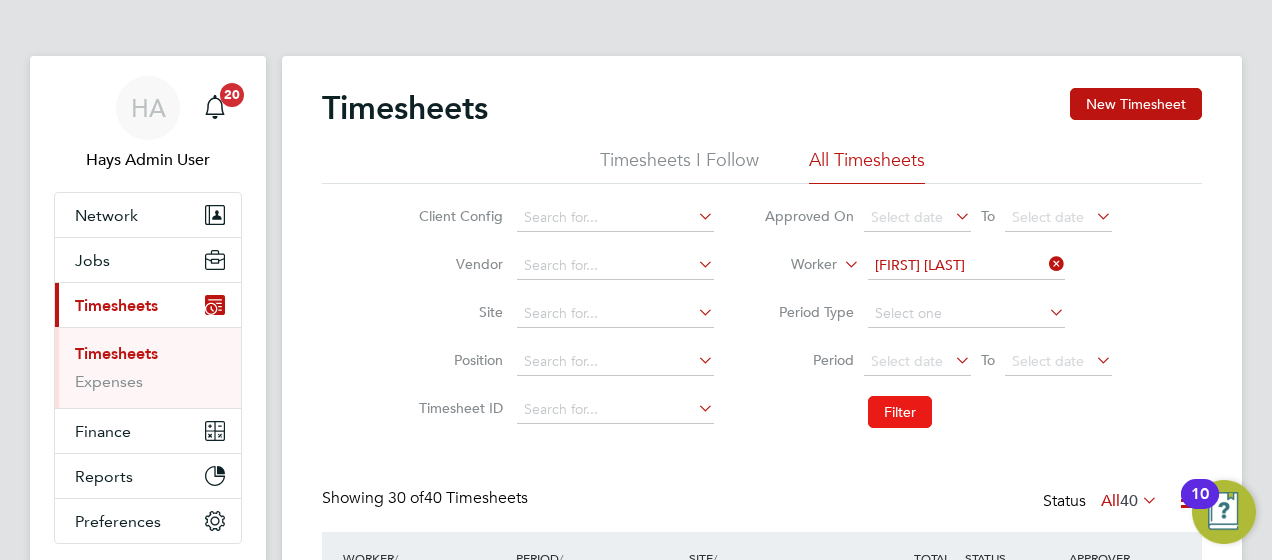 click on "Filter" 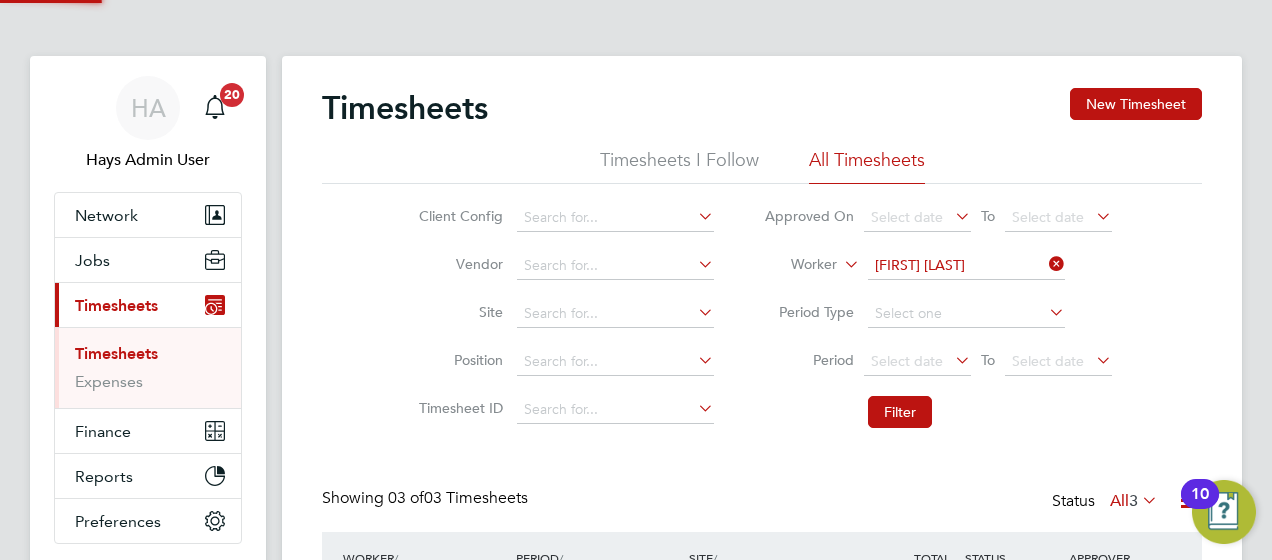 scroll, scrollTop: 10, scrollLeft: 10, axis: both 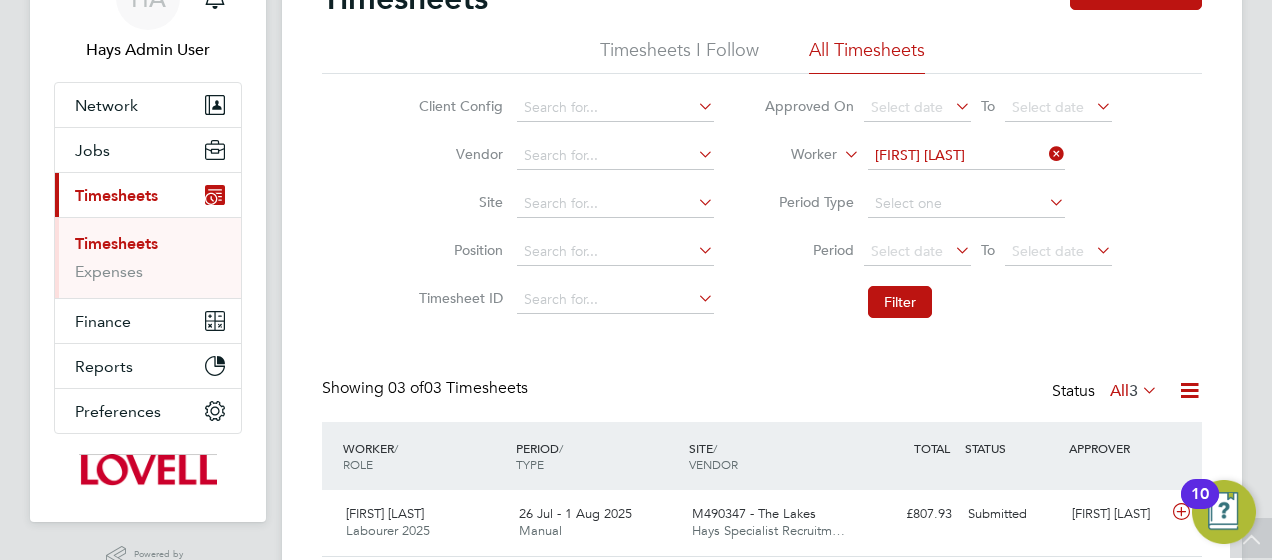 click 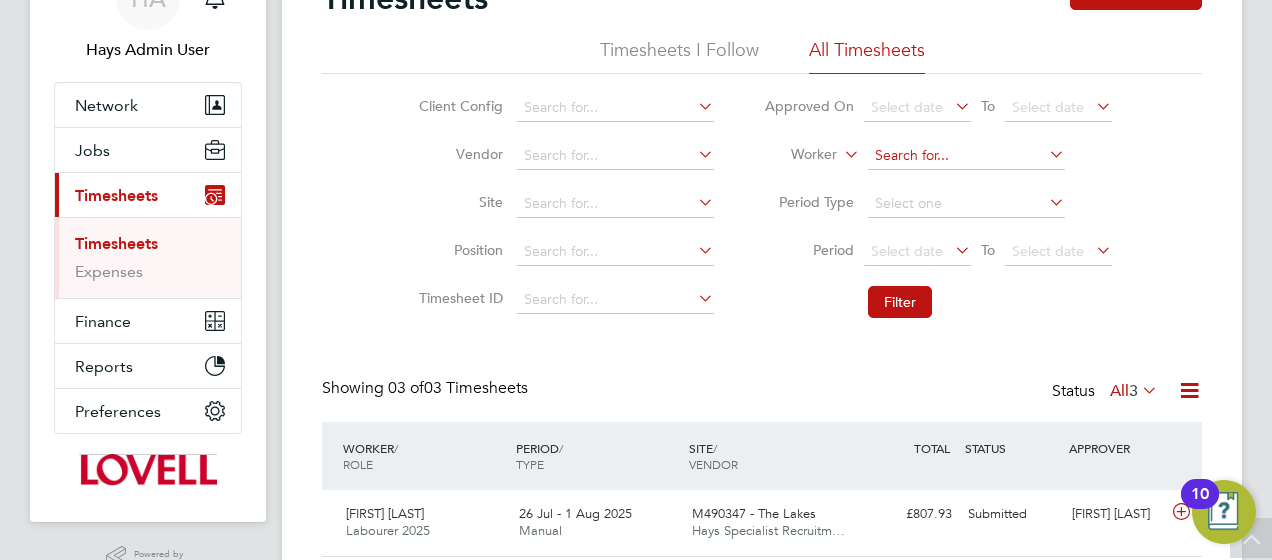 click 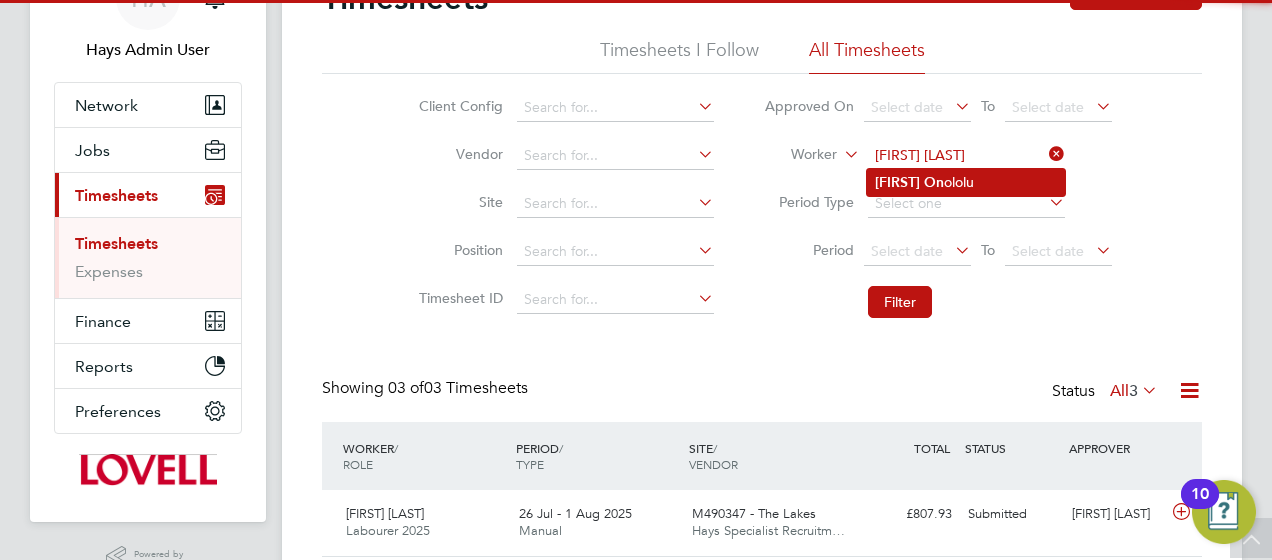click on "Seyi   On ololu" 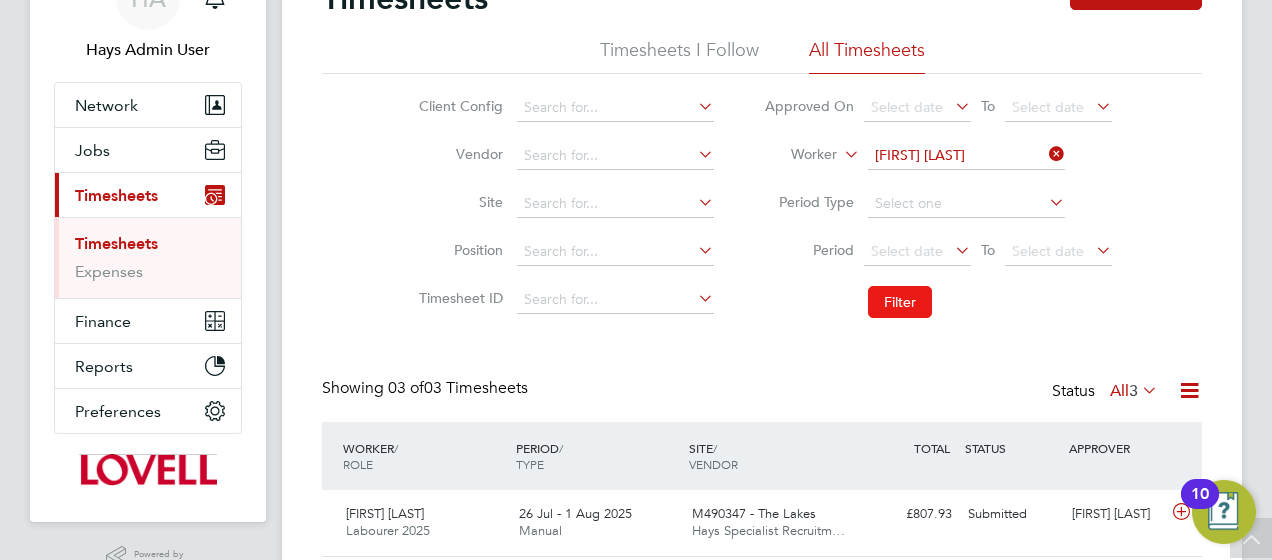 click on "Filter" 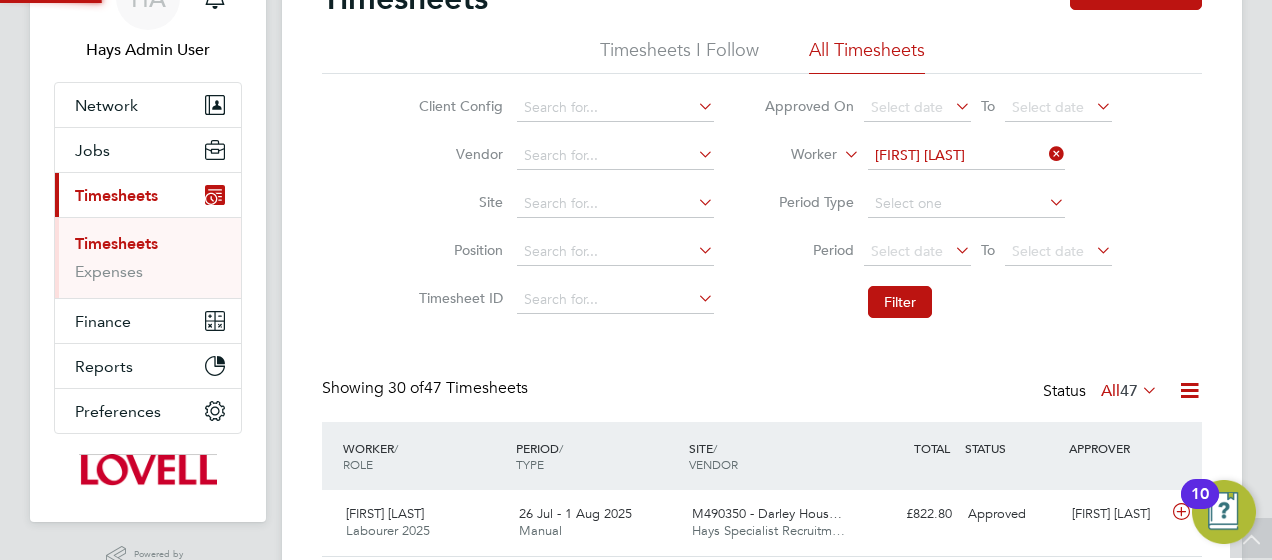 scroll, scrollTop: 410, scrollLeft: 0, axis: vertical 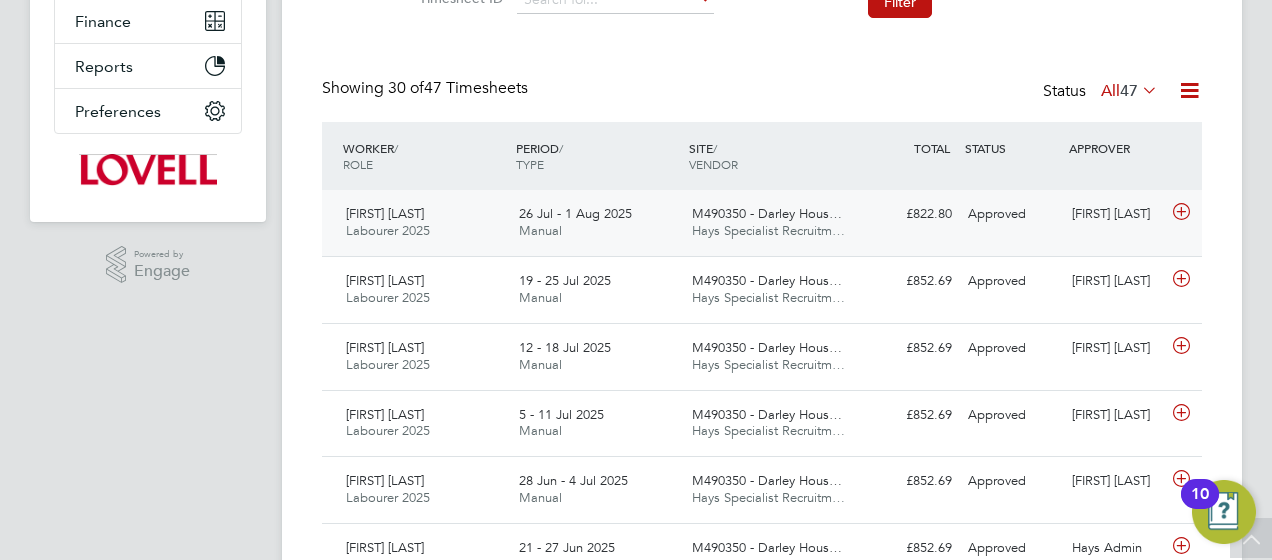click on "£822.80 Approved" 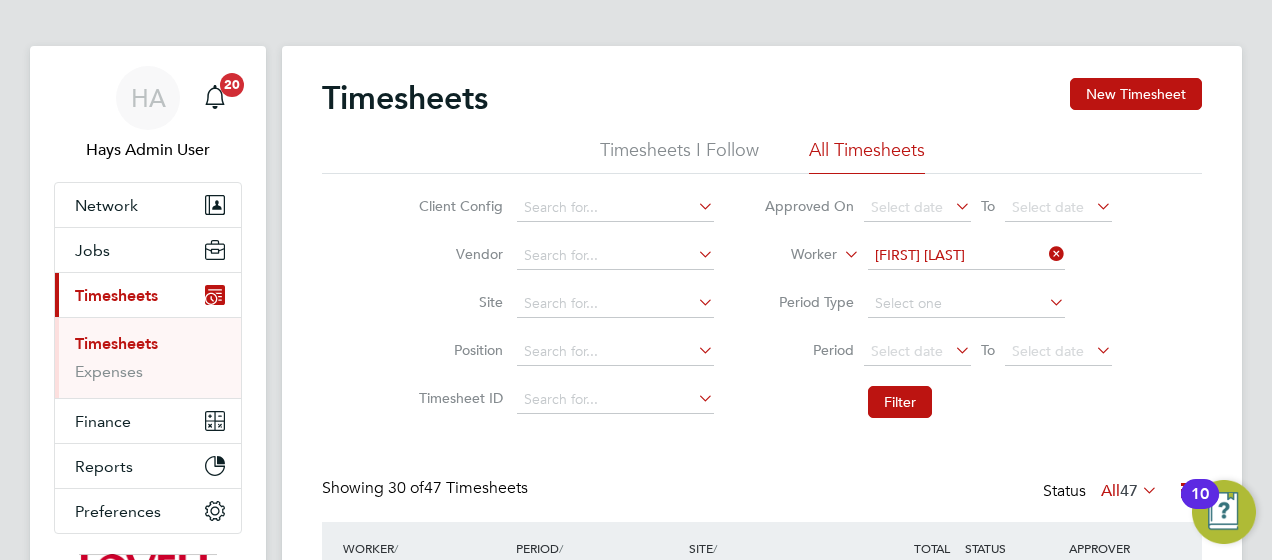 drag, startPoint x: 1048, startPoint y: 252, endPoint x: 1025, endPoint y: 255, distance: 23.194826 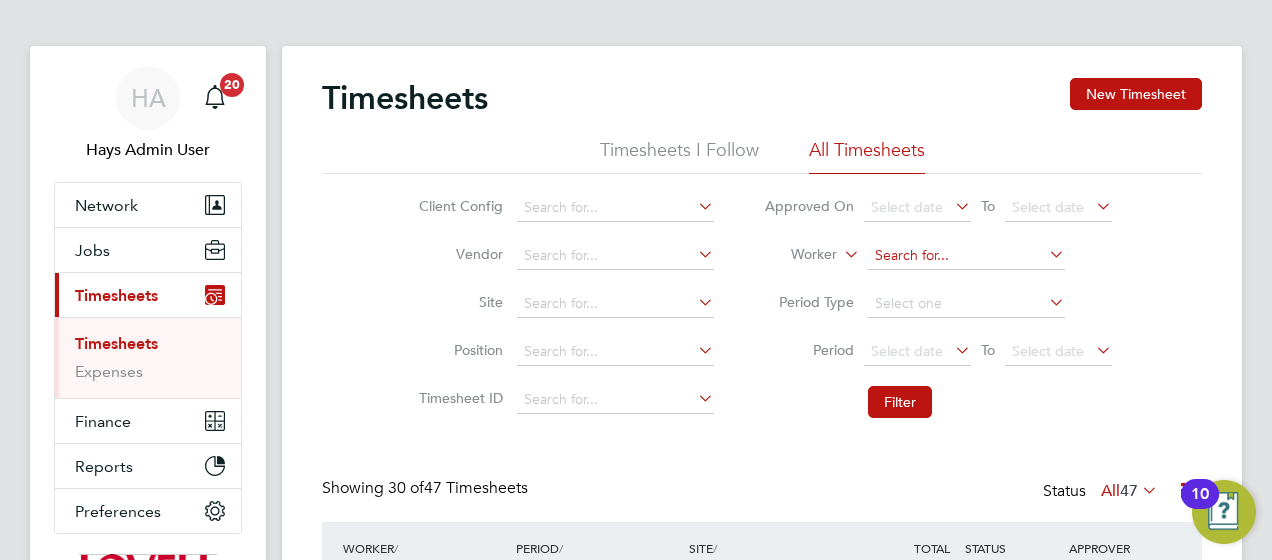 click 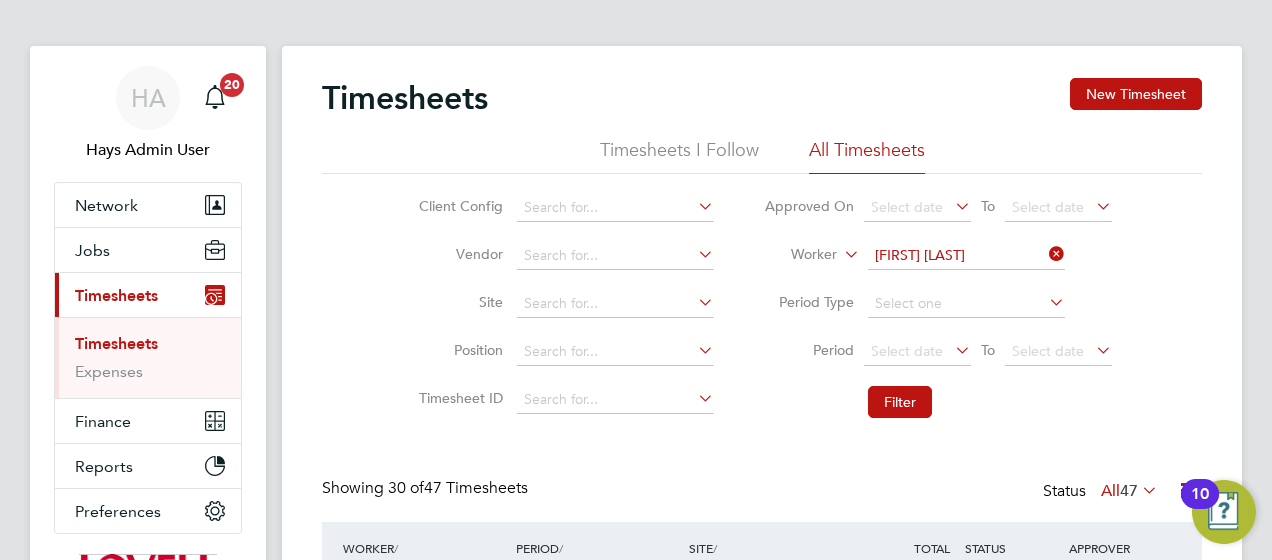 click on "Ian   Cam pbell" 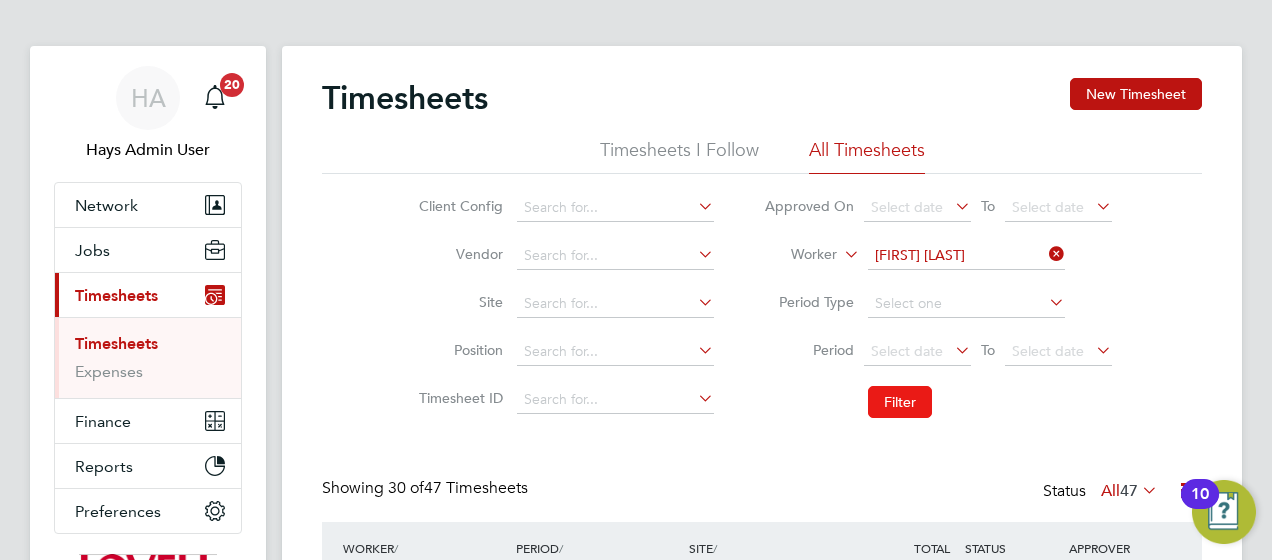 click on "Filter" 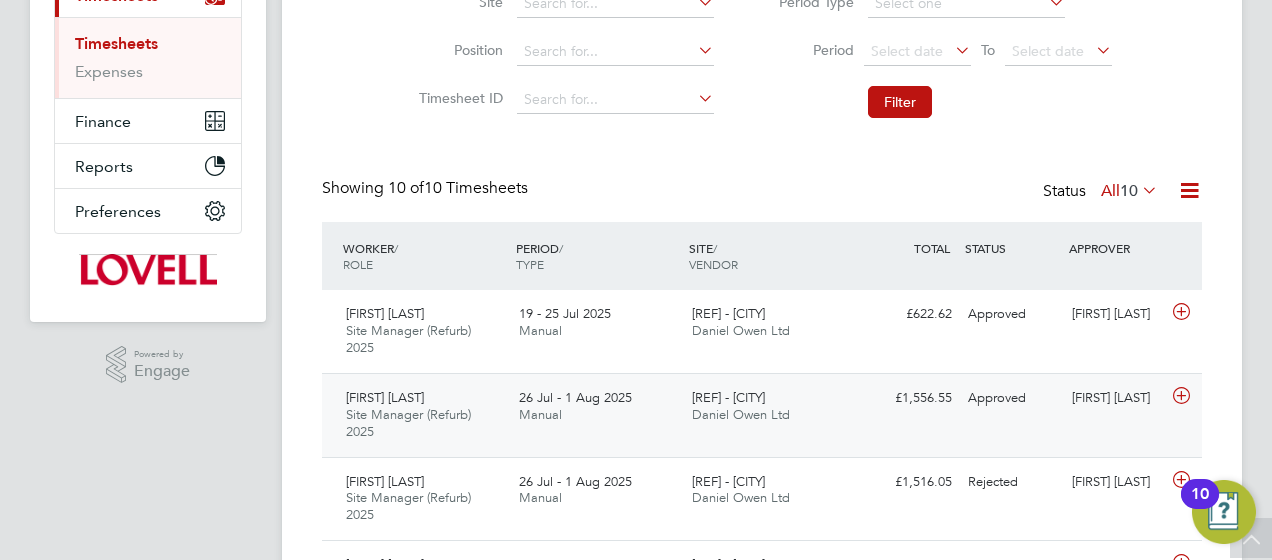click on "Ian Campbell Site Manager (Refurb) 2025   26 Jul - 1 Aug 2025 26 Jul - 1 Aug 2025 Manual M490387 - Cheltenham… Daniel Owen Ltd £1,556.55 Approved Approved Bengie Harper-Pittman" 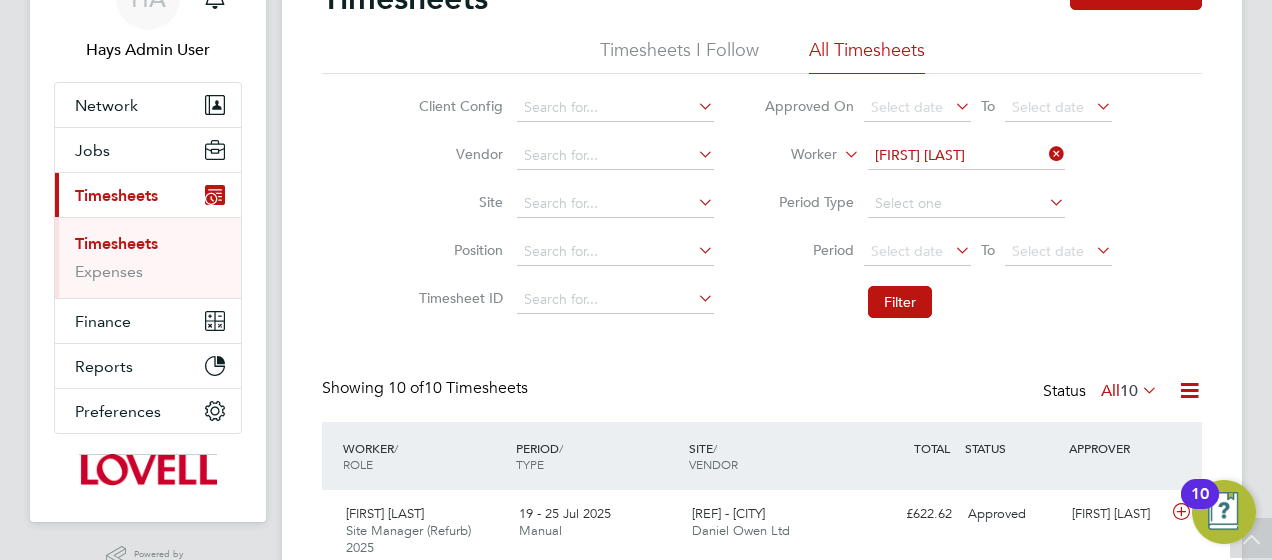 drag, startPoint x: 1046, startPoint y: 150, endPoint x: 1008, endPoint y: 154, distance: 38.209946 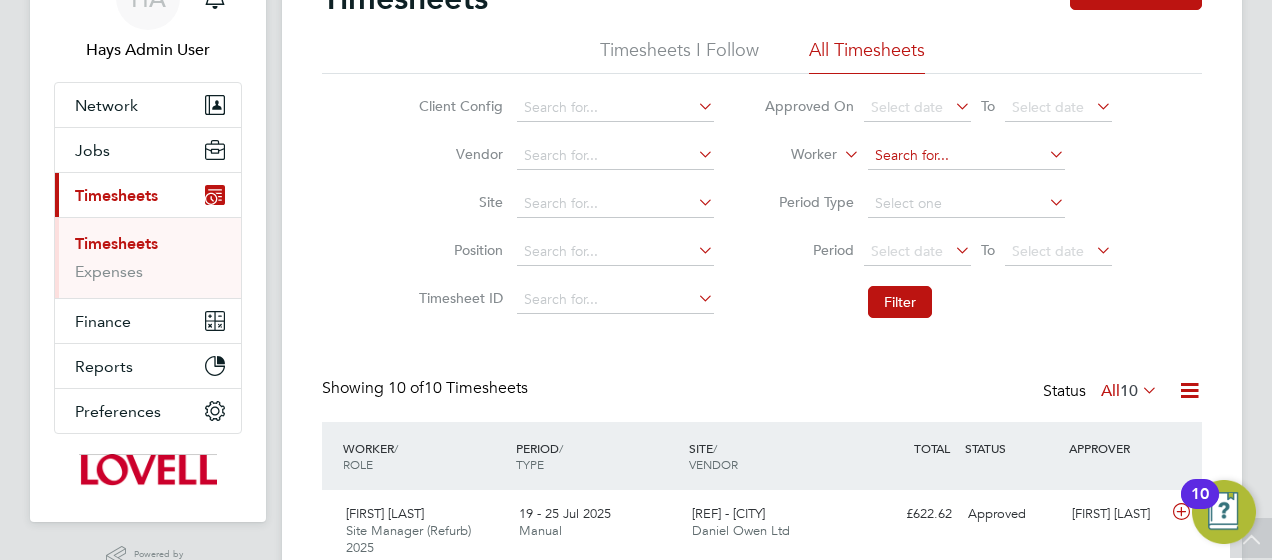 click 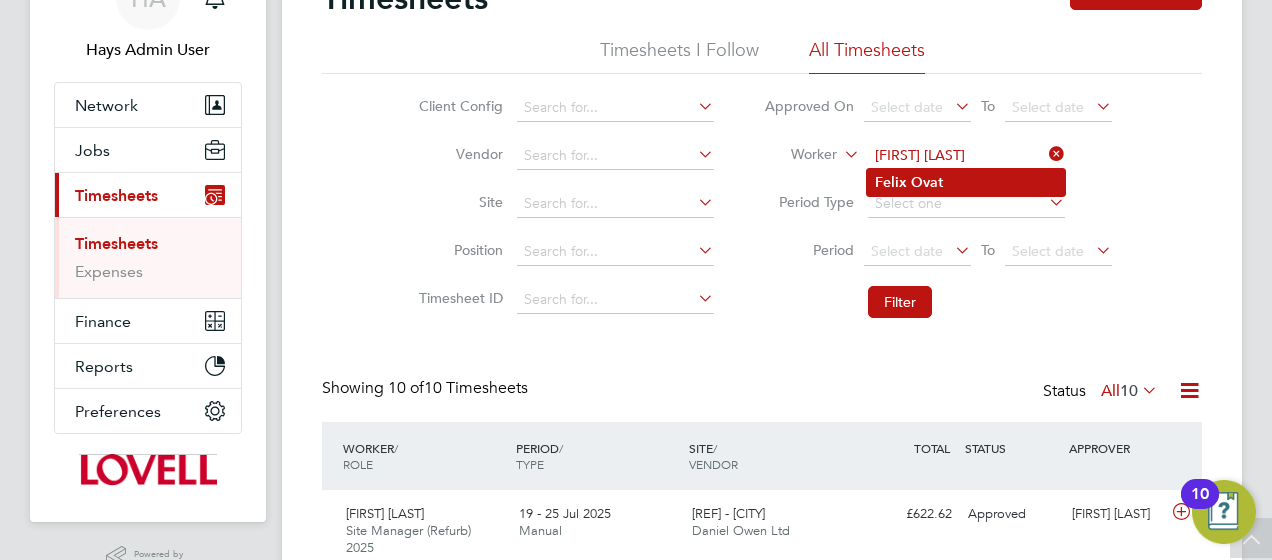type on "[FIRST] [LAST]" 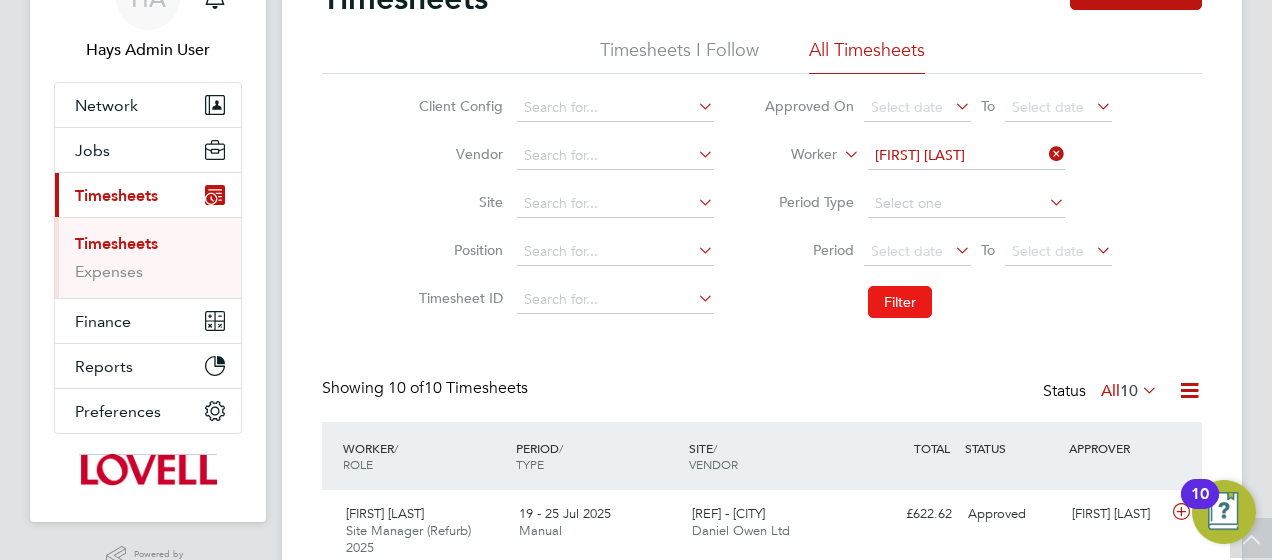 click on "Filter" 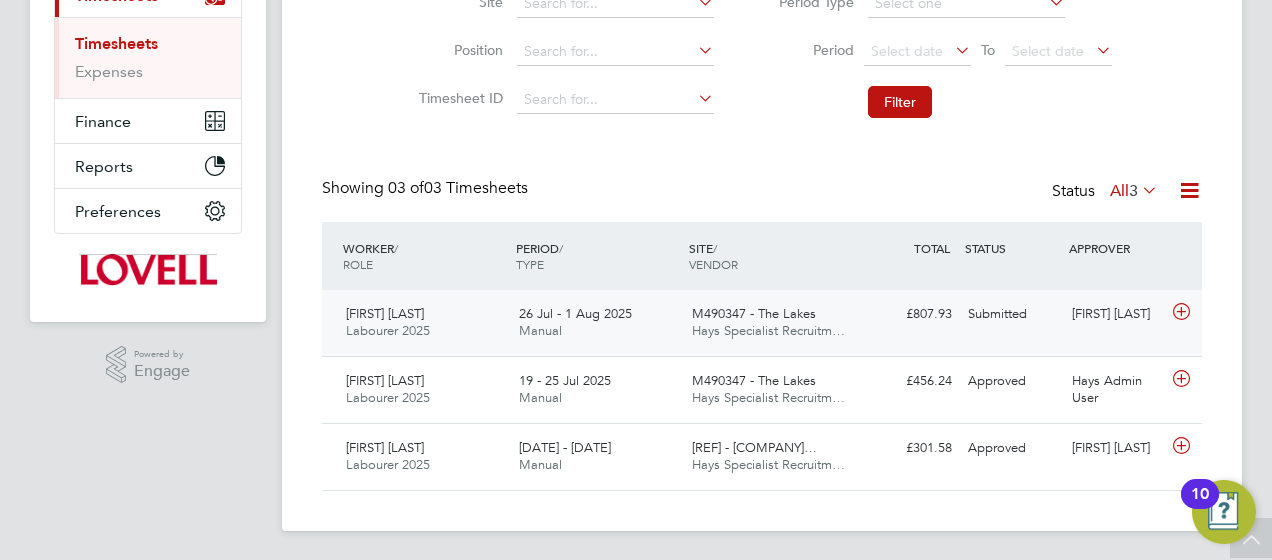 click on "Felix Ovat Labourer 2025   26 Jul - 1 Aug 2025 26 Jul - 1 Aug 2025 Manual M490347 - The Lakes Hays Specialist Recruitm… £807.93 Submitted Submitted Tony Boyle" 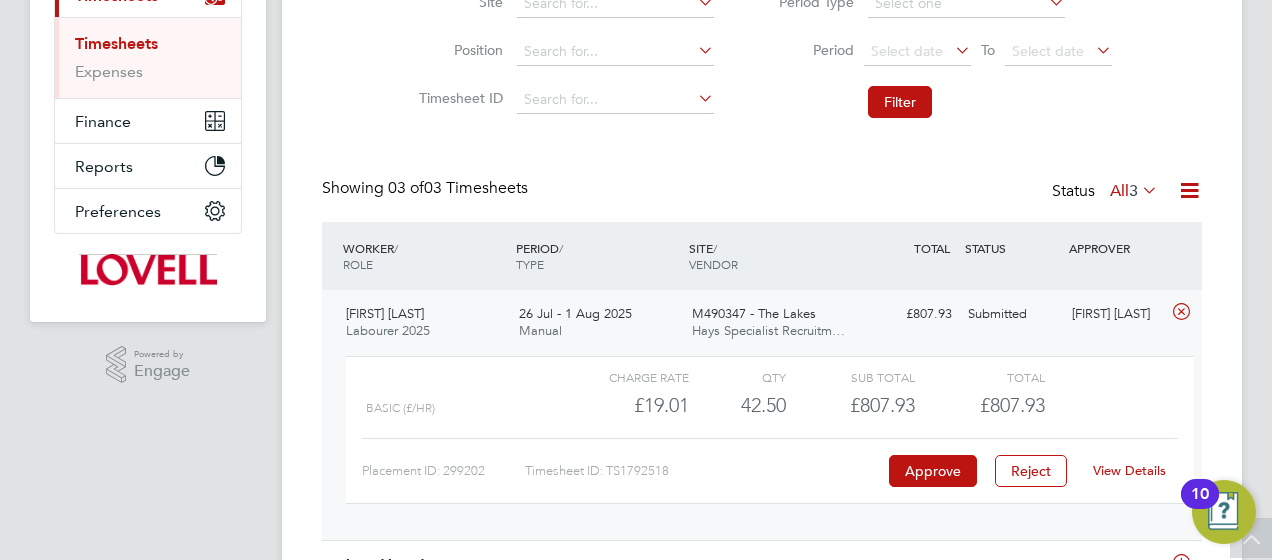 click on "View Details" 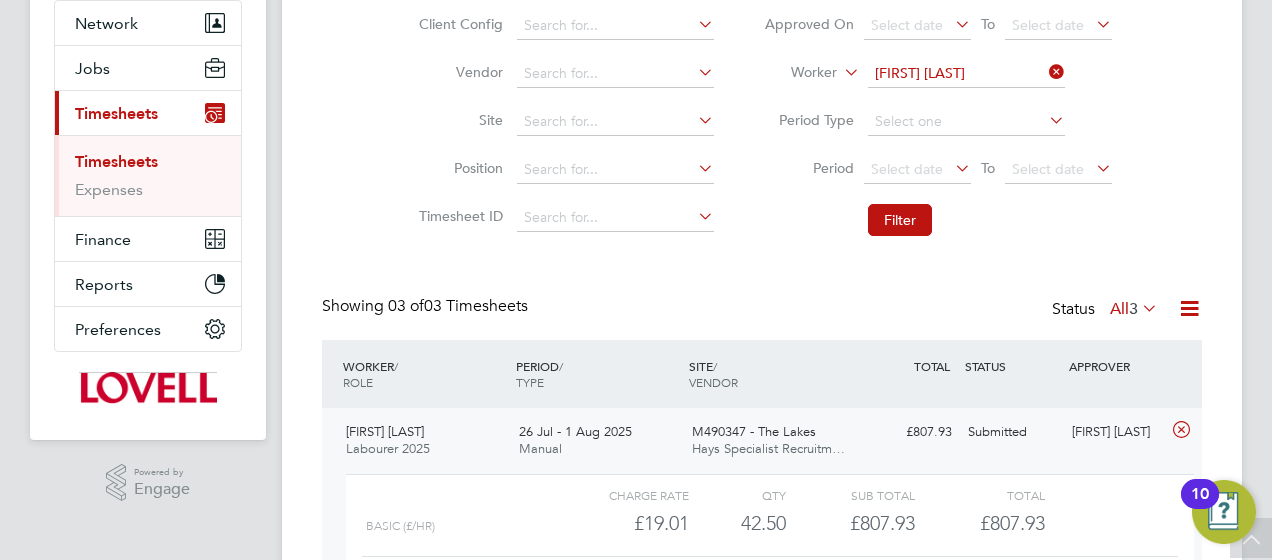 scroll, scrollTop: 110, scrollLeft: 0, axis: vertical 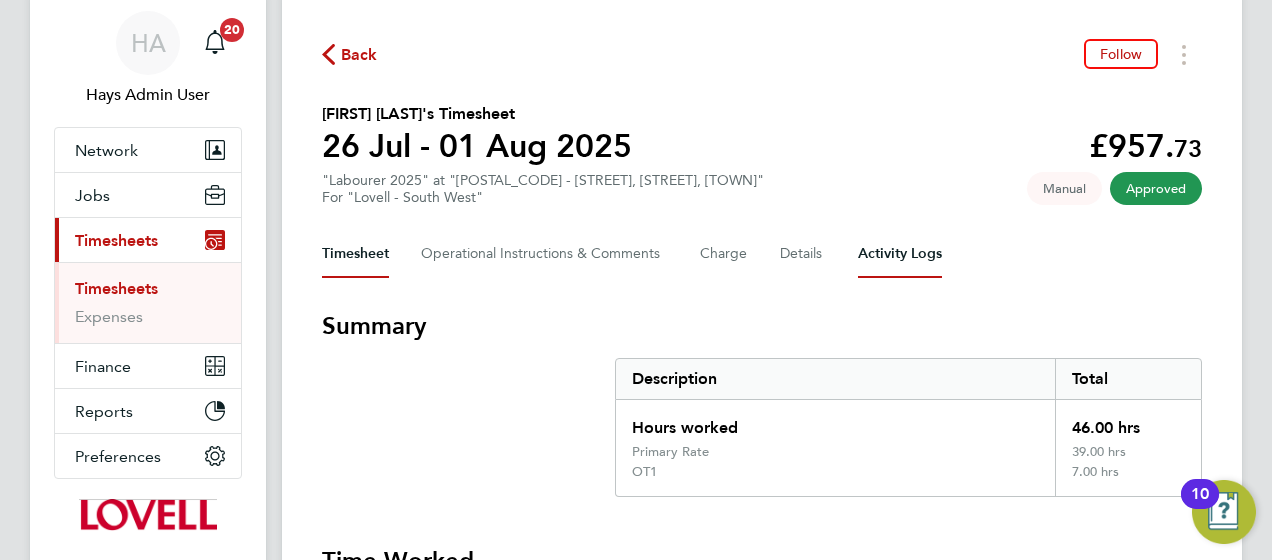 drag, startPoint x: 887, startPoint y: 257, endPoint x: 866, endPoint y: 273, distance: 26.400757 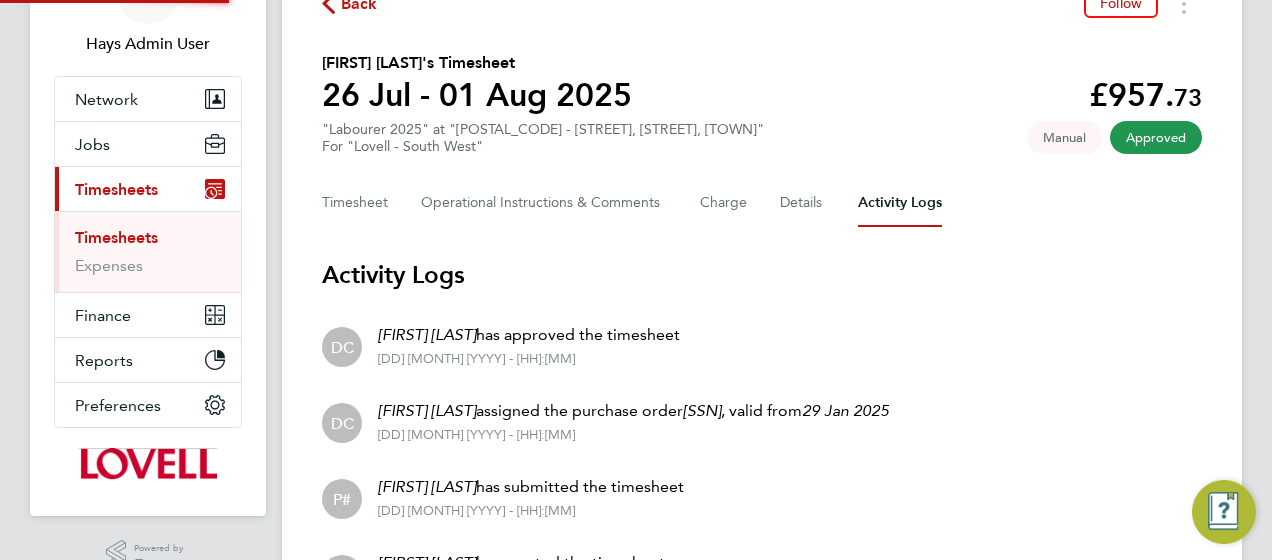 scroll, scrollTop: 246, scrollLeft: 0, axis: vertical 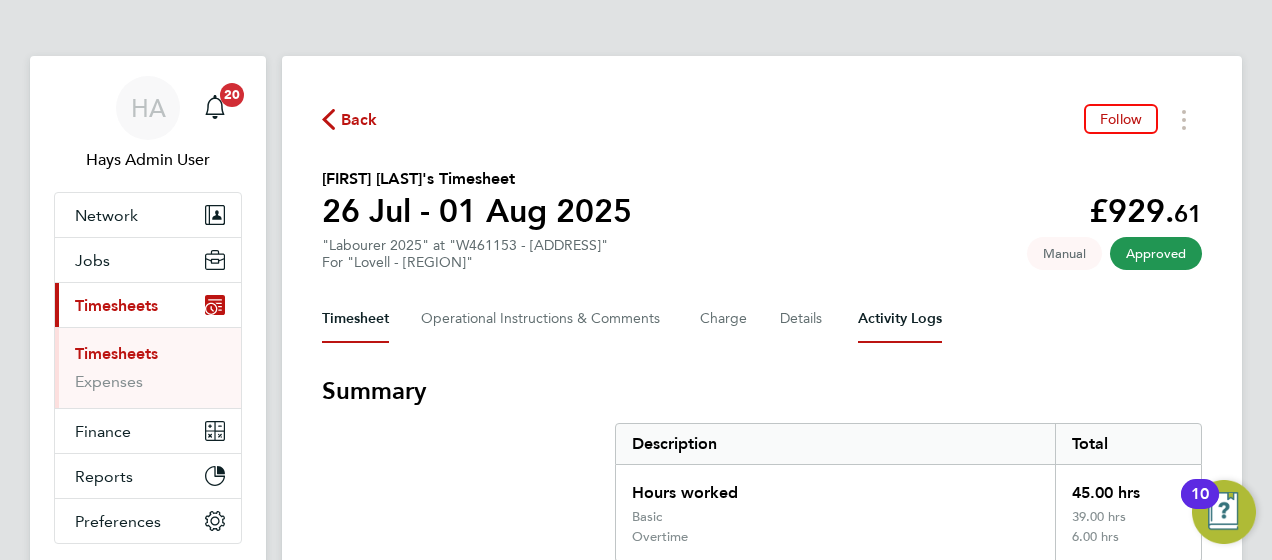 click on "Activity Logs" at bounding box center (900, 319) 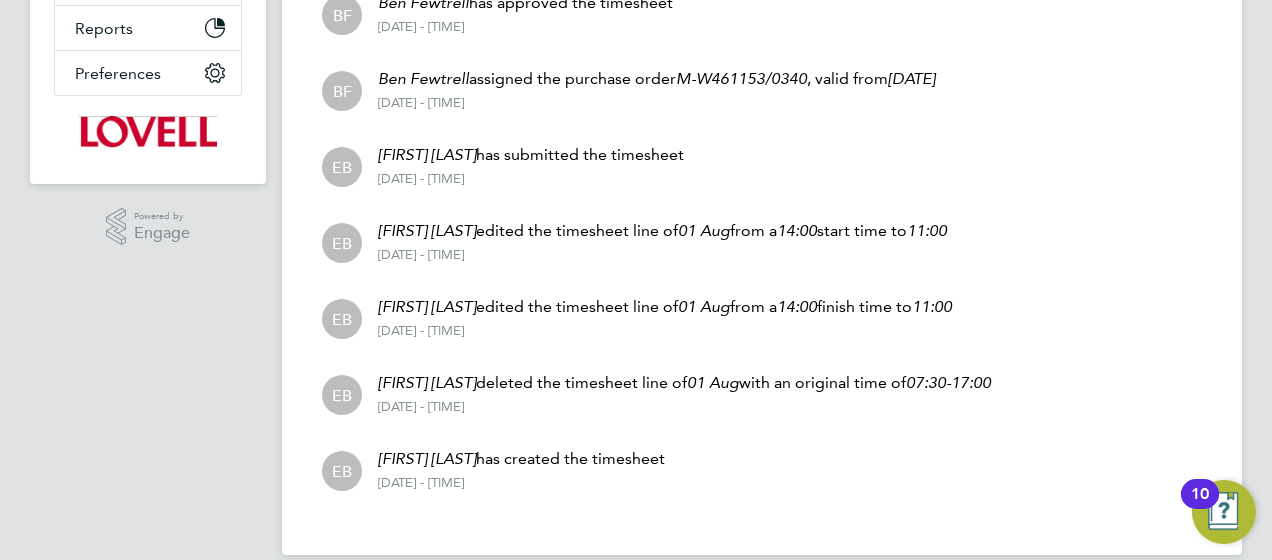 scroll, scrollTop: 474, scrollLeft: 0, axis: vertical 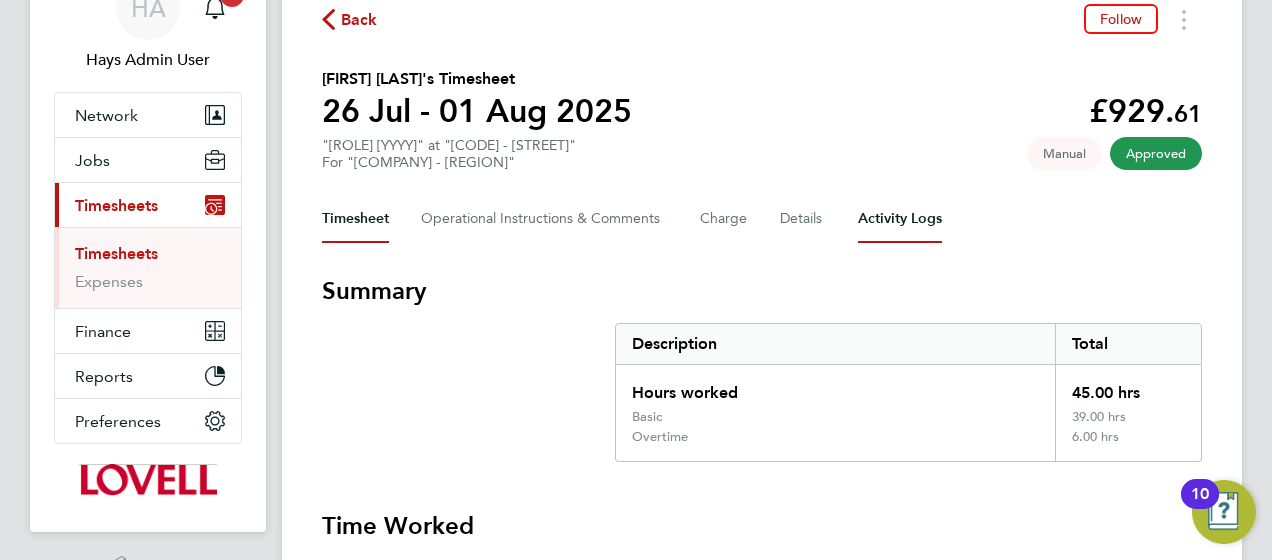click on "Activity Logs" at bounding box center [900, 219] 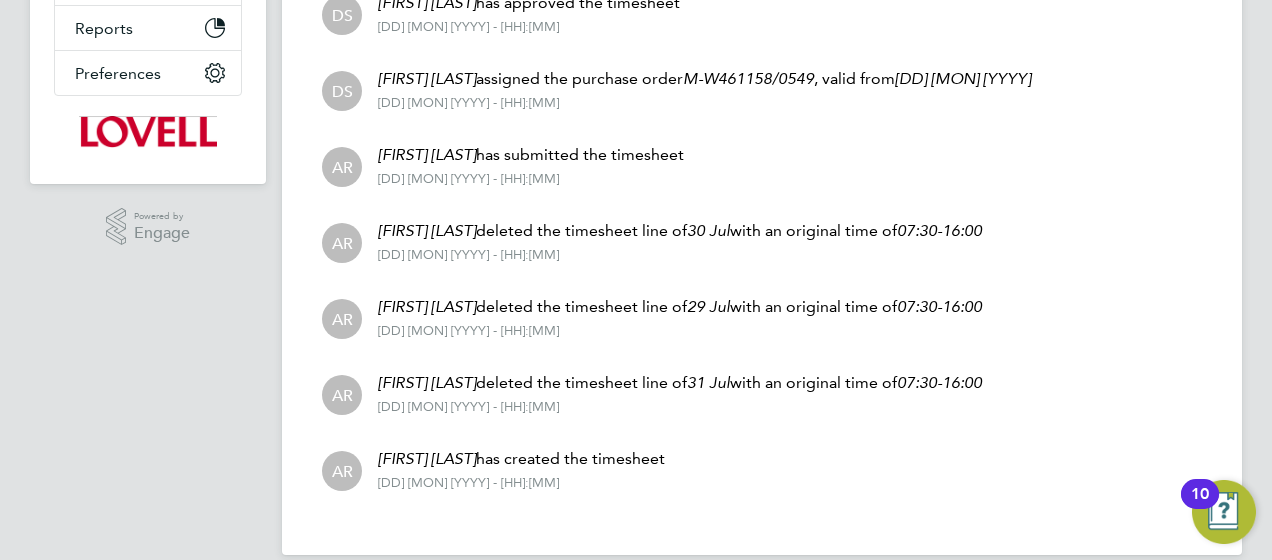scroll, scrollTop: 474, scrollLeft: 0, axis: vertical 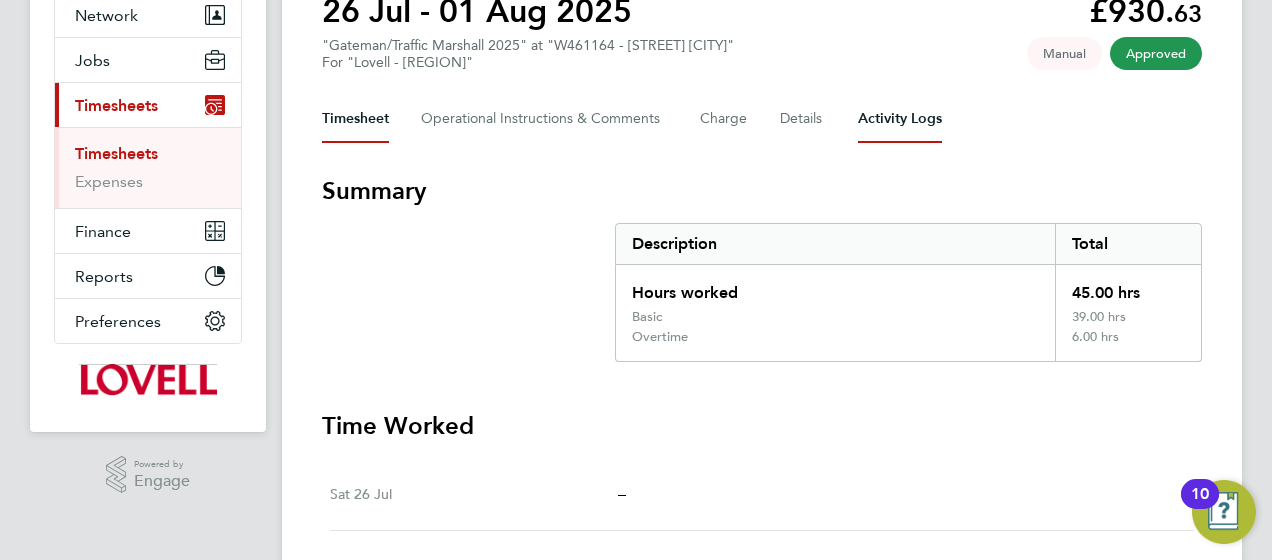 click on "Activity Logs" at bounding box center (900, 119) 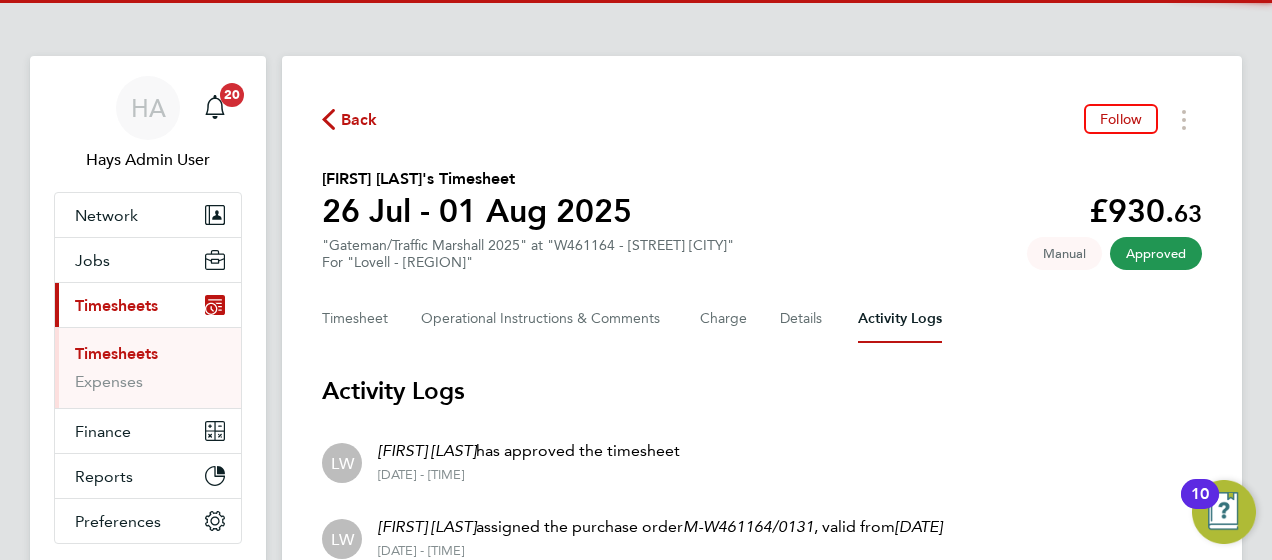 scroll, scrollTop: 300, scrollLeft: 0, axis: vertical 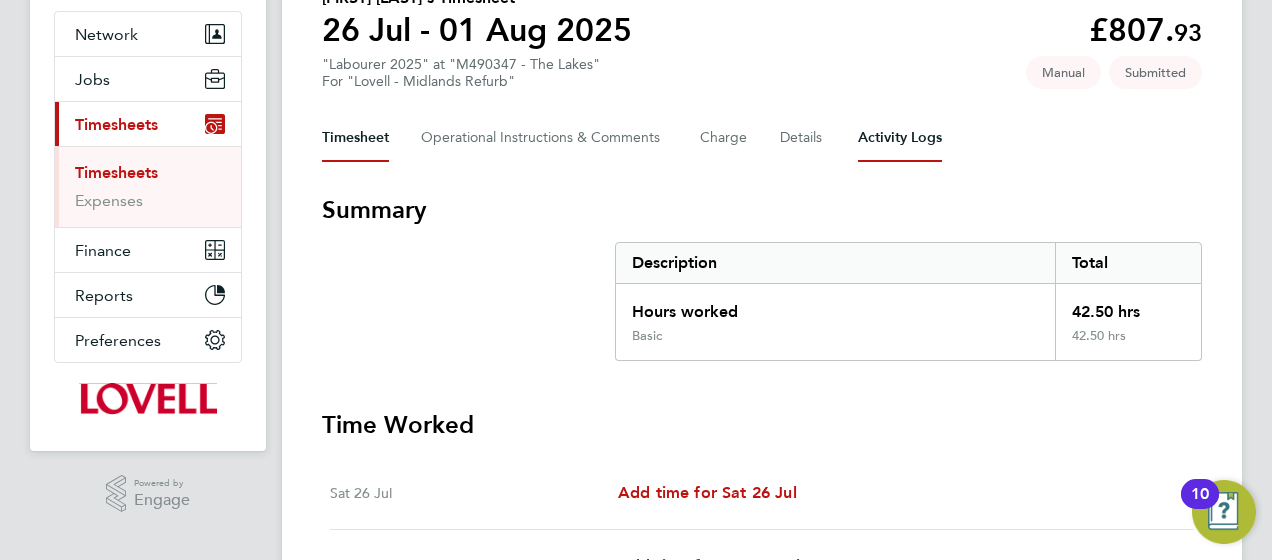 click on "Activity Logs" at bounding box center [900, 138] 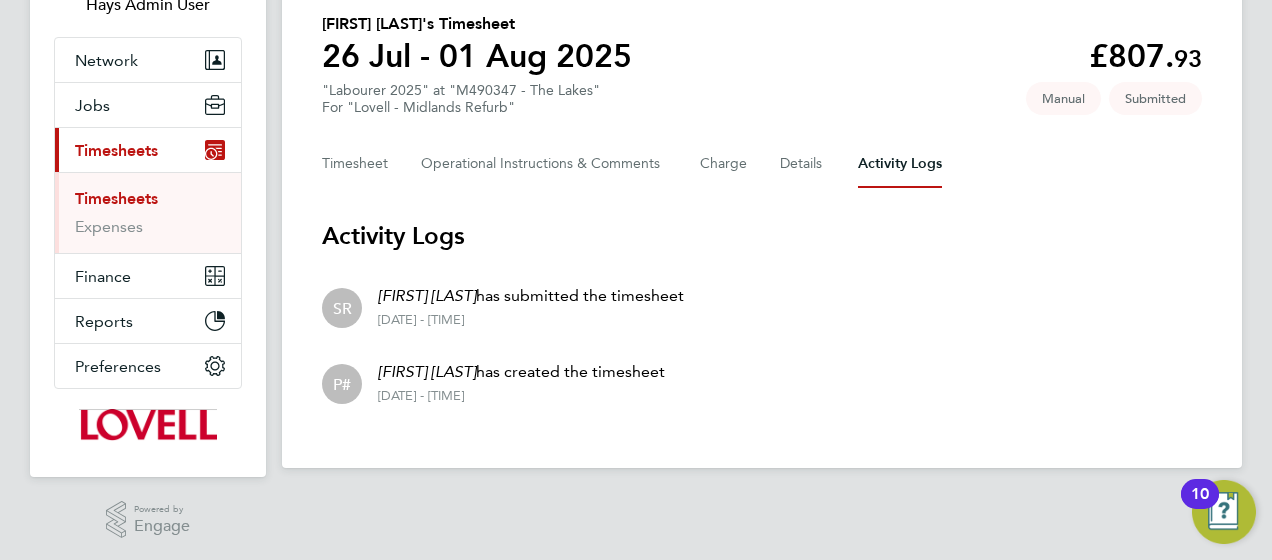 scroll, scrollTop: 0, scrollLeft: 0, axis: both 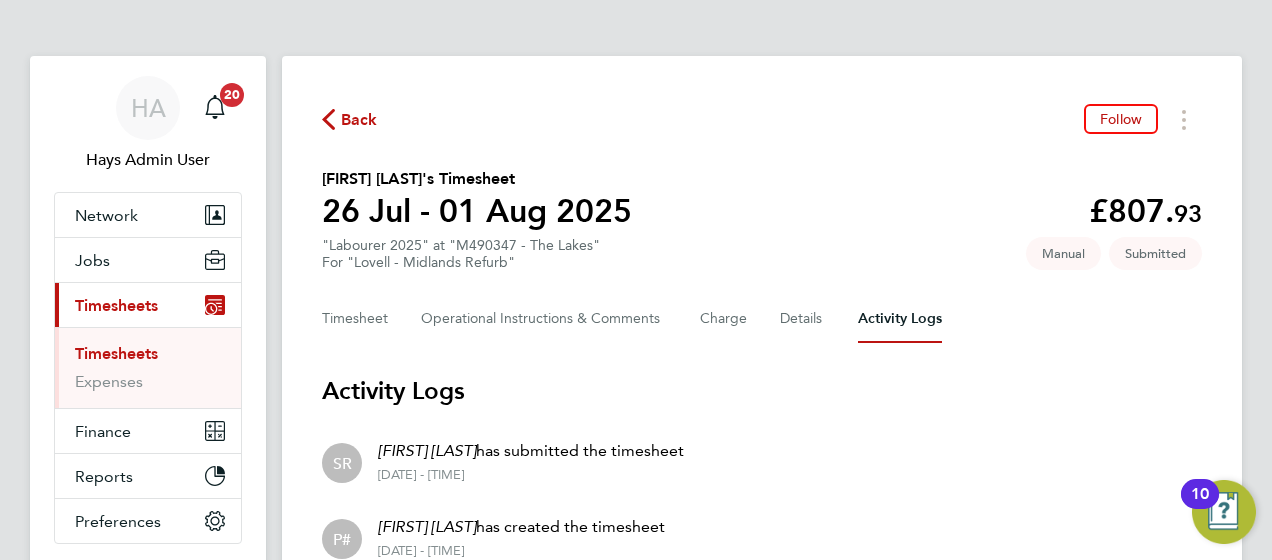 click on "Back" 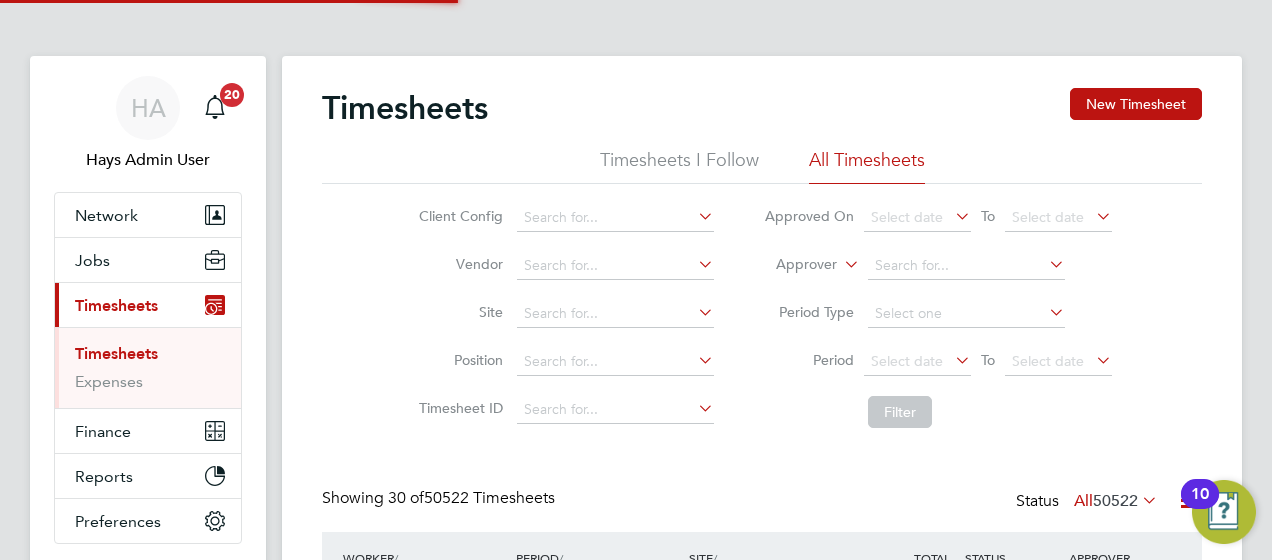 scroll, scrollTop: 10, scrollLeft: 10, axis: both 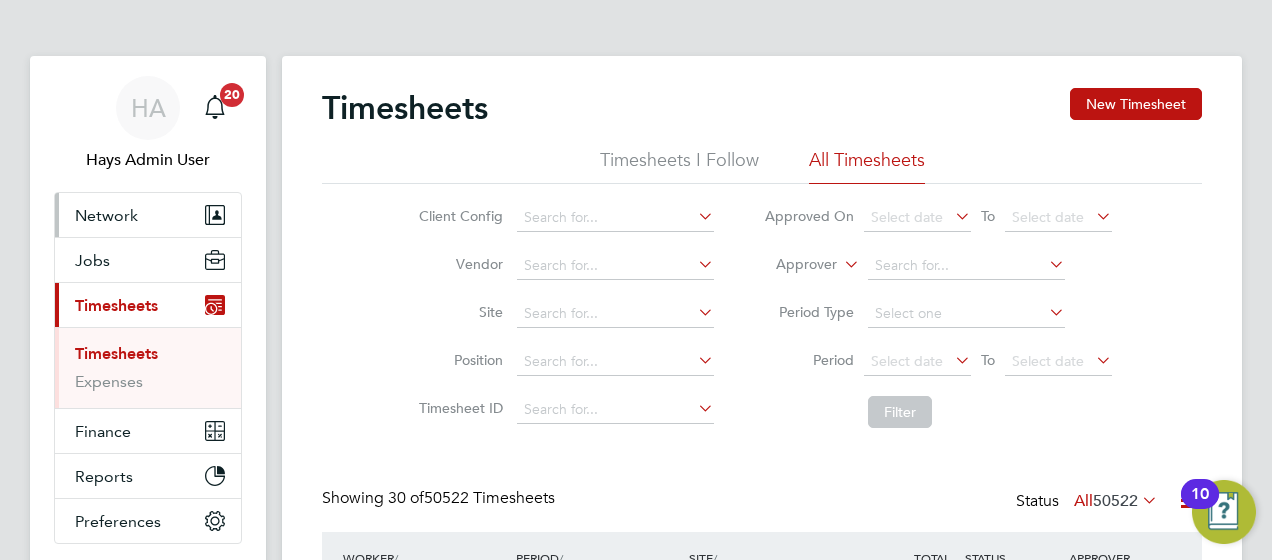 click on "Network" at bounding box center (106, 215) 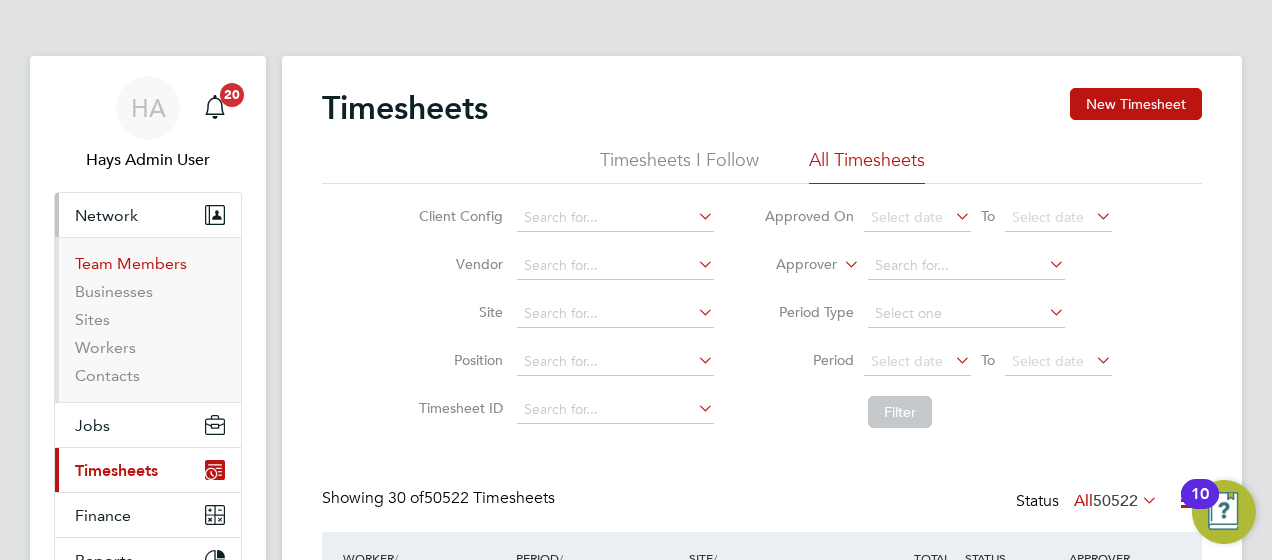 click on "Team Members" at bounding box center [131, 263] 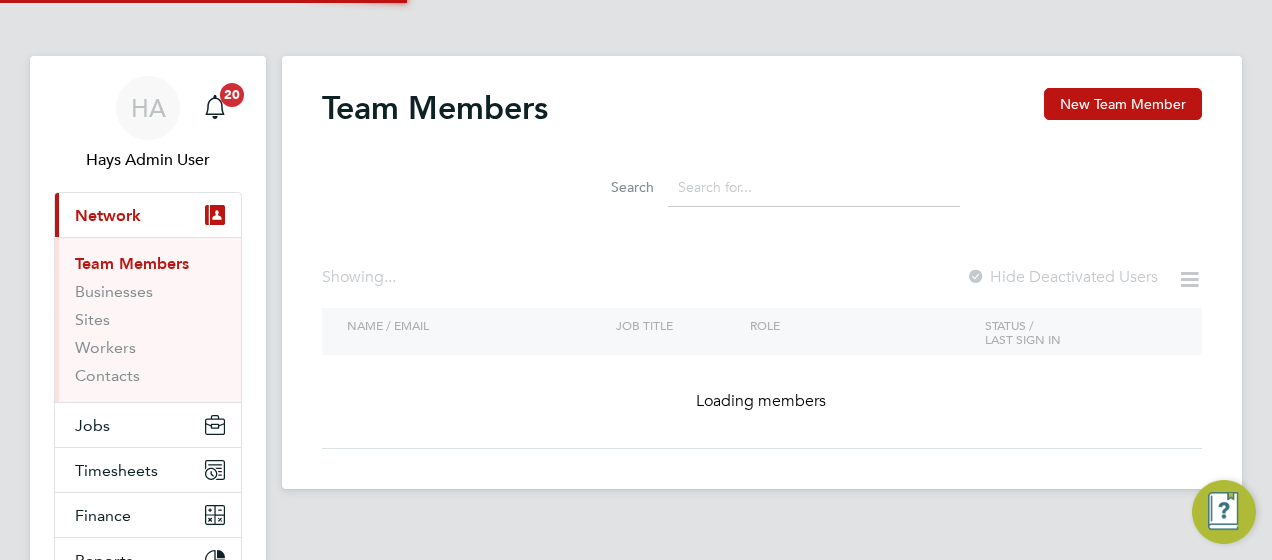 click 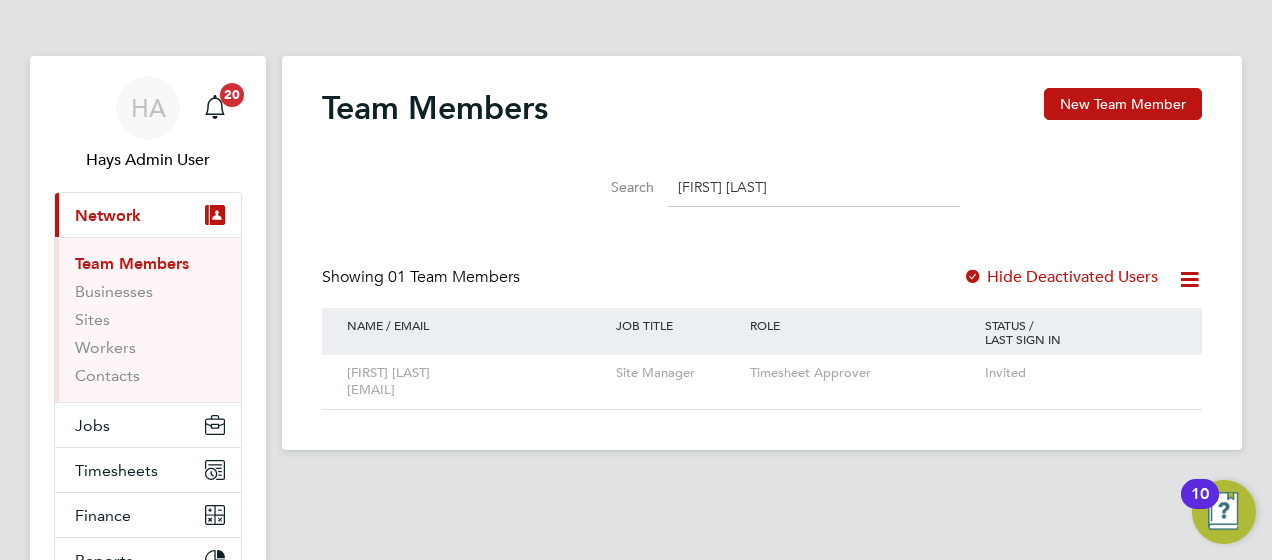 type on "[FIRST] [LAST]" 